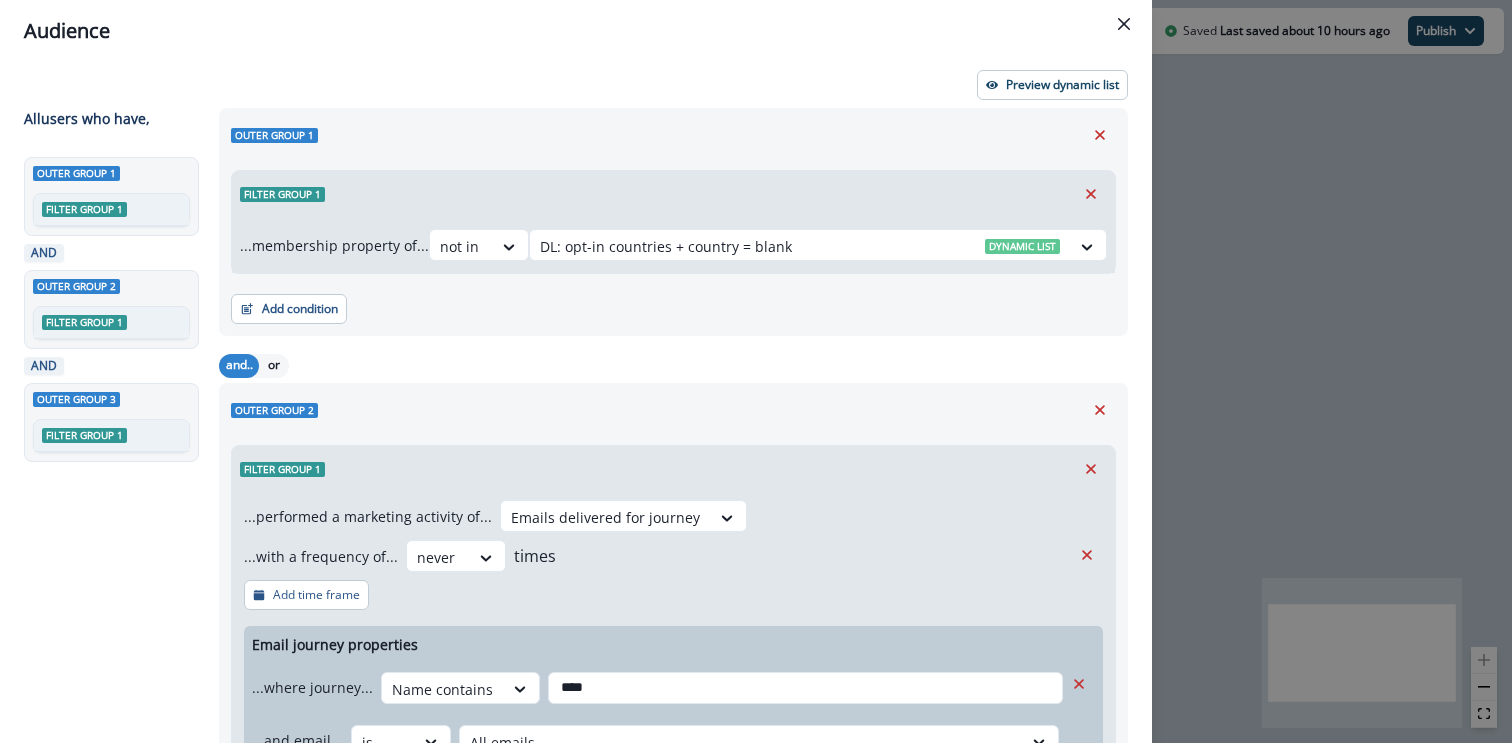 scroll, scrollTop: 0, scrollLeft: 0, axis: both 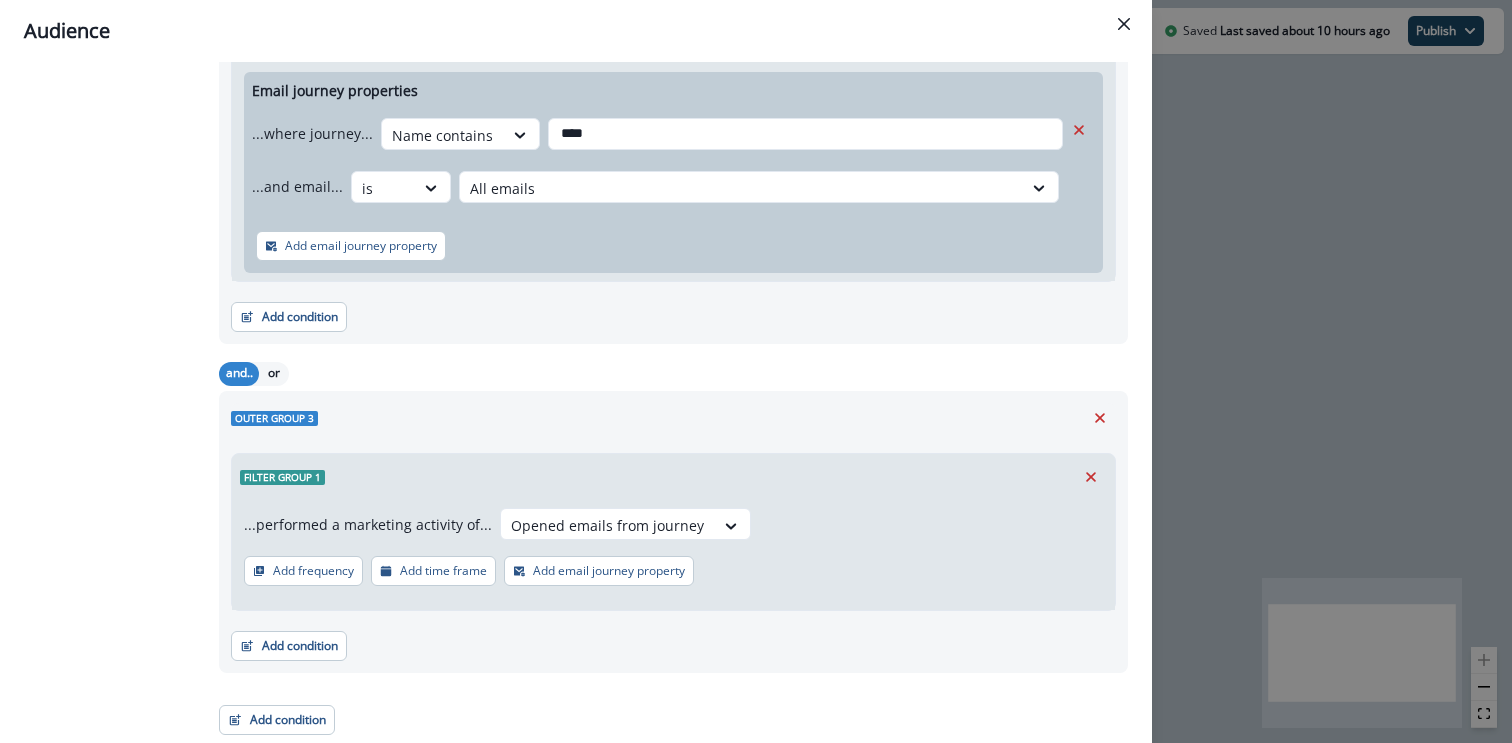 click on "Audience Preview dynamic list All  user s who have, Outer group 1 Filter group 1 AND Outer group 2 Filter group 1 AND Outer group 3 Filter group 1 Outer group 1 Filter group 1 ...membership property of... not in DL: opt-in countries + country = blank Dynamic list Add condition Contact properties A person property Performed a product event Performed a marketing activity Performed a web activity List membership Salesforce campaign membership and.. or Outer group 2 Filter group 1 ...performed a marketing activity of... Emails delivered for journey ...with a frequency of... never times Add time frame Email journey properties ...where journey... Name contains **** ...and email... is All emails Add email journey property Add condition Contact properties A person property Performed a product event Performed a marketing activity Performed a web activity List membership Salesforce campaign membership and.. or Outer group 3 Filter group 1 ...performed a marketing activity of... Opened emails from journey Add frequency" at bounding box center [756, 371] 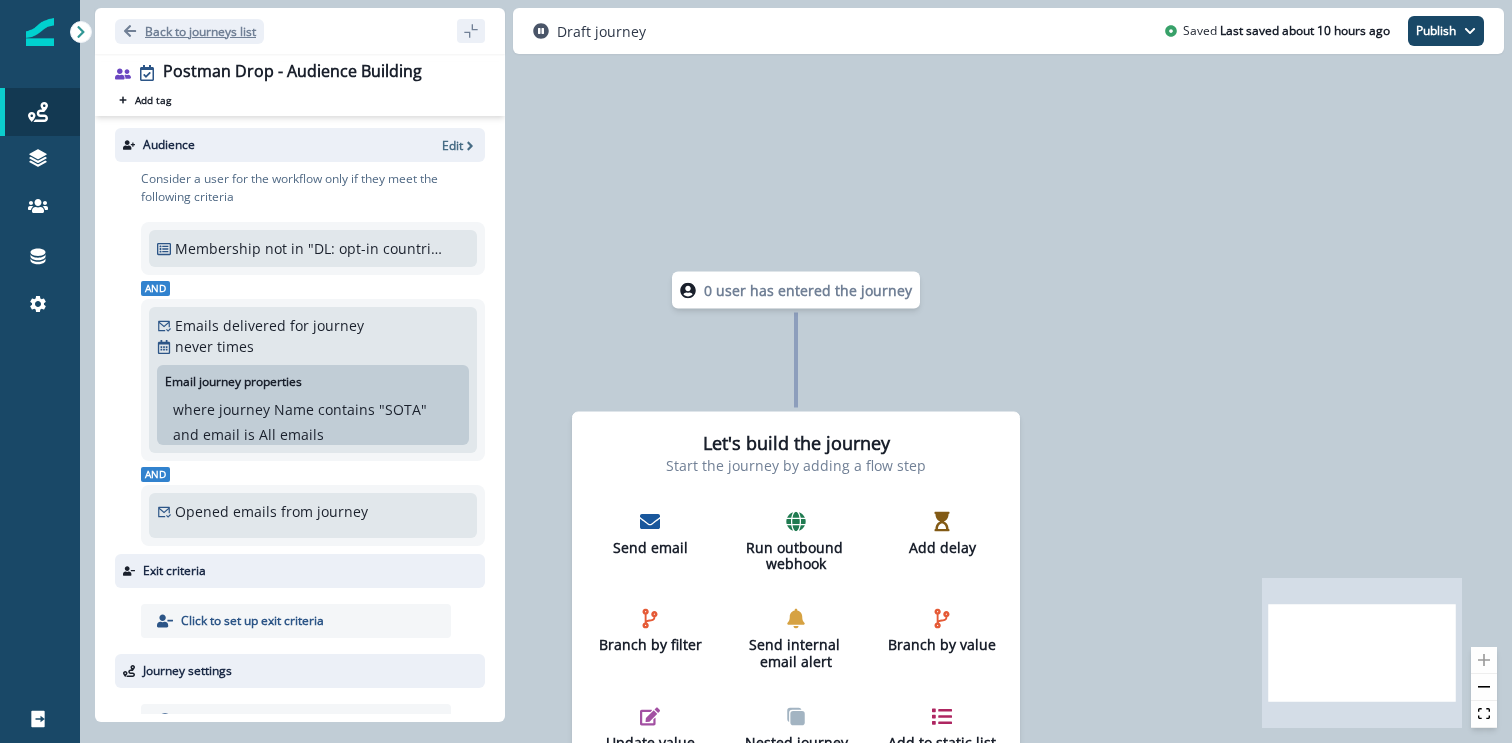 click on "Back to journeys list" at bounding box center [189, 31] 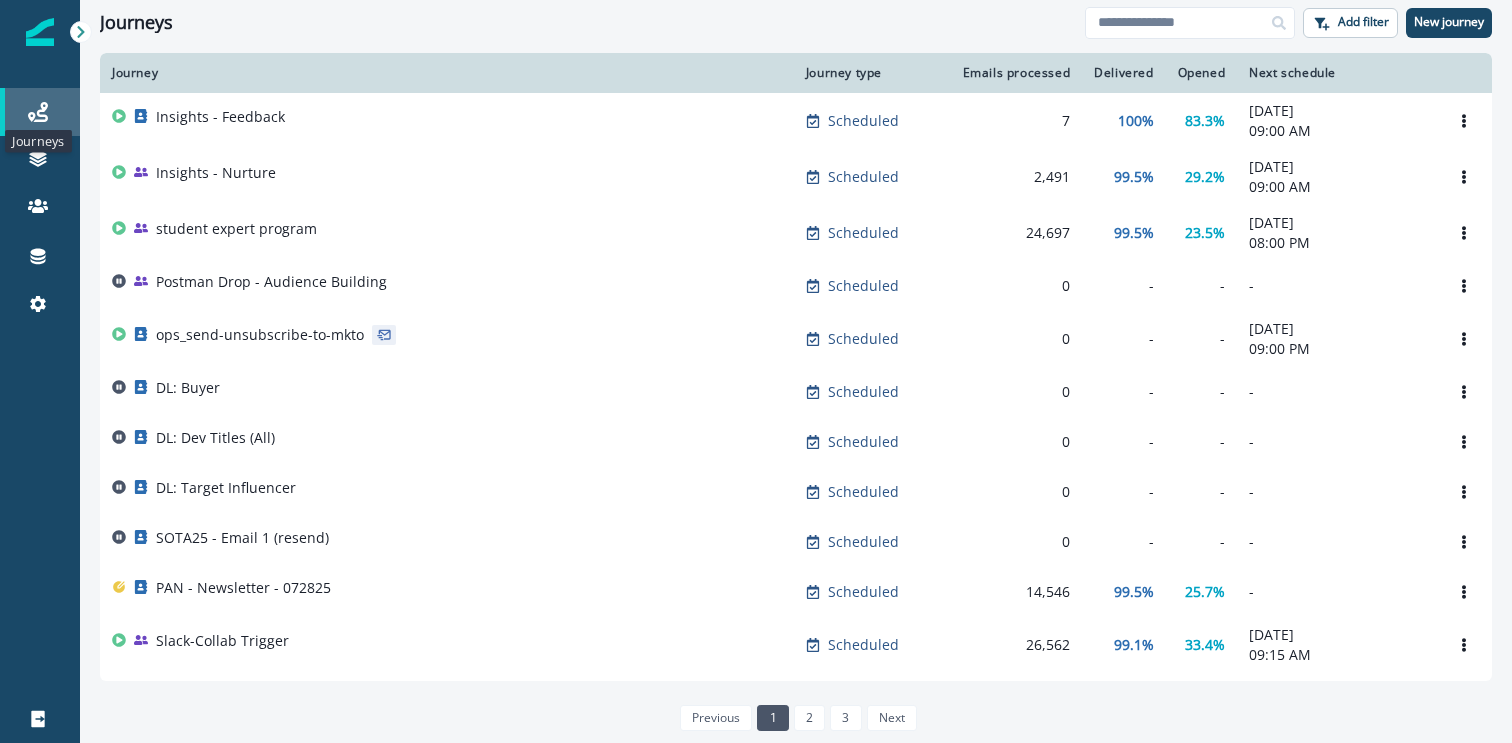 click 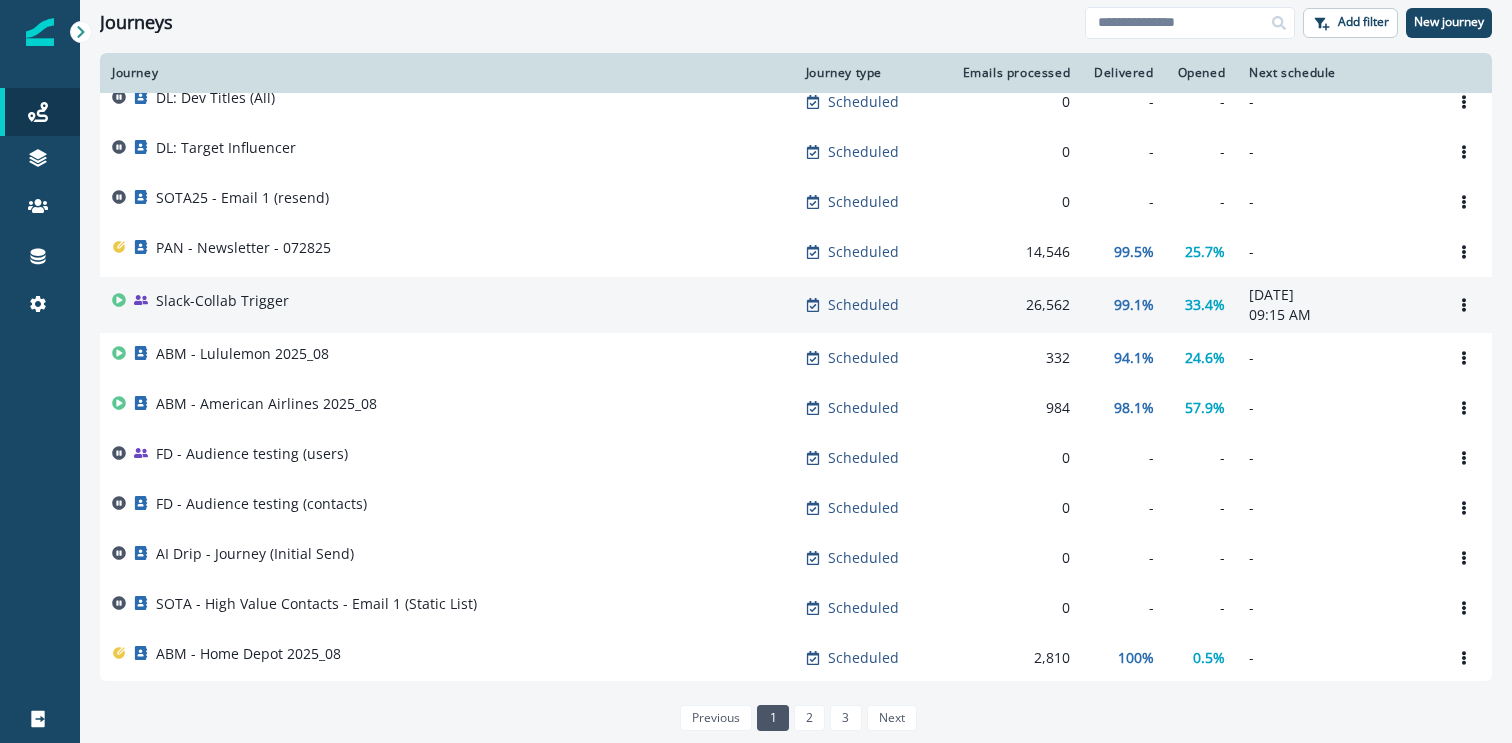 scroll, scrollTop: 576, scrollLeft: 0, axis: vertical 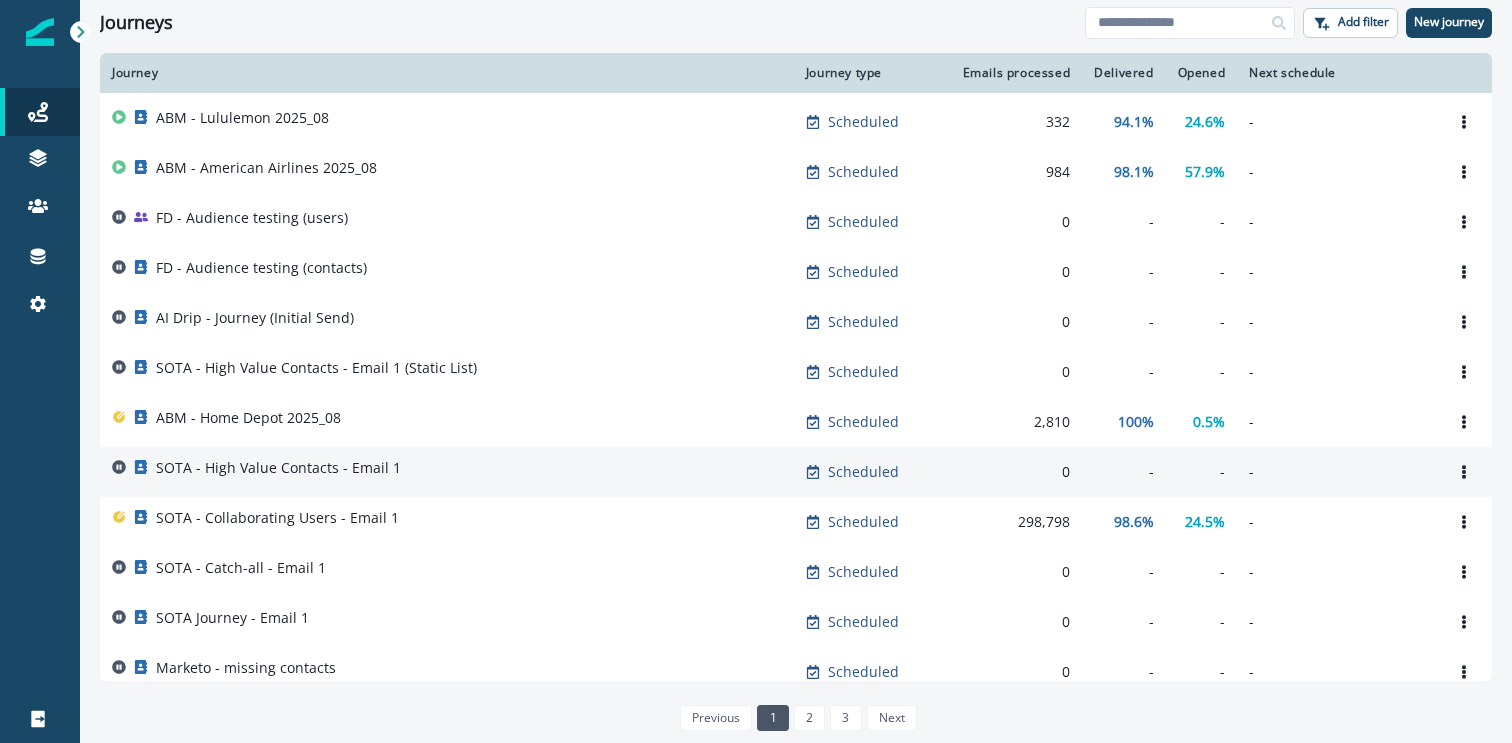 click on "SOTA - High Value Contacts - Email 1" at bounding box center (278, 468) 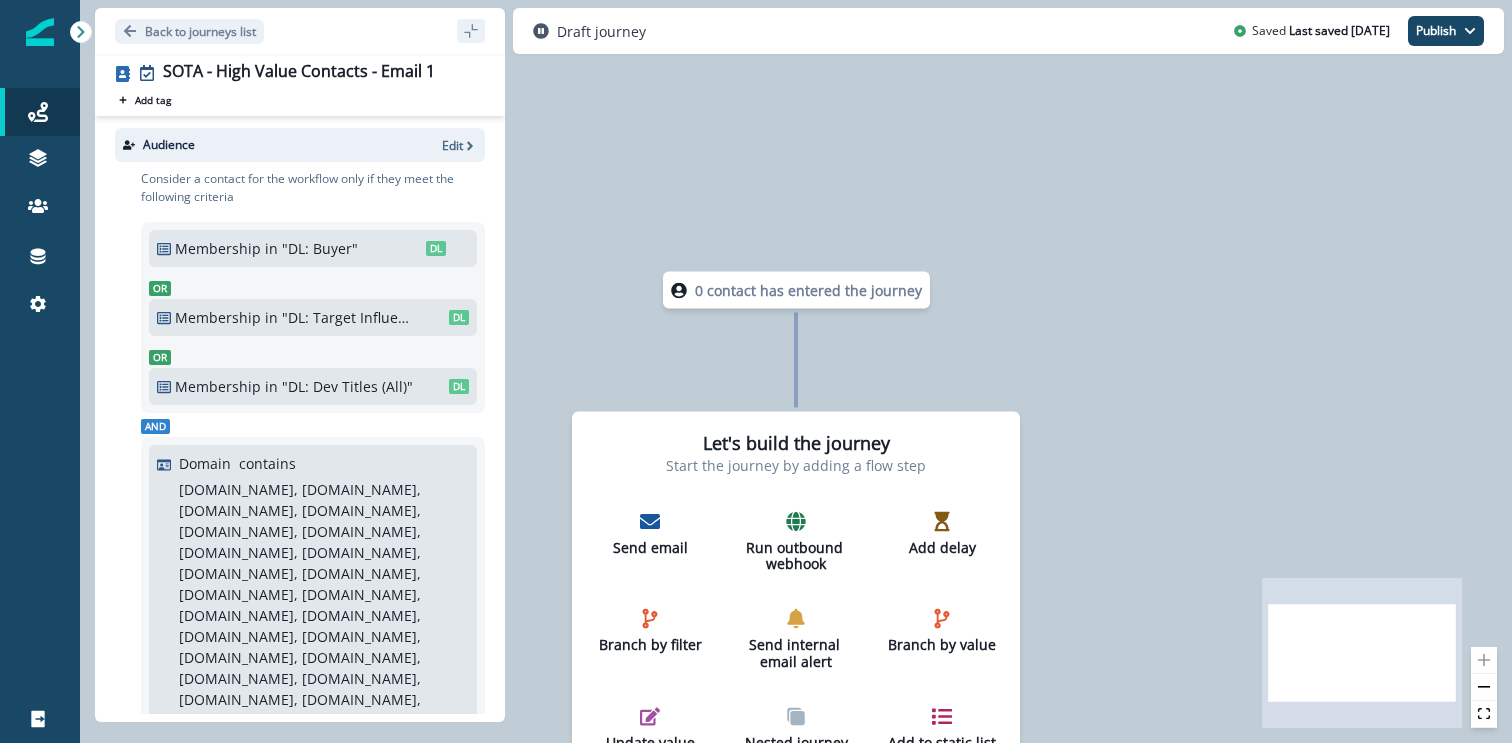 click on "Back to journeys list" at bounding box center (300, 31) 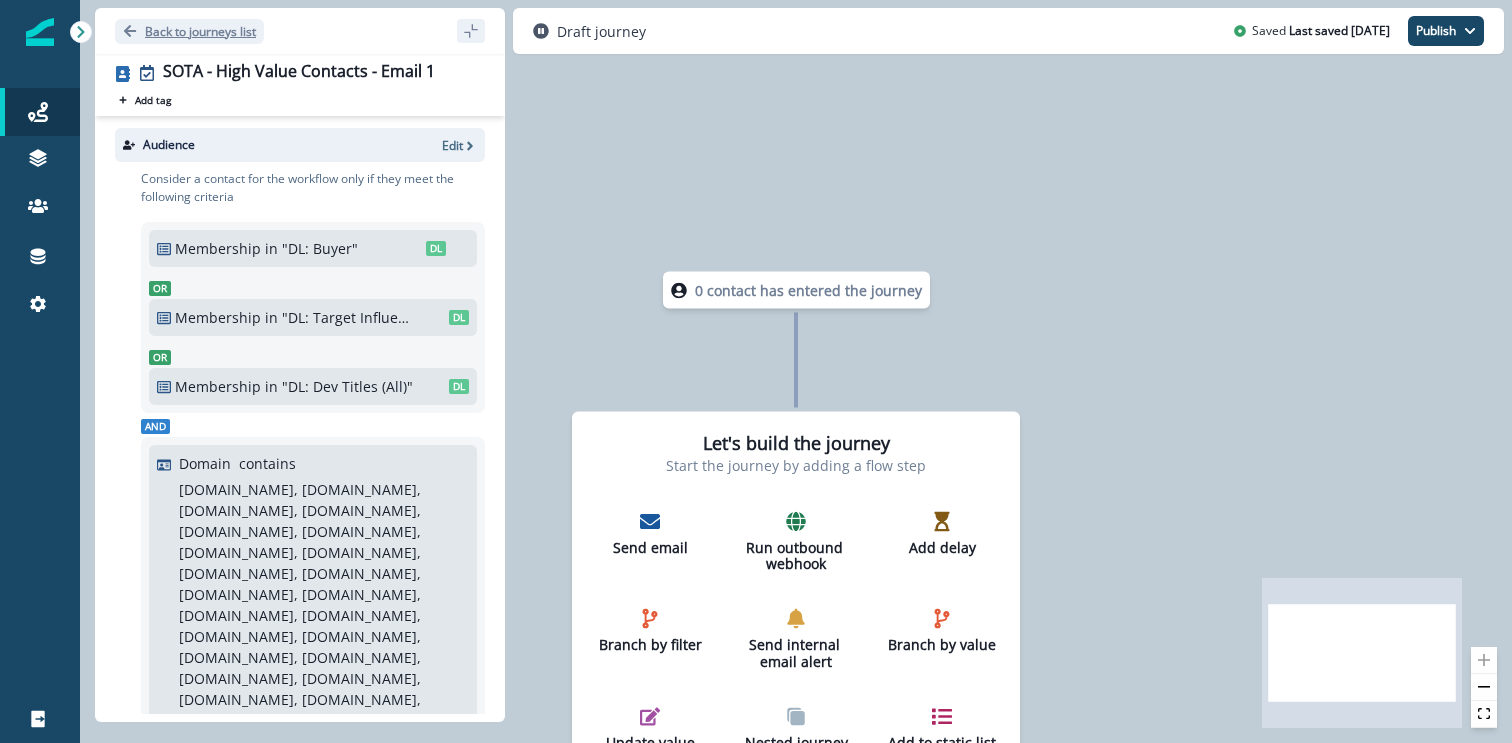click on "Back to journeys list" at bounding box center (189, 31) 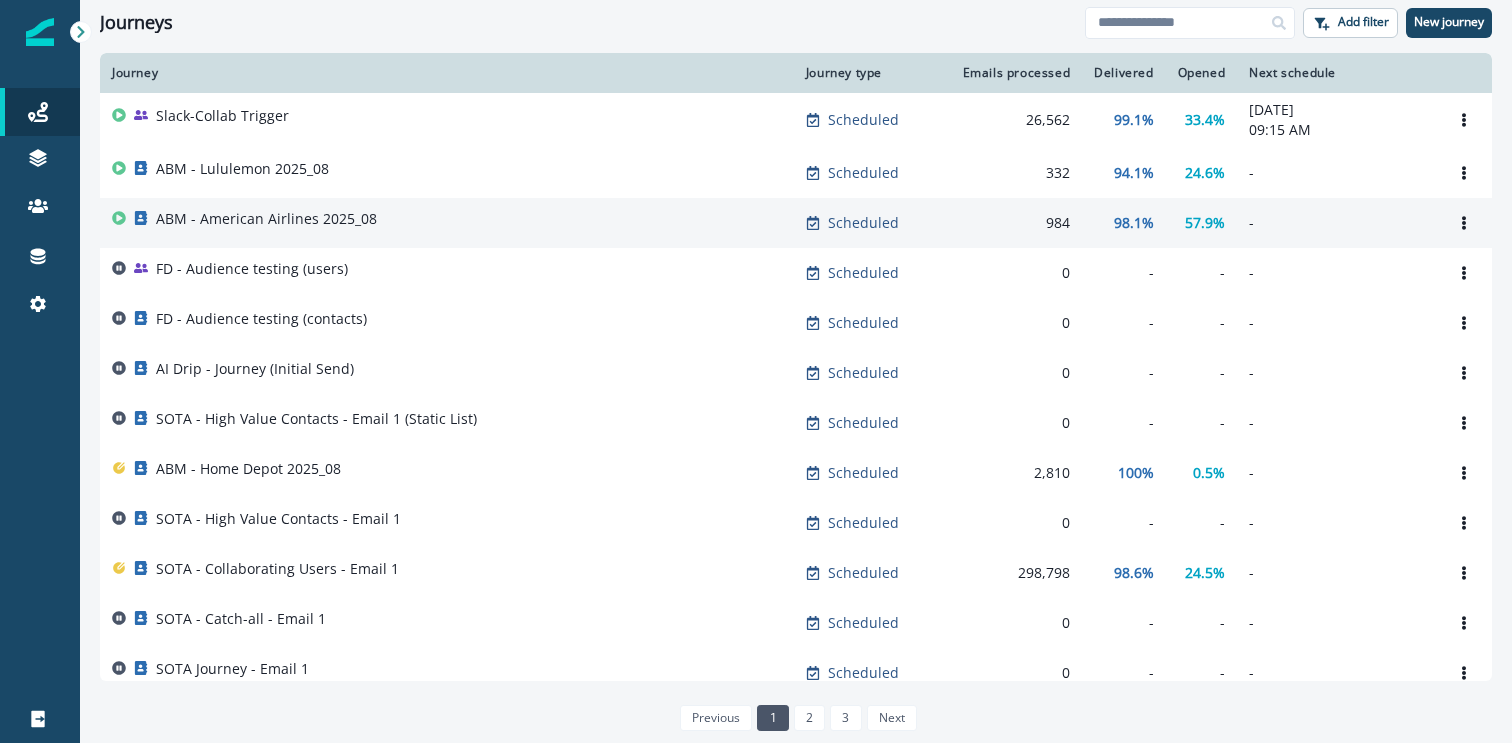 scroll, scrollTop: 558, scrollLeft: 0, axis: vertical 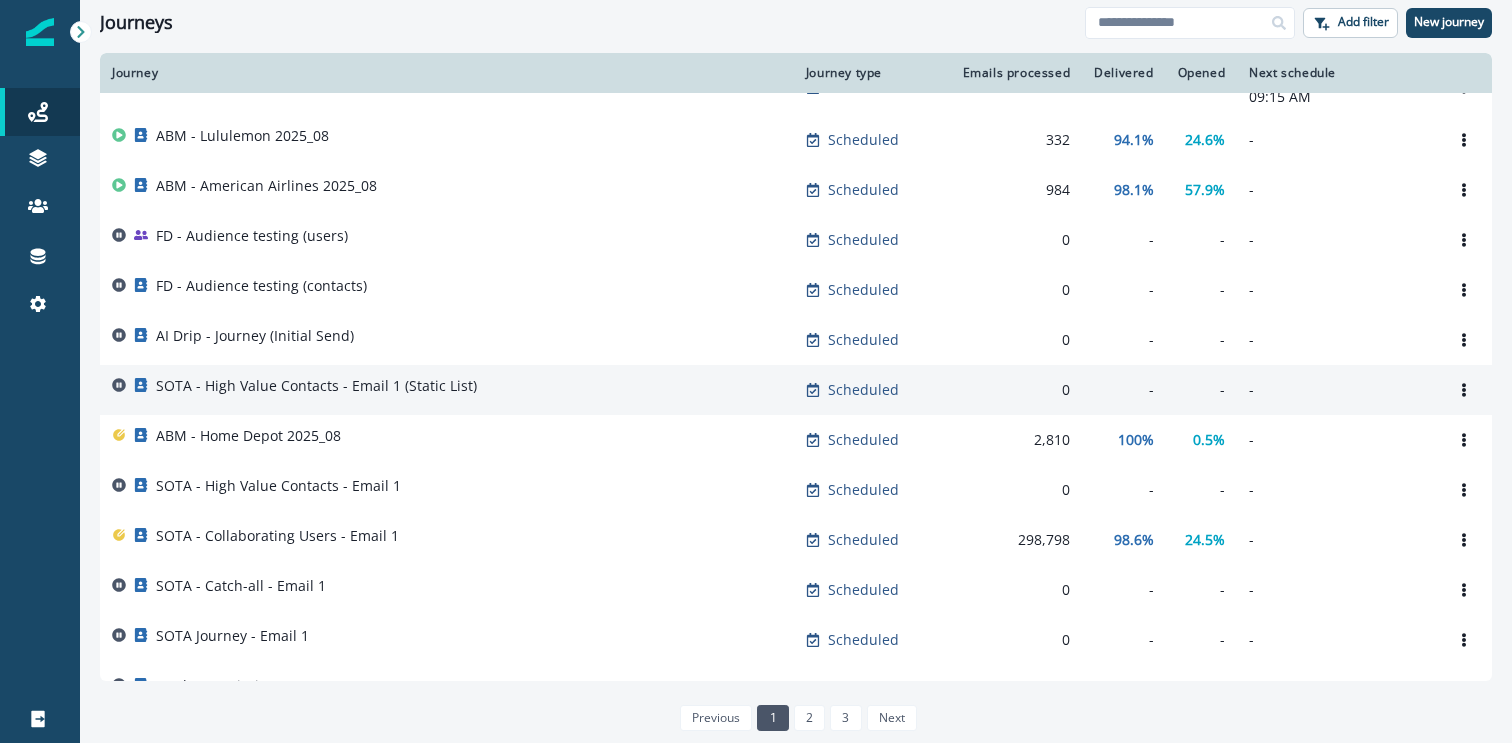 click on "SOTA - High Value Contacts - Email 1 (Static List)" at bounding box center (316, 386) 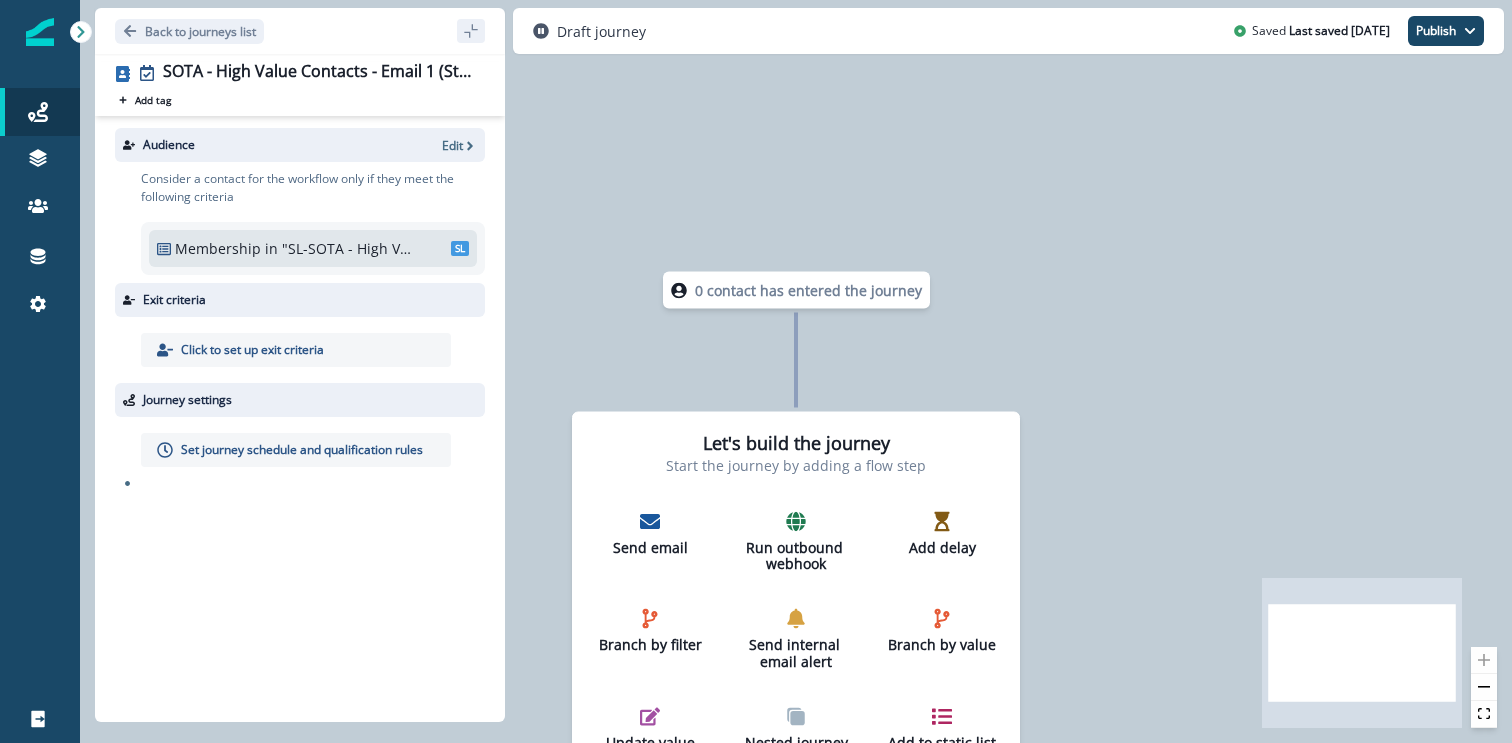 click on "Set journey schedule and qualification rules" at bounding box center [302, 450] 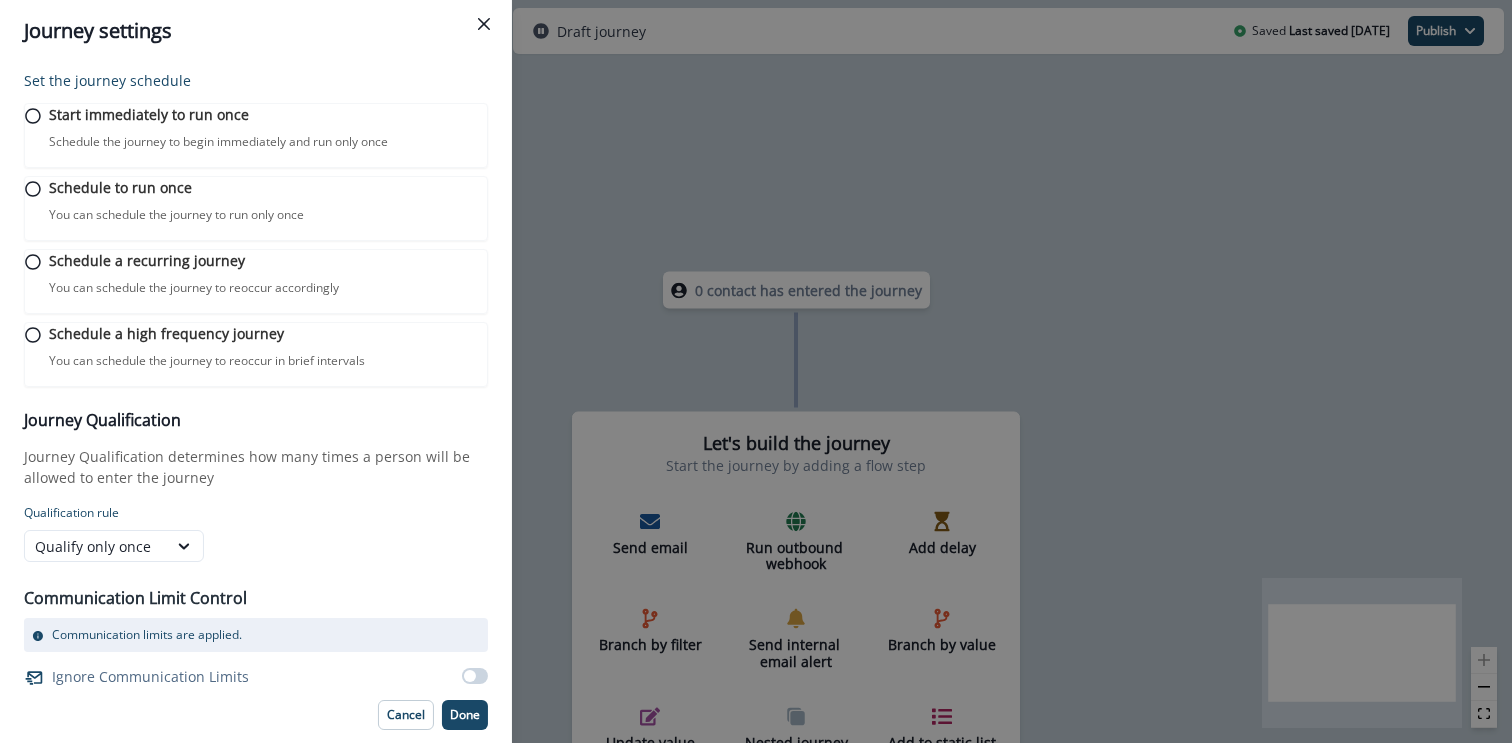 click on "Journey settings Set the journey schedule Start immediately to run once Schedule the journey to begin immediately and run only once   Journey is scheduled in Workspace Timezone Workspace timezone:   ( UTC -07:00 America/Los_Angeles ) Schedule to run once You can schedule the journey to run only once   Journey is scheduled in Workspace Timezone Workspace timezone:   ( UTC -07:00 America/Los_Angeles ) Schedule a recurring journey You can schedule the journey to reoccur accordingly   Journey is scheduled in Workspace Timezone Workspace timezone:   ( UTC -07:00 America/Los_Angeles ) Schedule a high frequency journey You can schedule the journey to reoccur in brief intervals   Journey is scheduled in Workspace Timezone Workspace timezone:   ( UTC -07:00 America/Los_Angeles ) Journey Qualification Journey Qualification determines how many times a person will be allowed to enter the journey Qualification rule Qualify only once Communication Limit Control Communication limits are applied. Ignore Communication Limits" at bounding box center (756, 371) 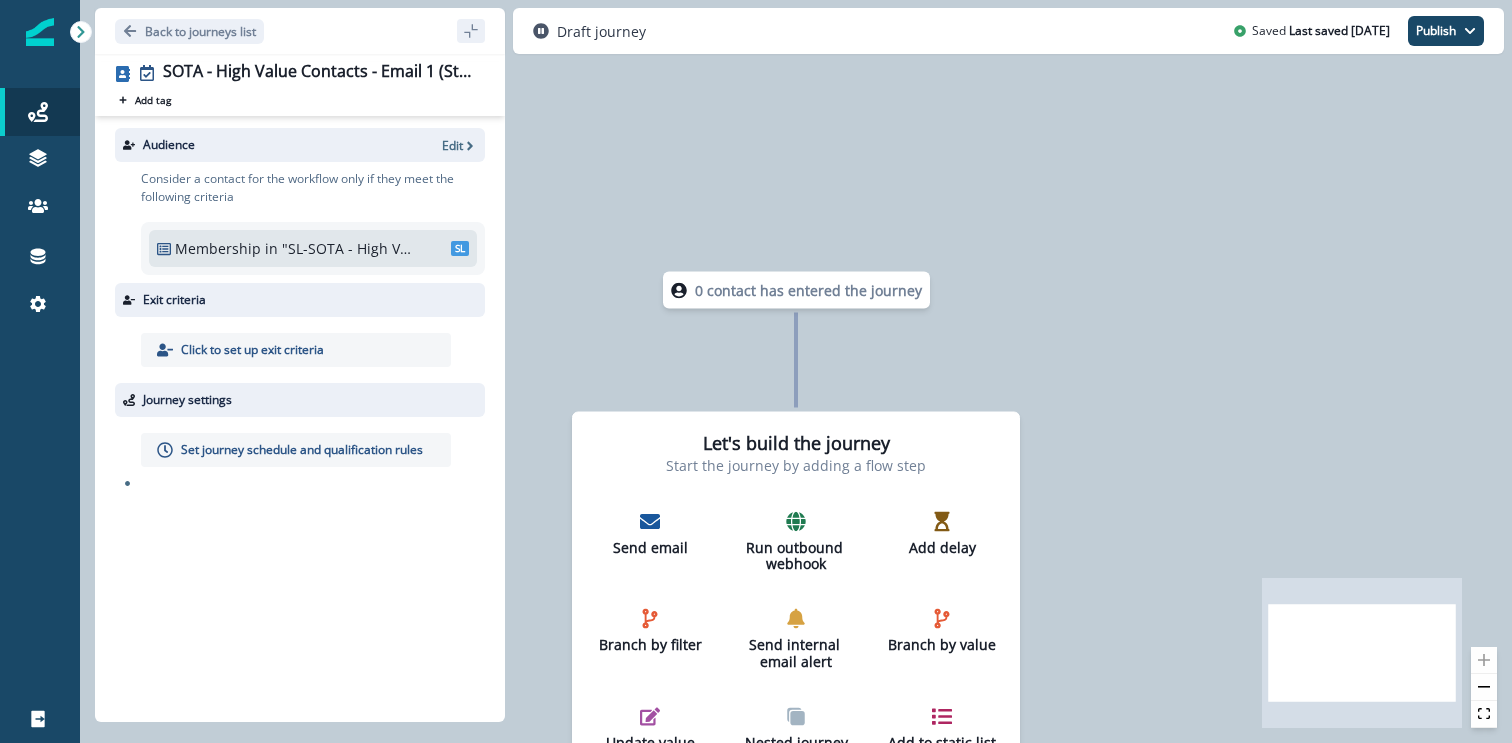 click on "Let's build the journey Start the journey by adding a flow step Send email Run outbound webhook Add delay Branch by filter Send internal email alert Branch by value Update value Nested journey Add to static list Show more flow steps" at bounding box center (796, 620) 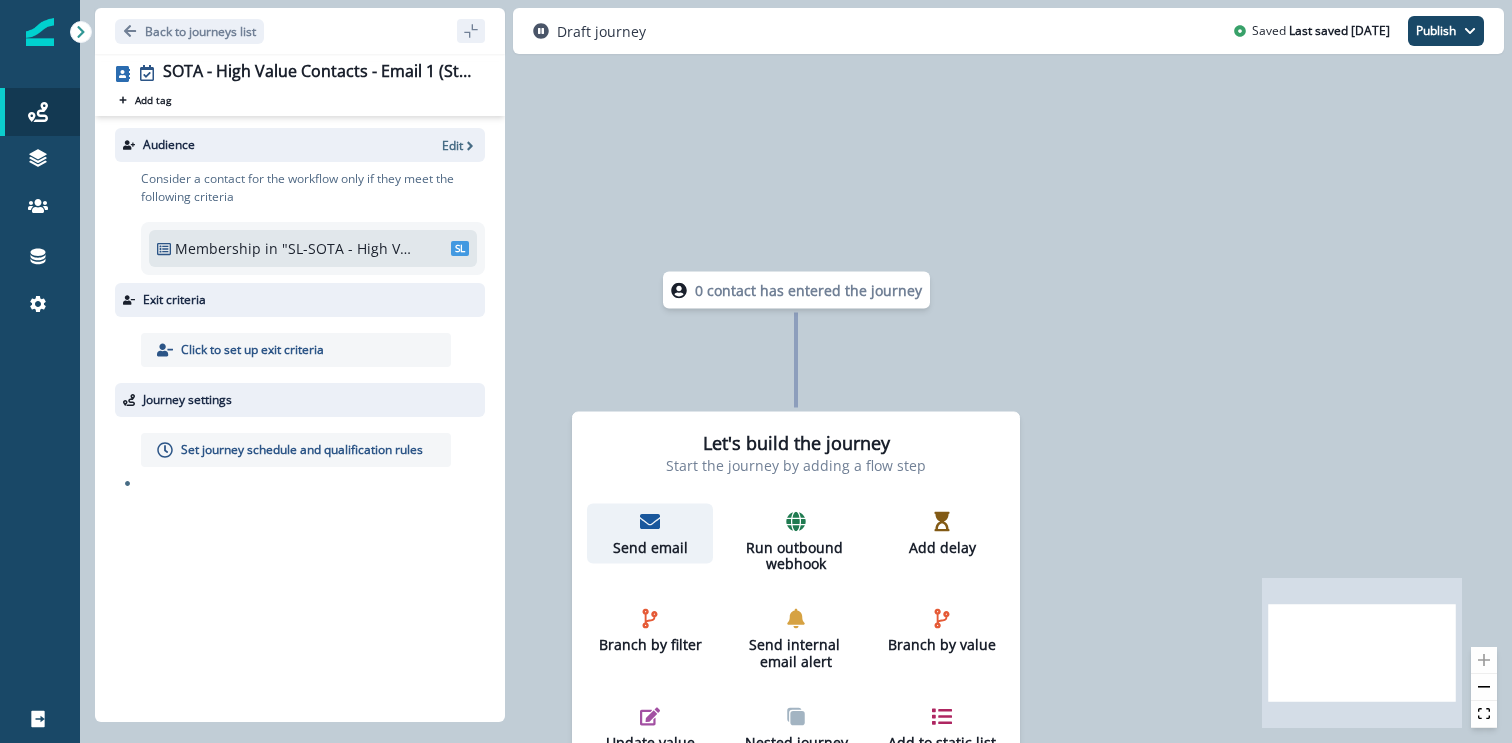 click on "Send email" at bounding box center (650, 533) 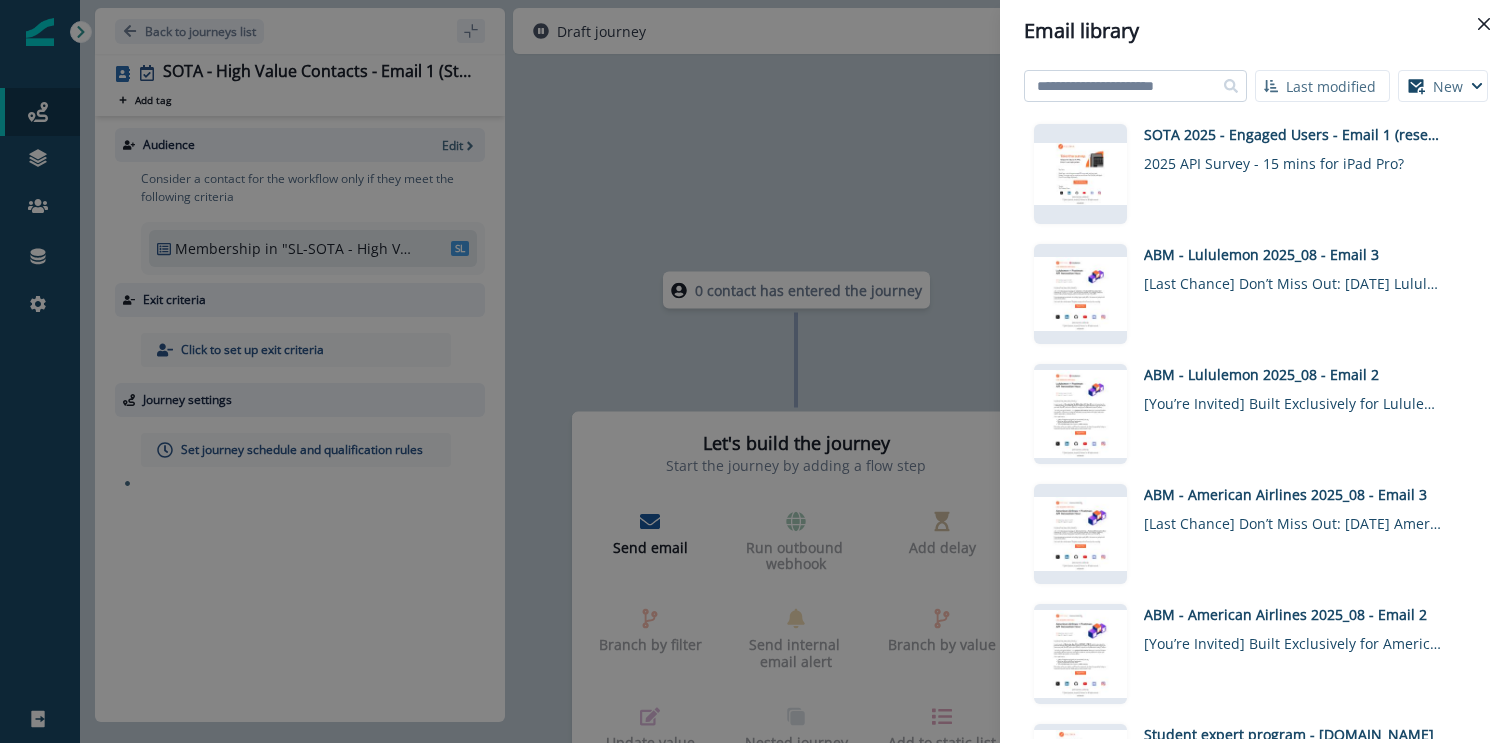 click at bounding box center [1135, 86] 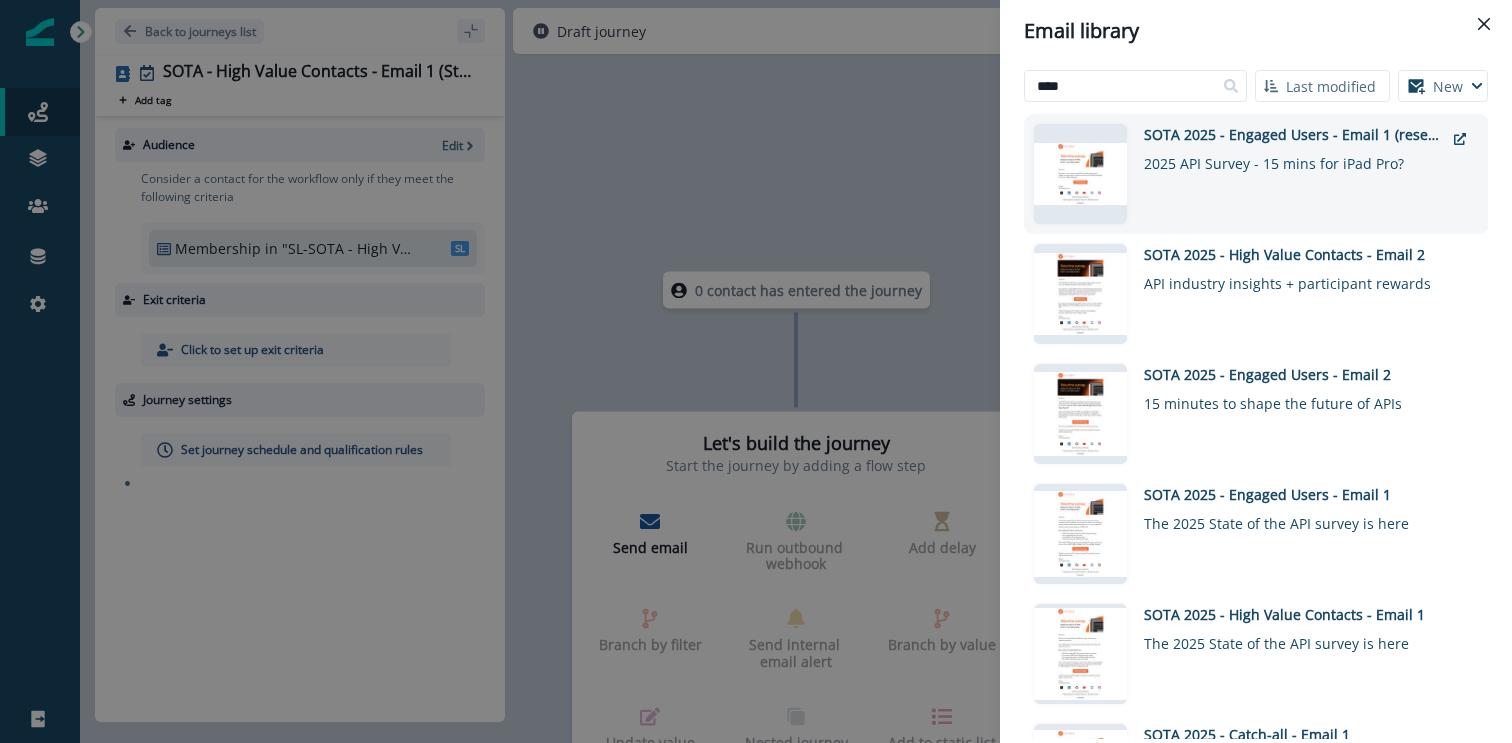 scroll, scrollTop: 95, scrollLeft: 0, axis: vertical 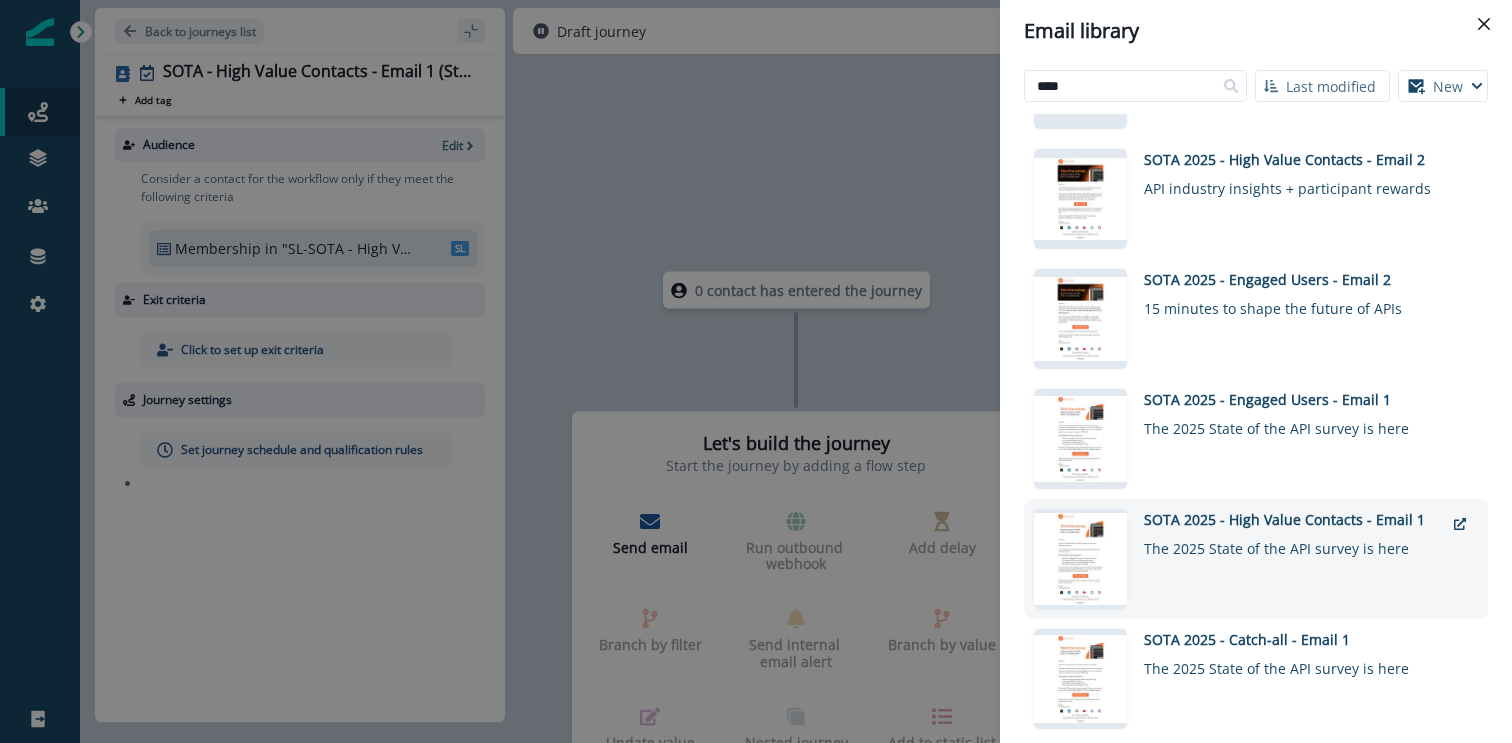 type on "****" 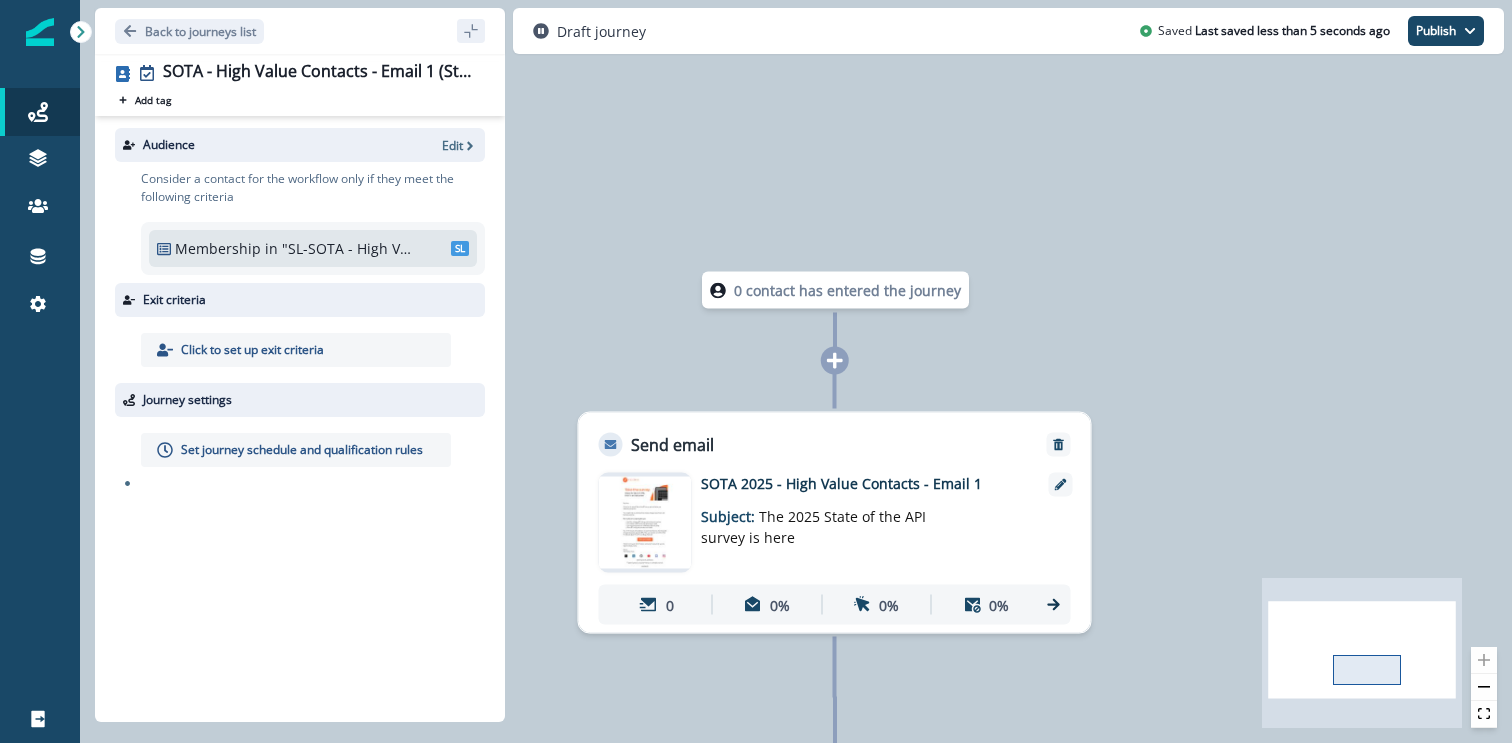click on "SOTA 2025 - High Value Contacts - Email 1" at bounding box center [861, 483] 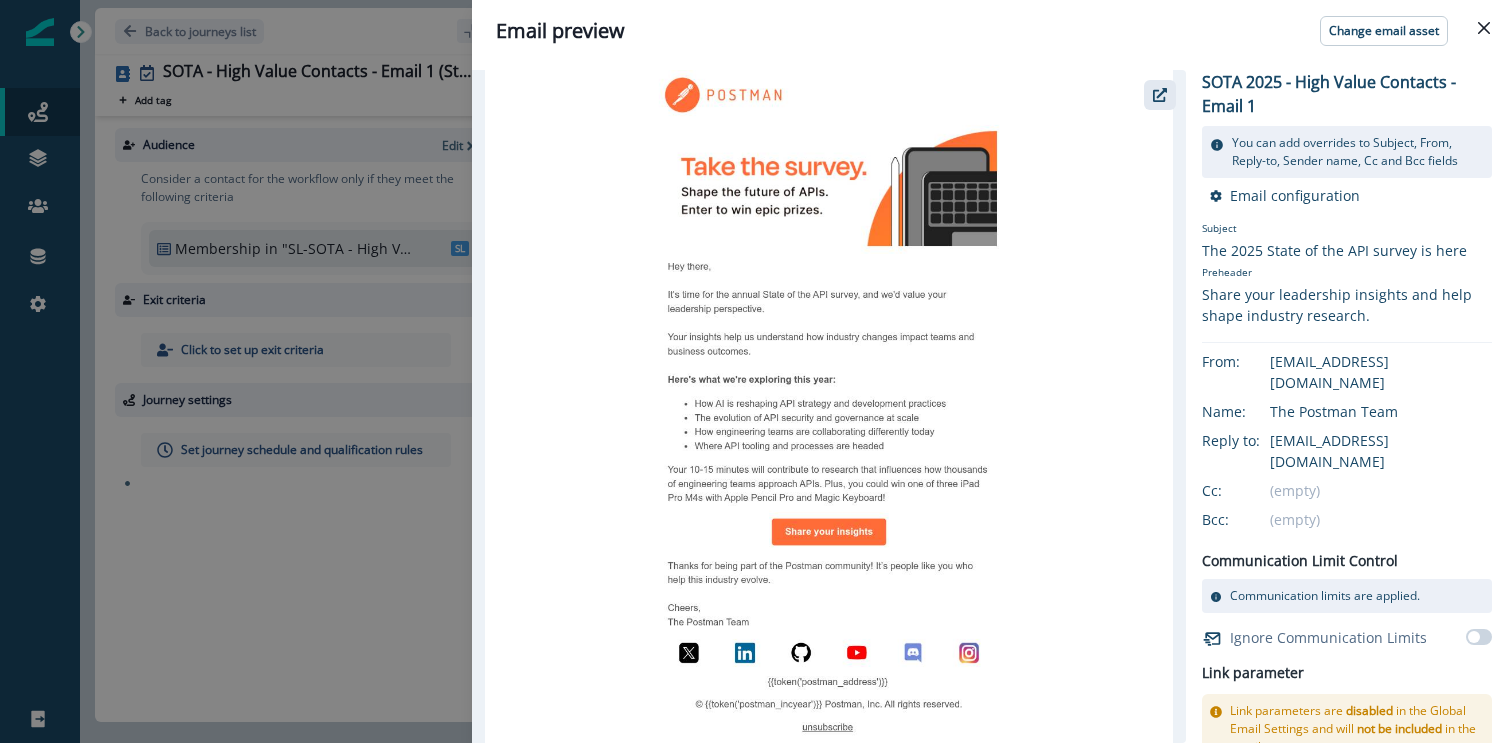 click 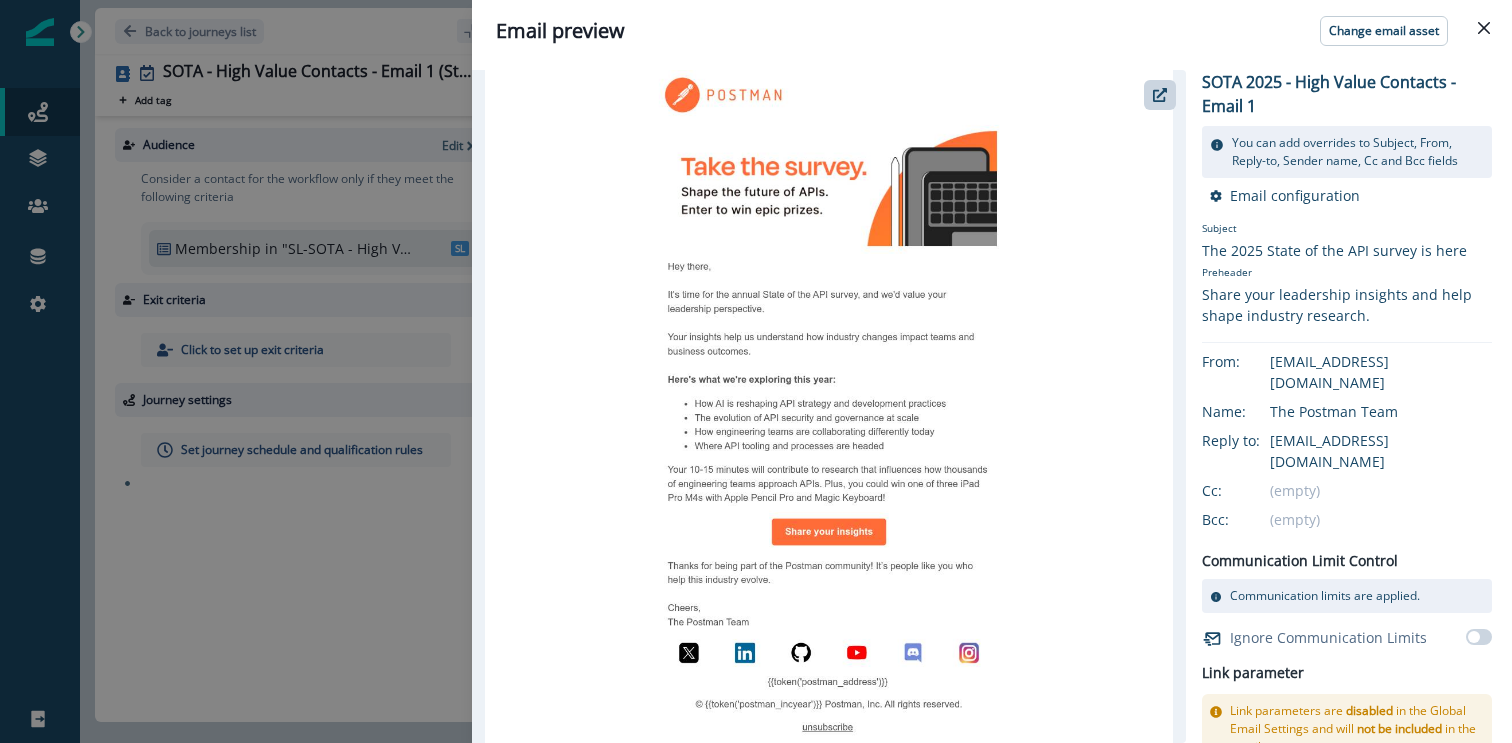 click on "Email preview Change email asset SOTA 2025 - High Value Contacts - Email 1 You can add overrides to Subject, From, Reply-to, Sender name, Cc and Bcc fields Email configuration Subject The 2025 State of the API survey is here Preheader Share your leadership insights and help shape industry research. From: postman@postman.com Name: The Postman Team Reply to: postman@postman.com Cc: (empty) Bcc: (empty) Communication Limit Control Communication limits are applied. Ignore Communication Limits Link parameter Link parameters are   disabled   in the Global Email Settings and will   not be included   in the emails. Link parameter configuration Global Parameters UTM Campaign {{ Journey name will be used }} UTM Medium email UTM Source inflection UTM Content {{ Email asset name will be used }} Asset Parameters Email Parameters" at bounding box center [756, 371] 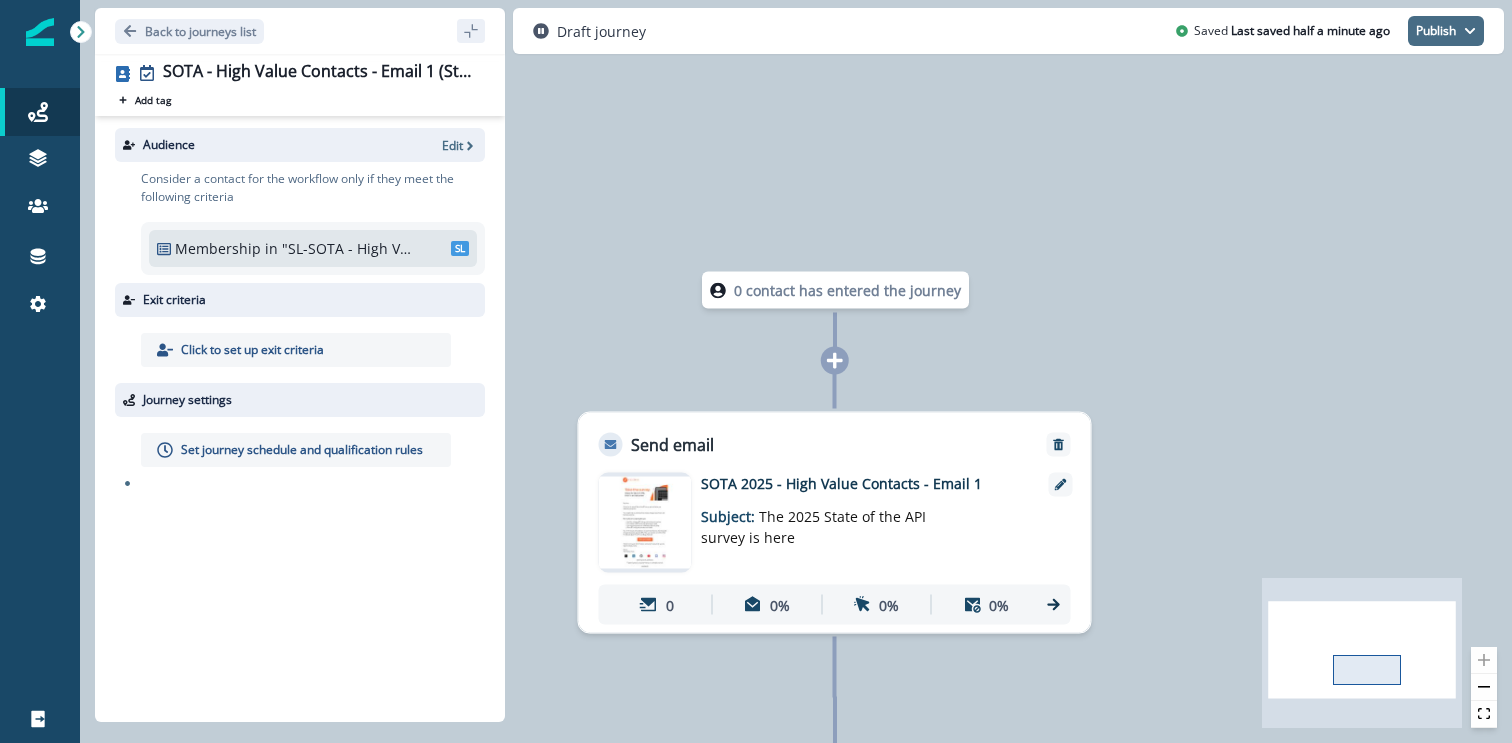 click on "Publish" at bounding box center (1446, 31) 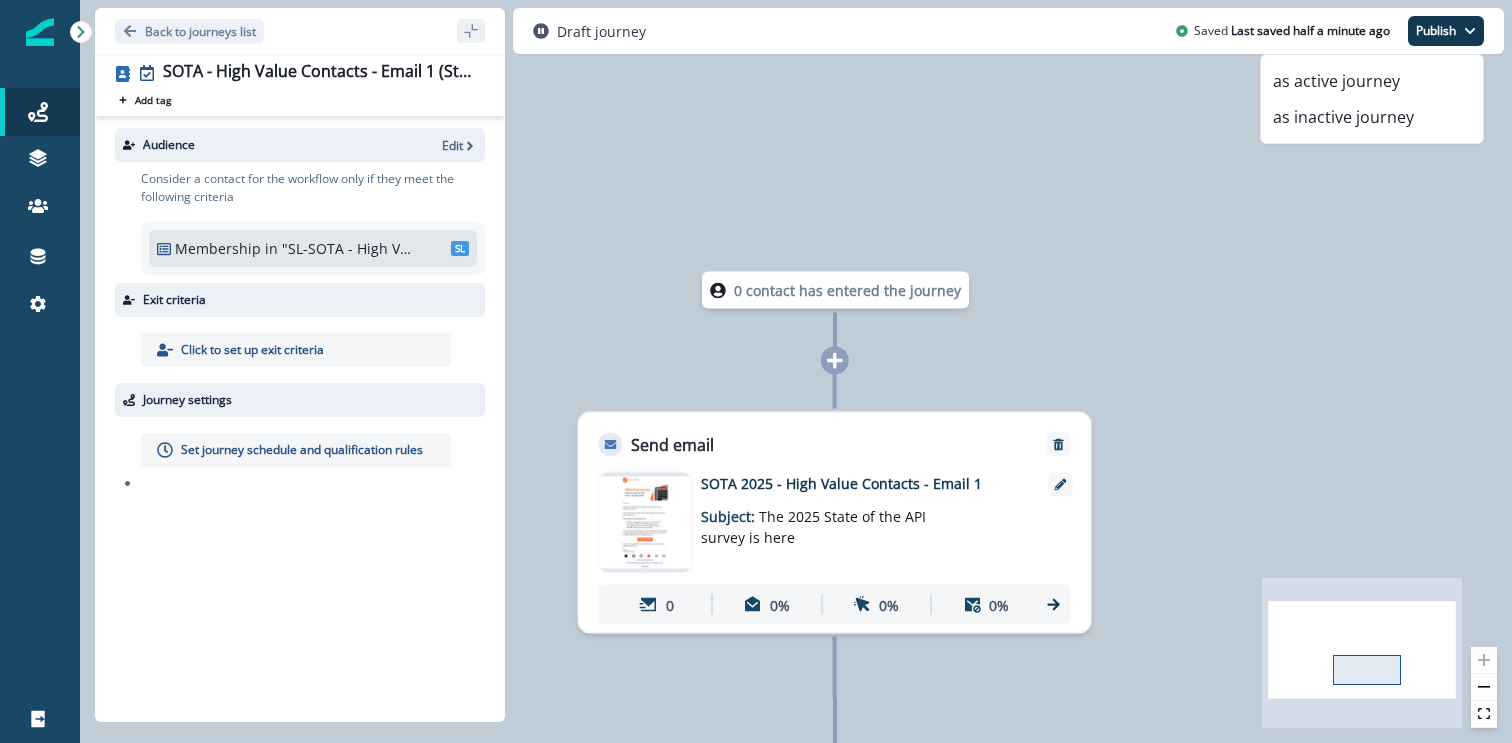 click on "Set journey schedule and qualification rules" at bounding box center (296, 450) 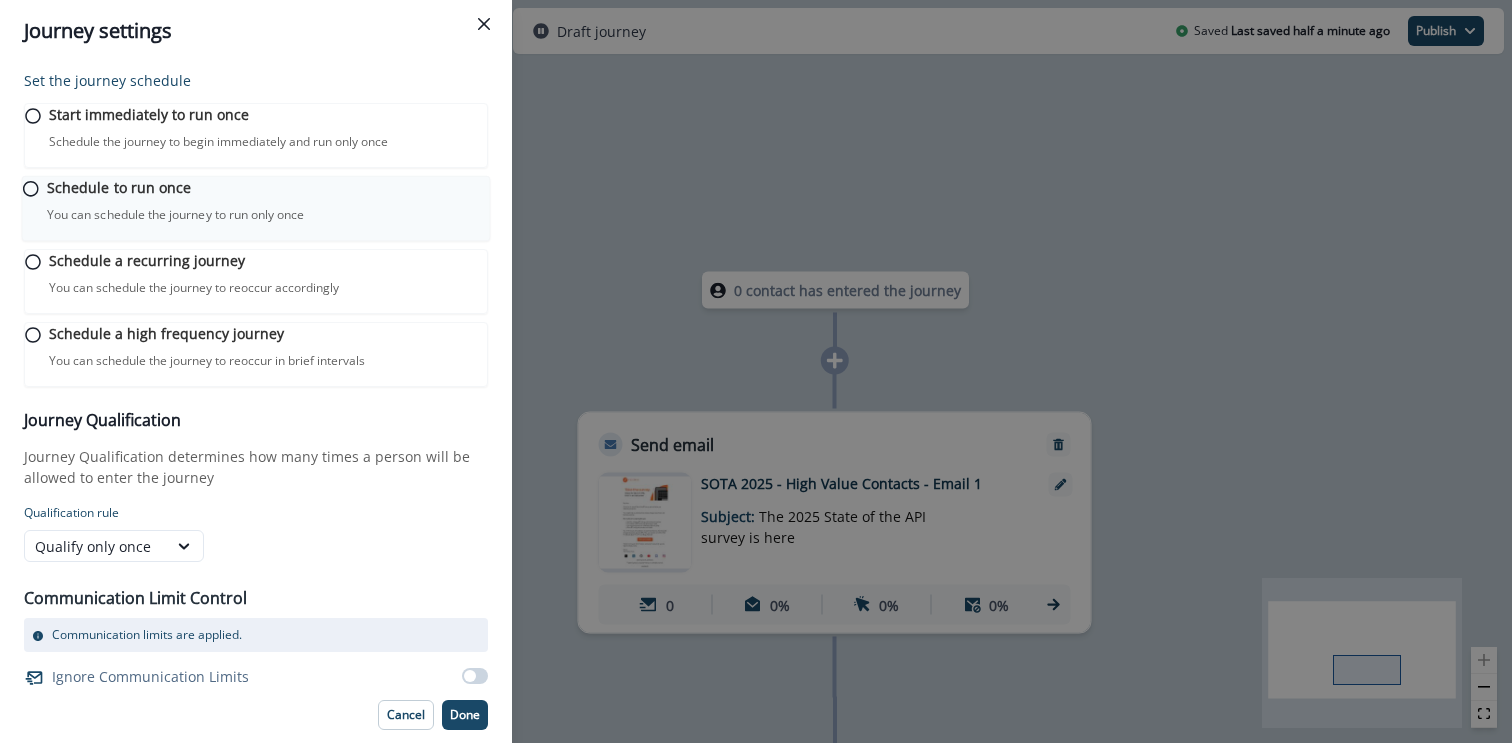 click on "Schedule to run once You can schedule the journey to run only once   Journey is scheduled in Workspace Timezone Workspace timezone:   ( UTC -07:00 America/Los_Angeles )" at bounding box center (268, 200) 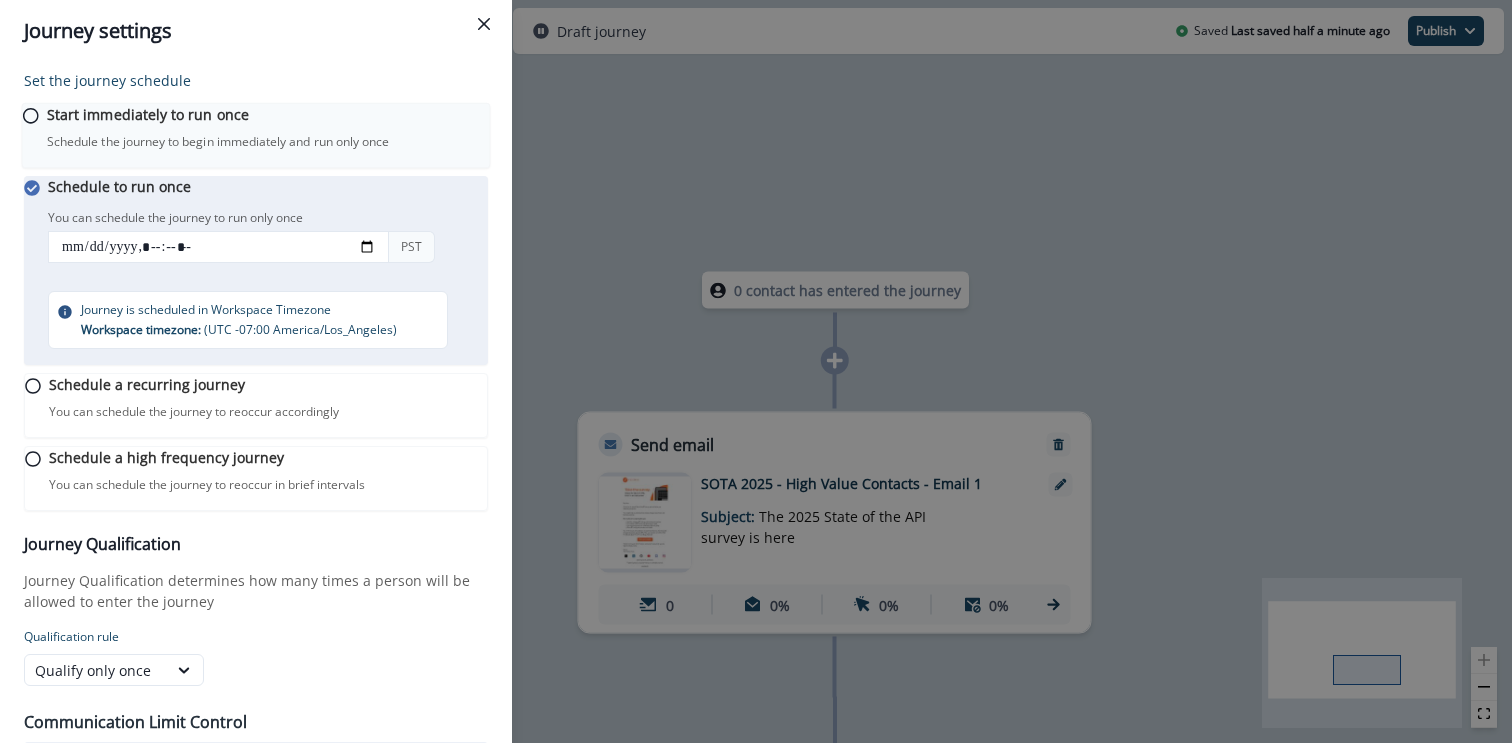 click on "Start immediately to run once Schedule the journey to begin immediately and run only once   Journey is scheduled in Workspace Timezone Workspace timezone:   ( UTC -07:00 America/Los_Angeles )" at bounding box center (256, 136) 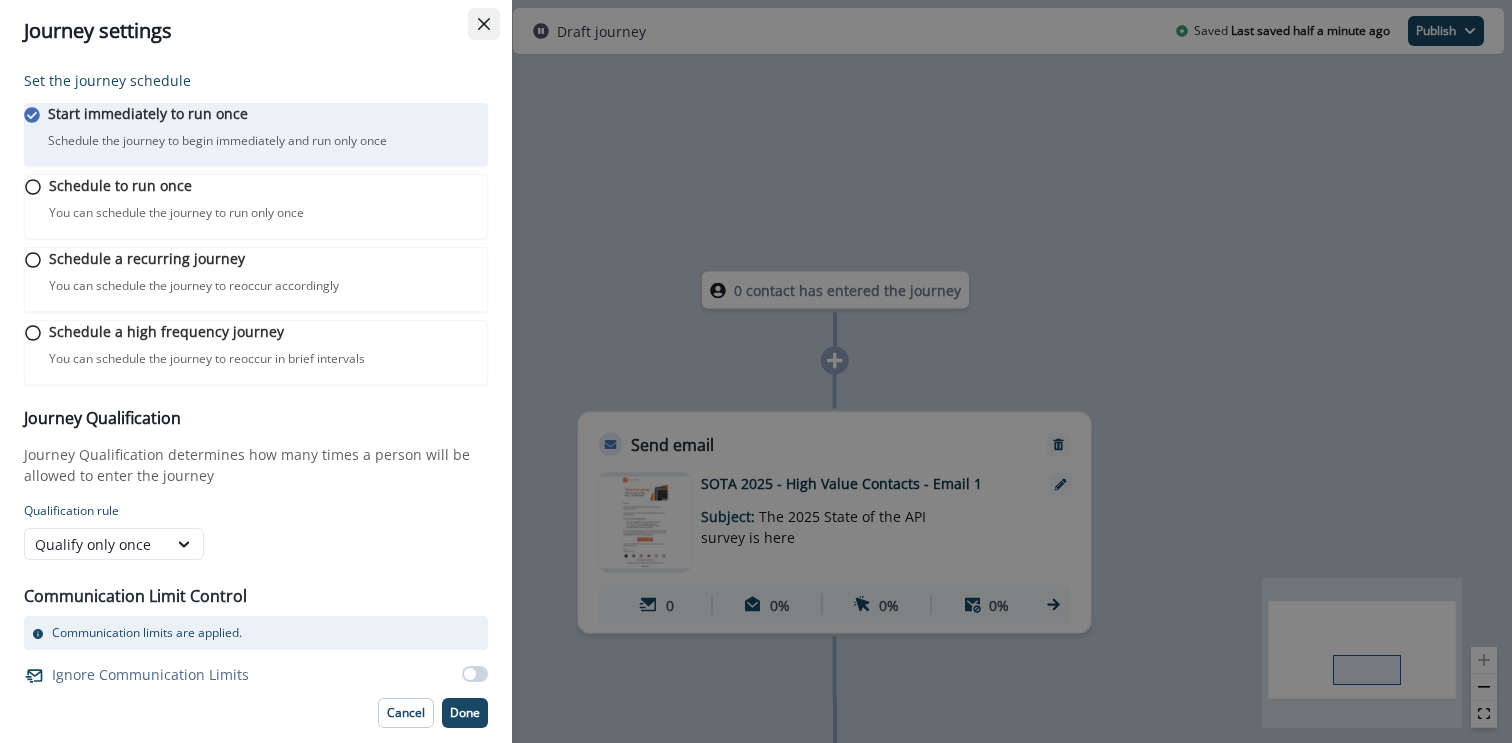 click at bounding box center (484, 24) 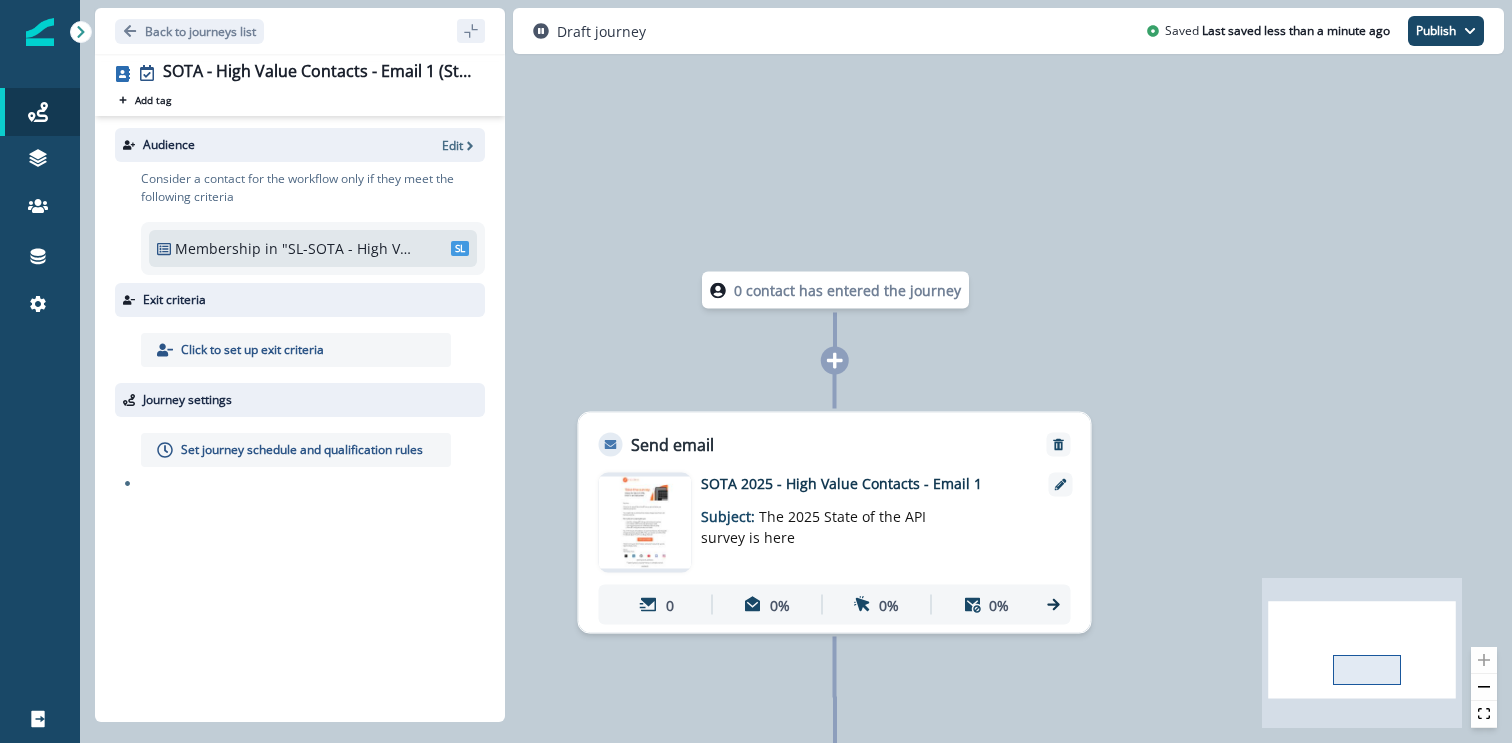 click on "Set journey schedule and qualification rules" at bounding box center [302, 450] 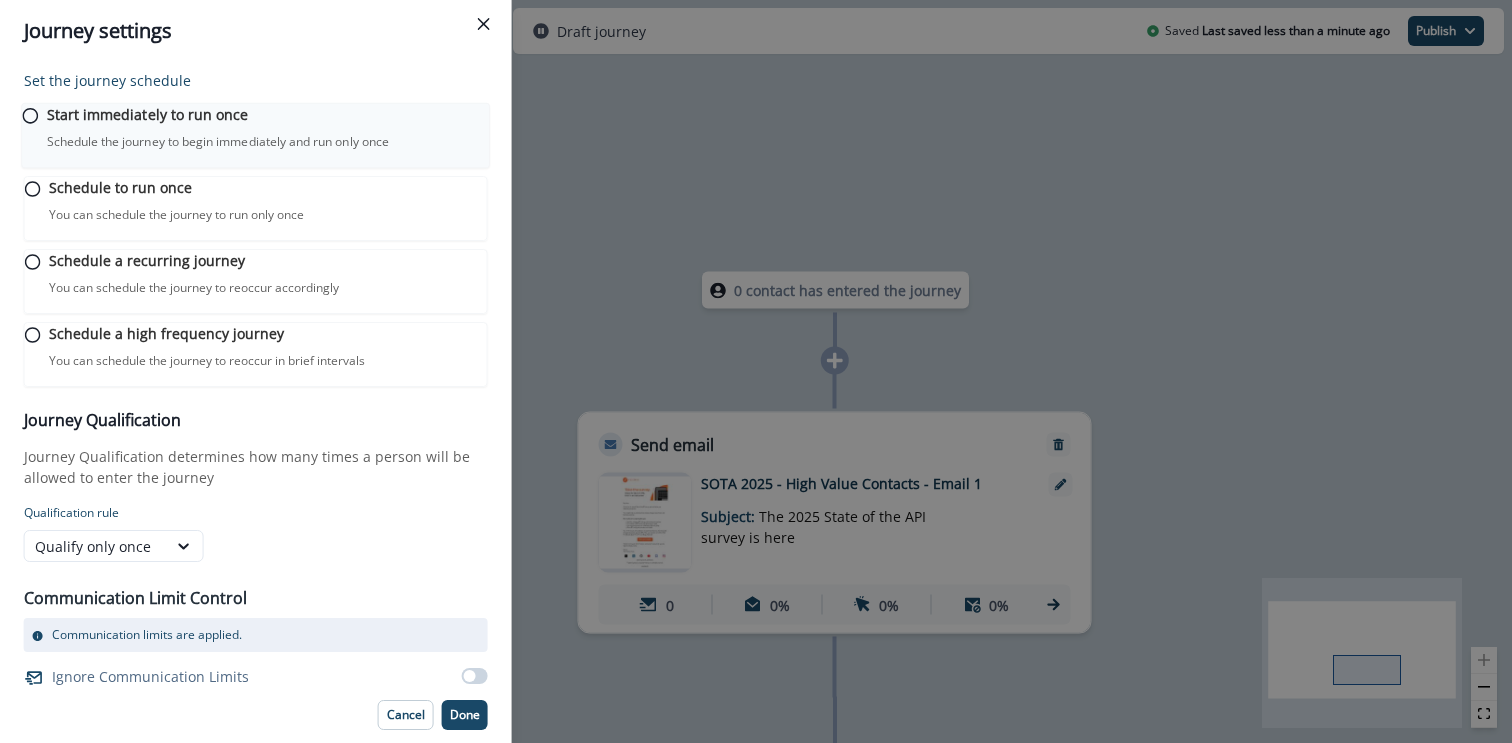 click on "Start immediately to run once Schedule the journey to begin immediately and run only once   Journey is scheduled in Workspace Timezone Workspace timezone:   ( UTC -07:00 America/Los_Angeles )" at bounding box center (268, 127) 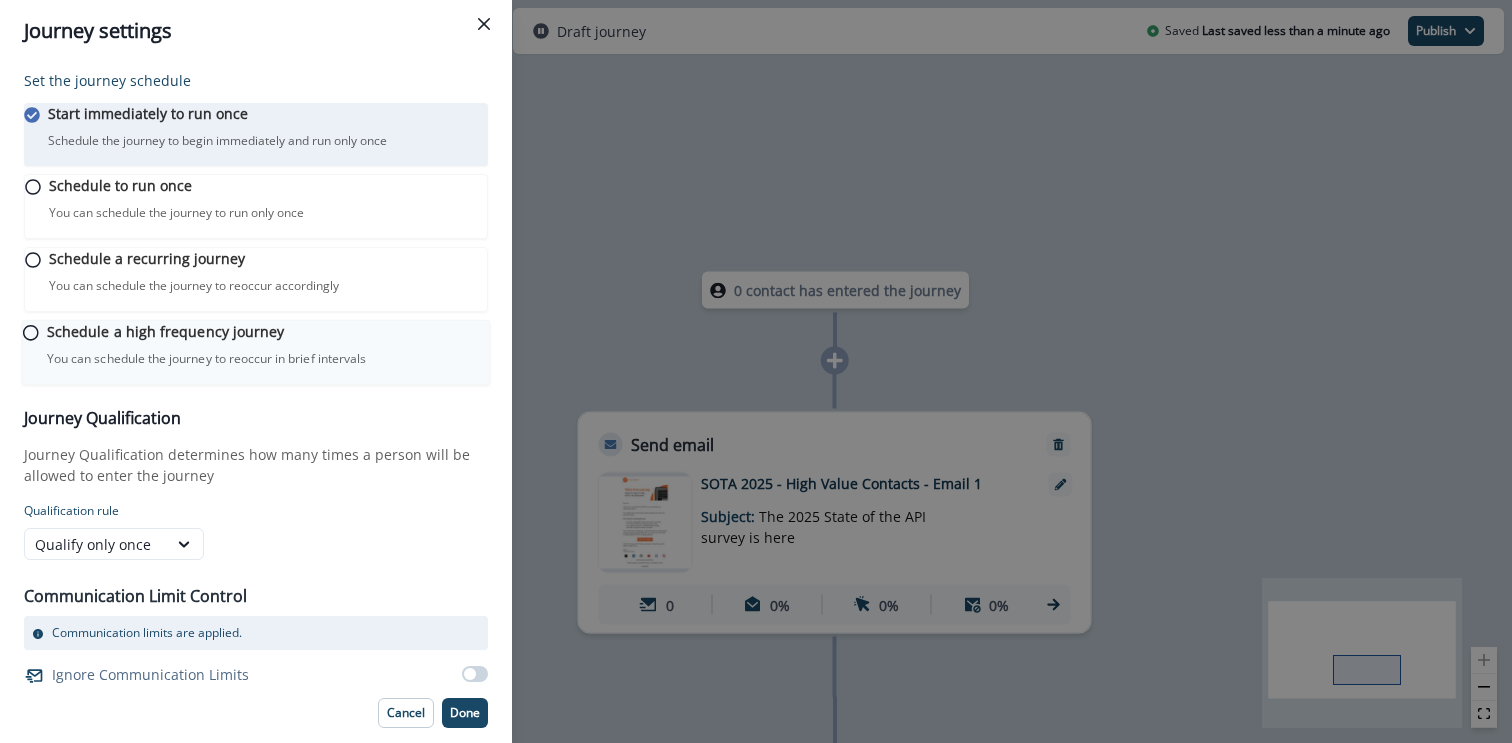 scroll, scrollTop: 41, scrollLeft: 0, axis: vertical 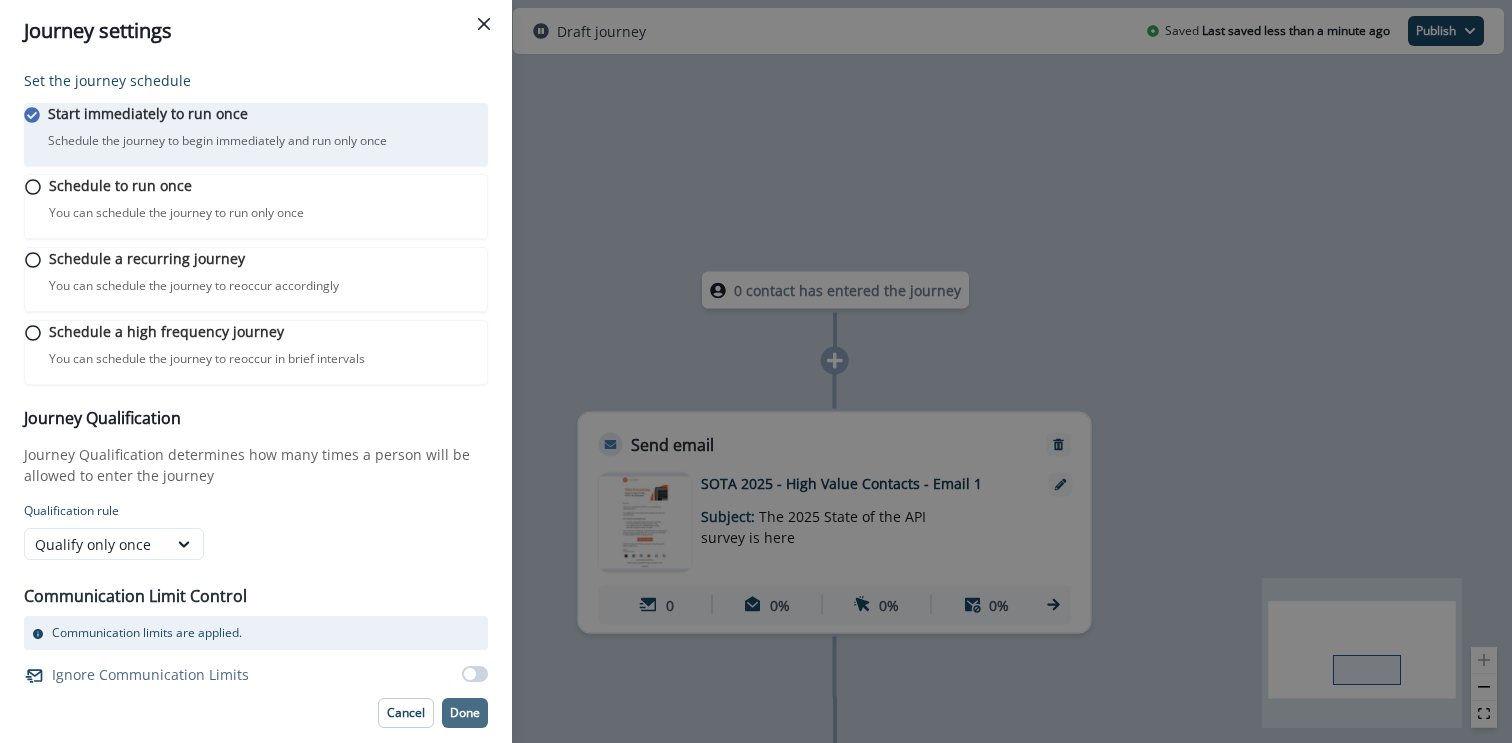 click on "Done" at bounding box center (465, 713) 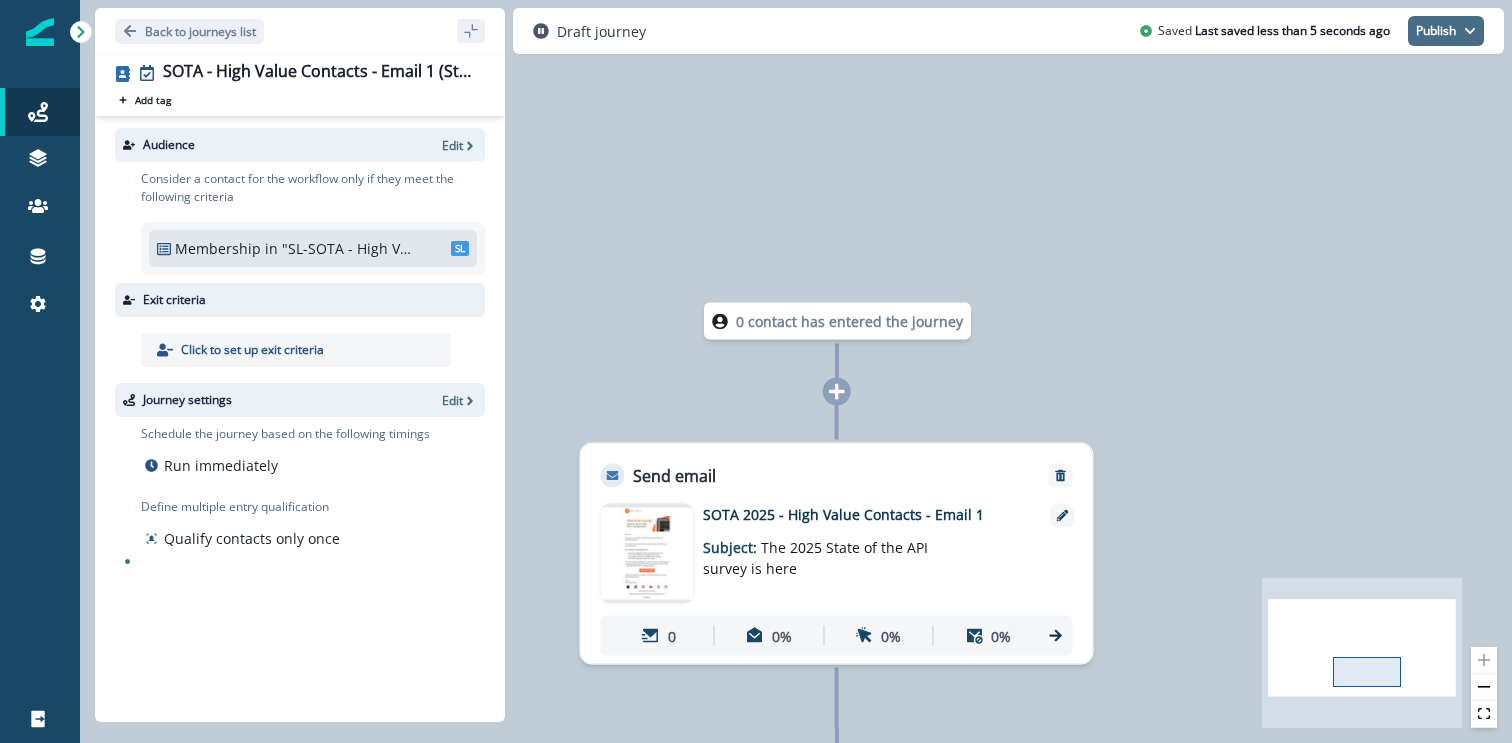 click on "Publish" at bounding box center [1446, 31] 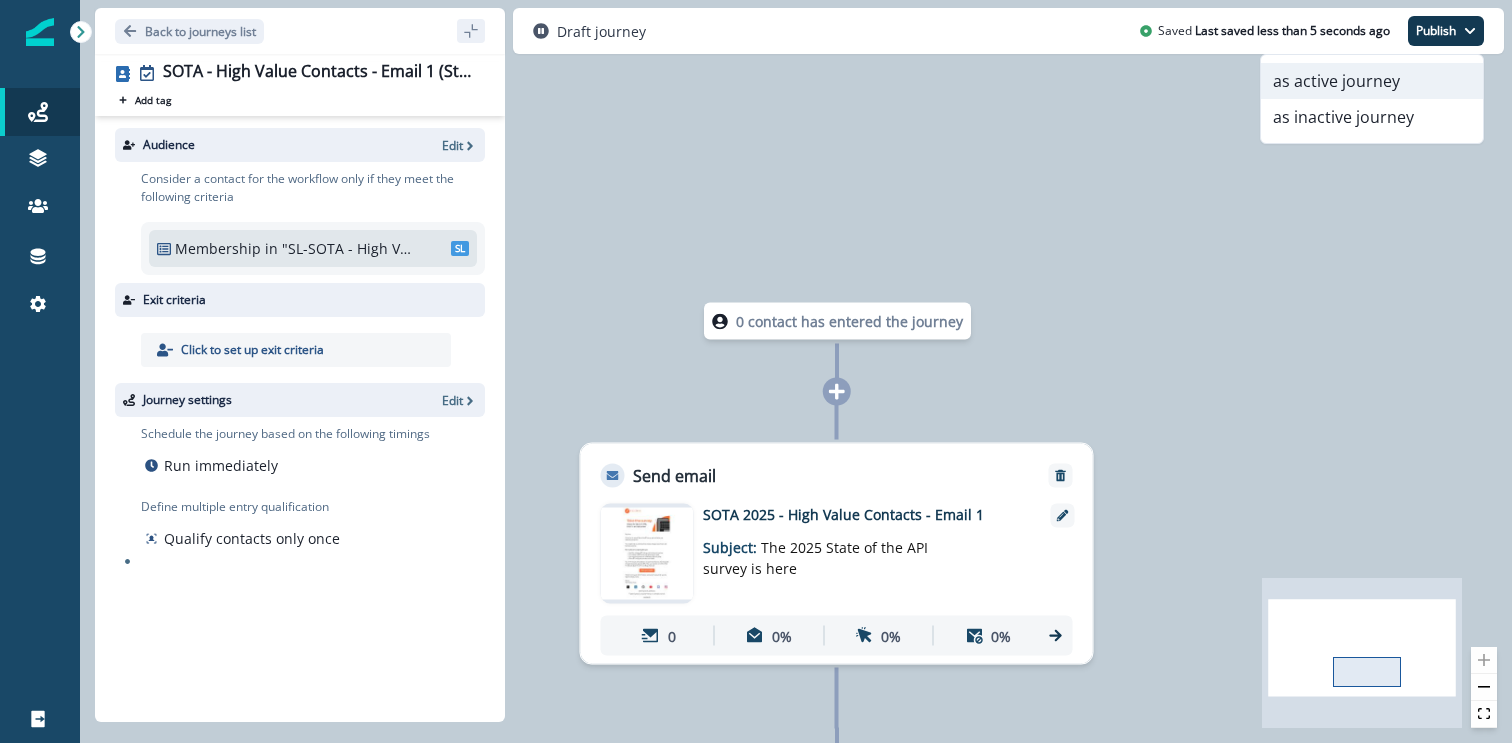 click on "as active journey" at bounding box center [1372, 81] 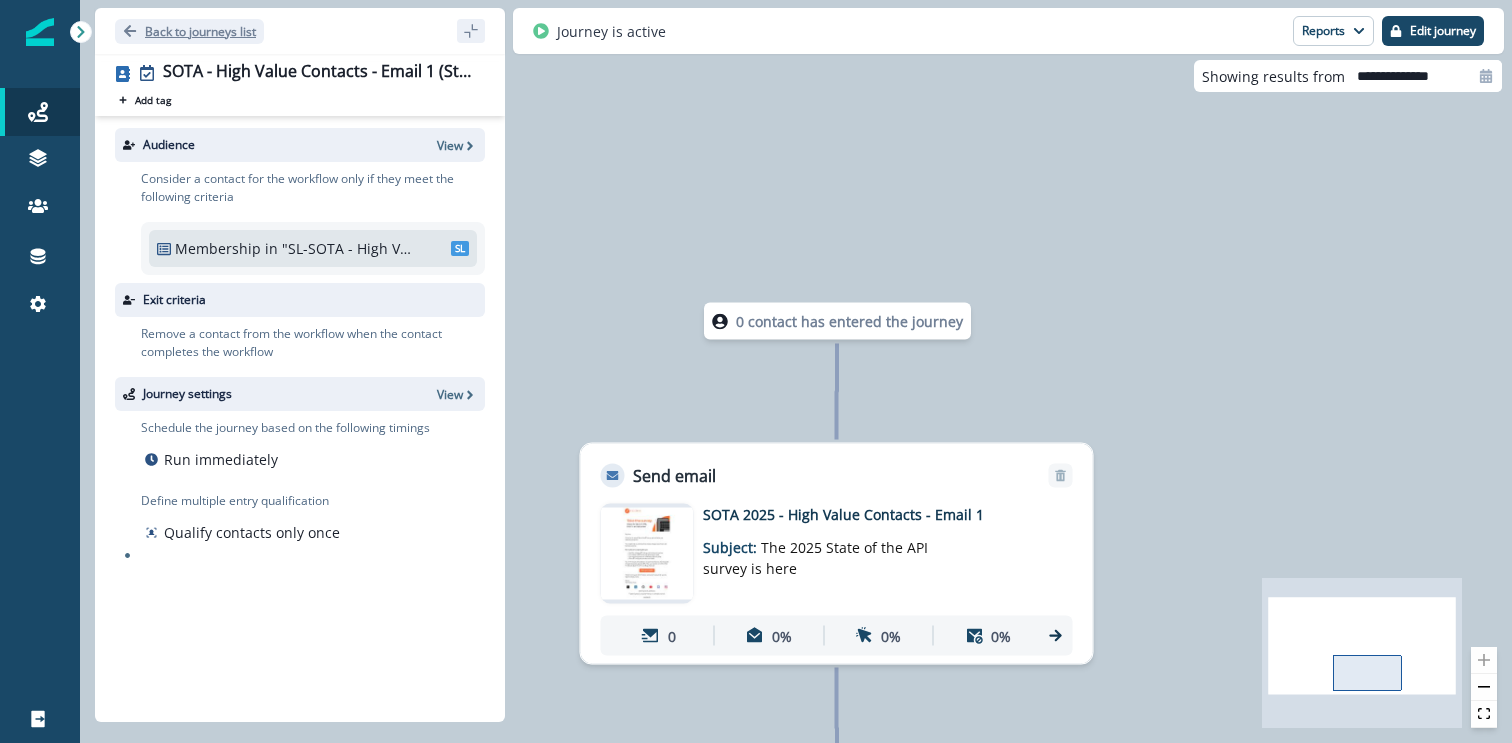 click on "Back to journeys list" at bounding box center (189, 31) 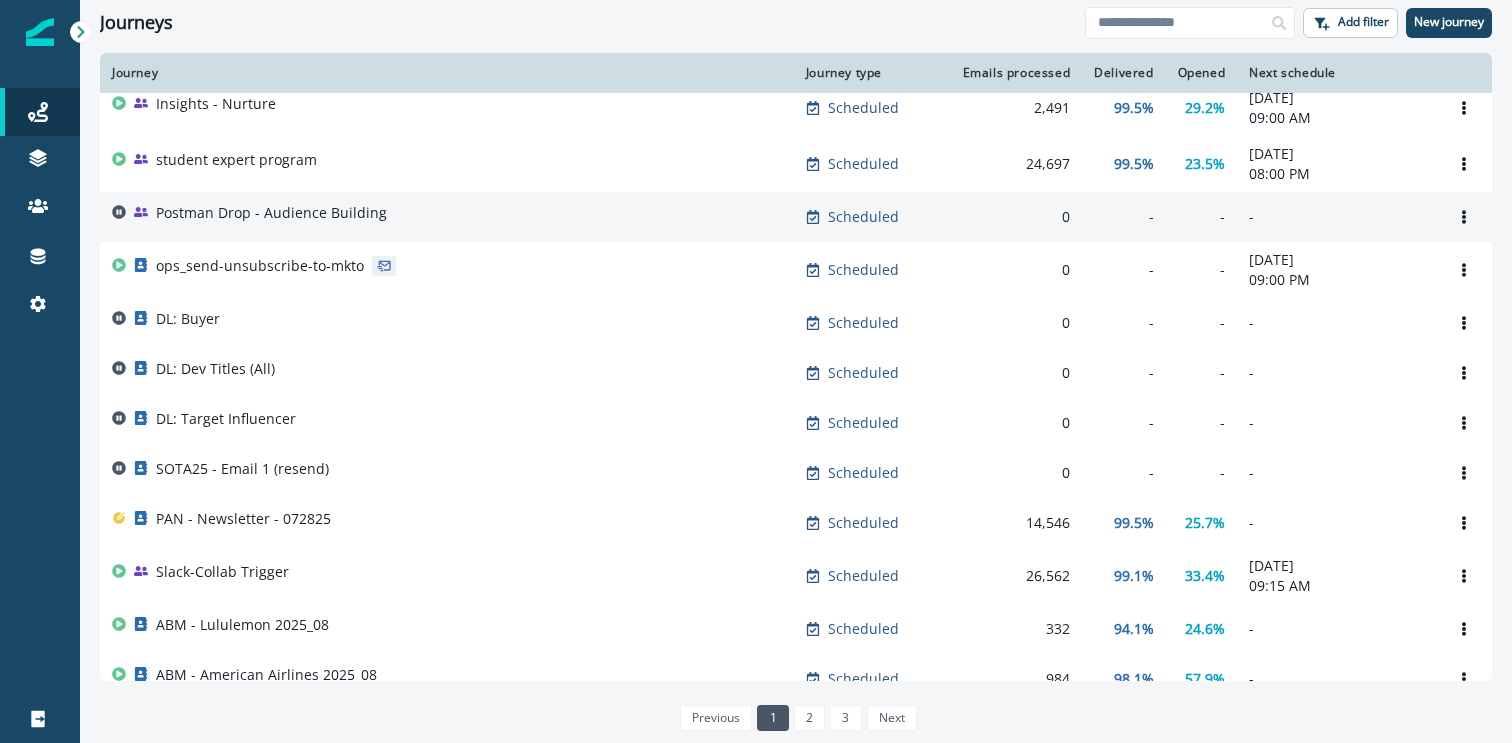 scroll, scrollTop: 135, scrollLeft: 0, axis: vertical 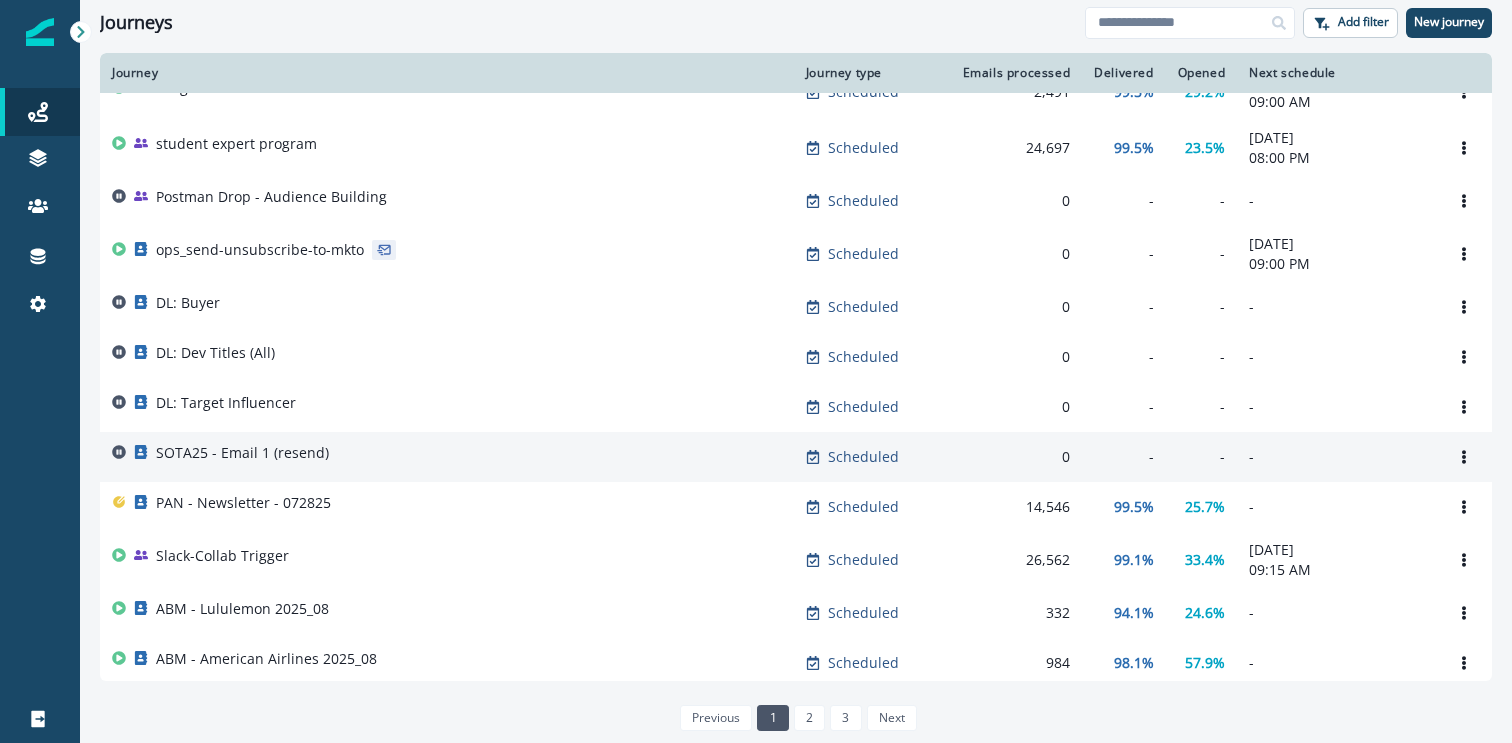 click on "SOTA25 - Email 1 (resend)" at bounding box center [242, 453] 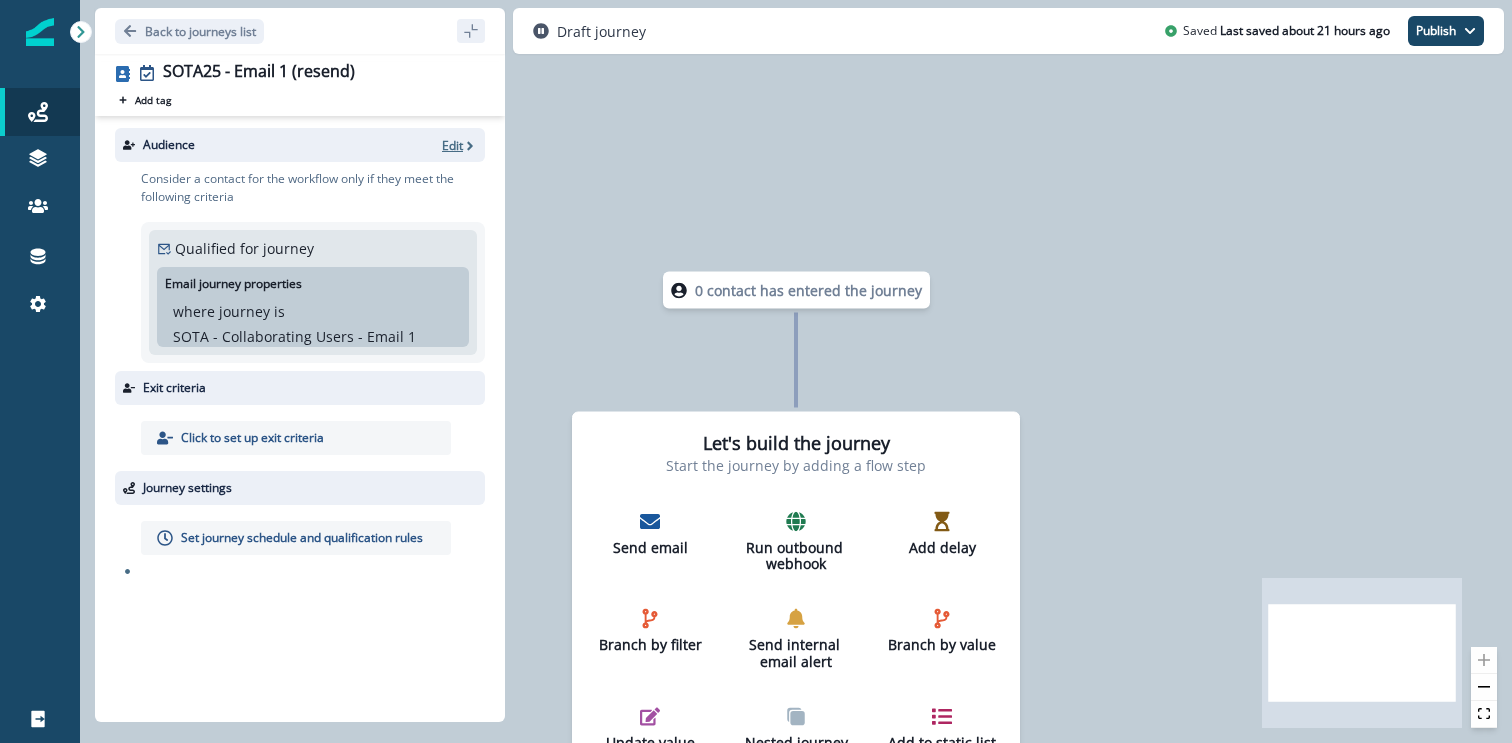 click on "Edit" at bounding box center [452, 145] 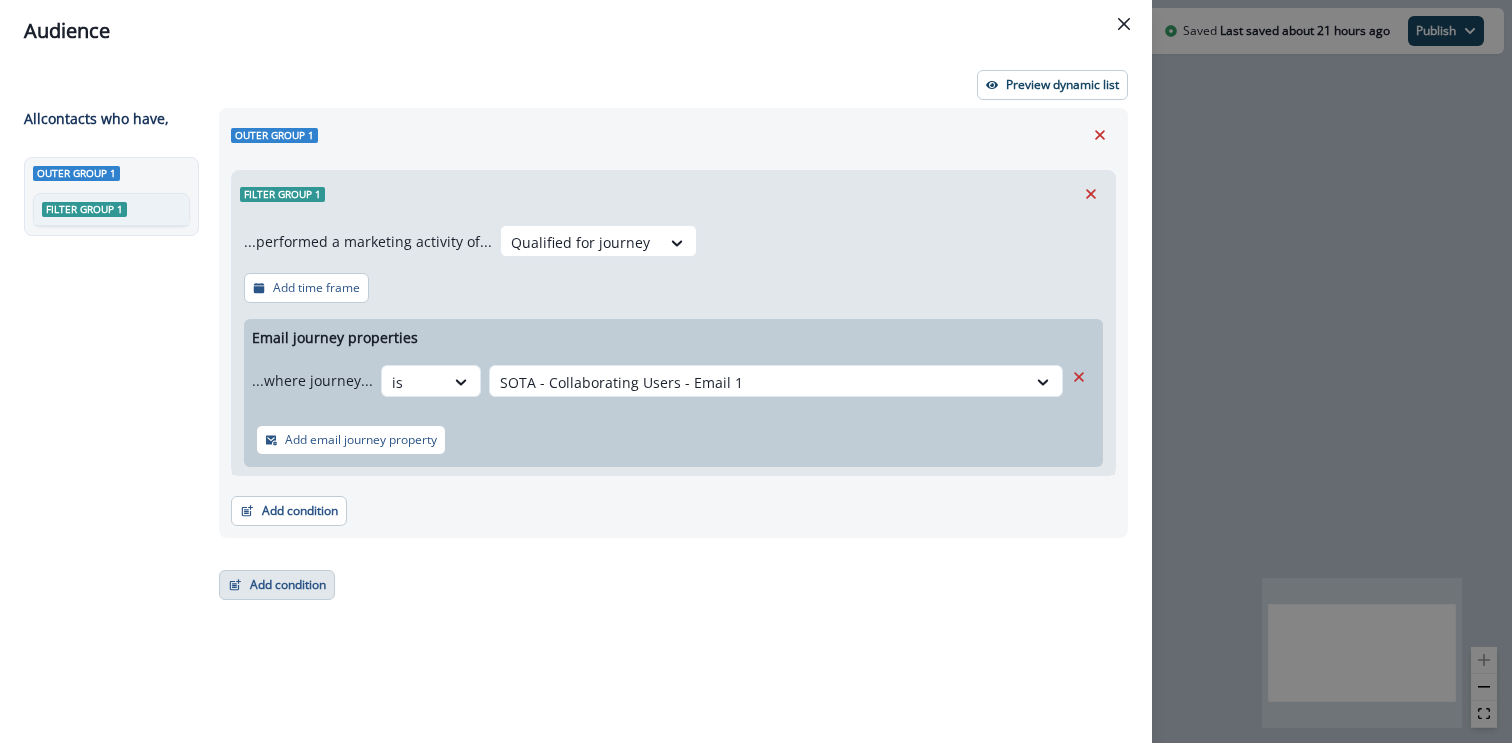 click on "Add condition" at bounding box center (277, 585) 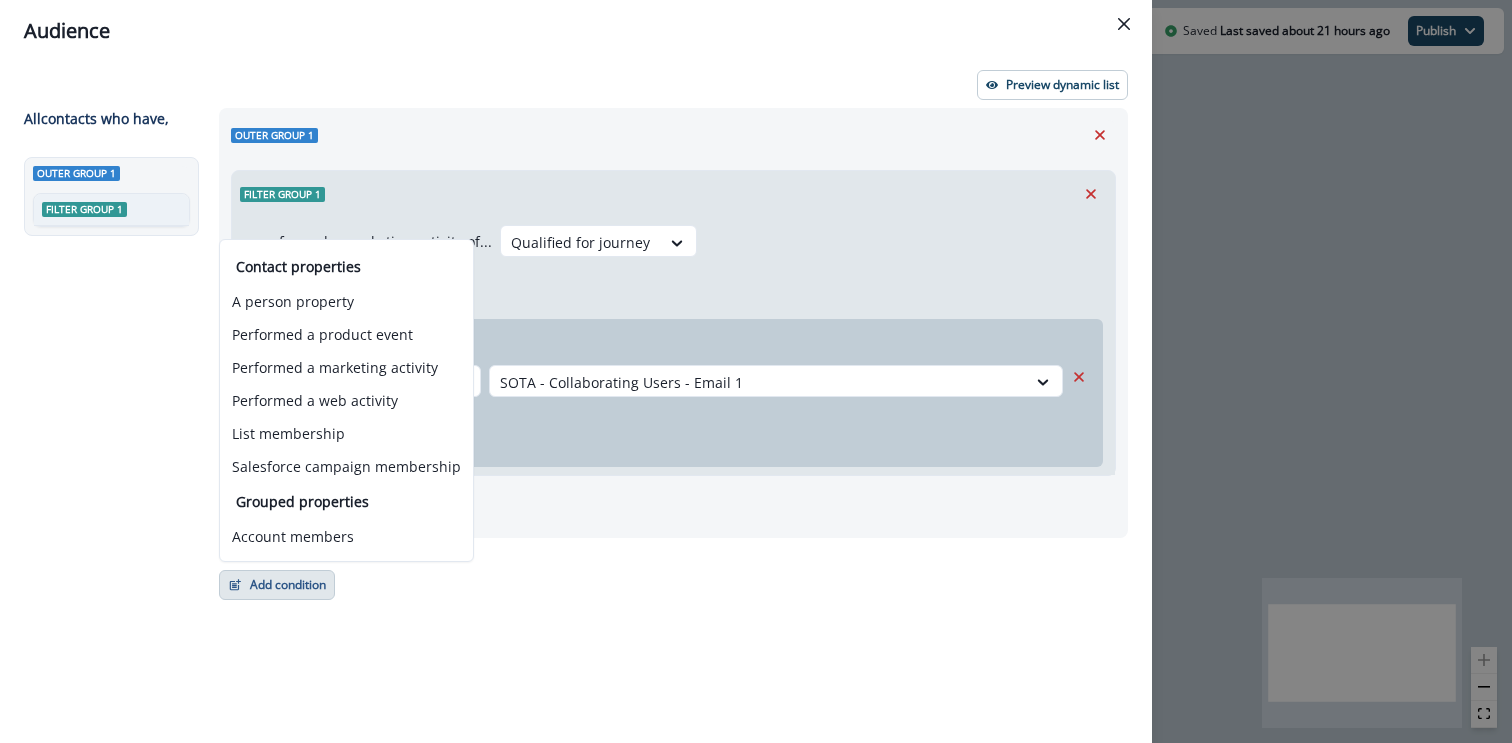 click on "Add condition Contact properties A person property Performed a product event Performed a marketing activity Performed a web activity List membership Salesforce campaign membership" at bounding box center (673, 501) 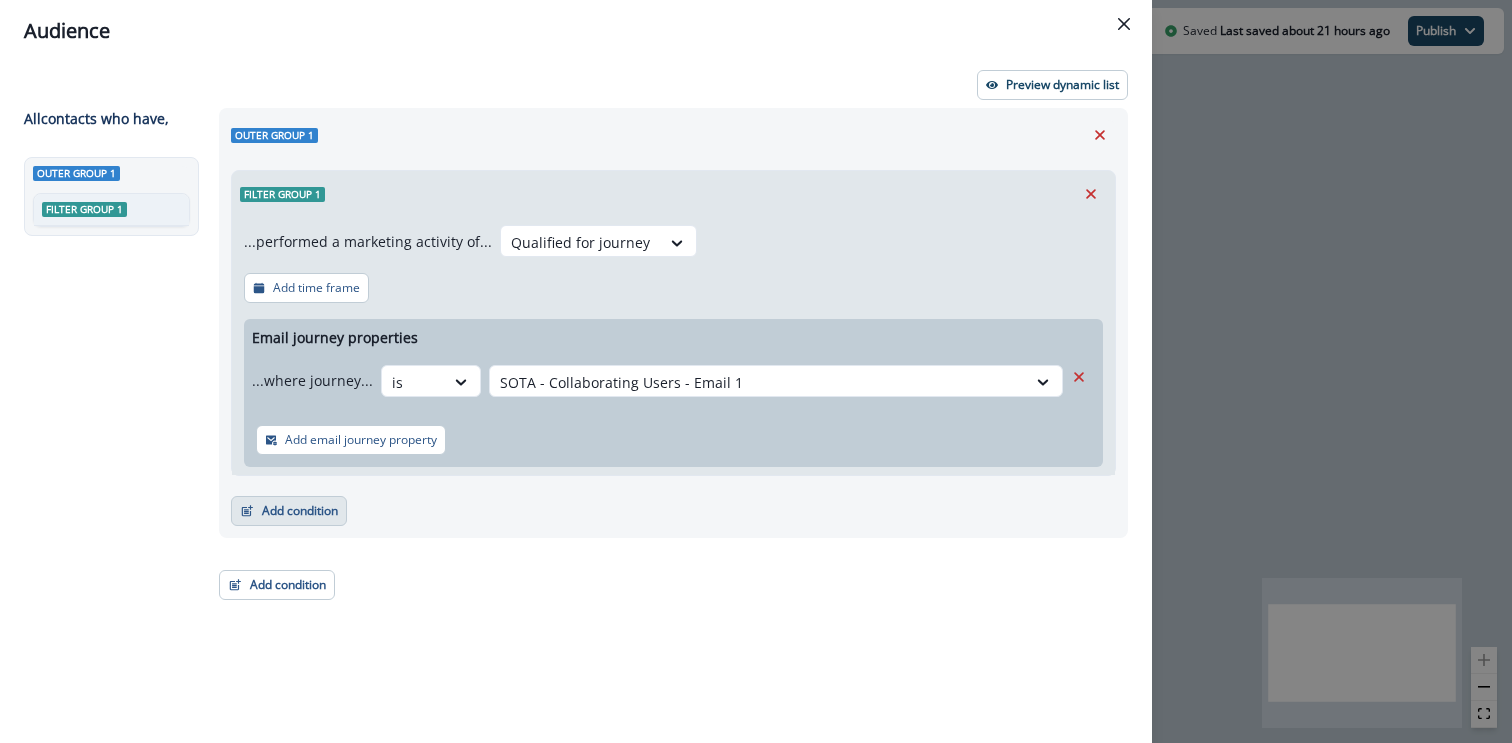 click on "Add condition" at bounding box center [289, 511] 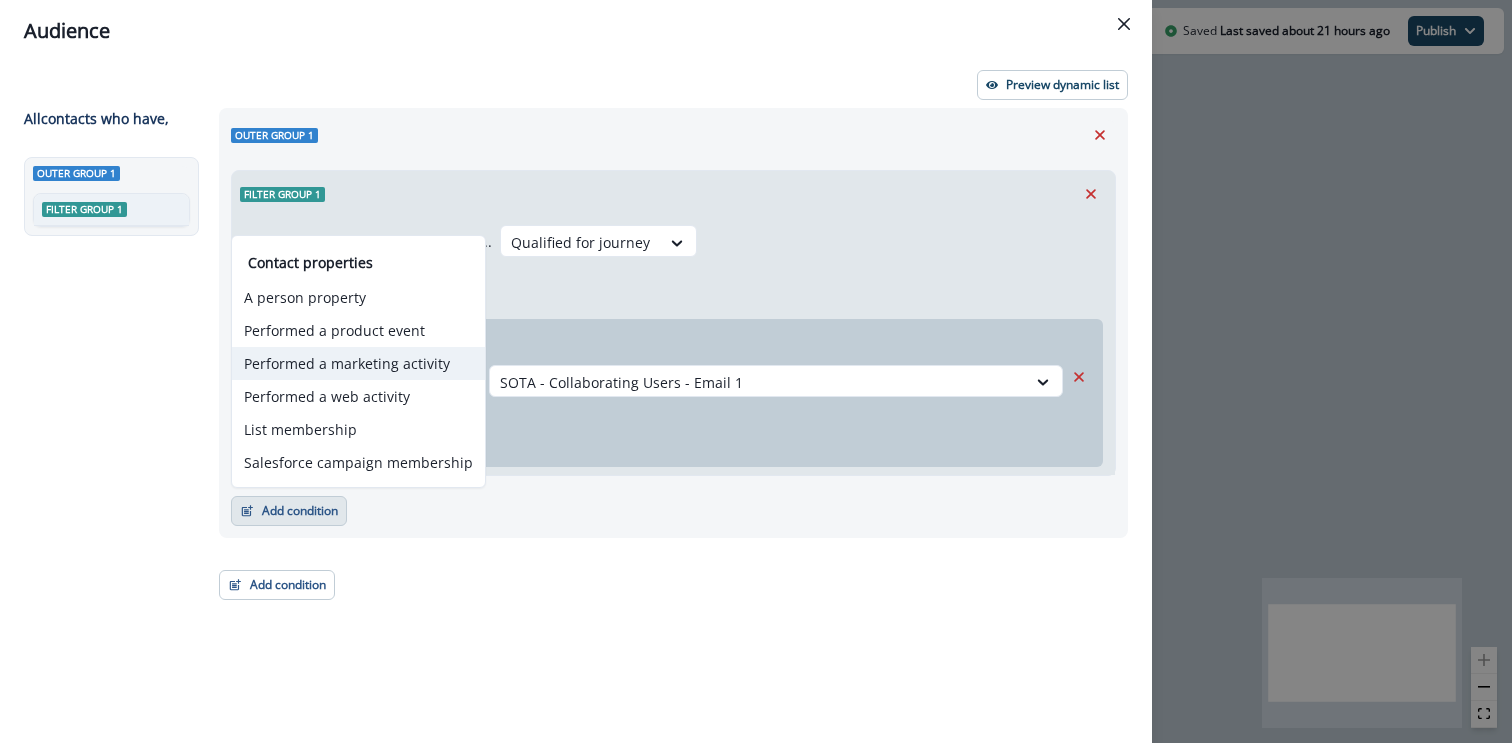 click on "Performed a marketing activity" at bounding box center [358, 363] 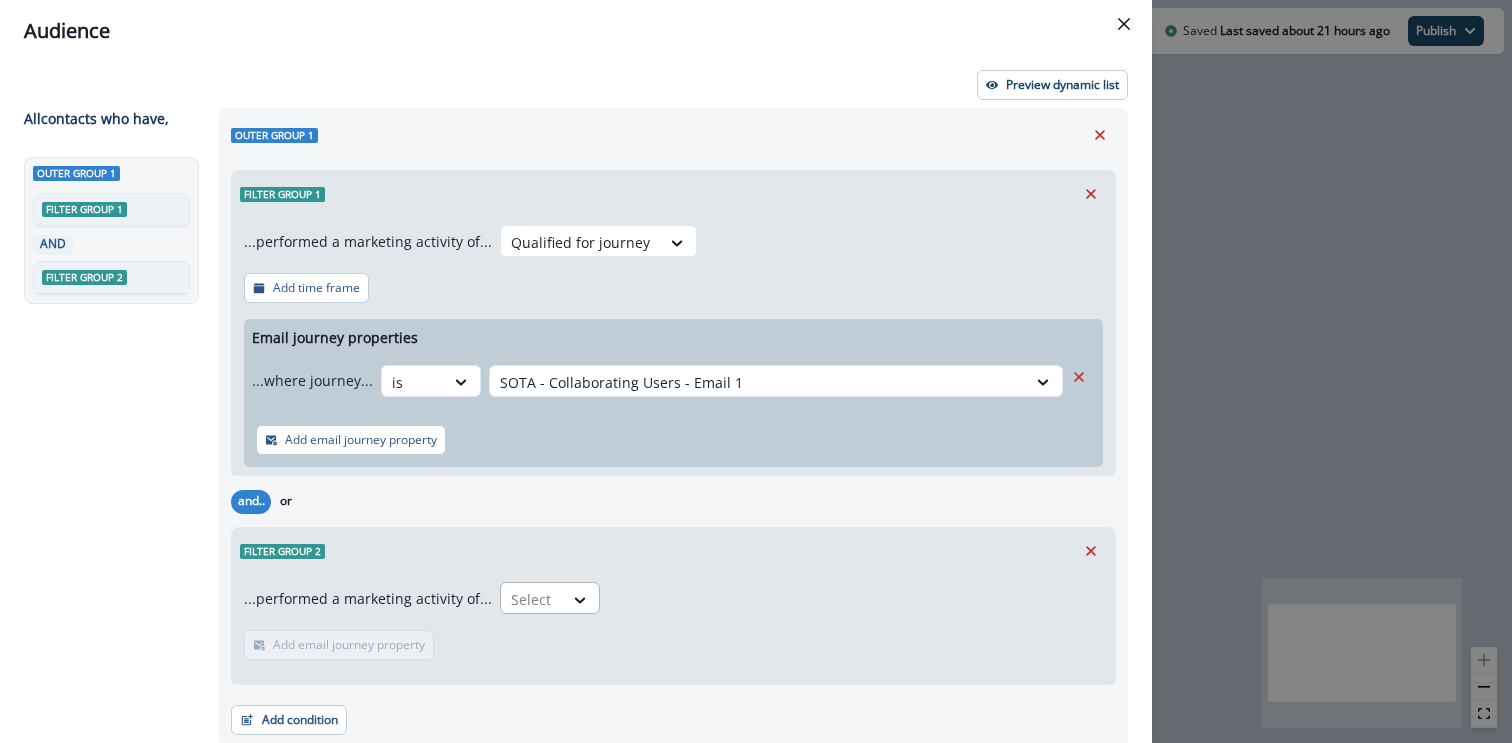 click at bounding box center [532, 599] 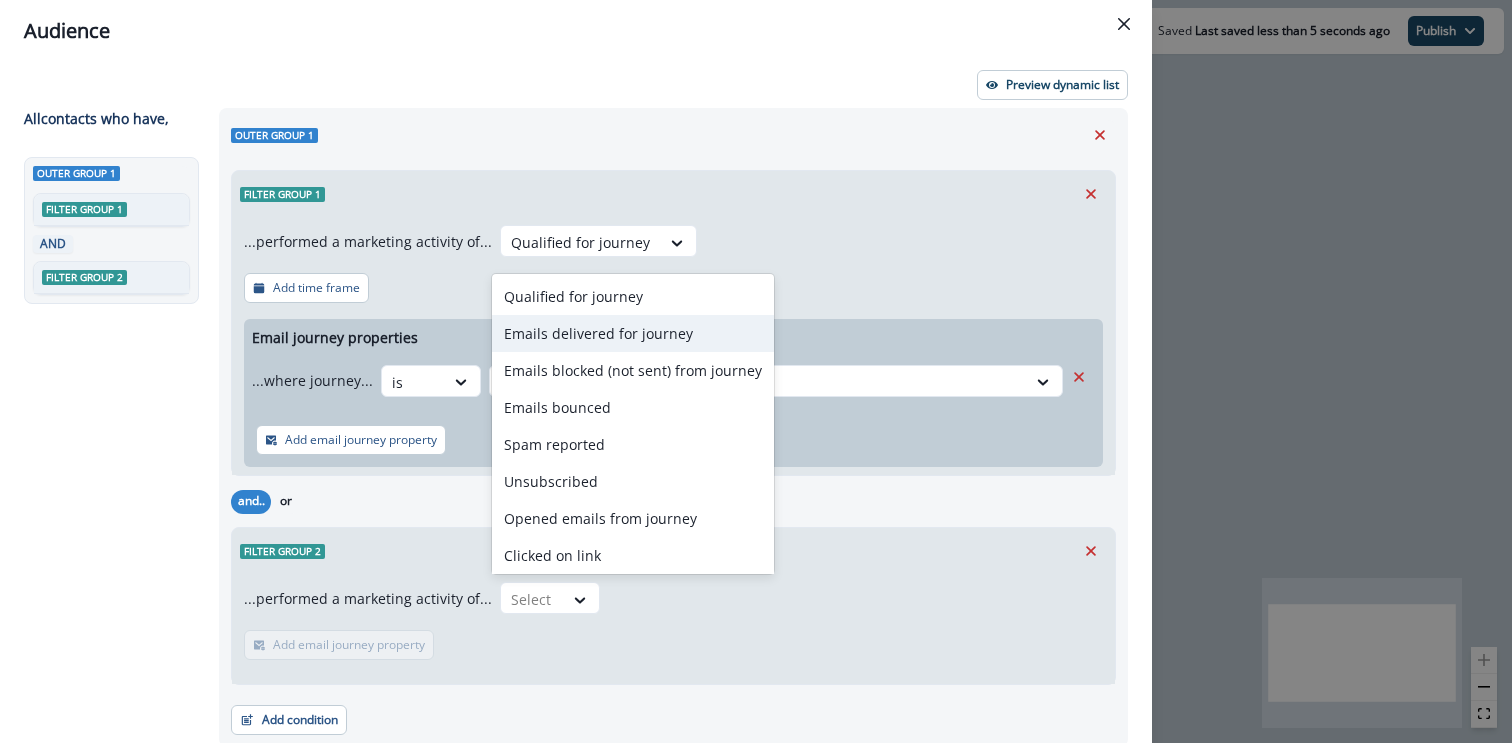 click on "Emails delivered for journey" at bounding box center [633, 333] 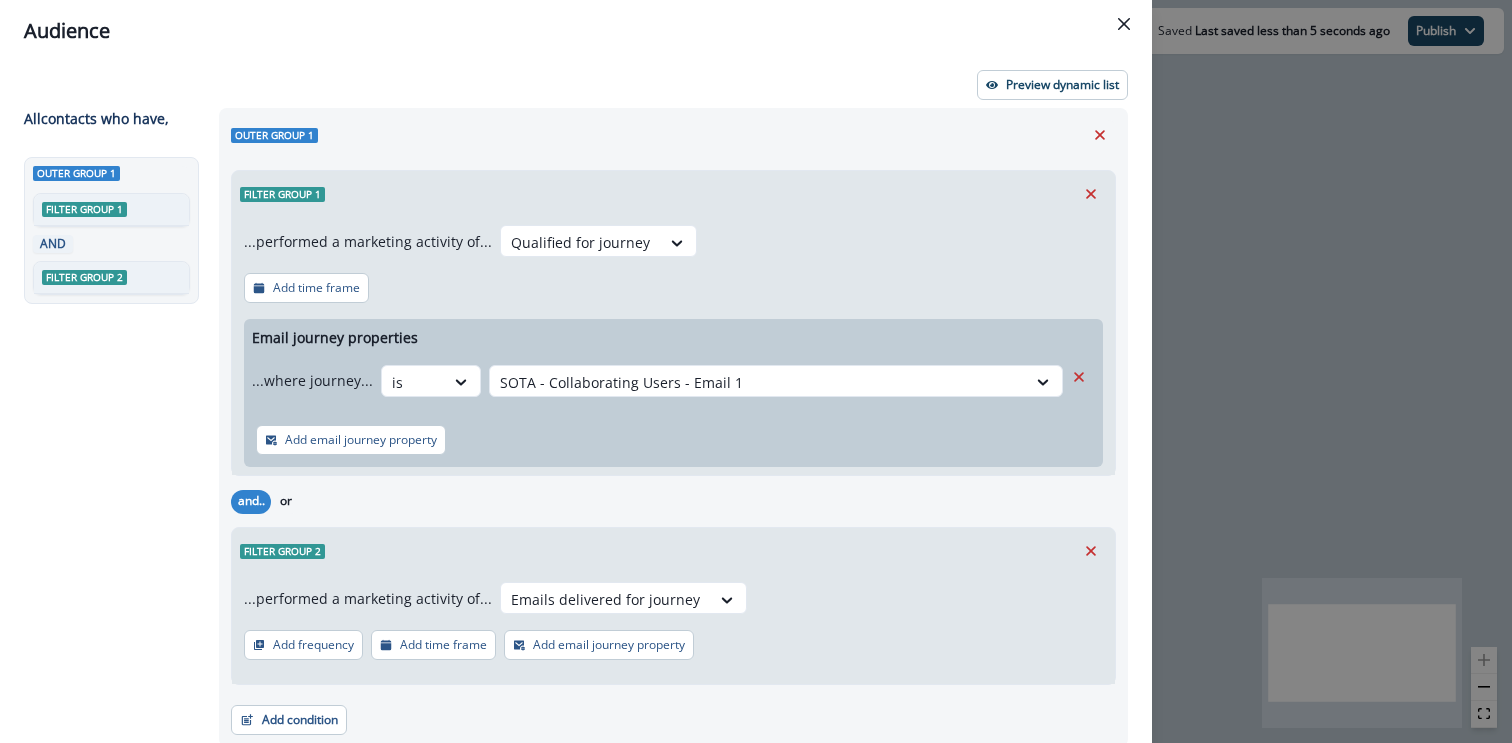 scroll, scrollTop: 74, scrollLeft: 0, axis: vertical 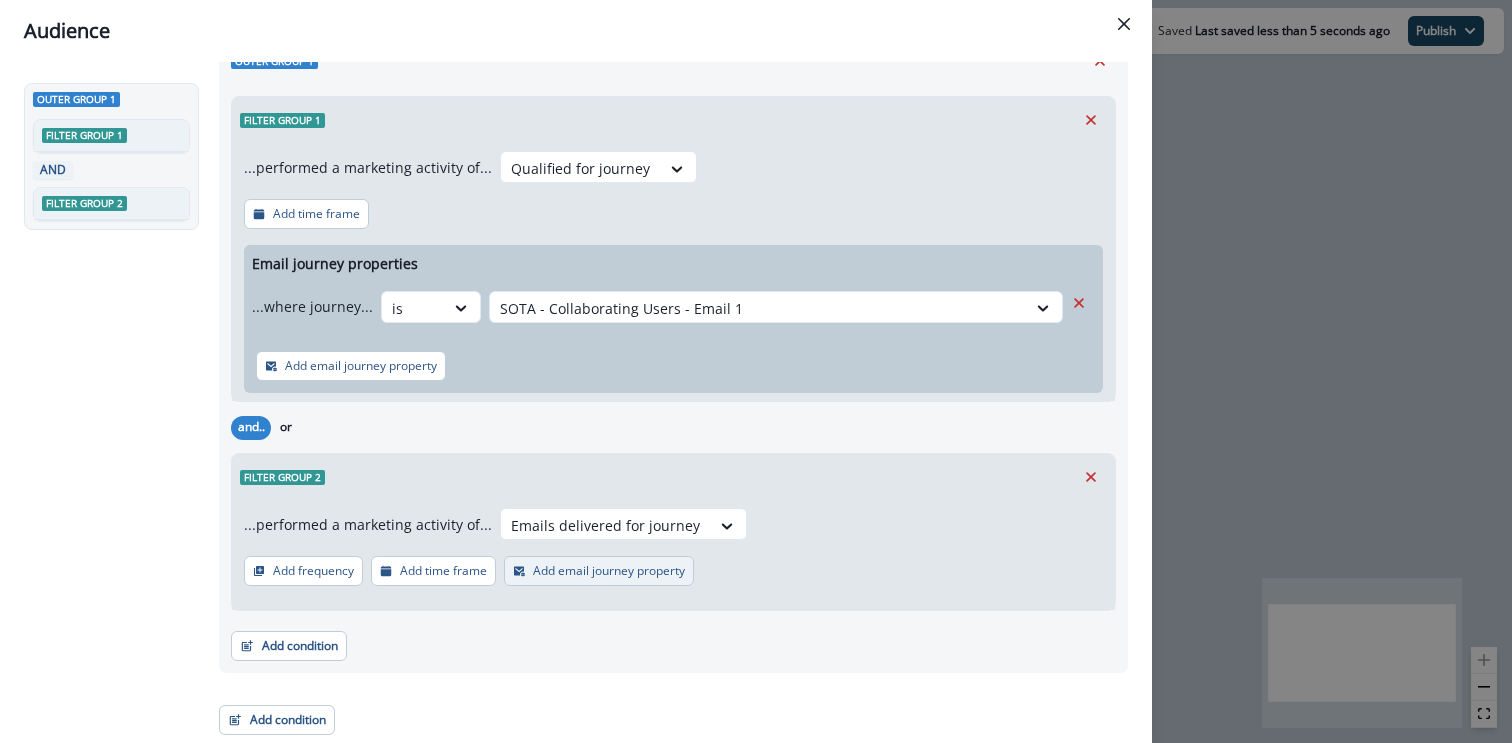 click on "Add email journey property" at bounding box center [609, 571] 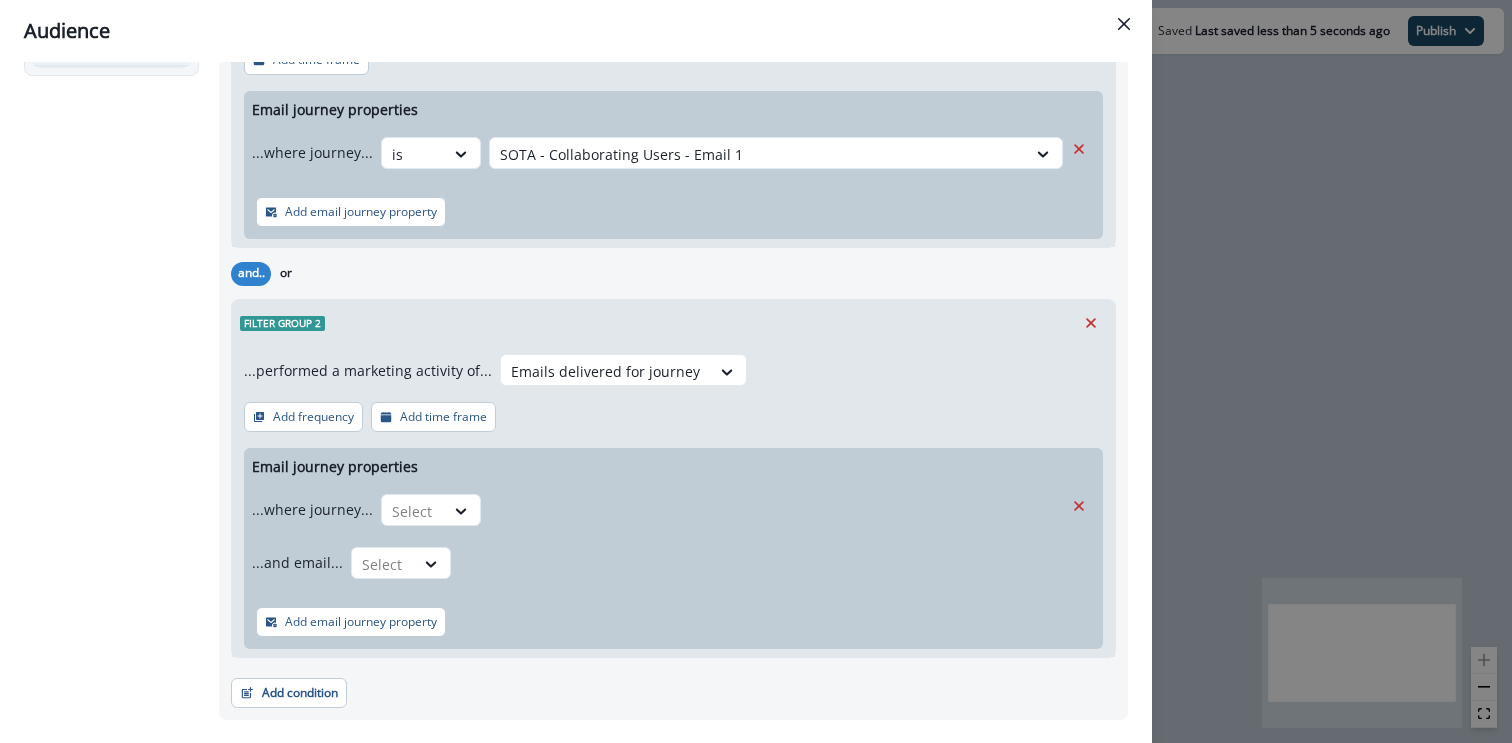 scroll, scrollTop: 236, scrollLeft: 0, axis: vertical 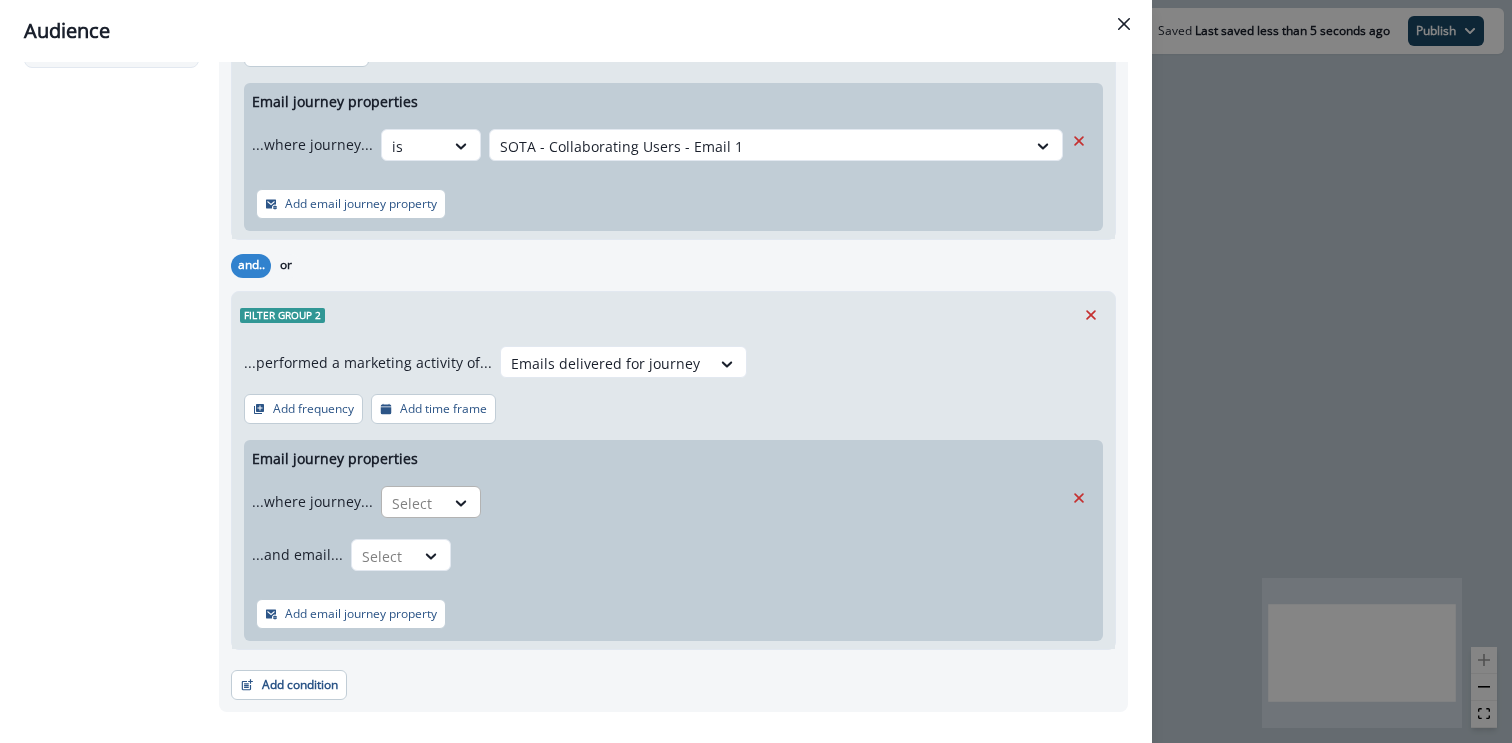 click at bounding box center [413, 503] 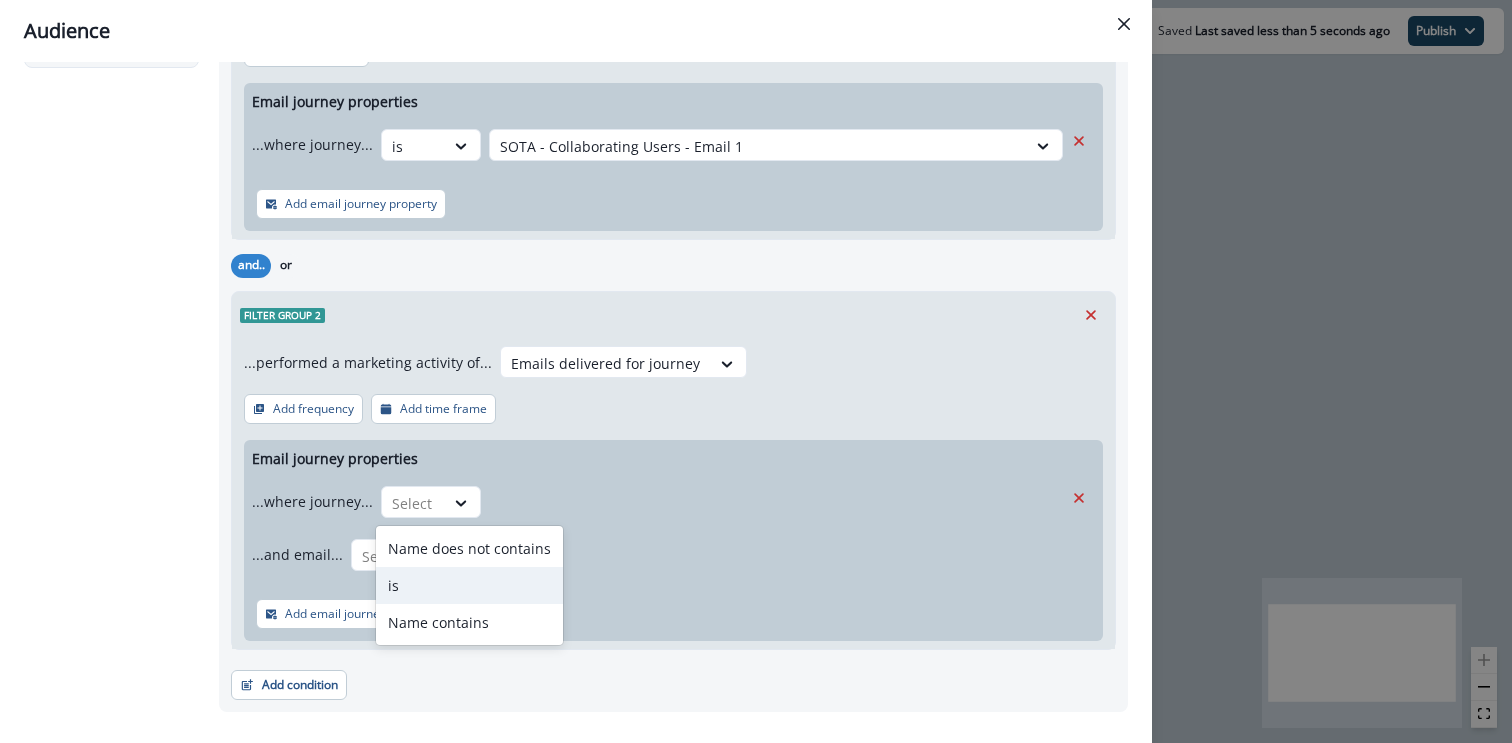 click on "is" at bounding box center (469, 585) 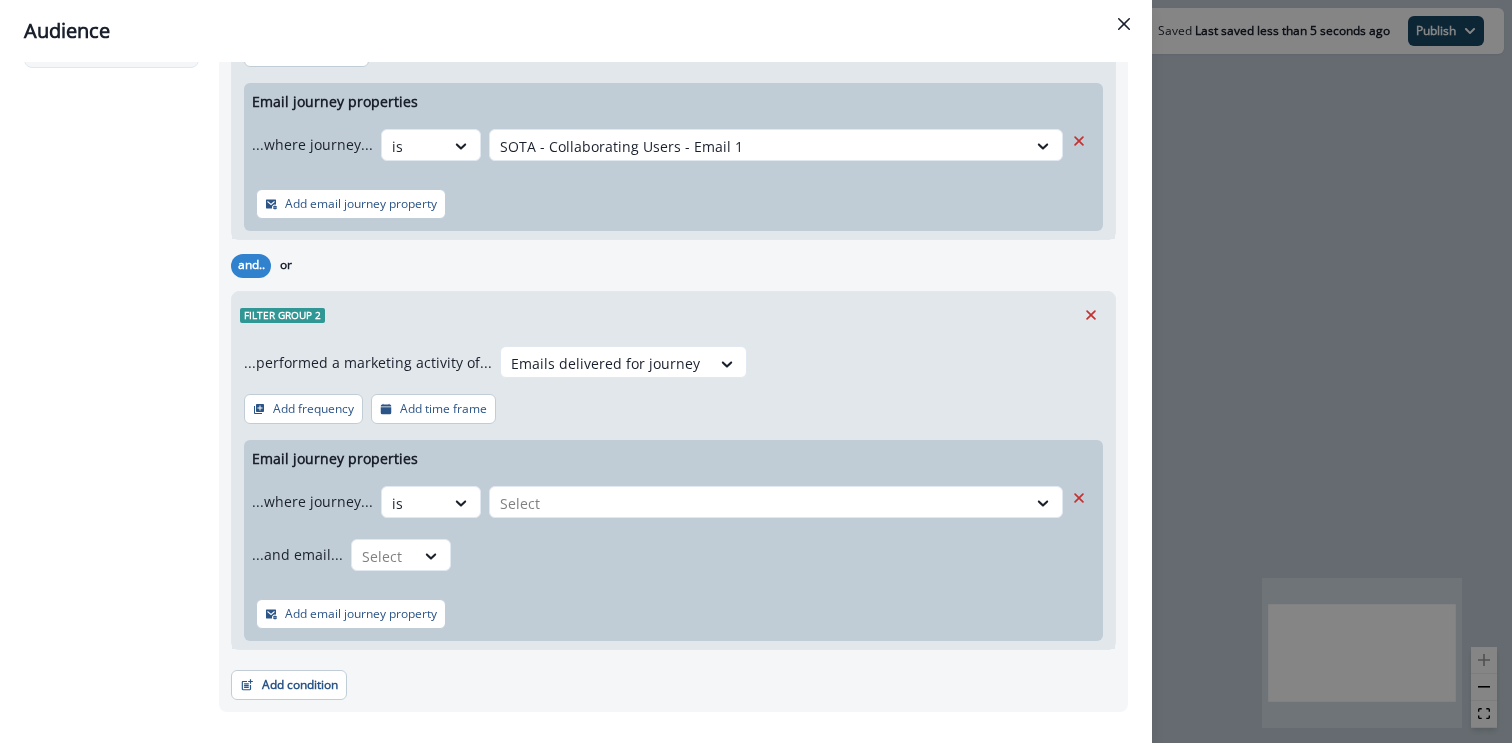 click on "...where journey... option is, selected. is Select ...and email... Select" at bounding box center (657, 528) 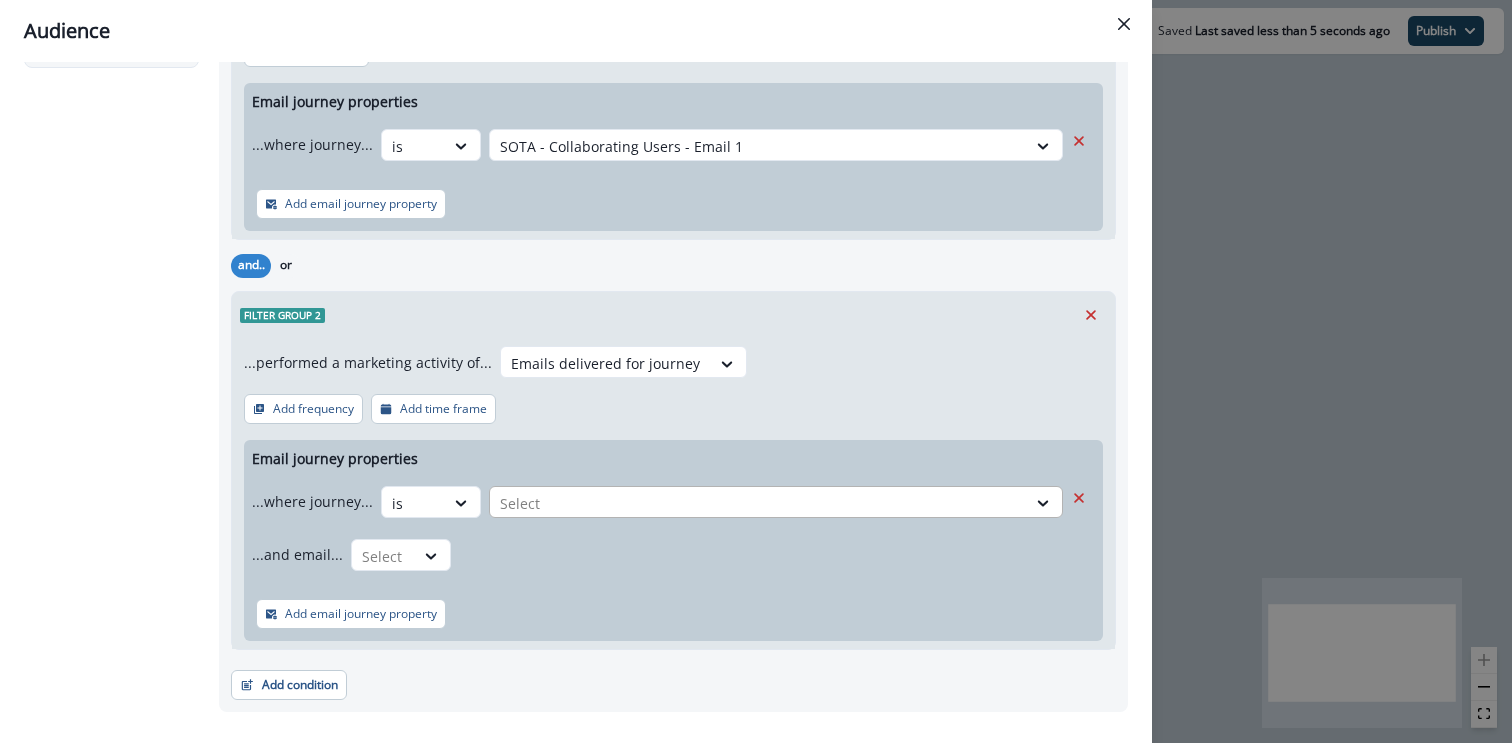 click at bounding box center (758, 503) 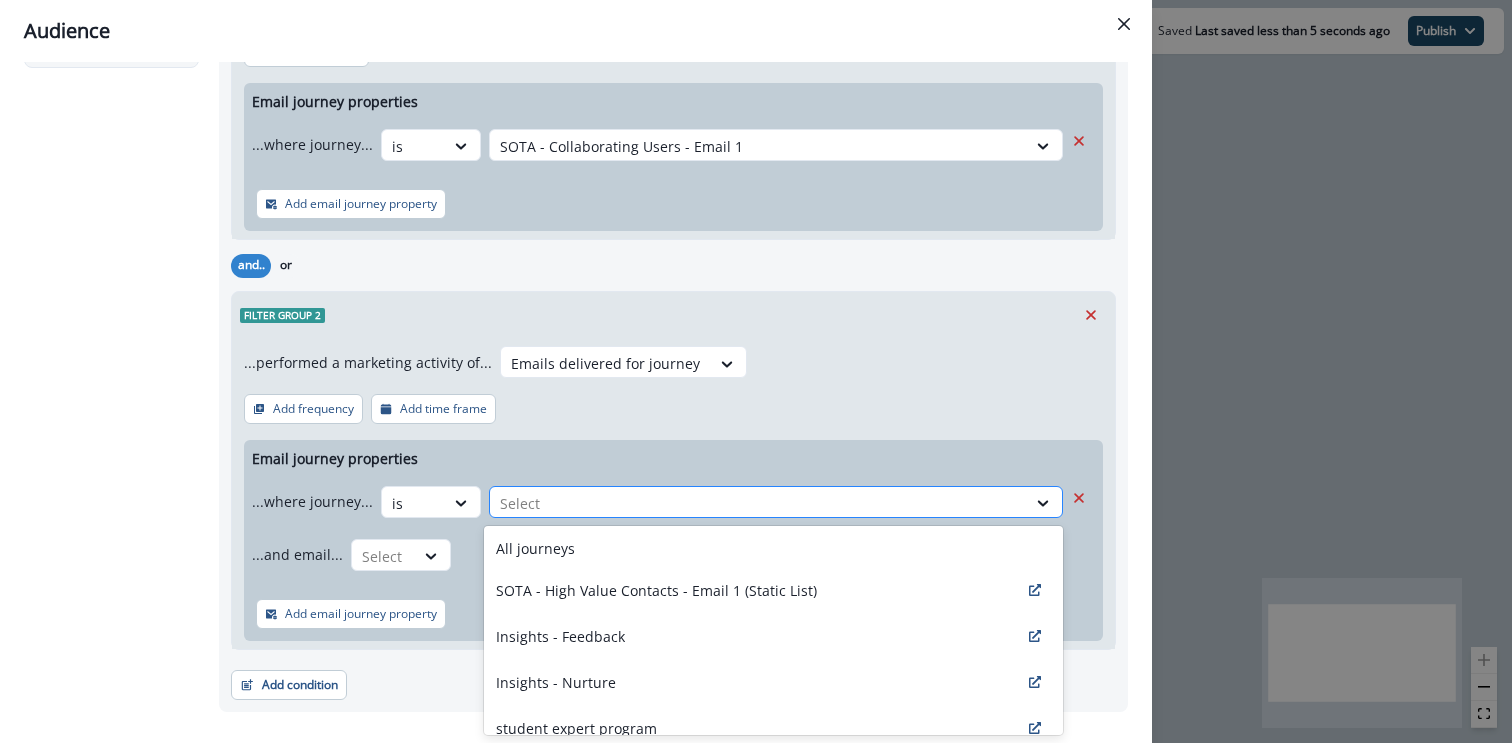 type on "*" 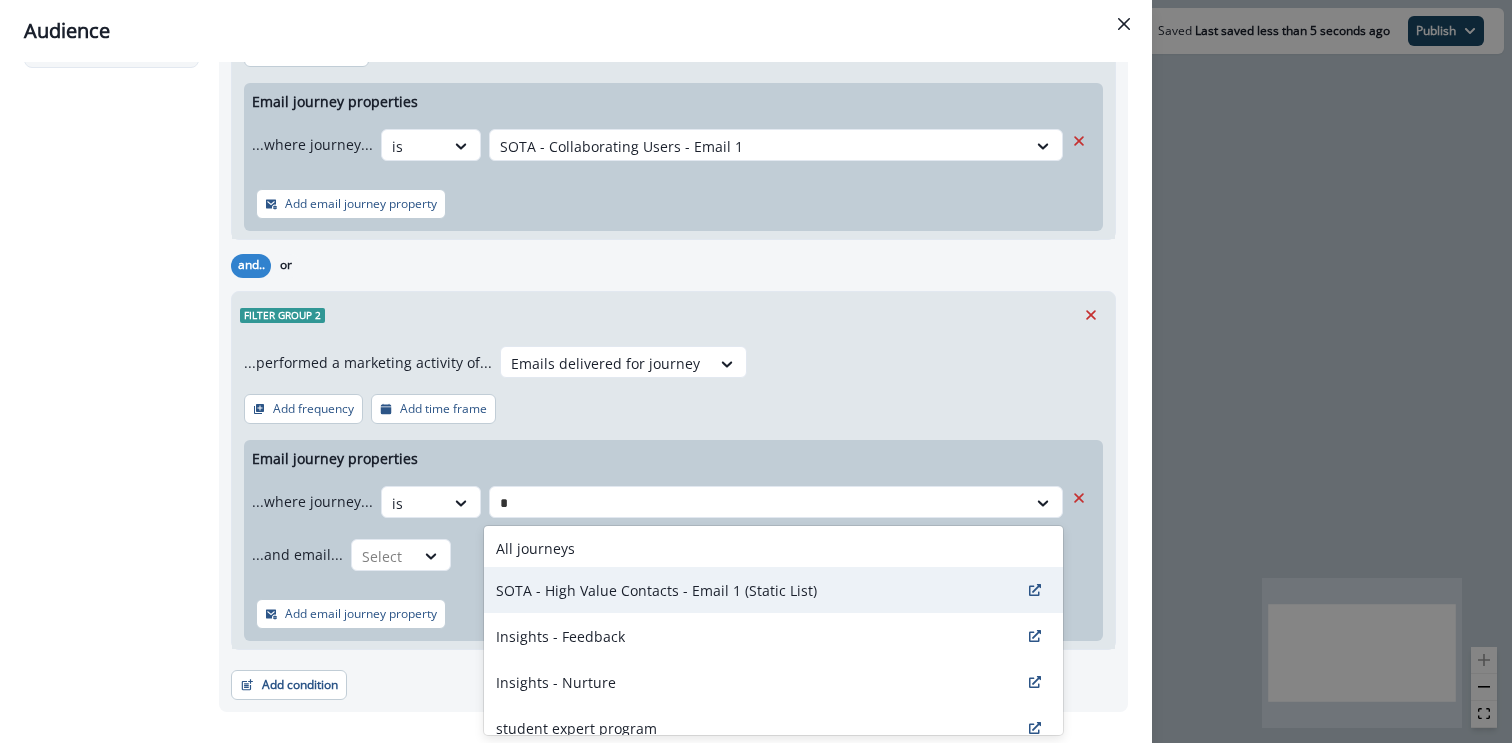 click on "SOTA - High Value Contacts - Email 1 (Static List)" at bounding box center [656, 590] 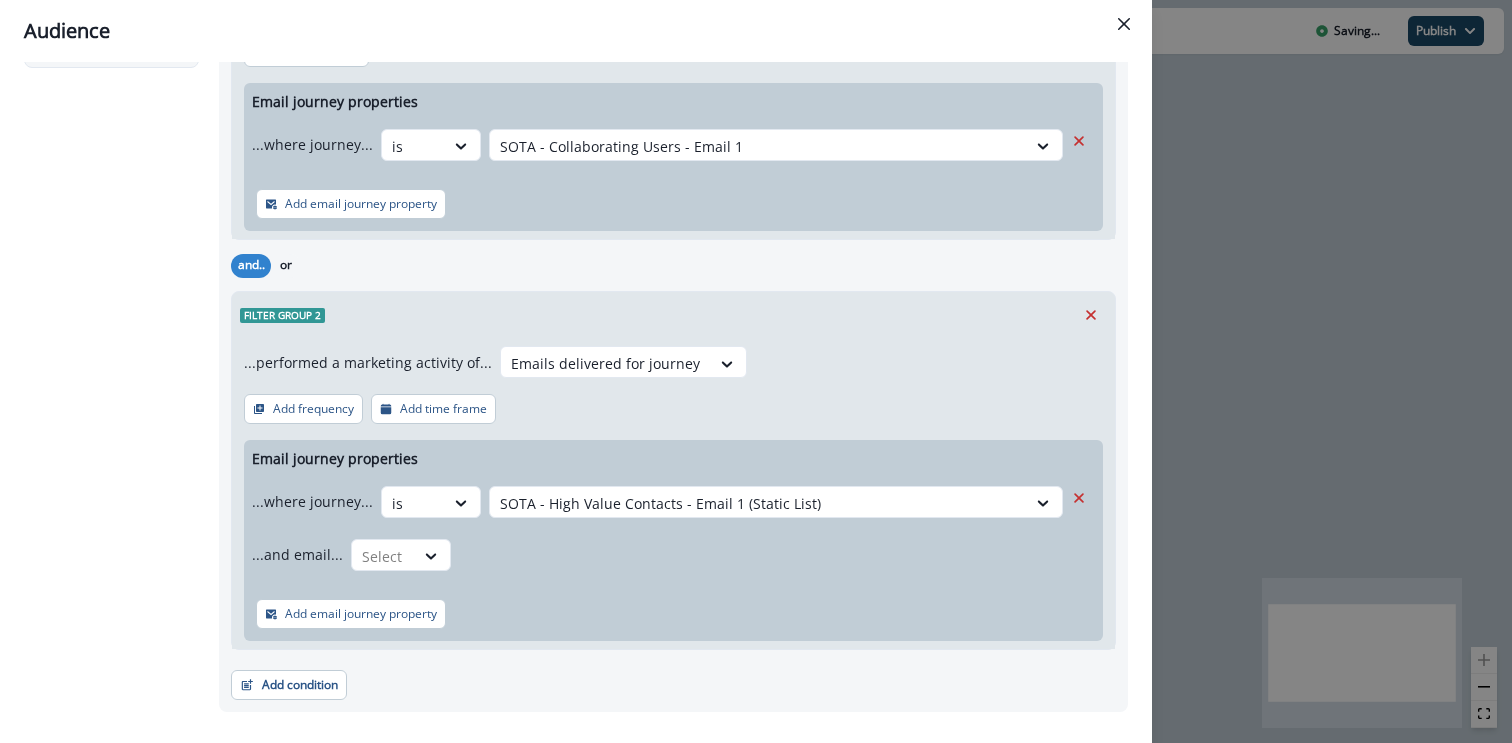 click on "...and email... Select" at bounding box center [657, 554] 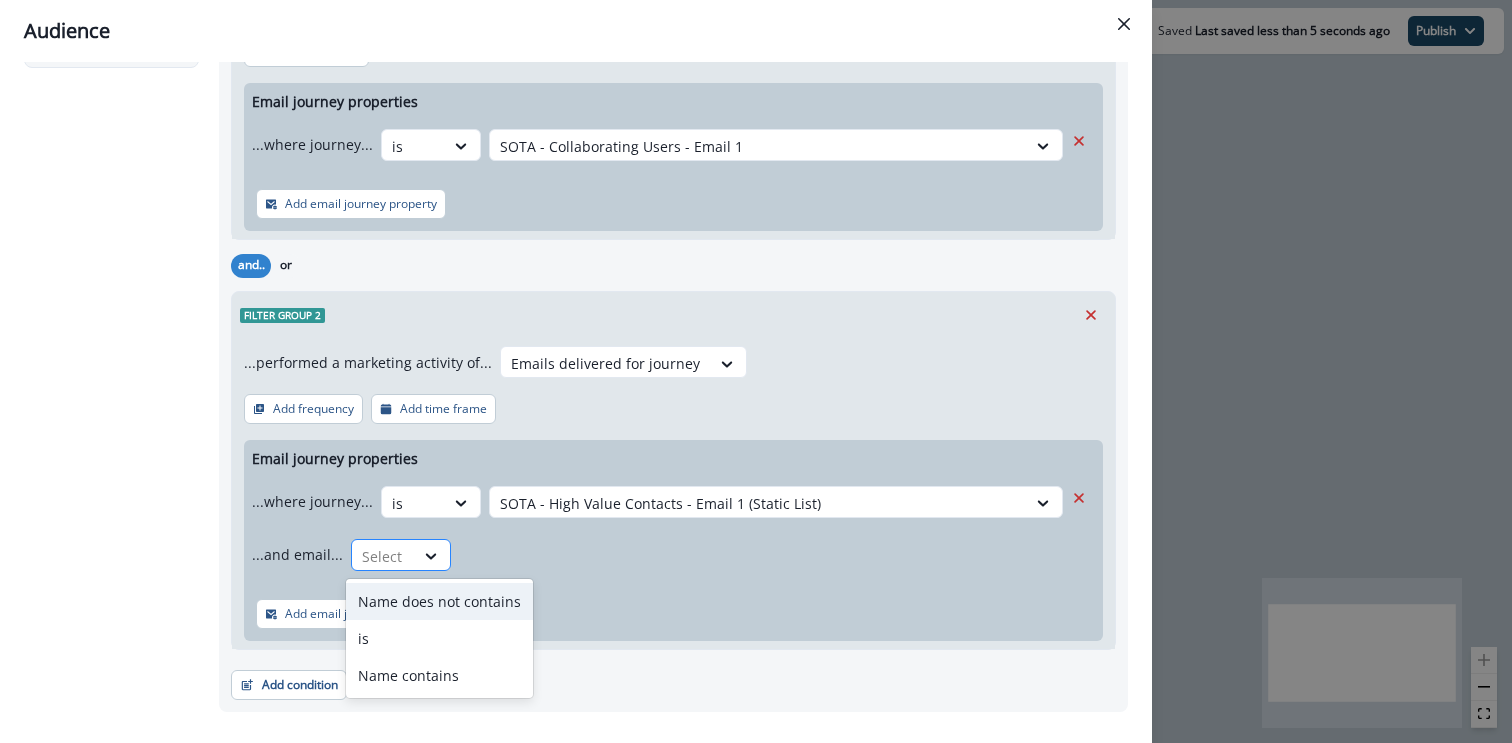click at bounding box center (383, 556) 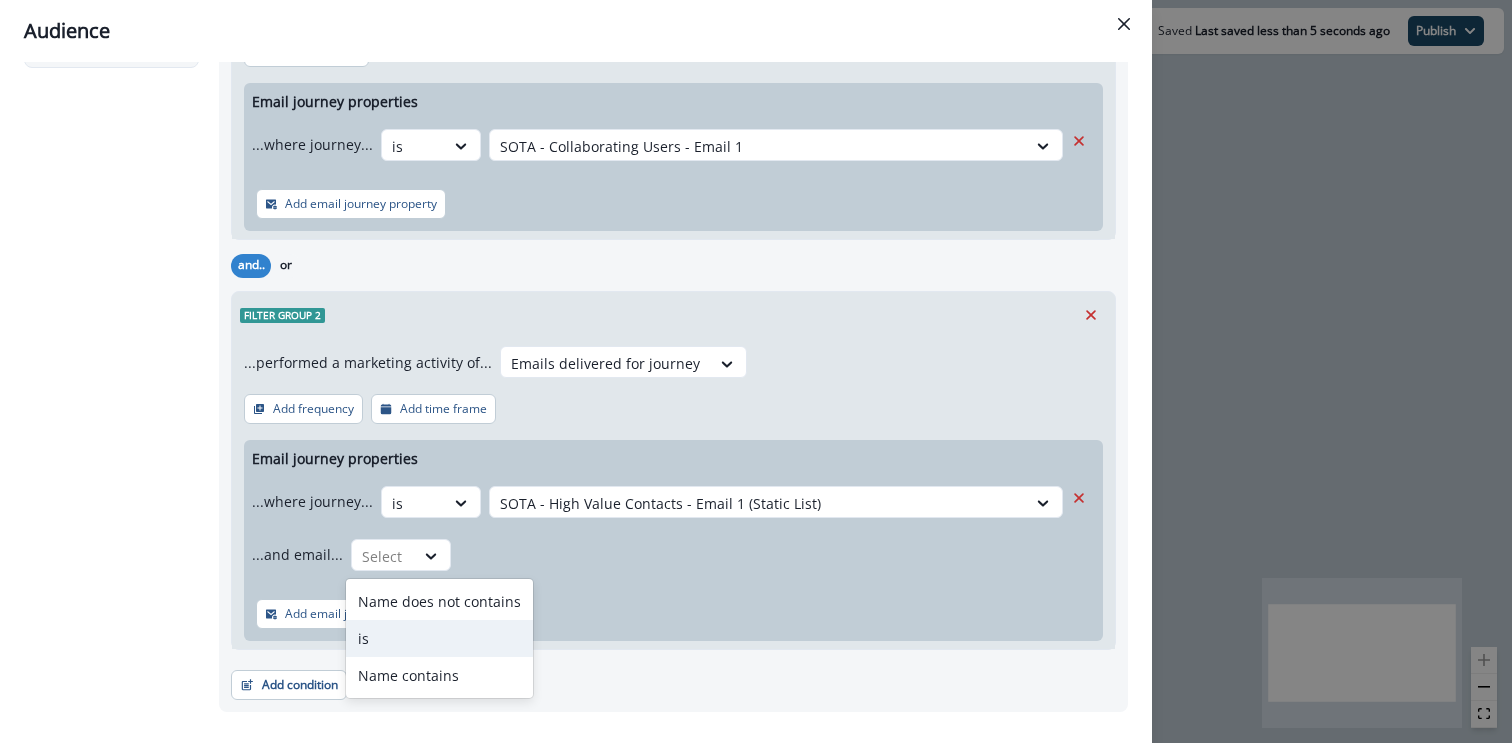 click on "is" at bounding box center (439, 638) 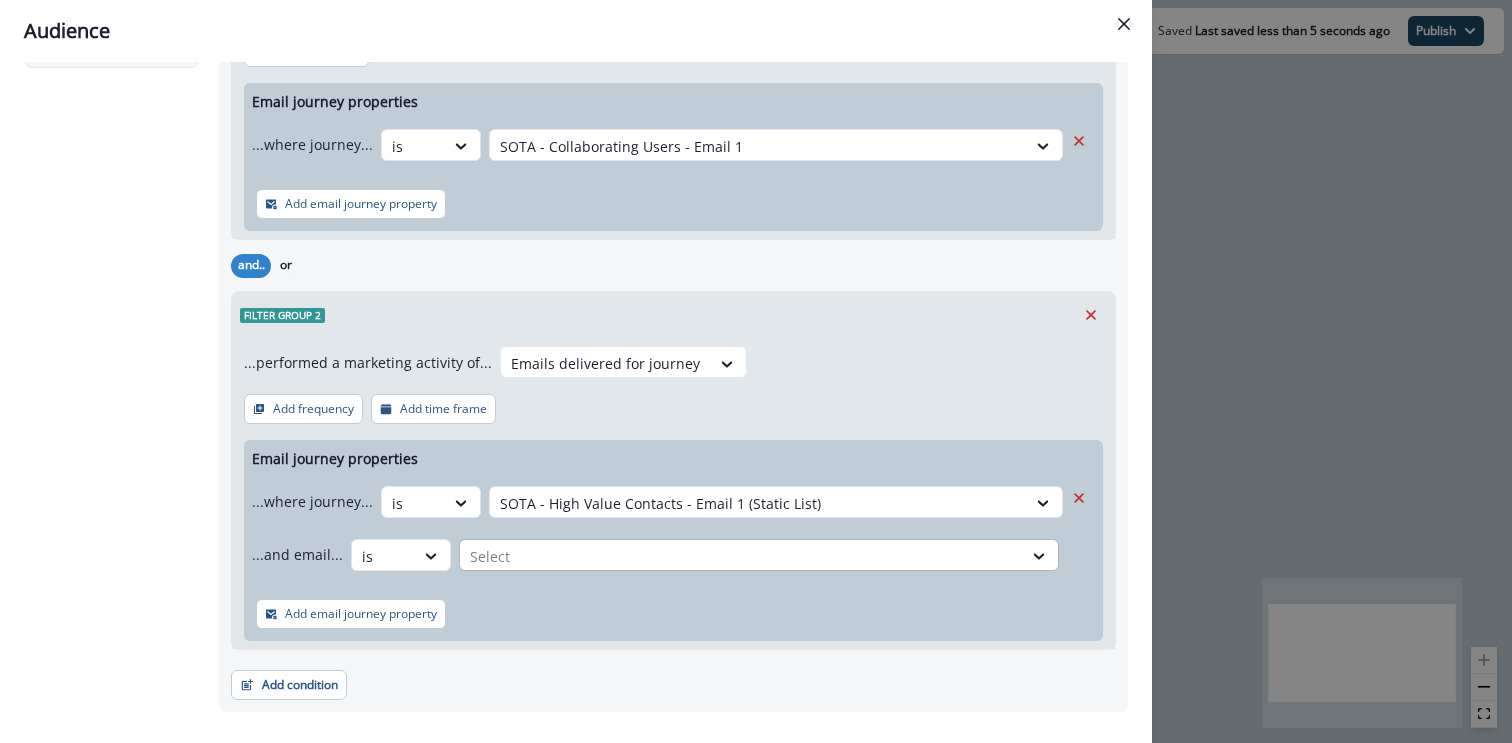 click at bounding box center [758, 503] 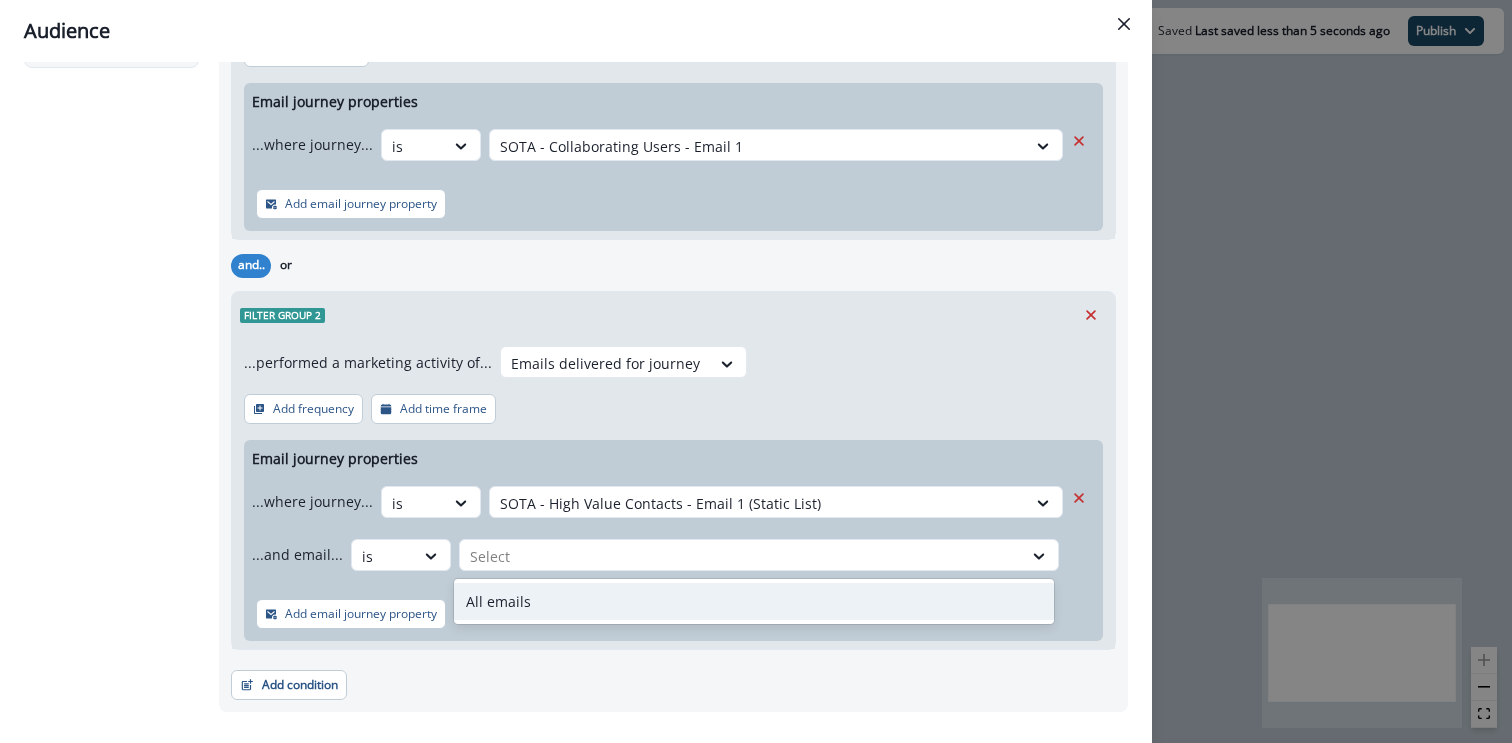 click on "All emails" at bounding box center [754, 601] 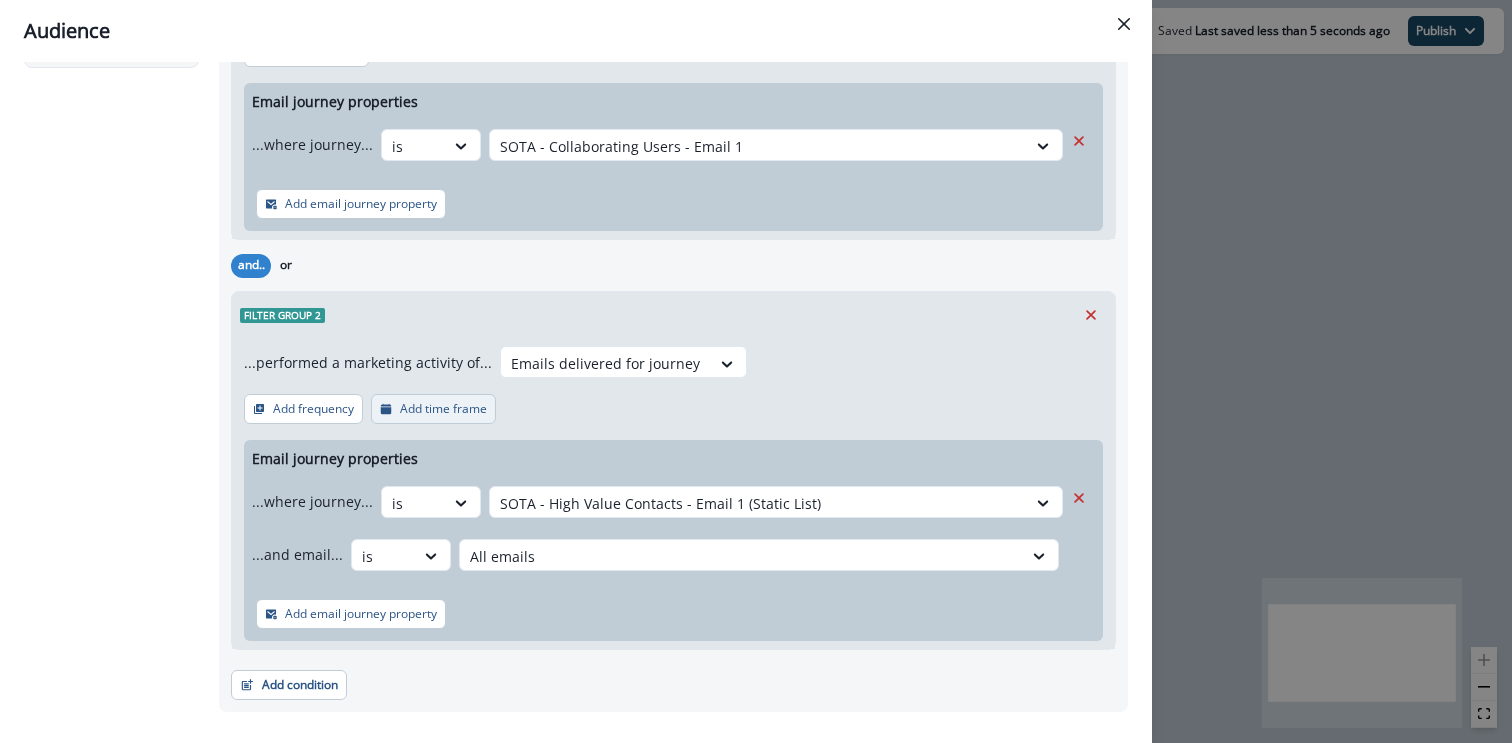 click on "Add time frame" at bounding box center (443, 409) 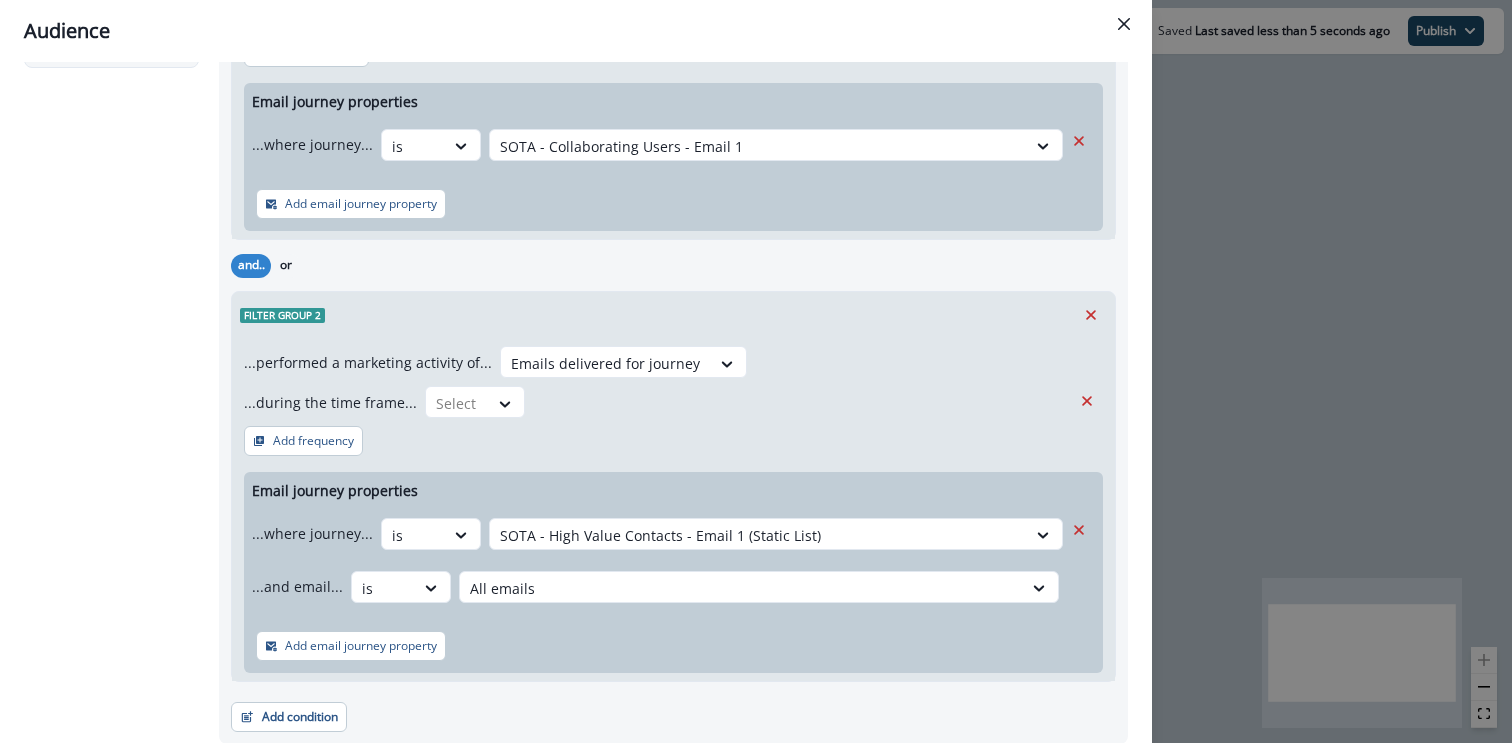 click on "...during the time frame... Select" at bounding box center (673, 406) 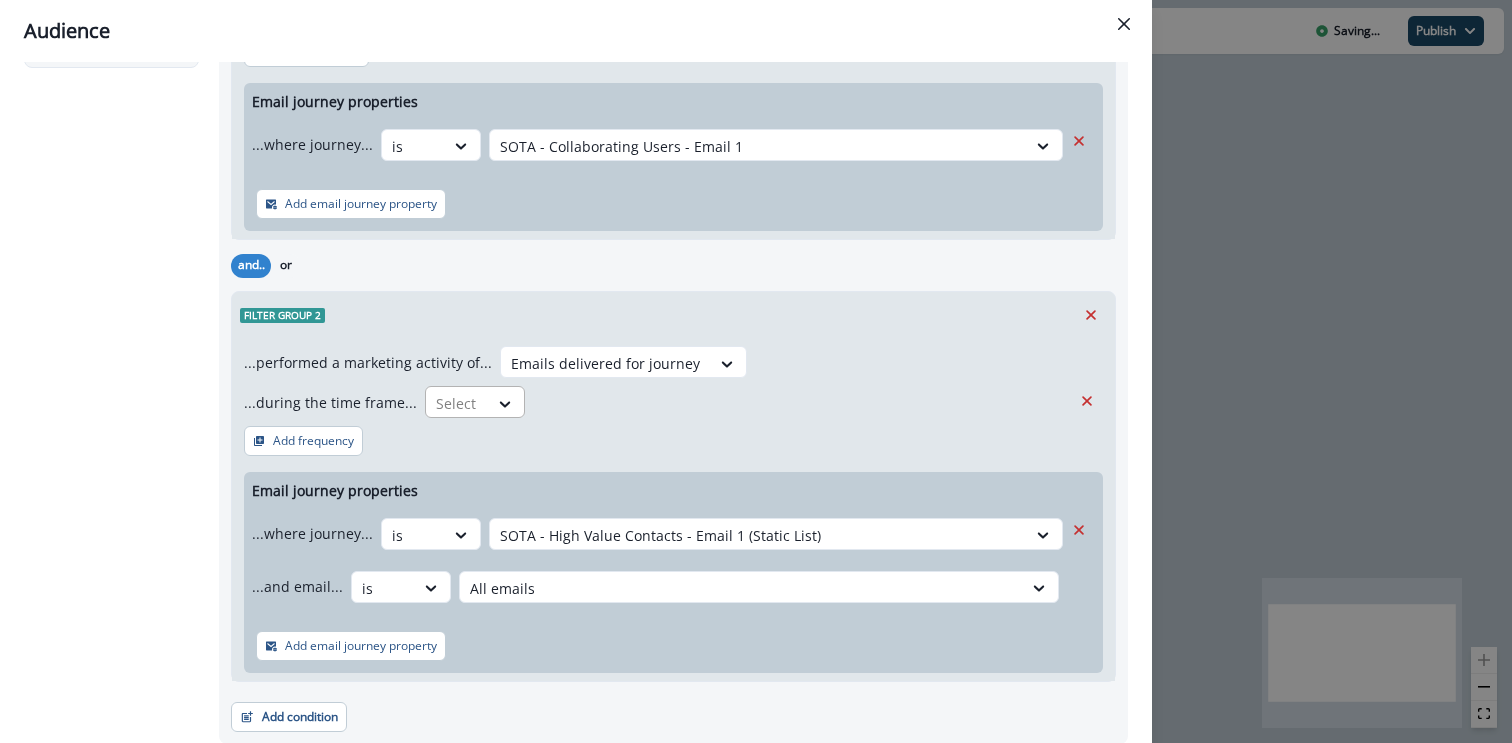 click at bounding box center [457, 403] 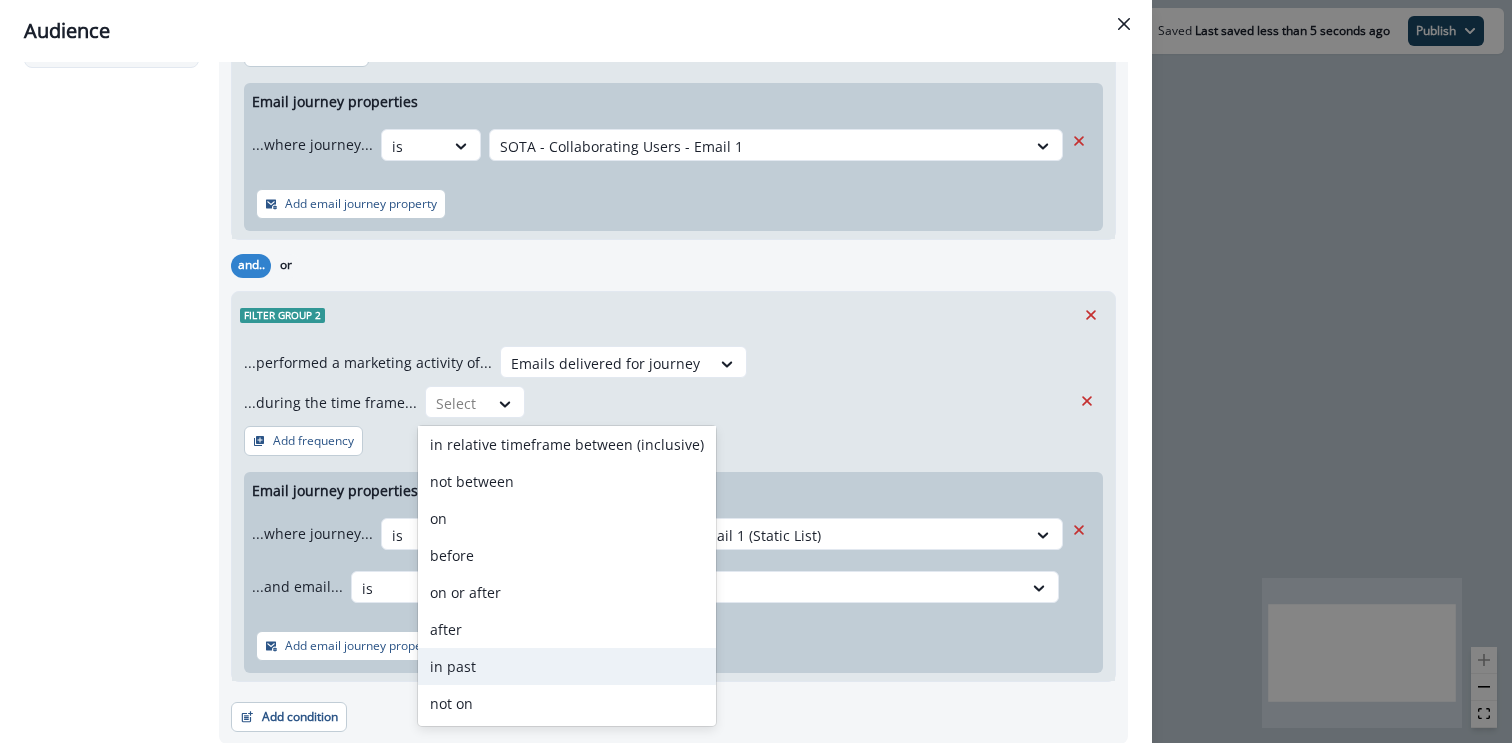 scroll, scrollTop: 0, scrollLeft: 0, axis: both 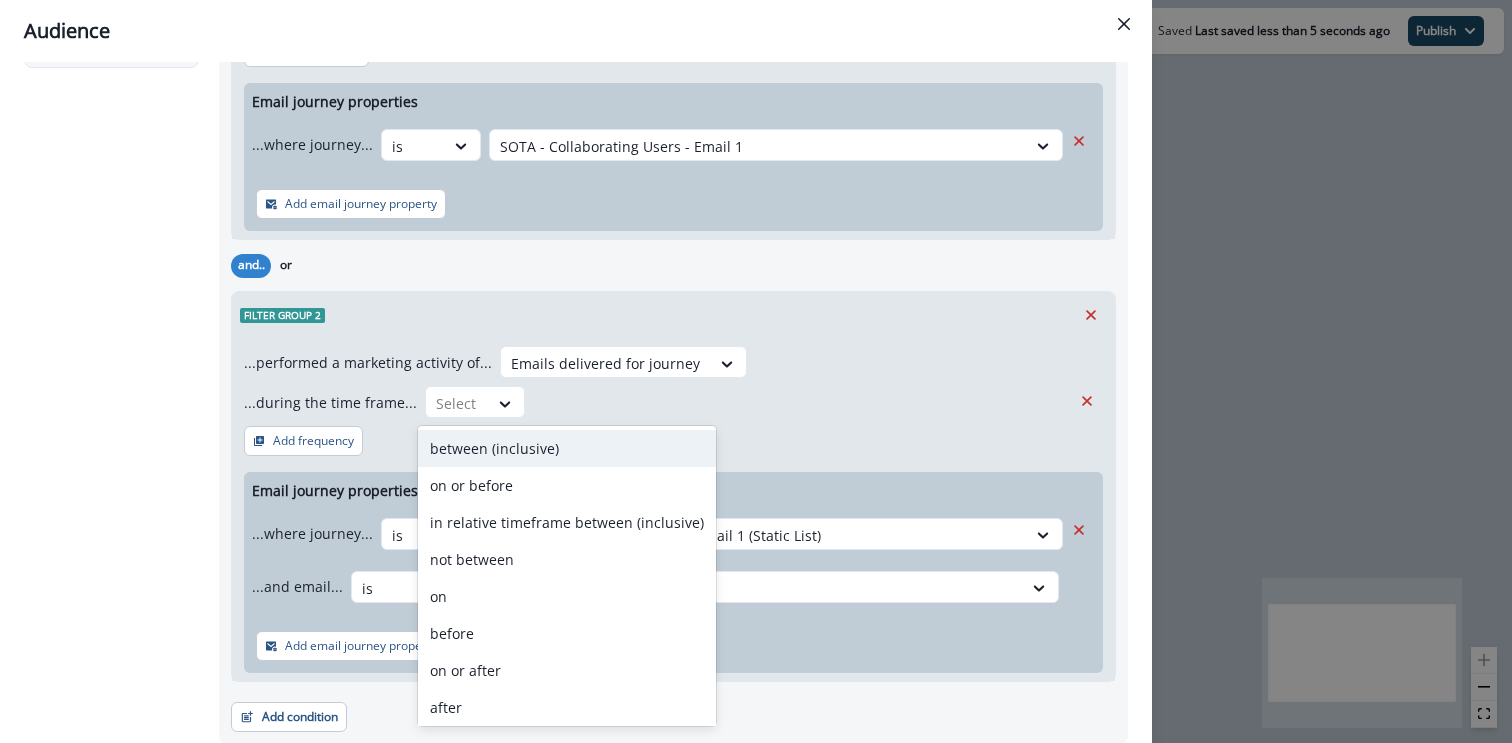 click on "...performed a marketing activity of... Emails delivered for journey ...during the time frame... between (inclusive), 1 of 10. 10 results available. Use Up and Down to choose options, press Enter to select the currently focused option, press Escape to exit the menu, press Tab to select the option and exit the menu. Select Add frequency Email journey properties ...where journey... is SOTA - High Value Contacts - Email 1 (Static List) ...and email... is All emails Add email journey property" at bounding box center [673, 509] 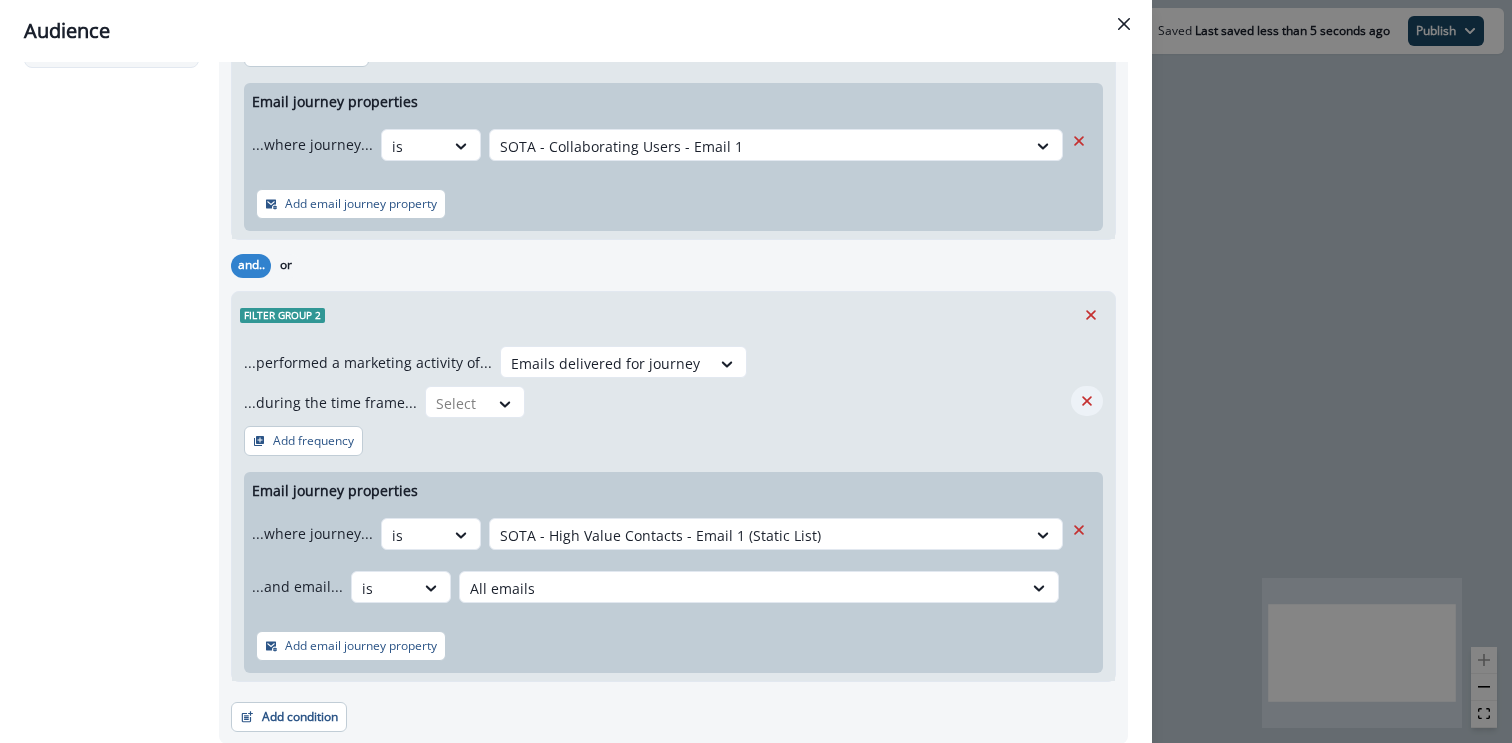 click at bounding box center [1087, 401] 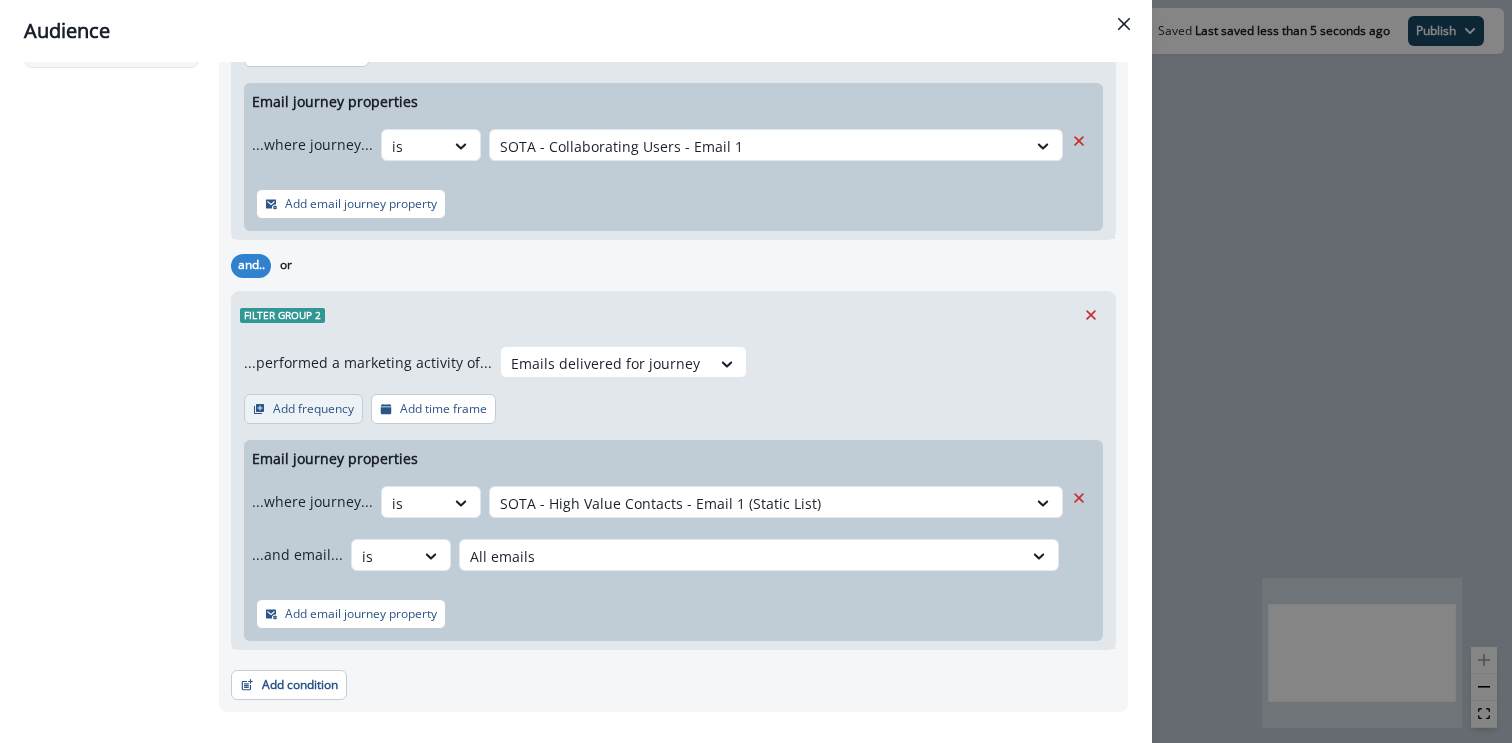 click on "Add frequency" at bounding box center (313, 409) 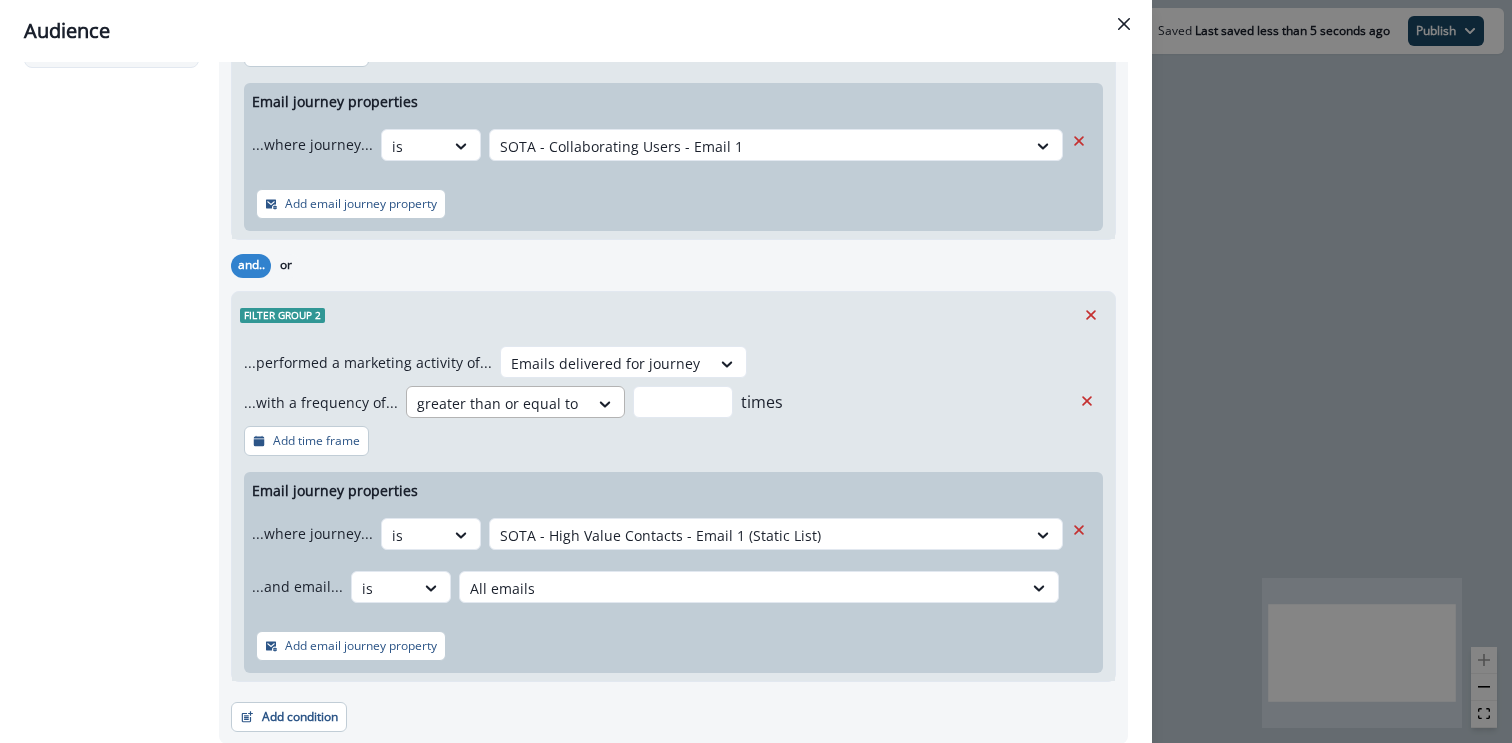 click at bounding box center [606, 403] 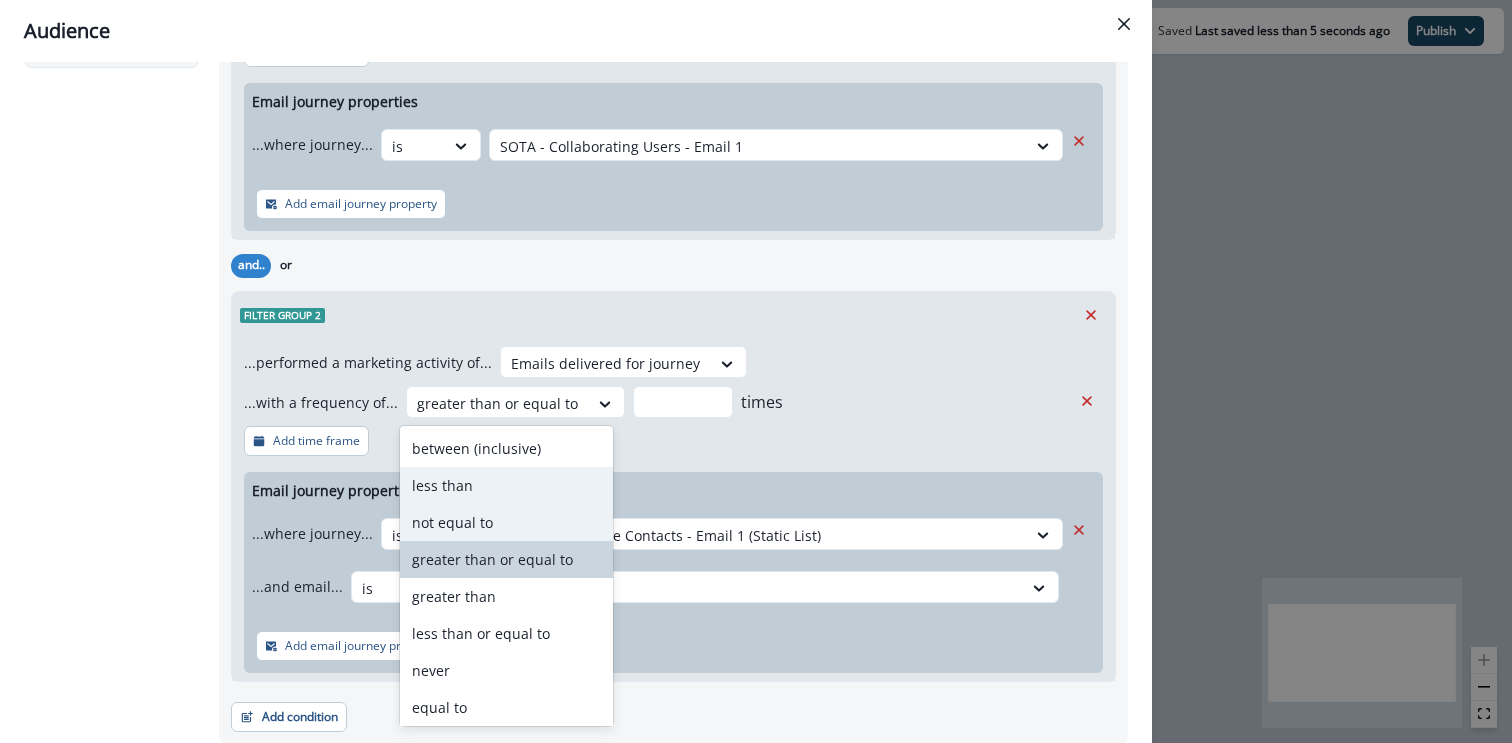 scroll, scrollTop: 41, scrollLeft: 0, axis: vertical 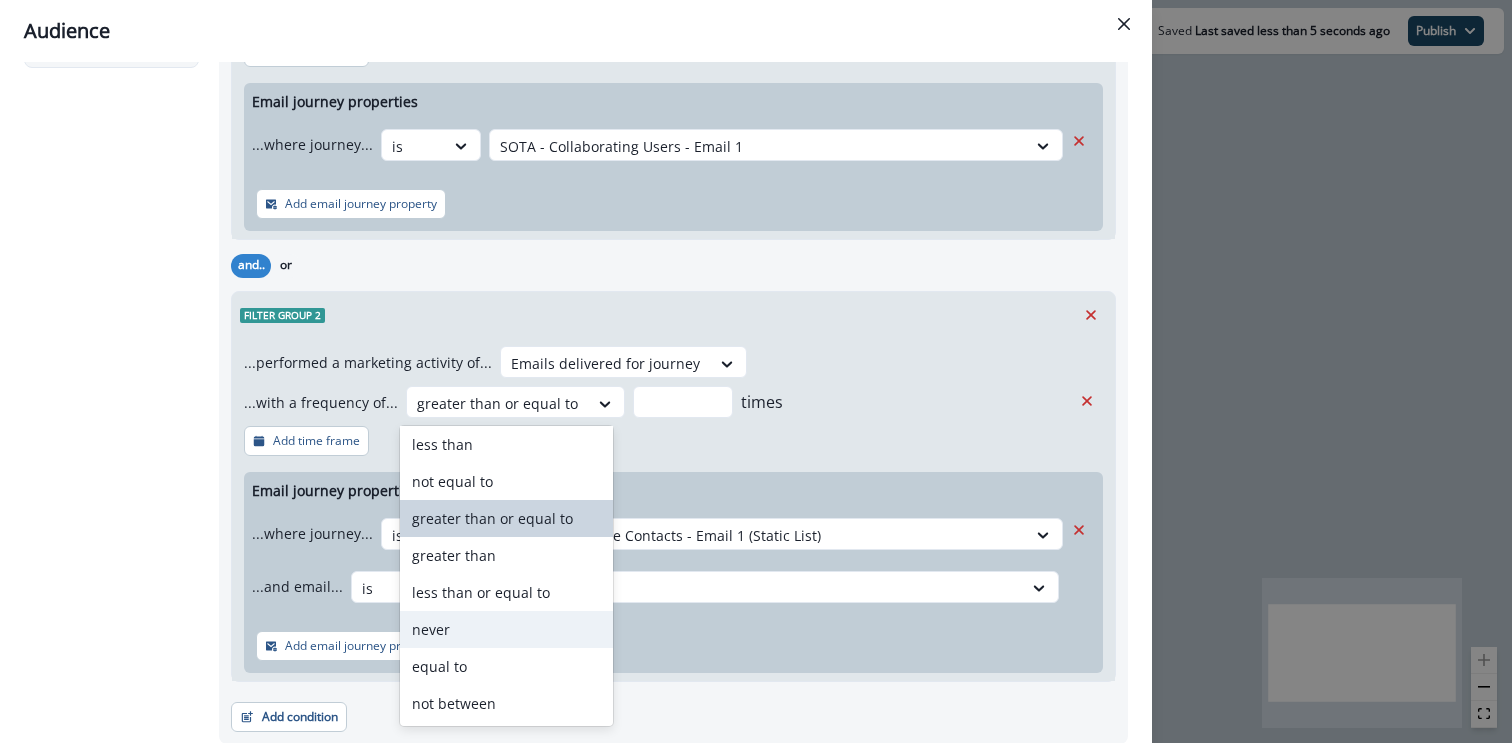 click on "never" at bounding box center (507, 629) 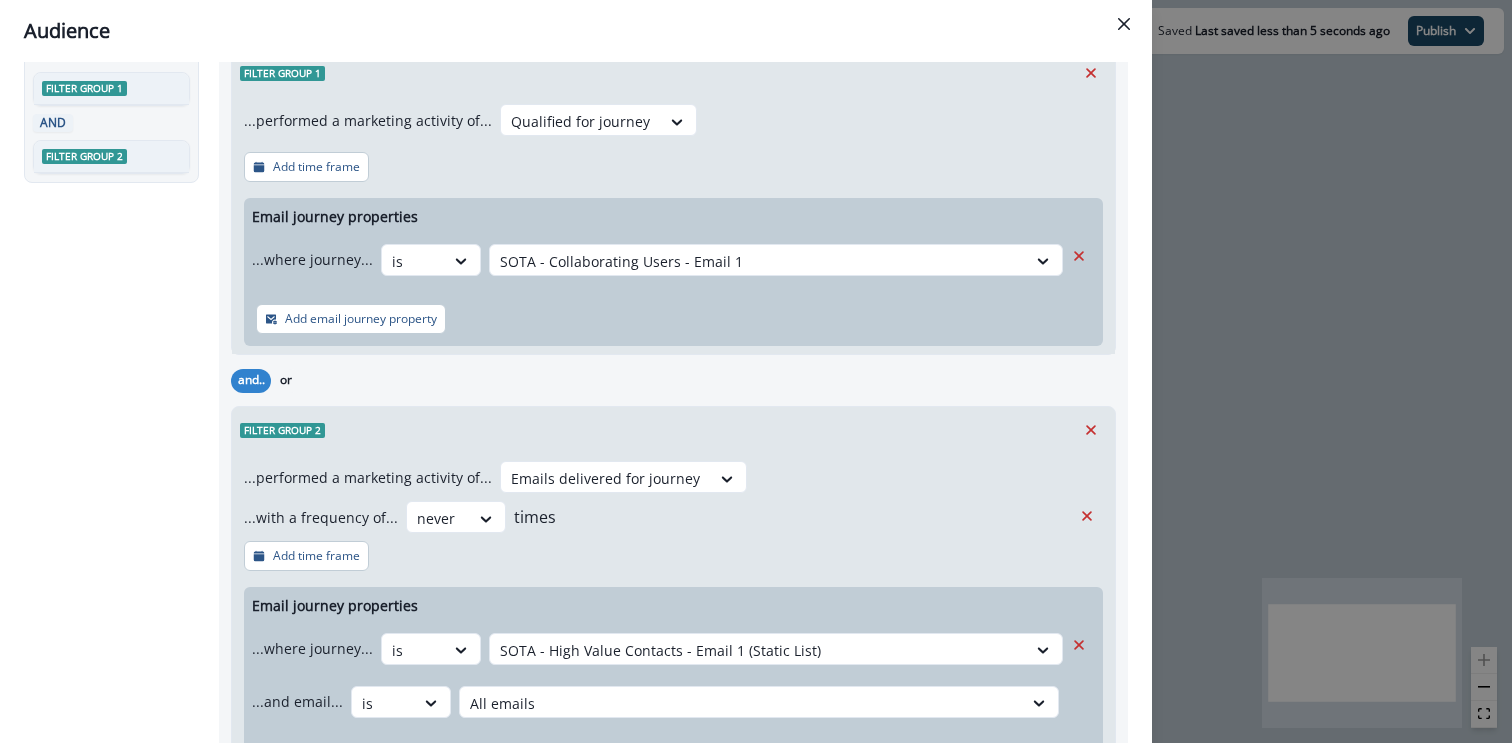 scroll, scrollTop: 0, scrollLeft: 0, axis: both 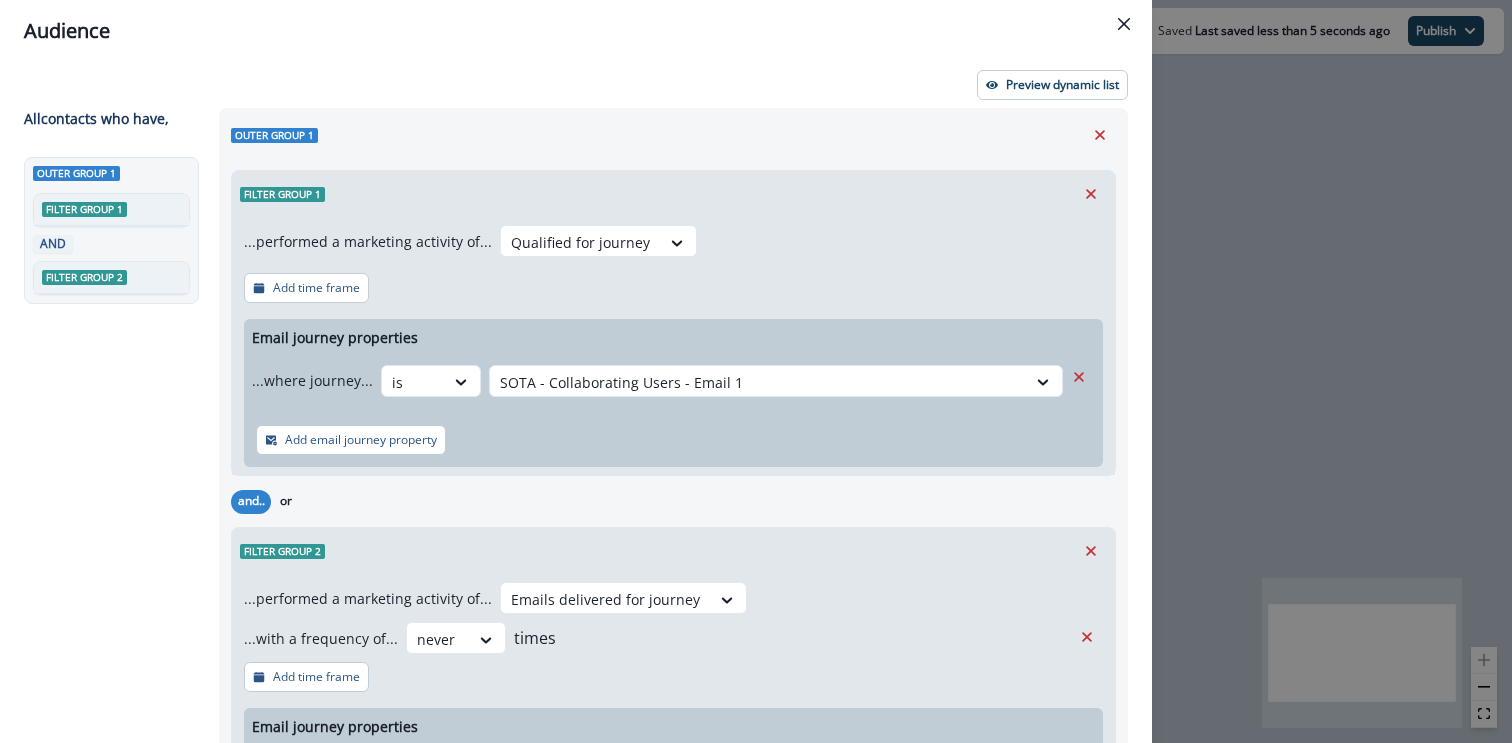 click on "Audience Preview dynamic list All  contact s who have, Outer group 1 Filter group 1 AND Filter group 2 Outer group 1 Filter group 1 ...performed a marketing activity of... Qualified for journey Add time frame Email journey properties ...where journey... is SOTA - Collaborating Users - Email 1 Add email journey property and.. or Filter group 2 ...performed a marketing activity of... Emails delivered for journey ...with a frequency of... option never, selected. never times Add time frame Email journey properties ...where journey... is SOTA - High Value Contacts - Email 1 (Static List) ...and email... is All emails Add email journey property Add condition Contact properties A person property Performed a product event Performed a marketing activity Performed a web activity List membership Salesforce campaign membership Add condition Contact properties A person property Performed a product event Performed a marketing activity Performed a web activity List membership Salesforce campaign membership Account members" at bounding box center [756, 371] 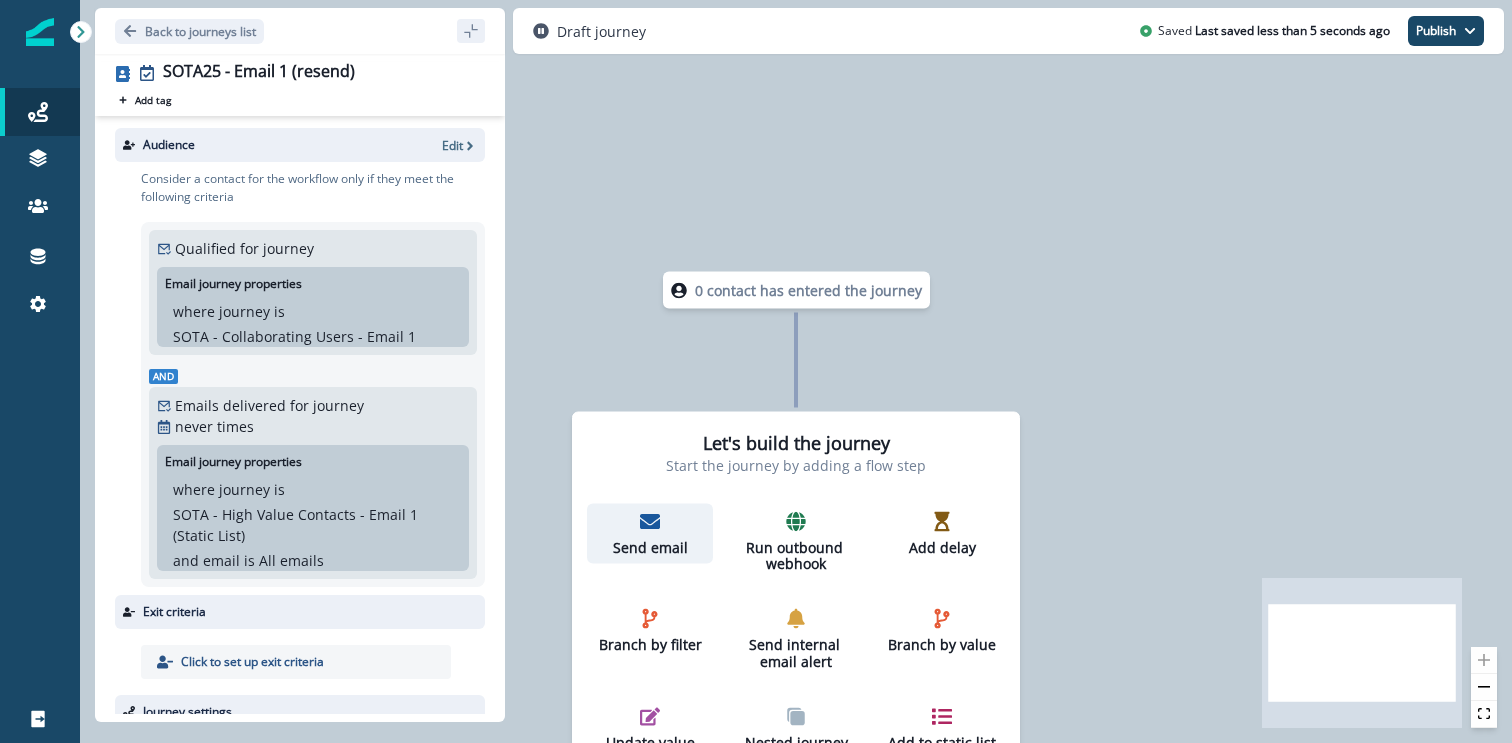 click 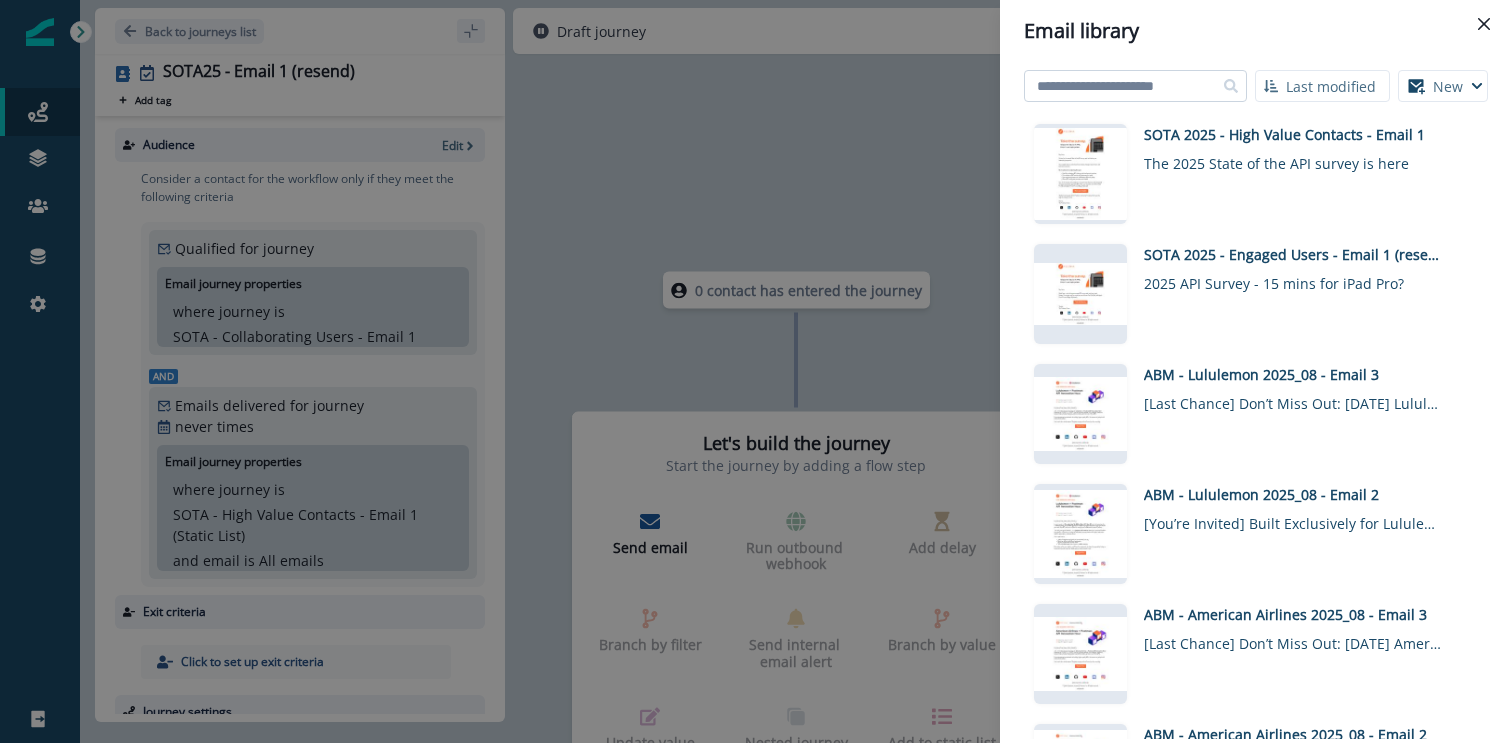 click at bounding box center [1135, 86] 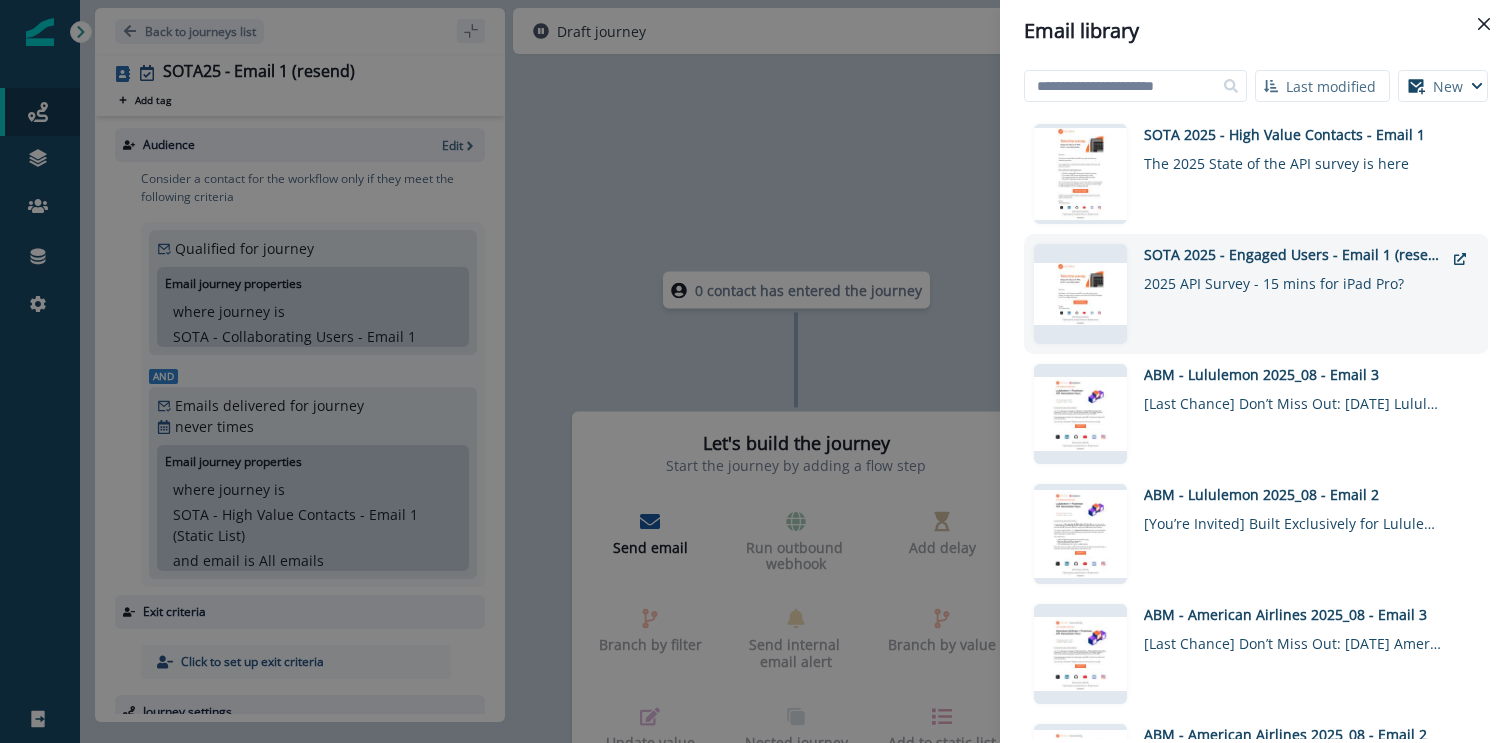 click on "SOTA 2025 - Engaged Users - Email 1 (resend)" at bounding box center [1294, 254] 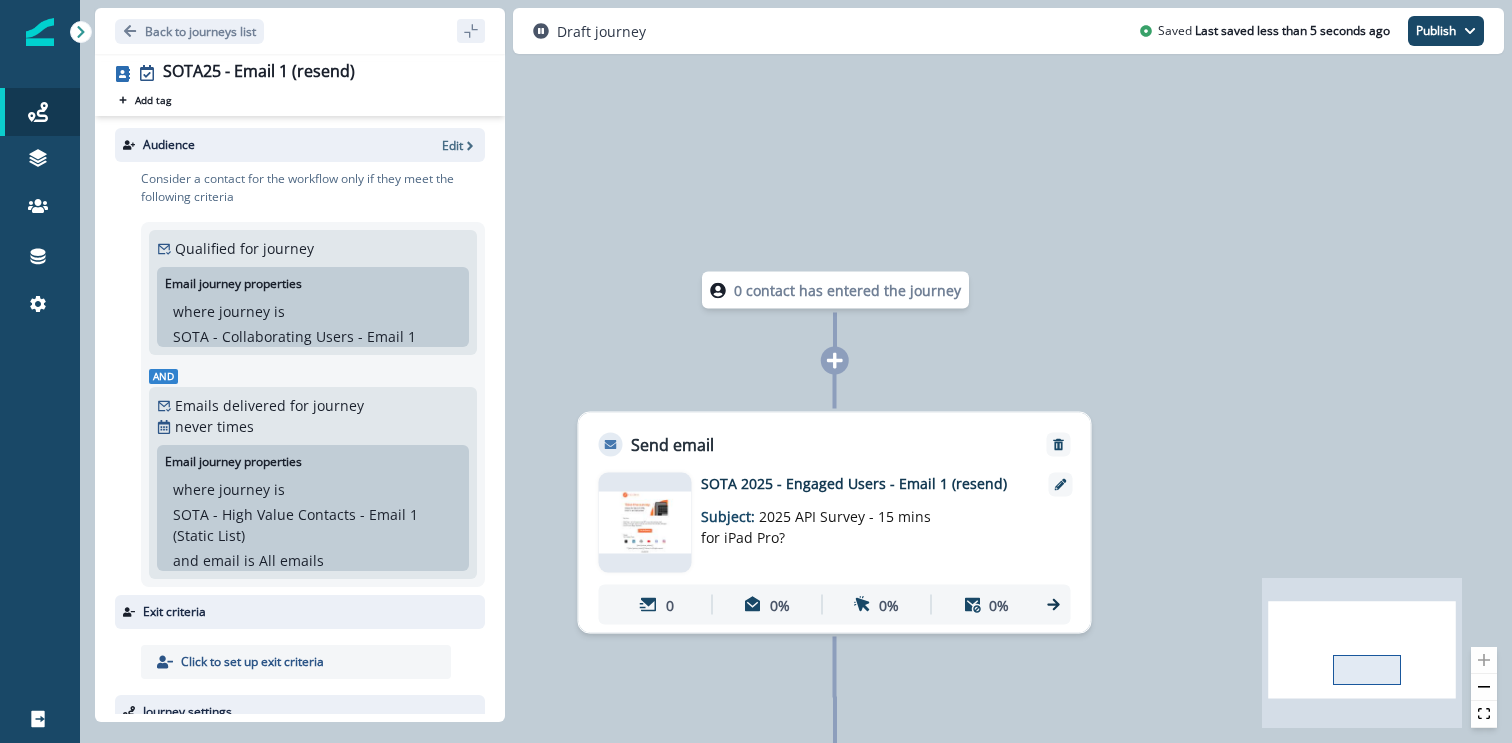 click on "2025 API Survey - 15 mins for iPad Pro?" at bounding box center (816, 527) 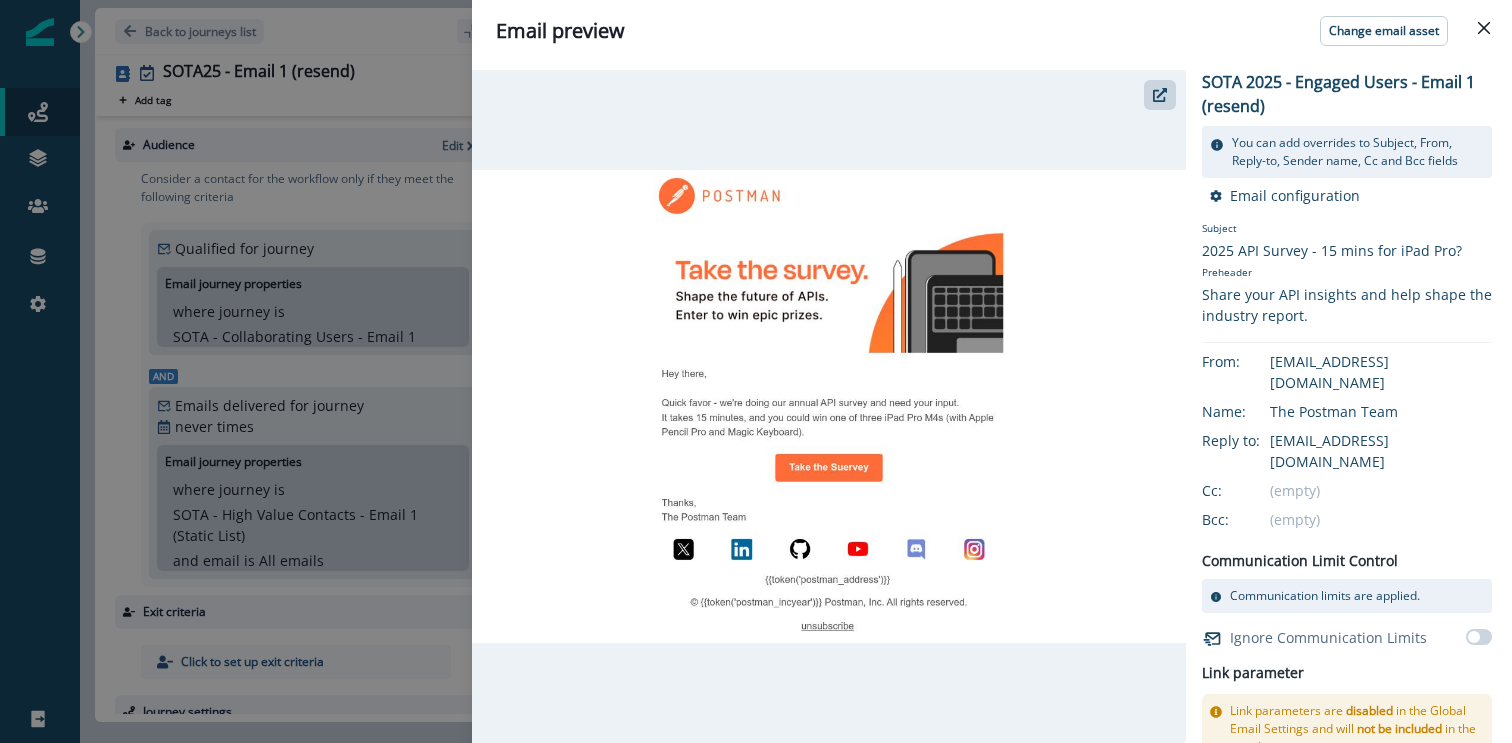 click at bounding box center (829, 406) 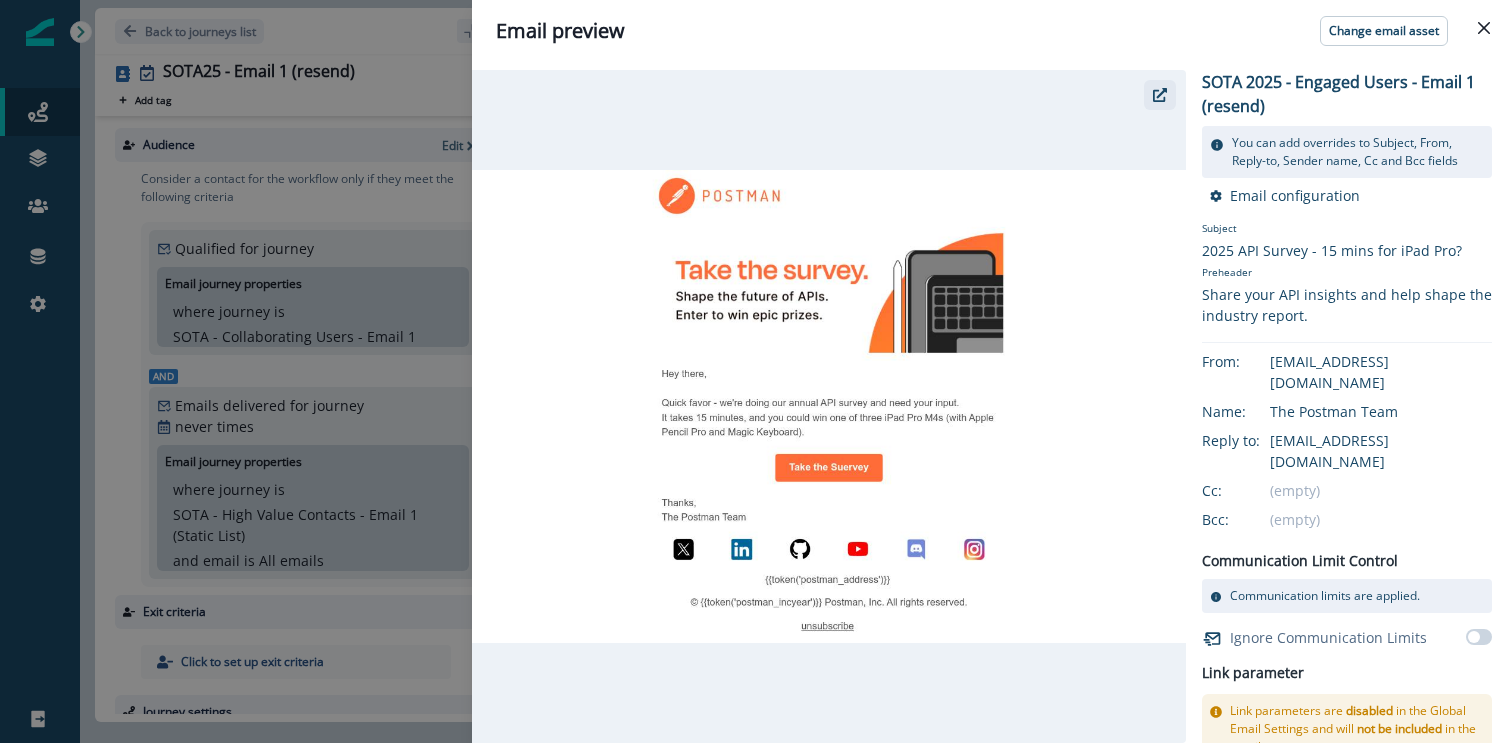click 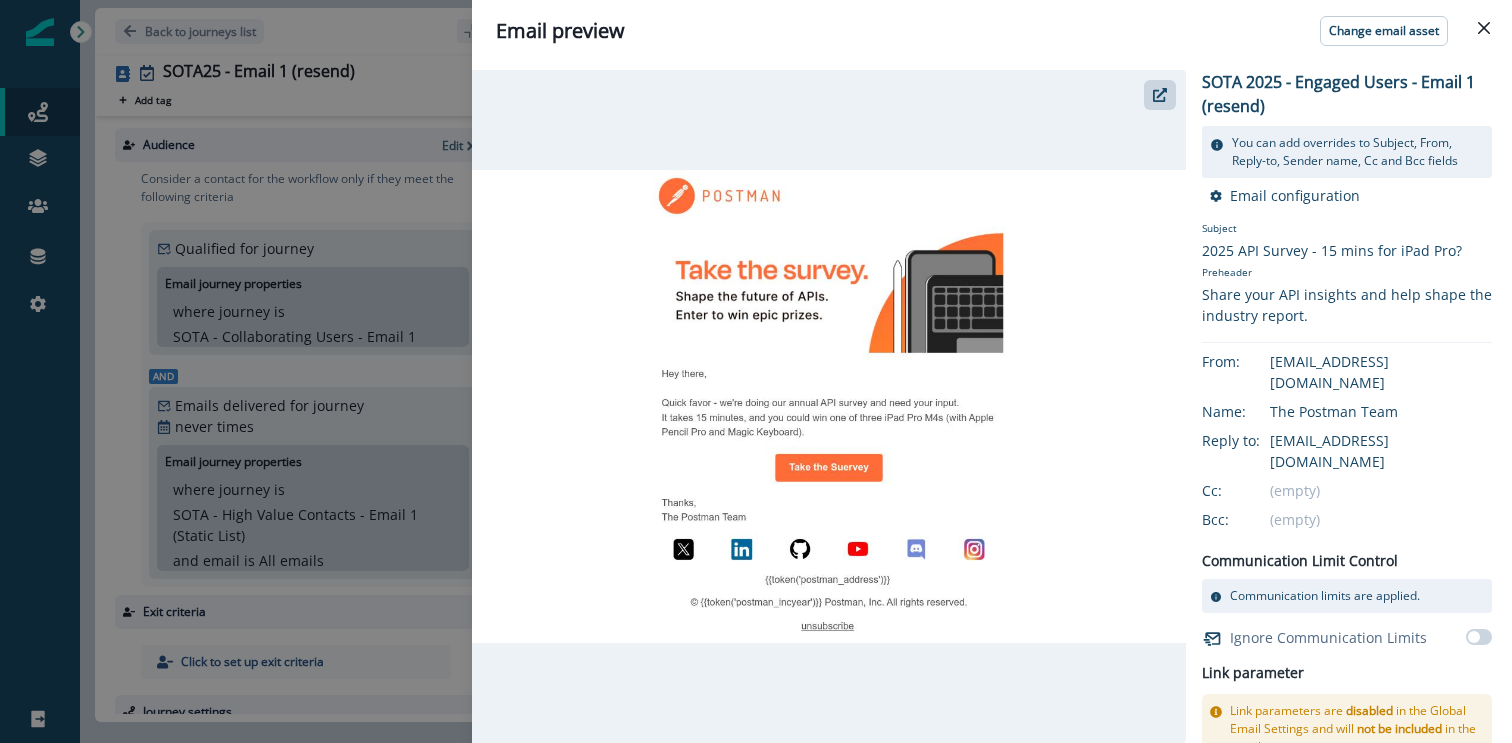 click on "Email preview Change email asset SOTA 2025 - Engaged Users - Email 1 (resend)  You can add overrides to Subject, From, Reply-to, Sender name, Cc and Bcc fields Email configuration Subject 2025 API Survey - 15 mins for iPad Pro? Preheader Share your API insights and help shape the industry report. From: postman@postman.com Name: The Postman Team Reply to: postman@postman.com Cc: (empty) Bcc: (empty) Communication Limit Control Communication limits are applied. Ignore Communication Limits Link parameter Link parameters are   disabled   in the Global Email Settings and will   not be included   in the emails. Link parameter configuration Global Parameters UTM Campaign {{ Journey name will be used }} UTM Medium email UTM Source inflection UTM Content {{ Email asset name will be used }} Asset Parameters Email Parameters" at bounding box center (756, 371) 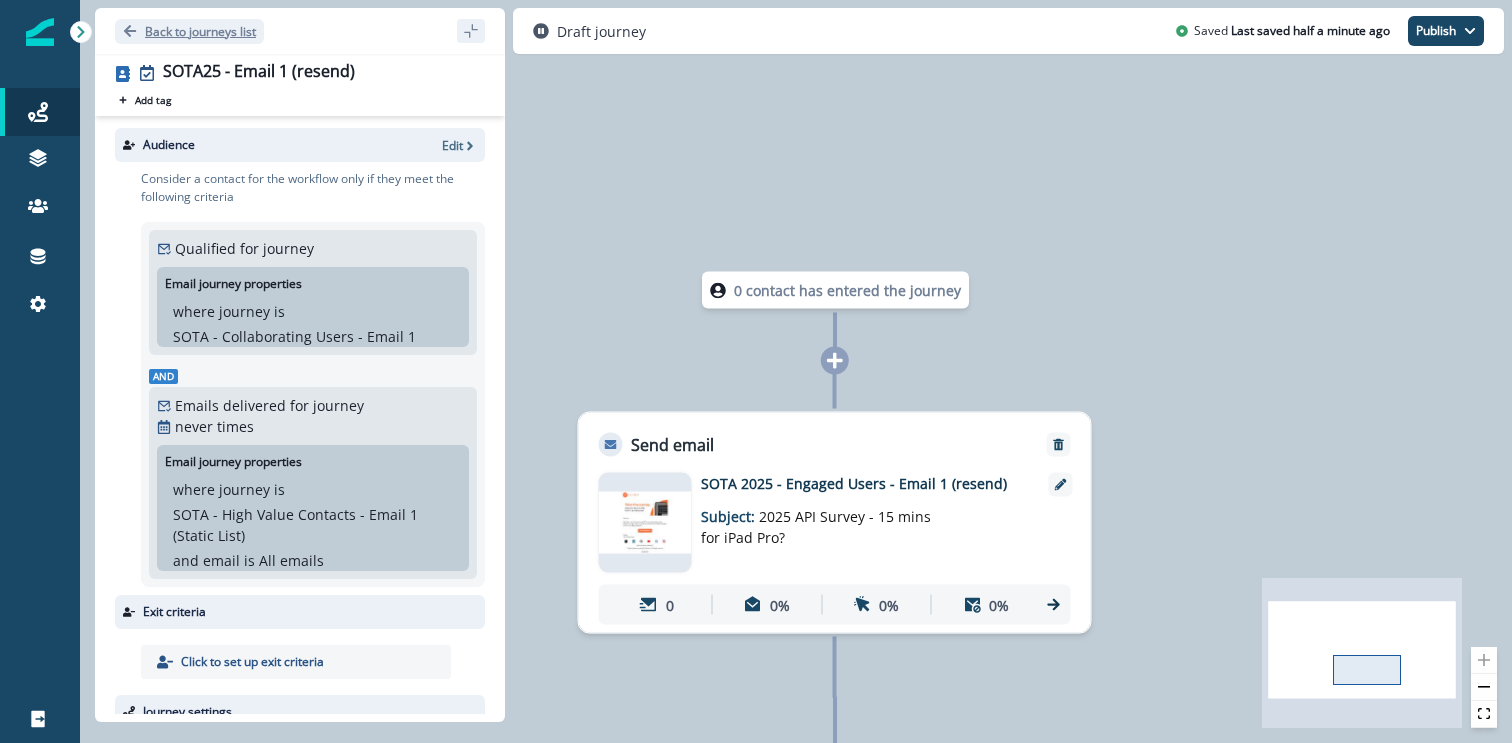 click on "Back to journeys list" at bounding box center (200, 31) 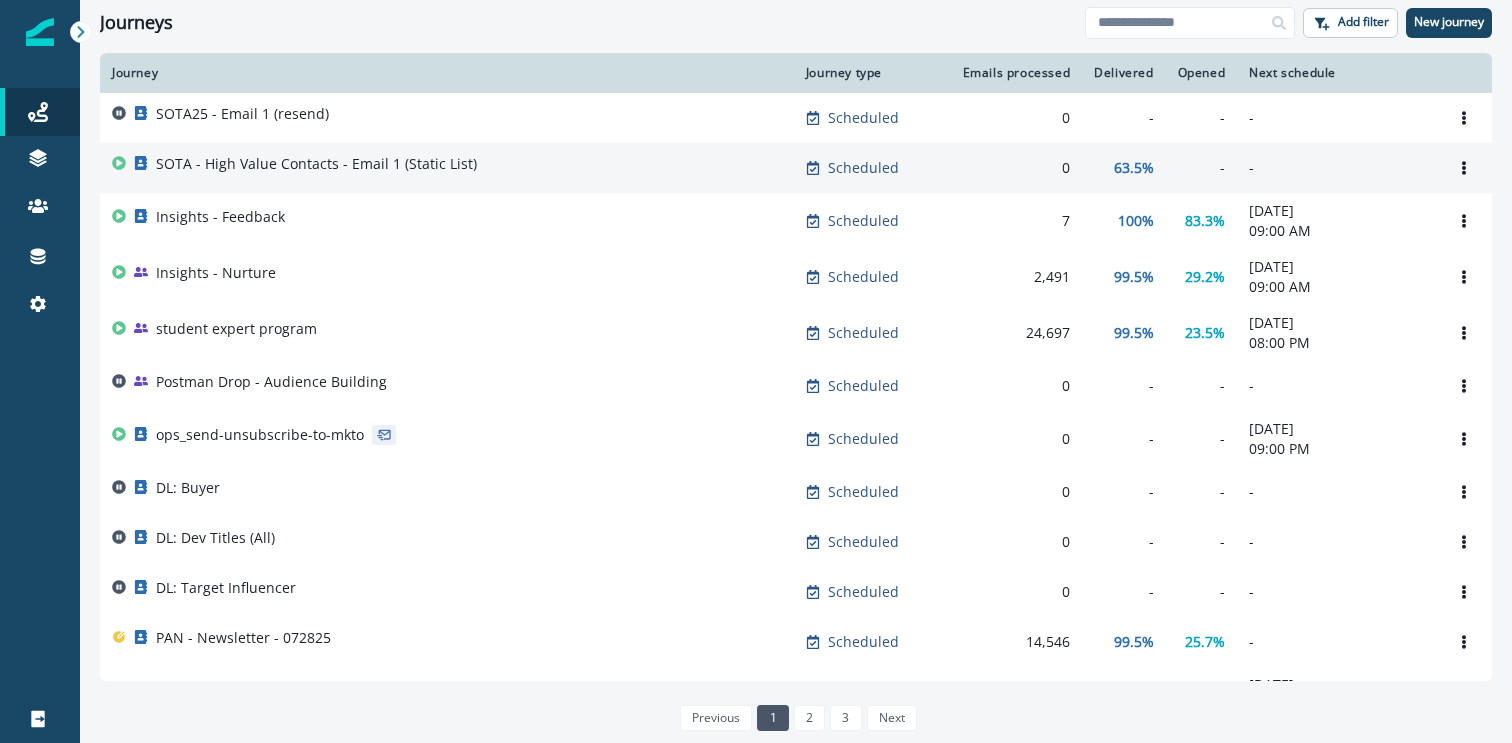 click on "SOTA - High Value Contacts - Email 1 (Static List)" at bounding box center (316, 168) 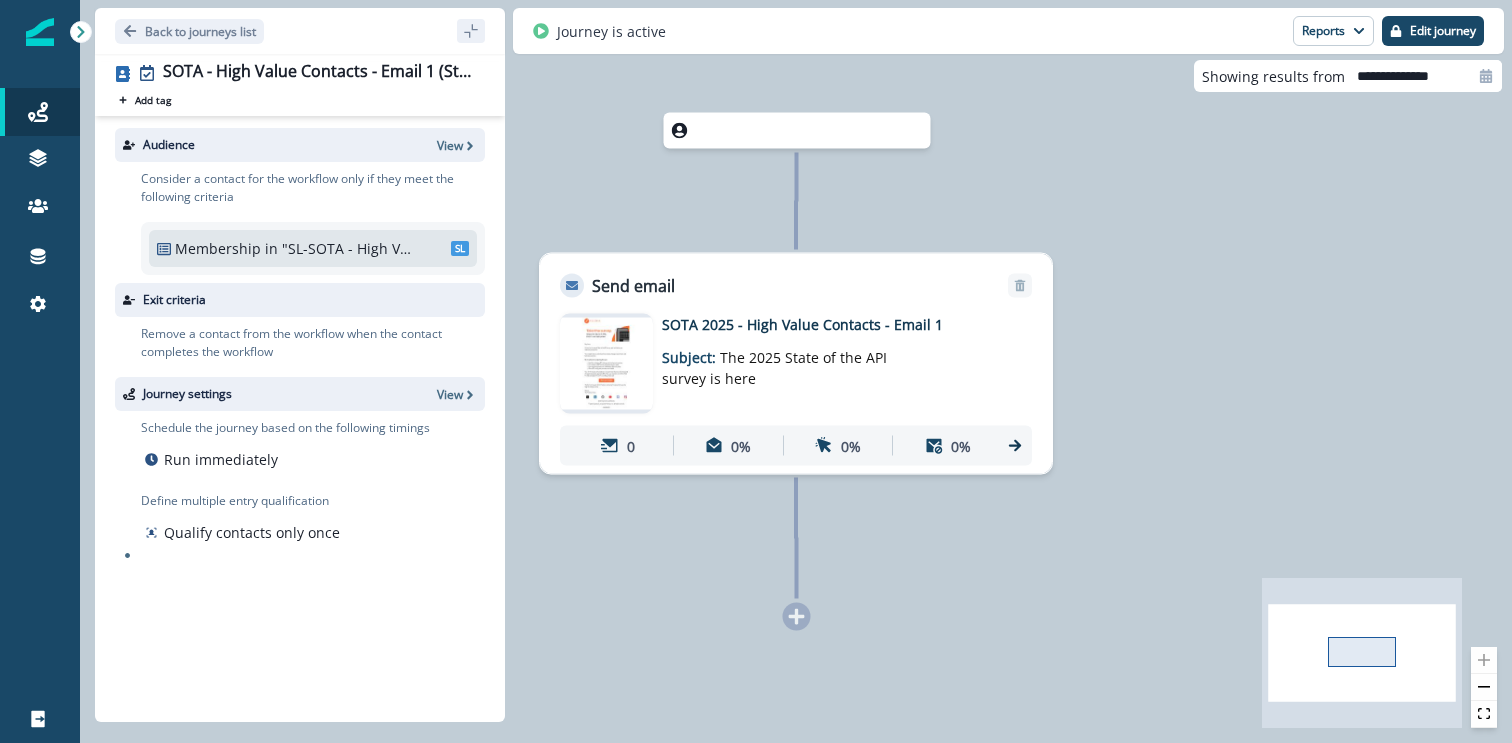 click on "Subject:   The 2025 State of the API survey is here" at bounding box center [787, 362] 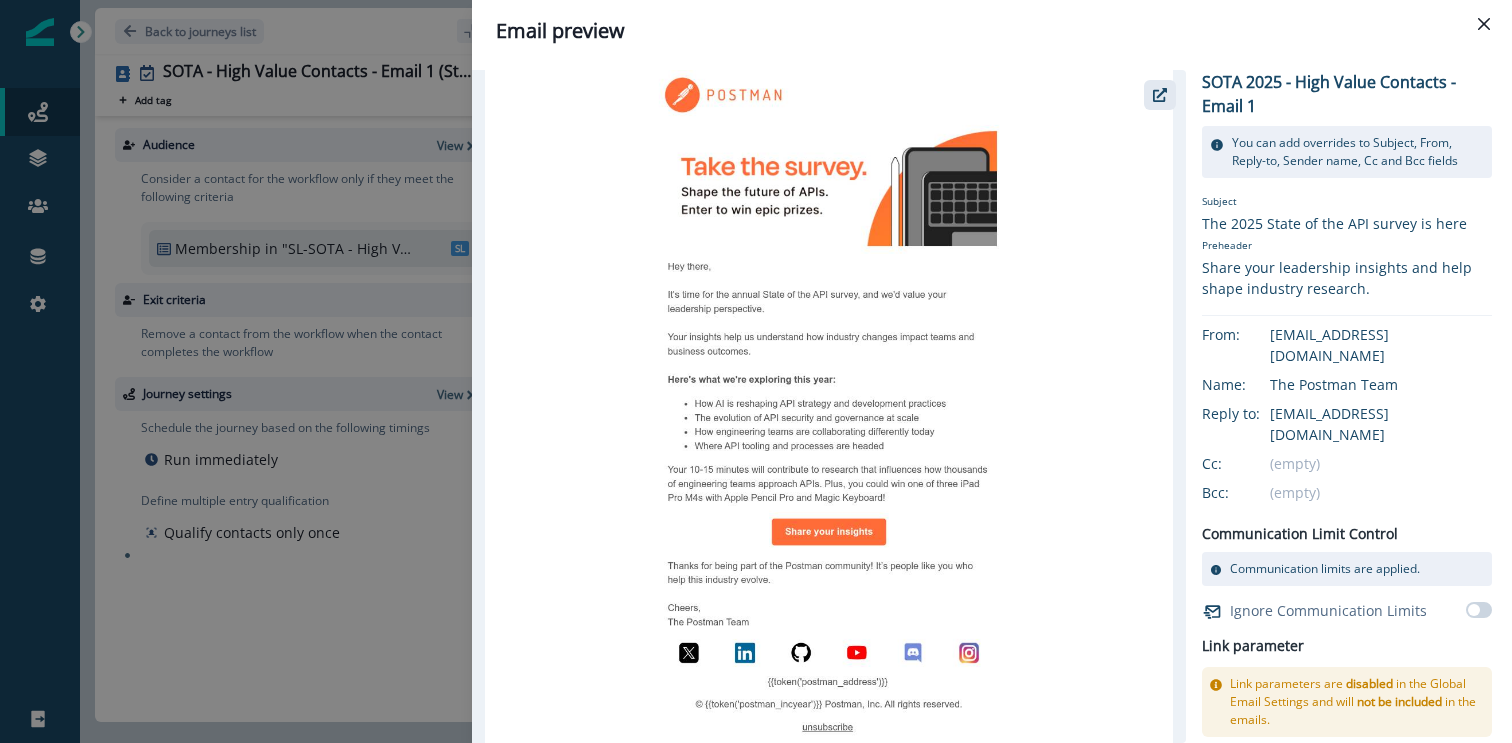 click at bounding box center (1160, 95) 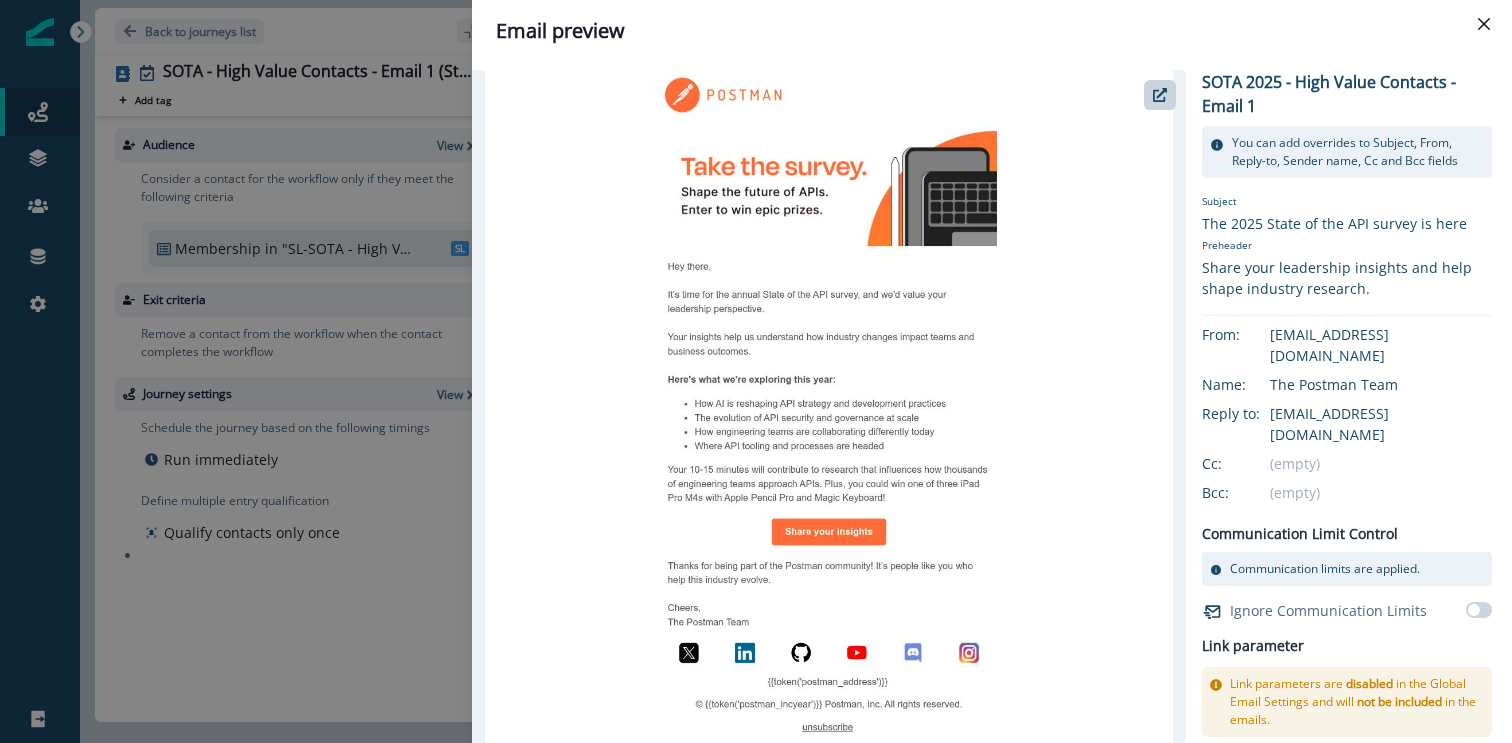 click on "Email preview SOTA 2025 - High Value Contacts - Email 1 You can add overrides to Subject, From, Reply-to, Sender name, Cc and Bcc fields Email configuration Subject The 2025 State of the API survey is here Preheader Share your leadership insights and help shape industry research. From: postman@postman.com Name: The Postman Team Reply to: postman@postman.com Cc: (empty) Bcc: (empty) Communication Limit Control Communication limits are applied. Ignore Communication Limits Link parameter Link parameters are   disabled   in the Global Email Settings and will   not be included   in the emails. Link parameter configuration Global Parameters UTM Campaign {{ Journey name will be used }} UTM Medium email UTM Source inflection UTM Content {{ Email asset name will be used }} Asset Parameters Email Parameters" at bounding box center [756, 371] 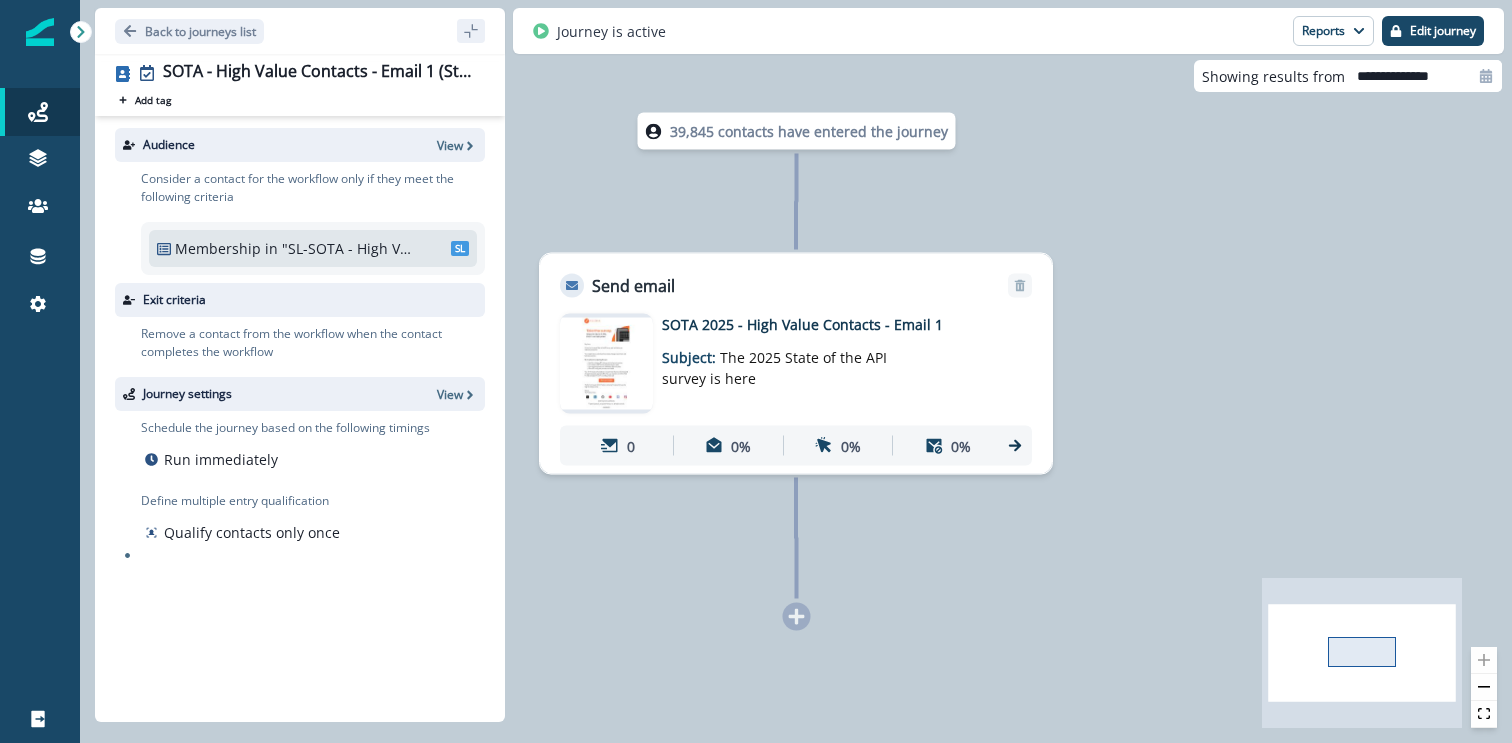 click on "39,845 contacts have entered the journey Send email Email asset changed, journey reports will be subject to change This asset has overrides for  SOTA 2025 - High Value Contacts - Email 1 Subject:   The 2025 State of the API survey is here 0 0% 0% 0%" at bounding box center [796, 371] 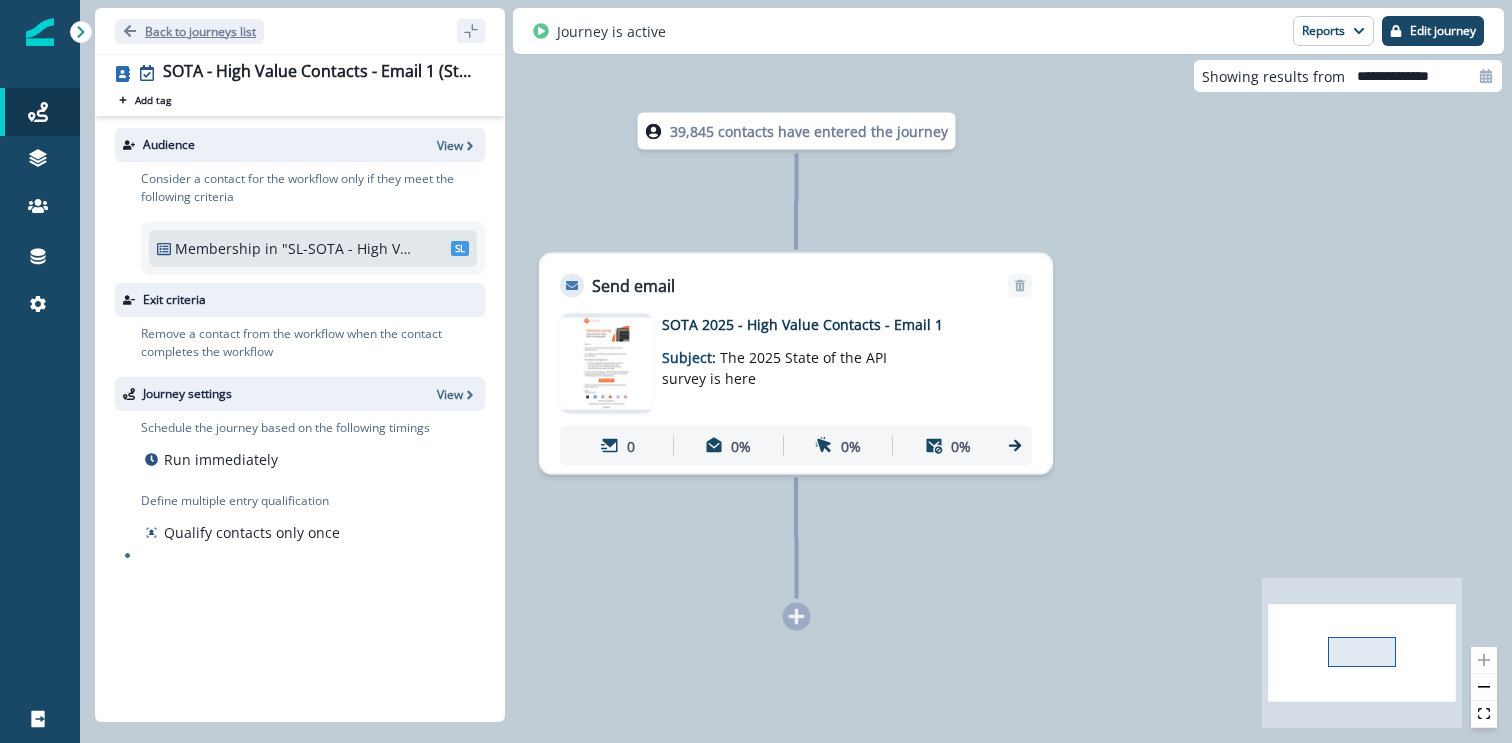 click on "Back to journeys list" at bounding box center (189, 31) 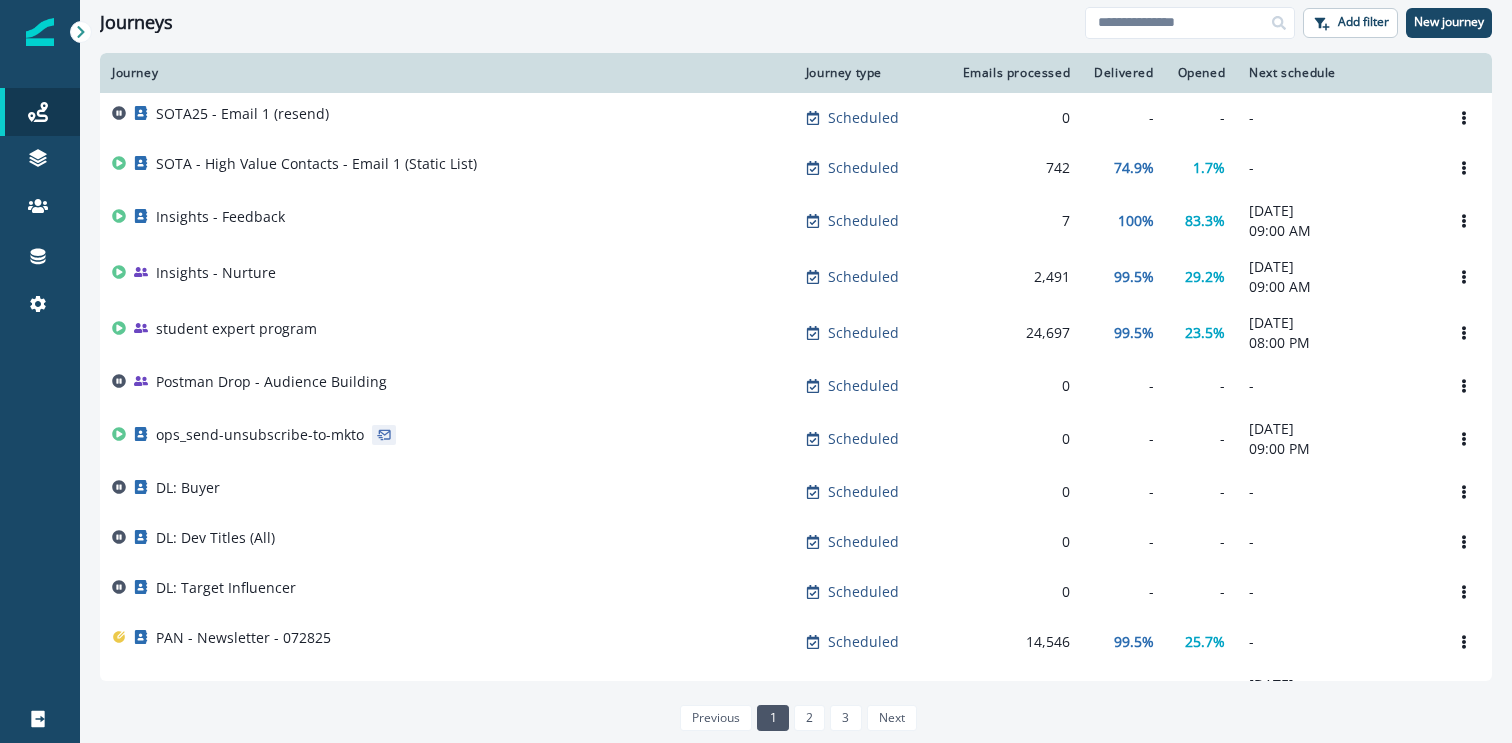 click on "Journeys" at bounding box center [592, 23] 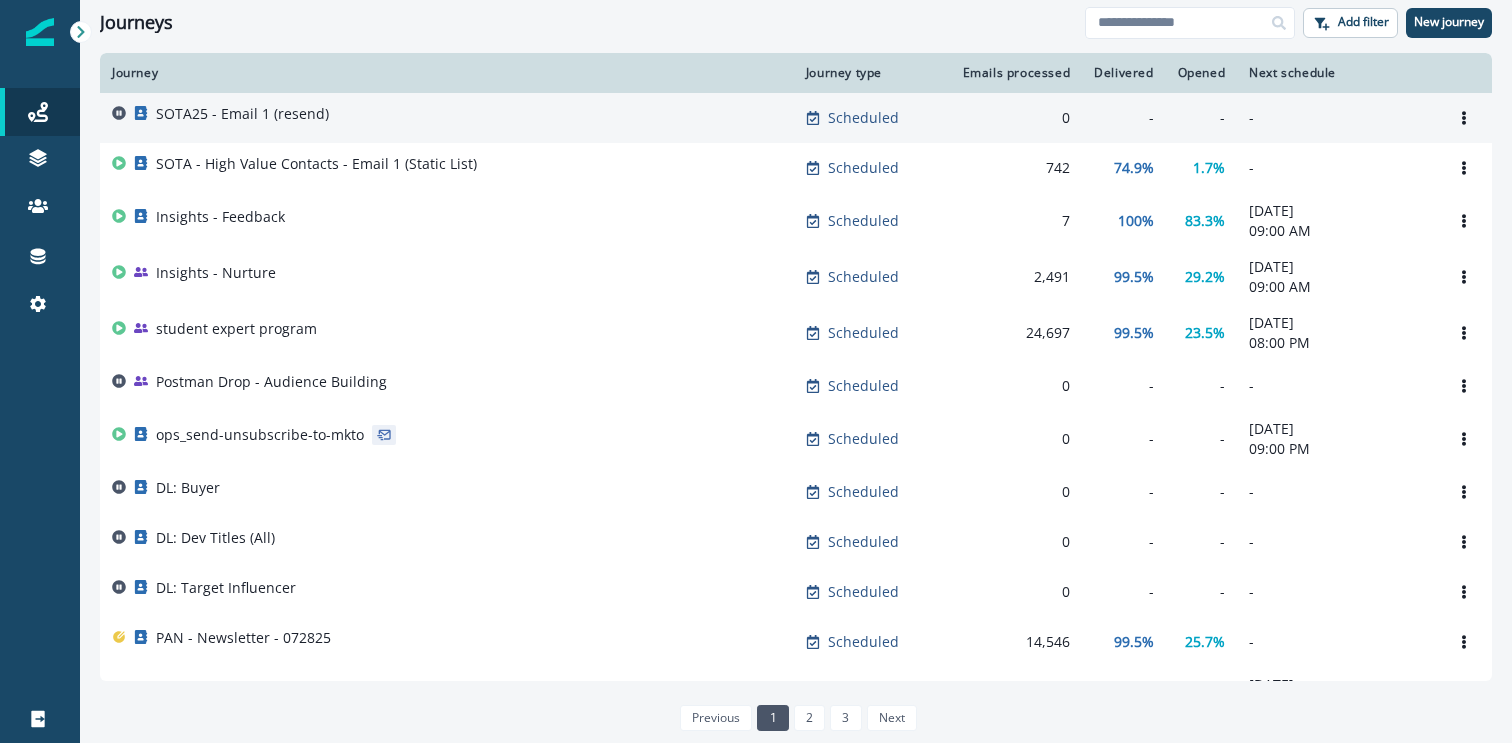 click on "SOTA25 - Email 1 (resend)" at bounding box center (447, 118) 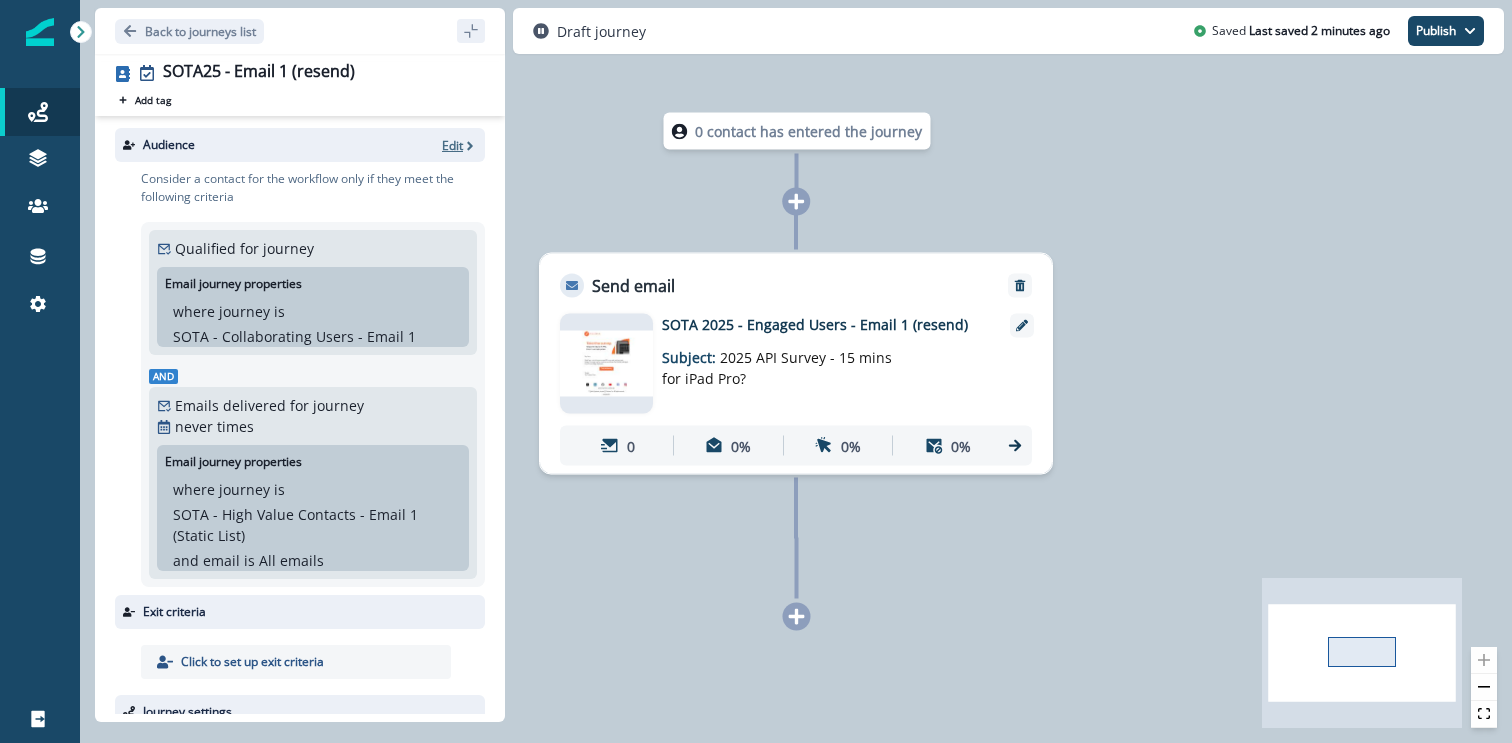 click on "Edit" at bounding box center (452, 145) 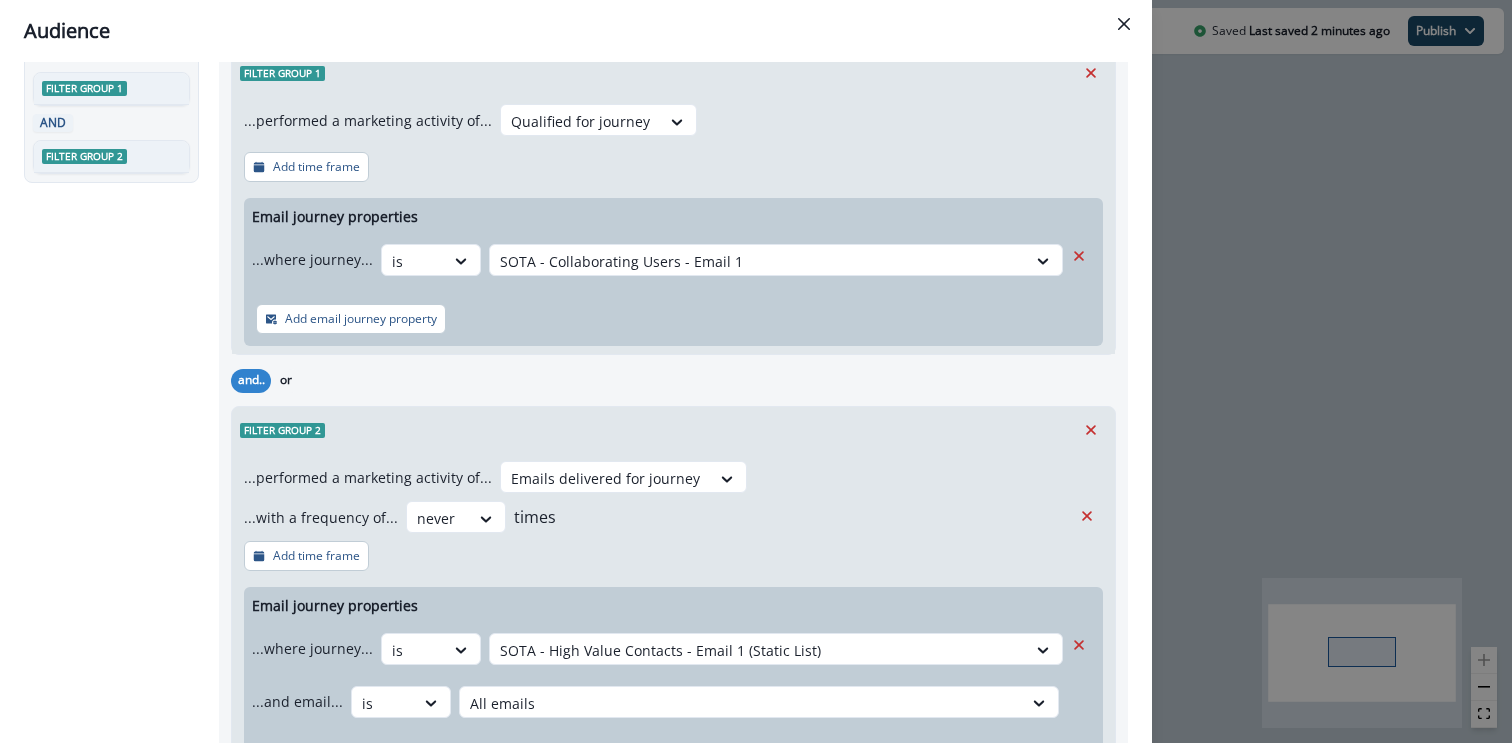 scroll, scrollTop: 0, scrollLeft: 0, axis: both 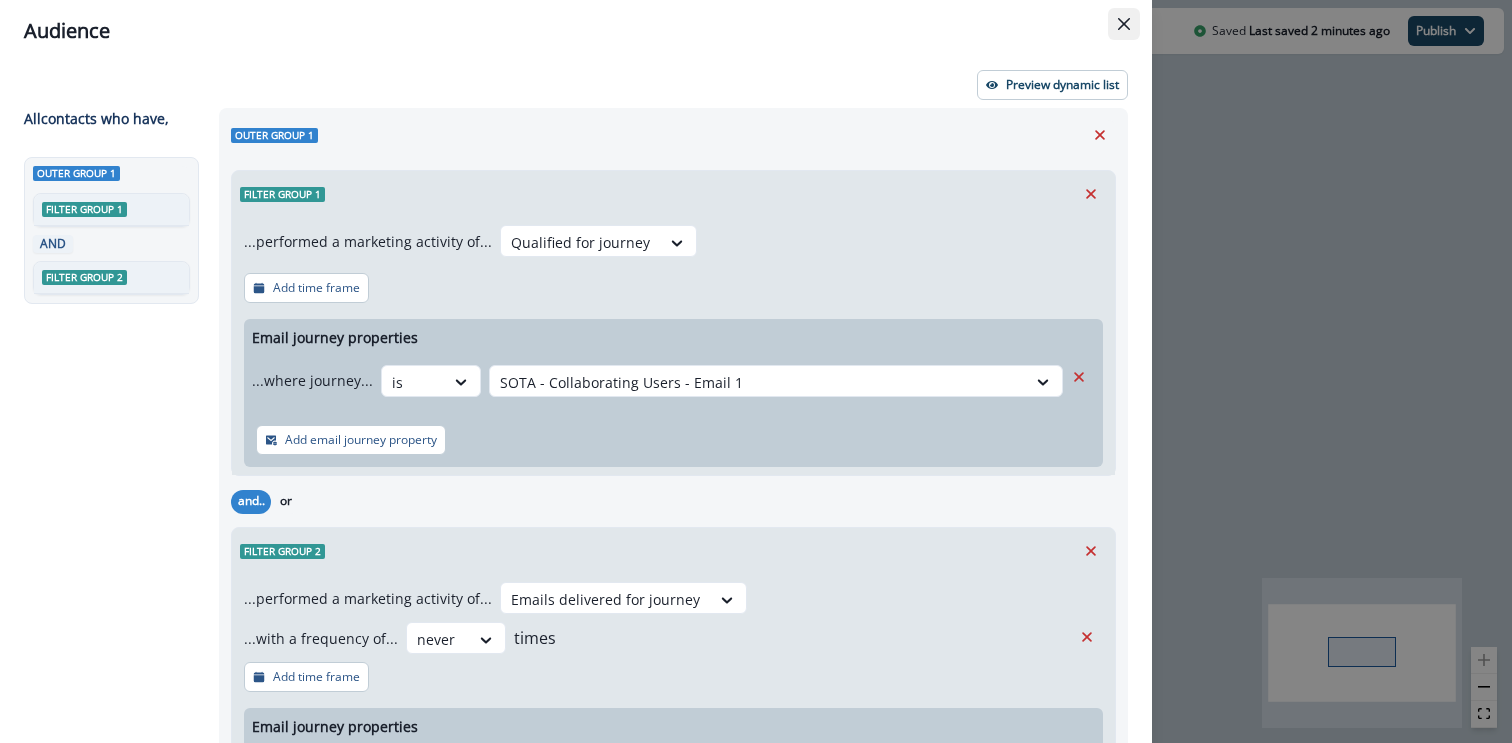 click at bounding box center (1124, 24) 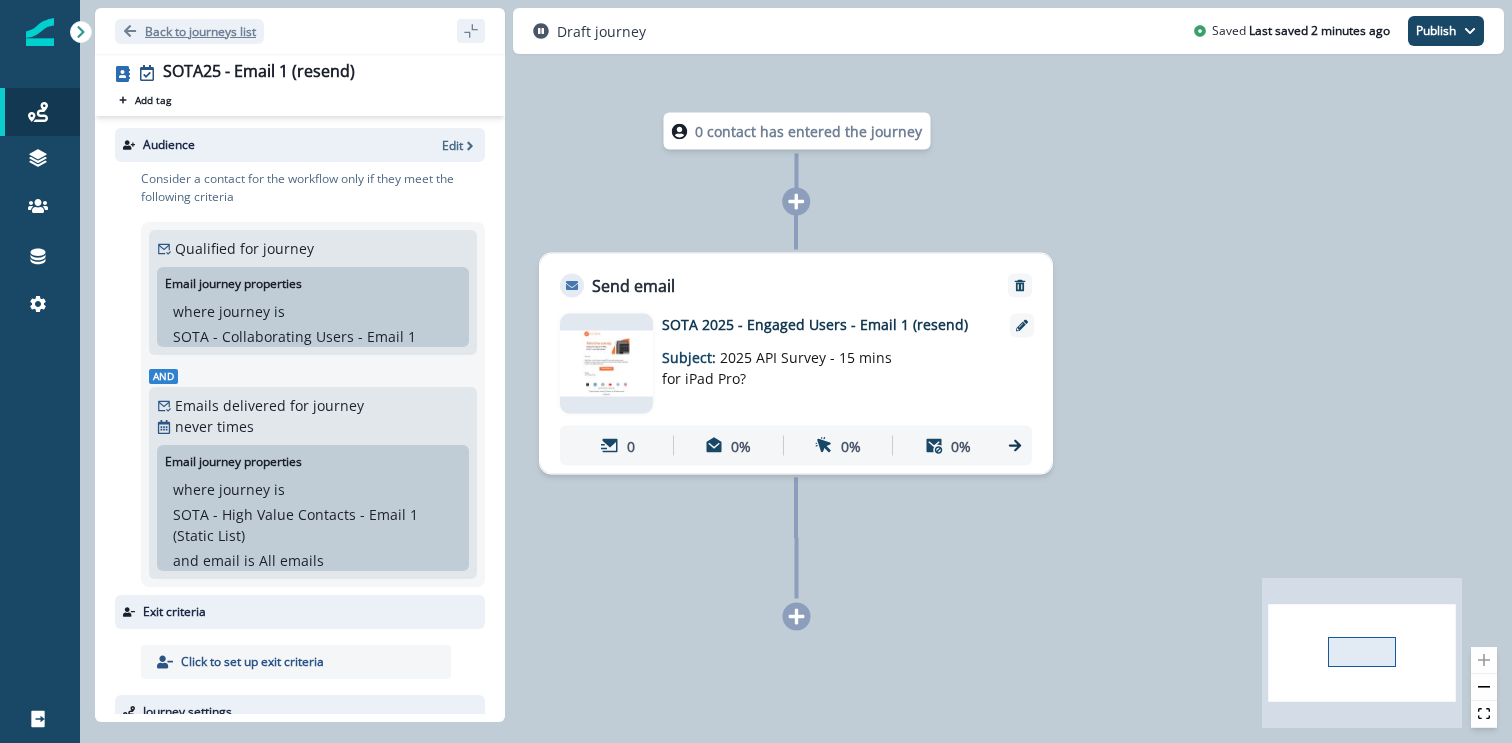 click on "Back to journeys list" at bounding box center (200, 31) 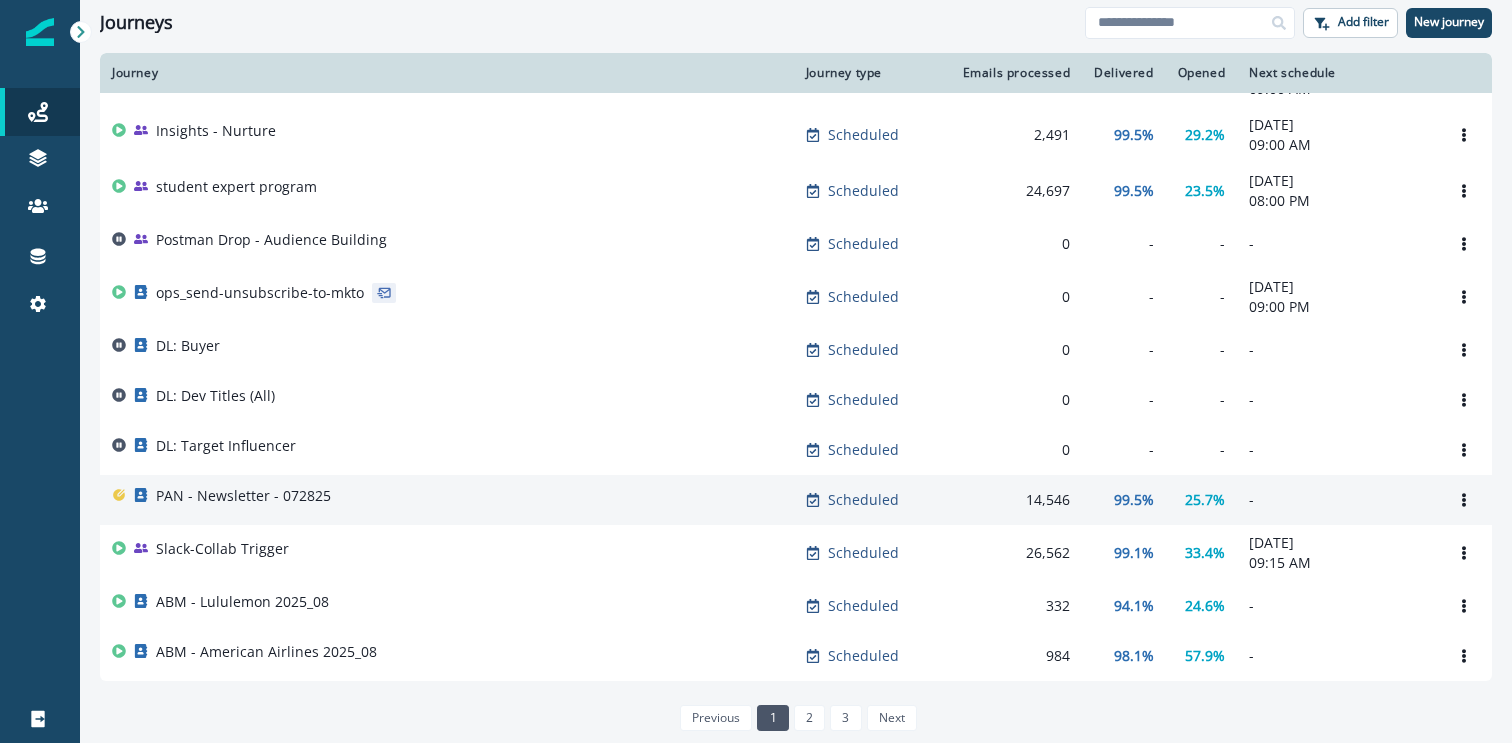 scroll, scrollTop: 148, scrollLeft: 0, axis: vertical 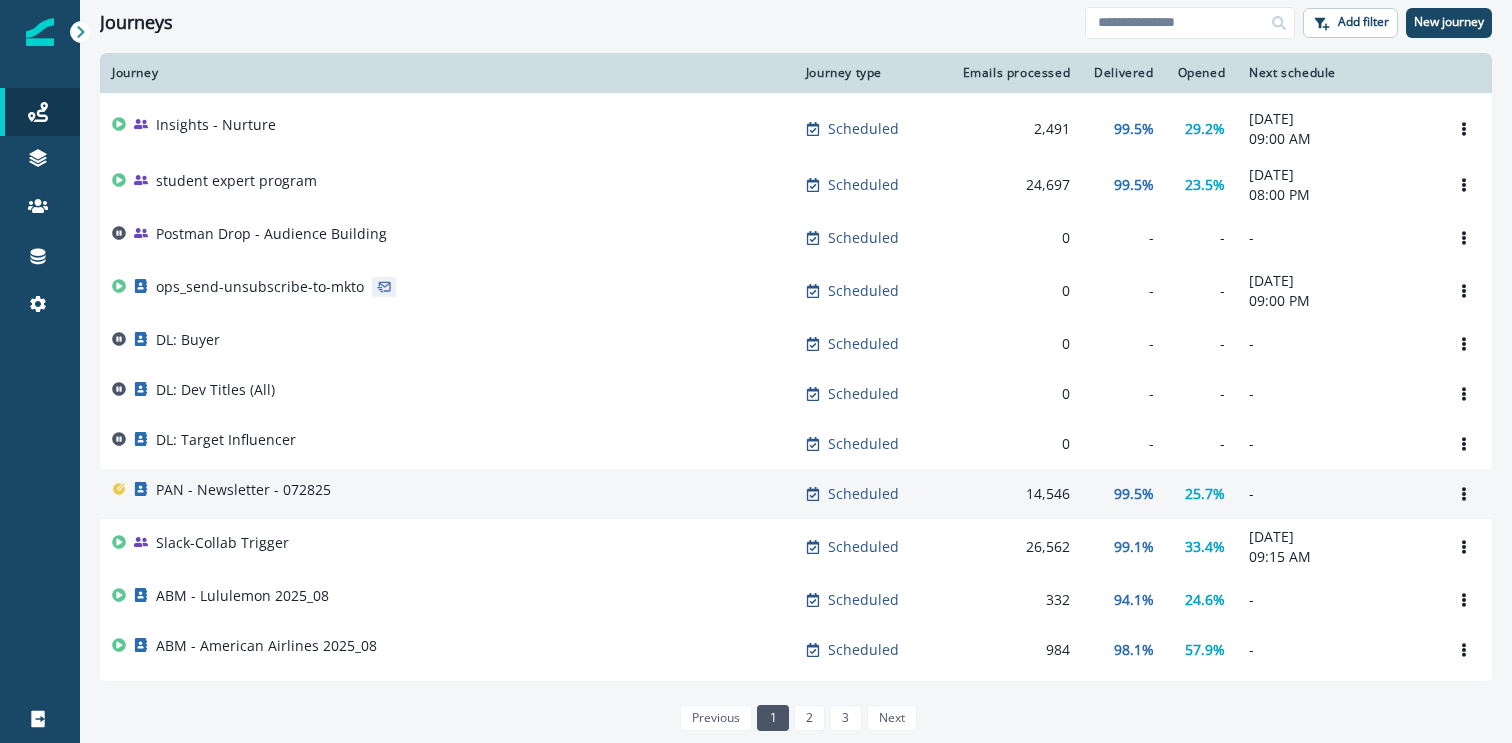 click on "PAN - Newsletter - 072825" at bounding box center [447, 494] 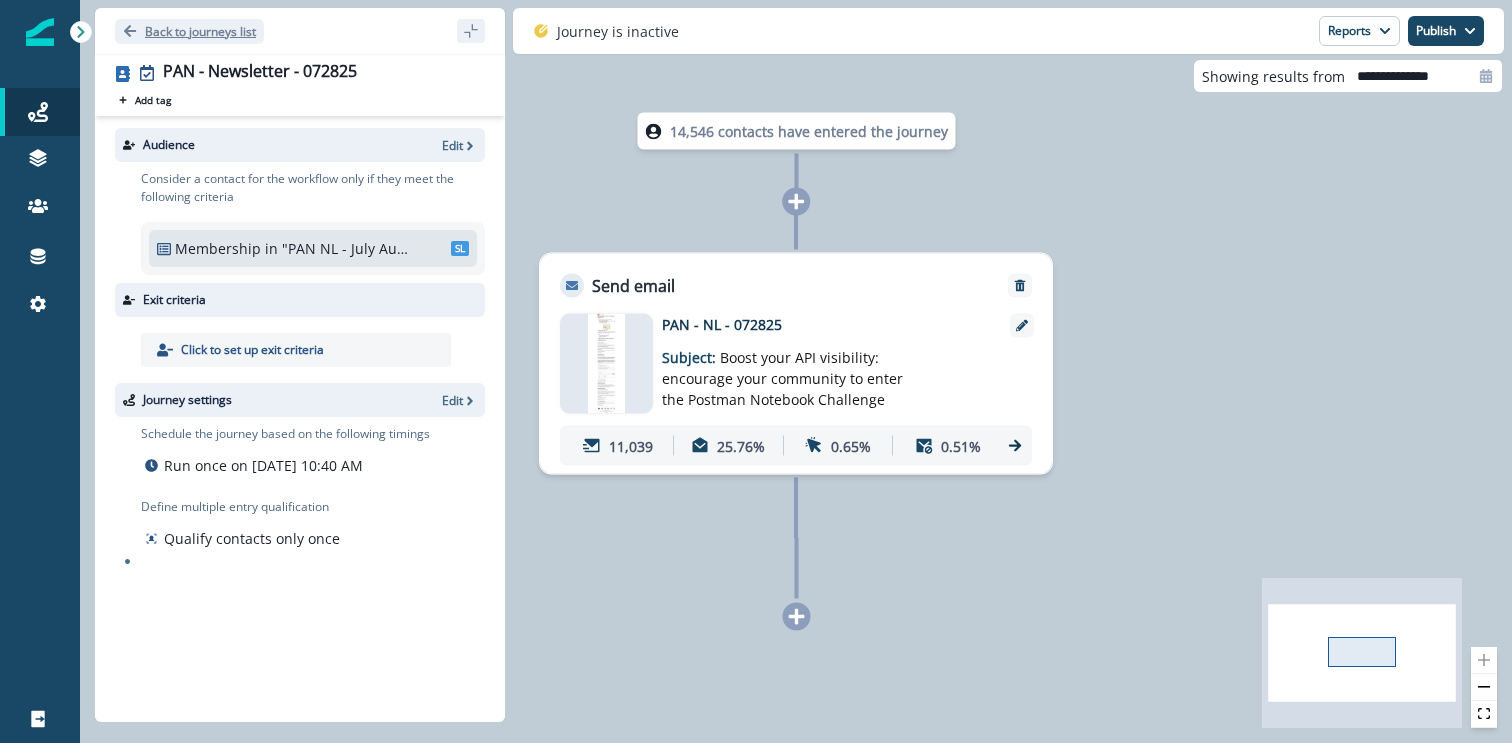 click on "Back to journeys list" at bounding box center [200, 31] 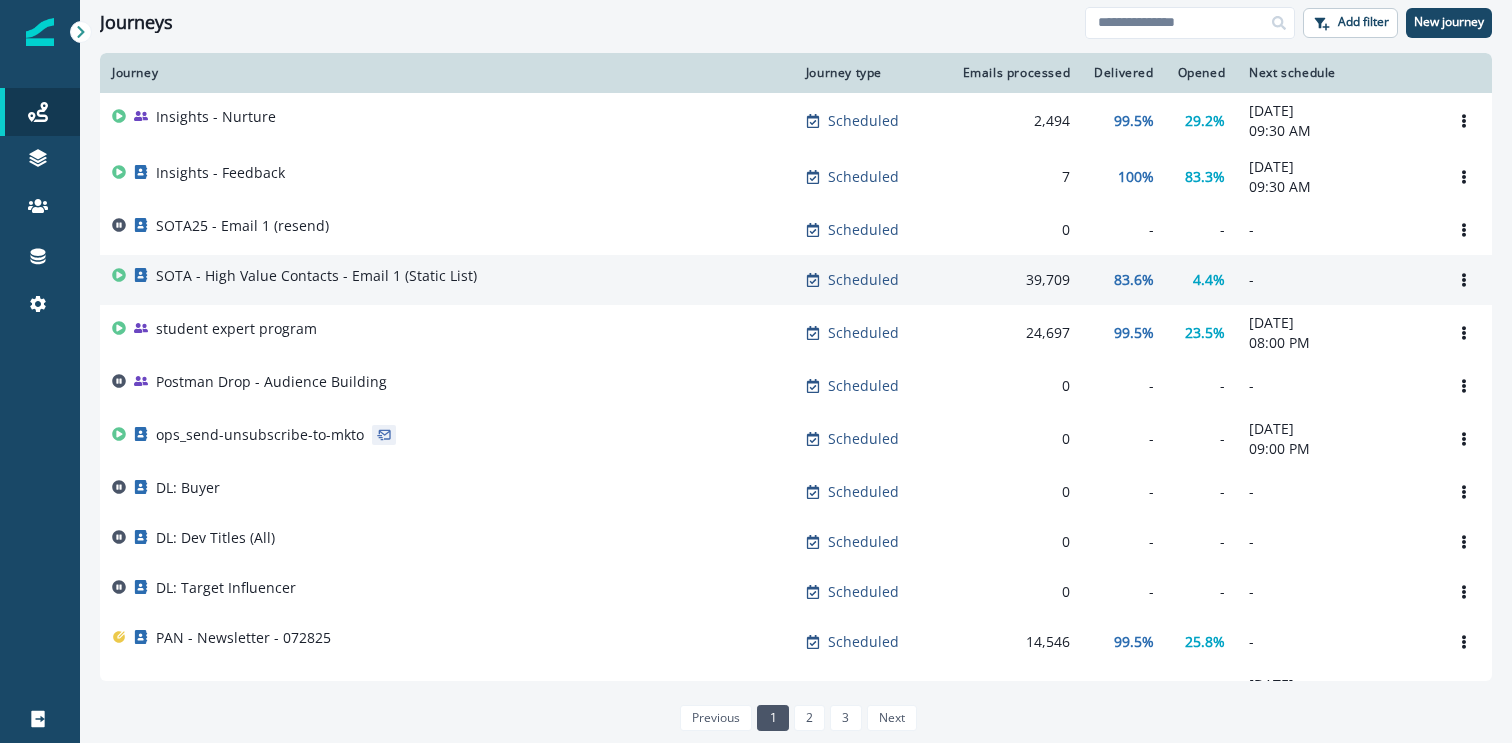click on "SOTA - High Value Contacts - Email 1 (Static List)" at bounding box center (316, 276) 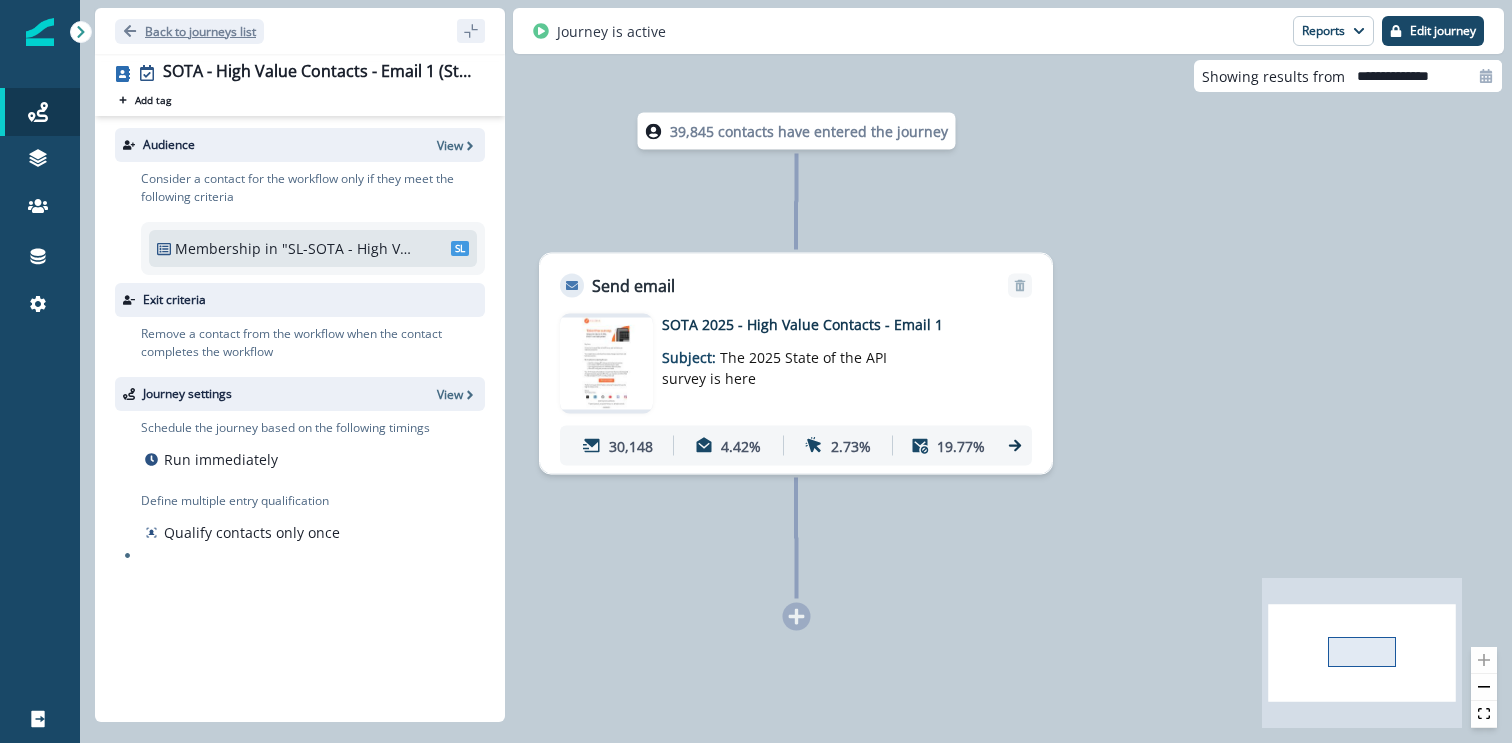 click on "Back to journeys list" at bounding box center (200, 31) 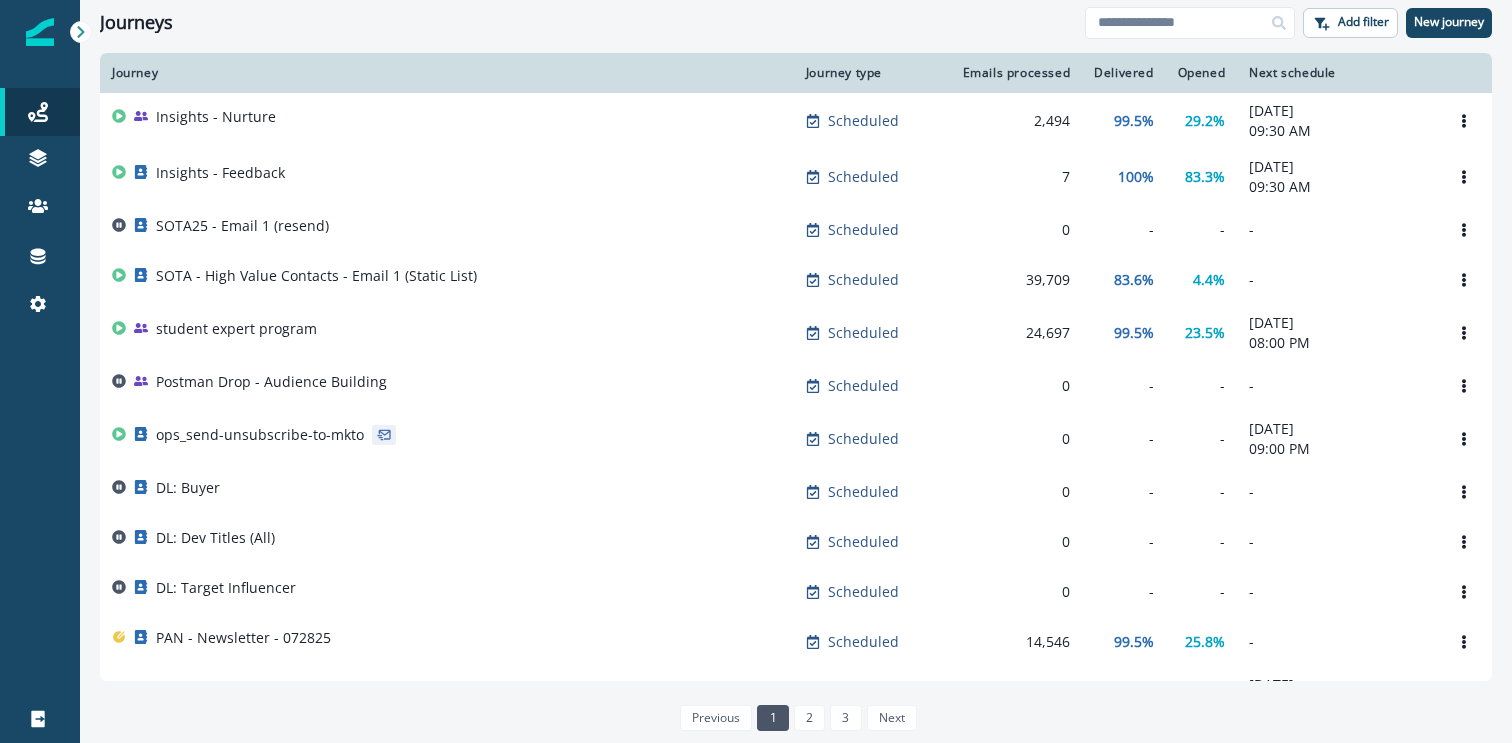 click on "Clear" at bounding box center (796, 49) 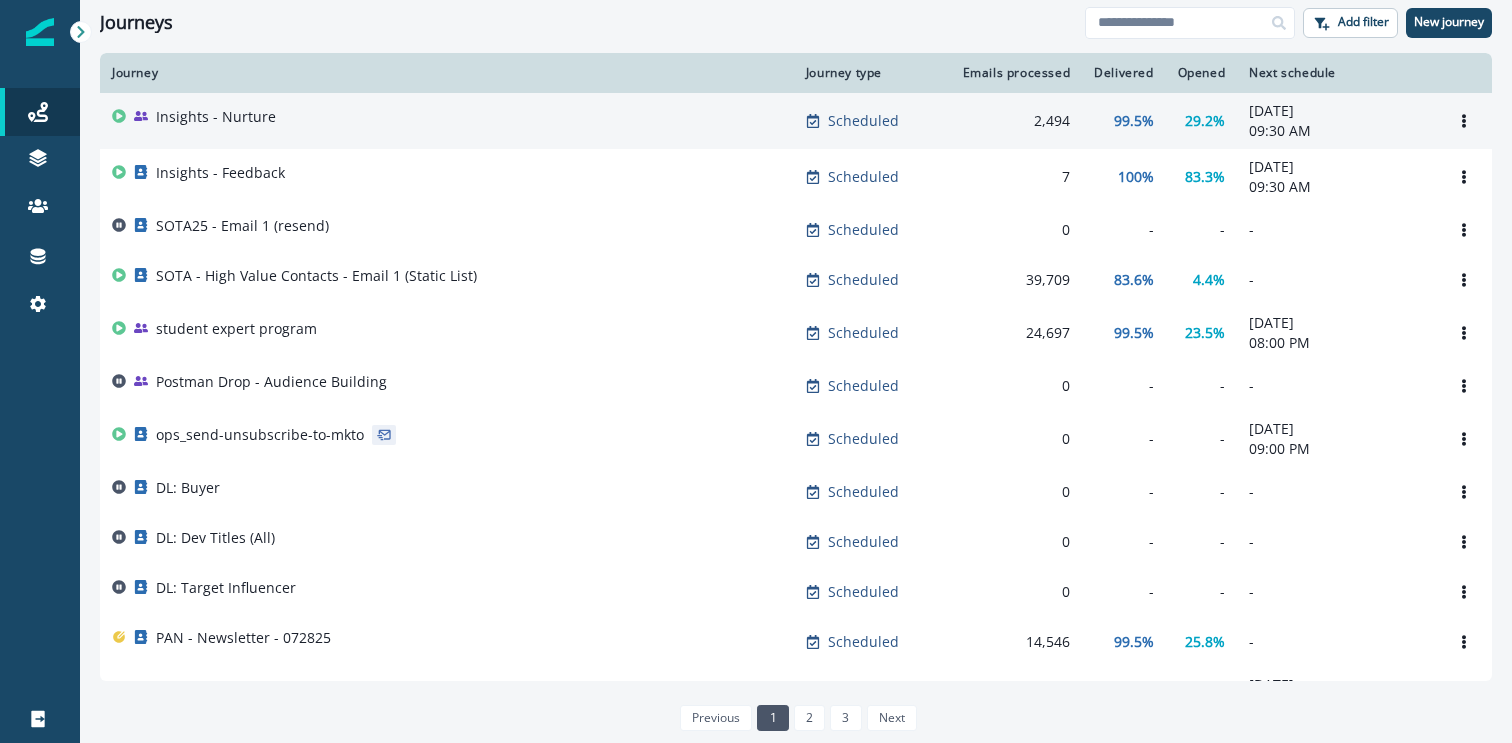 click on "Insights - Nurture" at bounding box center [447, 121] 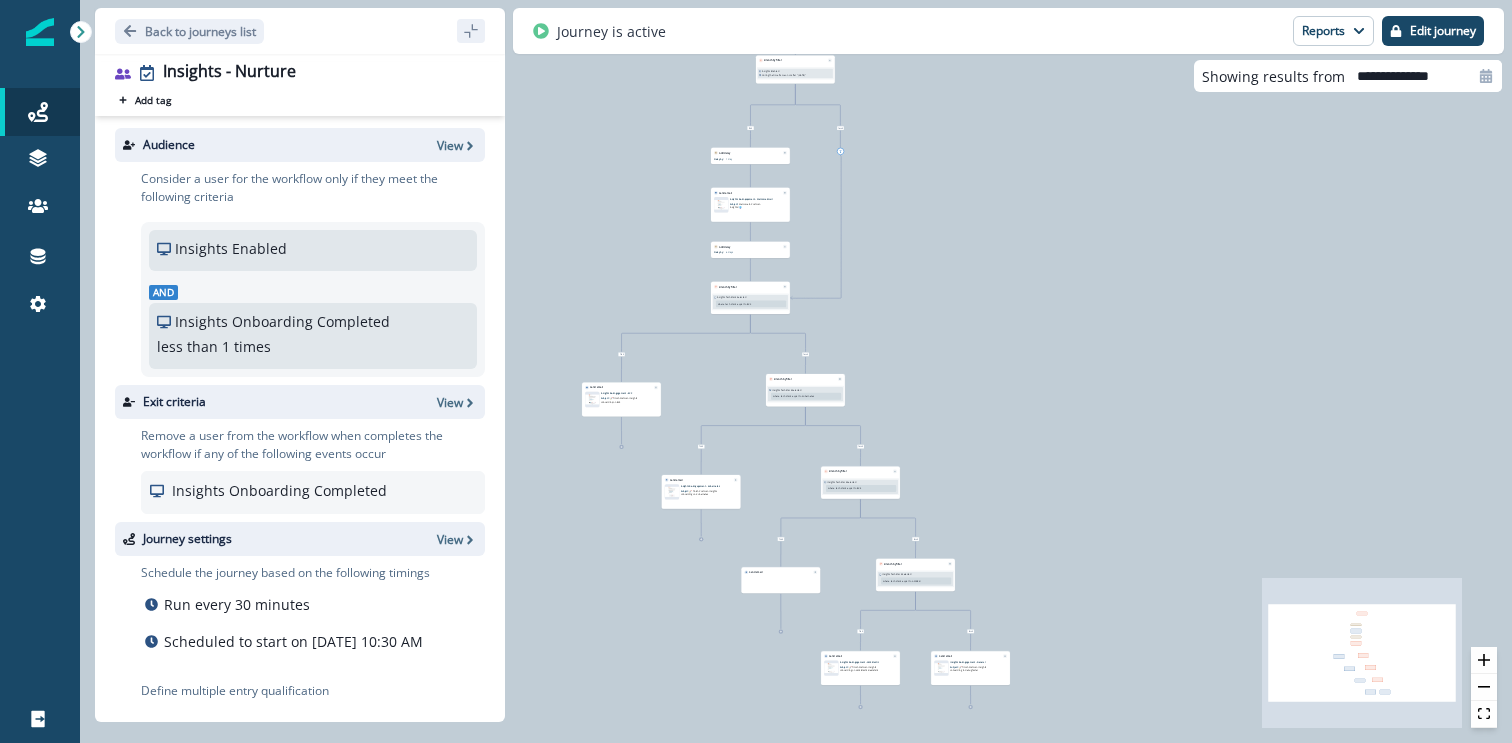 scroll, scrollTop: 43, scrollLeft: 0, axis: vertical 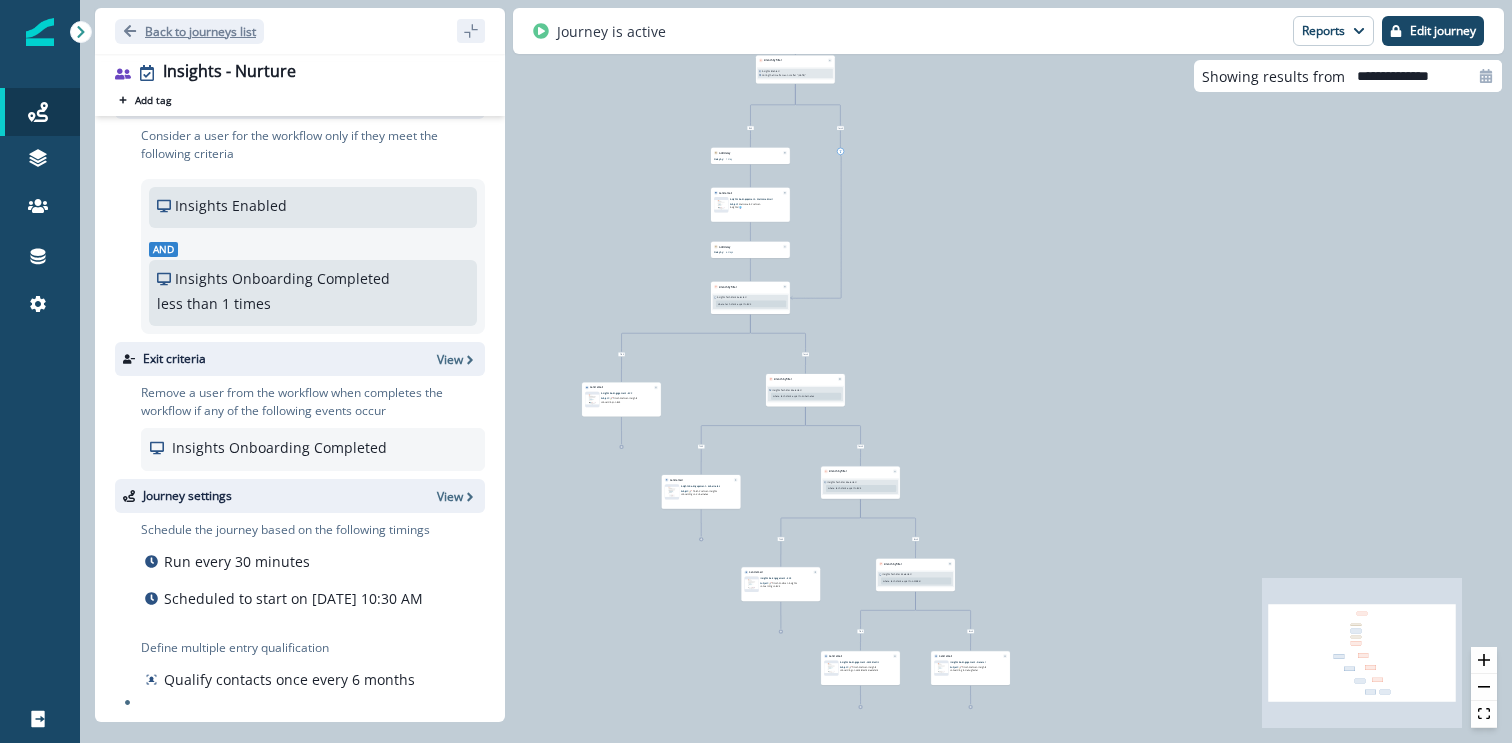 click on "Back to journeys list" at bounding box center (200, 31) 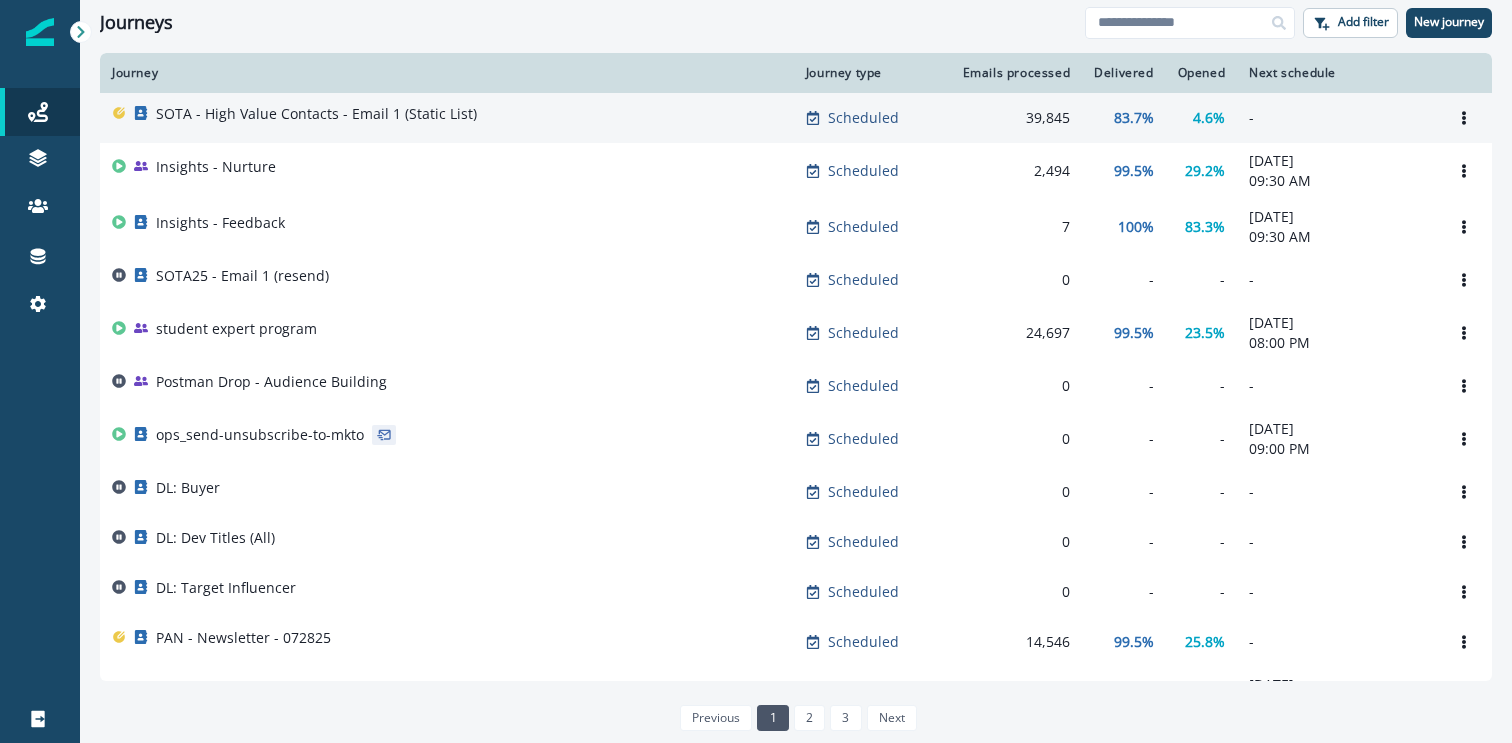 click on "SOTA - High Value Contacts - Email 1 (Static List)" at bounding box center [447, 118] 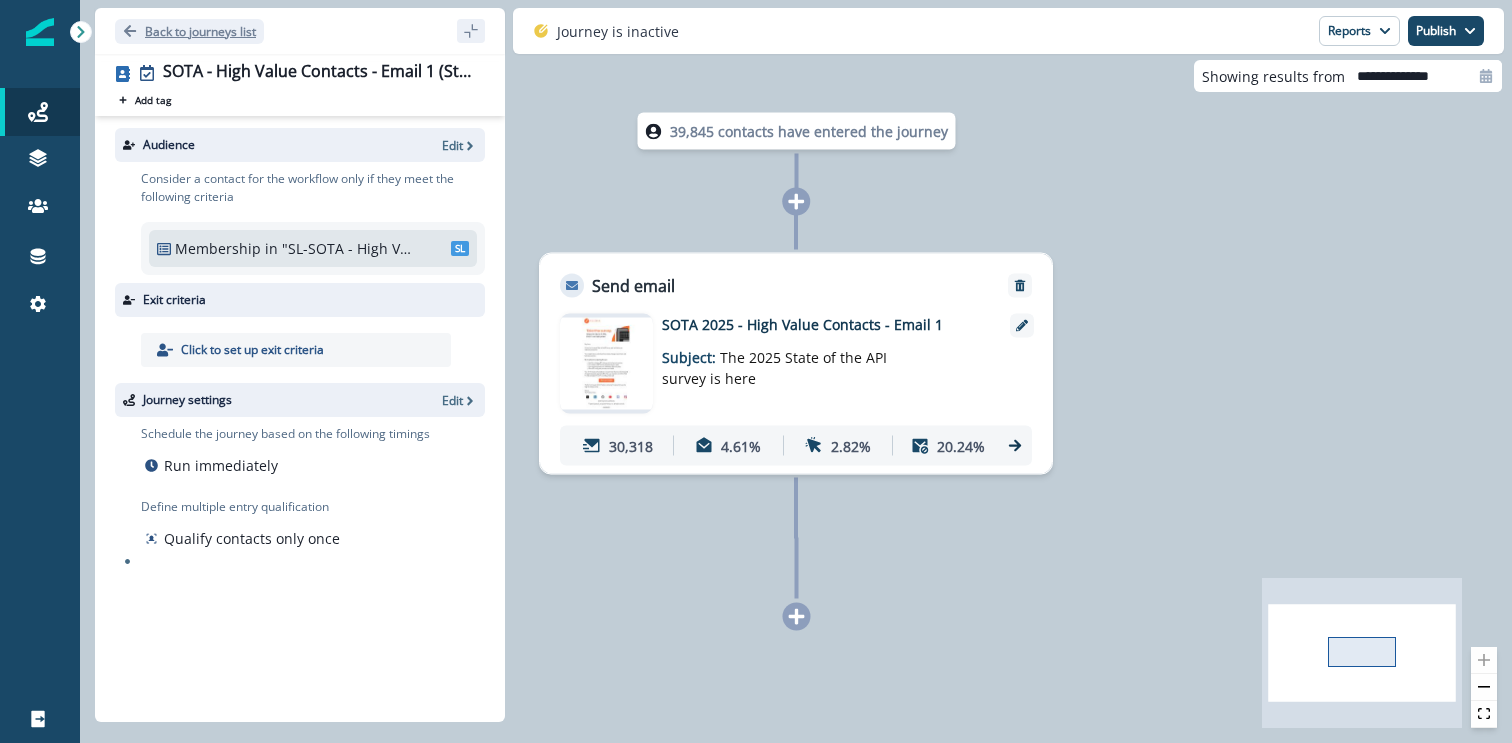 click on "Back to journeys list" at bounding box center [200, 31] 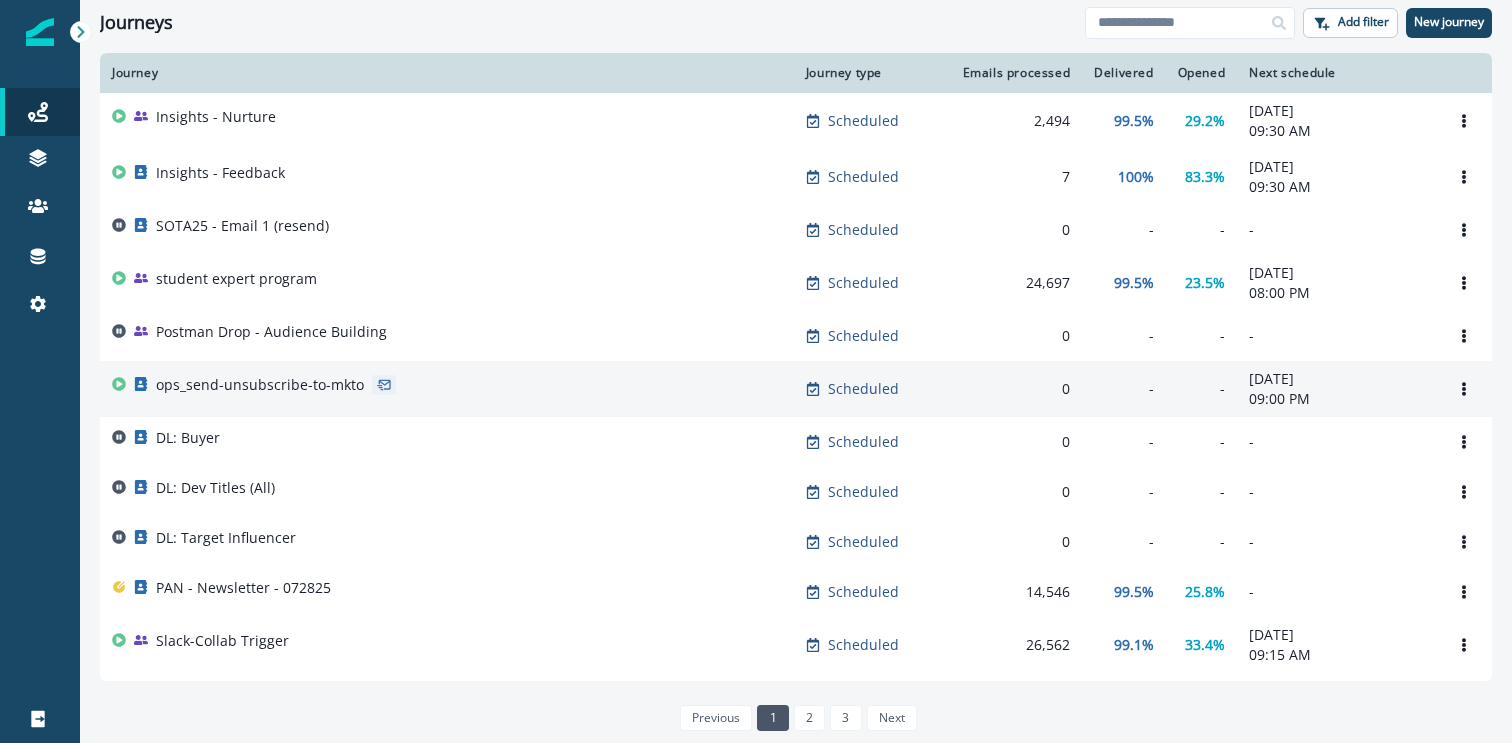 scroll, scrollTop: 156, scrollLeft: 0, axis: vertical 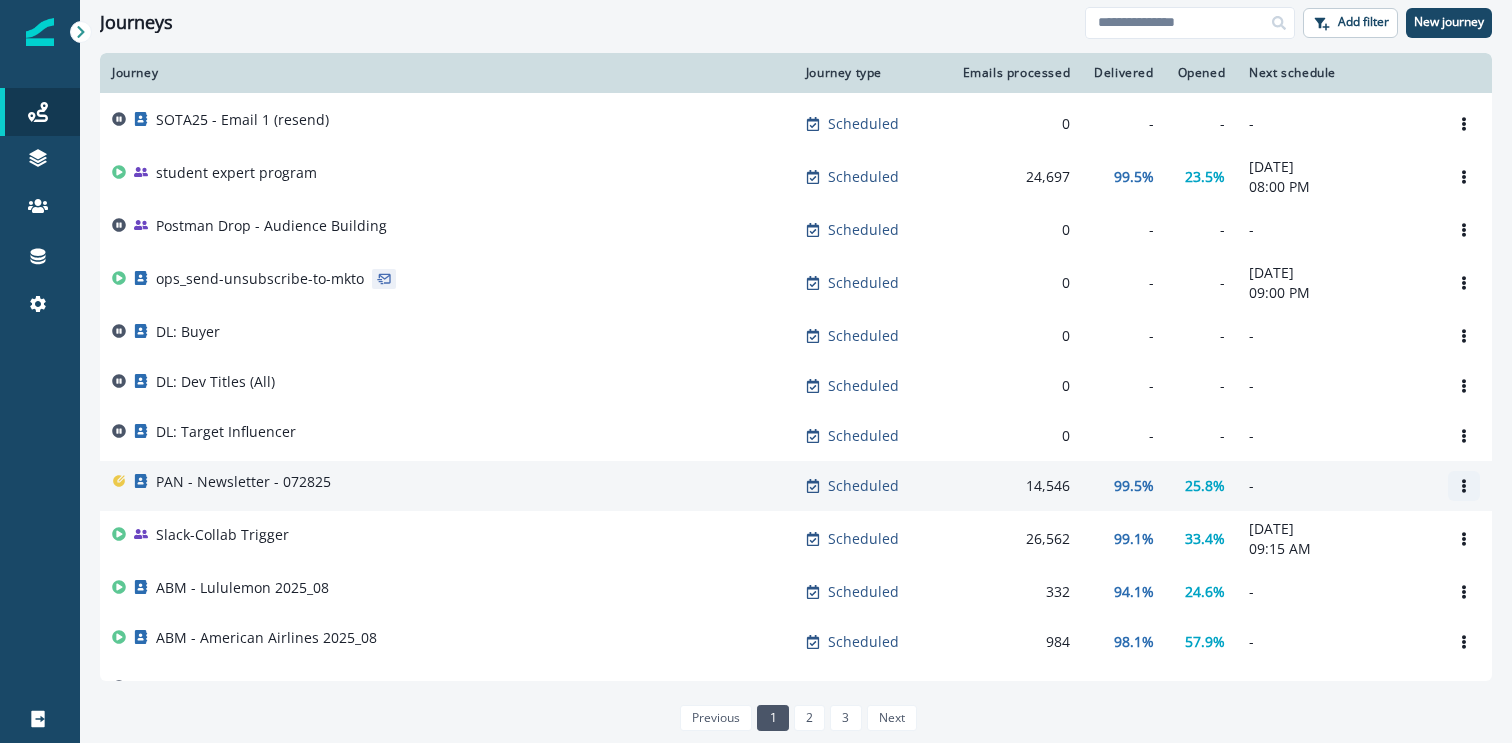 click 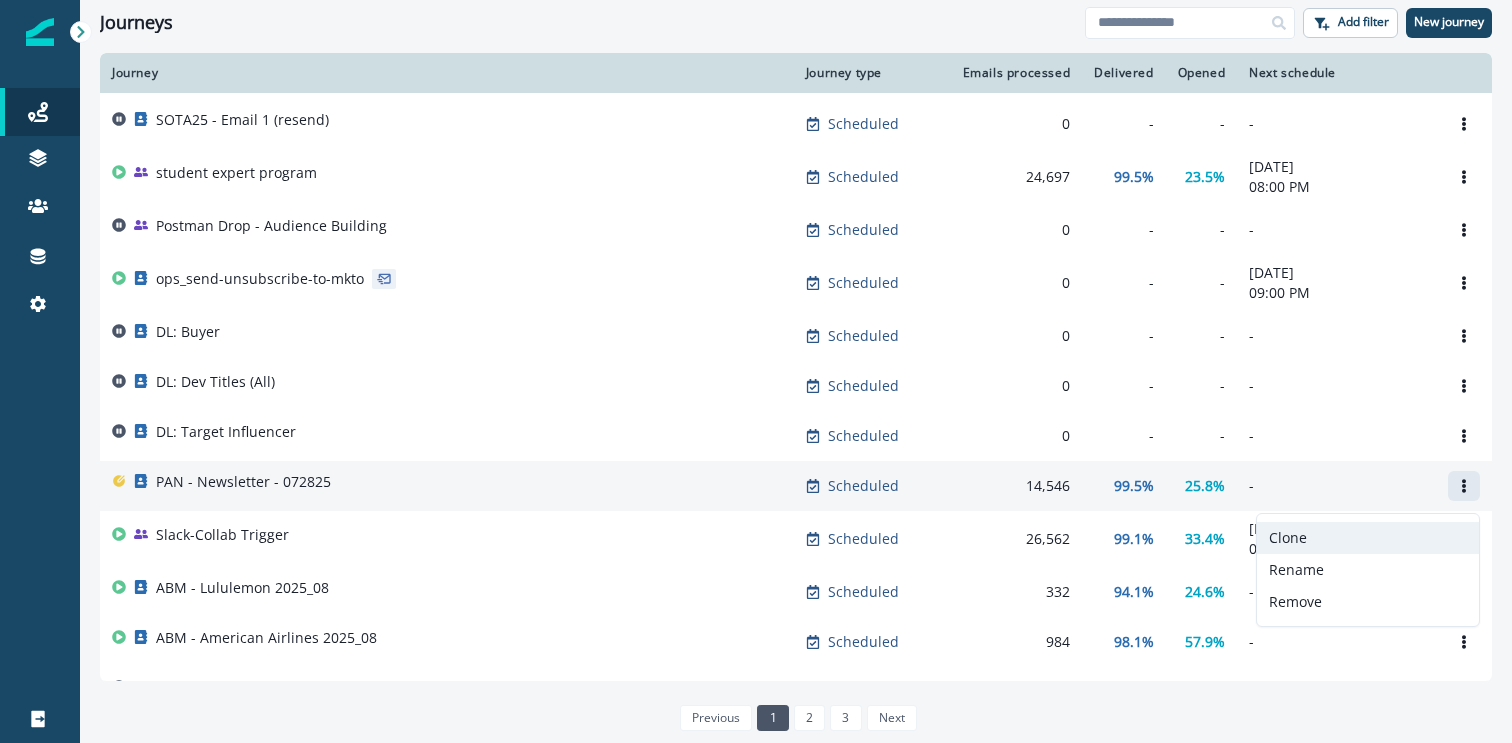 click on "Clone" at bounding box center [1368, 538] 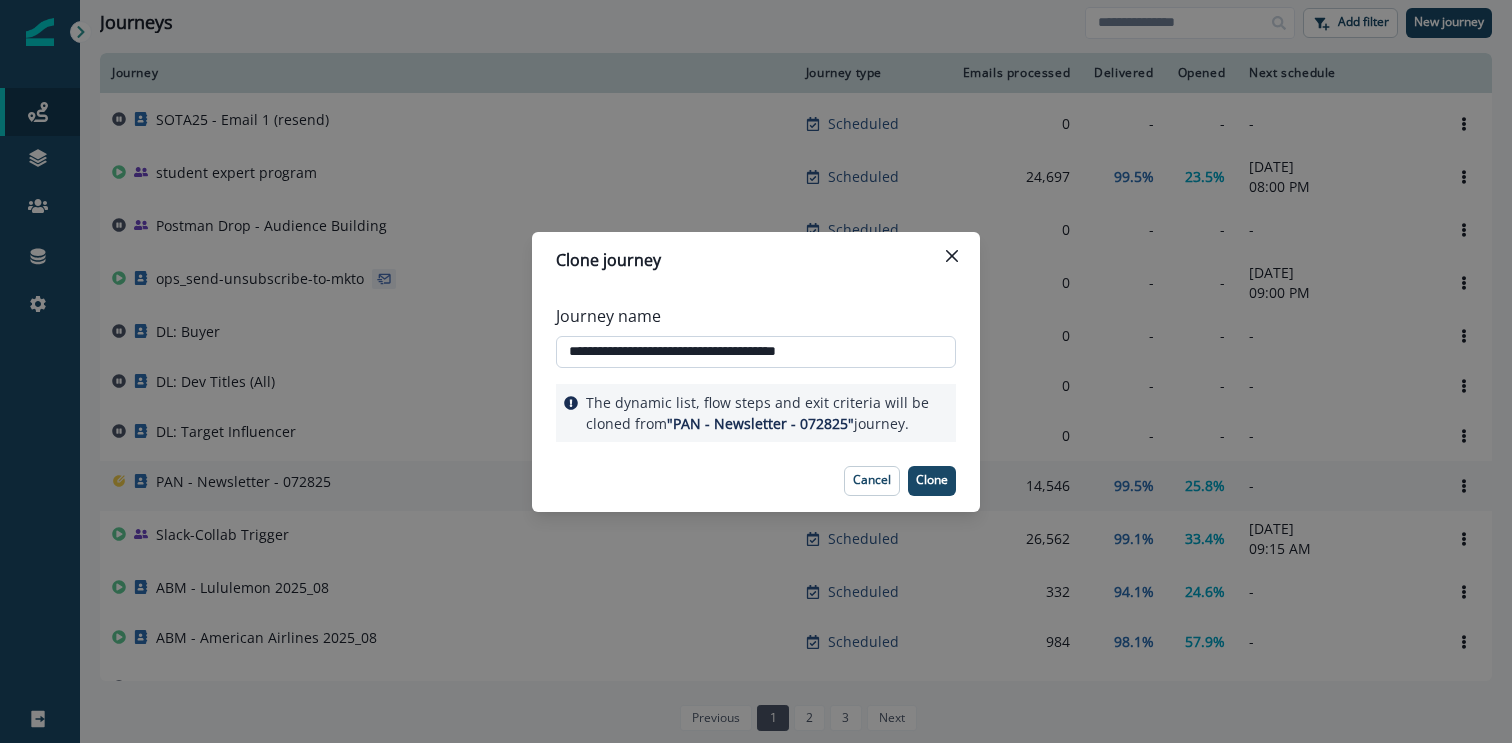 click on "**********" at bounding box center (756, 352) 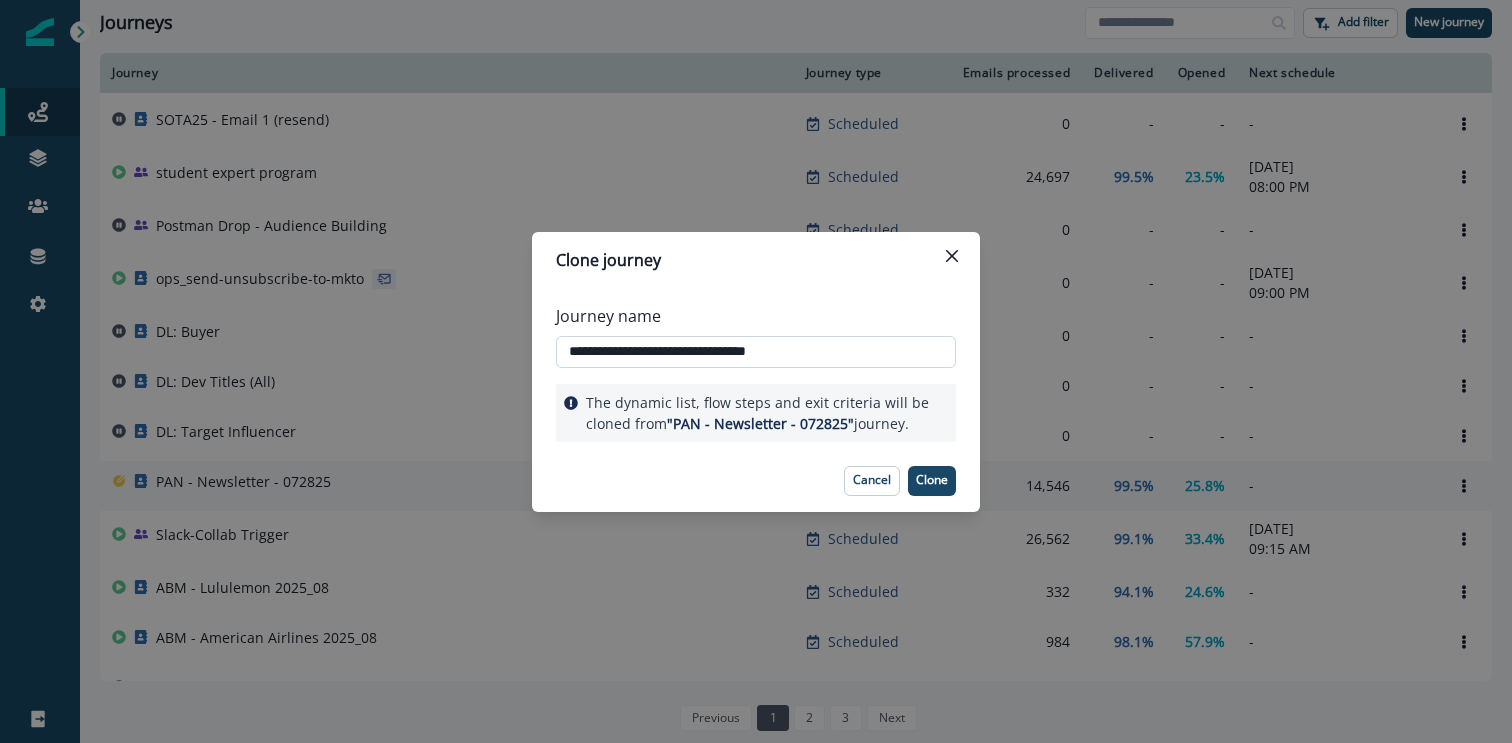 click on "**********" at bounding box center [756, 352] 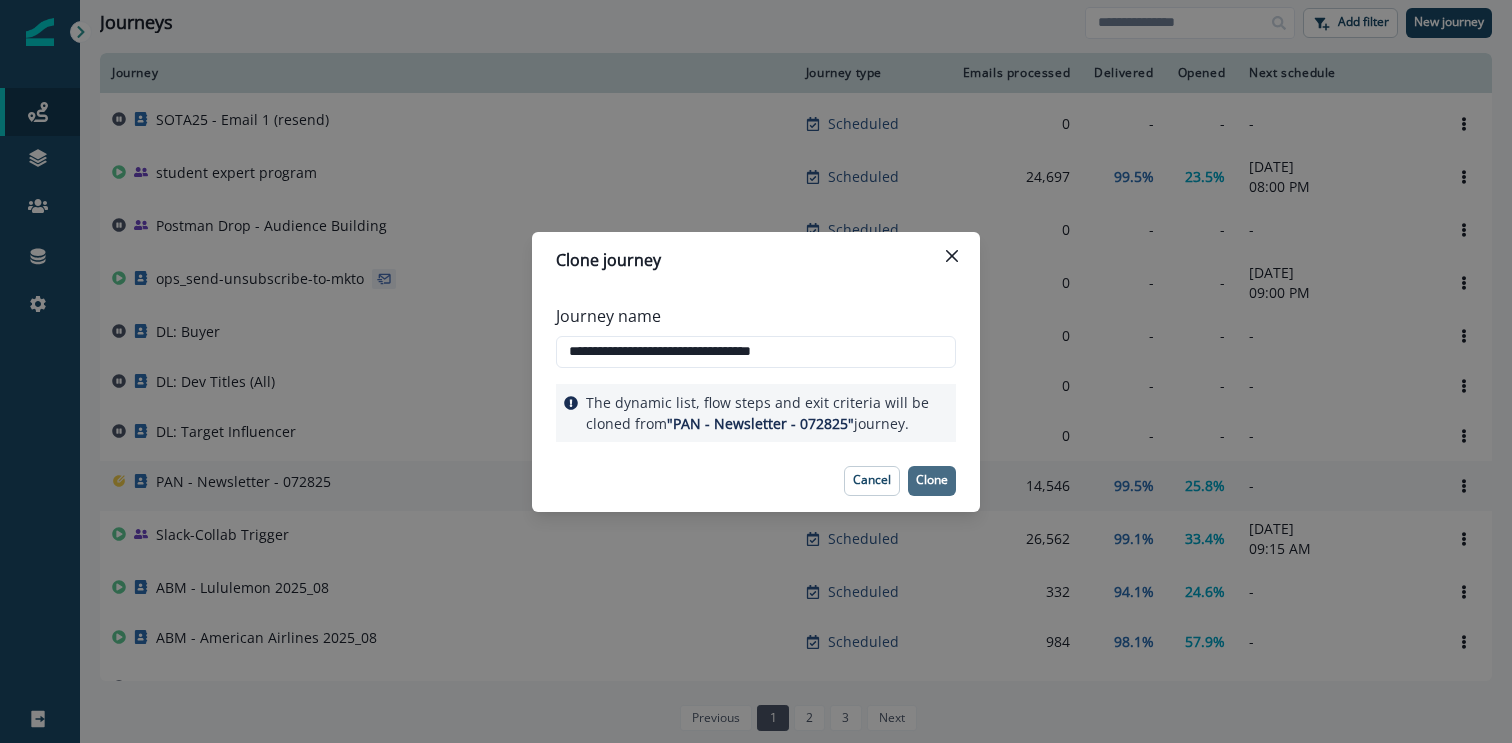 type on "**********" 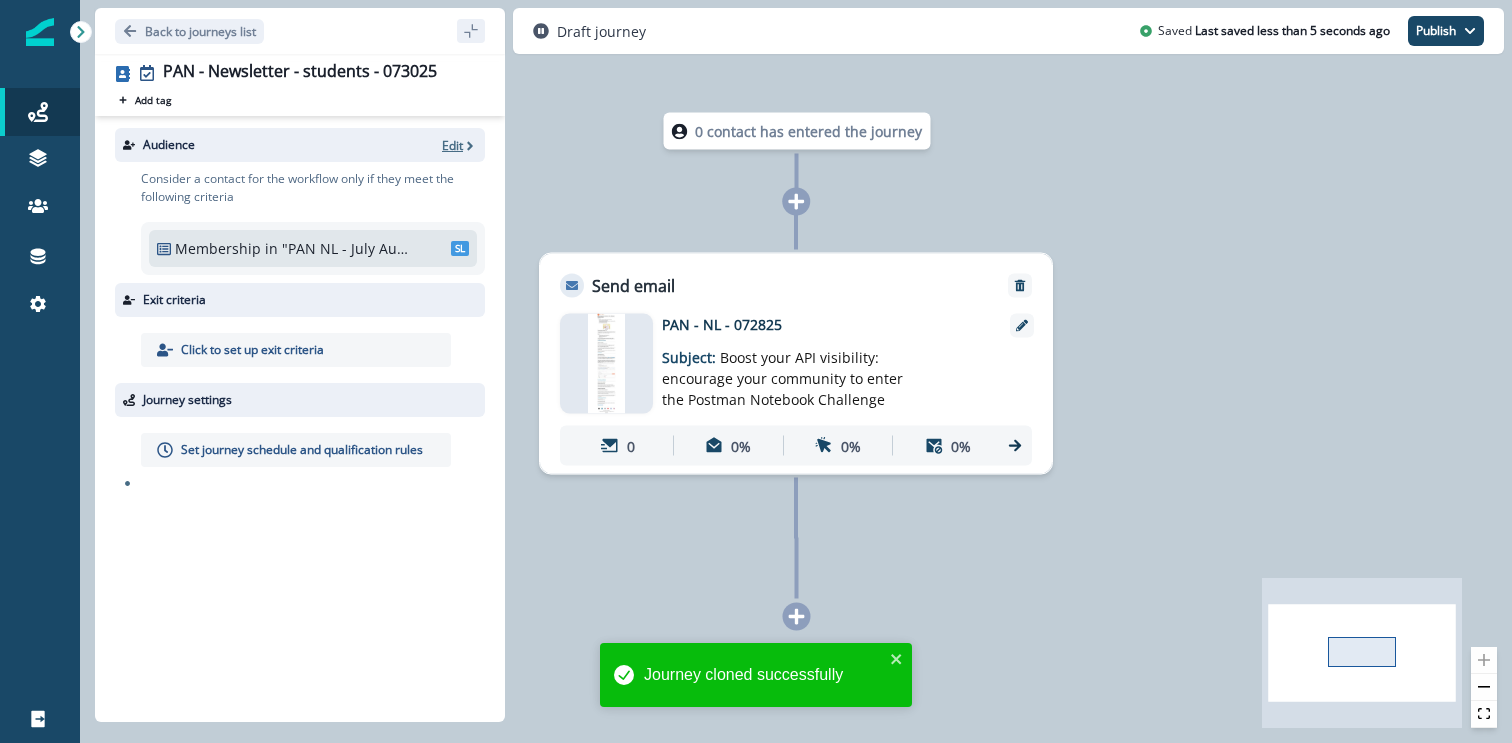 click on "Edit" at bounding box center [452, 145] 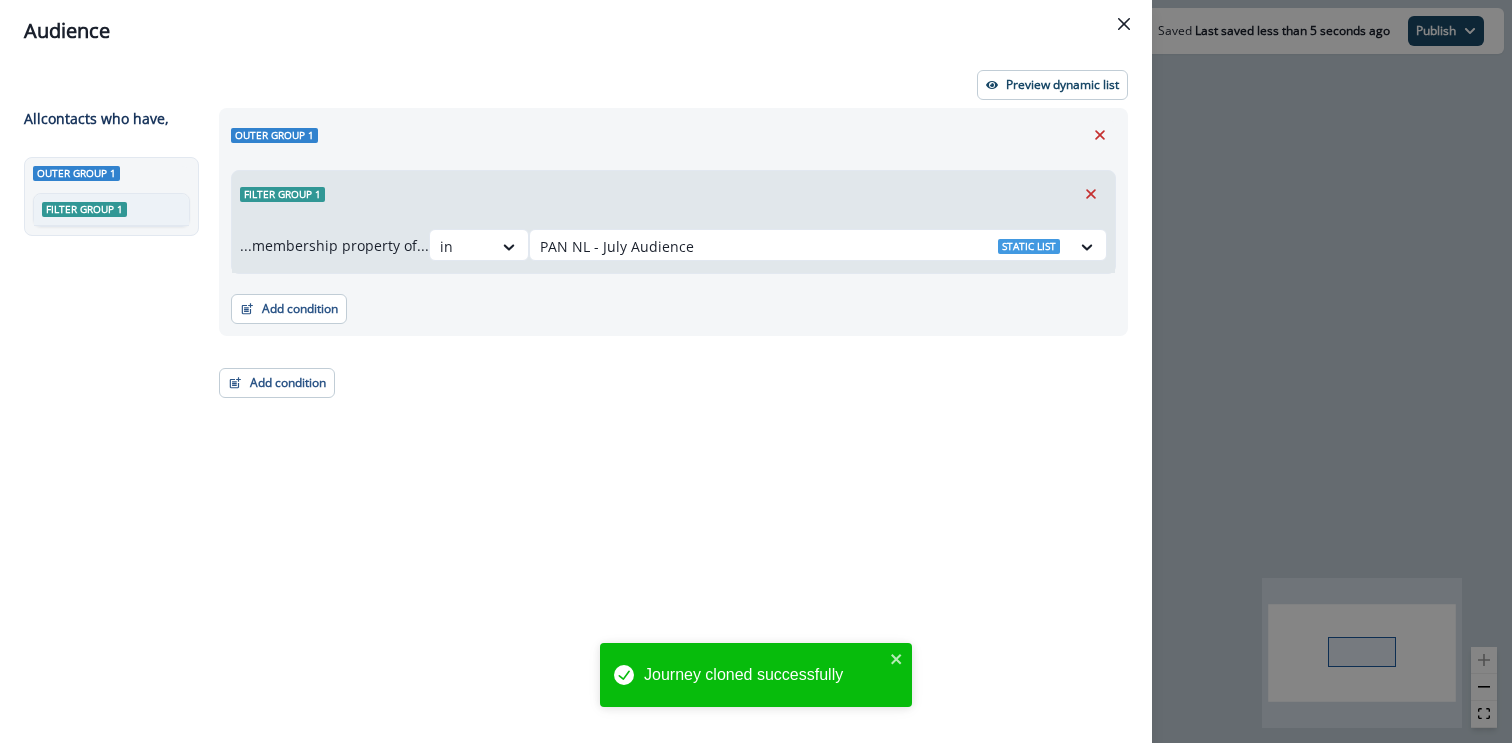 click on "Audience Preview dynamic list All  contact s who have, Outer group 1 Filter group 1 Outer group 1 Filter group 1 ...membership property of... in PAN NL - July Audience Static list Add condition Contact properties A person property Performed a product event Performed a marketing activity Performed a web activity List membership Salesforce campaign membership Add condition Contact properties A person property Performed a product event Performed a marketing activity Performed a web activity List membership Salesforce campaign membership Grouped properties Account members" at bounding box center [756, 371] 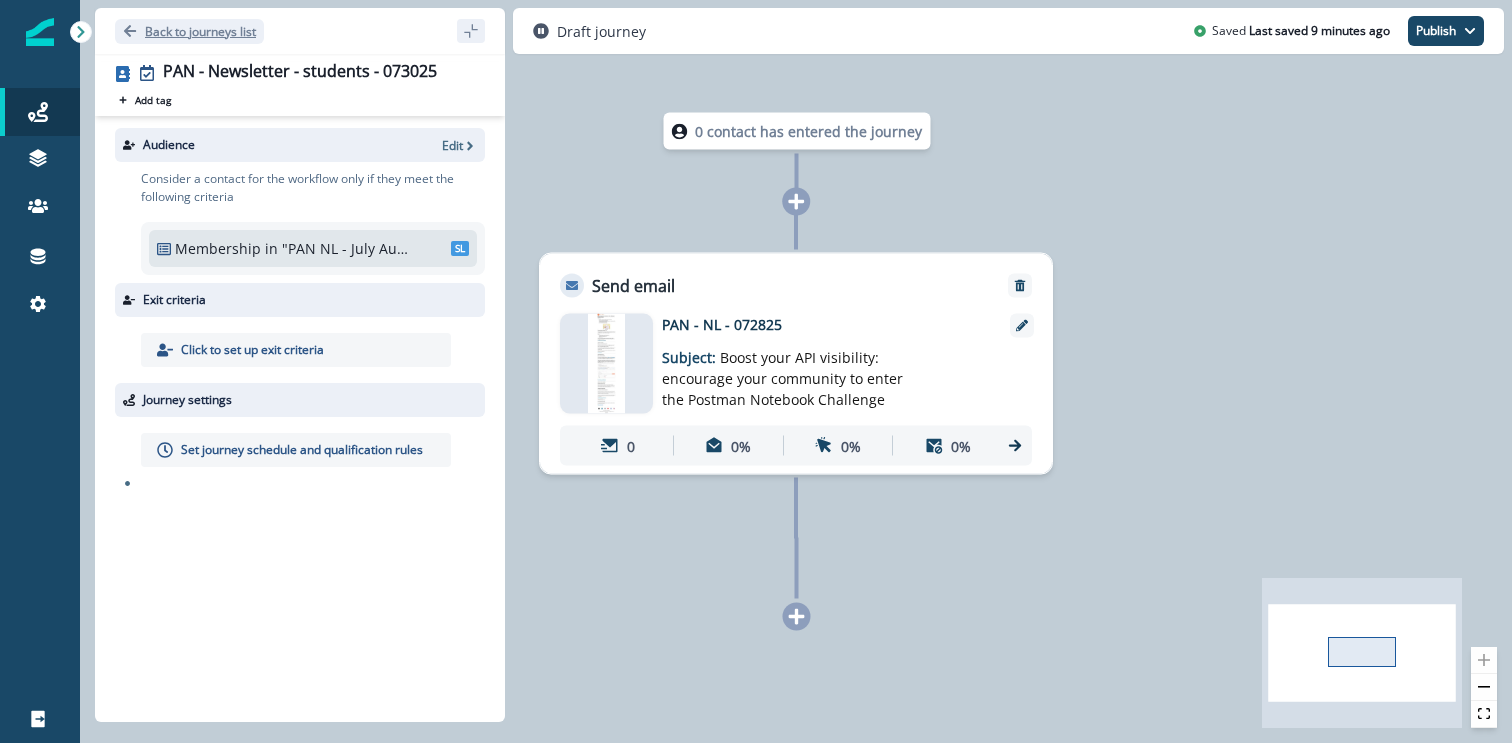 click on "Back to journeys list" at bounding box center [189, 31] 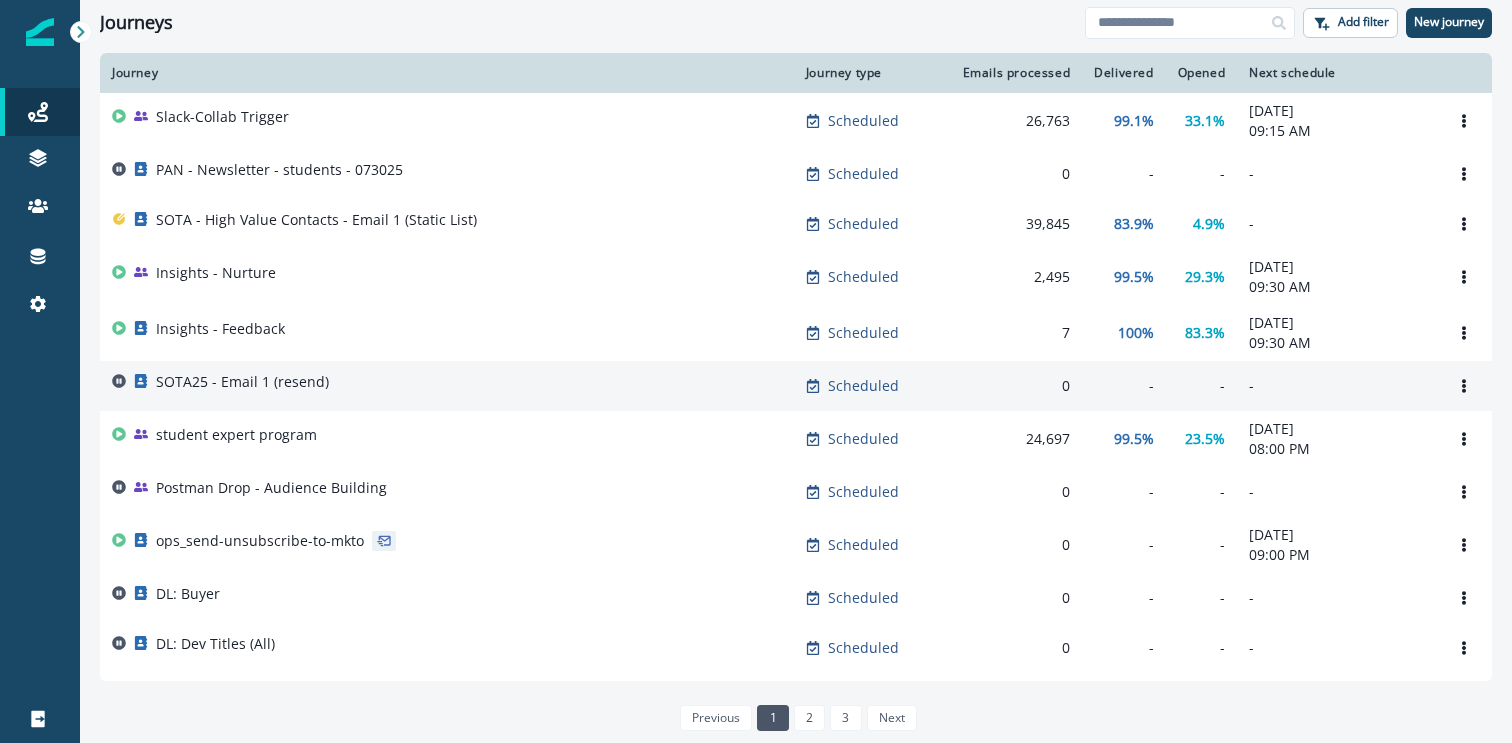 click on "SOTA25 - Email 1 (resend)" at bounding box center [242, 382] 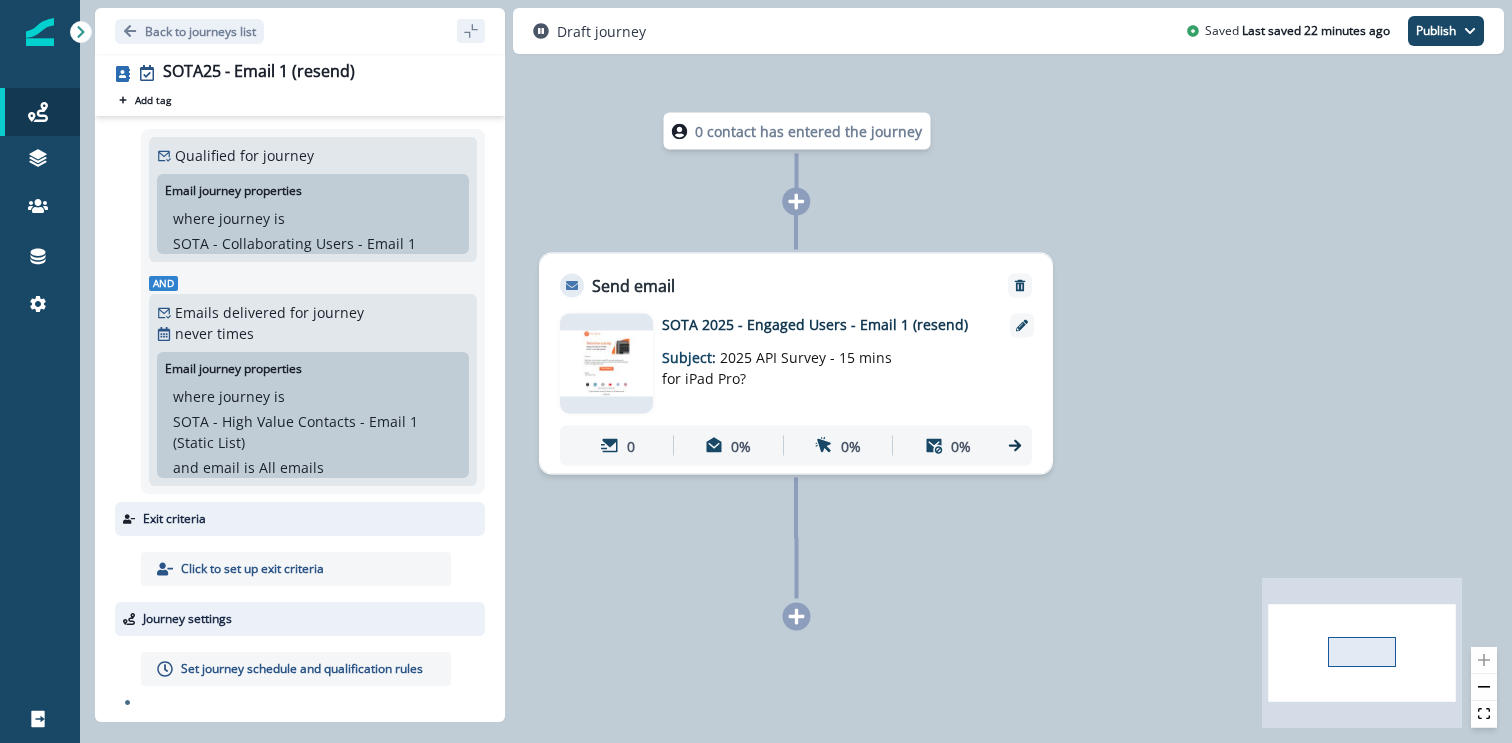 scroll, scrollTop: 0, scrollLeft: 0, axis: both 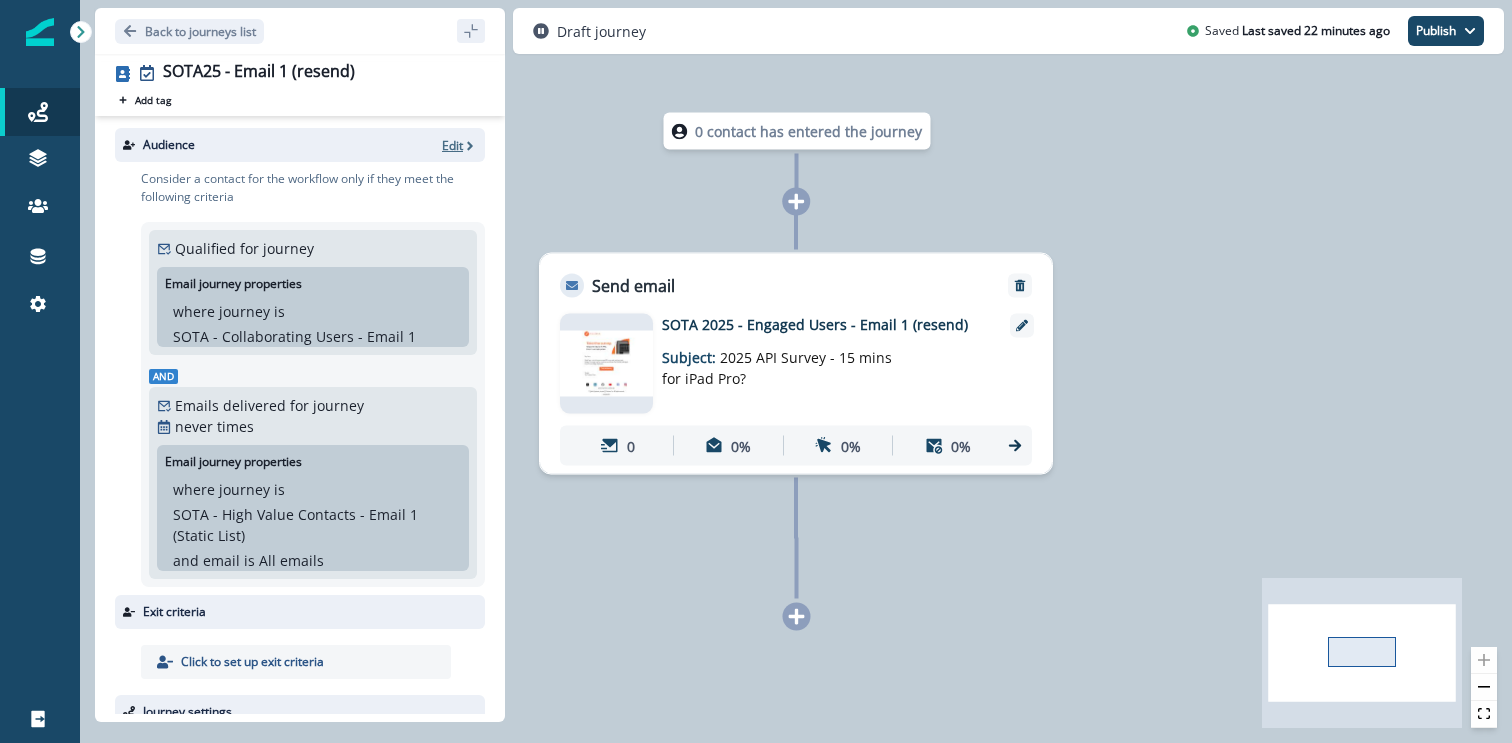 click on "Edit" at bounding box center [452, 145] 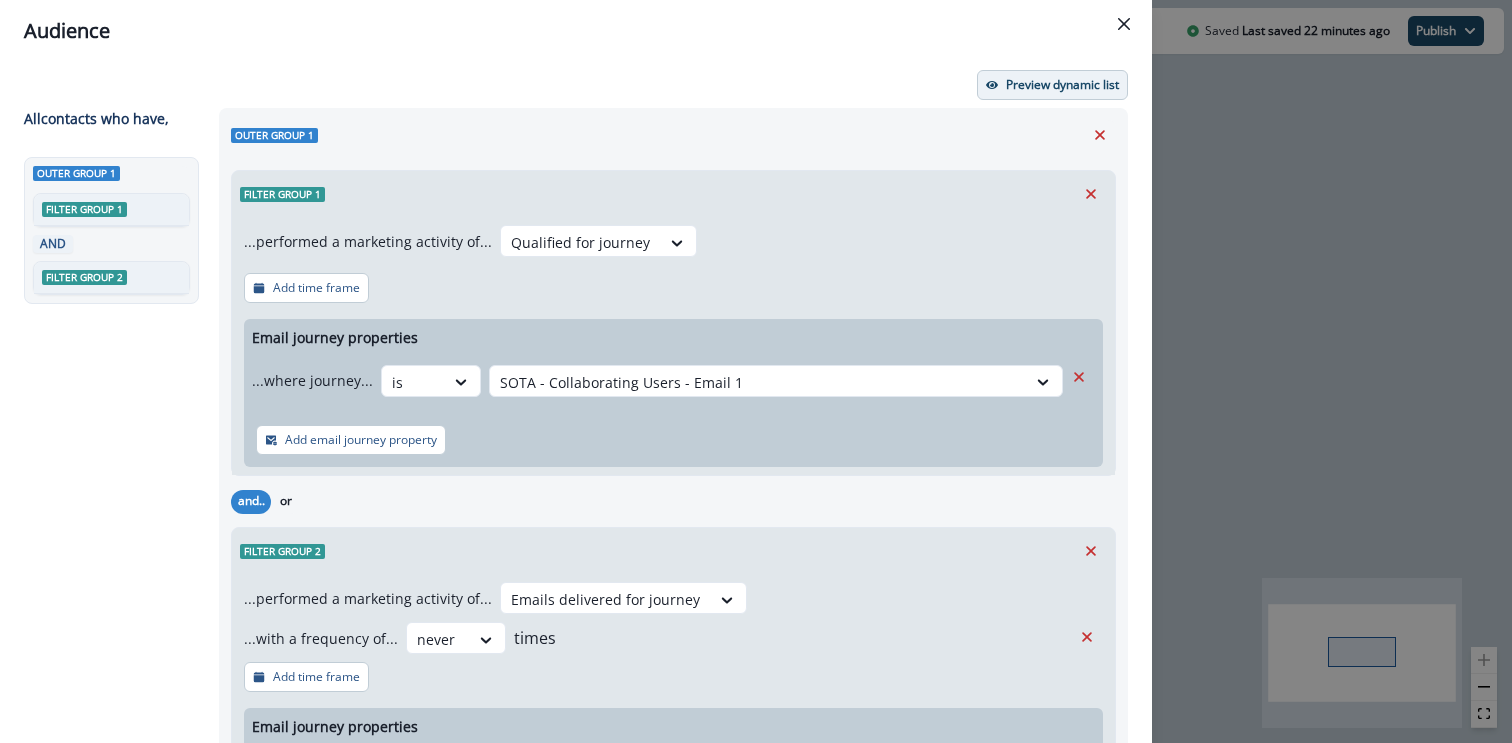 click on "Preview dynamic list" at bounding box center (1052, 85) 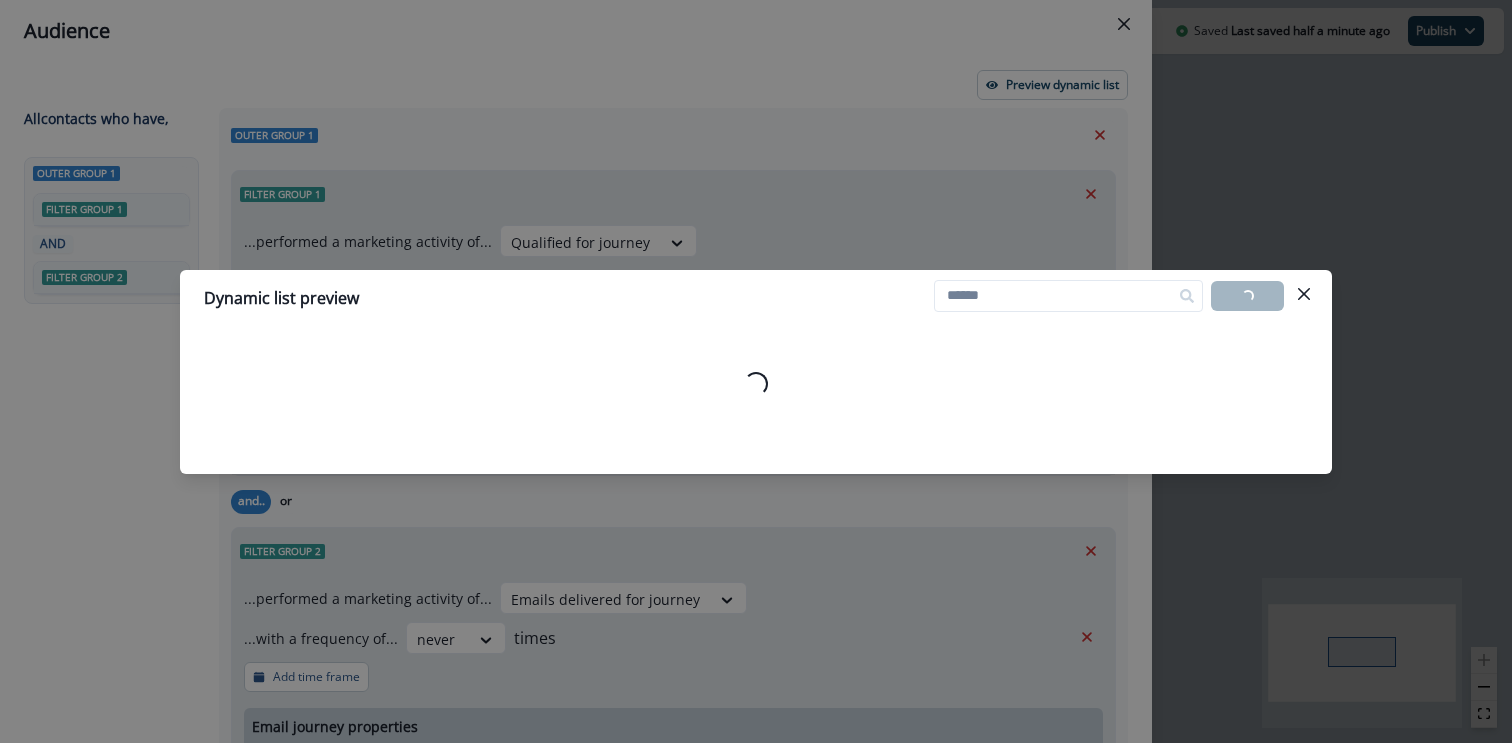 click on "Dynamic list preview Loading... Export list" at bounding box center [756, 298] 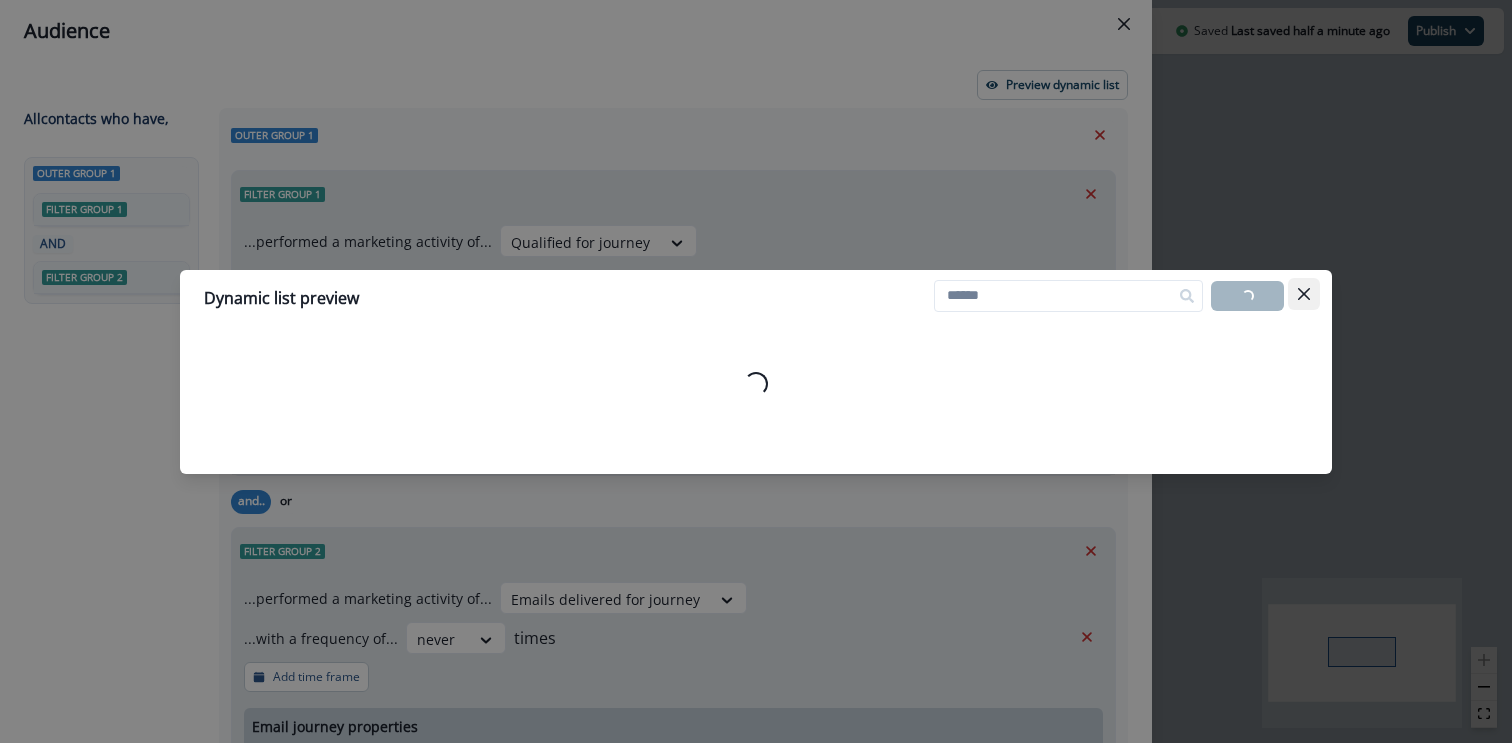 click 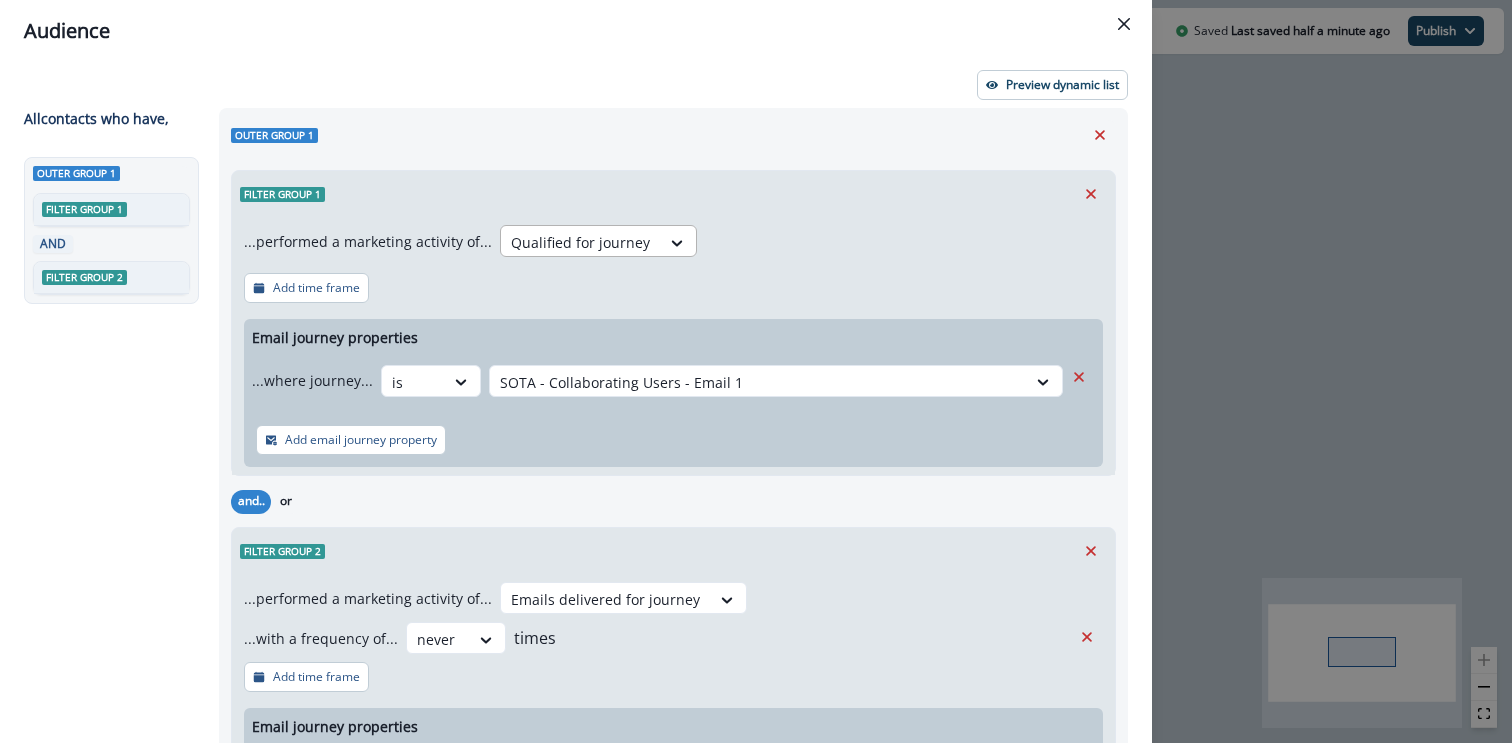 click at bounding box center (580, 242) 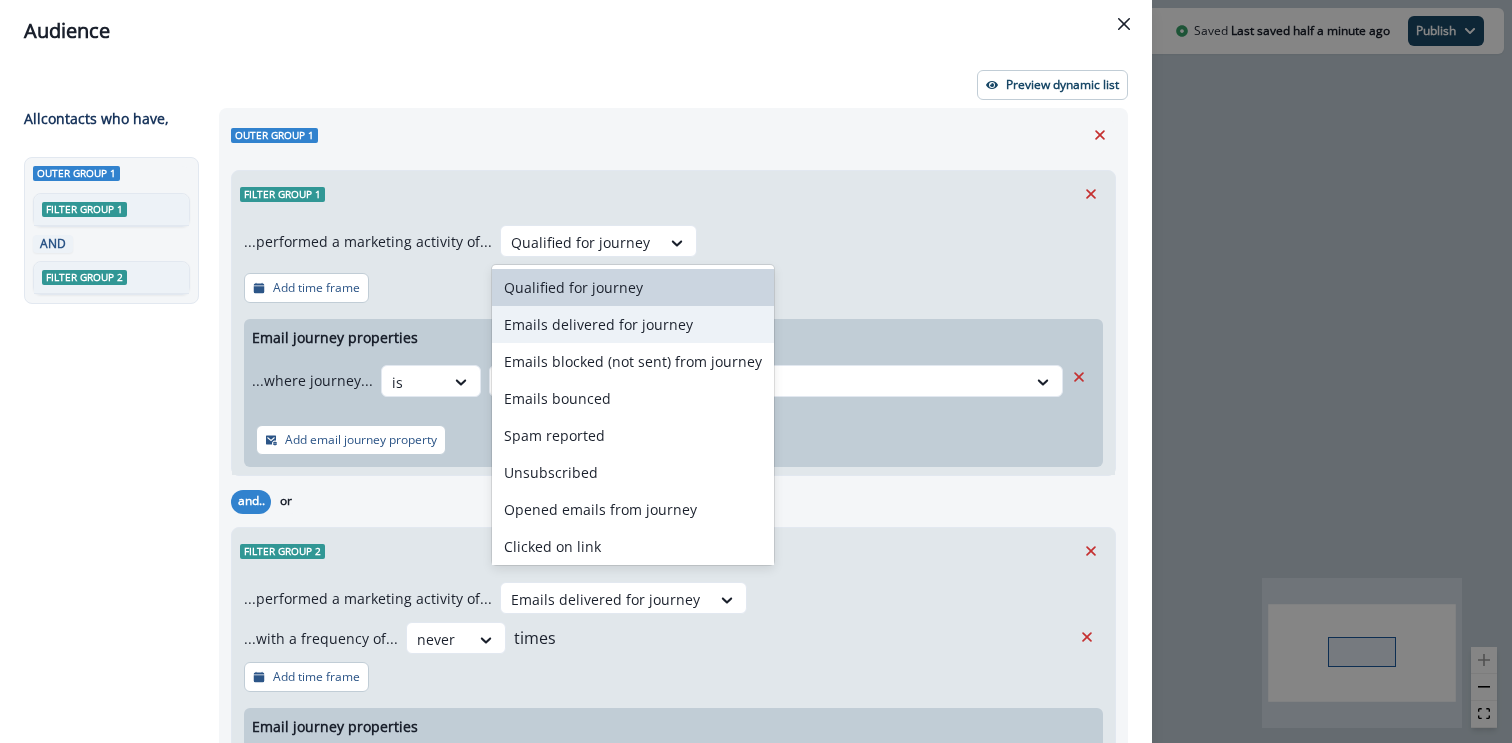 click on "Emails delivered for journey" at bounding box center (633, 324) 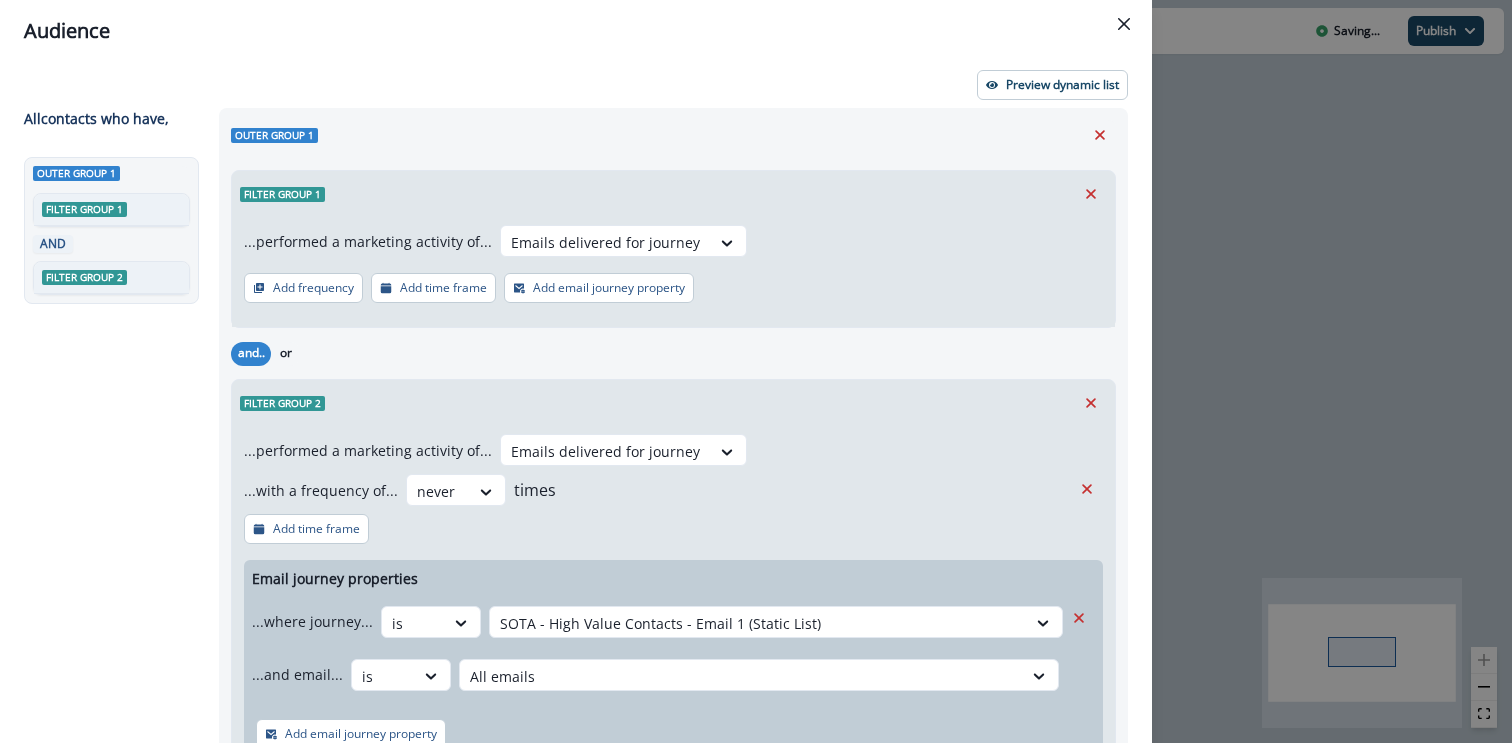 click on "Add email journey property" at bounding box center (609, 288) 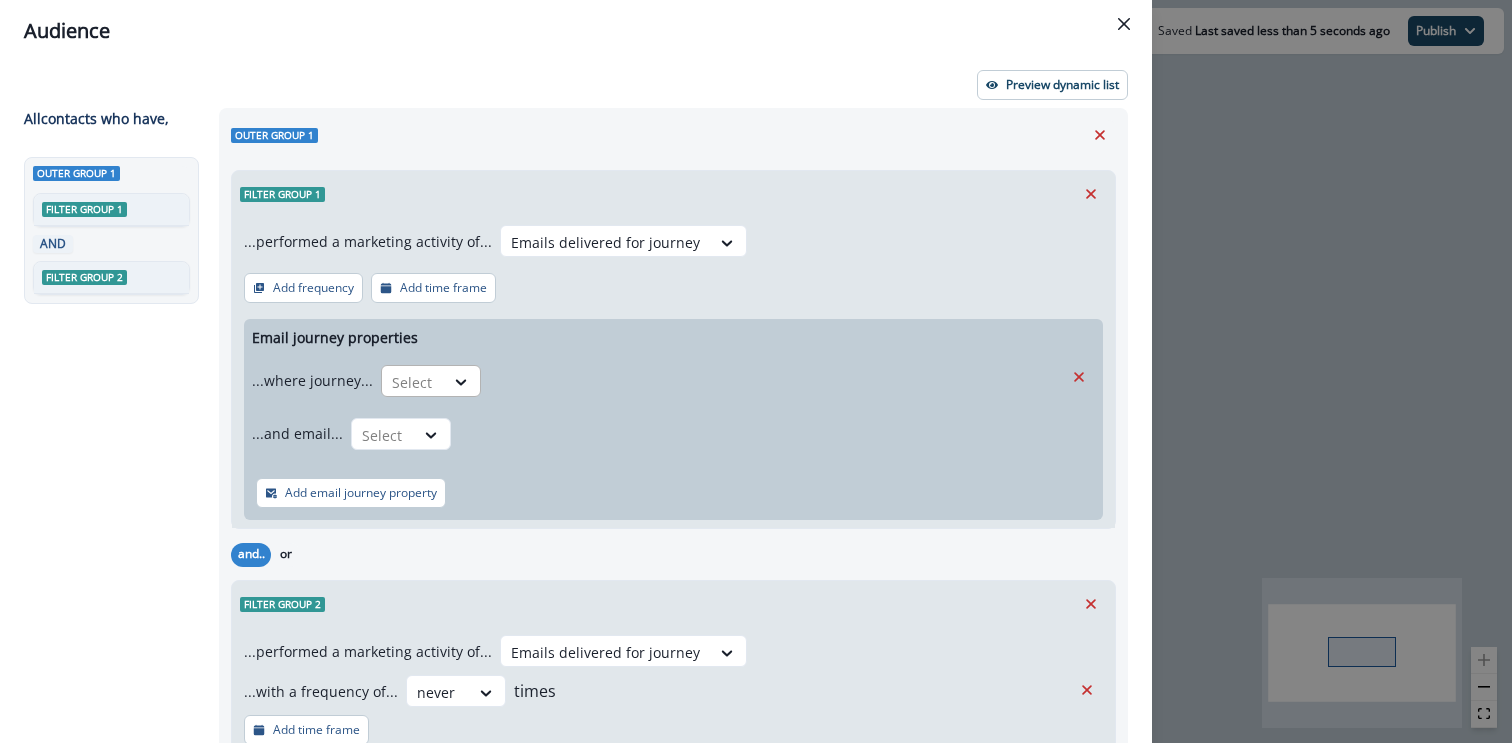 click on "Select" at bounding box center [413, 382] 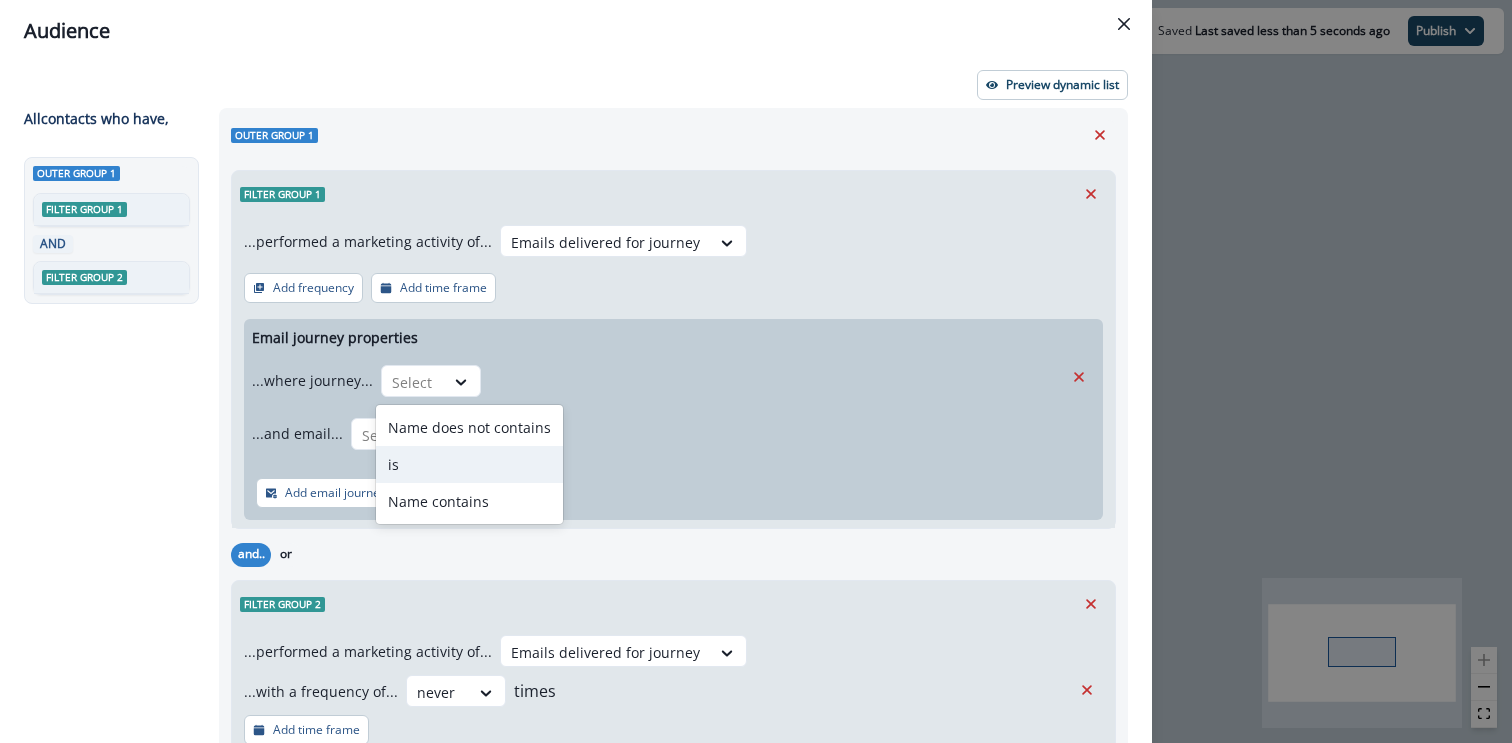click on "is" at bounding box center (469, 464) 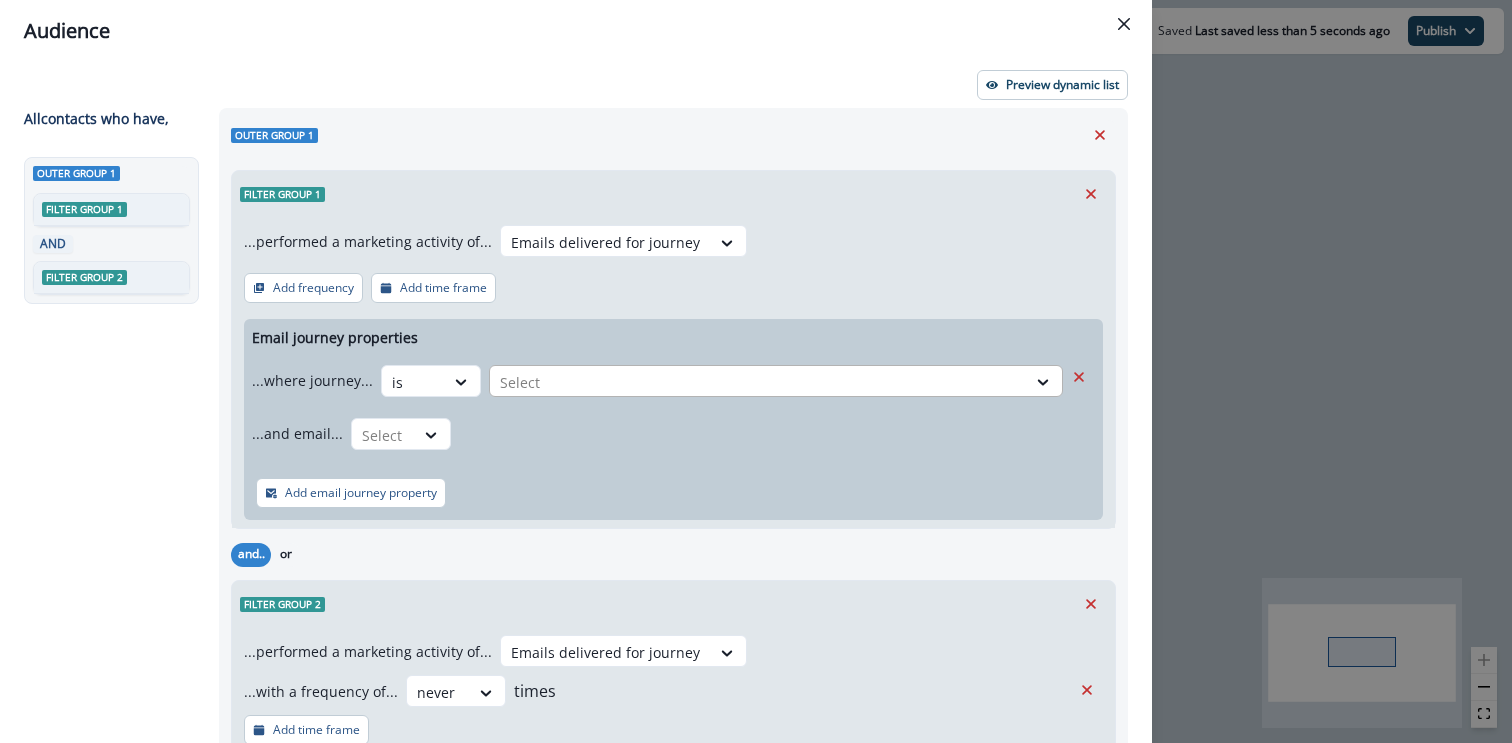 click on "Select" at bounding box center (758, 382) 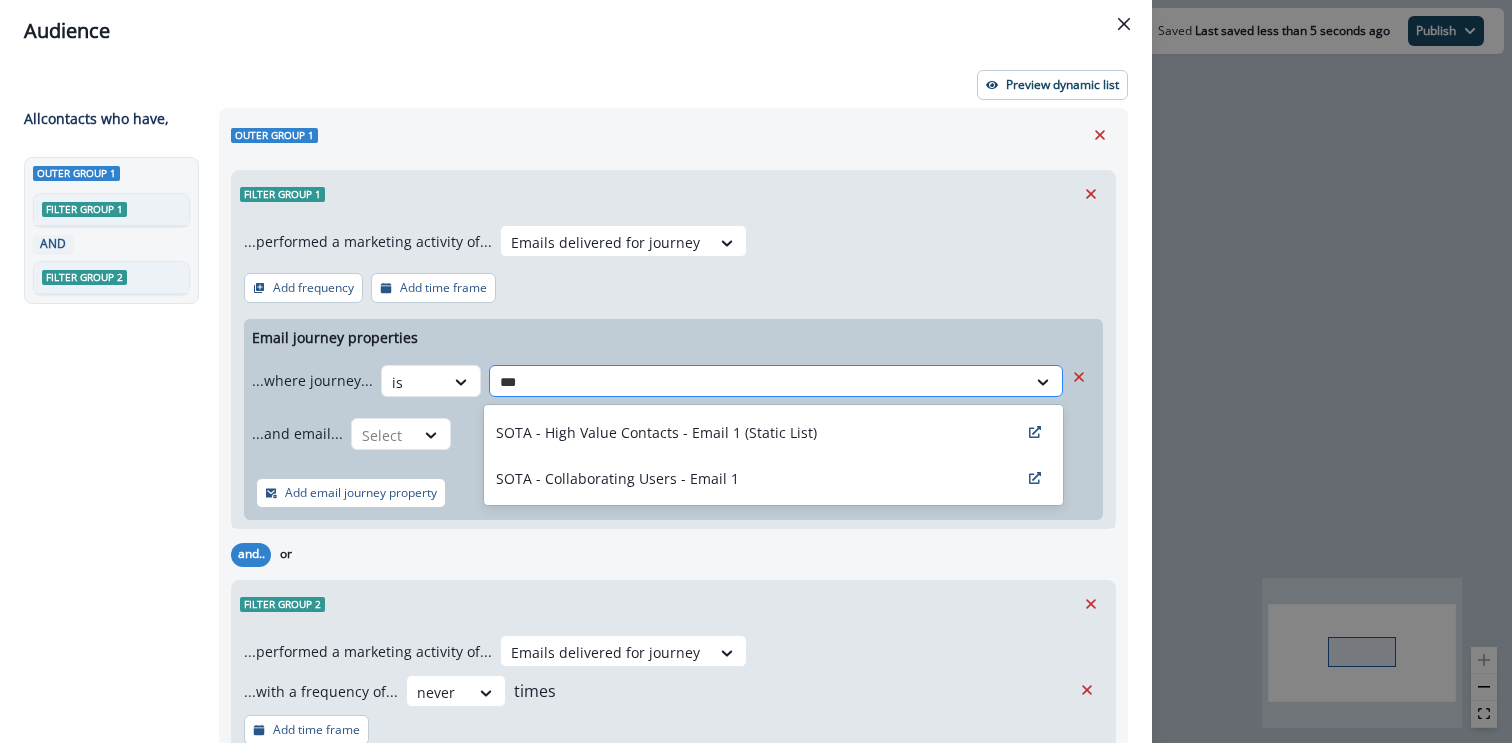 type on "****" 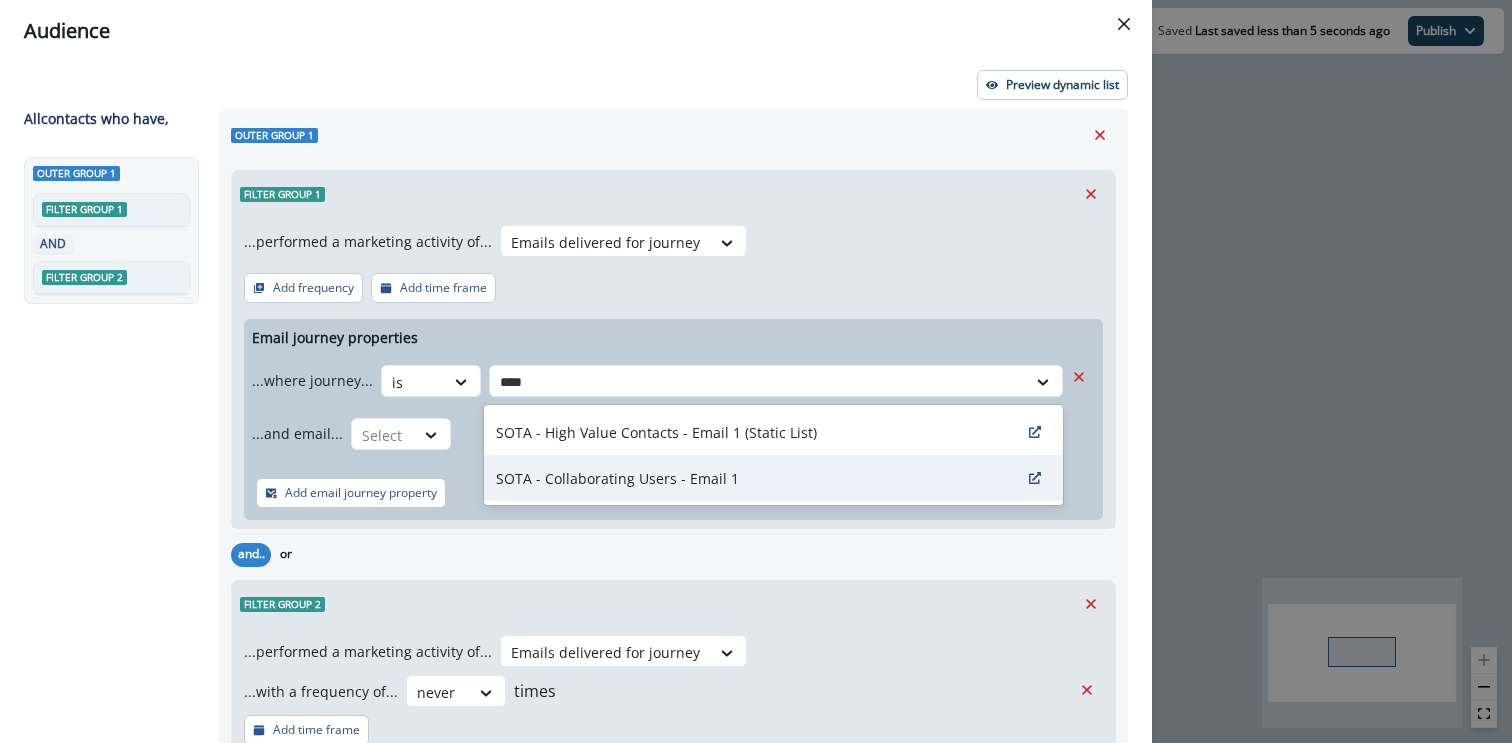 click on "SOTA - Collaborating Users - Email 1" at bounding box center [773, 478] 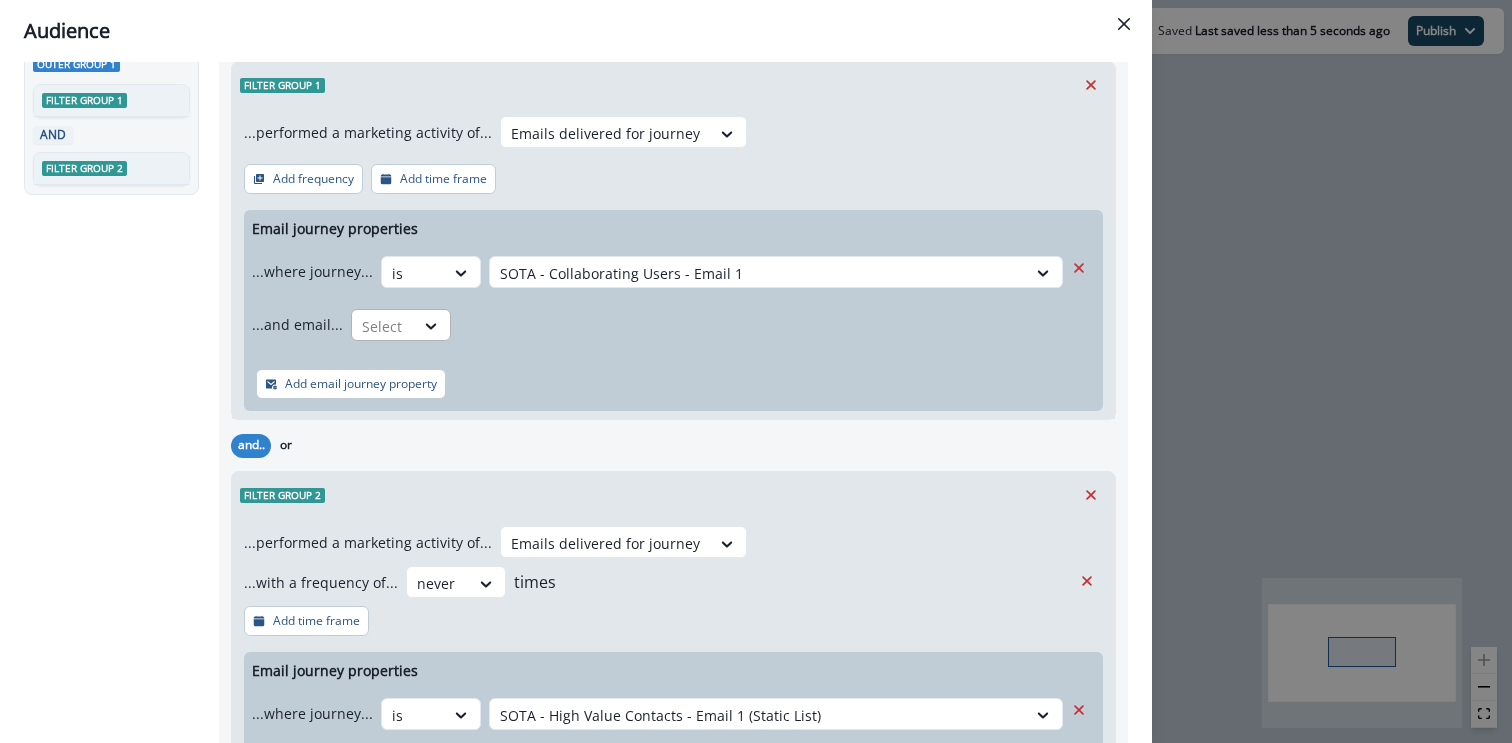 scroll, scrollTop: 124, scrollLeft: 0, axis: vertical 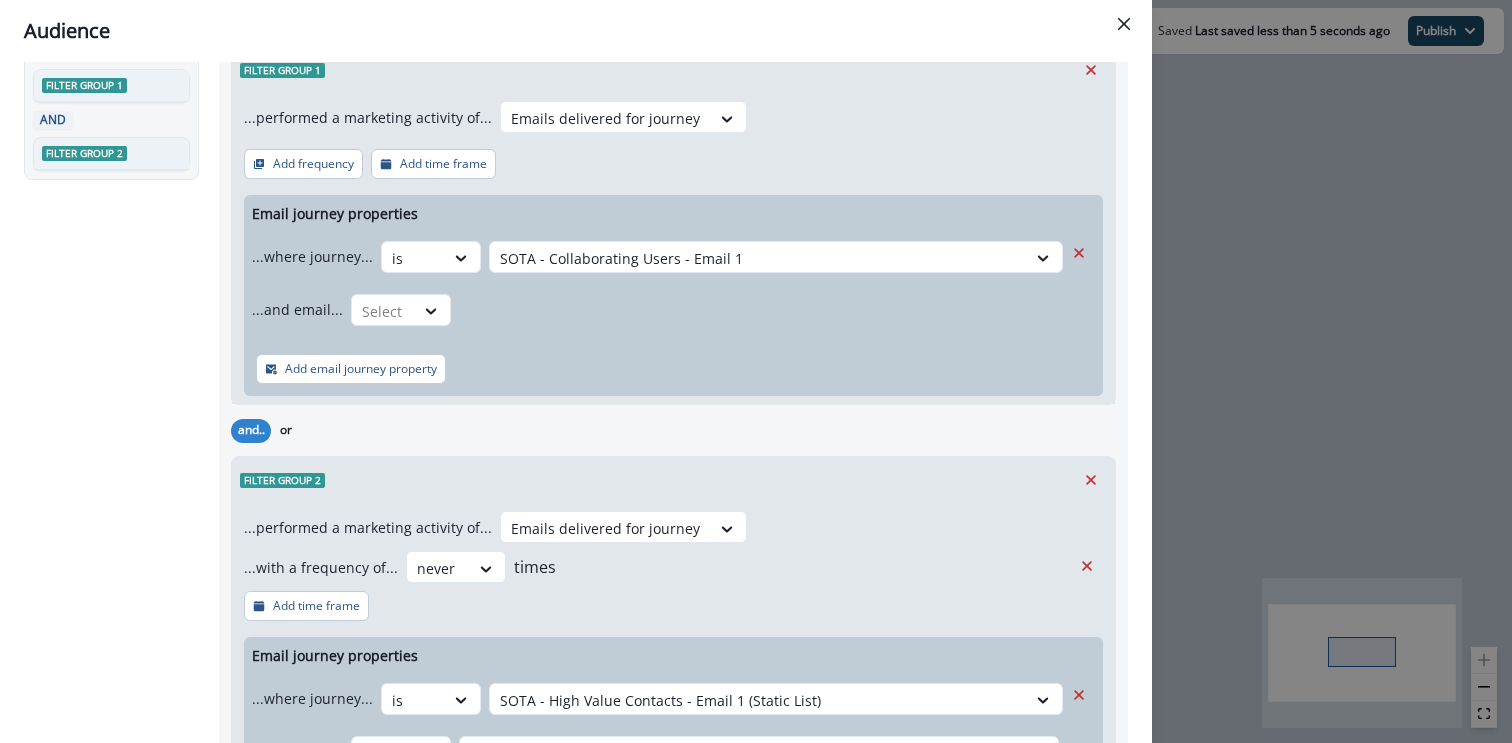 click on "...where journey... is option SOTA - Collaborating Users - Email 1, selected. SOTA - Collaborating Users - Email 1" at bounding box center [657, 256] 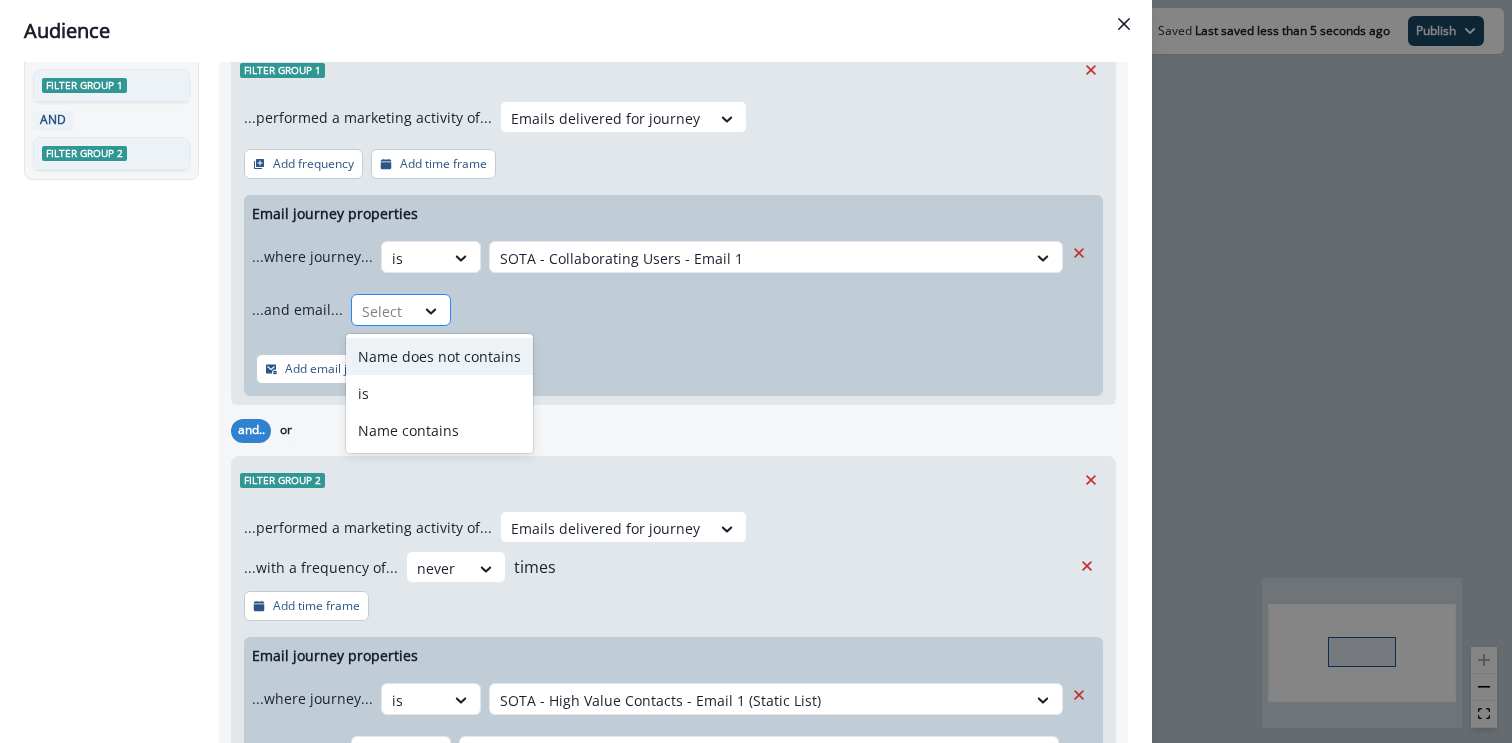 click at bounding box center [383, 311] 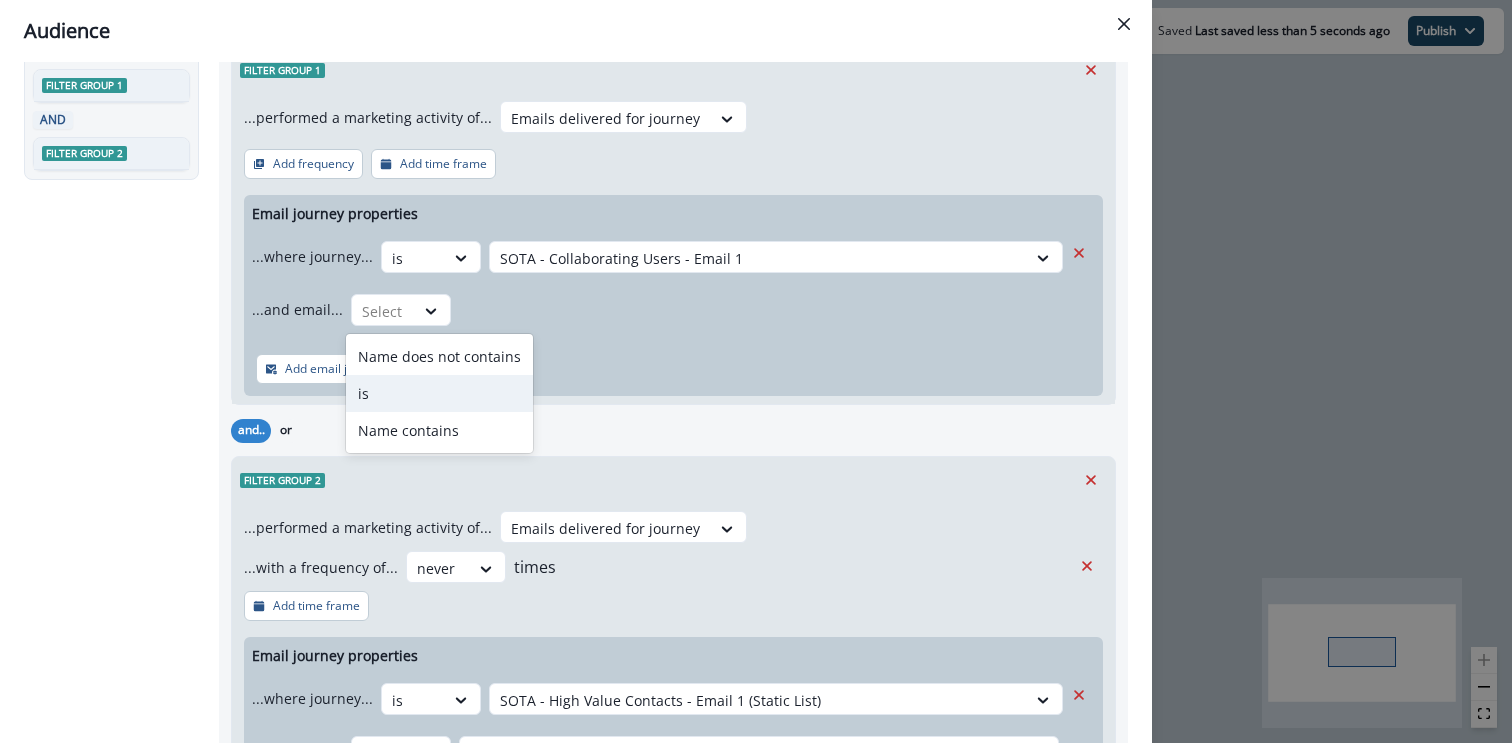 click on "is" at bounding box center (439, 393) 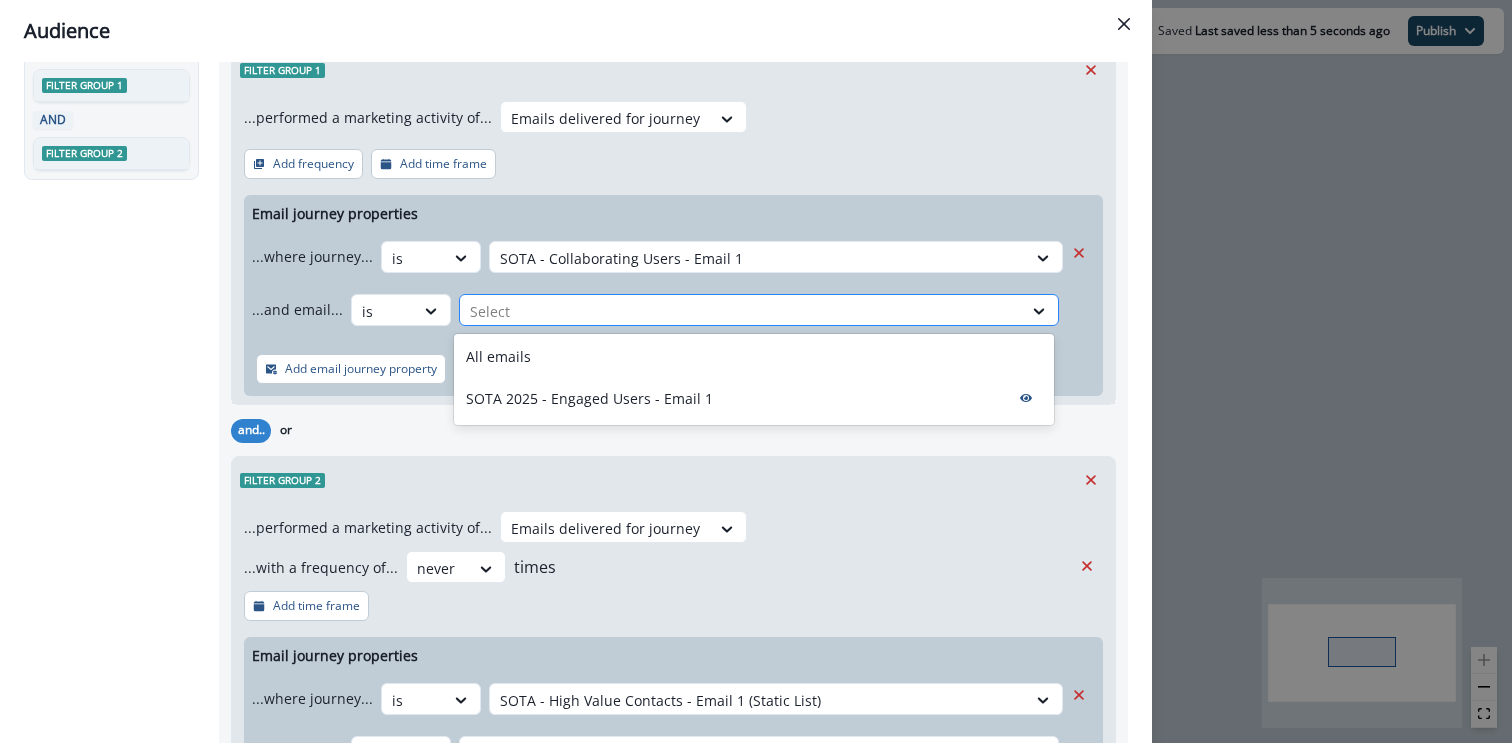 click at bounding box center (741, 311) 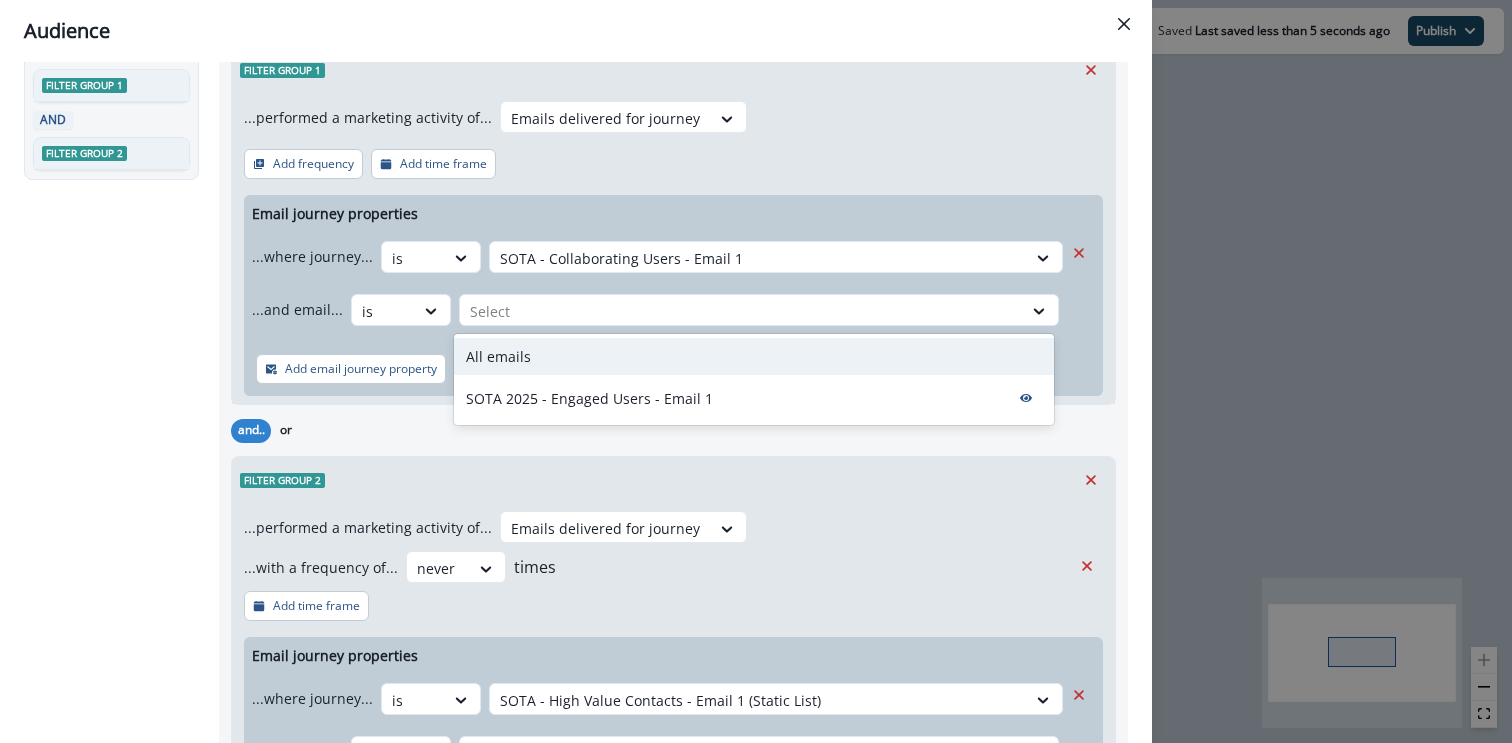 click on "All emails" at bounding box center (754, 356) 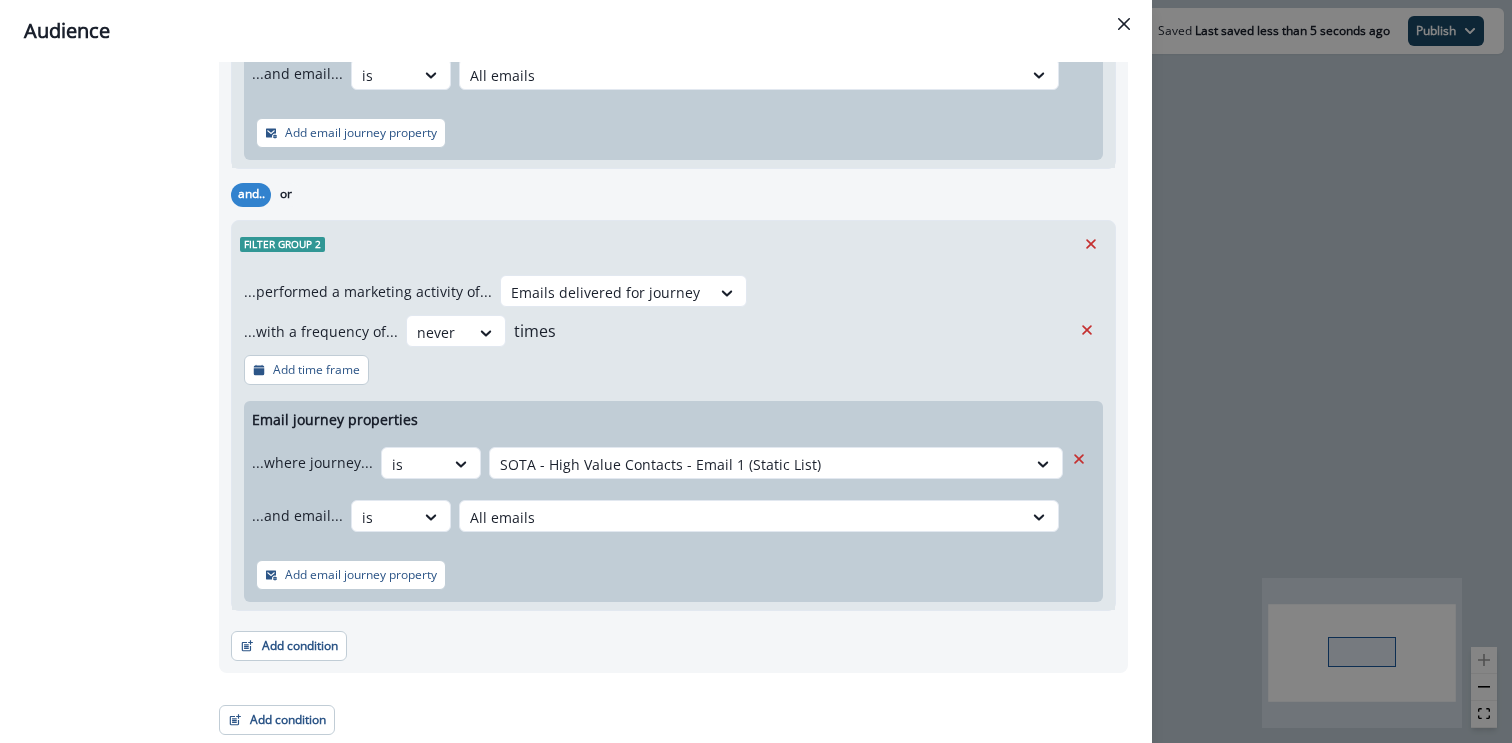 scroll, scrollTop: 0, scrollLeft: 0, axis: both 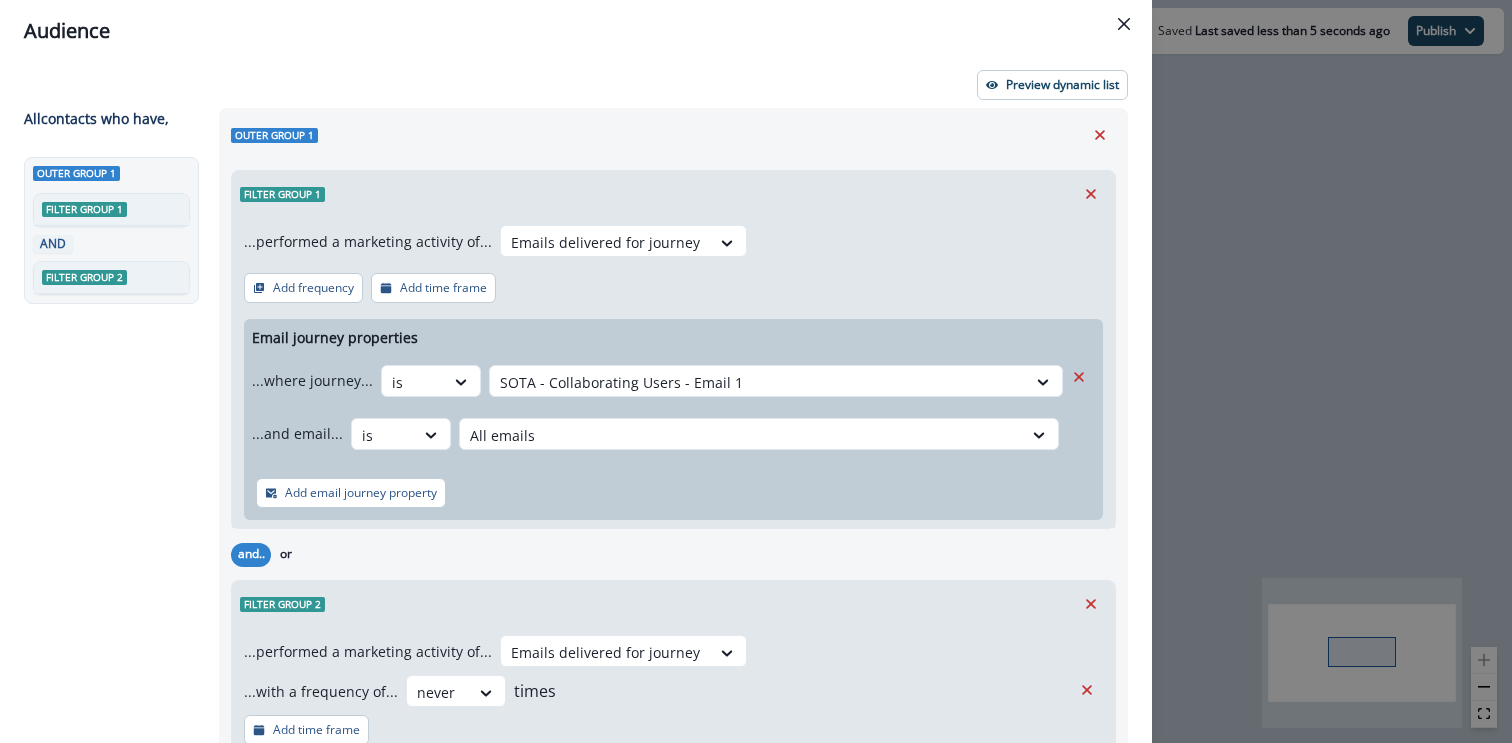 click on "Preview dynamic list All  contact s who have, Outer group 1 Filter group 1 AND Filter group 2 Outer group 1 Filter group 1 ...performed a marketing activity of... Emails delivered for journey Add frequency Add time frame Email journey properties ...where journey... is SOTA - Collaborating Users - Email 1 ...and email... is option All emails, selected. All emails Add email journey property and.. or Filter group 2 ...performed a marketing activity of... Emails delivered for journey ...with a frequency of... never times Add time frame Email journey properties ...where journey... is SOTA - High Value Contacts - Email 1 (Static List) ...and email... is All emails Add email journey property Add condition Contact properties A person property Performed a product event Performed a marketing activity Performed a web activity List membership Salesforce campaign membership Add condition Contact properties A person property Performed a product event Performed a marketing activity Performed a web activity List membership" at bounding box center (576, 402) 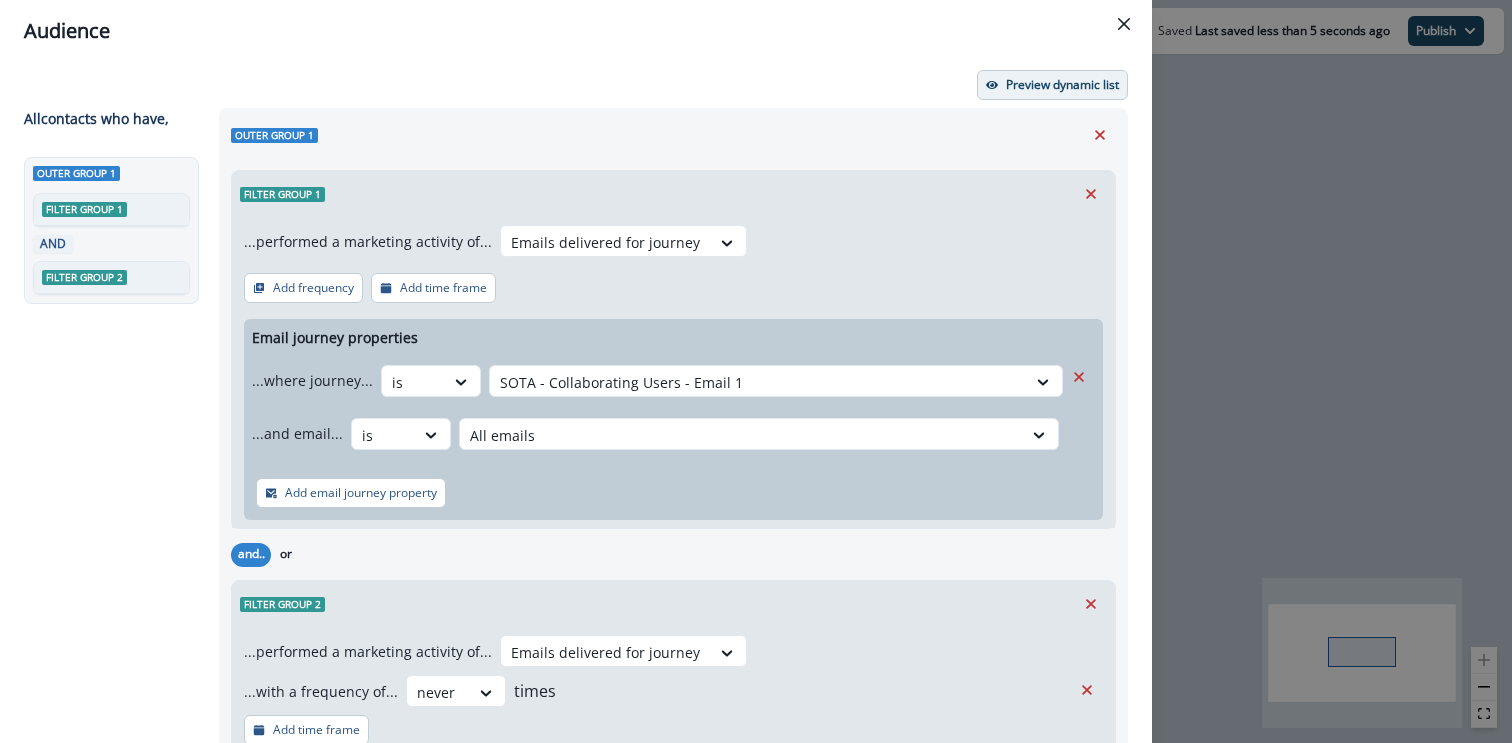 click on "Preview dynamic list" at bounding box center (1062, 85) 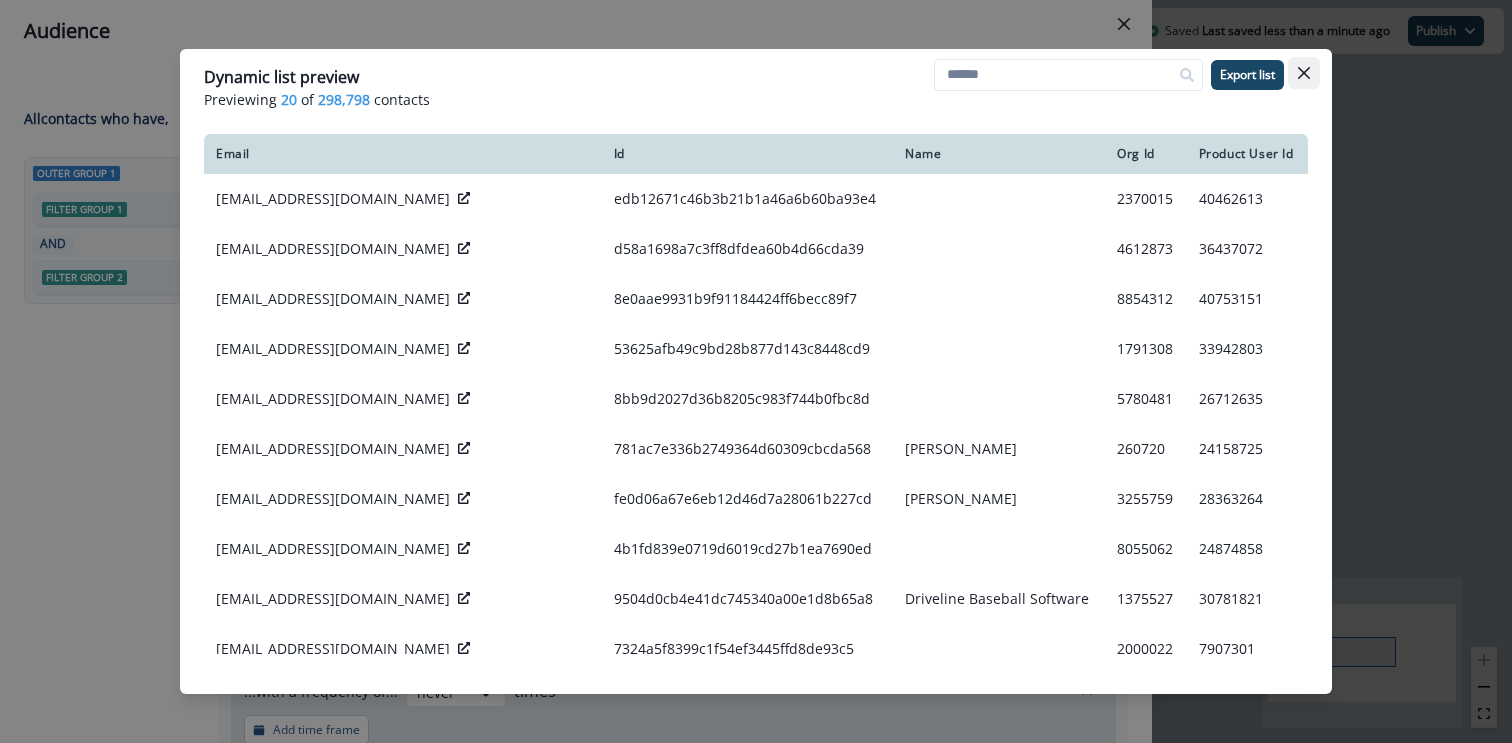 click at bounding box center (1304, 73) 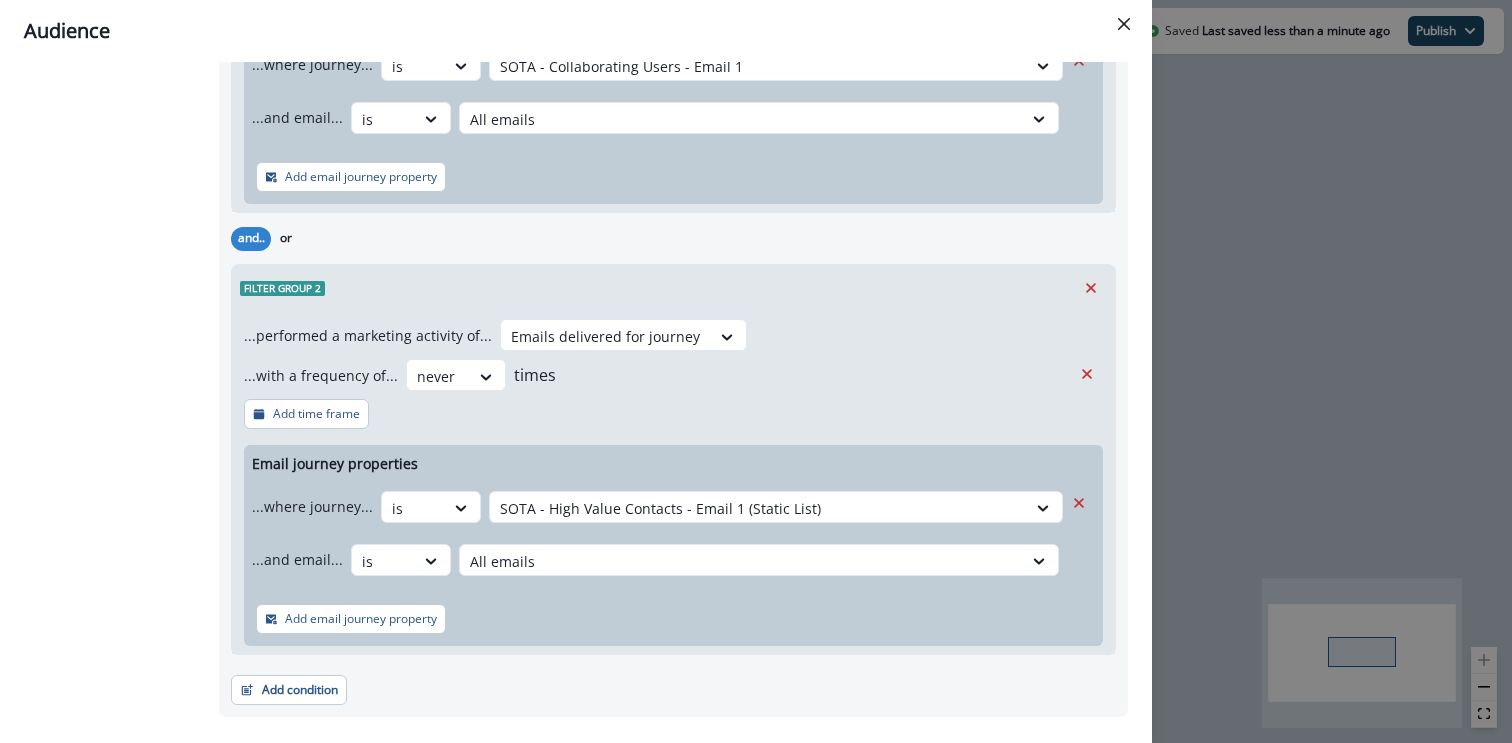 scroll, scrollTop: 317, scrollLeft: 0, axis: vertical 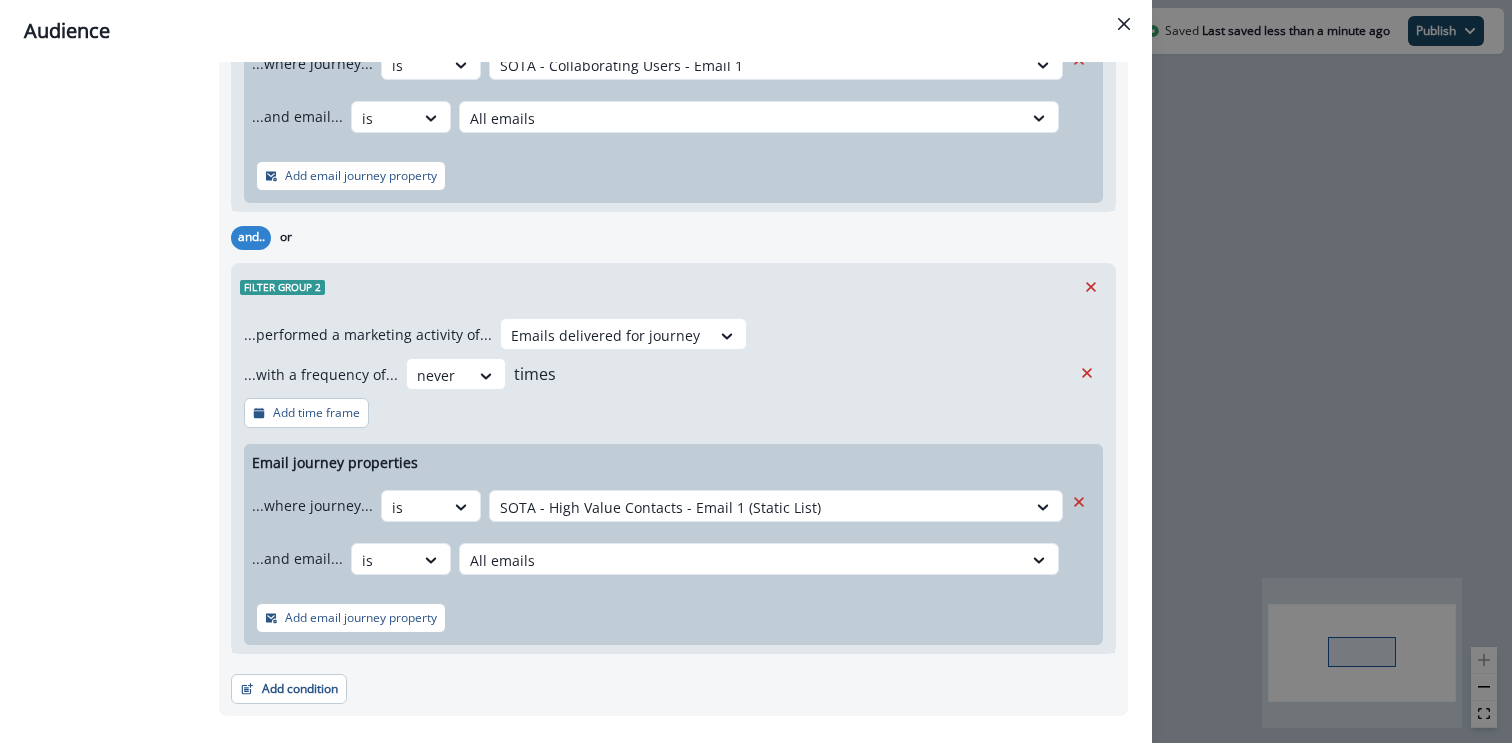 click on "Audience Preview dynamic list All  contact s who have, Outer group 1 Filter group 1 AND Filter group 2 Outer group 1 Filter group 1 ...performed a marketing activity of... Emails delivered for journey Add frequency Add time frame Email journey properties ...where journey... is SOTA - Collaborating Users - Email 1 ...and email... is All emails Add email journey property and.. or Filter group 2 ...performed a marketing activity of... Emails delivered for journey ...with a frequency of... never times Add time frame Email journey properties ...where journey... is SOTA - High Value Contacts - Email 1 (Static List) ...and email... is All emails Add email journey property Add condition Contact properties A person property Performed a product event Performed a marketing activity Performed a web activity List membership Salesforce campaign membership Add condition Contact properties A person property Performed a product event Performed a marketing activity Performed a web activity List membership Grouped properties" at bounding box center [756, 371] 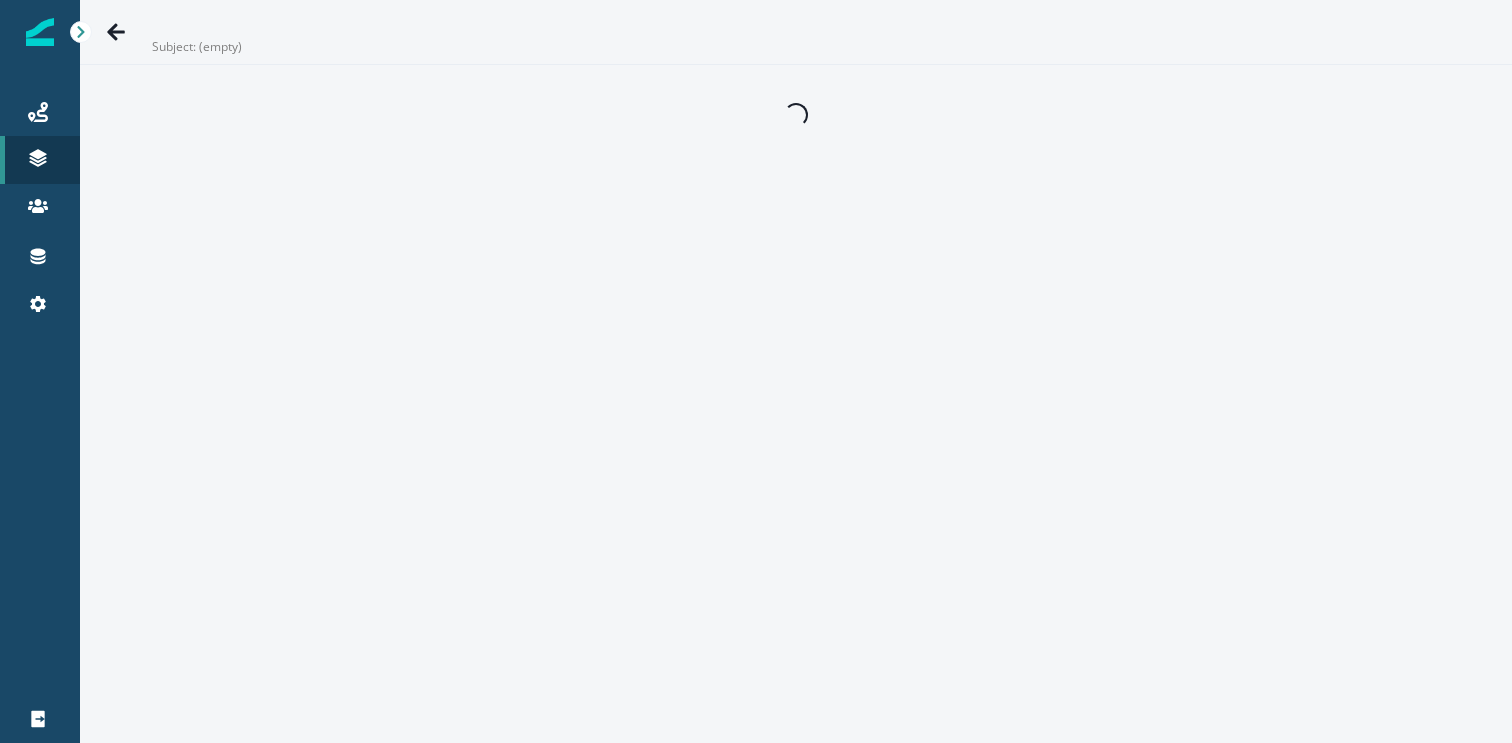 scroll, scrollTop: 0, scrollLeft: 0, axis: both 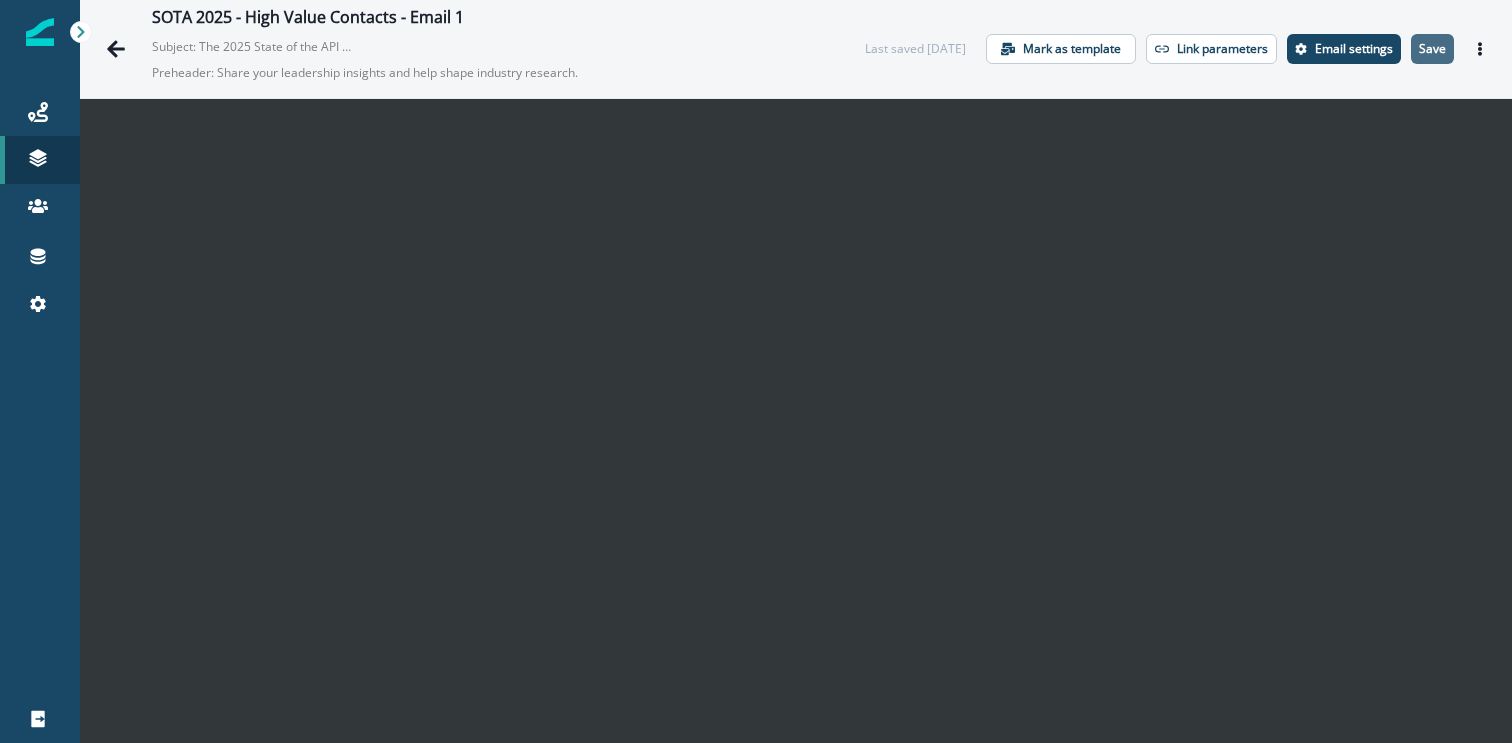 click on "Save" at bounding box center (1432, 49) 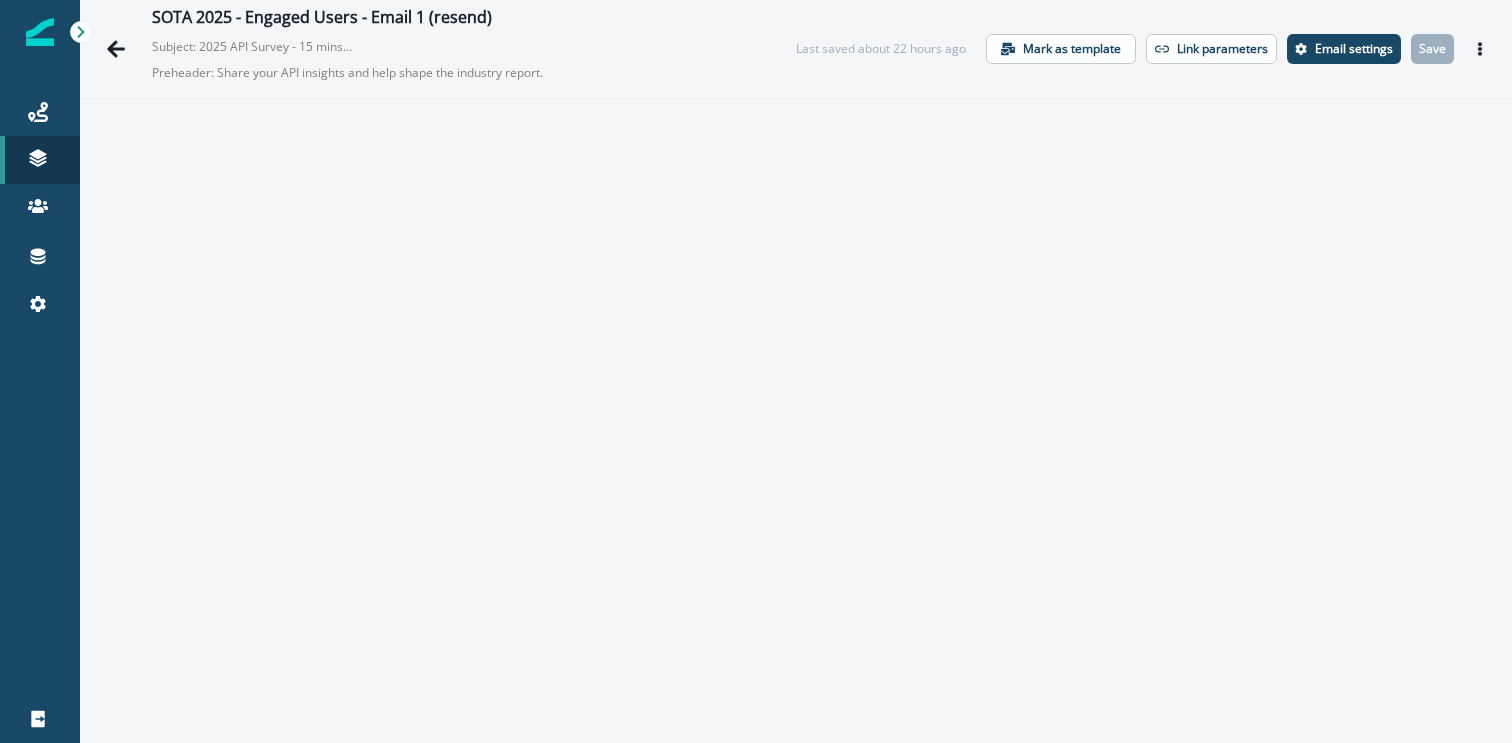 scroll, scrollTop: 0, scrollLeft: 0, axis: both 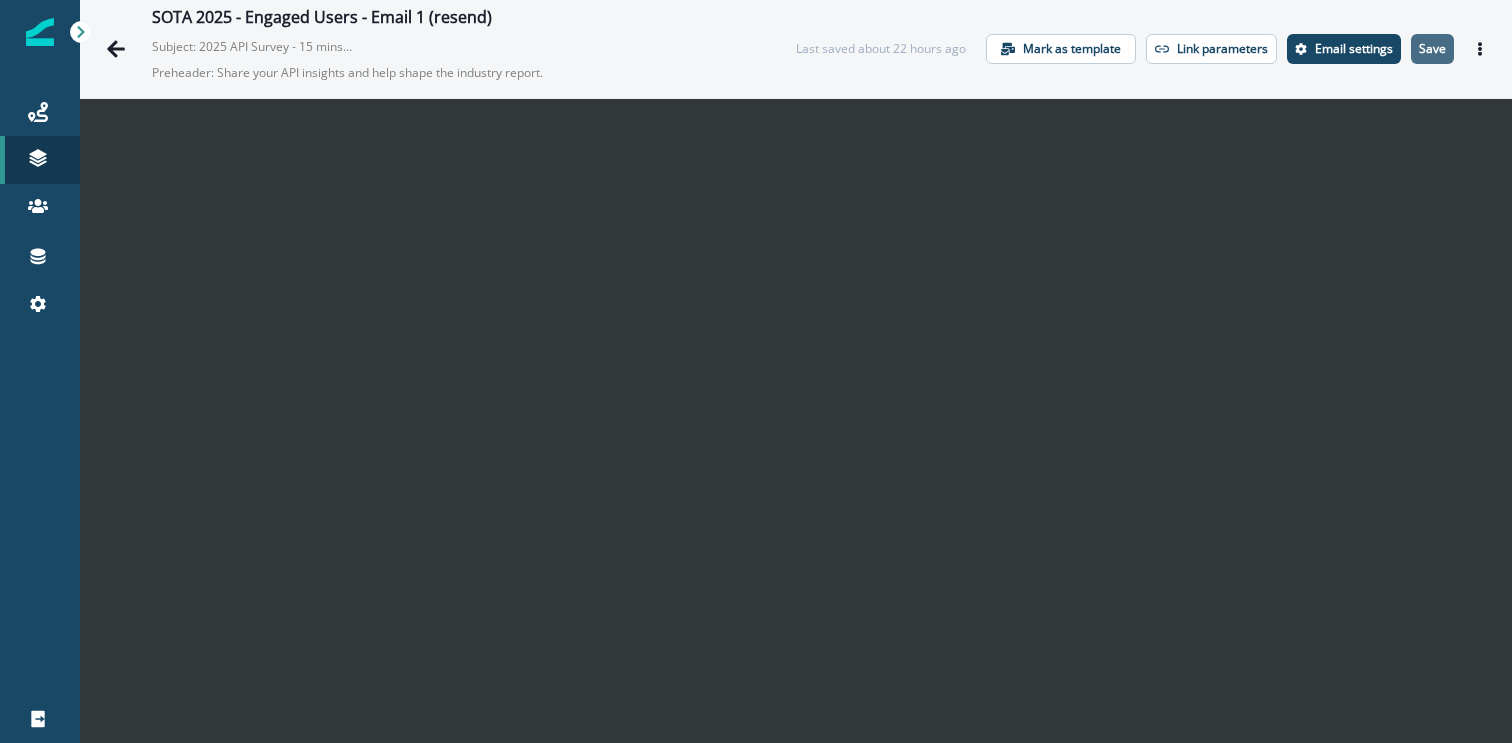click on "Save" at bounding box center (1432, 49) 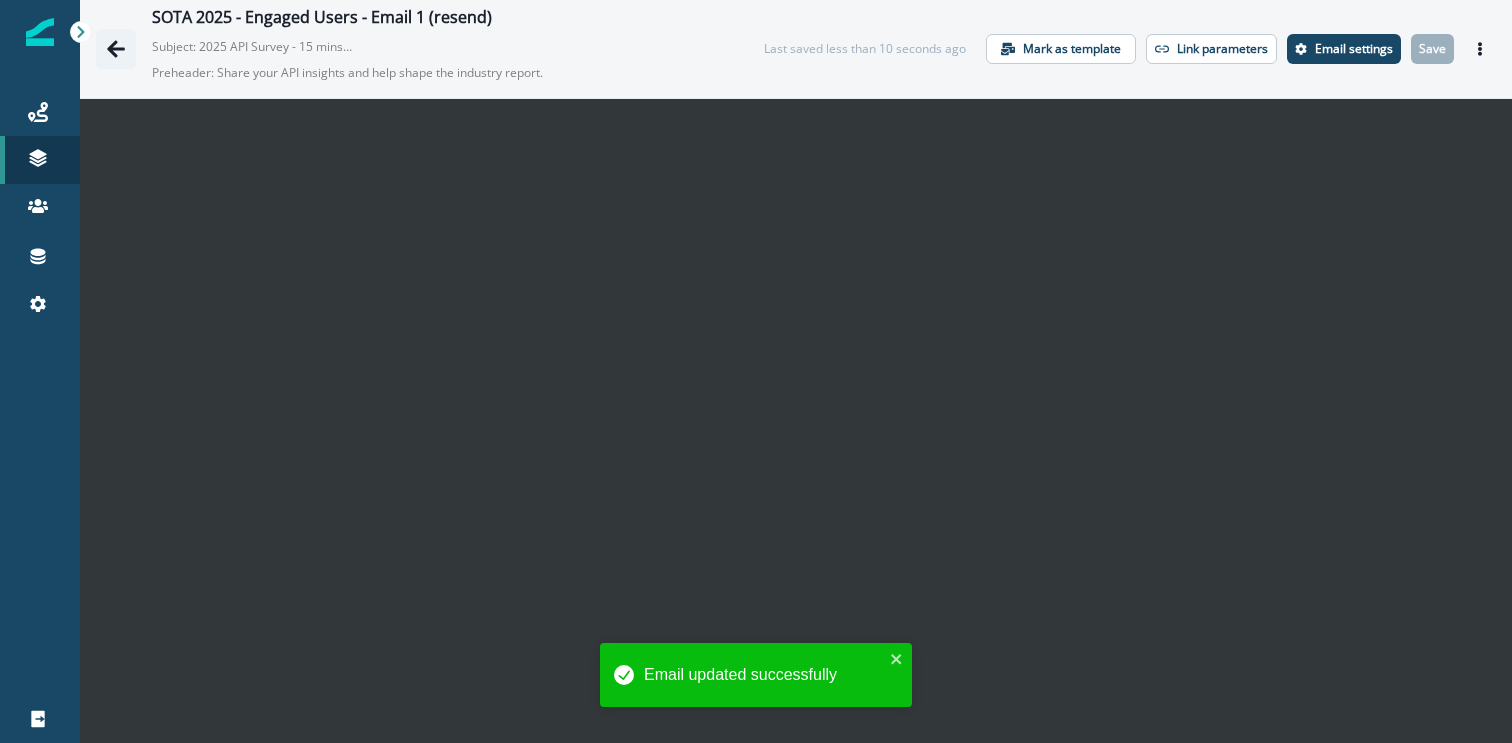 click at bounding box center (116, 49) 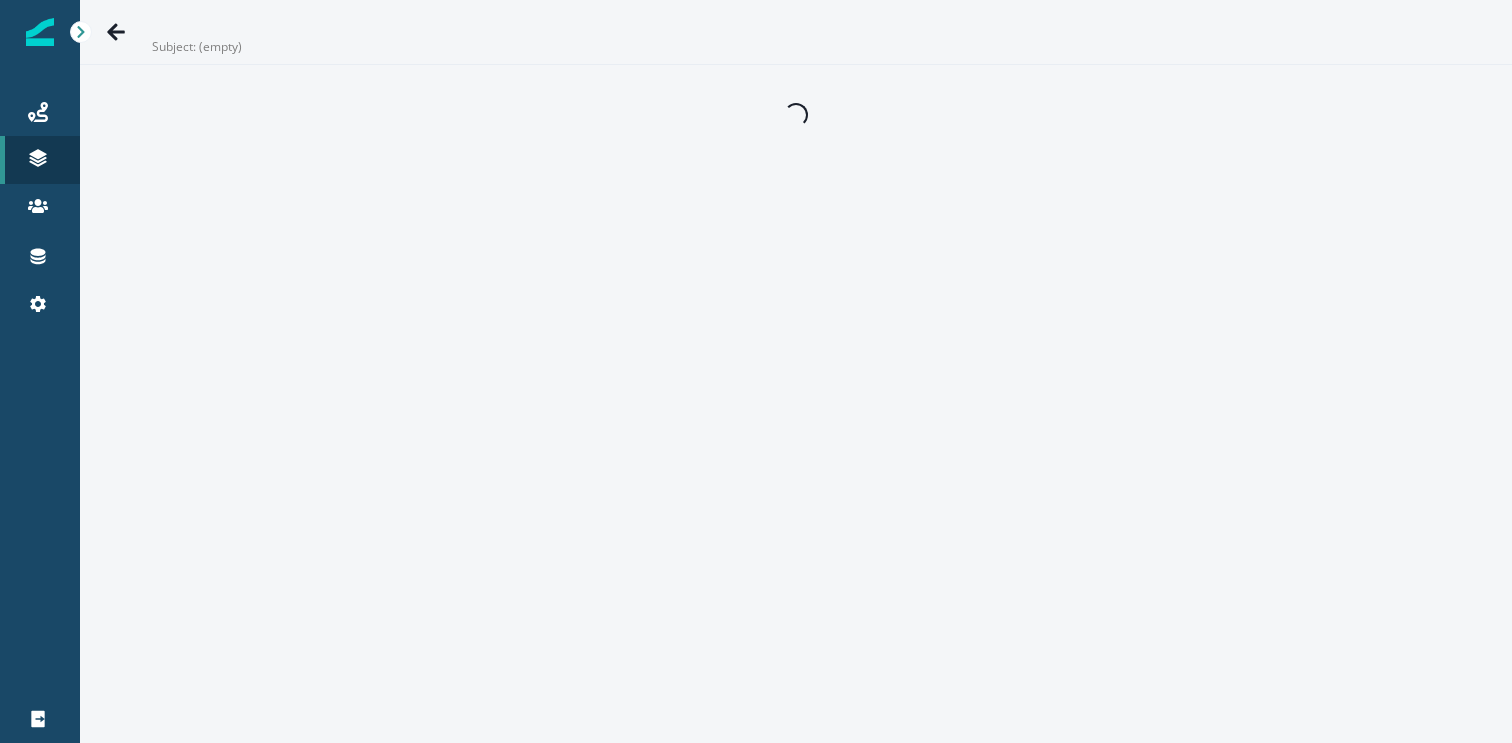 scroll, scrollTop: 0, scrollLeft: 0, axis: both 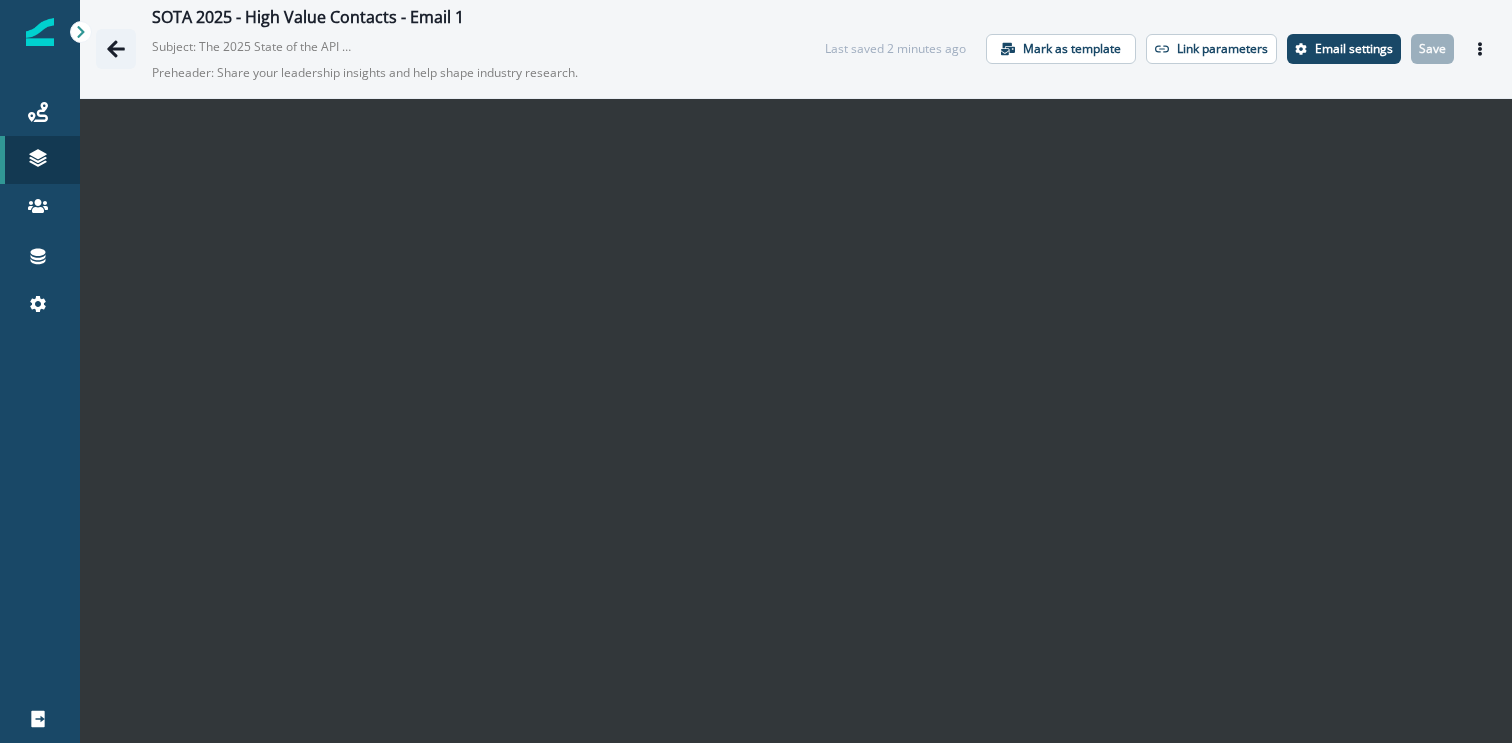 click 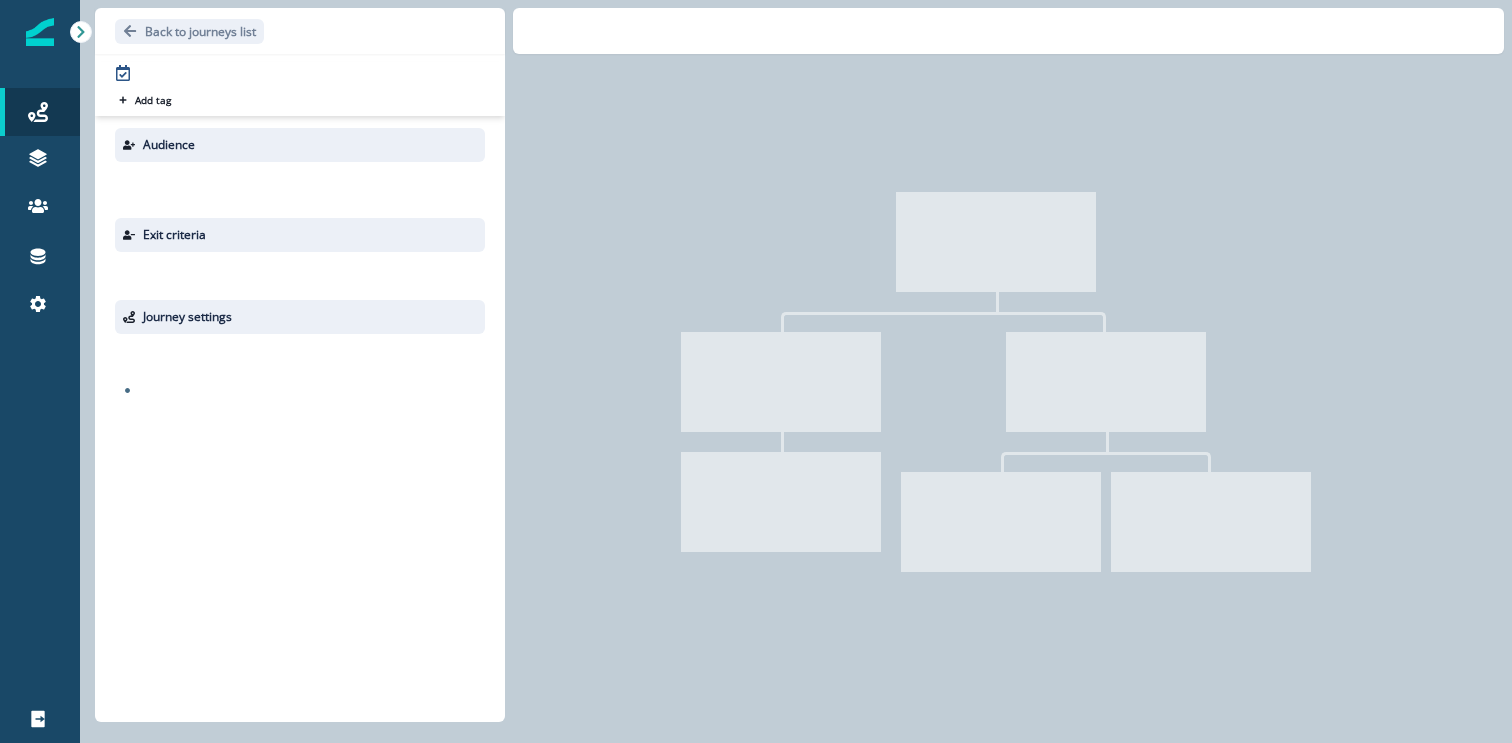 scroll, scrollTop: 0, scrollLeft: 0, axis: both 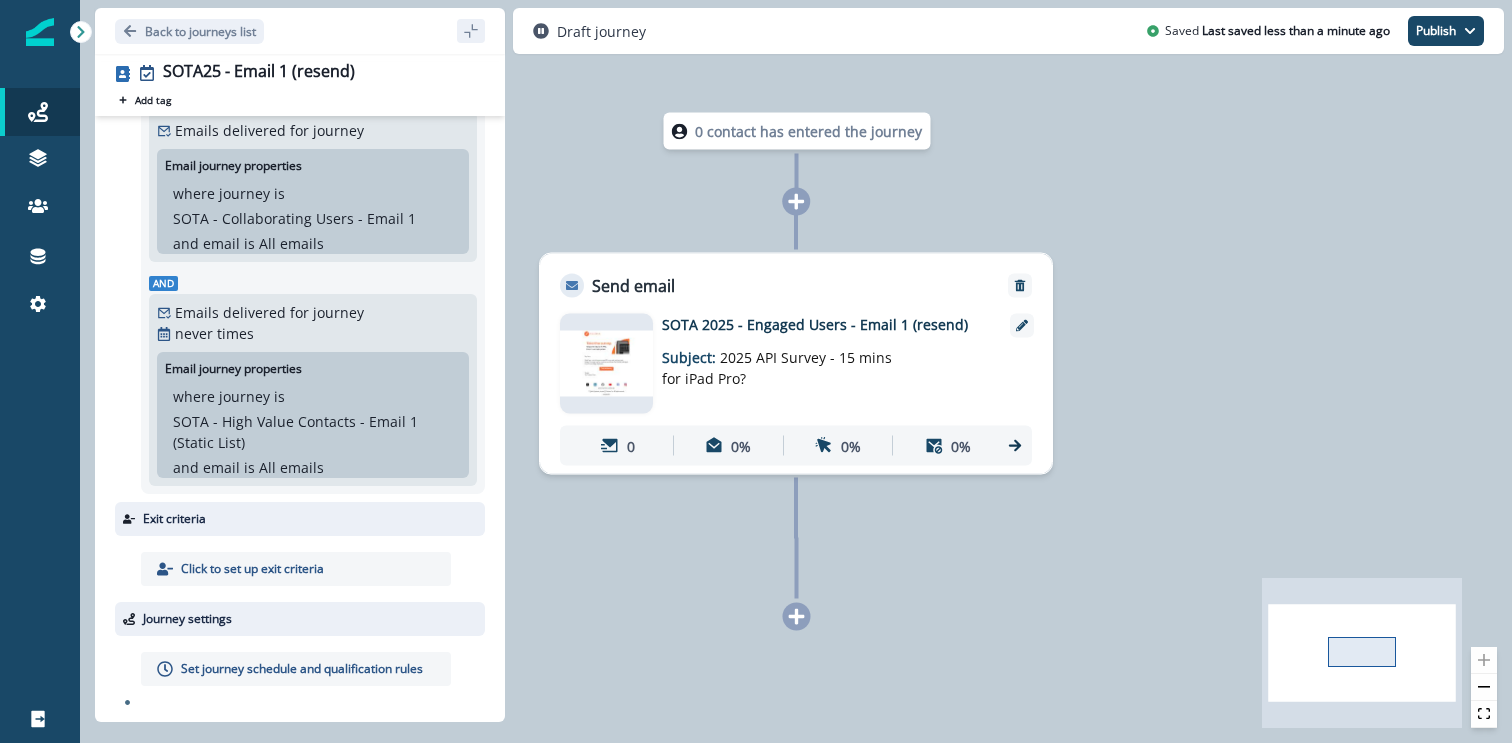 click on "Set journey schedule and qualification rules" at bounding box center (306, 669) 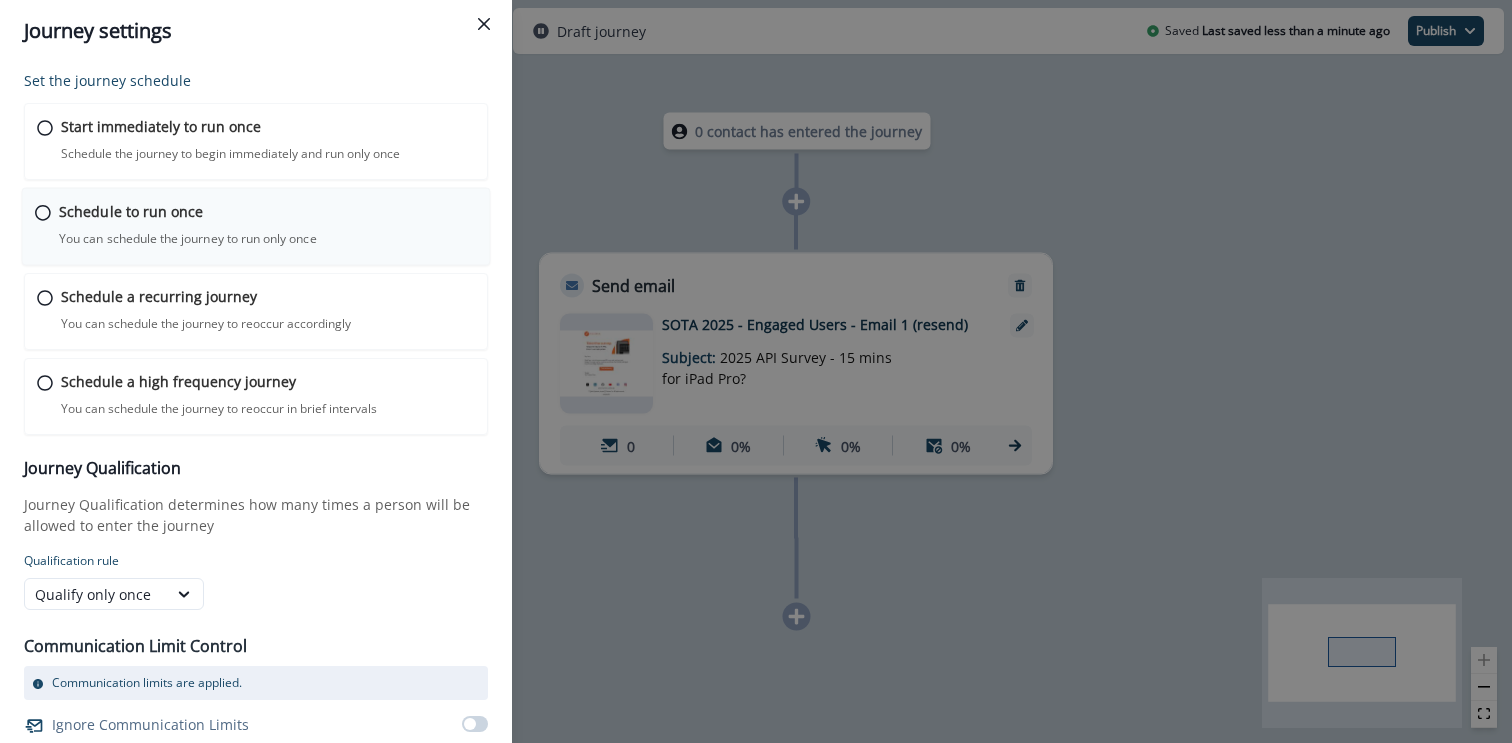 click on "Schedule to run once" at bounding box center (131, 211) 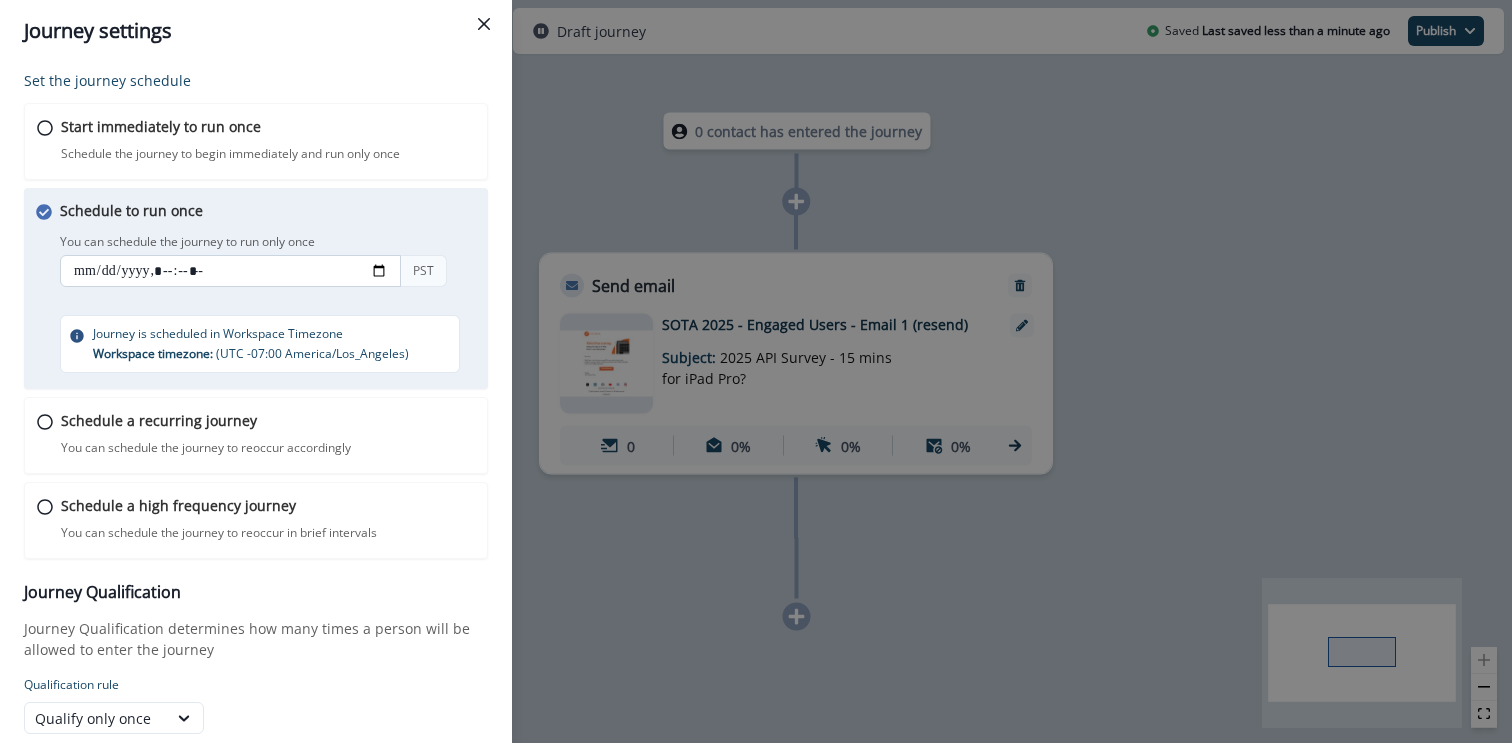 click at bounding box center [230, 271] 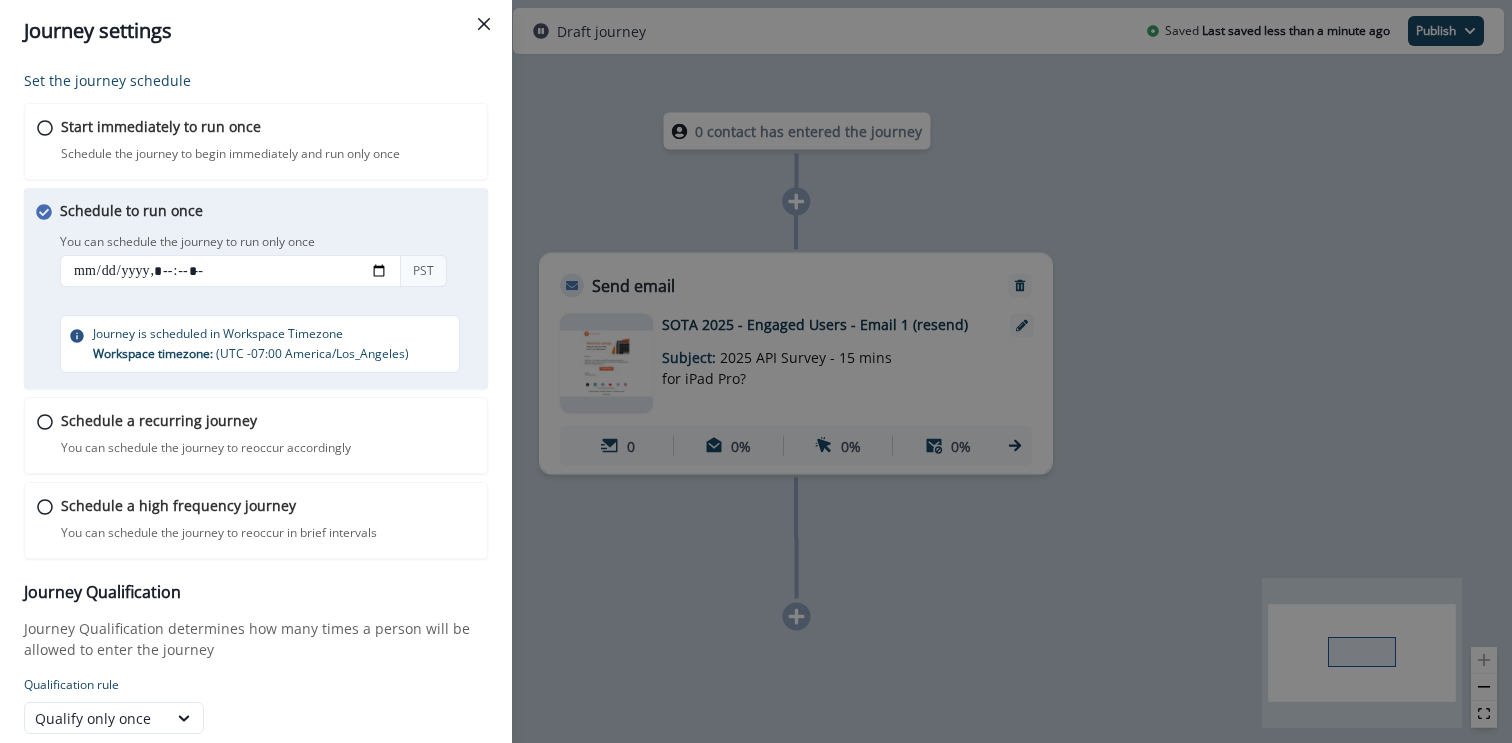 type on "**********" 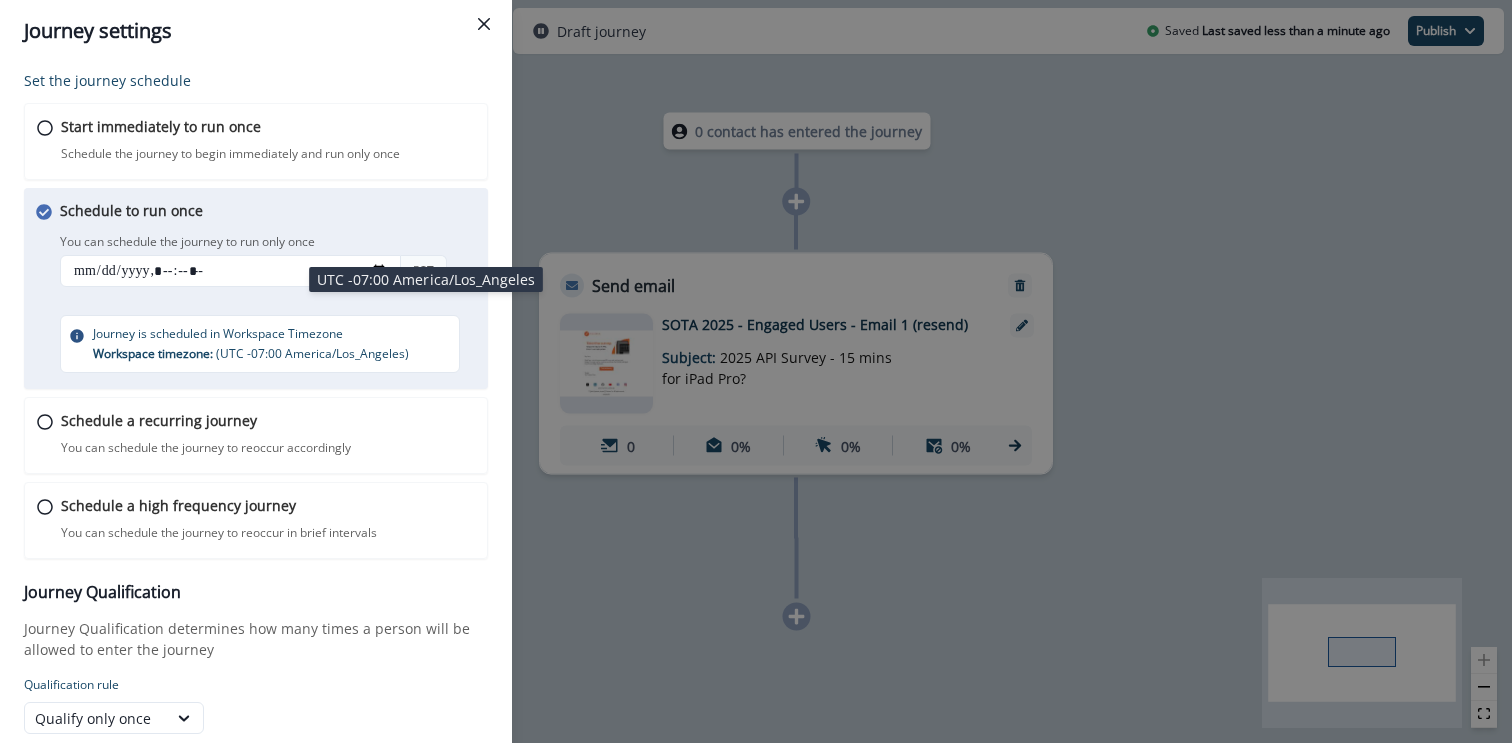 scroll, scrollTop: 167, scrollLeft: 0, axis: vertical 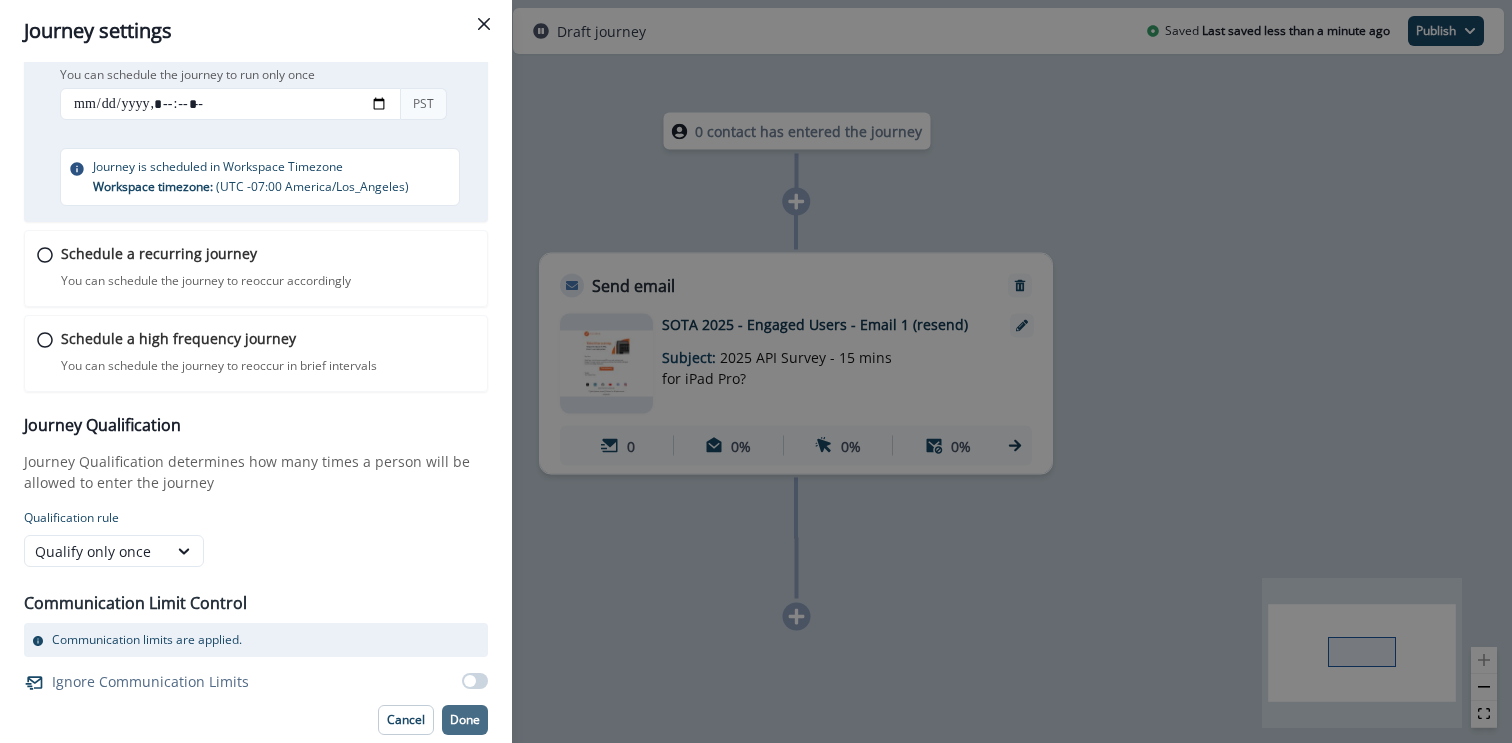 click on "Done" at bounding box center [465, 720] 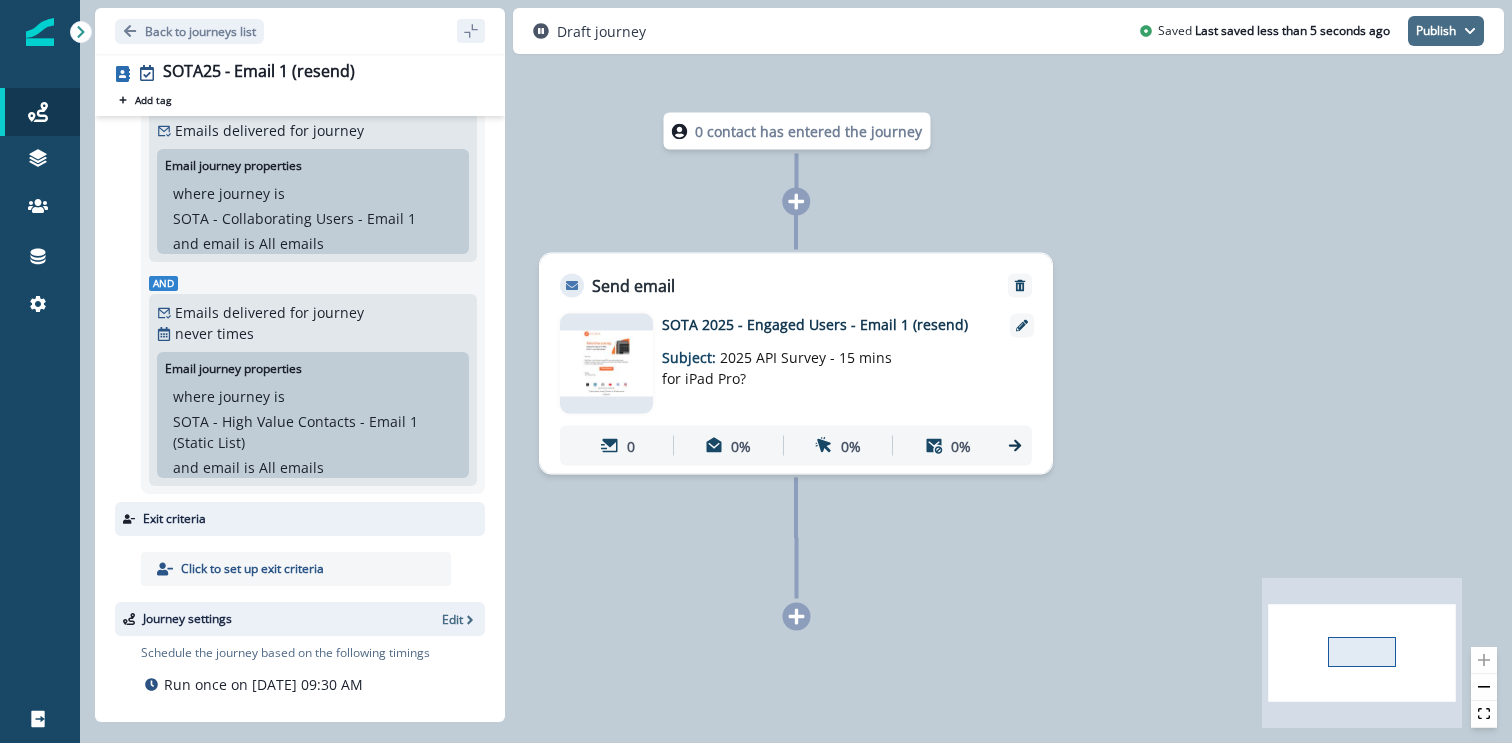 click on "Publish" at bounding box center [1446, 31] 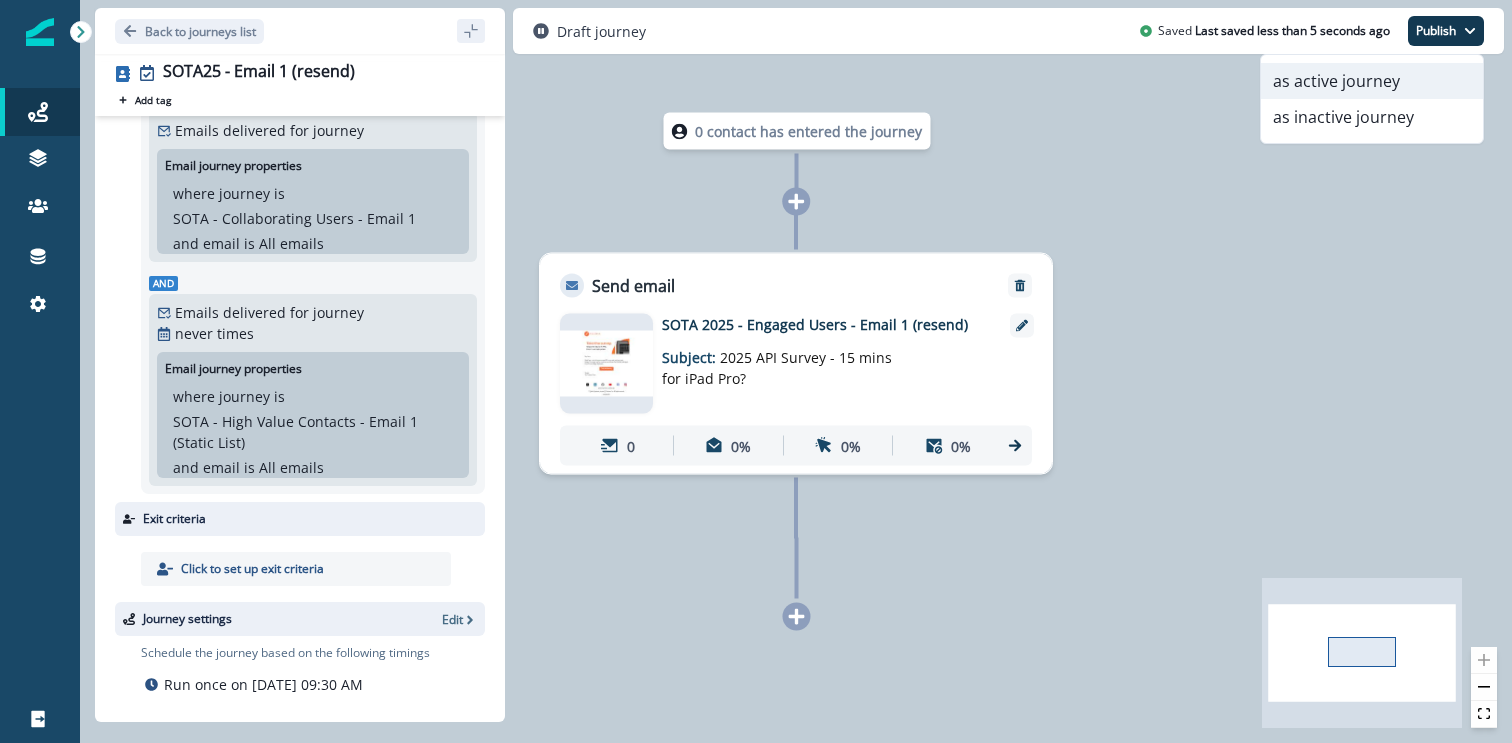 click on "as active journey" at bounding box center [1372, 81] 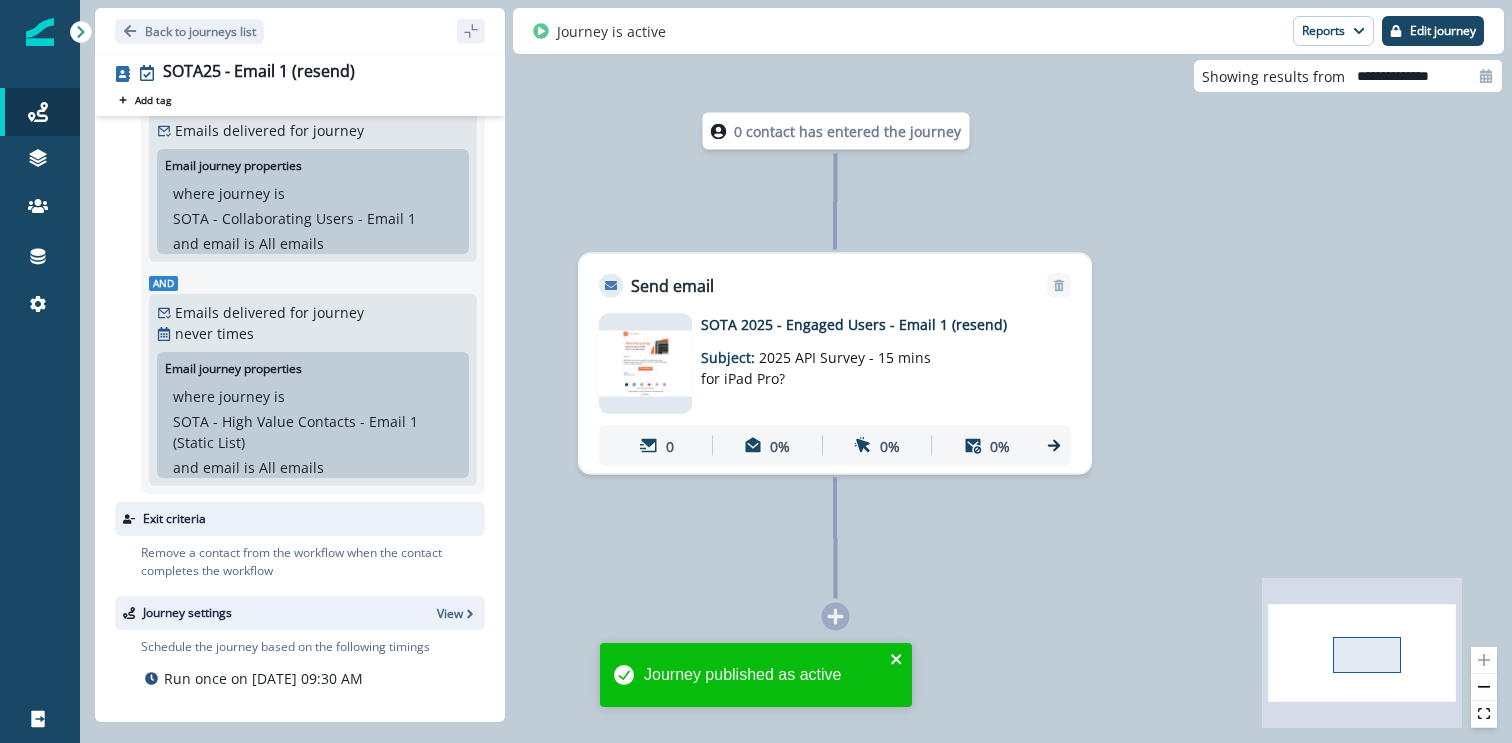 click 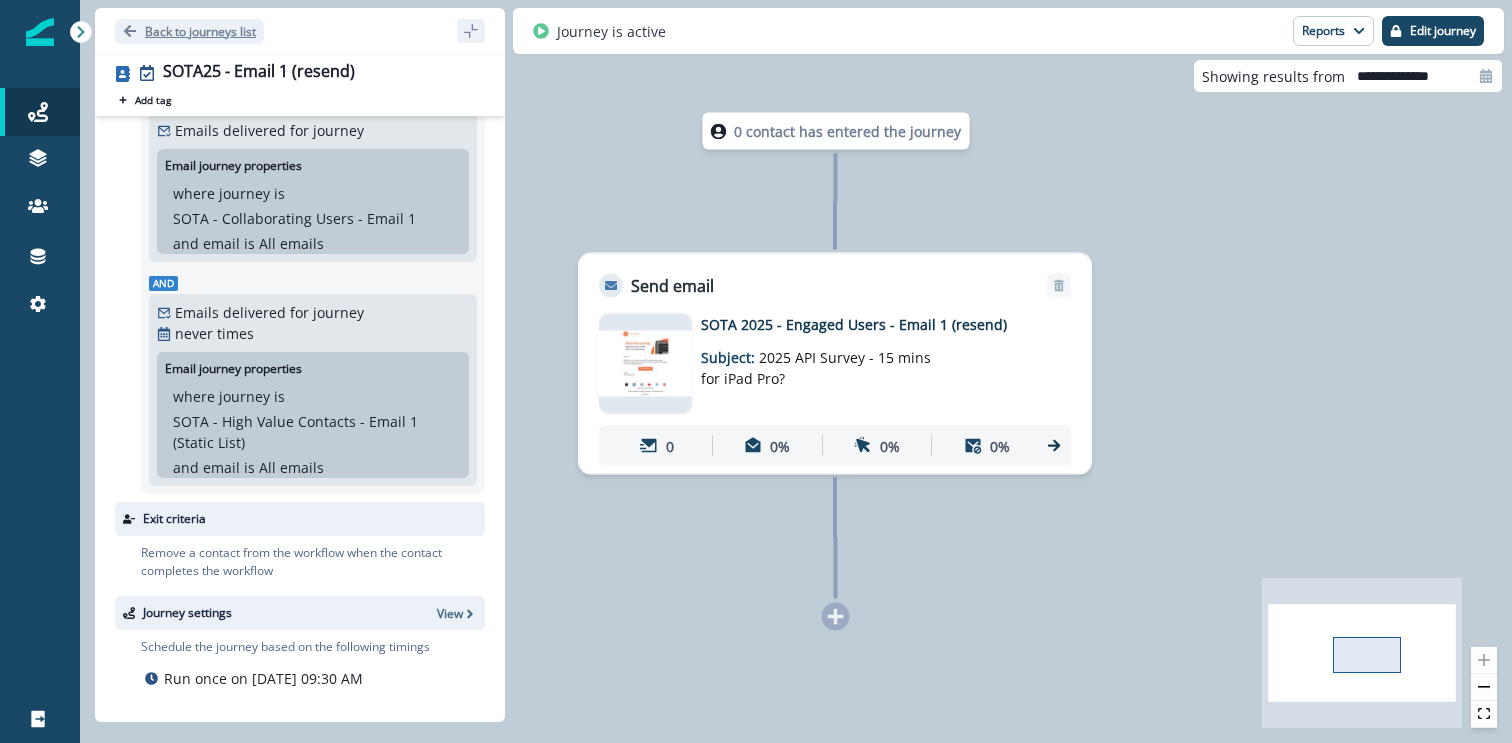click on "Back to journeys list" at bounding box center (200, 31) 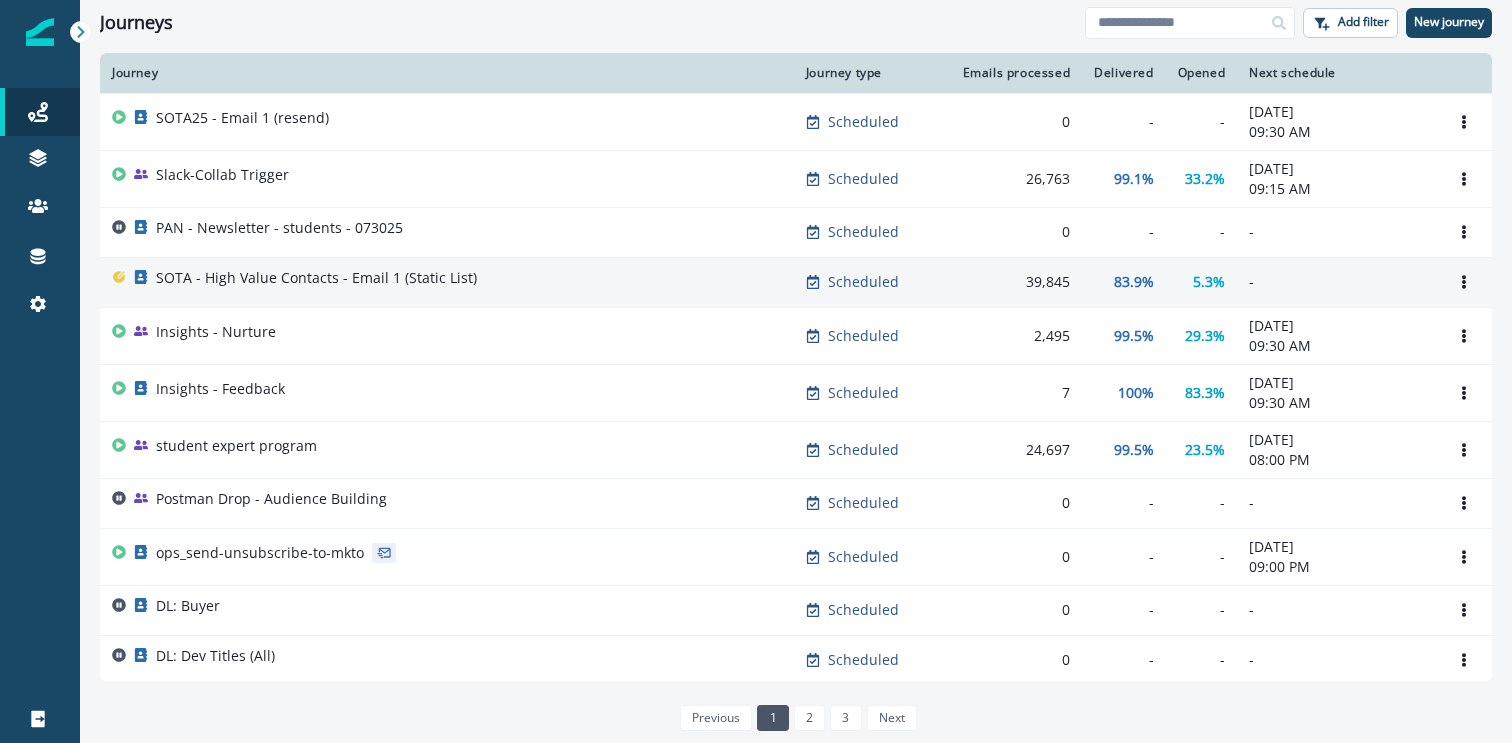 click on "SOTA - High Value Contacts - Email 1 (Static List)" at bounding box center (316, 278) 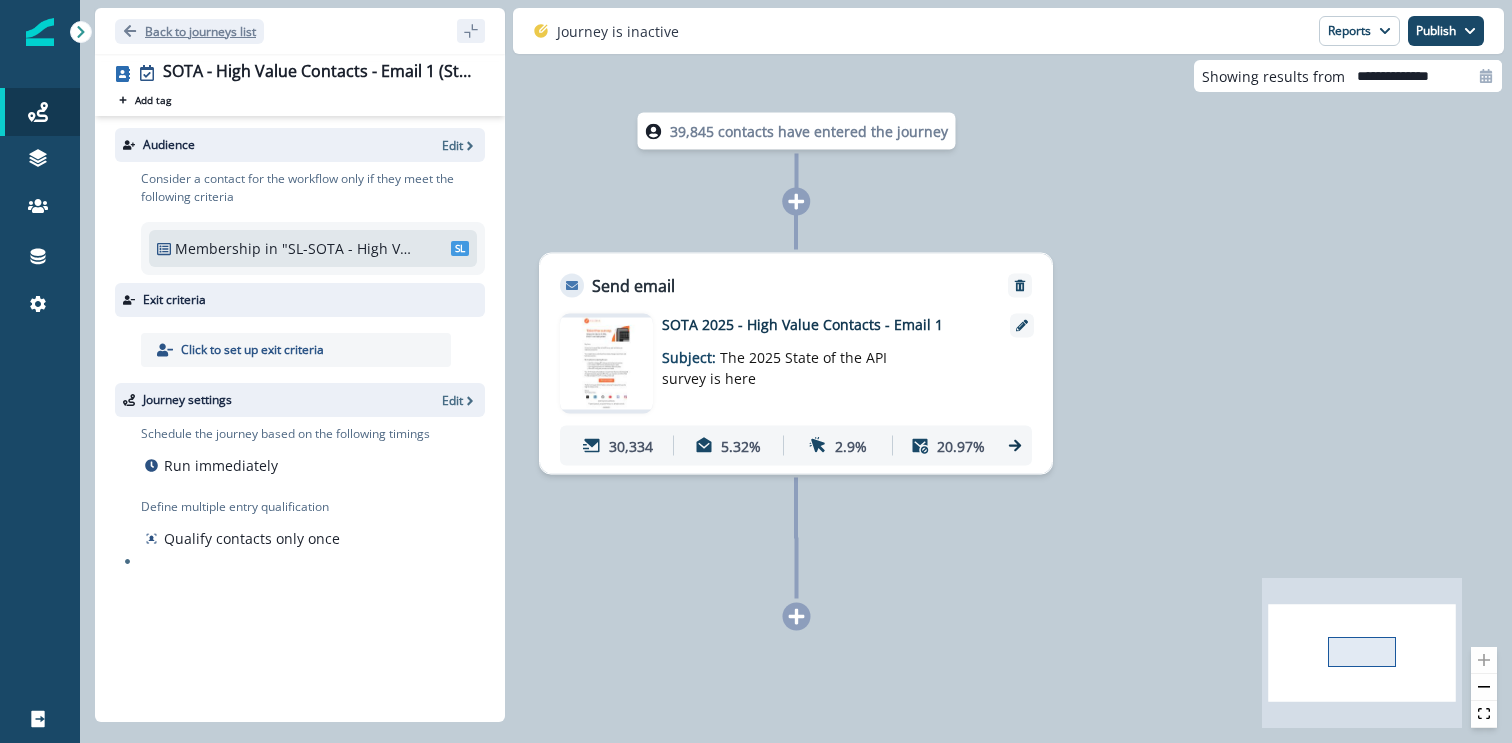 click on "Back to journeys list" at bounding box center [200, 31] 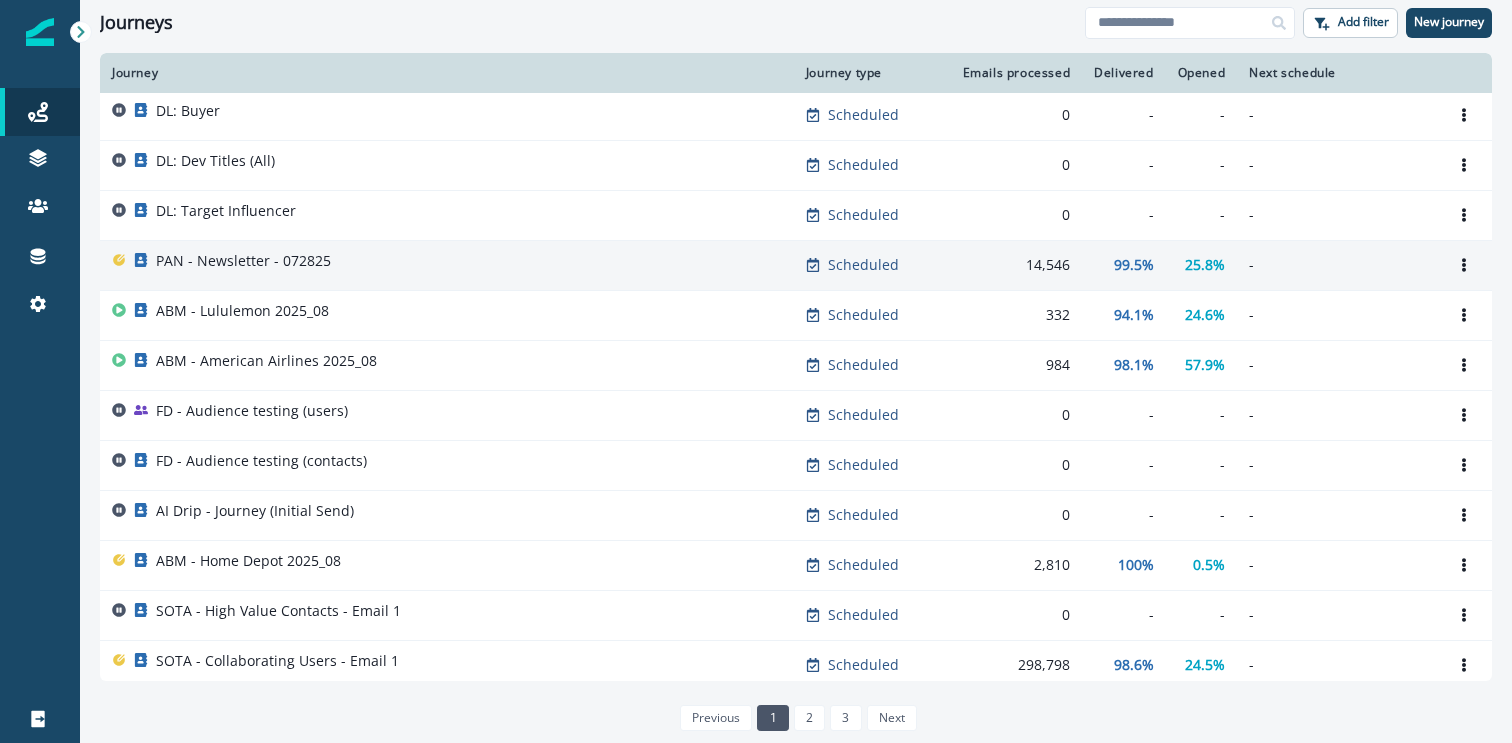 scroll, scrollTop: 586, scrollLeft: 0, axis: vertical 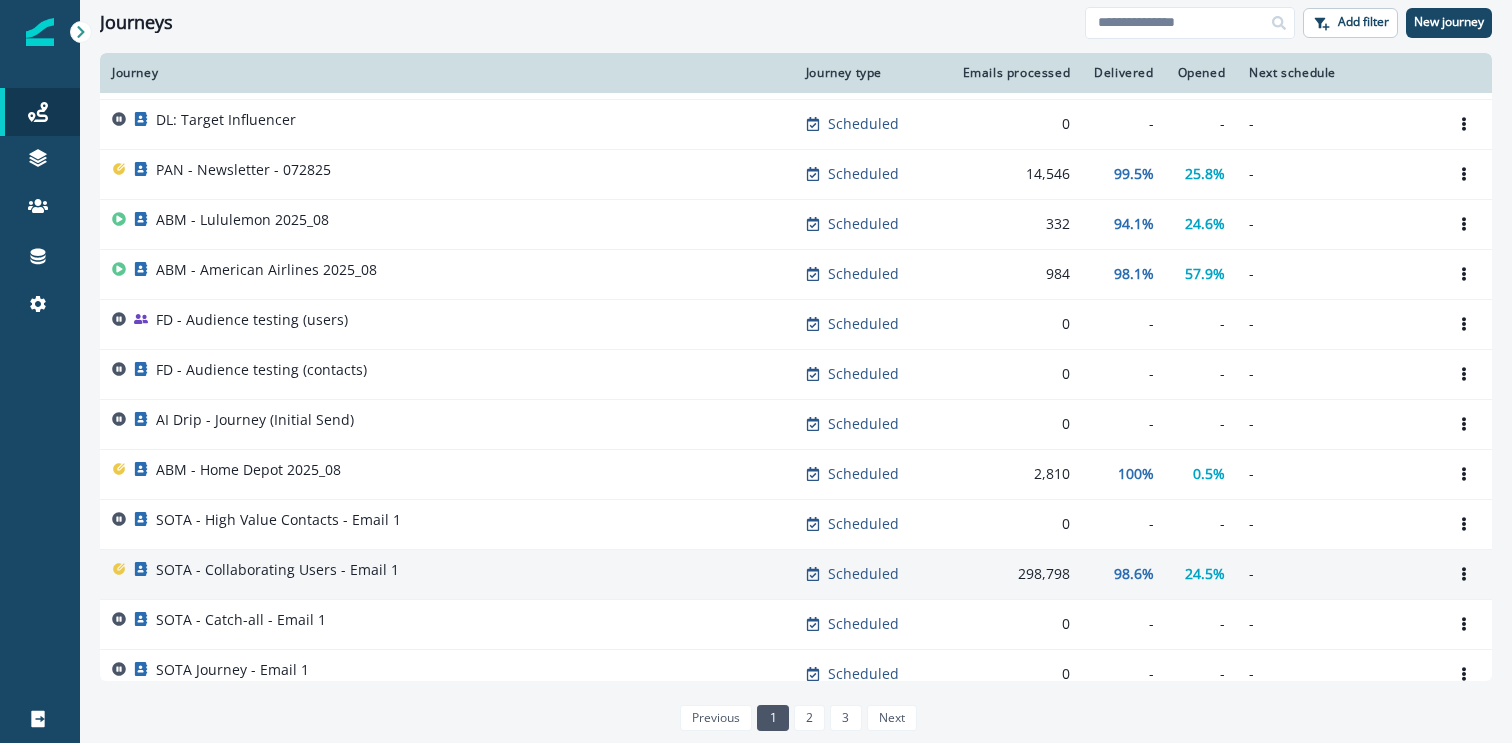 click on "SOTA - Collaborating Users - Email 1" at bounding box center (447, 574) 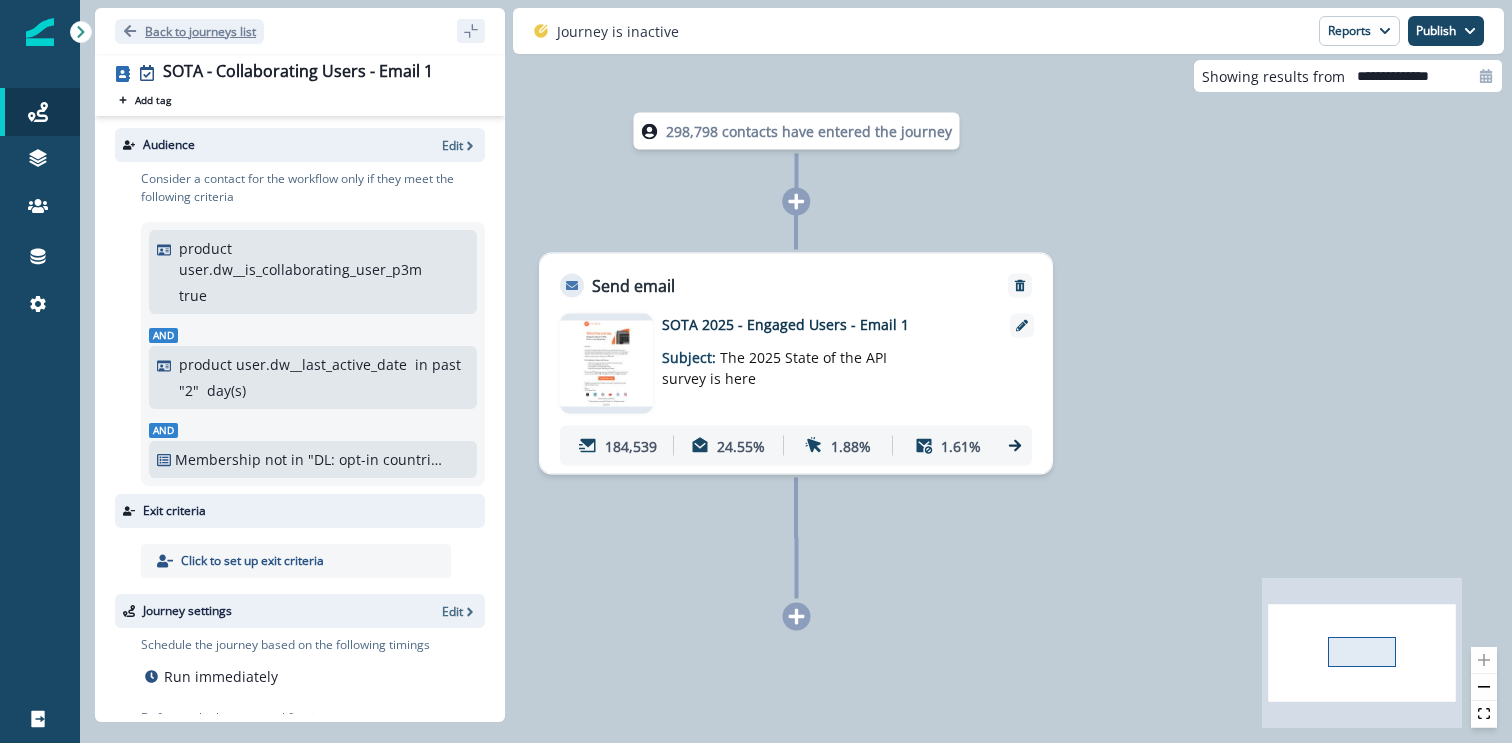 click on "Back to journeys list" at bounding box center [200, 31] 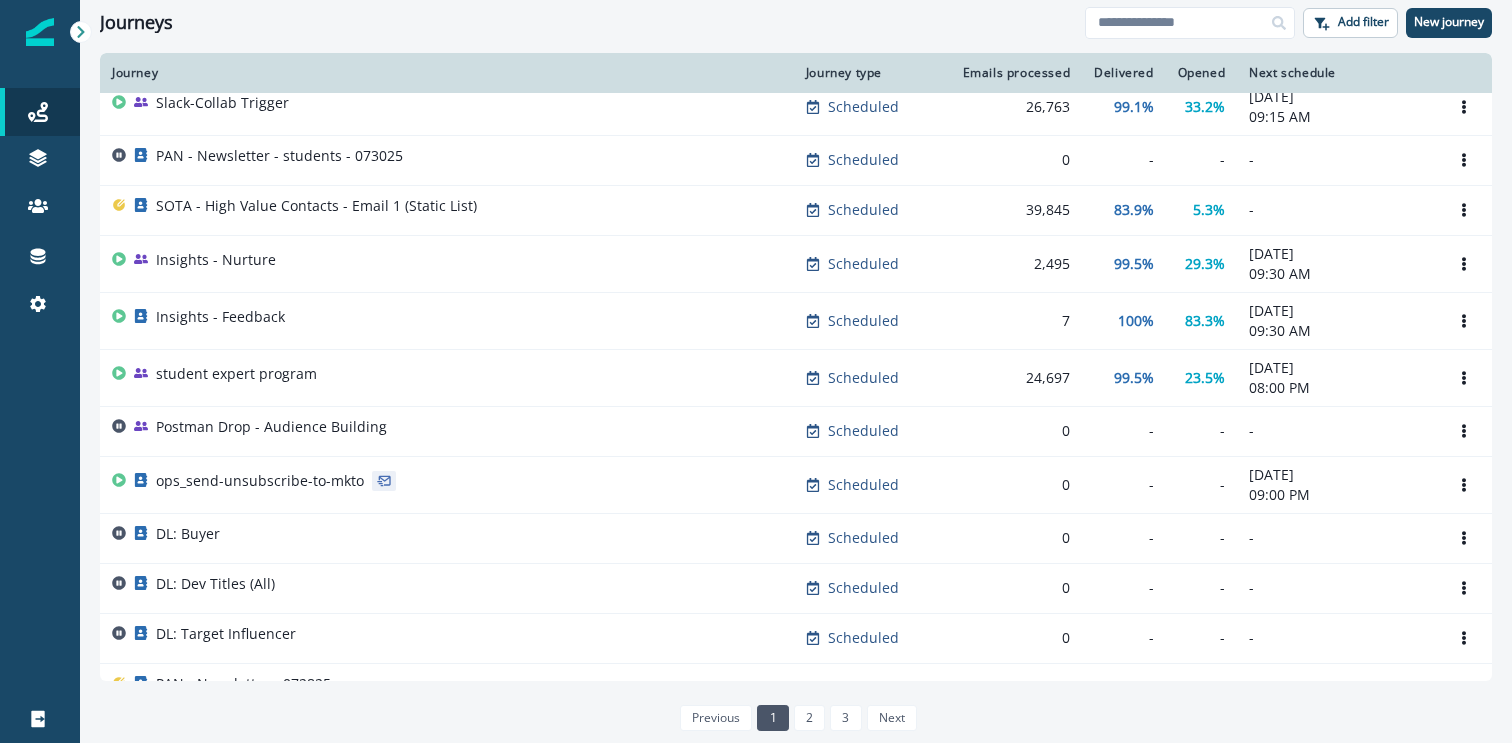 scroll, scrollTop: 61, scrollLeft: 0, axis: vertical 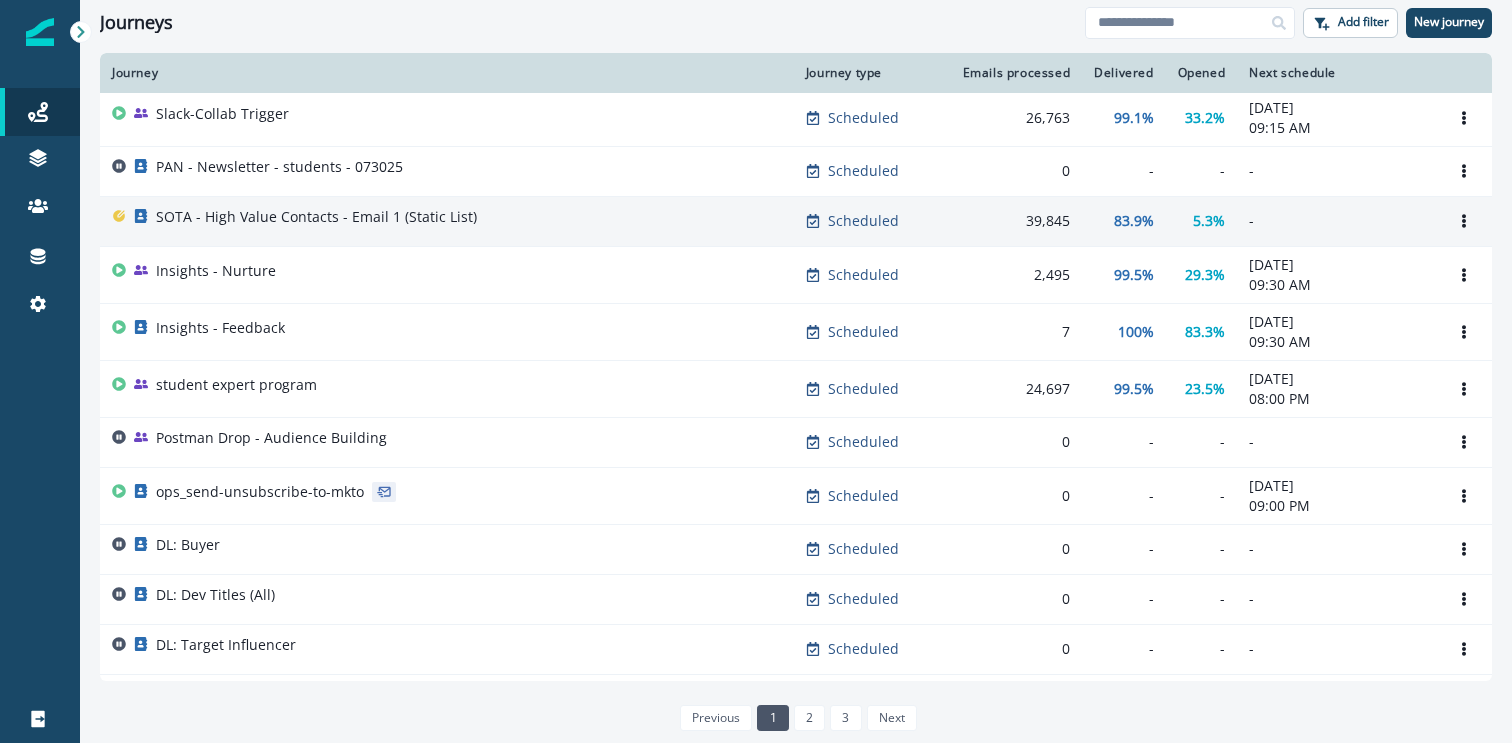 click on "SOTA - High Value Contacts - Email 1 (Static List)" at bounding box center [316, 221] 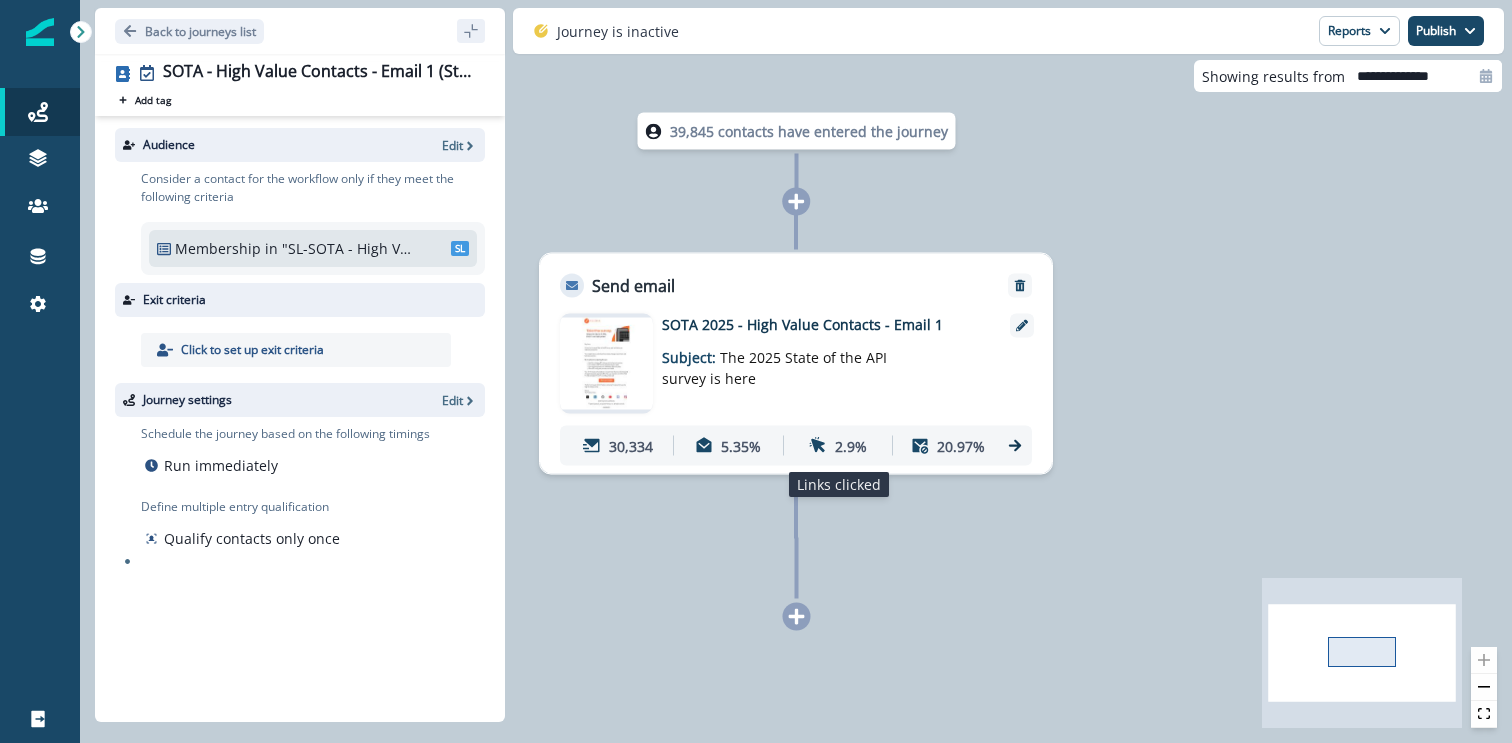 click 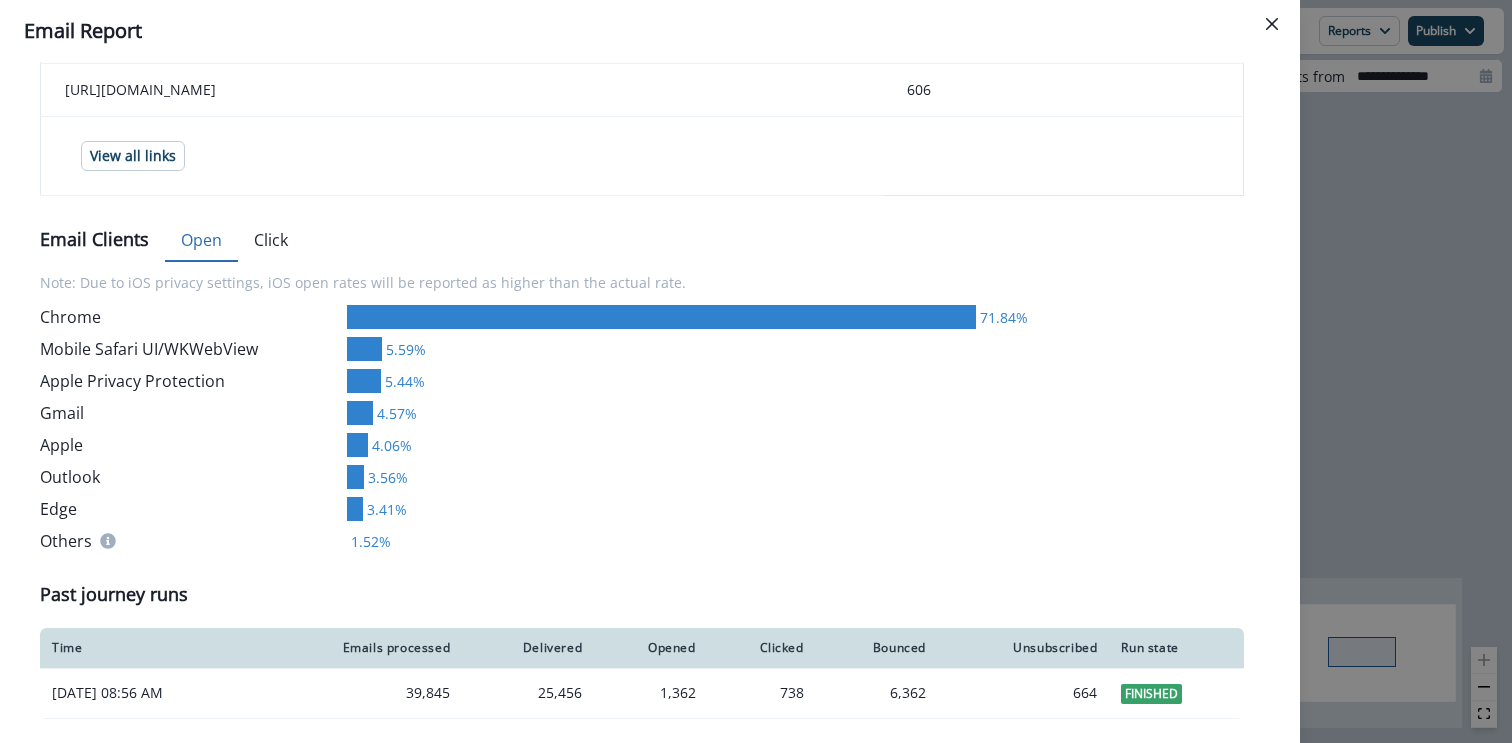 scroll, scrollTop: 699, scrollLeft: 0, axis: vertical 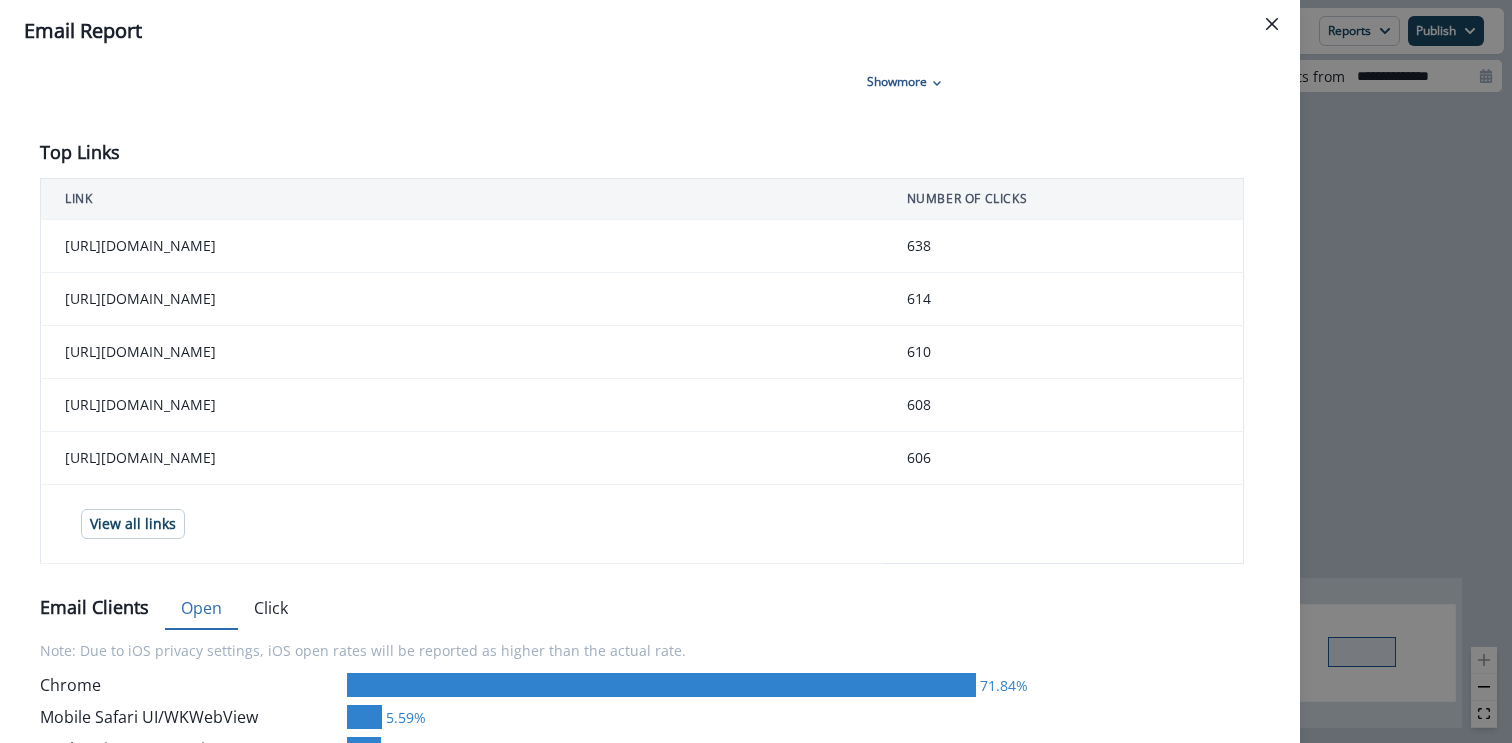 drag, startPoint x: 294, startPoint y: 261, endPoint x: 153, endPoint y: 246, distance: 141.79562 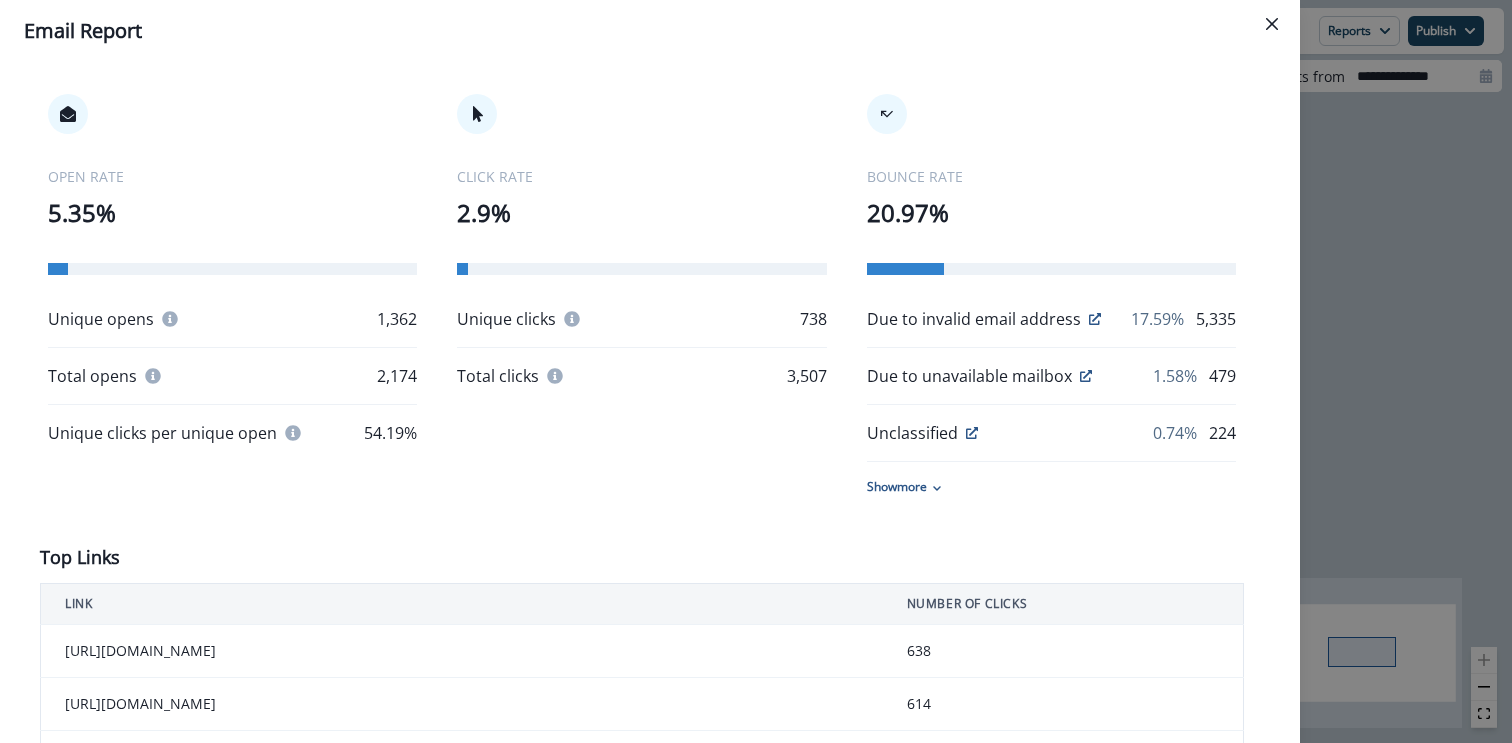 scroll, scrollTop: 0, scrollLeft: 0, axis: both 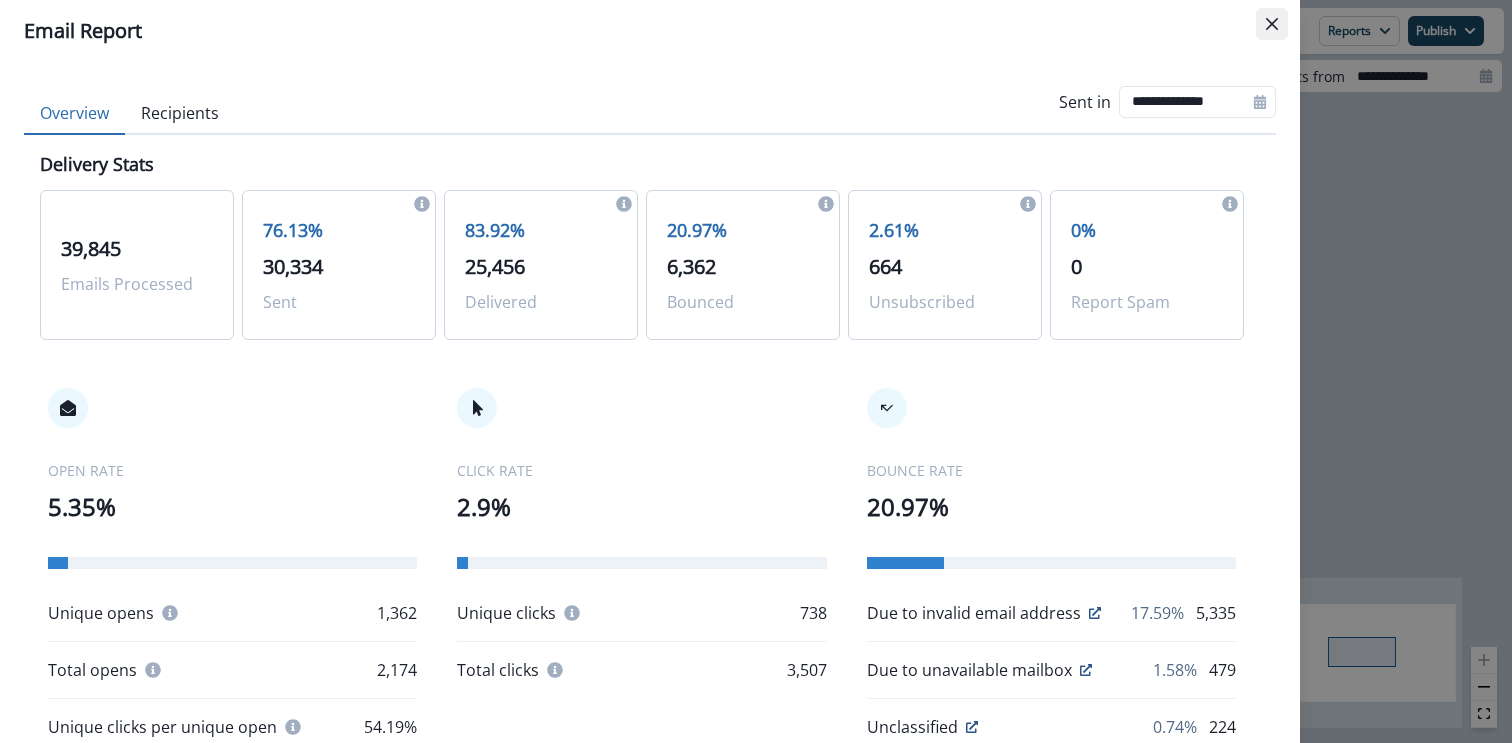 click 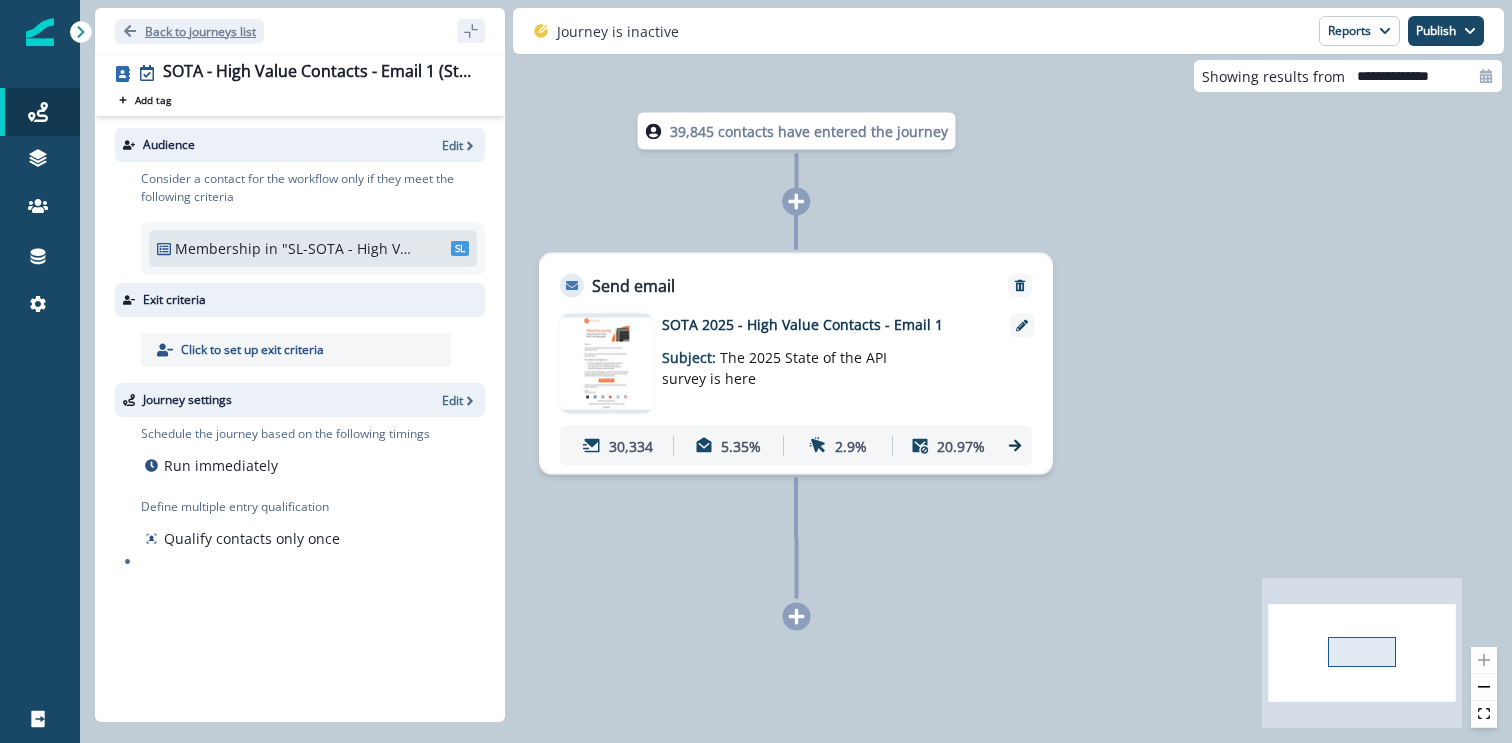 click on "Back to journeys list" at bounding box center [200, 31] 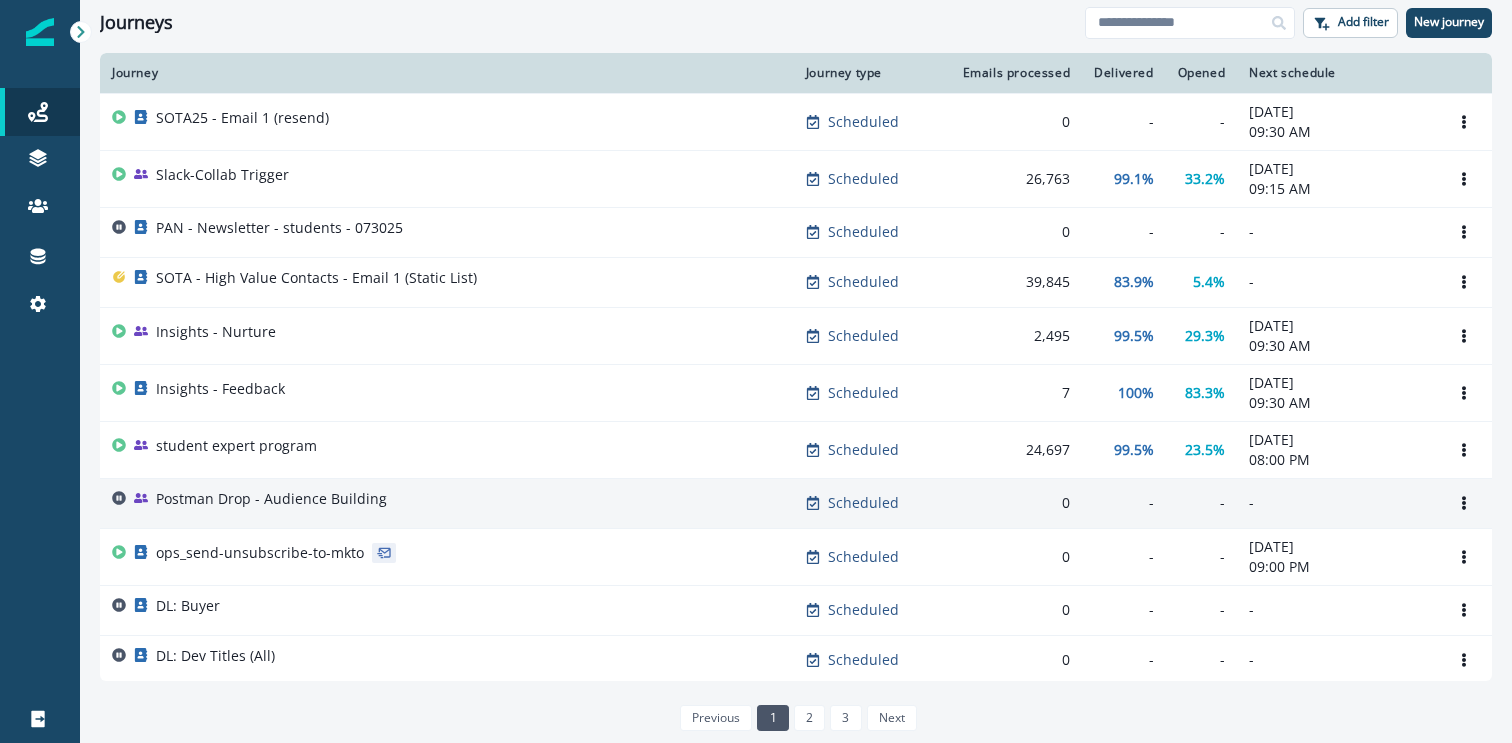 click on "Postman Drop - Audience Building" at bounding box center (271, 499) 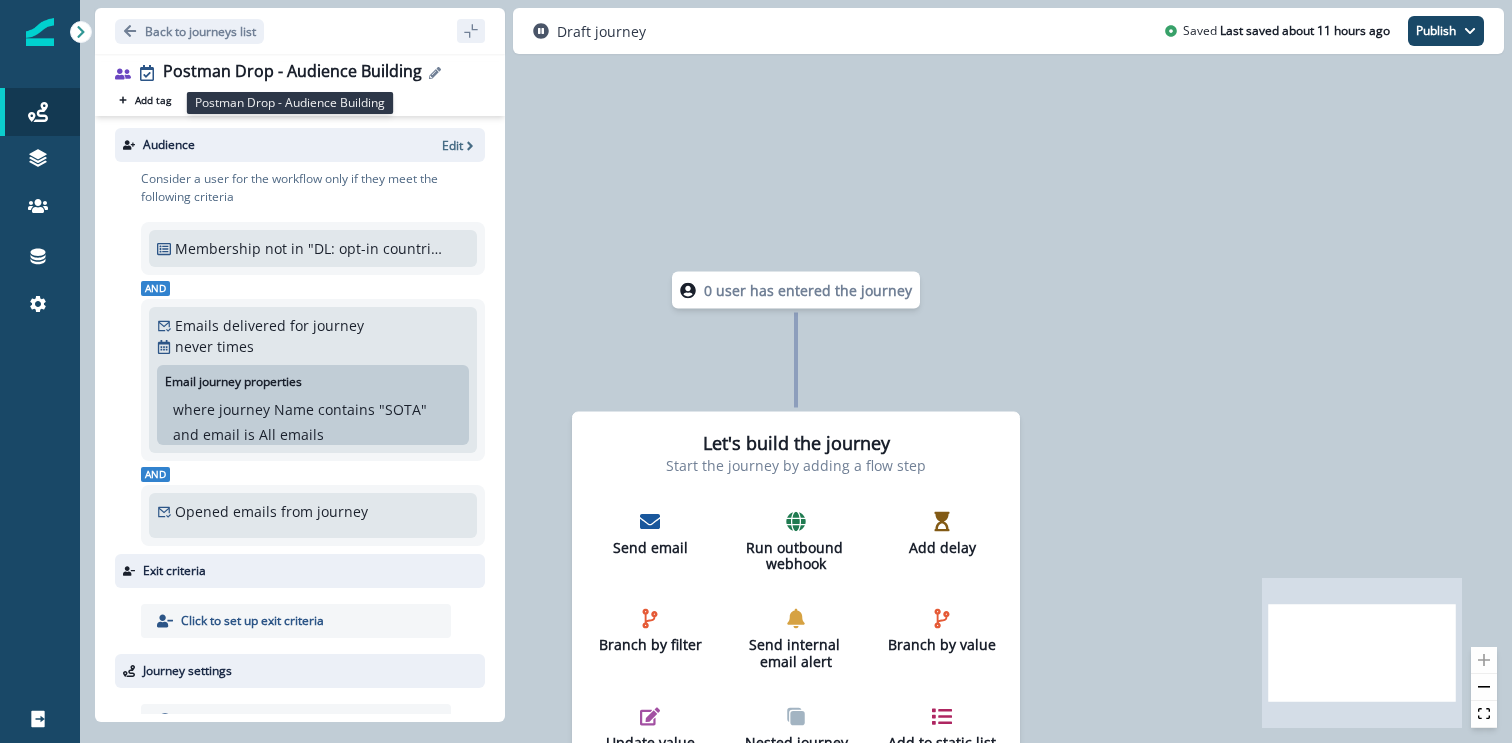 click on "Postman Drop - Audience Building" at bounding box center [292, 73] 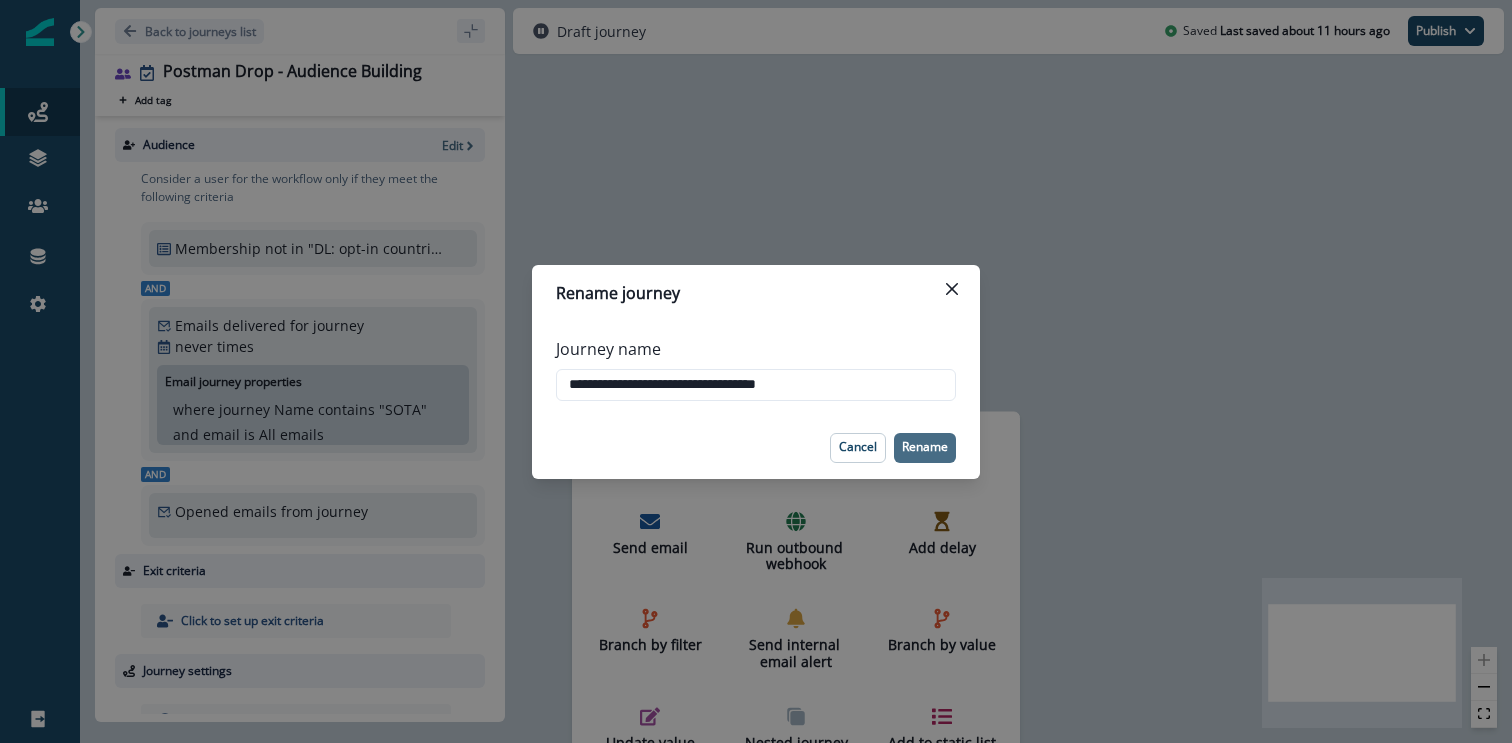 type on "**********" 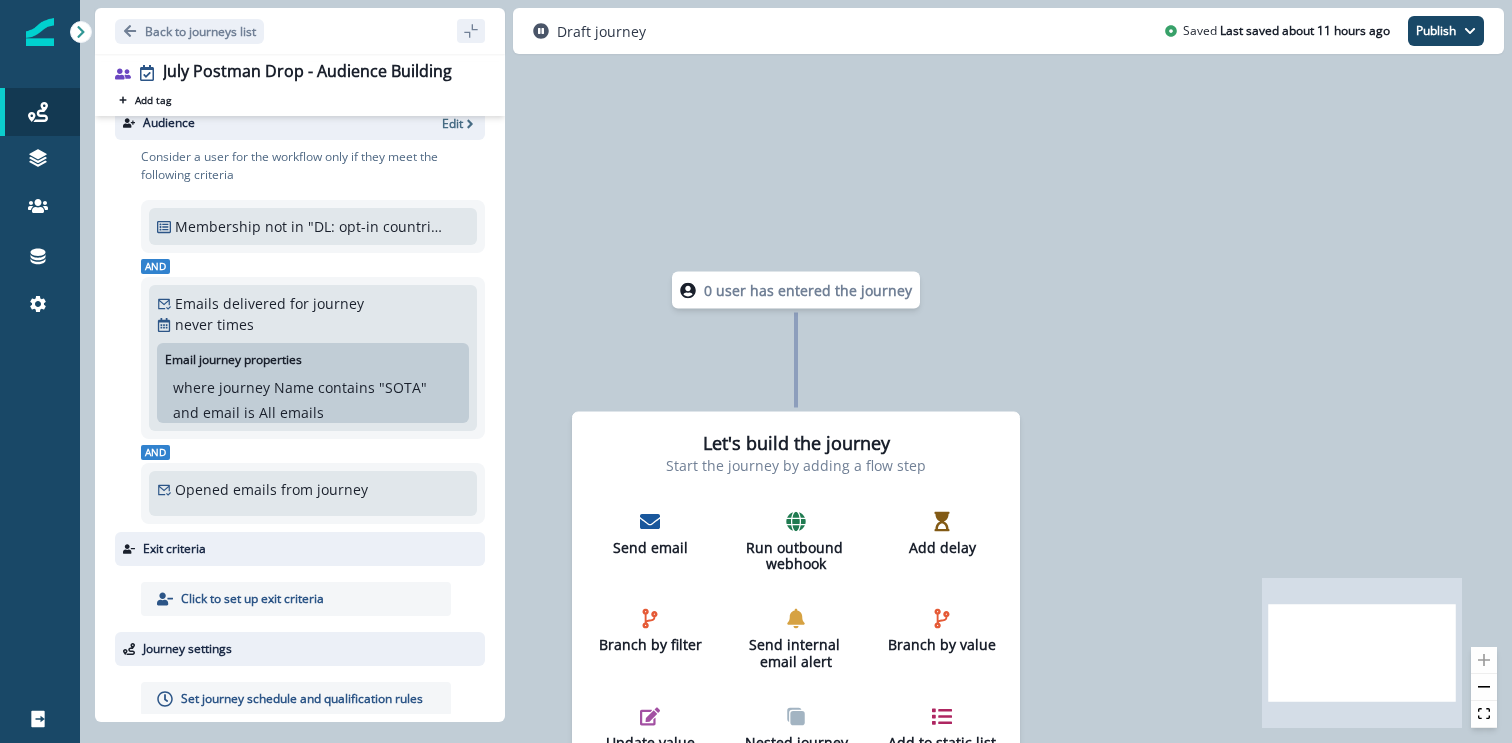 scroll, scrollTop: 0, scrollLeft: 0, axis: both 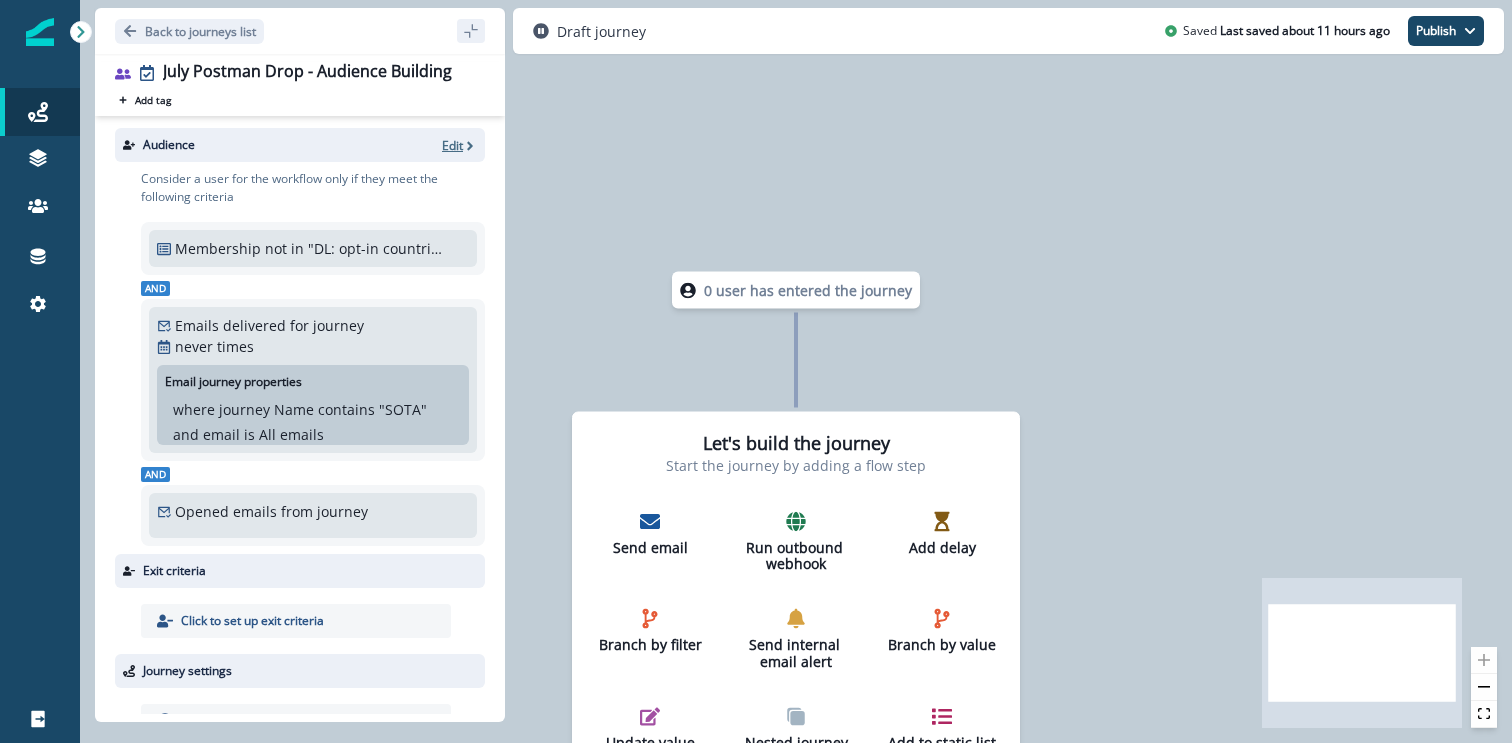 click 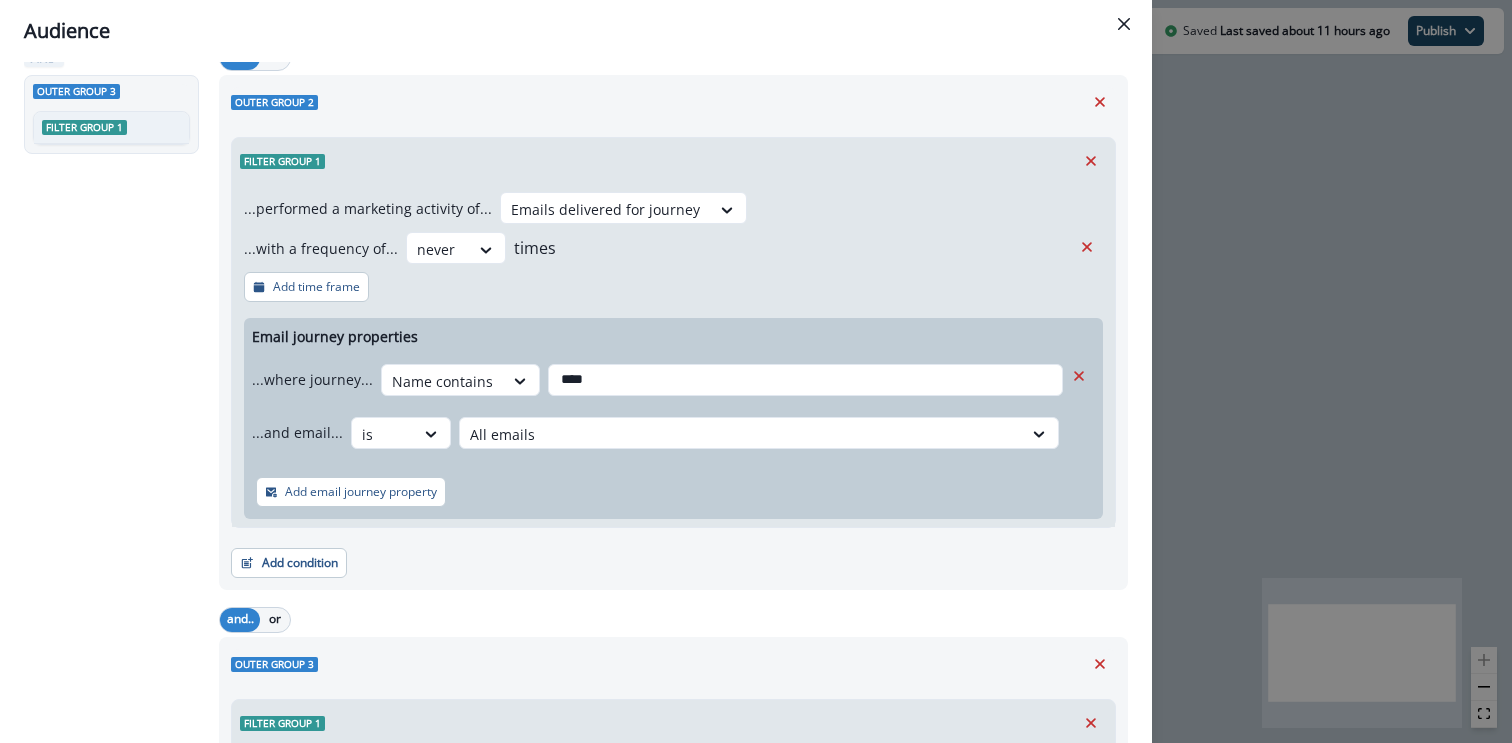 scroll, scrollTop: 0, scrollLeft: 0, axis: both 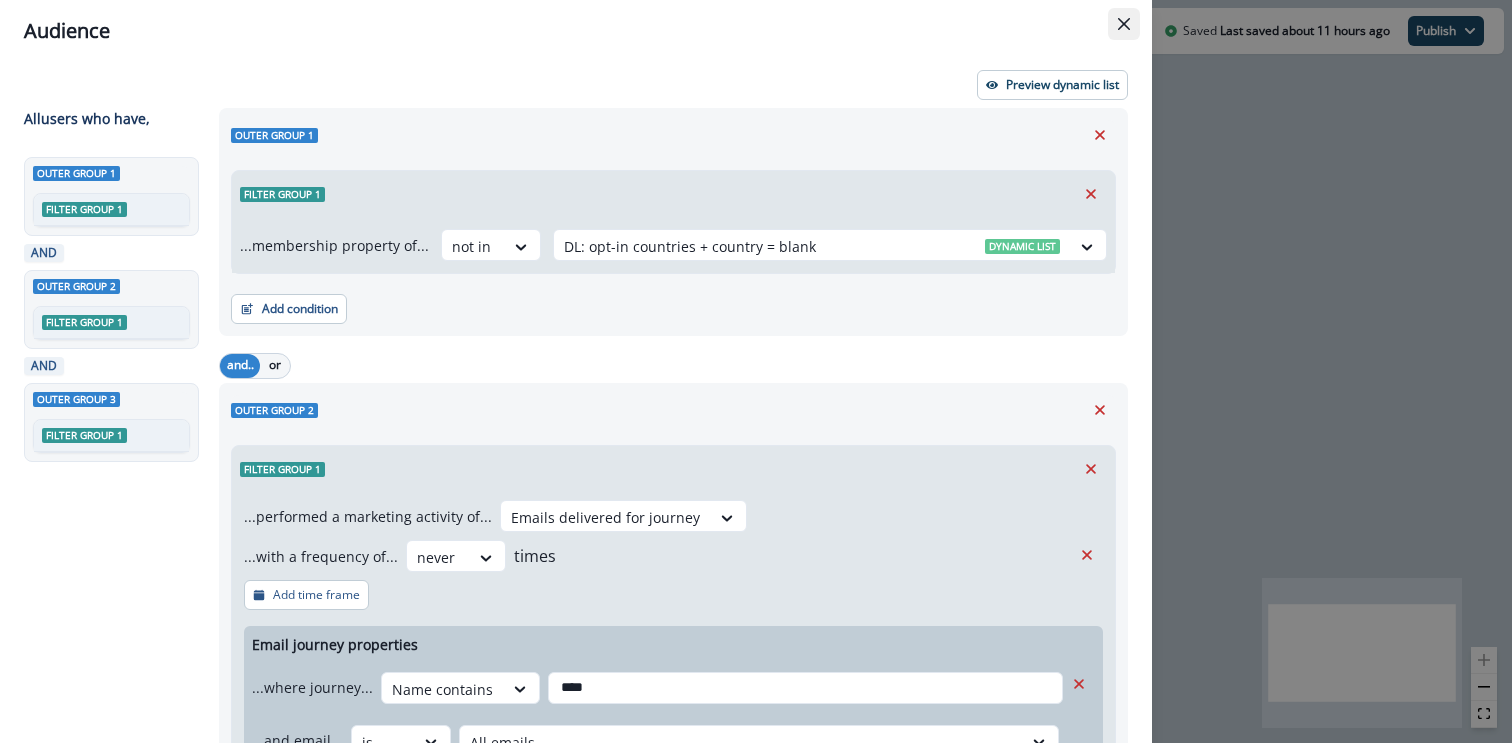 click 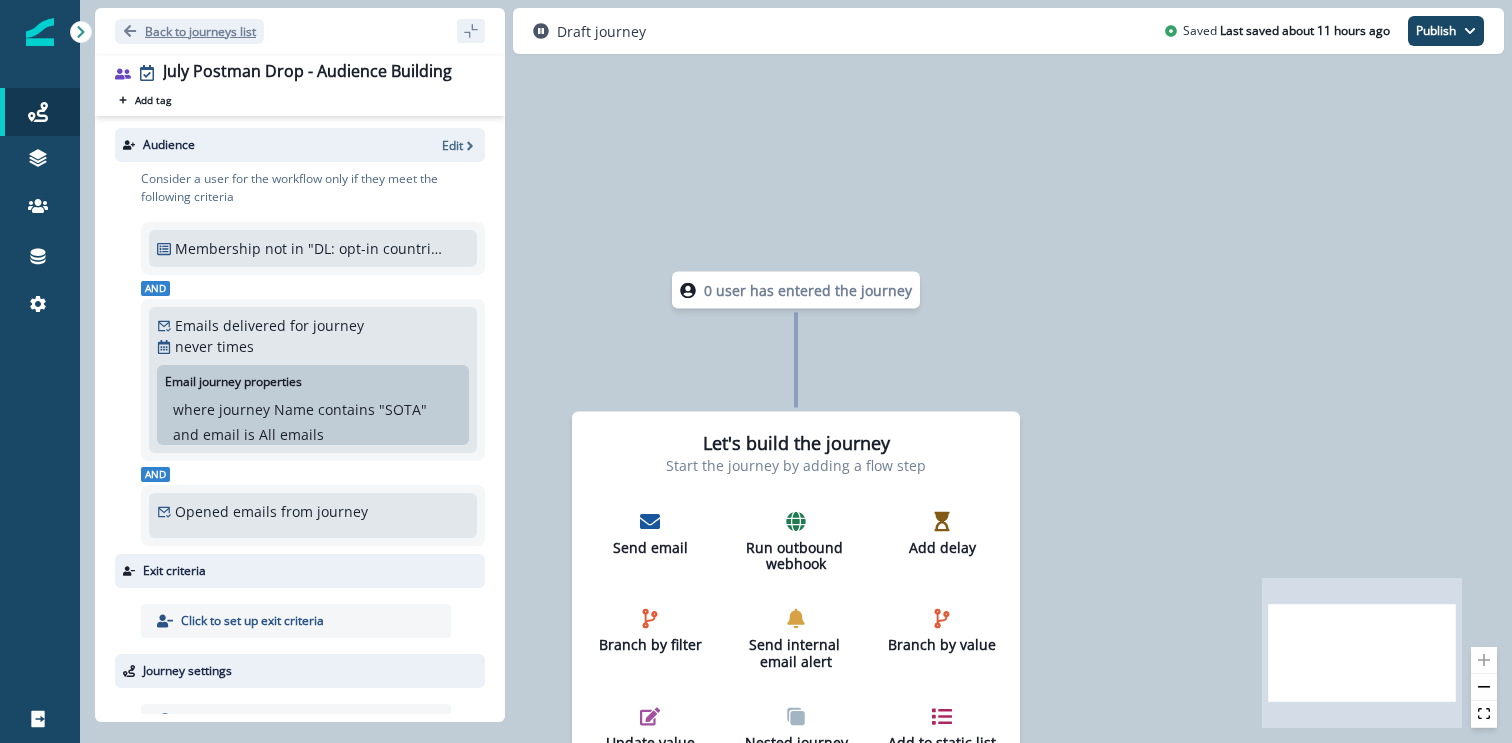 click on "Back to journeys list" at bounding box center [200, 31] 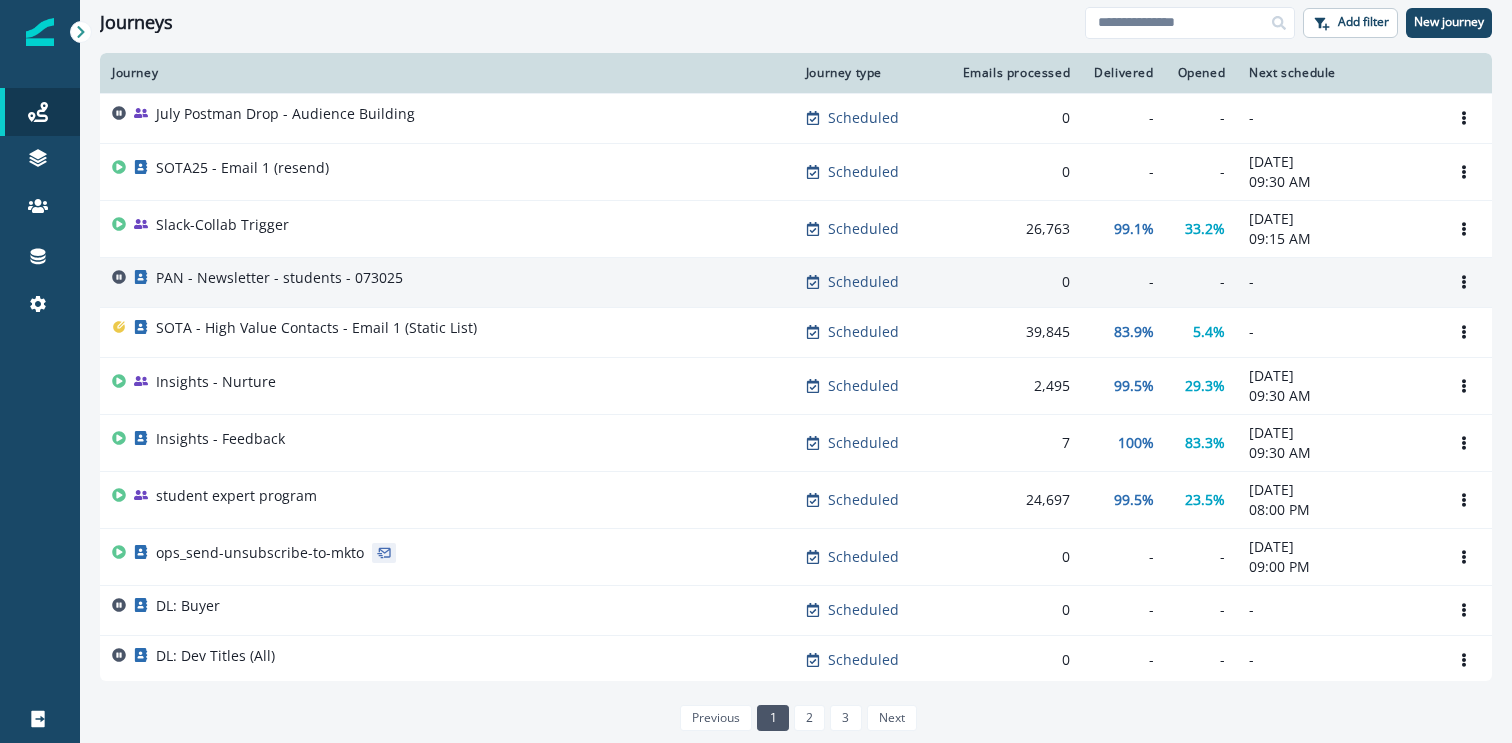 click on "PAN - Newsletter - students - 073025" at bounding box center (279, 282) 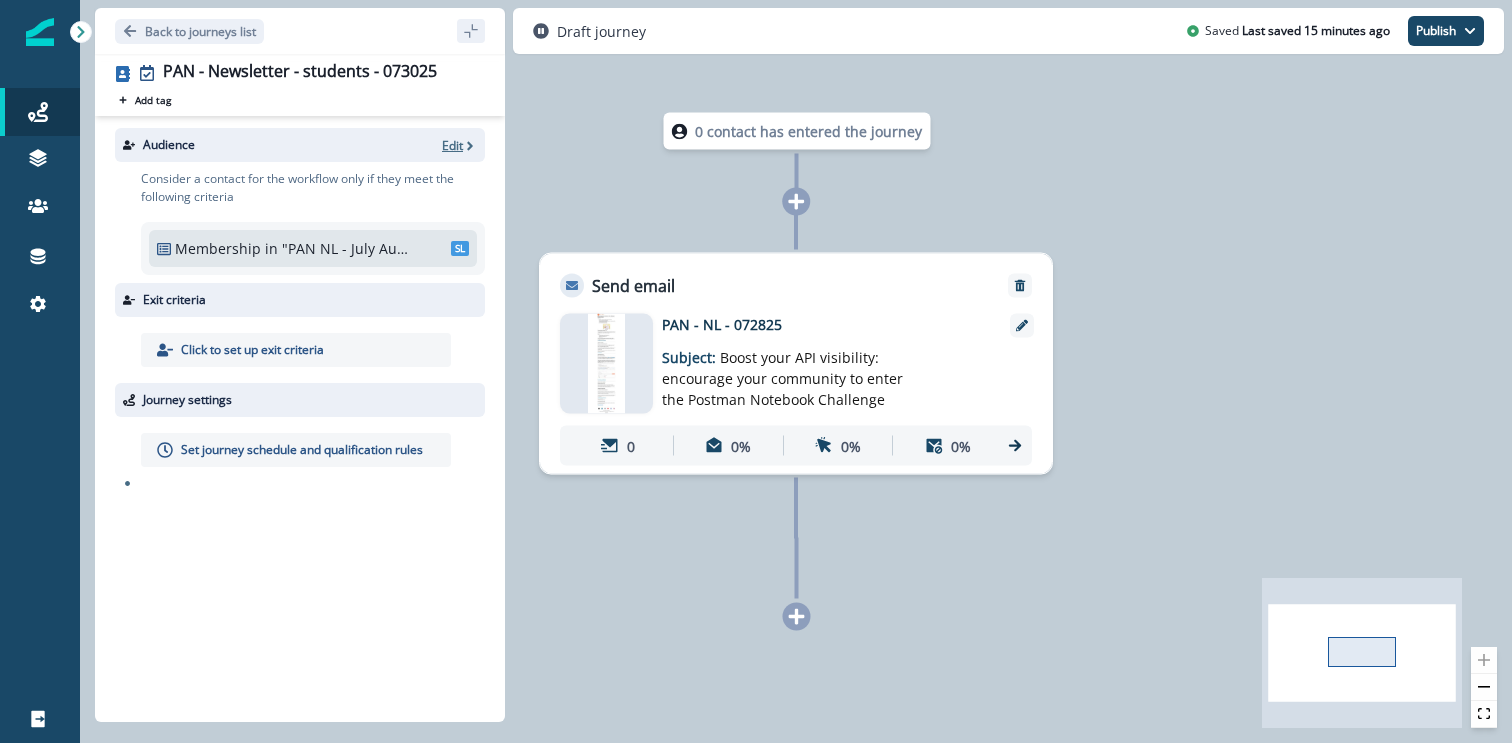 click on "Edit" at bounding box center (452, 145) 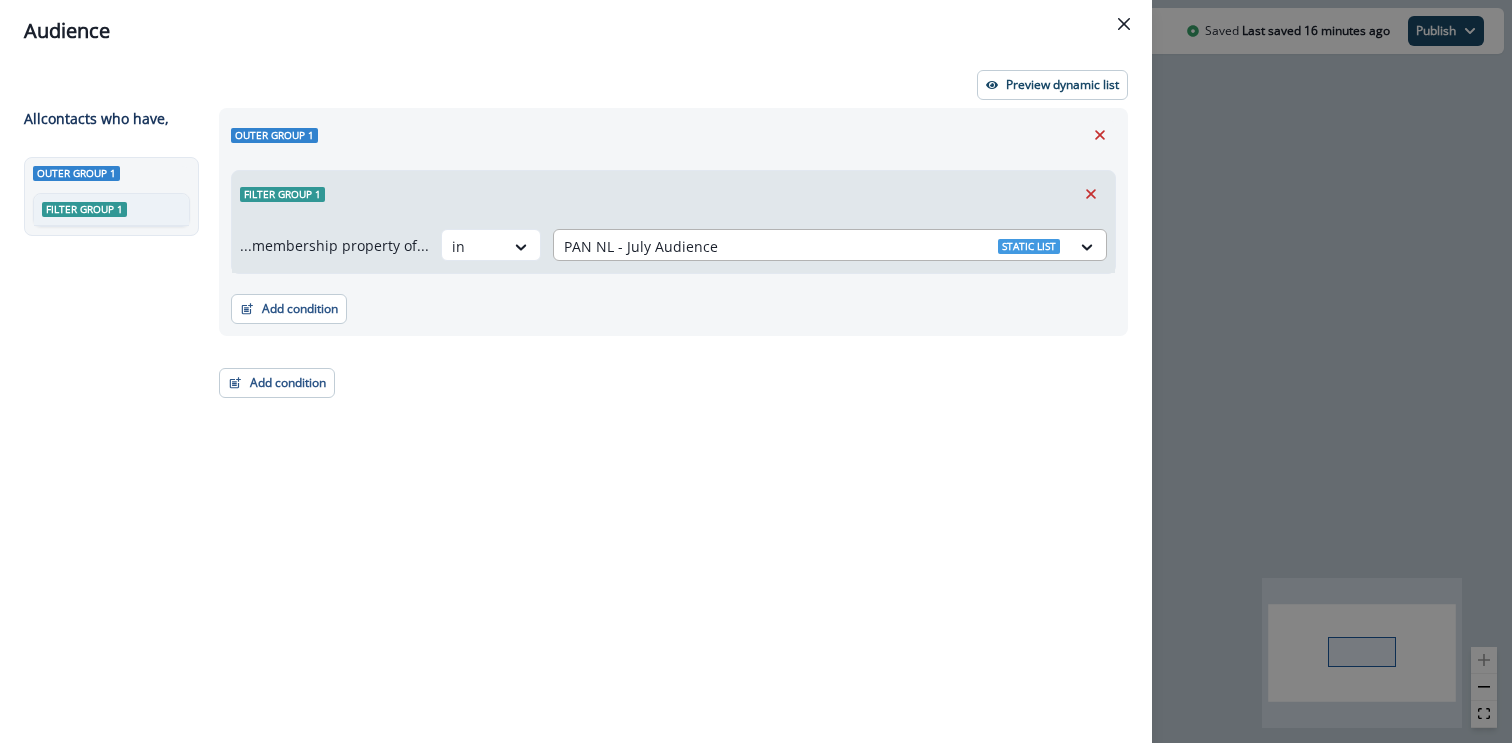click at bounding box center [812, 246] 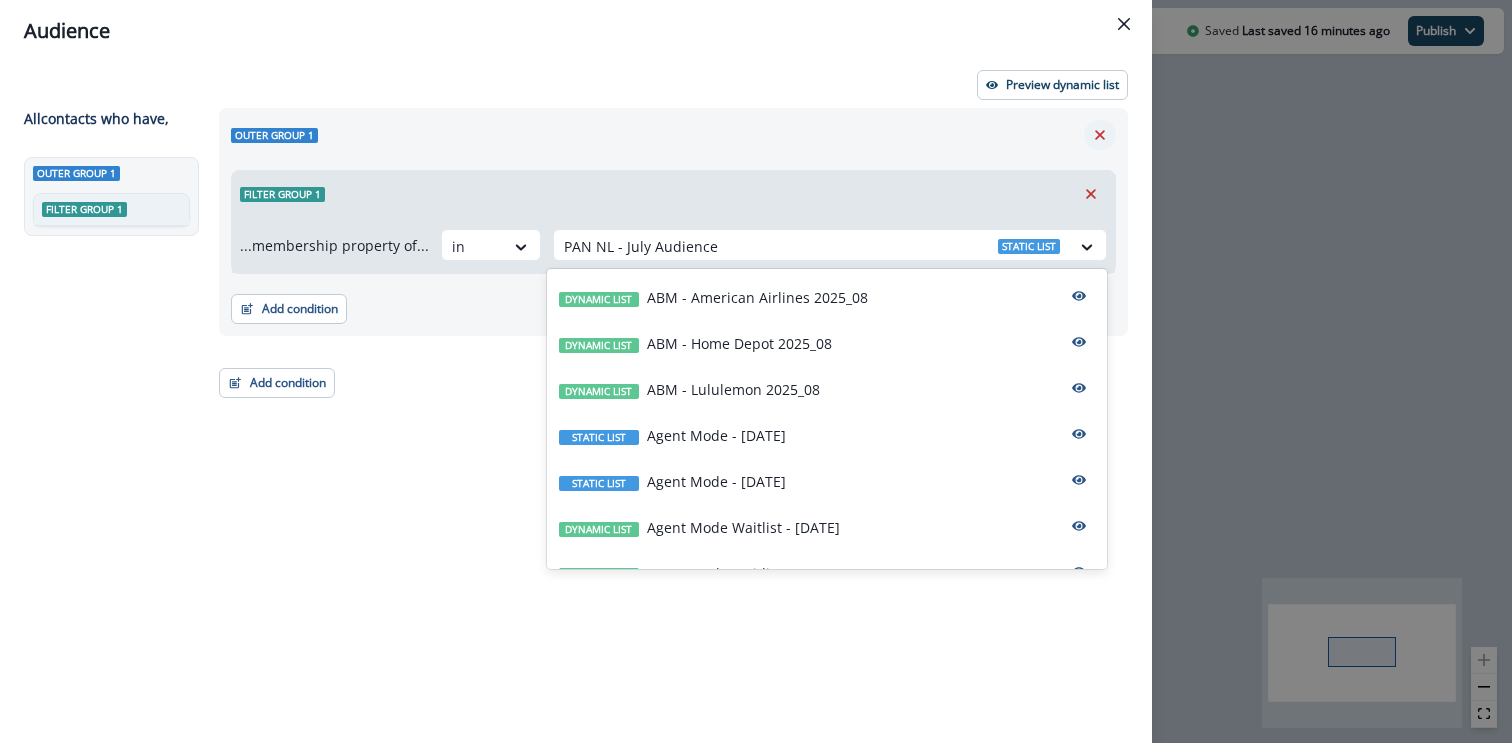 click 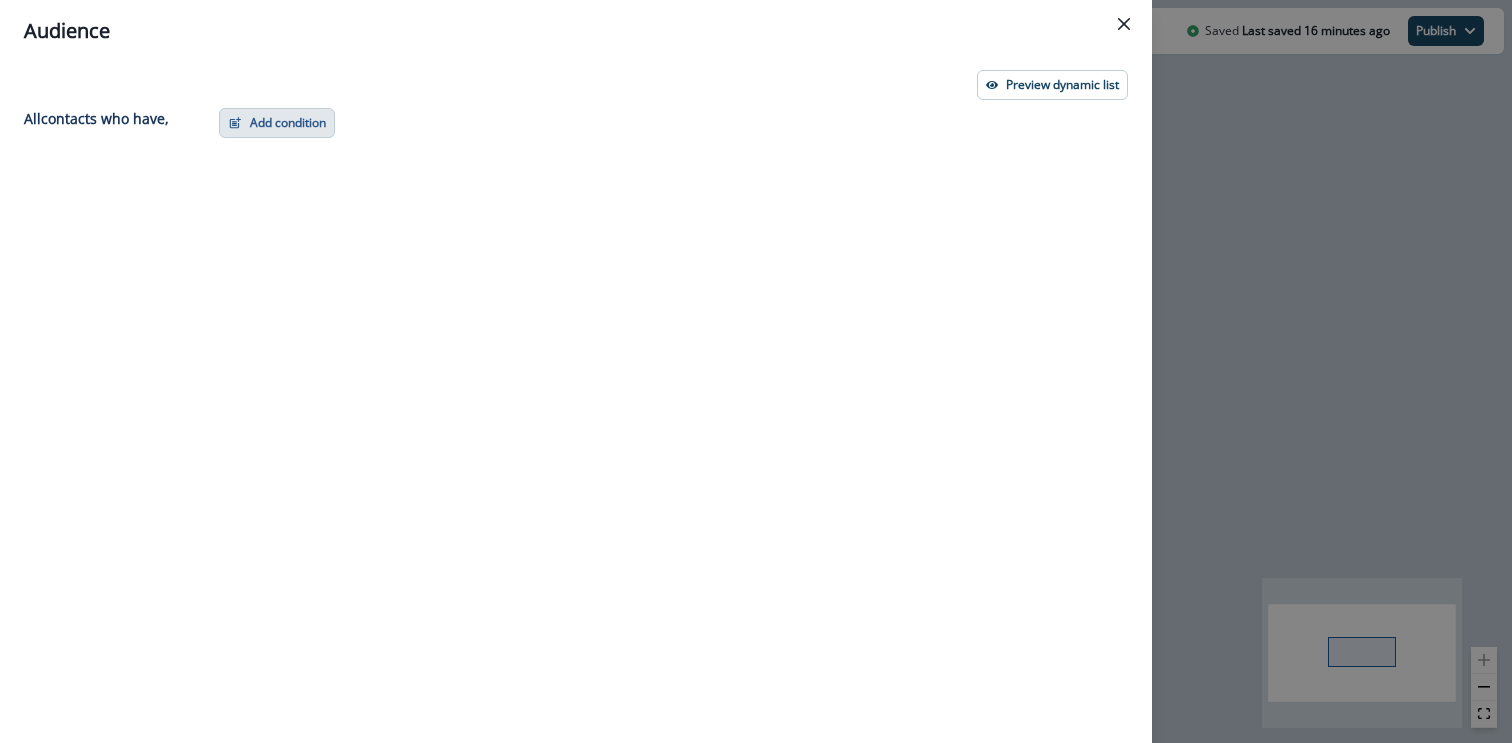 click on "Add condition" at bounding box center [277, 123] 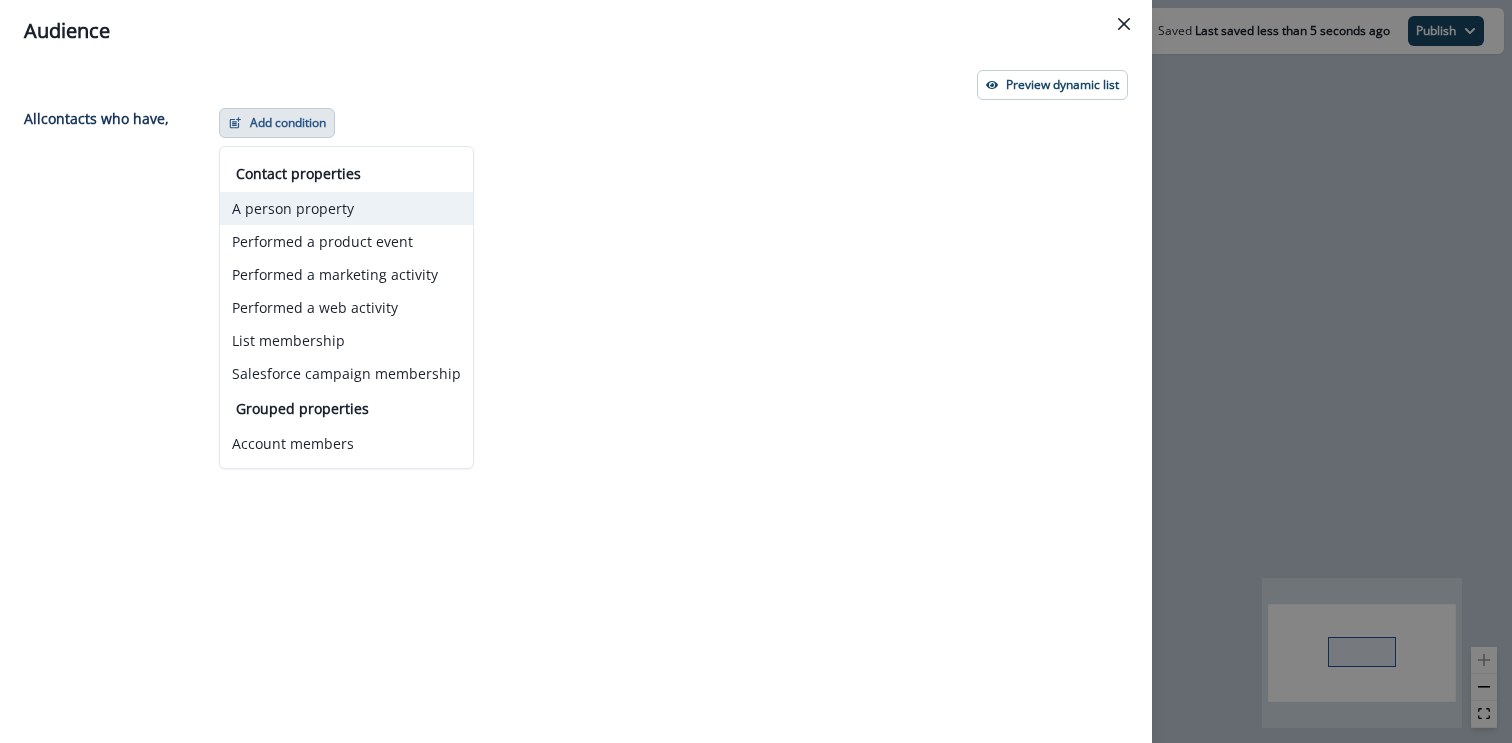 click on "A person property" at bounding box center (346, 208) 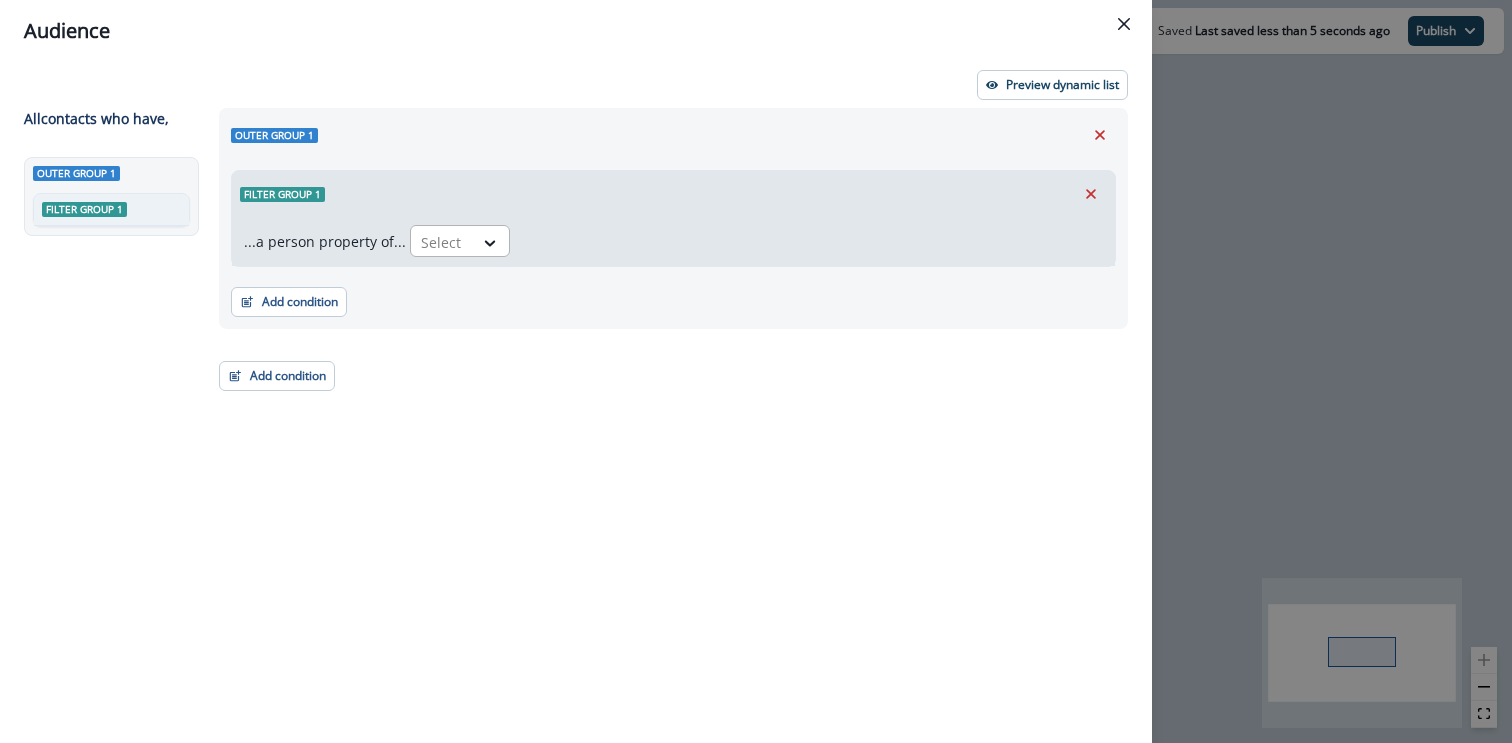 click on "Select" at bounding box center (442, 242) 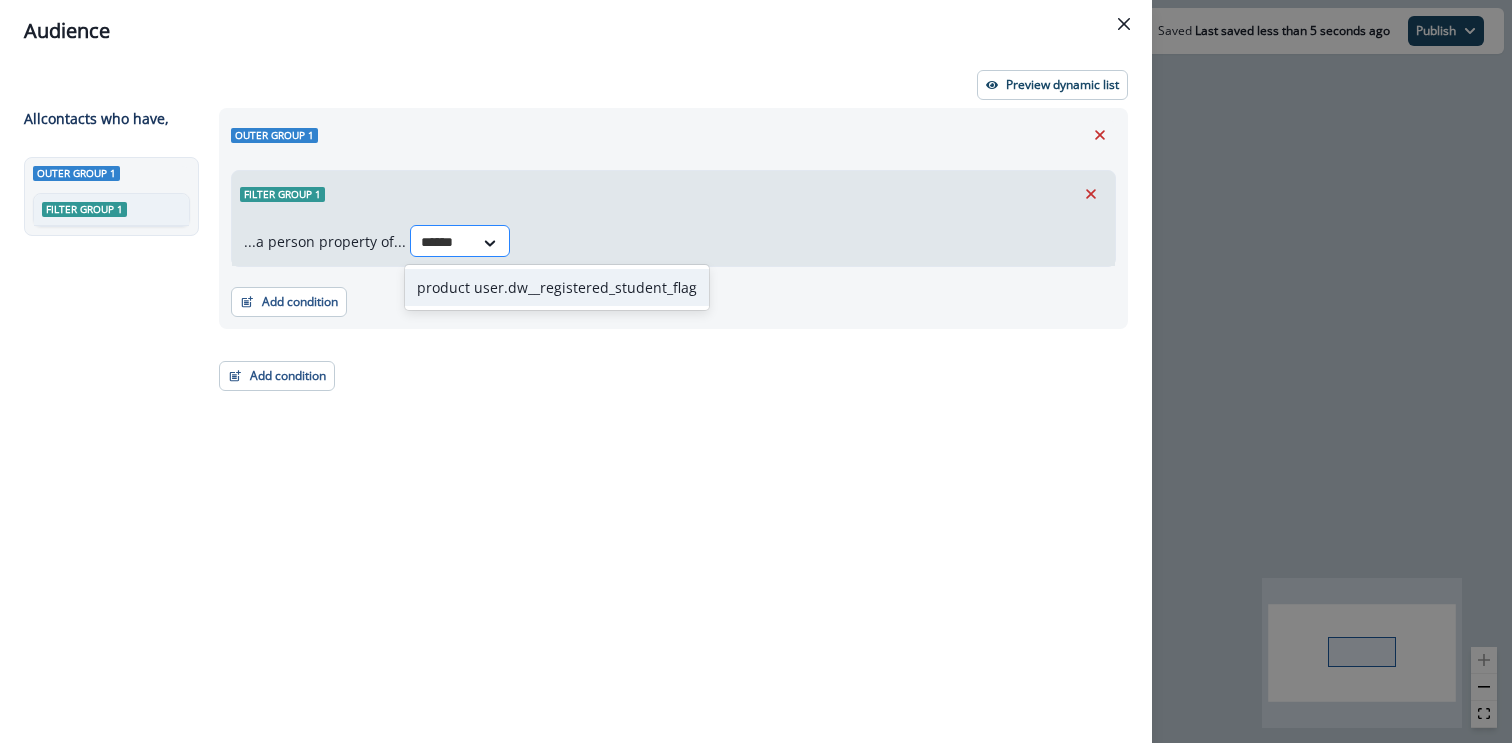 type on "*******" 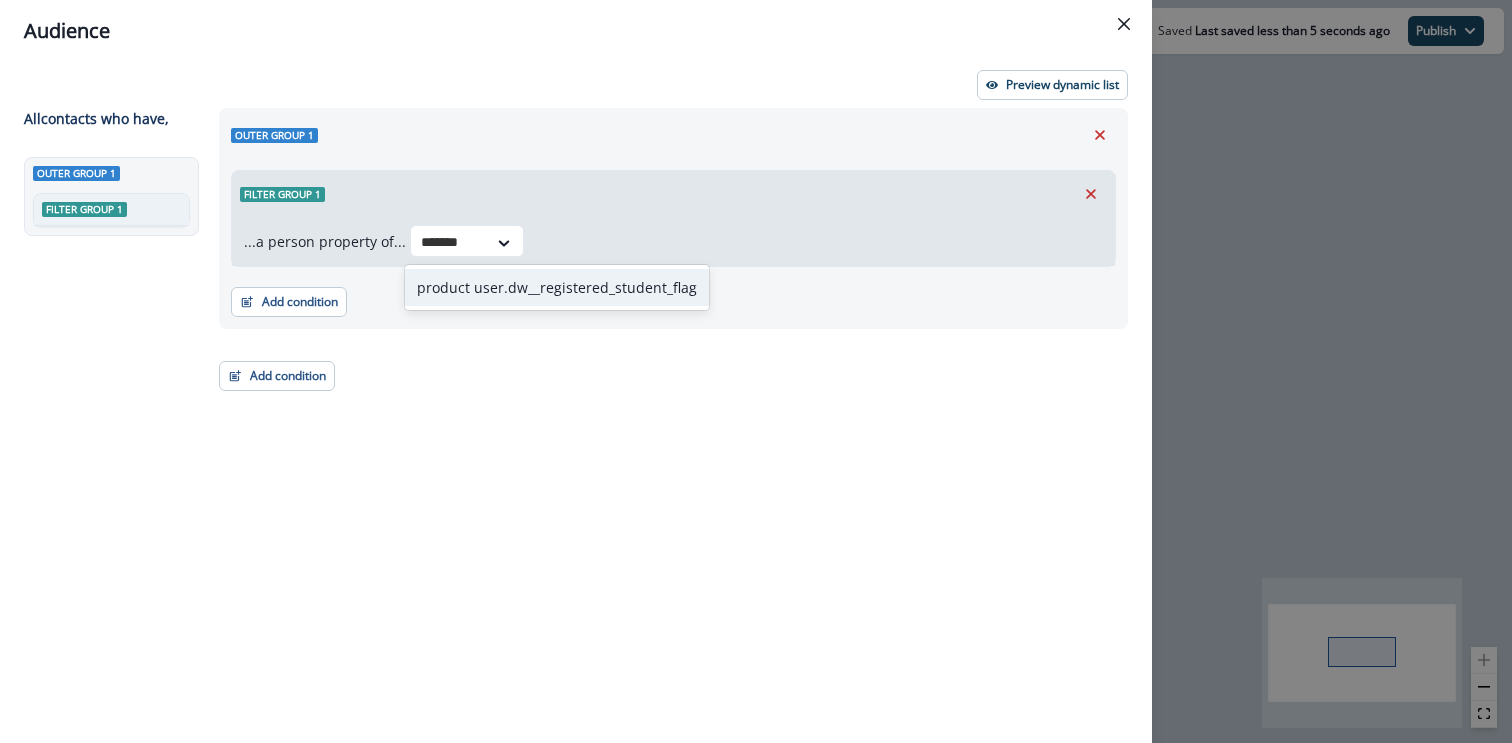 click on "product user.dw__registered_student_flag" at bounding box center (557, 287) 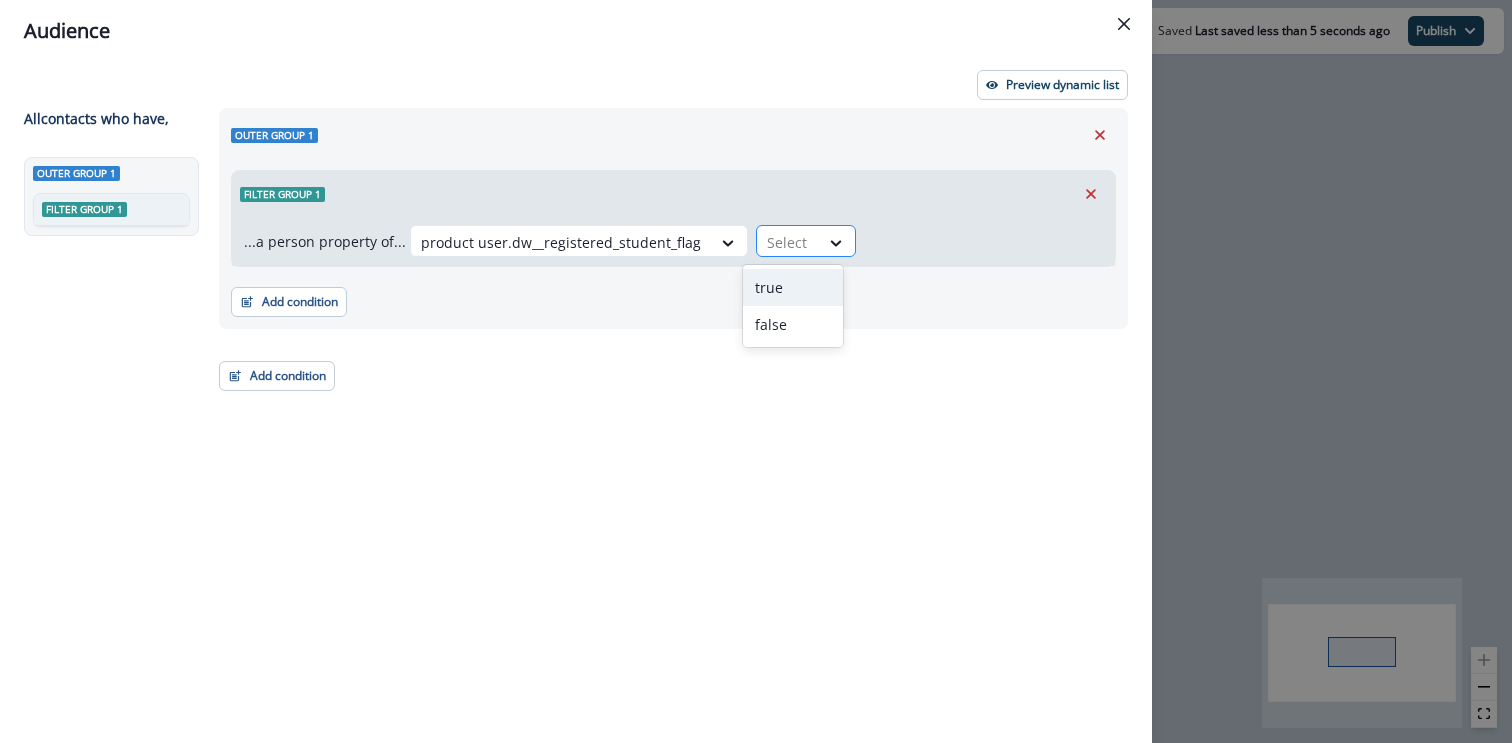 click at bounding box center (788, 242) 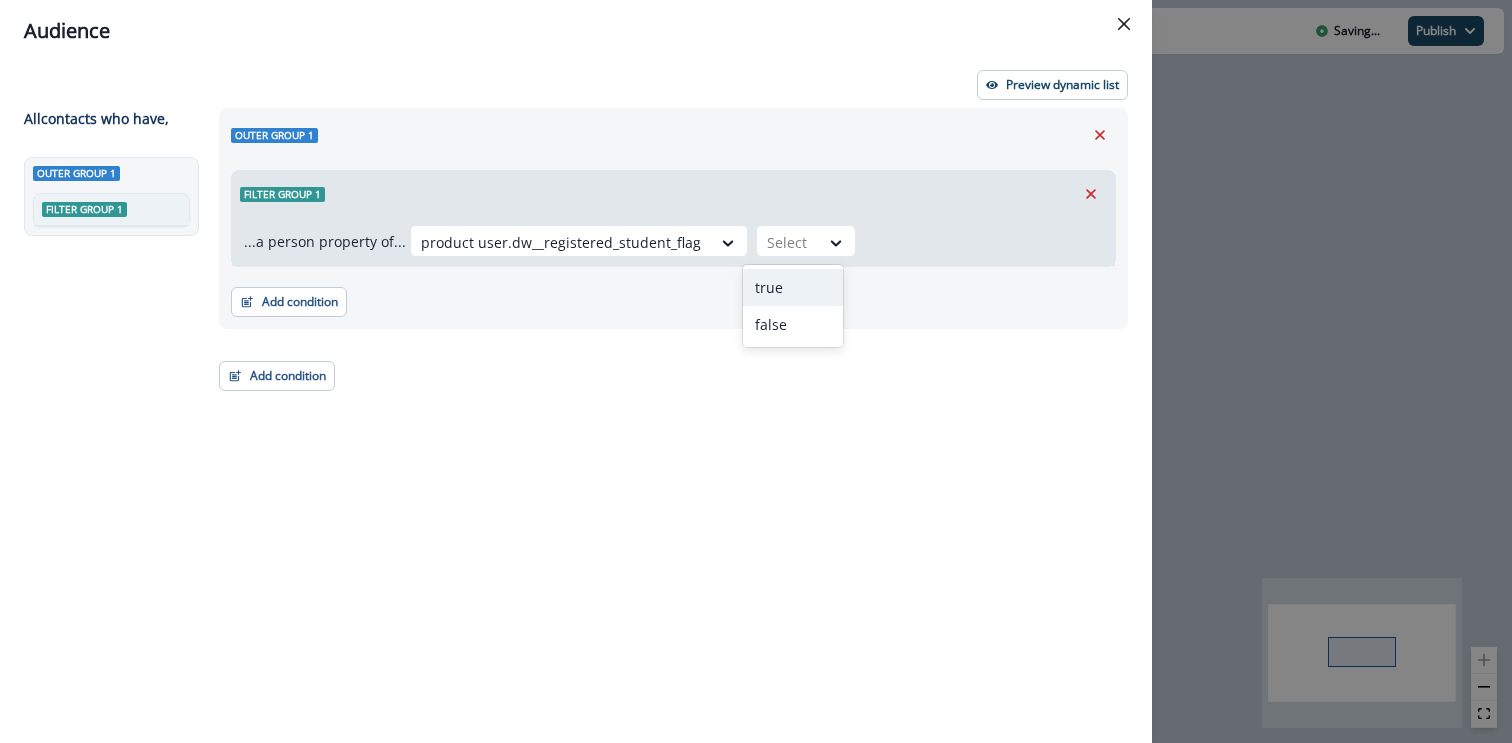 click on "true" at bounding box center (793, 287) 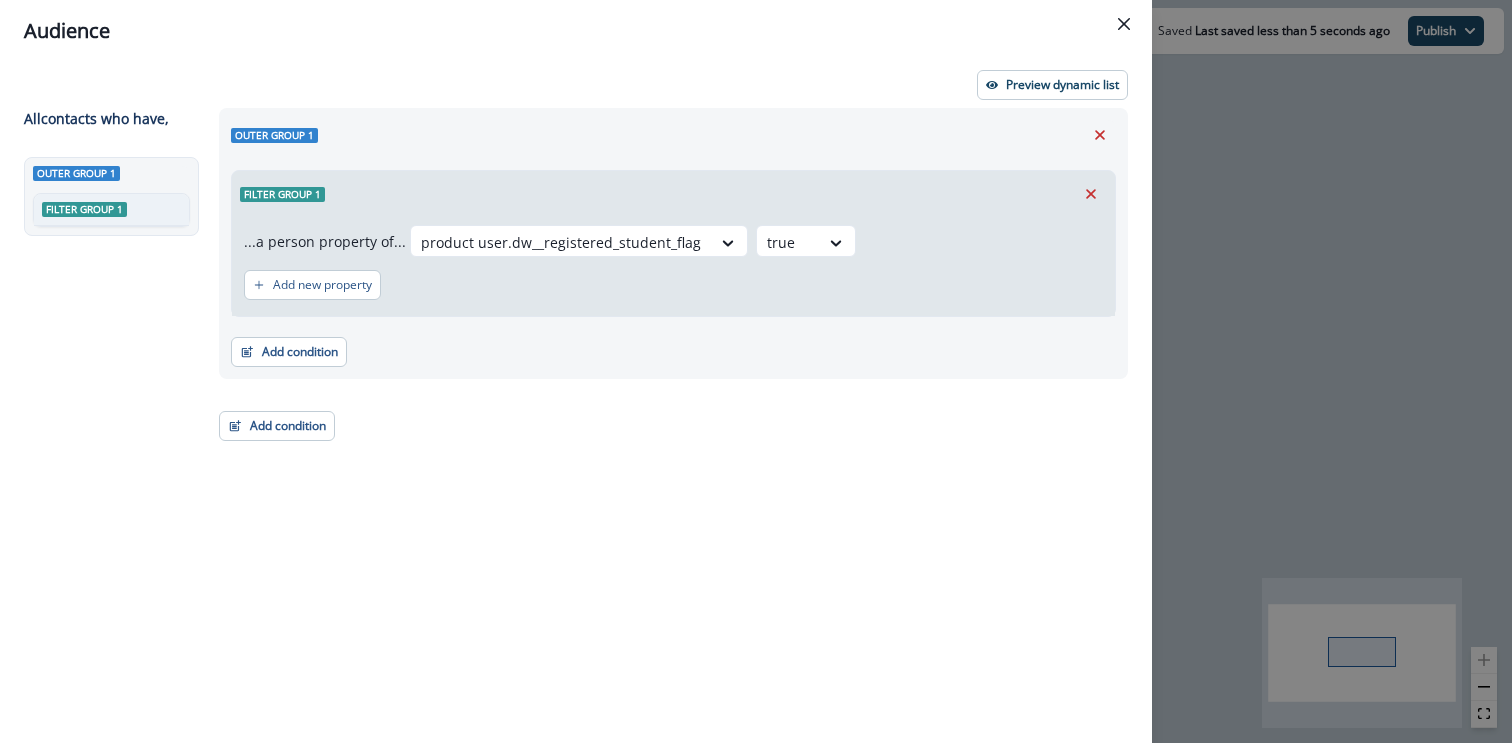 click on "Audience" at bounding box center [576, 31] 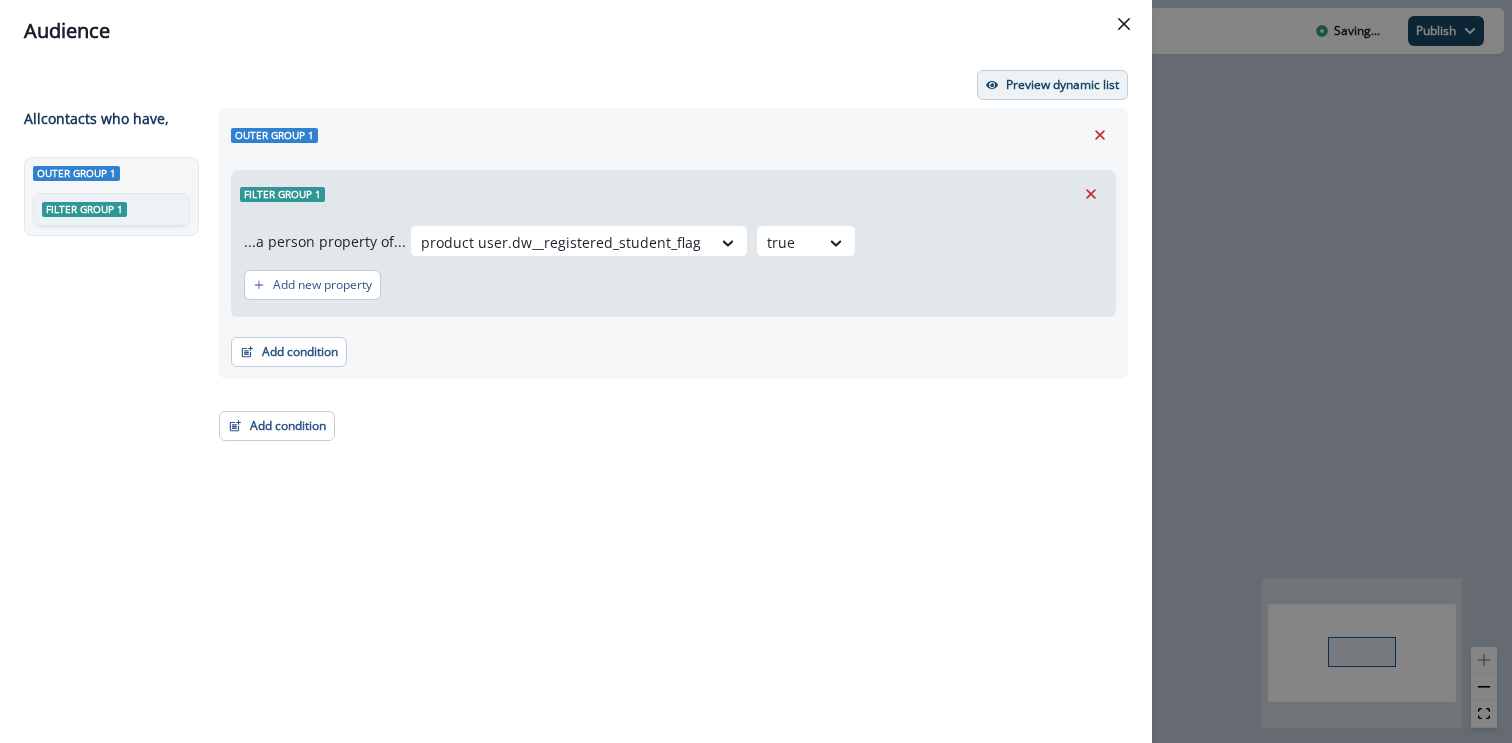 click on "Preview dynamic list All  contact s who have, Outer group 1 Filter group 1 Outer group 1 Filter group 1 ...a person property of... product user.dw__registered_student_flag true Add new property Add condition Contact properties A person property Performed a product event Performed a marketing activity Performed a web activity List membership Salesforce campaign membership Add condition Contact properties A person property Performed a product event Performed a marketing activity Performed a web activity List membership Salesforce campaign membership Grouped properties Account members" at bounding box center (576, 402) 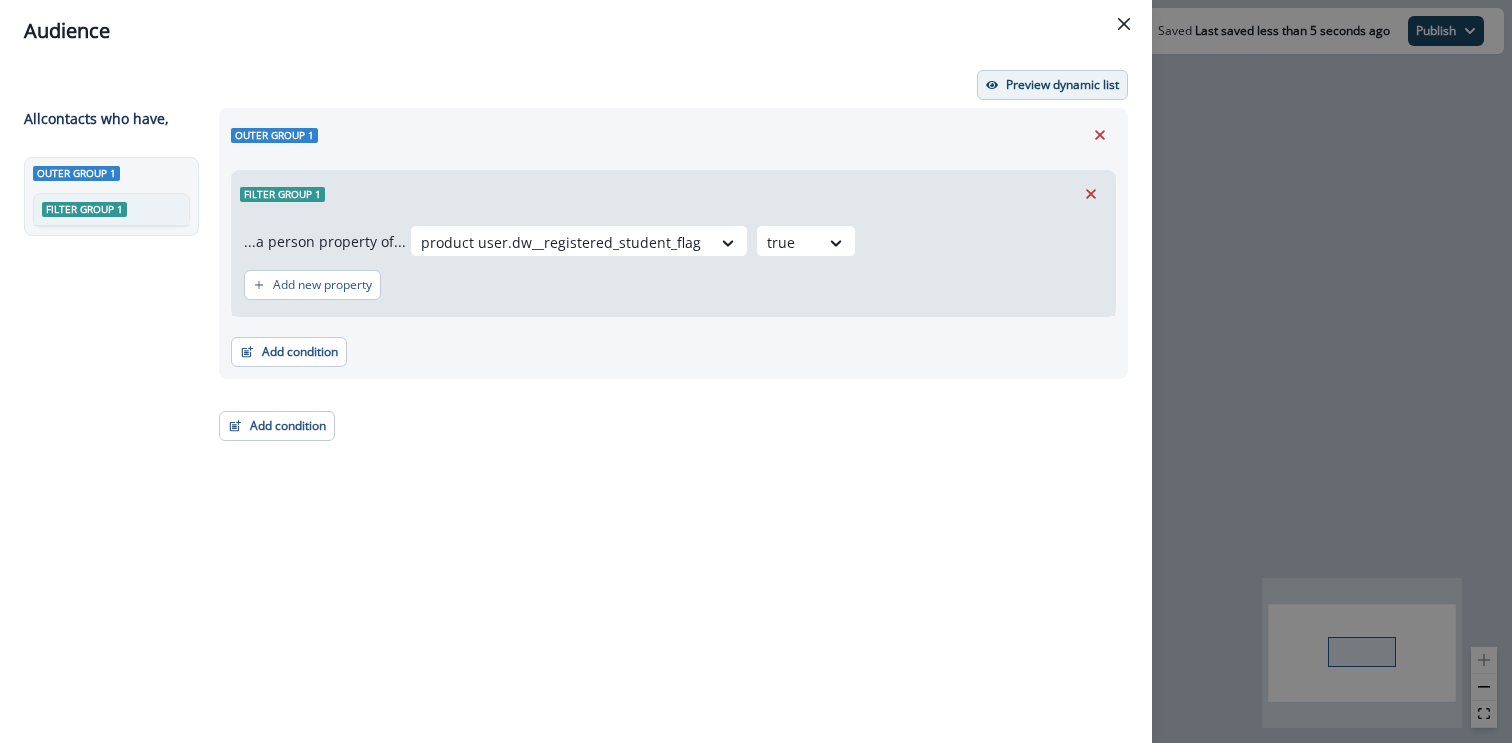 click on "Preview dynamic list" at bounding box center (1062, 85) 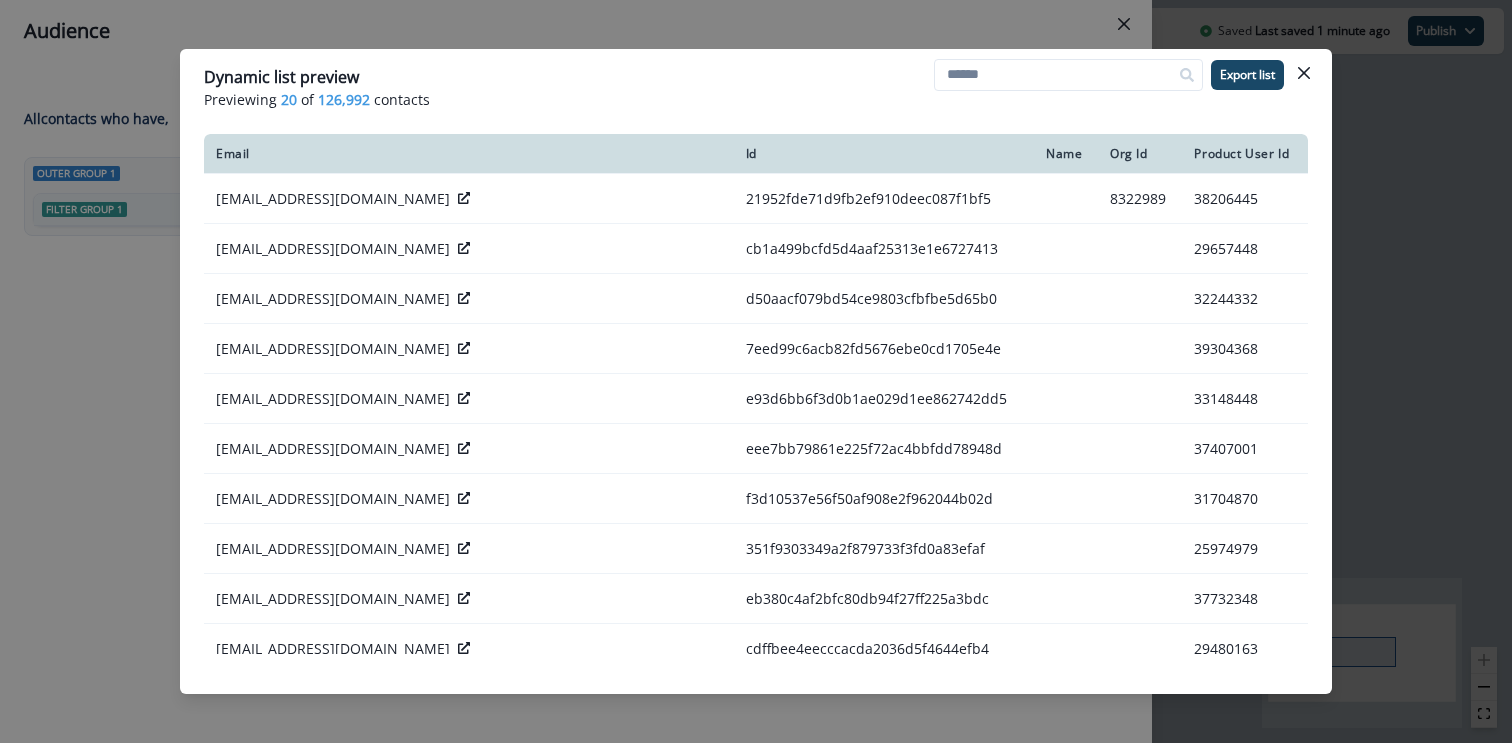 click on "Dynamic list preview Previewing 20 of 126,992 contacts Export list Email Id Name Org Id Product User Id pednekarnidhi533@gmail.com 21952fde71d9fb2ef910deec087f1bf5 8322989 38206445 enderyld_1@hotmail.com cb1a499bcfd5d4aaf25313e1e6727413 29657448 himanshukumar843323@gmail.com d50aacf079bd54ce9803cfbfbe5d65b0 32244332 priyanthapathmakumara26@gmail.com 7eed99c6acb82fd5676ebe0cd1705e4e 39304368 gauravkumar2676@gmail.com e93d6bb6f3d0b1ae029d1ee862742dd5 33148448 ankursaini2182@gmail.com eee7bb79861e225f72ac4bbfdd78948d 37407001 venkatmanideep9866@gmail.com f3d10537e56f50af908e2f962044b02d 31704870 indrakondi@gmail.com 351f9303349a2f879733f3fd0a83efaf 25974979 markkorir254@gmail.com eb380c4af2bfc80db94f27ff225a3bdc 37732348 aryanwd4u@gmail.com cdffbee4eecccacda2036d5f4644efb4 29480163 abhishek3.singh@aot.edu.in 454eaddcd38e725619739235c97bb8b1 26179632 jenny.huaman@gmail.com 98be1cfd82c9690e6981619ee7c2c564 4920919 11814260 gandharvsood1234@gmail.com 13633325a53fe98e1e654f13781af86c 37409471 6612389 39747351" at bounding box center [756, 371] 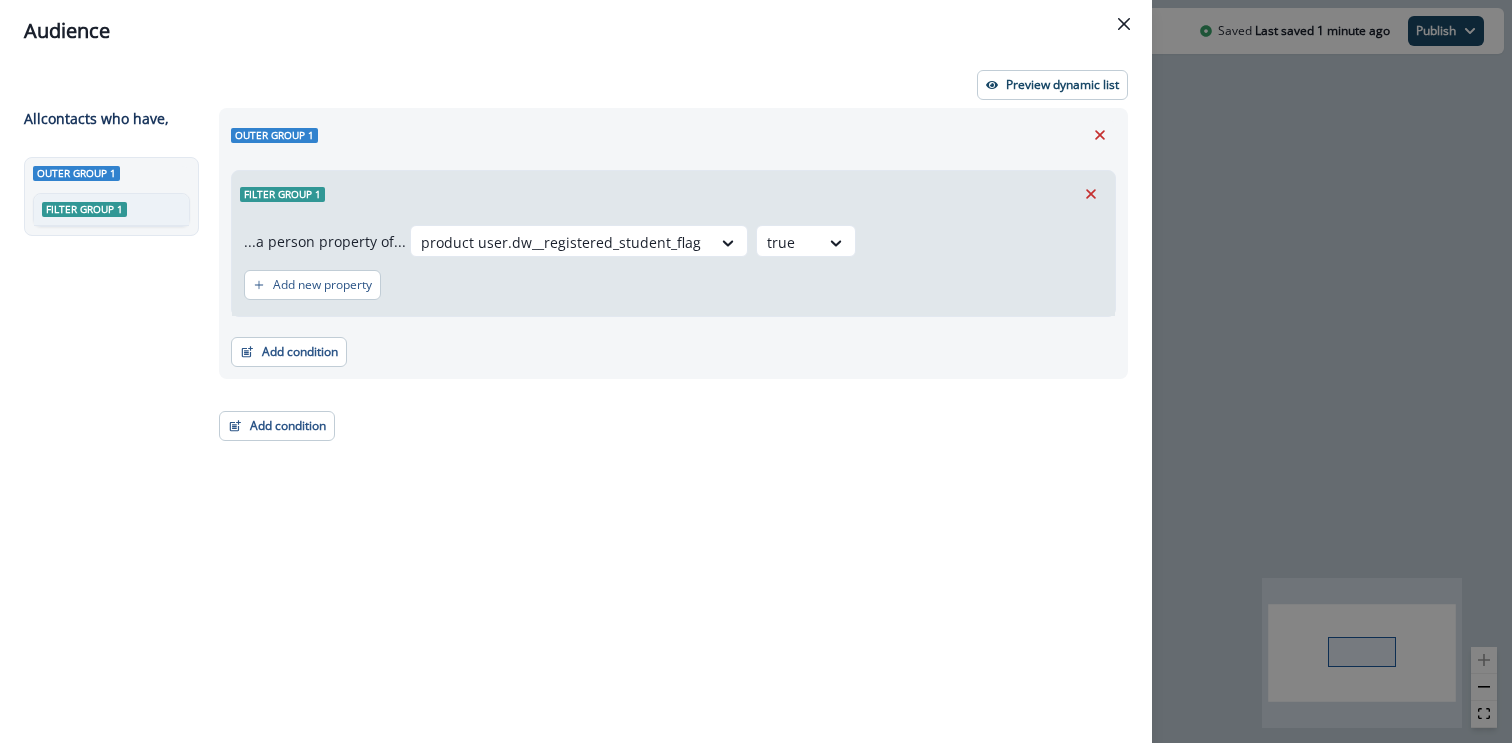 click on "Audience Preview dynamic list All  contact s who have, Outer group 1 Filter group 1 Outer group 1 Filter group 1 ...a person property of... product user.dw__registered_student_flag true Add new property Add condition Contact properties A person property Performed a product event Performed a marketing activity Performed a web activity List membership Salesforce campaign membership Add condition Contact properties A person property Performed a product event Performed a marketing activity Performed a web activity List membership Salesforce campaign membership Grouped properties Account members" at bounding box center [756, 371] 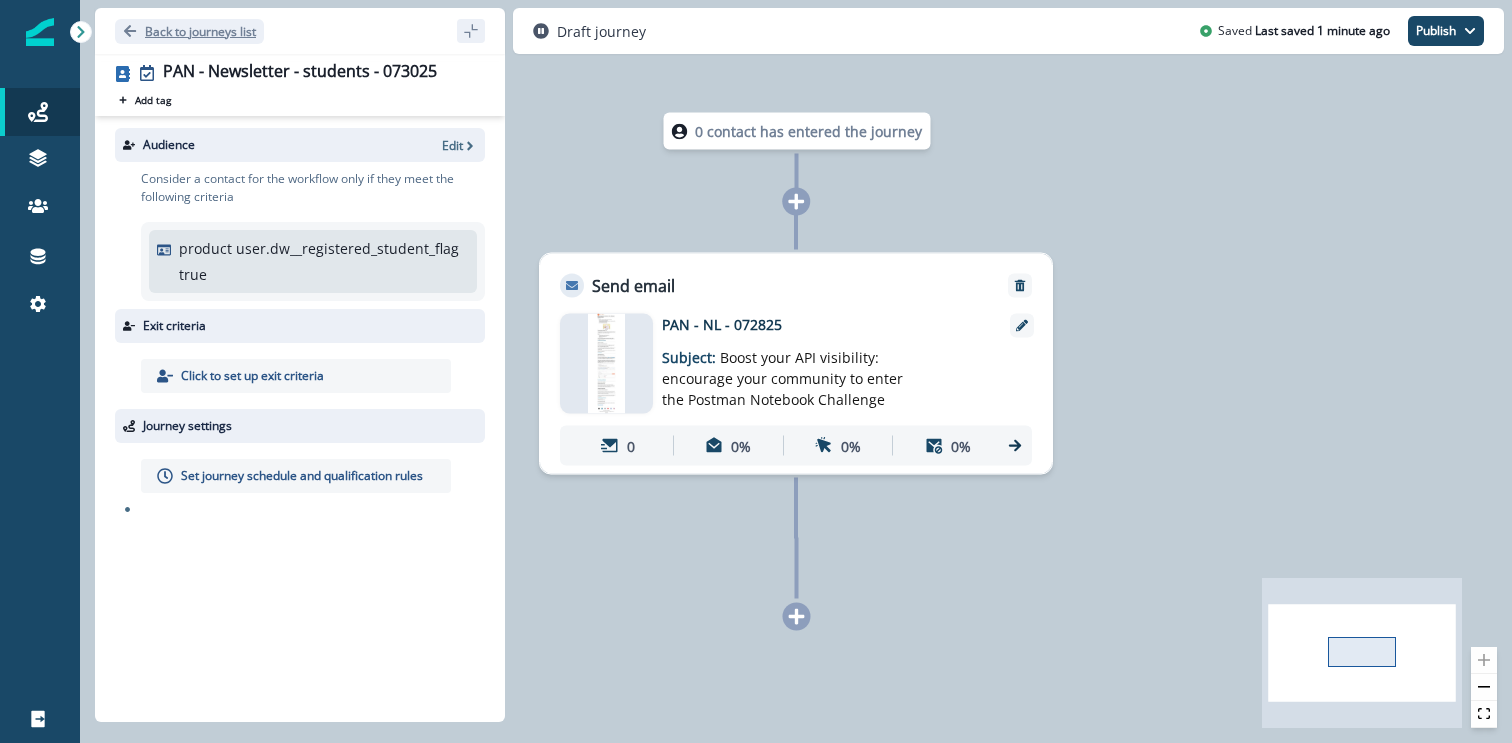 click on "Back to journeys list" at bounding box center [200, 31] 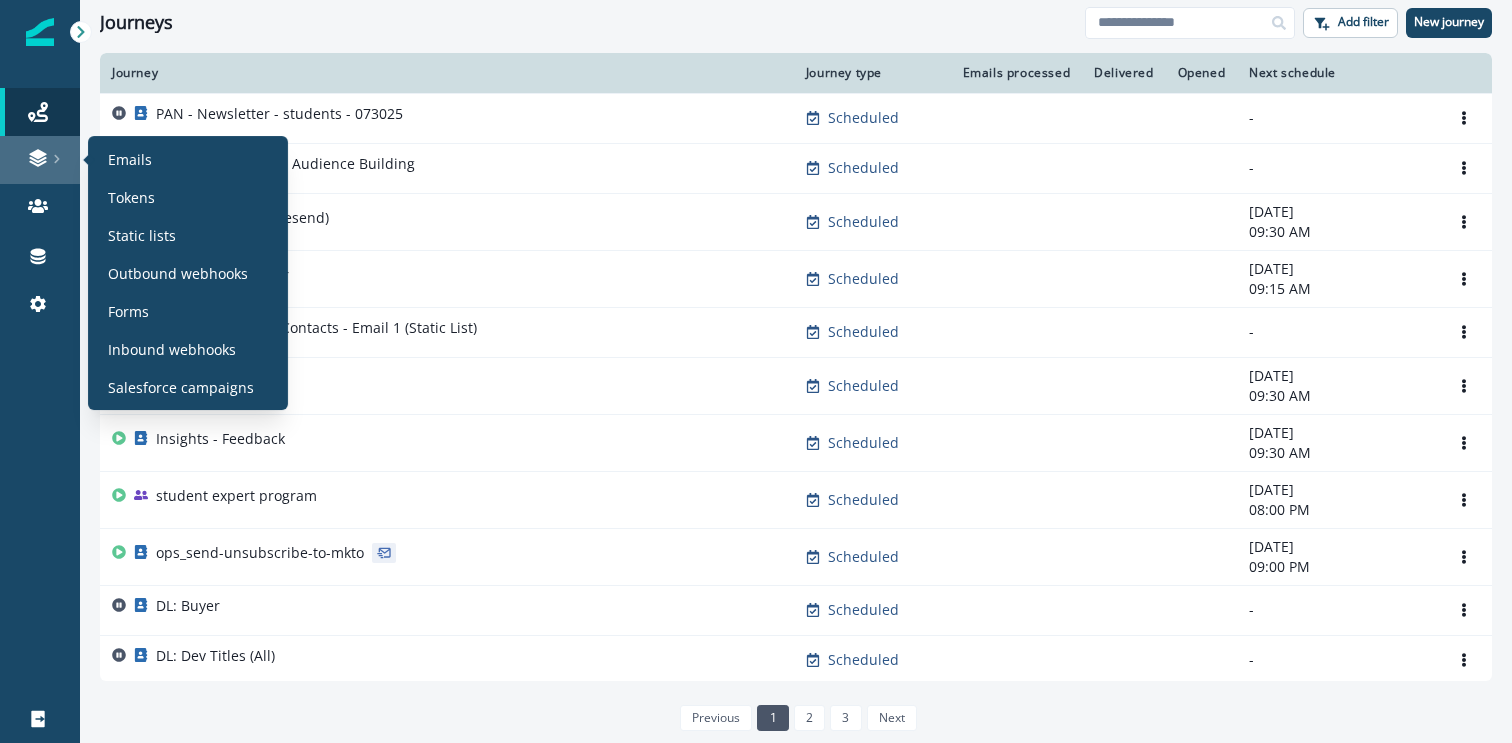 click at bounding box center [40, 158] 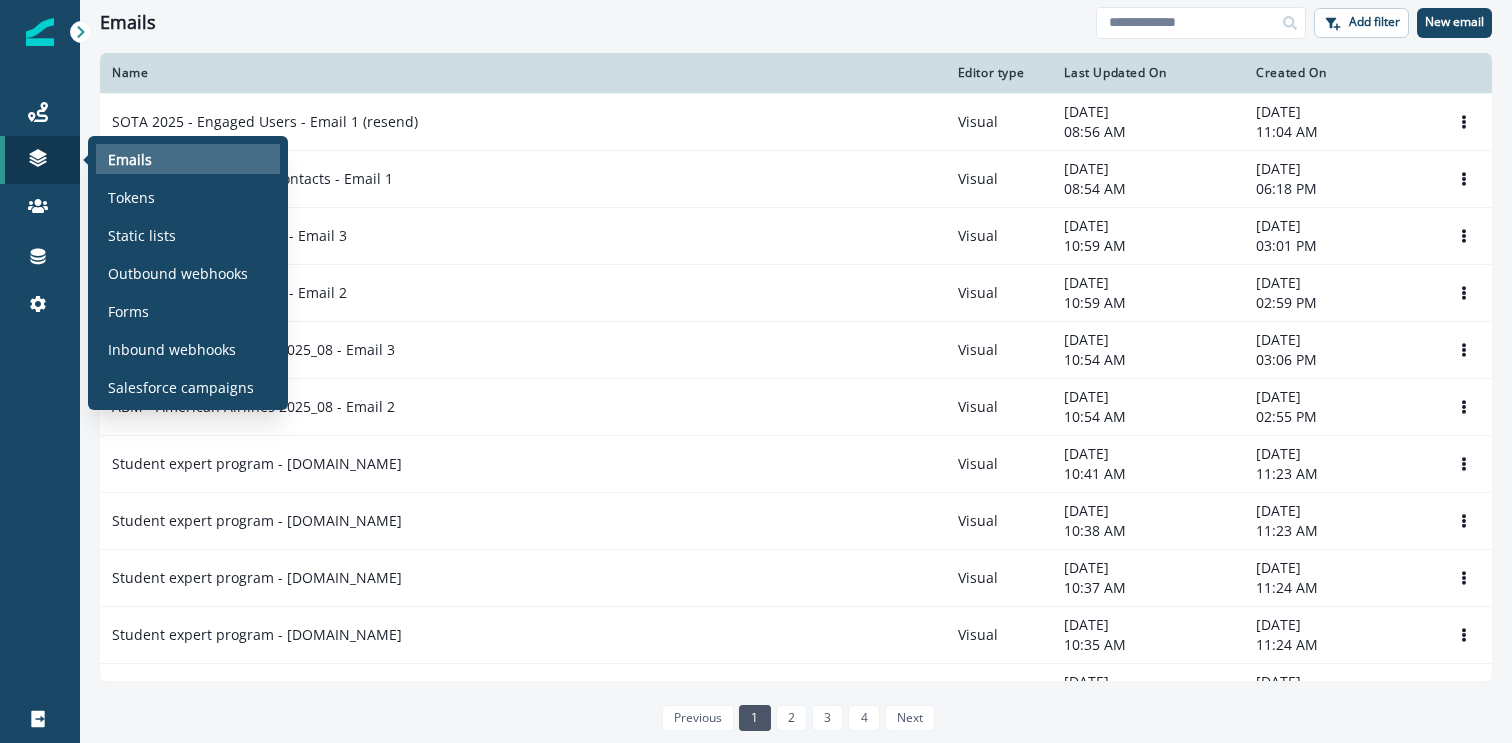 click on "Emails" at bounding box center (188, 159) 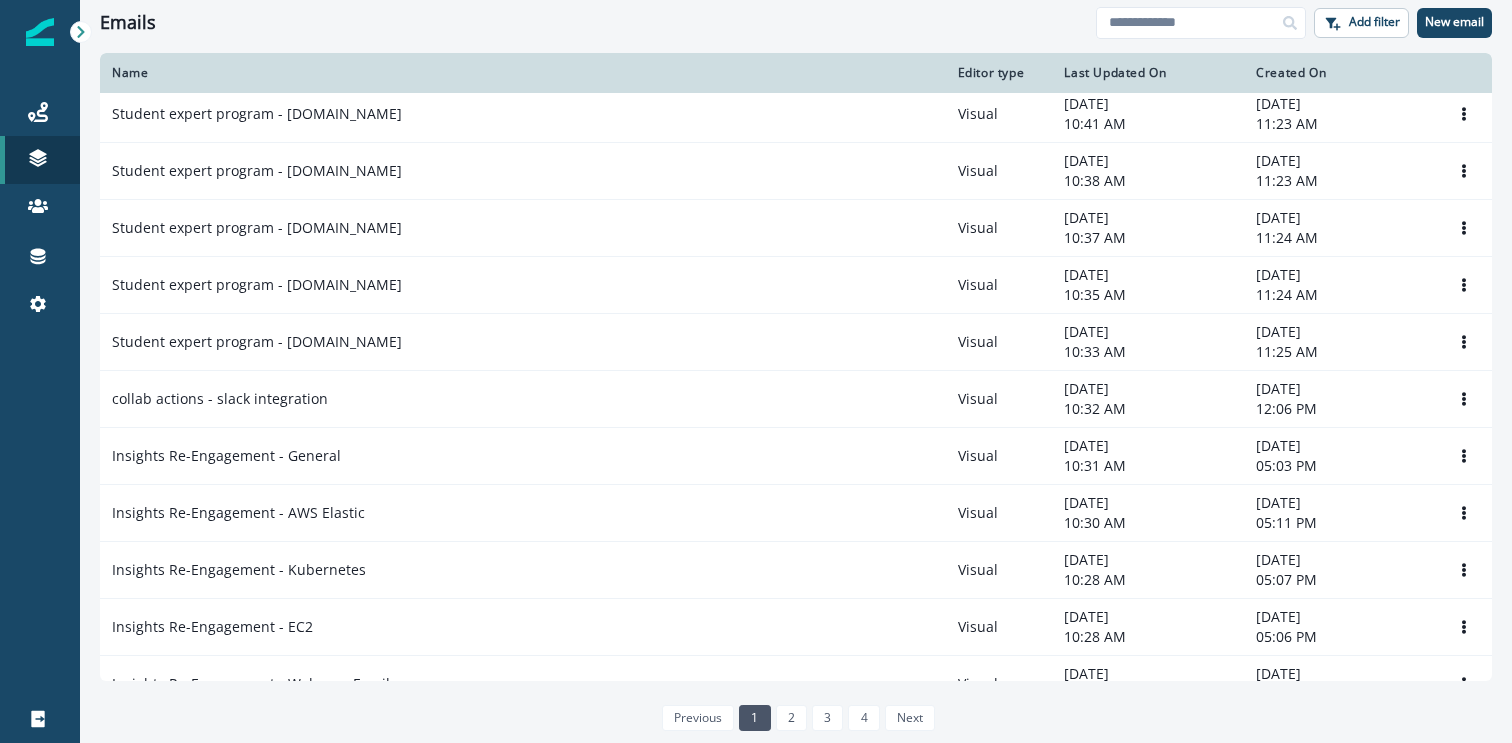 scroll, scrollTop: 0, scrollLeft: 0, axis: both 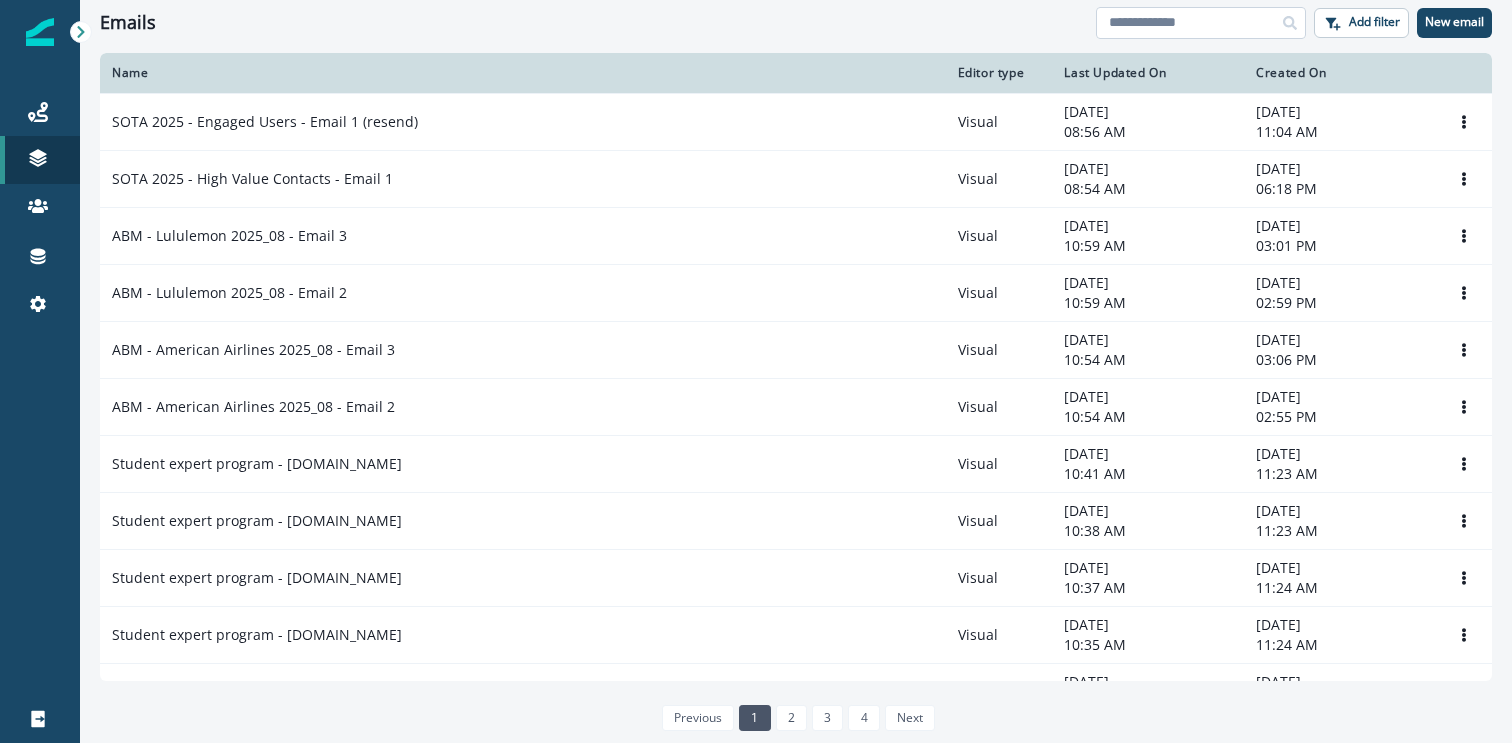 click at bounding box center [1201, 23] 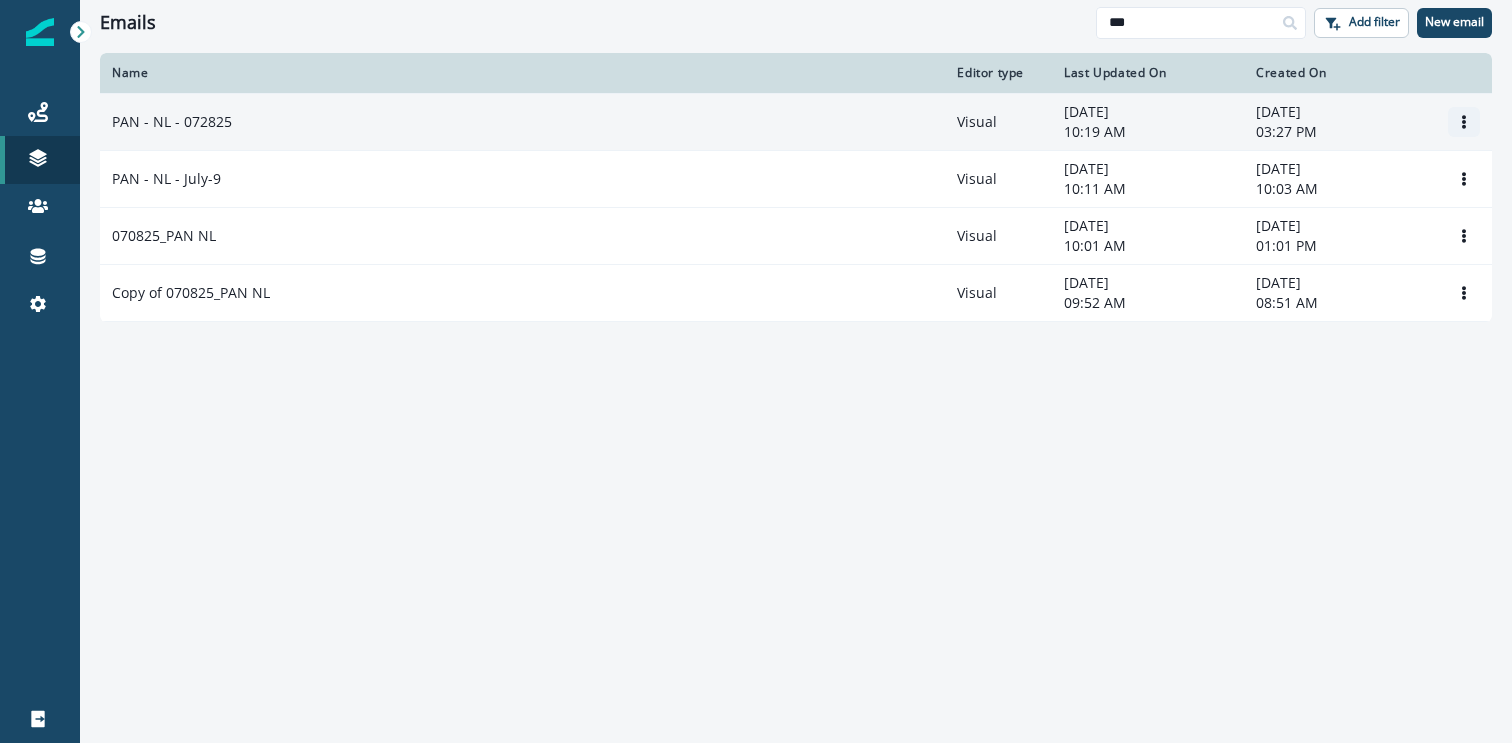 type on "***" 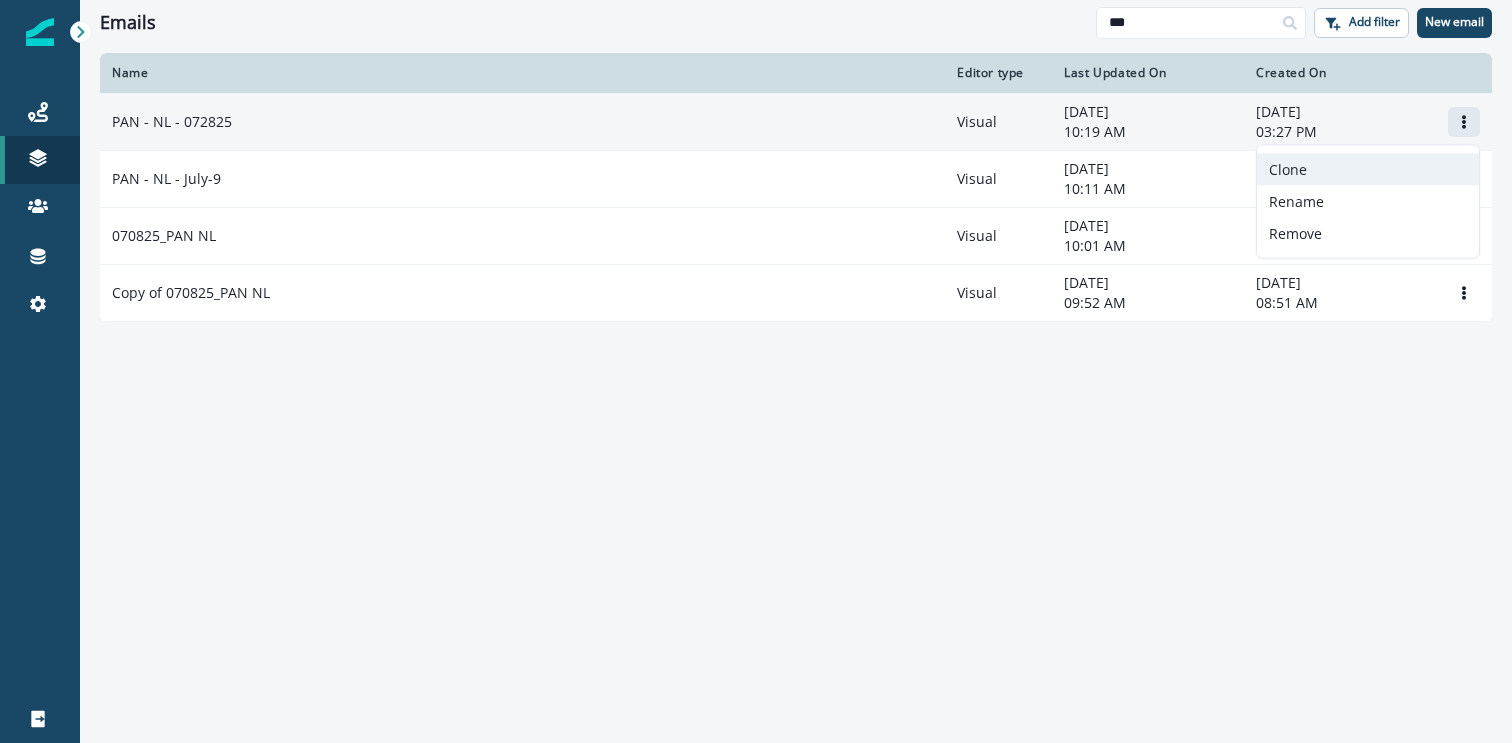 click on "Clone" at bounding box center (1368, 170) 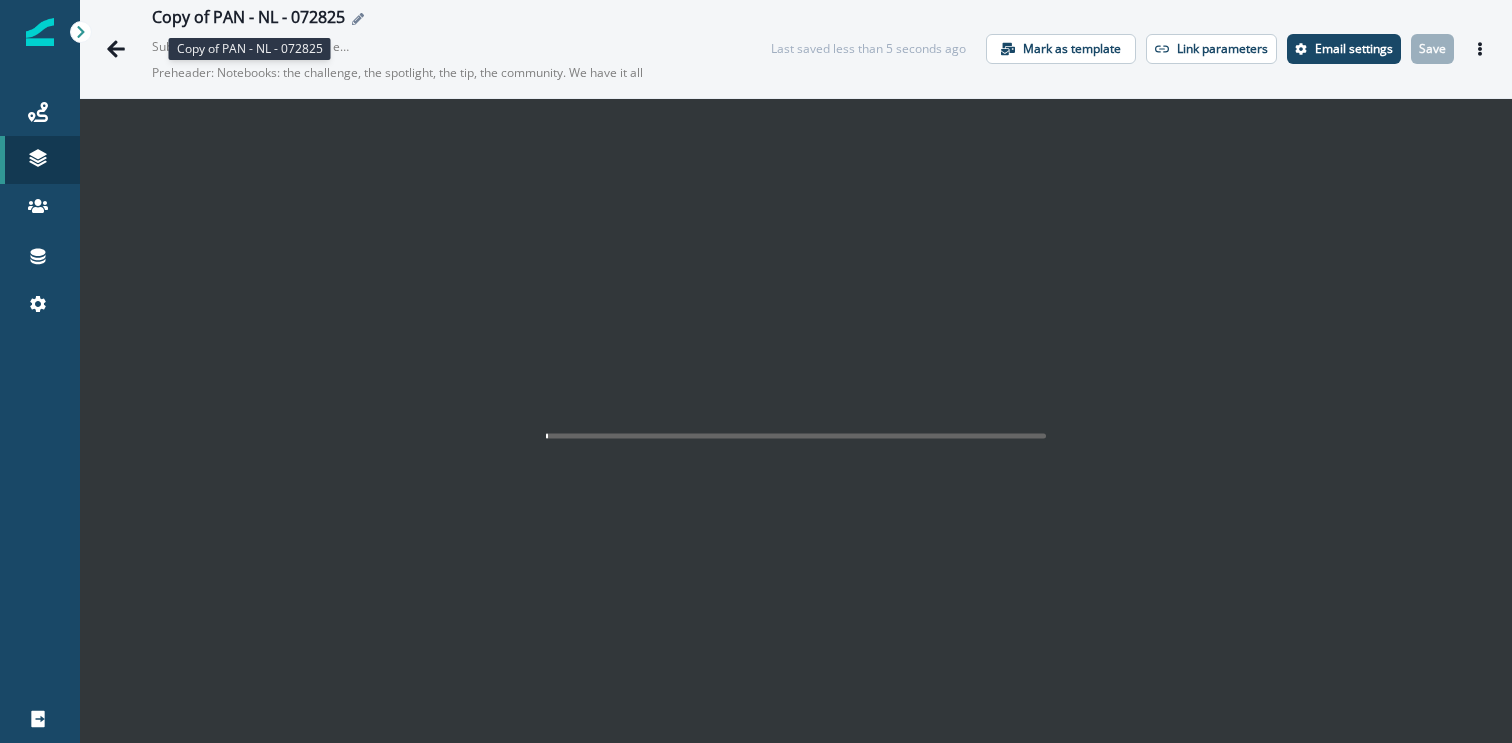 click on "Copy of PAN - NL - 072825" at bounding box center [248, 19] 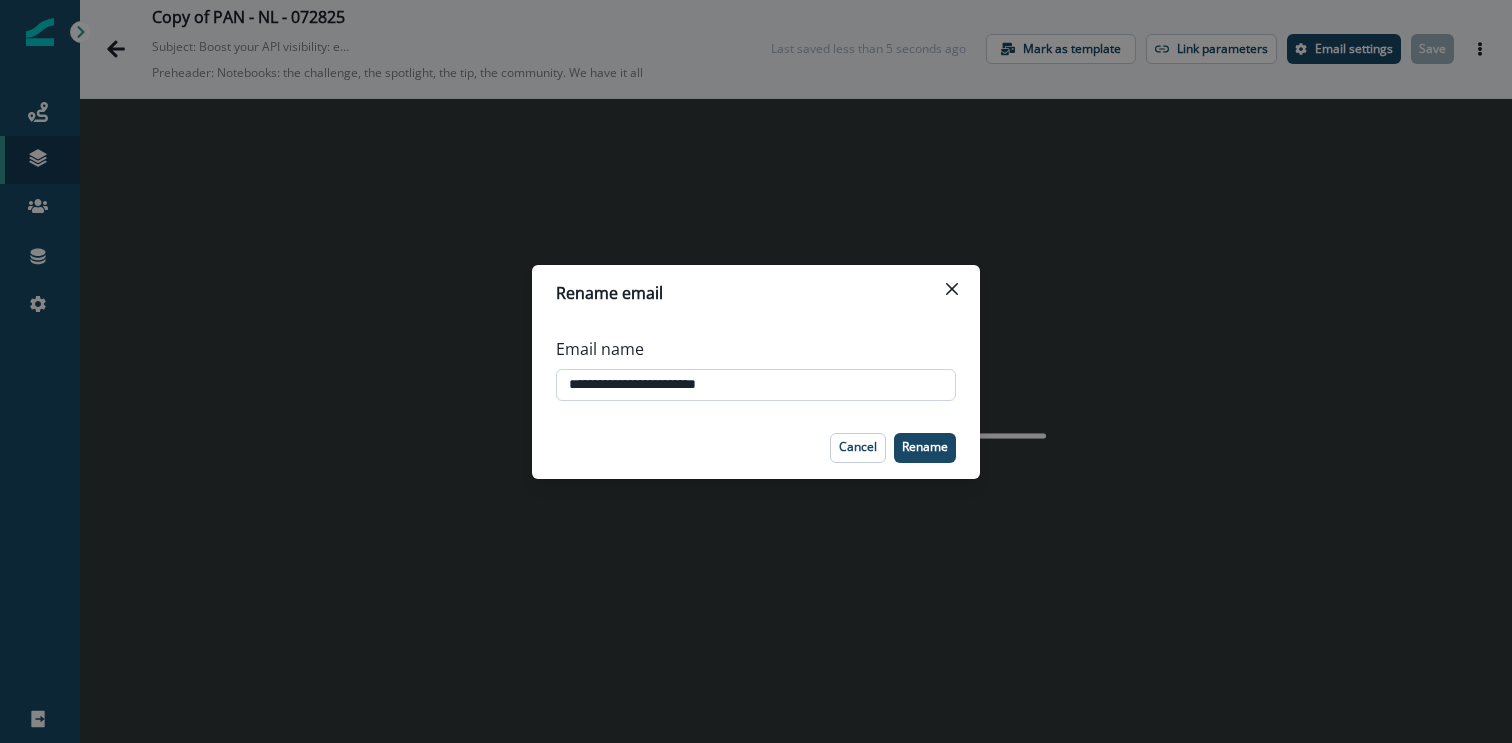 click on "**********" at bounding box center (756, 385) 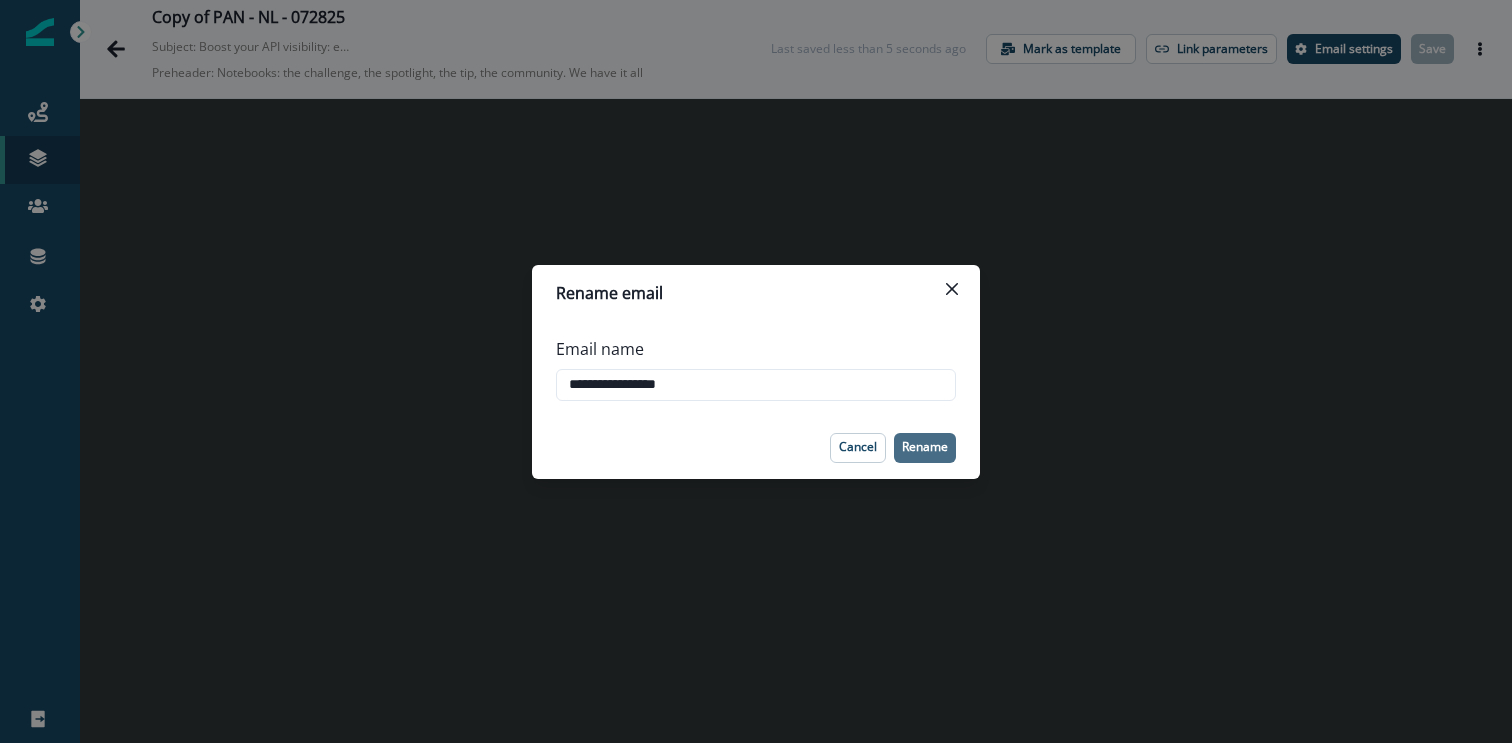type on "**********" 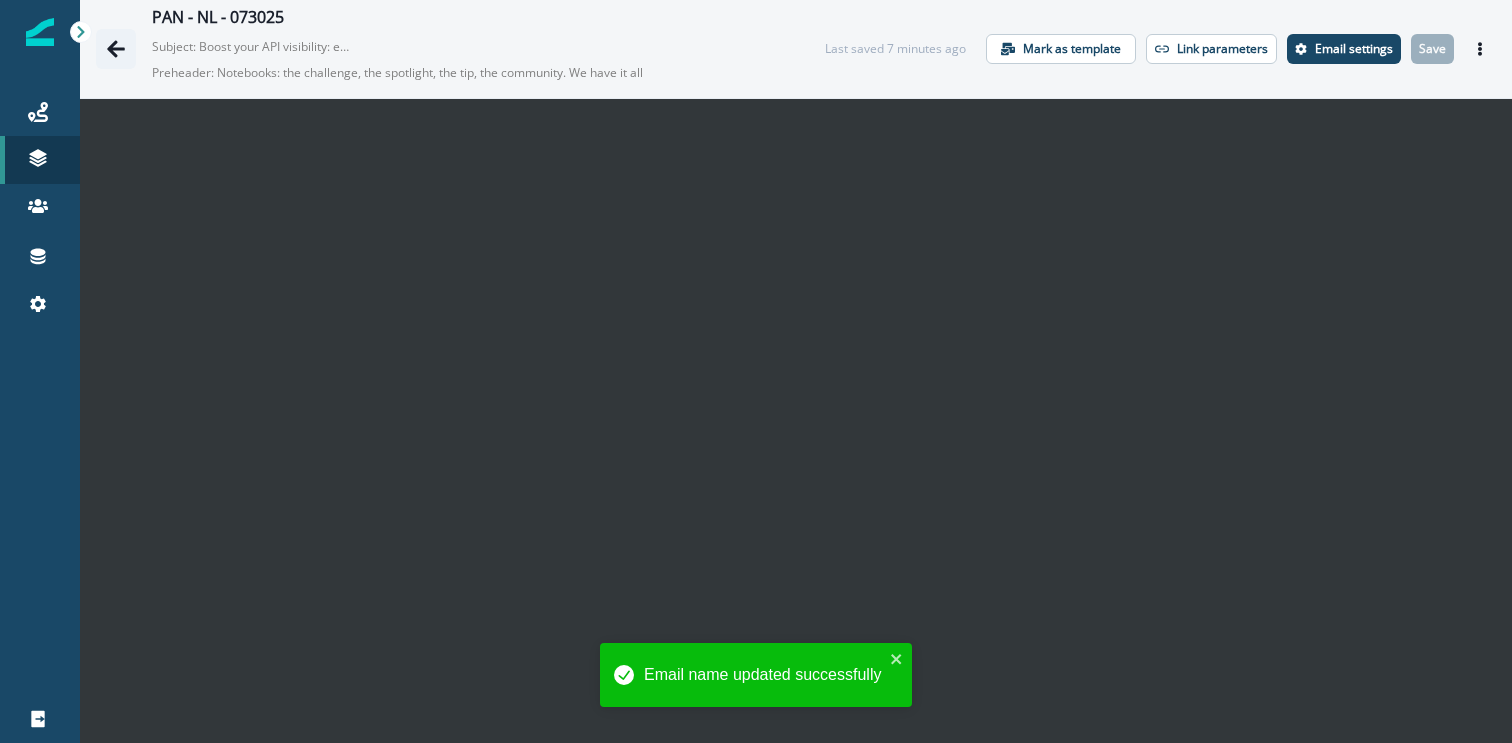 click 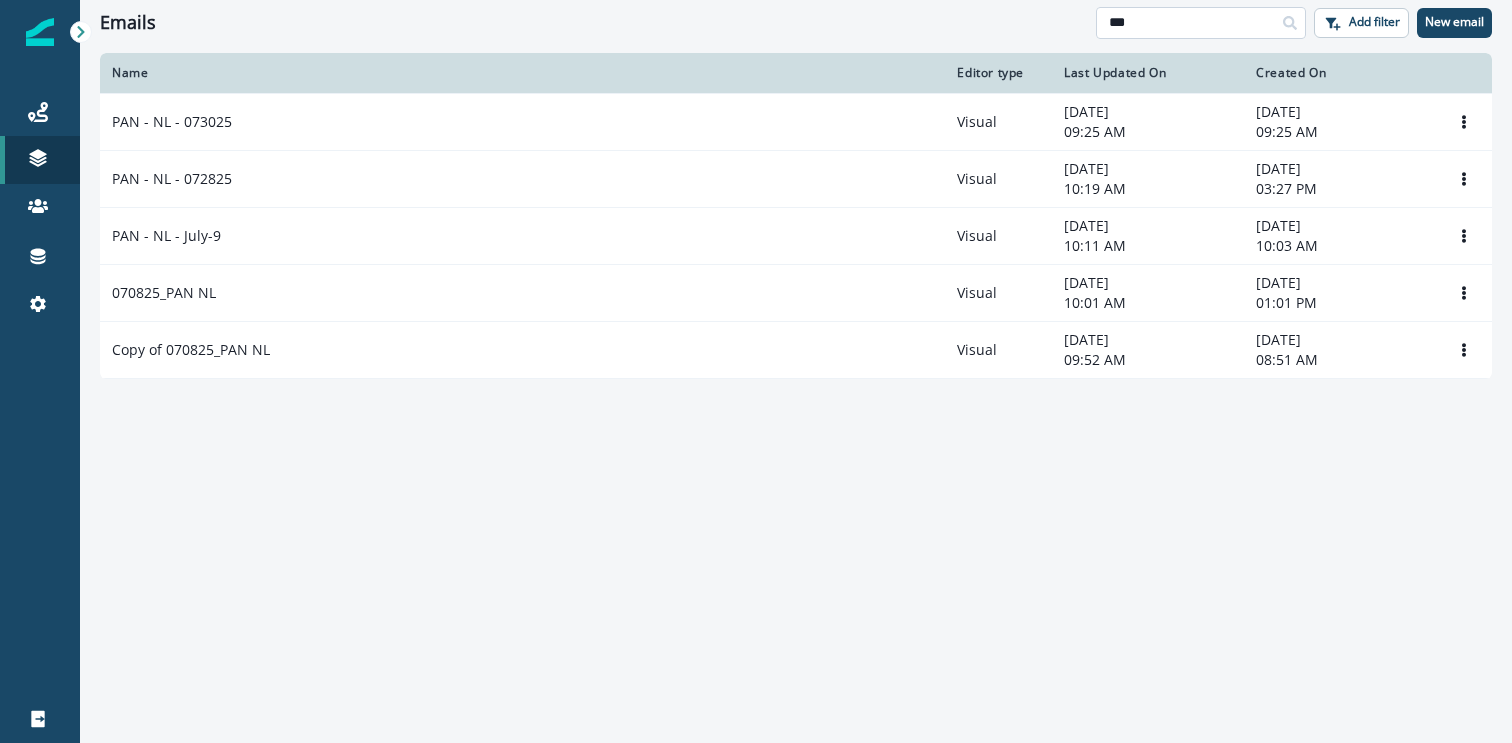 click on "***" at bounding box center [1201, 23] 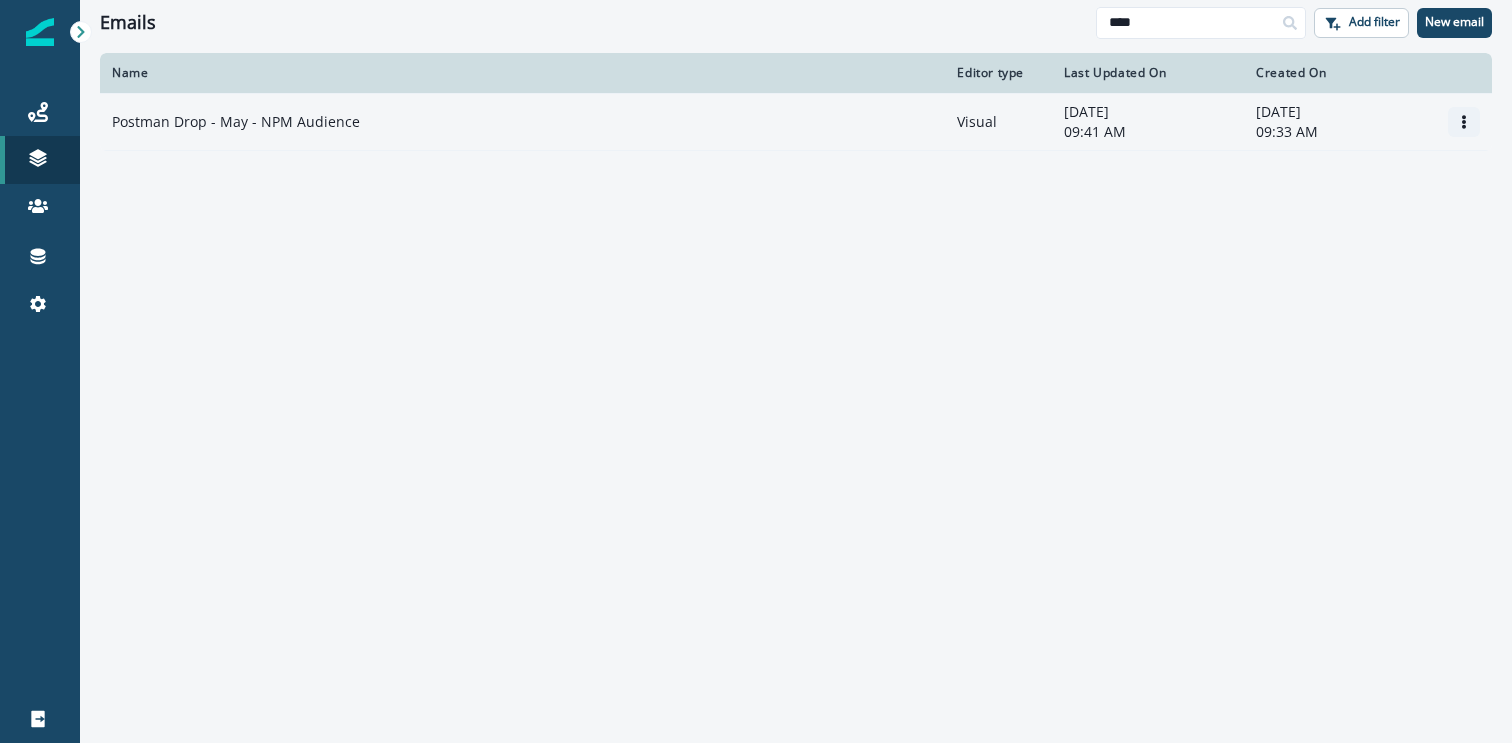 click 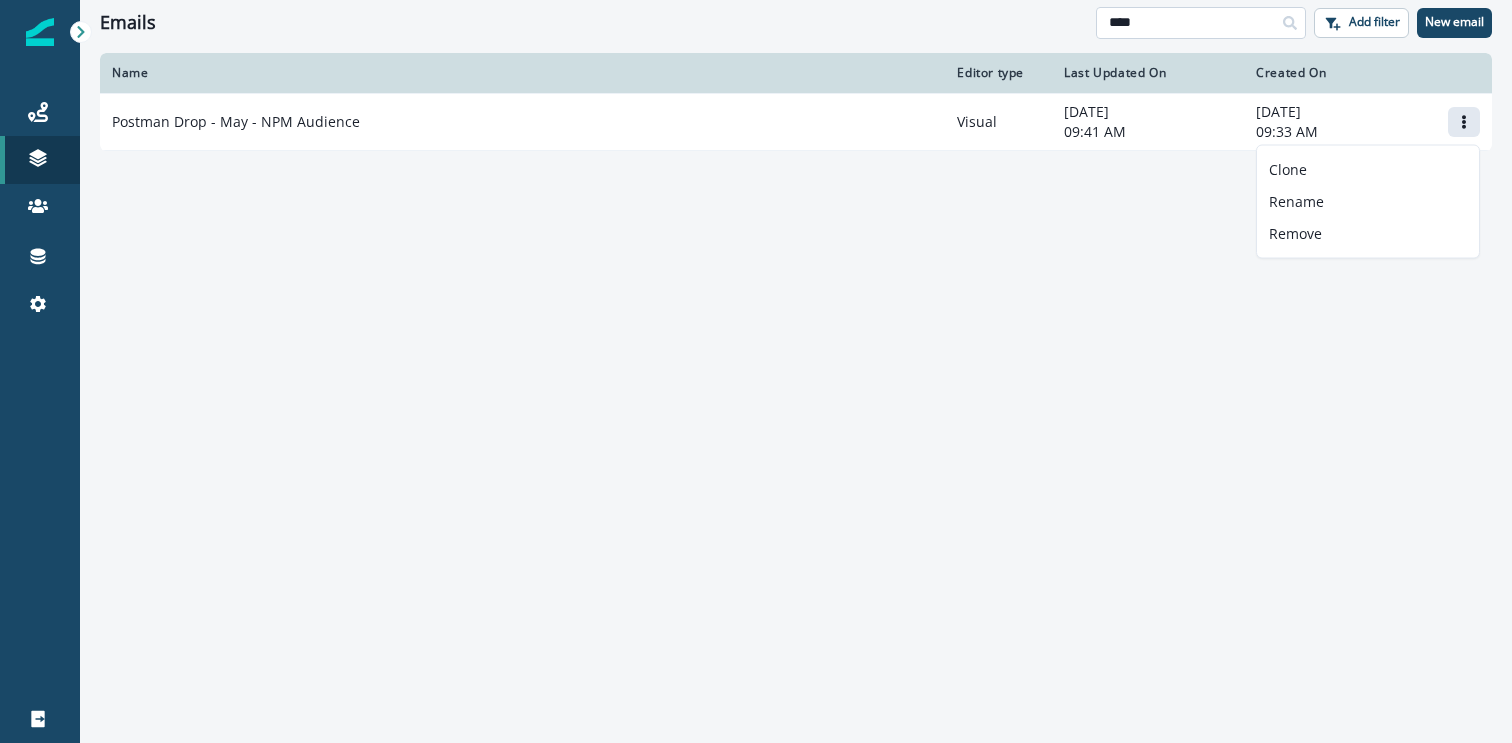 click on "****" at bounding box center [1201, 23] 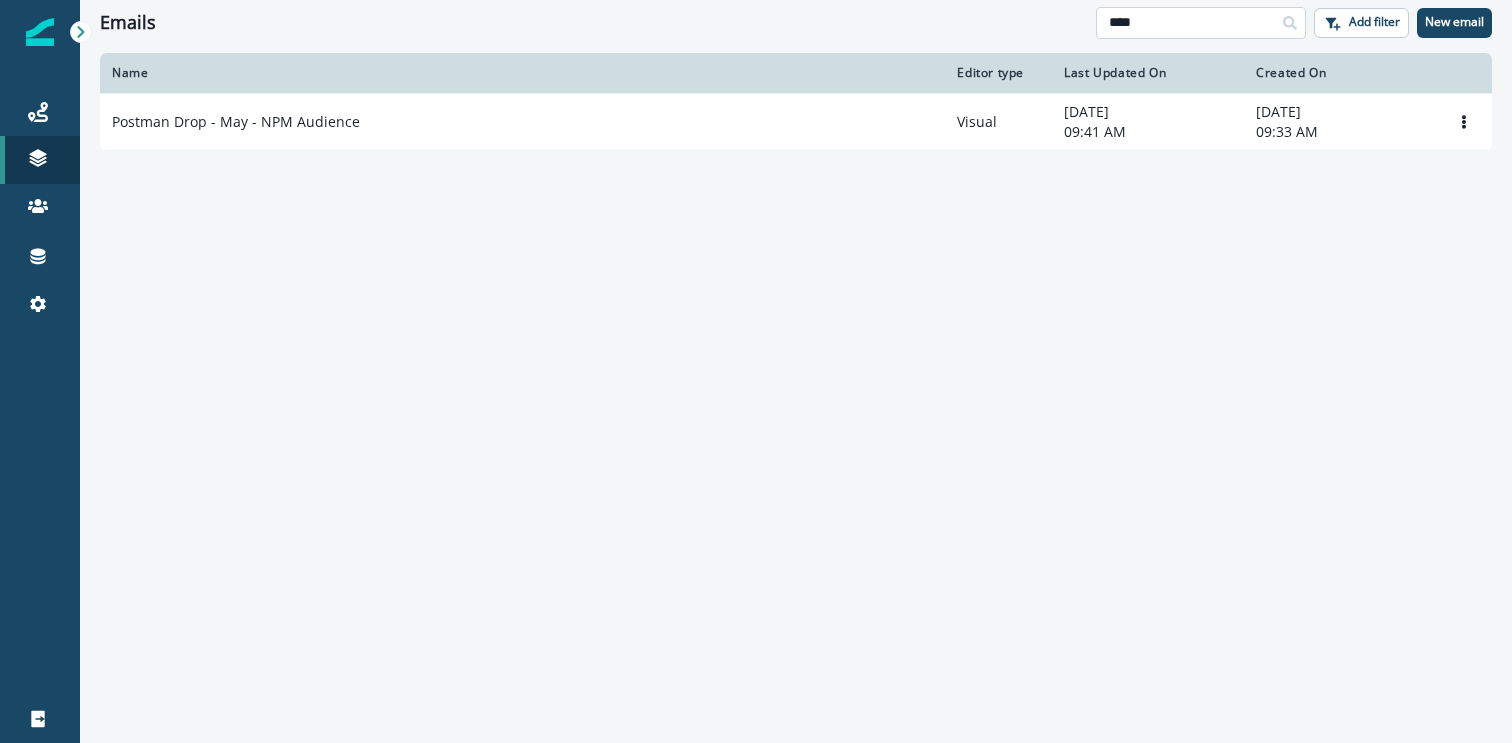 click on "****" at bounding box center [1201, 23] 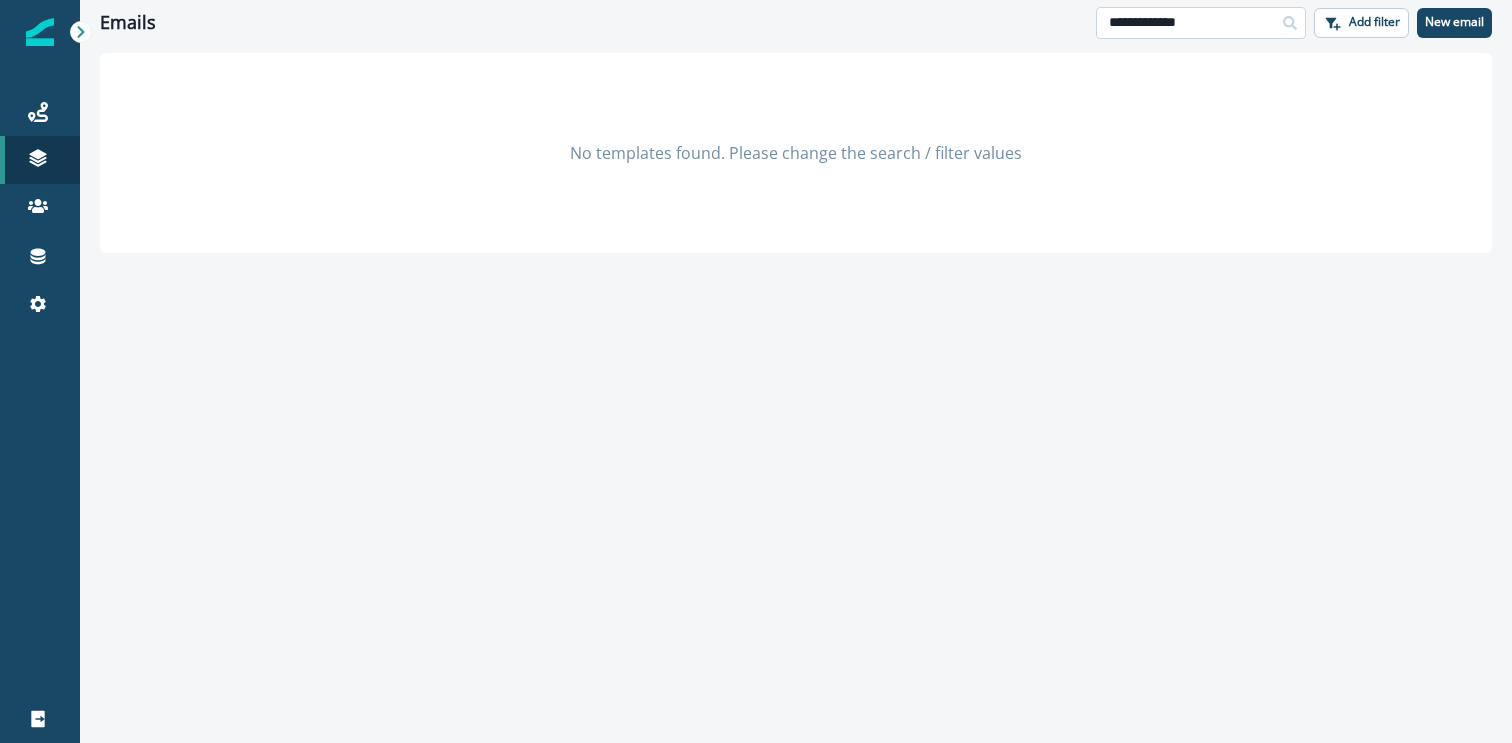 click on "**********" at bounding box center [1201, 23] 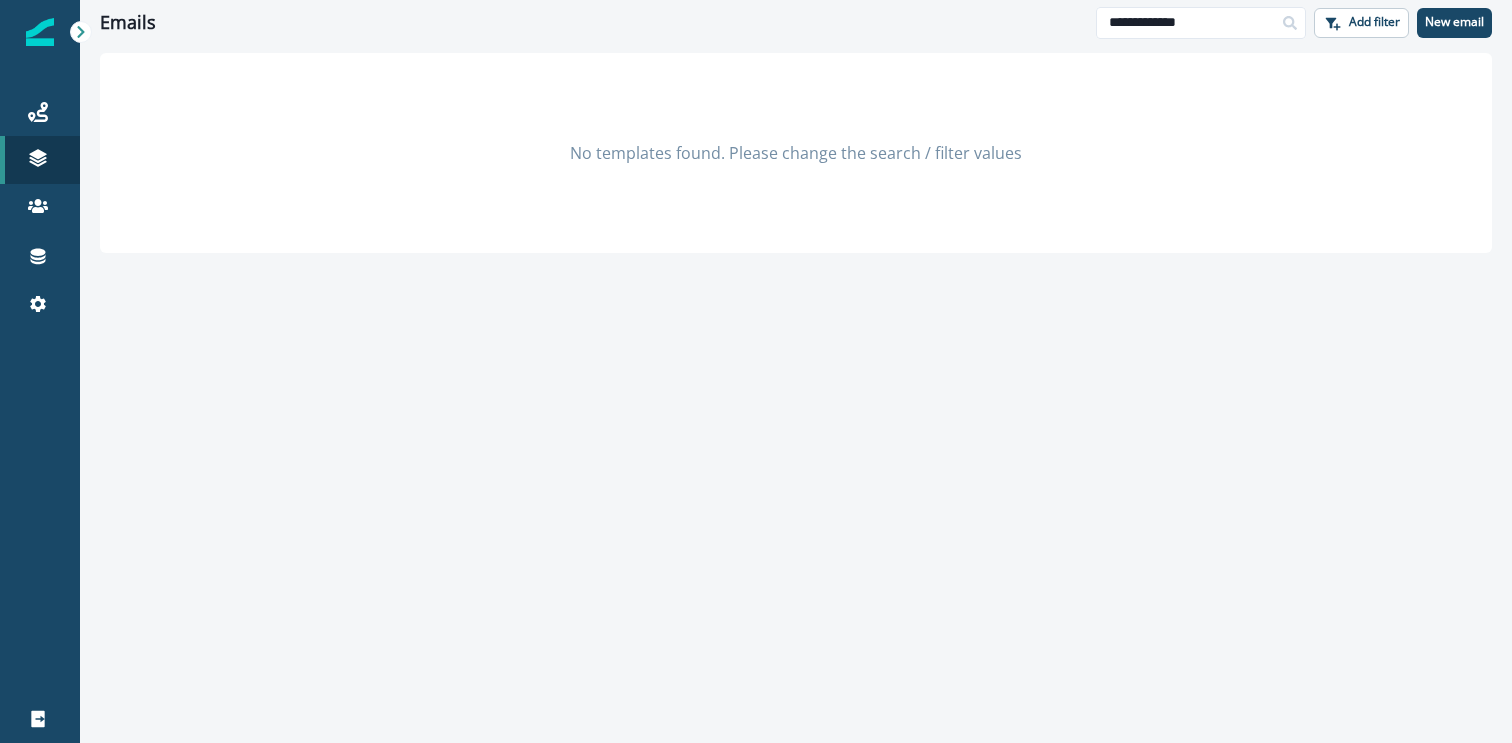 type on "**********" 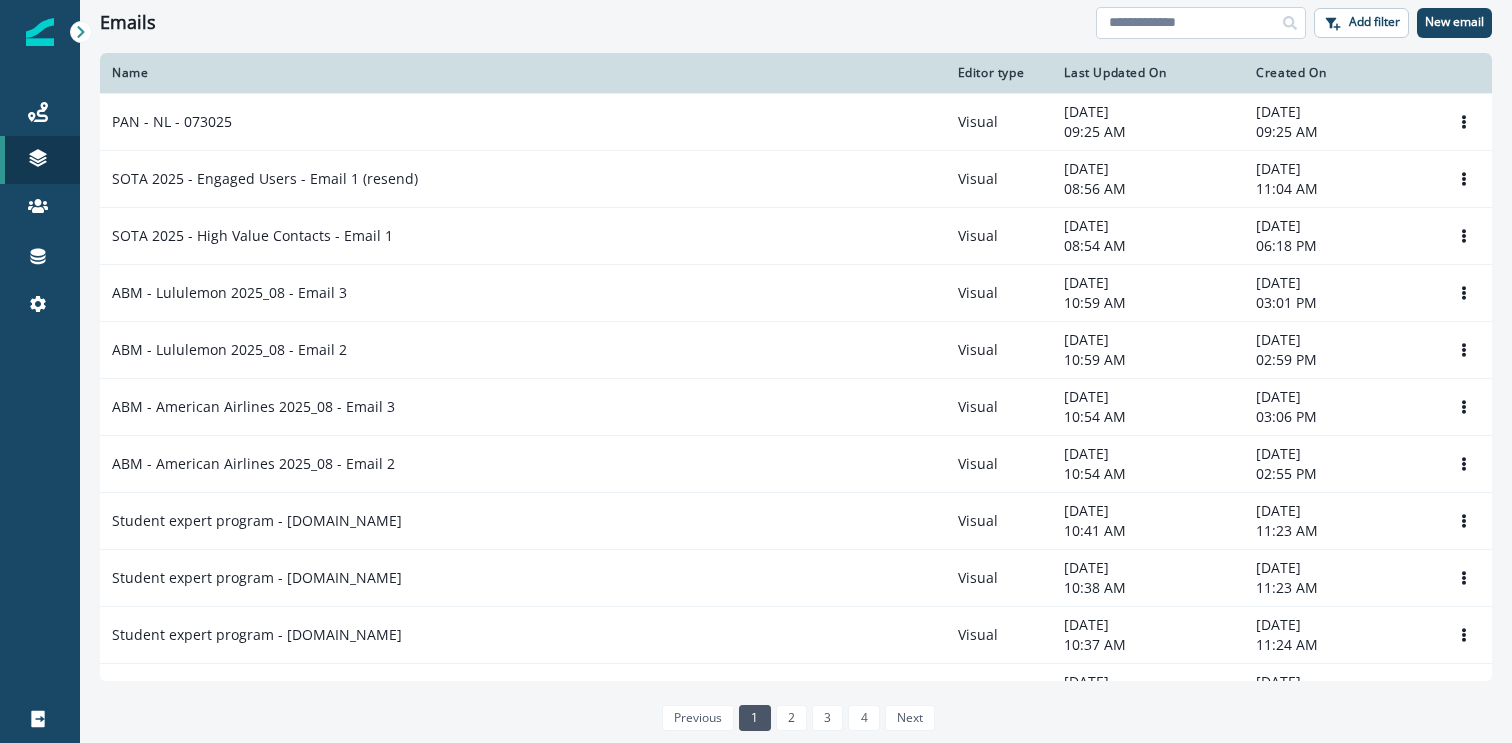 click at bounding box center [1201, 23] 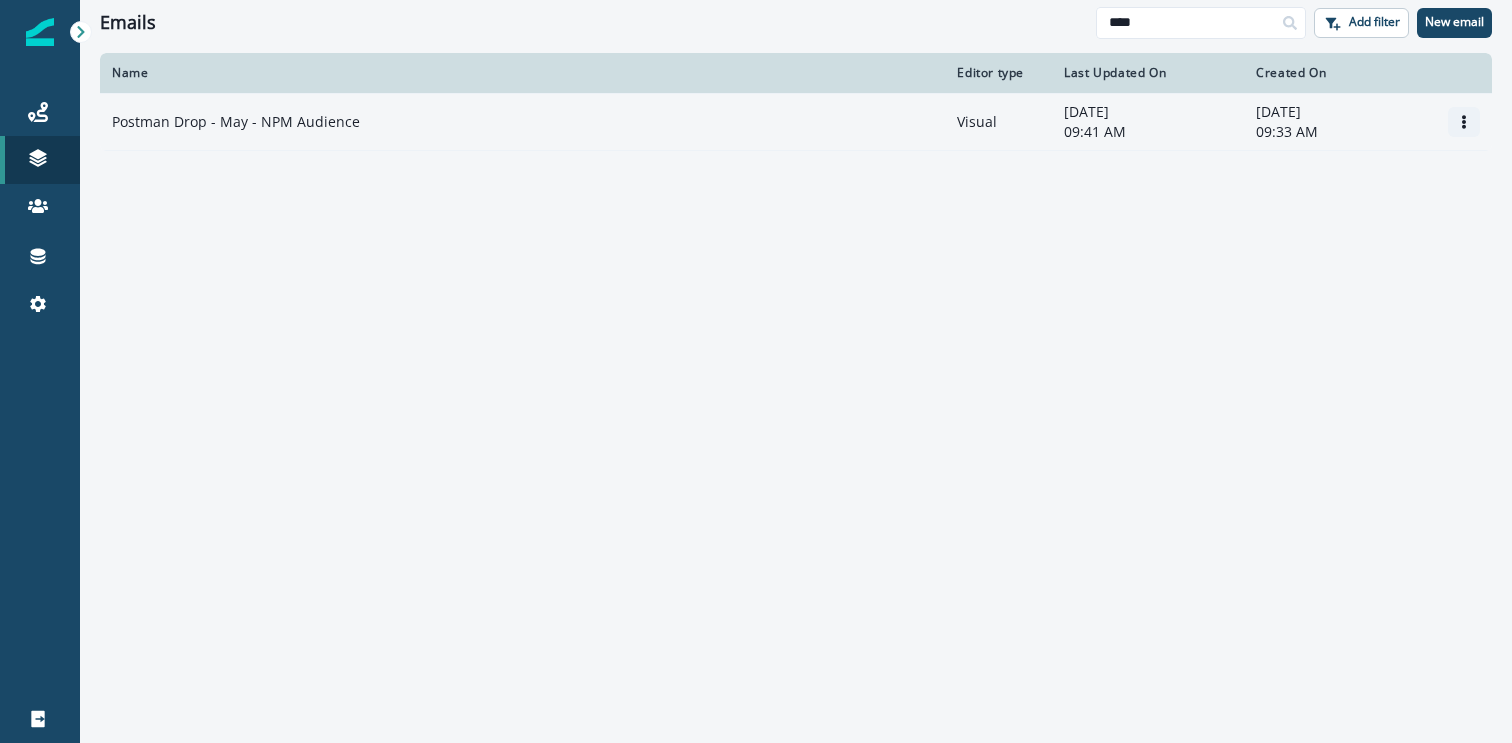 type on "****" 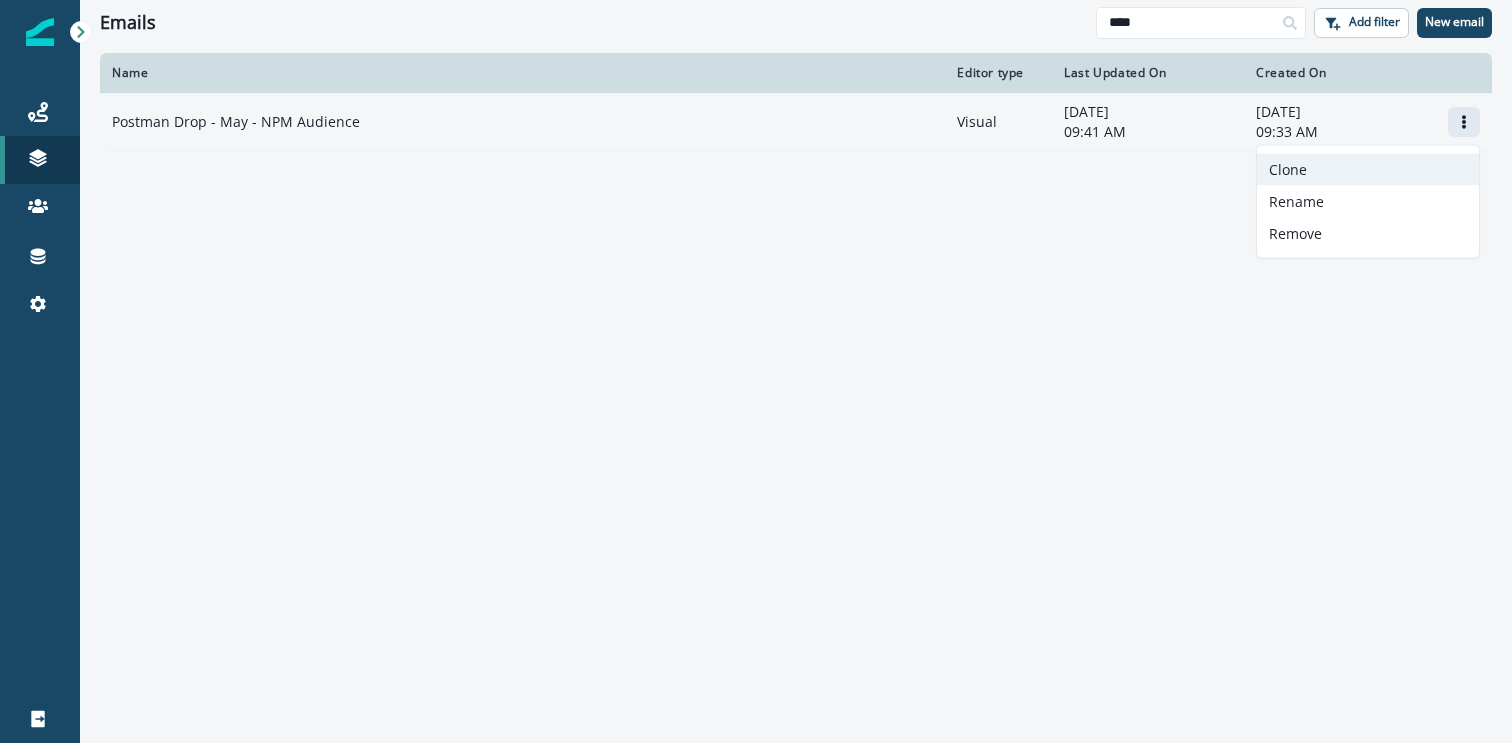 click on "Clone" at bounding box center [1368, 170] 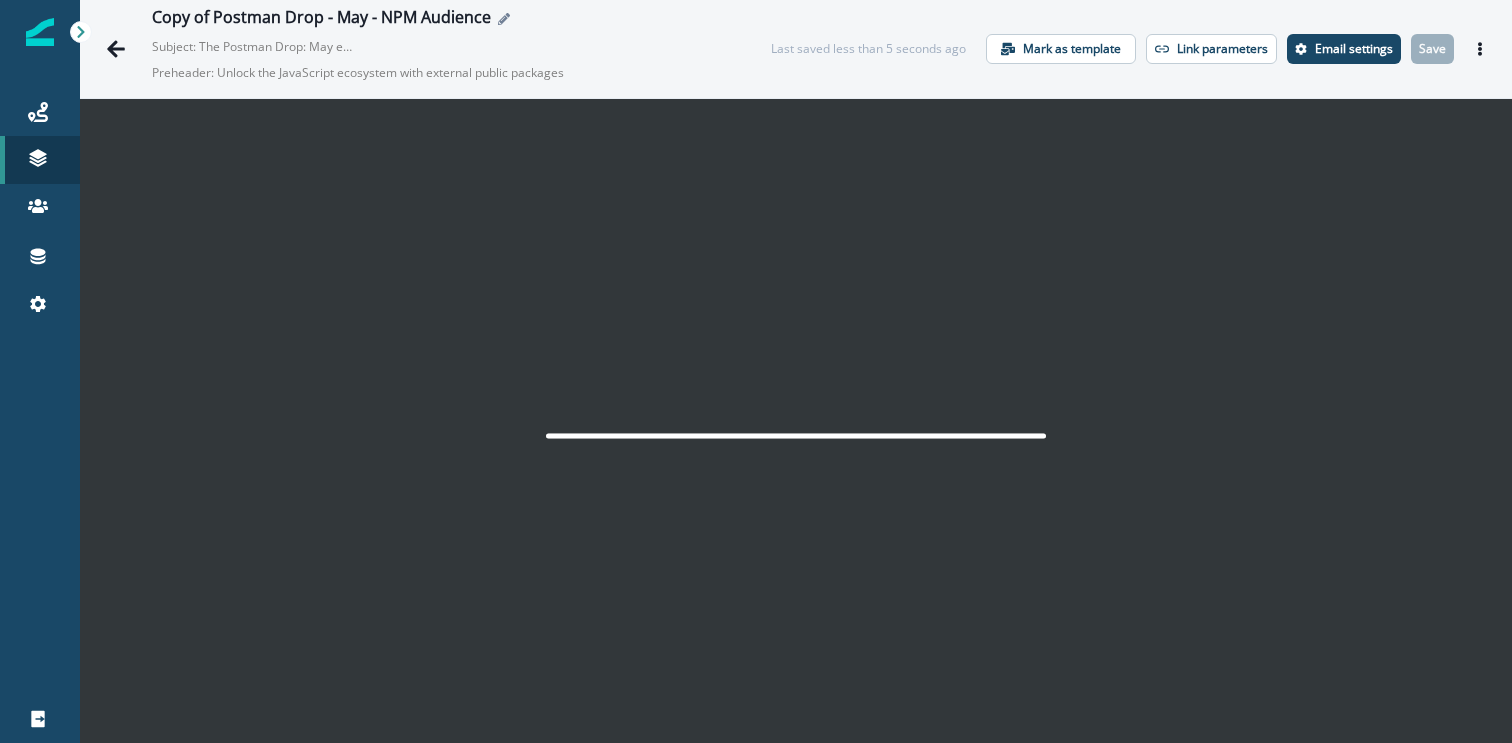 click on "Copy of Postman Drop - May - NPM Audience" at bounding box center (321, 19) 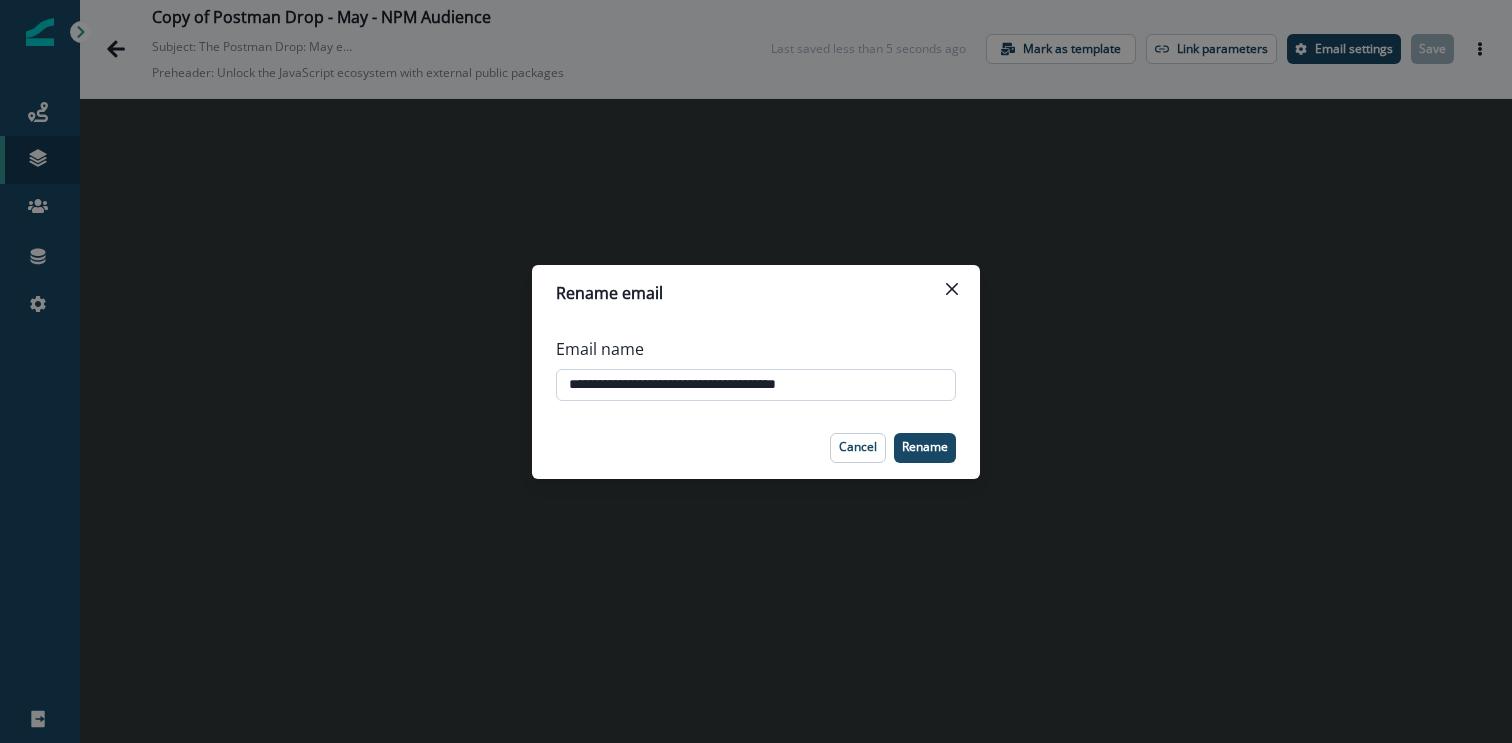 click on "**********" at bounding box center (756, 385) 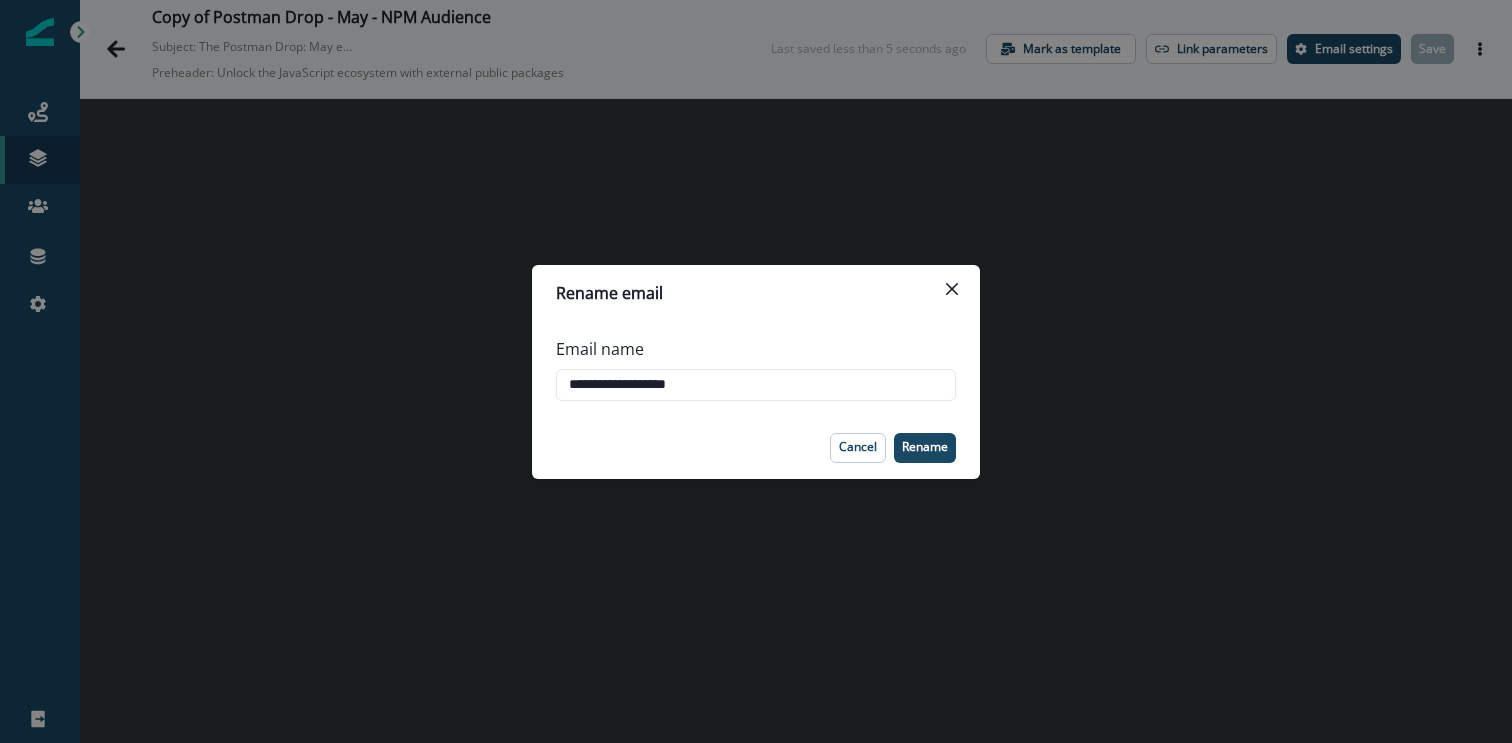 type on "**********" 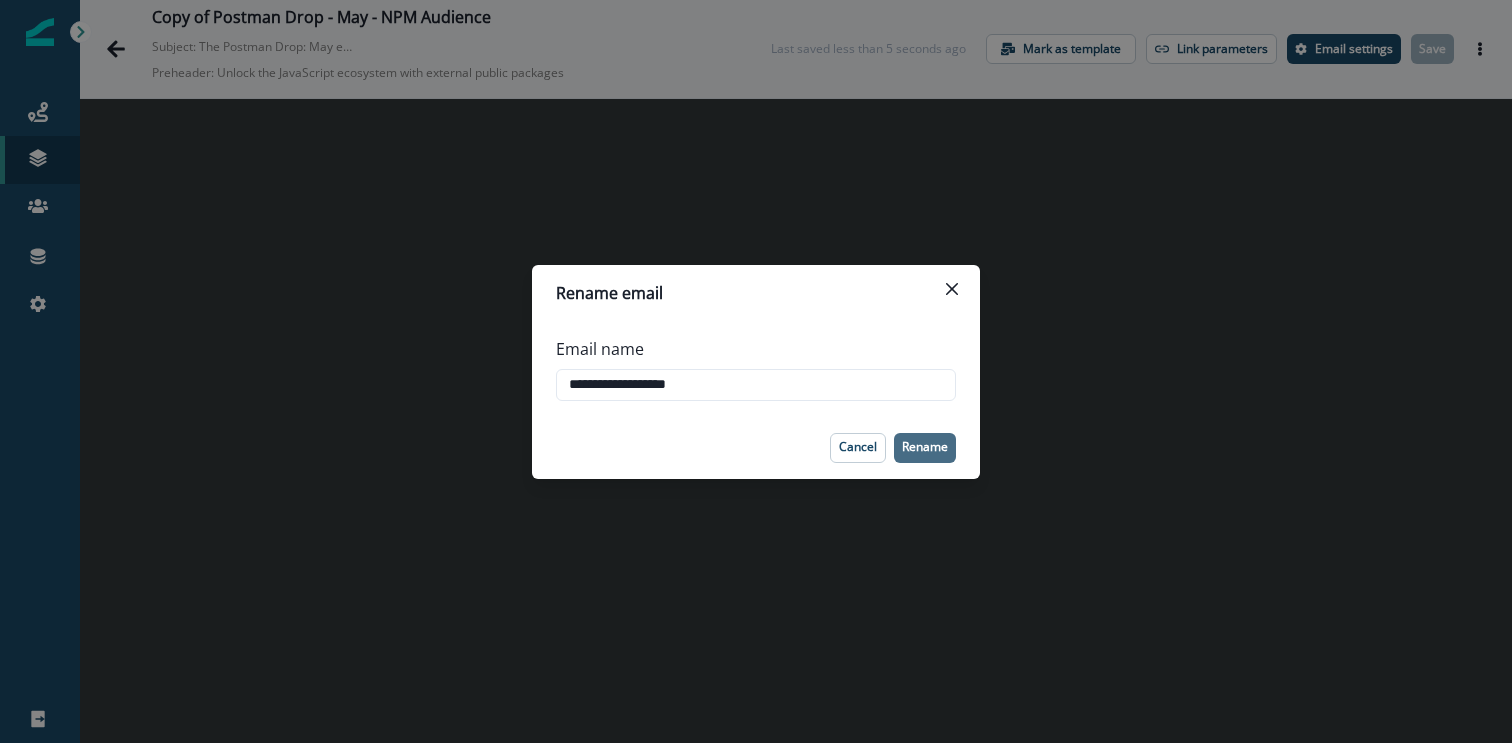 click on "Rename" at bounding box center (925, 447) 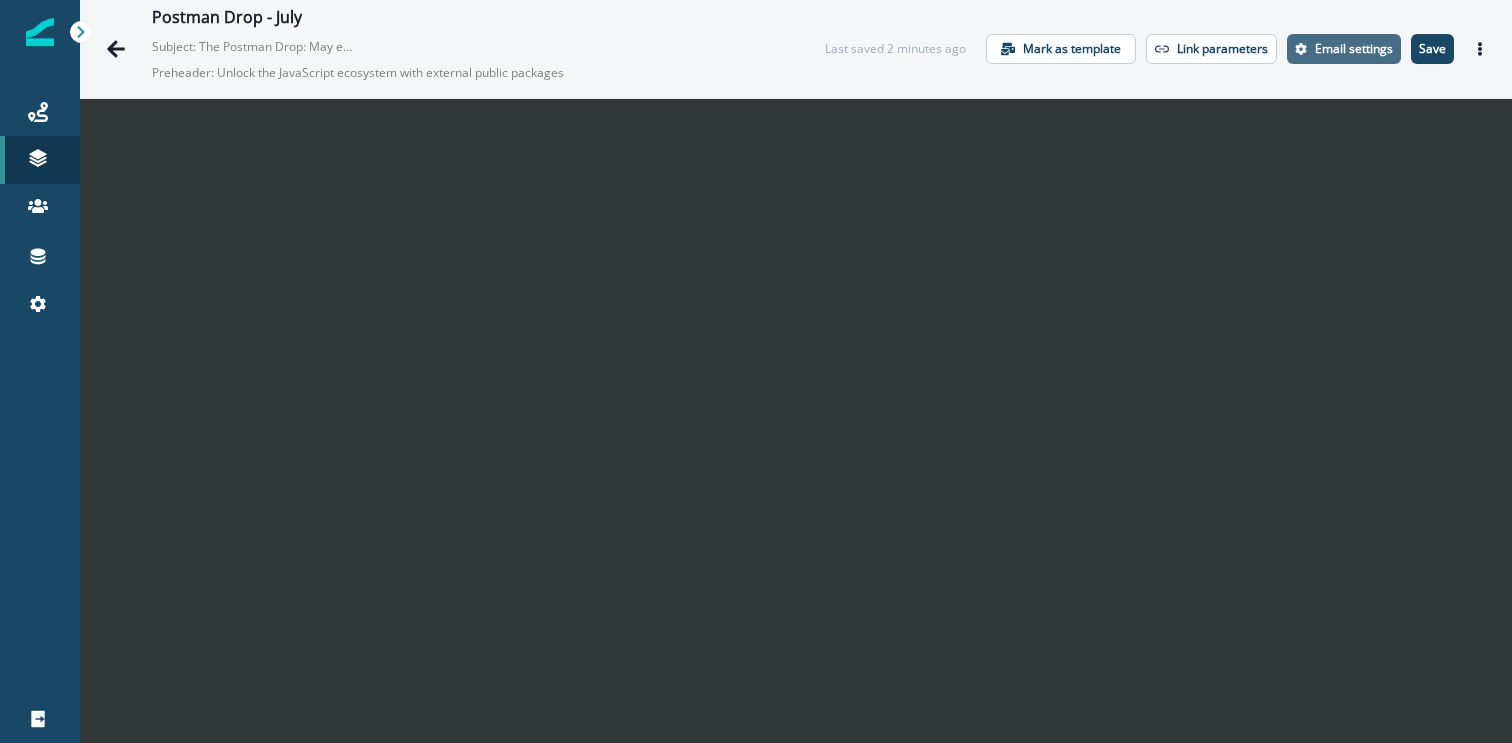 click on "Email settings" at bounding box center (1354, 49) 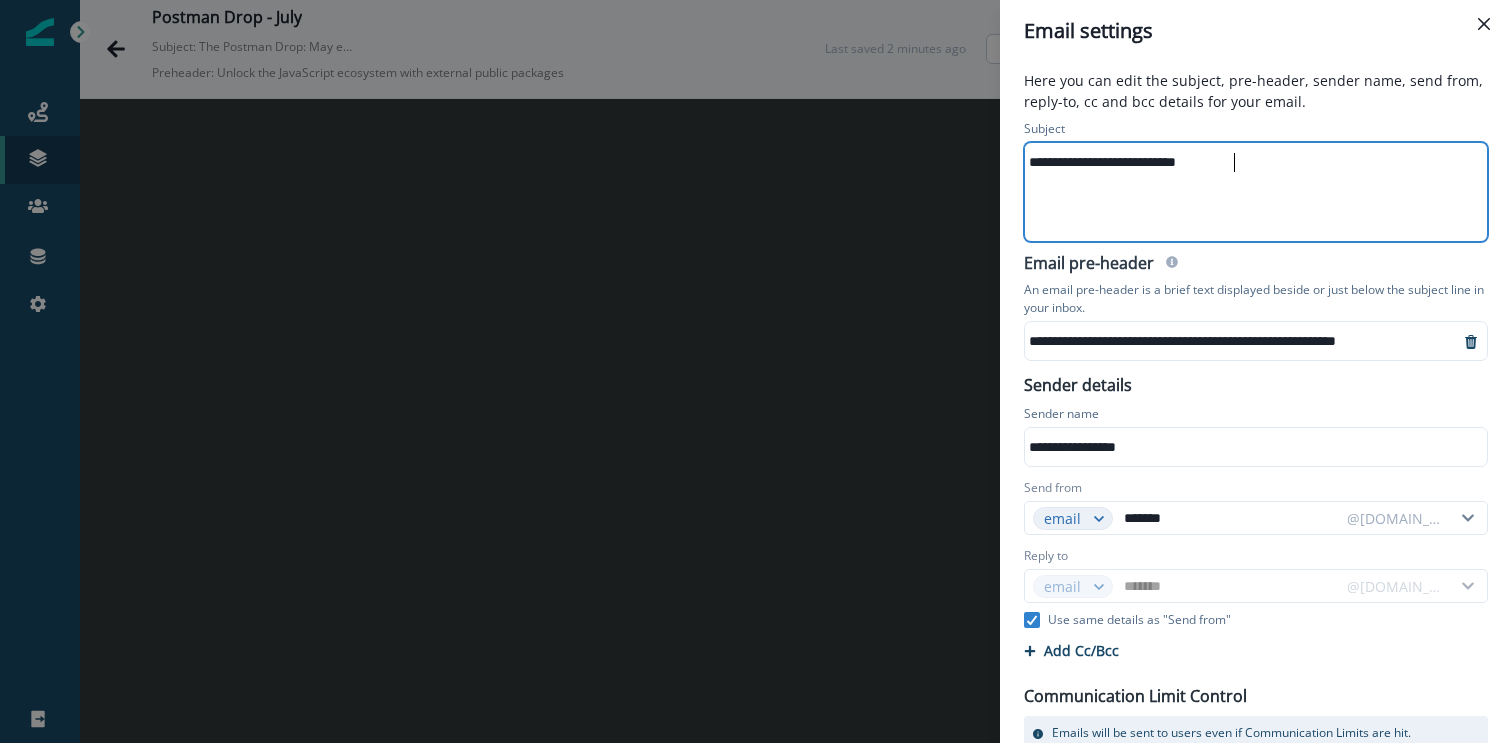 click on "**********" at bounding box center (1254, 192) 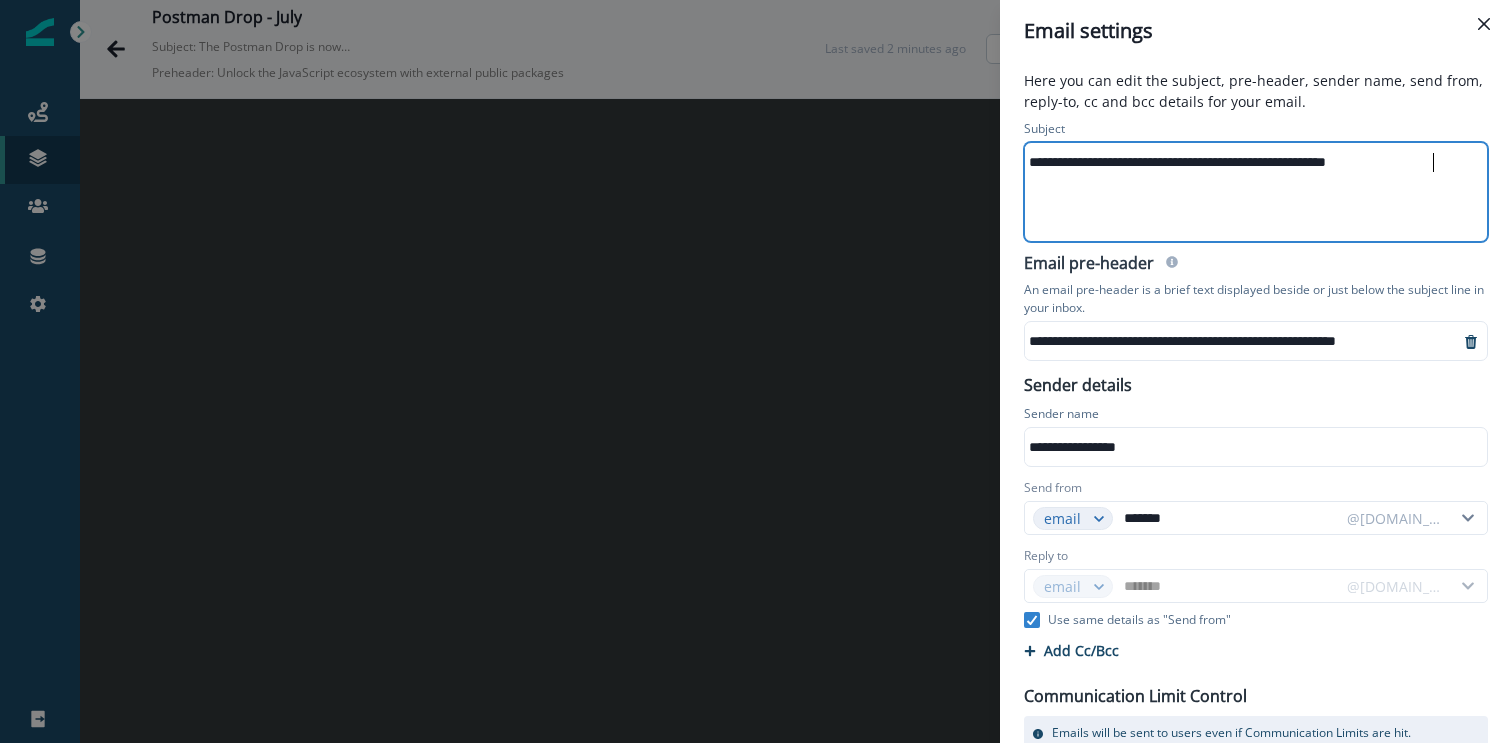 click on "**********" at bounding box center (1242, 341) 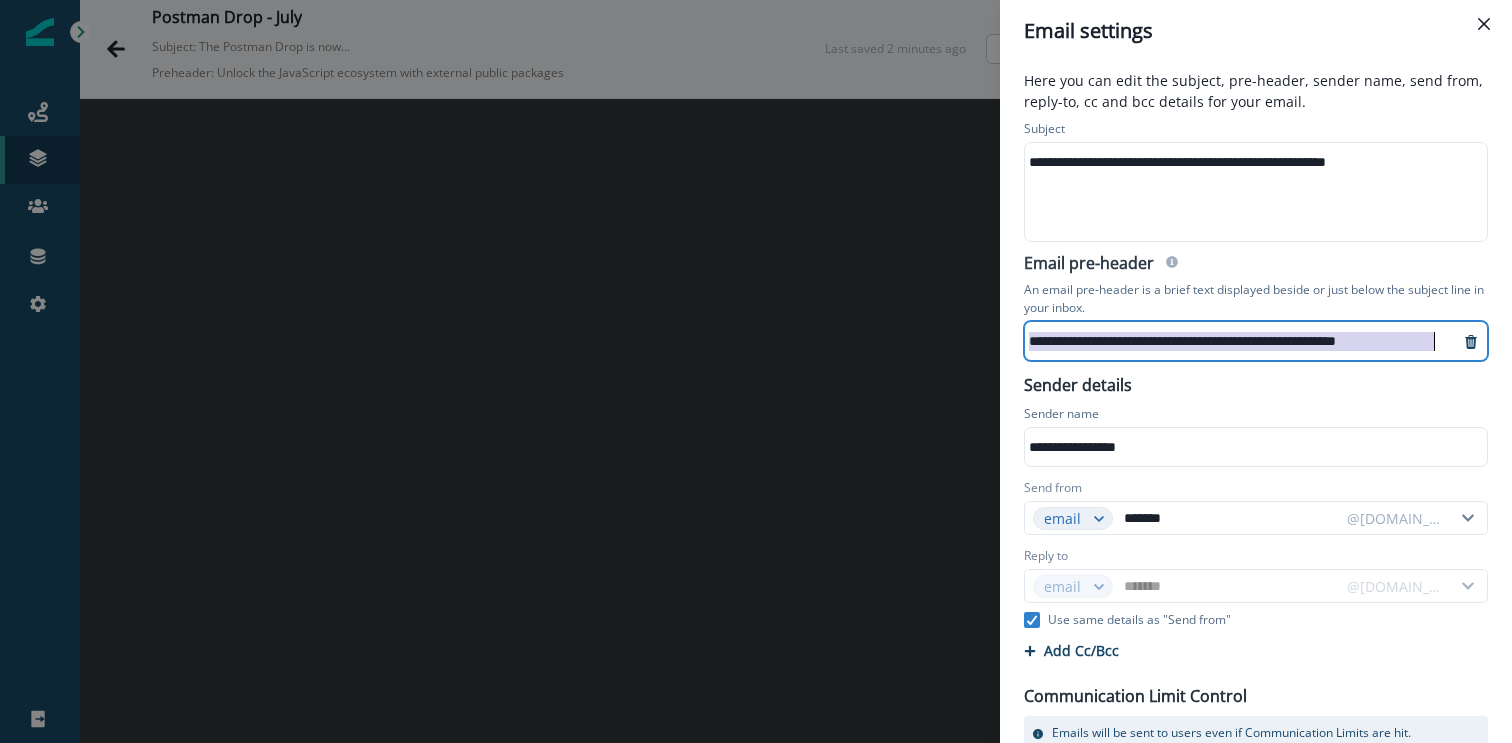 scroll, scrollTop: 0, scrollLeft: 98, axis: horizontal 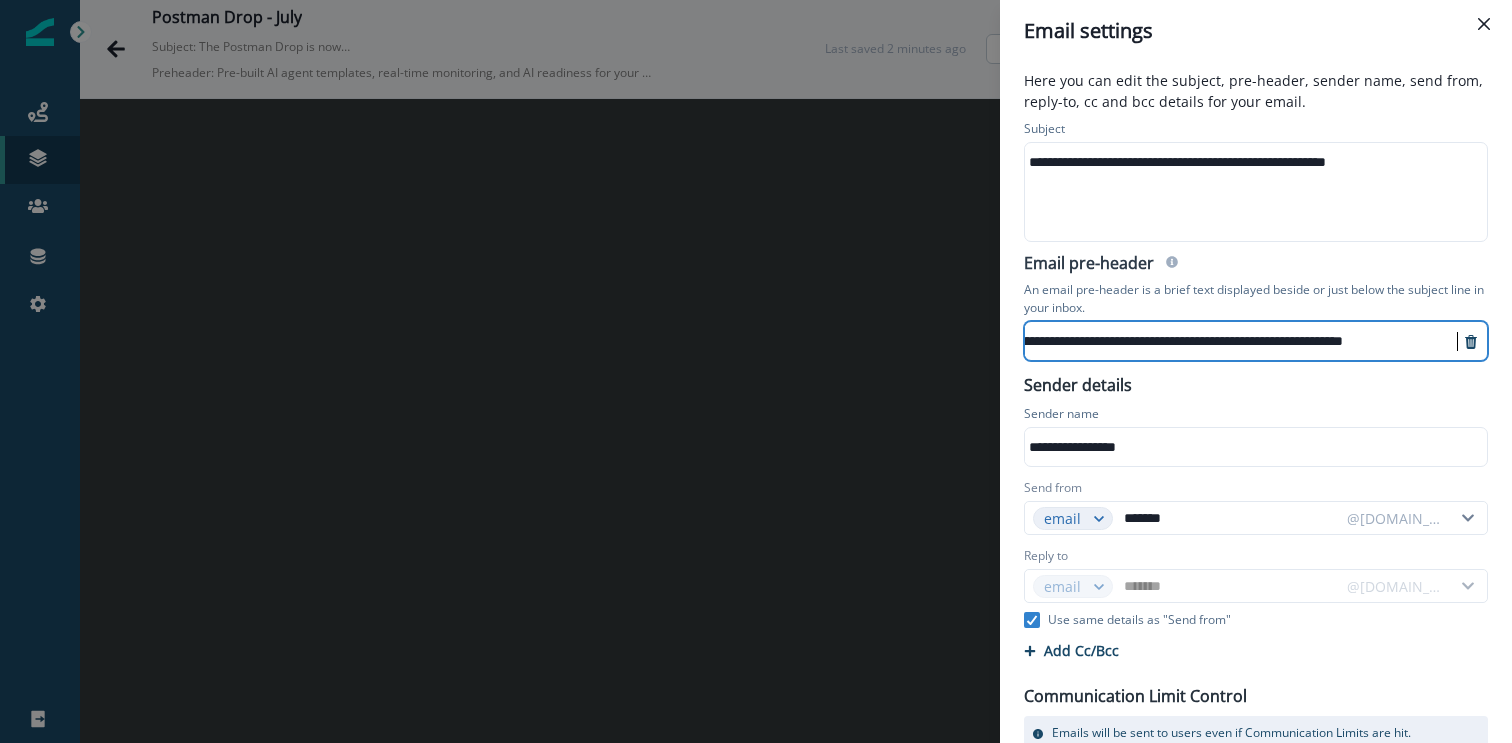 click on "An email pre-header is a brief text displayed beside or just below the subject line in your inbox." at bounding box center (1256, 299) 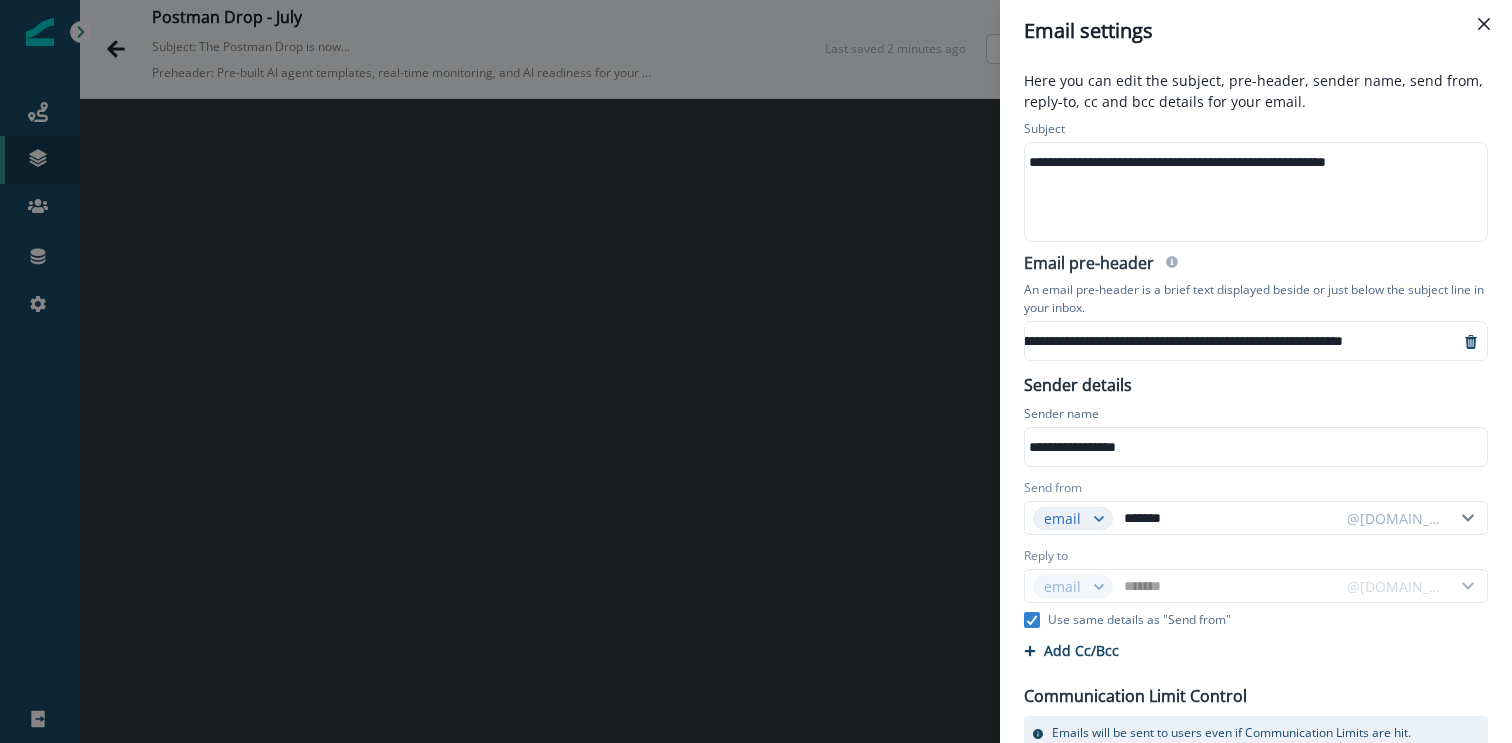 scroll, scrollTop: 97, scrollLeft: 0, axis: vertical 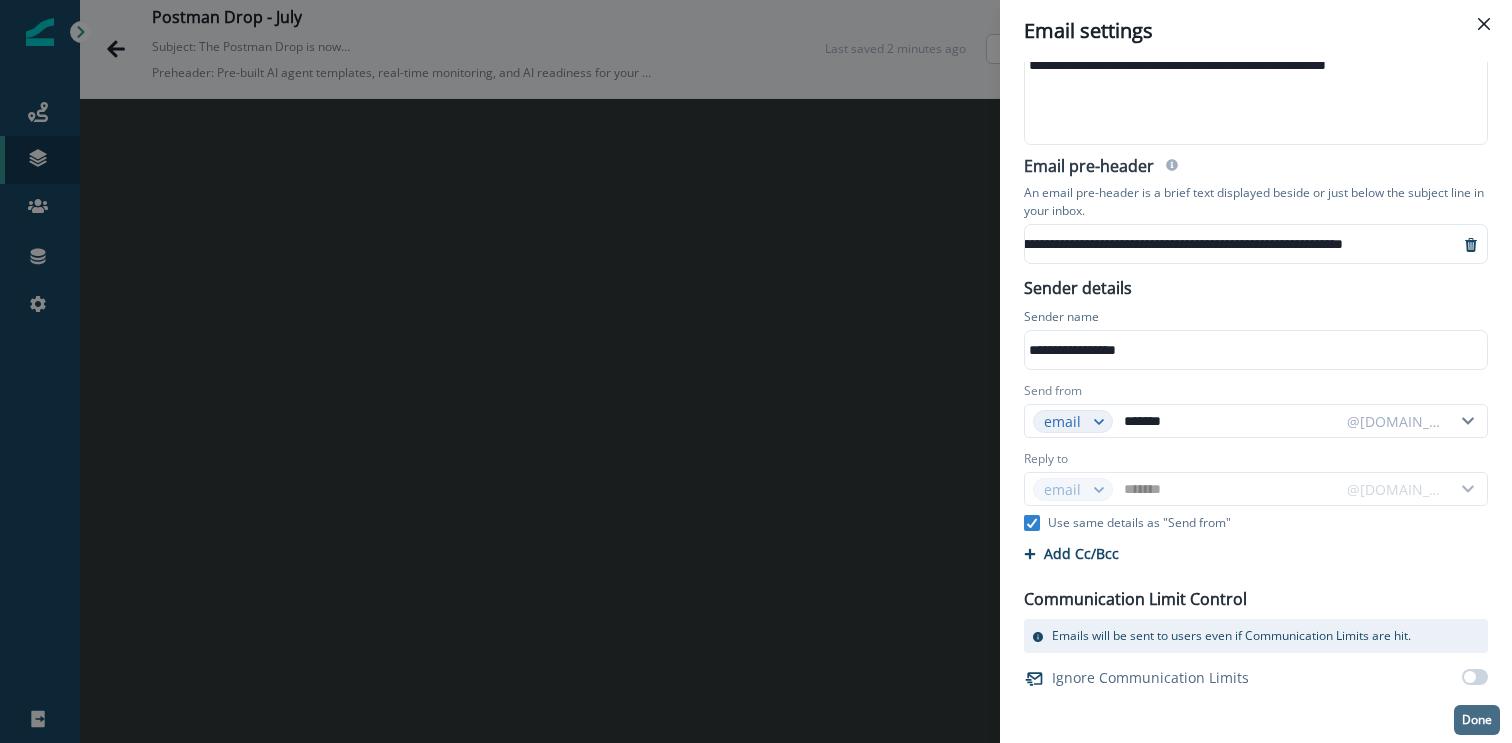 click on "Done" at bounding box center [1477, 720] 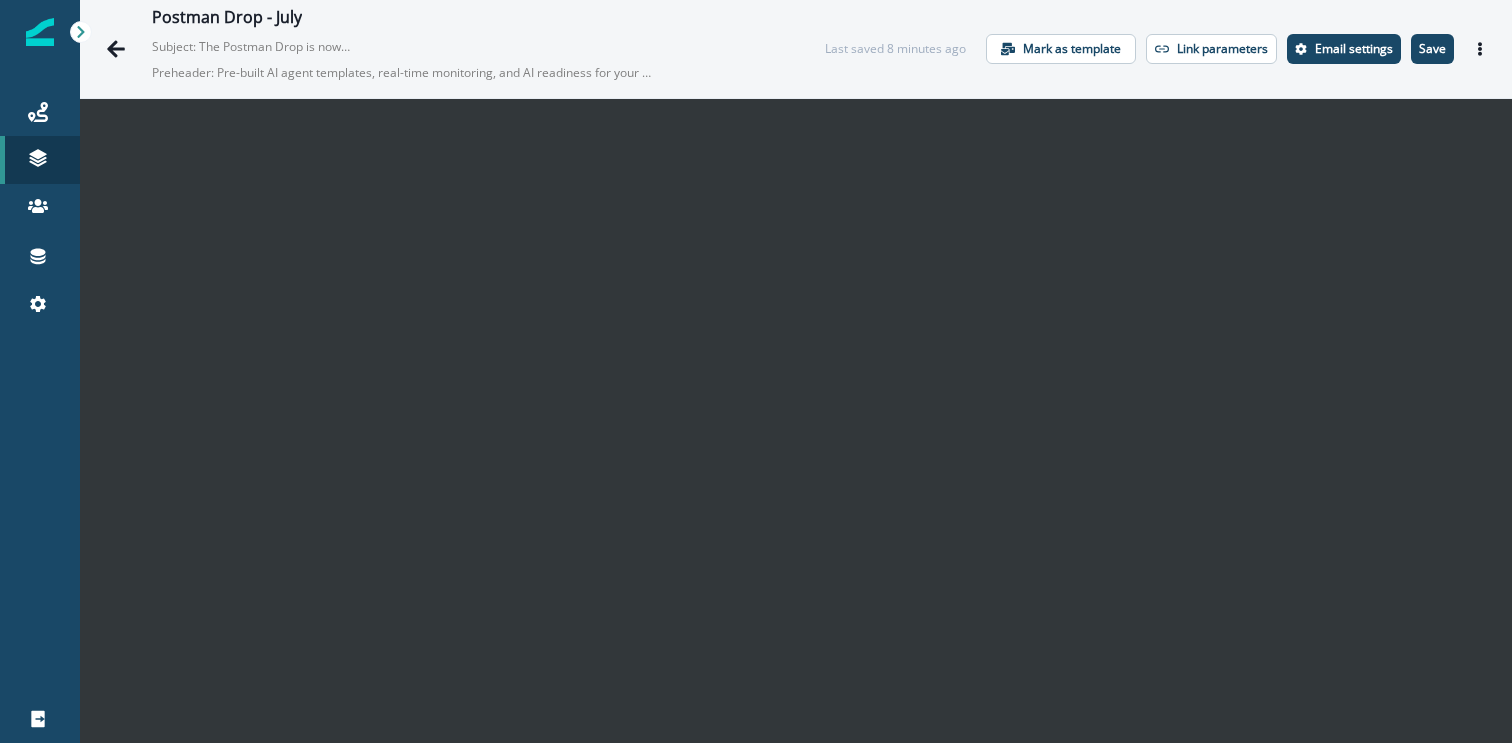 scroll, scrollTop: 29, scrollLeft: 0, axis: vertical 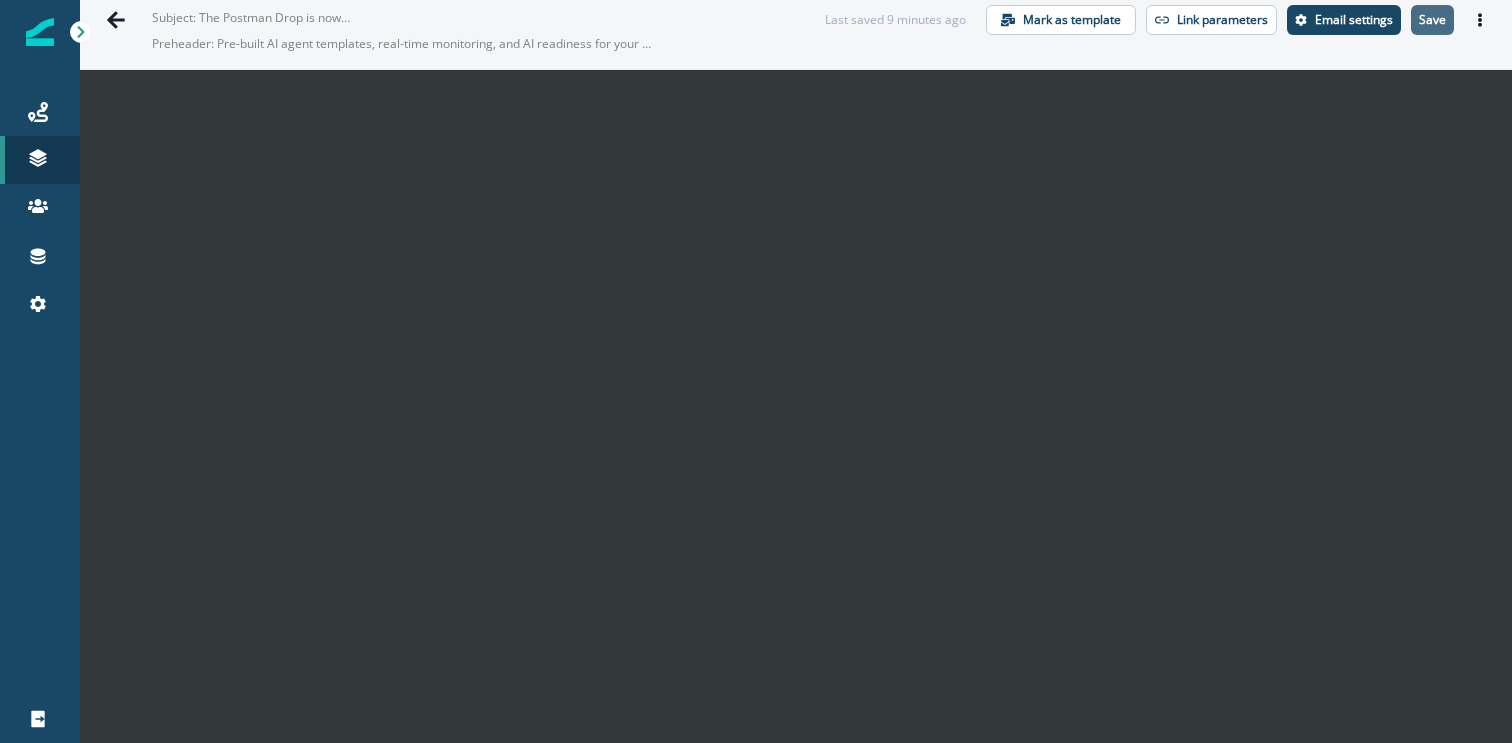 click on "Save" at bounding box center (1432, 20) 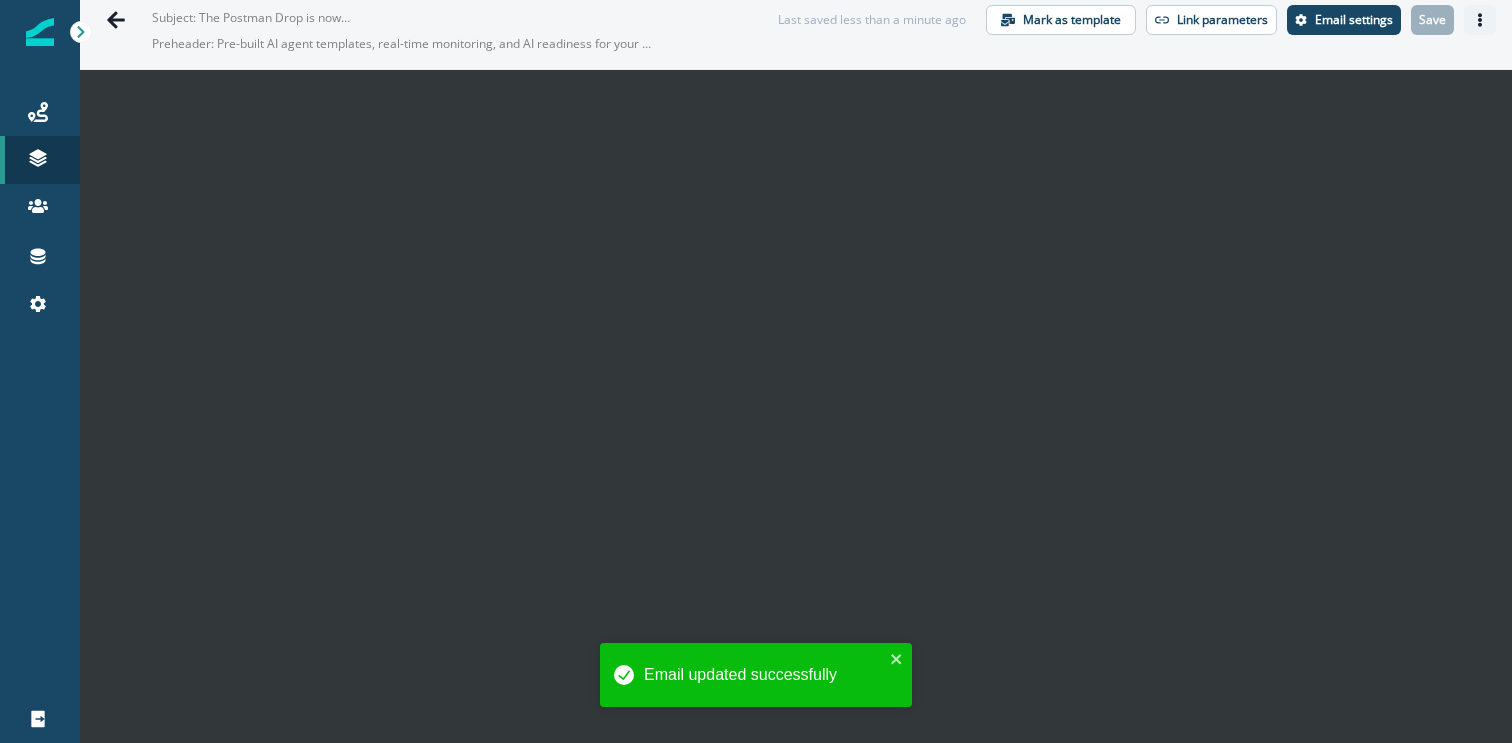 click at bounding box center [1480, 20] 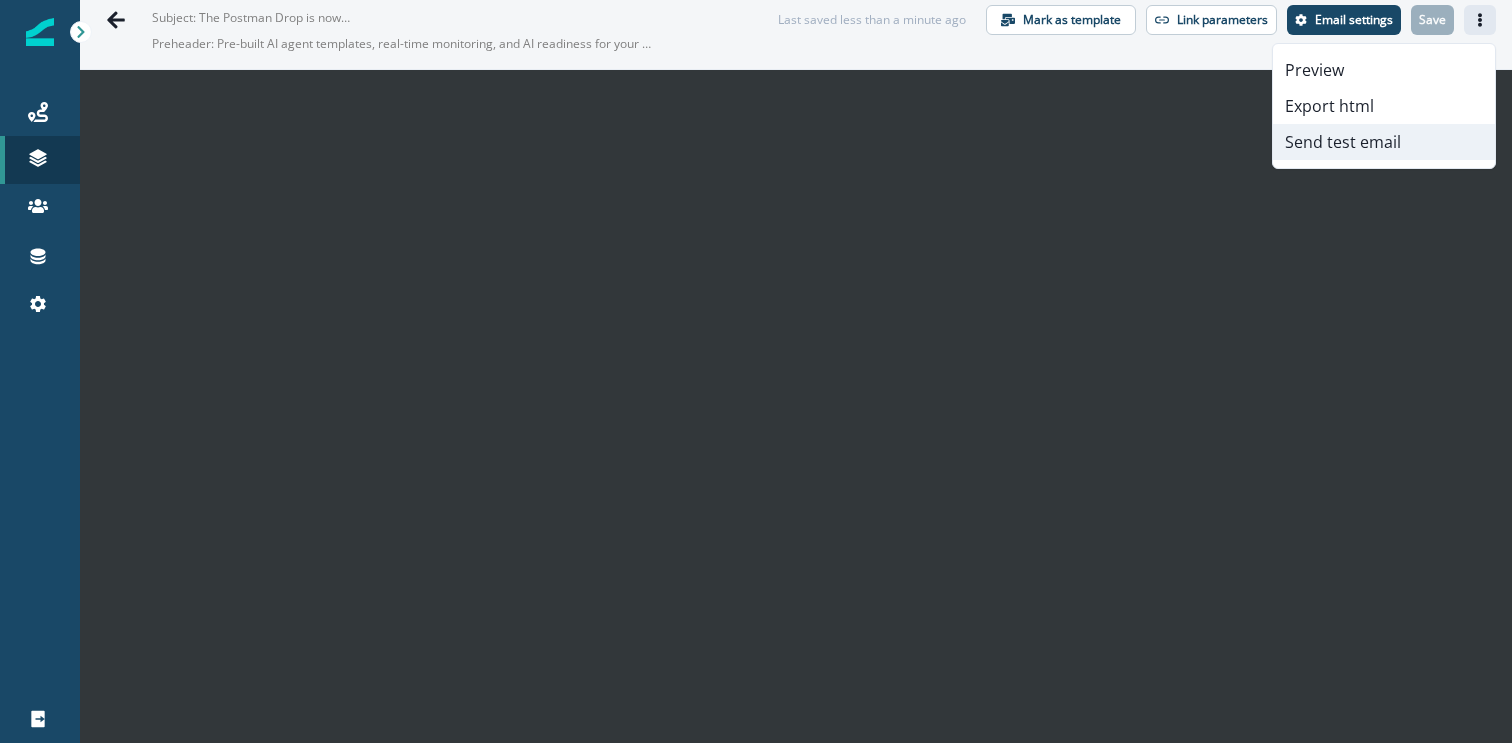 click on "Send test email" at bounding box center [1384, 142] 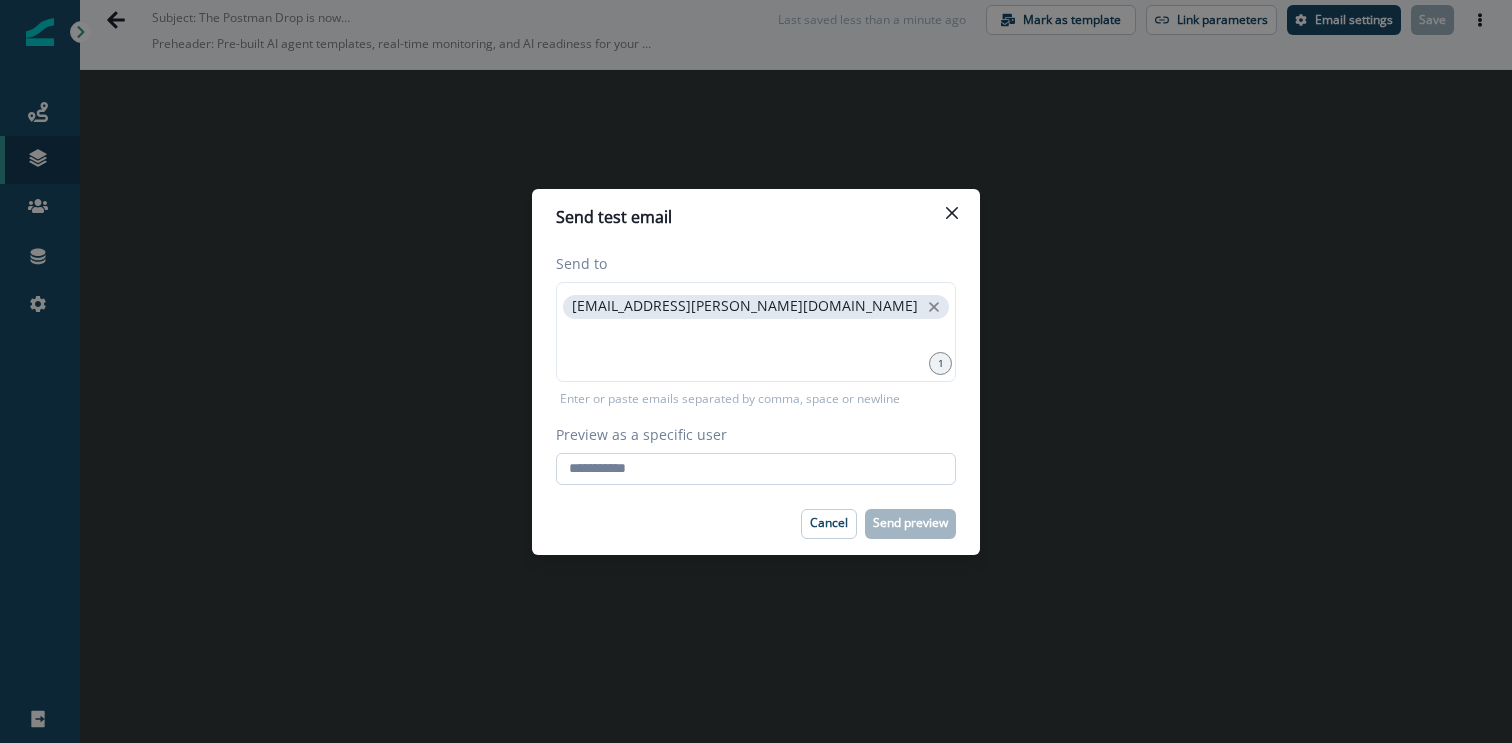 click on "Preview as a specific user" at bounding box center (756, 469) 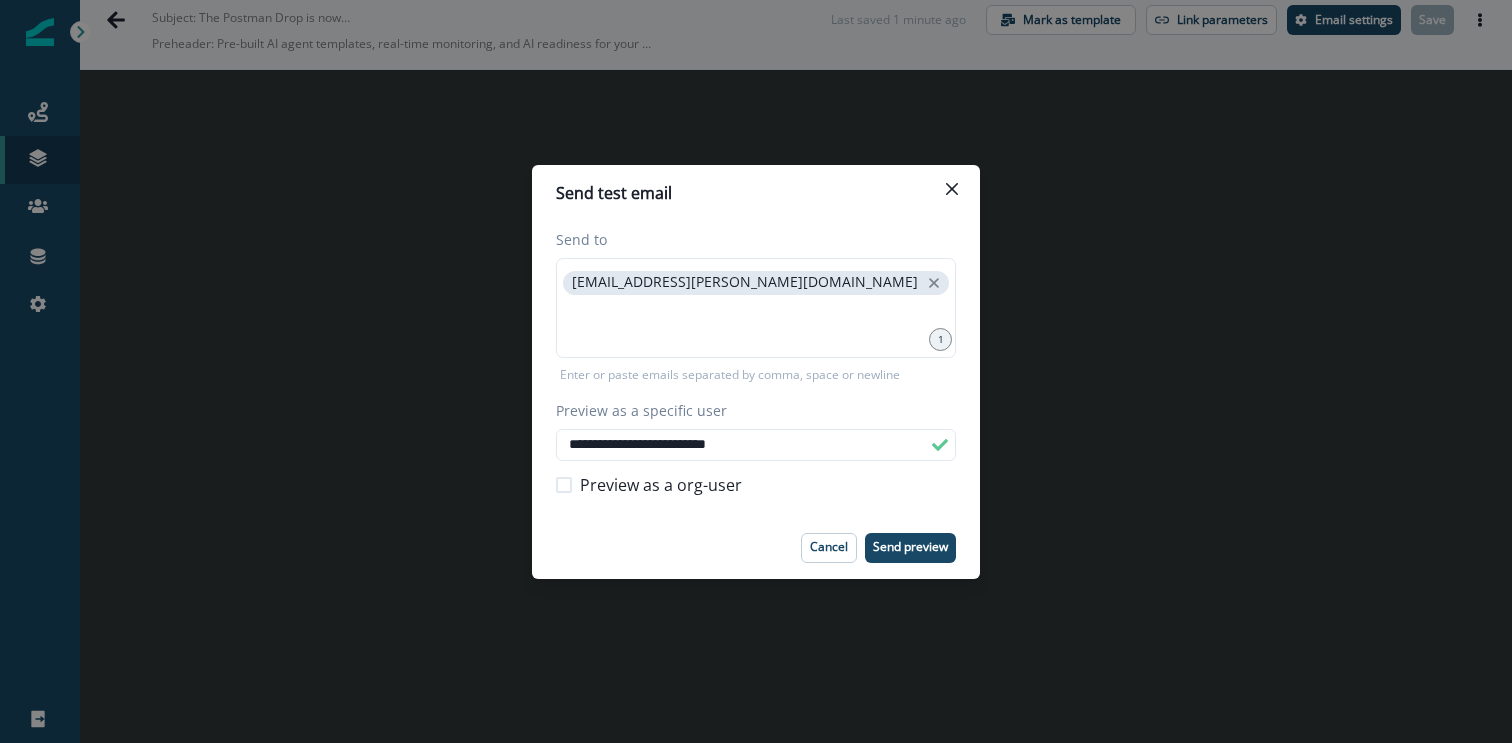 type on "**********" 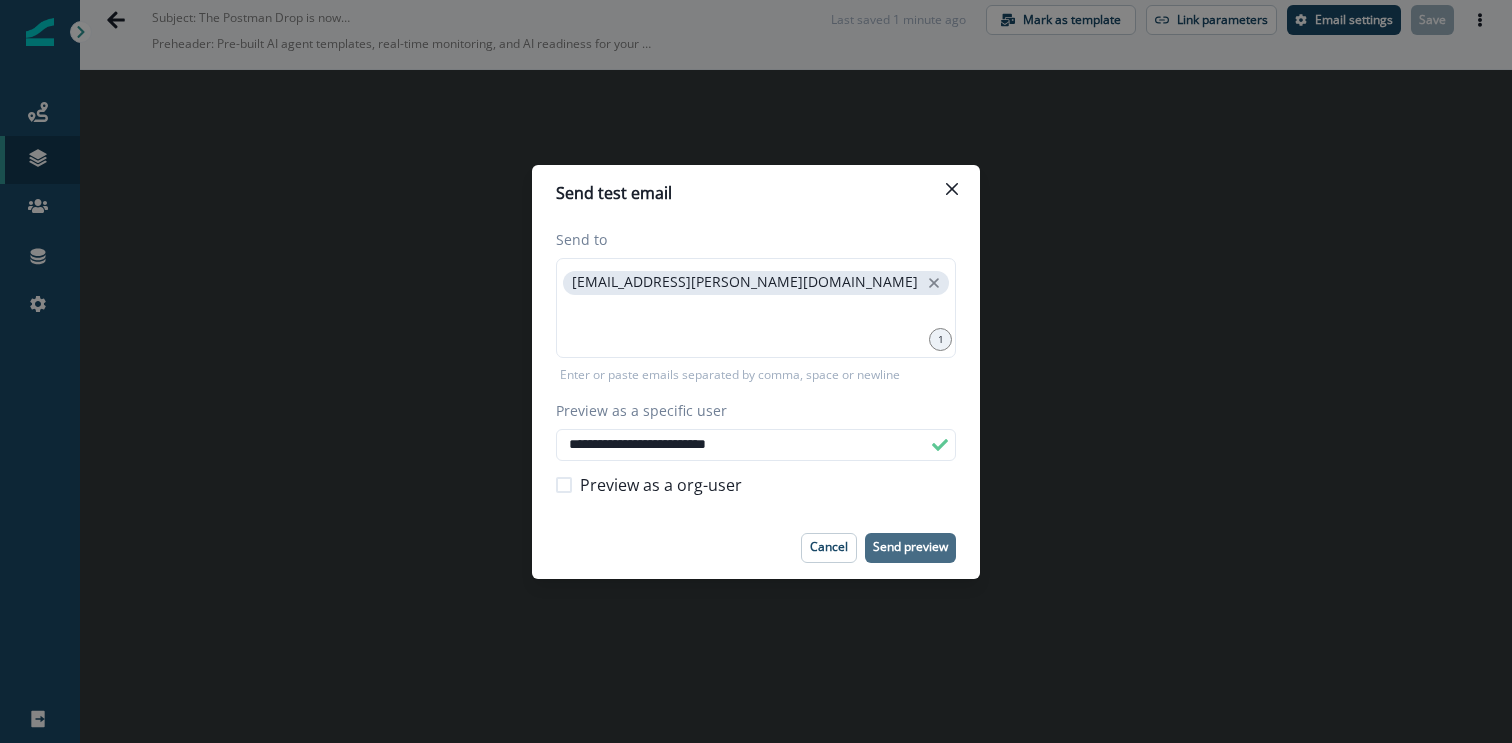 click on "Send preview" at bounding box center [910, 547] 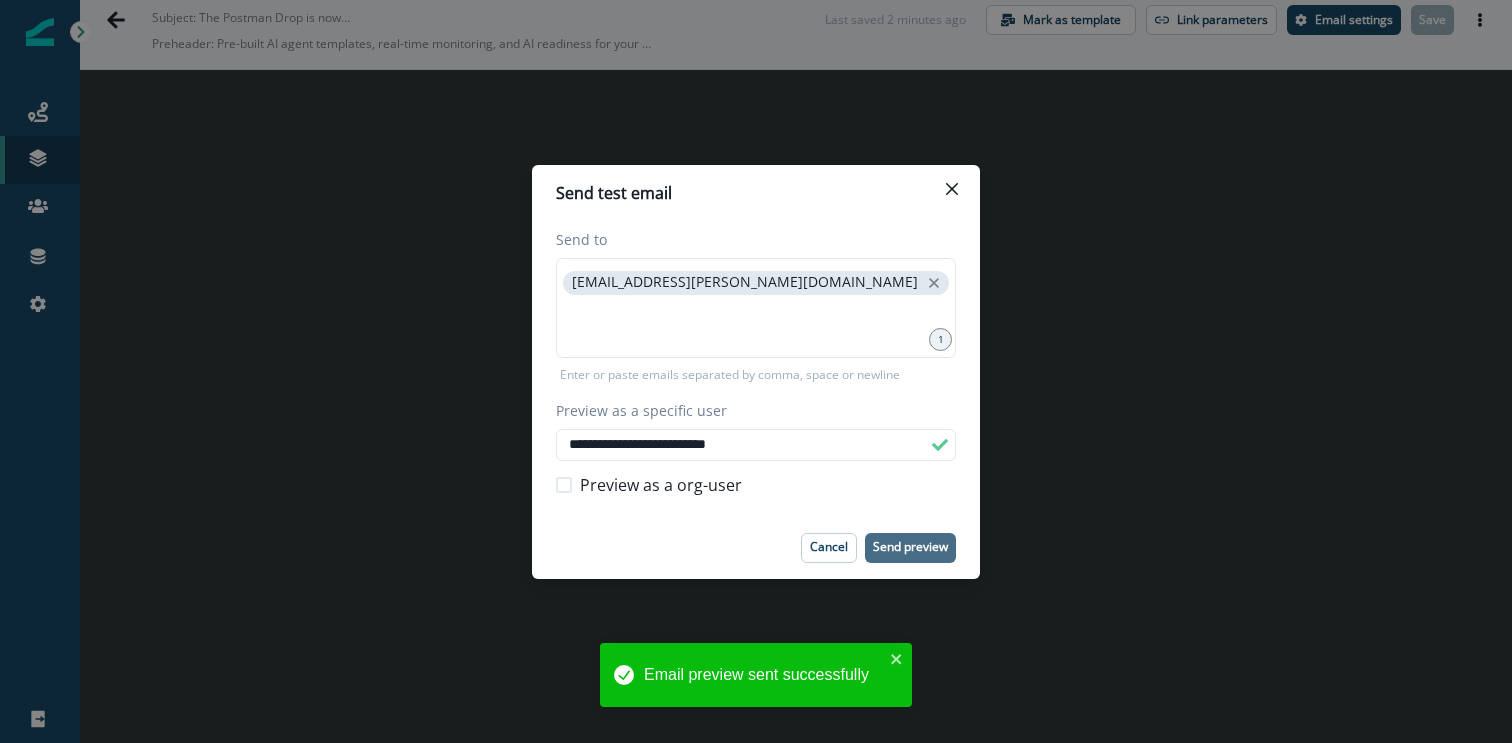 click on "**********" at bounding box center (756, 371) 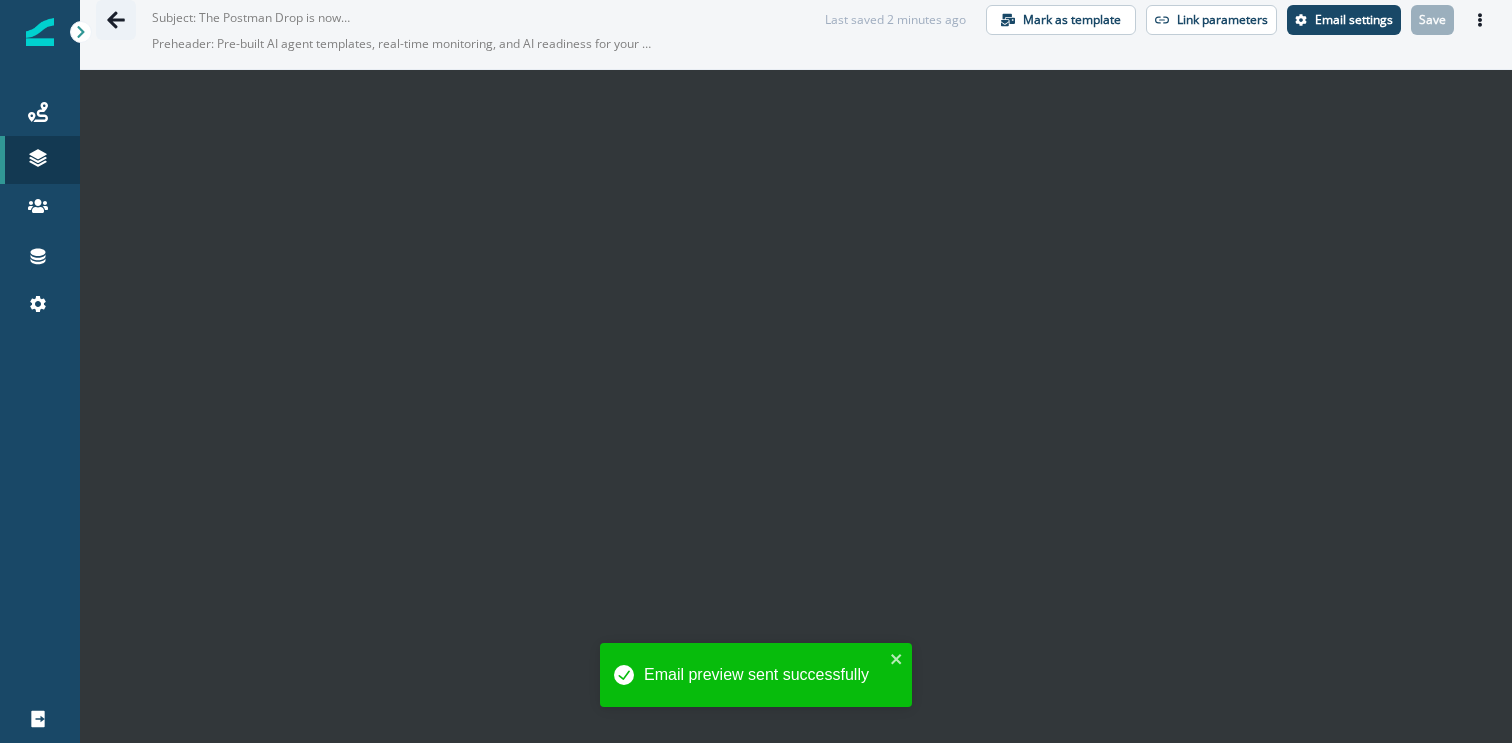 click at bounding box center [116, 20] 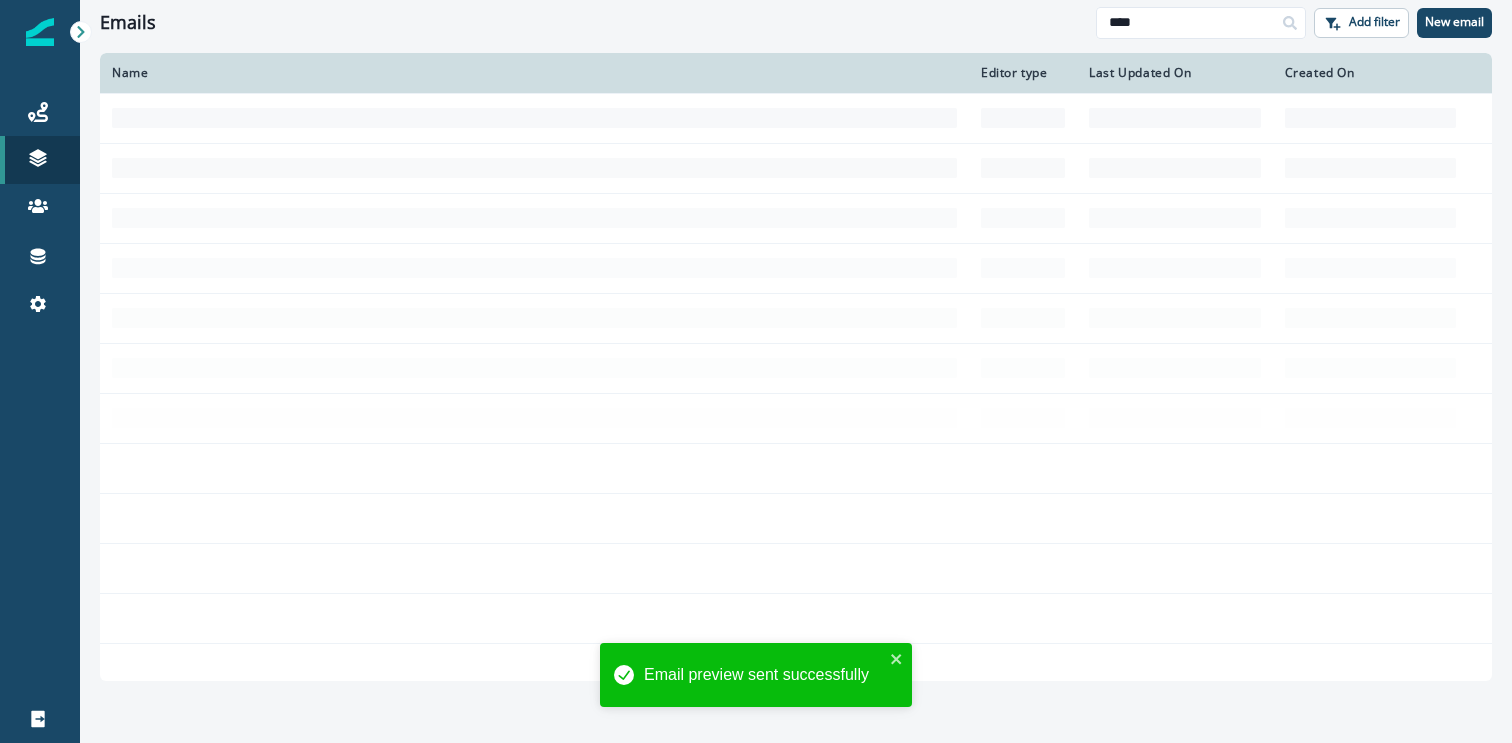 scroll, scrollTop: 0, scrollLeft: 0, axis: both 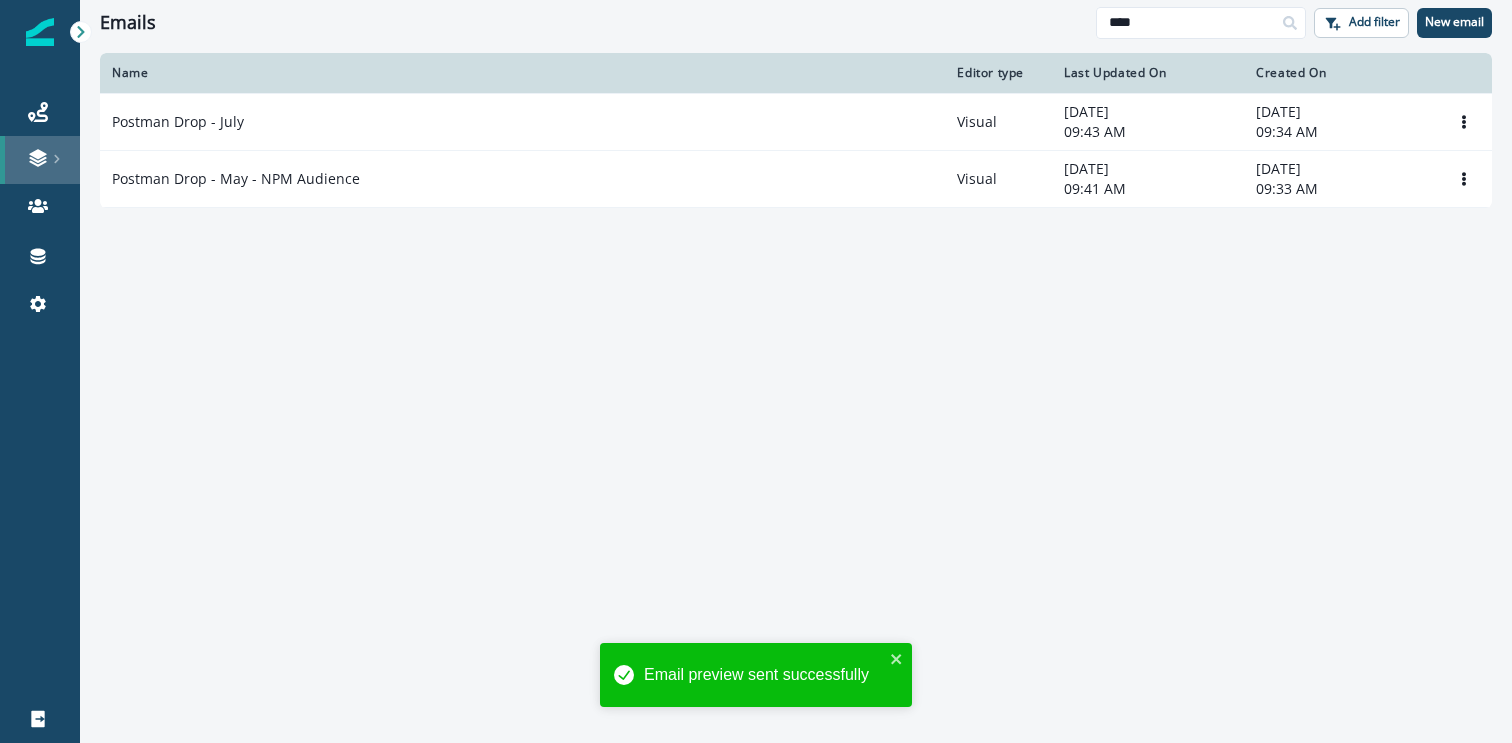 click at bounding box center [40, 158] 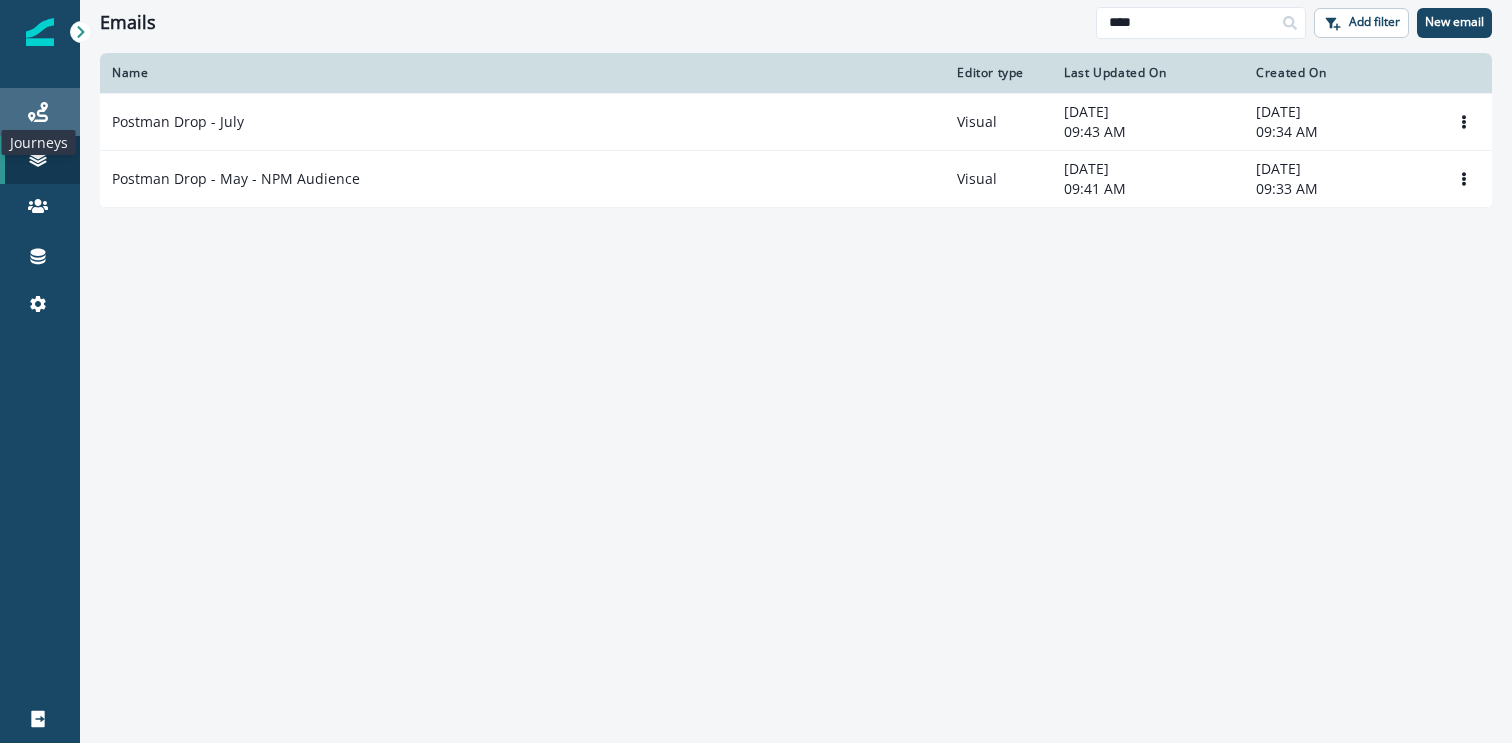 click 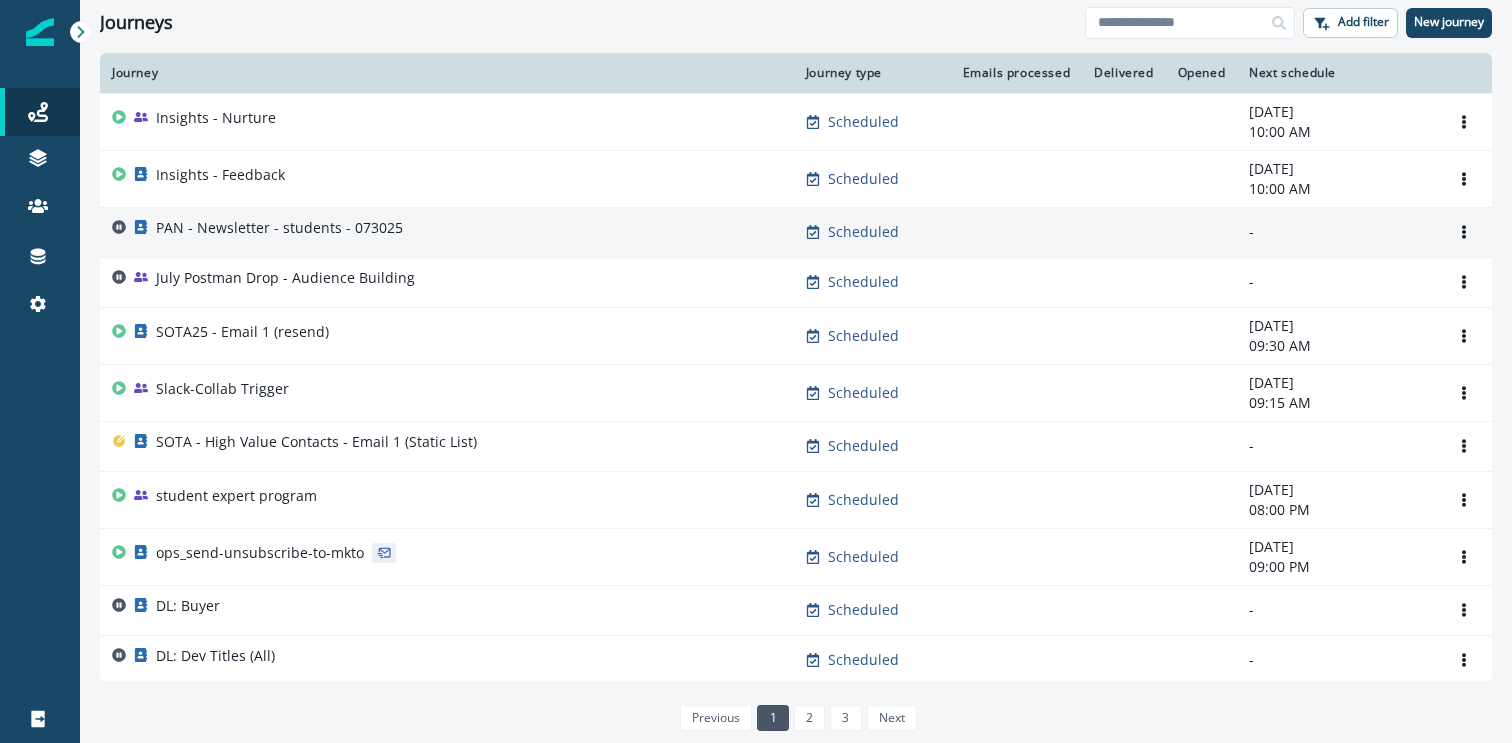 click on "PAN - Newsletter - students - 073025" at bounding box center [279, 228] 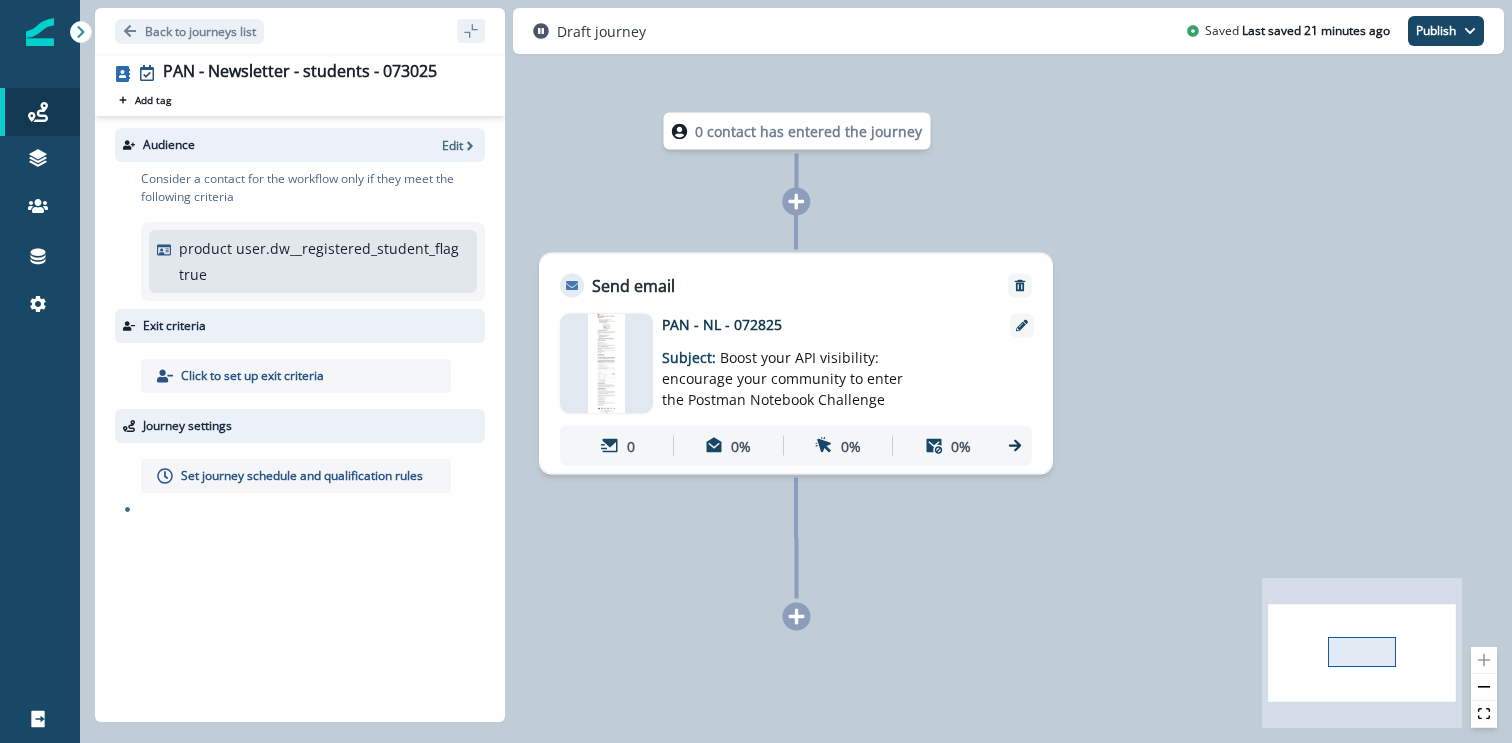 click on "Audience Edit" at bounding box center [300, 145] 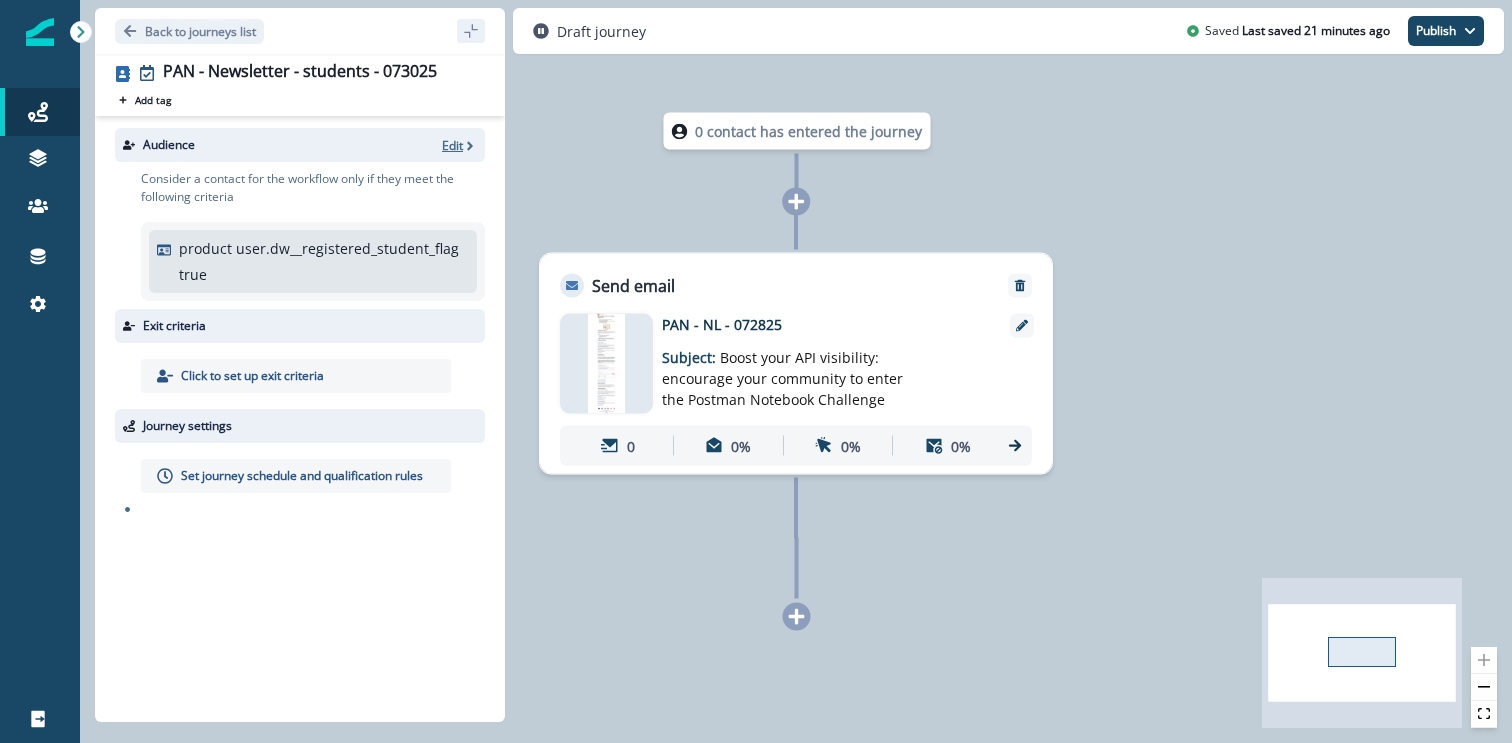 click on "Edit" at bounding box center (452, 145) 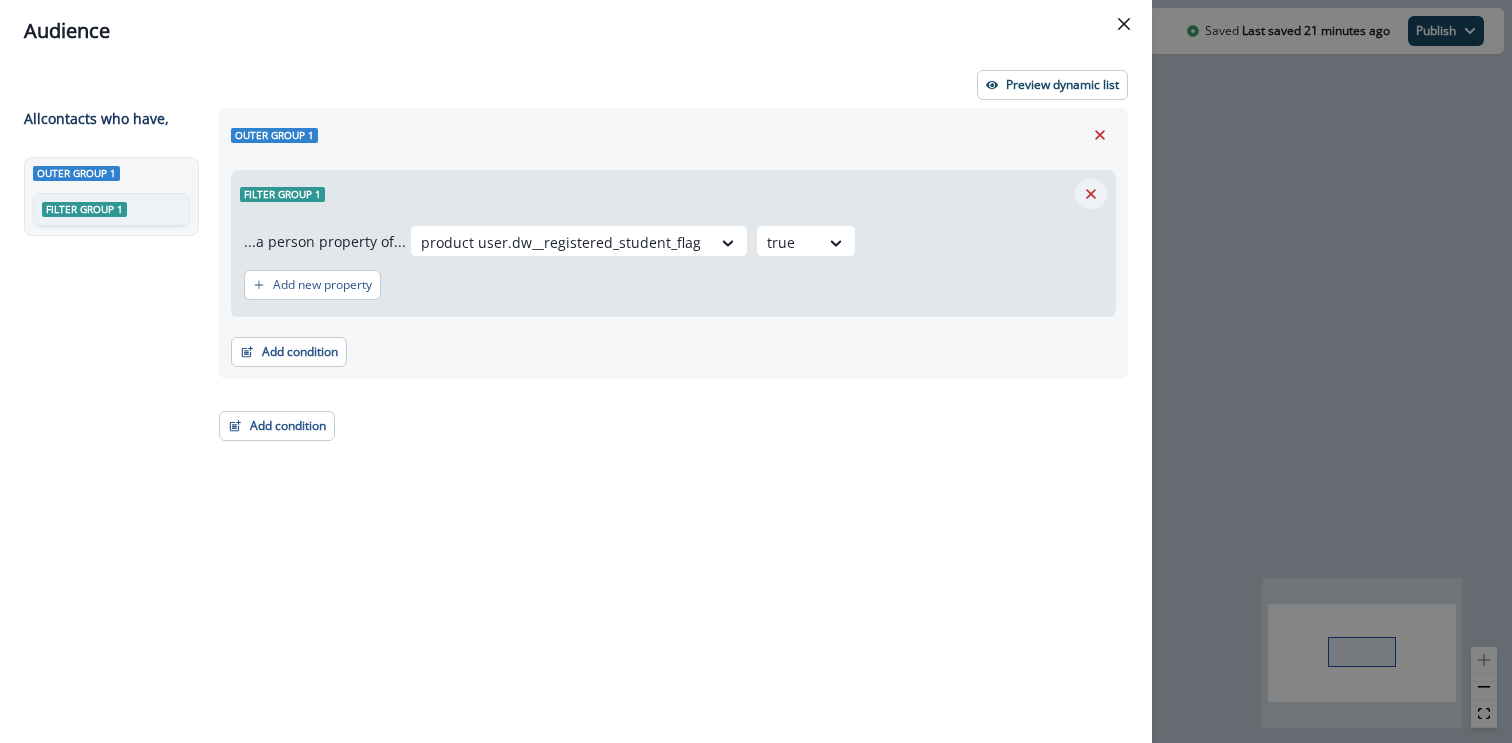 click at bounding box center (1091, 194) 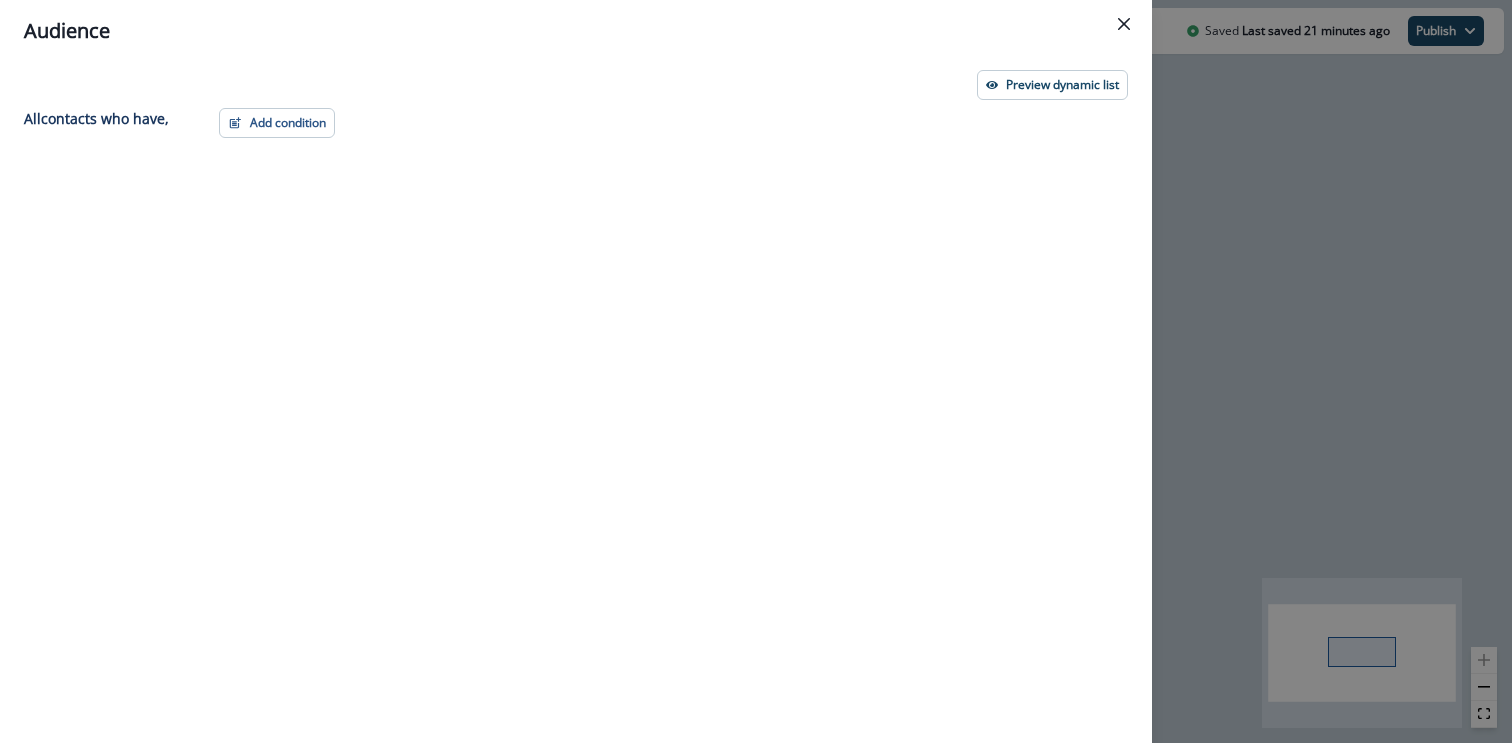 click on "Add condition Contact properties A person property Performed a product event Performed a marketing activity Performed a web activity List membership Salesforce campaign membership Grouped properties Account members" at bounding box center (667, 389) 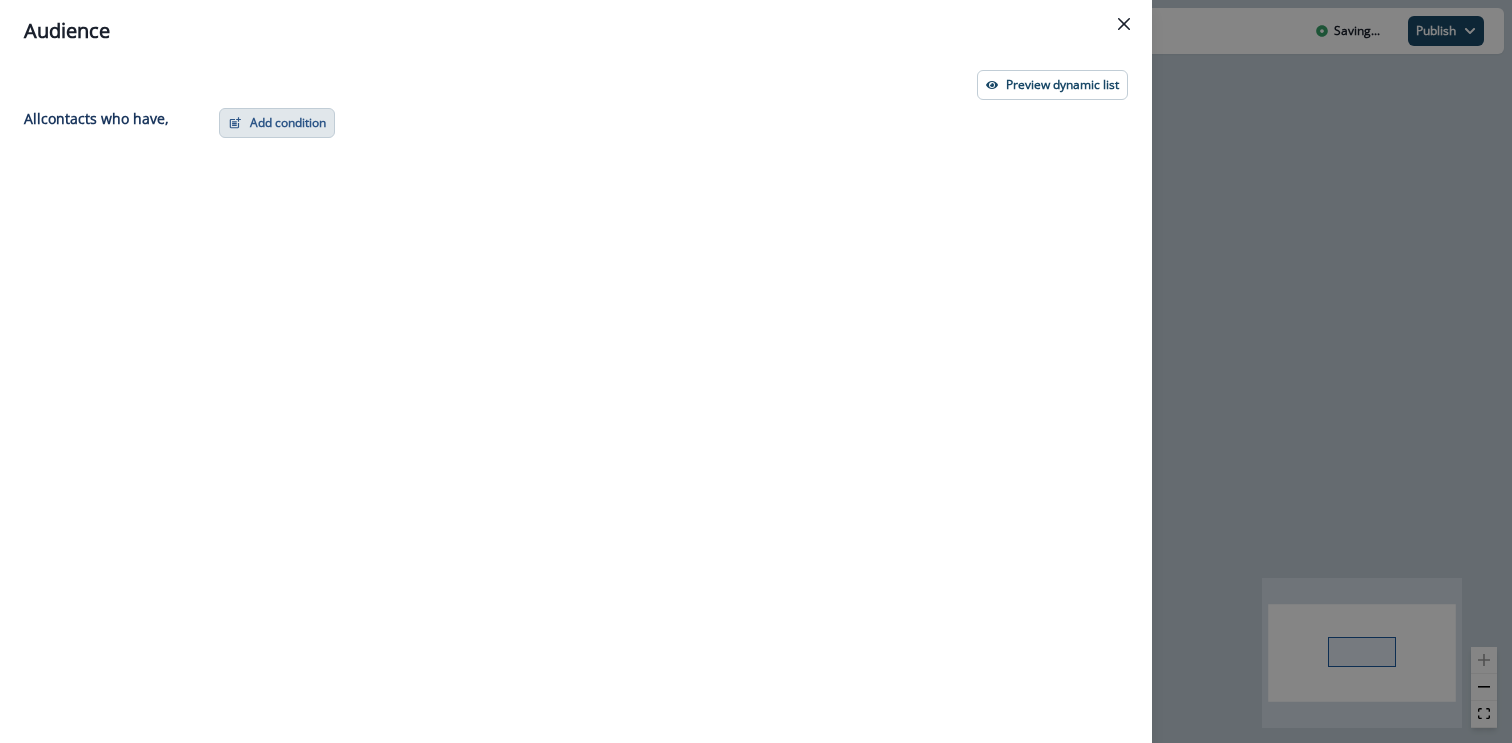 click on "Add condition" at bounding box center (277, 123) 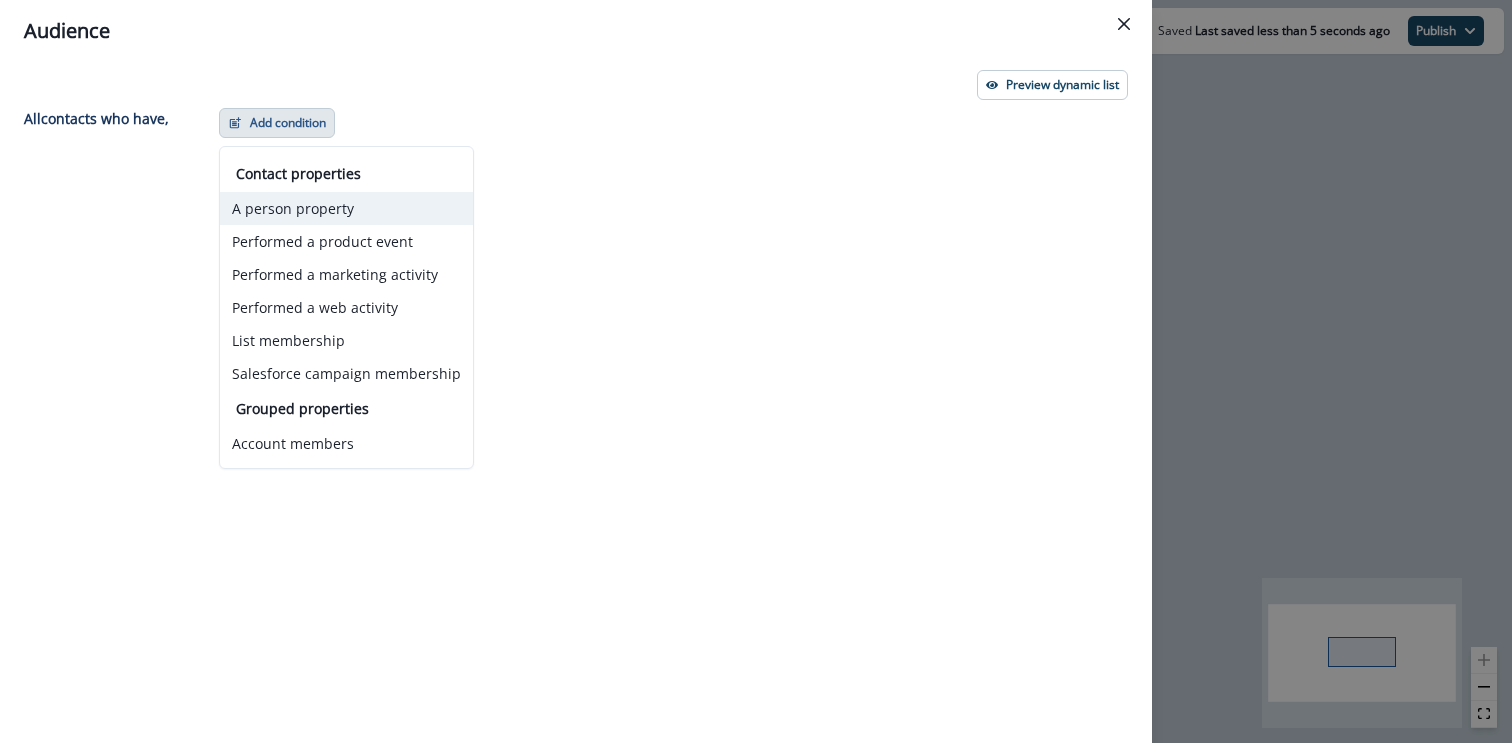 click on "A person property" at bounding box center [346, 208] 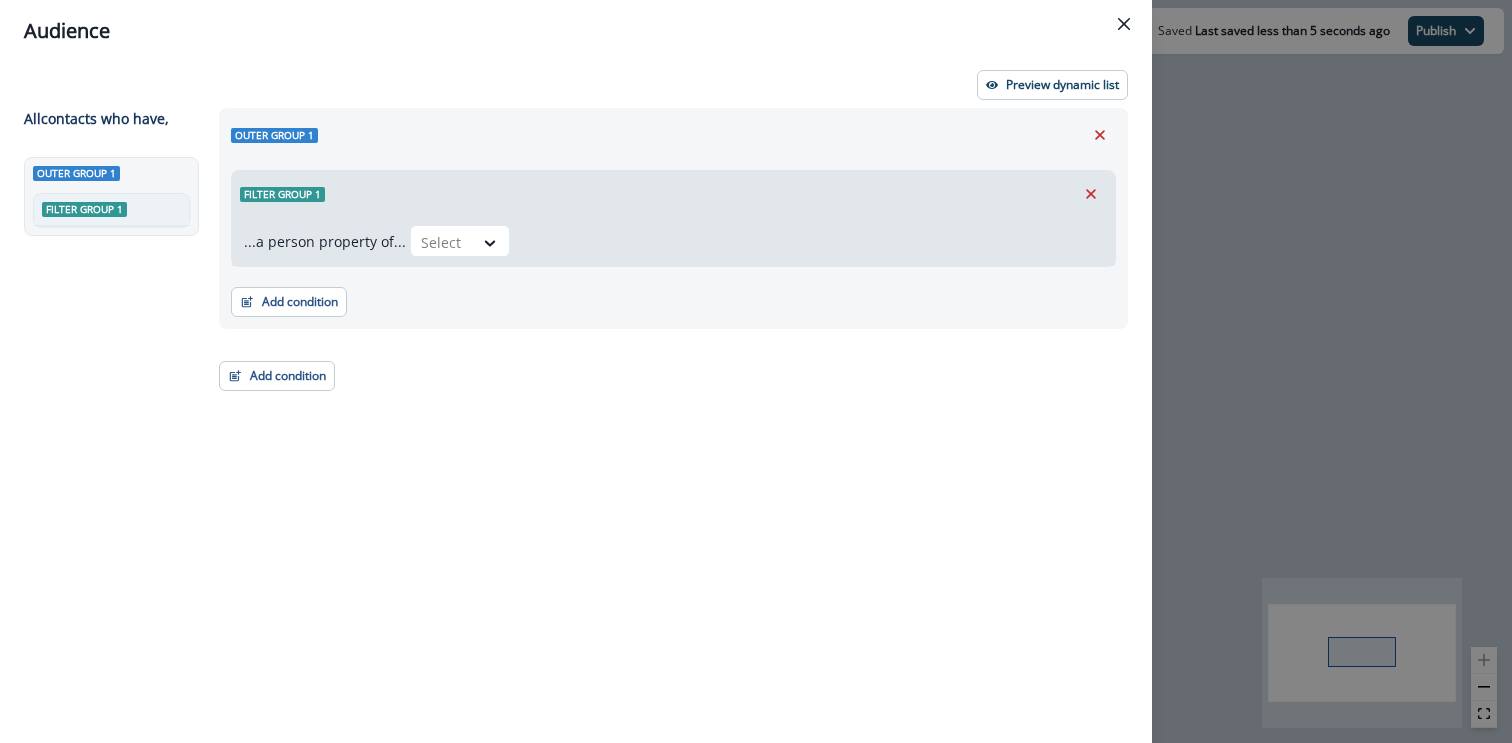 type 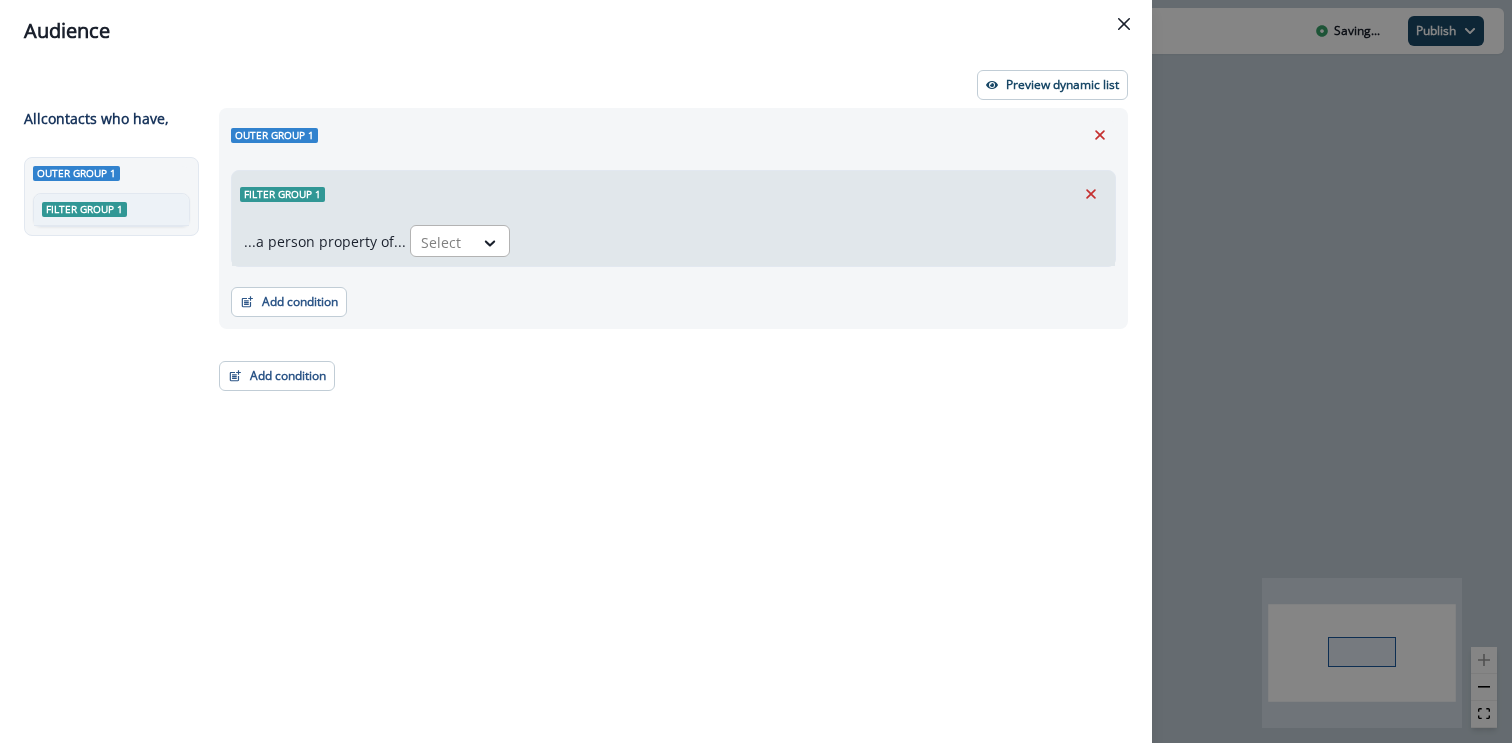 click at bounding box center [442, 242] 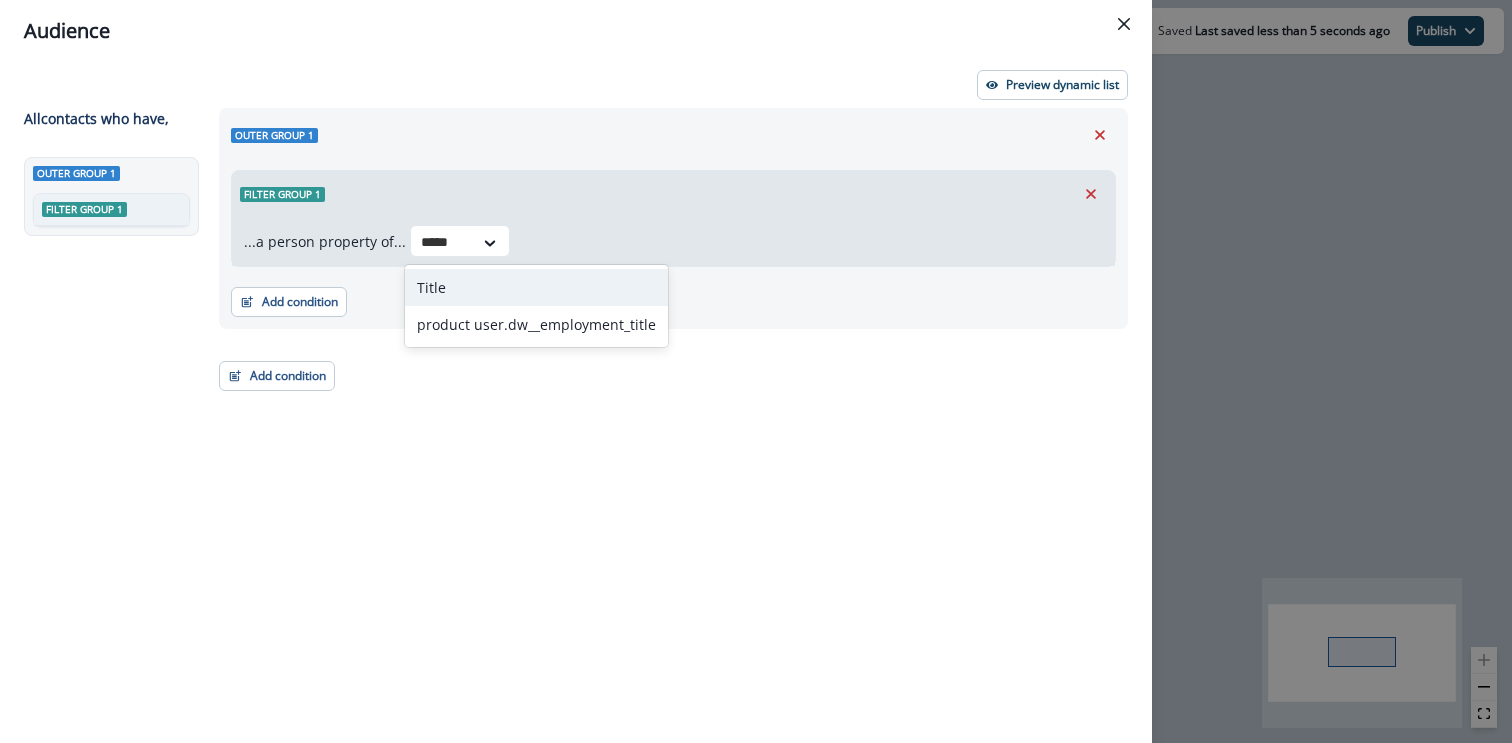 type on "*****" 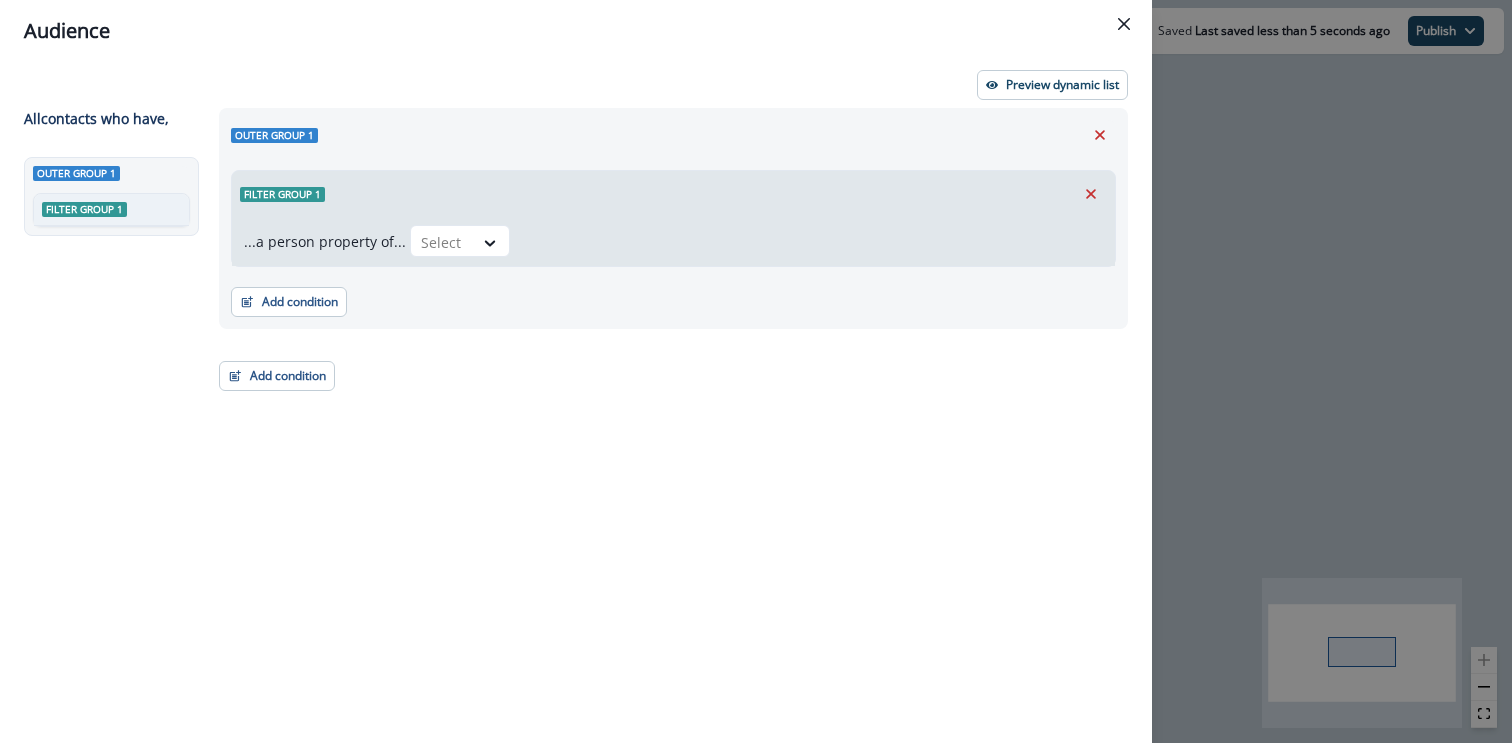 click on "...a person property of... Select" at bounding box center (673, 241) 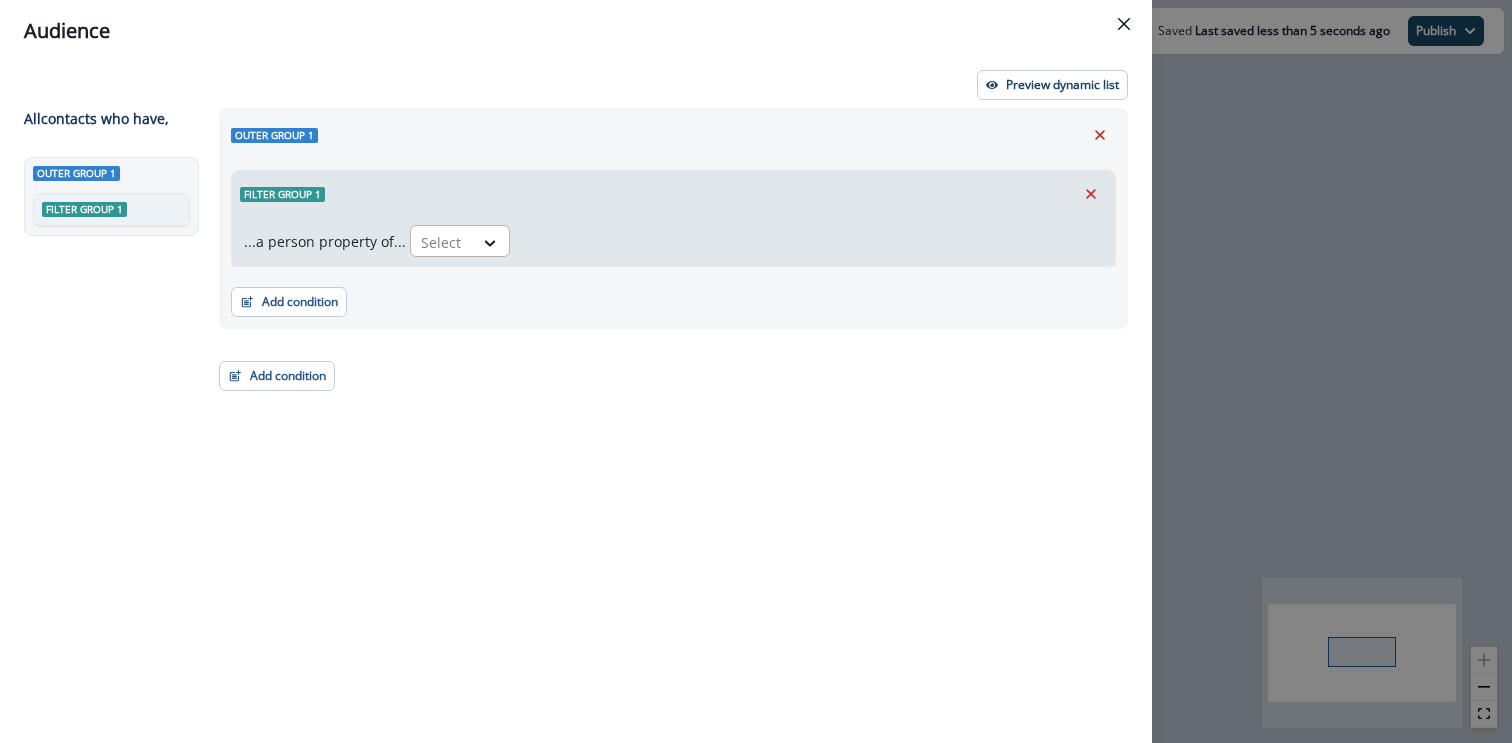 click on "Select" at bounding box center [442, 242] 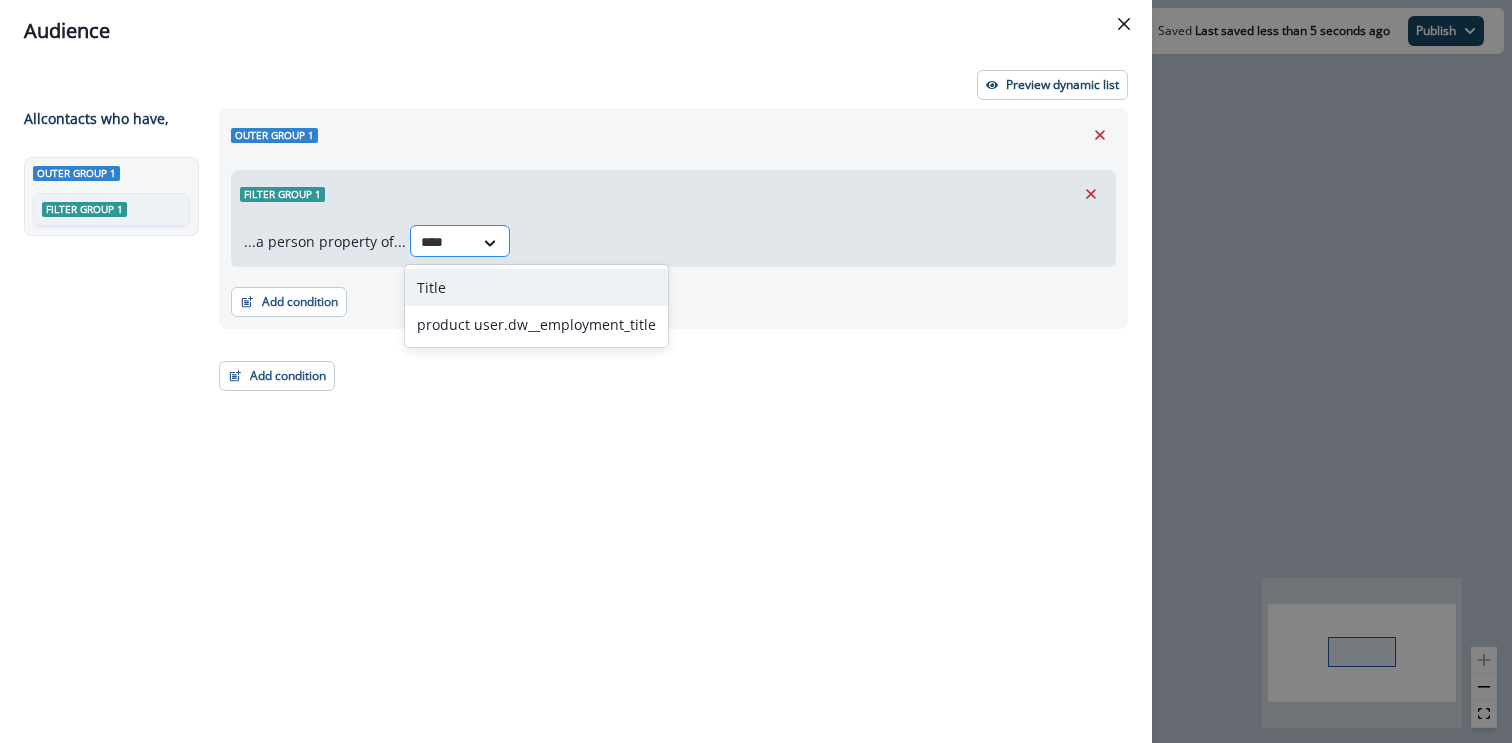 type on "*****" 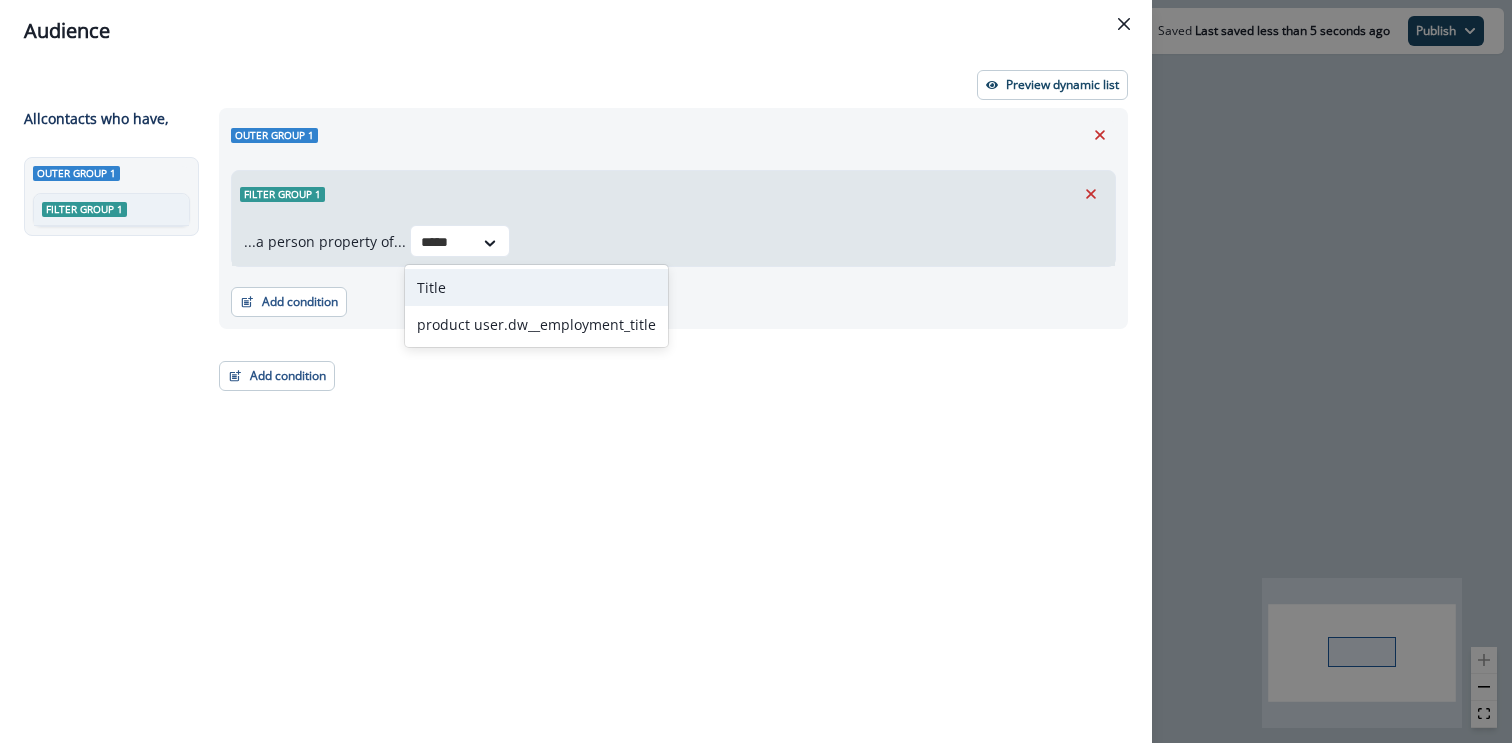 click on "Title" at bounding box center (536, 287) 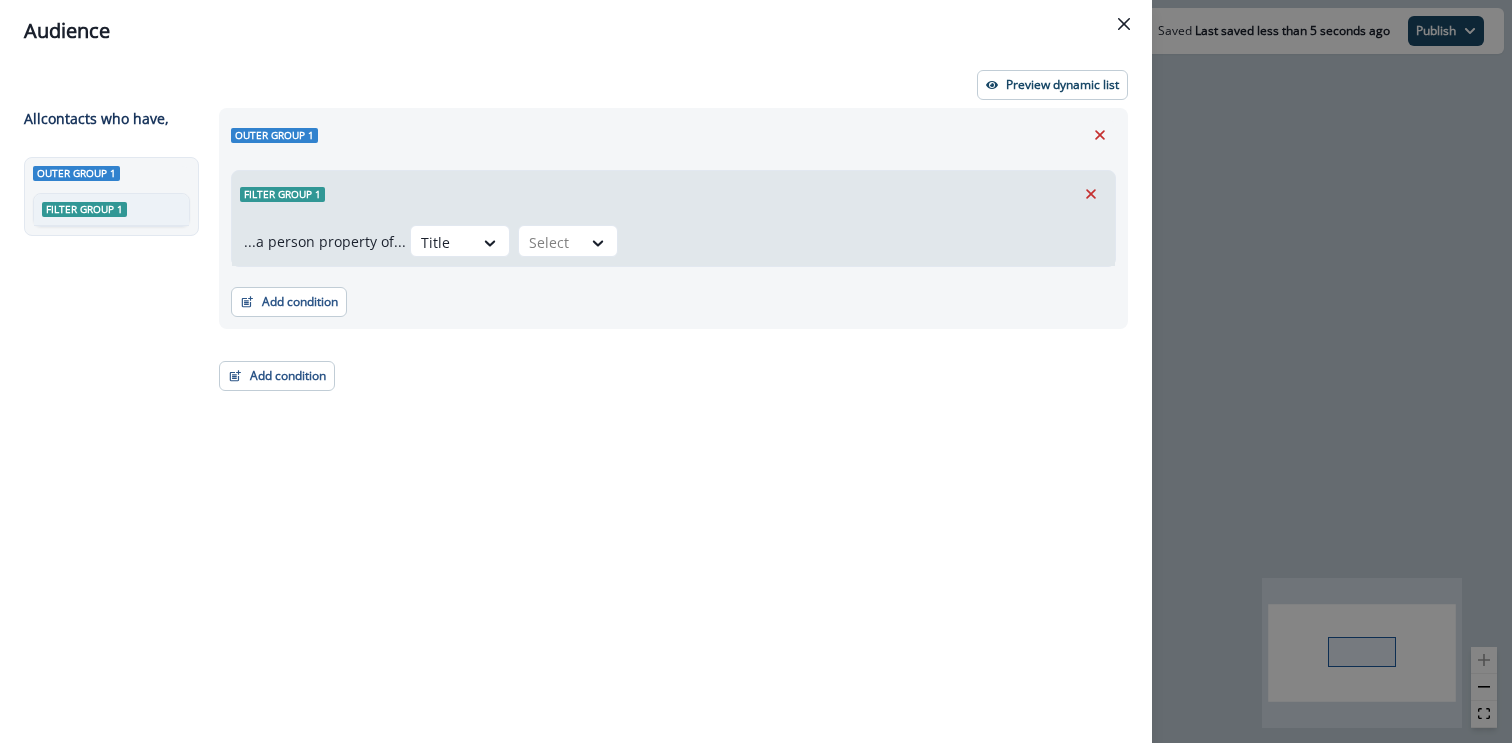 click on "...a person property of... Title Select" at bounding box center (673, 241) 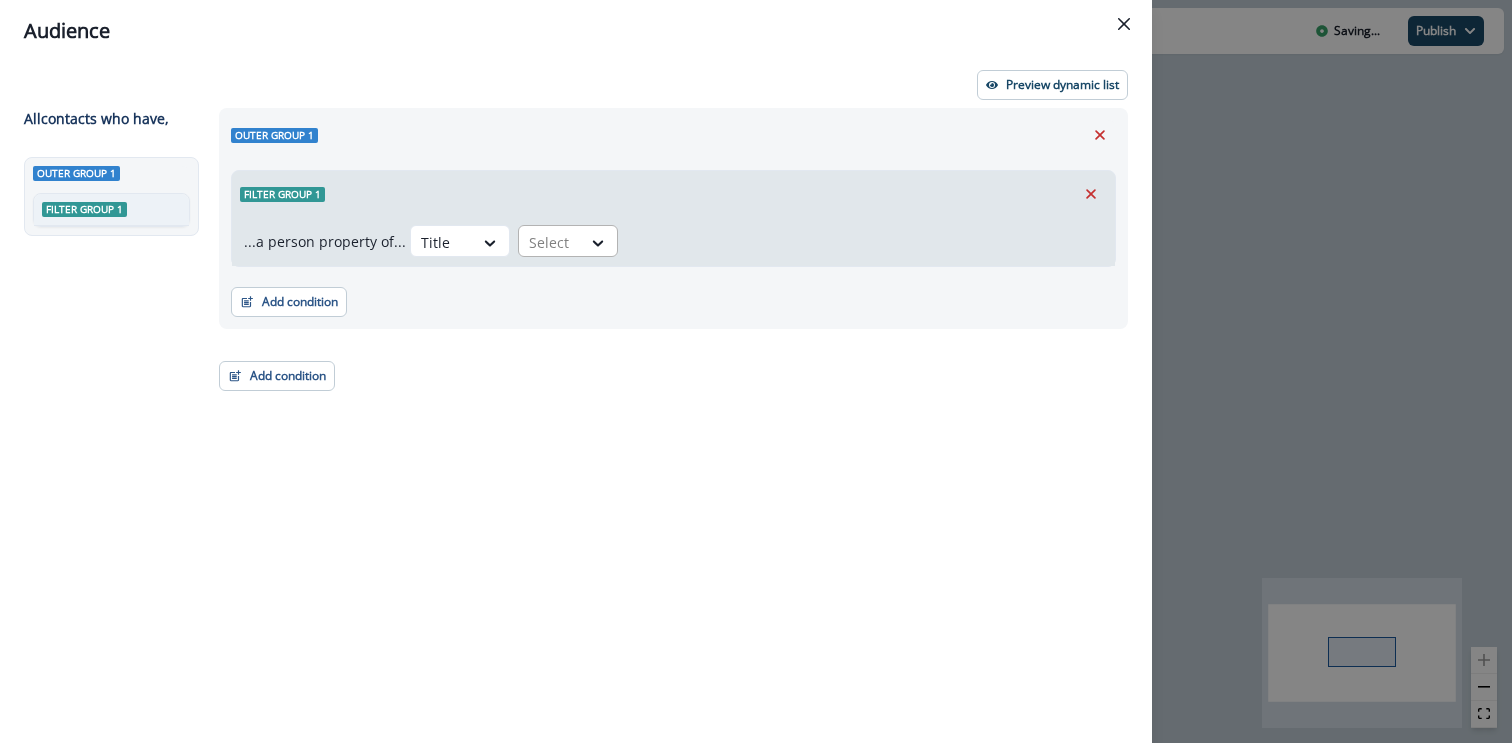 click at bounding box center (442, 242) 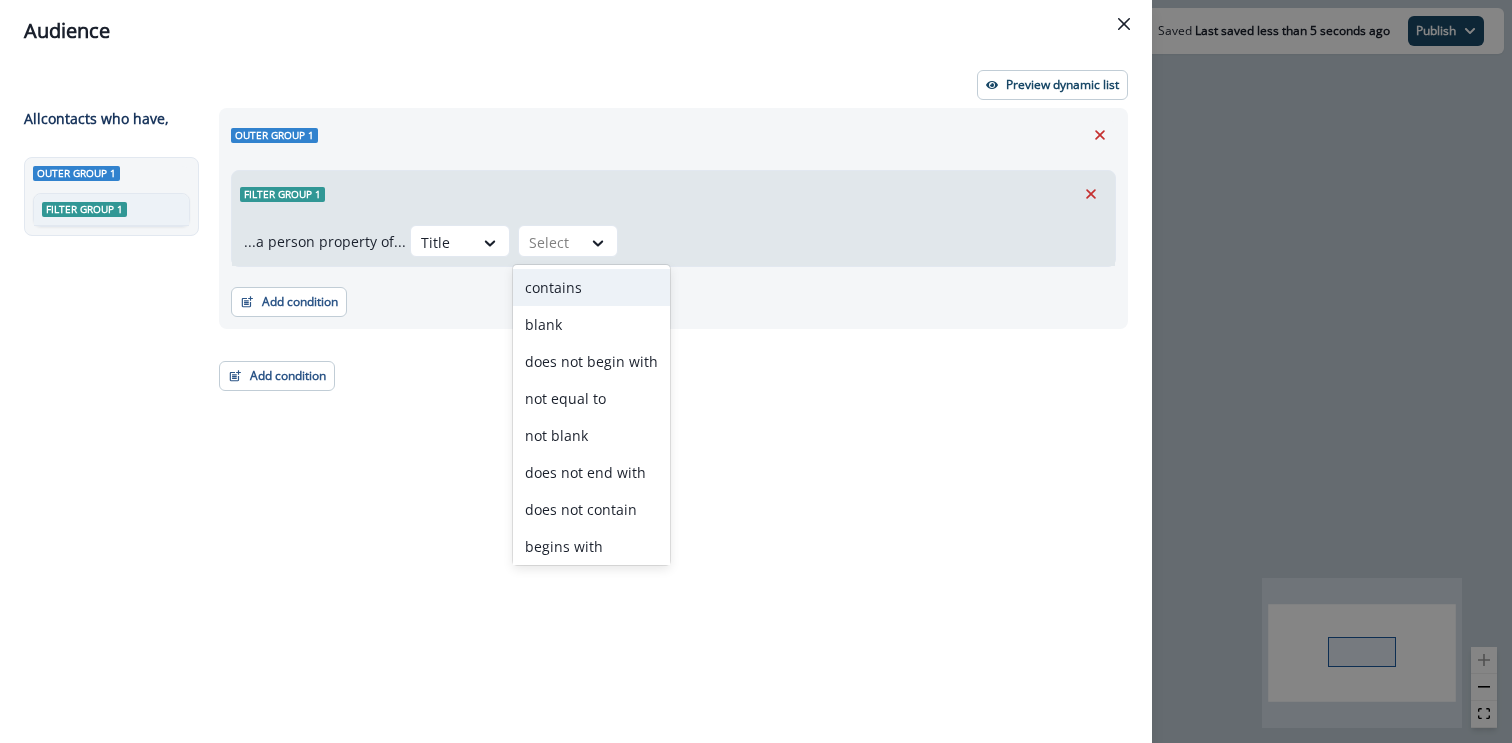 click on "contains" at bounding box center (591, 287) 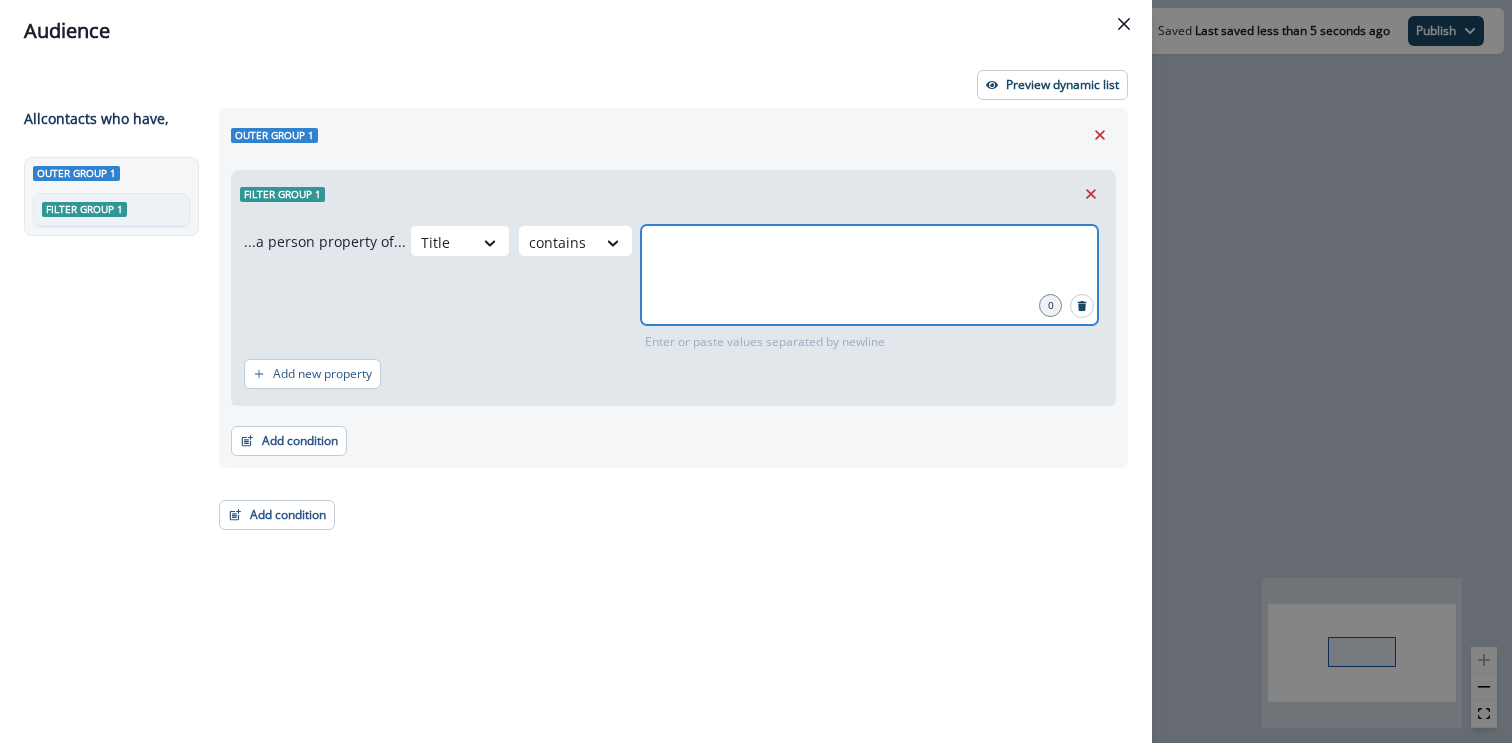 click at bounding box center [869, 250] 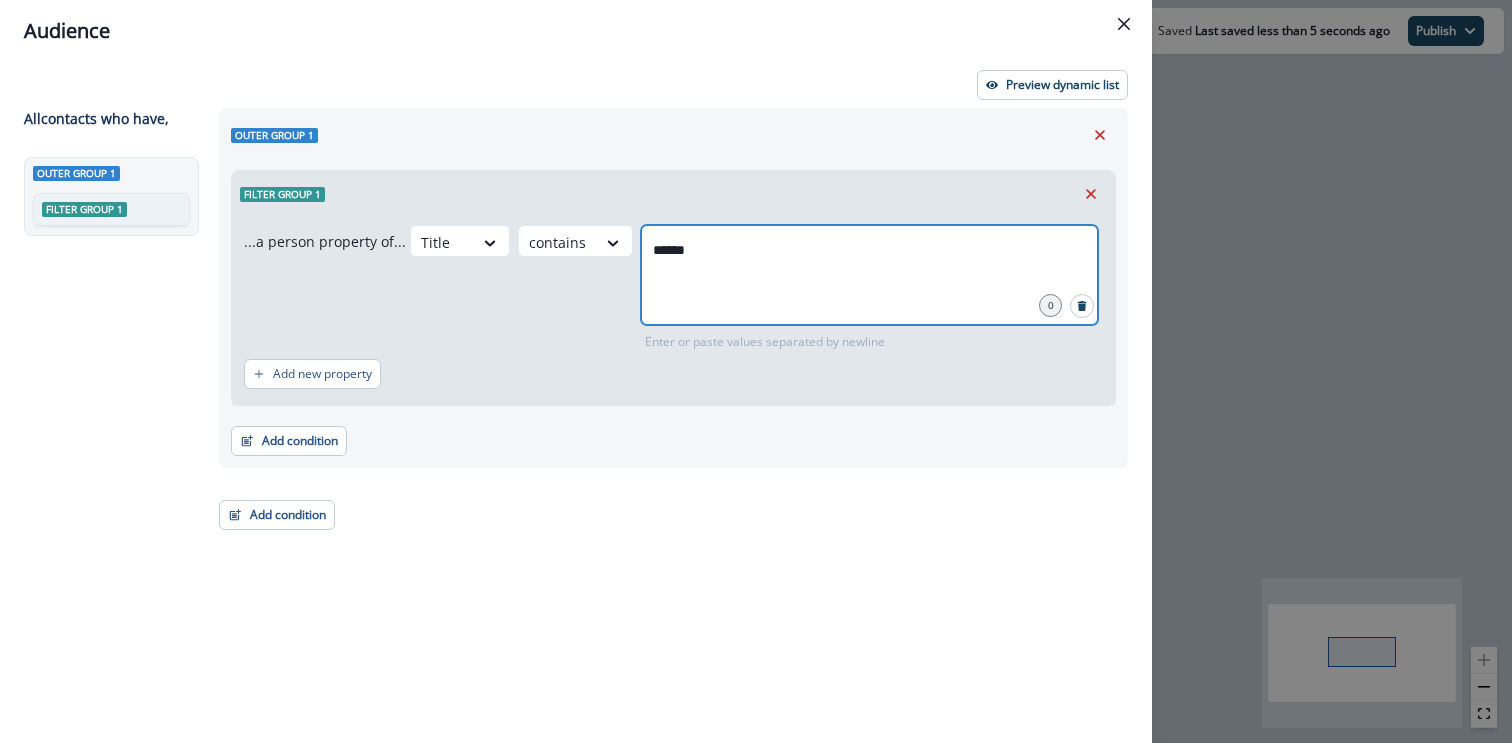 type on "*******" 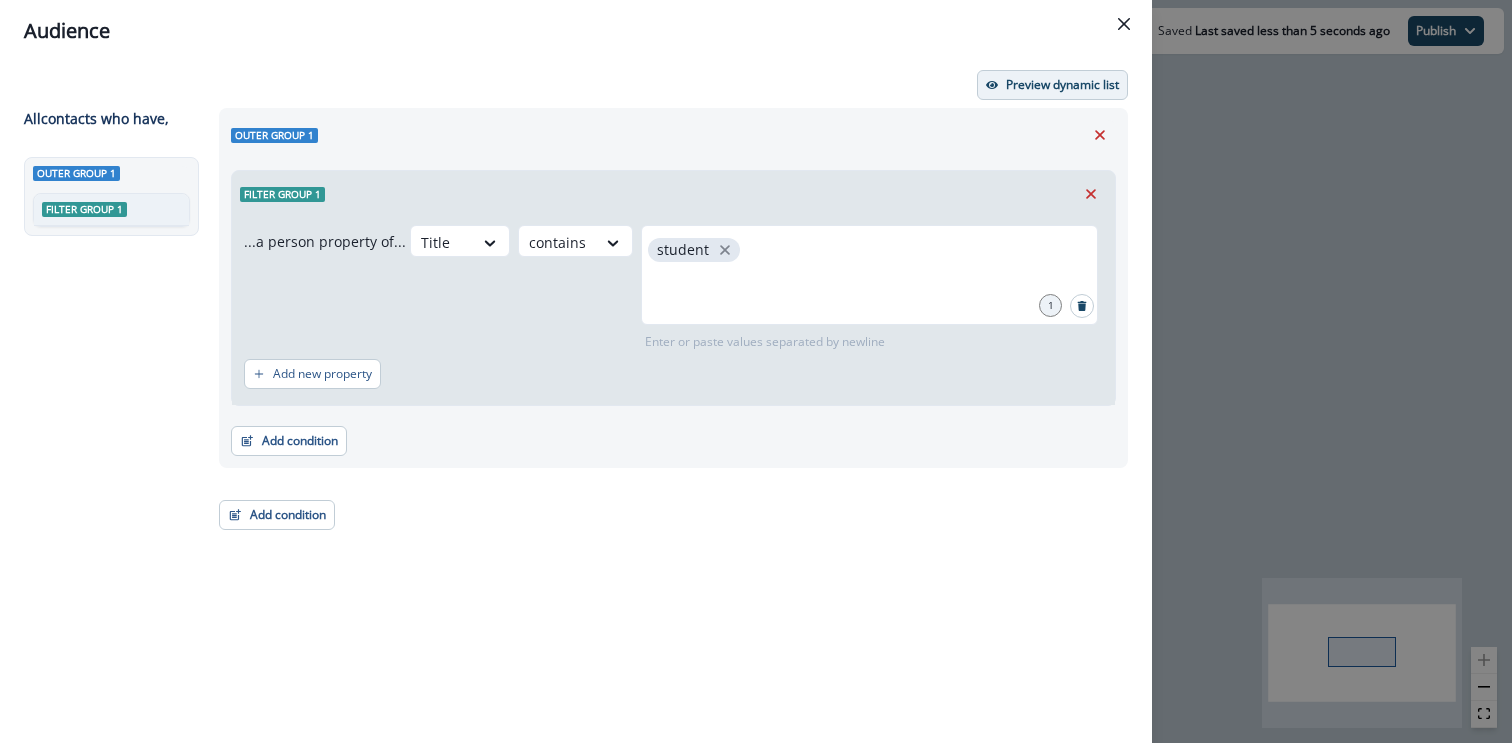 click on "Preview dynamic list" at bounding box center (1062, 85) 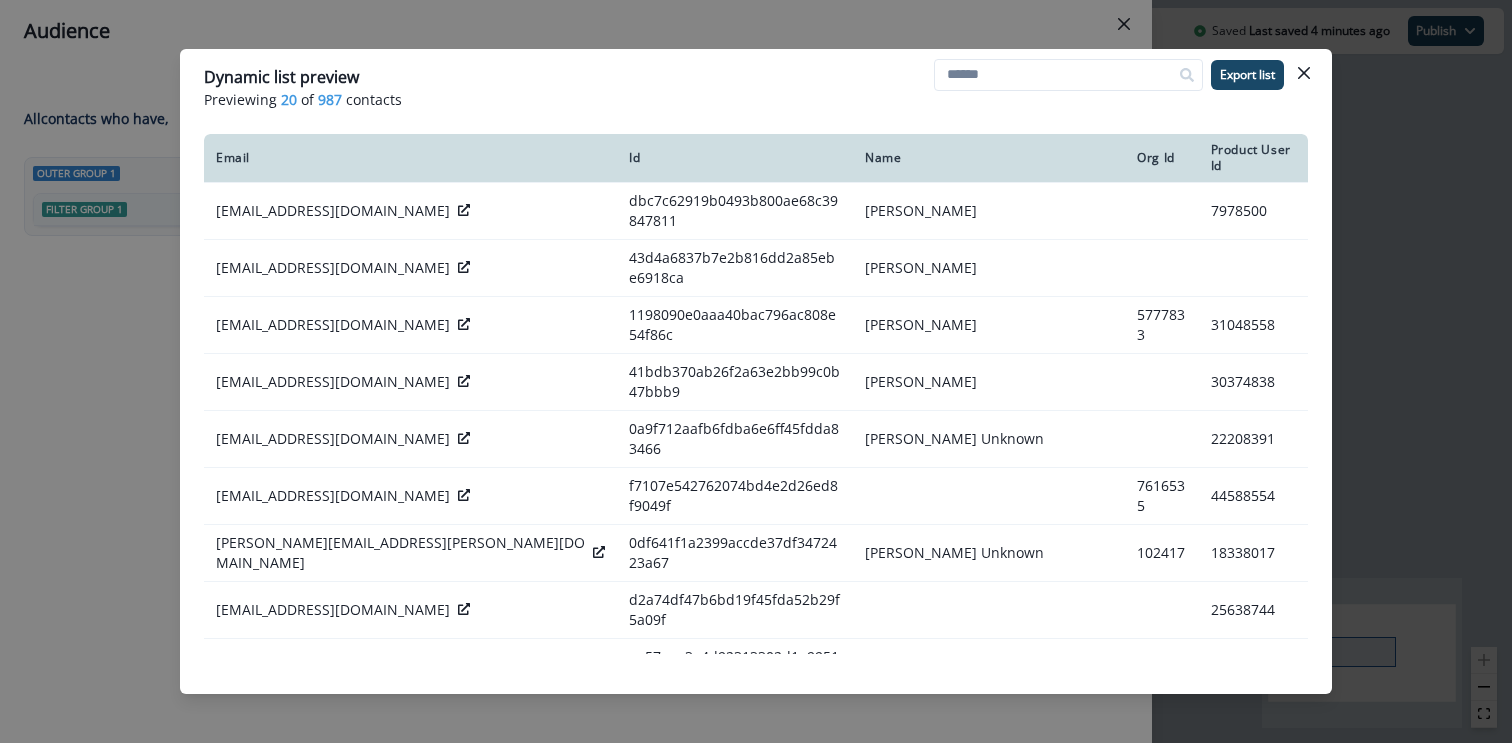 click on "Dynamic list preview Previewing 20 of 987 contacts Export list Email Id Name Org Id Product User Id gillenc@uoregon.edu dbc7c62919b0493b800ae68c39847811 Chris Gillenc 7978500 licenses@pbsc.com 43d4a6837b7e2b816dd2a85ebe6918ca Wilson victoria jodonnell@kippneworleans.org 1198090e0aaa40bac796ac808e54f86c James O'Donnell 5777833 31048558 hunakuntibhagesh@gmail.com 41bdb370ab26f2a63e2bb99c0b47bbb9 Bhagesh Hunakunti 30374838 syadav@eagle.org 0a9f712aafb6fdba6e6ff45fdda83466 Sonal Unknown 22208391 sarbojitbiswas744@gmail.com f7107e542762074bd4e2d26ed8f9049f 7616535 44588554 felix.piasta@check24.de 0df641f1a2399accde37df3472423a67 Felix Unknown 102417 18338017 akshayysharma15@gmail.com d2a74df47b6bd19f45fda52b29f5a09f 25638744 elio.demollari@heyjobs.de ea57aaa3e4d92313302d1e995164f825 Elio Demollari 19150203 susan.tersigni@finastra.com 460498453ac3d4ceb68924f6d257115a Susan Tersigni lucas.carvajal@scalable.capital 83914711e1d8f2d870ef09878c5177b5 Lucas Carvajal 4451 20784708 abhinav.m@skit.ai Abhinav M 124480 74244" at bounding box center [756, 371] 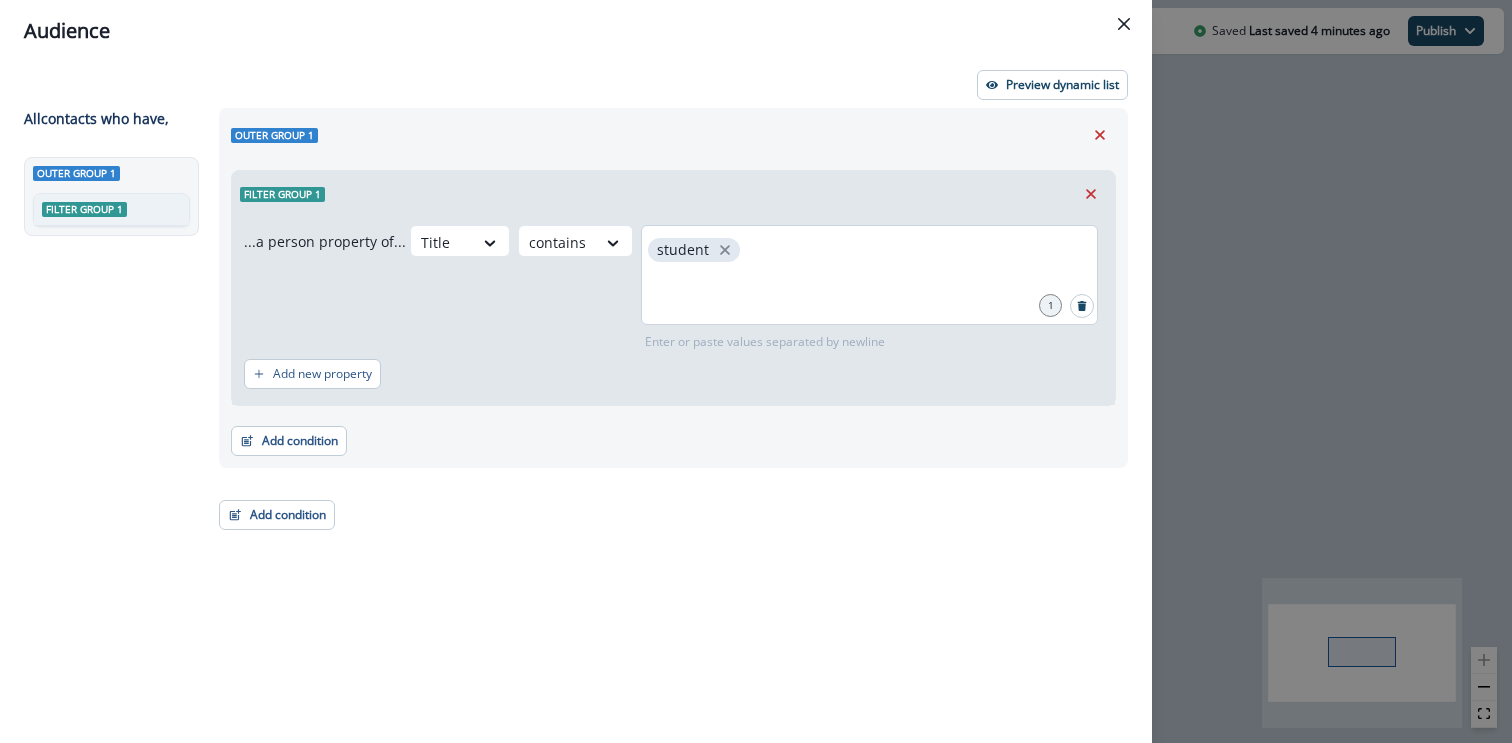click on "student" at bounding box center (869, 275) 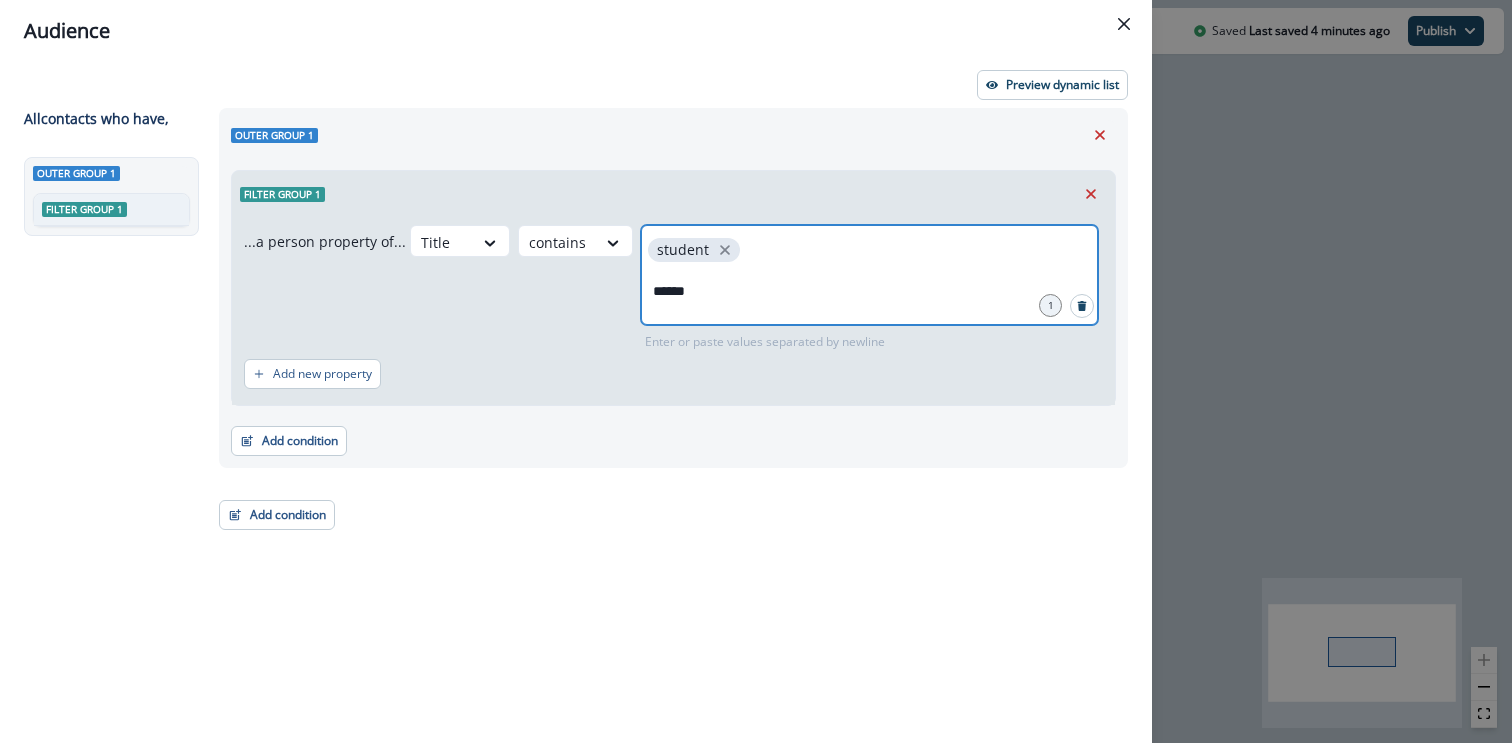 type on "*******" 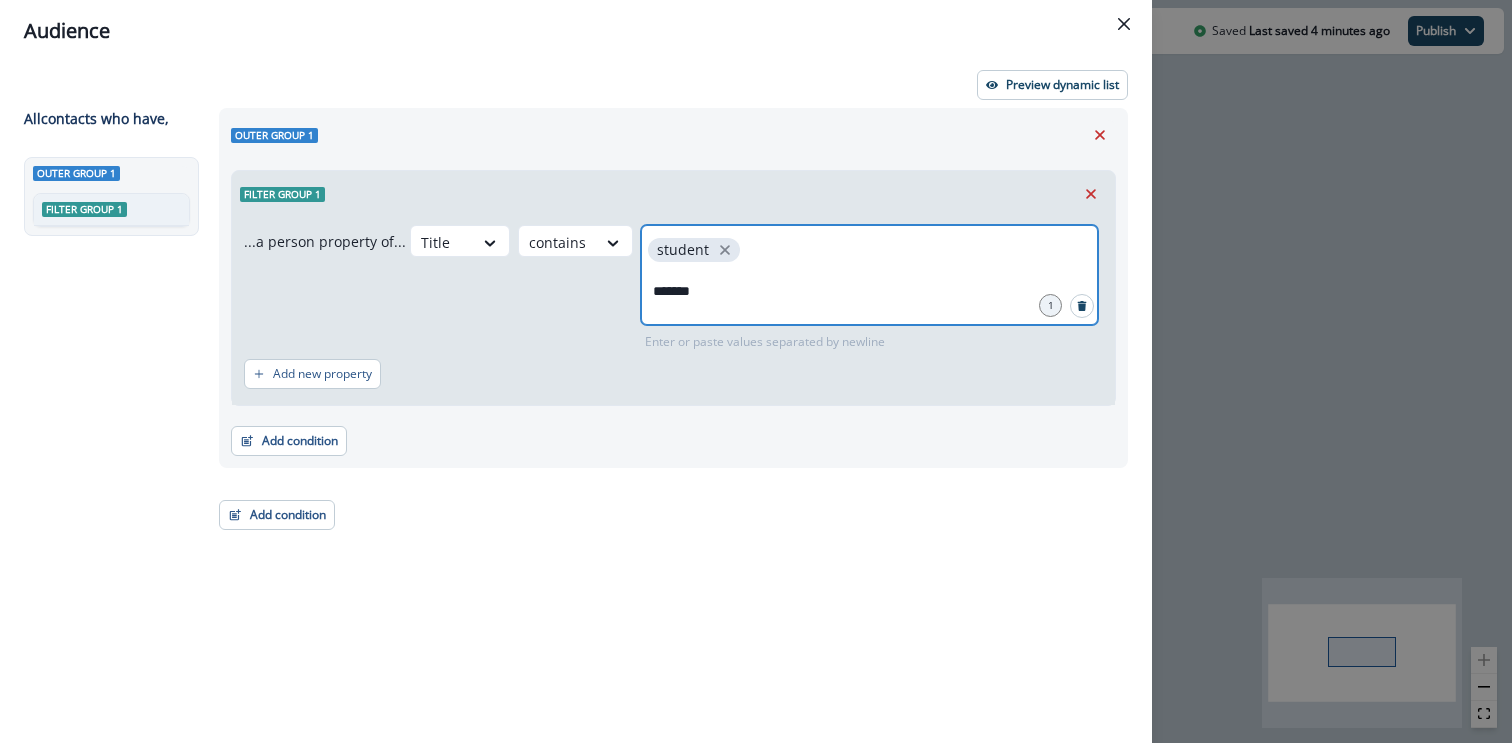 type 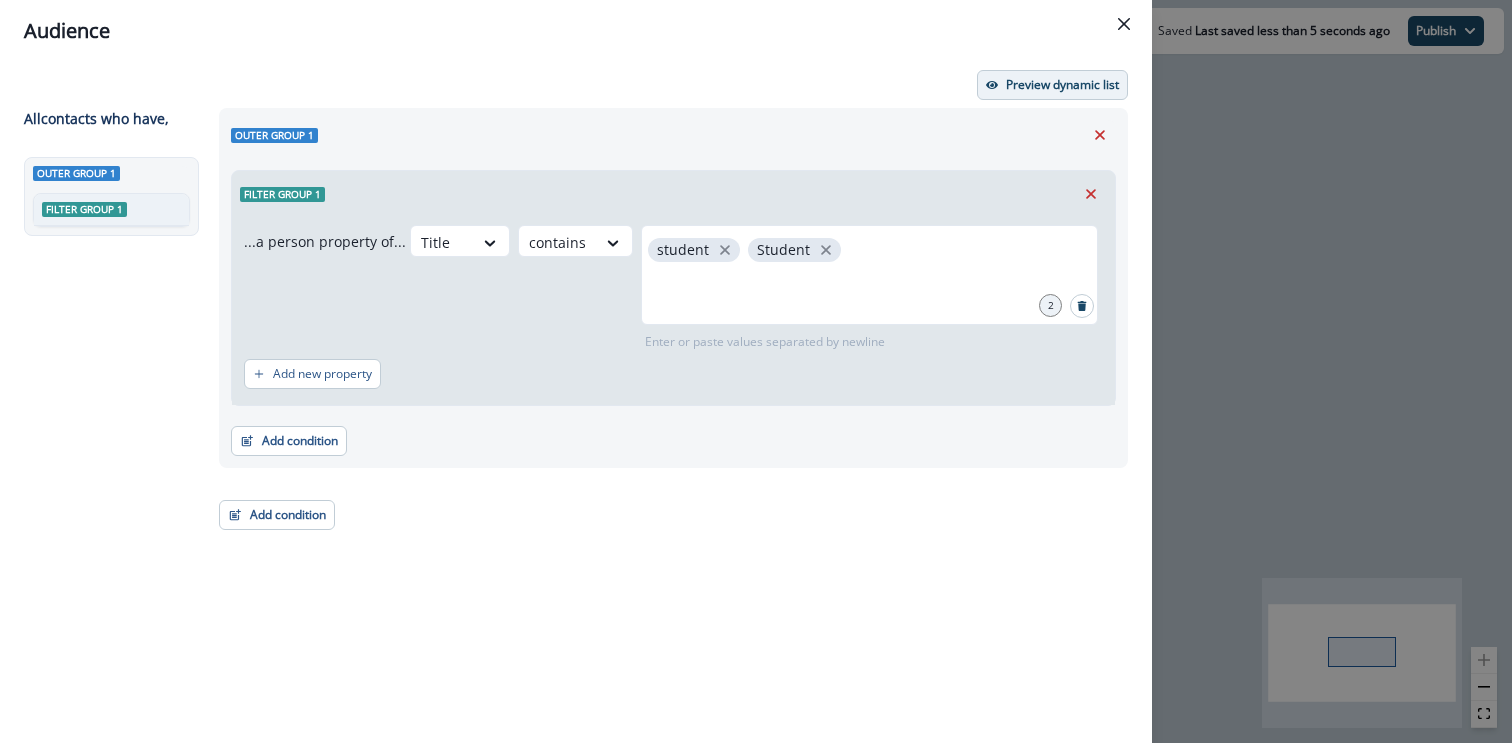 click on "Preview dynamic list" at bounding box center (1062, 85) 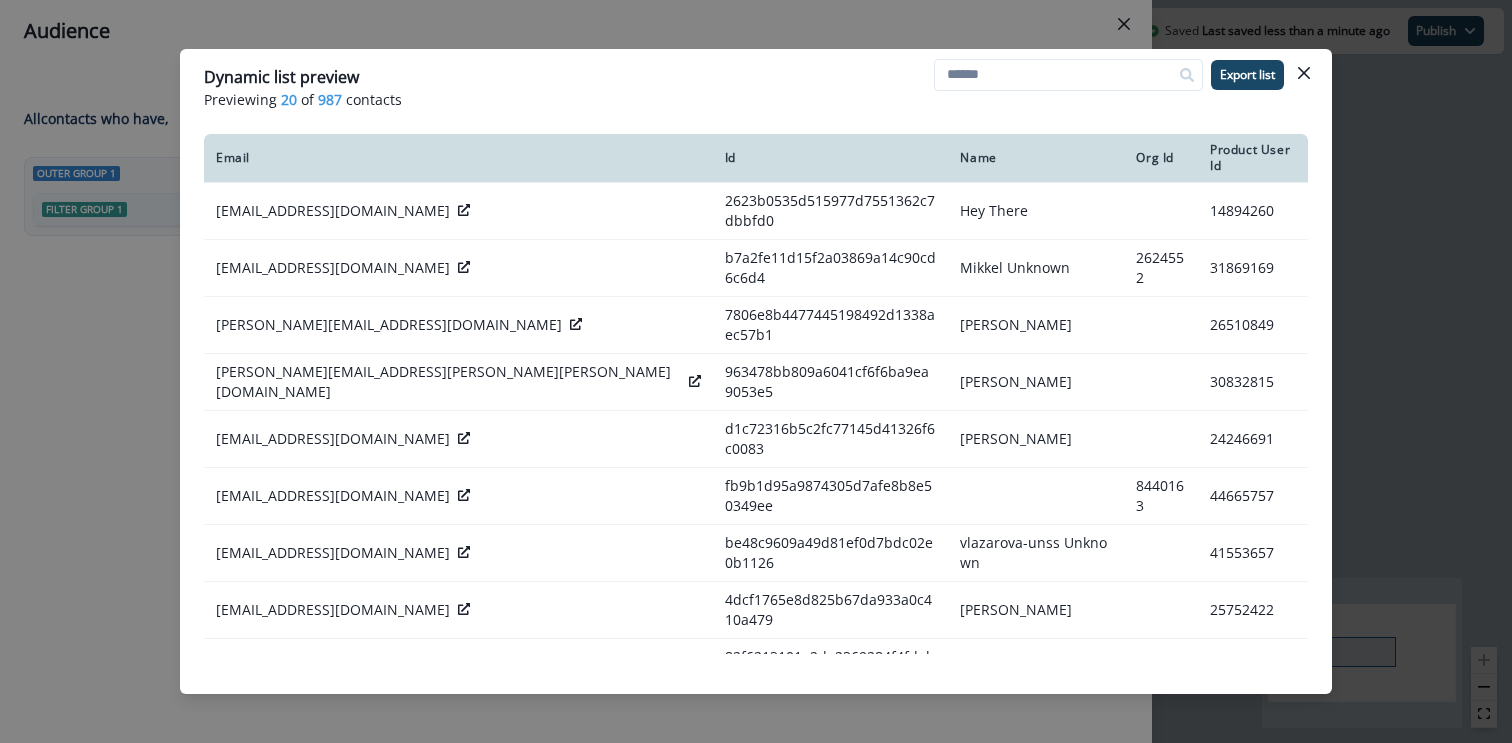 click on "Dynamic list preview Previewing 20 of 987 contacts Export list Email Id Name Org Id Product User Id lijiahui@google.com 2623b0535d515977d7551362c7dbbfd0 Hey There 14894260 moe@norlysenergytrading.com b7a2fe11d15f2a03869a14c90cd6c6d4 Mikkel Unknown 2624552 31869169 meghana.kale@allianzgi.com 7806e8b4477445198492d1338aec57b1 Meghana Kale 26510849 sandra.cole@rogers.com 963478bb809a6041cf6f6ba9ea9053e5 Sandra Cole 30832815 lukas@aag.ventures d1c72316b5c2fc77145d41326f6c0083 Lukas Milieška 24246691 noahmckegney@gmail.com fb9b1d95a9874305d7afe8b8e50349ee 8440163 44665757 vlazarova@unwe.bg be48c9609a49d81ef0d7bdc02e0b1126 vlazarova-unss Unknown 41553657 ceh256@cornell.edu 4dcf1765e8d825b67da933a0c410a479 Eric Huang 25752422 peter.johanns@check24.de 82f6213101e2da2369284f4fdeb432a9 Peter Johanns 102417 20908011 tom.schmolzi@nrail.de fd08b7f58e412385cfe8b79952ff4189 Tom Schmolzi 16667664 mohammed.berrhazi@uir.ac.ma ccfa93a45991bd97e9290cd03c707bd1 7552330 44475048 peter.skouboe.rasmussen@sentia.com Peter S Rasmussen" at bounding box center (756, 371) 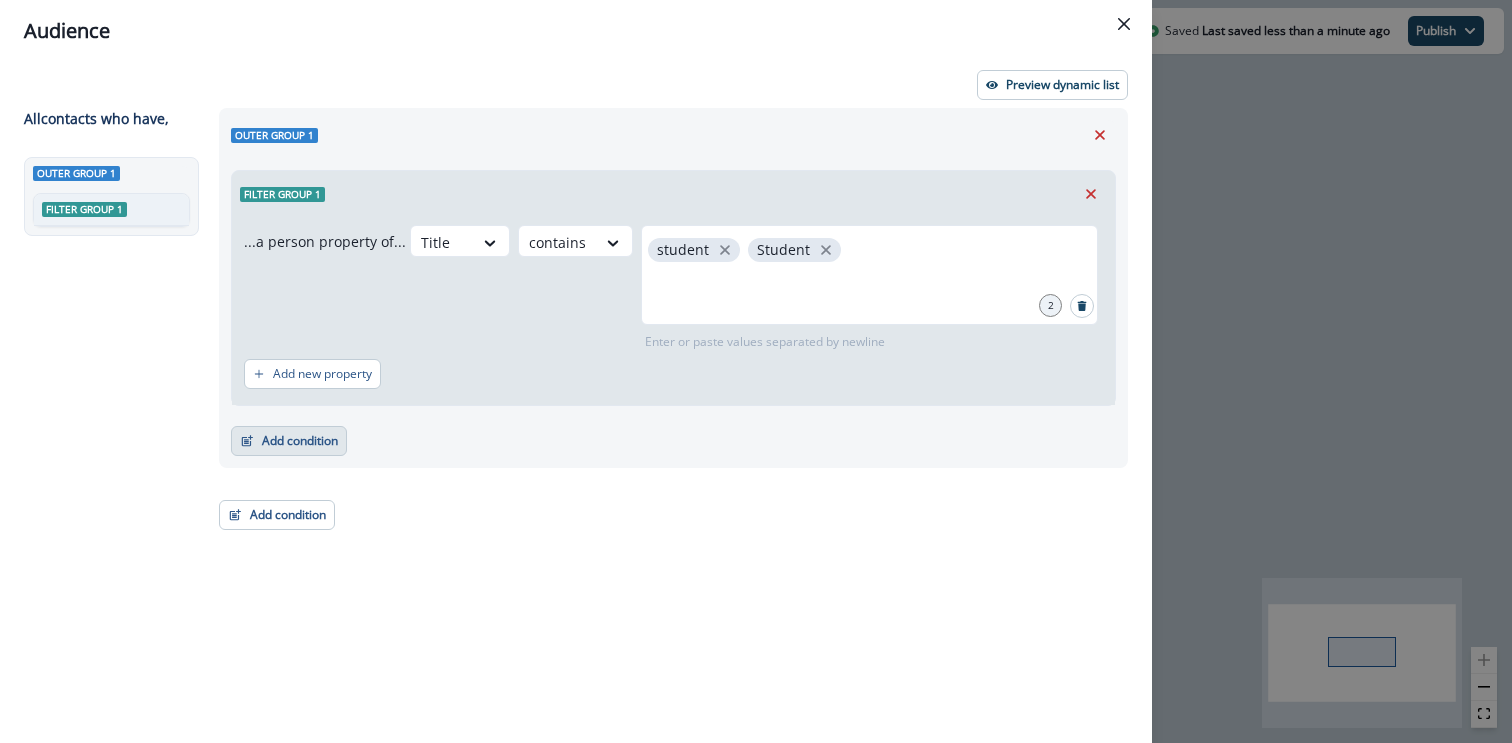 click on "Add condition" at bounding box center [289, 441] 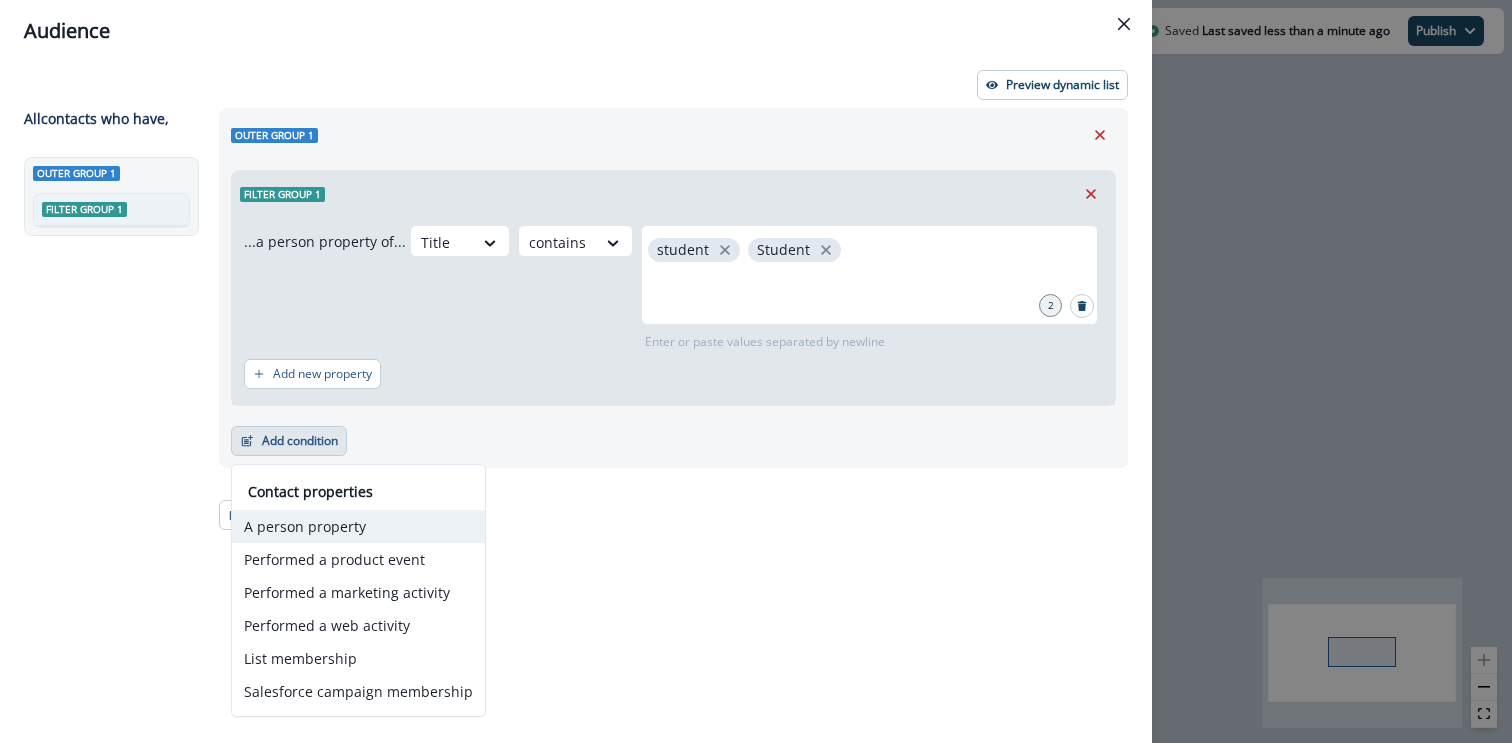 click on "A person property" at bounding box center (358, 526) 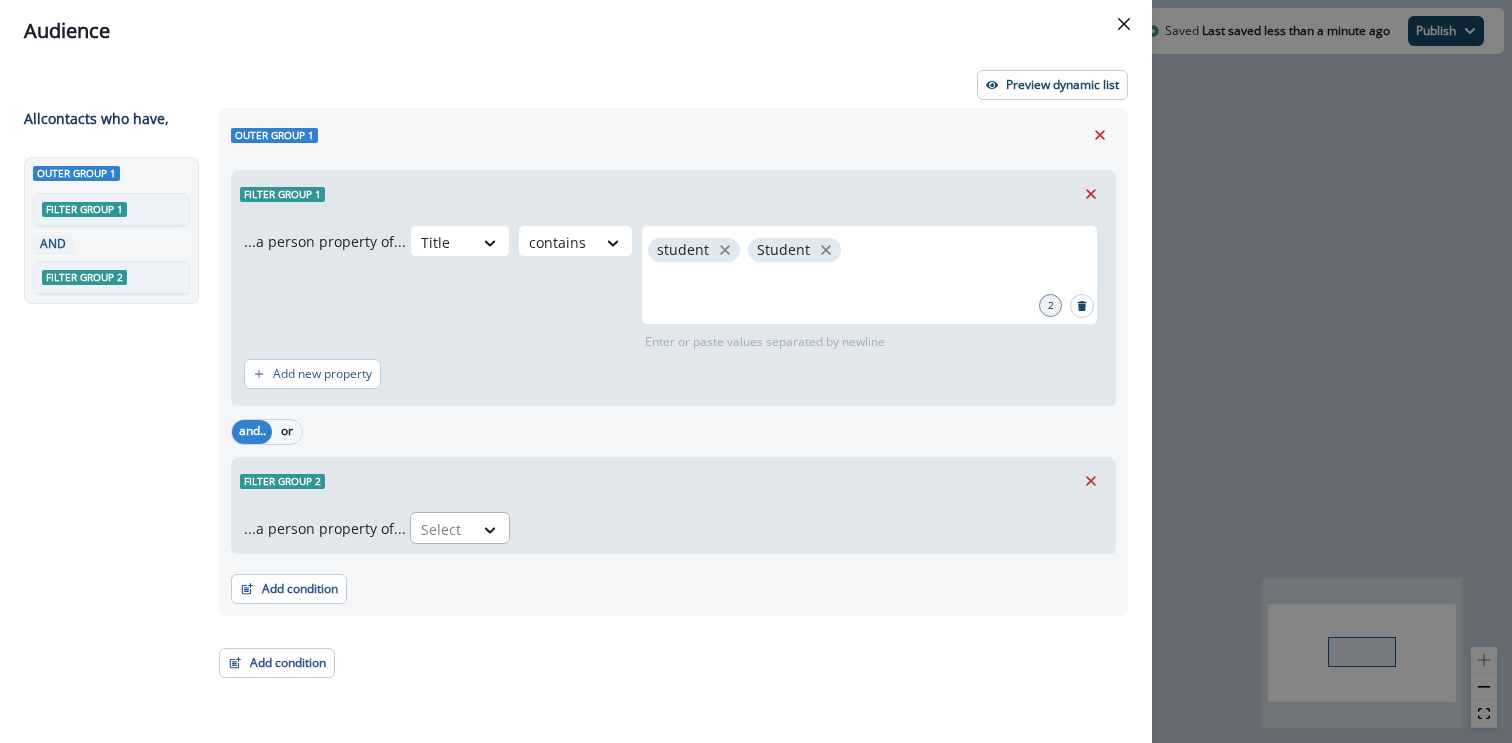 click at bounding box center (442, 529) 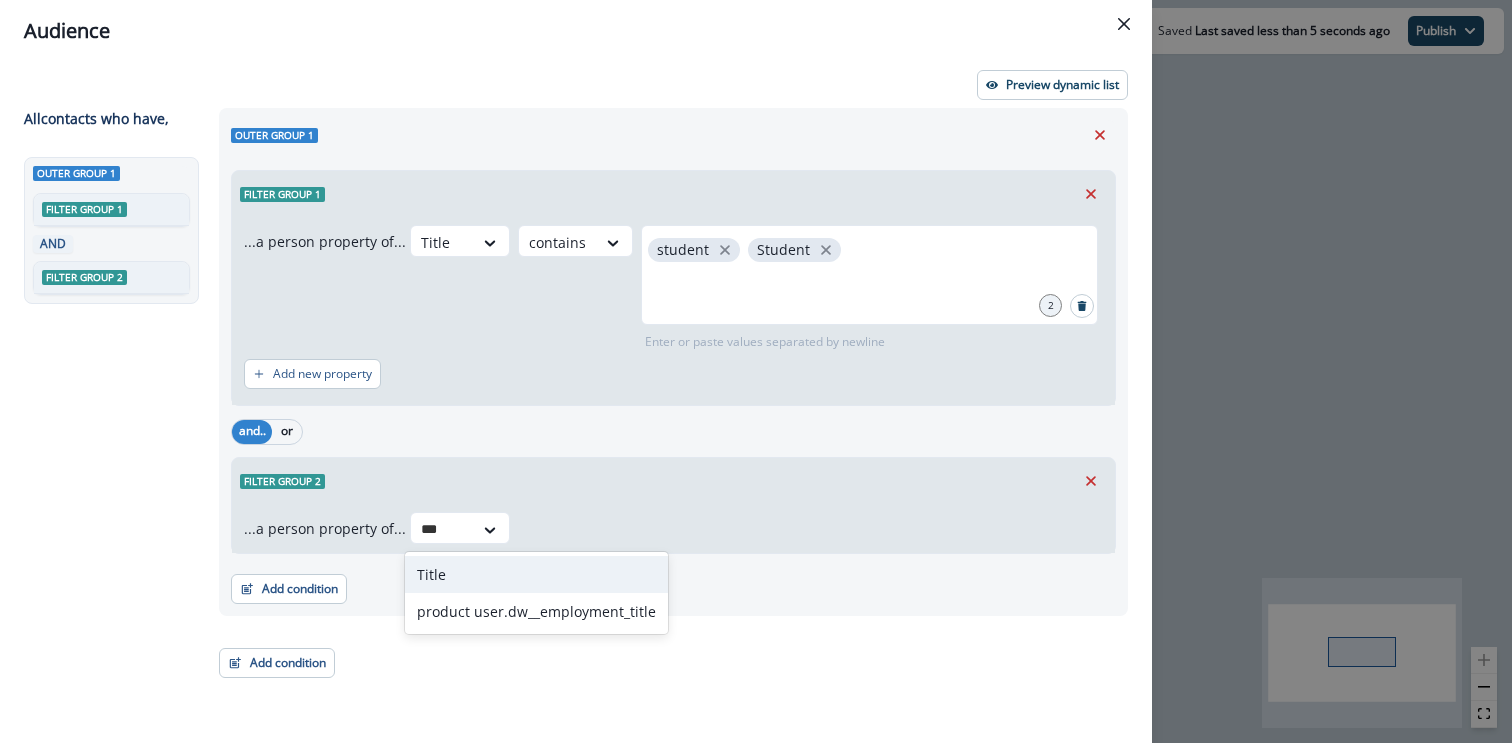 scroll, scrollTop: 0, scrollLeft: 0, axis: both 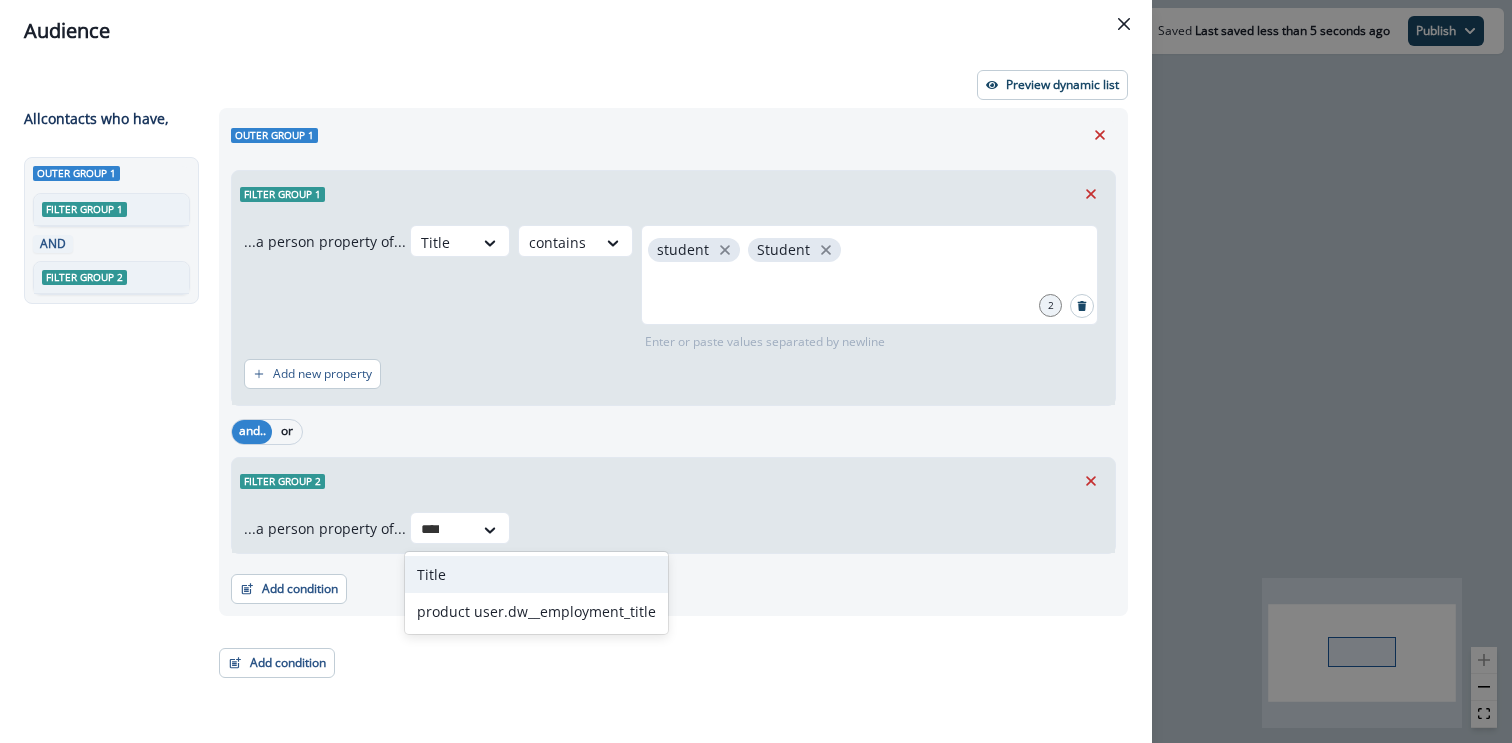 type on "*****" 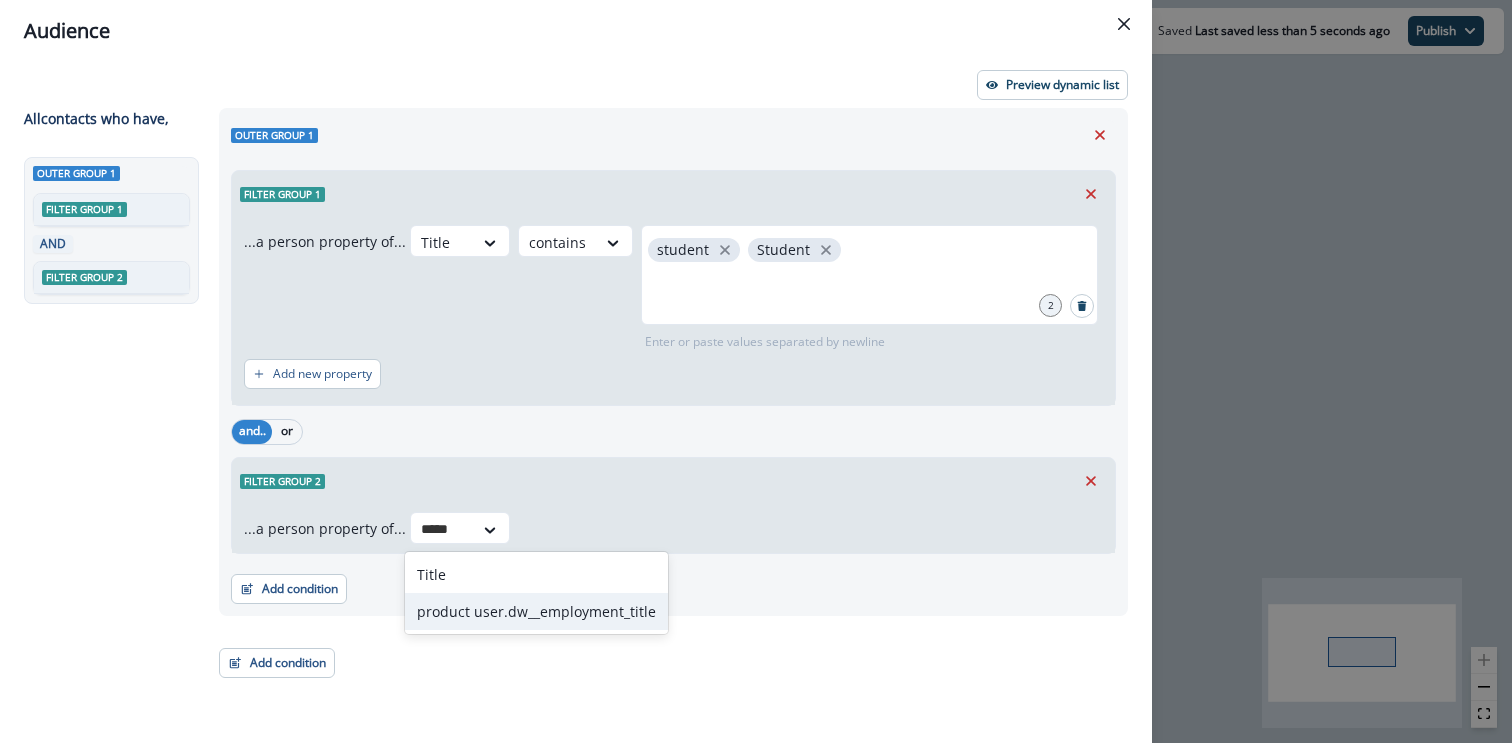 click on "product user.dw__employment_title" at bounding box center (536, 611) 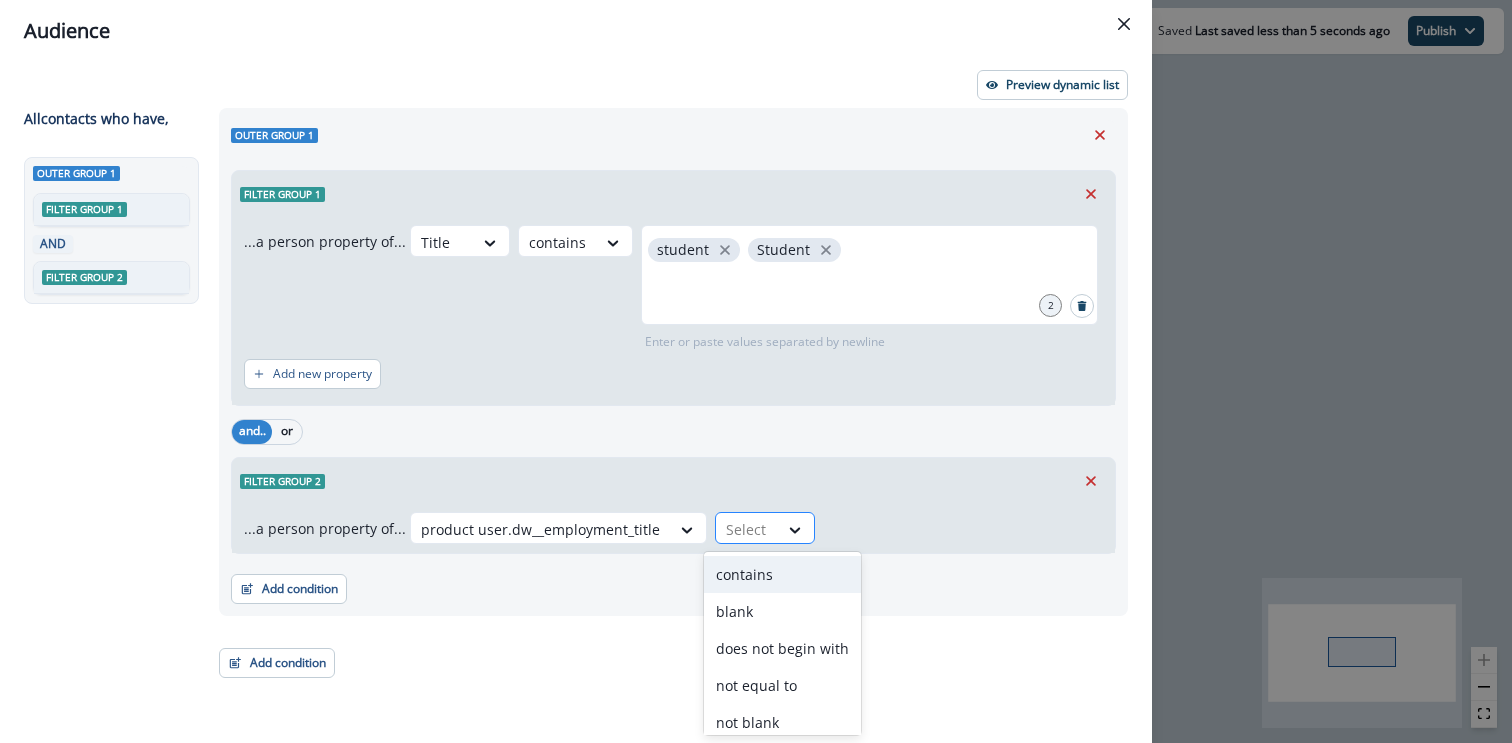click at bounding box center (747, 529) 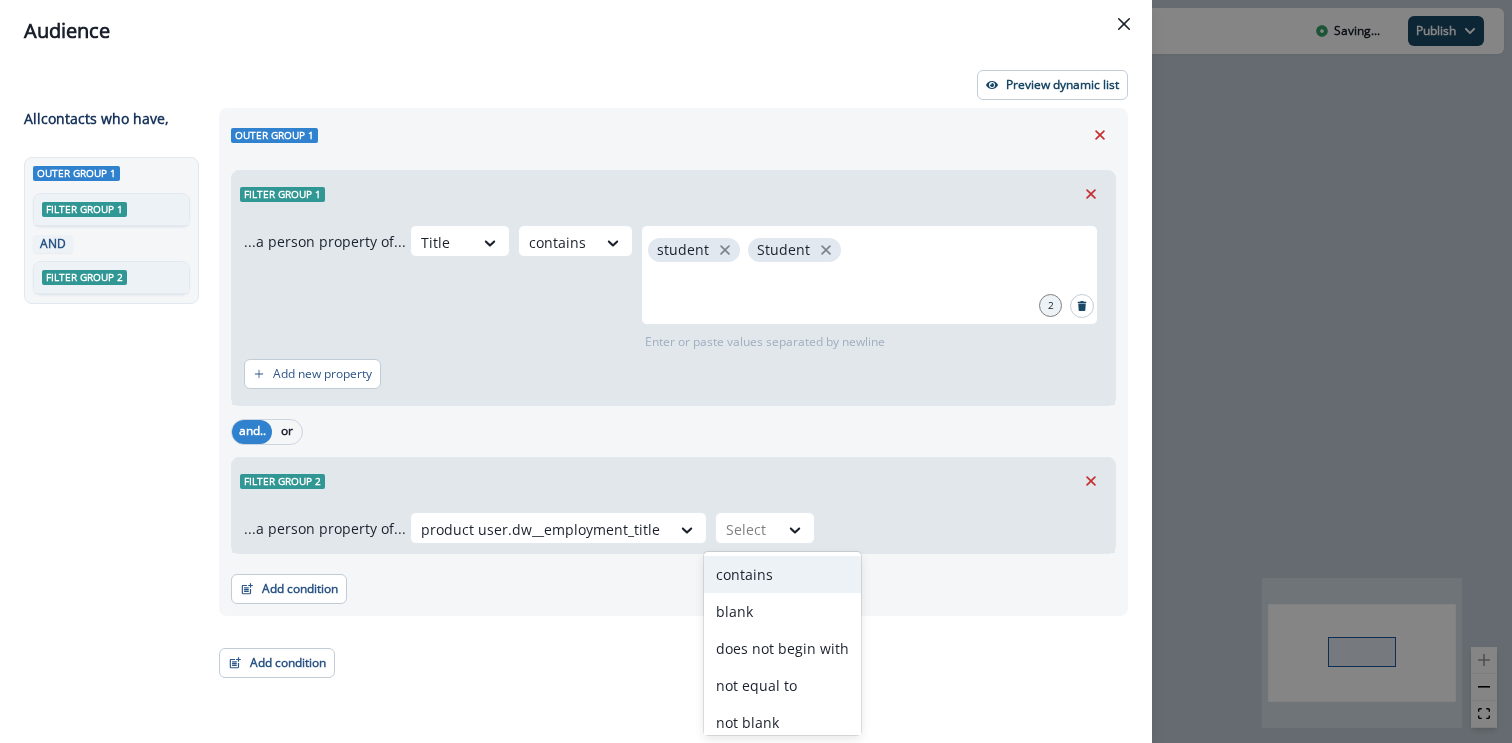 click on "contains" at bounding box center (782, 574) 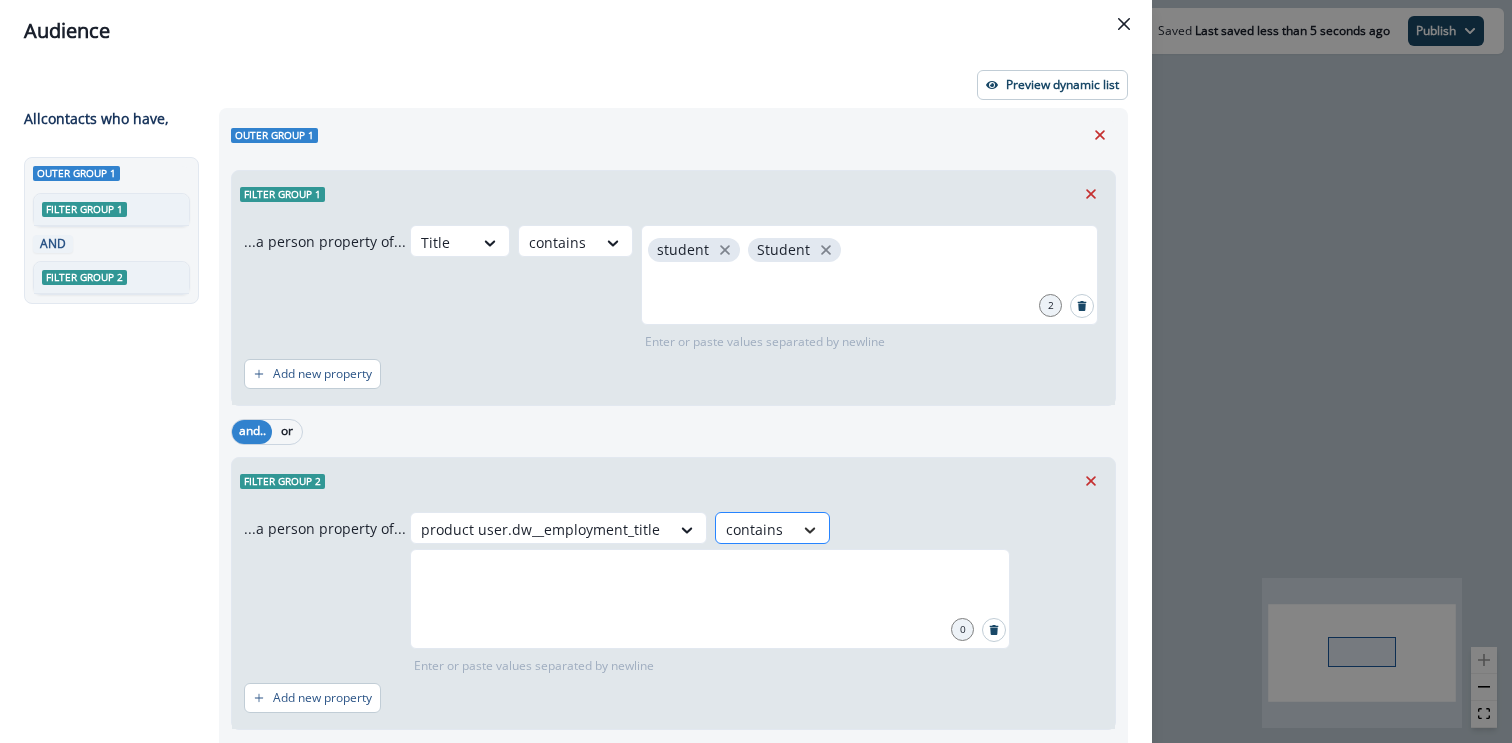 click 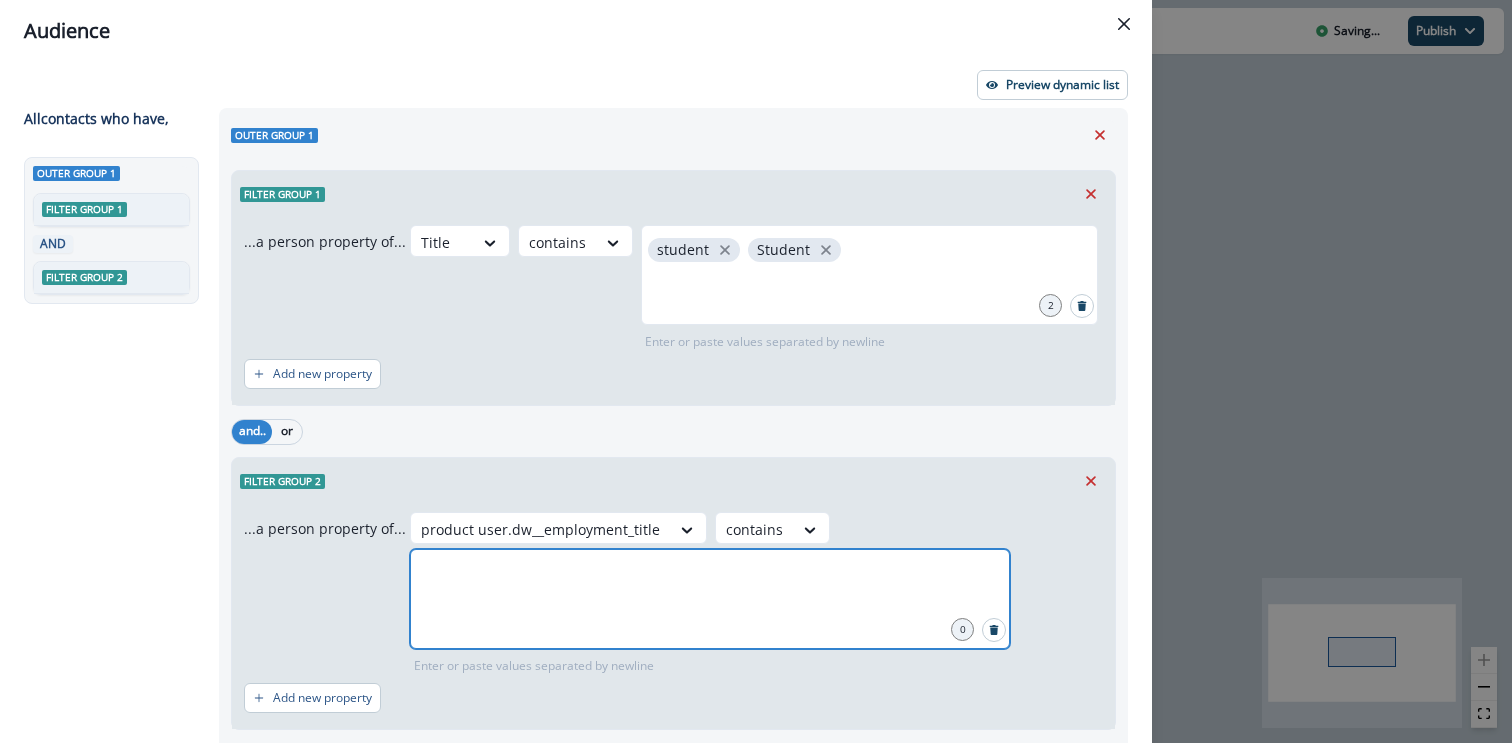 click at bounding box center (710, 574) 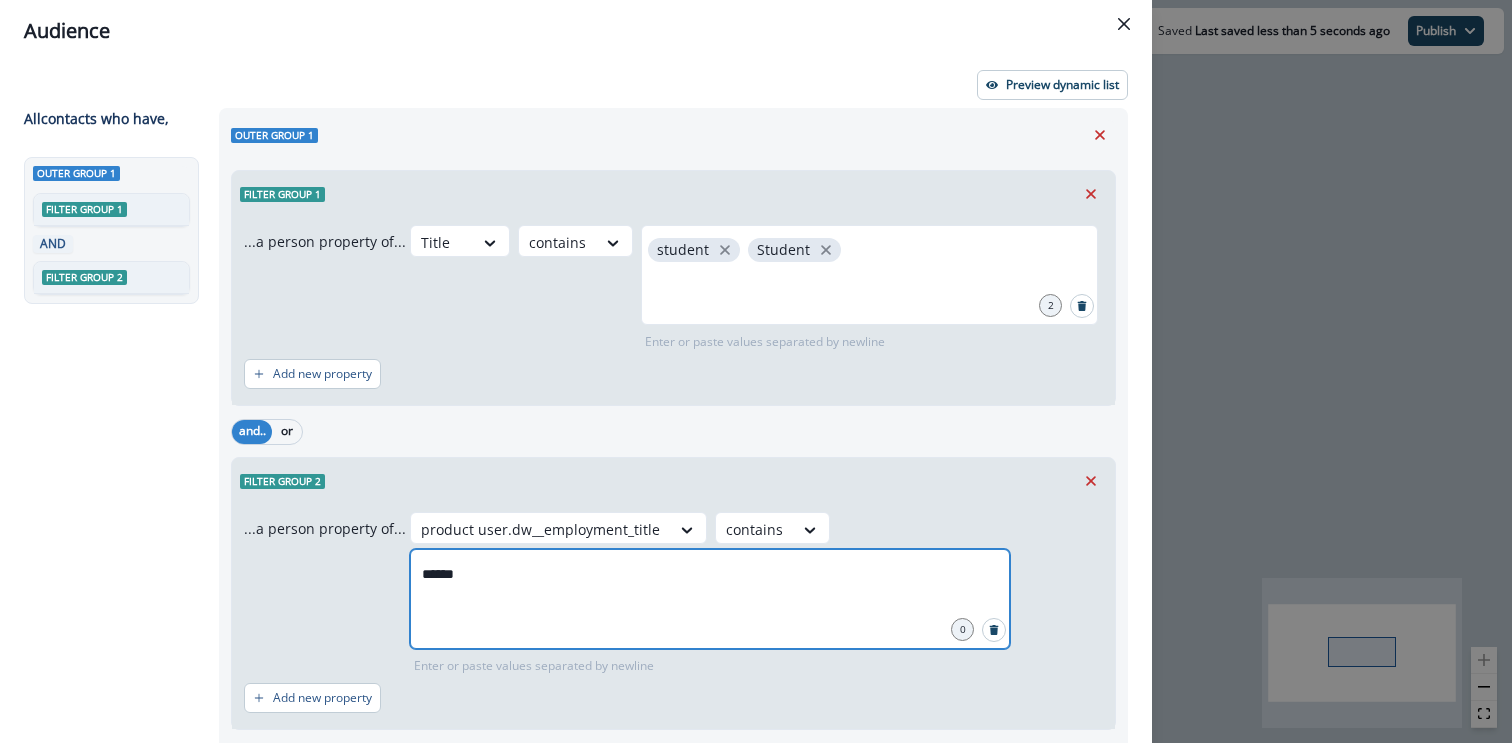 type on "*******" 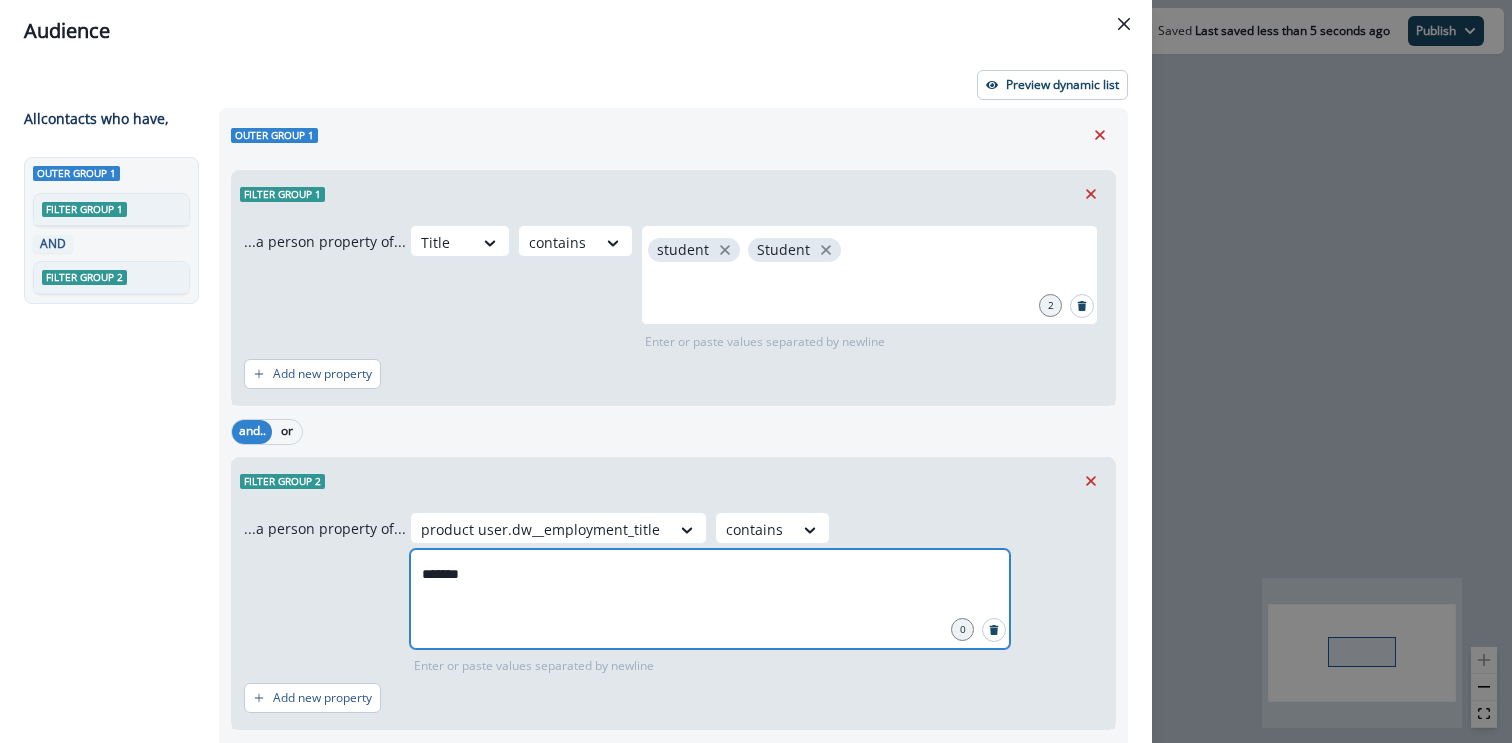 type 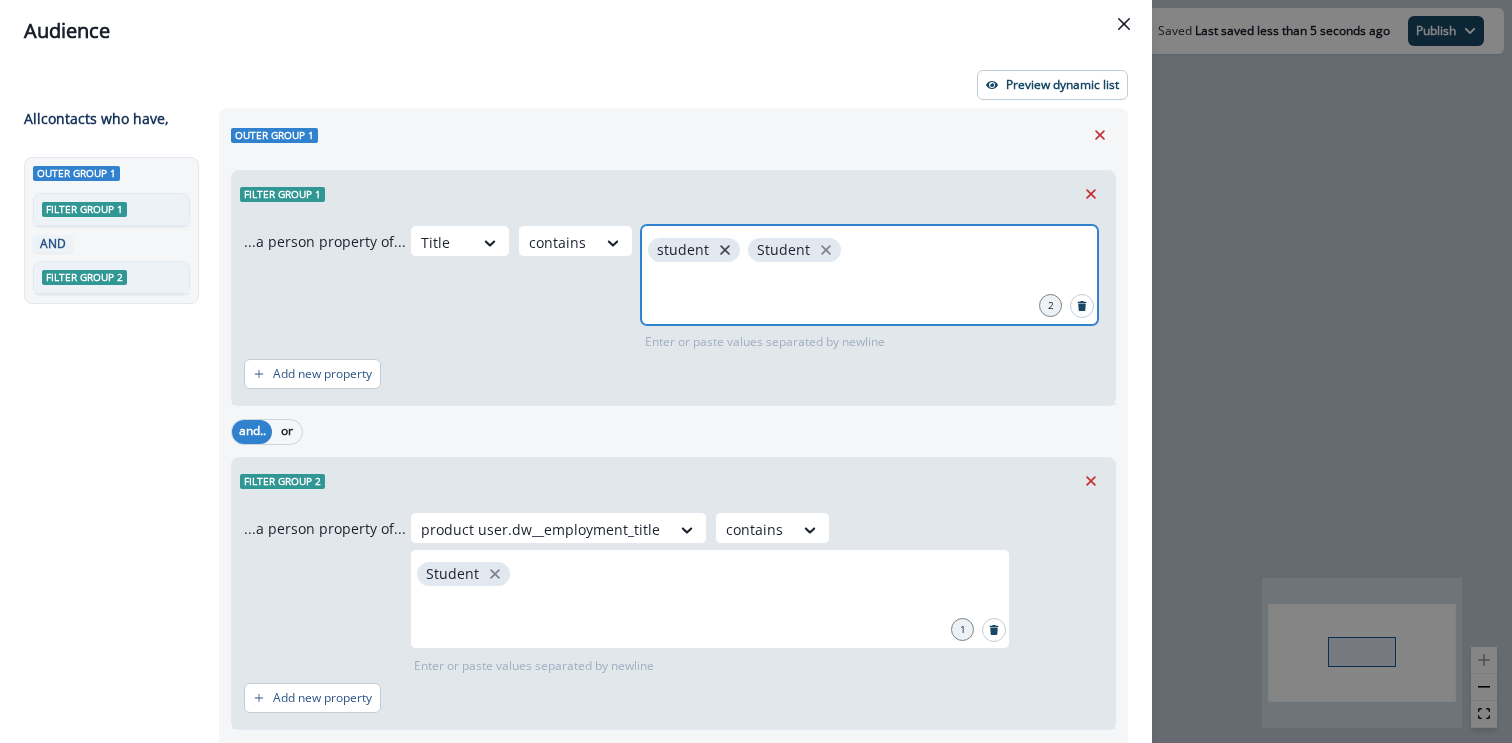 click 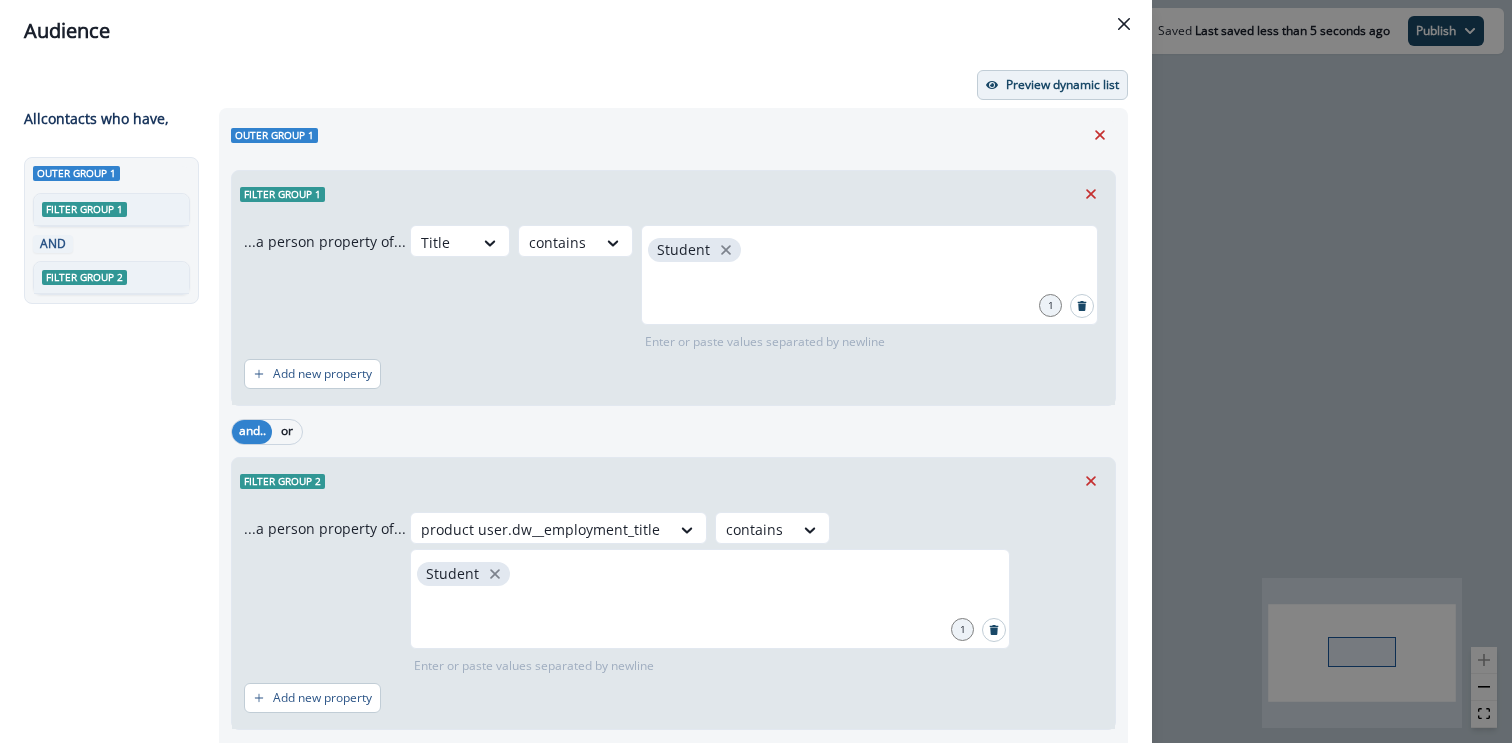 click on "Preview dynamic list" at bounding box center (1062, 85) 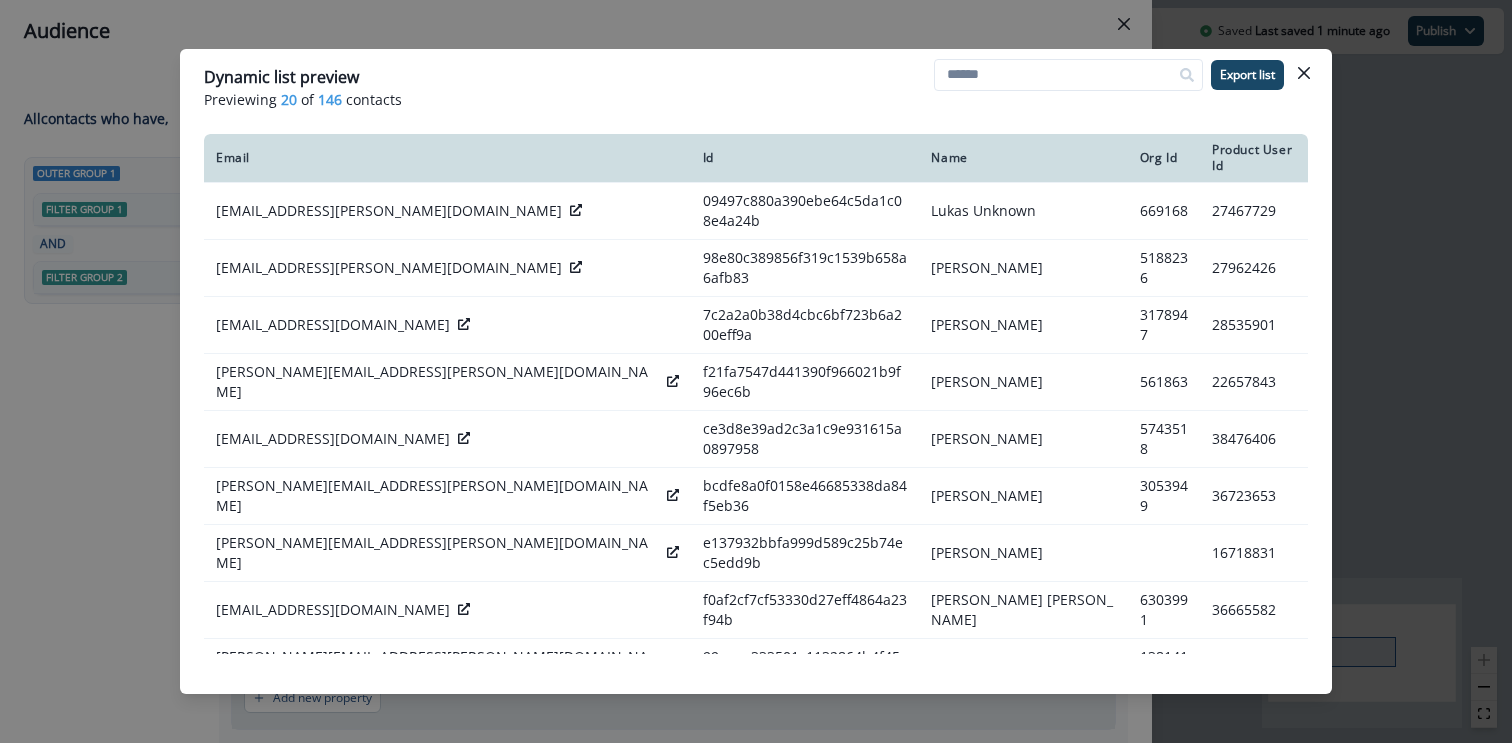 type 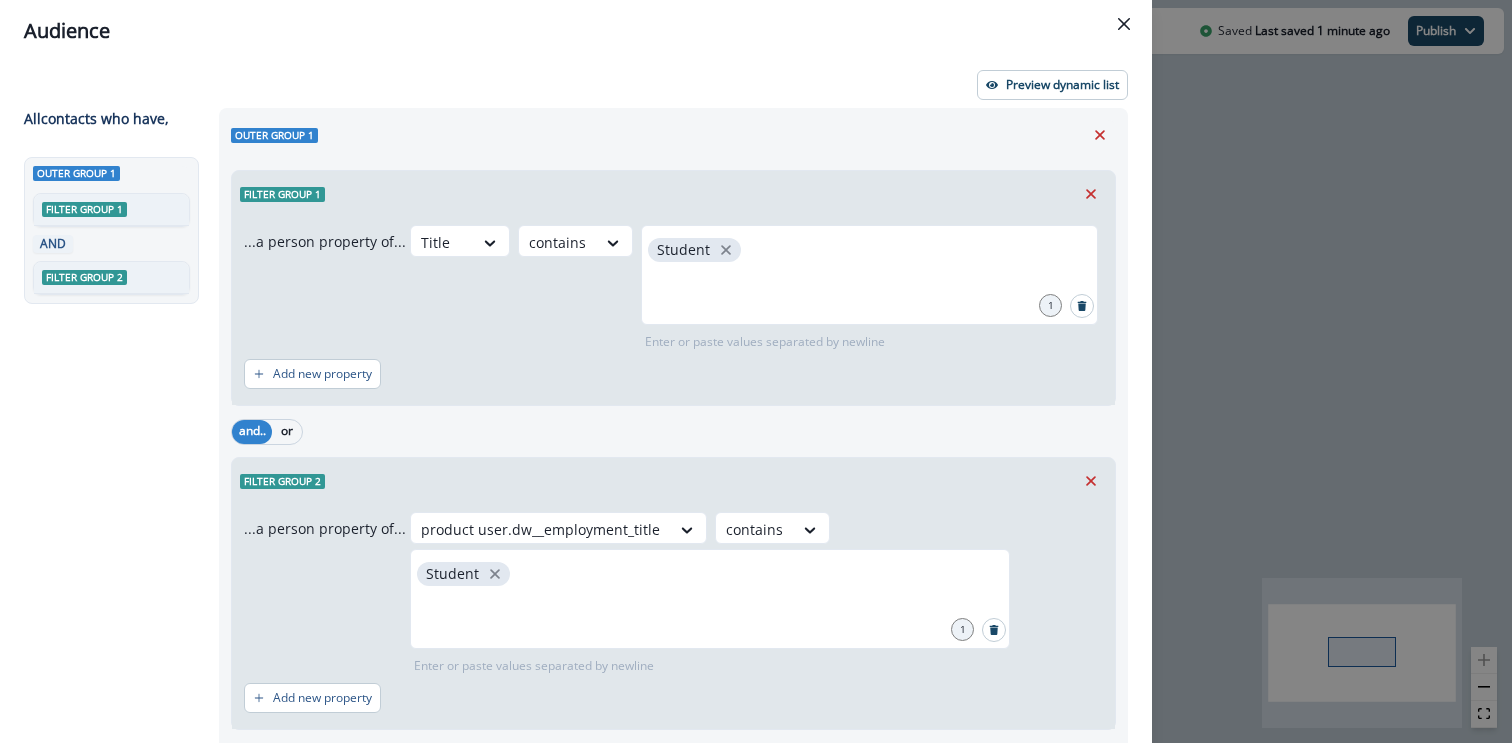 click on "and.. or" at bounding box center (673, 431) 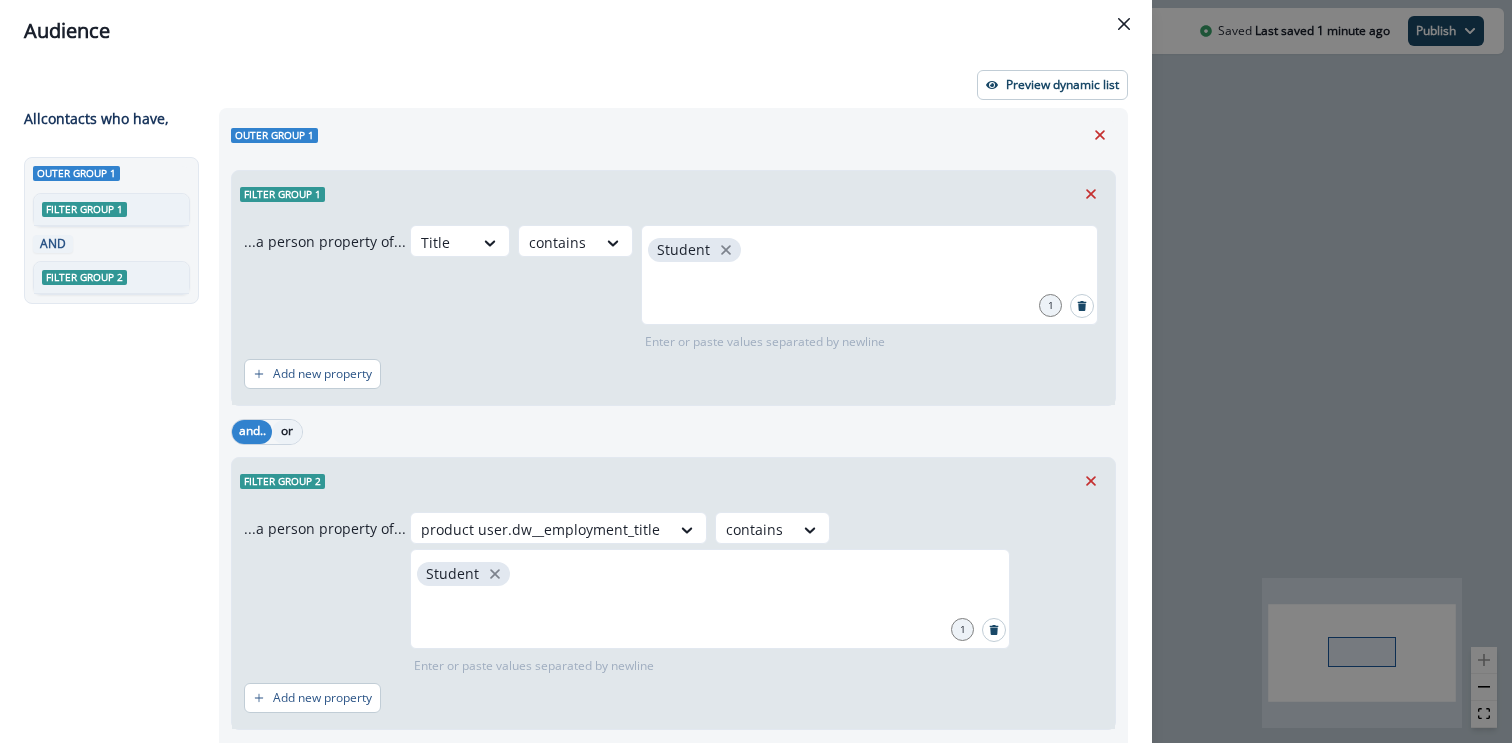 click on "or" at bounding box center (287, 432) 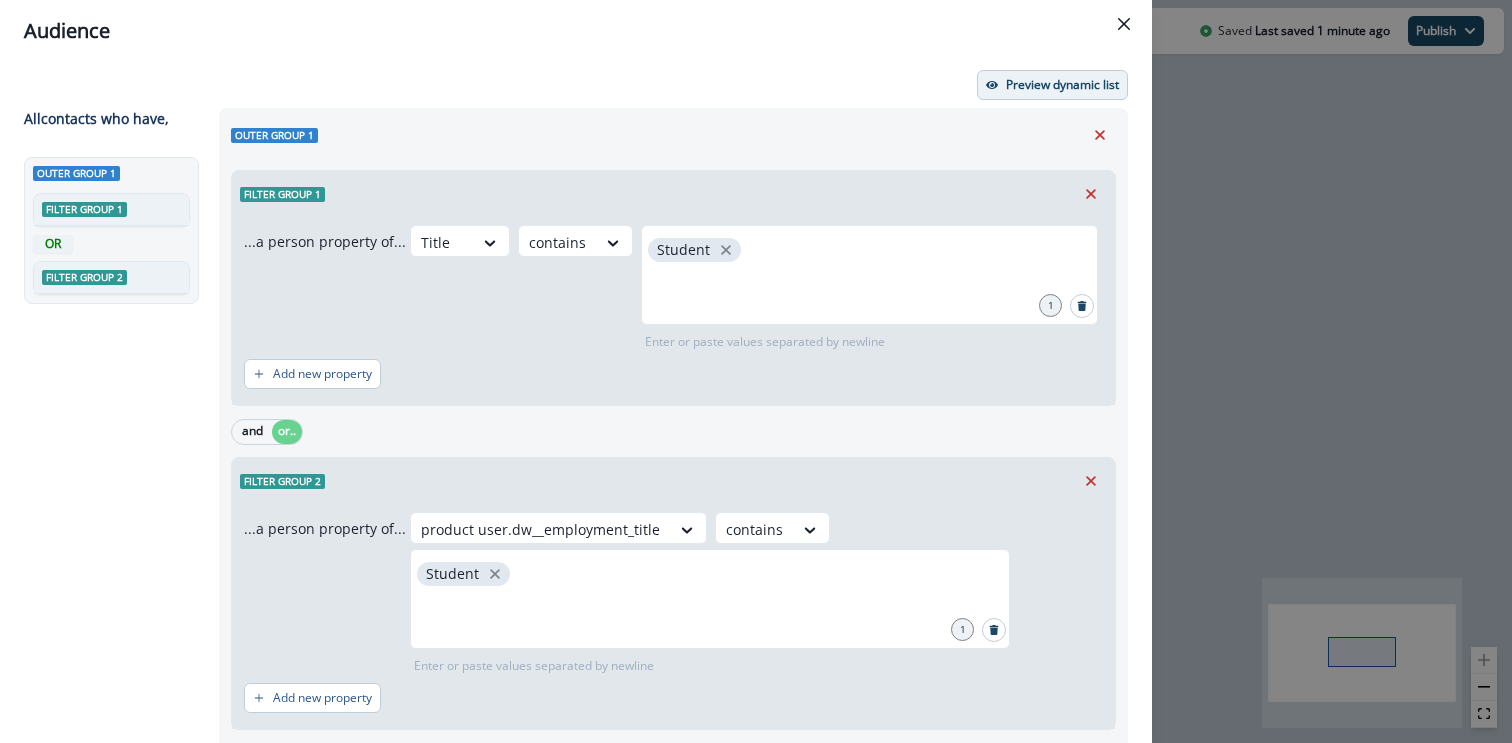click on "Preview dynamic list" at bounding box center [1062, 85] 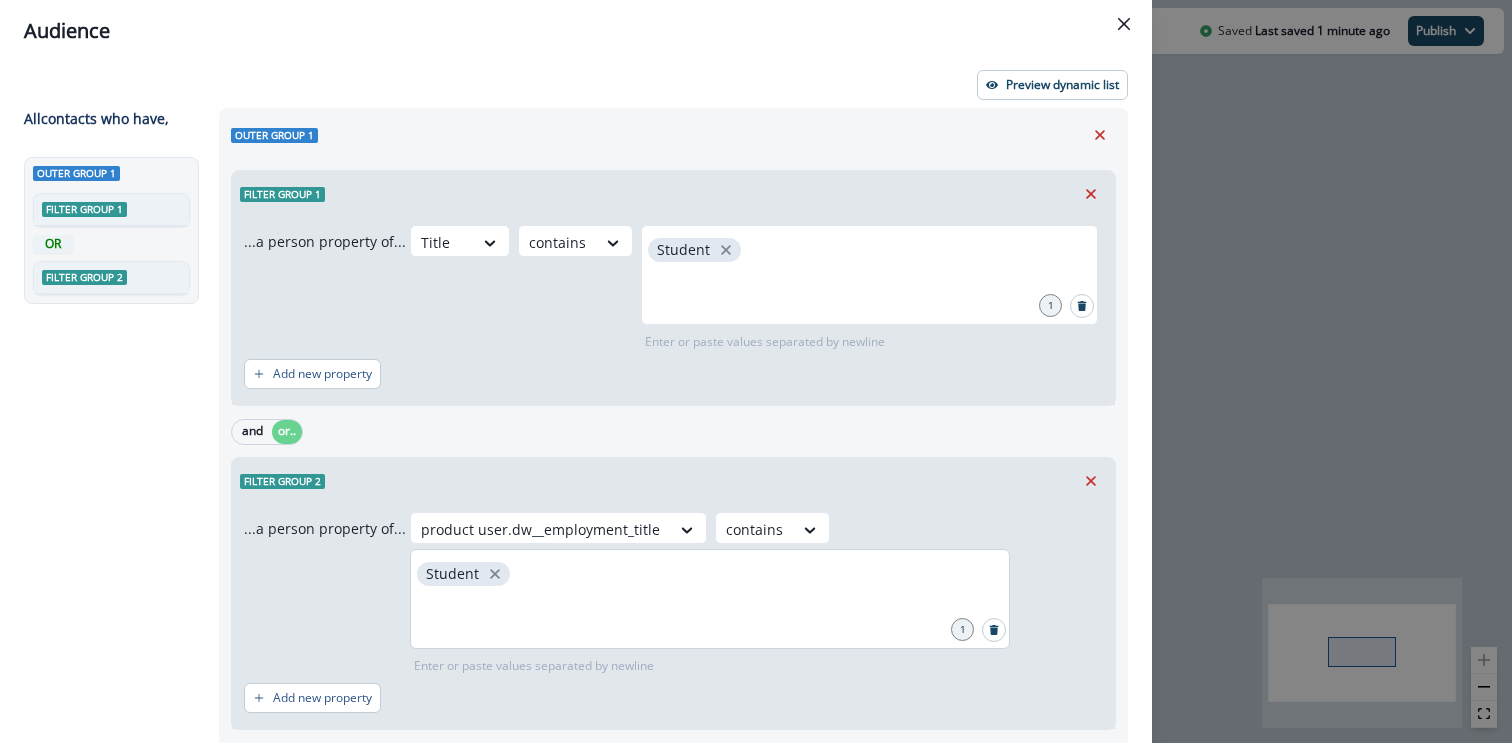 click on "Student" at bounding box center [710, 599] 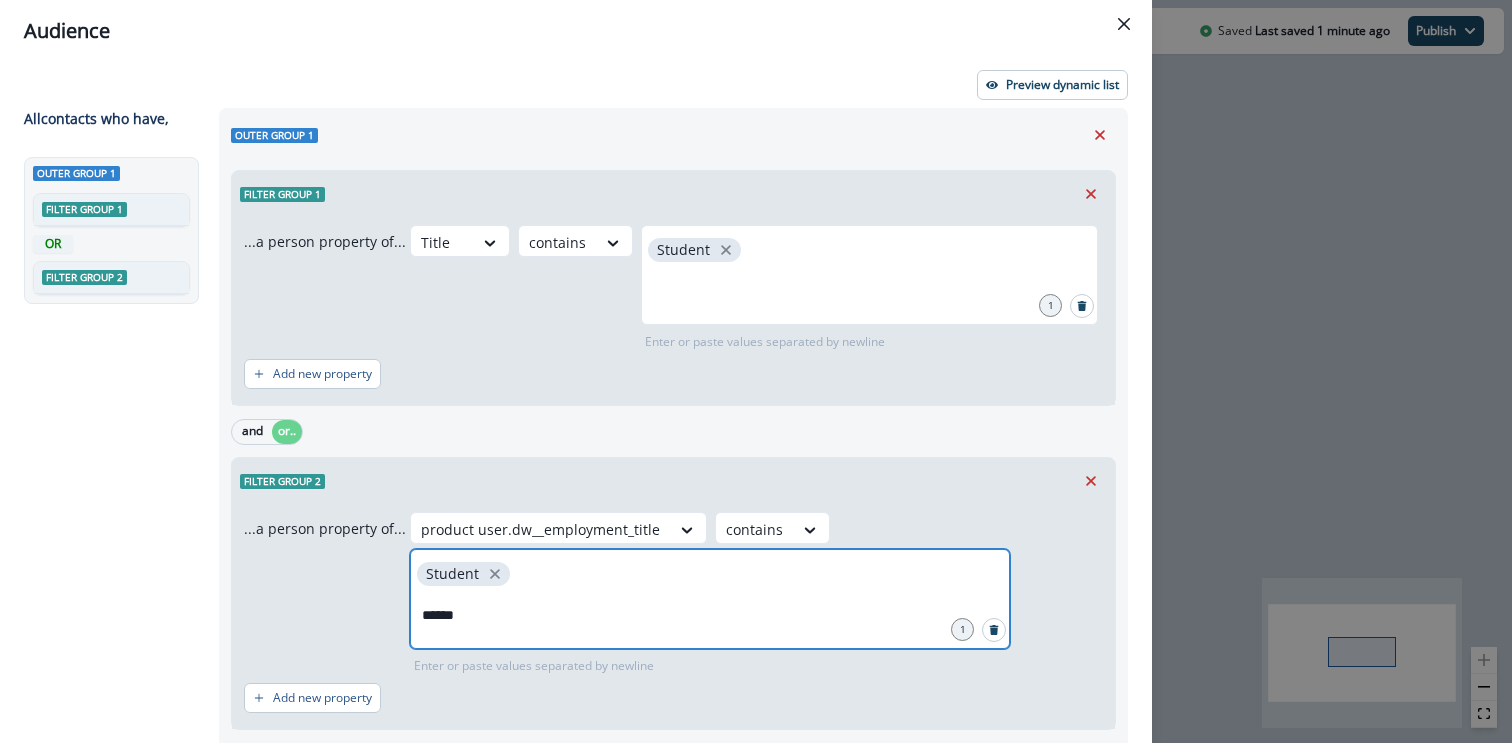 type on "*******" 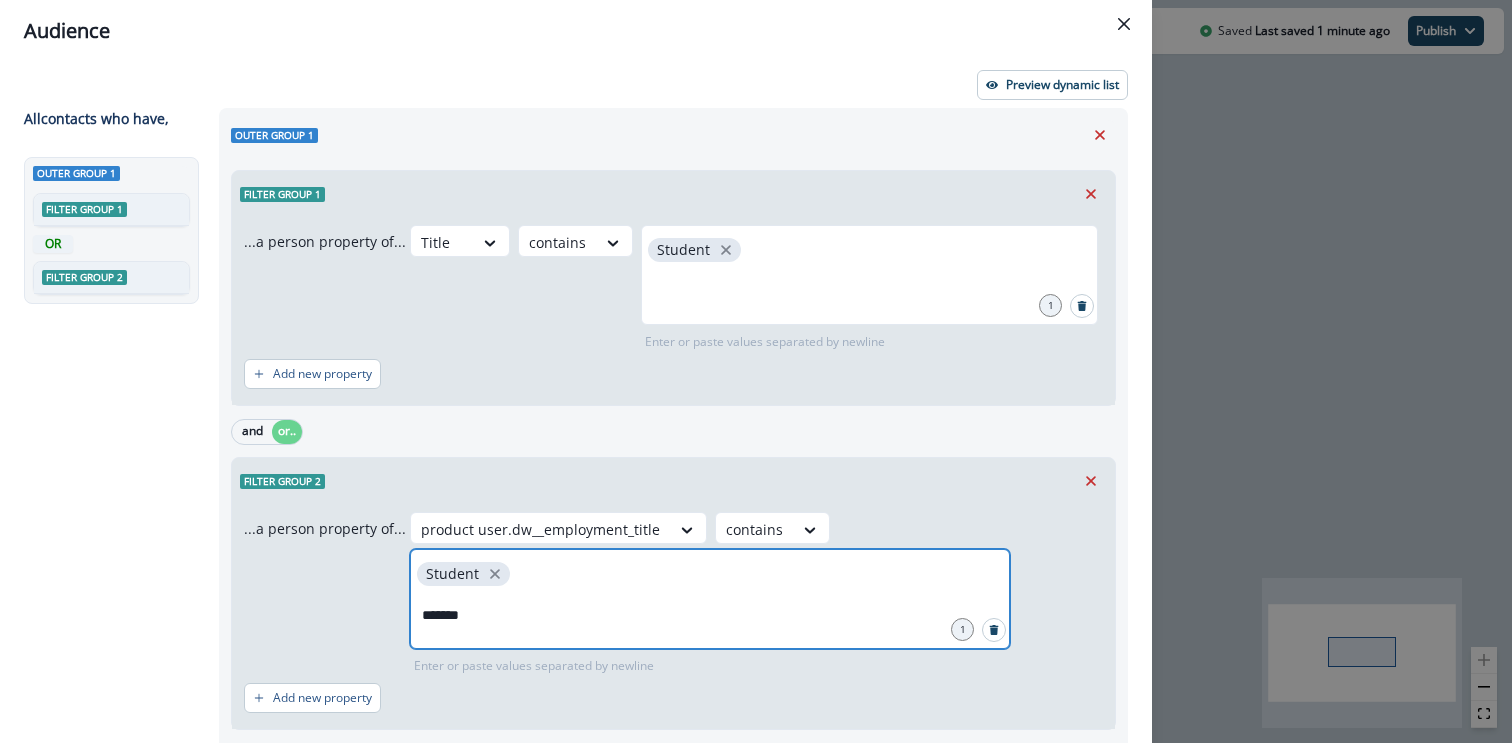 type 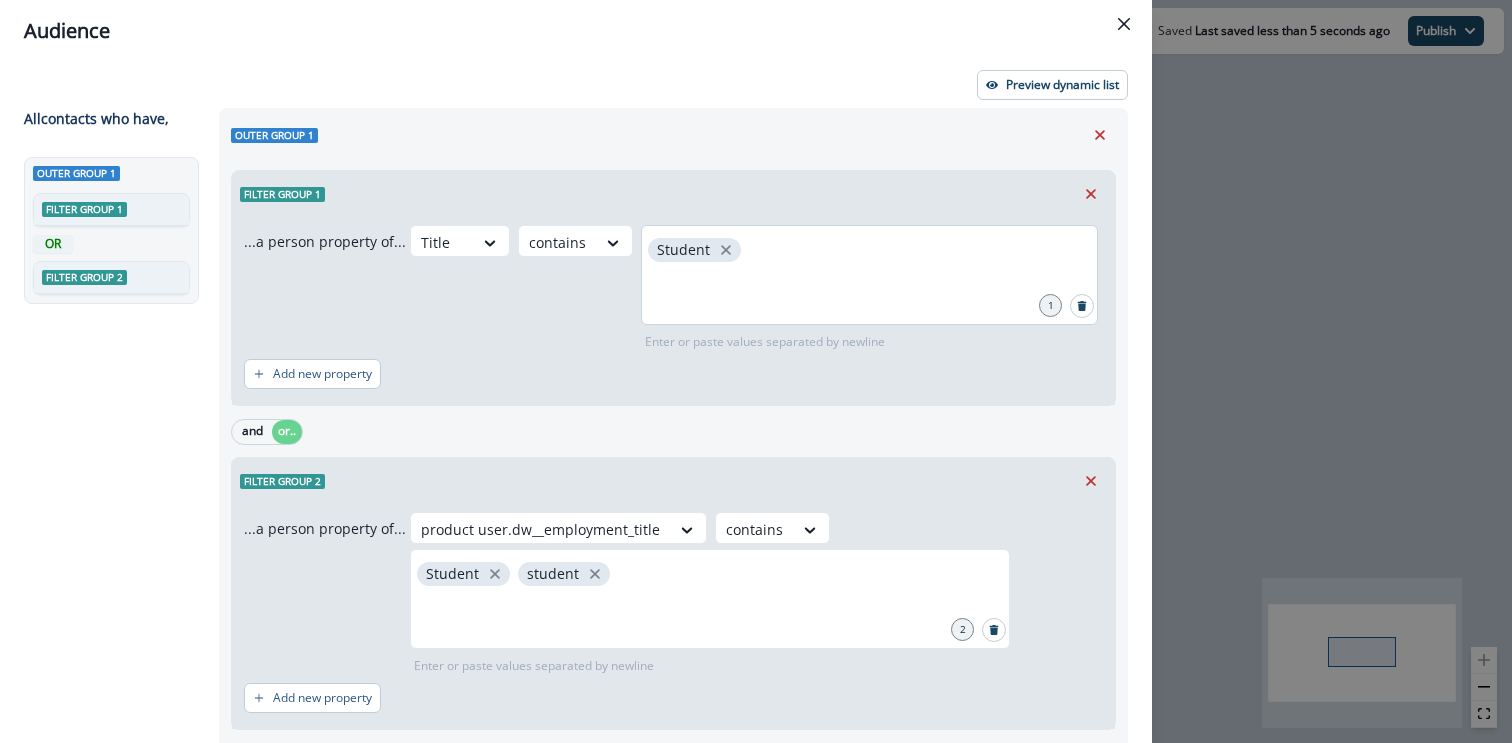 click on "Student" at bounding box center (869, 275) 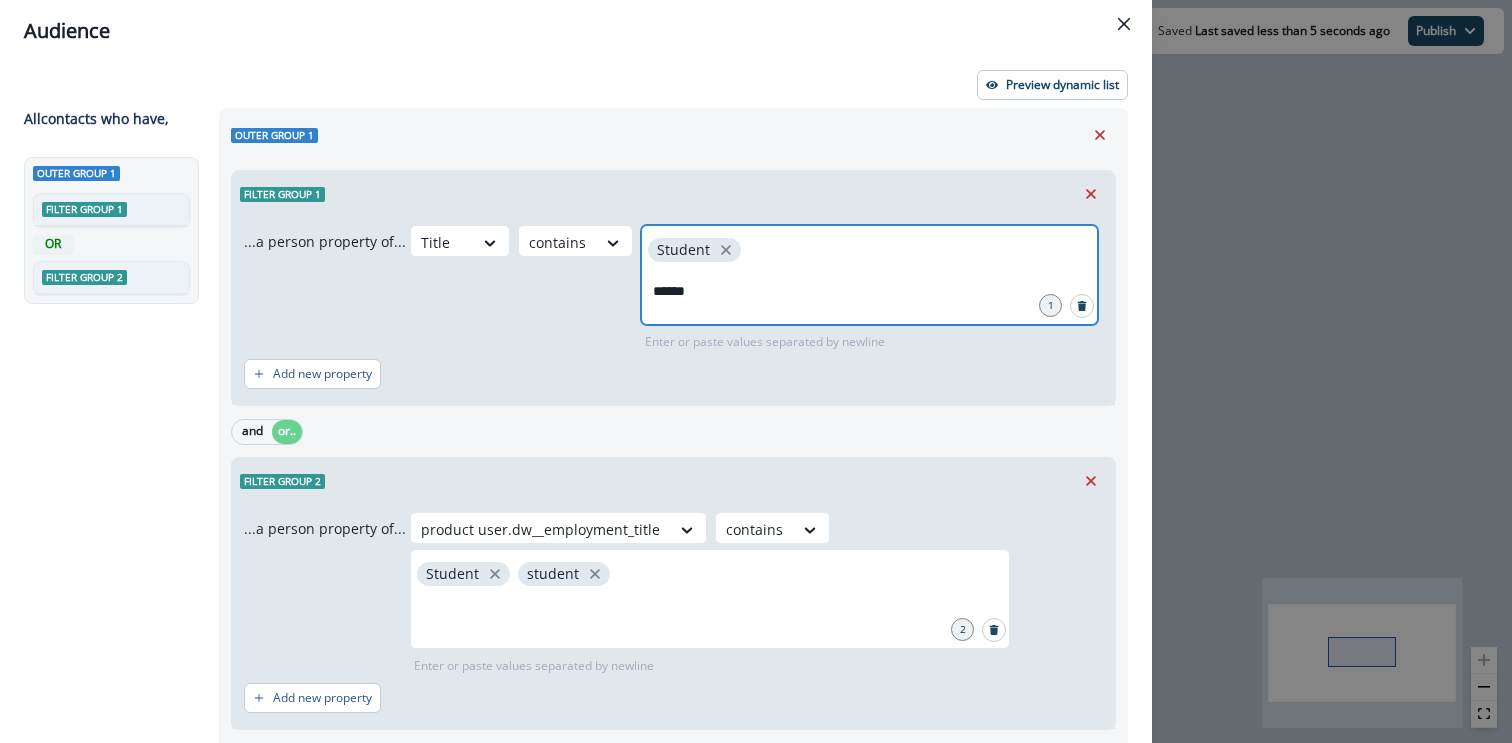 type on "*******" 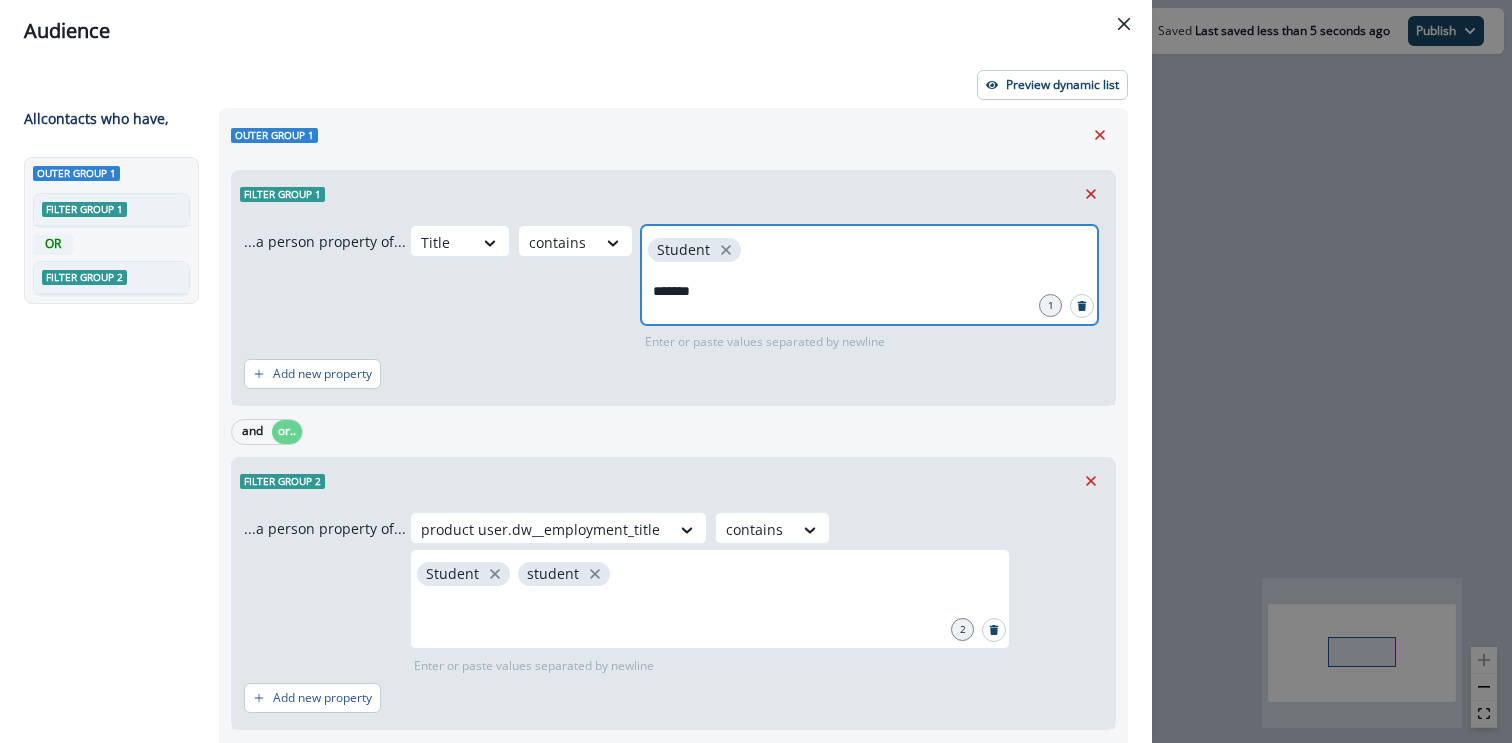 type 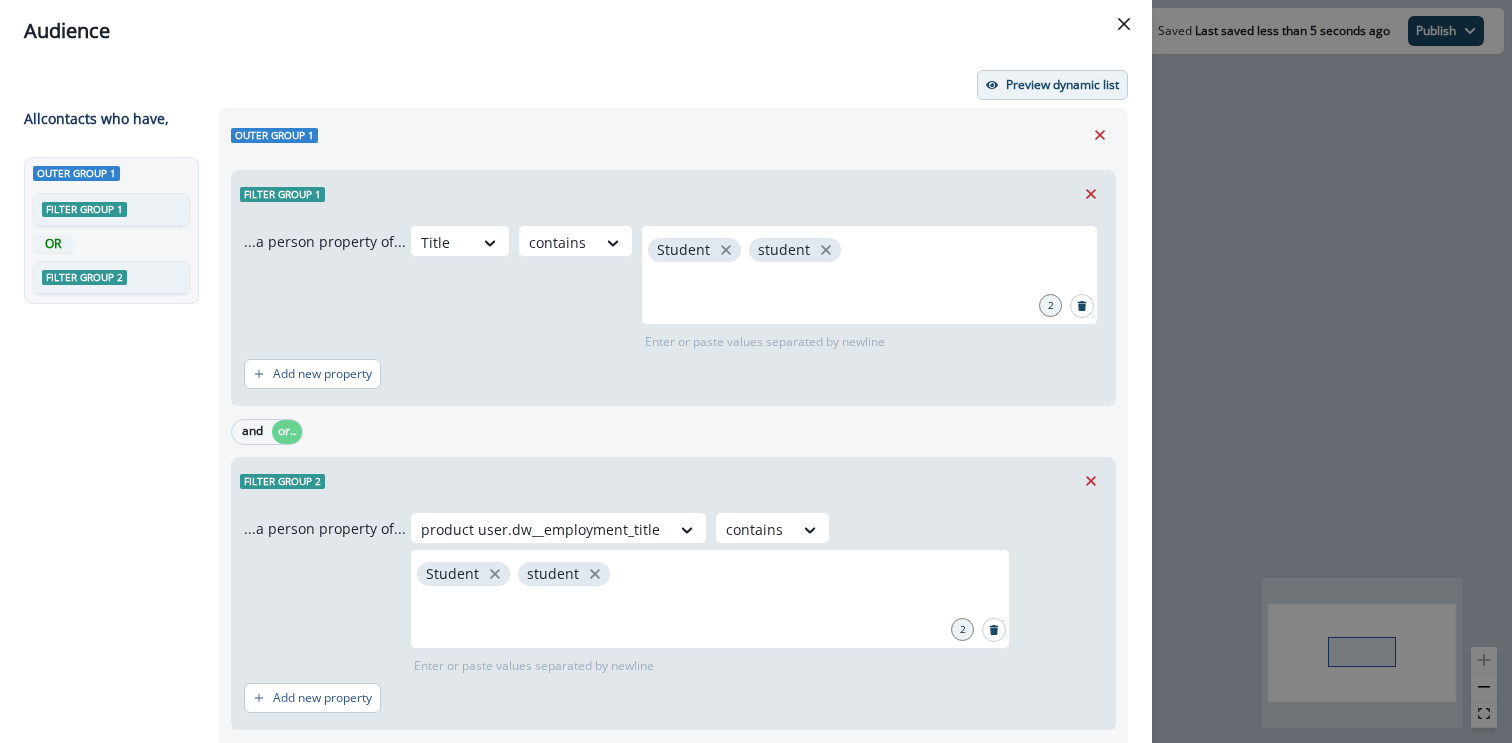 click on "Preview dynamic list" at bounding box center [1062, 85] 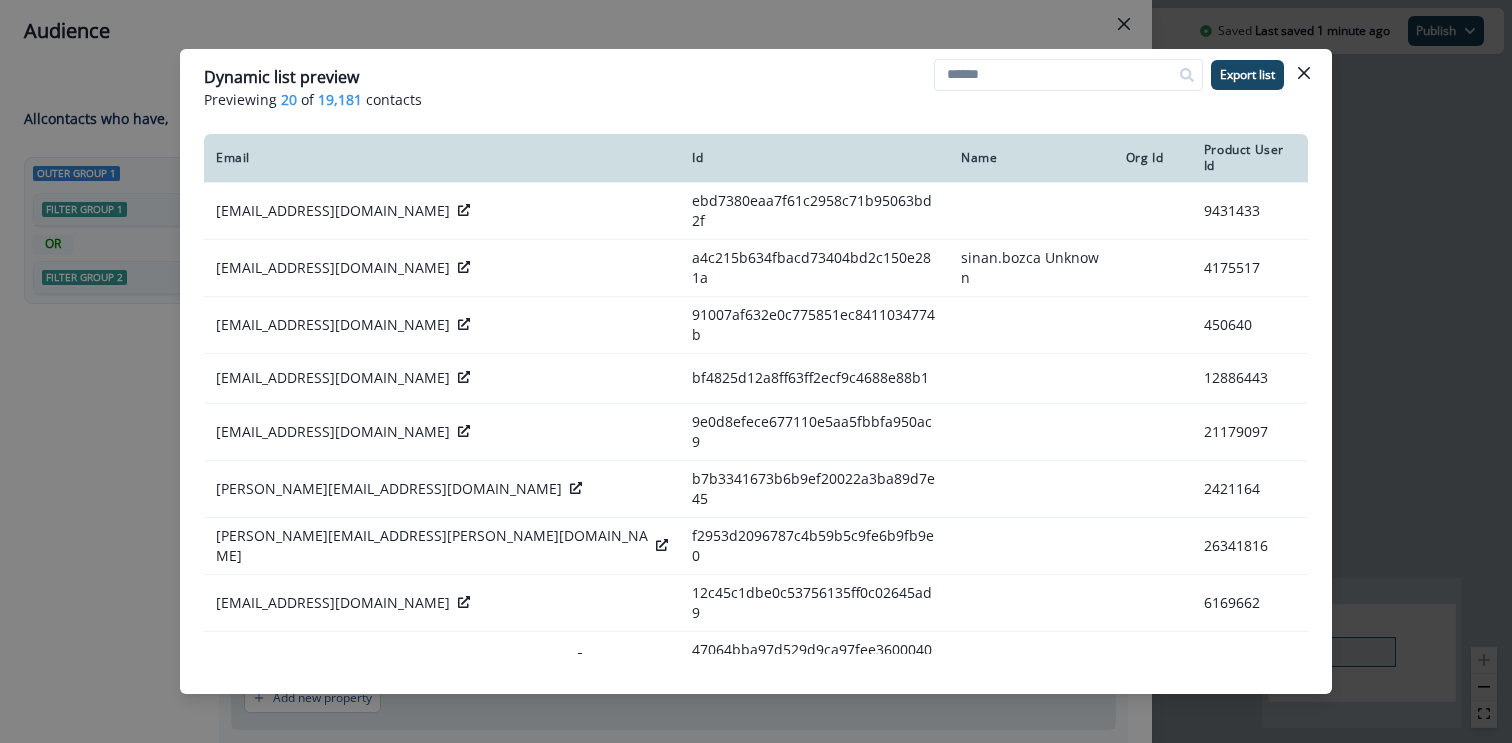 click on "Dynamic list preview Previewing 20 of 19,181 contacts Export list Email Id Name Org Id Product User Id myplace2060@gmail.com ebd7380eaa7f61c2958c71b95063bd2f 9431433 sinan.bozca@wirelane.com a4c215b634fbacd73404bd2c150e281a sinan.bozca Unknown 4175517 early@peakshift.com 91007af632e0c775851ec8411034774b 450640 nachicool123@gmail.com bf4825d12a8ff63ff2ecf9c4688e88b1 12886443 sylvan.iacheifetz09@gmail.com 9e0d8efece677110e5aa5fbbfa950ac9 21179097 joanna@zhang.me.uk b7b3341673b6b9ef20022a3ba89d7e45 2421164 nimesh.saraswat@nokia.com f2953d2096787c4b59b5c9fe6b9fb9e0 26341816 varshaajalagam@gmail.com 12c45c1dbe0c53756135ff0c02645ad9 6169662 rick@araishikeiwai.com 47064bba97d529d9ca97fee3600040c3 106106 me.martinfuentes@gmail.com bd7746dddaf39b9c616baea20b58ef1c 41720905 hossainraihan02@gmail.com 21732bbbc57e821793142bf871b57e81 26724654 thiago.manel@gmail.com 4a79fbe79a1507559fd05ad4d67666f6 5733463 sainiak009@gmail.com e96743f89b1807466ac58aad5e165f1f 895695 zaali@live.com 0b5941d56afa4b4bd079fd2820ada81f 1439720" at bounding box center (756, 371) 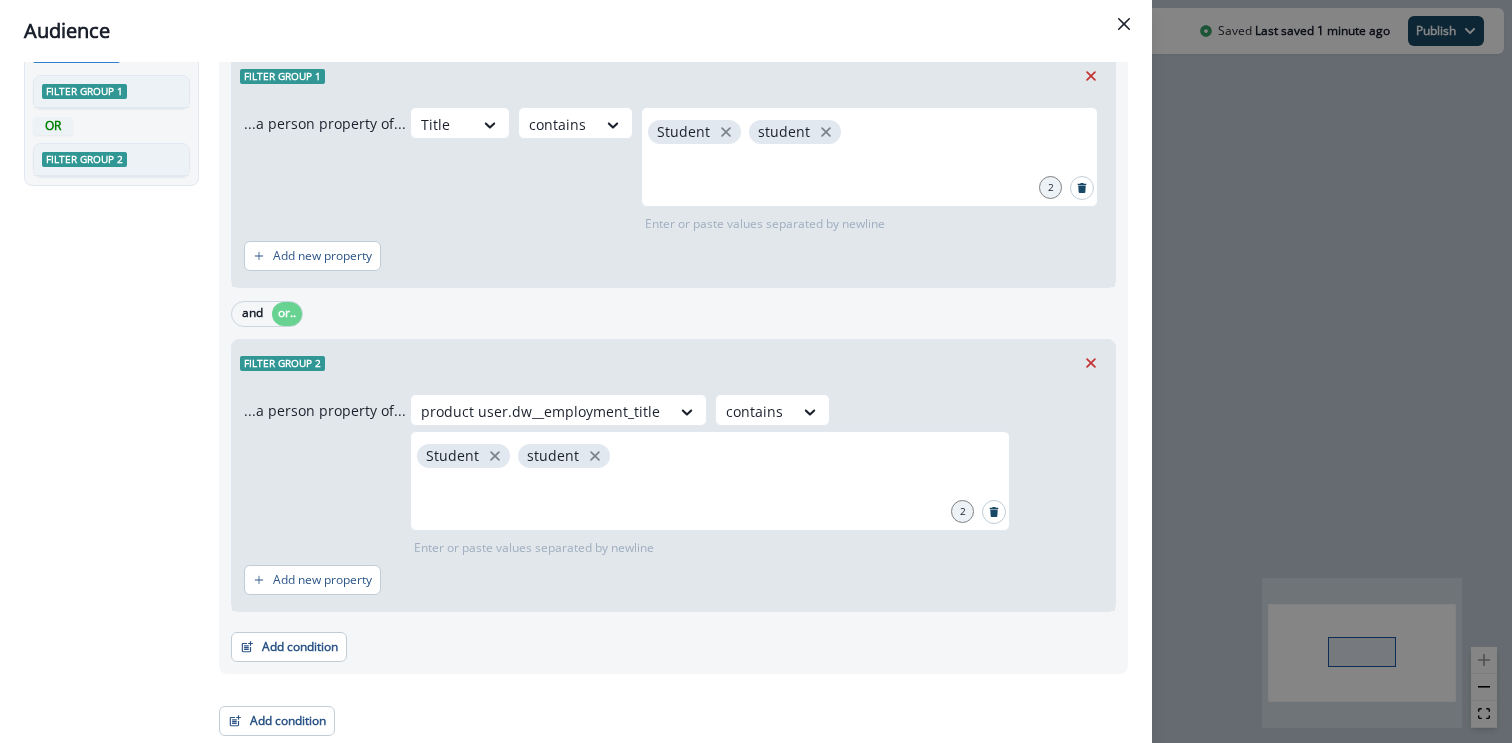 scroll, scrollTop: 0, scrollLeft: 0, axis: both 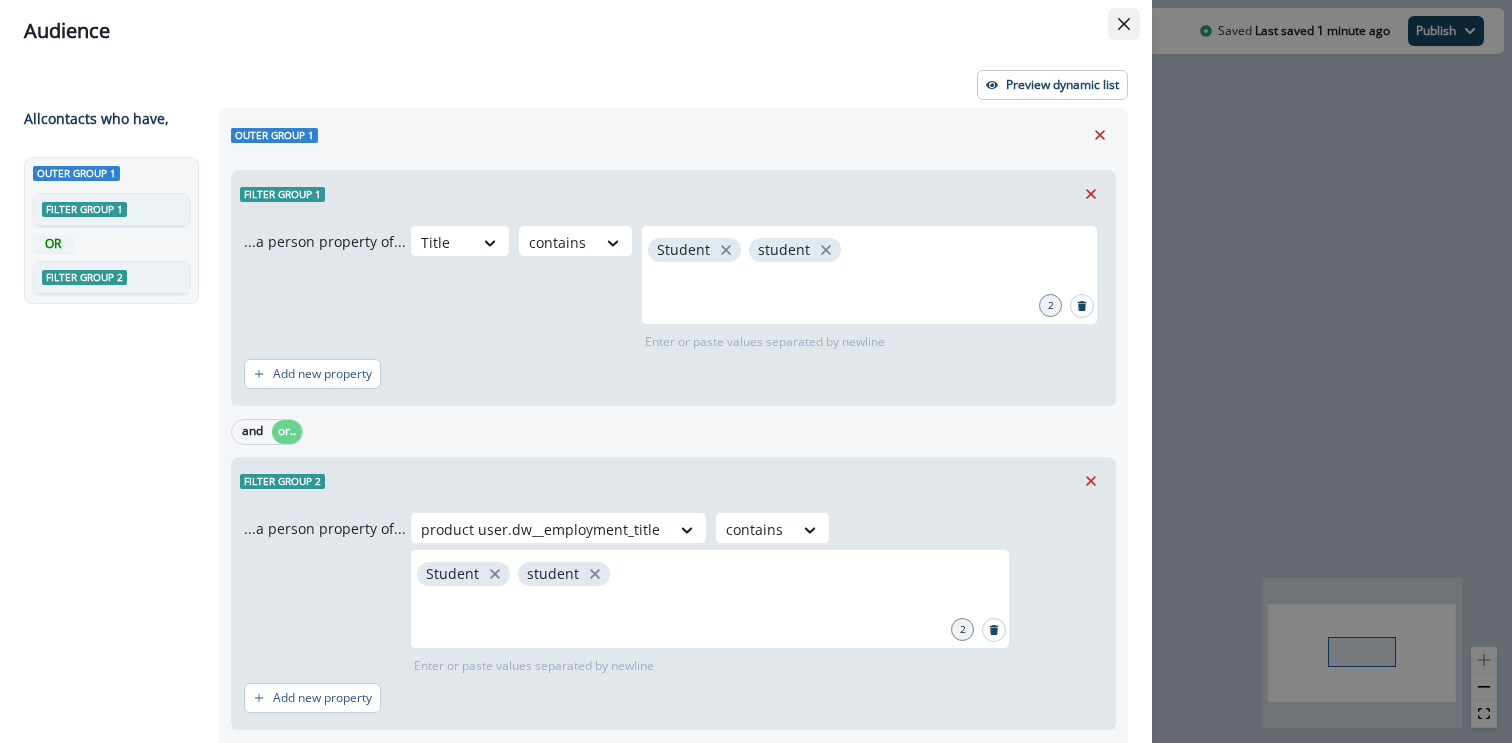 click 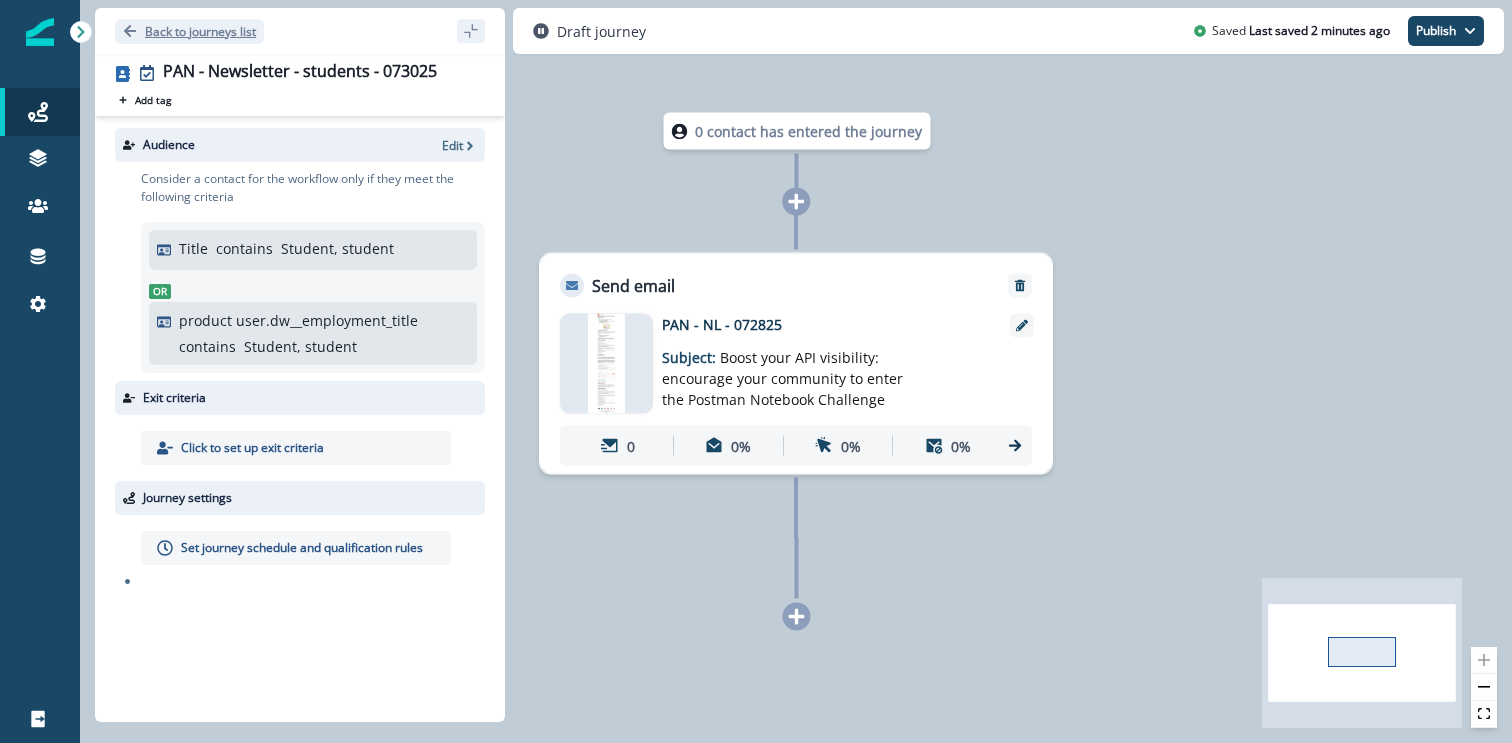 click on "Back to journeys list" at bounding box center [200, 31] 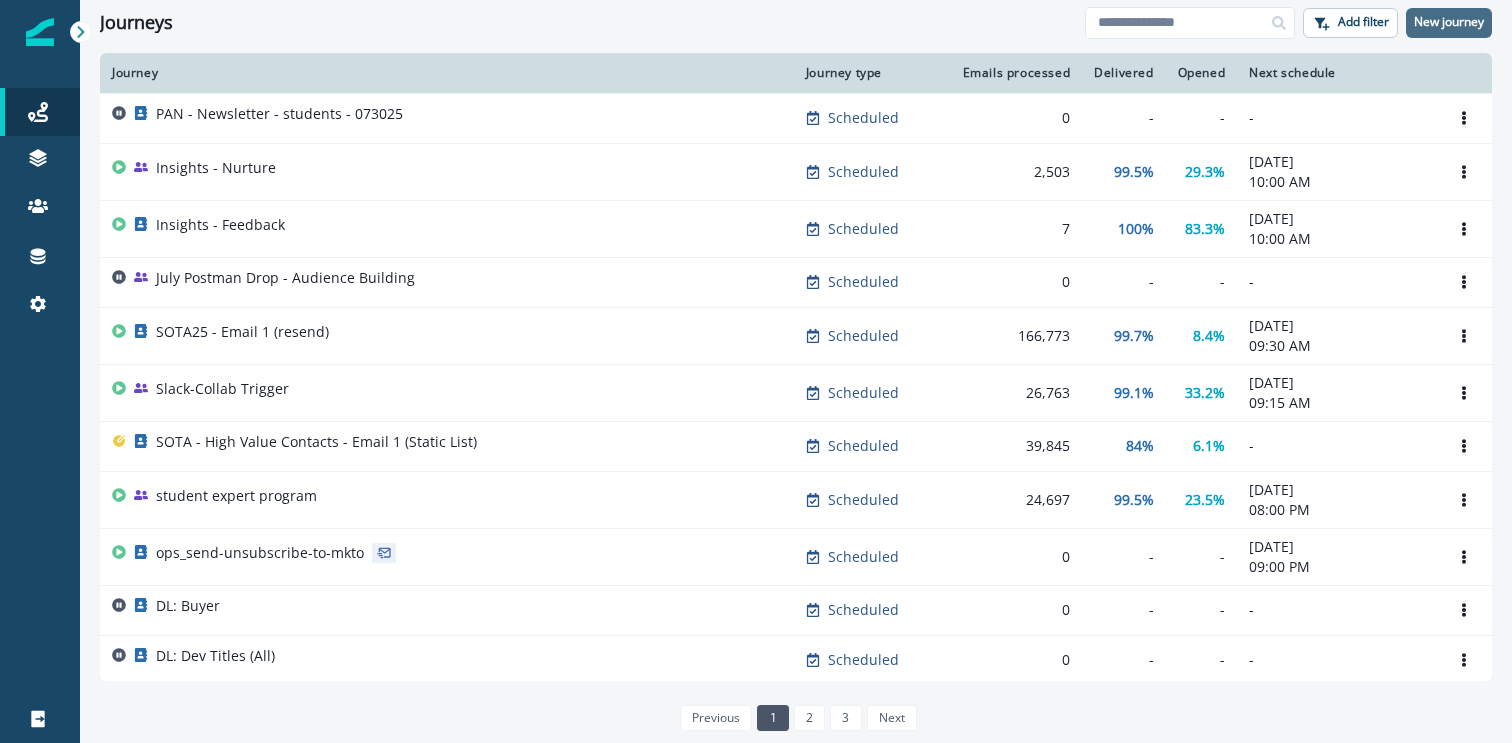 click on "New journey" at bounding box center [1449, 22] 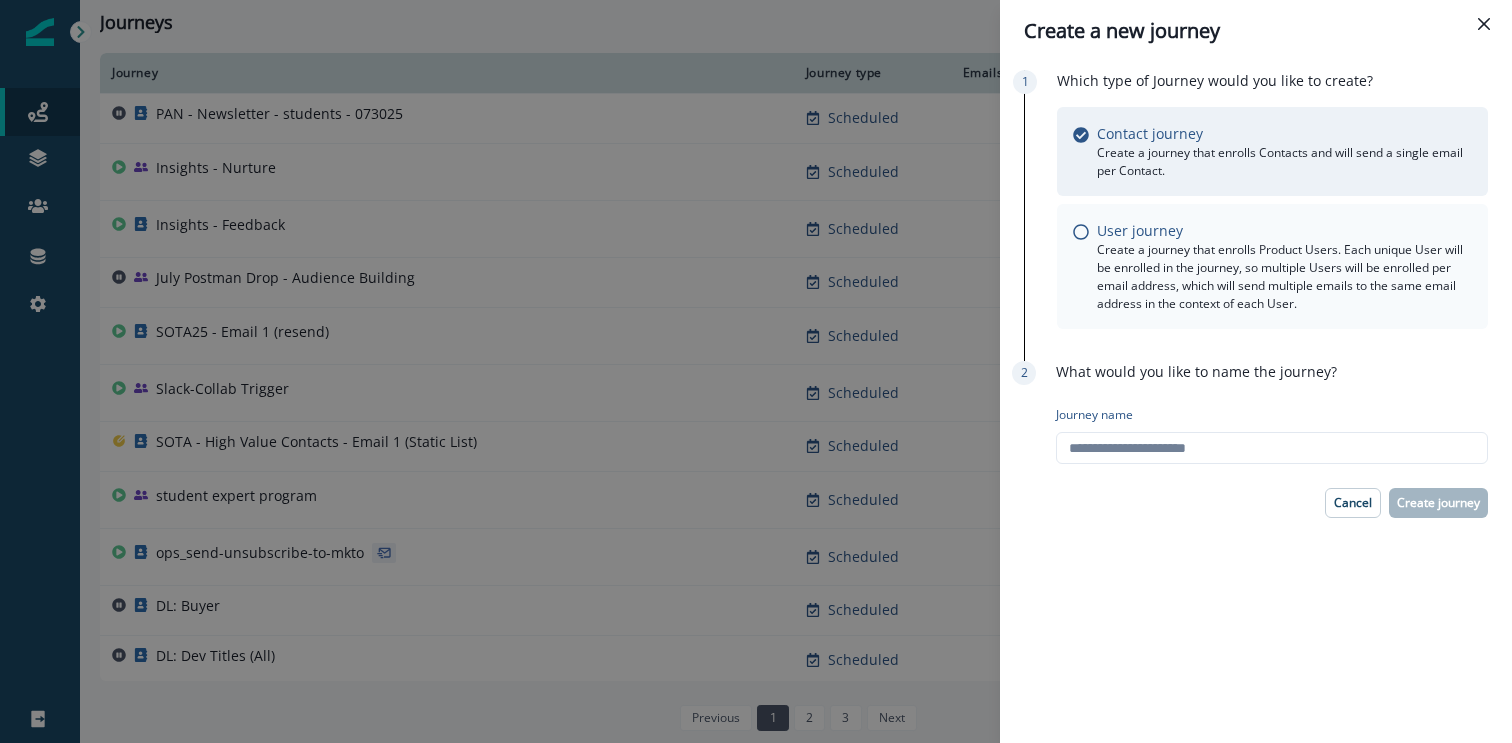 click on "Create a journey that enrolls Product Users. Each unique User will be enrolled in the journey, so multiple Users will be enrolled per email address, which will send multiple emails to the same email address in the context of each User." at bounding box center (1284, 277) 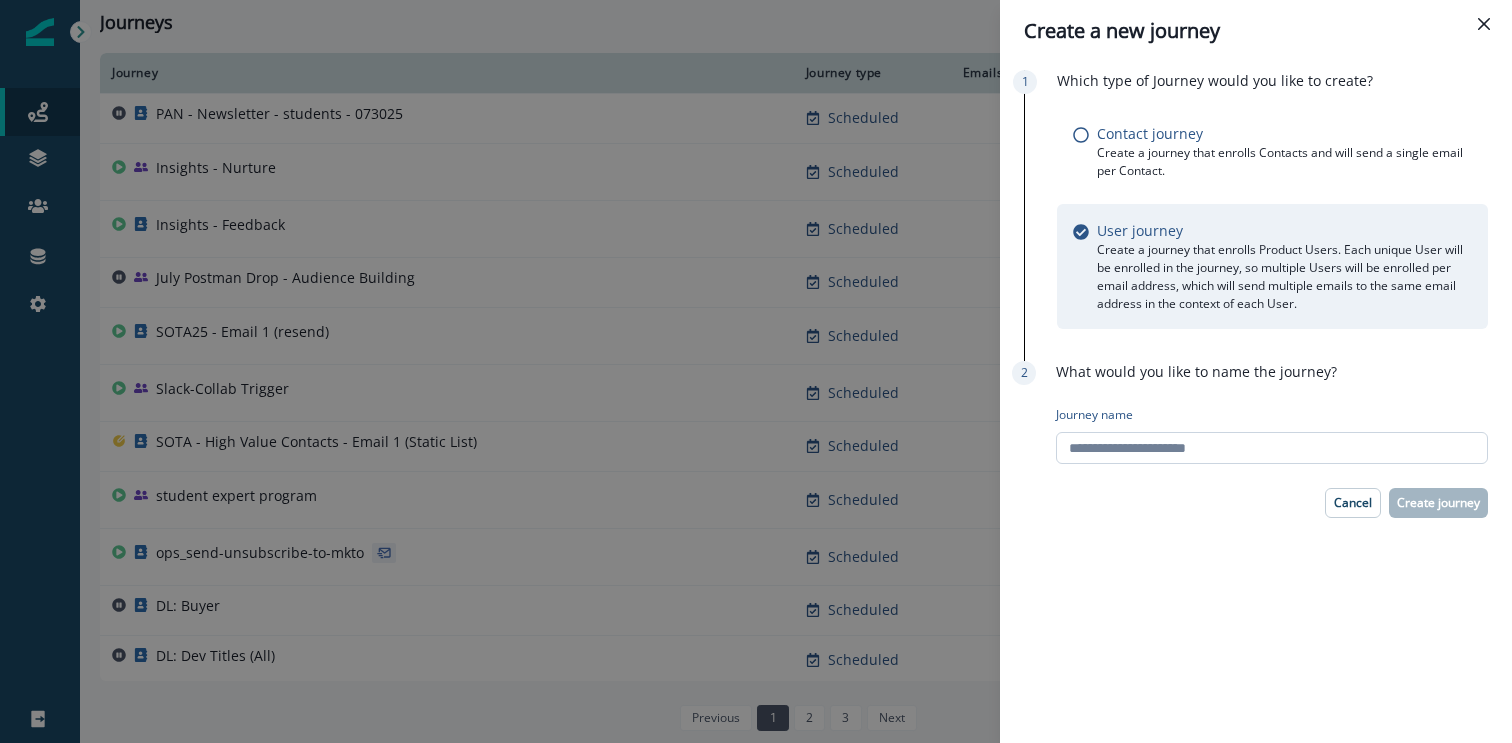 click on "Journey name" at bounding box center [1272, 448] 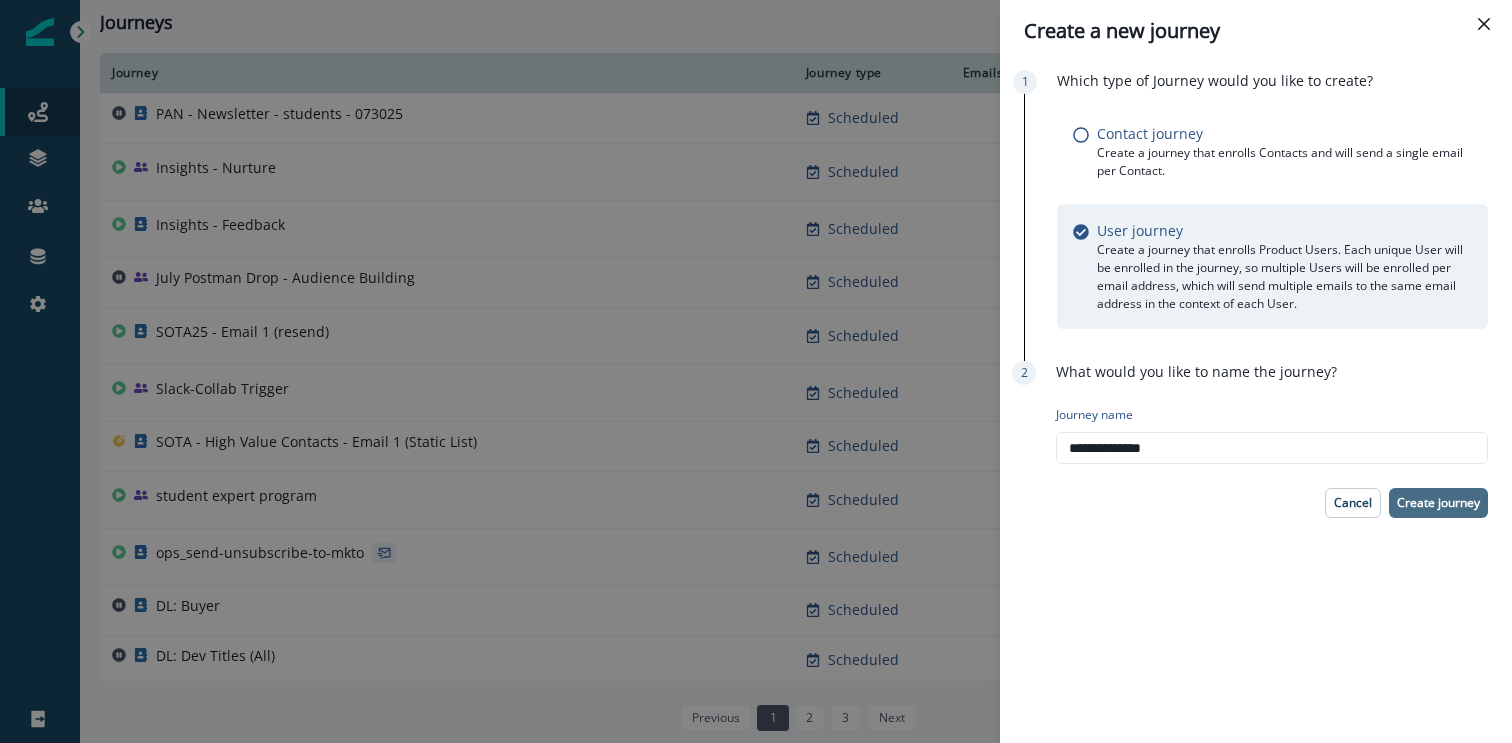 type on "**********" 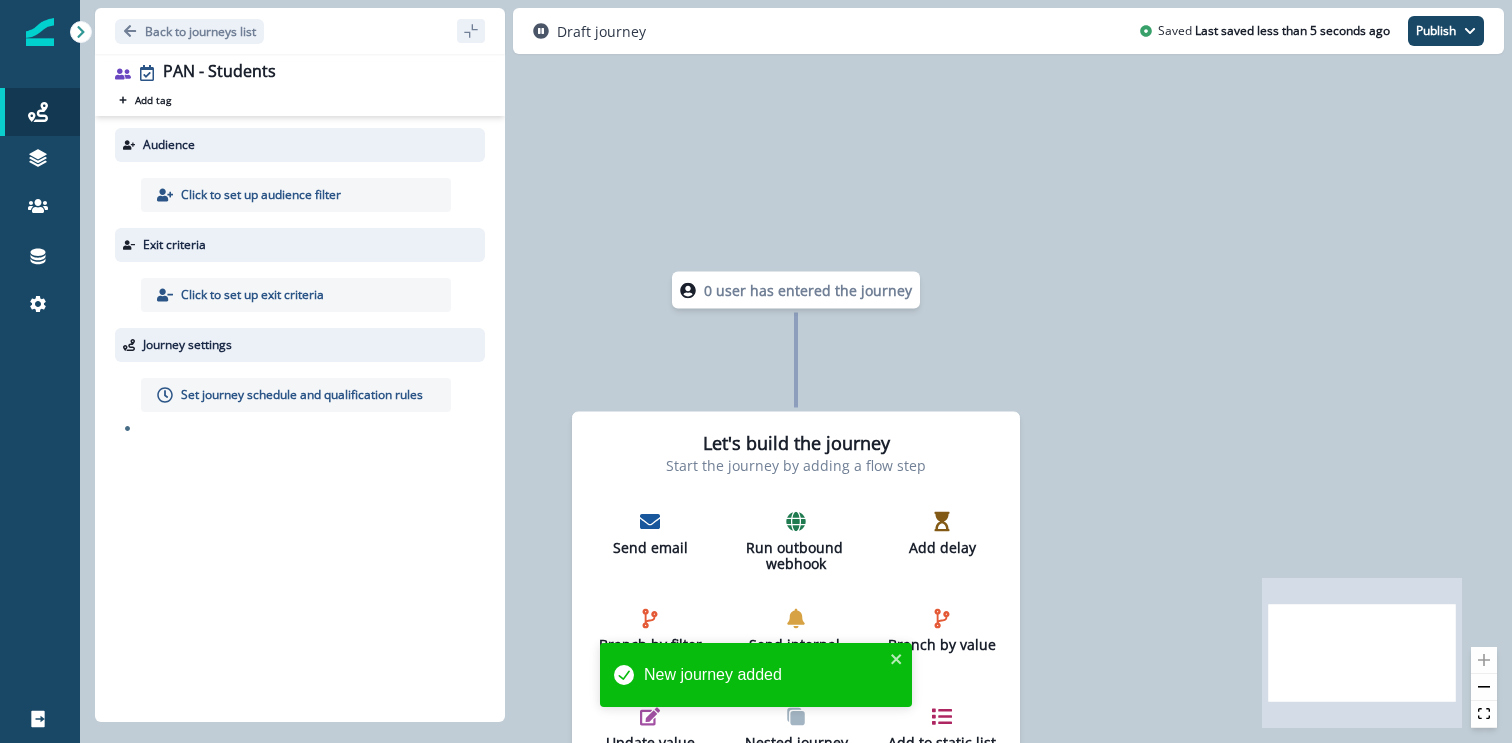 click on "Click to set up audience filter" at bounding box center [261, 195] 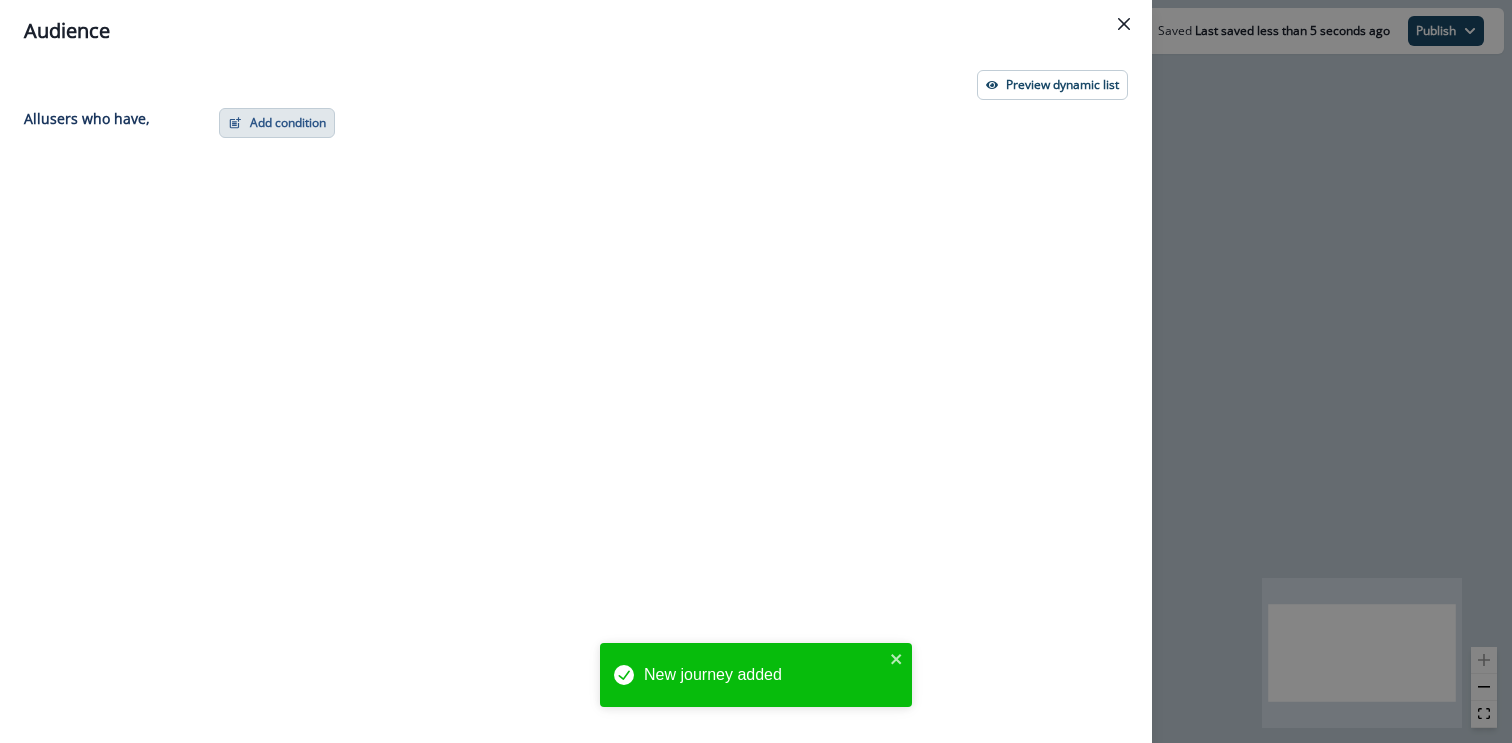 click on "Add condition" at bounding box center [277, 123] 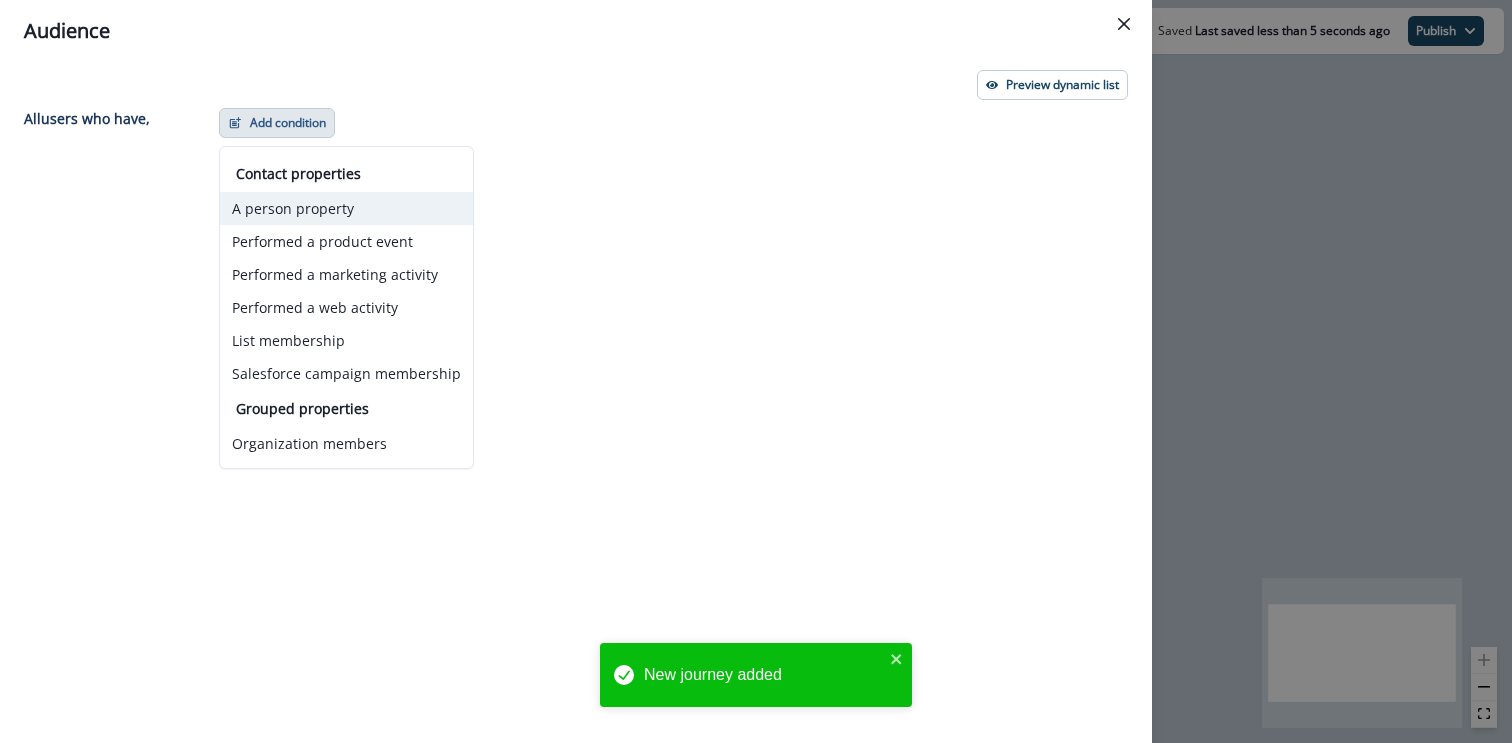 click on "A person property" at bounding box center [346, 208] 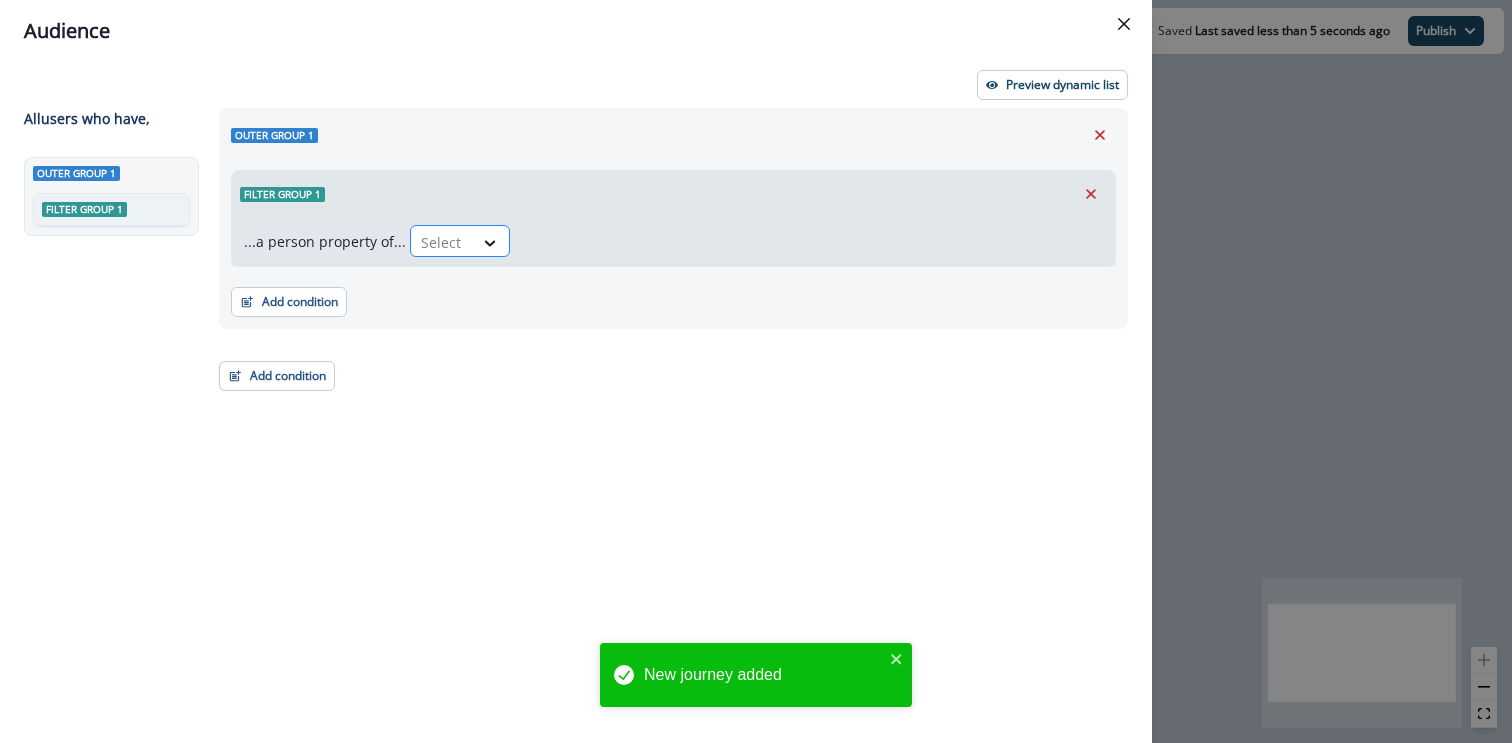 click on "Select" at bounding box center [442, 242] 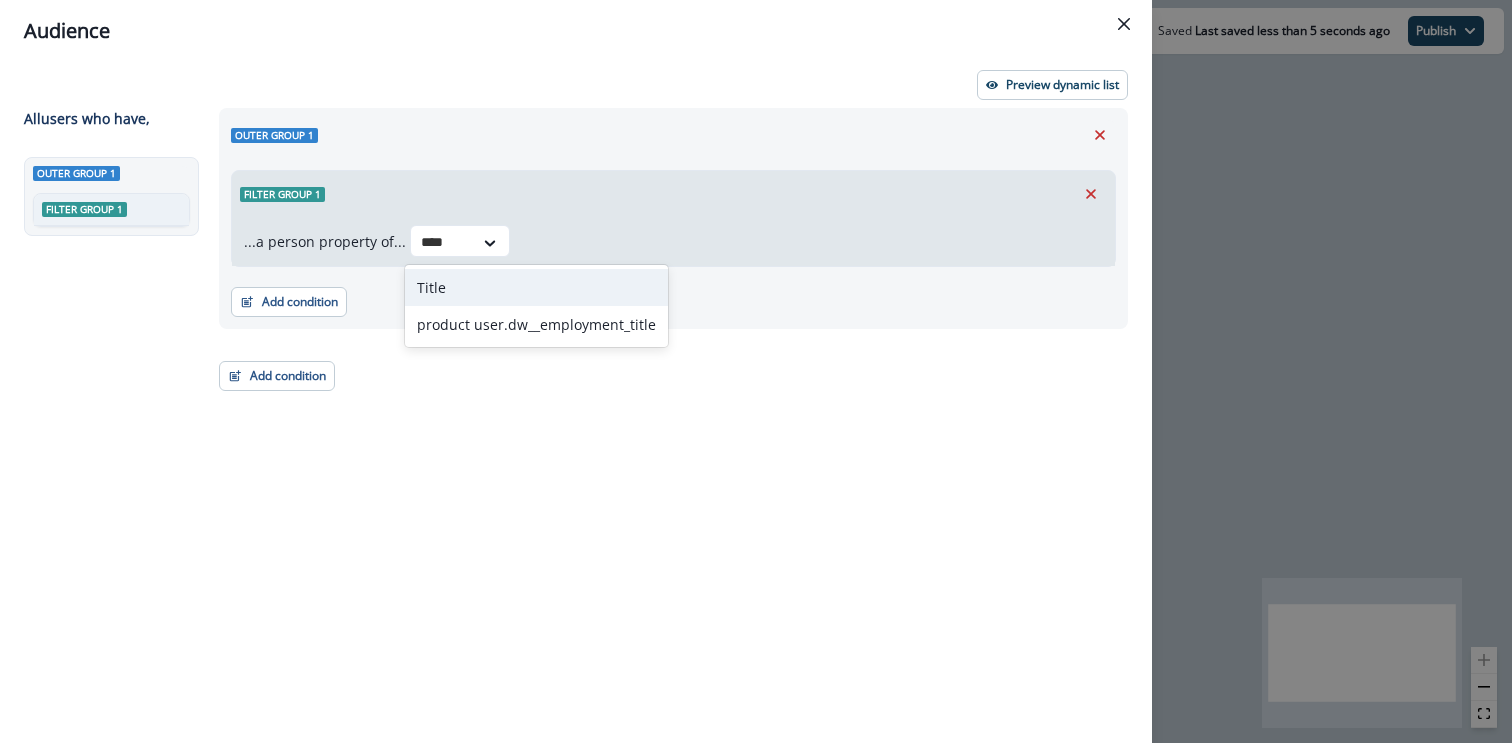 type on "*****" 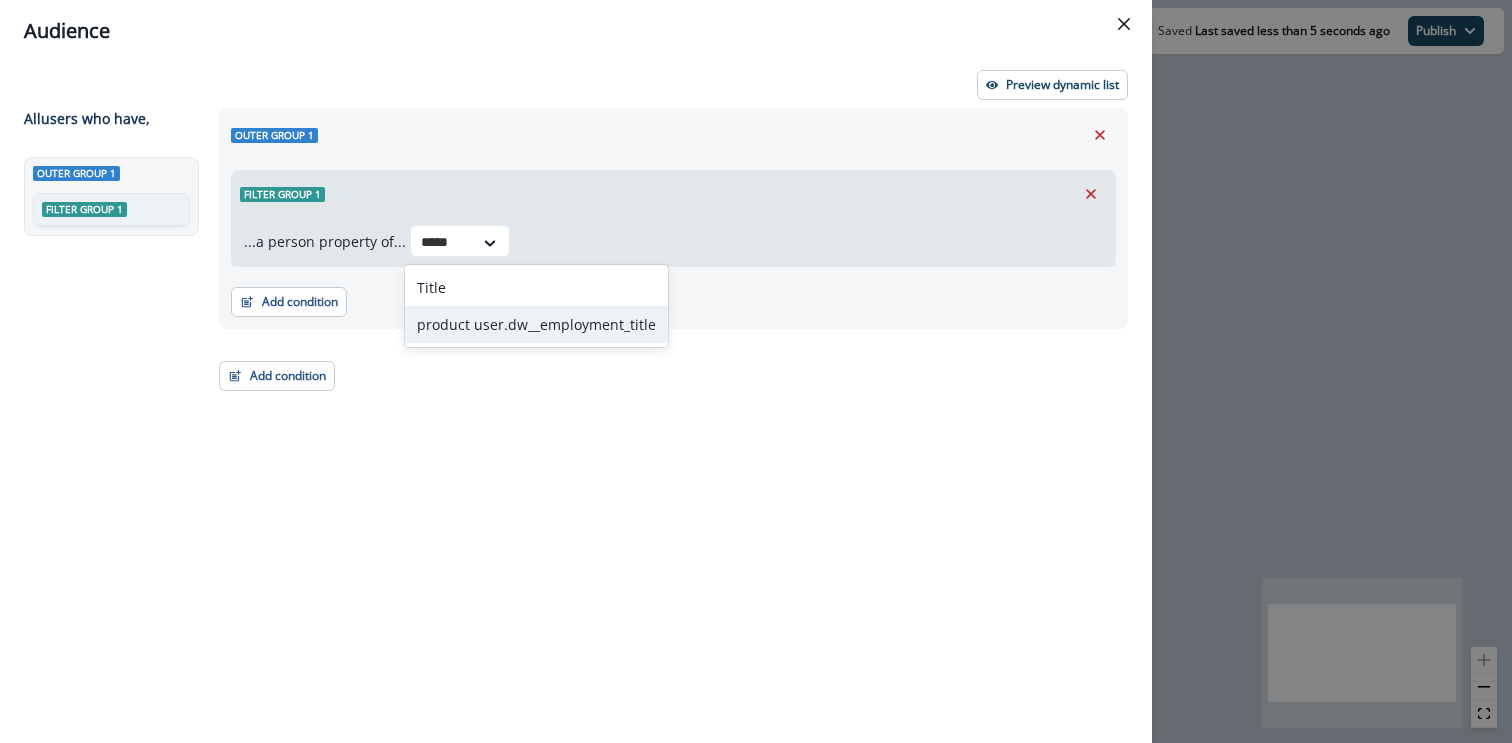 click on "product user.dw__employment_title" at bounding box center [536, 324] 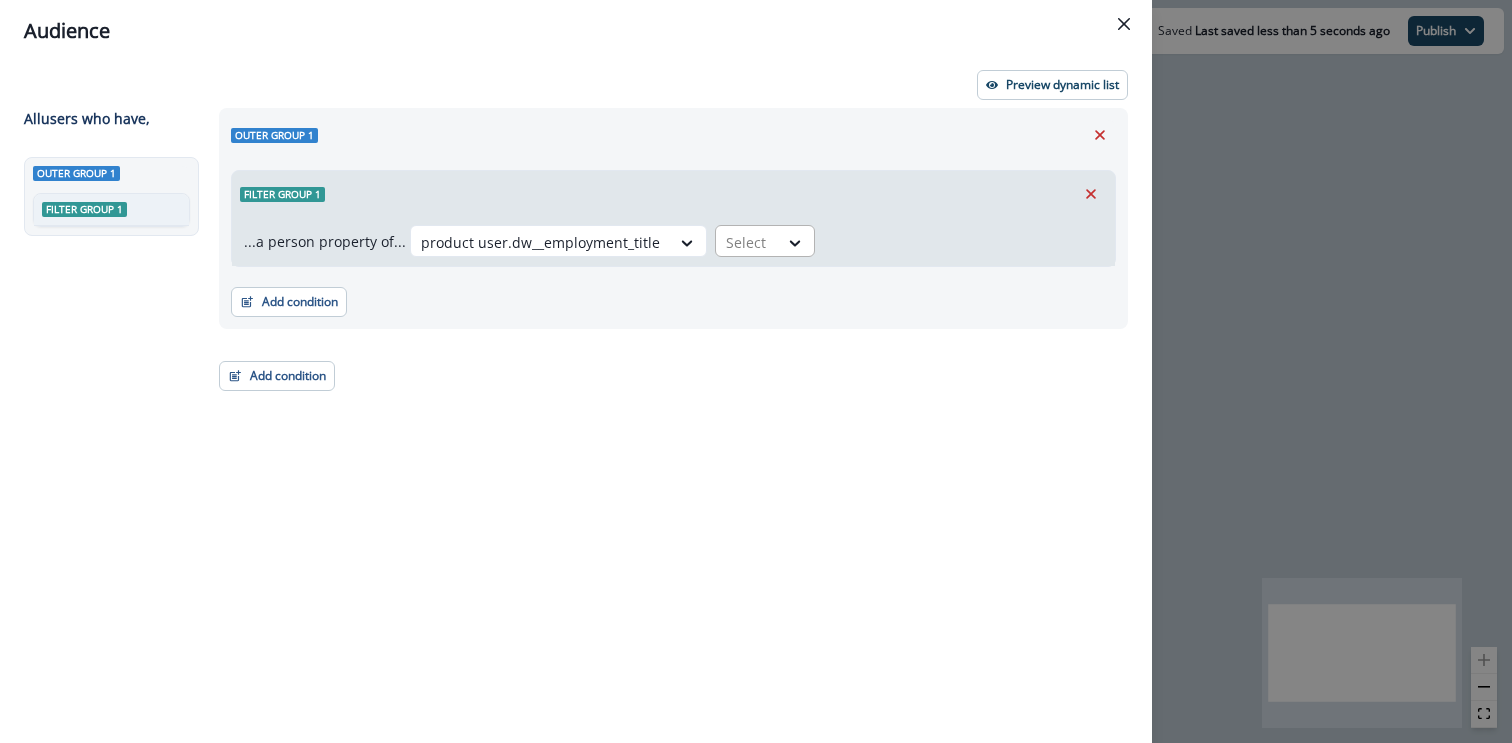 click on "Select" at bounding box center (747, 242) 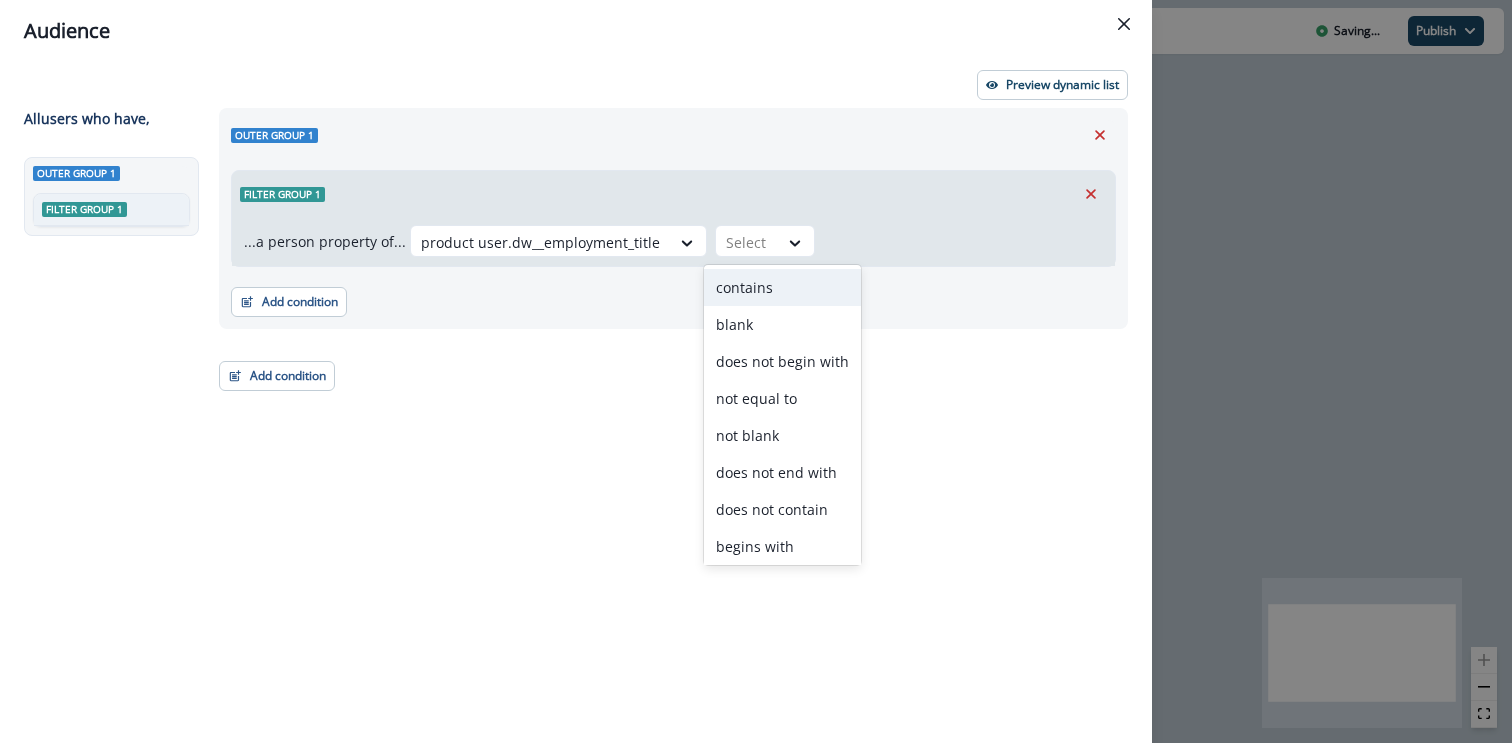 click on "contains" at bounding box center (782, 287) 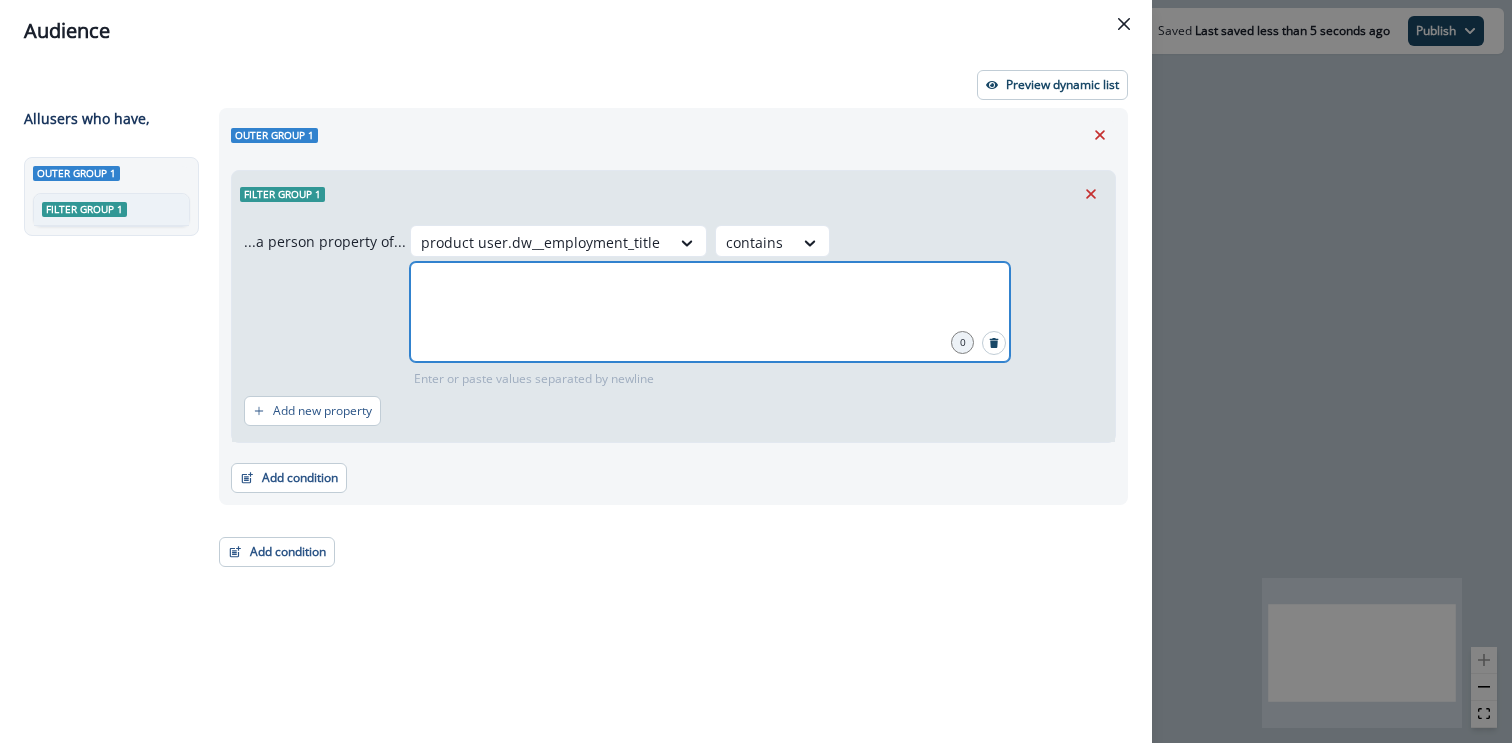 click at bounding box center [710, 287] 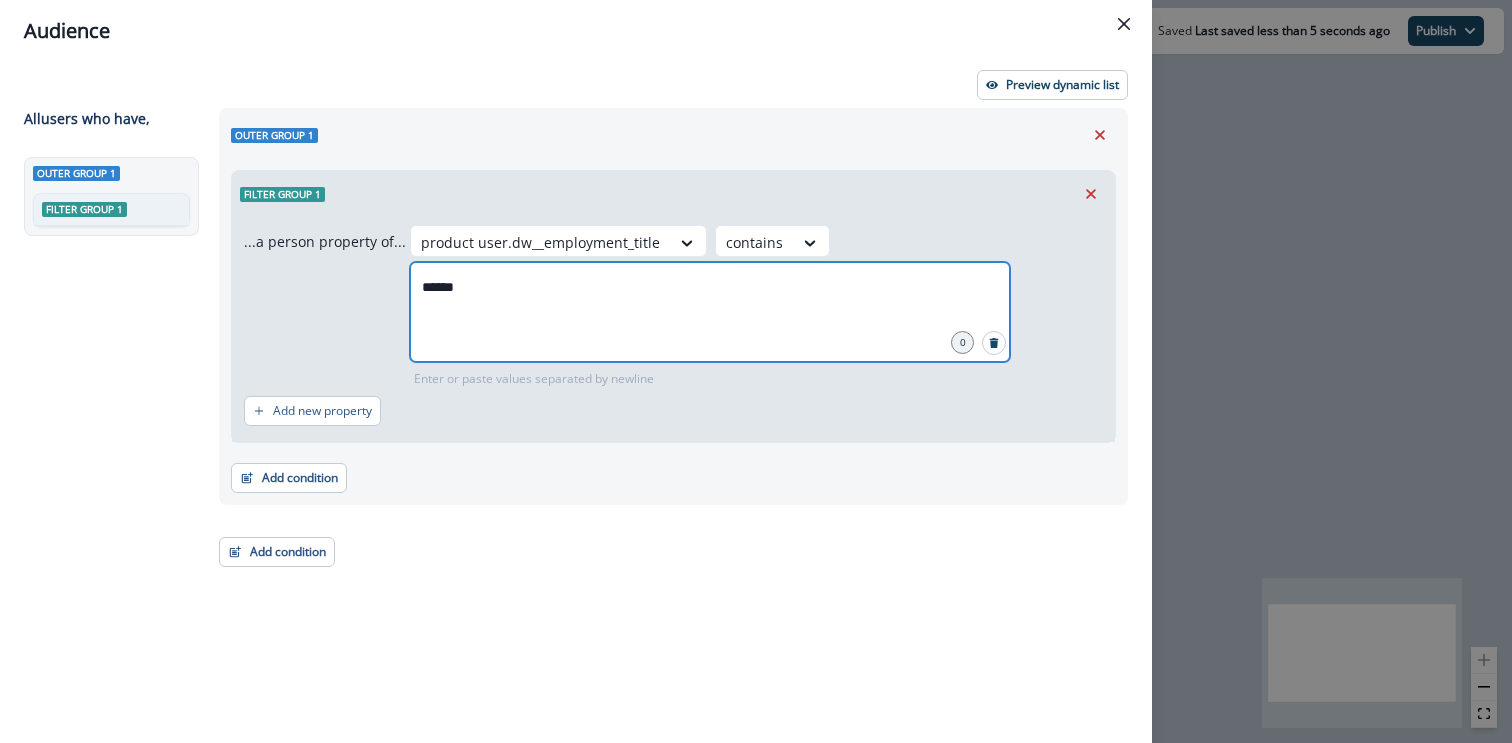 type on "*******" 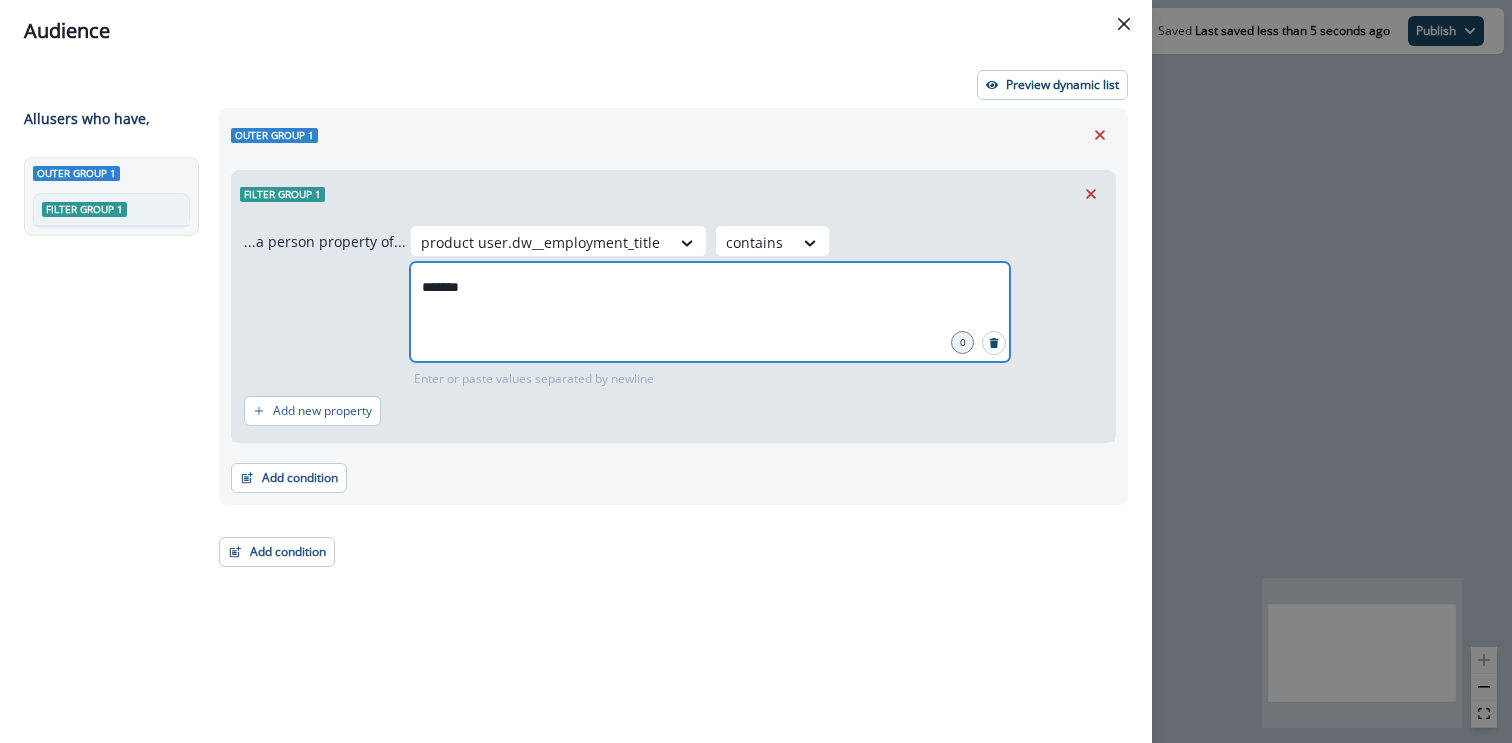 type 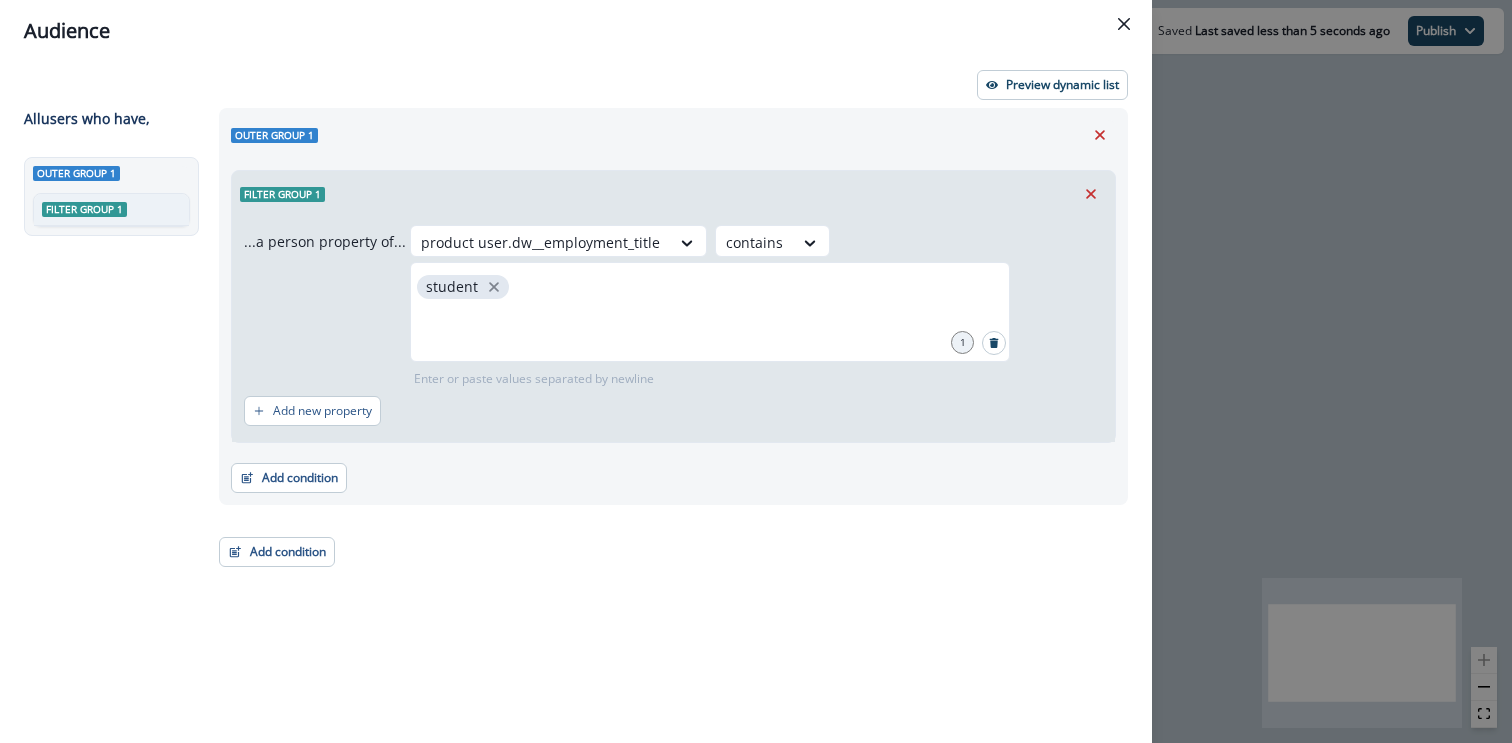 click on "Outer group 1 Filter group 1 ...a person property of... product user.dw__employment_title contains student 1 Enter or paste values separated by newline Add new property Add condition Contact properties A person property Performed a product event Performed a marketing activity Performed a web activity List membership Salesforce campaign membership" at bounding box center [673, 306] 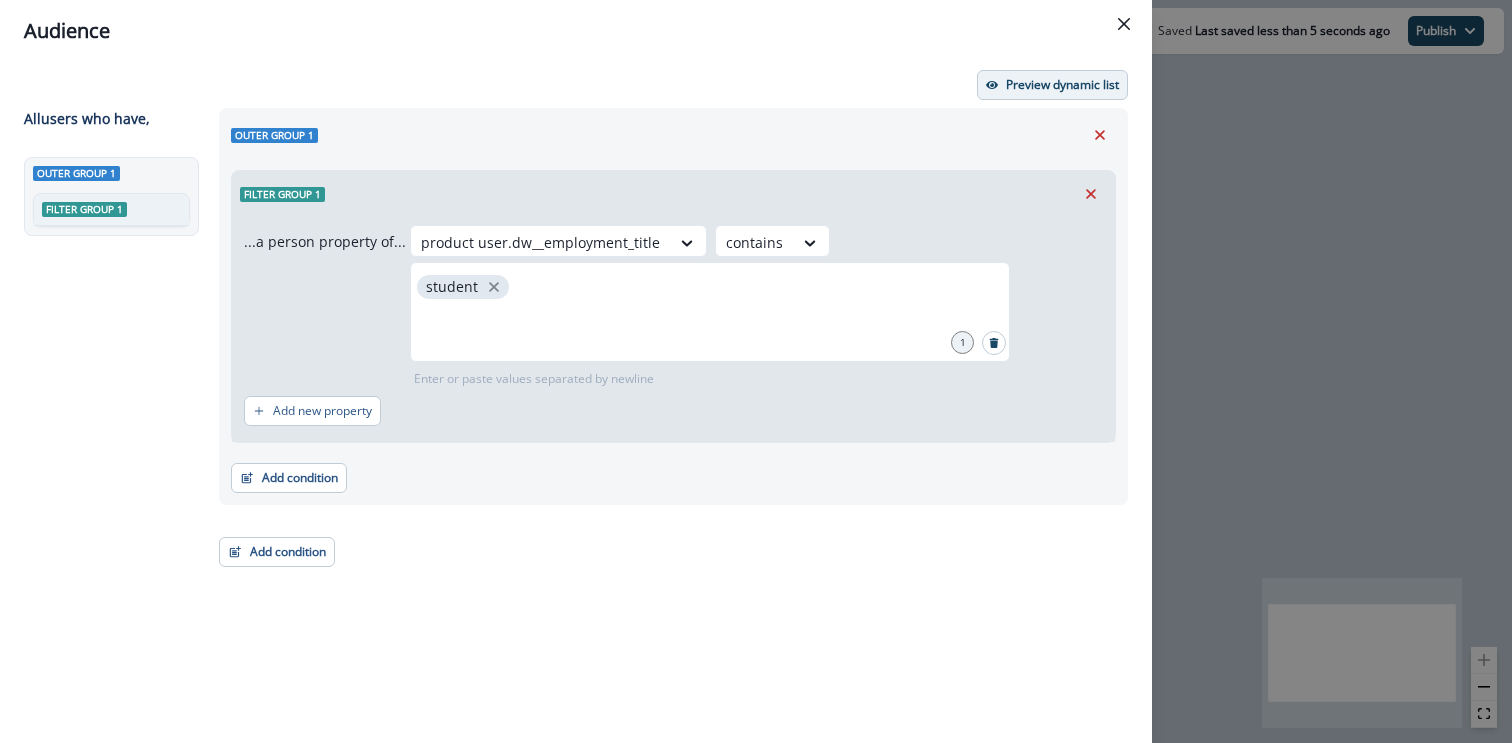 click on "Preview dynamic list" at bounding box center [1062, 85] 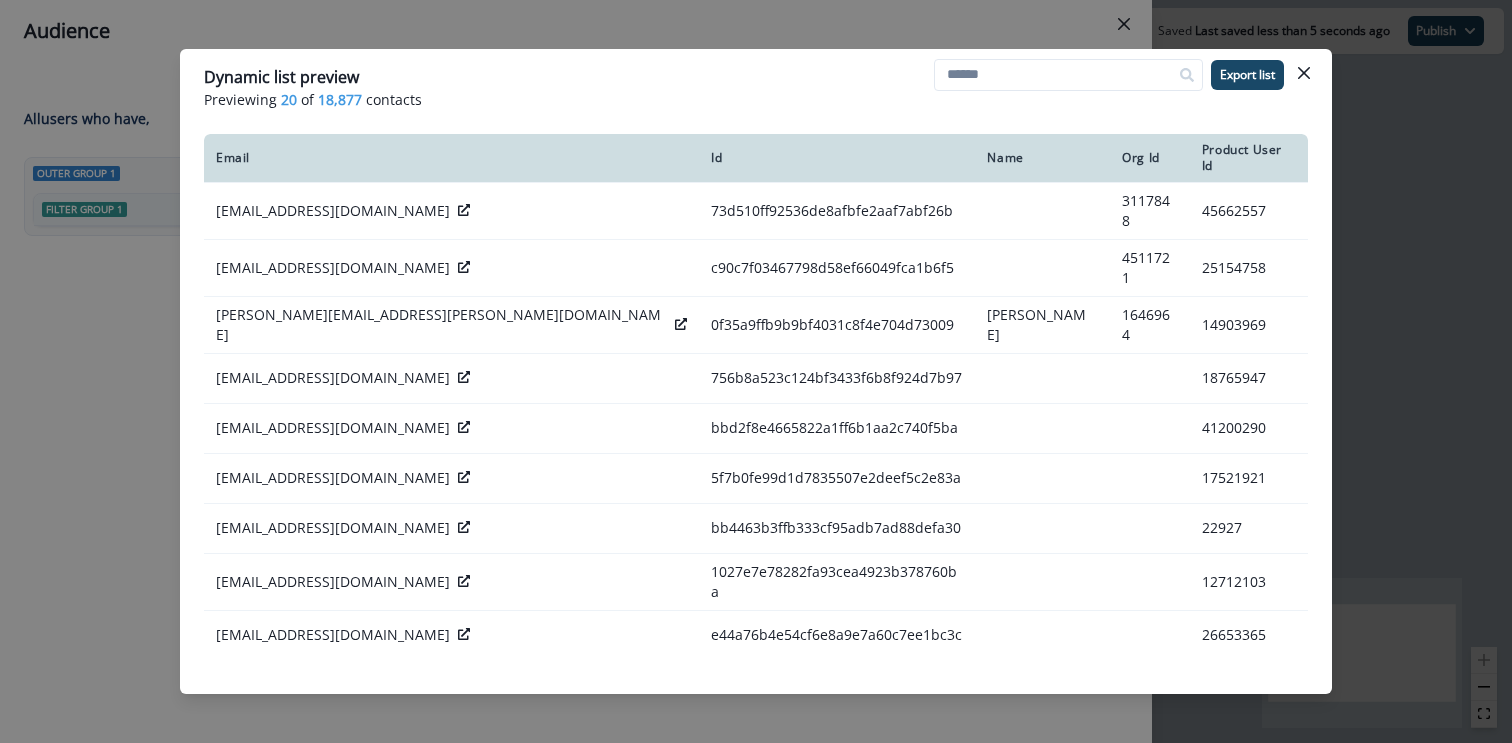 click on "Dynamic list preview Previewing 20 of 18,877 contacts Export list Email Id Name Org Id Product User Id nrizwan@folio3.com 73d510ff92536de8afbfe2aaf7abf26b 3117848 45662557 oumermuhammed@gmail.com c90c7f03467798d58ef66049fca1b6f5 4511721 25154758 david.a.adams@charter.com 0f35a9ffb9b9bf4031c8f4e704d73009 David A.Adams 1646964 14903969 maddalisrividya@gmail.com 756b8a523c124bf3433f6b8f924d7b97 18765947 nileshjain371@gmail.com bbd2f8e4665822a1ff6b1aa2c740f5ba 41200290 satyam02@somaiya.edu 5f7b0fe99d1d7835507e2deef5c2e83a 17521921 jimmyjx51@gmail.com bb4463b3ffb333cf95adb7ad88defa30 22927 srinivasakartheek@gmail.com 1027e7e78282fa93cea4923b378760ba 12712103 swethakakumani@gmail.com e44a76b4e54cf6e8a9e7a60c7ee1bc3c 26653365 naik.mihika7@gmail.com 4431ebbac8fcf617ede17769014c3083 245396 4904689 chintan@opendoor.com 967b446b718729845ee4013acfcea82b 500665 3676747 sahan.bu.1994@gmail.com 7fc8528a7c0abc832df5b838ce57f6cb 5249879 samin.sada@gmail.com 140442d56033ab619f76478d295ca512 8128969 aklofas@gmail.com 36491952" at bounding box center [756, 371] 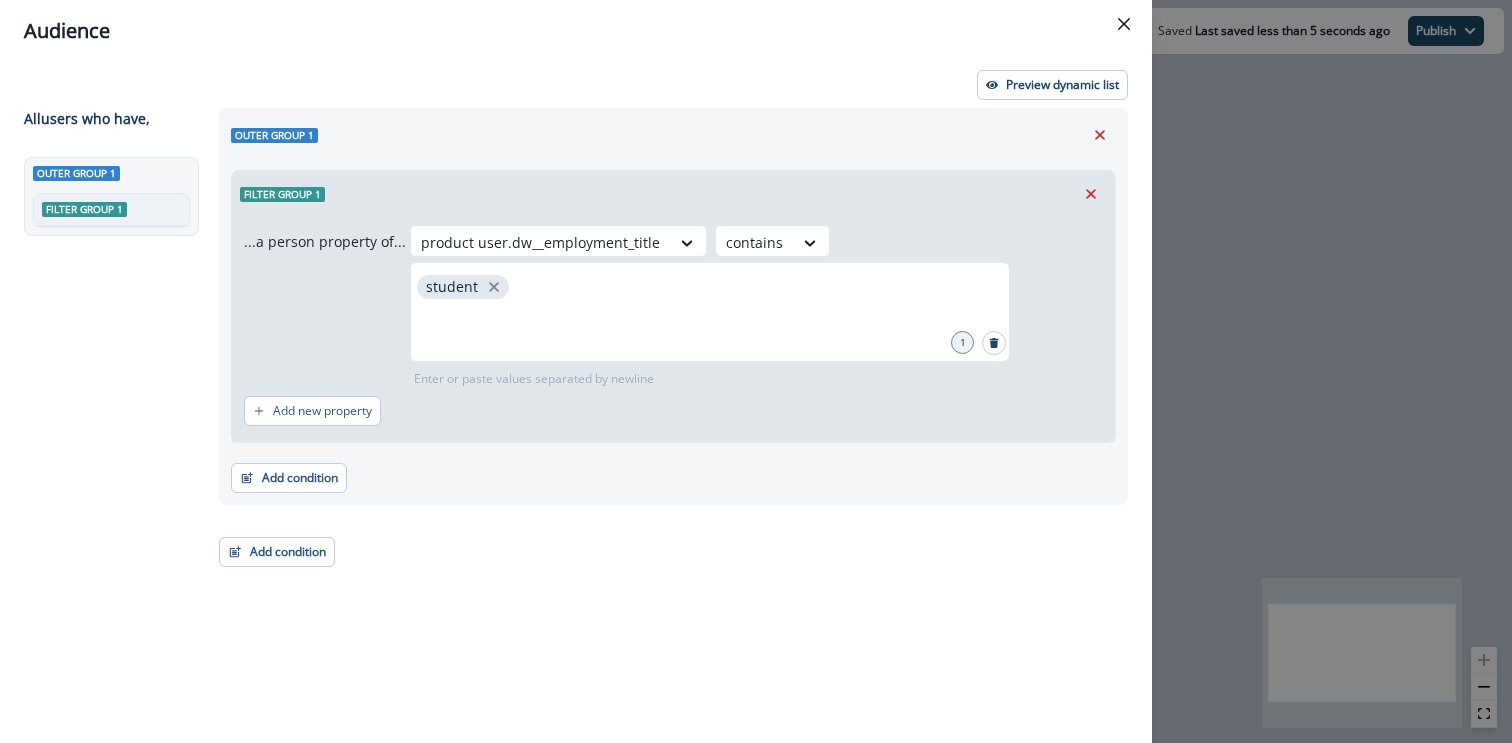 click on "Audience Preview dynamic list All  user s who have, Outer group 1 Filter group 1 Outer group 1 Filter group 1 ...a person property of... product user.dw__employment_title contains student 1 Enter or paste values separated by newline Add new property Add condition Contact properties A person property Performed a product event Performed a marketing activity Performed a web activity List membership Salesforce campaign membership Add condition Contact properties A person property Performed a product event Performed a marketing activity Performed a web activity List membership Salesforce campaign membership Grouped properties Organization members" at bounding box center (756, 371) 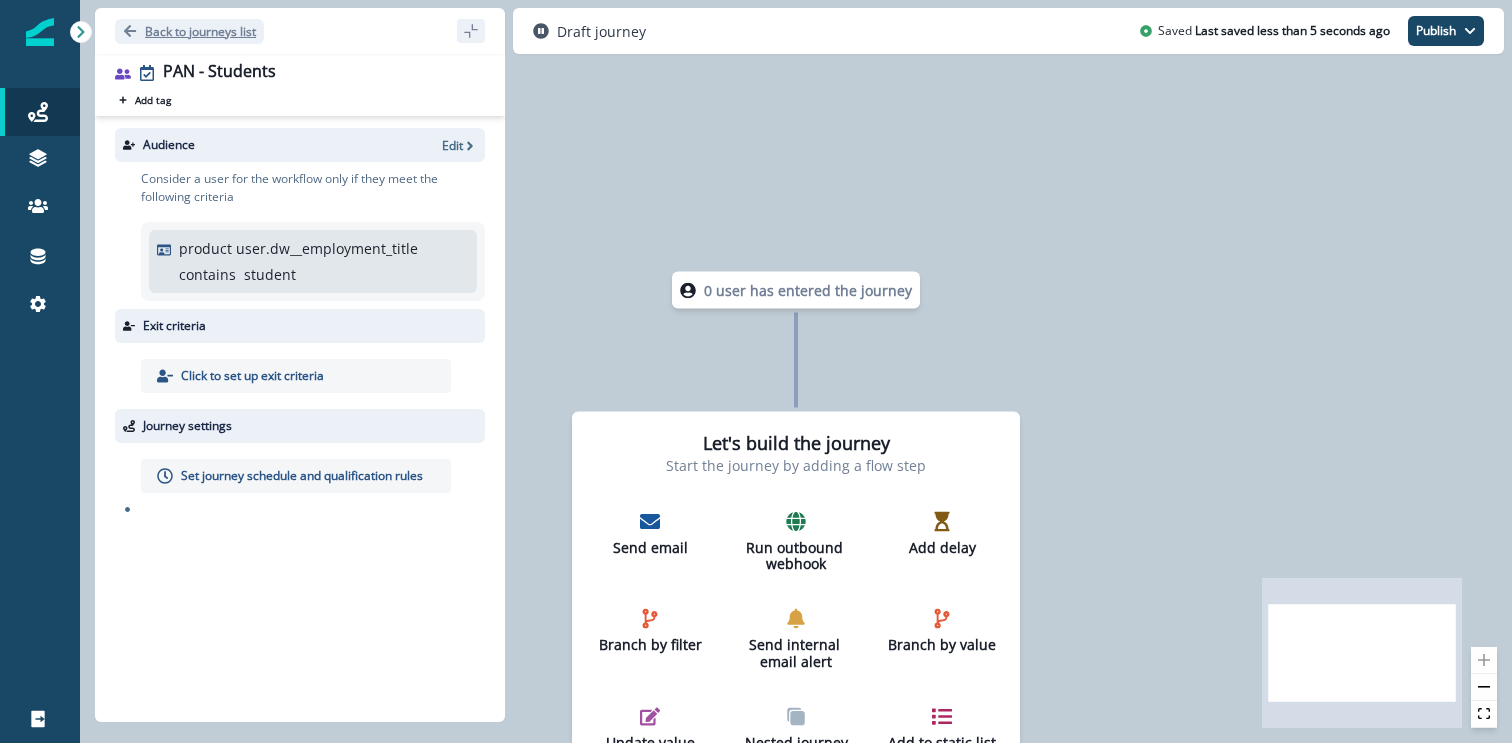 click on "Back to journeys list" at bounding box center [189, 31] 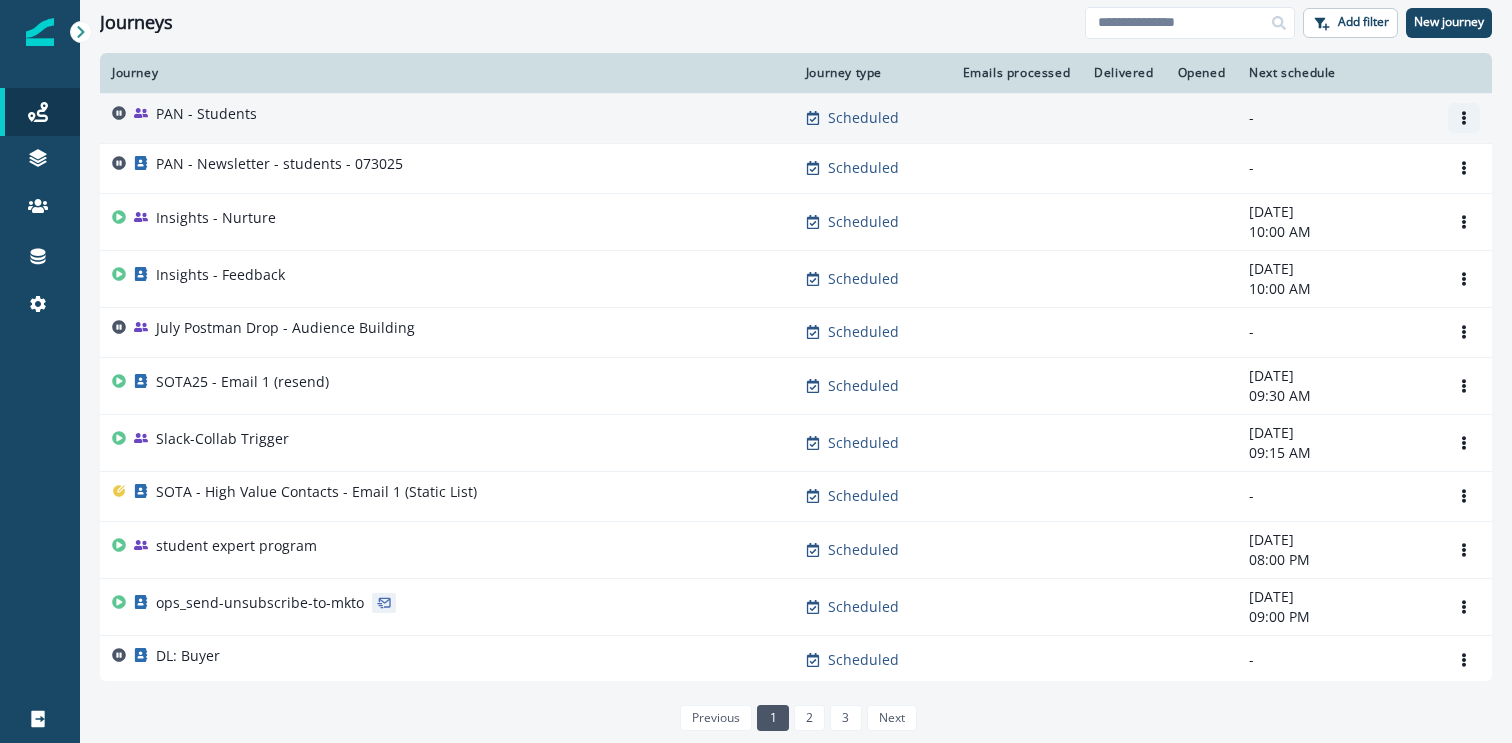 click 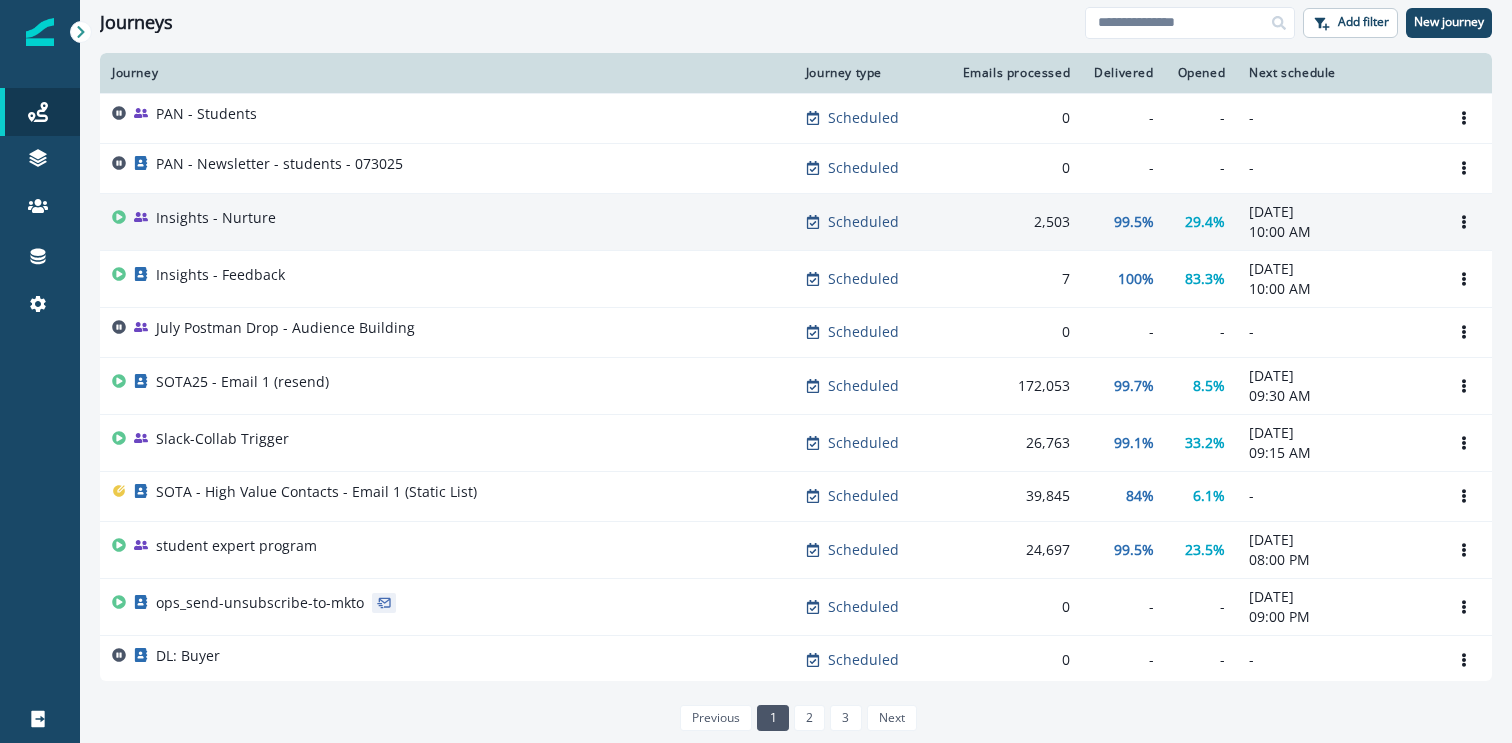 click on "10:00 AM" at bounding box center (1336, 232) 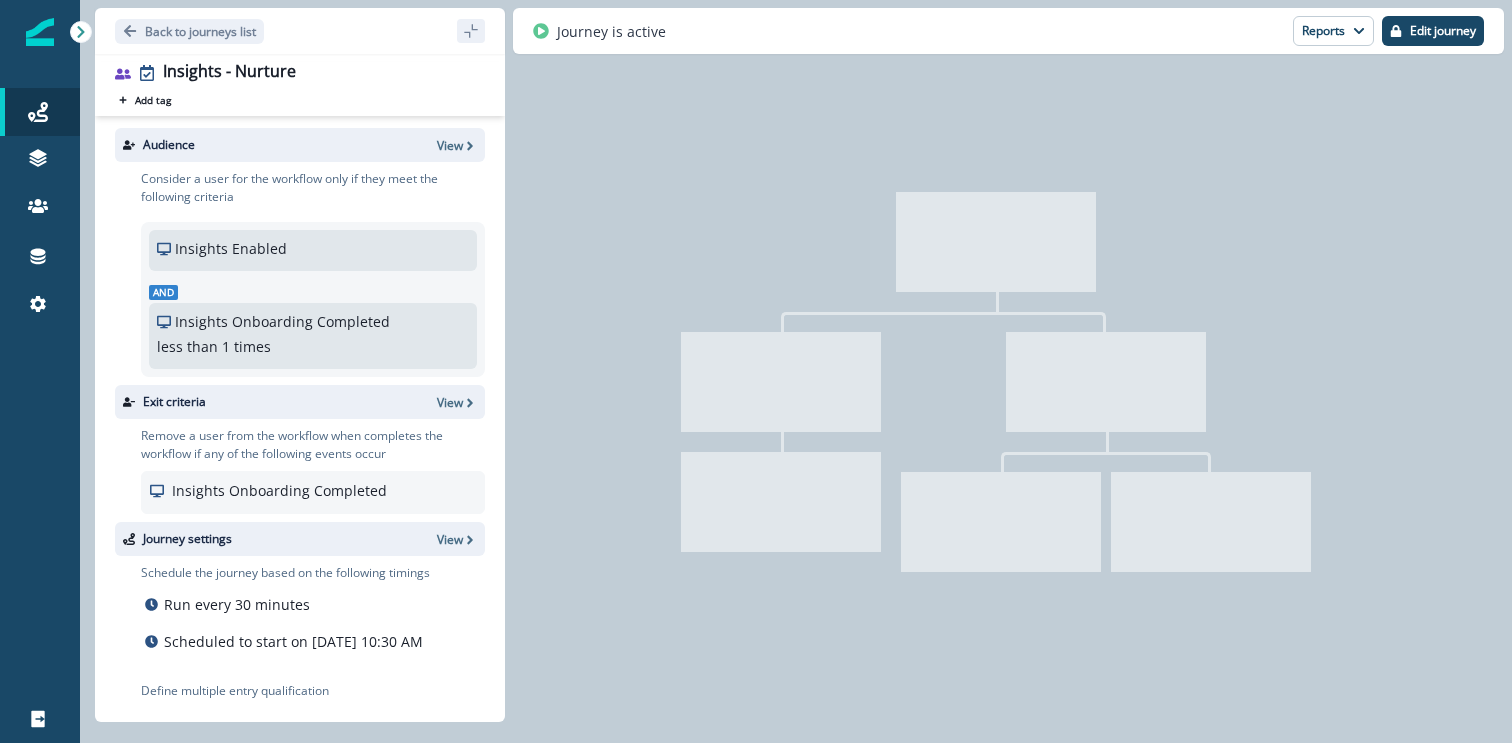 click at bounding box center [996, 242] 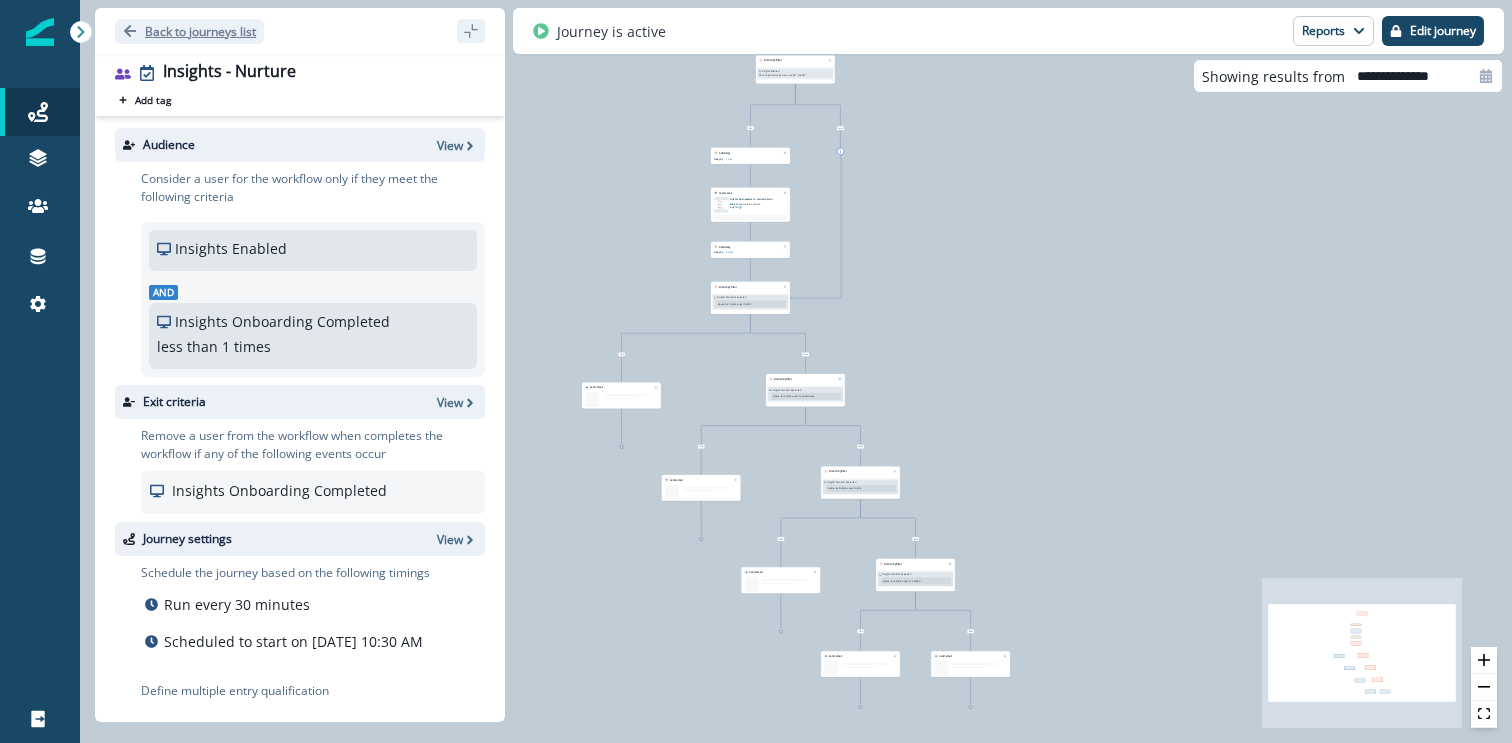 click on "Back to journeys list" at bounding box center (189, 31) 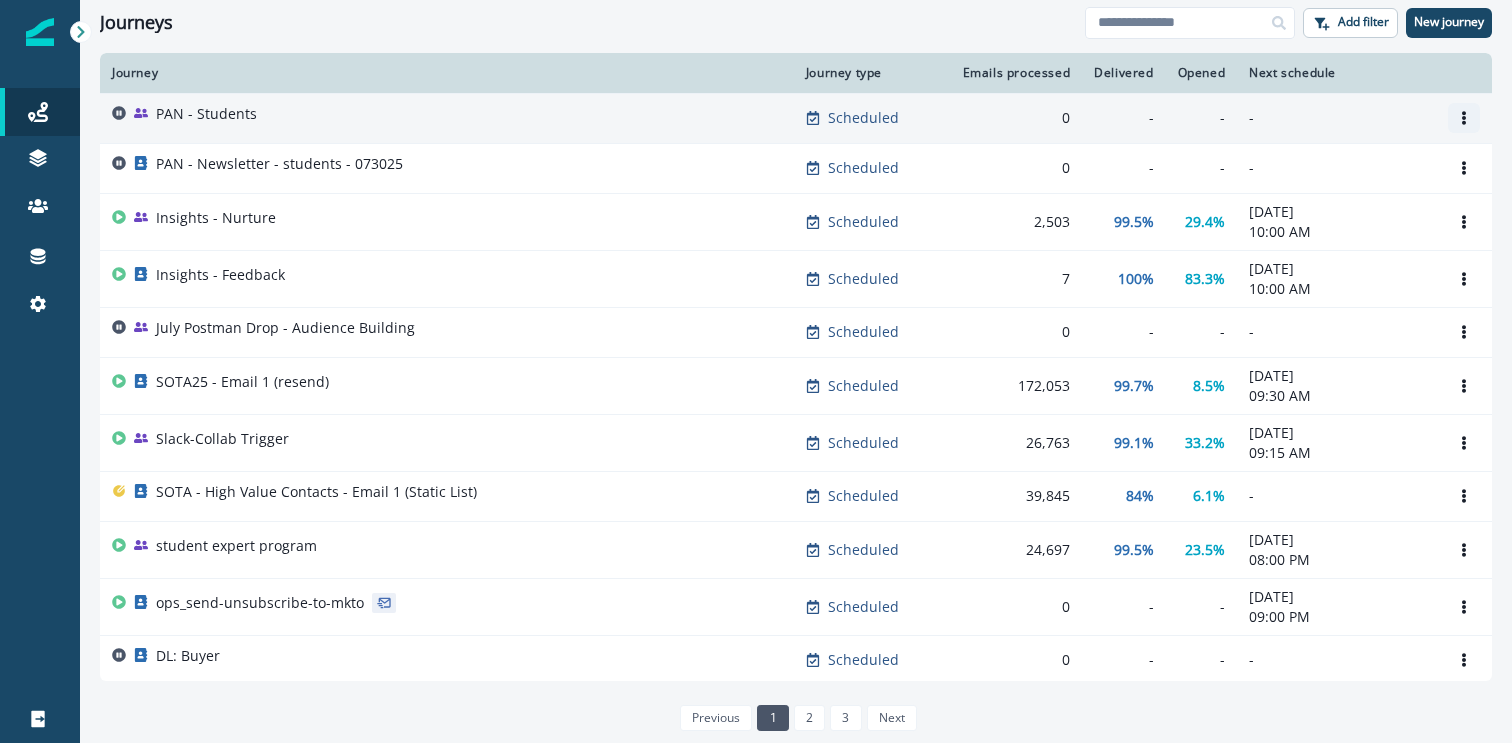click at bounding box center [1464, 118] 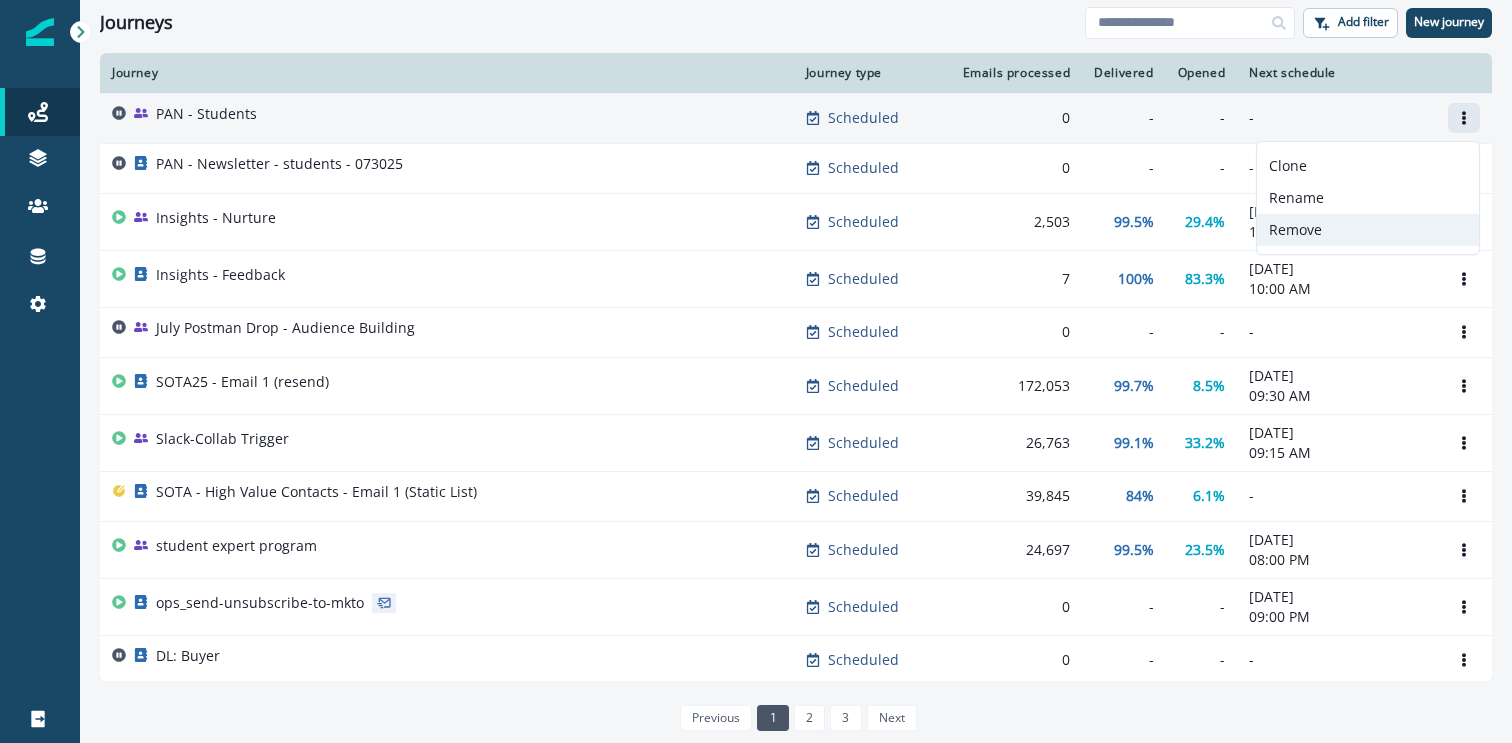 click on "Remove" at bounding box center [1368, 230] 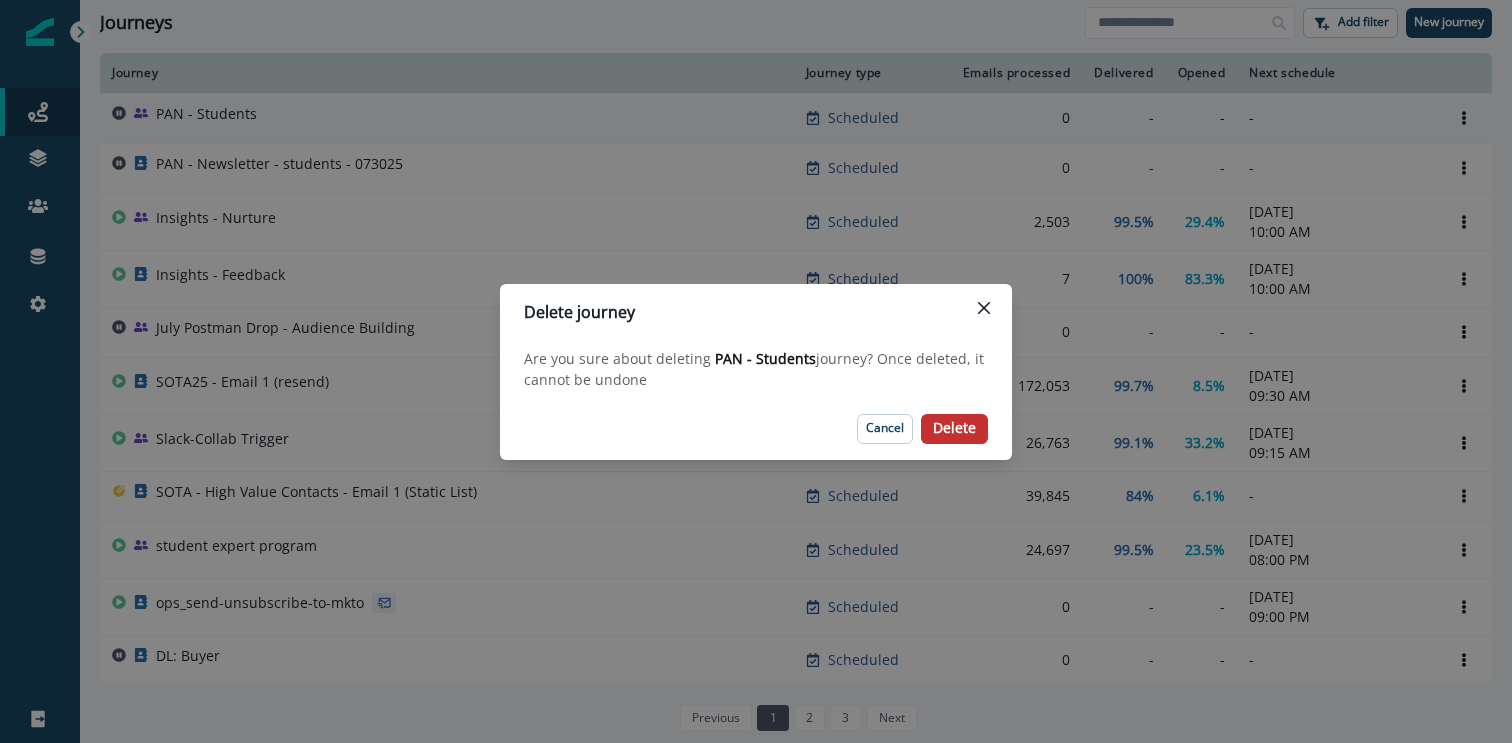 click on "Delete" at bounding box center [954, 429] 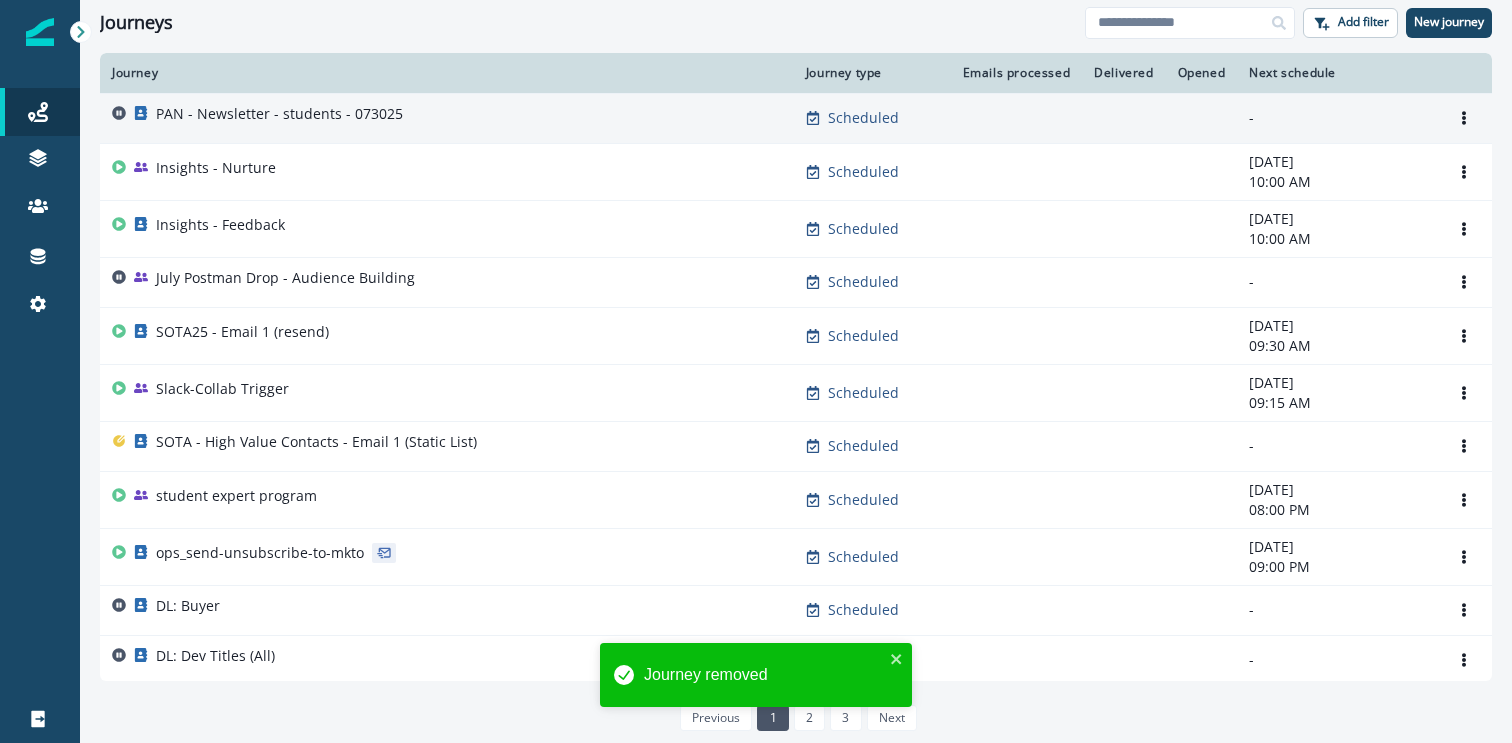 click on "PAN - Newsletter - students - 073025" at bounding box center [447, 118] 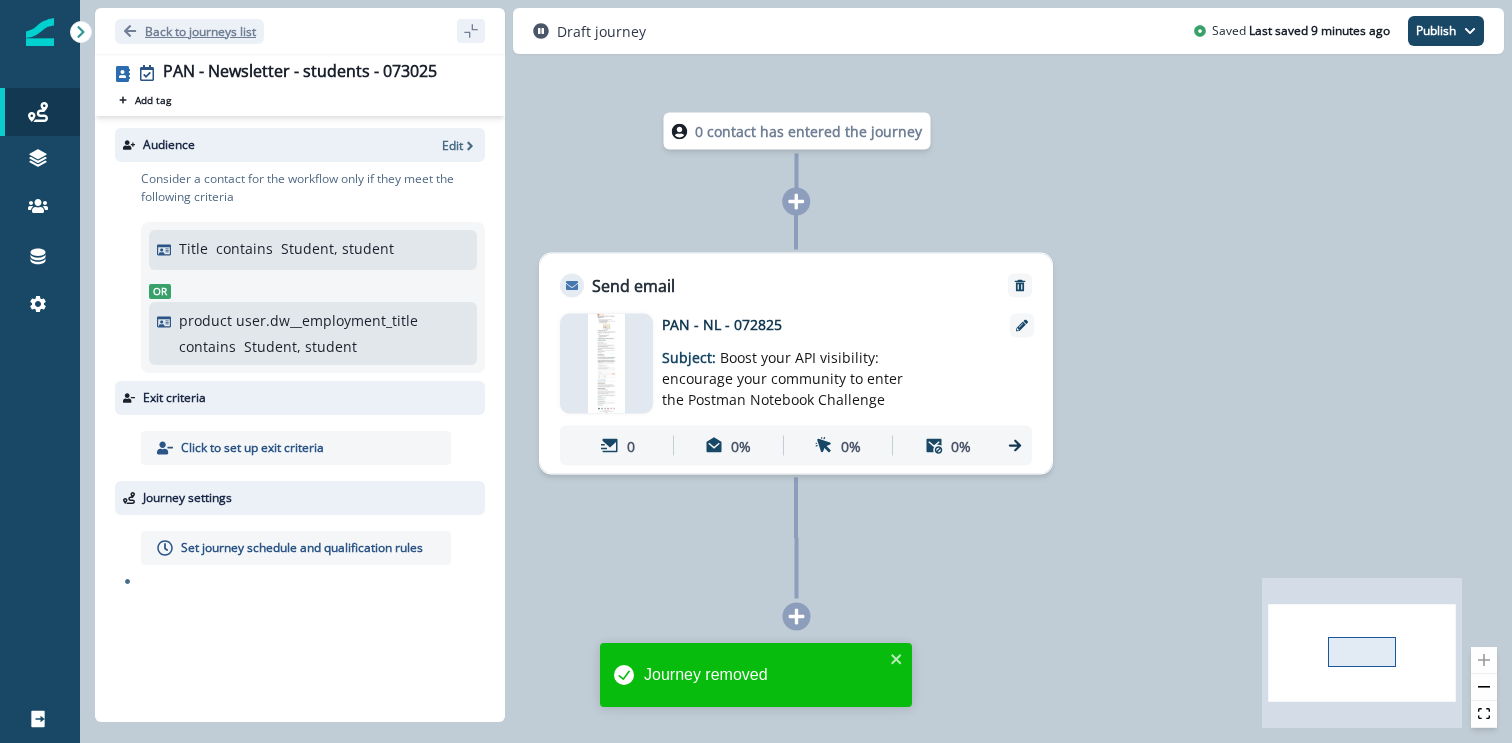click on "Back to journeys list" at bounding box center [189, 31] 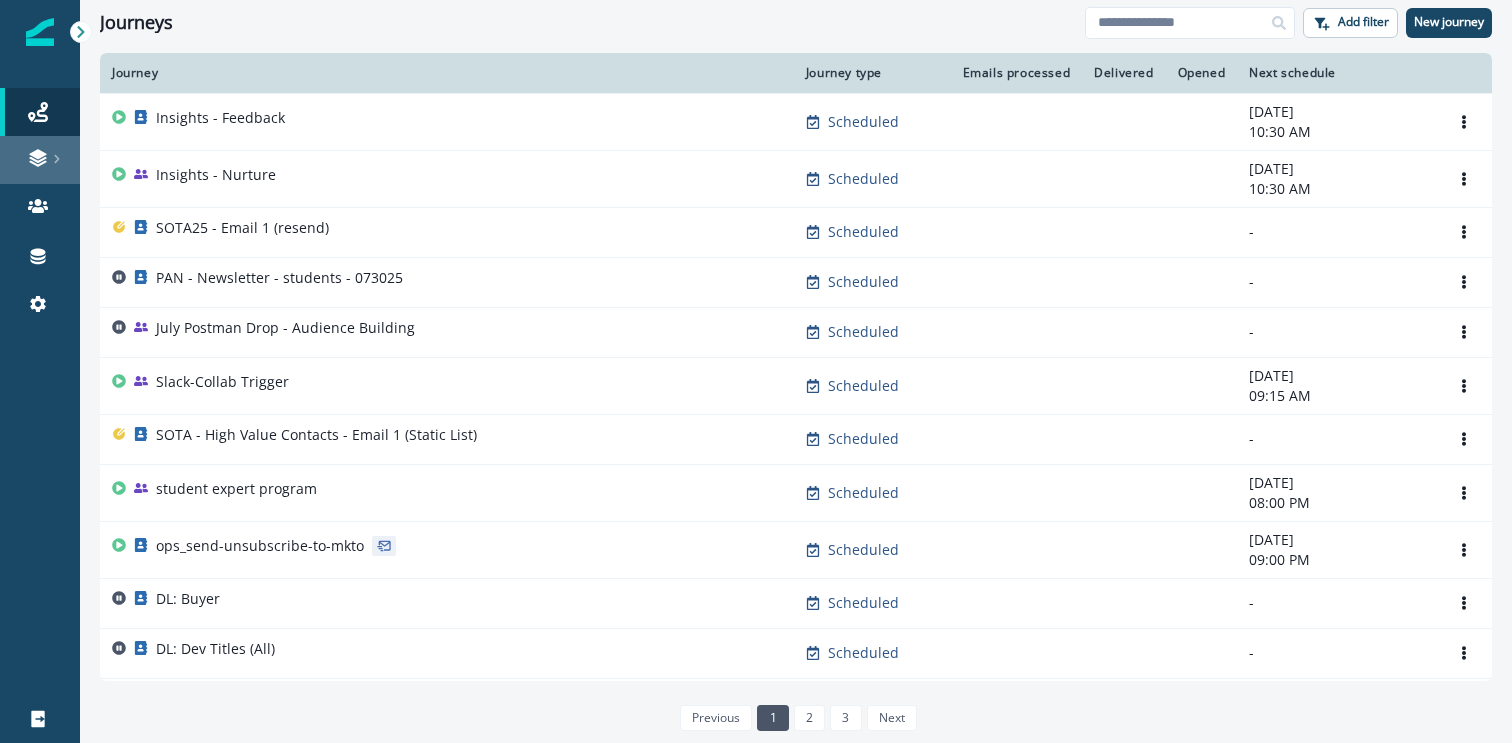 click at bounding box center (40, 160) 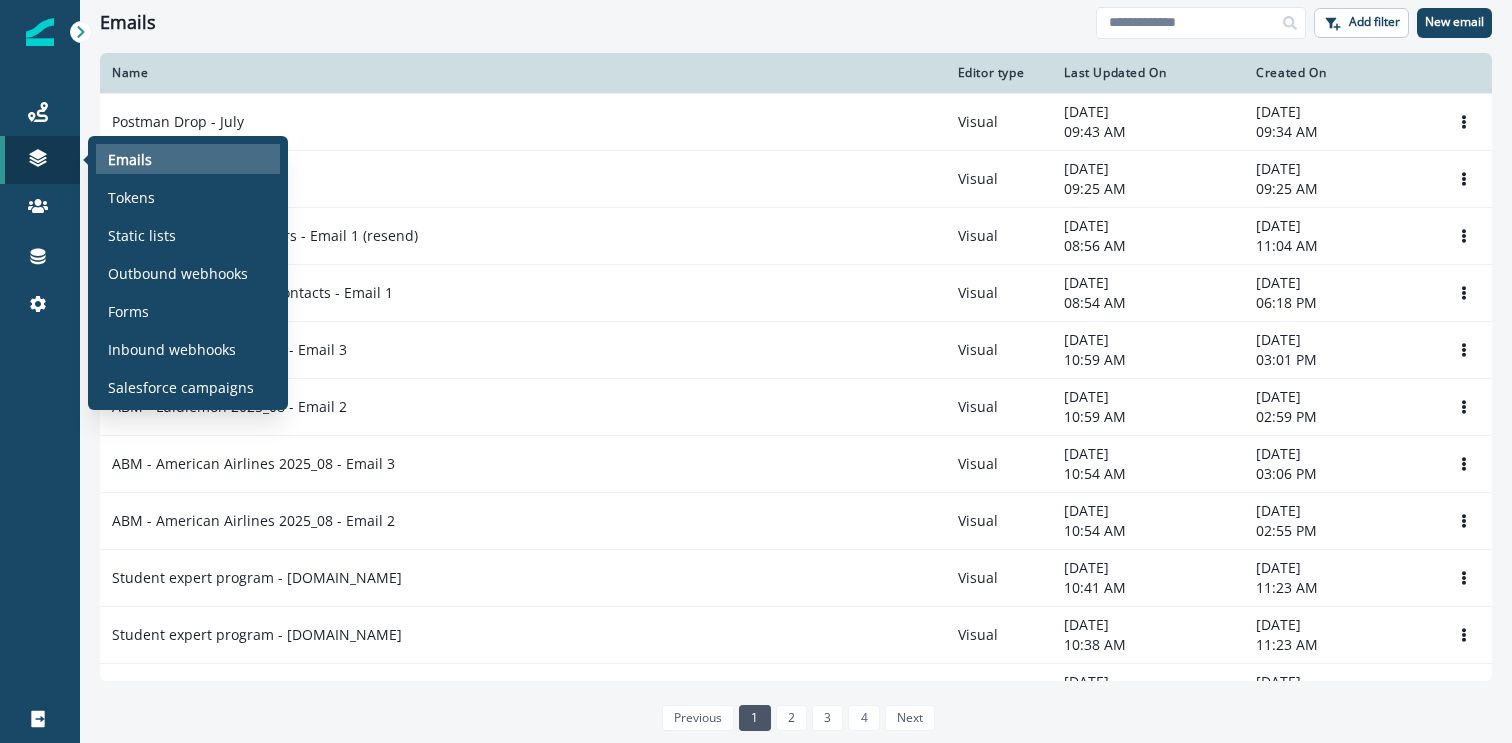 click on "Emails" at bounding box center [188, 159] 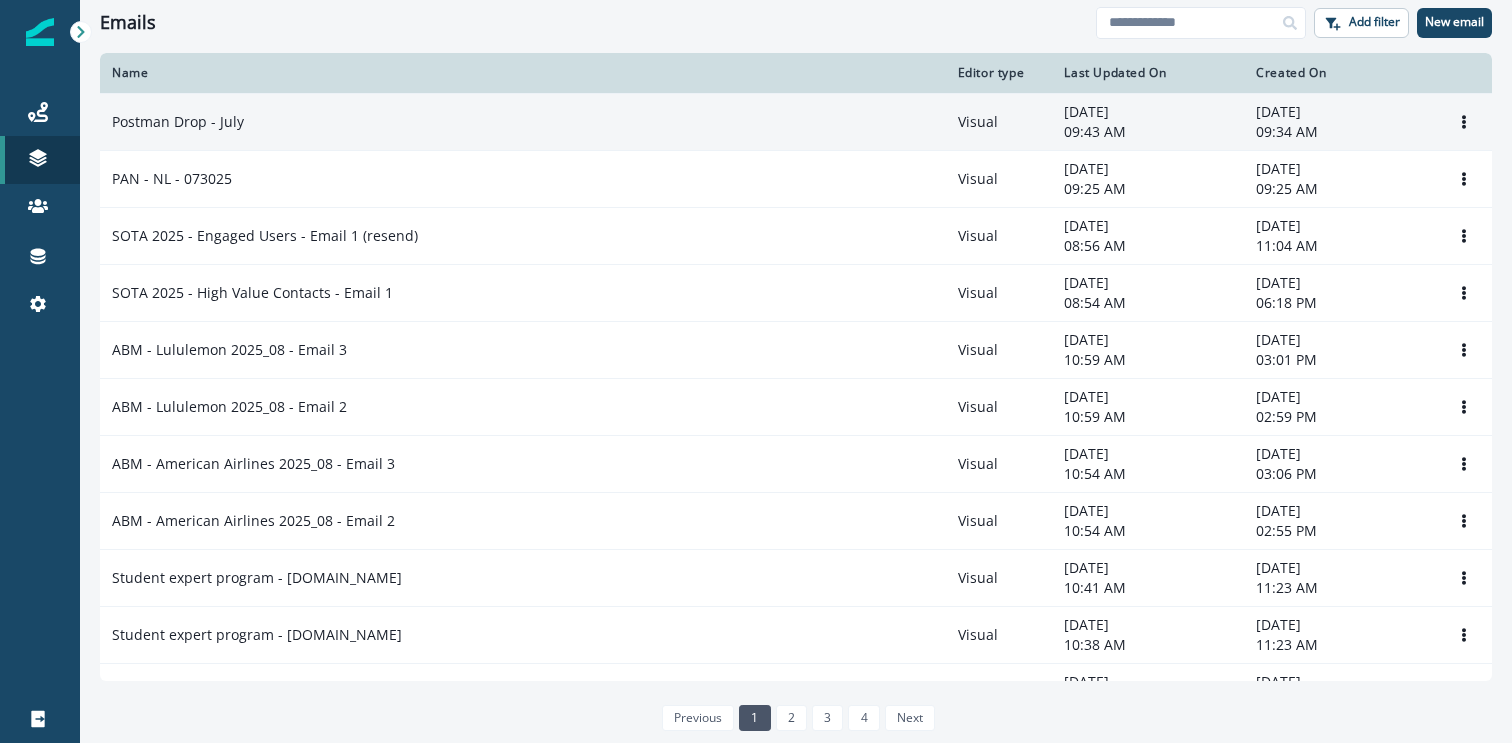 click on "Postman Drop - July" at bounding box center (523, 122) 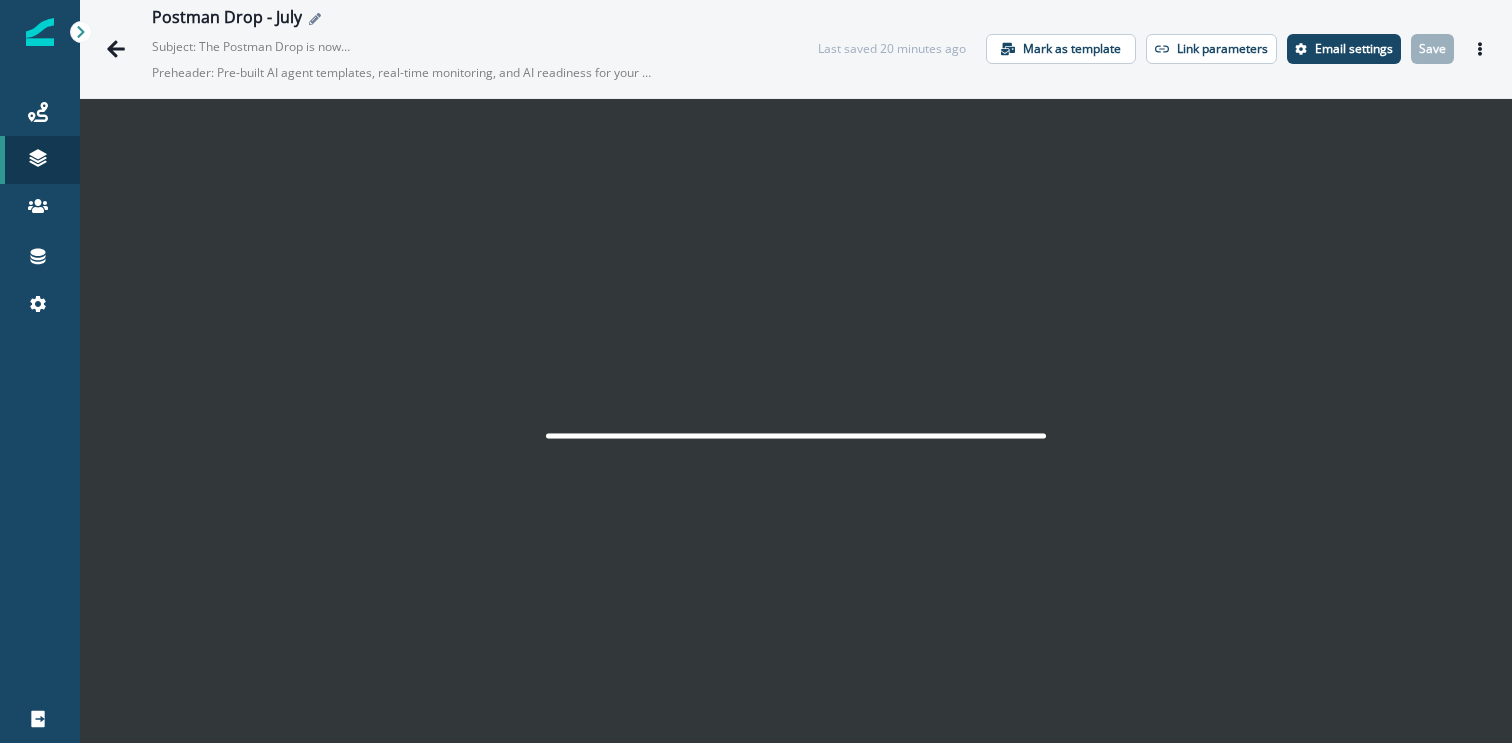 click 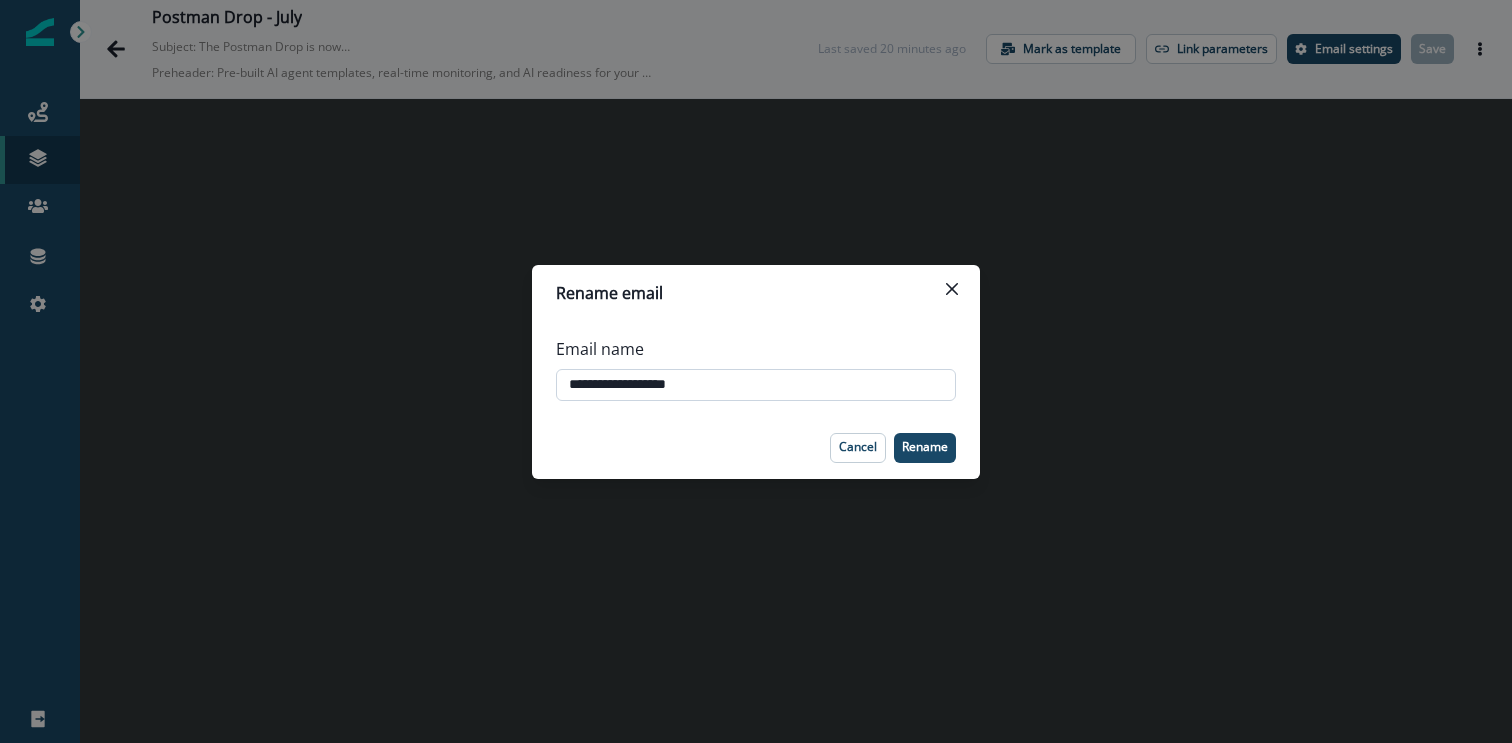 click on "**********" at bounding box center (756, 385) 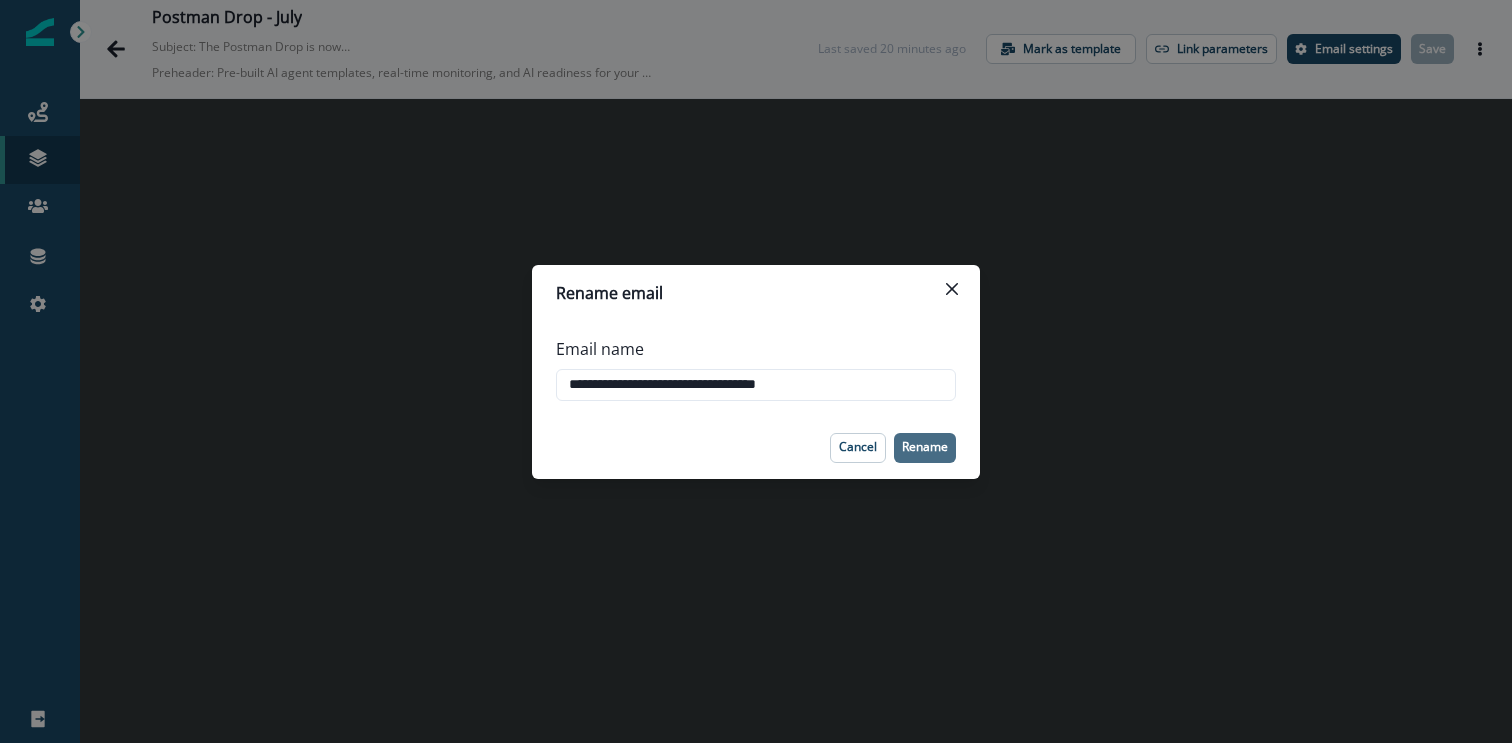 type on "**********" 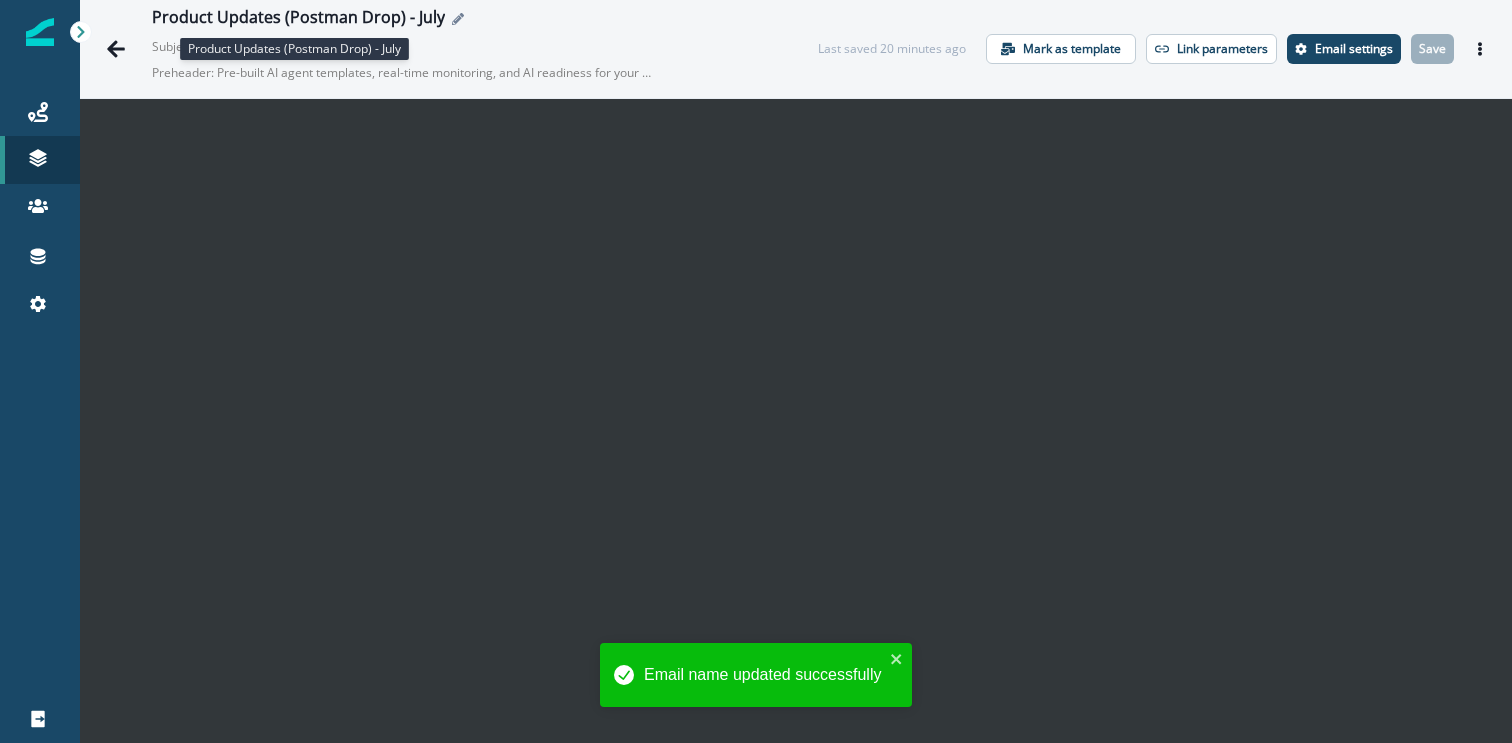 click on "Product Updates (Postman Drop) - July" at bounding box center (298, 19) 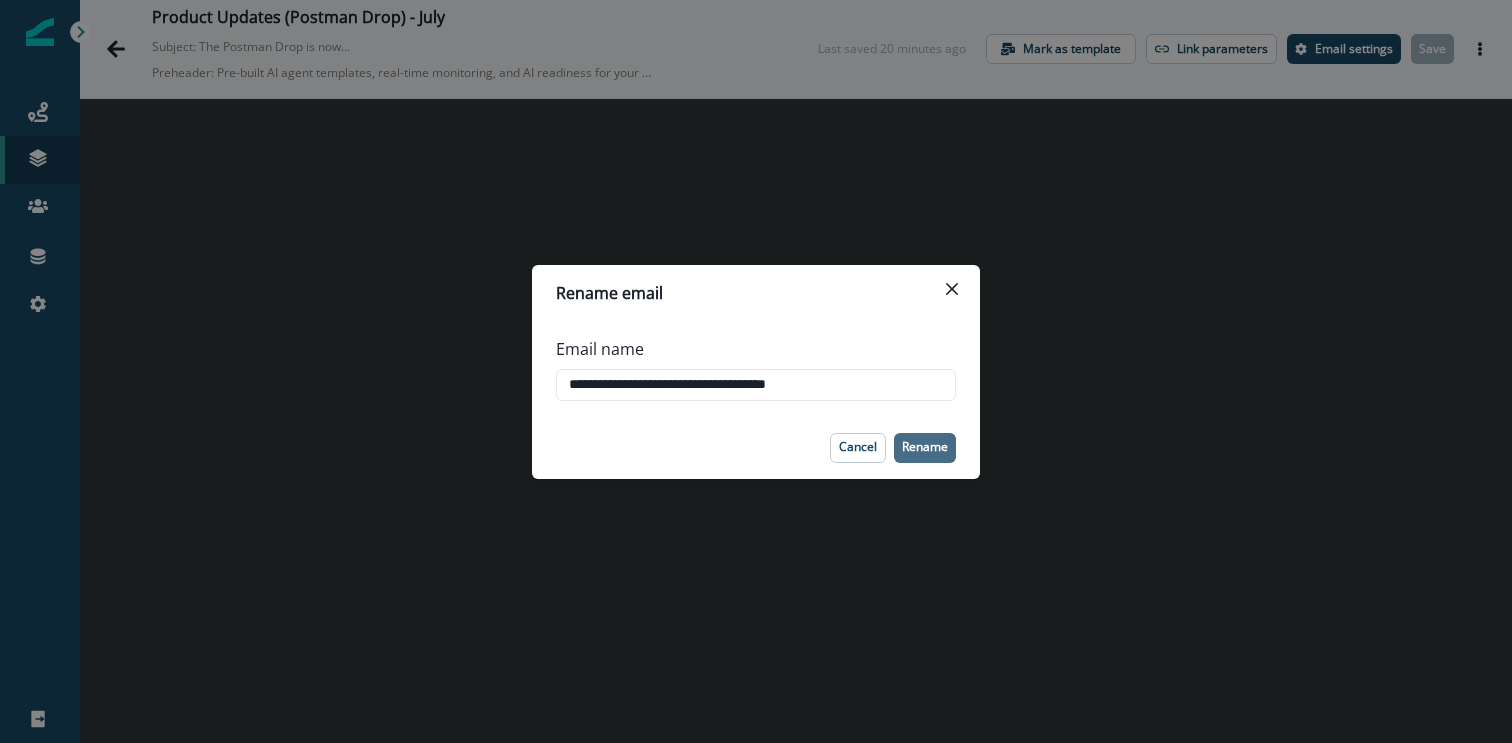 type on "**********" 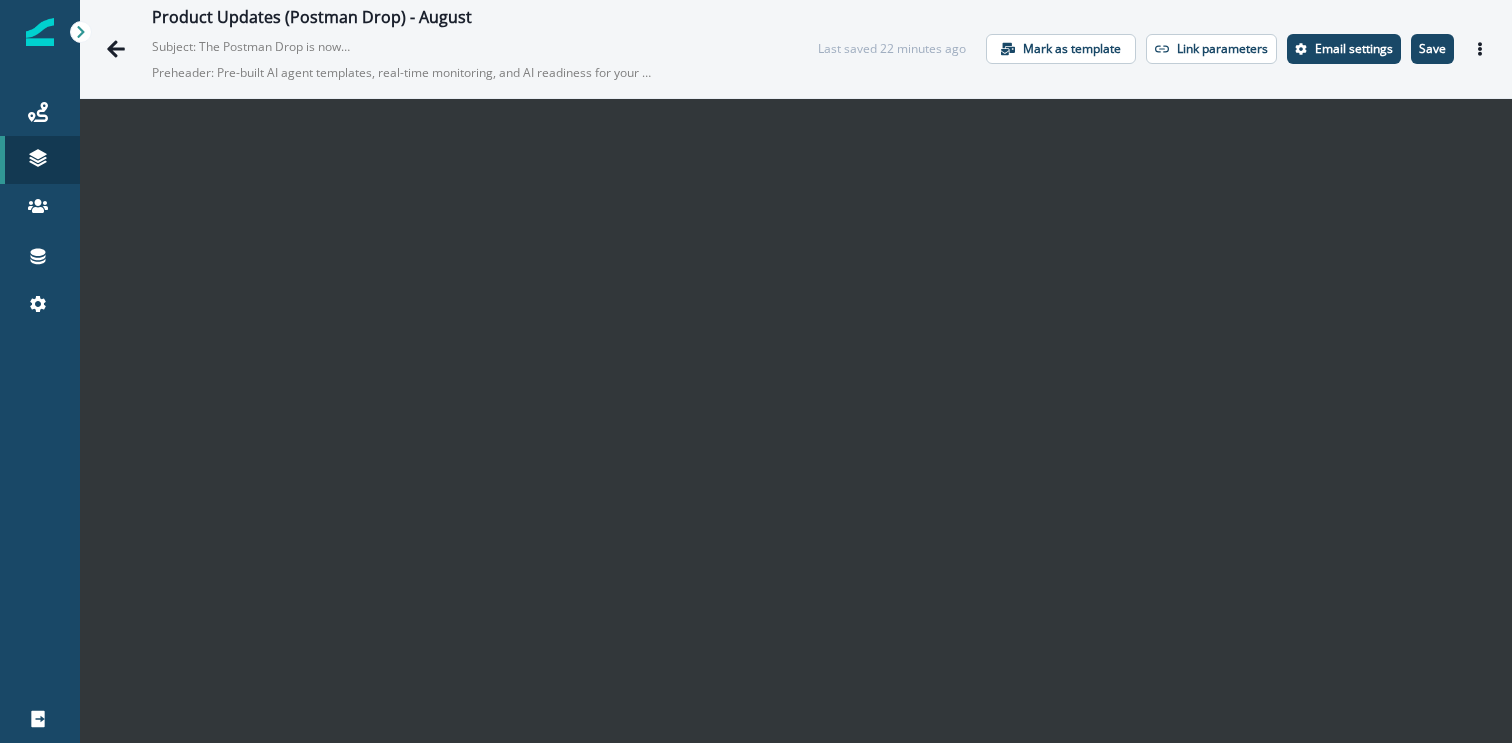 scroll, scrollTop: 29, scrollLeft: 0, axis: vertical 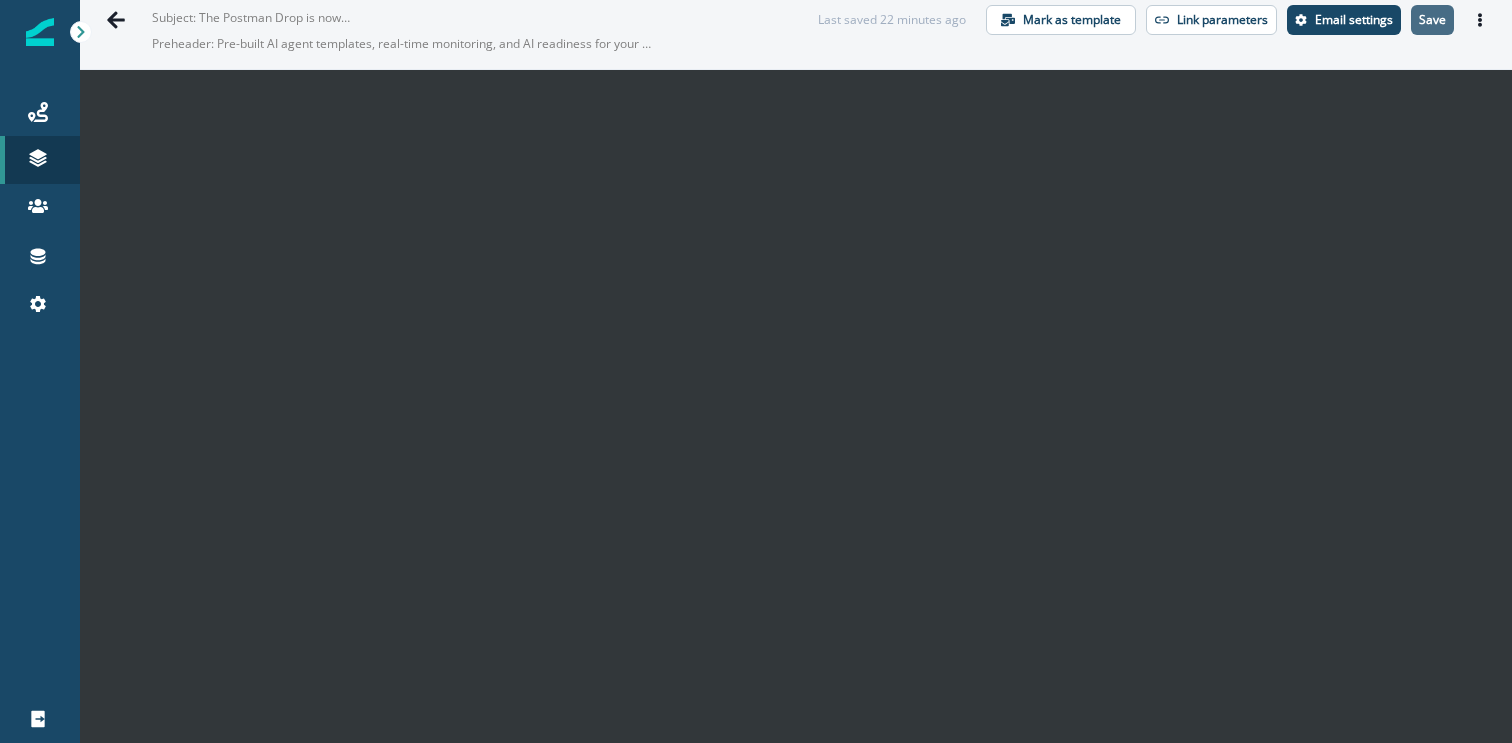 click on "Save" at bounding box center (1432, 20) 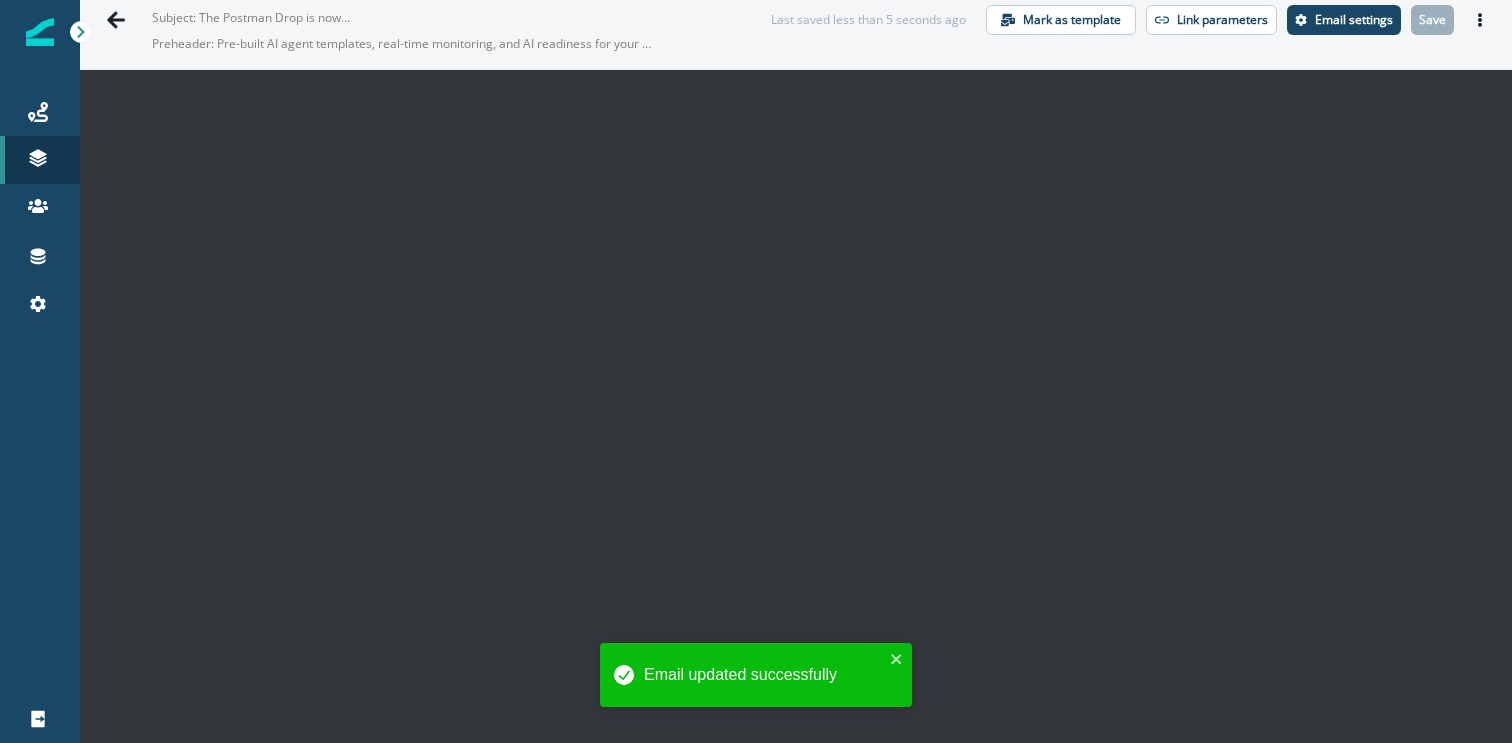 click at bounding box center [1480, 20] 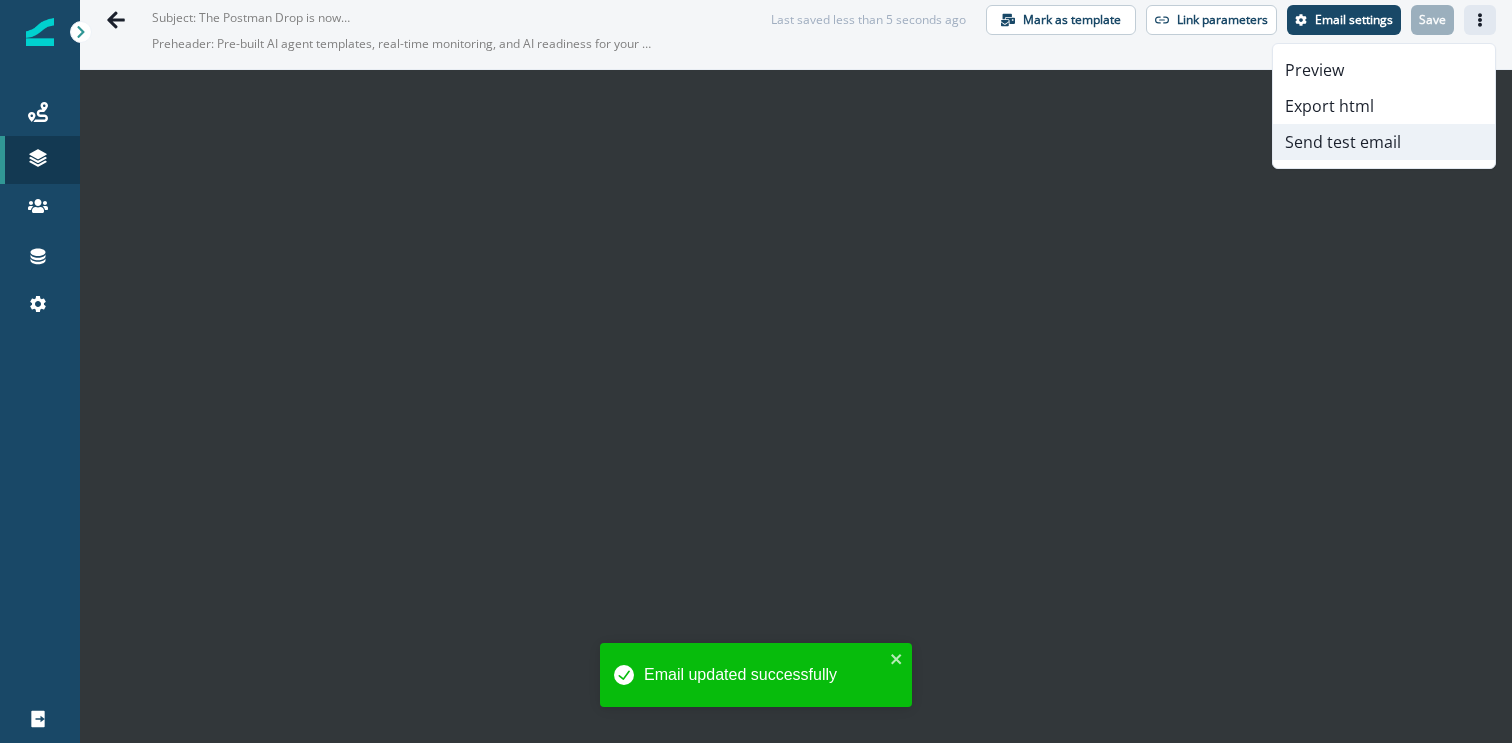 click on "Send test email" at bounding box center [1384, 142] 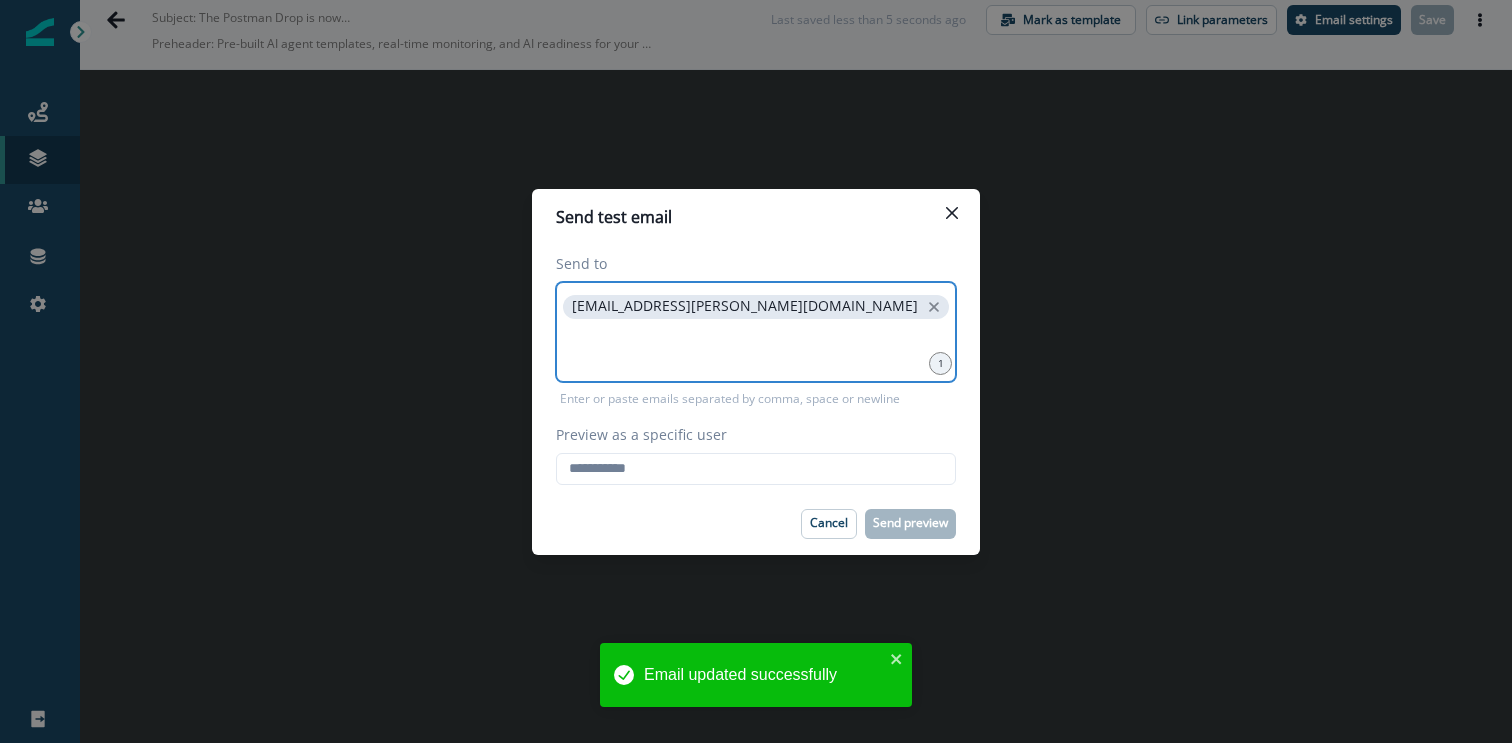 click at bounding box center (756, 348) 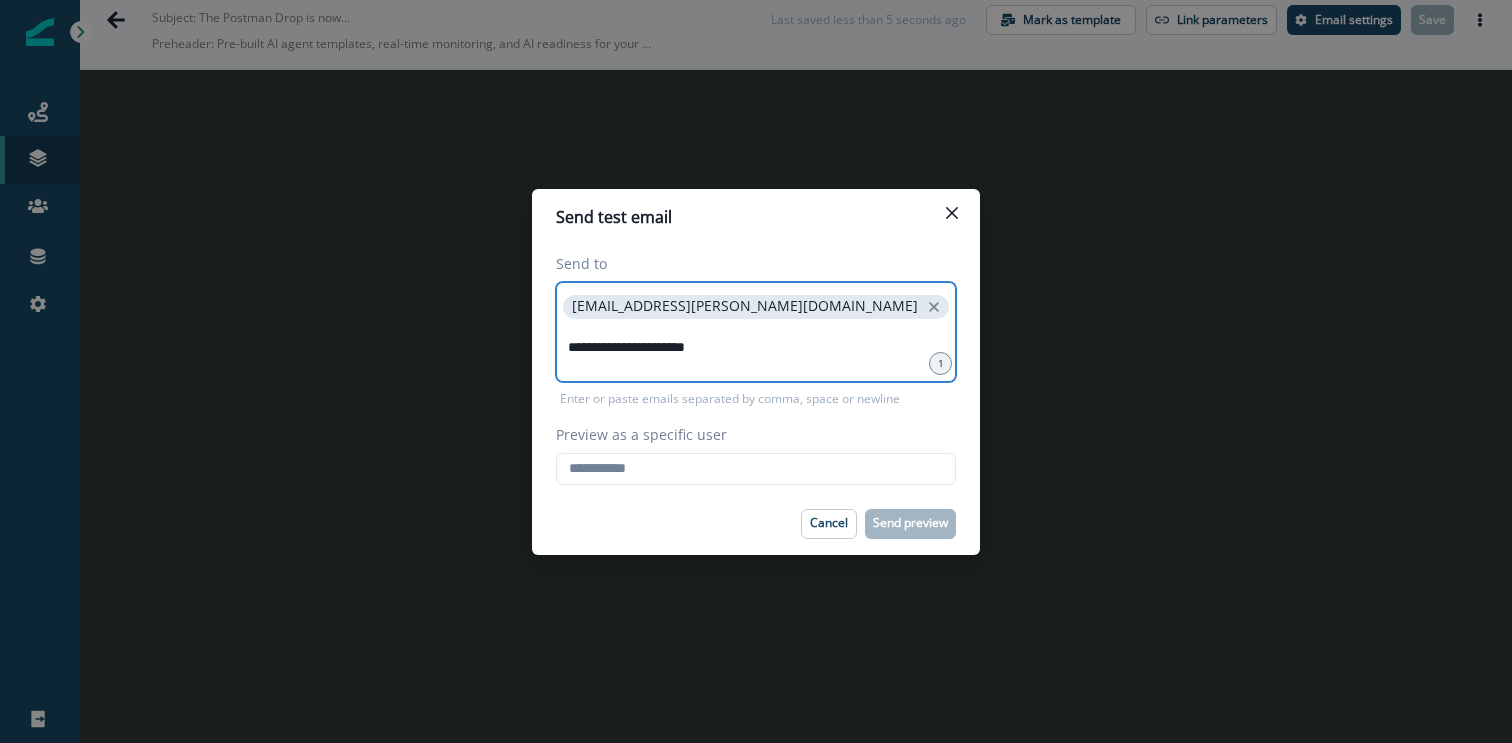 type on "**********" 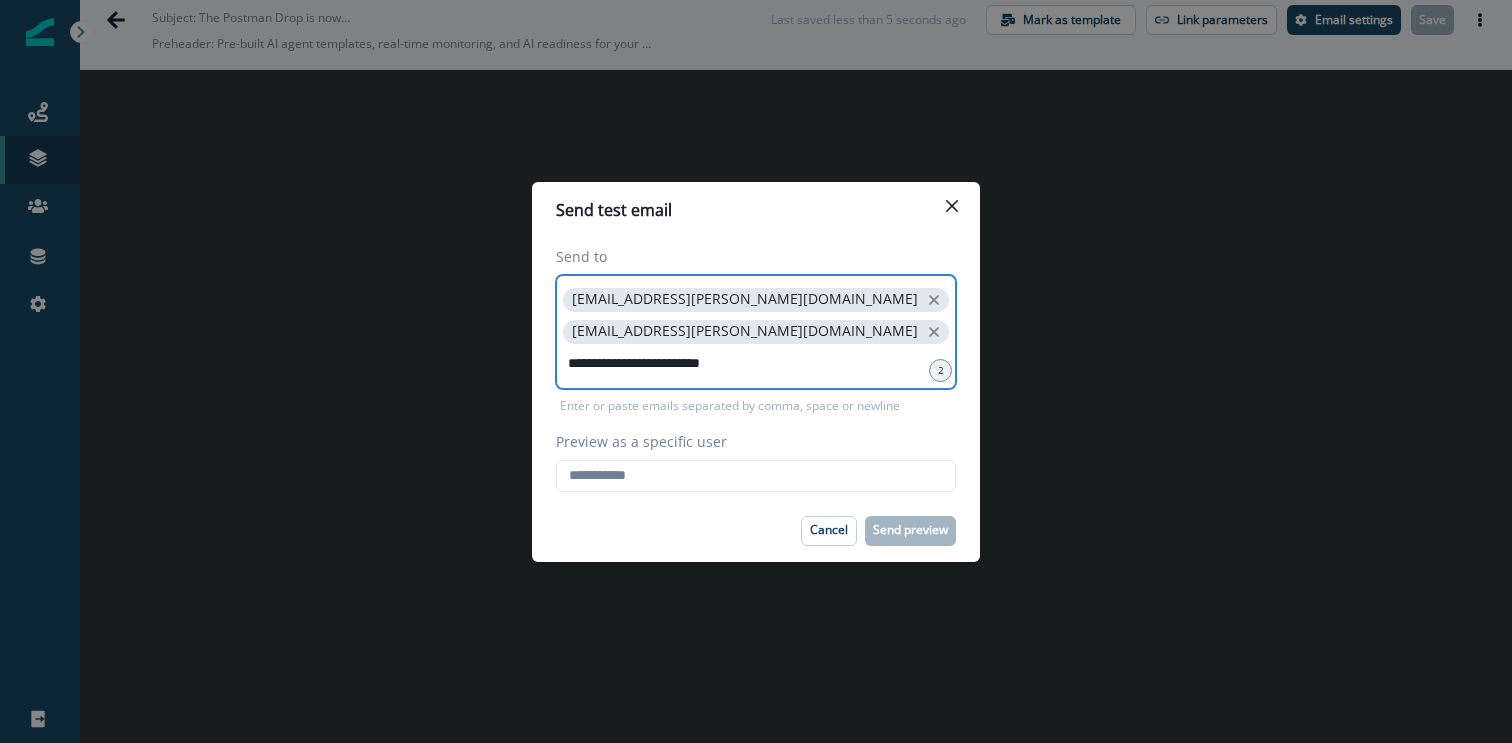 type on "**********" 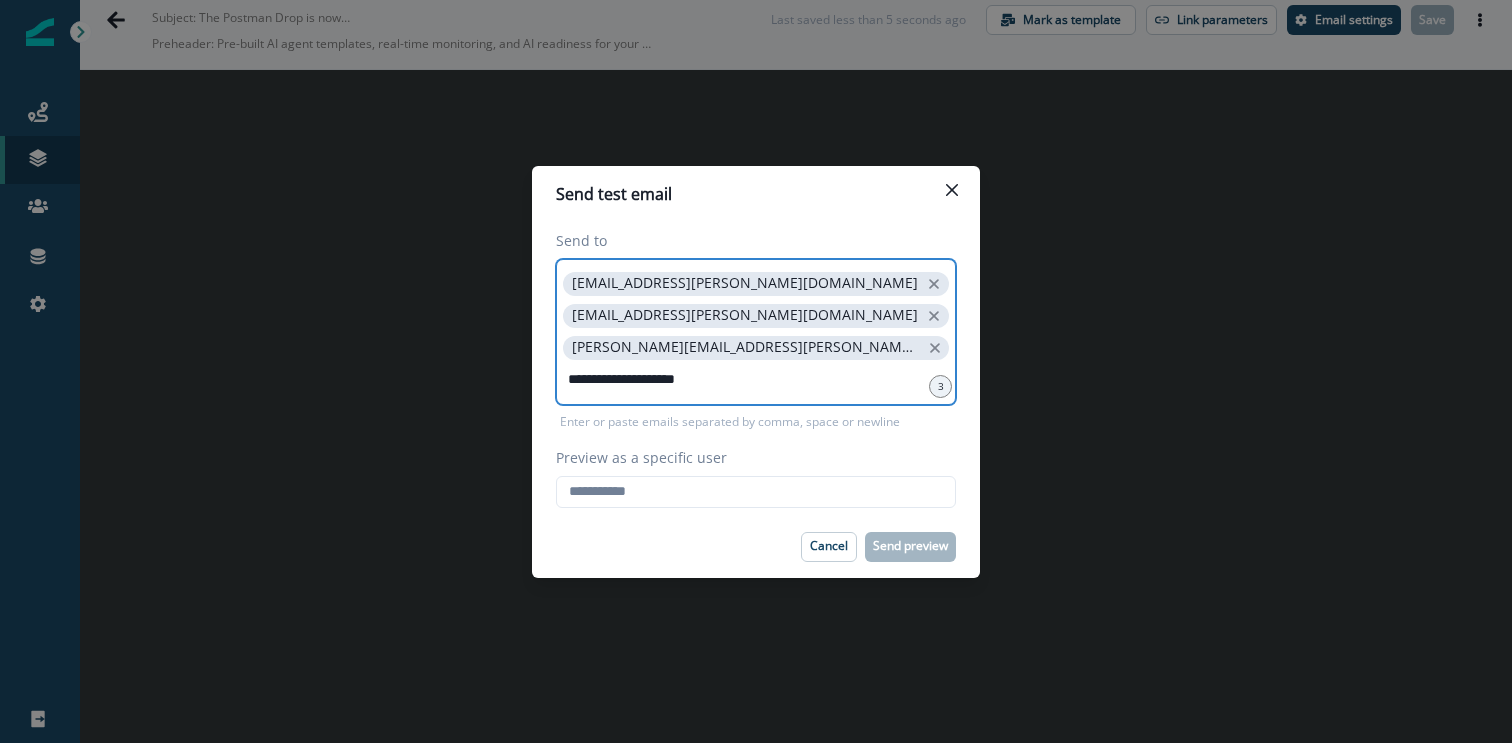 type on "**********" 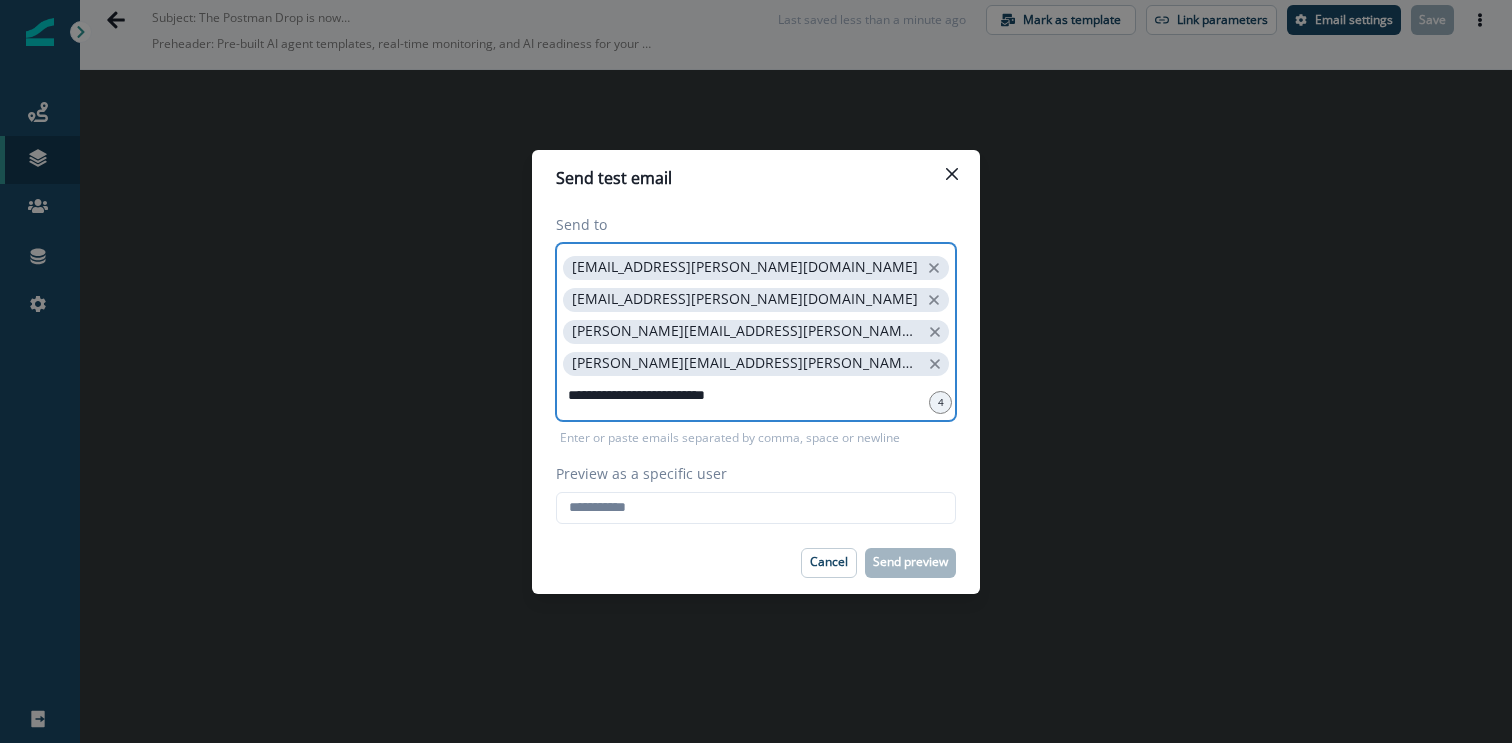 type on "**********" 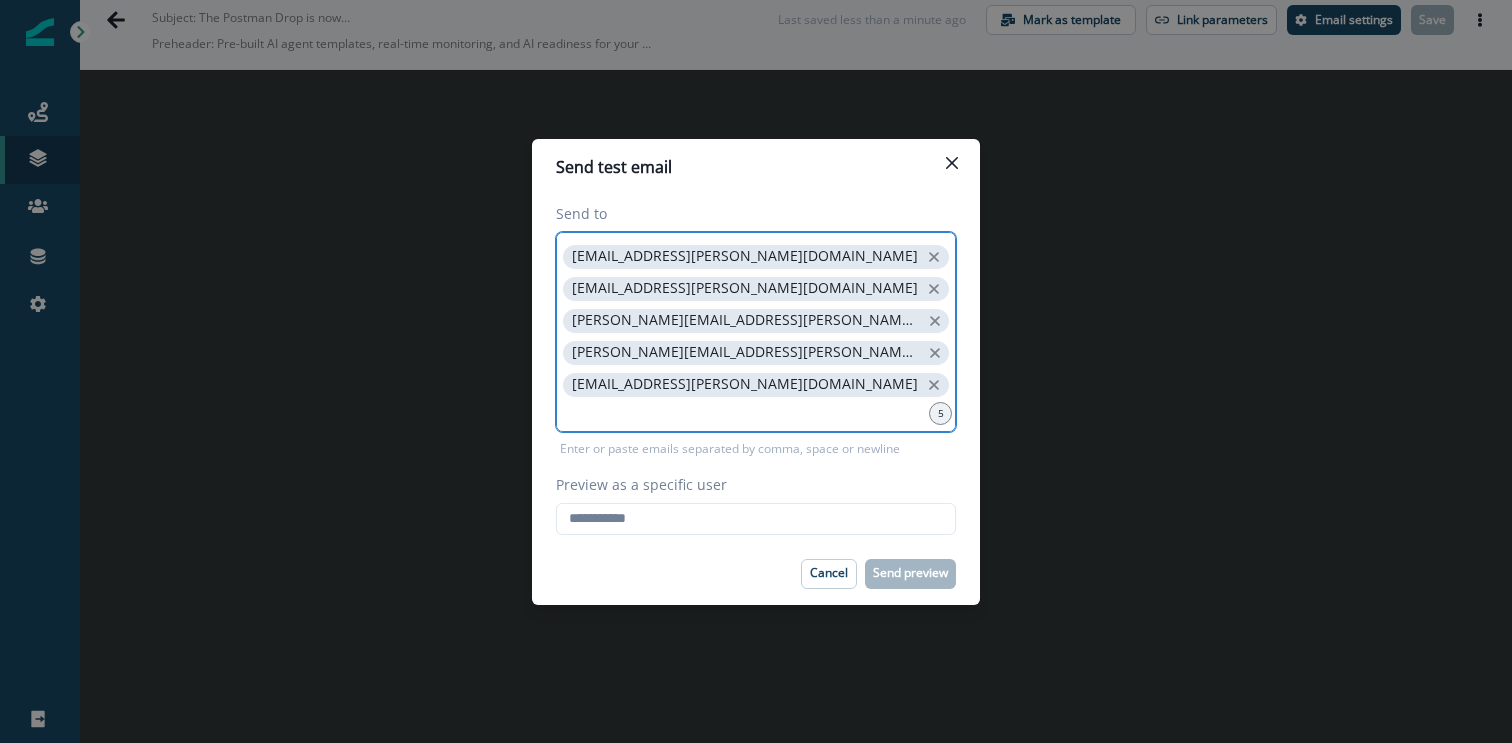 type 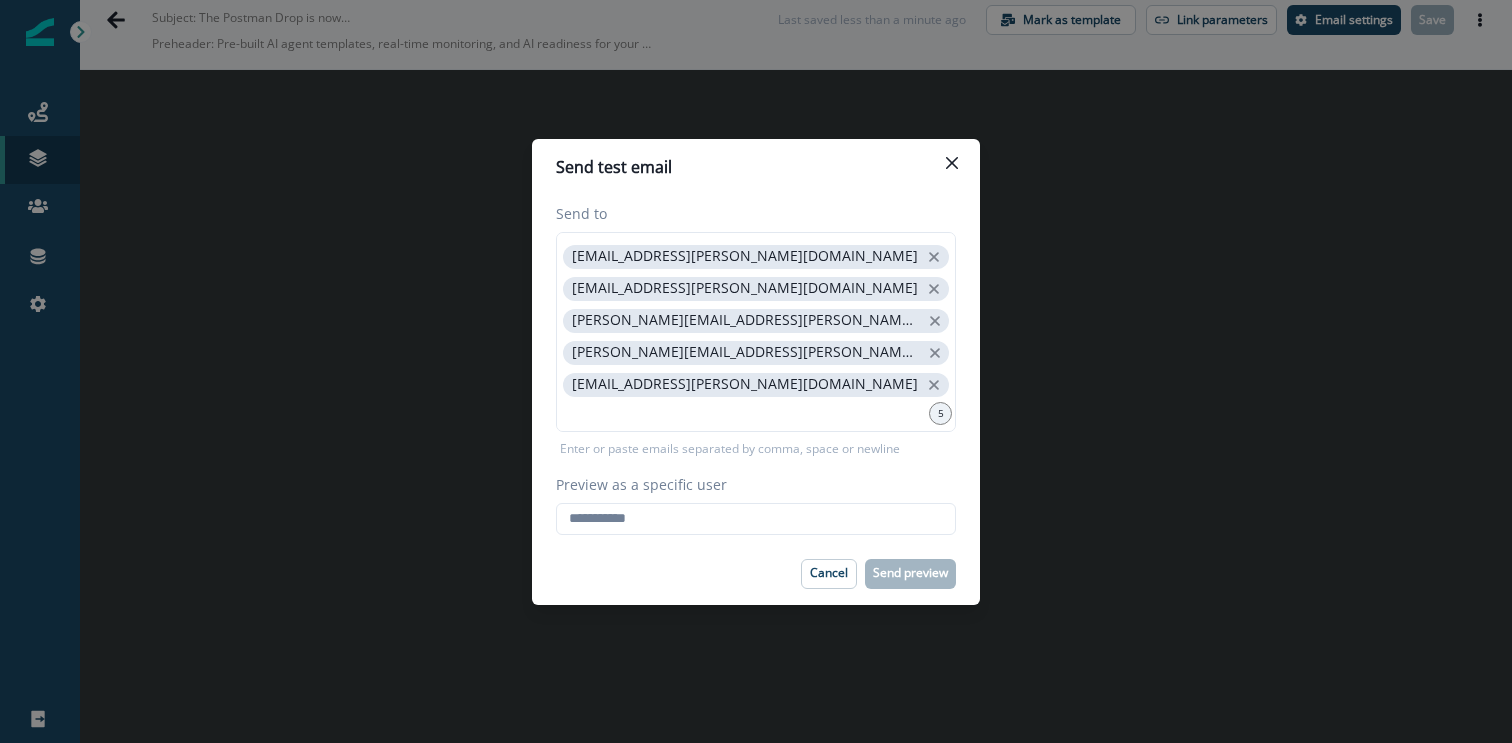 click on "Preview as a specific user Loading... Person data unavailable" at bounding box center (756, 504) 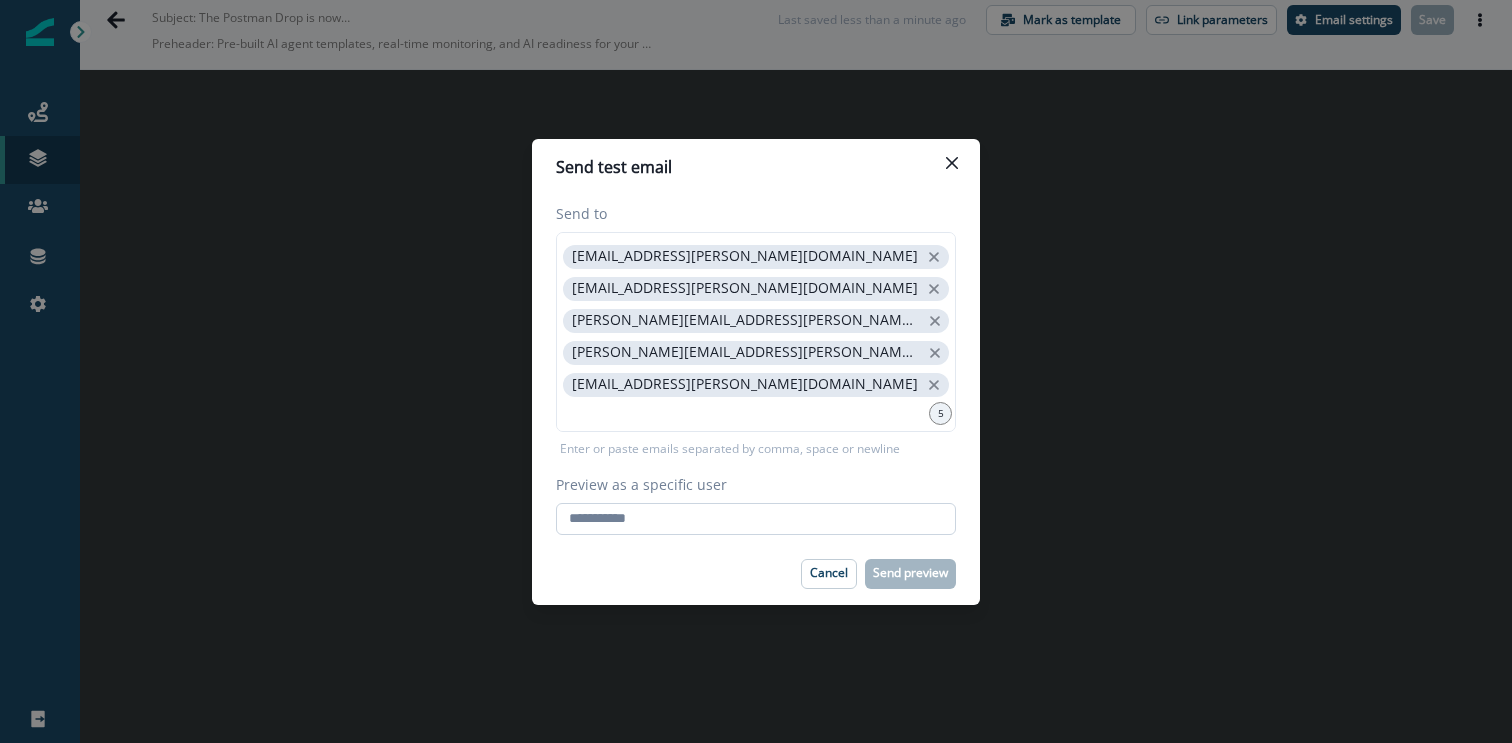 click on "Preview as a specific user" at bounding box center (756, 519) 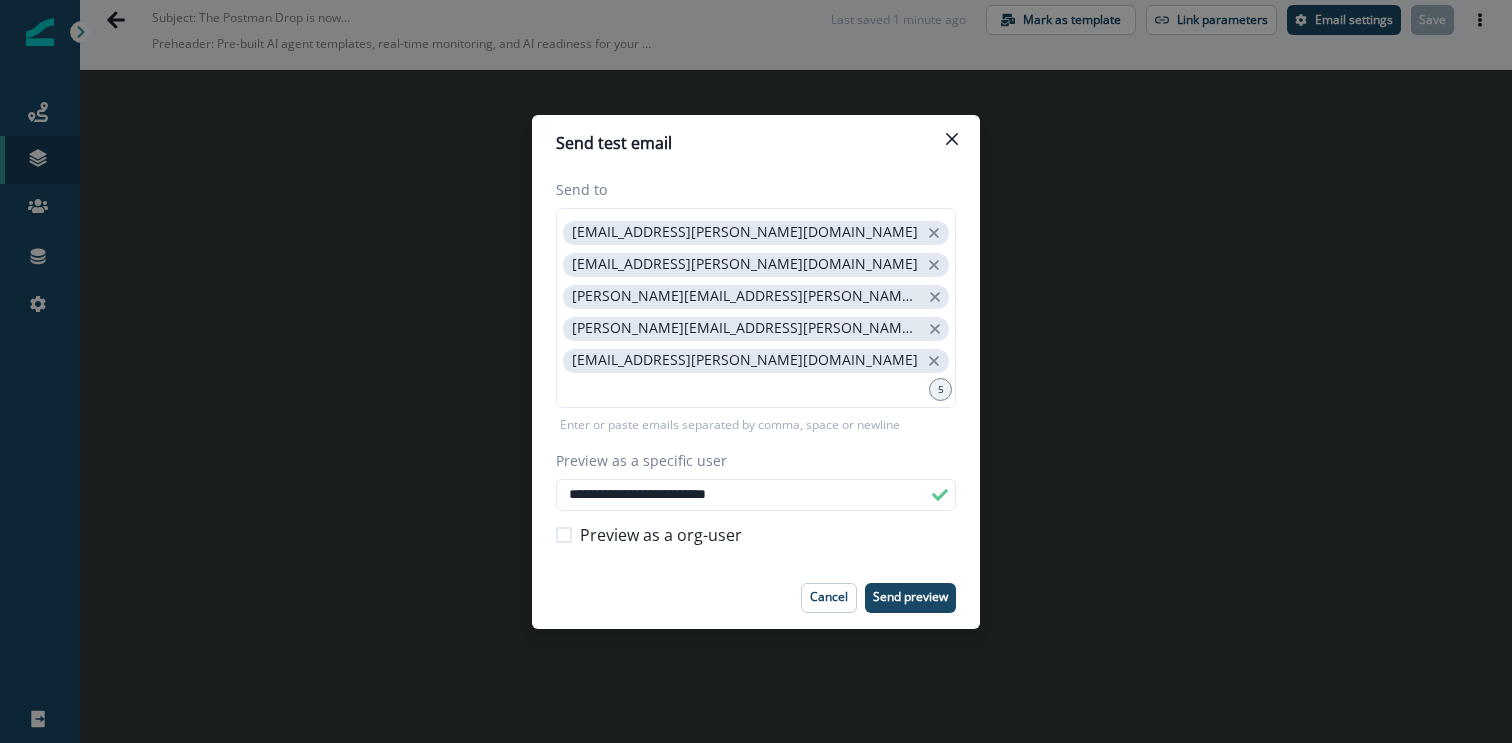 type on "**********" 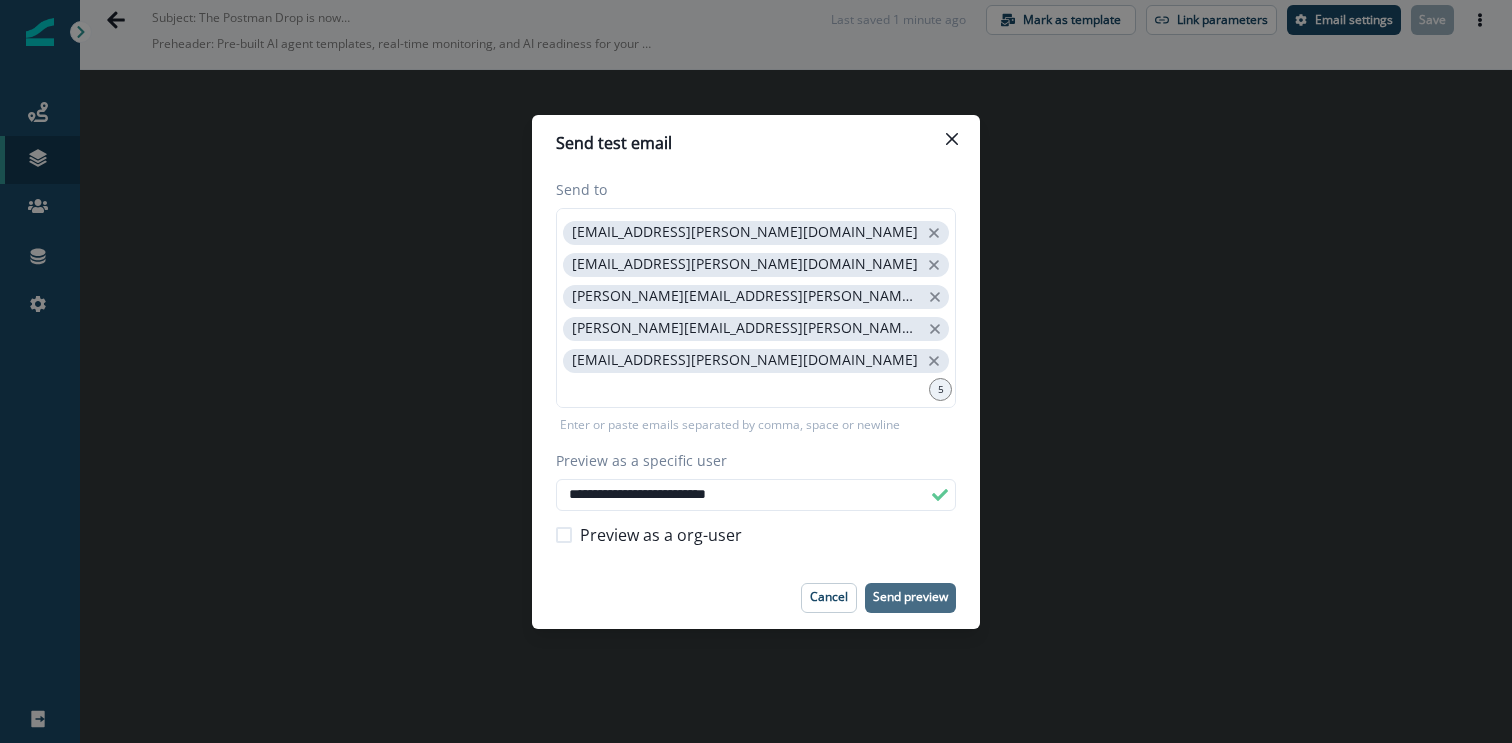 click on "Send preview" at bounding box center [910, 597] 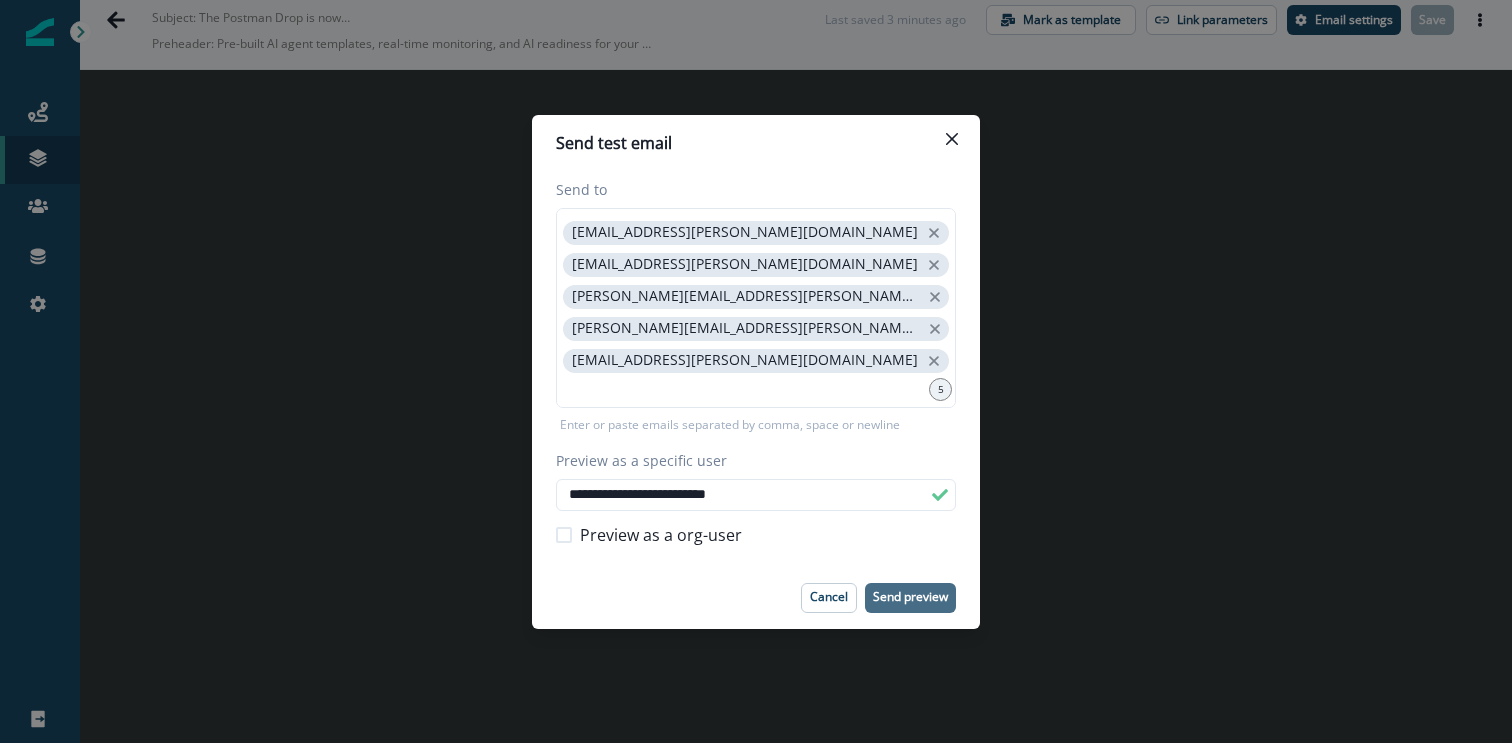 click on "**********" at bounding box center (756, 371) 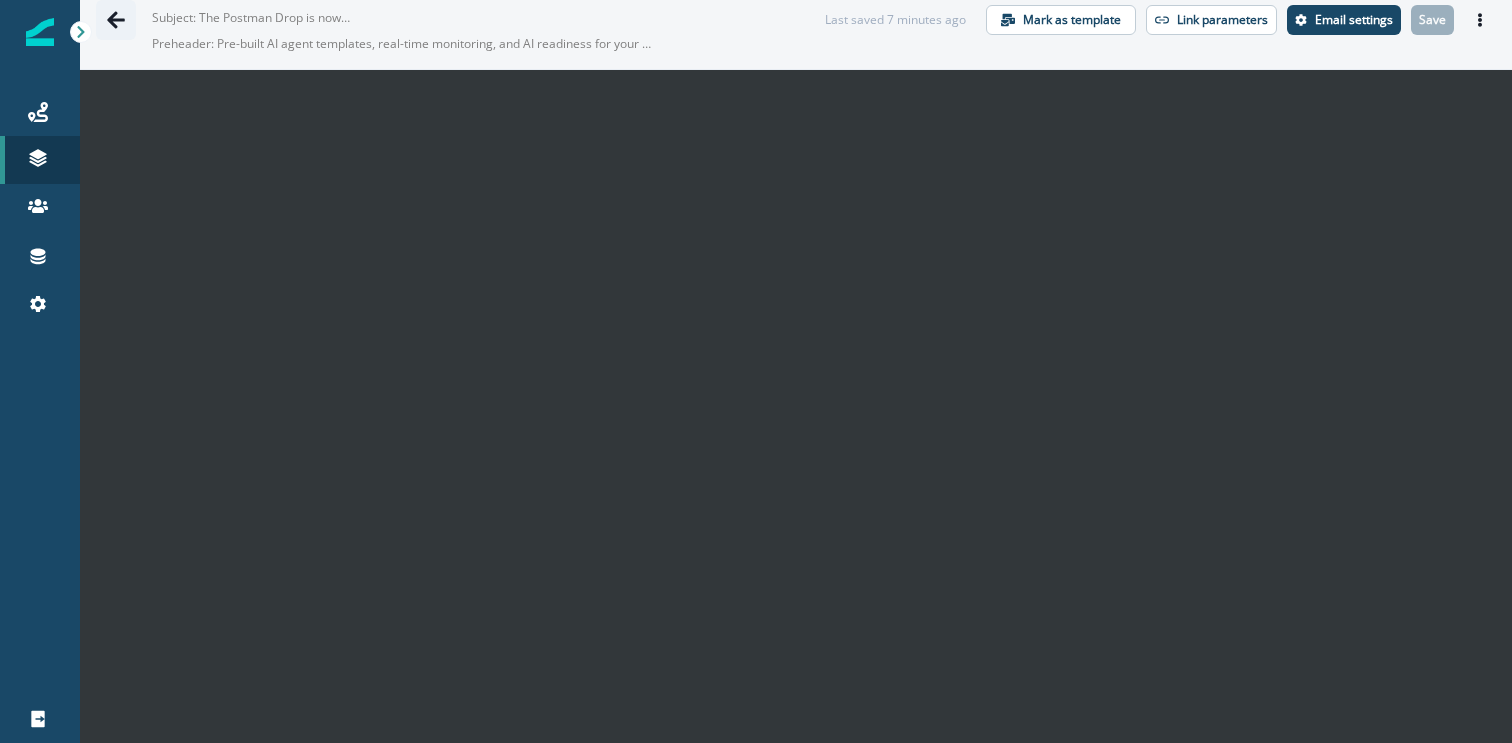 click 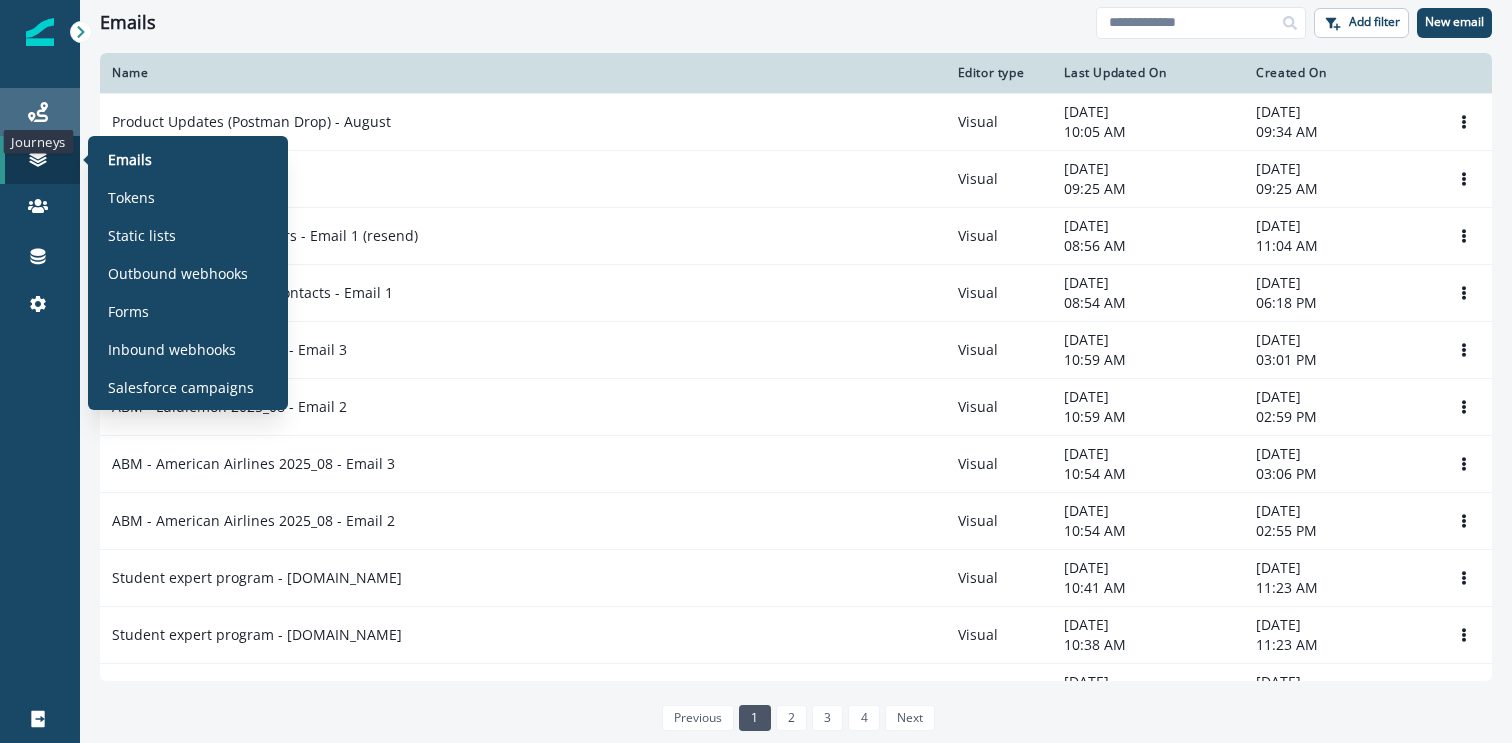 click 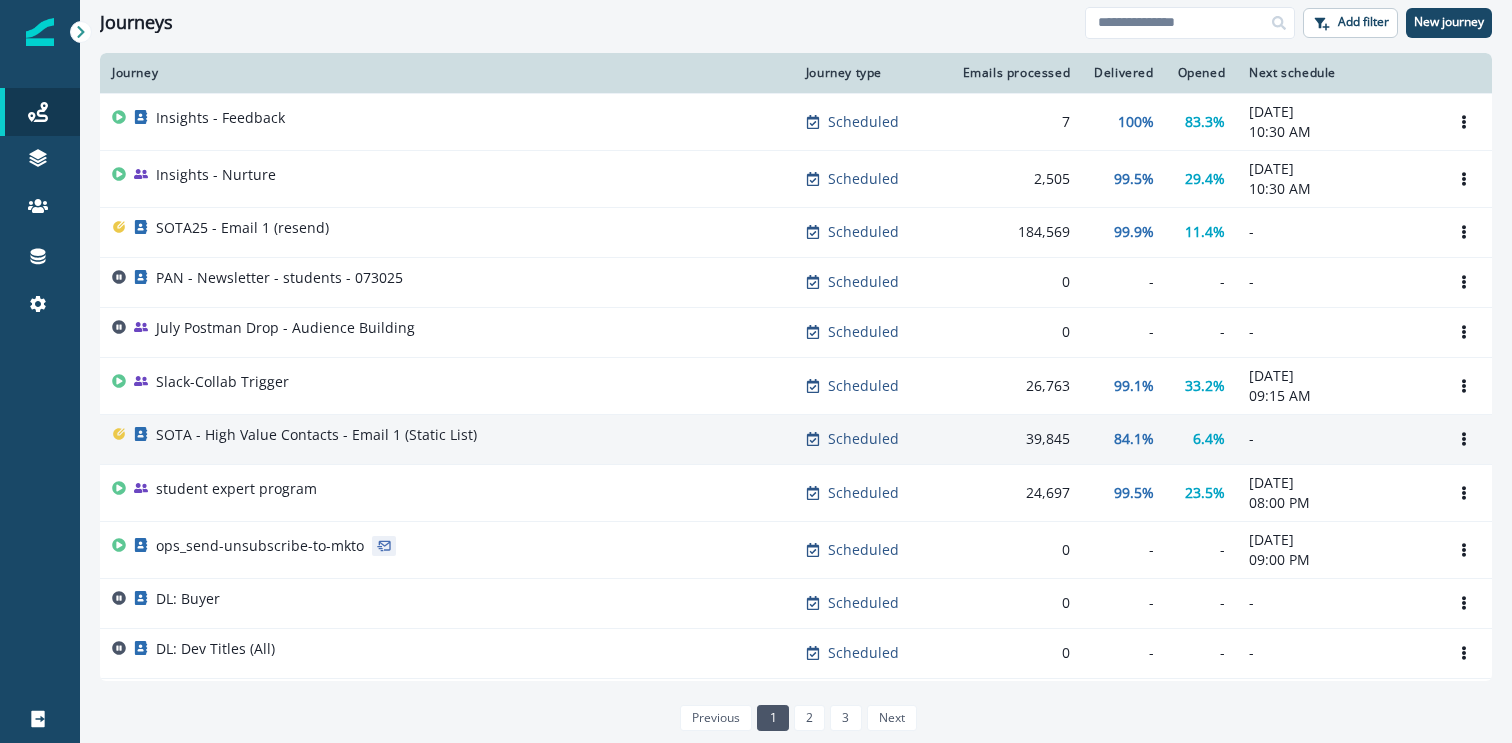 click on "SOTA - High Value Contacts - Email 1 (Static List)" at bounding box center [447, 439] 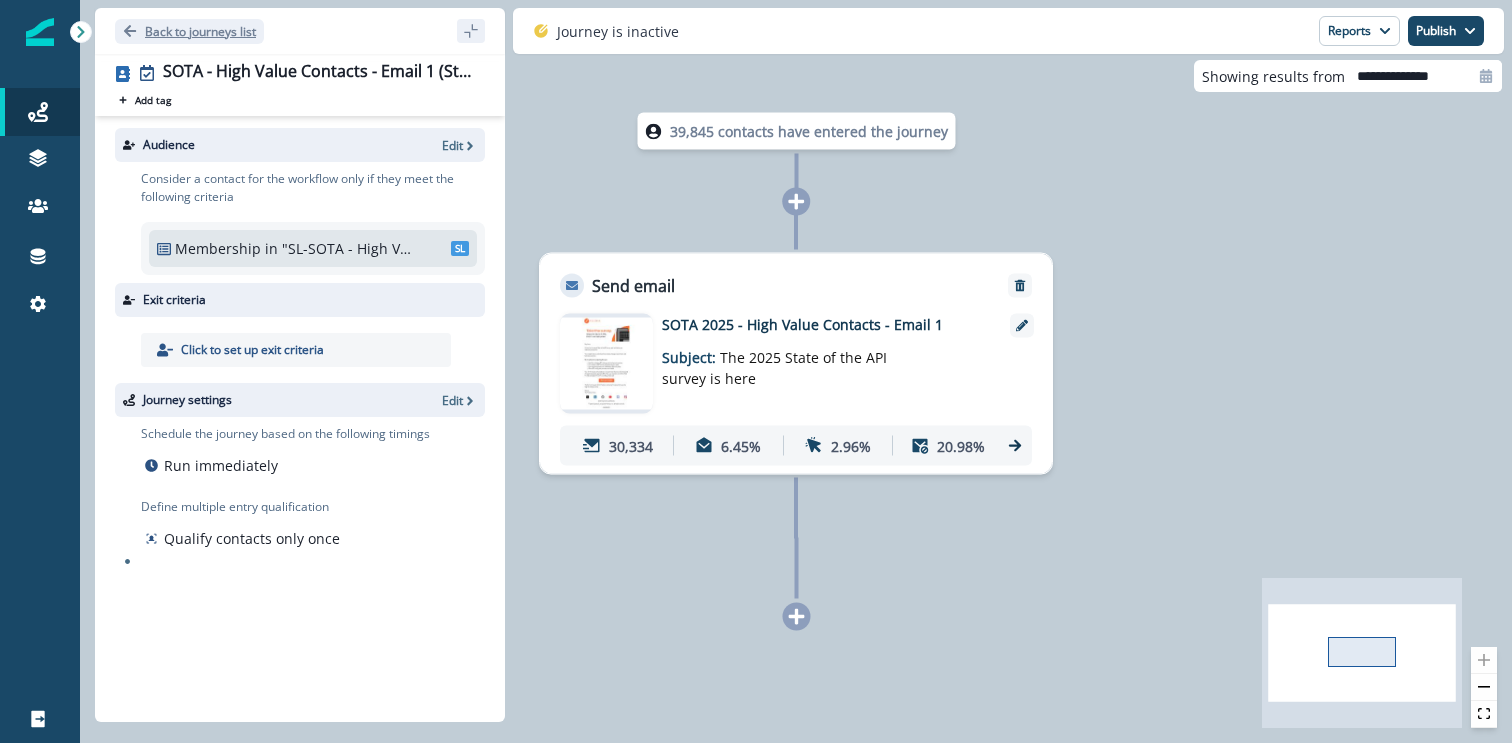click on "Back to journeys list" at bounding box center (200, 31) 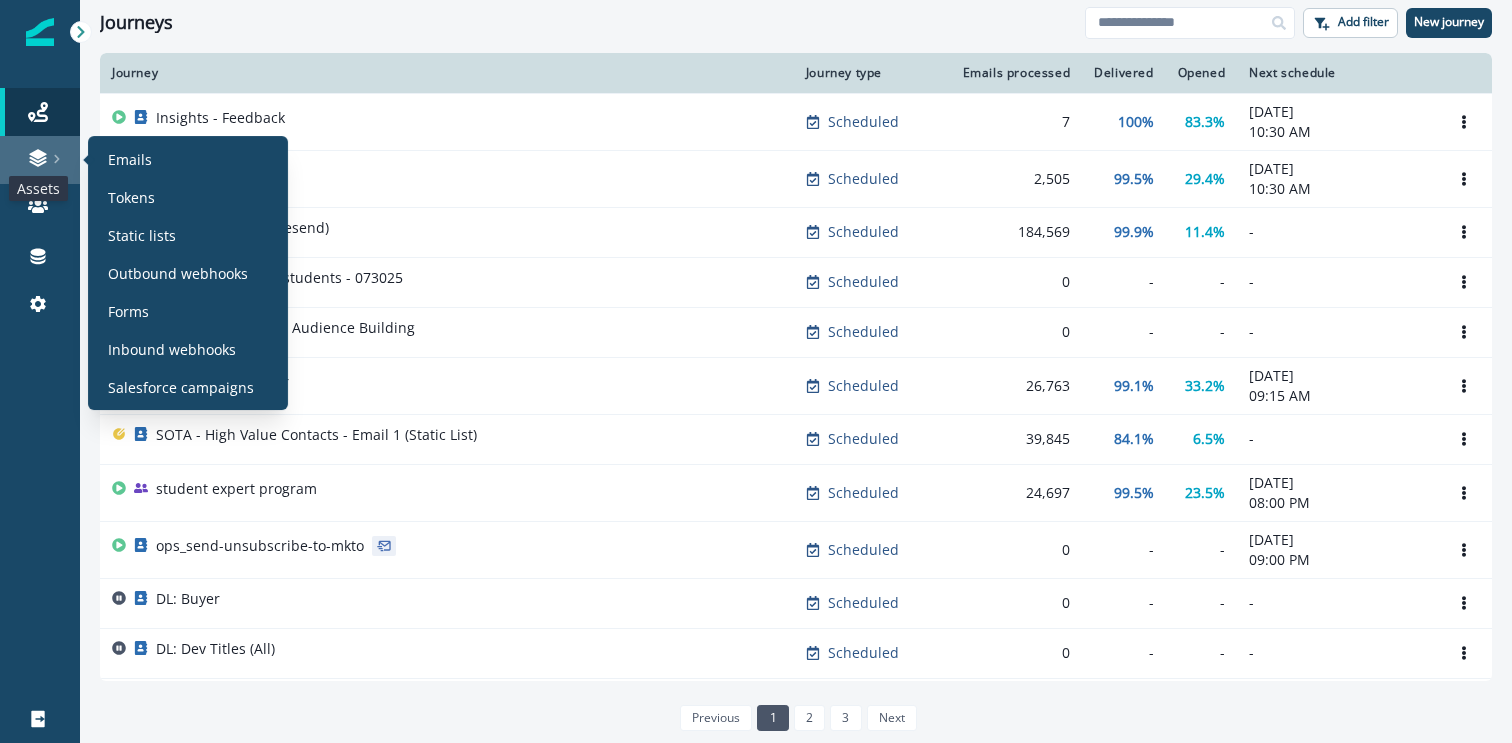 click 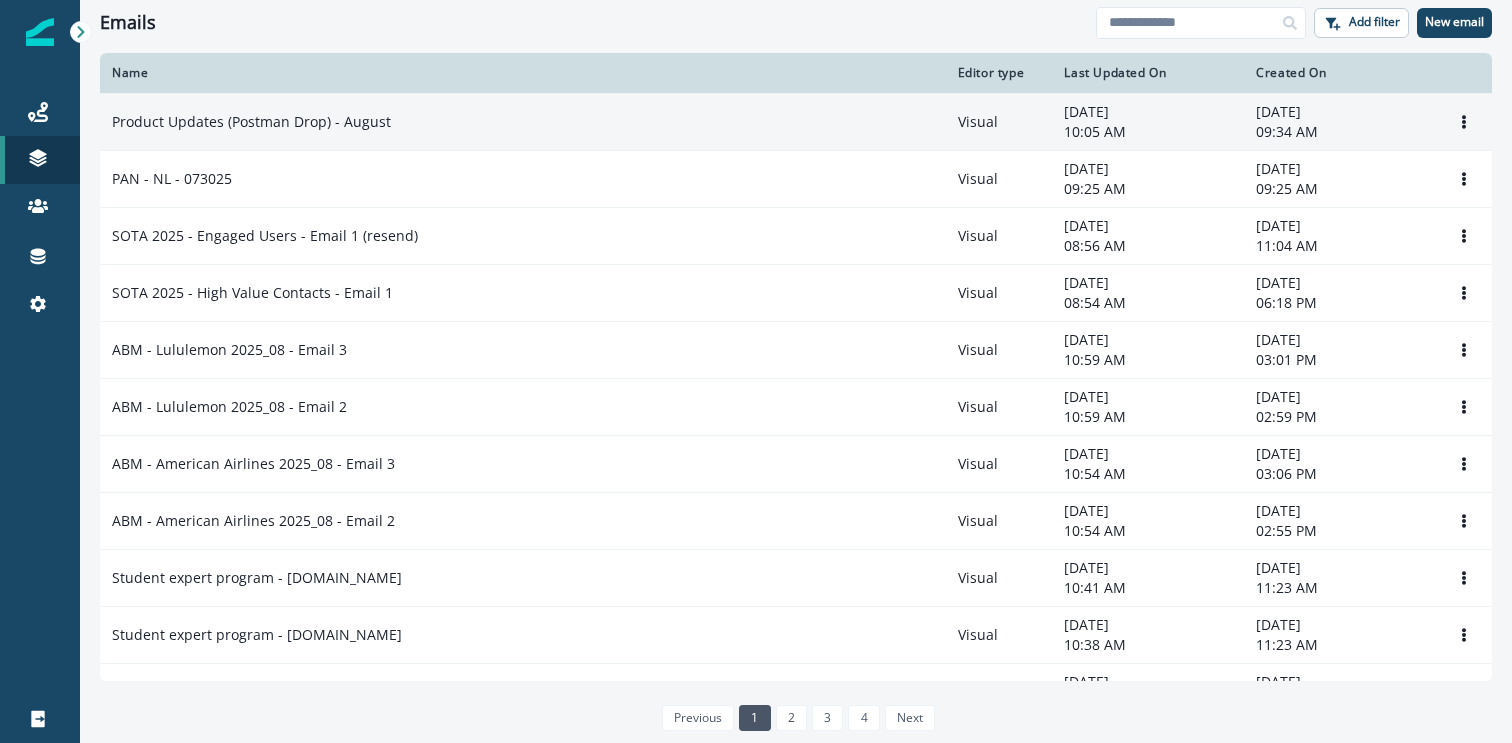 click on "Product Updates (Postman Drop) - August" at bounding box center (523, 121) 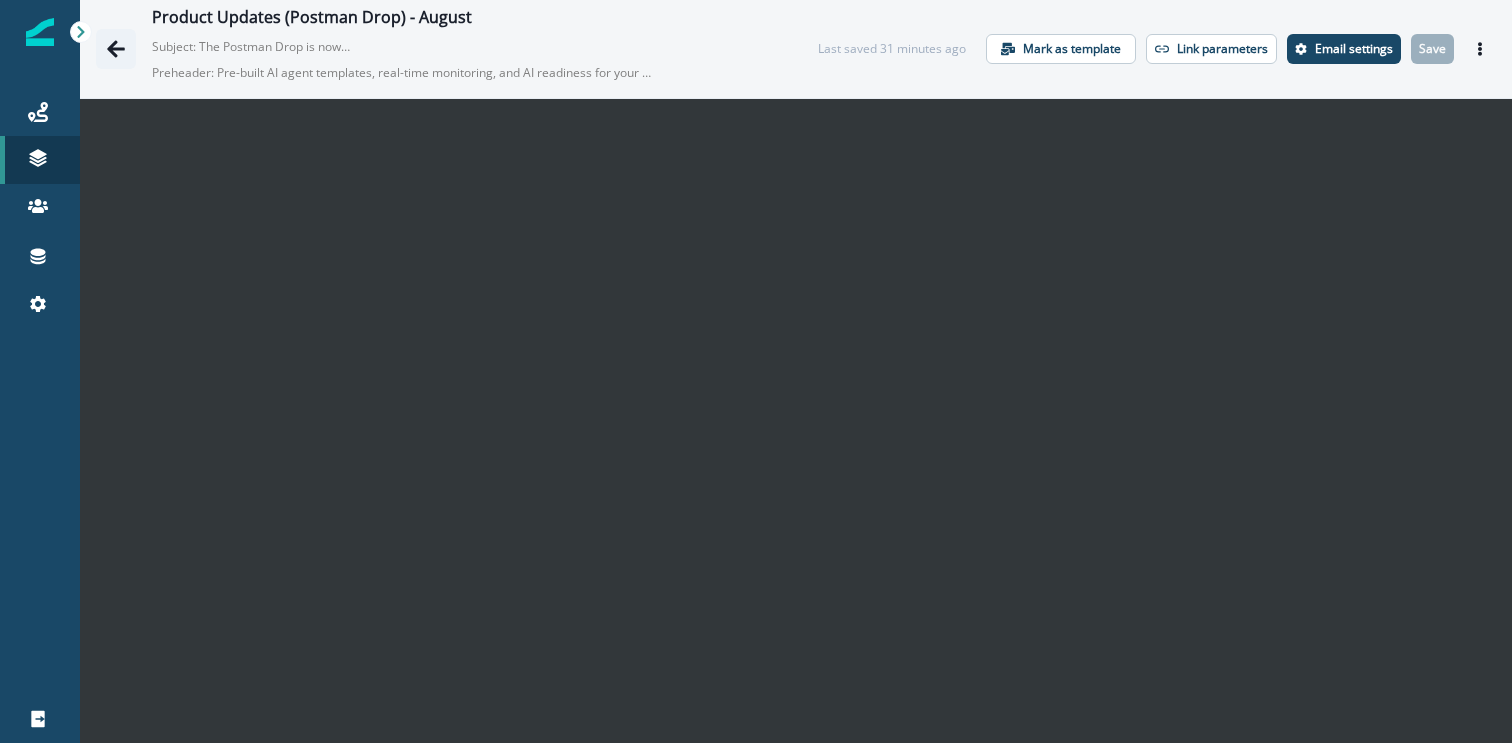 click at bounding box center (116, 49) 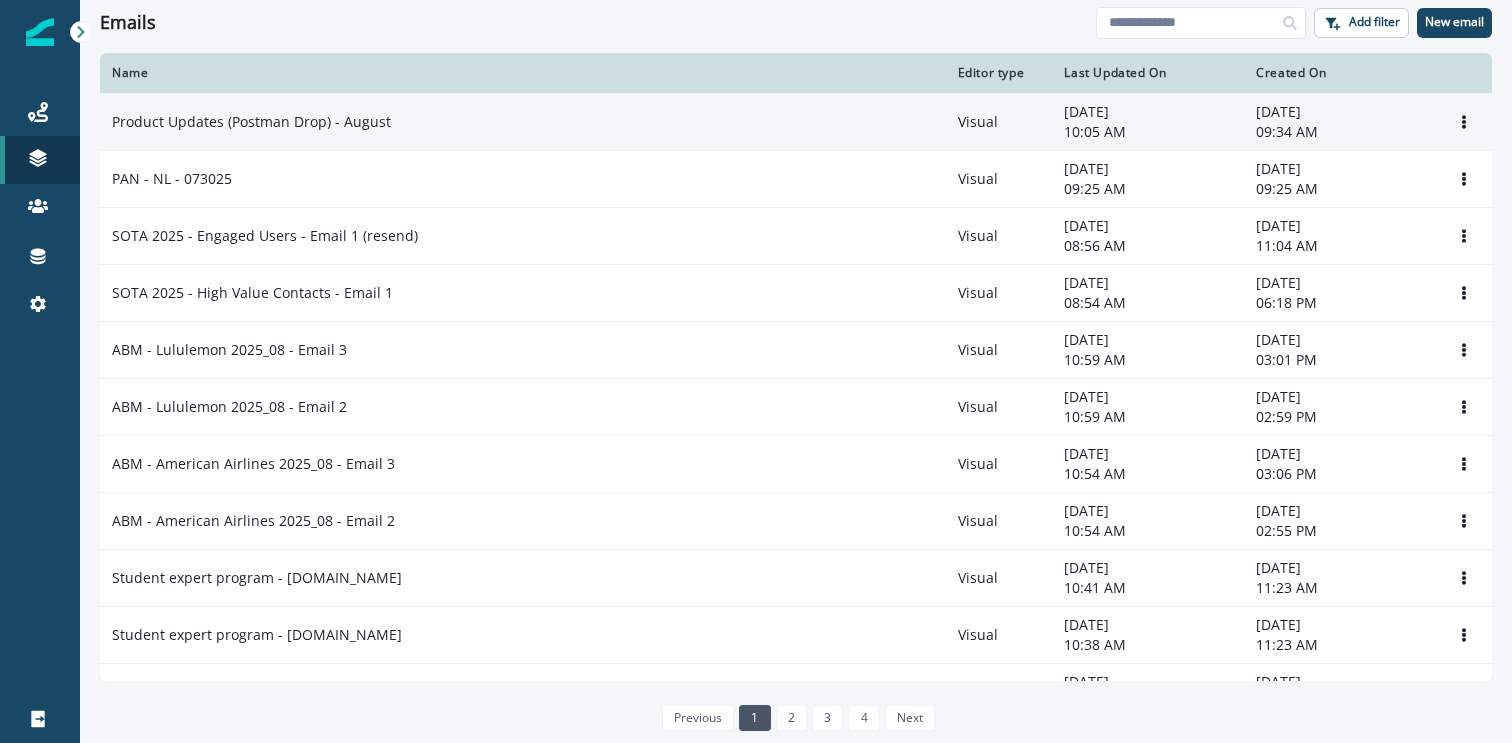 click on "Product Updates (Postman Drop) - August" at bounding box center [251, 122] 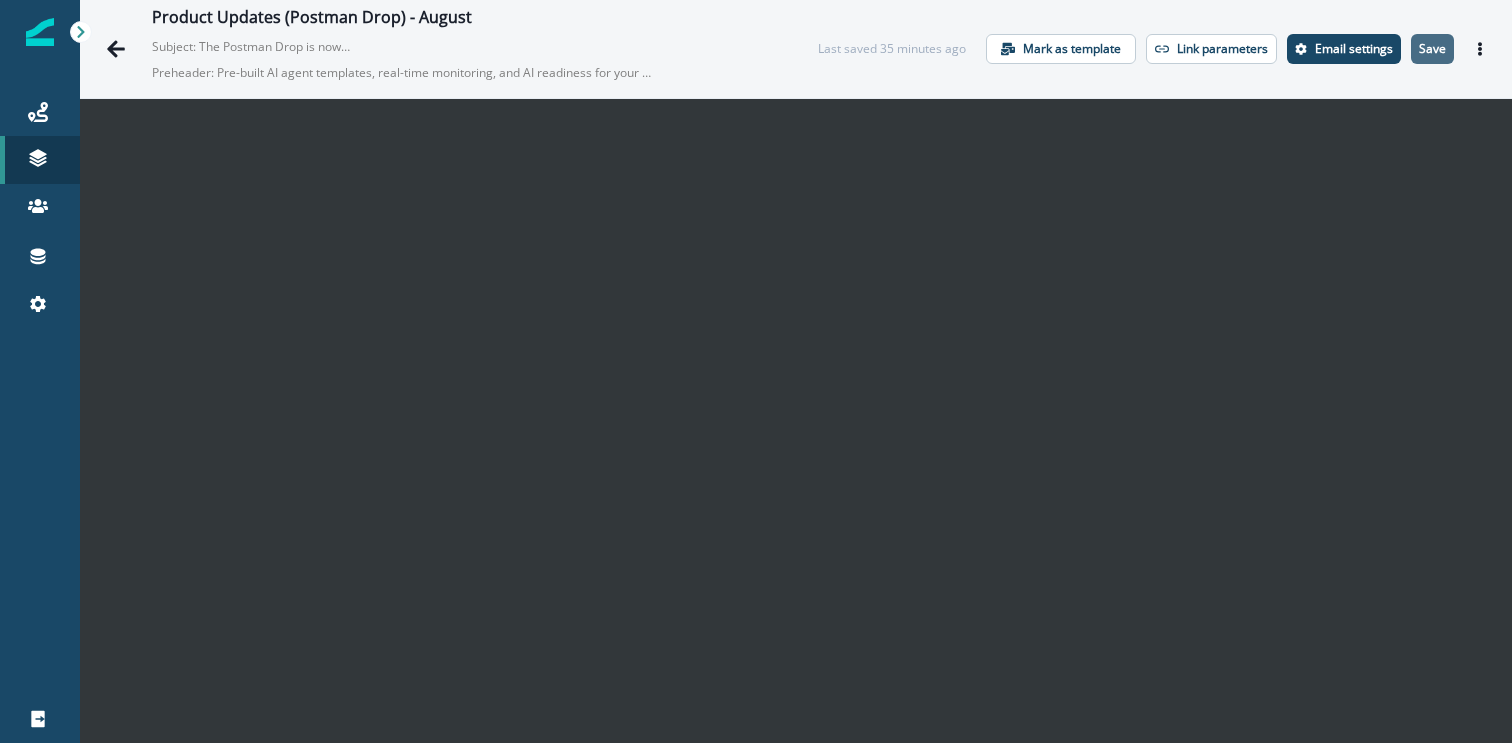 click on "Save" at bounding box center (1432, 49) 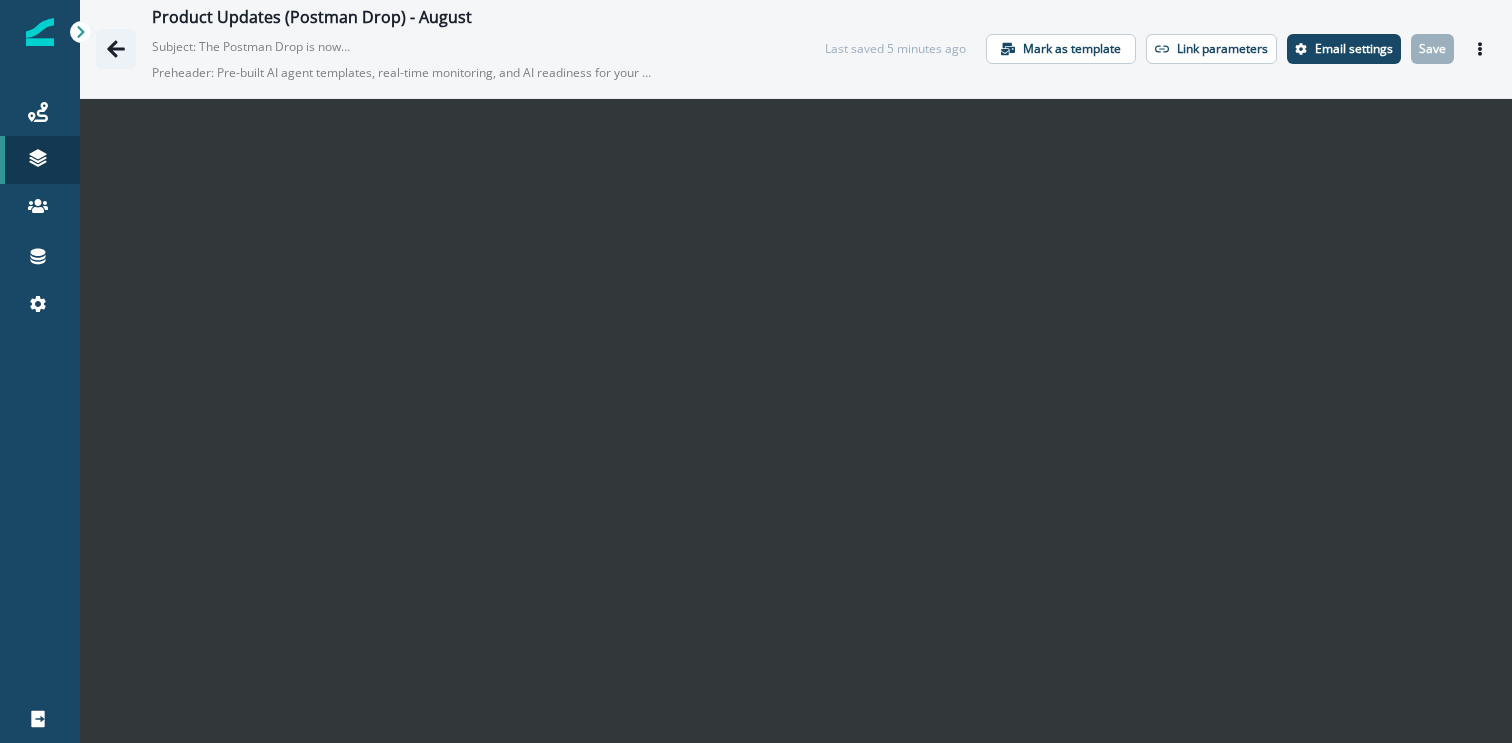 click at bounding box center (116, 49) 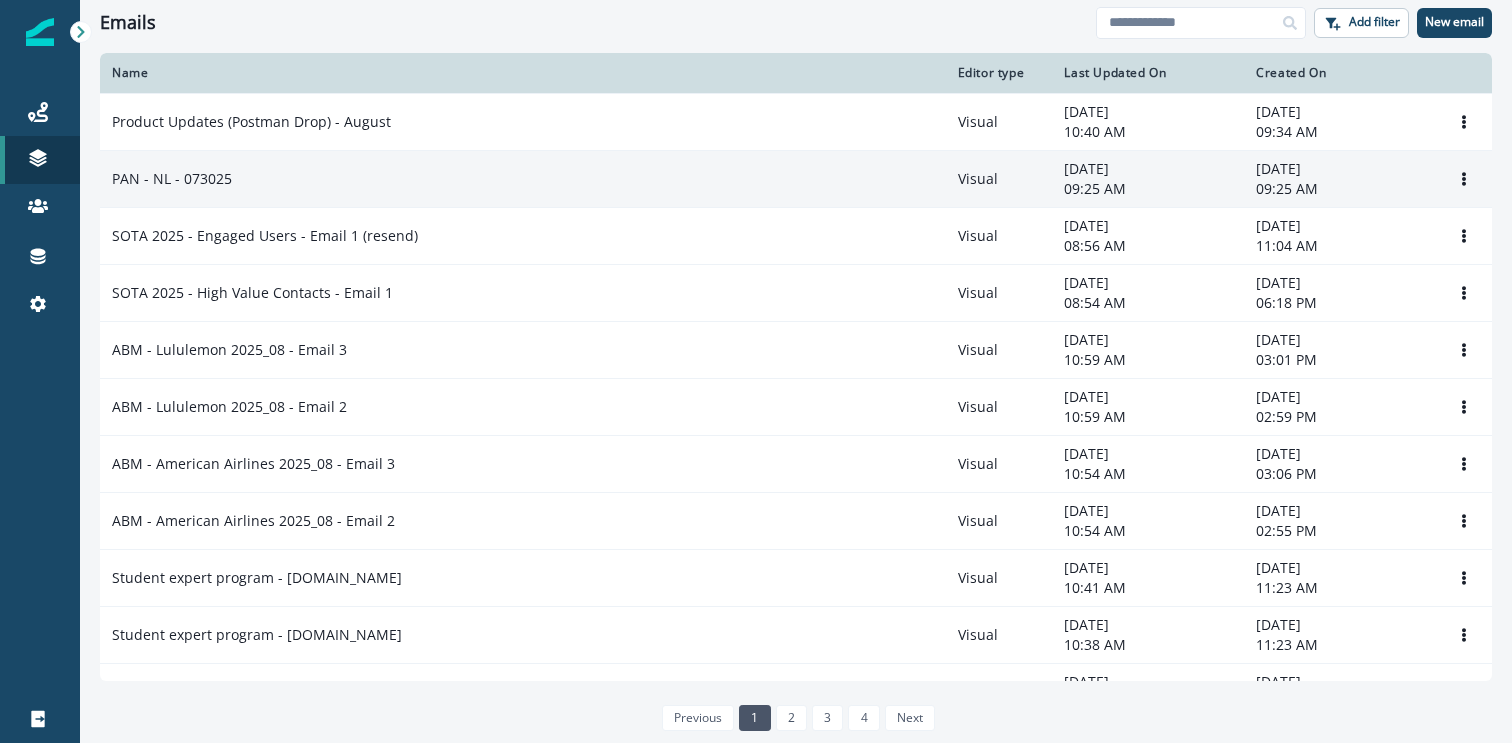 click on "PAN - NL - 073025" at bounding box center [523, 179] 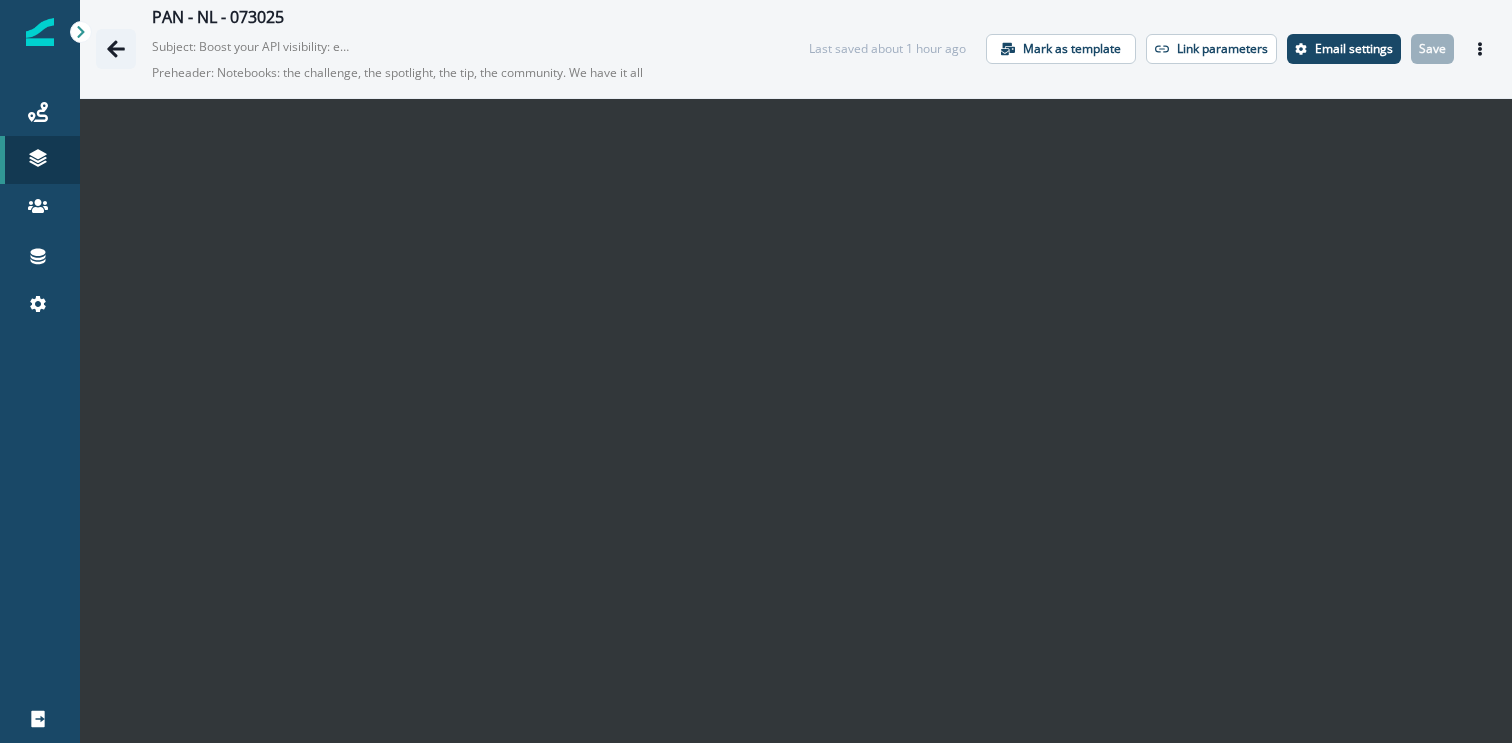 click 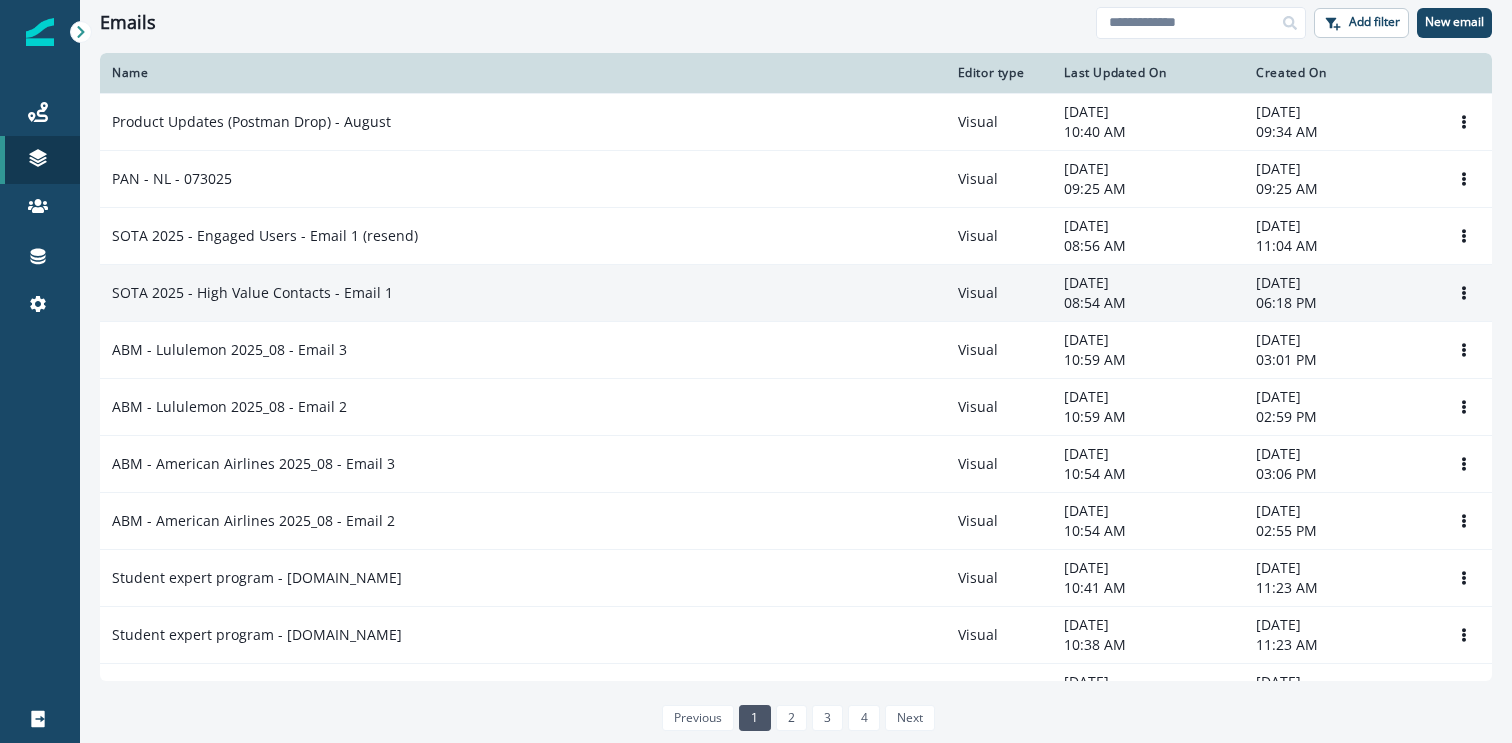 click on "SOTA 2025 - High Value Contacts - Email 1" at bounding box center [252, 293] 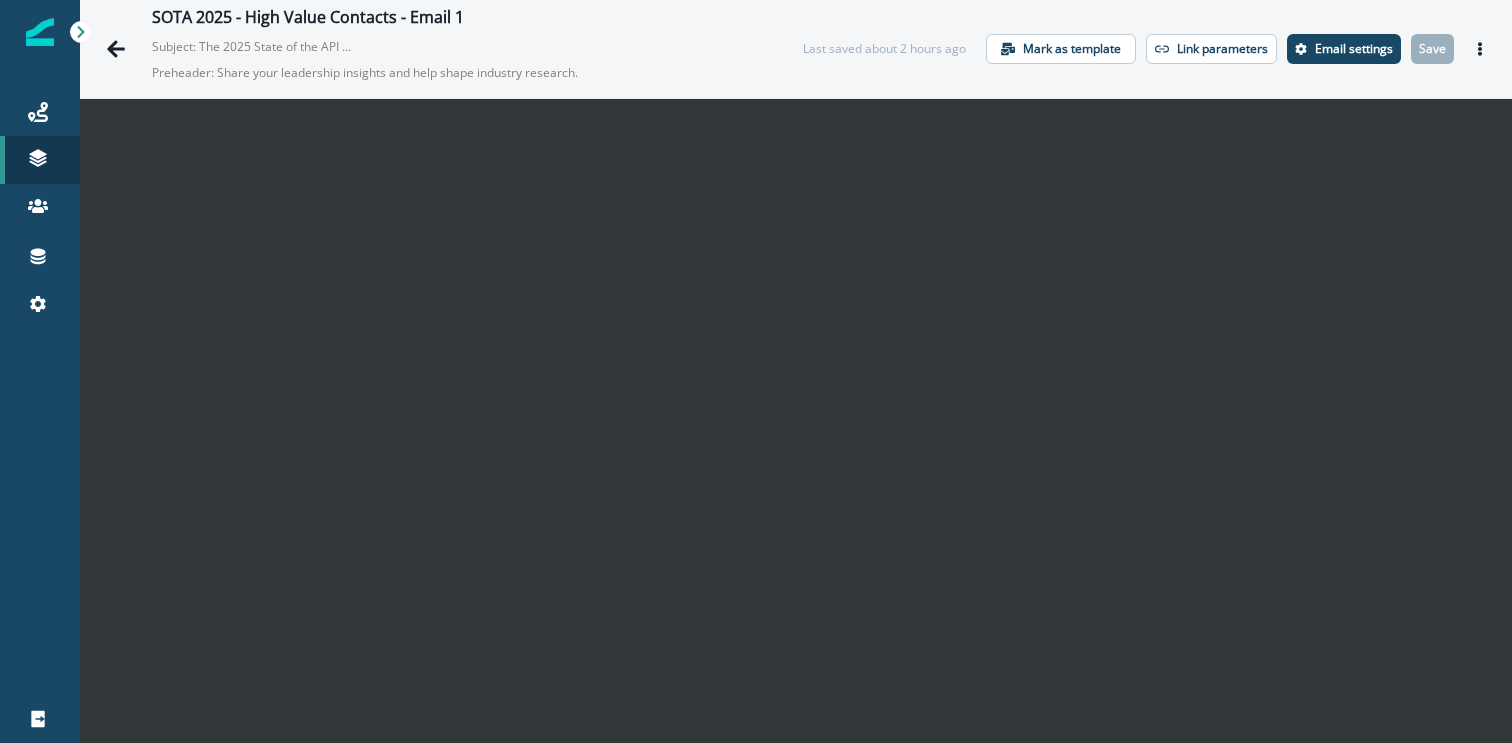 scroll, scrollTop: 29, scrollLeft: 0, axis: vertical 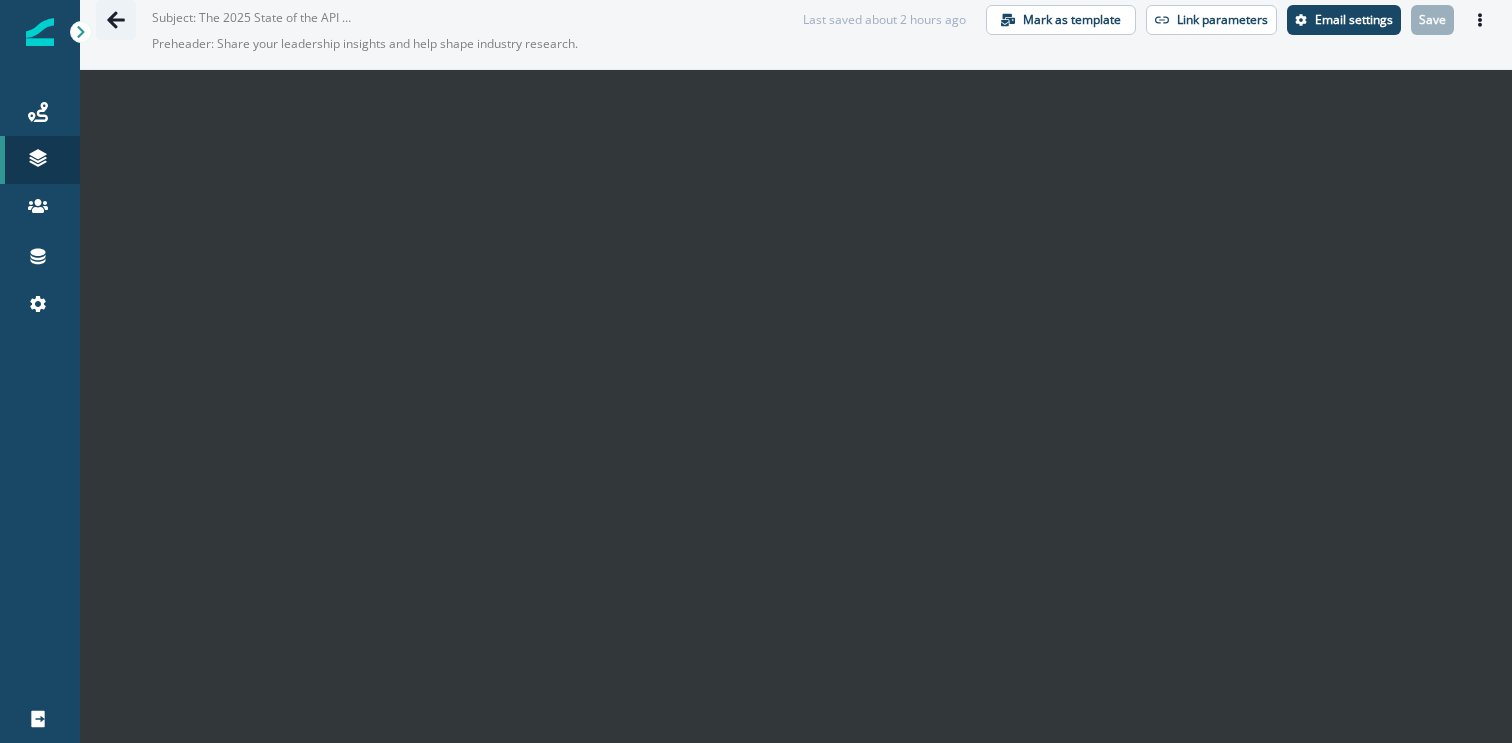 click 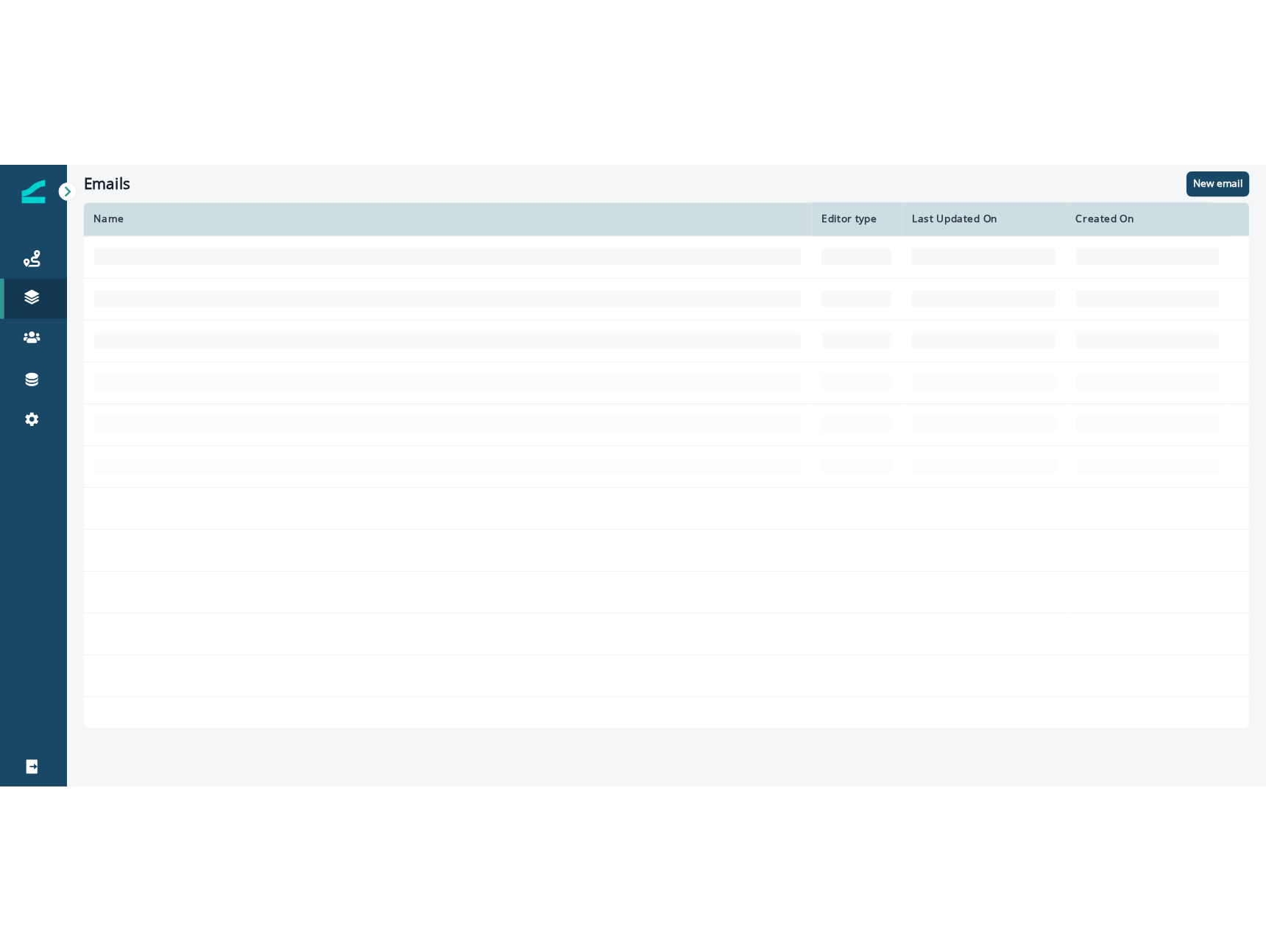 scroll, scrollTop: 0, scrollLeft: 0, axis: both 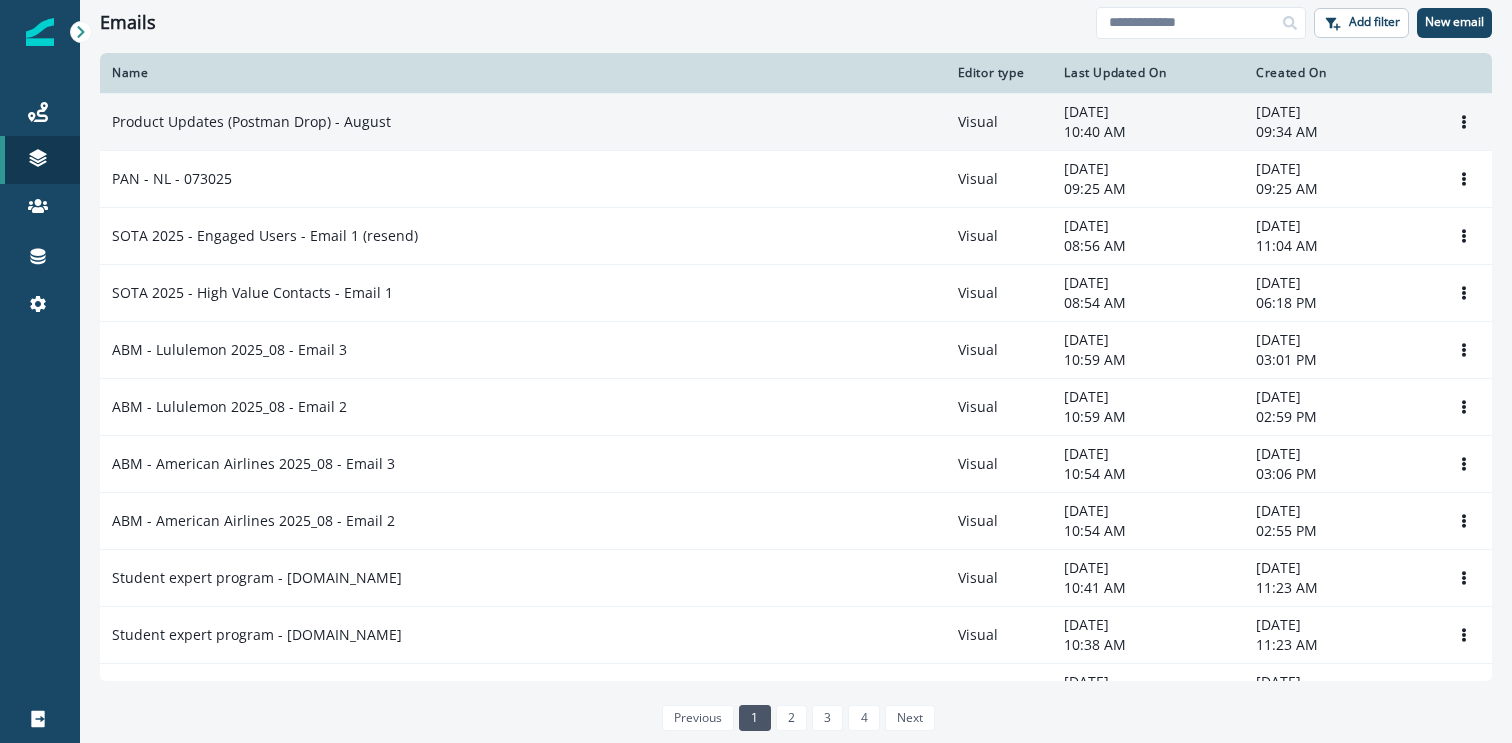 click on "Product Updates (Postman Drop) - August" at bounding box center [523, 122] 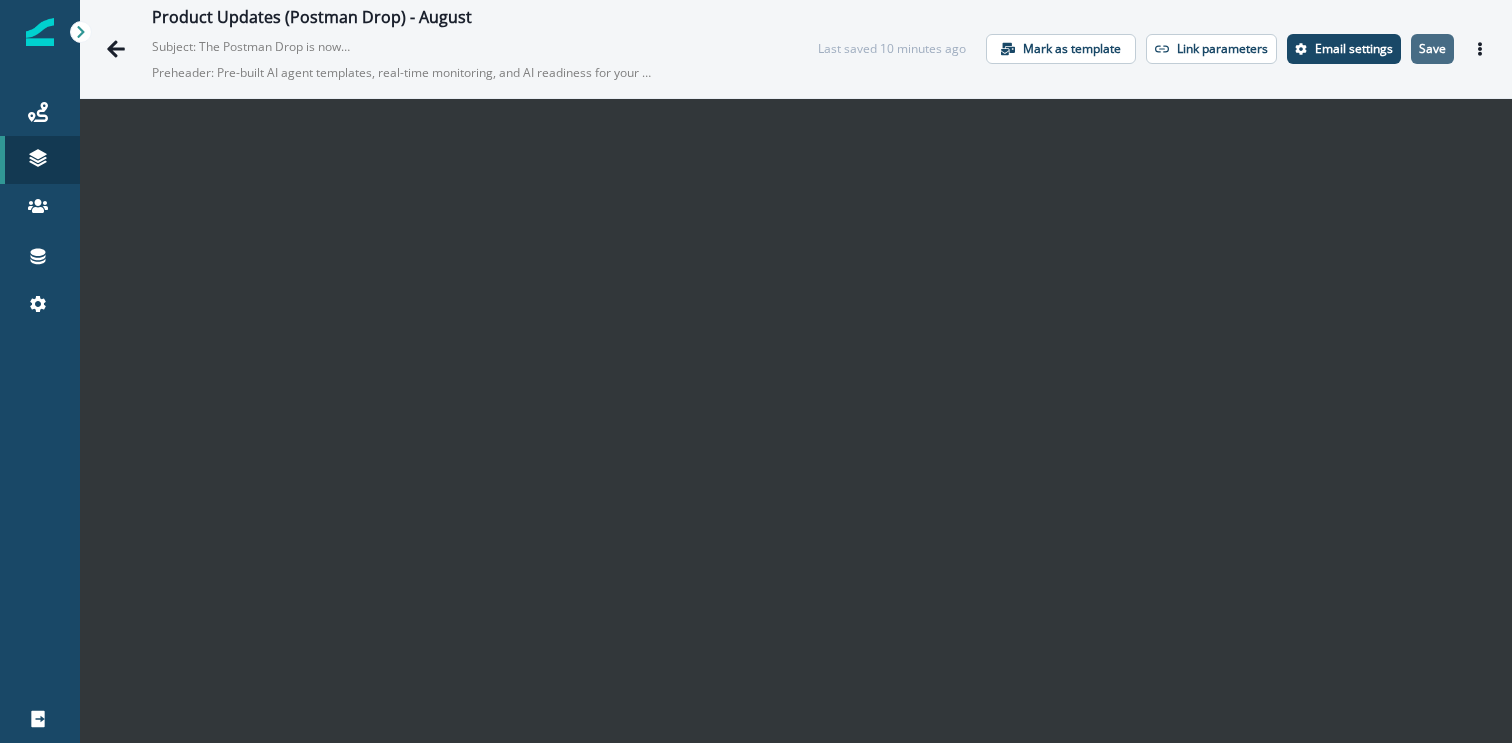 click on "Save" at bounding box center [1432, 49] 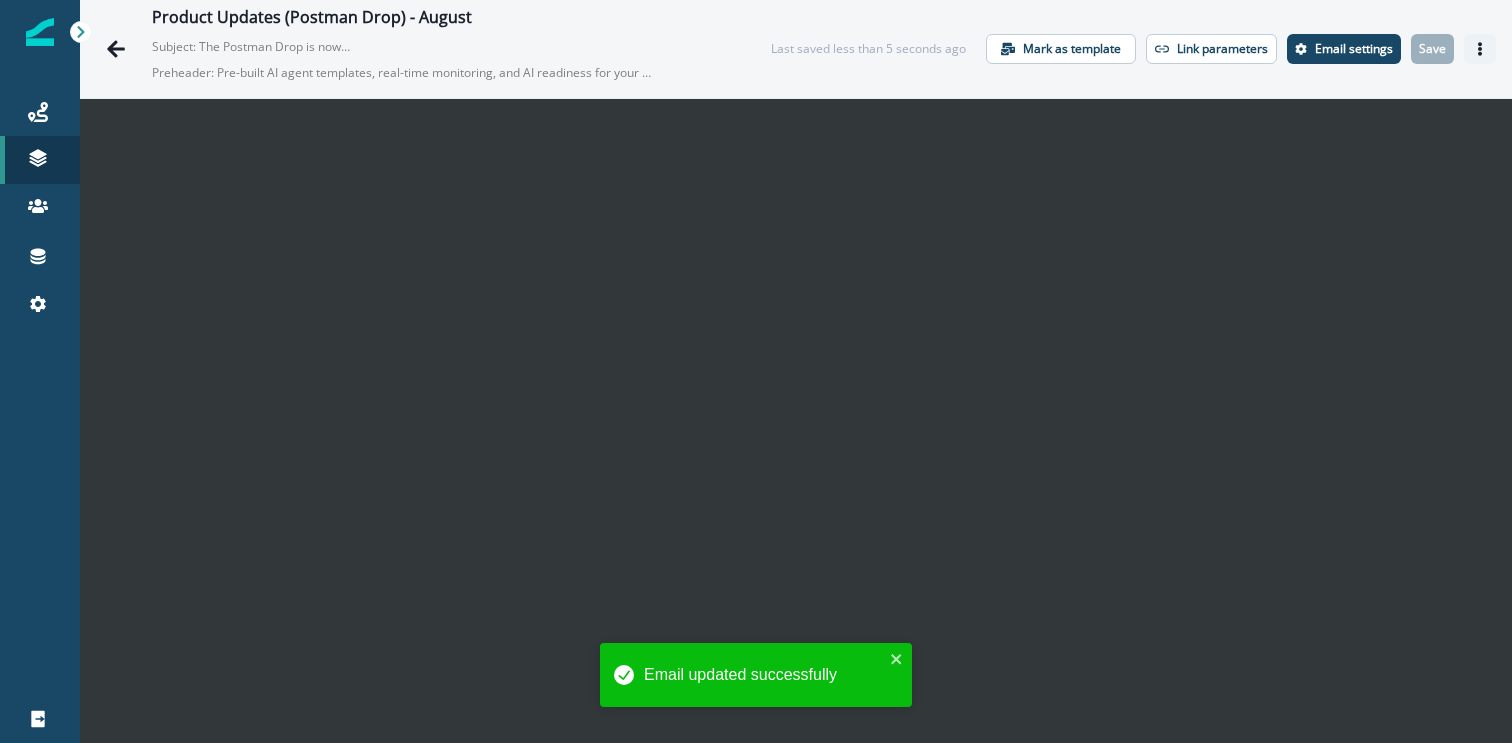 click at bounding box center [1480, 49] 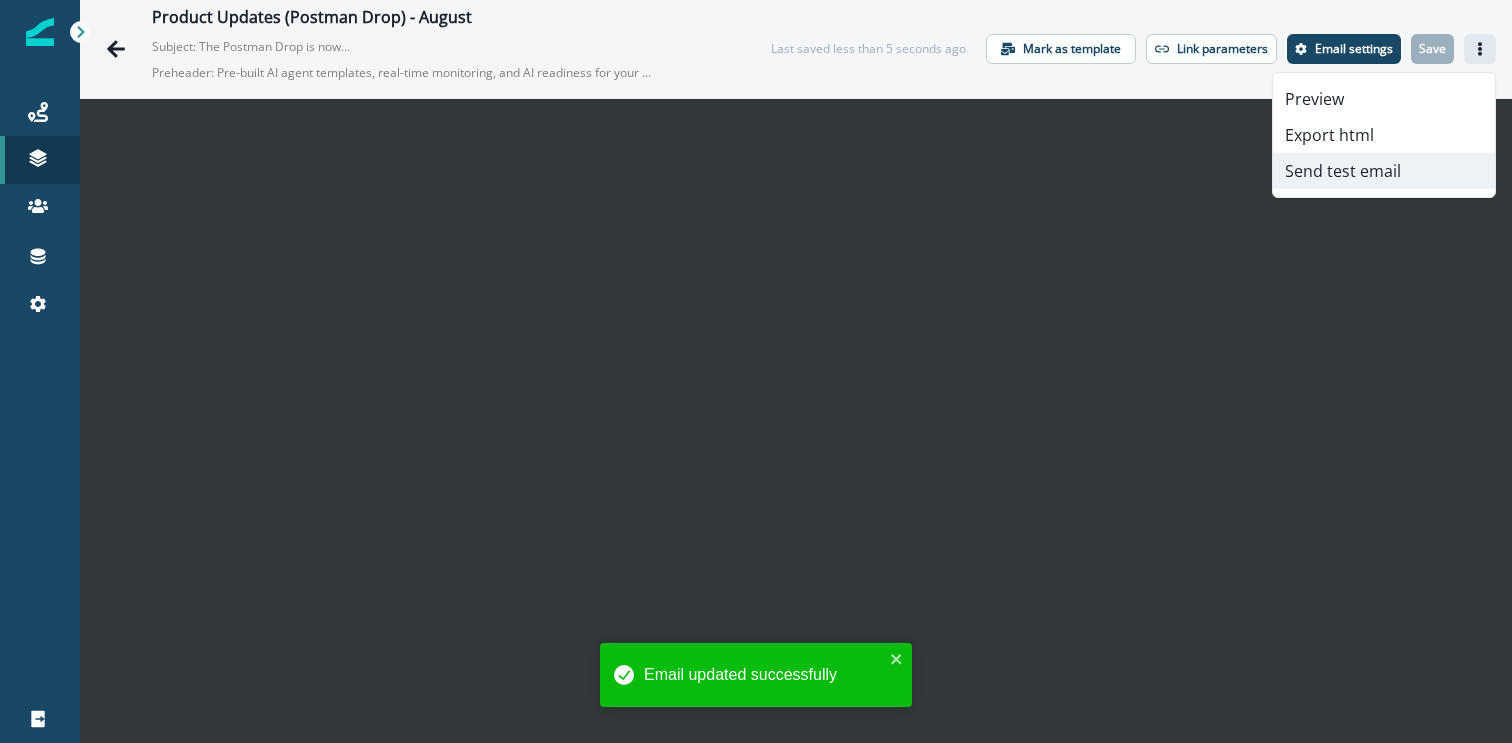 click on "Send test email" at bounding box center [1384, 171] 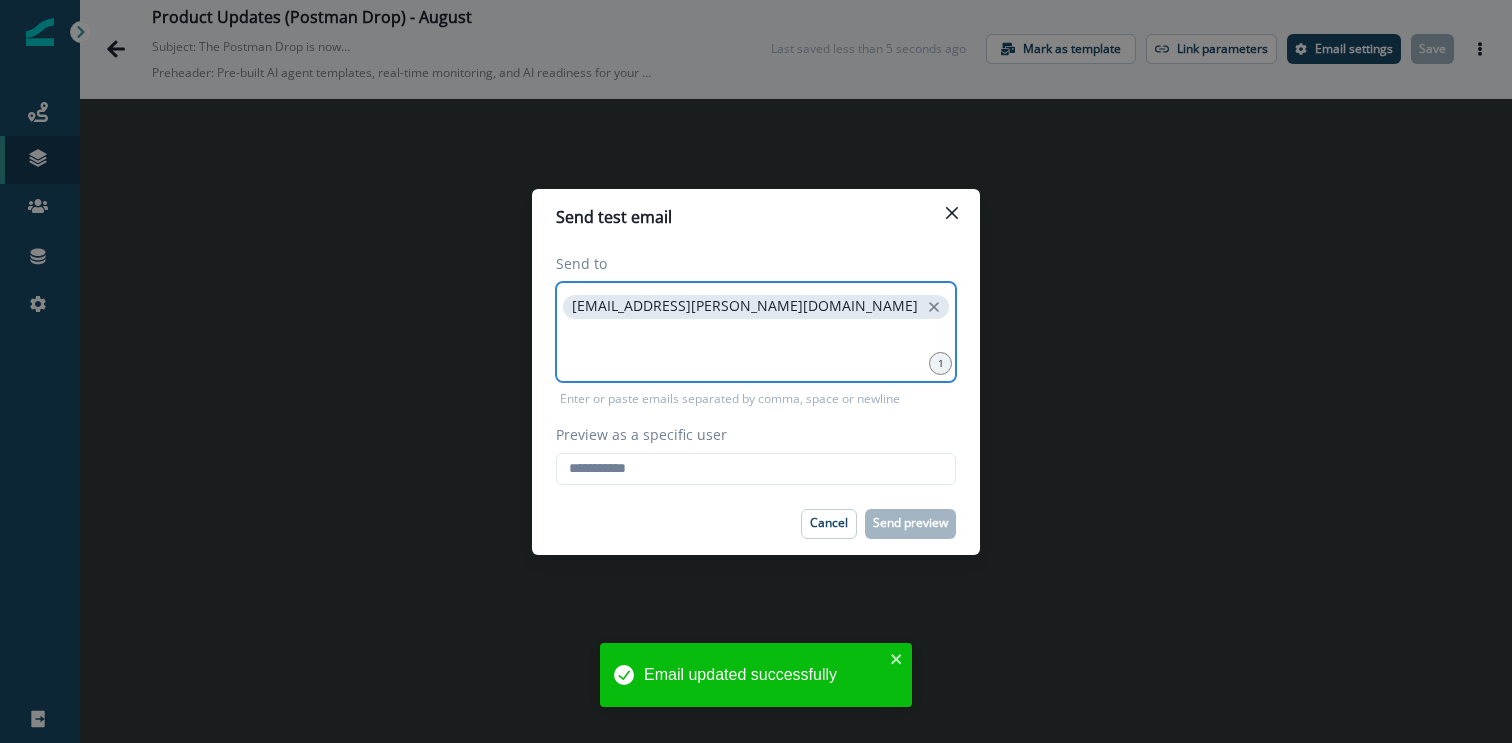 click at bounding box center [756, 348] 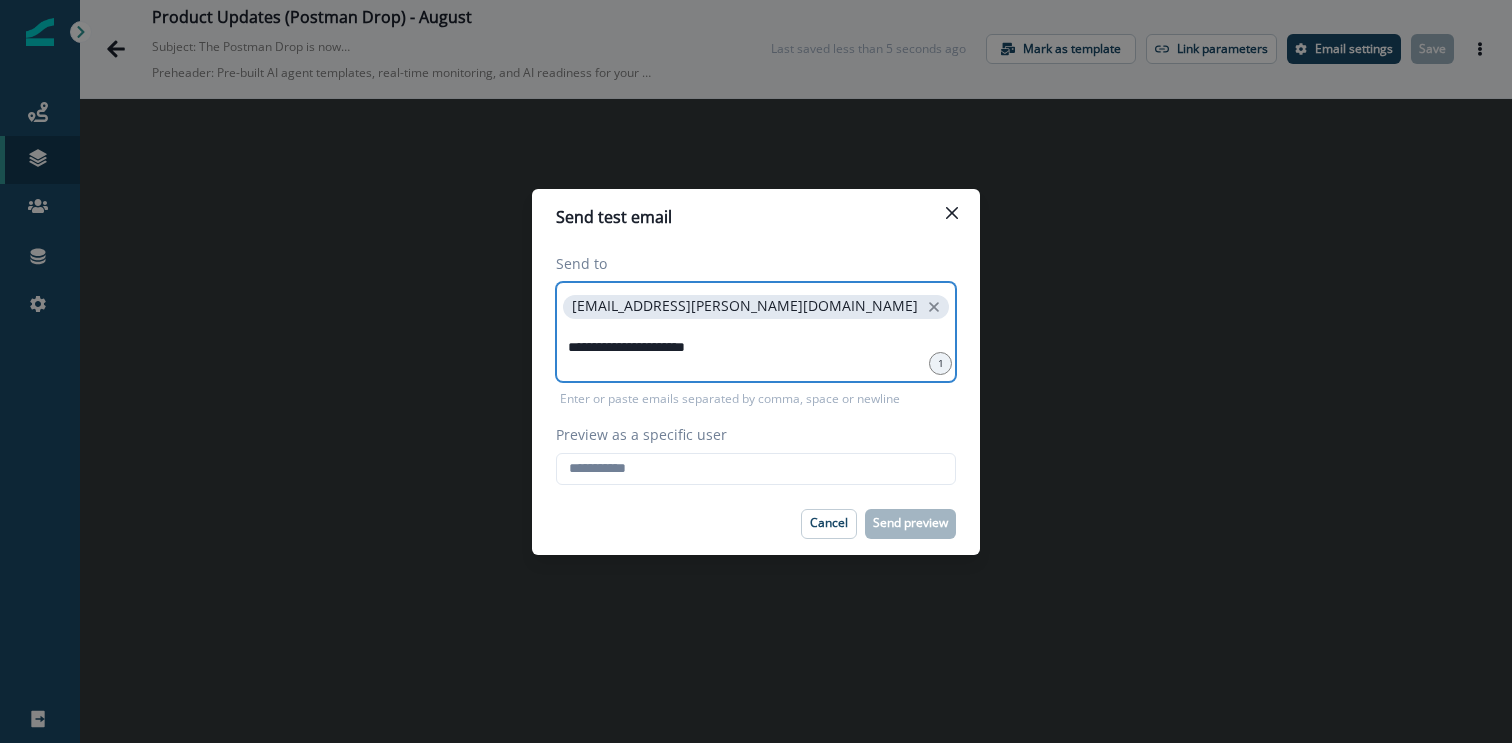 type on "**********" 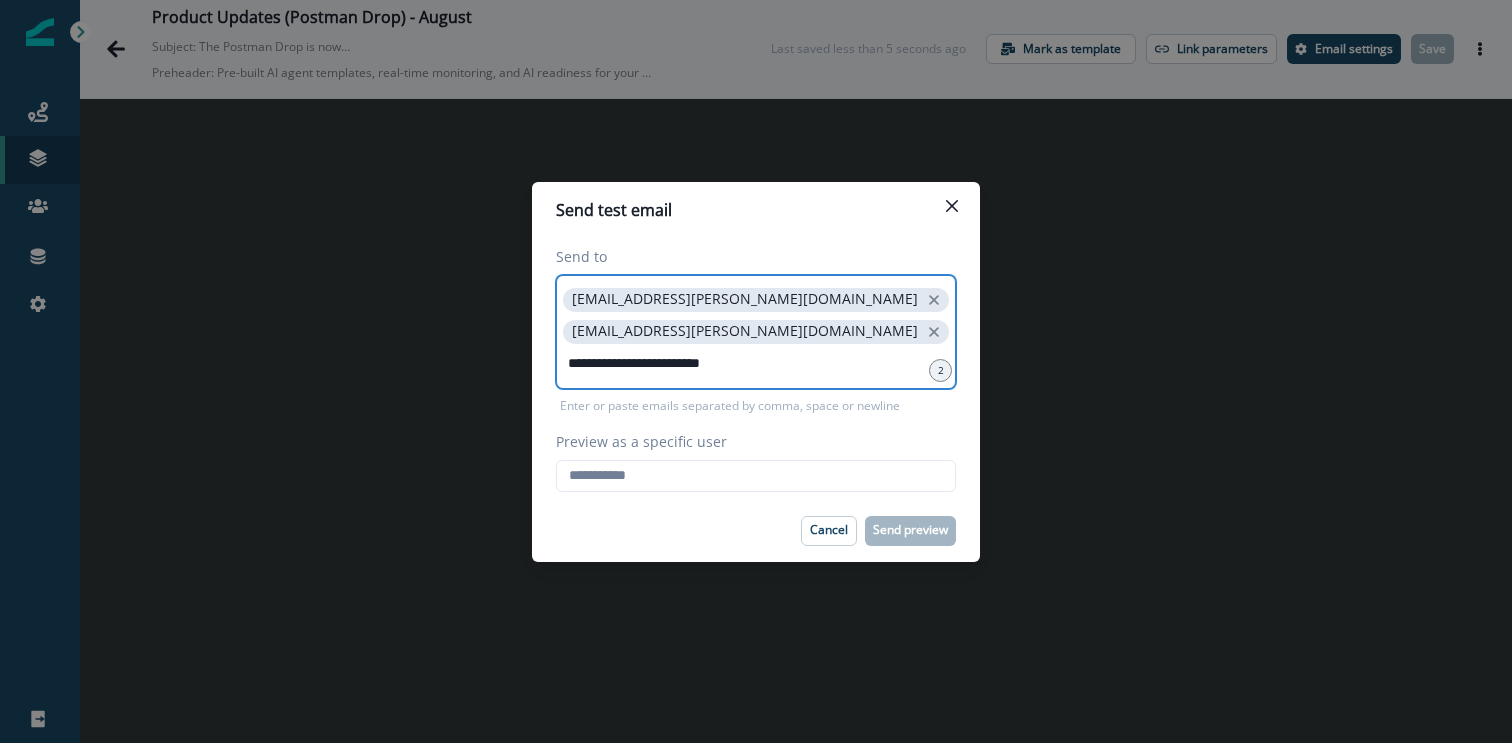 type on "**********" 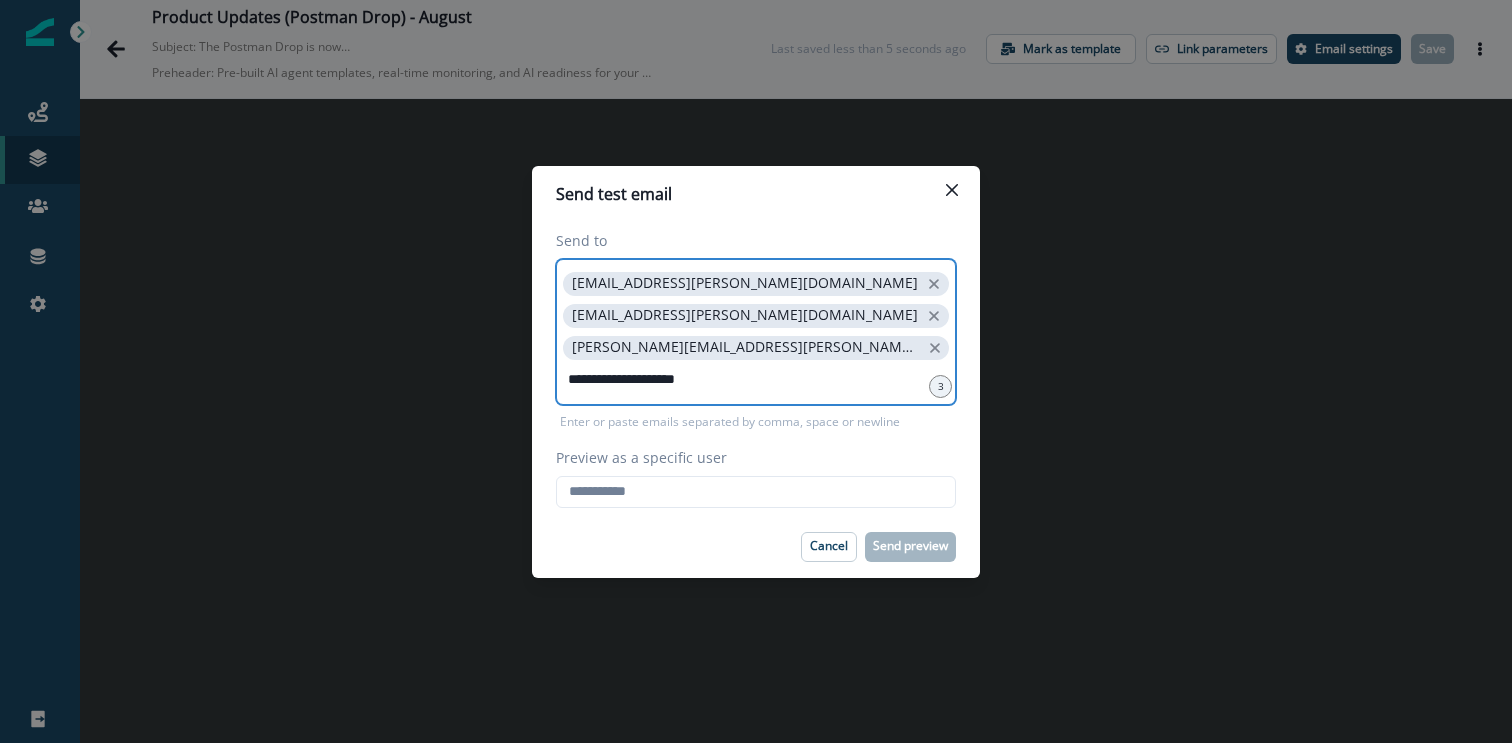 type on "**********" 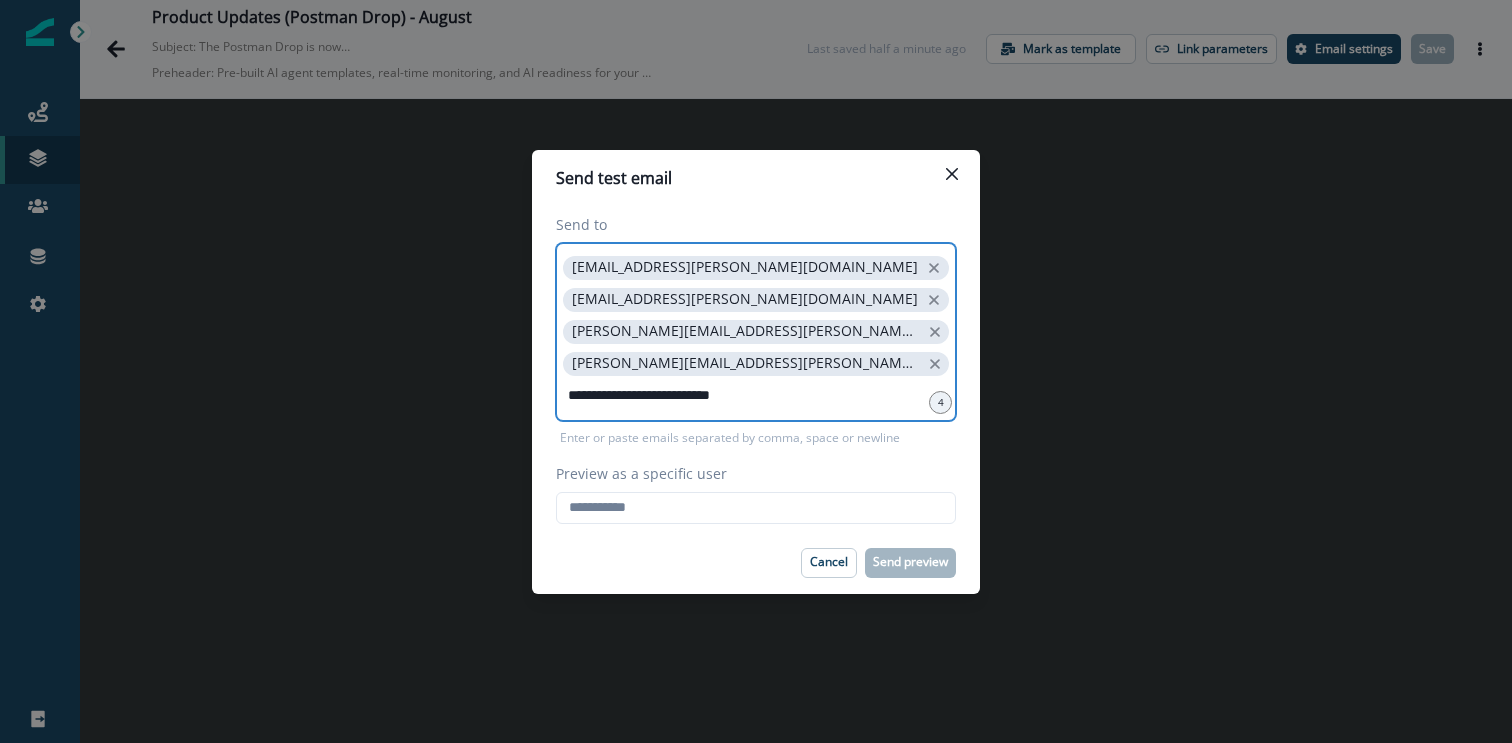 type on "**********" 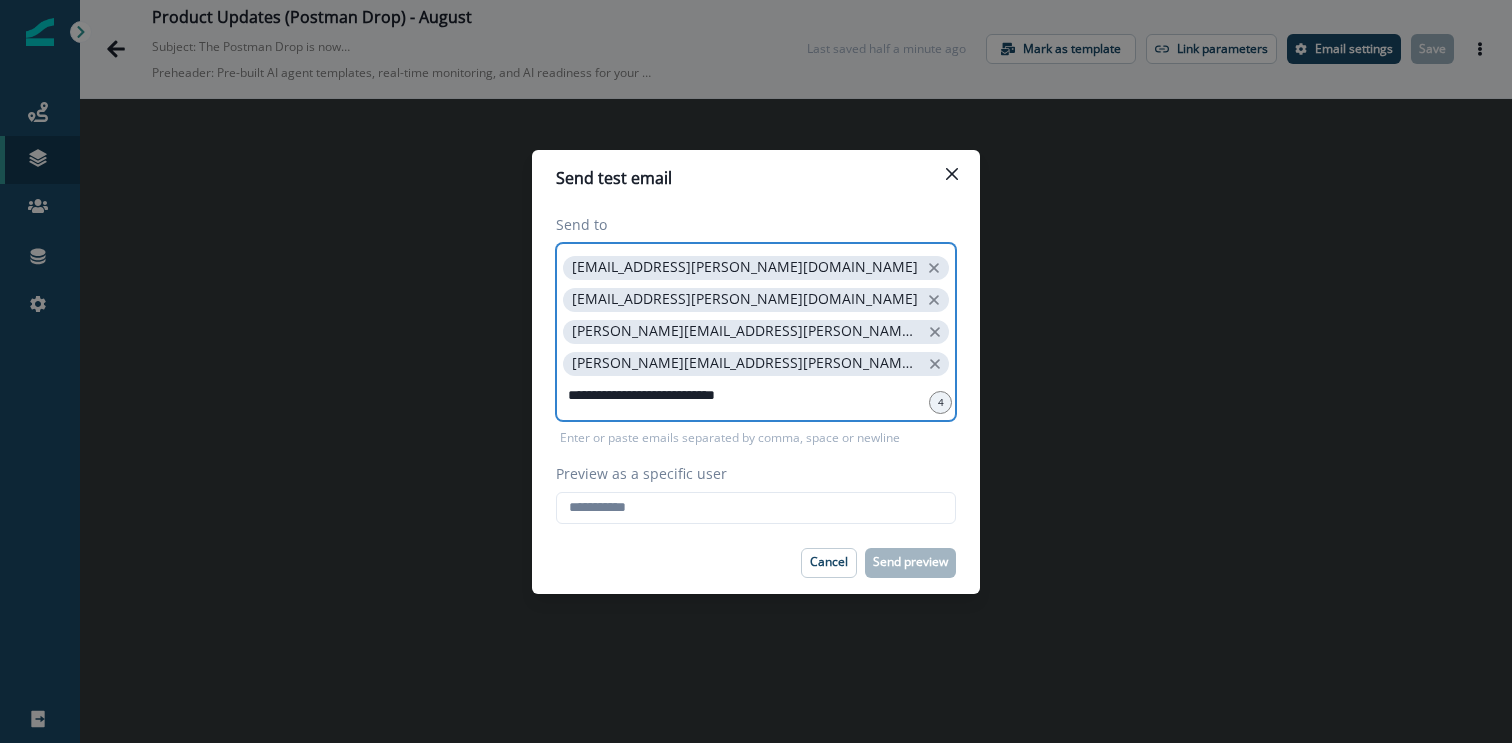 type 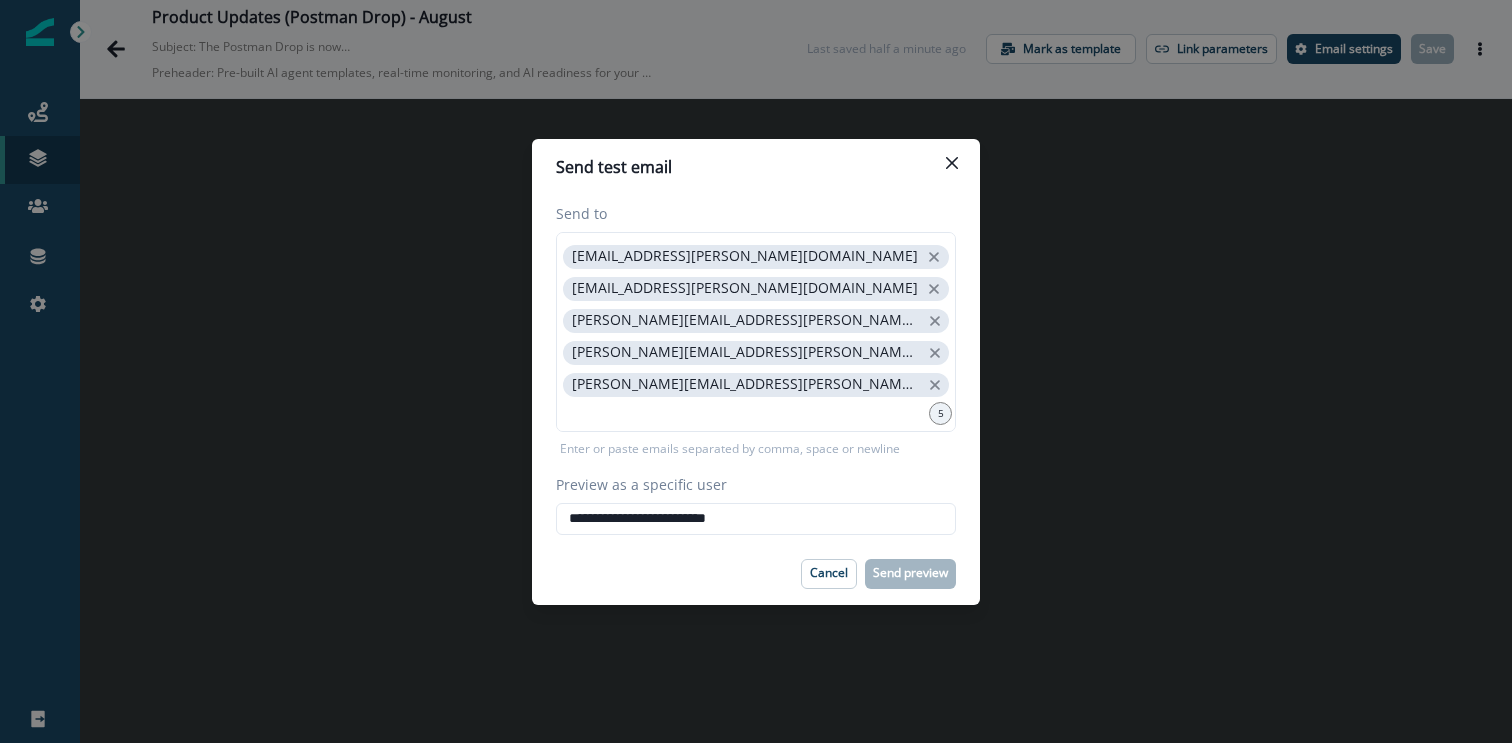 type on "**********" 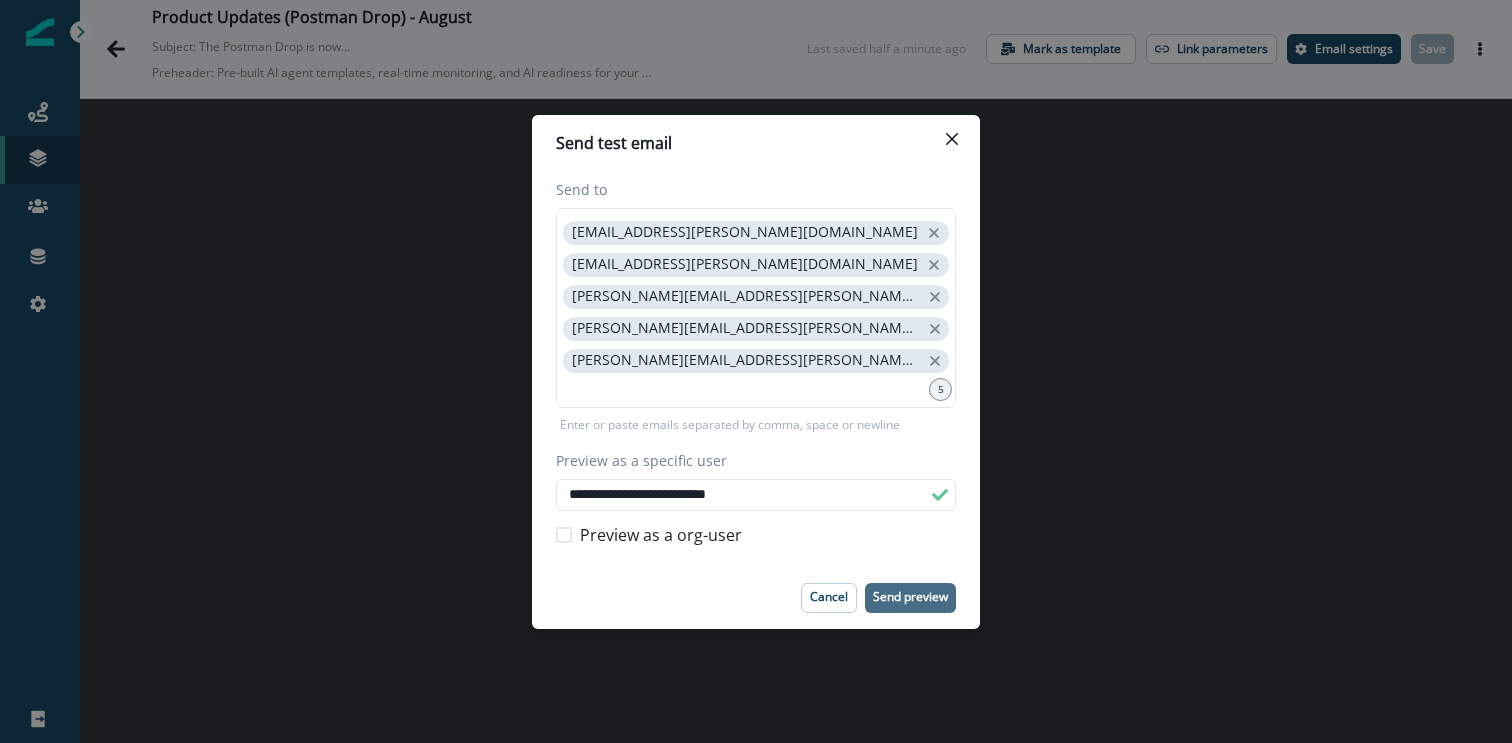 click on "Send preview" at bounding box center (910, 597) 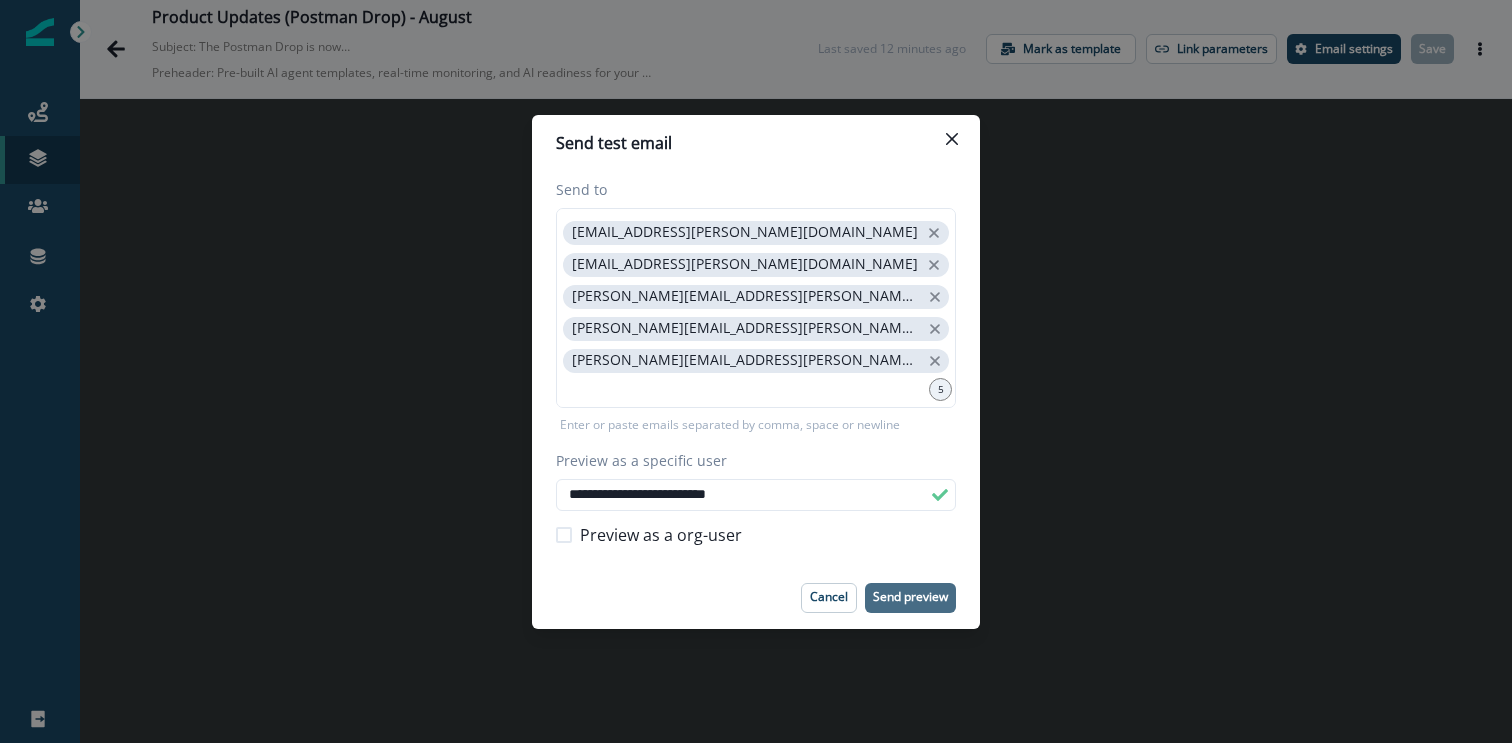 type 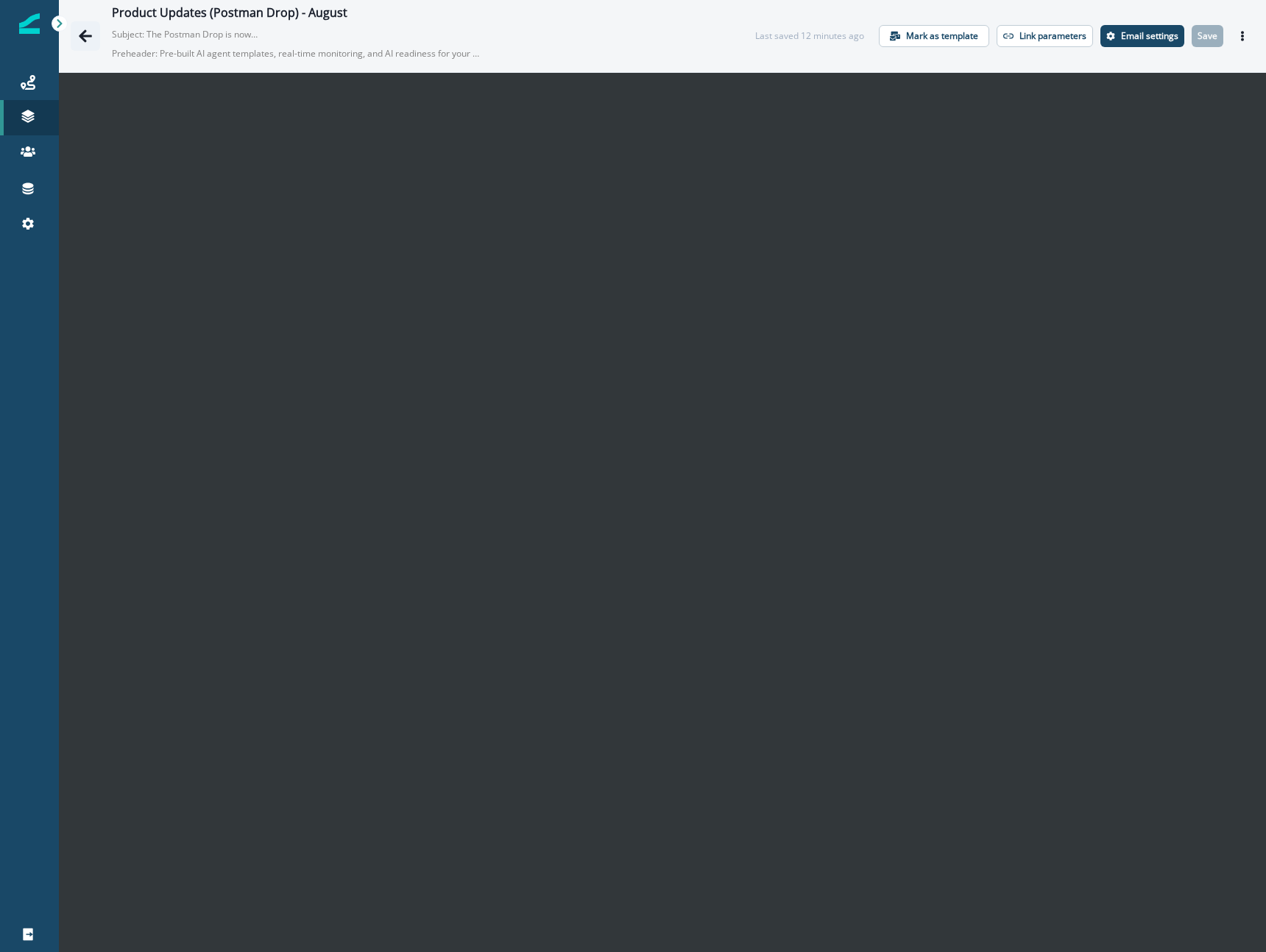 click 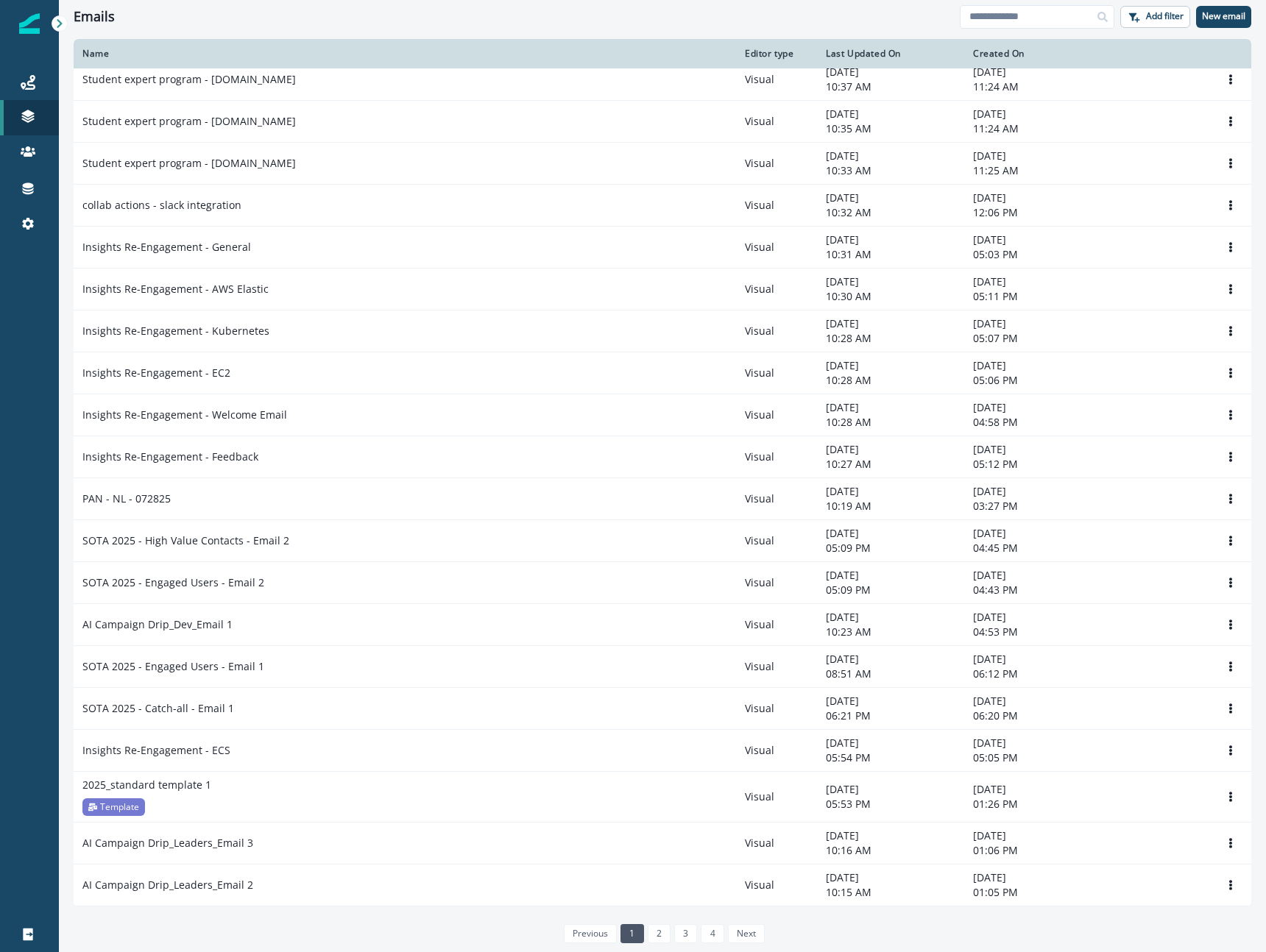 scroll, scrollTop: 0, scrollLeft: 0, axis: both 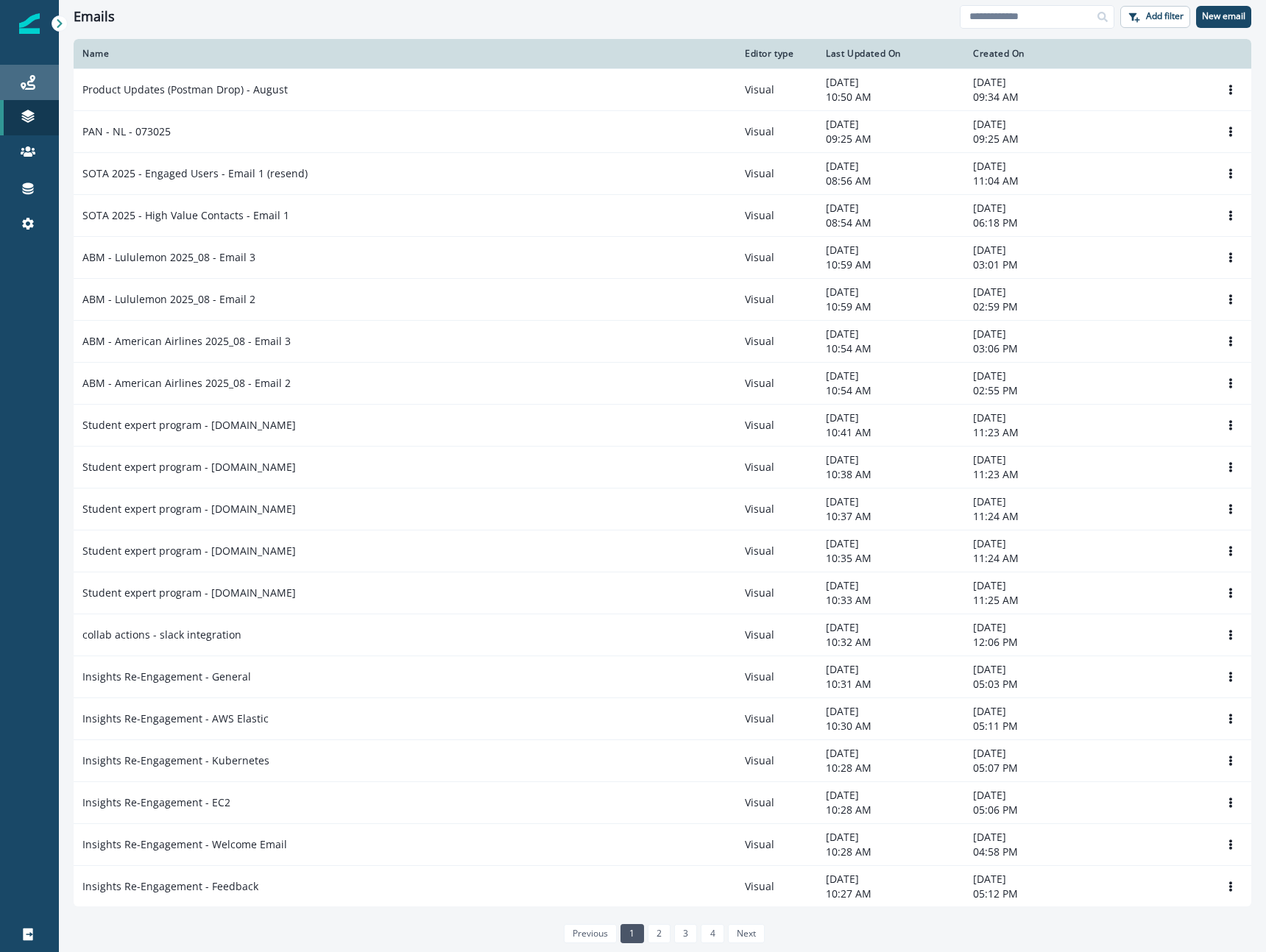 click on "Journeys" at bounding box center [29, 82] 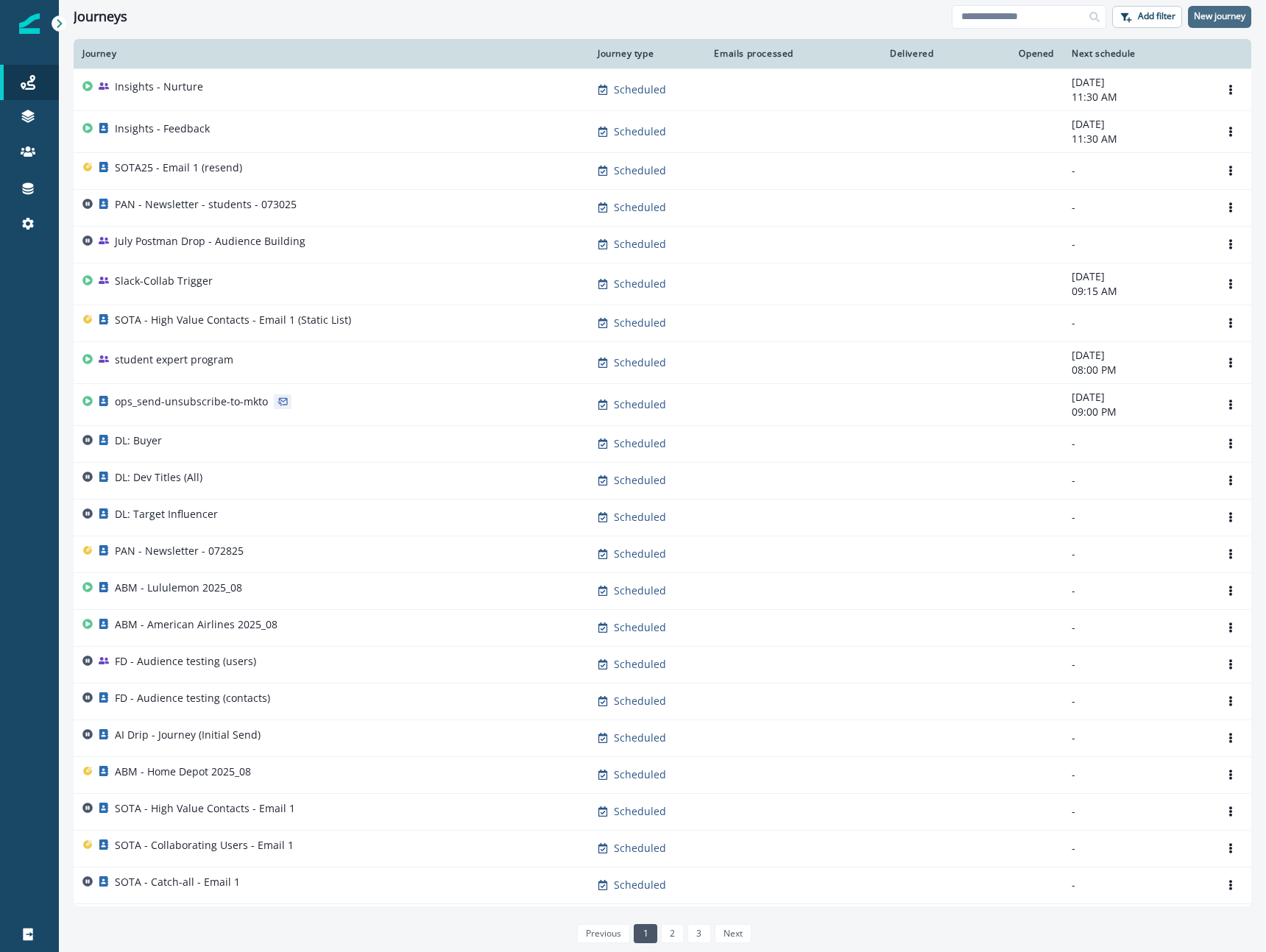 click on "New journey" at bounding box center (1220, 16) 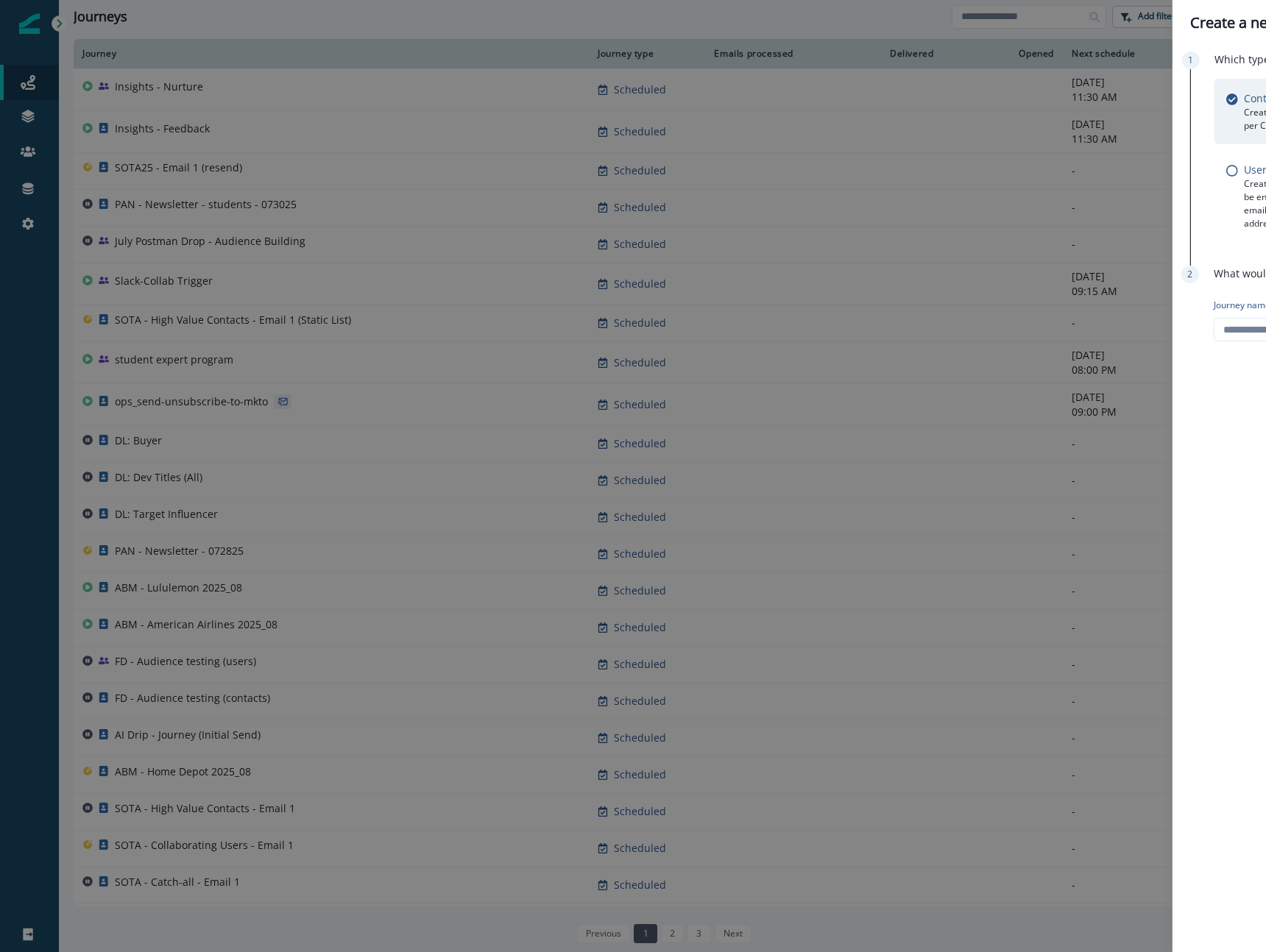 type 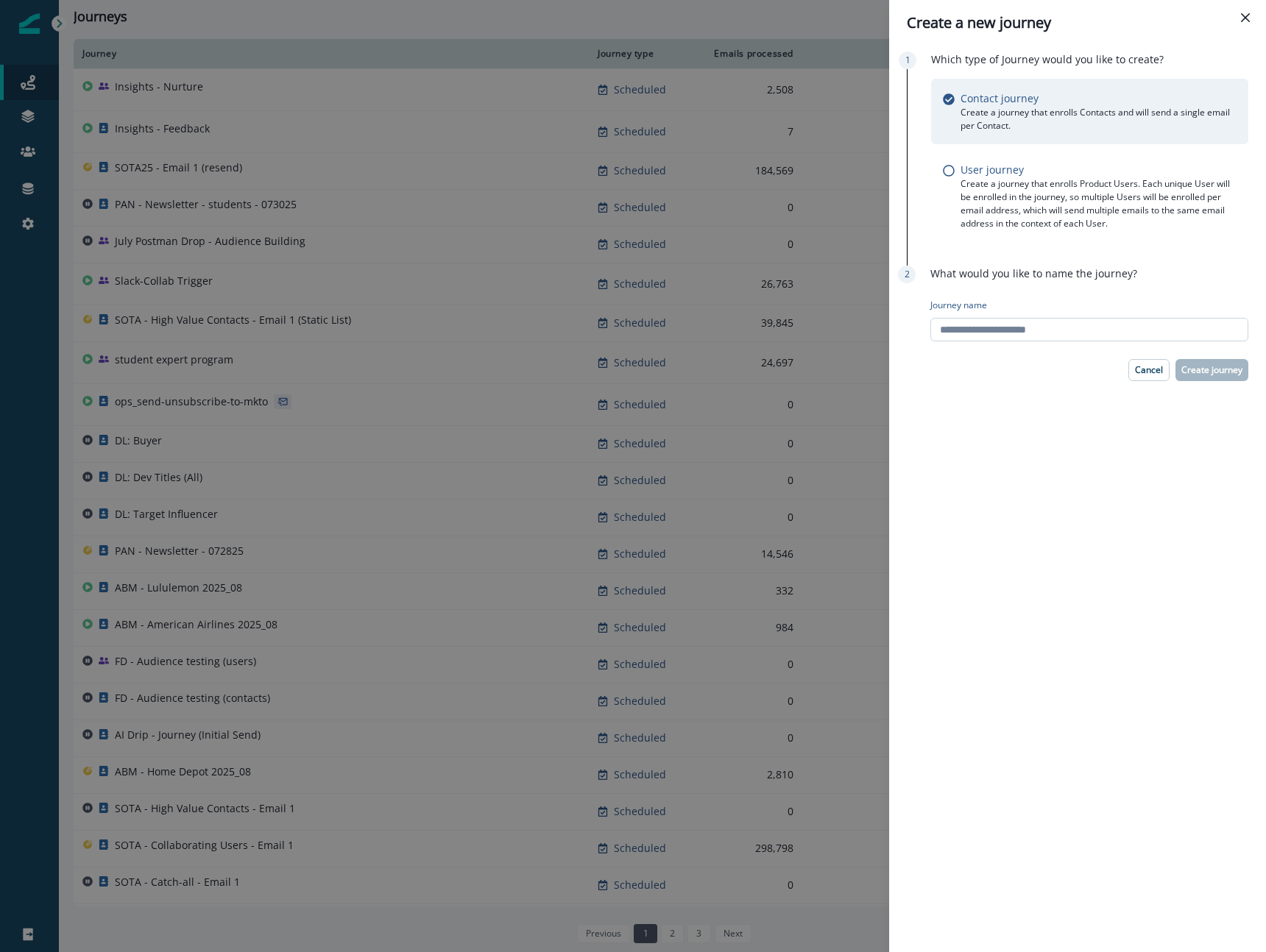 click on "Journey name" at bounding box center (1089, 330) 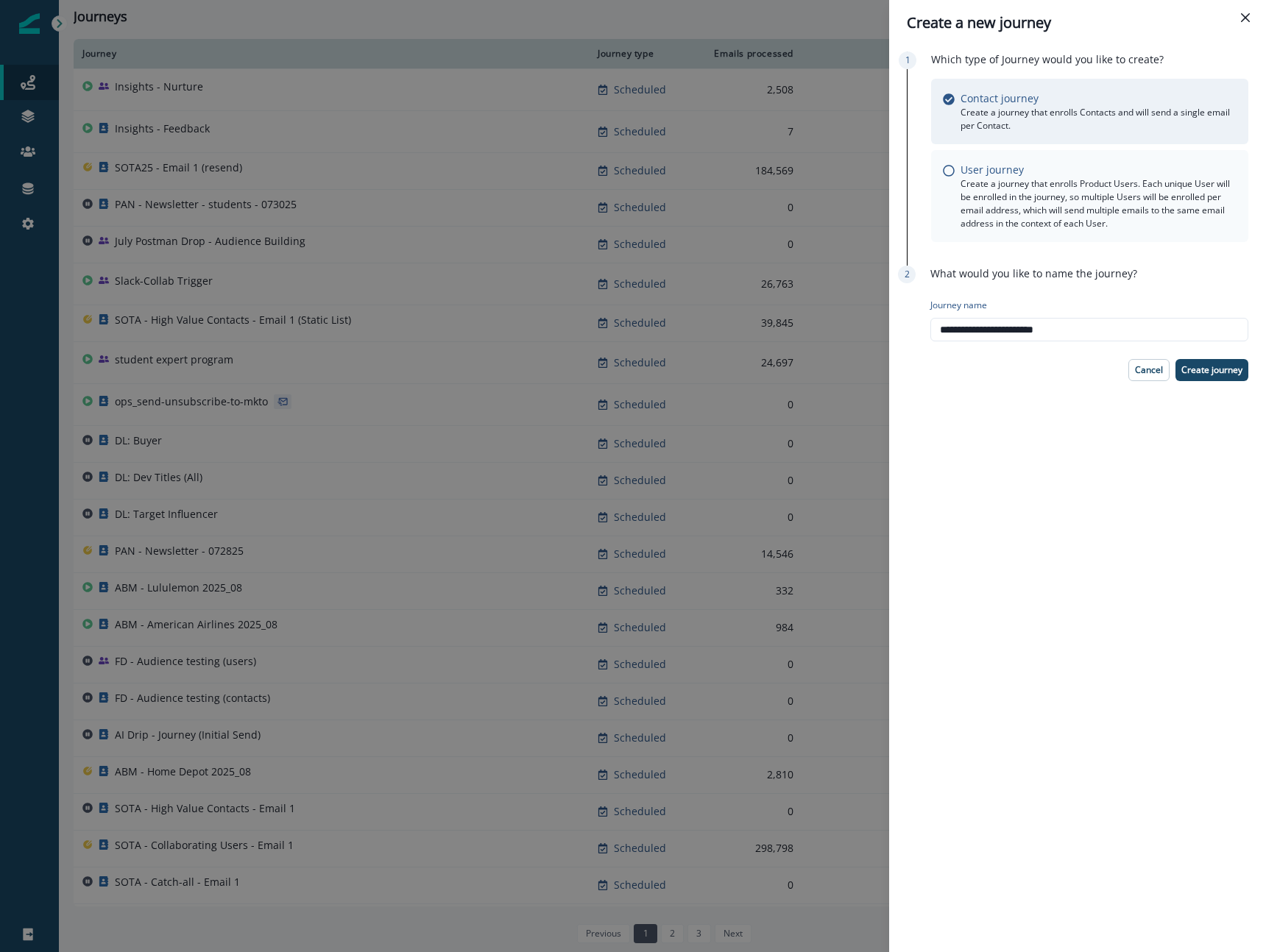 type on "**********" 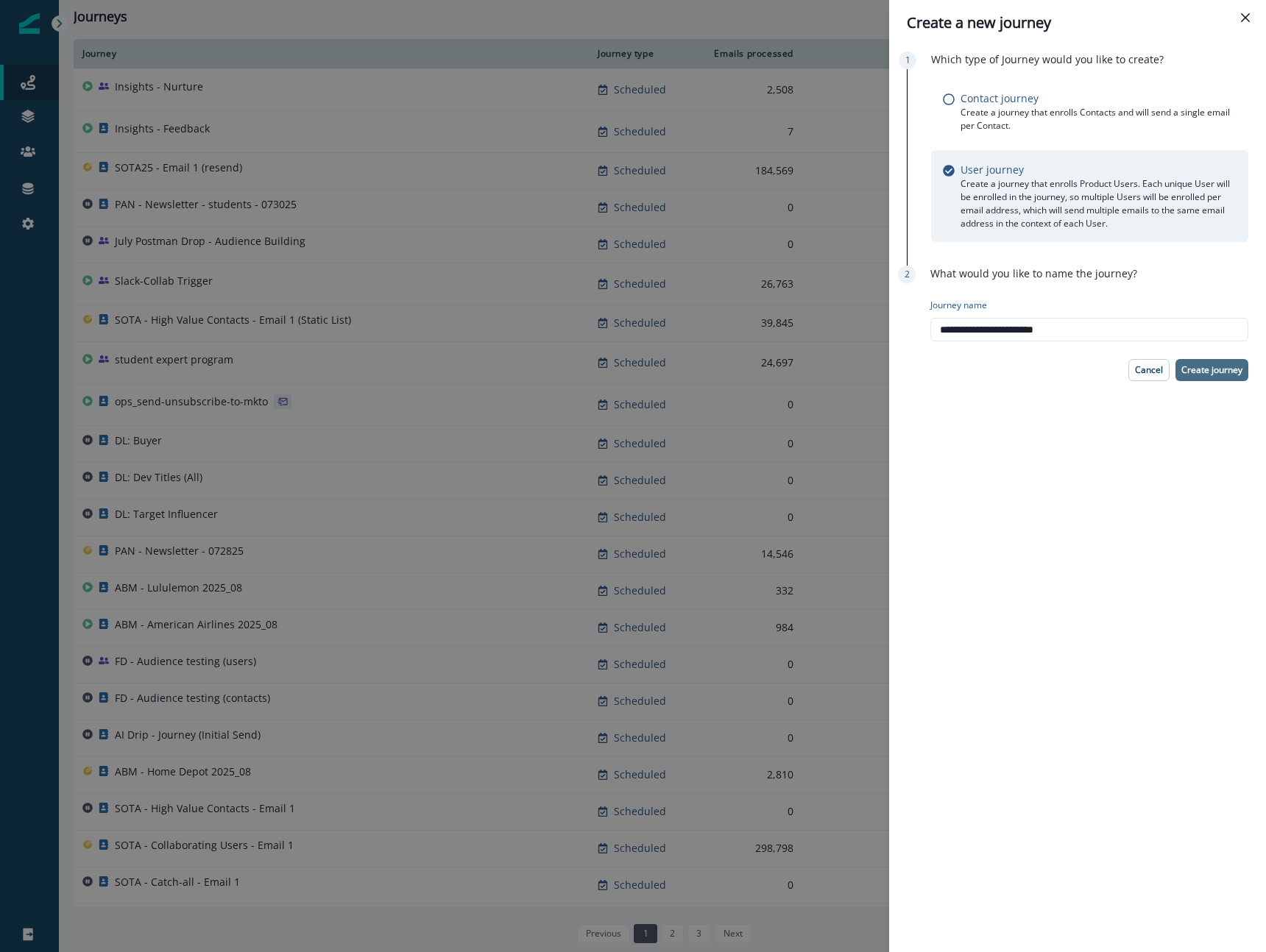 click on "Create journey" at bounding box center [1212, 370] 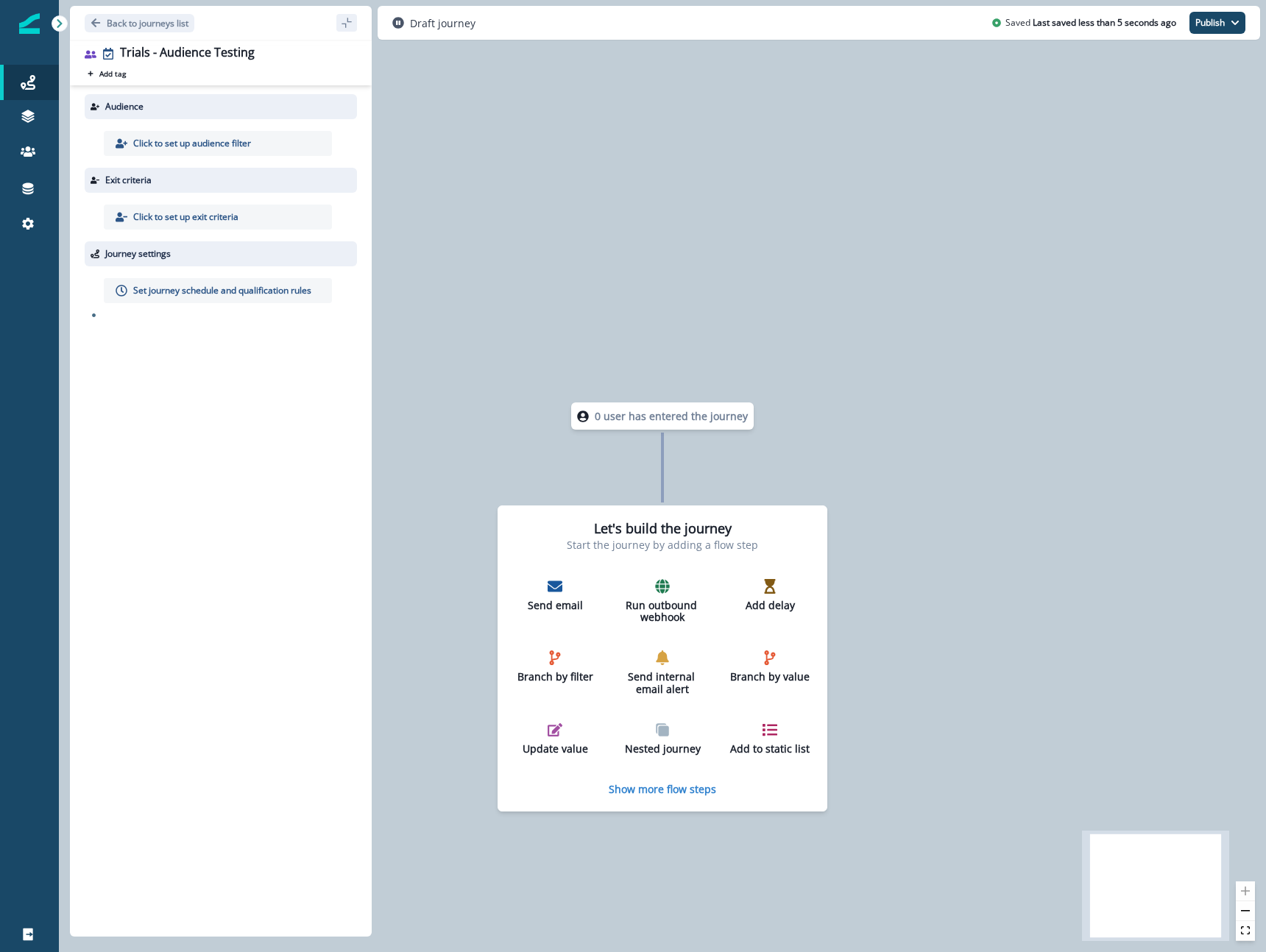 click on "Click to set up audience filter" at bounding box center [218, 143] 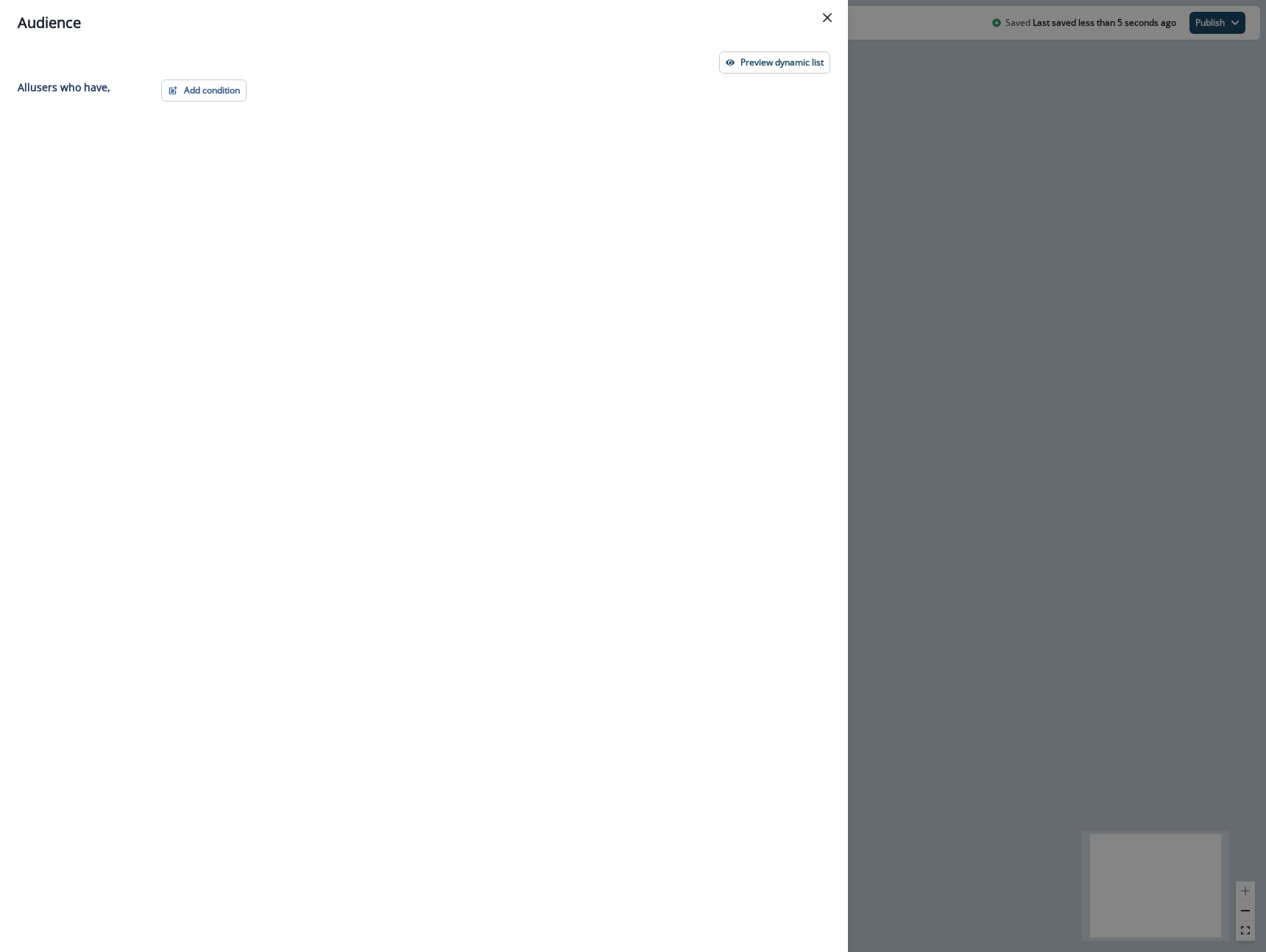 click on "Add condition Contact properties A person property Performed a product event Performed a marketing activity Performed a web activity List membership Salesforce campaign membership Grouped properties Organization members" at bounding box center [491, 489] 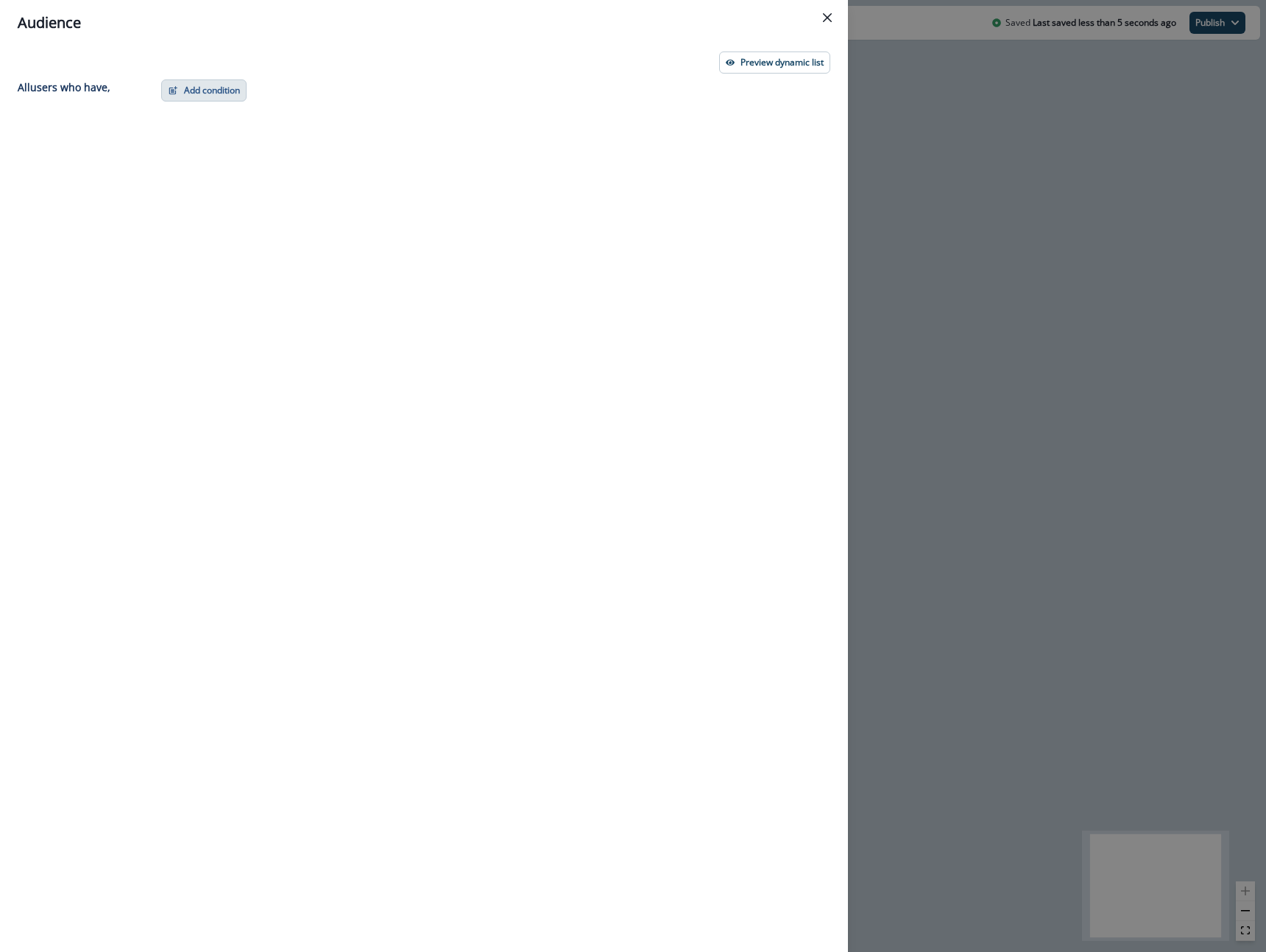 click on "Add condition" at bounding box center (204, 90) 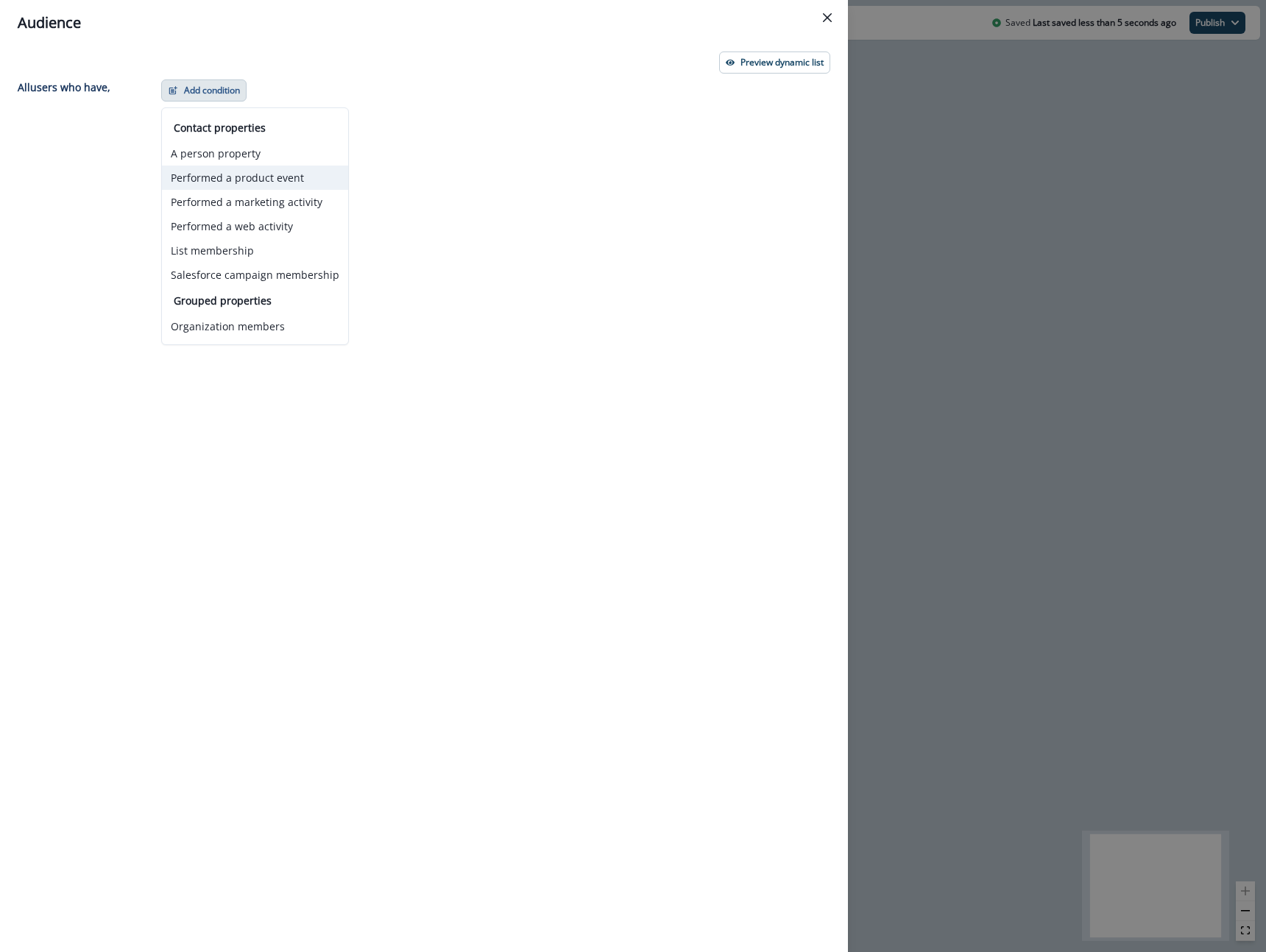 click on "Performed a product event" at bounding box center (255, 177) 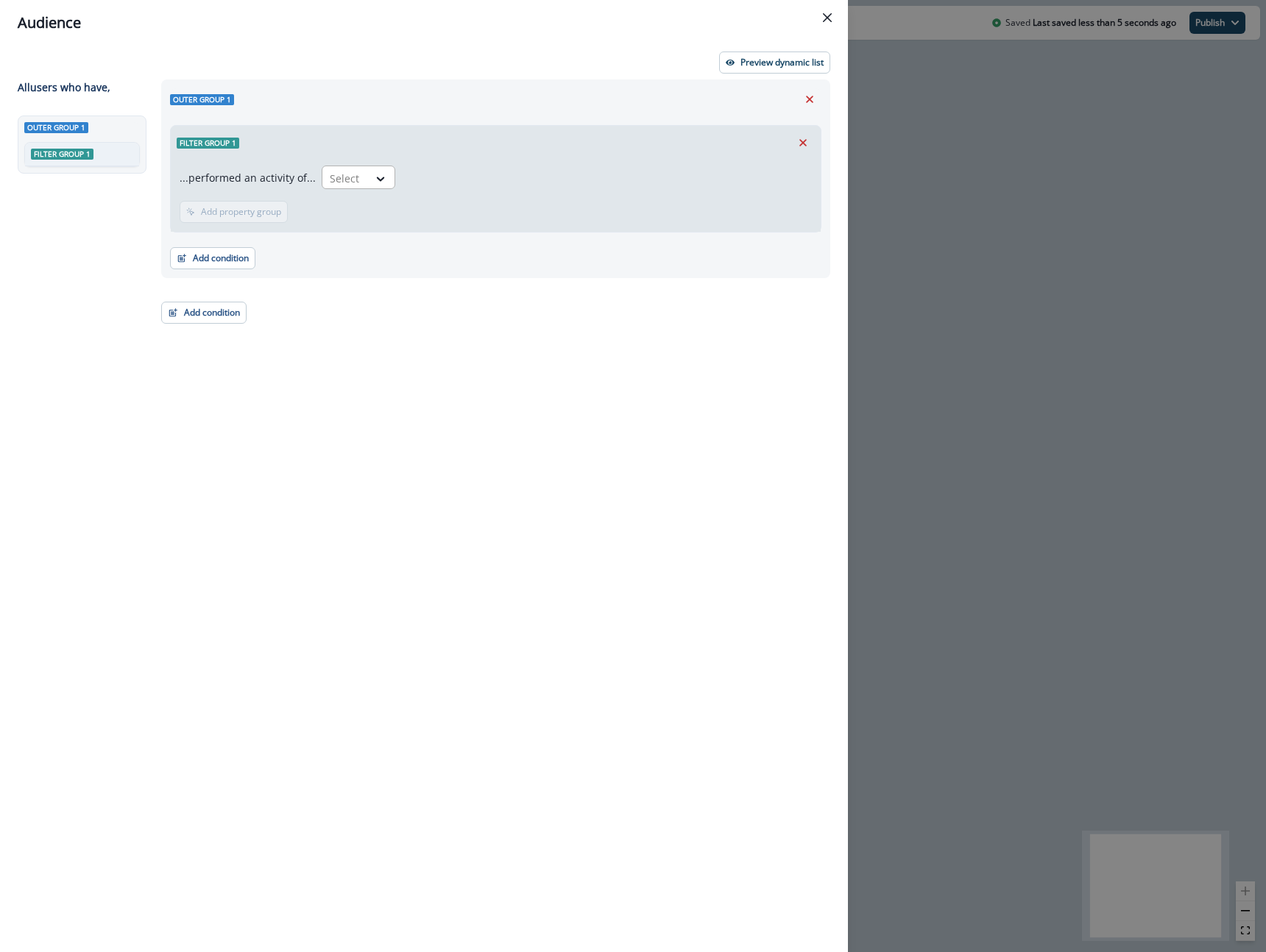 click at bounding box center [345, 178] 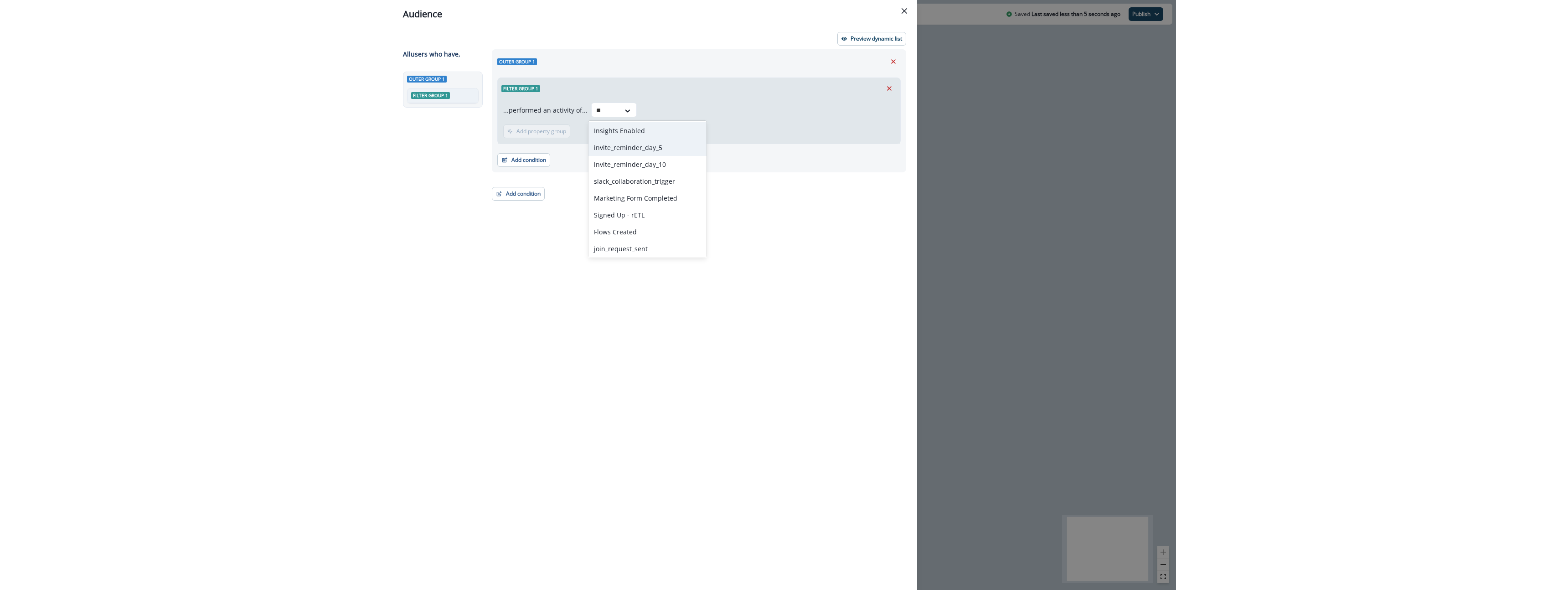 scroll, scrollTop: 0, scrollLeft: 0, axis: both 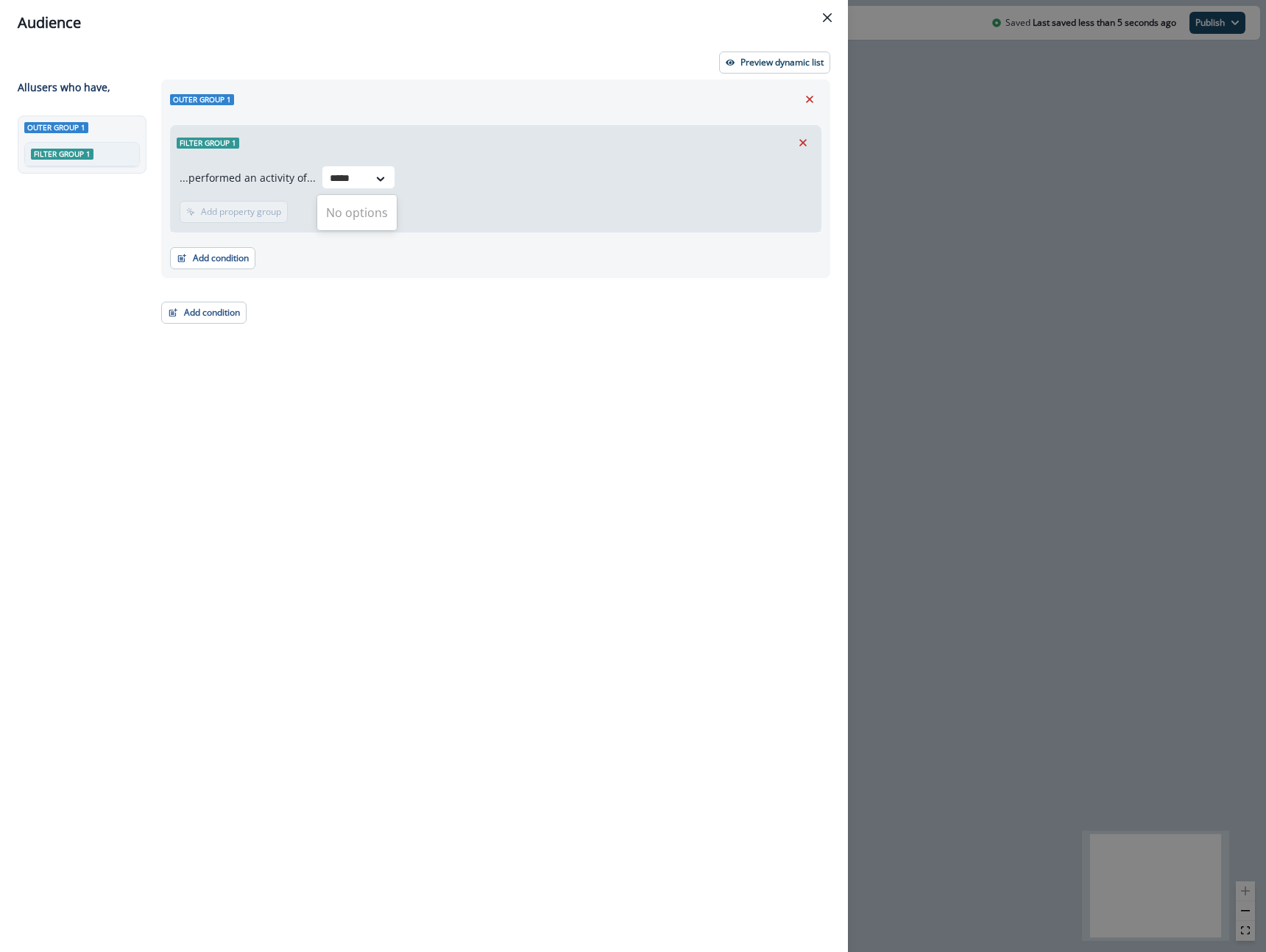type on "******" 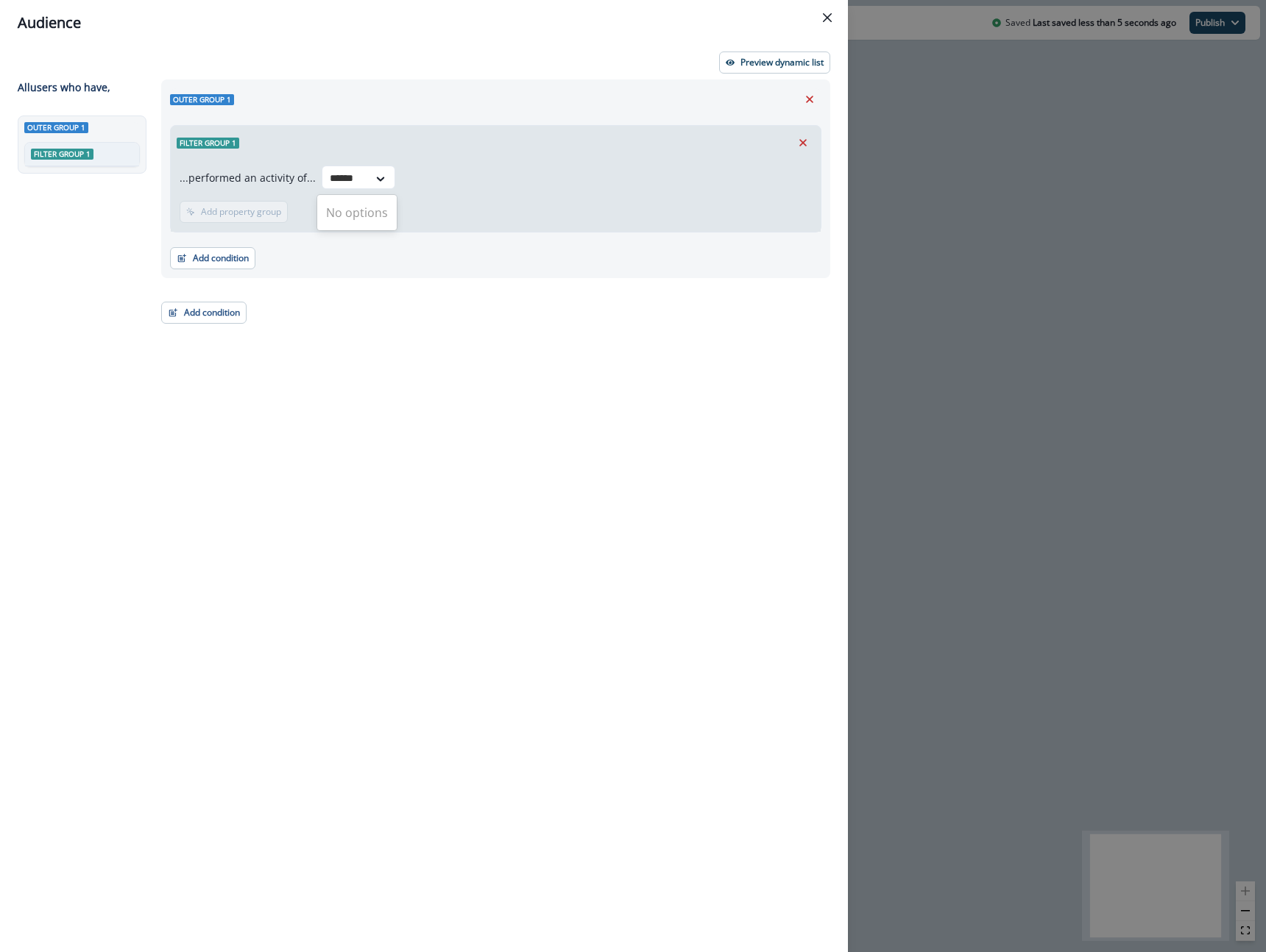 type 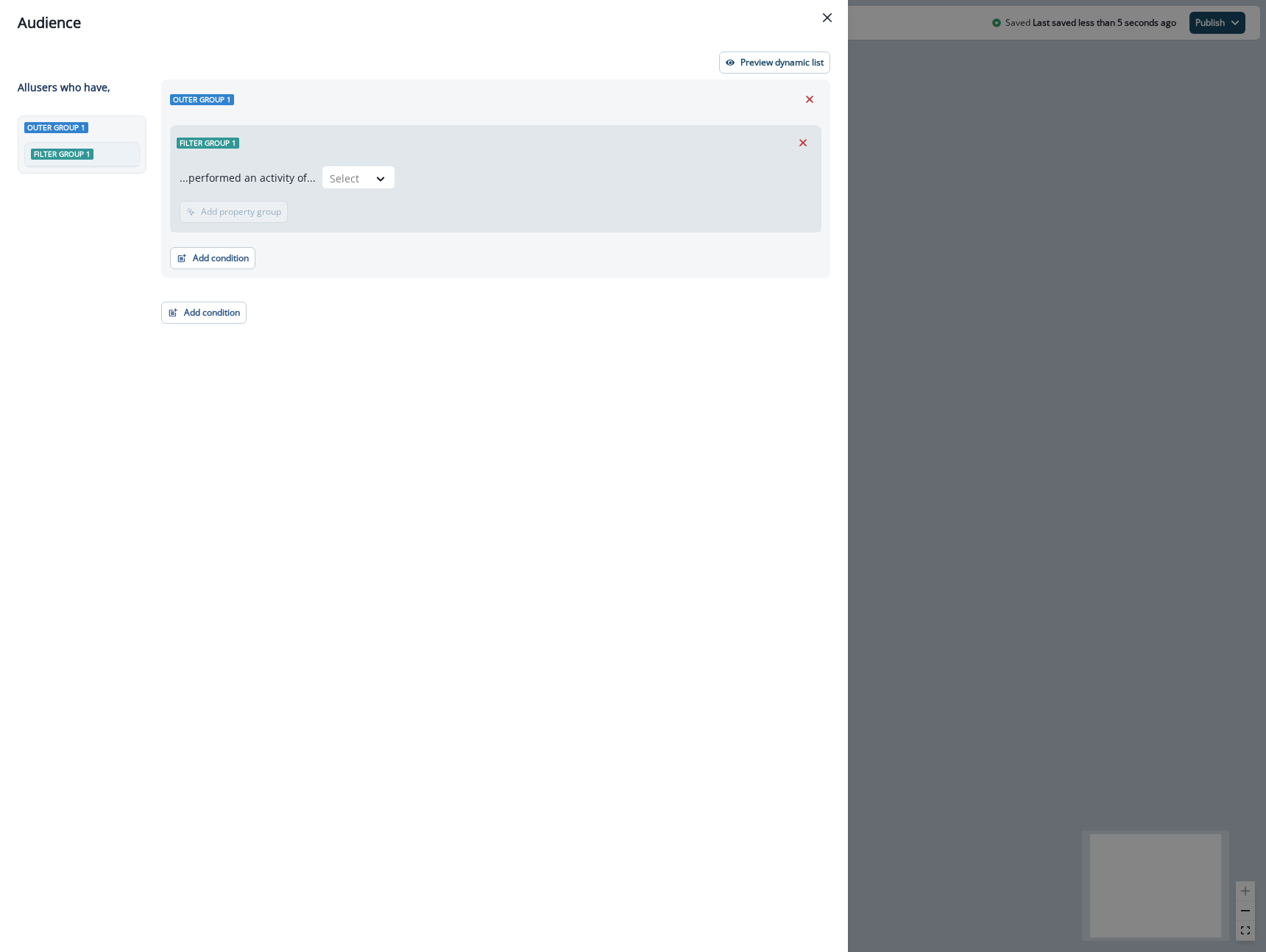 click on "Audience Preview dynamic list All  user s who have, Outer group 1 Filter group 1 Outer group 1 Filter group 1 ...performed an activity of... Select Add frequency Add time frame Add property group Add property group Add condition Contact properties A person property Performed a product event Performed a marketing activity Performed a web activity List membership Salesforce campaign membership Add condition Contact properties A person property Performed a product event Performed a marketing activity Performed a web activity List membership Salesforce campaign membership Grouped properties Organization members" at bounding box center [633, 476] 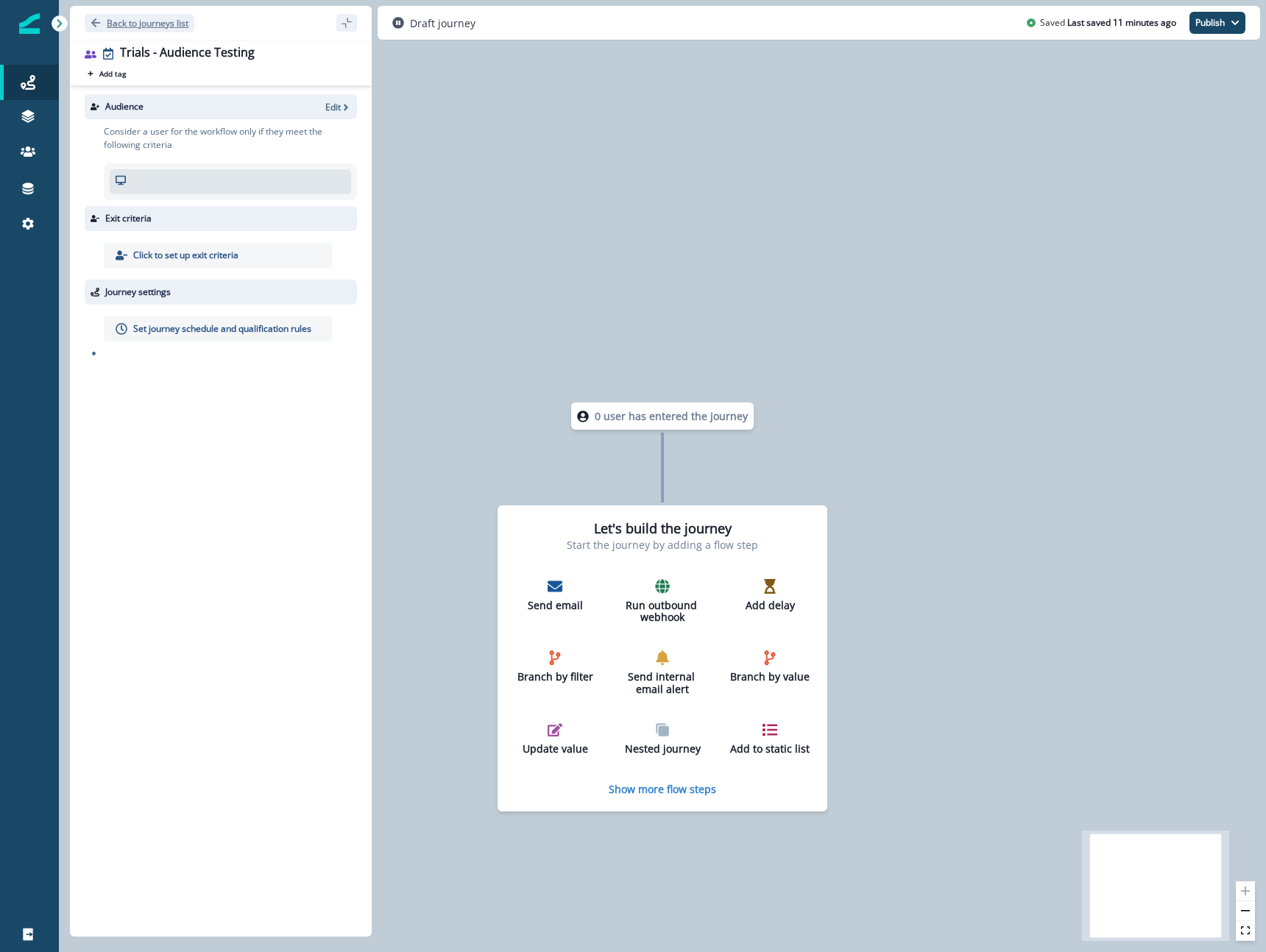 click on "Back to journeys list" at bounding box center (147, 23) 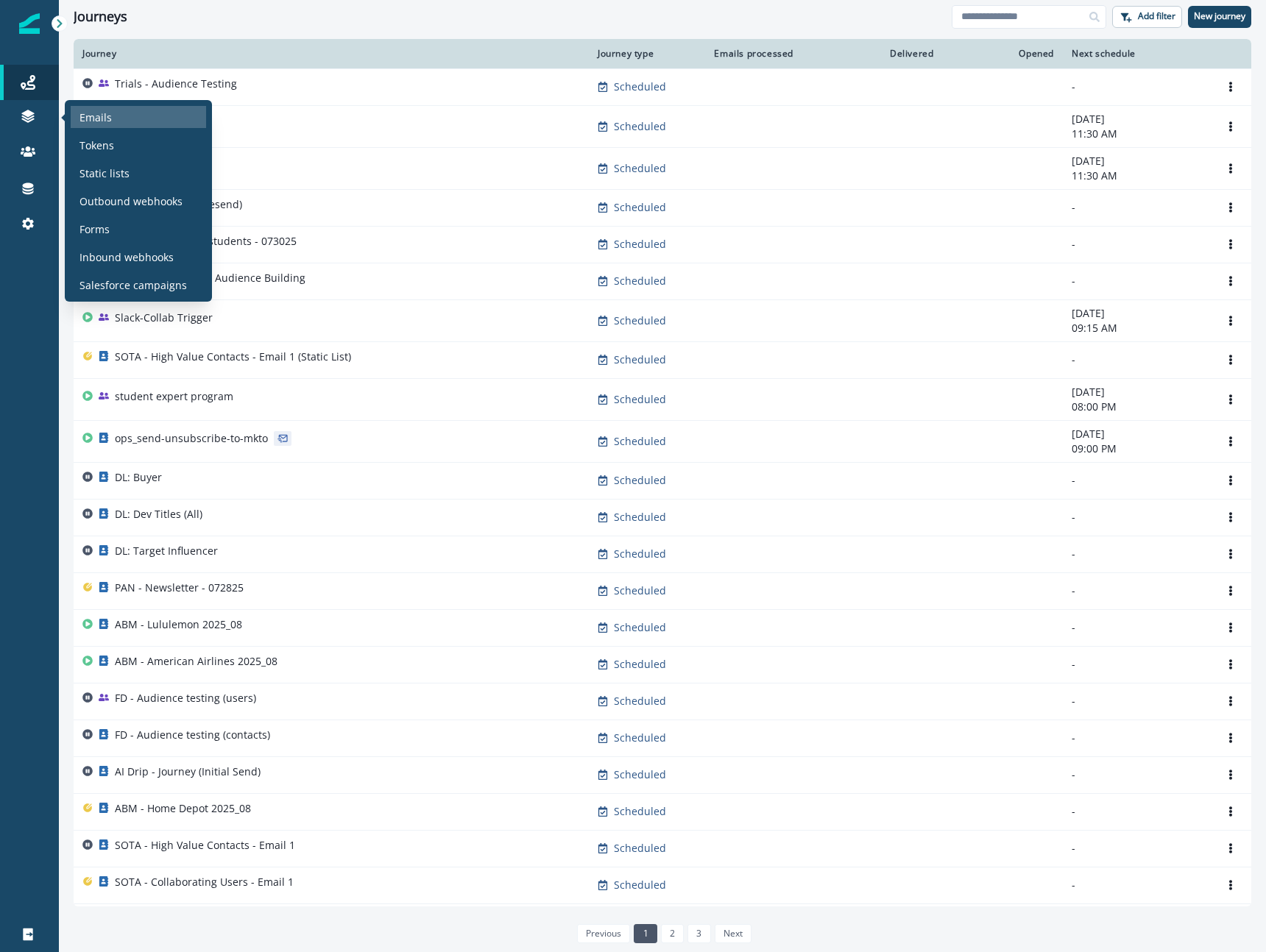 click on "Emails" at bounding box center (96, 117) 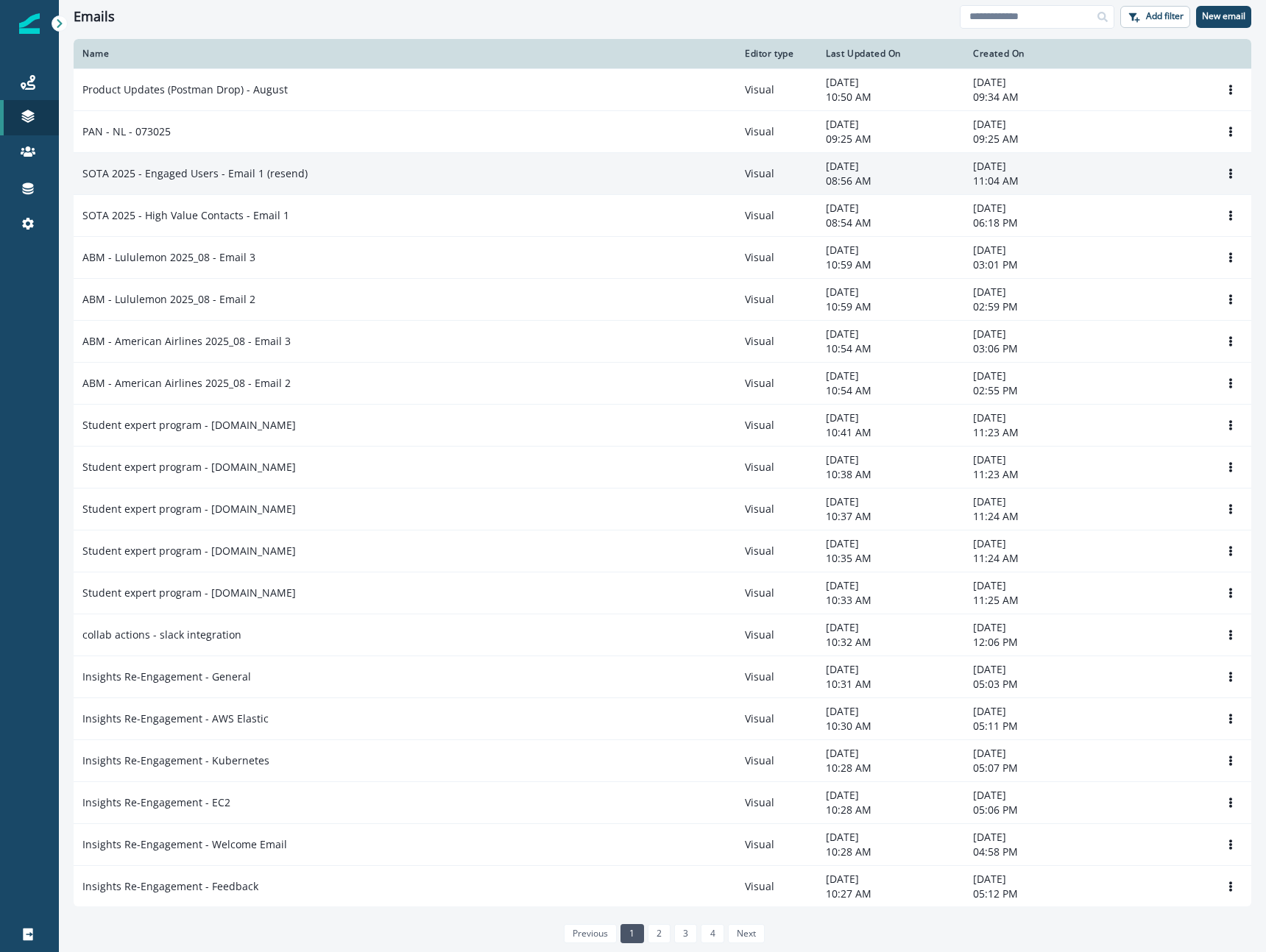 click on "SOTA 2025 - Engaged Users - Email 1 (resend)" at bounding box center [405, 174] 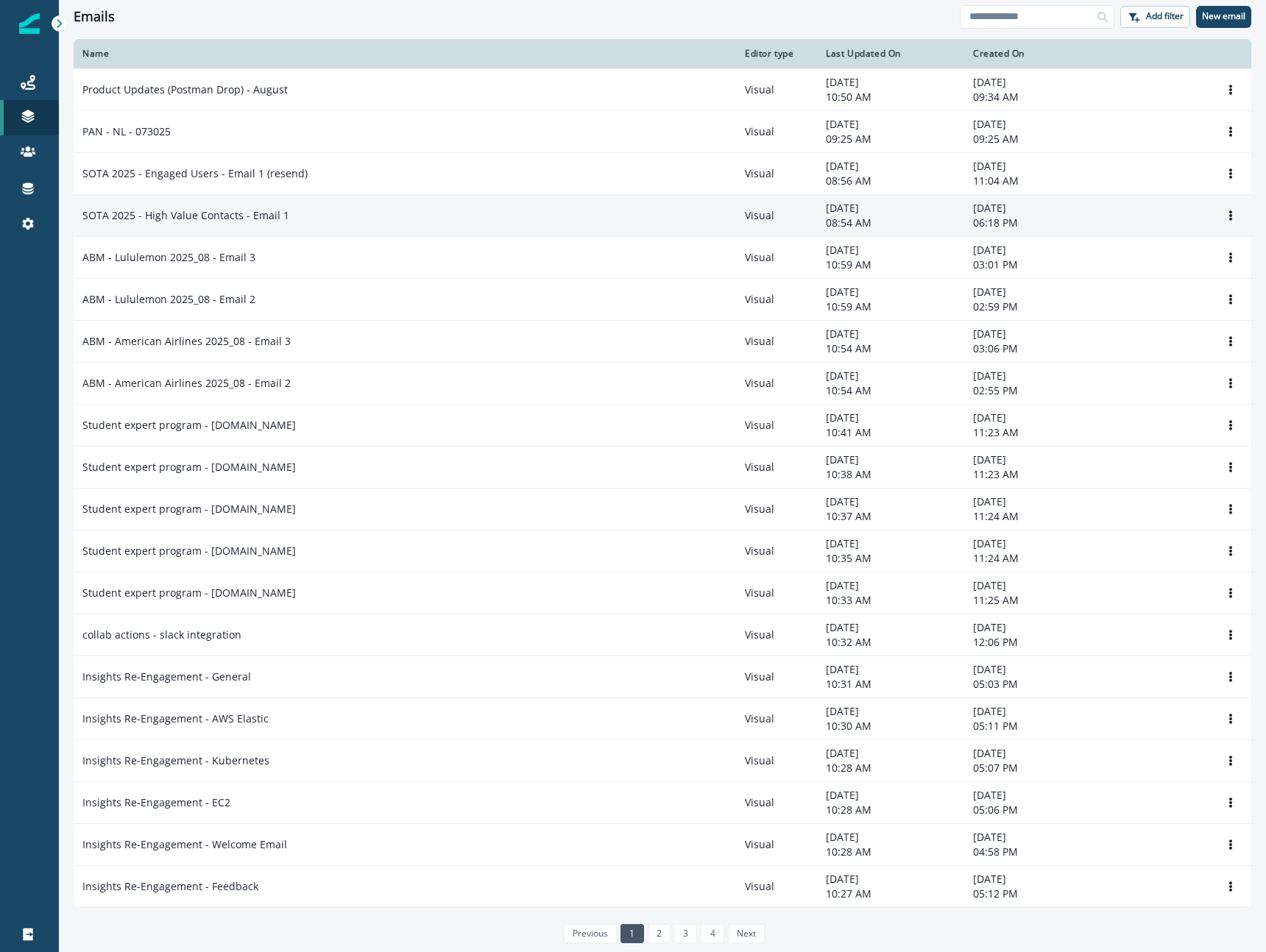 click on "SOTA 2025 - High Value Contacts - Email 1" at bounding box center [405, 216] 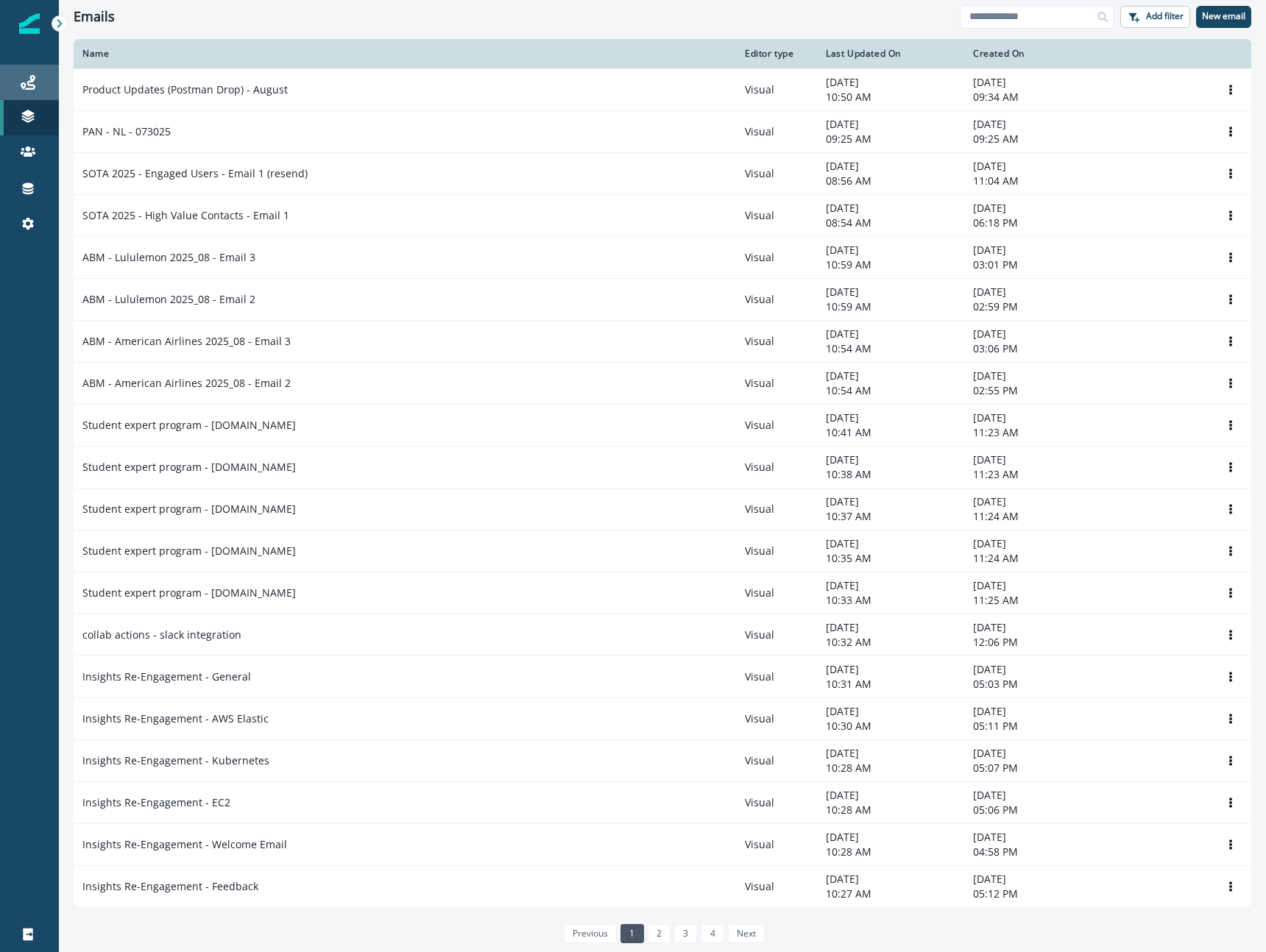 click on "Journeys" at bounding box center (29, 82) 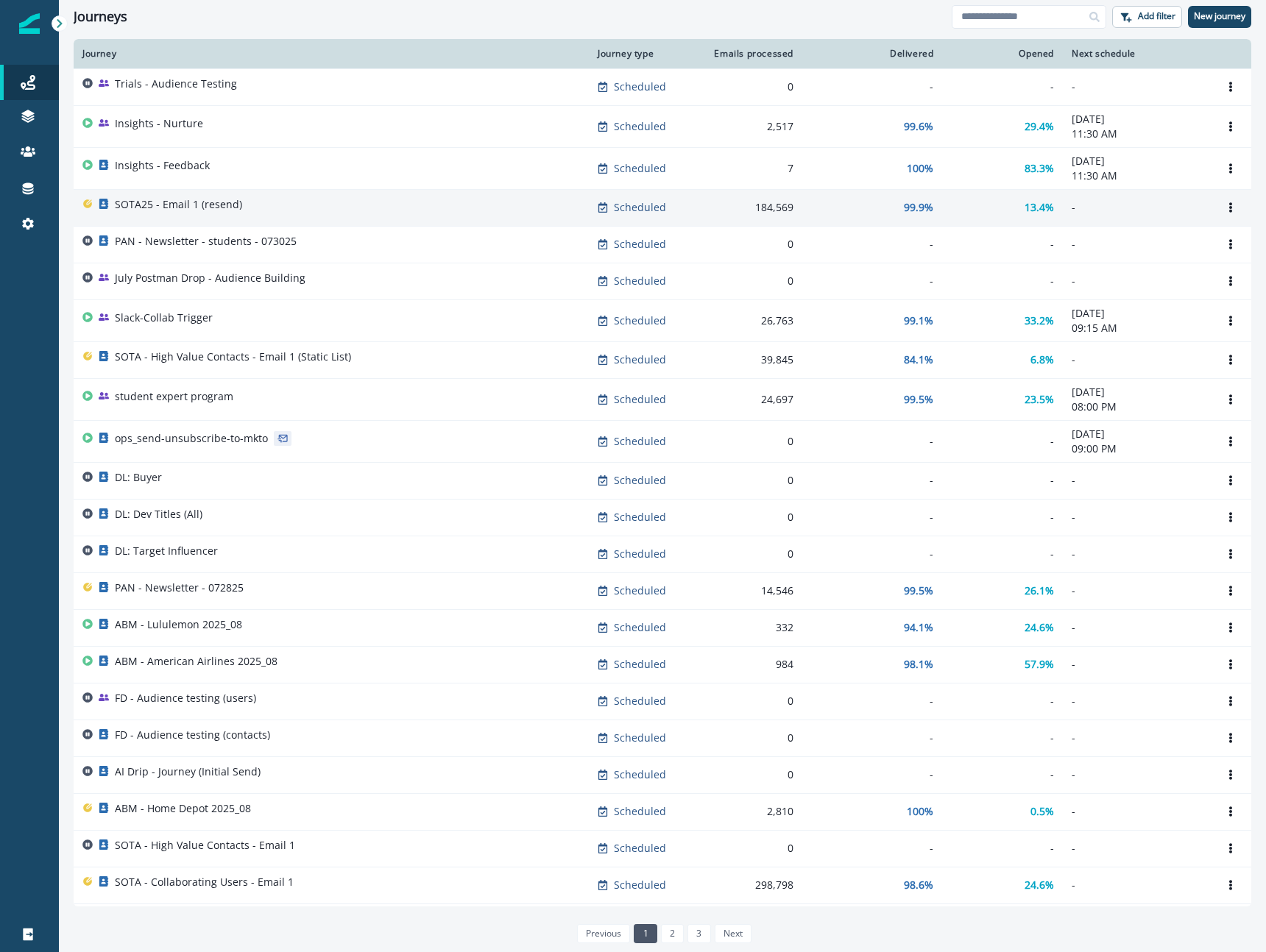 click on "SOTA25 - Email 1 (resend)" at bounding box center [331, 207] 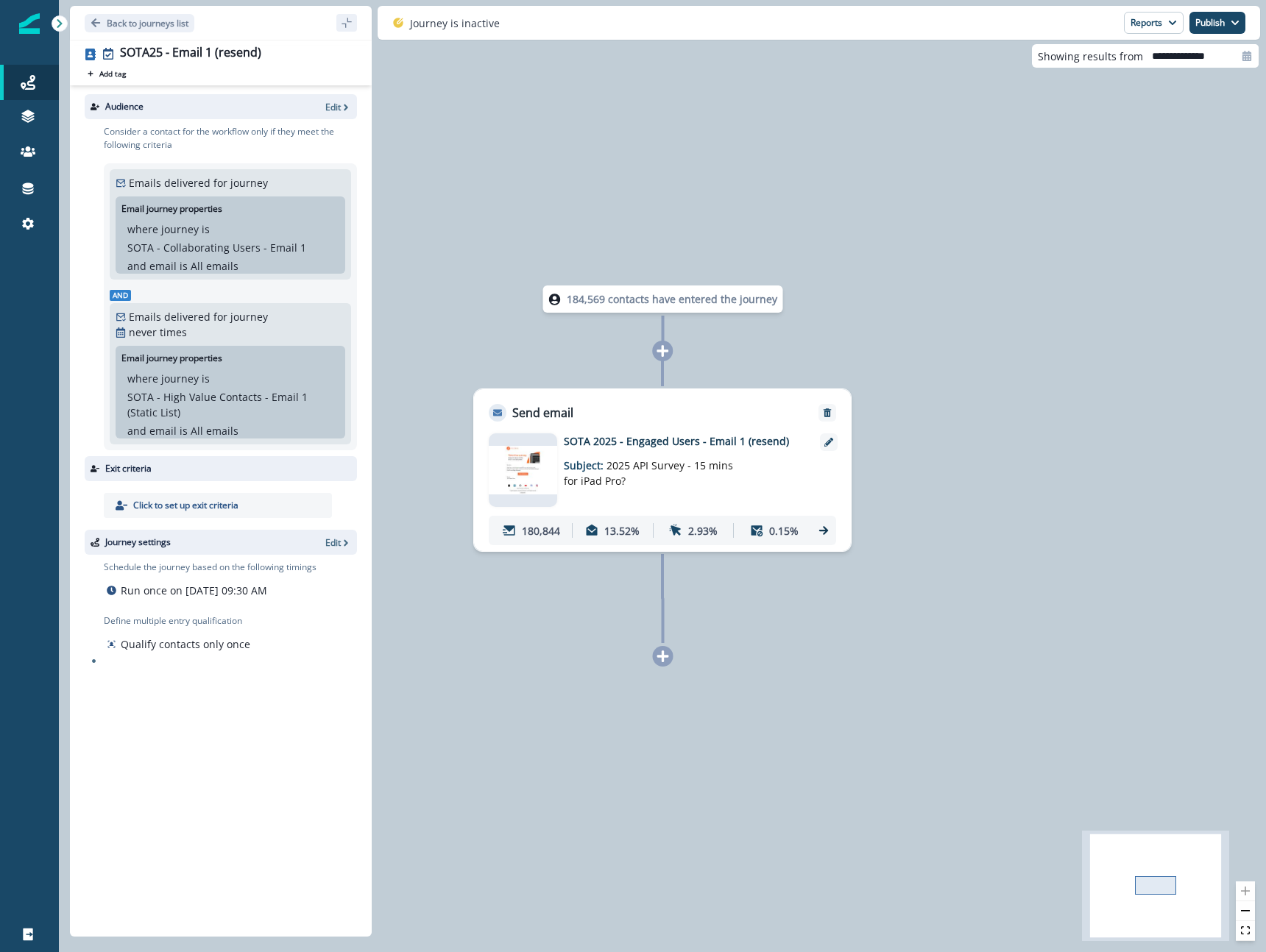 click on "SOTA 2025 - Engaged Users - Email 1 (resend)" at bounding box center [682, 441] 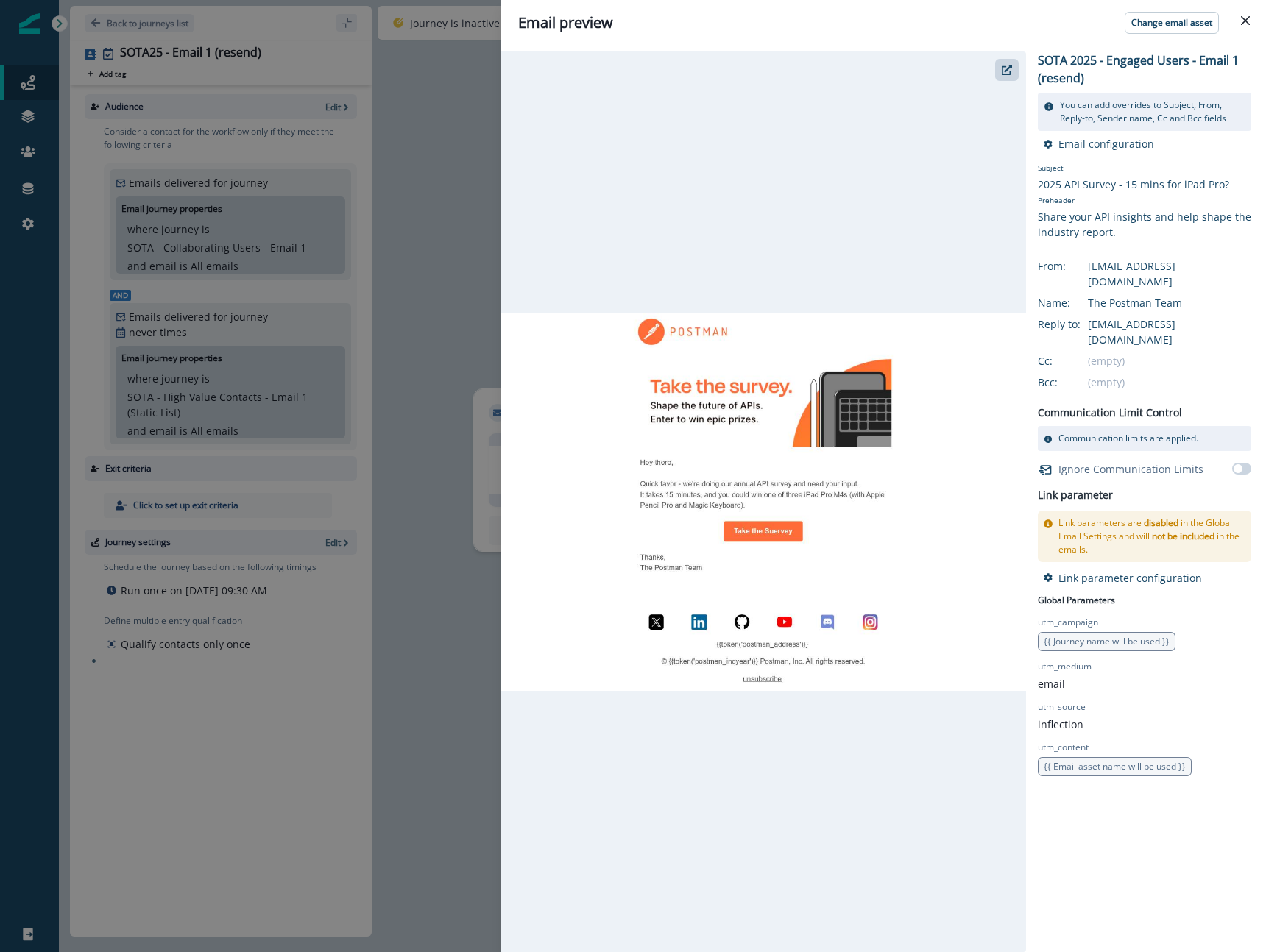 click at bounding box center [763, 502] 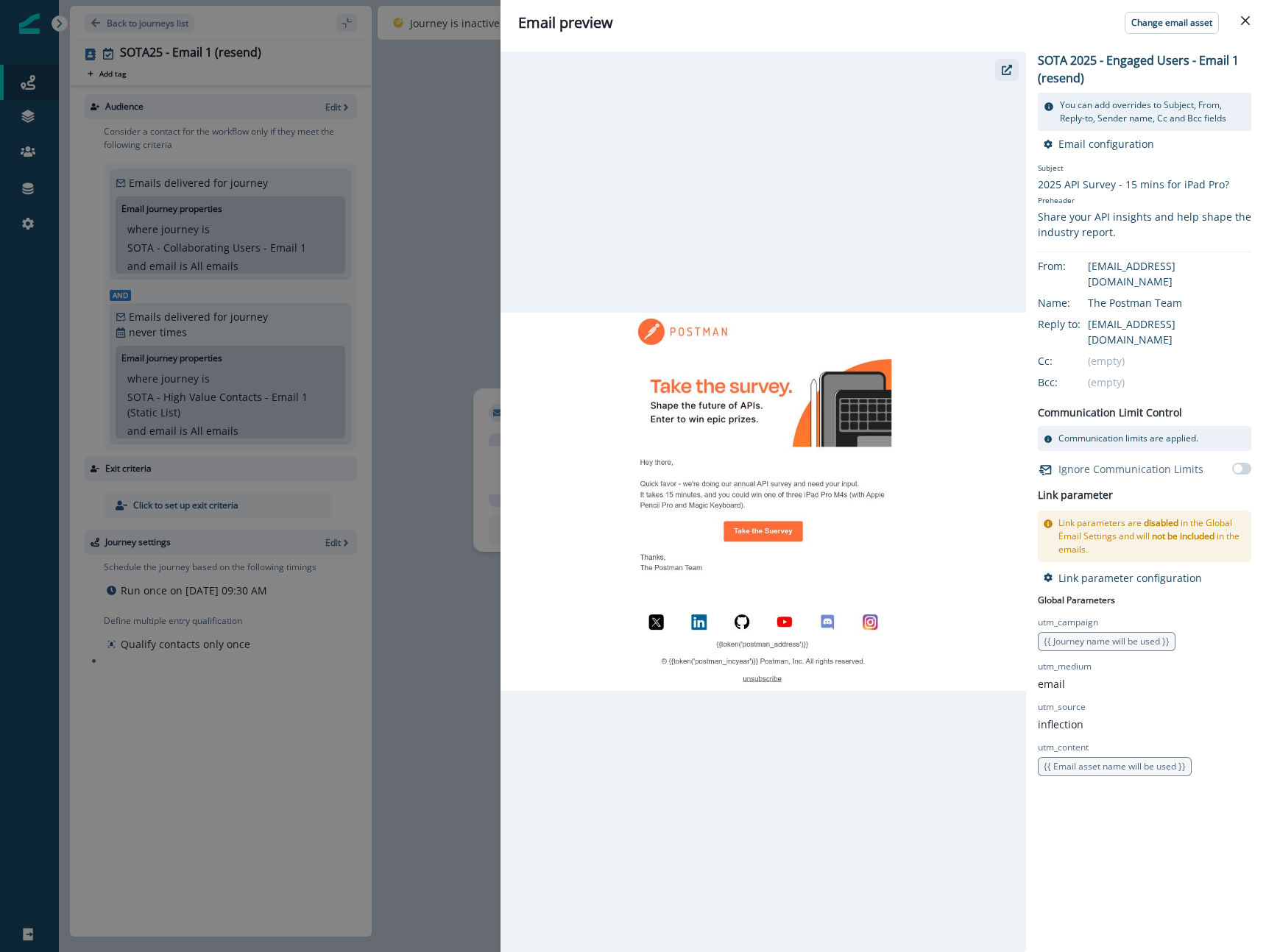 click at bounding box center [1007, 70] 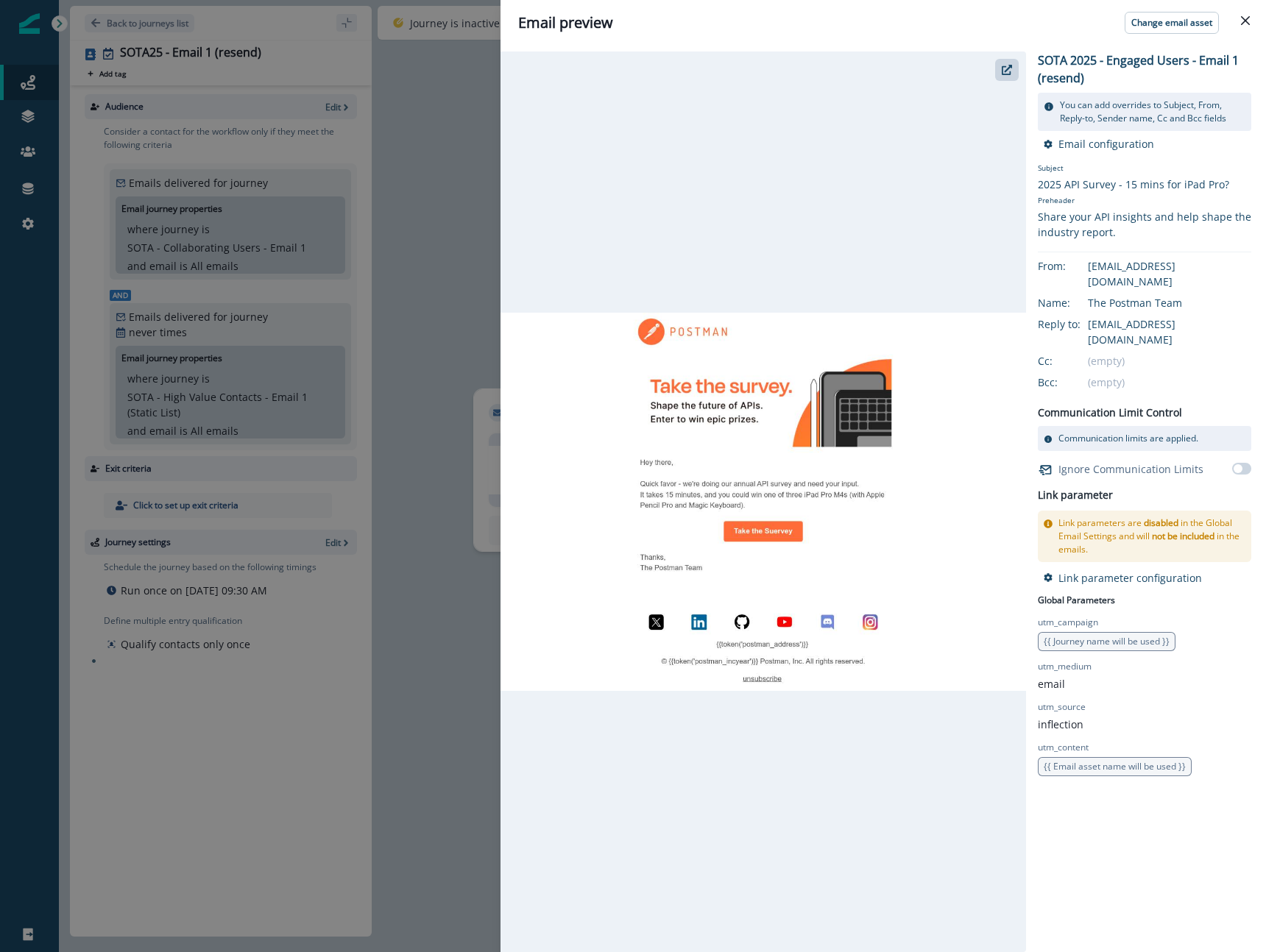 click on "Email preview Change email asset SOTA 2025 - Engaged Users - Email 1 (resend)  You can add overrides to Subject, From, Reply-to, Sender name, Cc and Bcc fields Email configuration Subject 2025 API Survey - 15 mins for iPad Pro? Preheader Share your API insights and help shape the industry report. From: postman@postman.com Name: The Postman Team Reply to: postman@postman.com Cc: (empty) Bcc: (empty) Communication Limit Control Communication limits are applied. Ignore Communication Limits Link parameter Link parameters are   disabled   in the Global Email Settings and will   not be included   in the emails. Link parameter configuration Global Parameters utm_campaign {{ Journey name will be used }} utm_medium email utm_source inflection utm_content {{ Email asset name will be used }} Asset Parameters Email Parameters" at bounding box center [633, 476] 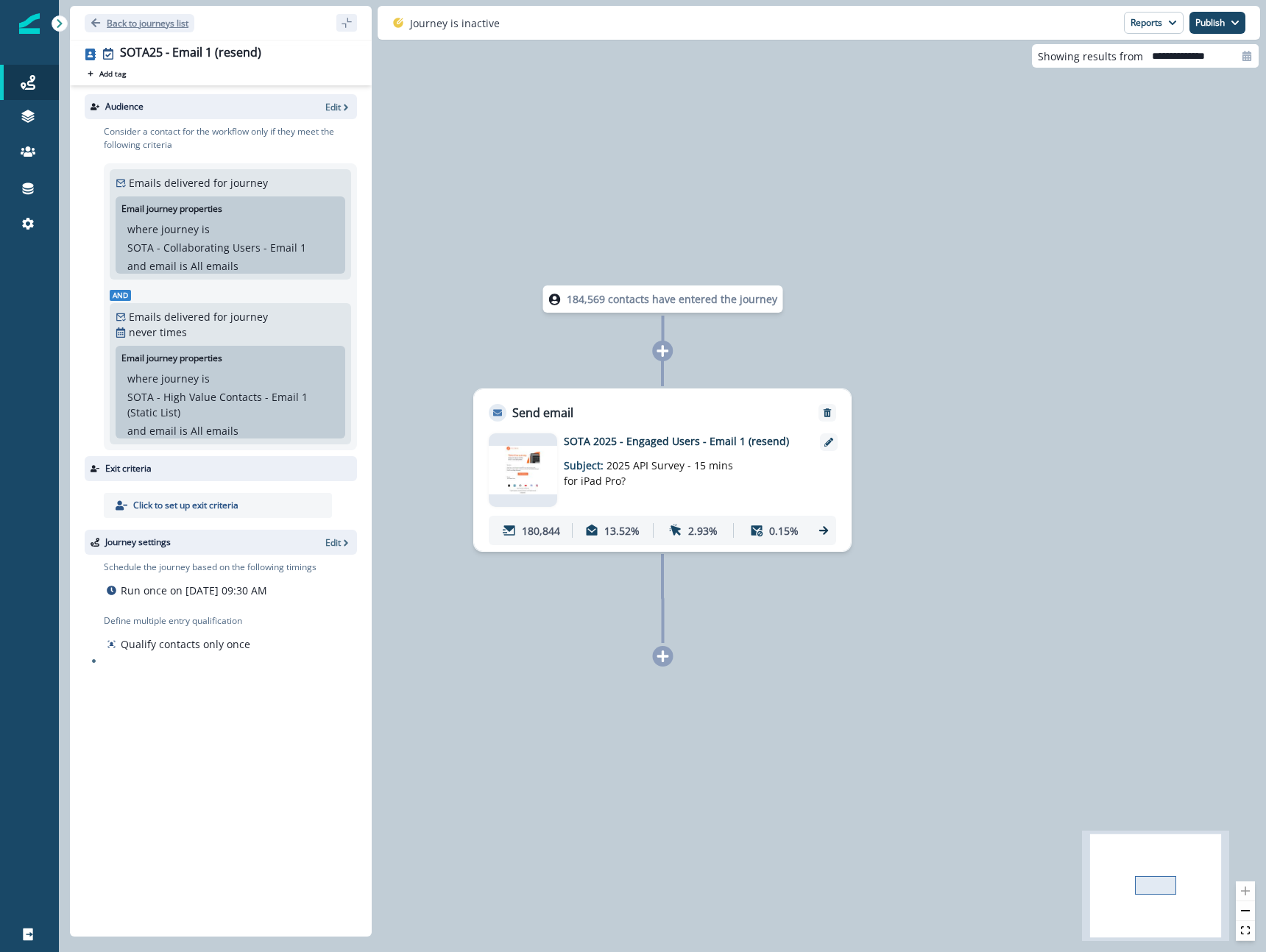 click on "Back to journeys list" at bounding box center (147, 23) 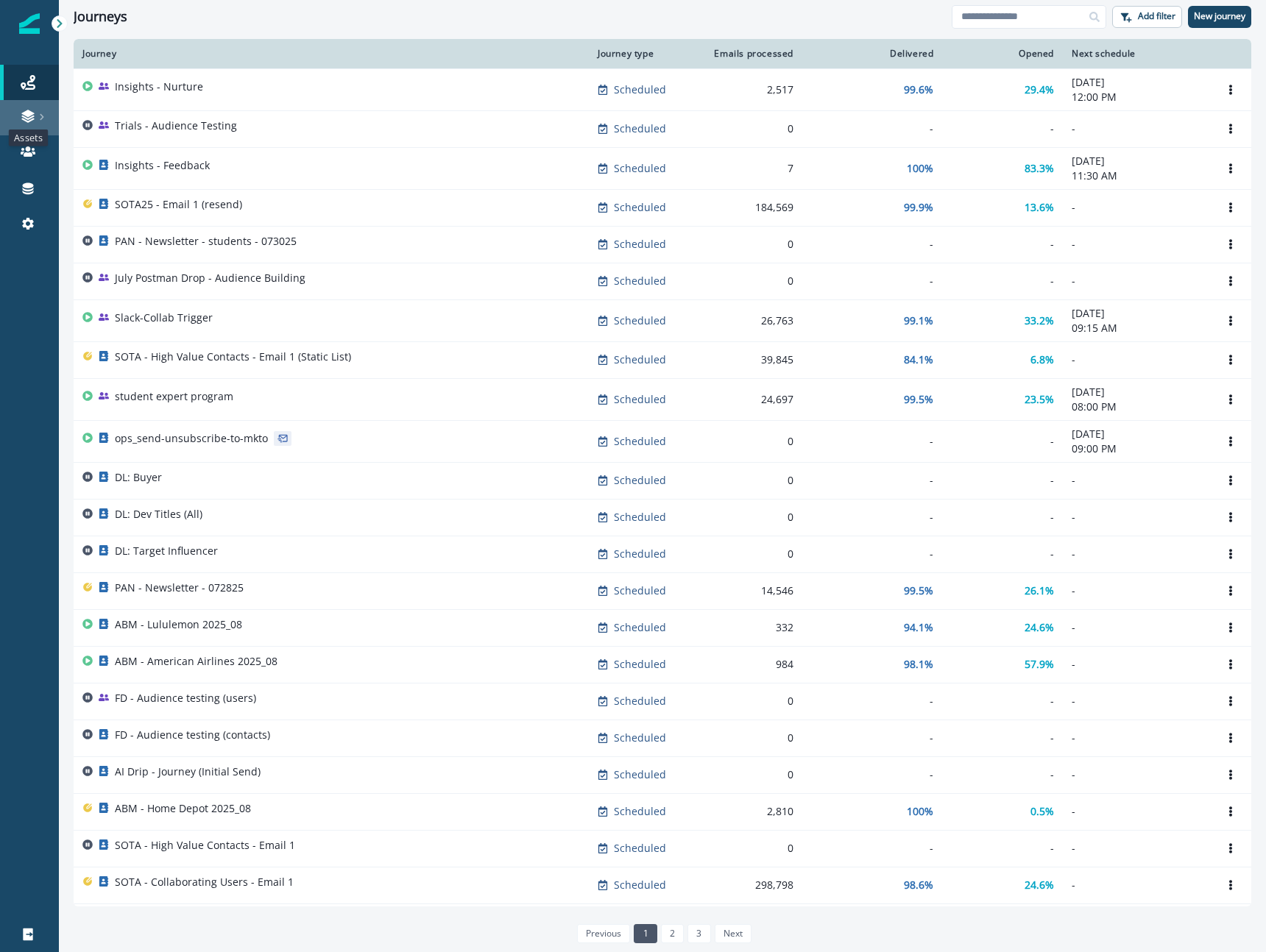 click 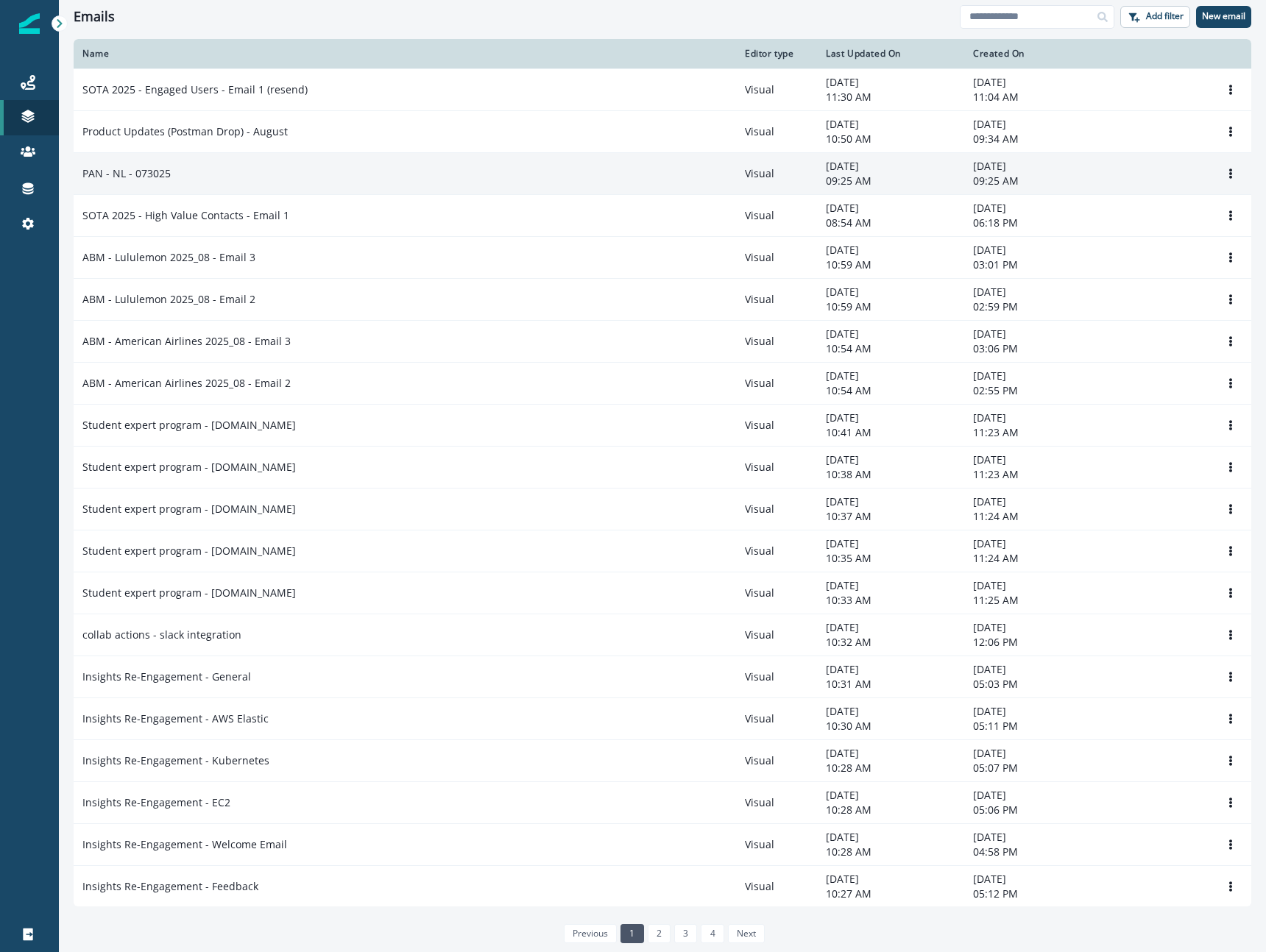 click on "PAN - NL - 073025" at bounding box center [405, 173] 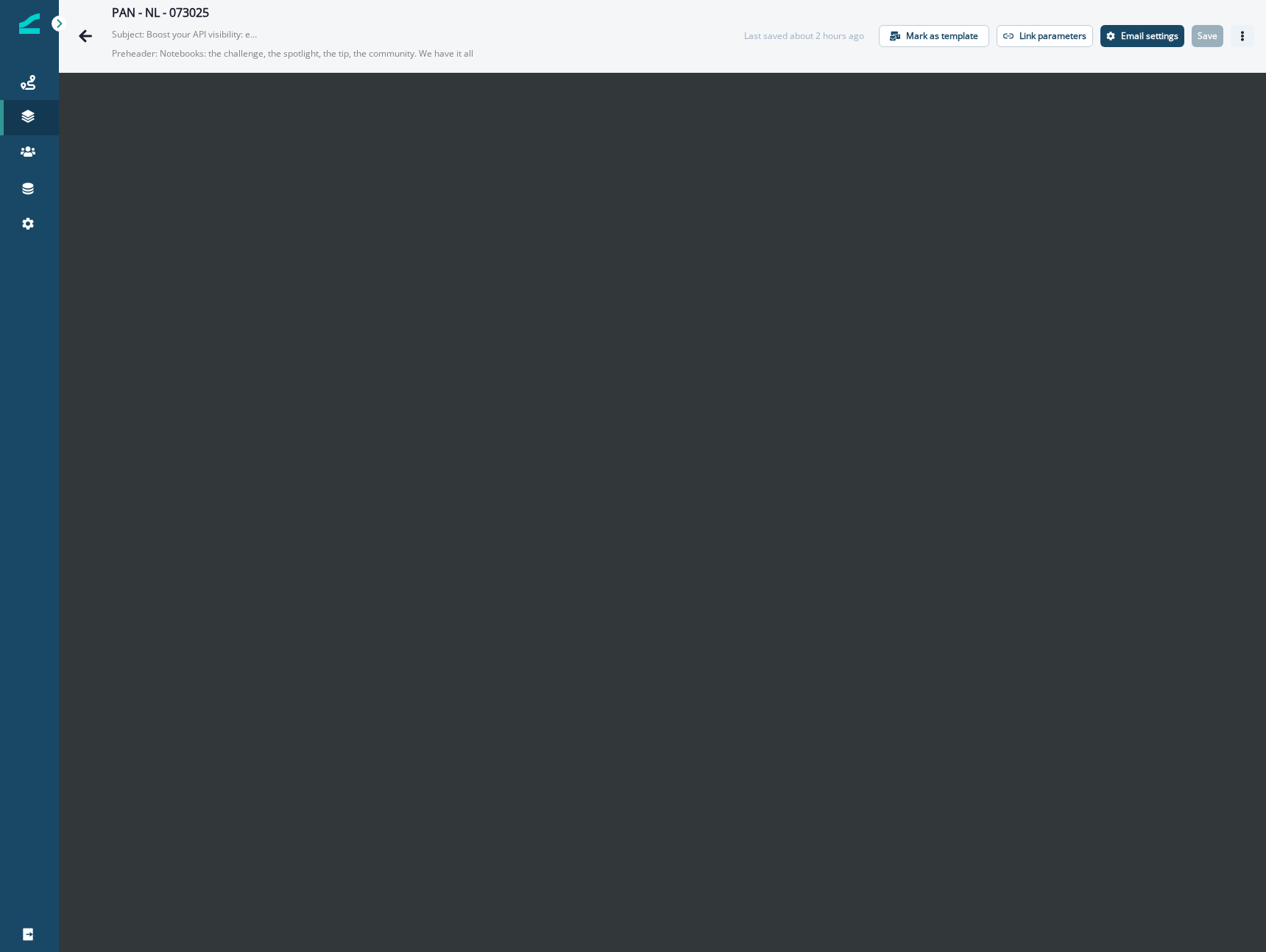 click 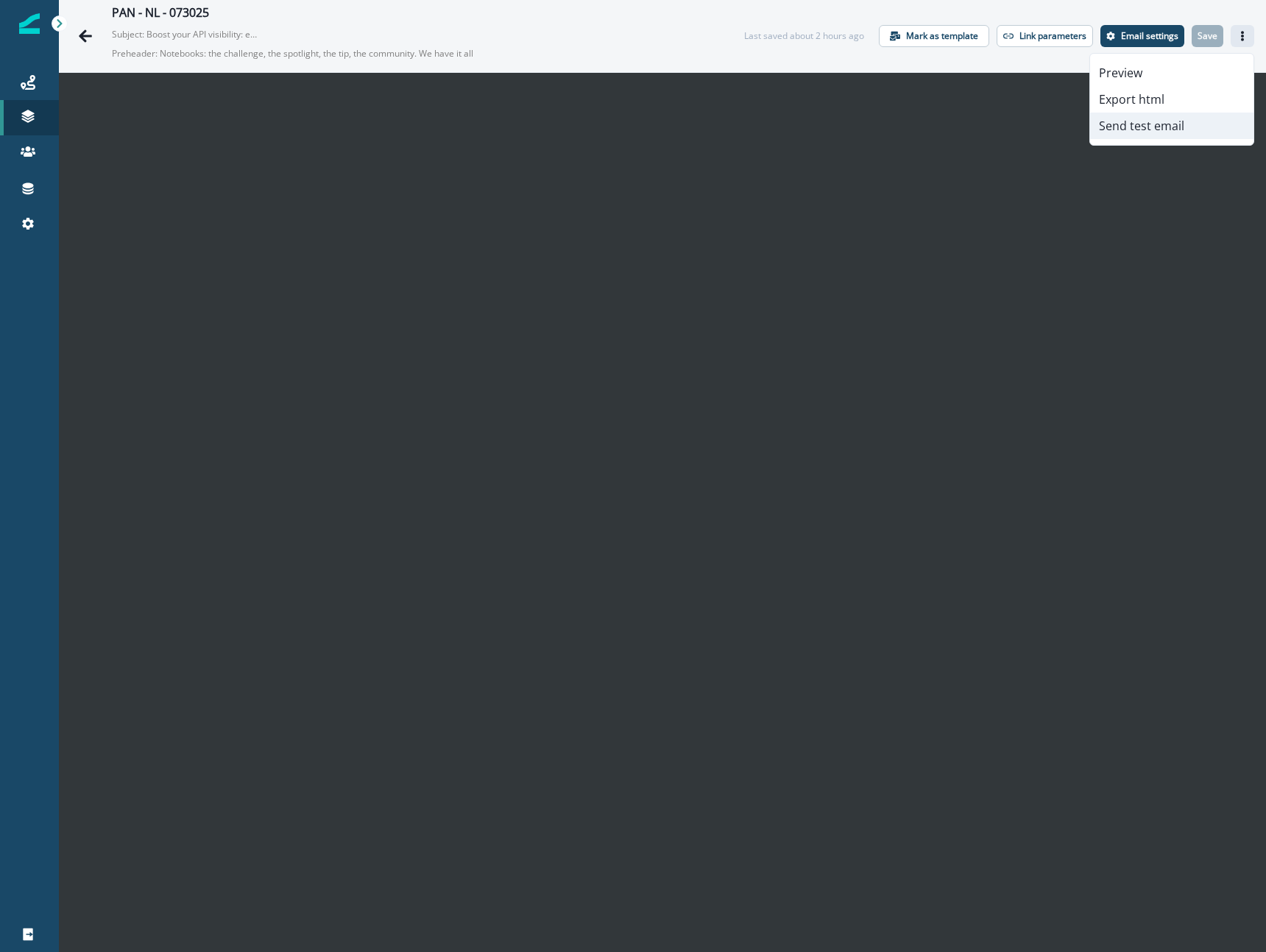 click on "Send test email" at bounding box center (1172, 126) 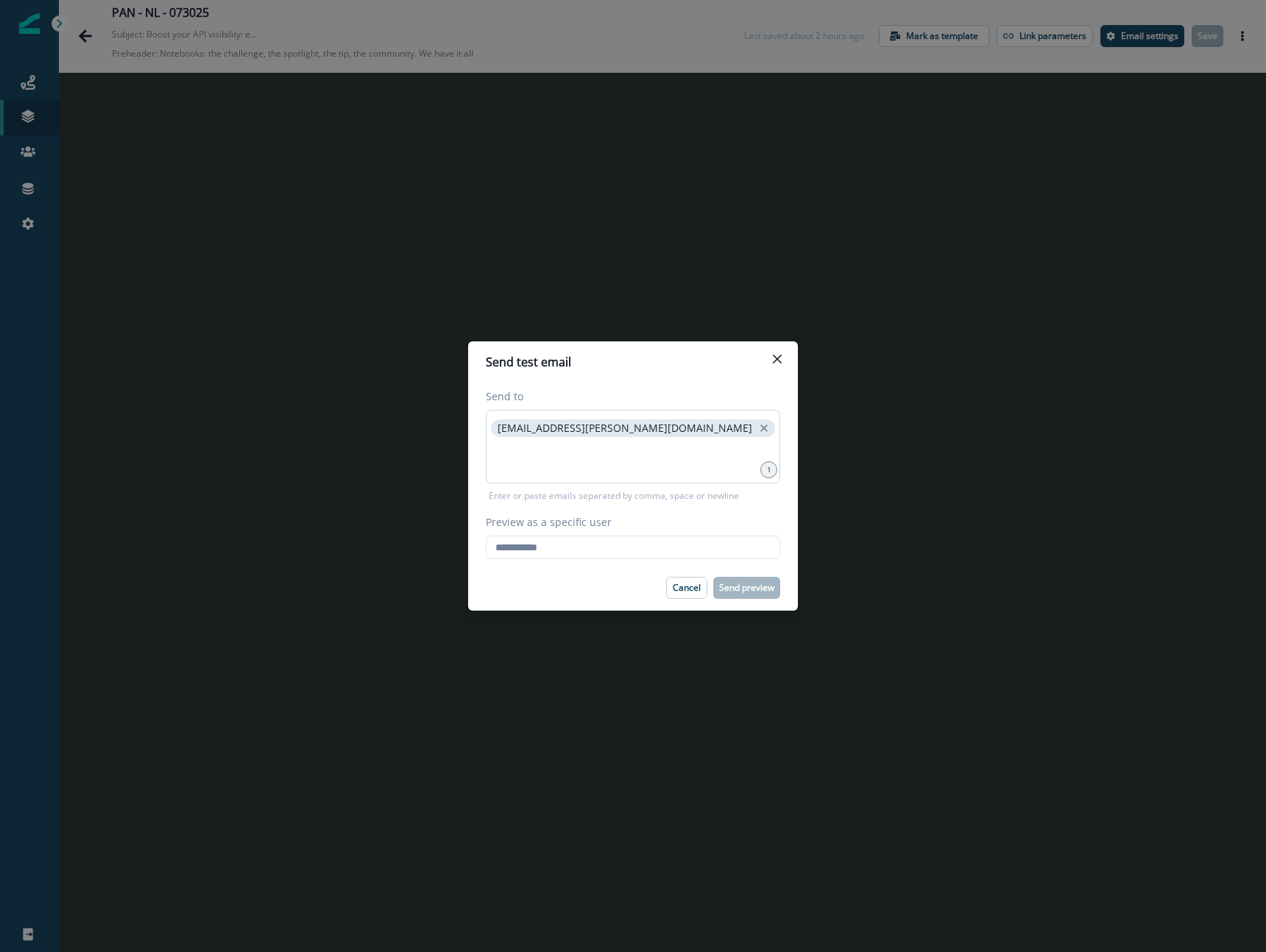click on "francisco.deppe@postman.com" at bounding box center (633, 447) 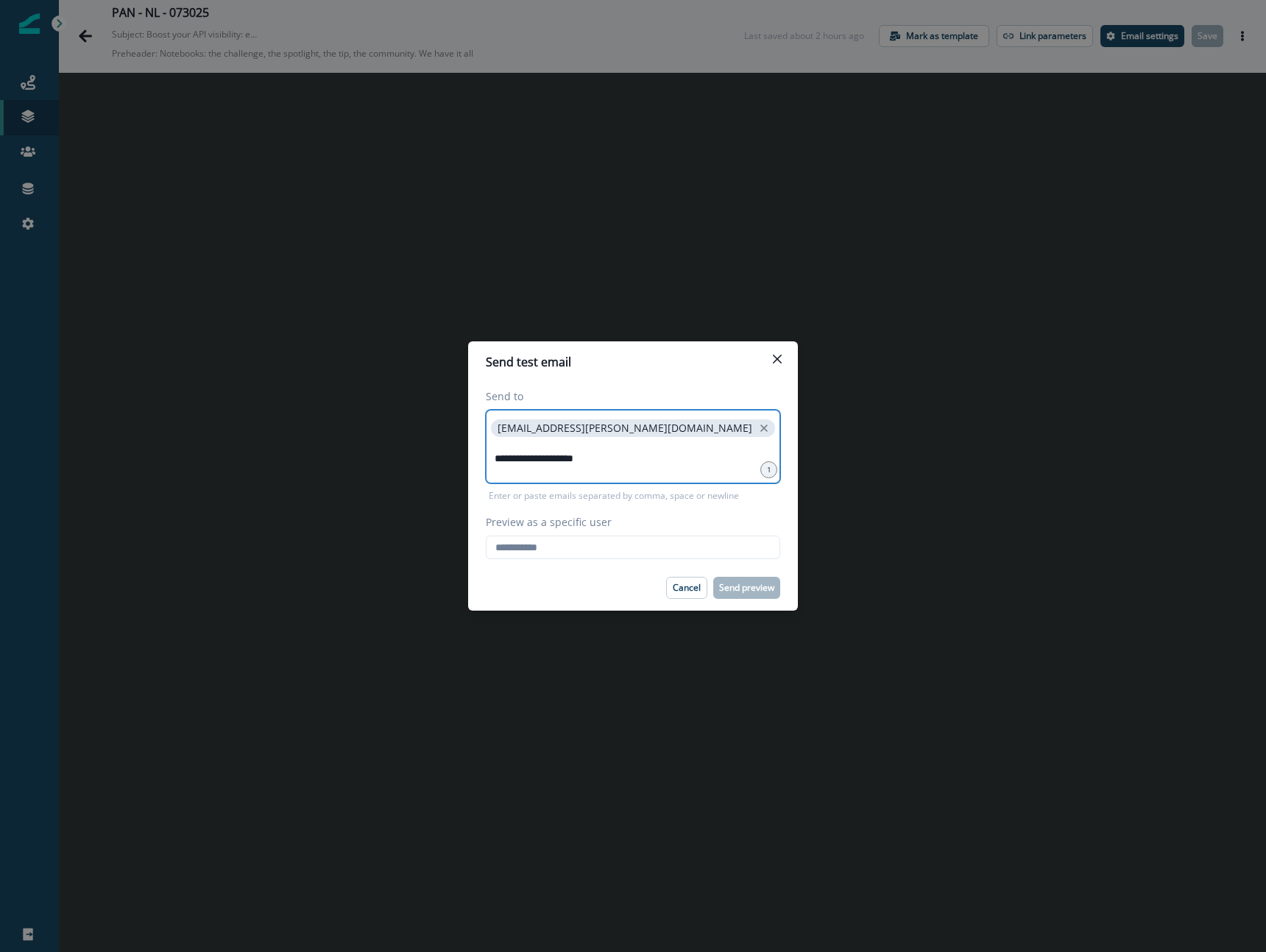type on "**********" 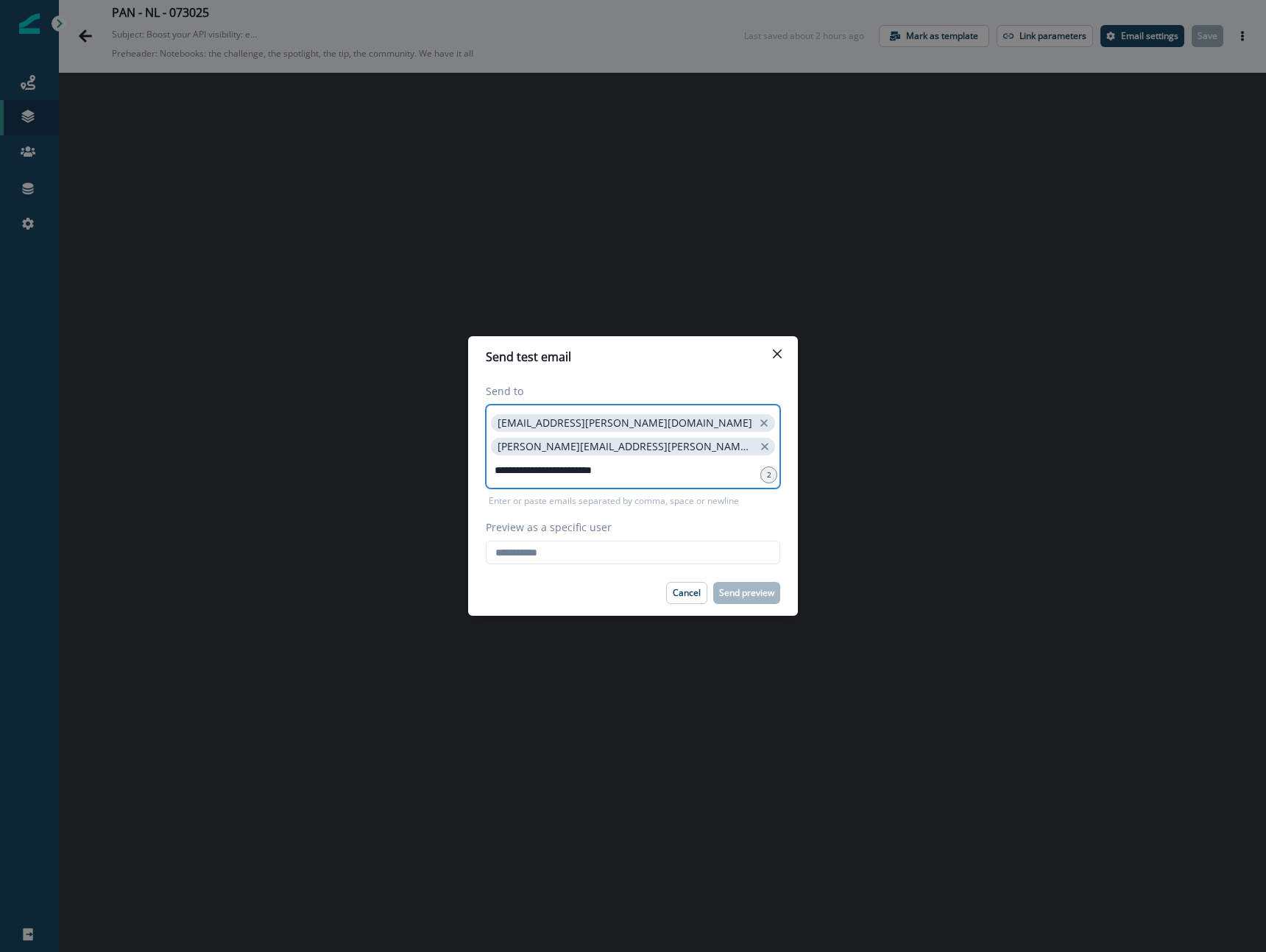 type on "**********" 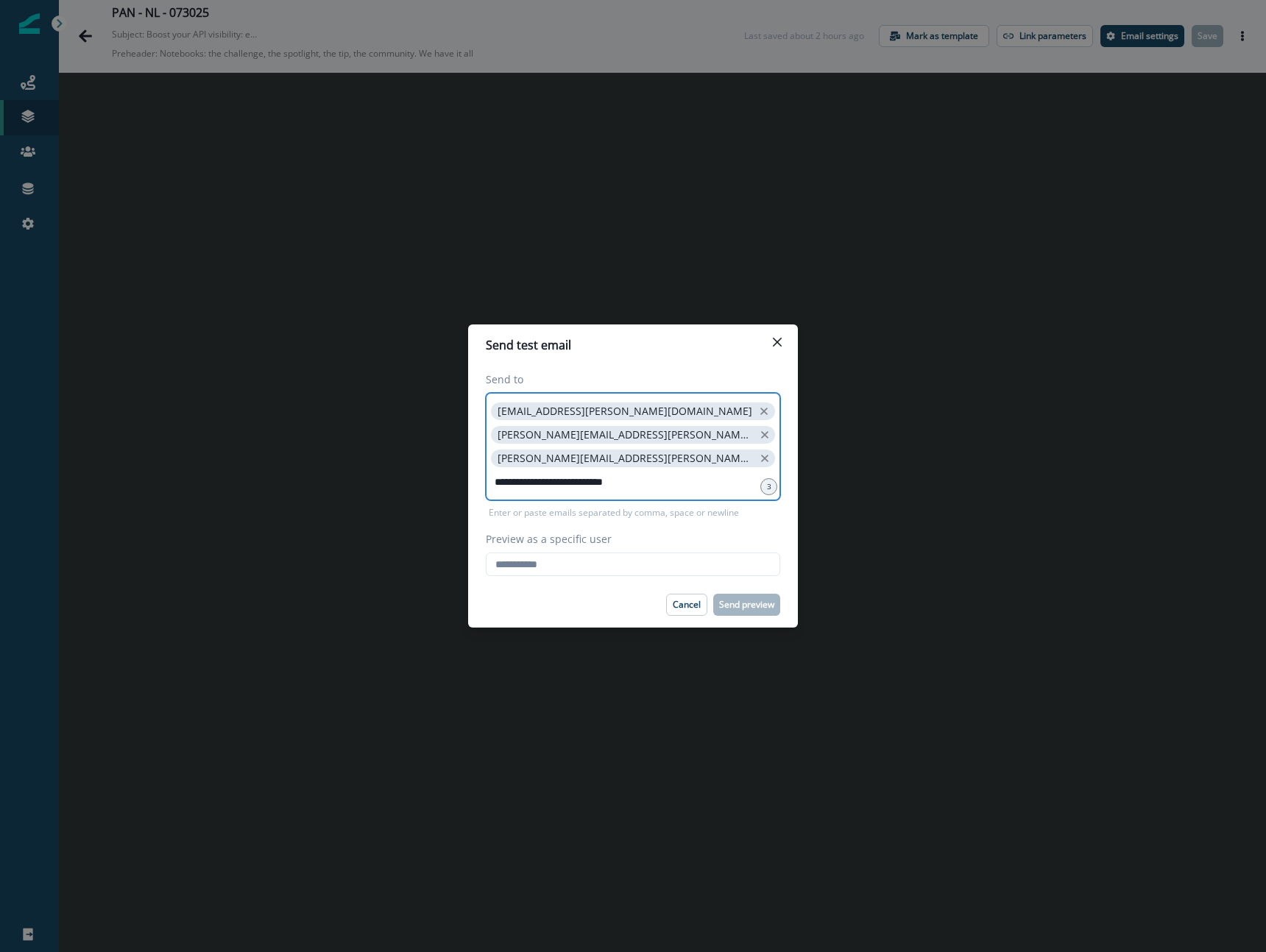 type on "**********" 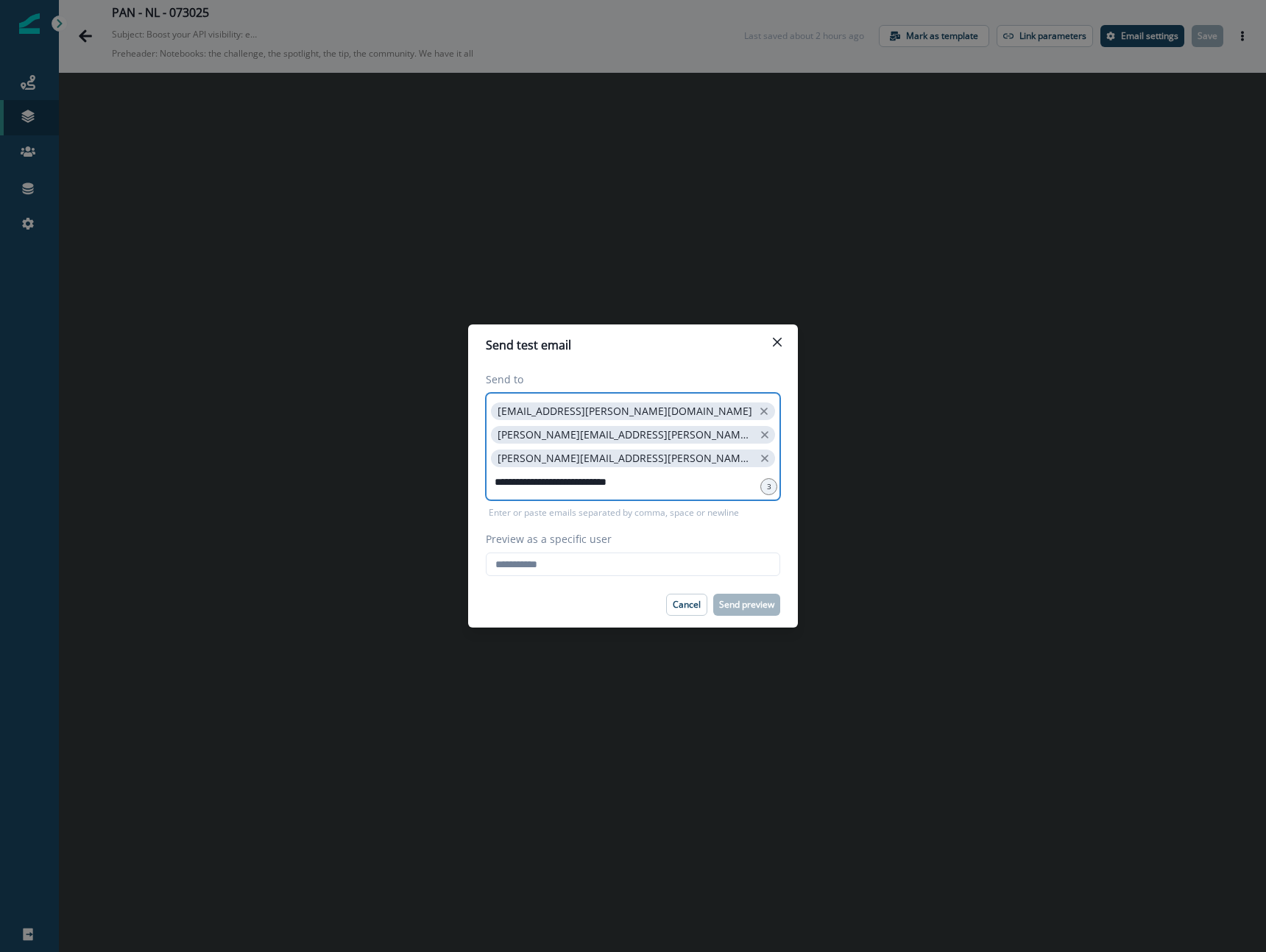 type 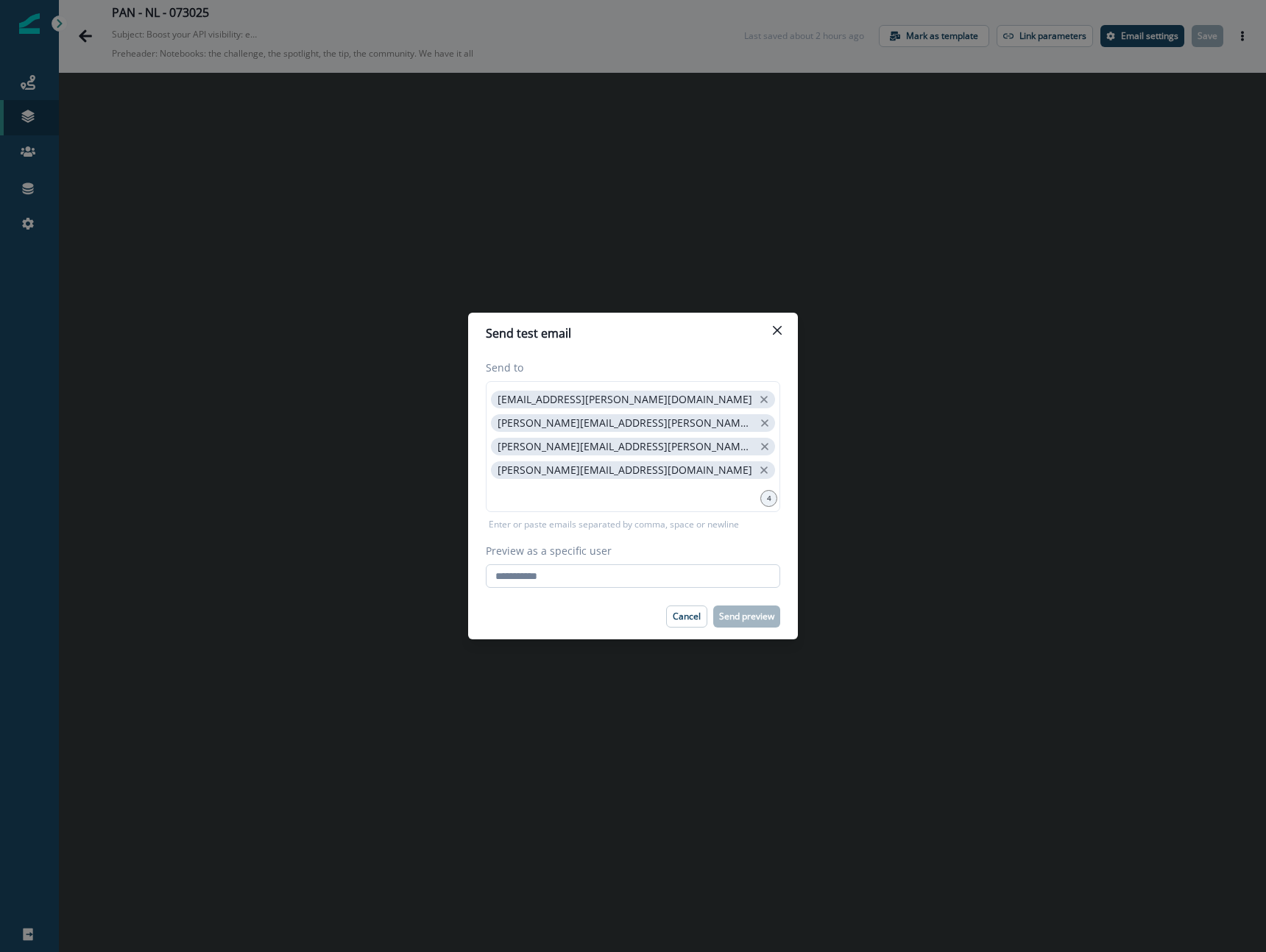 click on "Preview as a specific user" at bounding box center [633, 576] 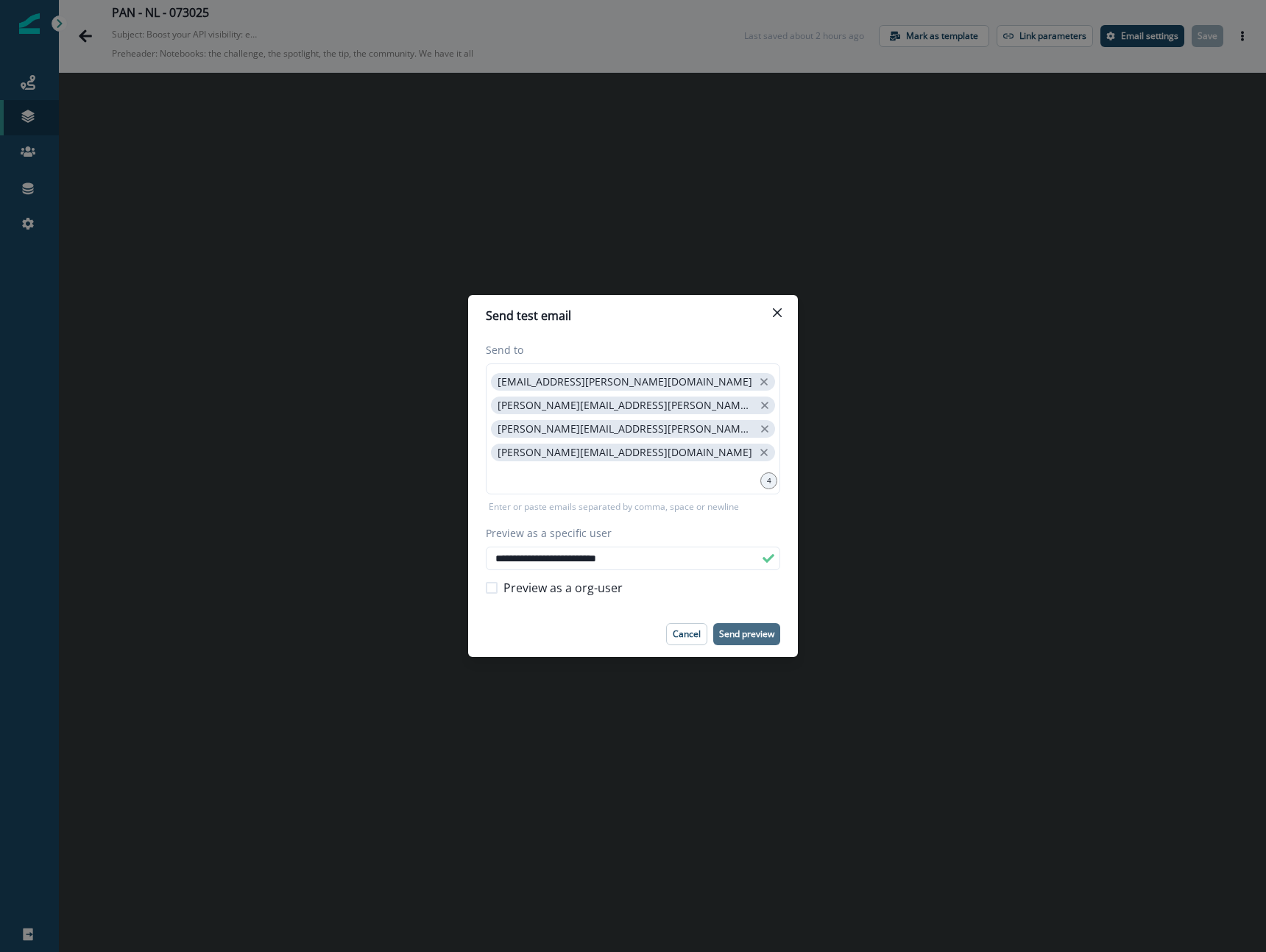 type on "**********" 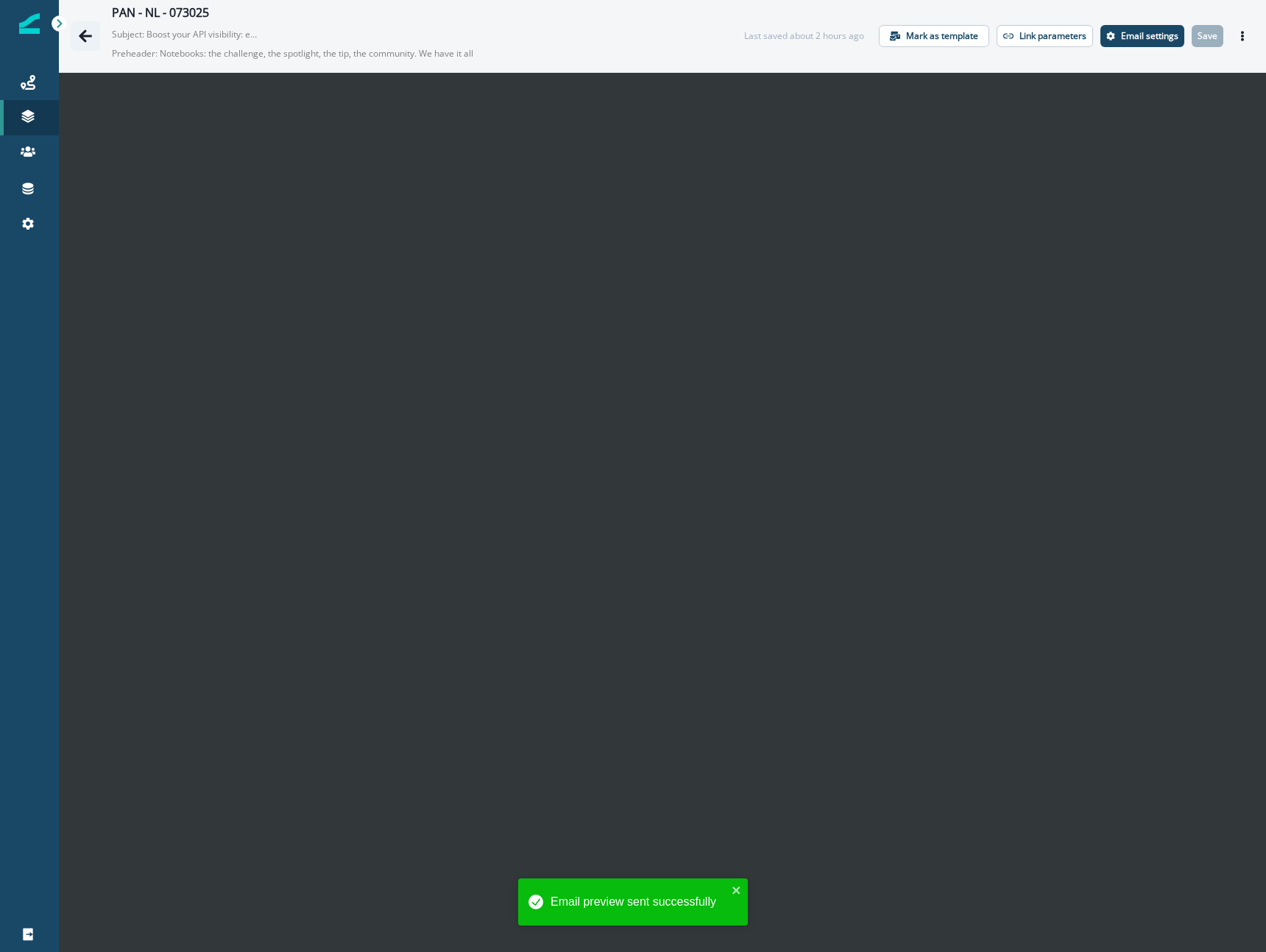 click 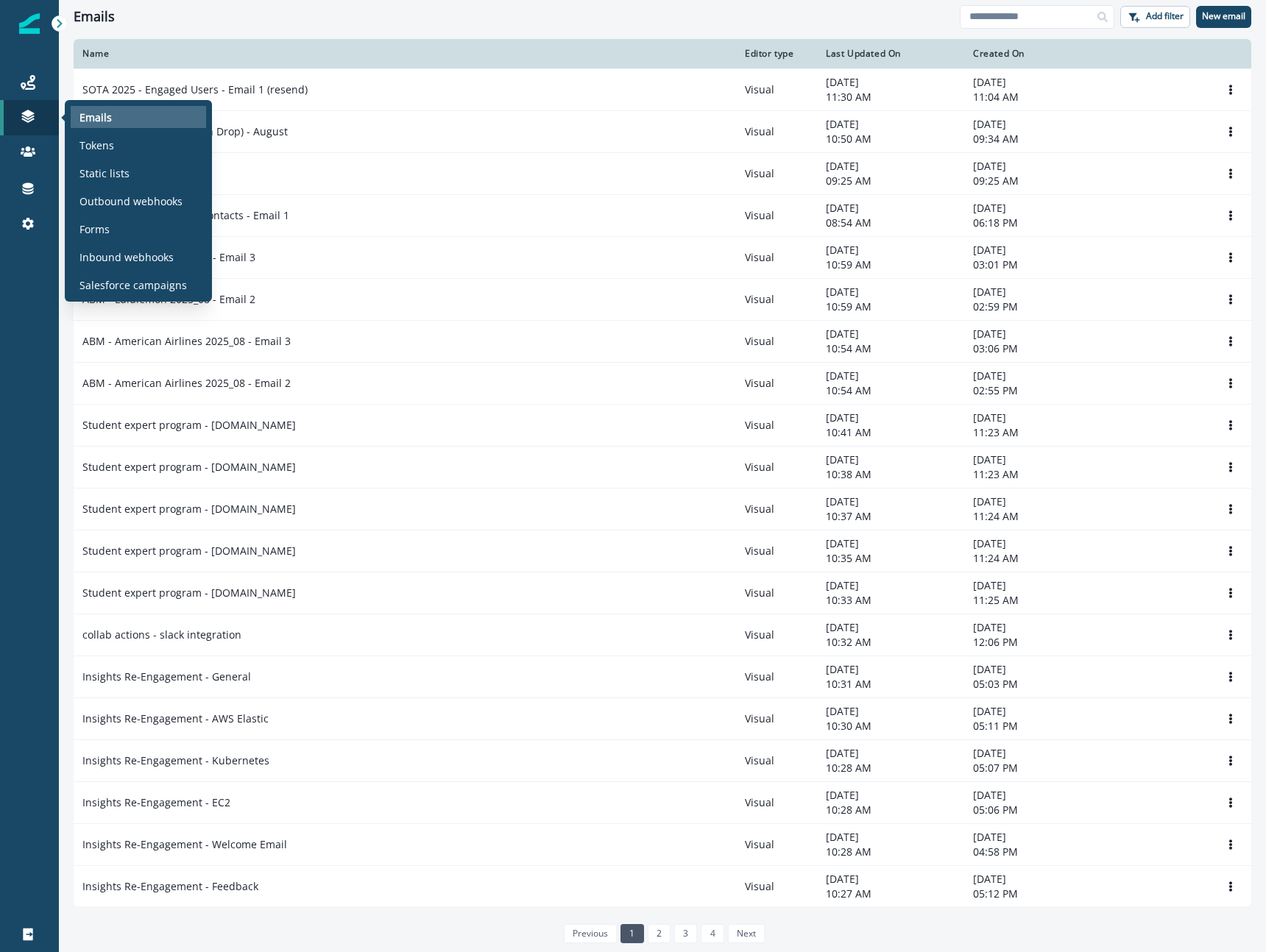 click on "Emails" at bounding box center (96, 117) 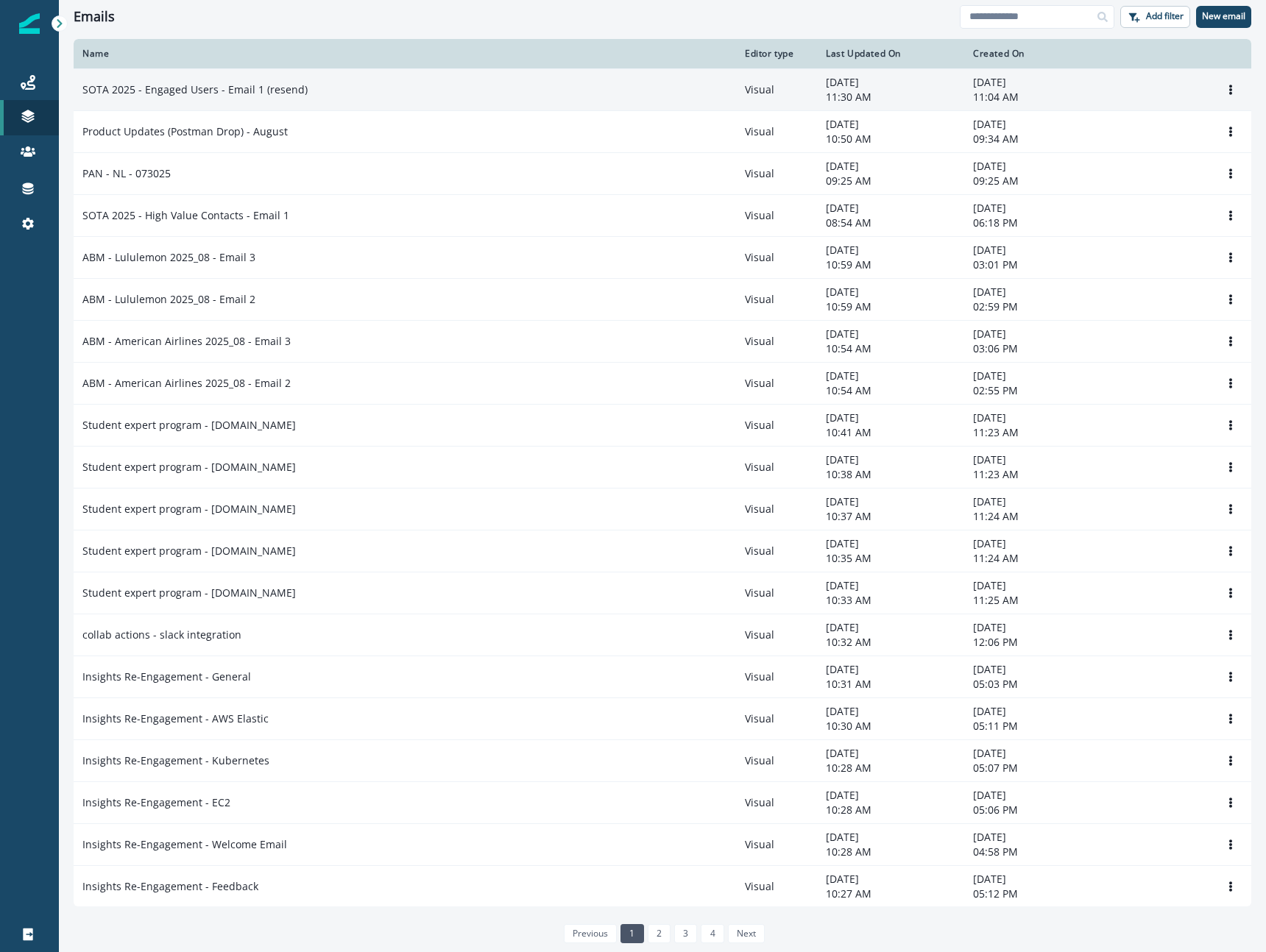 click on "SOTA 2025 - Engaged Users - Email 1 (resend)" at bounding box center [195, 90] 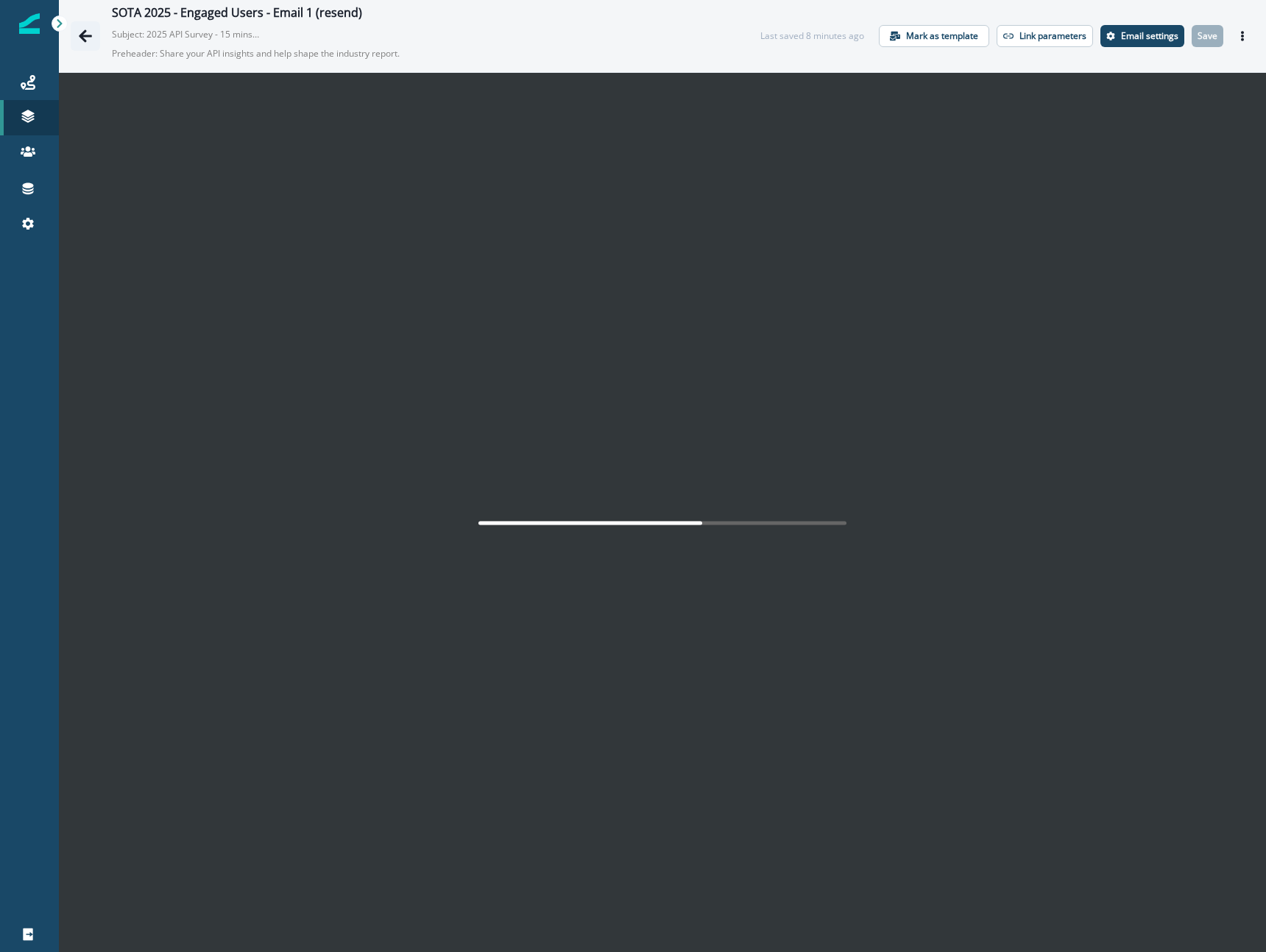 click 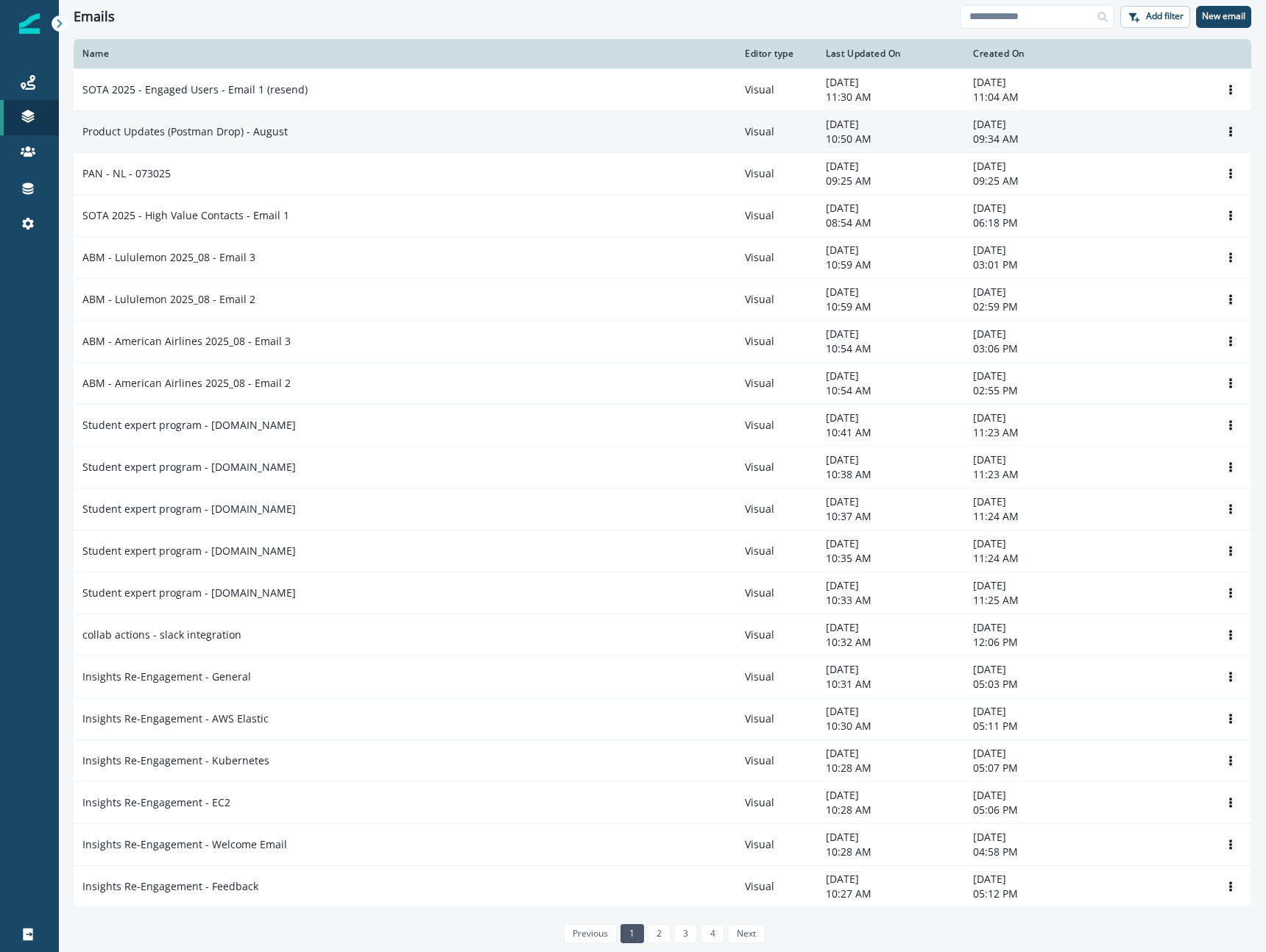 click on "Product Updates (Postman Drop) - August" at bounding box center (185, 132) 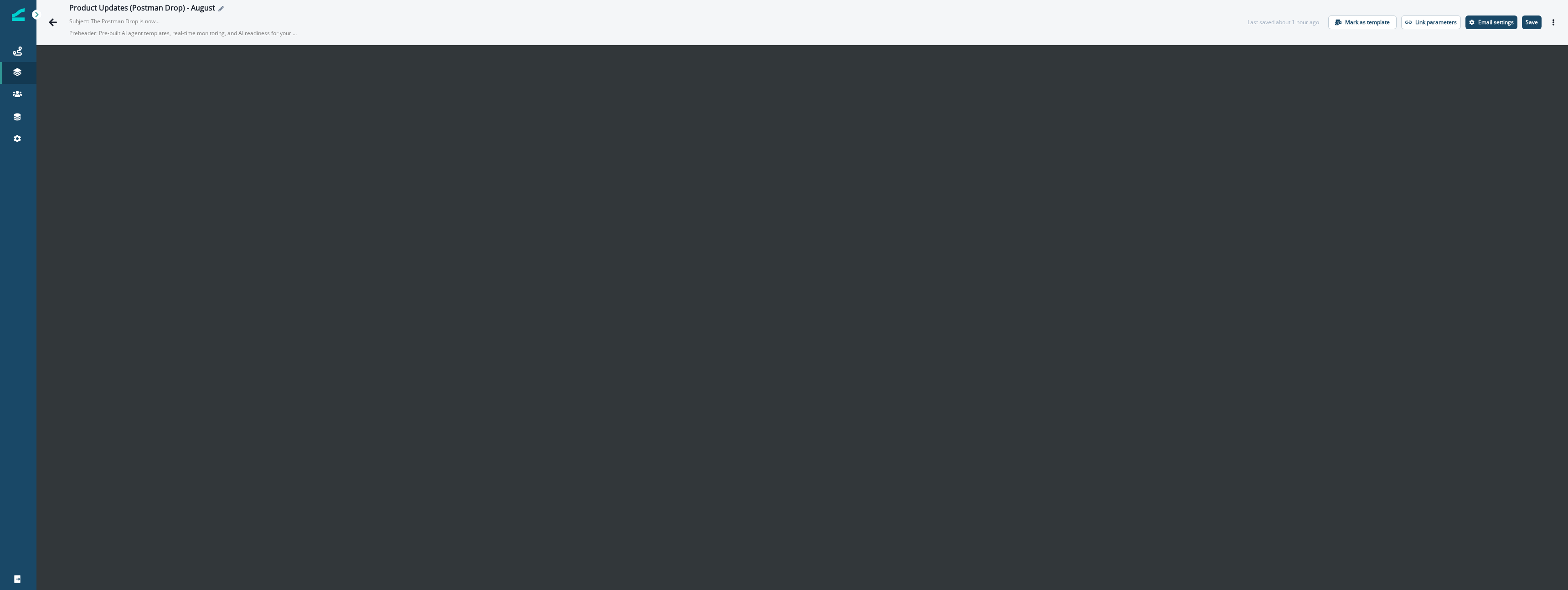 click on "Product Updates (Postman Drop) - August" at bounding box center (649, 9) 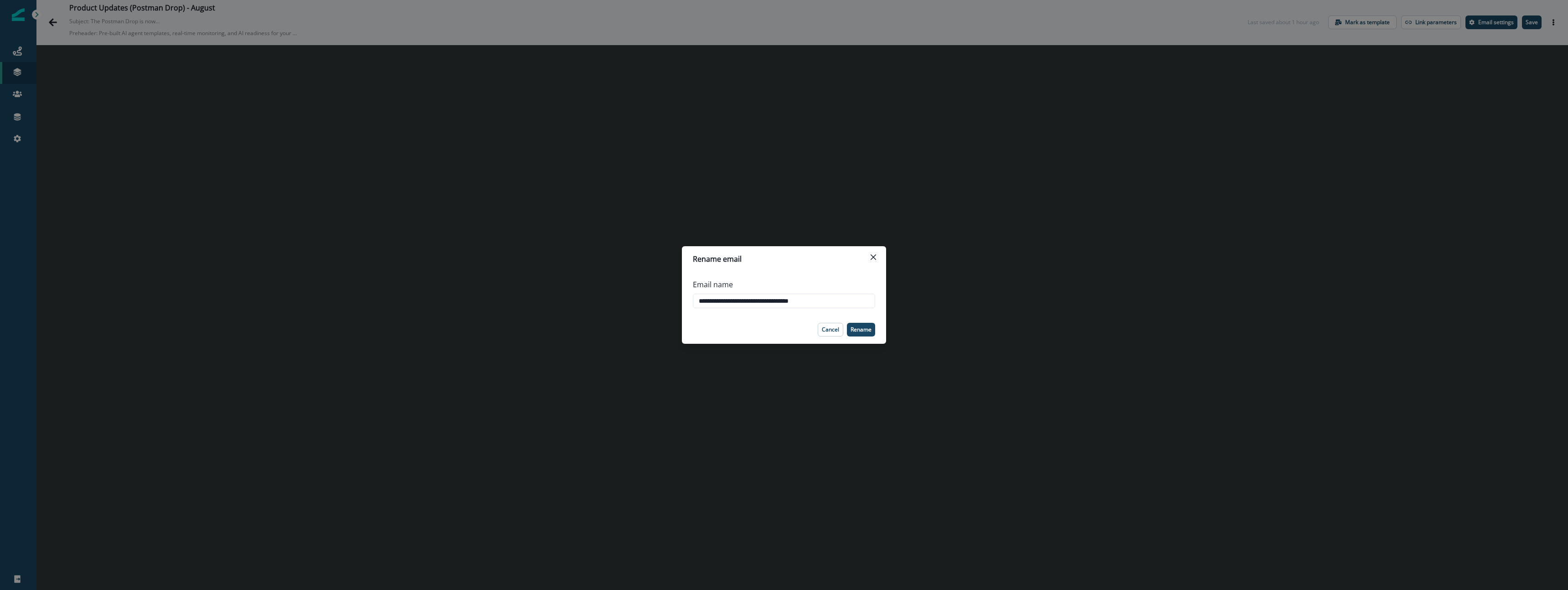 click on "**********" at bounding box center (784, 295) 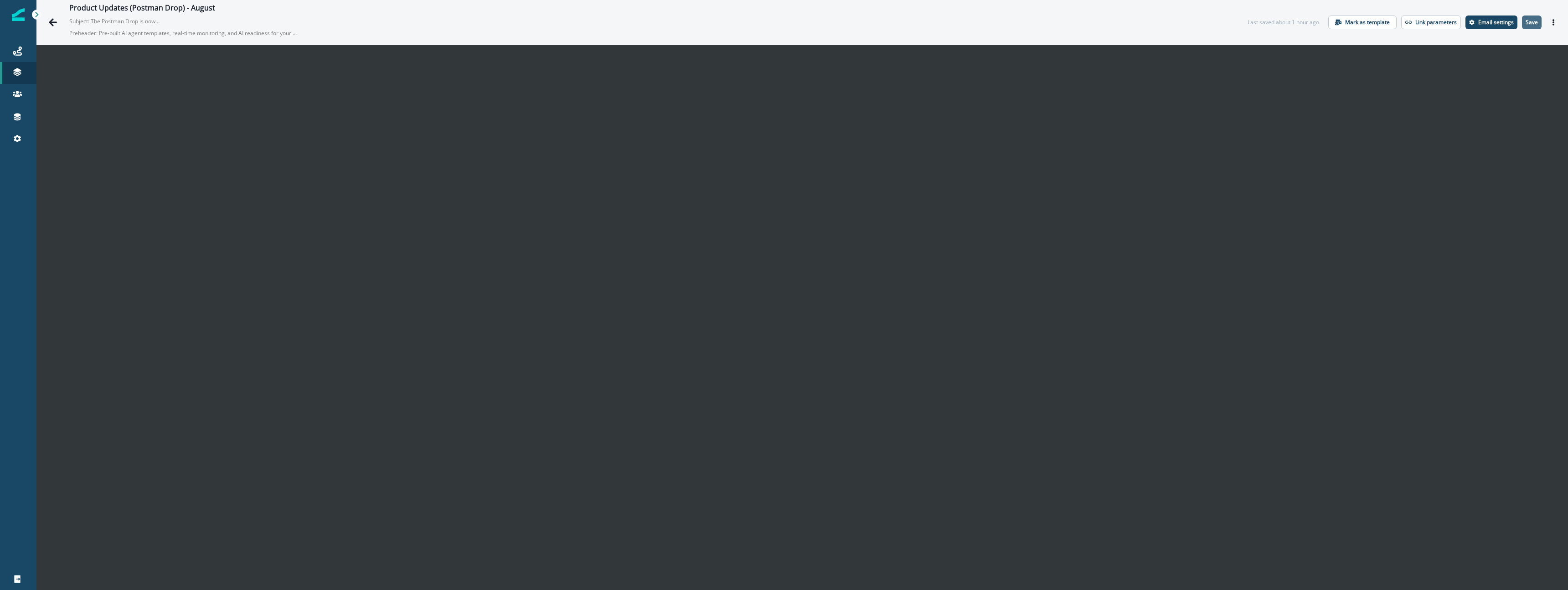 click on "Save" at bounding box center (1532, 22) 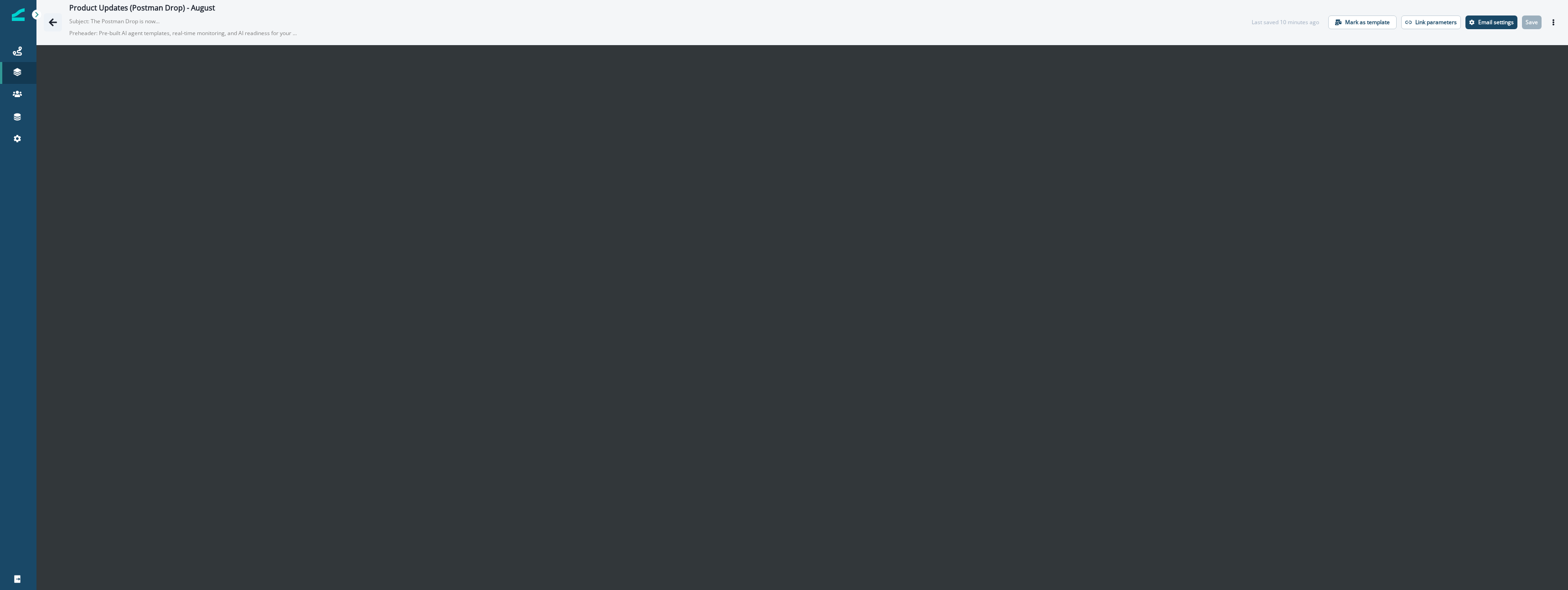 click 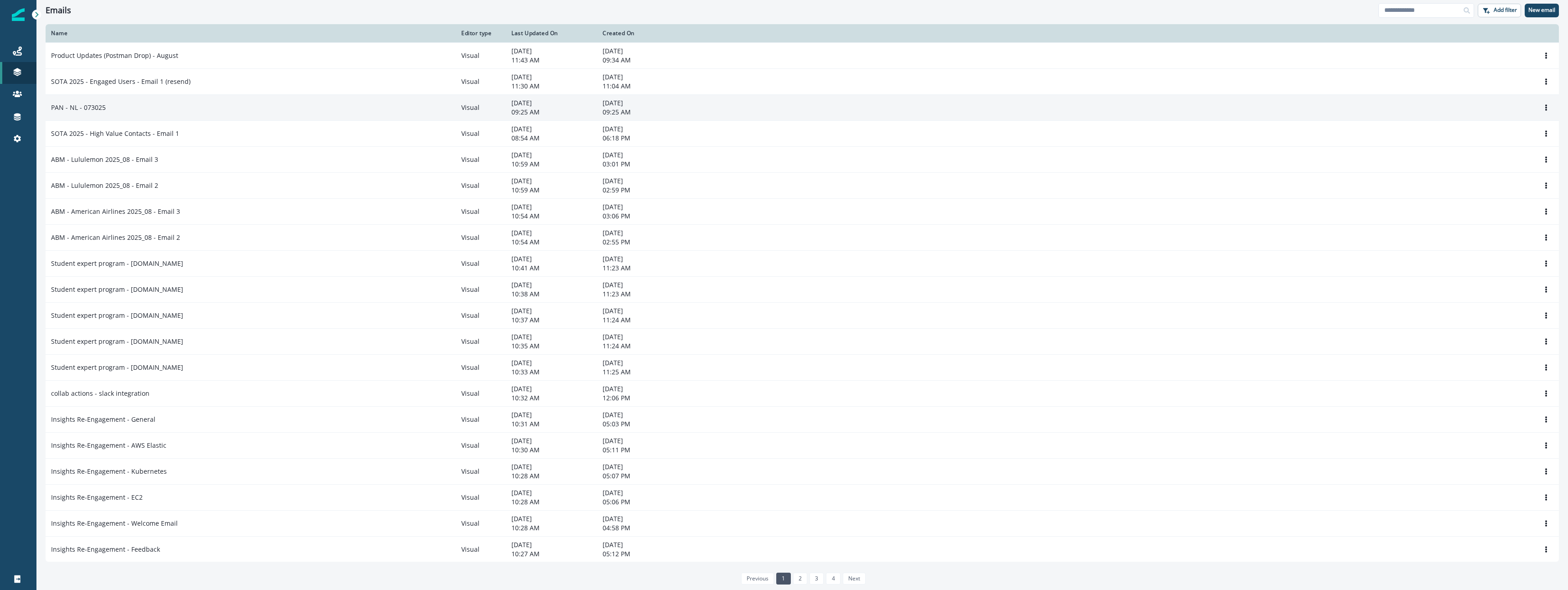 click on "PAN - NL - 073025" at bounding box center (251, 107) 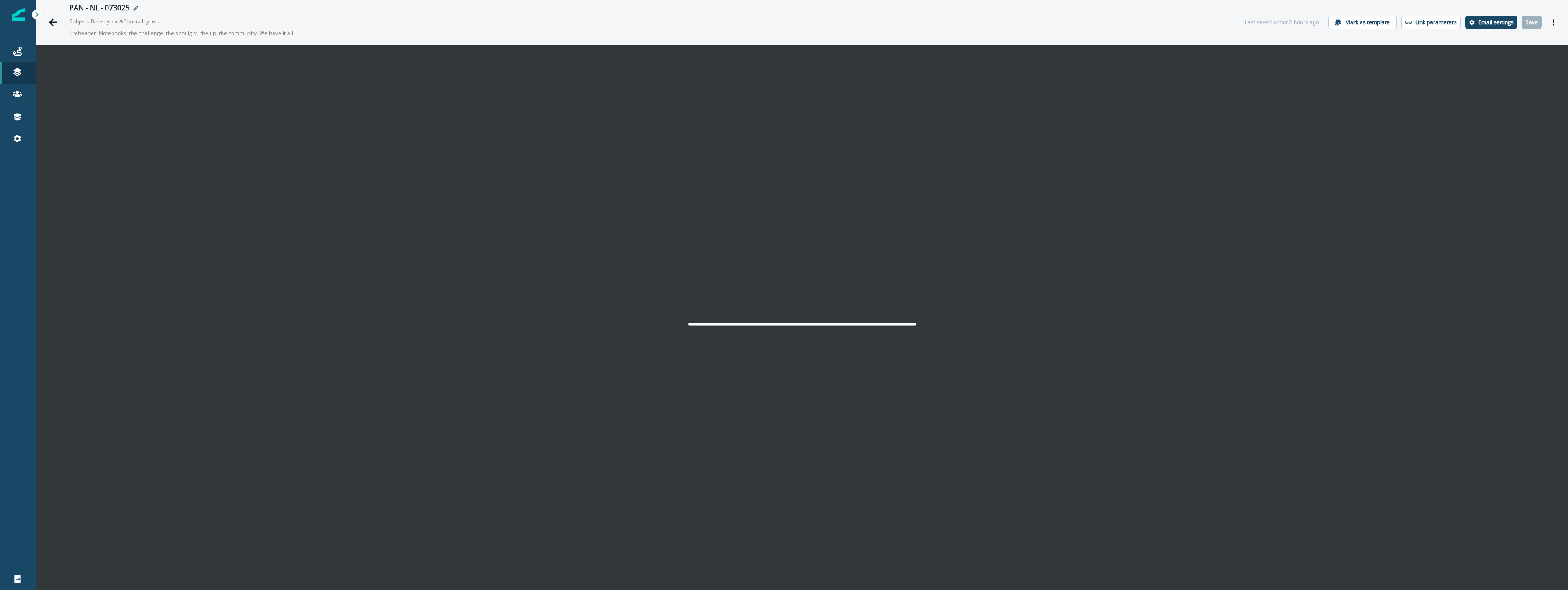 click 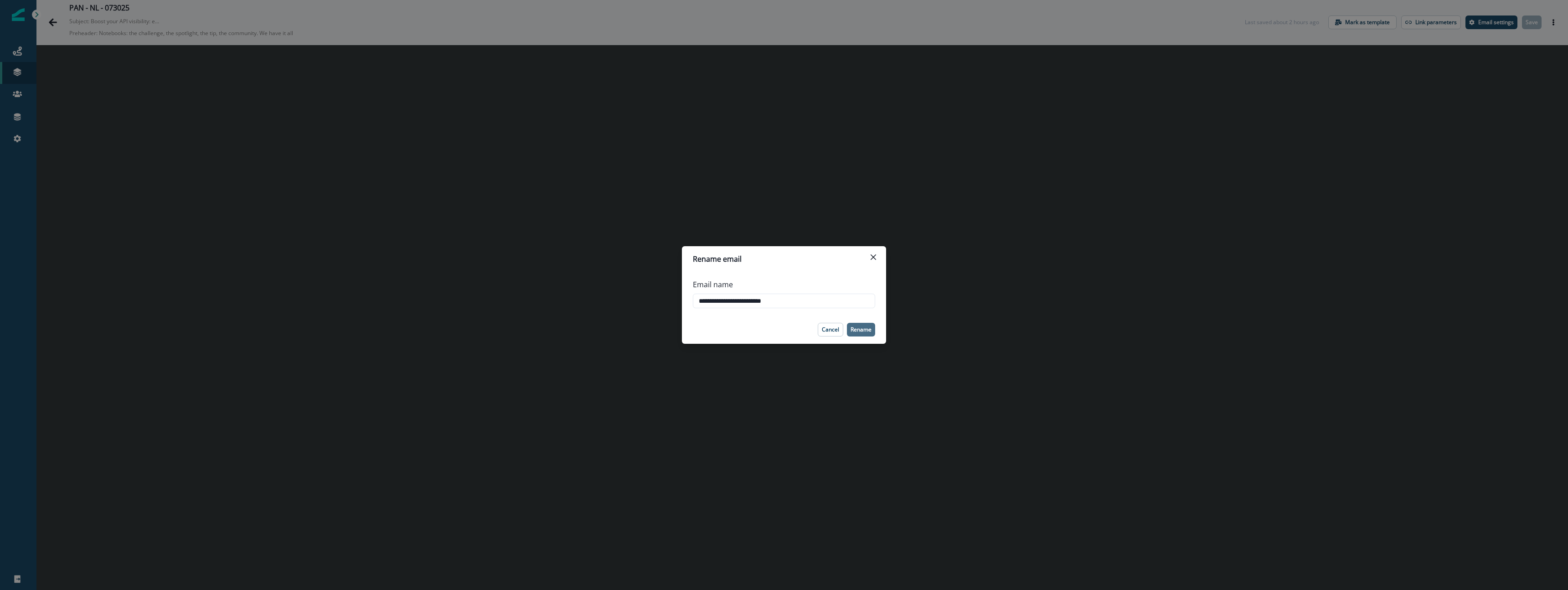 type on "**********" 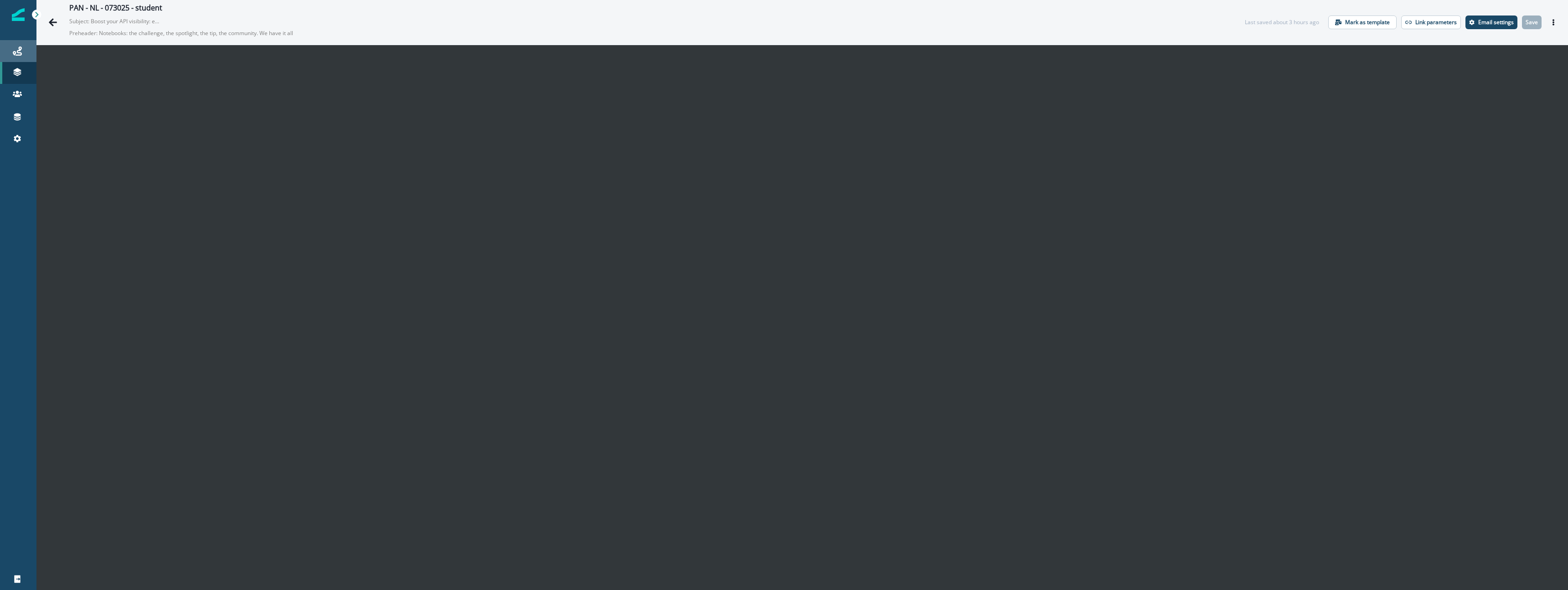 click on "Journeys" at bounding box center [18, 51] 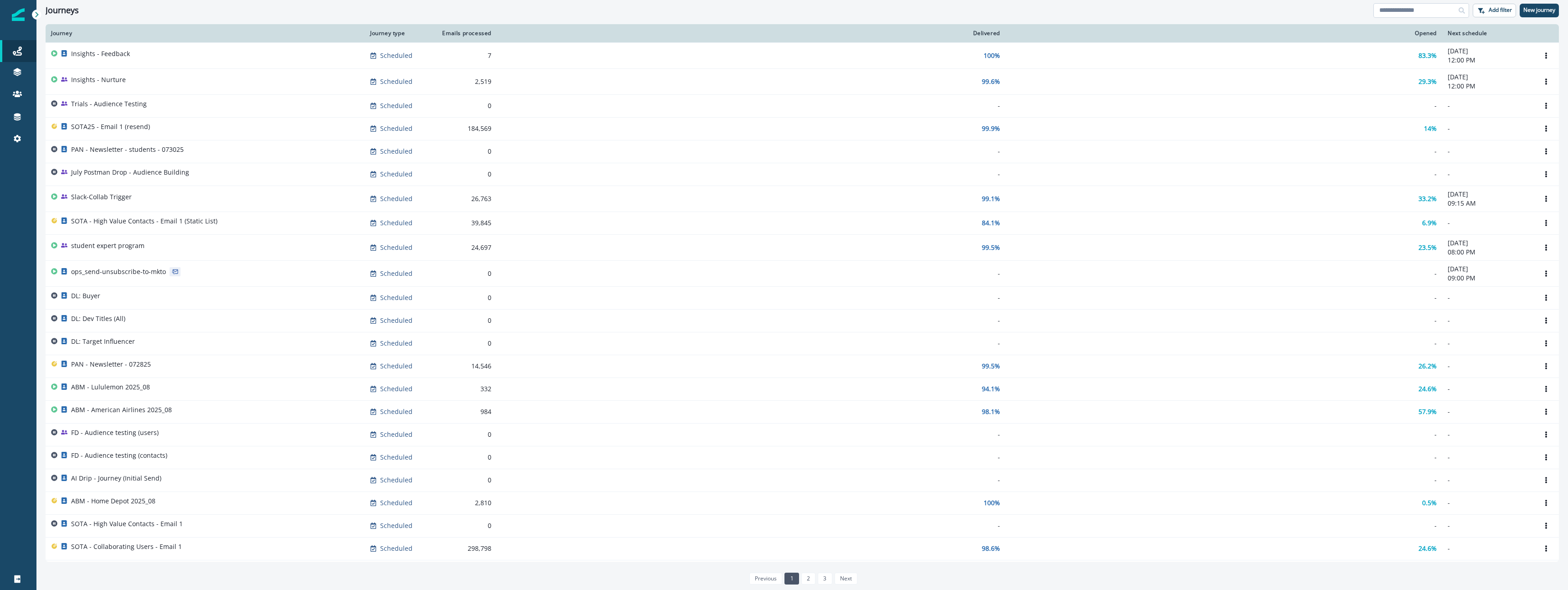 click at bounding box center [1421, 10] 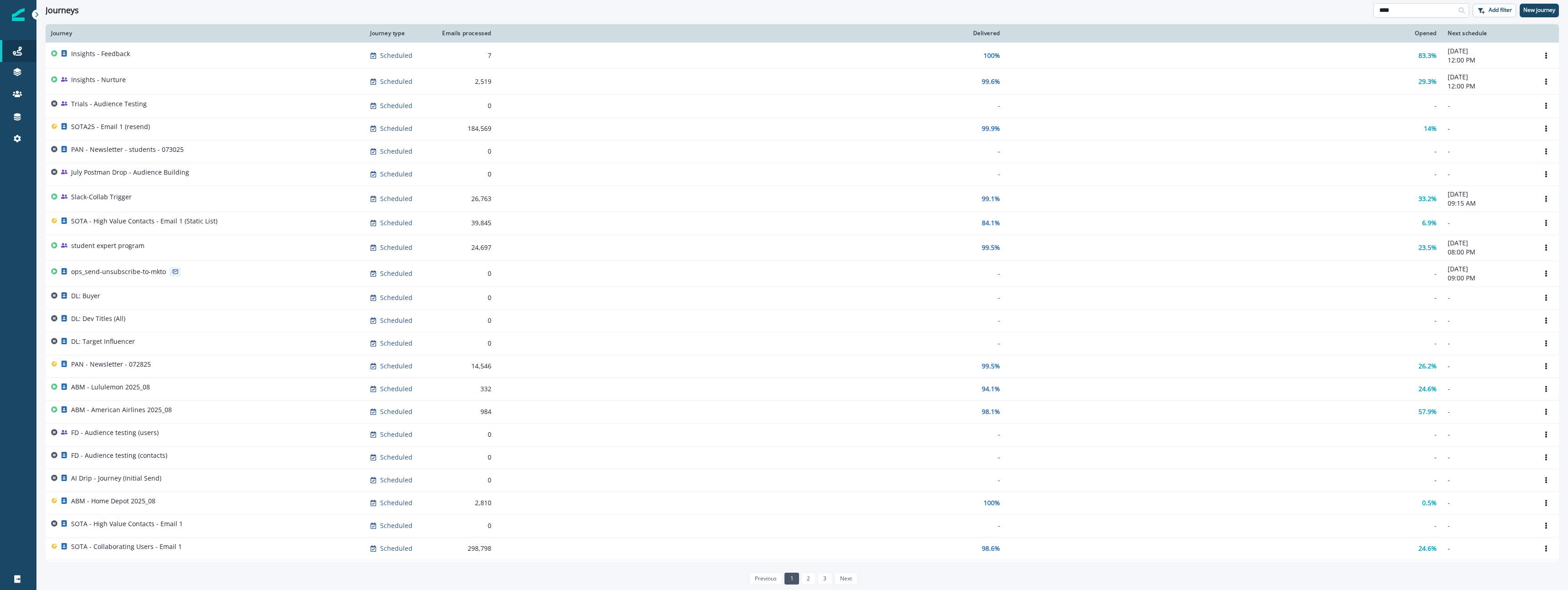 type on "****" 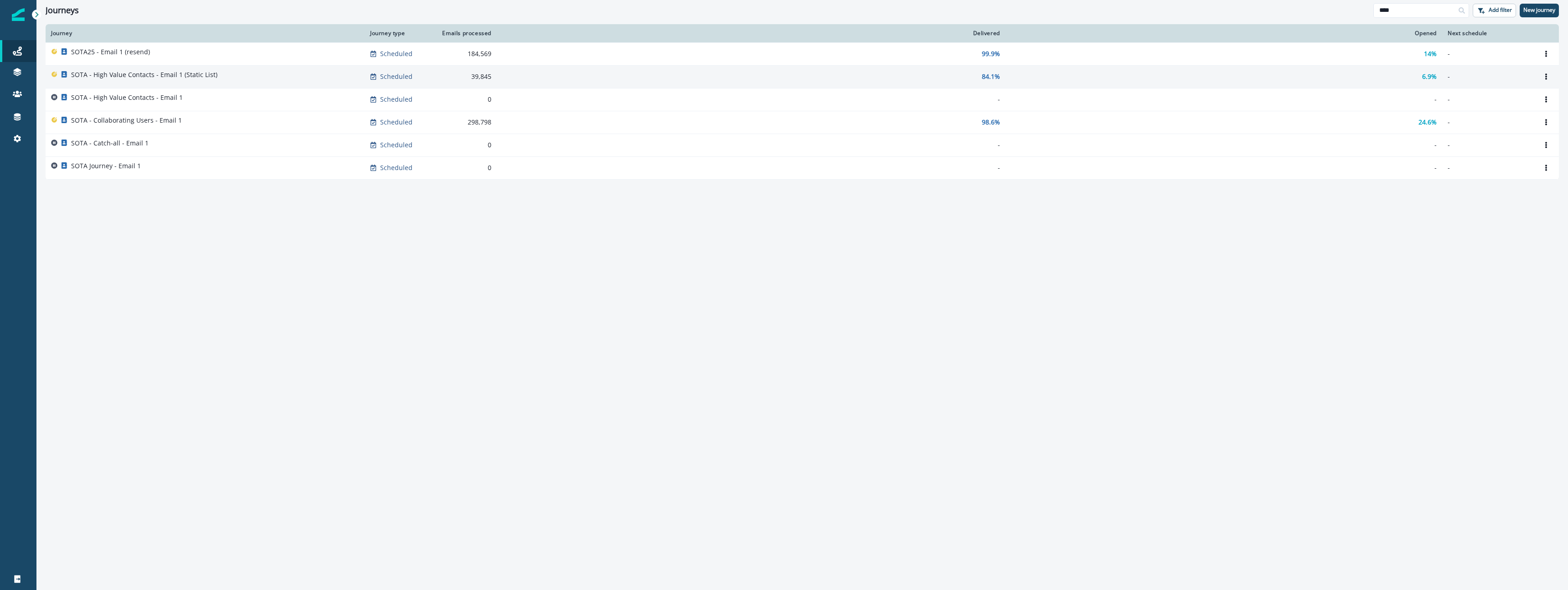 click on "84.1%" at bounding box center [751, 77] 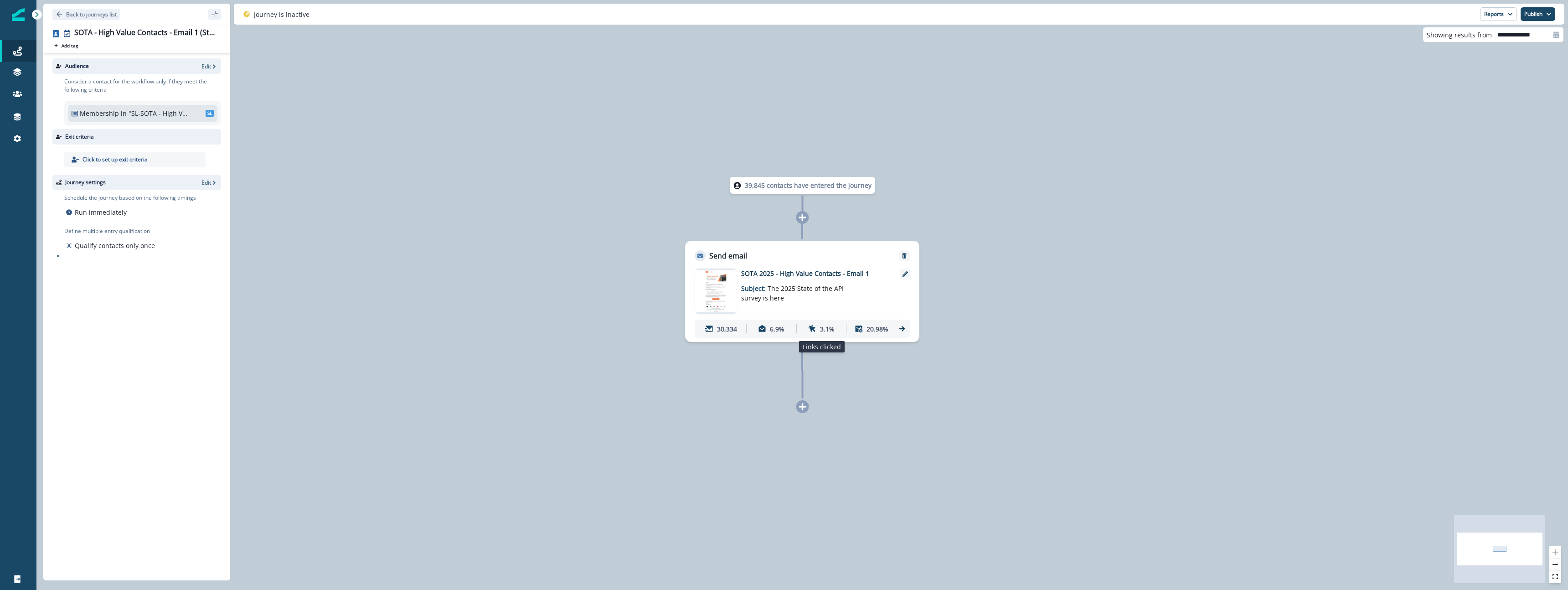 click 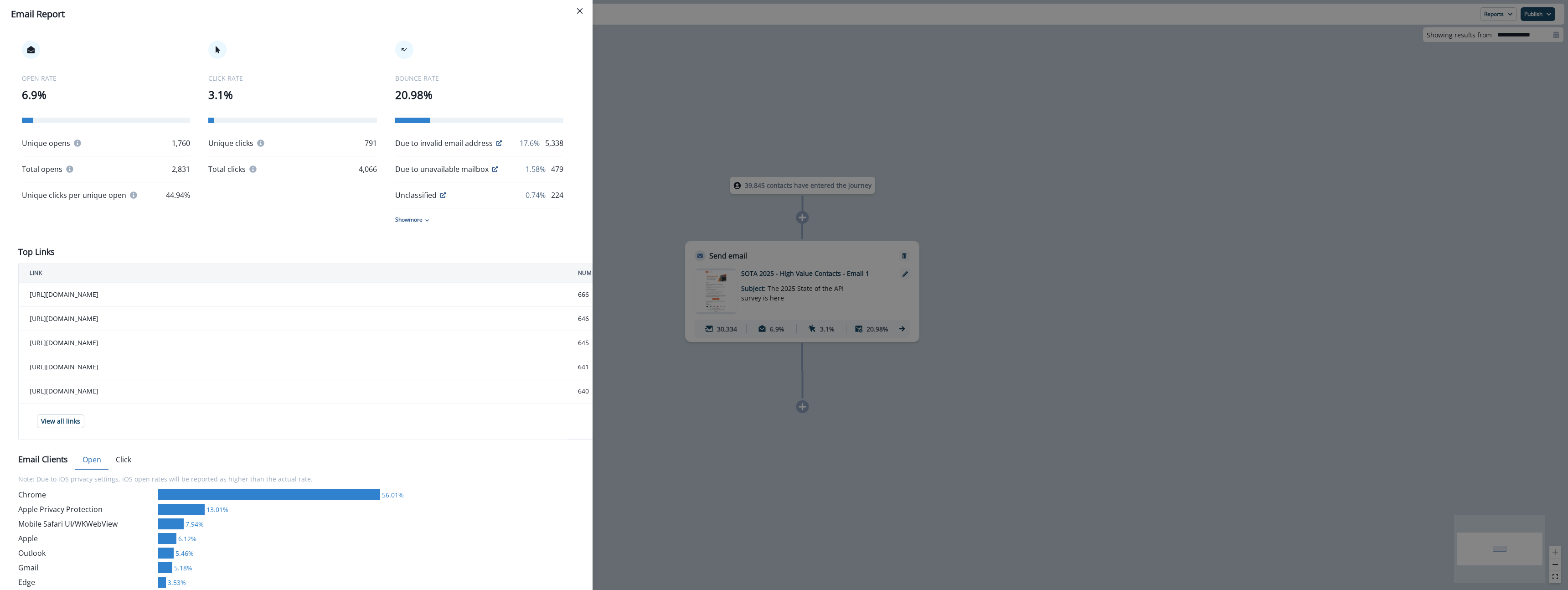 scroll, scrollTop: 235, scrollLeft: 0, axis: vertical 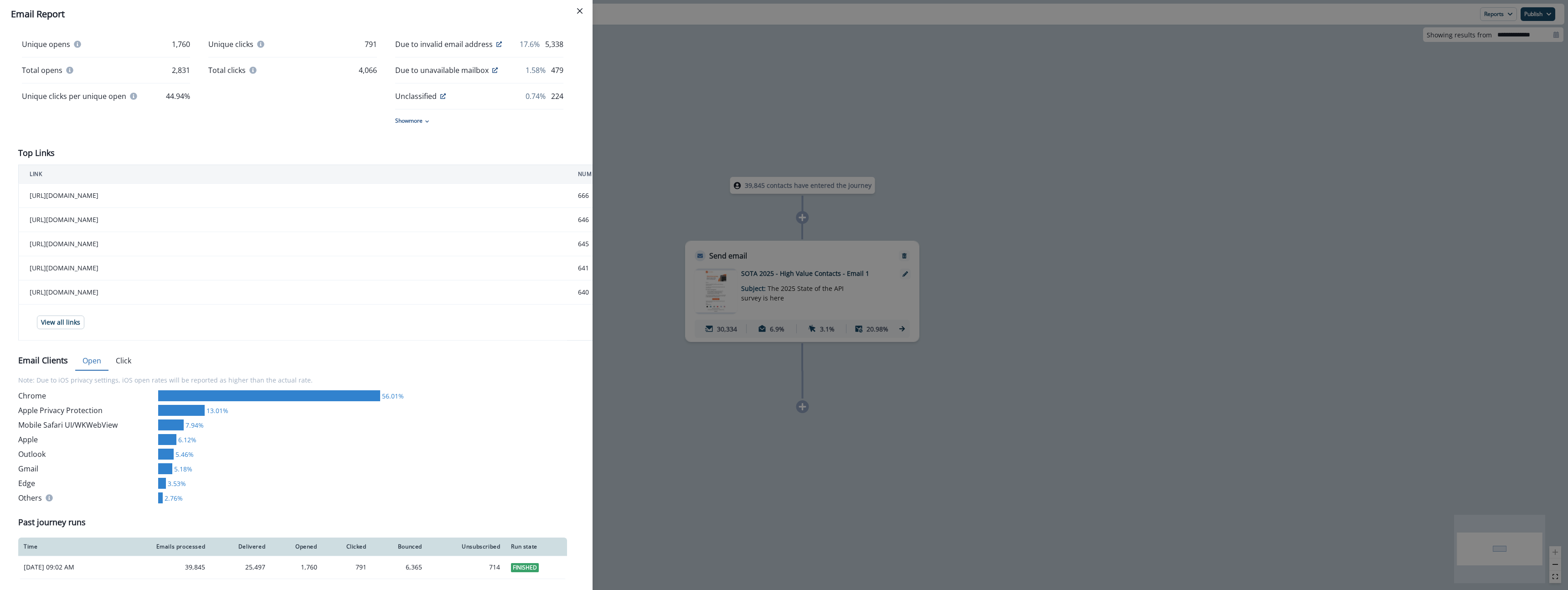 click on "**********" at bounding box center (784, 295) 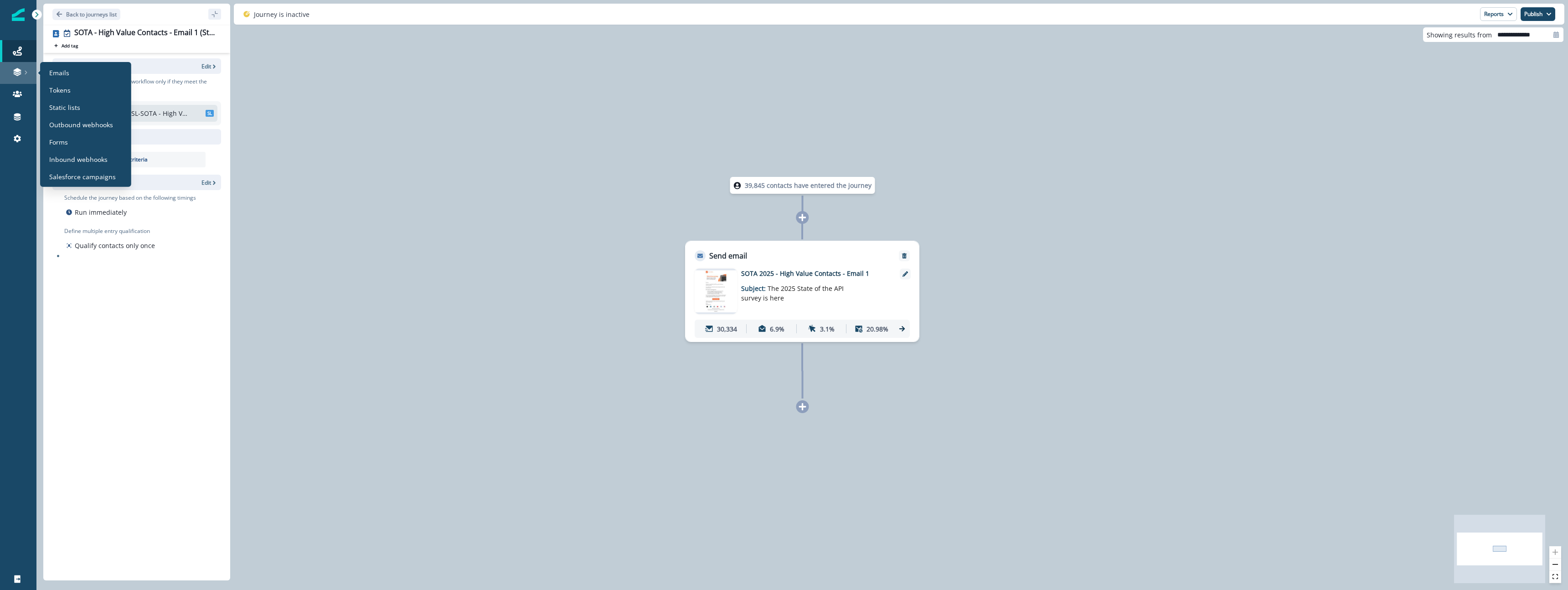 click at bounding box center (18, 73) 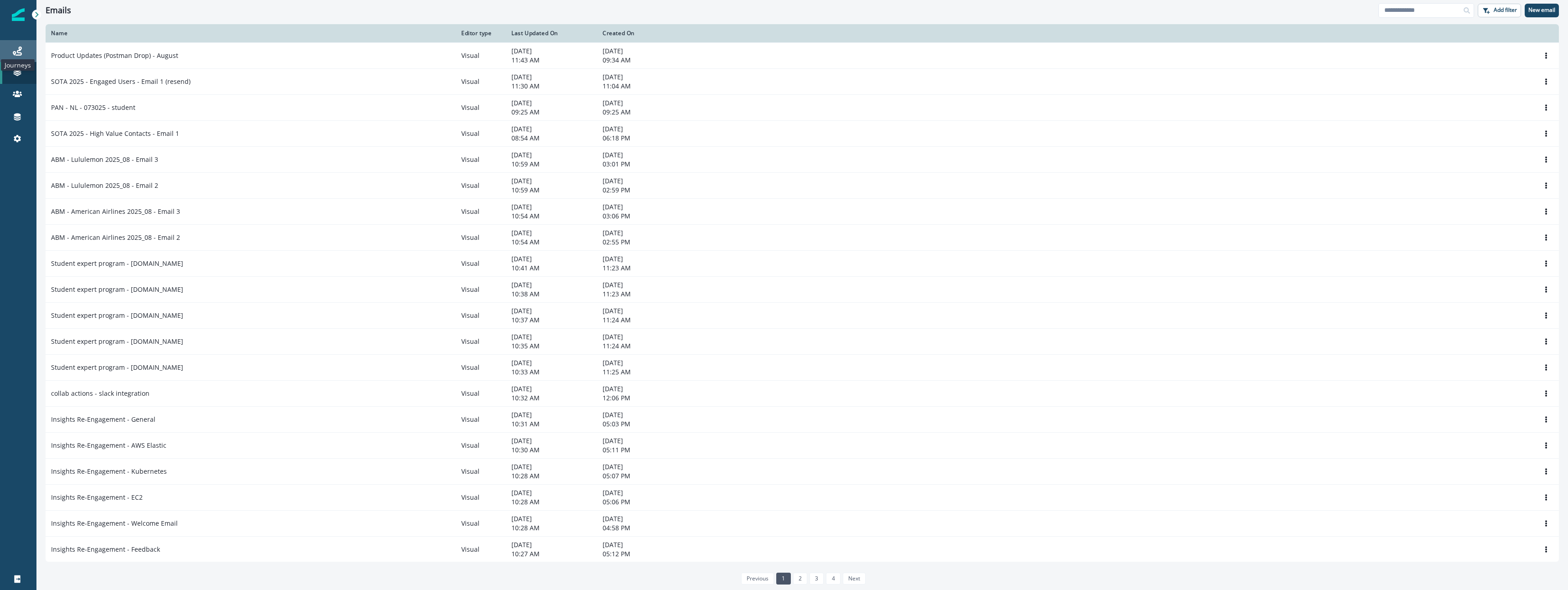 click 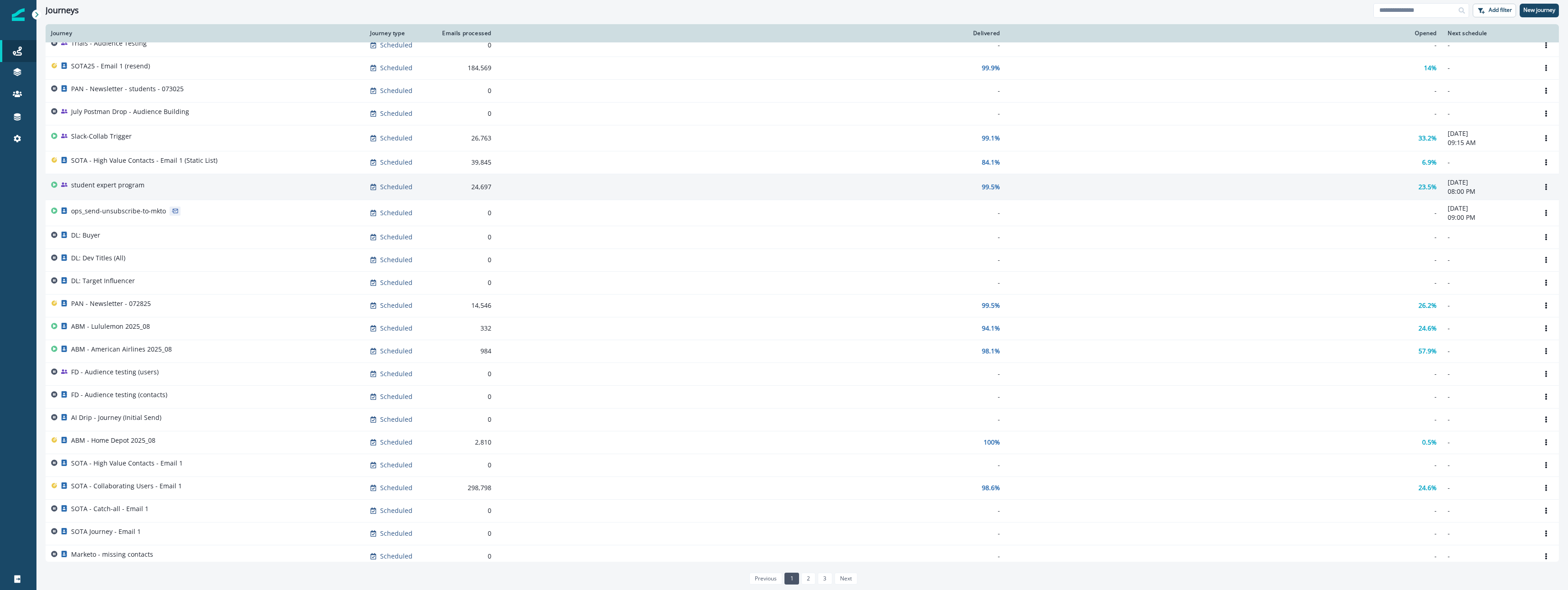 scroll, scrollTop: 69, scrollLeft: 0, axis: vertical 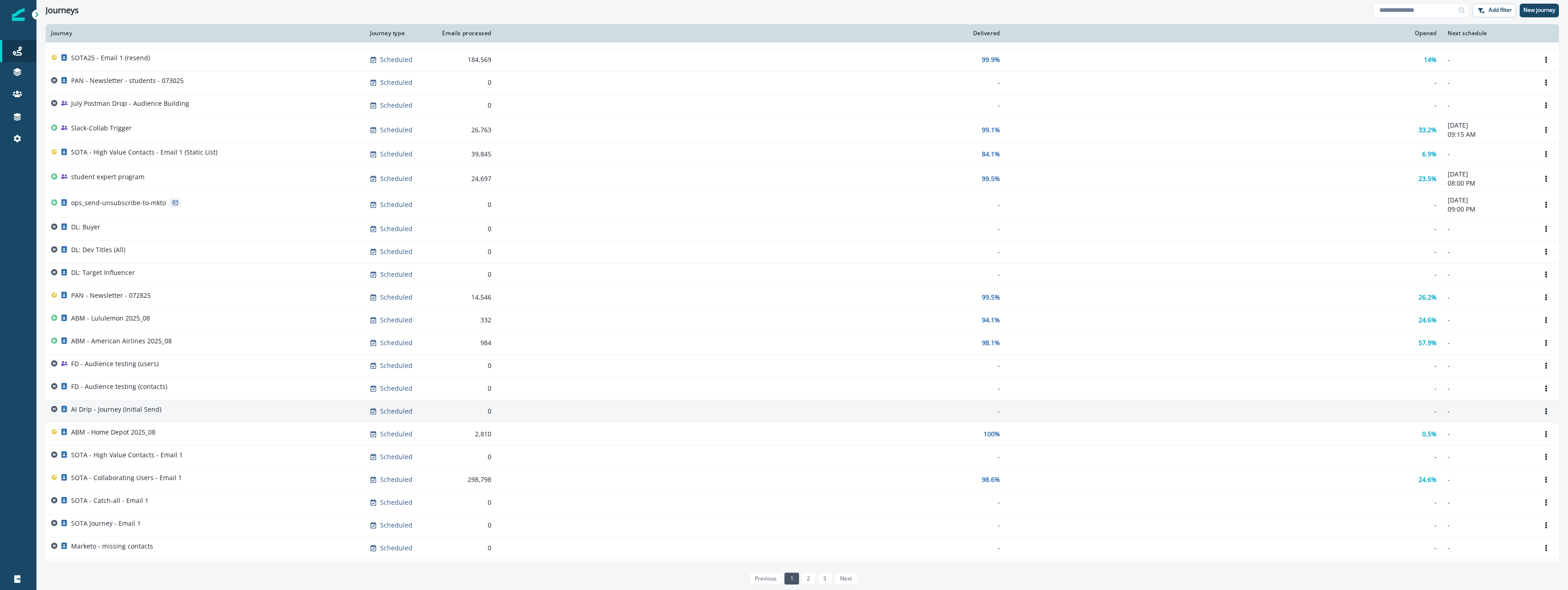 click on "AI Drip - Journey (Initial Send)" at bounding box center (116, 409) 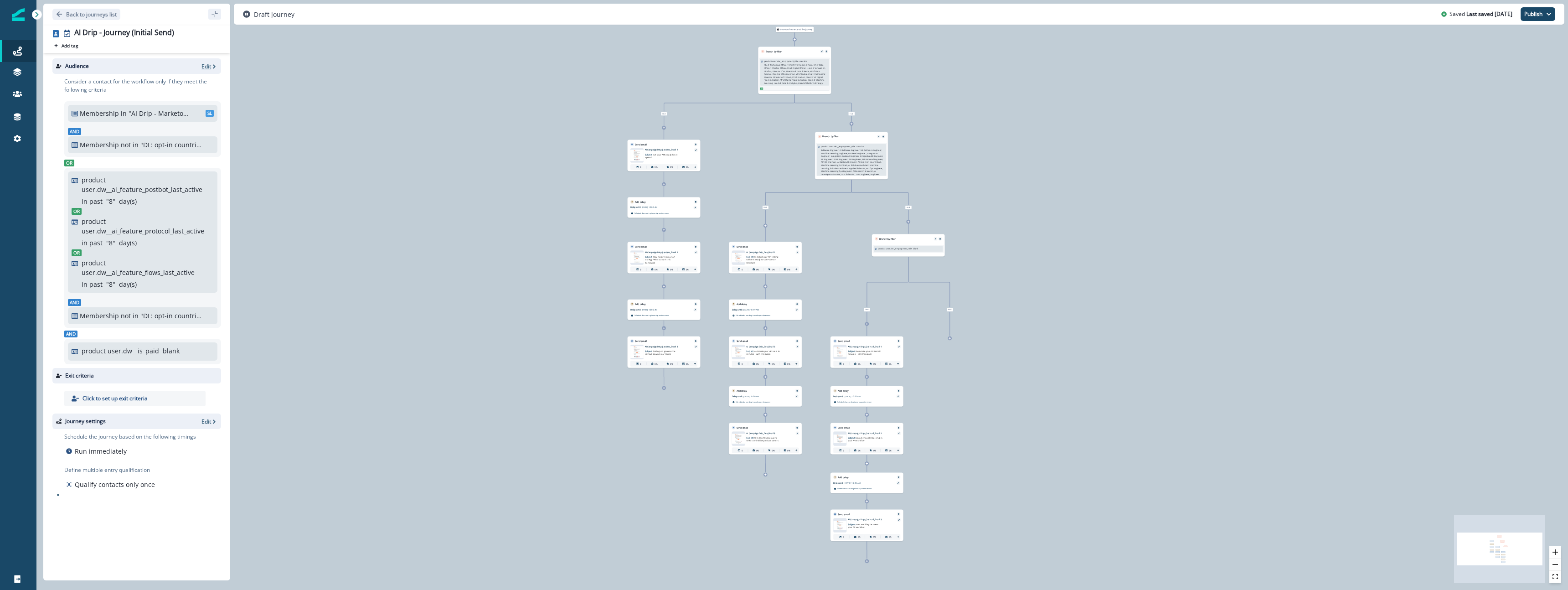 click on "Edit" at bounding box center [206, 66] 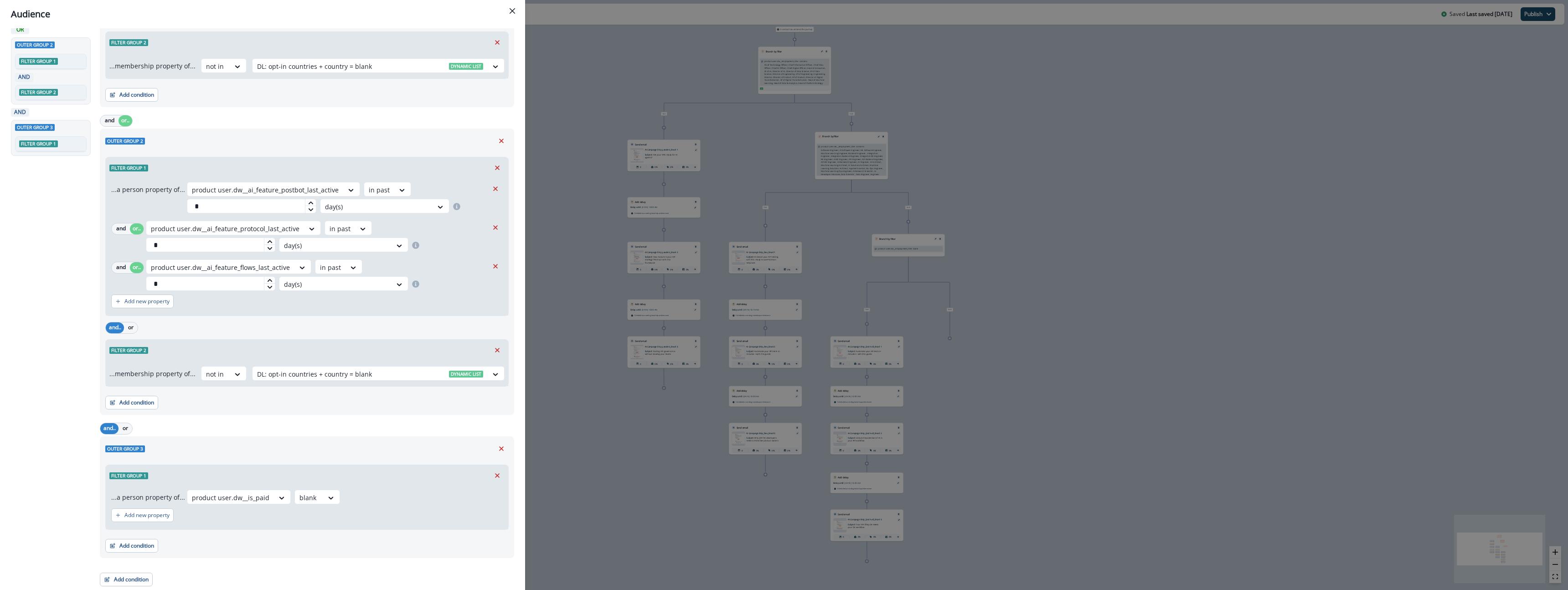 scroll, scrollTop: 0, scrollLeft: 0, axis: both 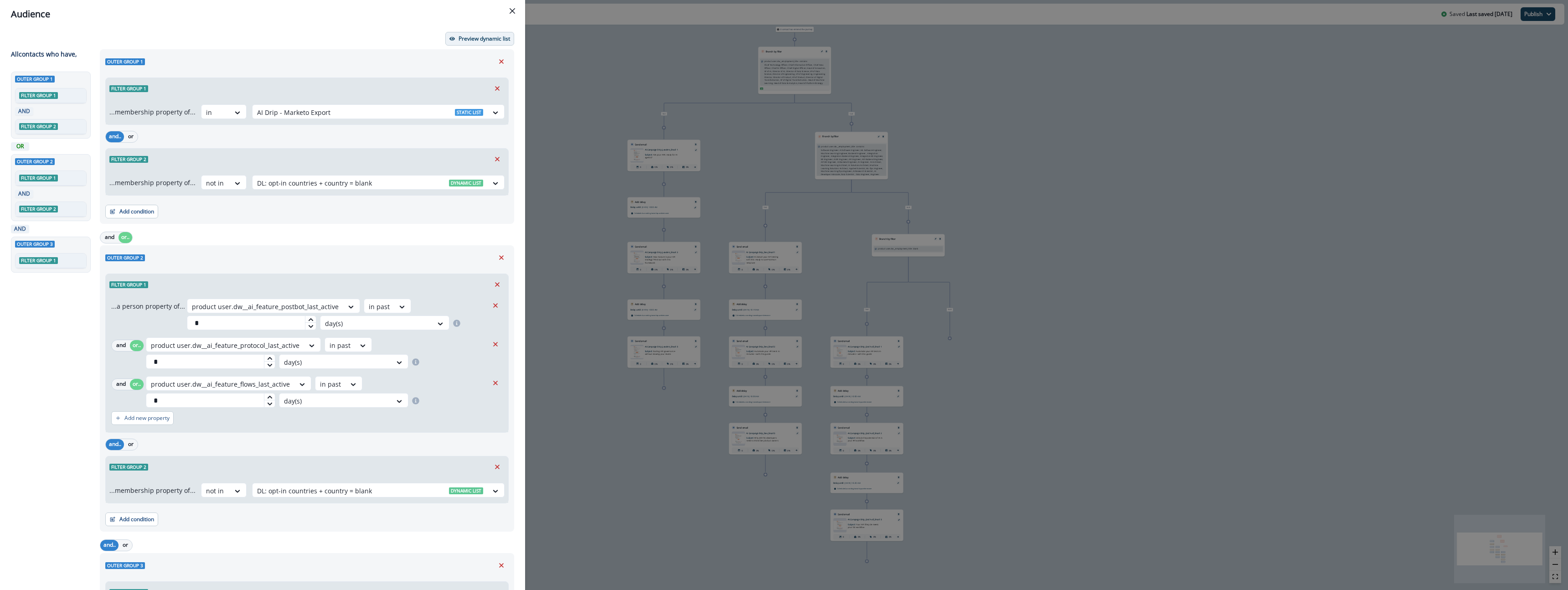 click on "Preview dynamic list" at bounding box center (484, 39) 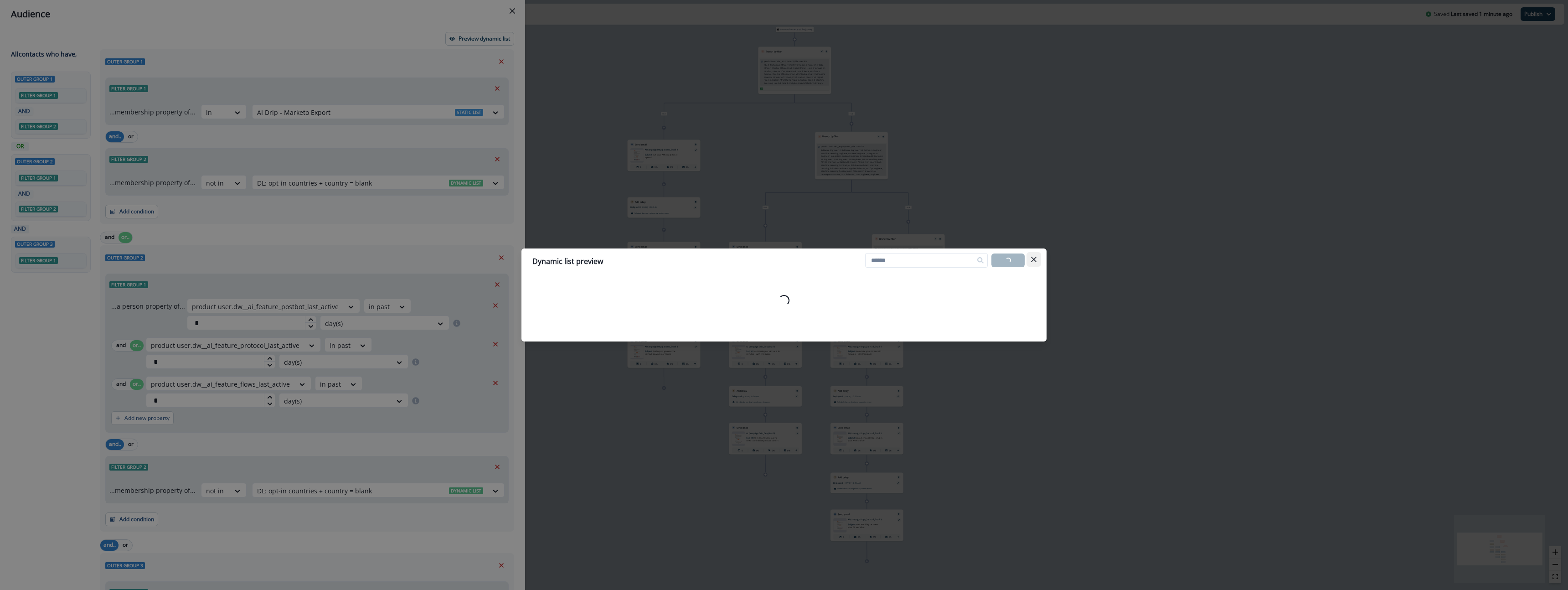 click at bounding box center [1034, 259] 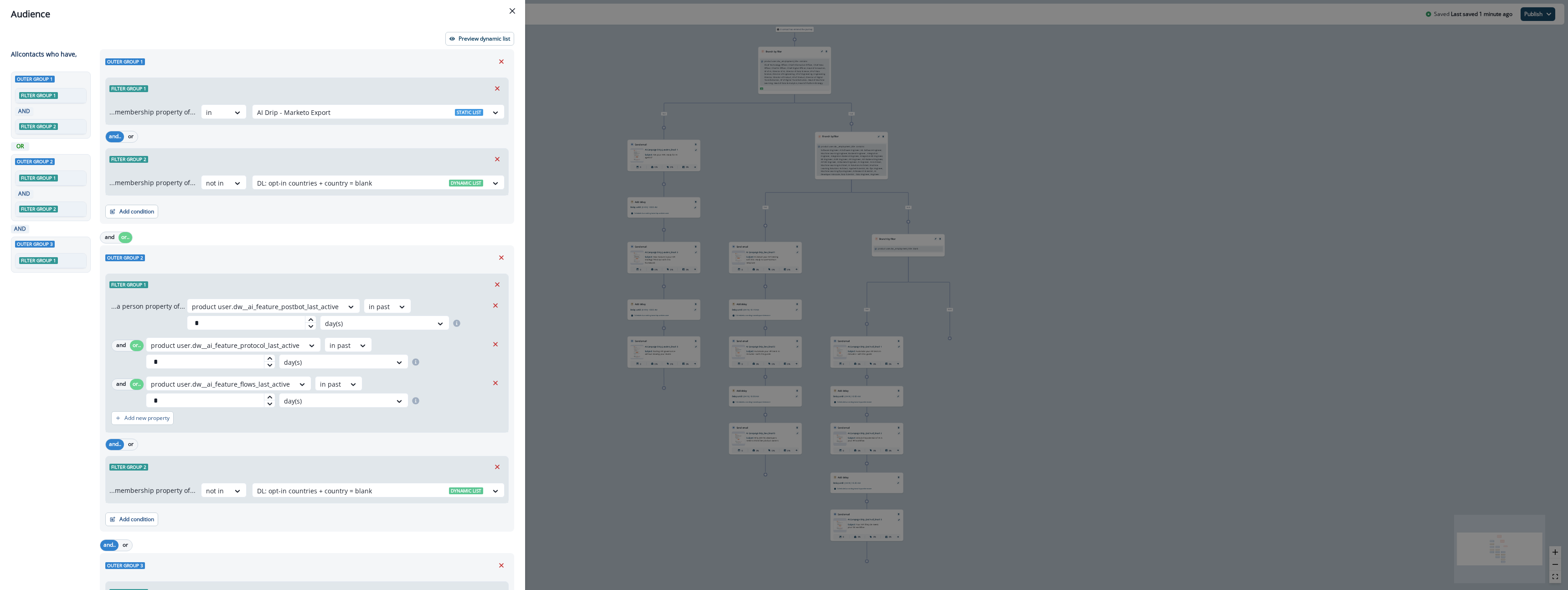 click on "Audience Preview dynamic list All  contact s who have, Outer group 1 Filter group 1 AND Filter group 2 OR Outer group 2 Filter group 1 AND Filter group 2 AND Outer group 3 Filter group 1 Outer group 1 Filter group 1 ...membership property of... in AI Drip - Marketo Export Static list and.. or Filter group 2 ...membership property of... not in DL: opt-in countries + country = blank Dynamic list Add condition Contact properties A person property Performed a product event Performed a marketing activity Performed a web activity List membership Salesforce campaign membership and or.. Outer group 2 Filter group 1 ...a person property of... product user.dw__ai_feature_postbot_last_active in past * day(s) and or.. product user.dw__ai_feature_protocol_last_active in past * day(s) and or.. product user.dw__ai_feature_flows_last_active in past * day(s) Add new property and.. or Filter group 2 ...membership property of... not in DL: opt-in countries + country = blank Dynamic list Add condition Contact properties and.. or" at bounding box center [784, 295] 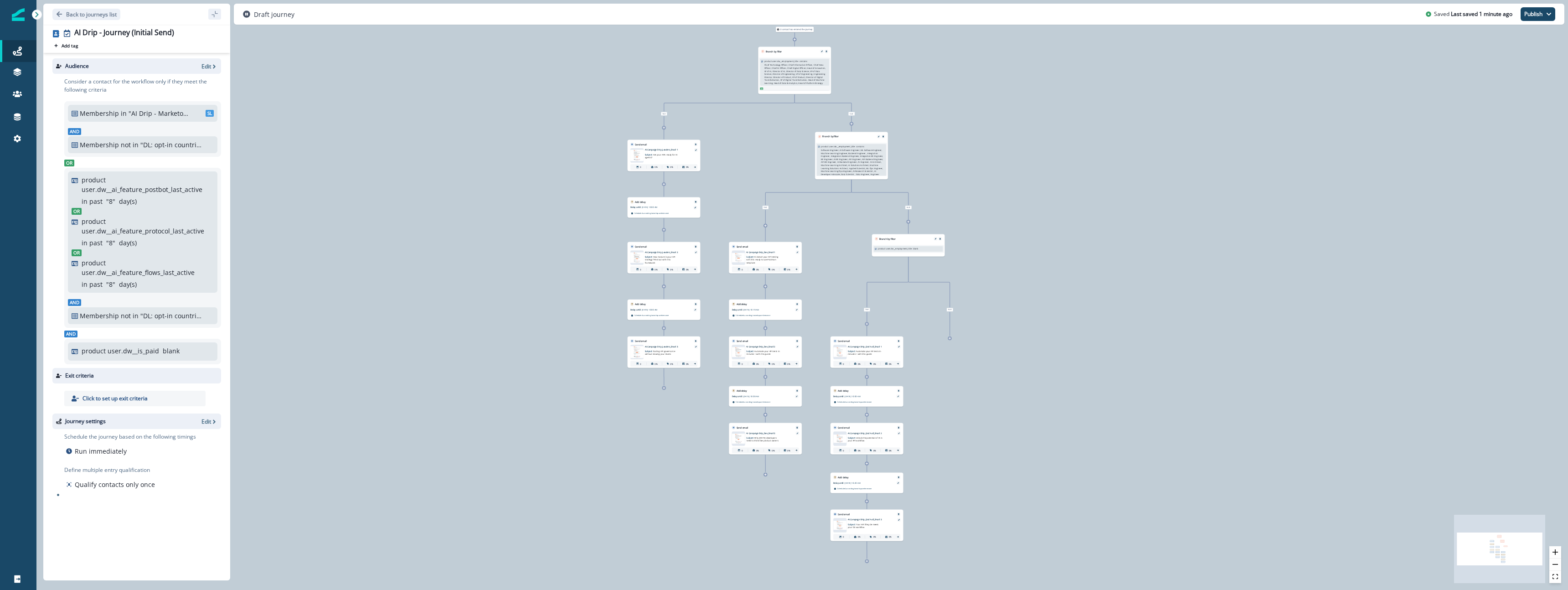 click on "Back to journeys list" at bounding box center [137, 14] 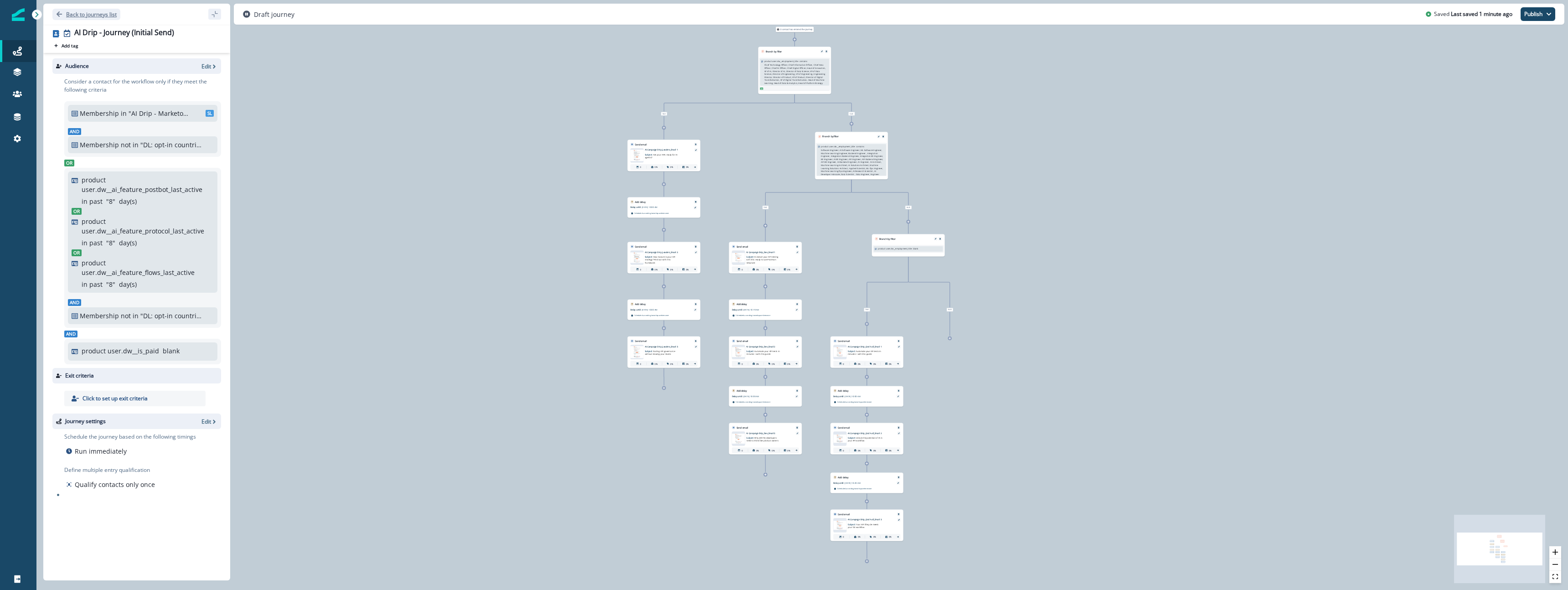 click on "Back to journeys list" at bounding box center (91, 14) 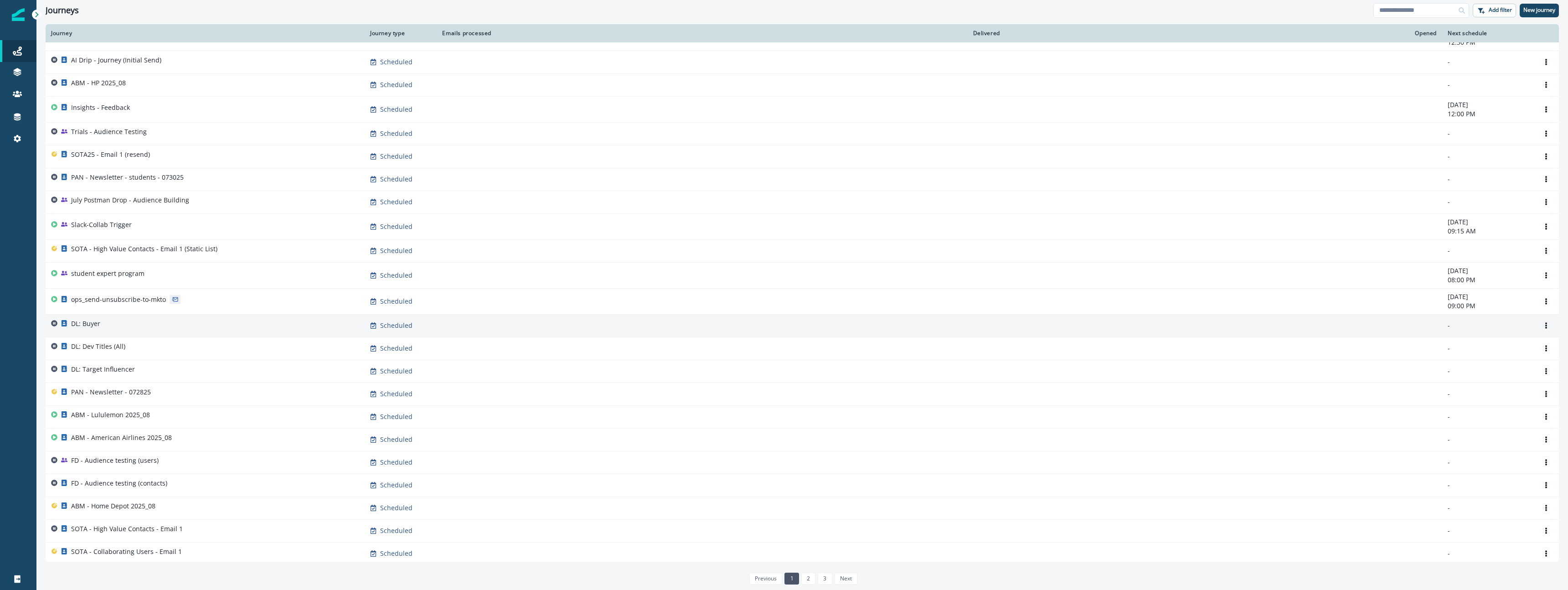 scroll, scrollTop: 0, scrollLeft: 0, axis: both 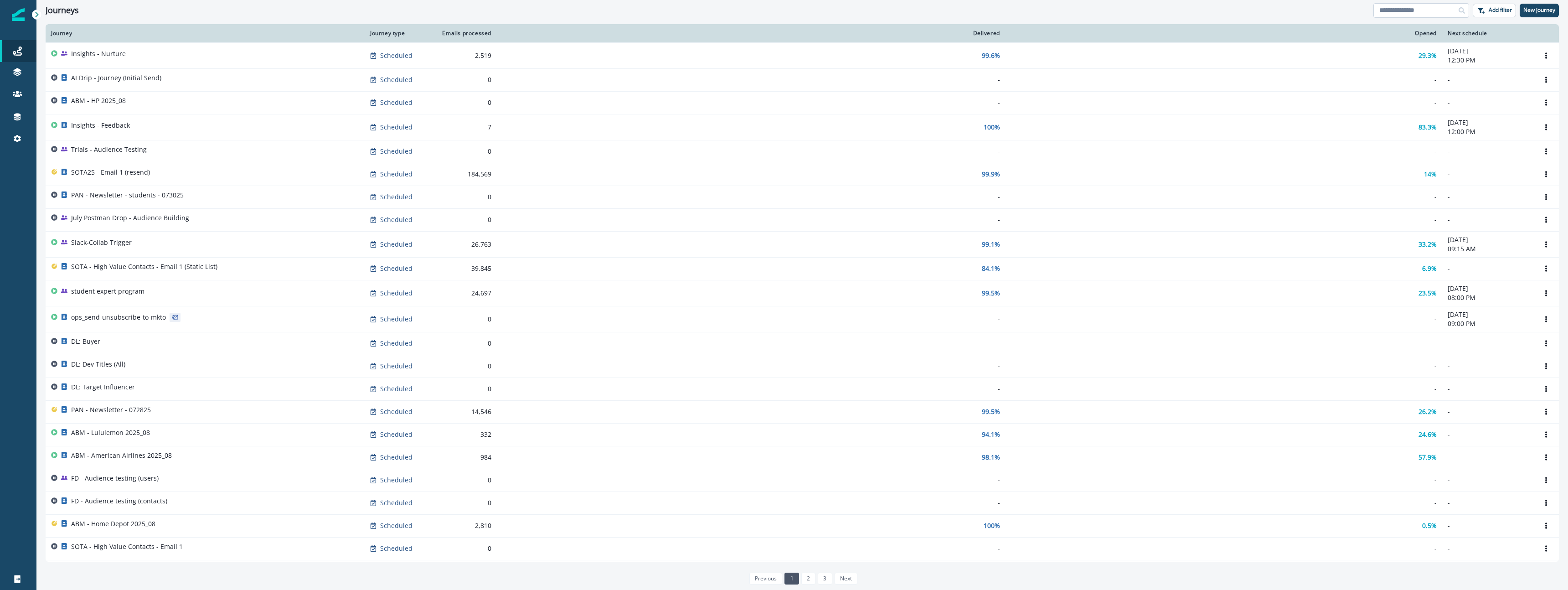 click at bounding box center [1421, 10] 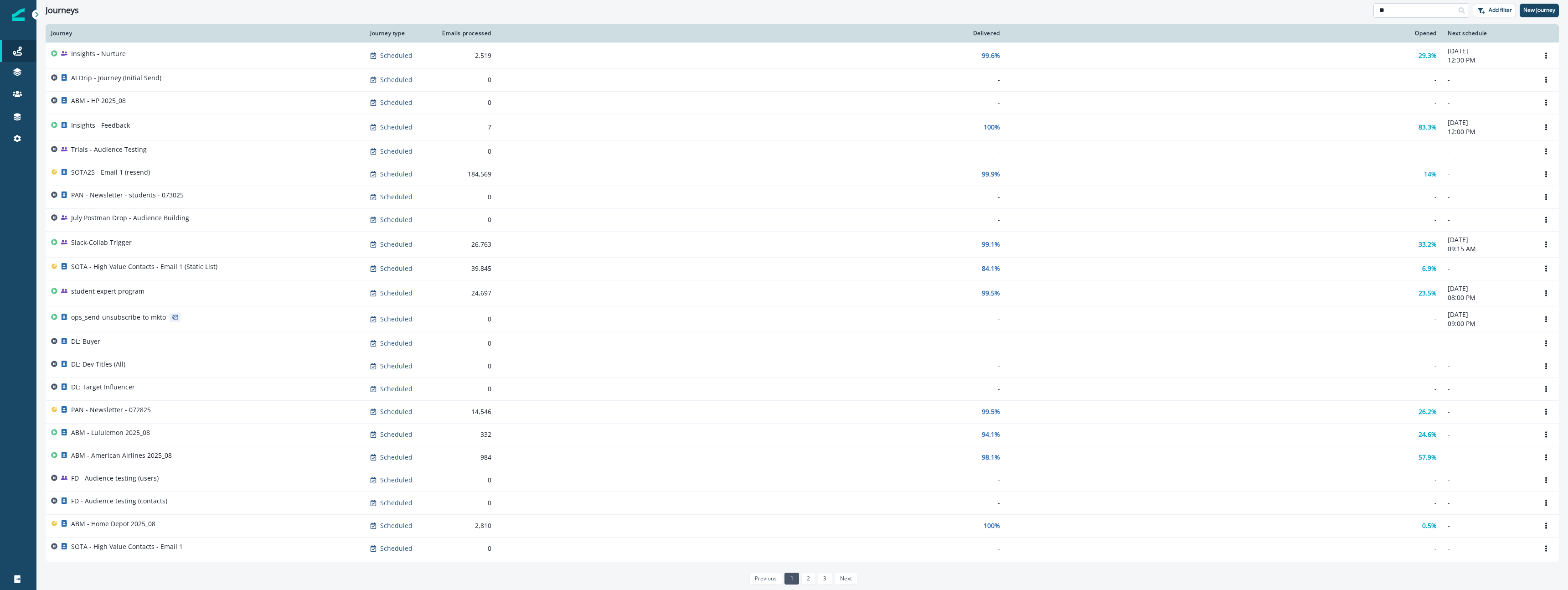 type on "**" 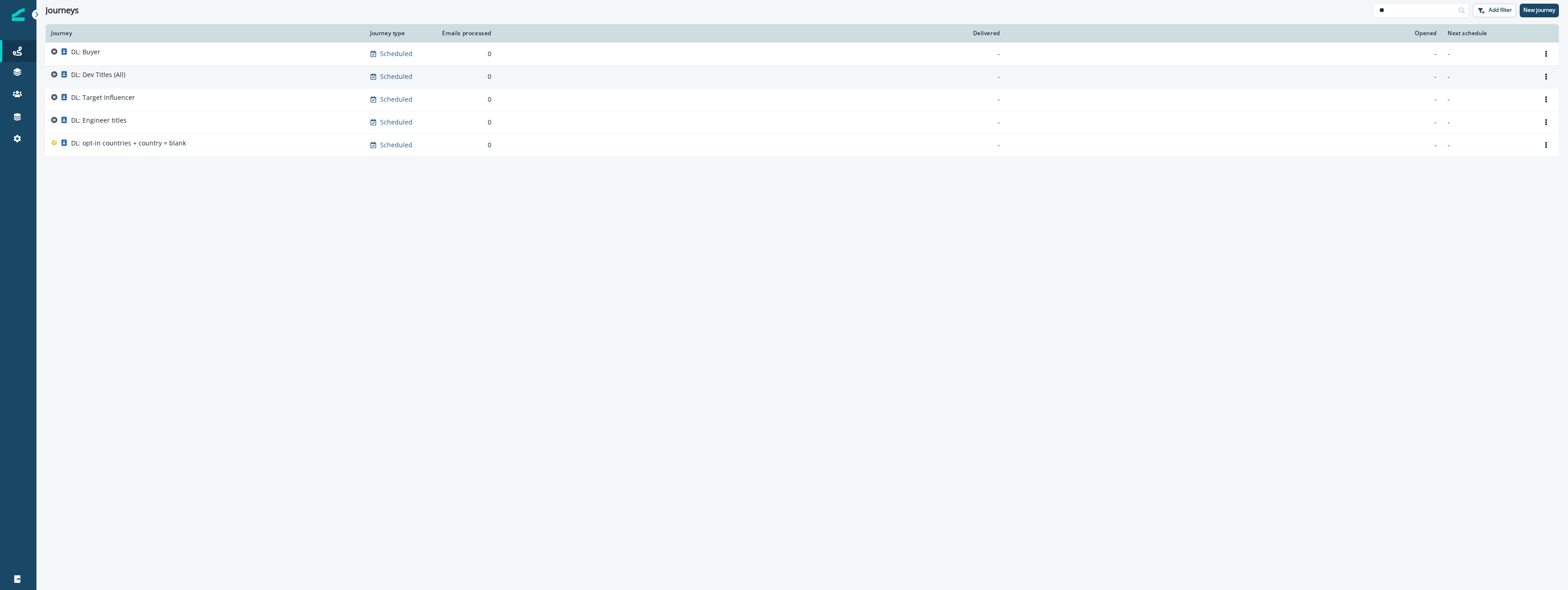 click on "DL: Dev Titles (All)" at bounding box center [98, 75] 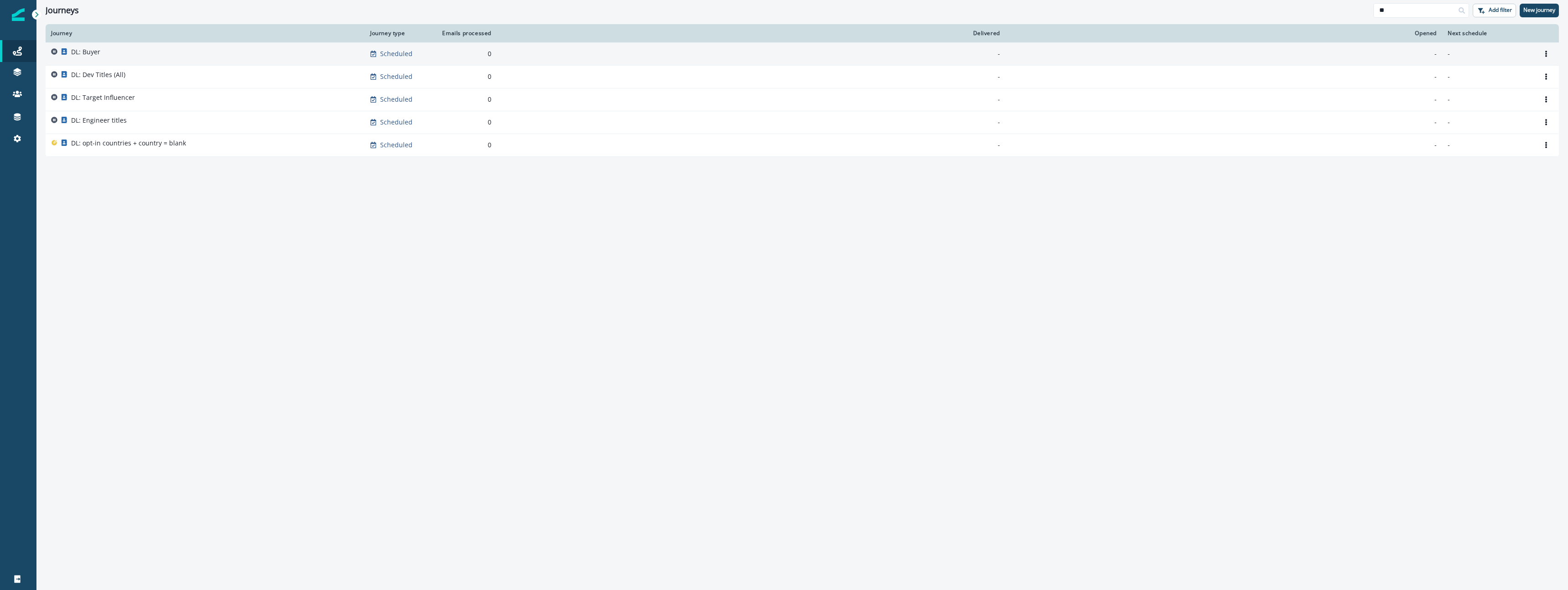 click on "DL: Buyer" at bounding box center [205, 54] 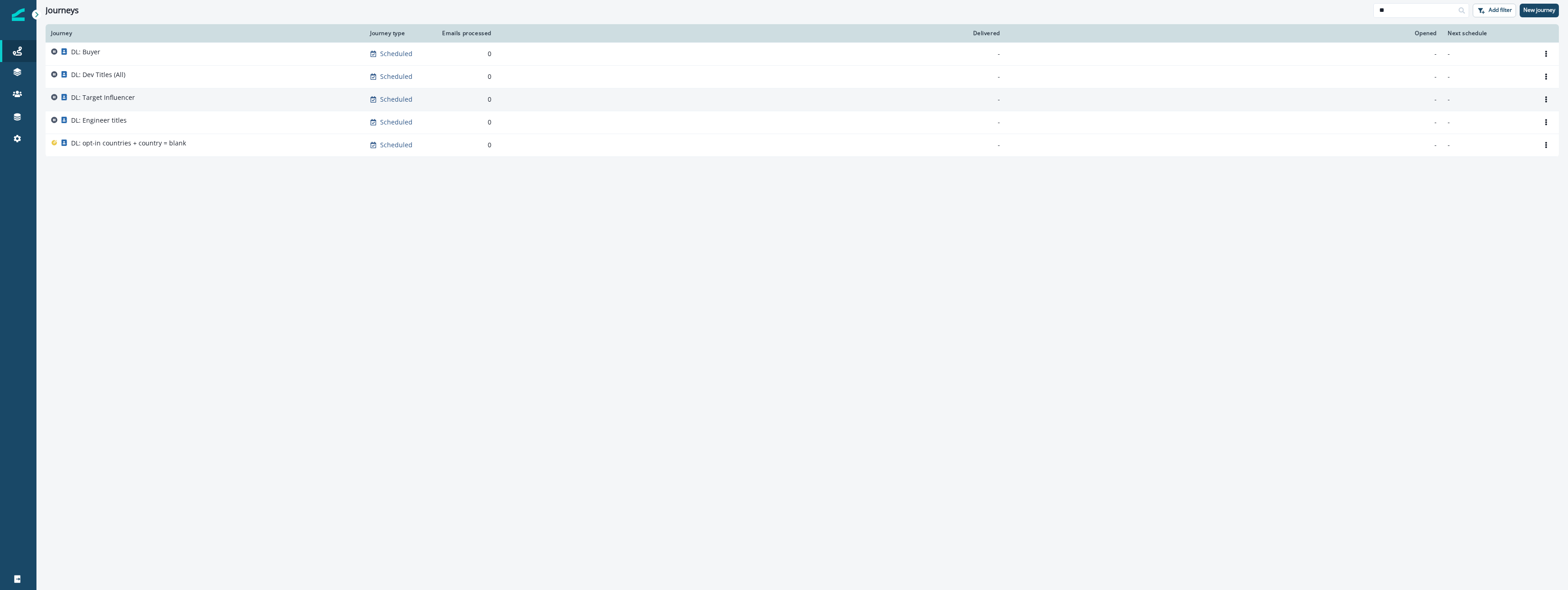 click on "DL: Target Influencer" at bounding box center (103, 98) 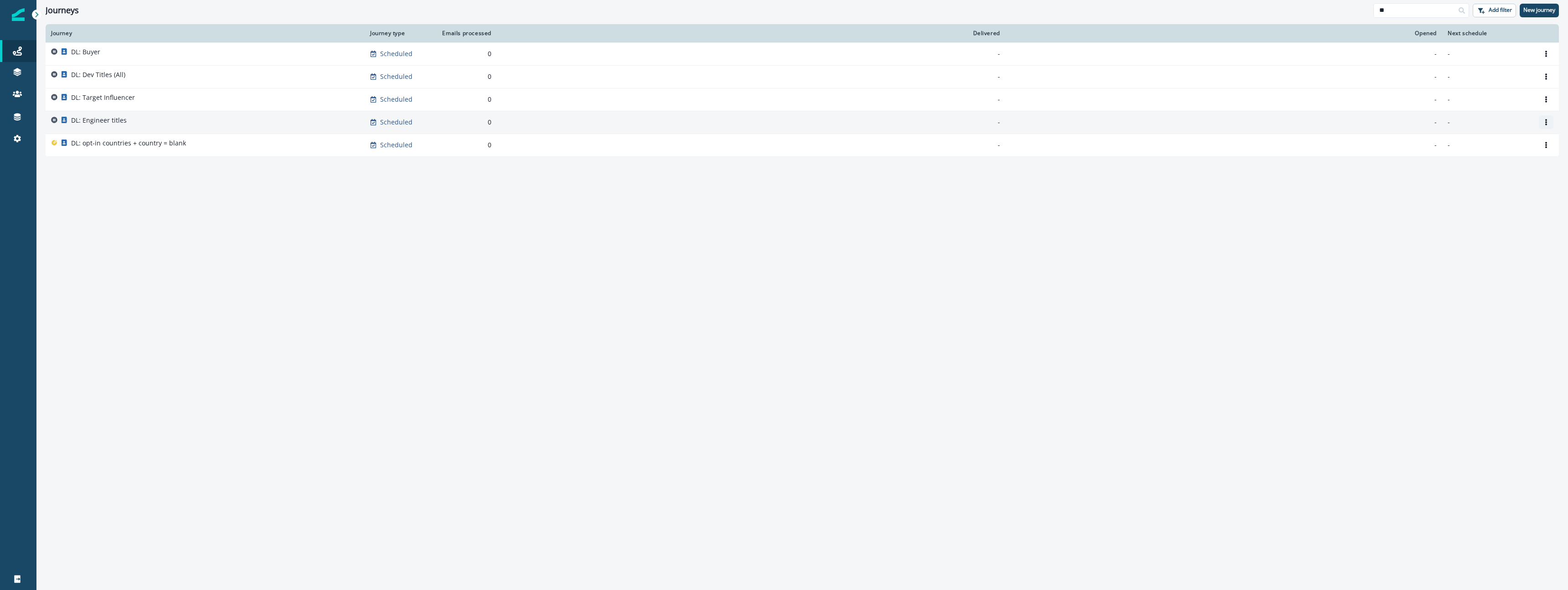 click 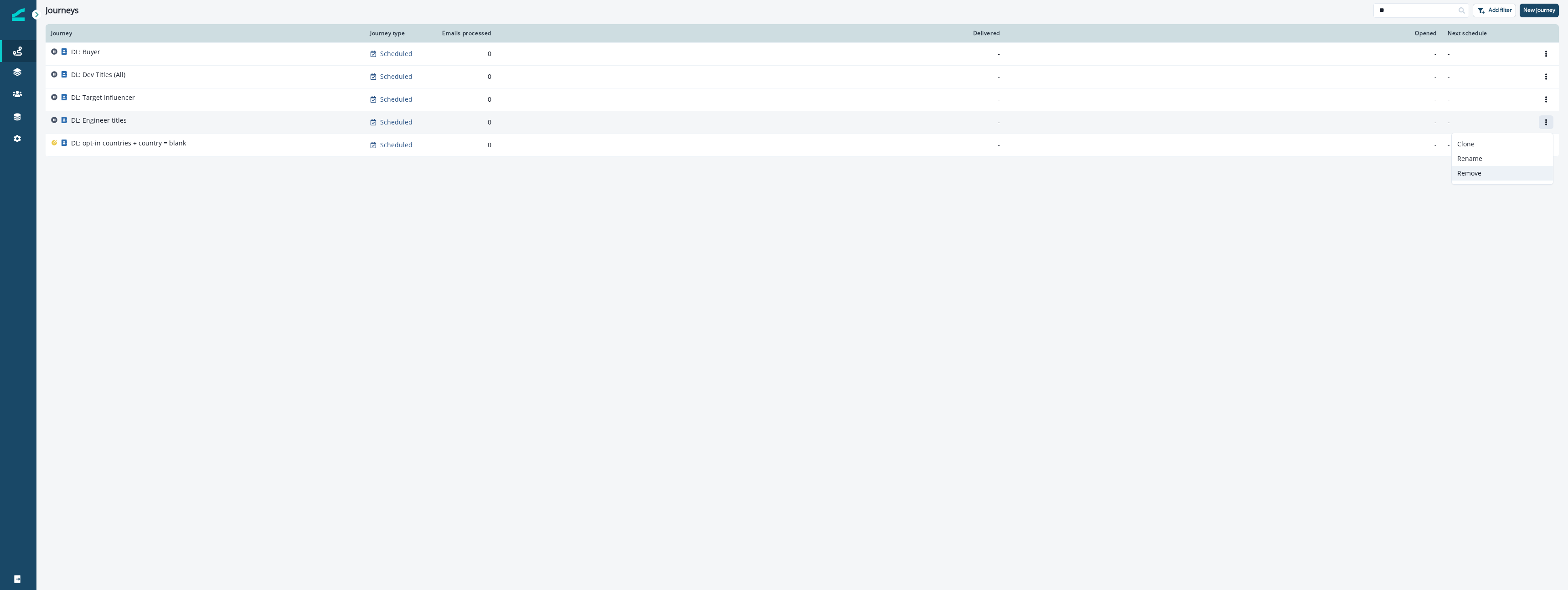 click on "Remove" at bounding box center (1502, 173) 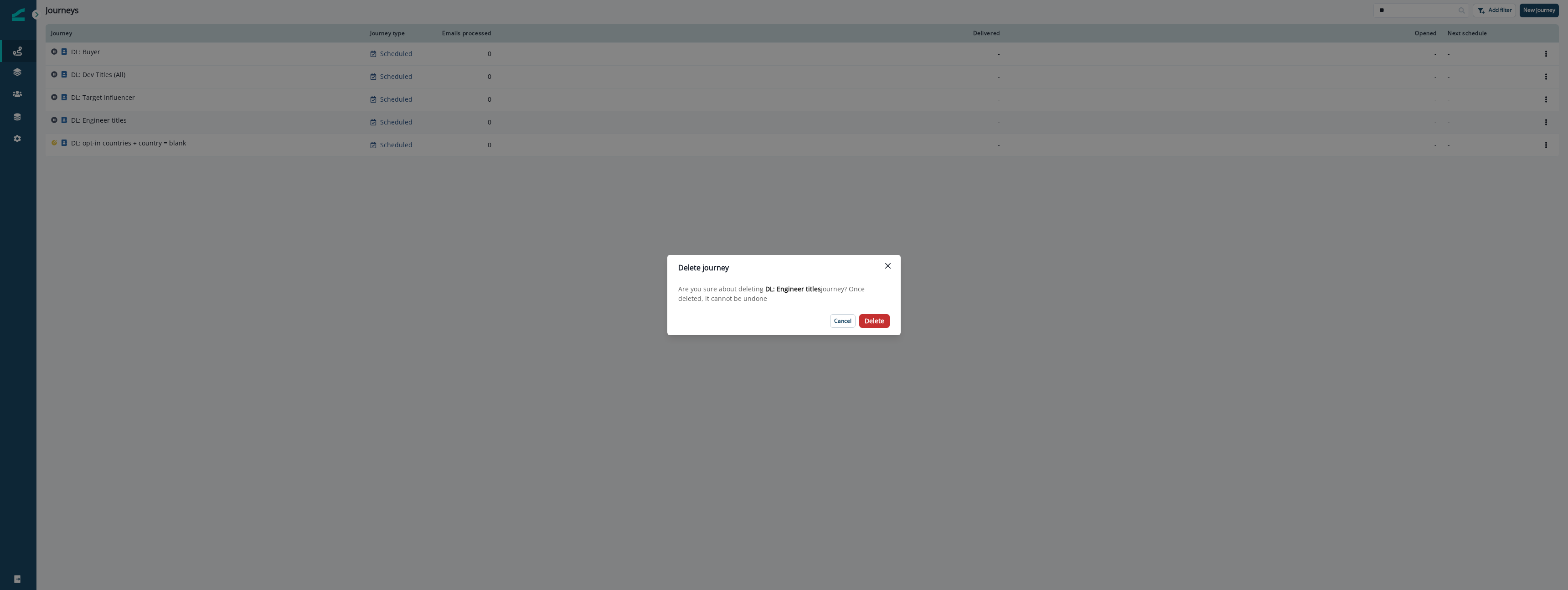 click on "Delete" at bounding box center (874, 321) 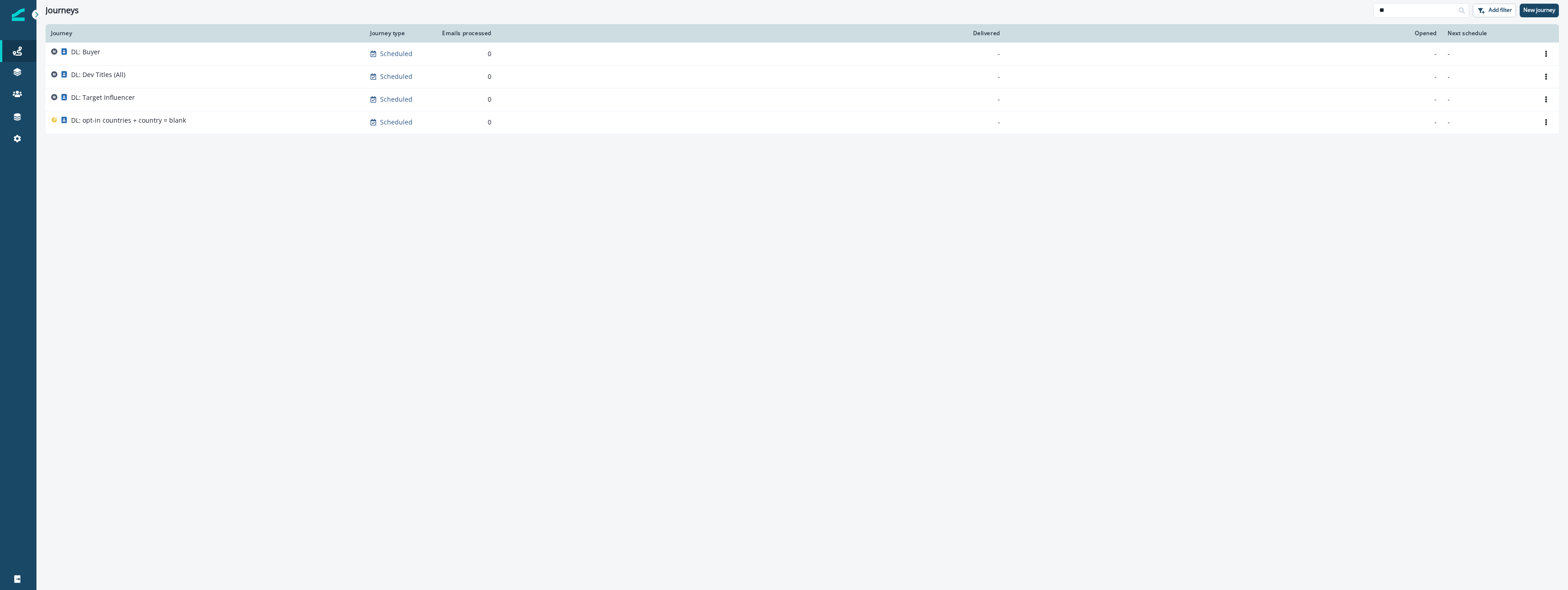 click on "Journey Journey type Emails processed Delivered Opened Next schedule DL: Buyer Scheduled 0 - - - Clone Rename Remove DL: Dev Titles (All) Scheduled 0 - - - Clone Rename Remove DL: Target Influencer Scheduled 0 - - - Clone Rename Remove DL: opt-in countries + country = blank Scheduled 0 - - - Clone Rename Remove" at bounding box center [802, 306] 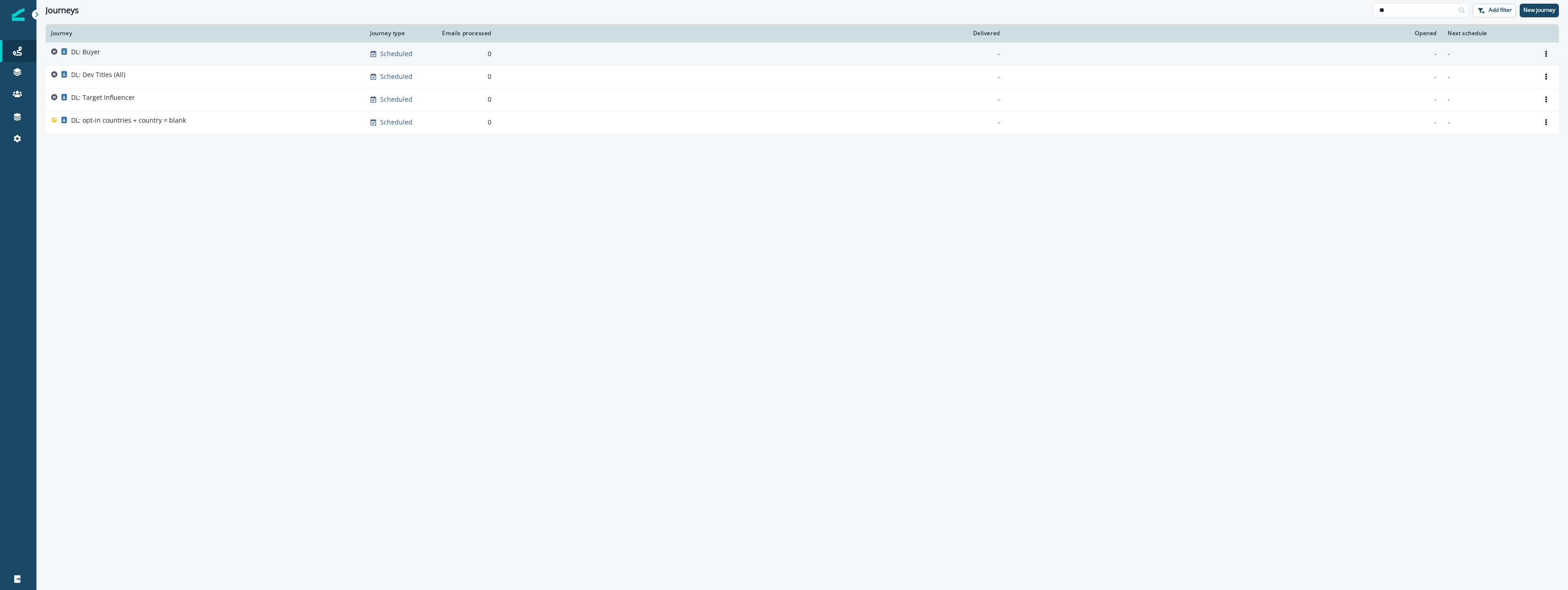 click on "DL: Buyer" at bounding box center [205, 54] 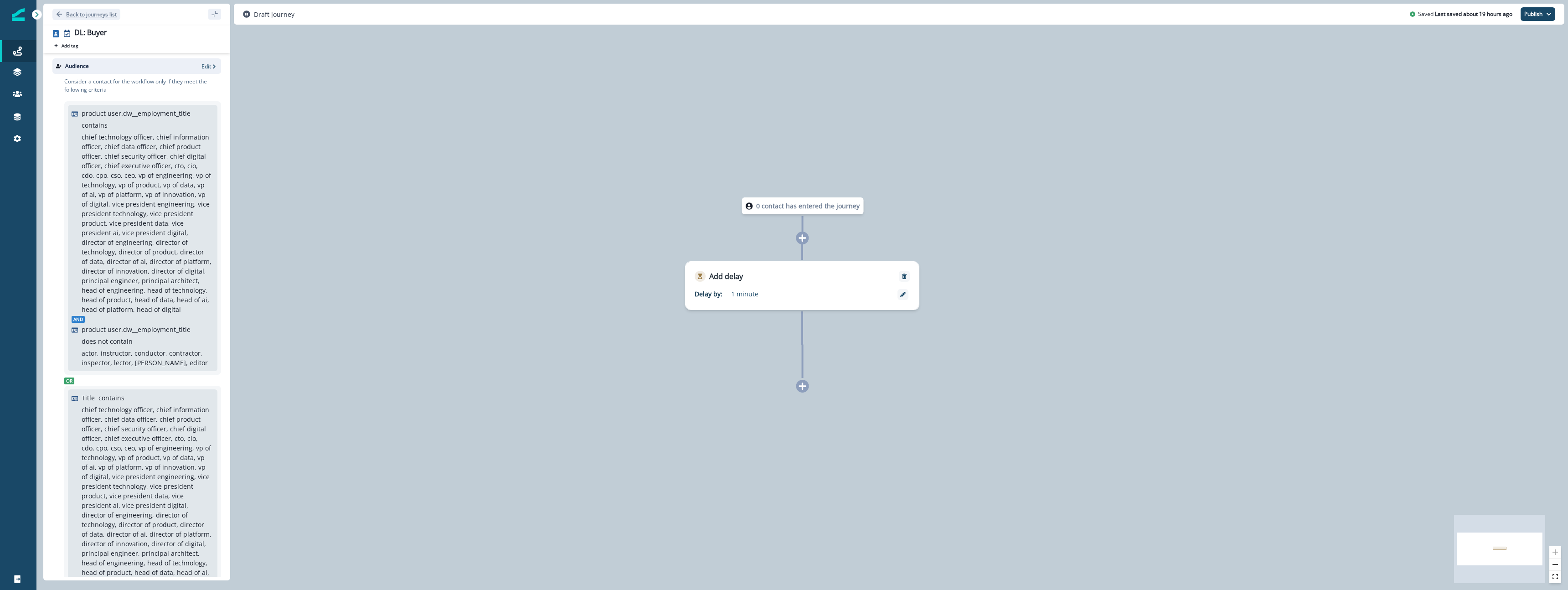 click on "Back to journeys list" at bounding box center (86, 14) 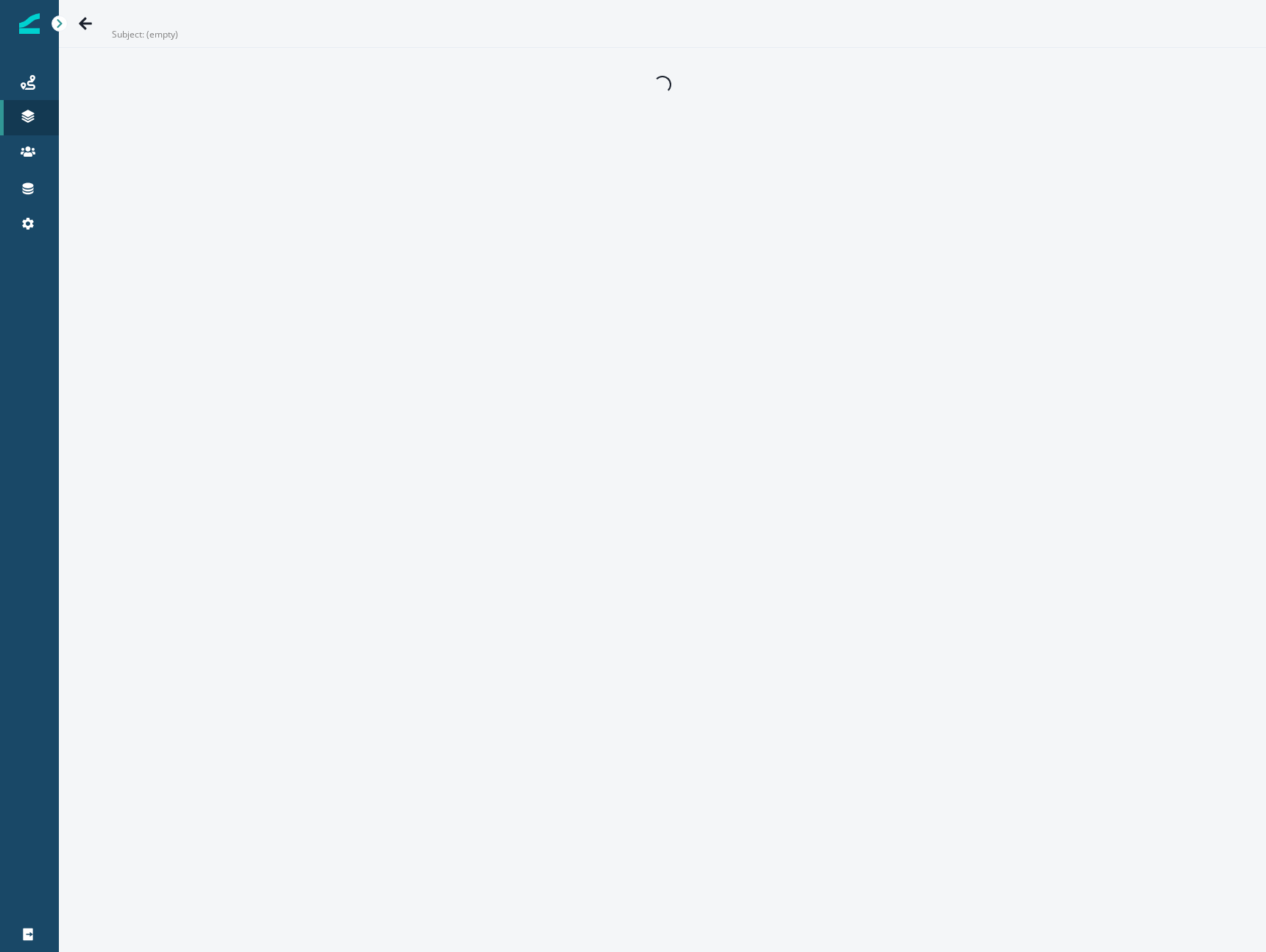 scroll, scrollTop: 0, scrollLeft: 0, axis: both 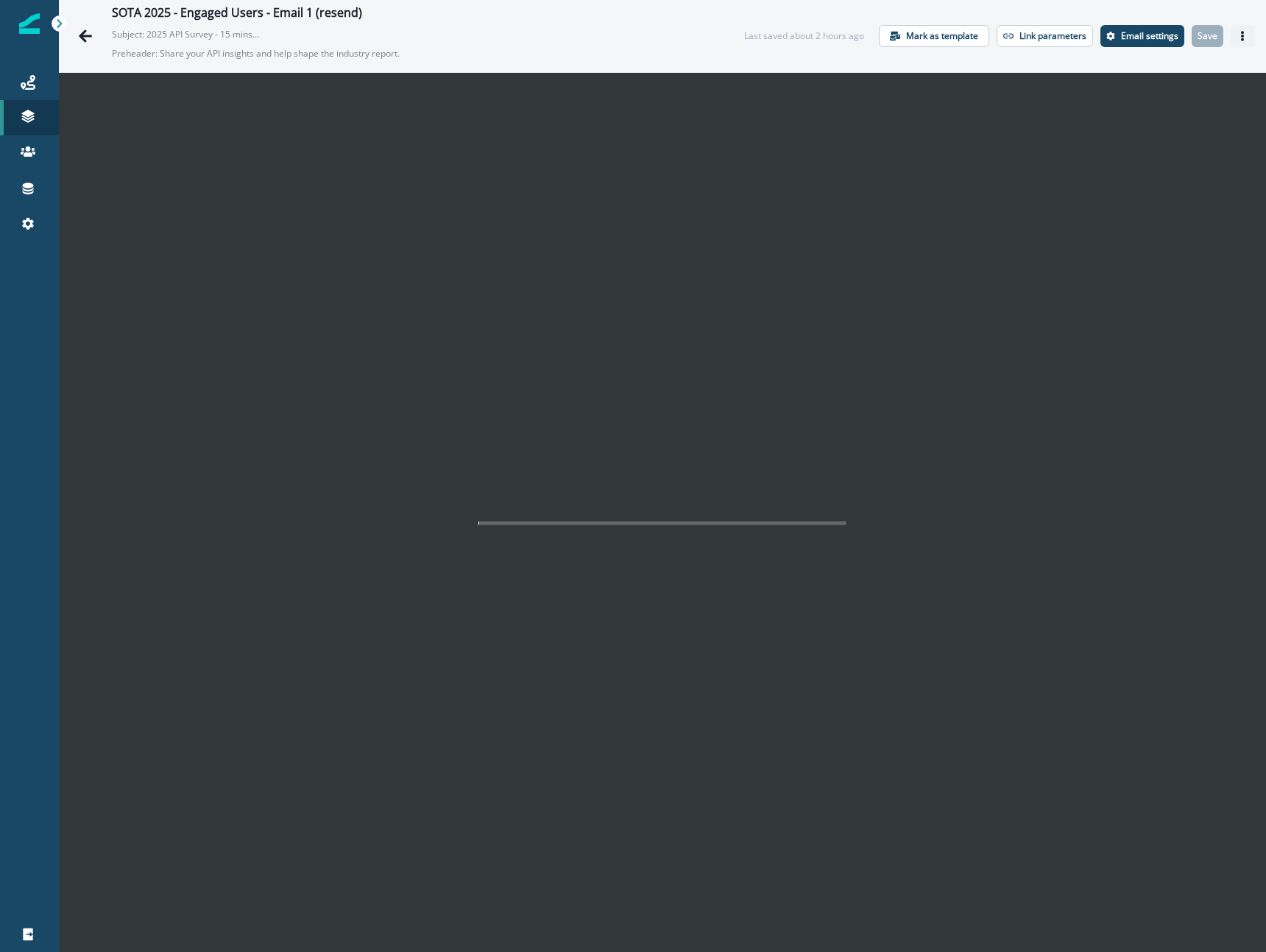 click at bounding box center (1242, 36) 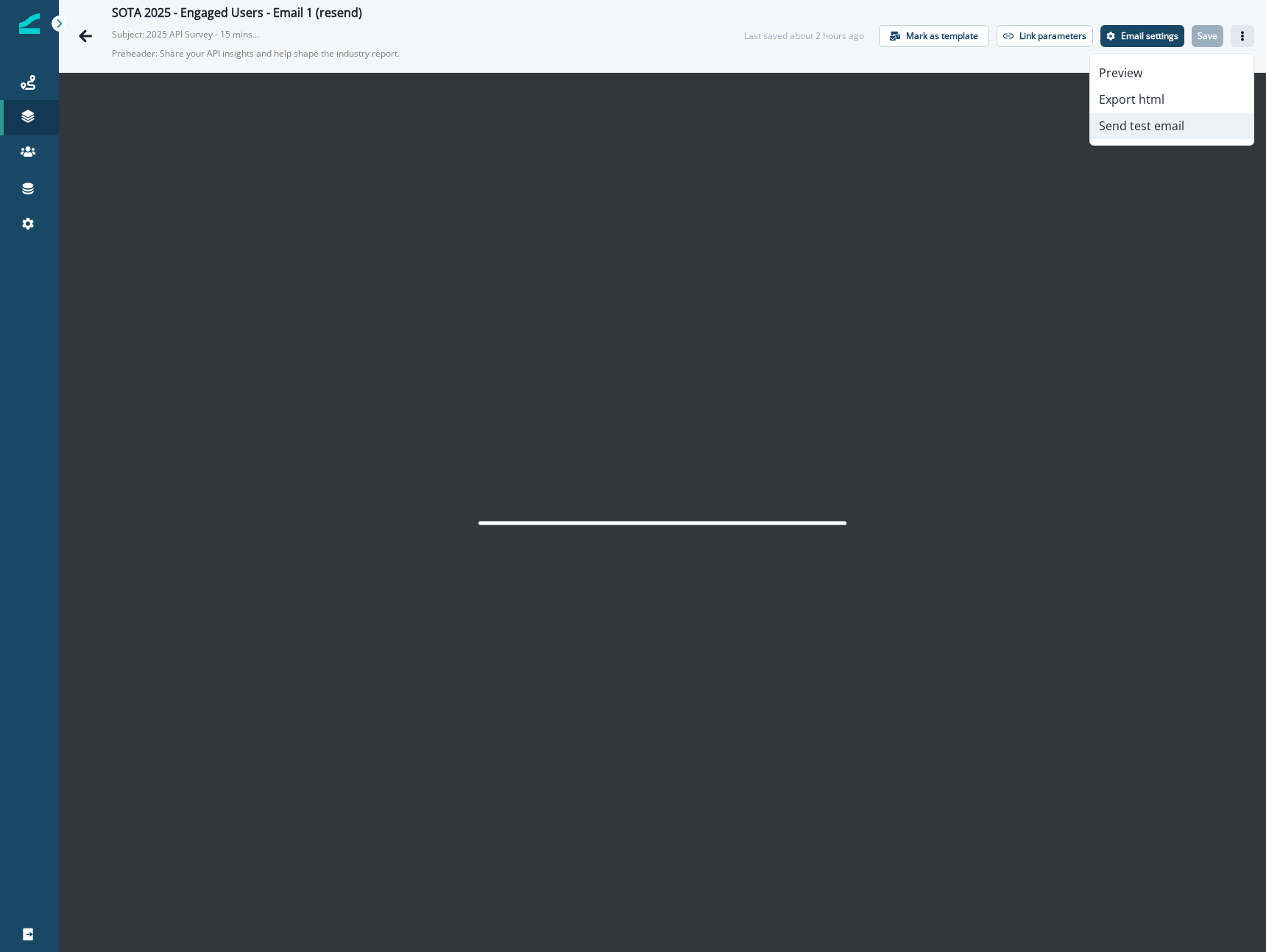 click on "Send test email" at bounding box center (1172, 126) 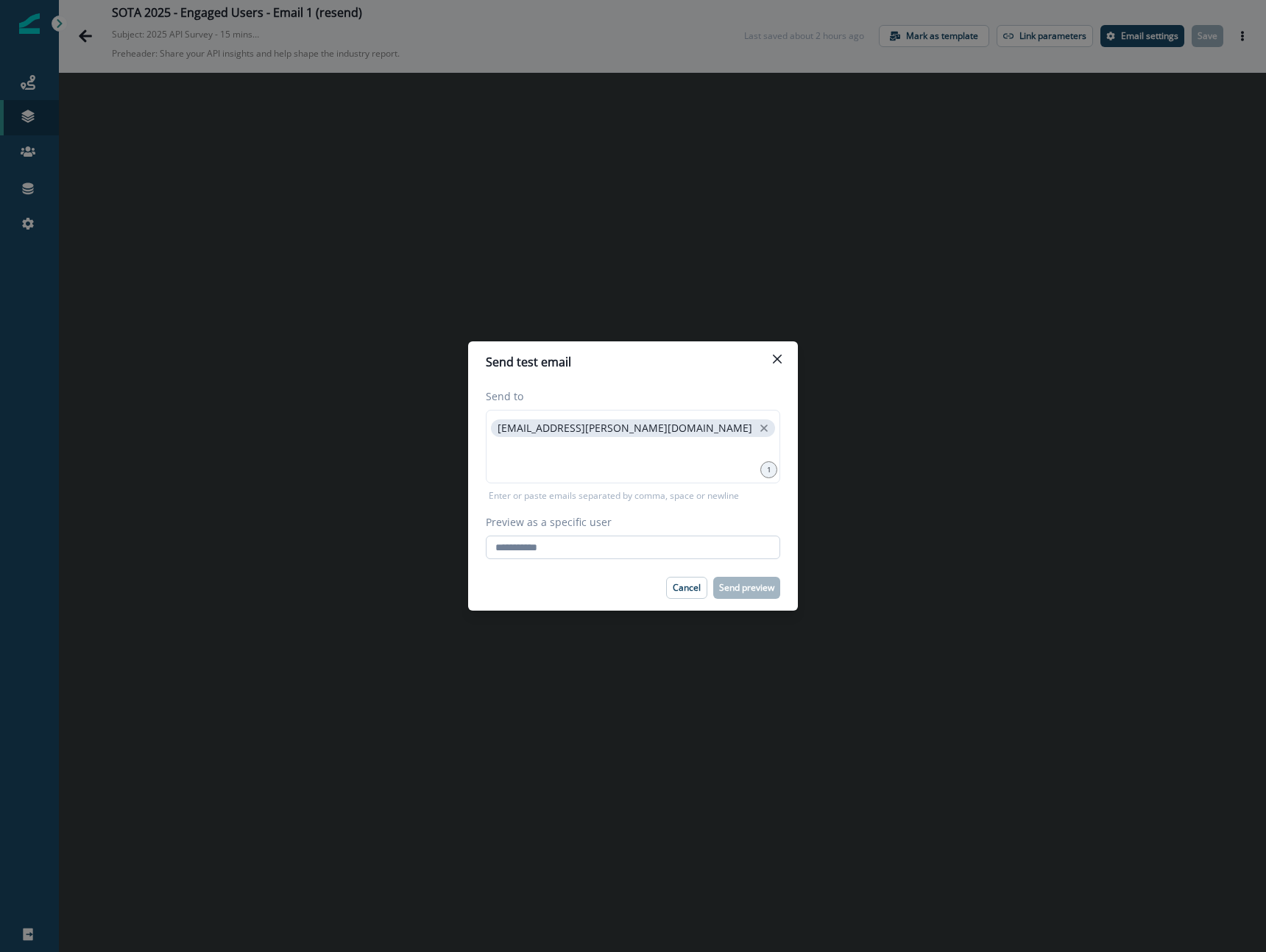click on "Preview as a specific user" at bounding box center (633, 547) 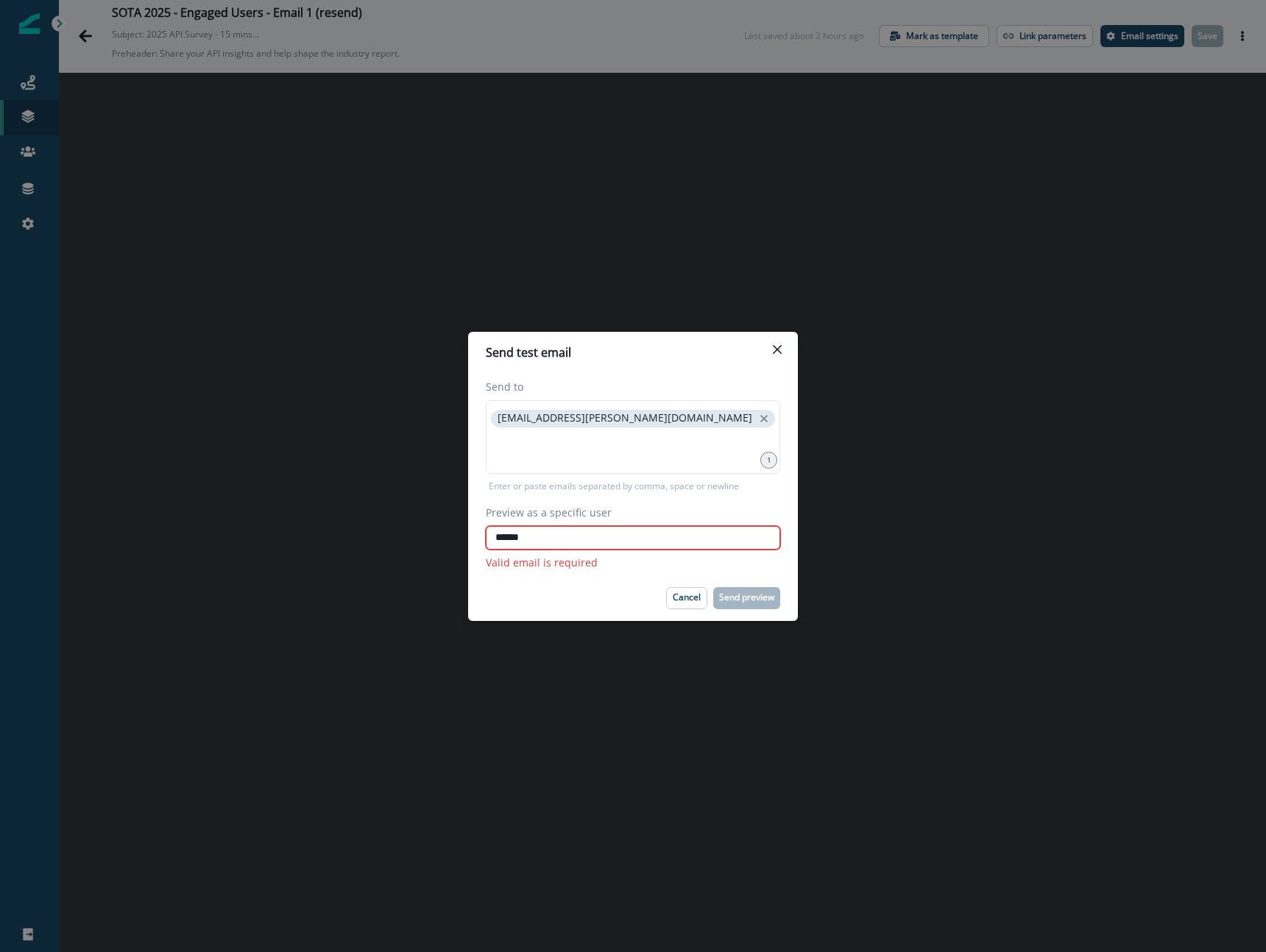 type on "*******" 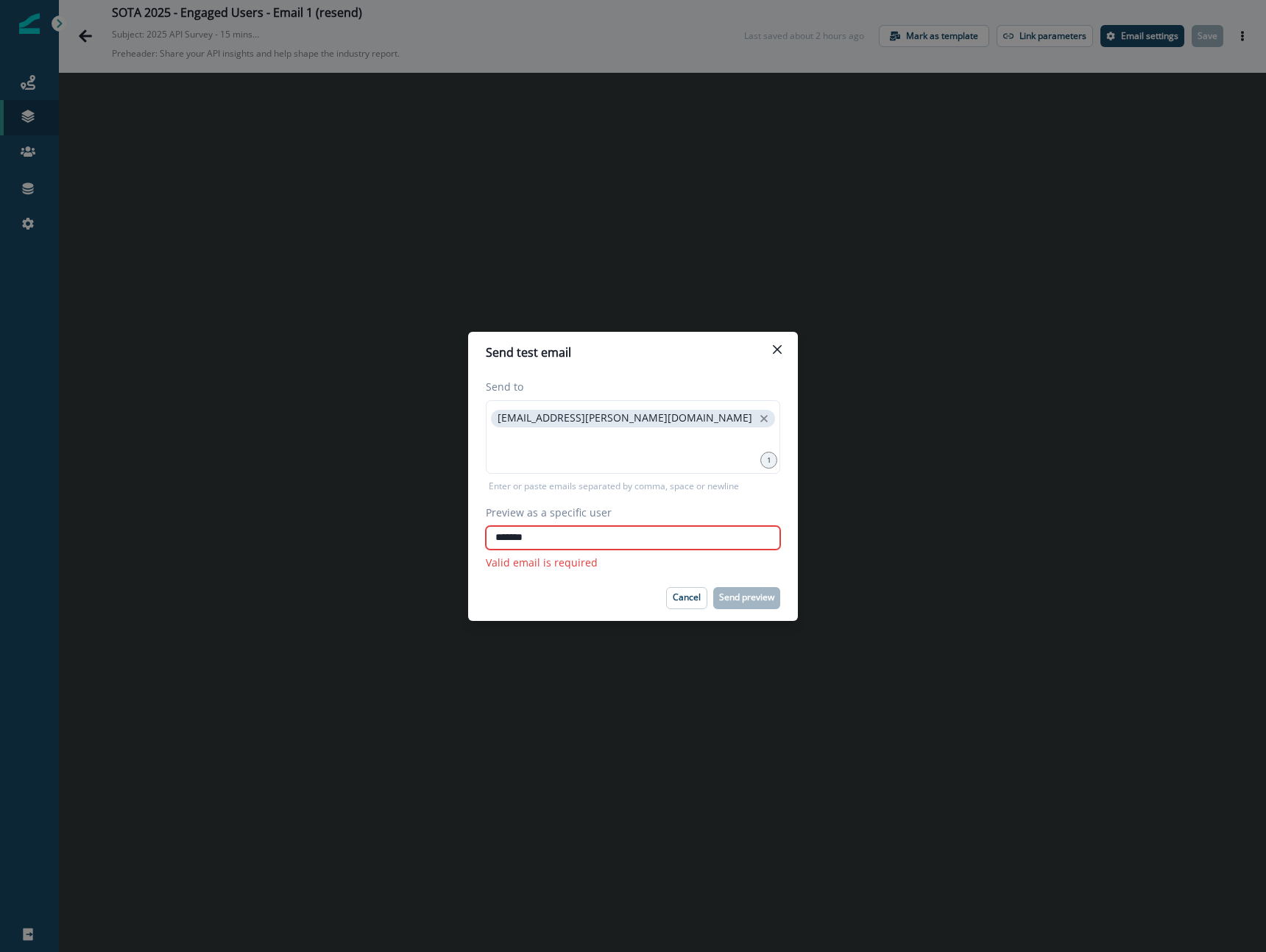 type 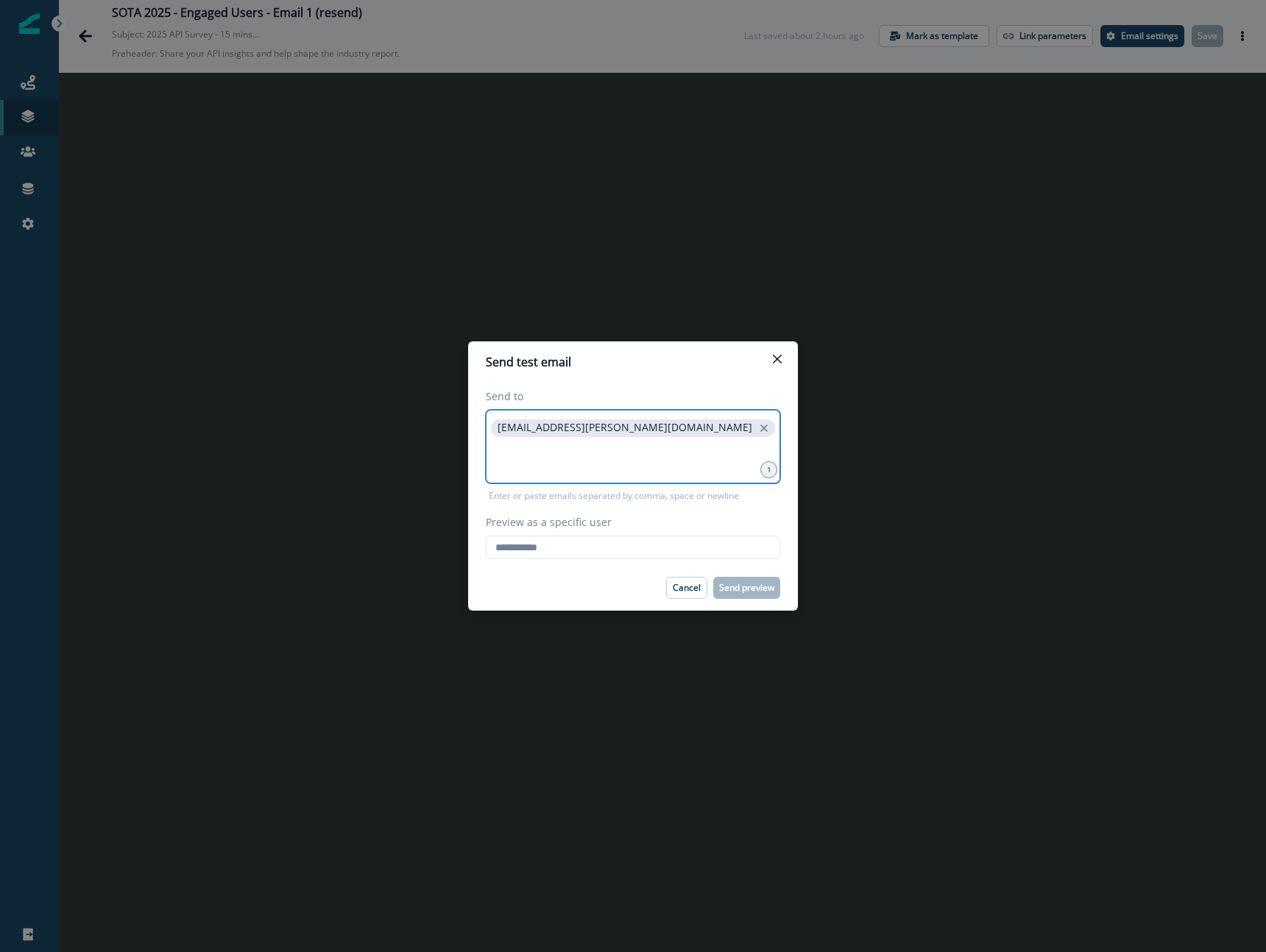 click at bounding box center [633, 458] 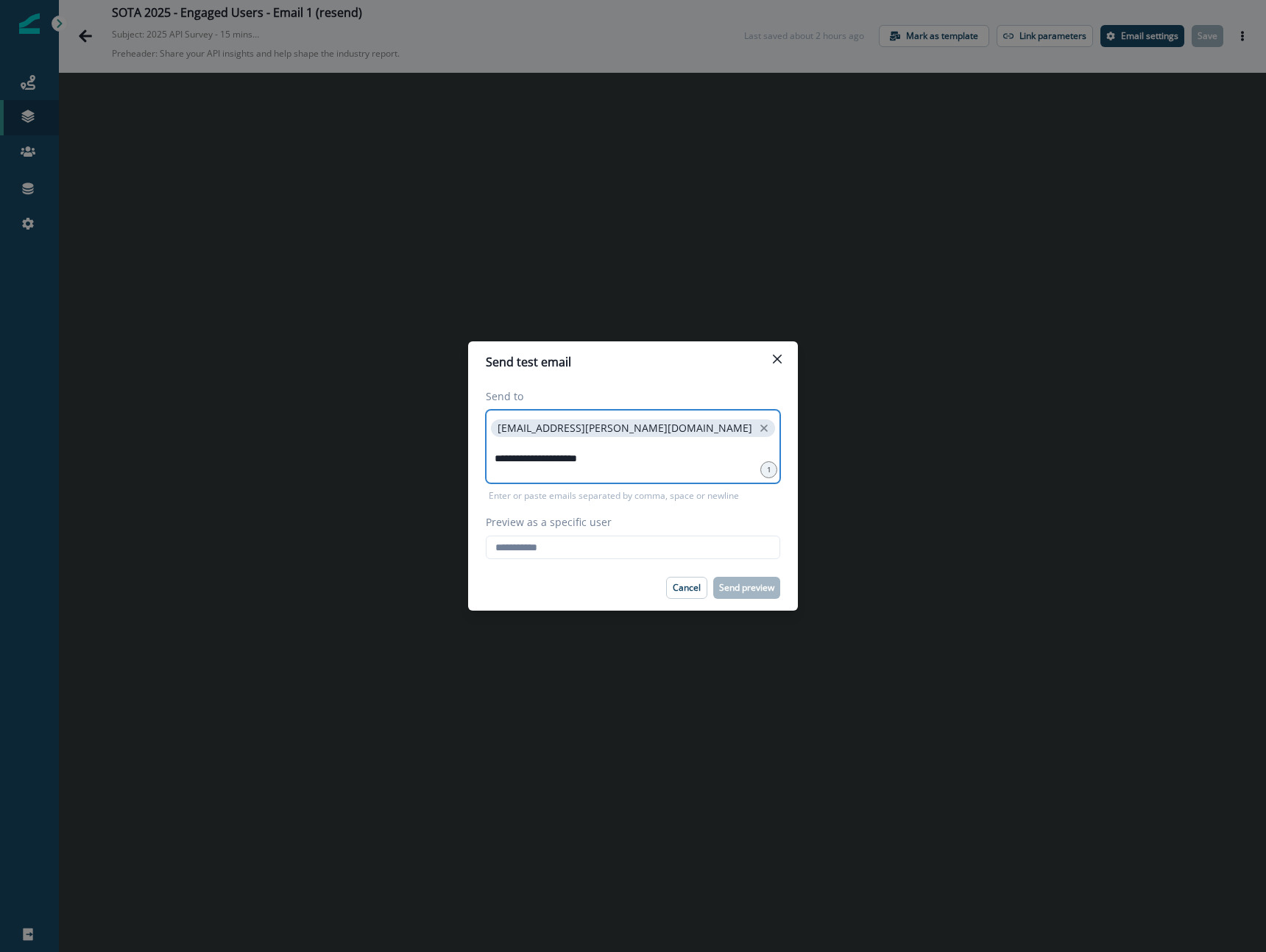type on "**********" 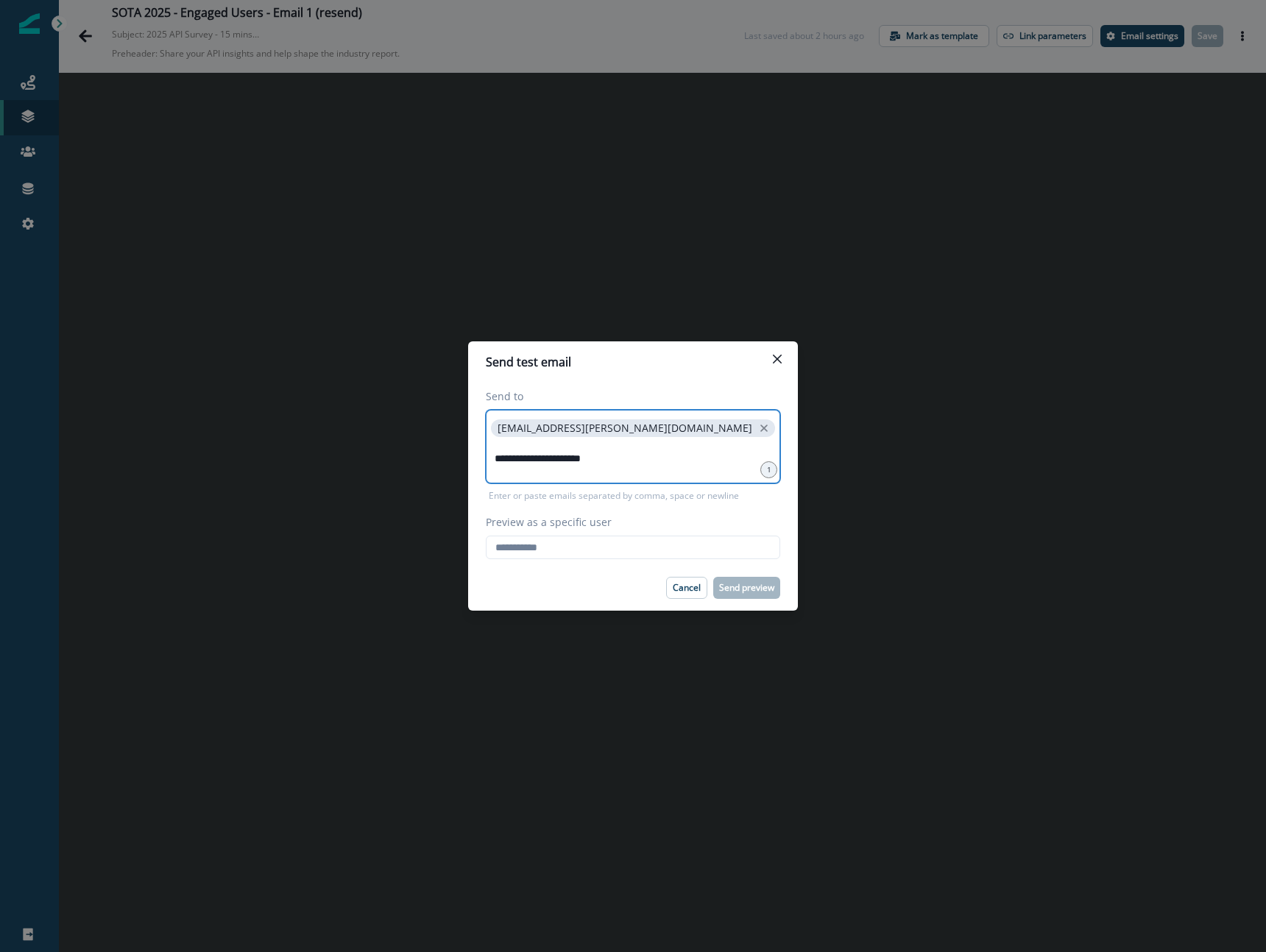 type 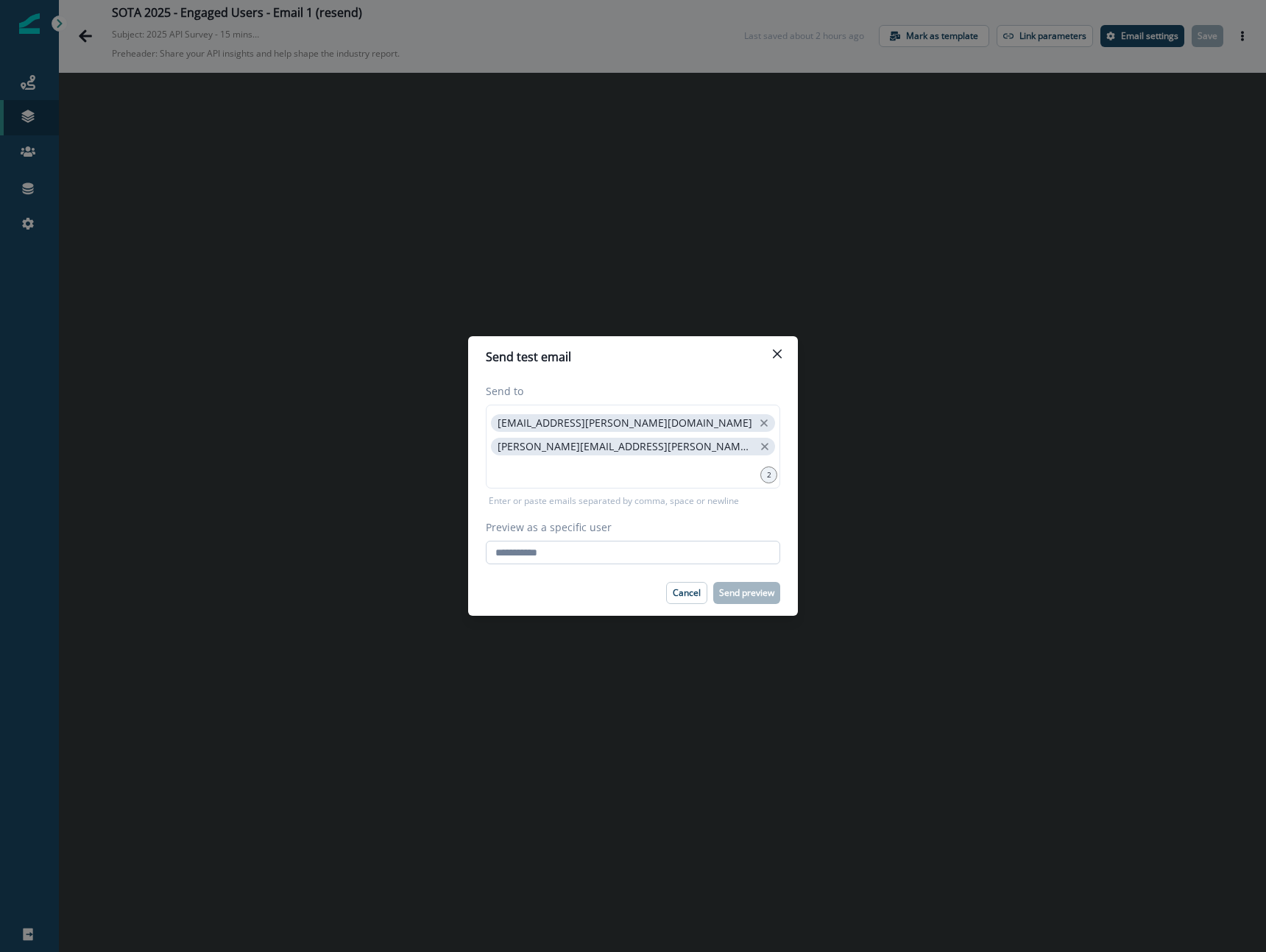 click on "Preview as a specific user" at bounding box center (633, 553) 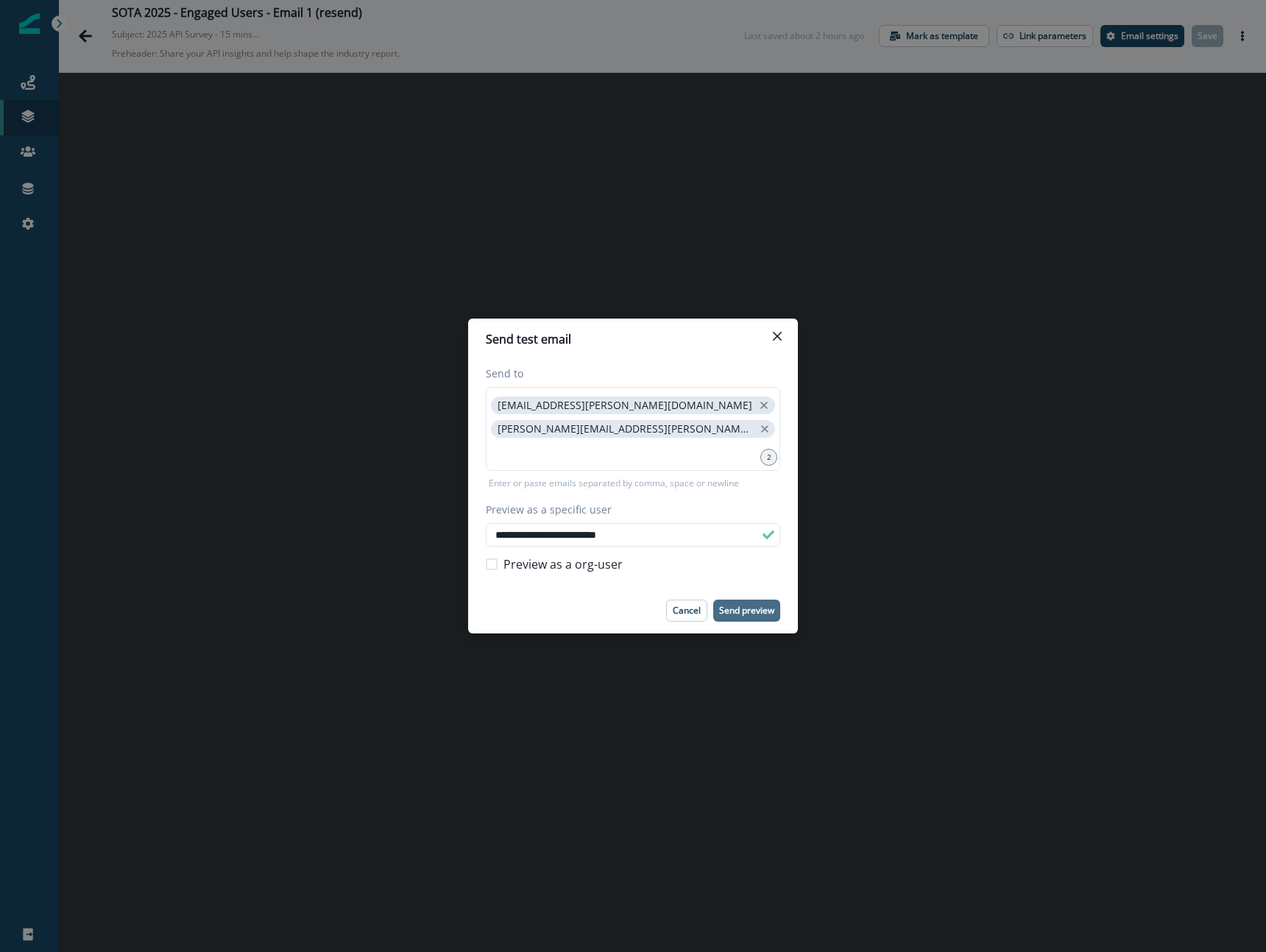 type on "**********" 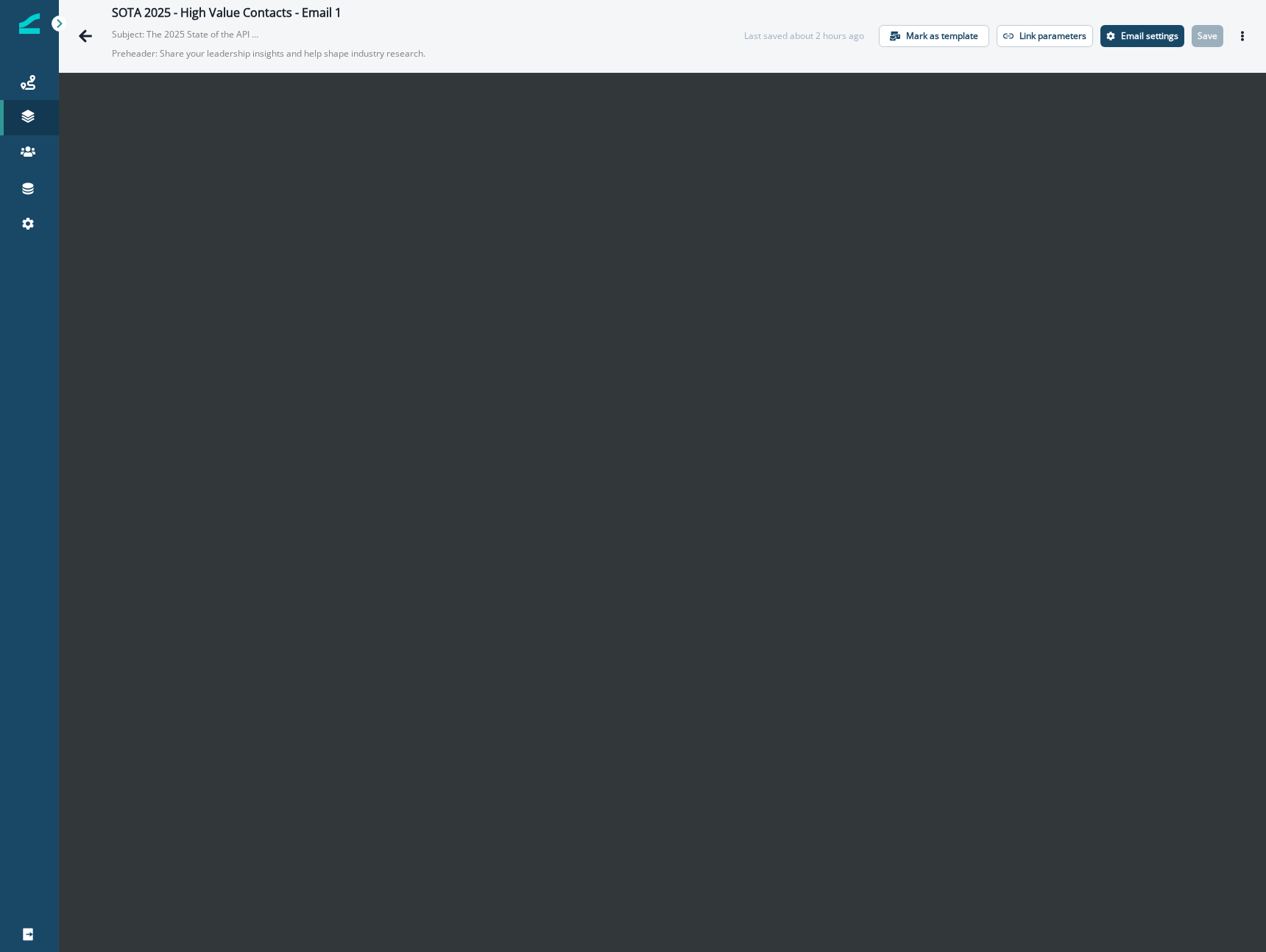 scroll, scrollTop: 0, scrollLeft: 0, axis: both 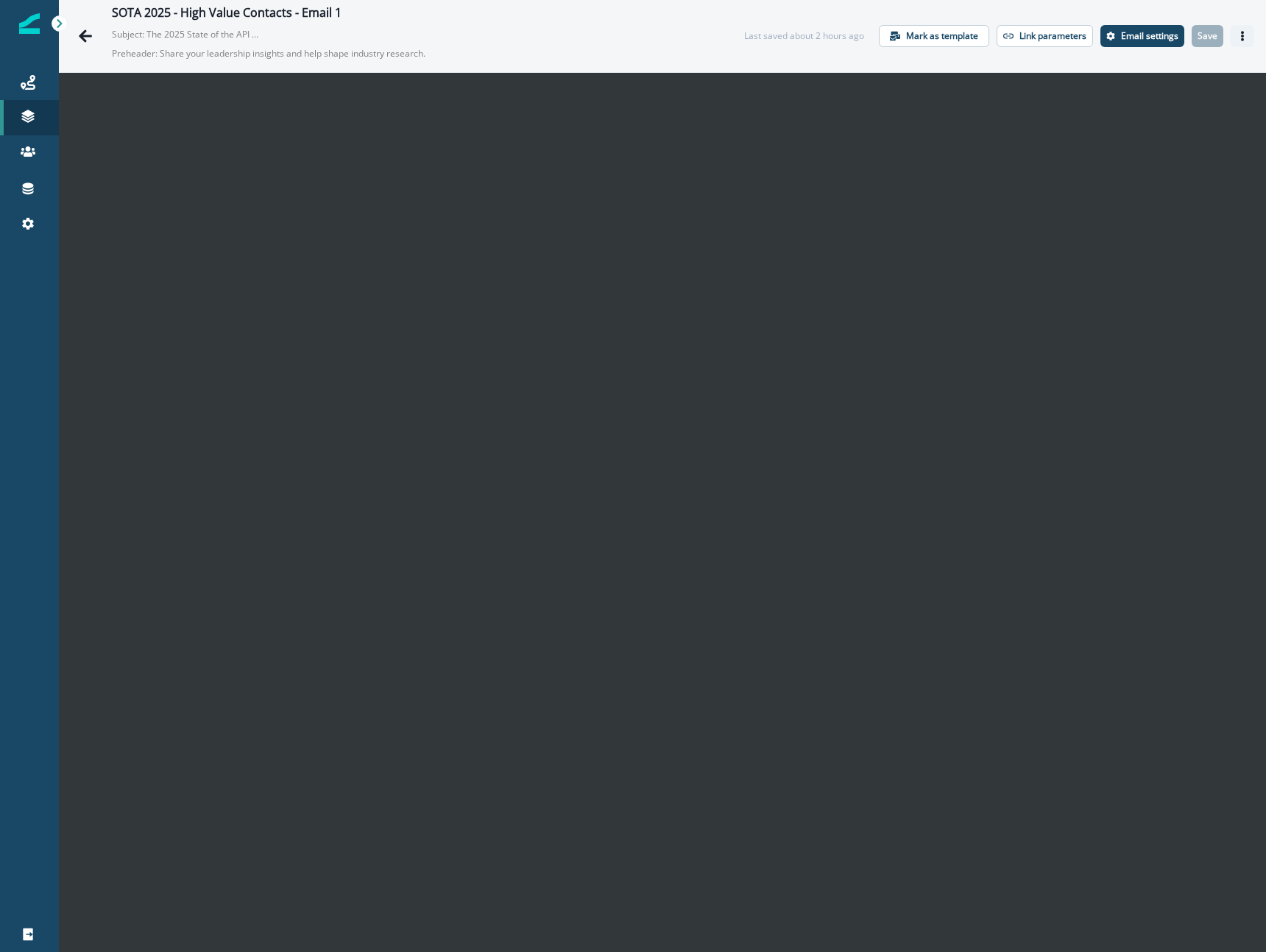 click at bounding box center [1242, 36] 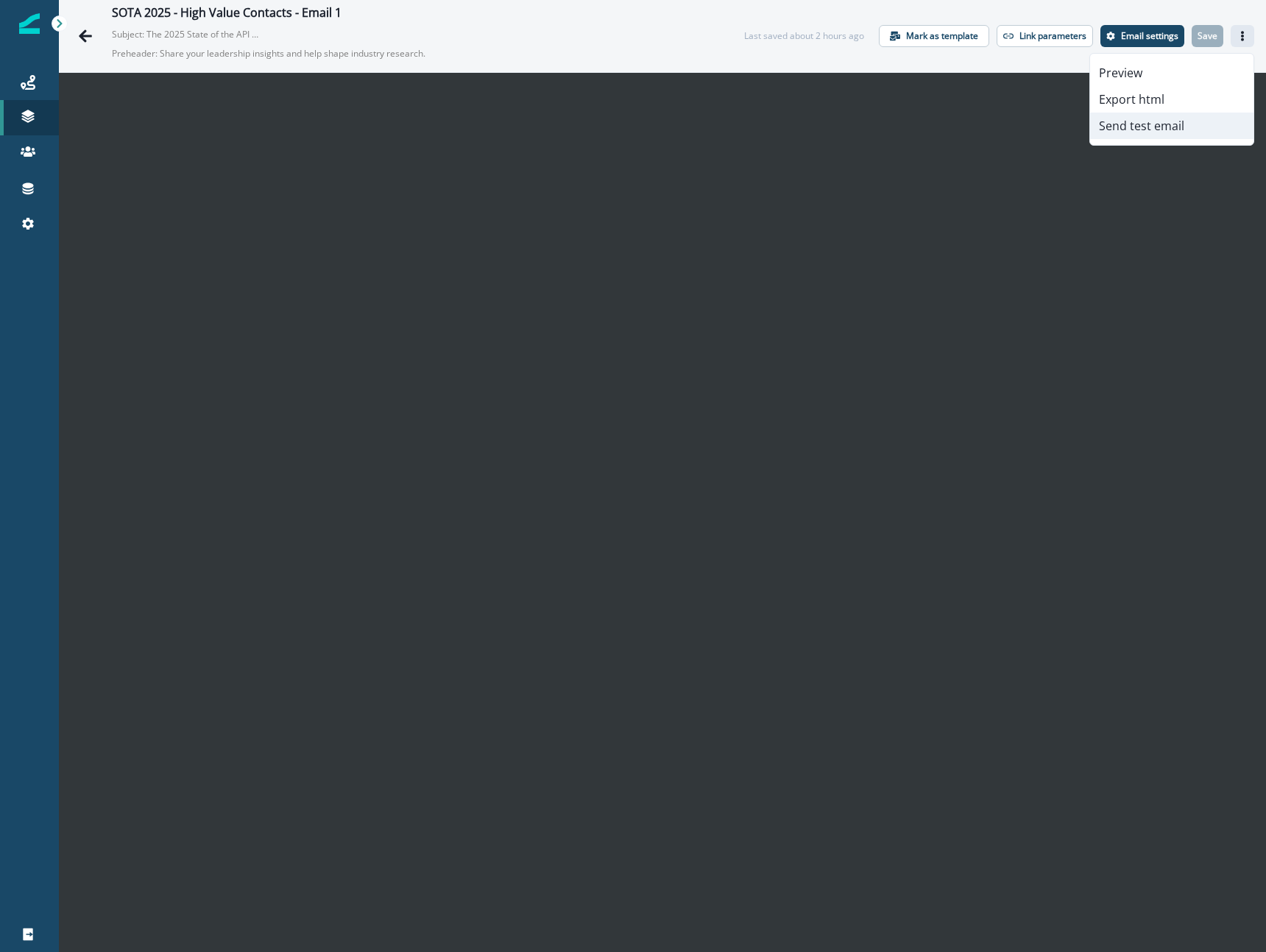 click on "Send test email" at bounding box center (1172, 126) 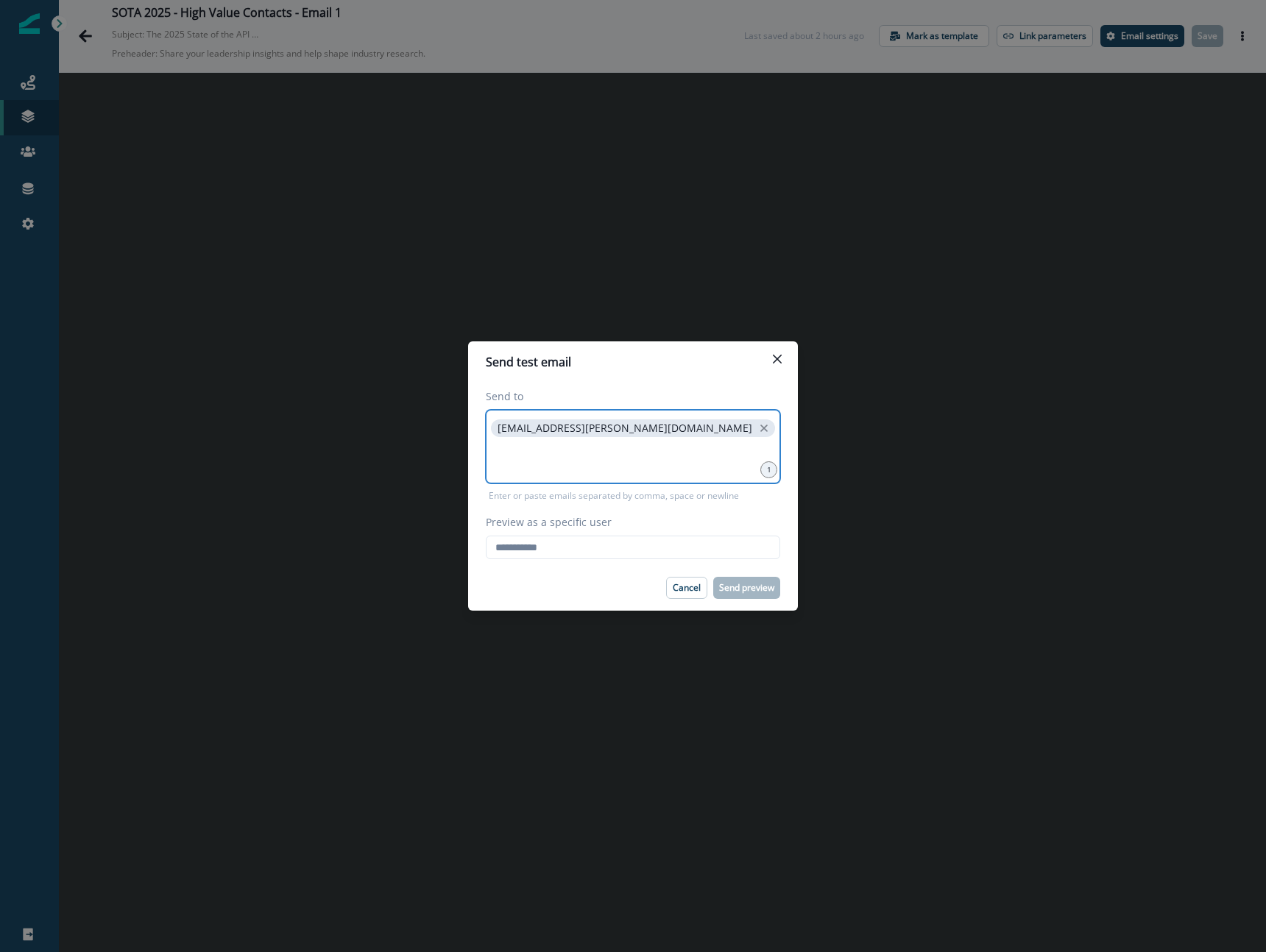 click at bounding box center (633, 458) 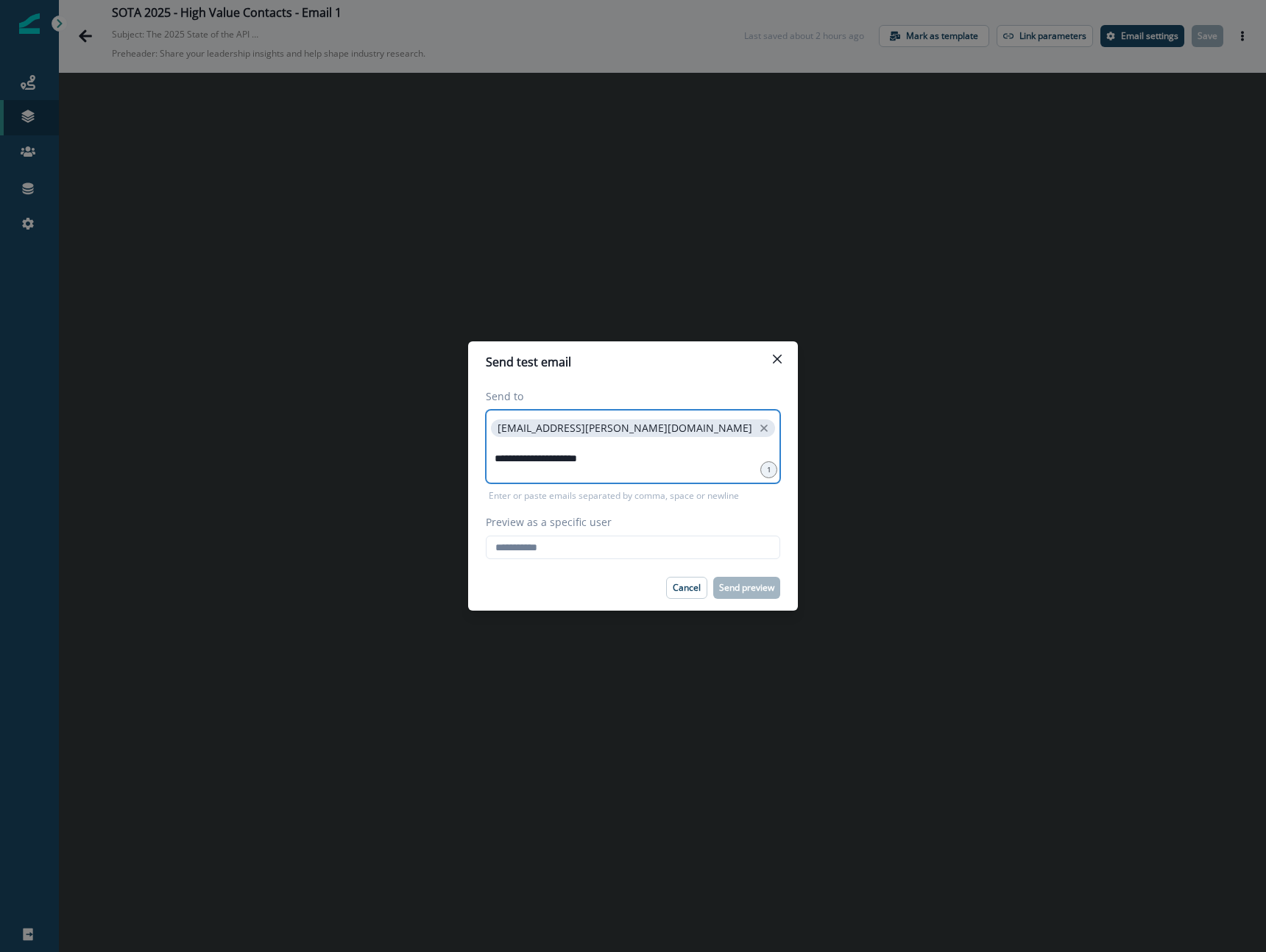 type on "**********" 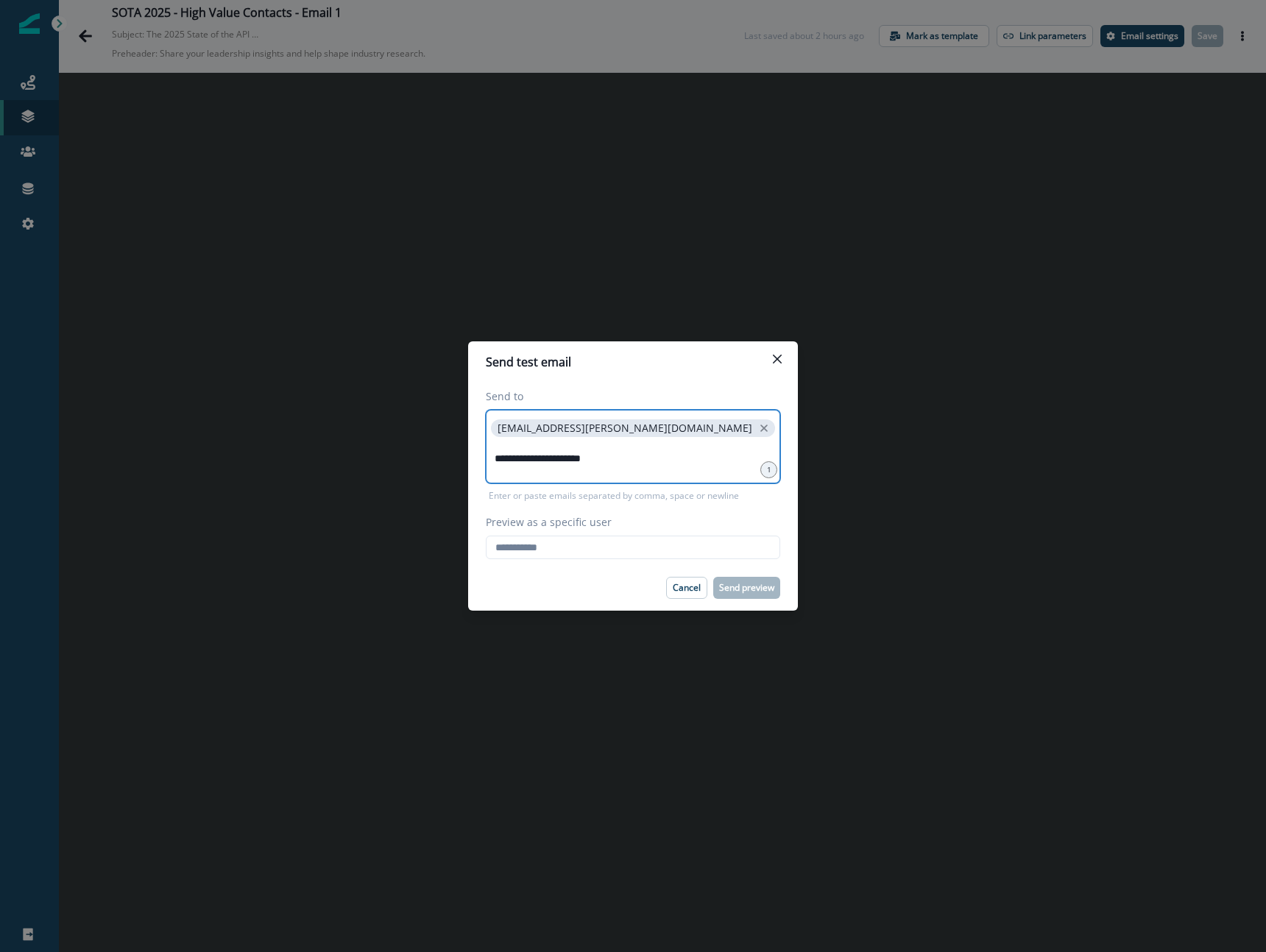 type 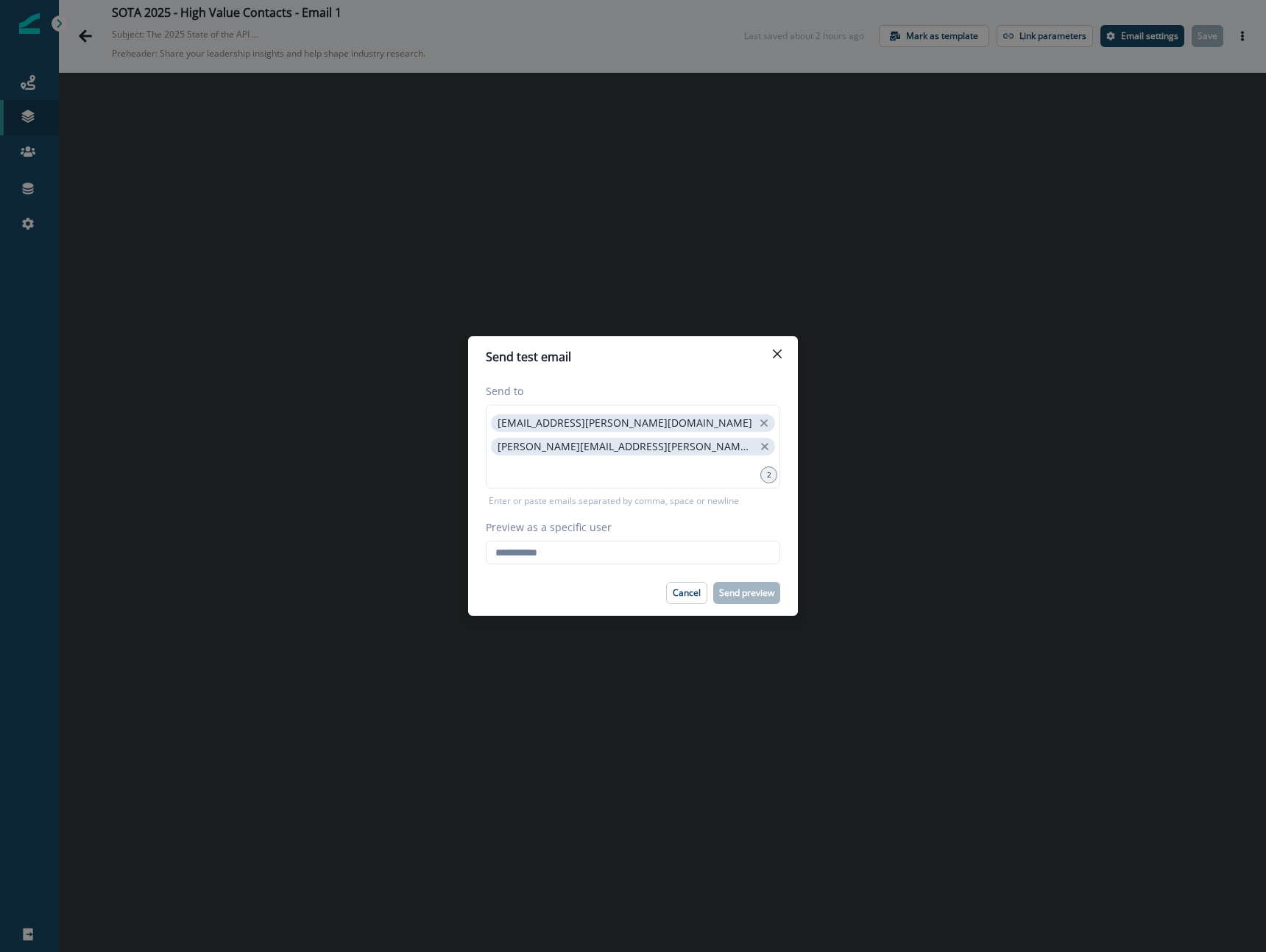 click on "Preview as a specific user Loading... Person data unavailable" at bounding box center [633, 541] 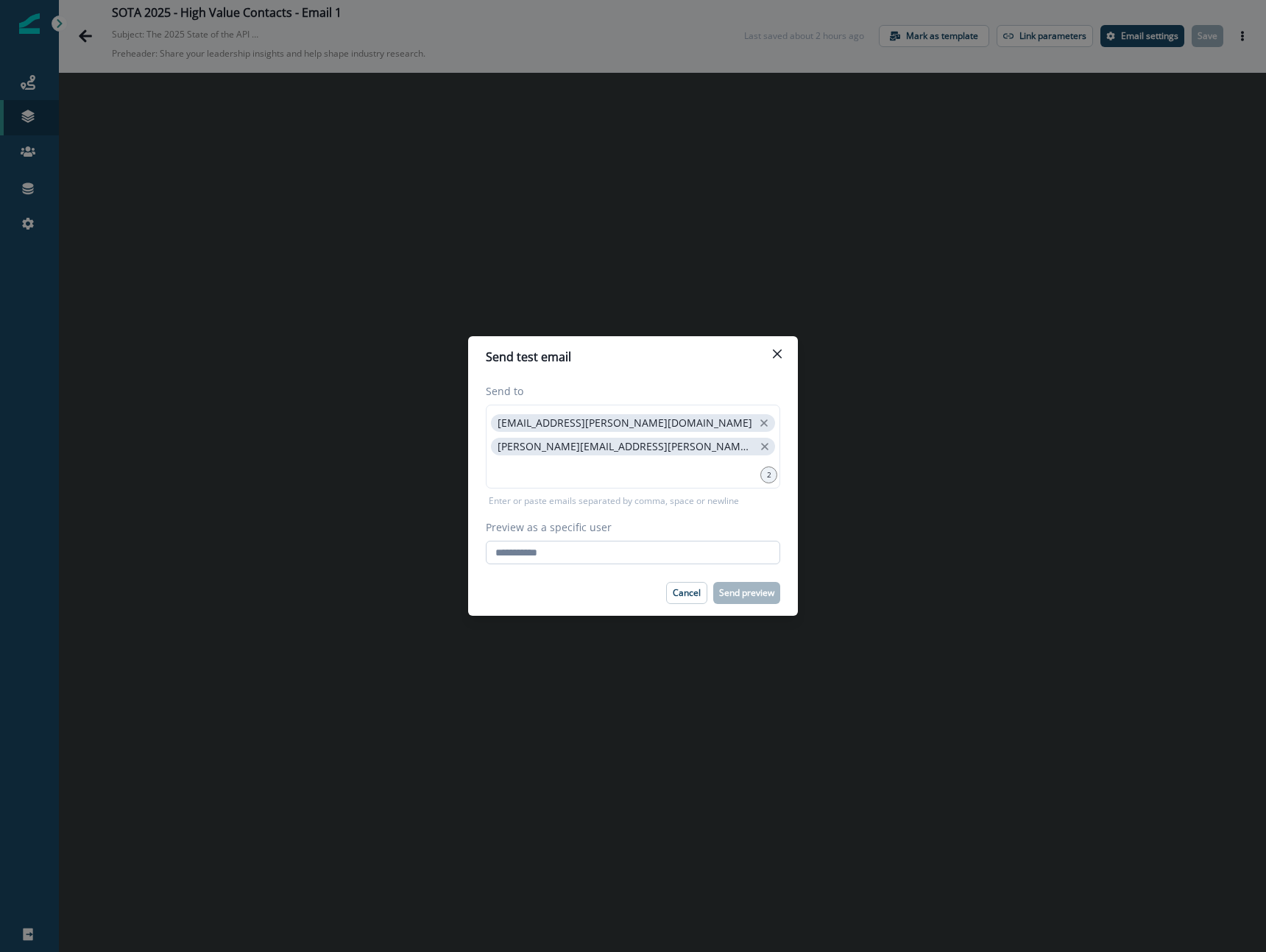 click on "Preview as a specific user" at bounding box center [633, 553] 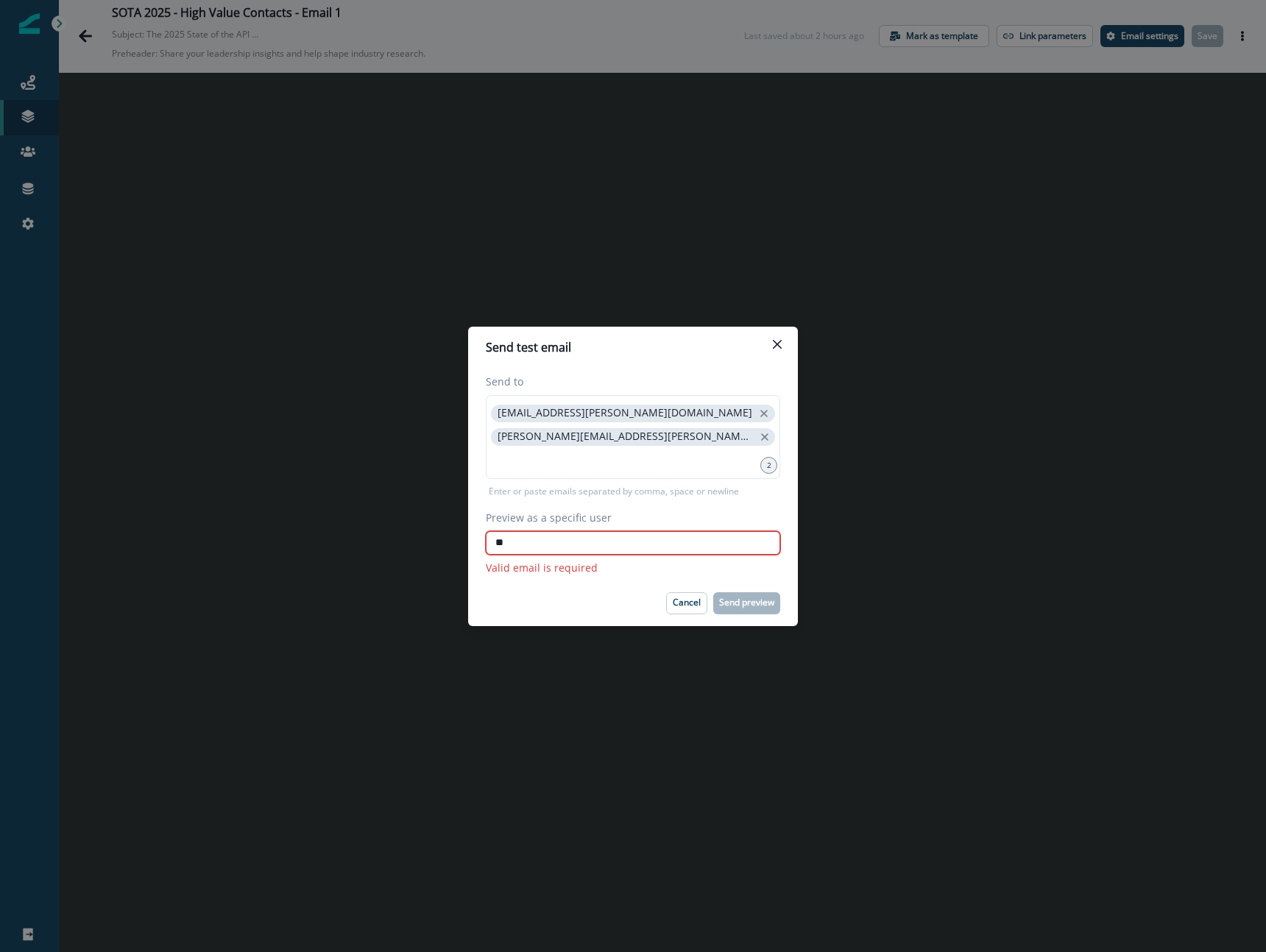 type on "*" 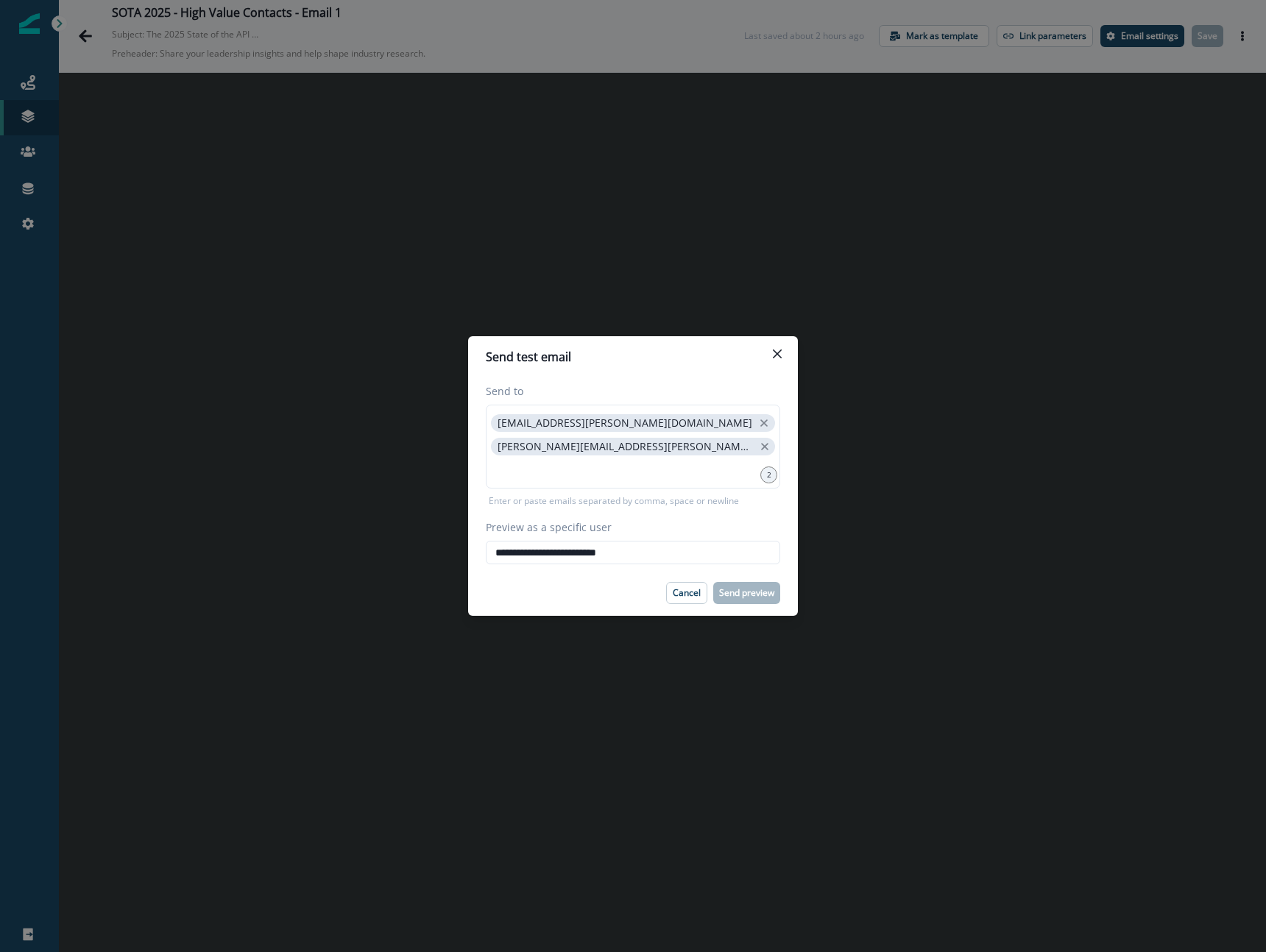 type on "**********" 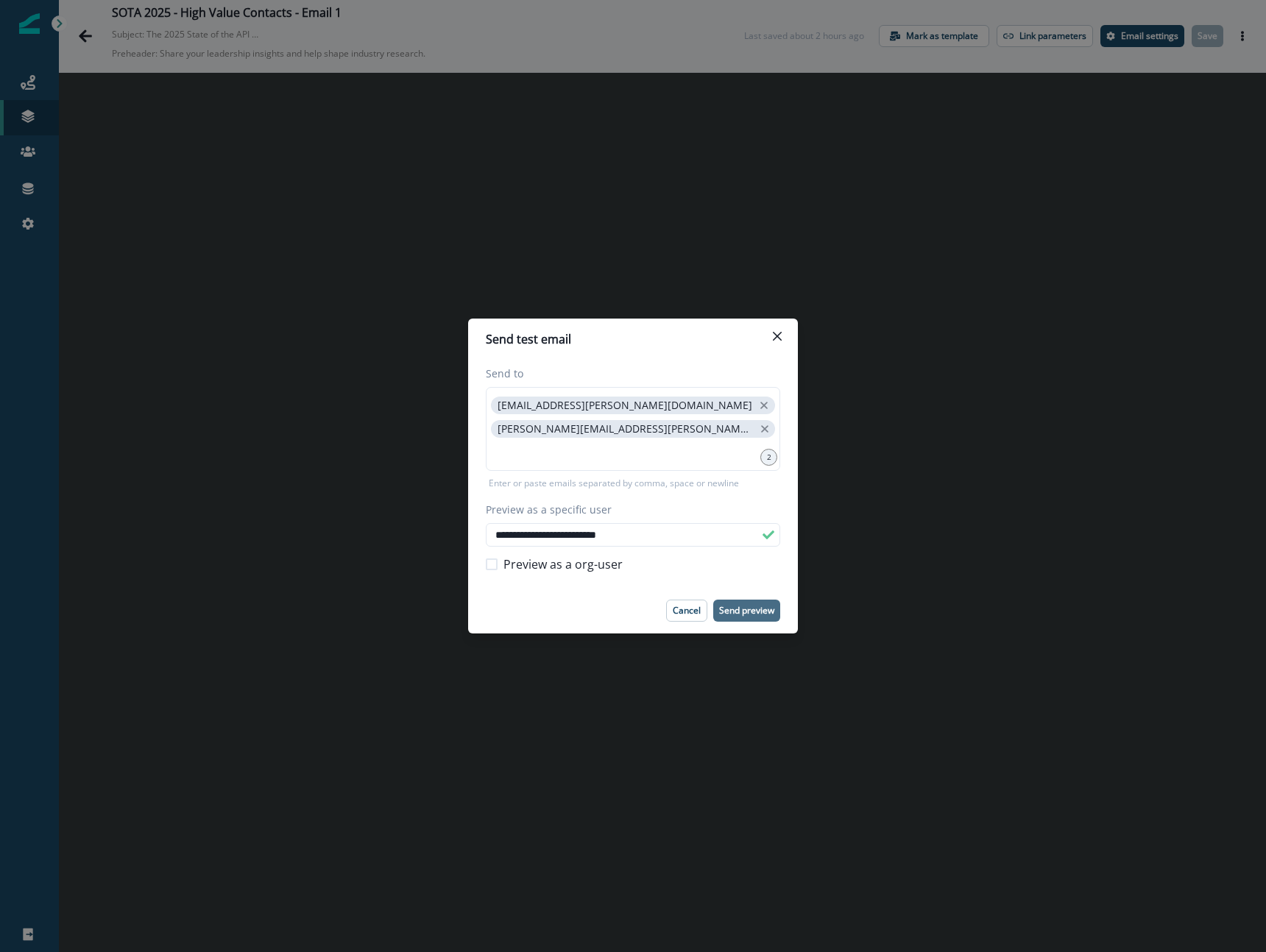 click on "Send preview" at bounding box center (746, 611) 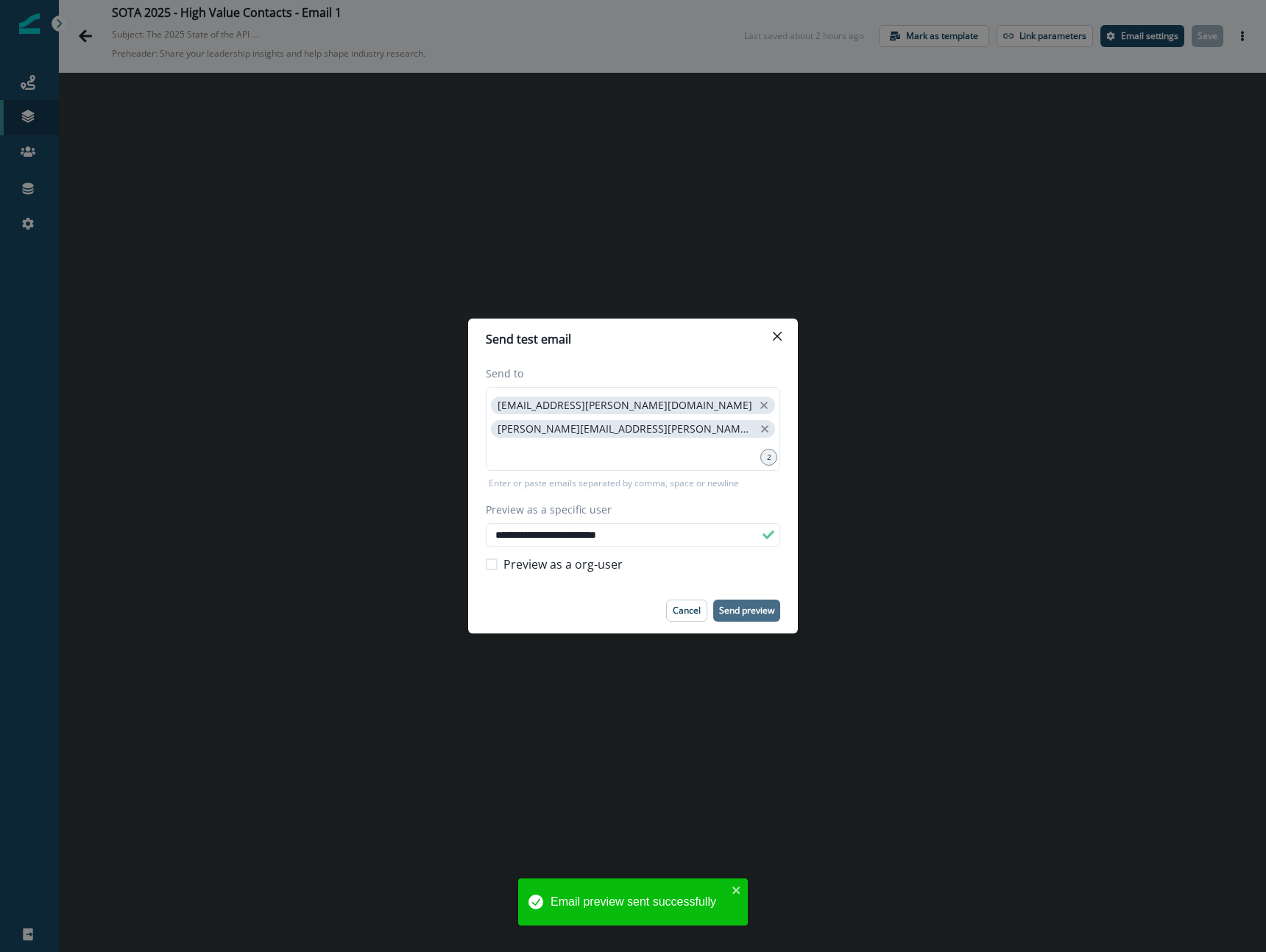 click on "**********" at bounding box center [633, 476] 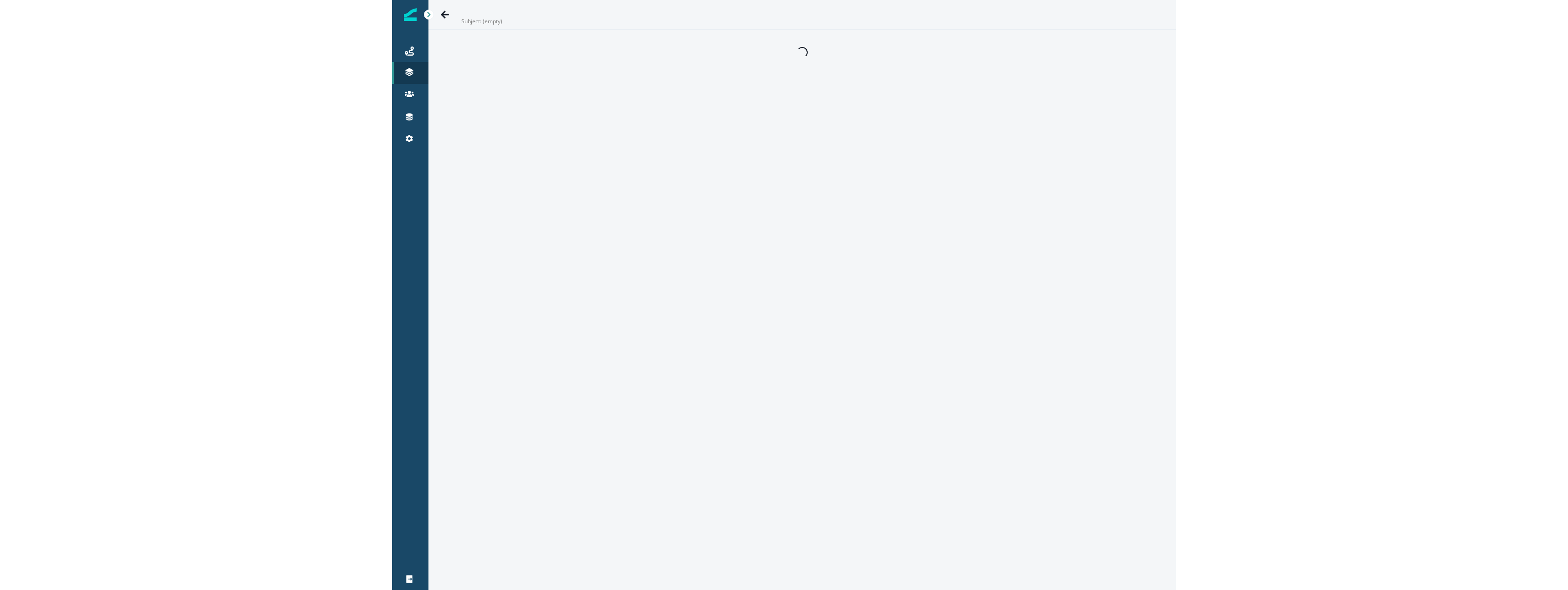 scroll, scrollTop: 0, scrollLeft: 0, axis: both 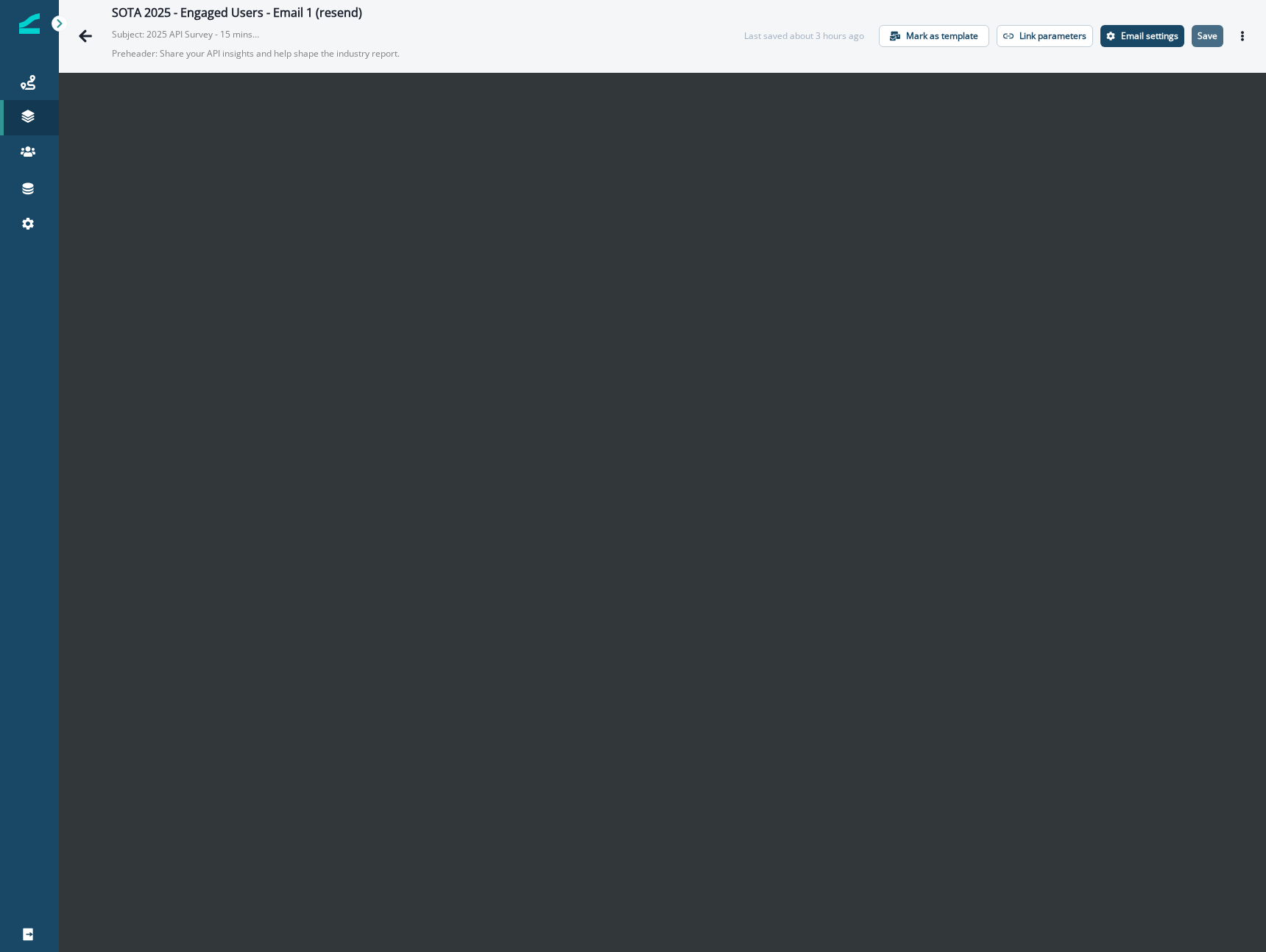 click on "Save" at bounding box center [1207, 36] 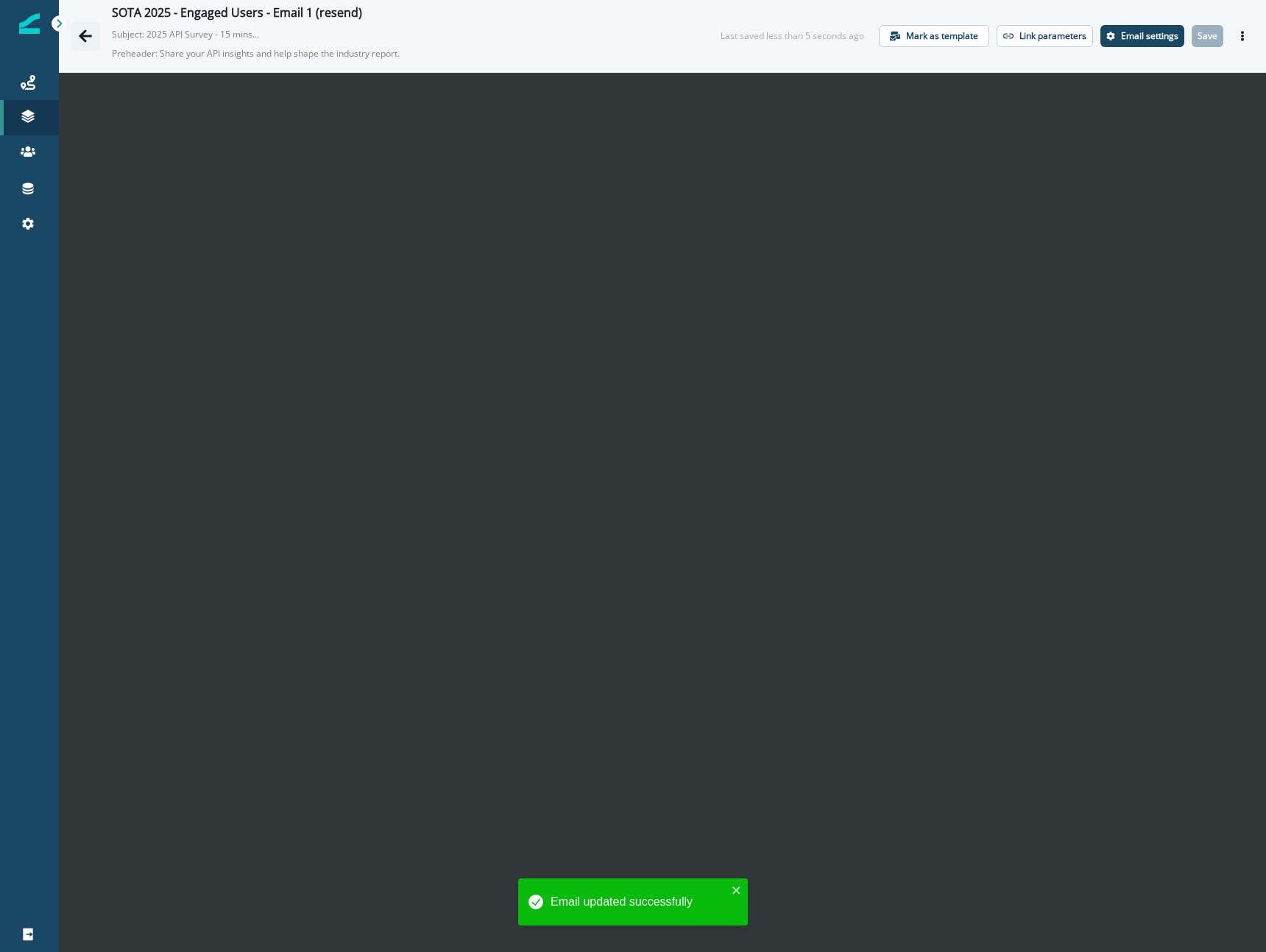 click 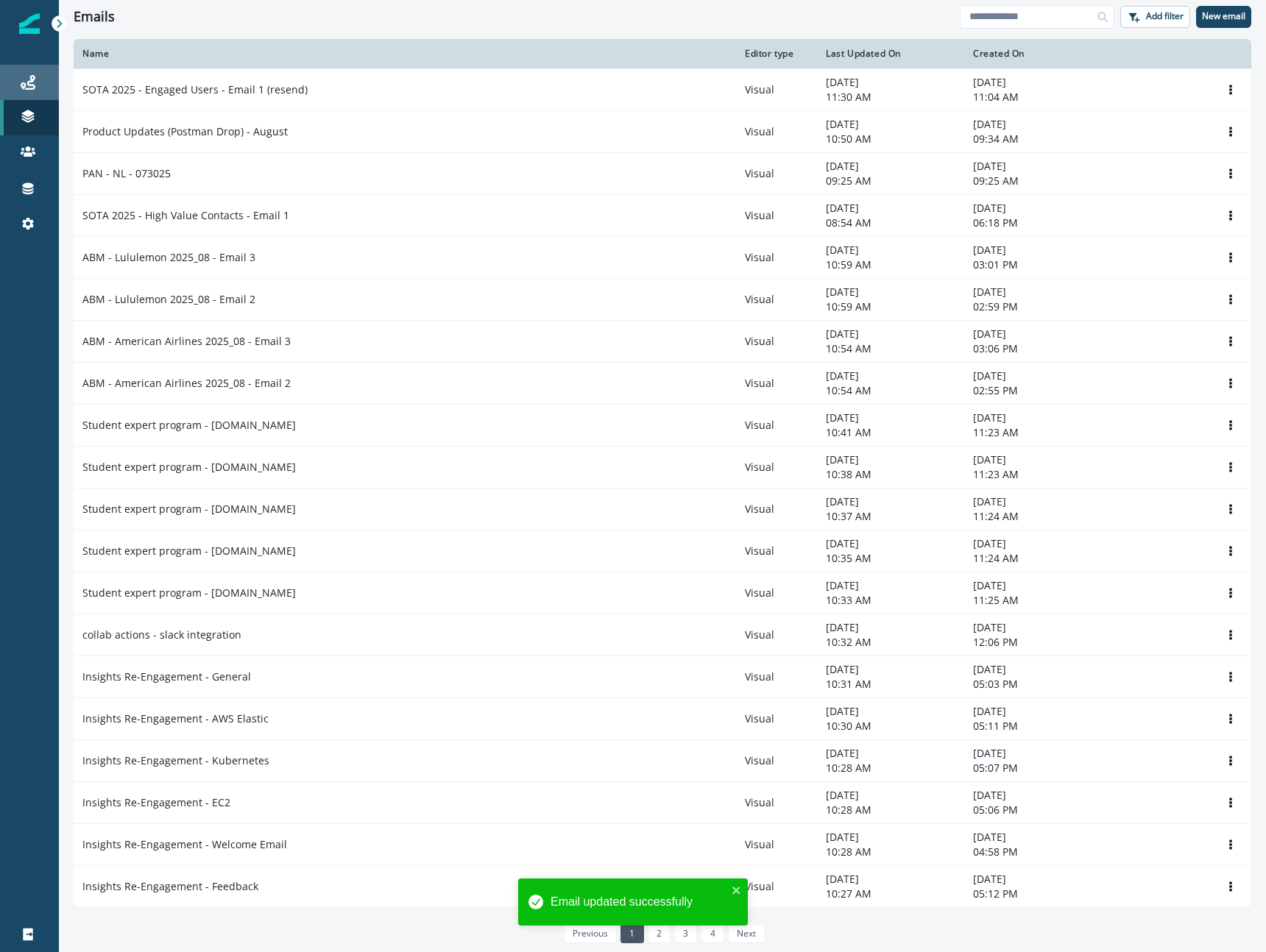click on "Journeys" at bounding box center (29, 82) 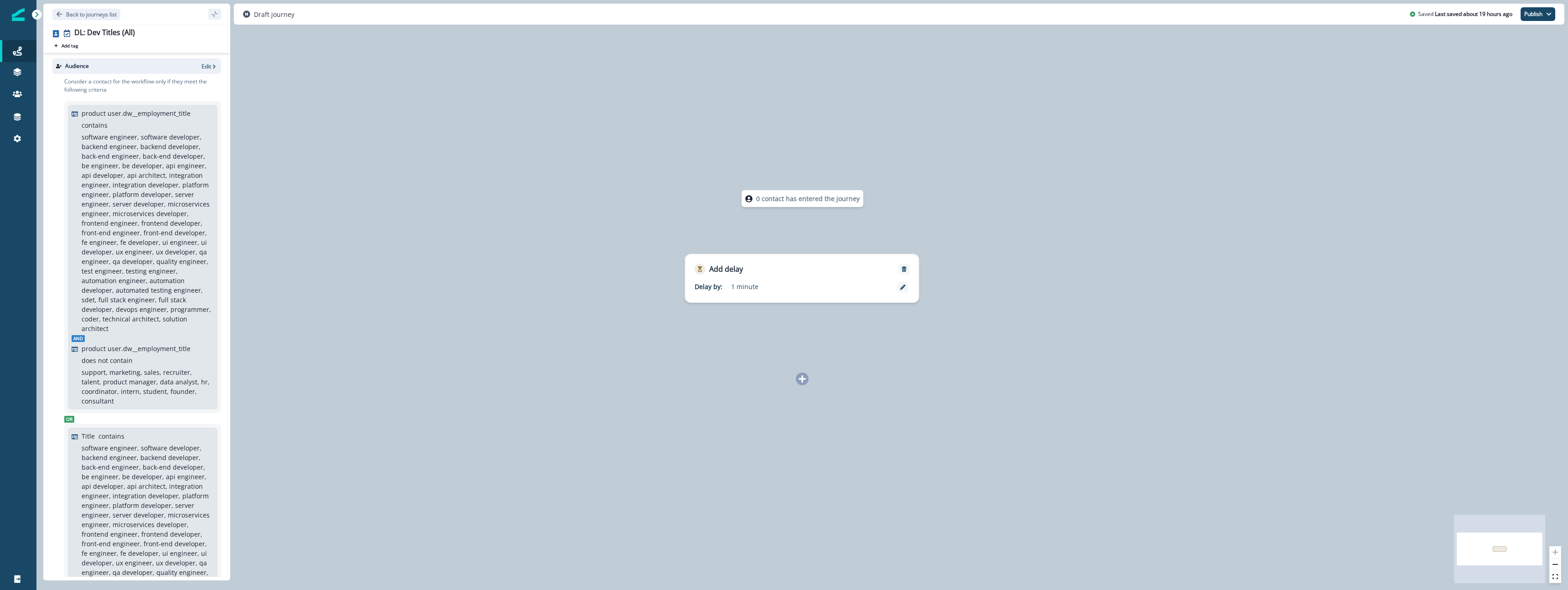 scroll, scrollTop: 0, scrollLeft: 0, axis: both 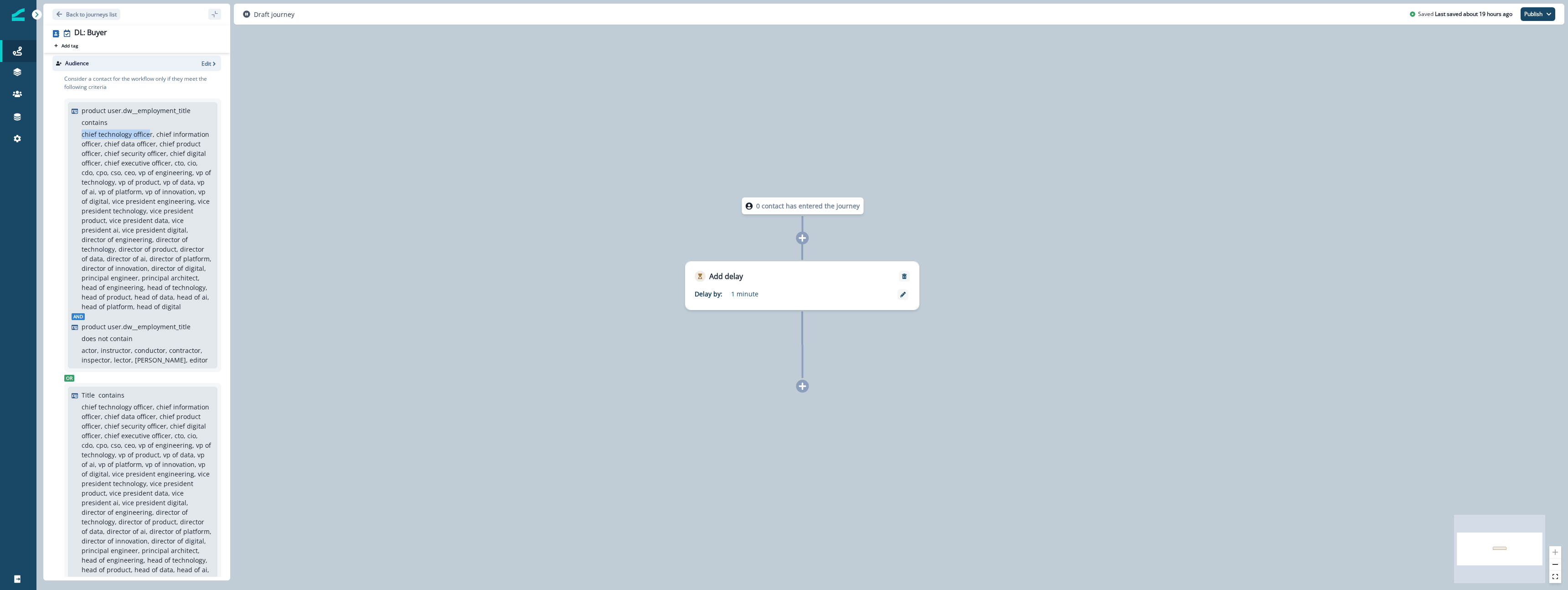 drag, startPoint x: 82, startPoint y: 133, endPoint x: 149, endPoint y: 131, distance: 67.02984 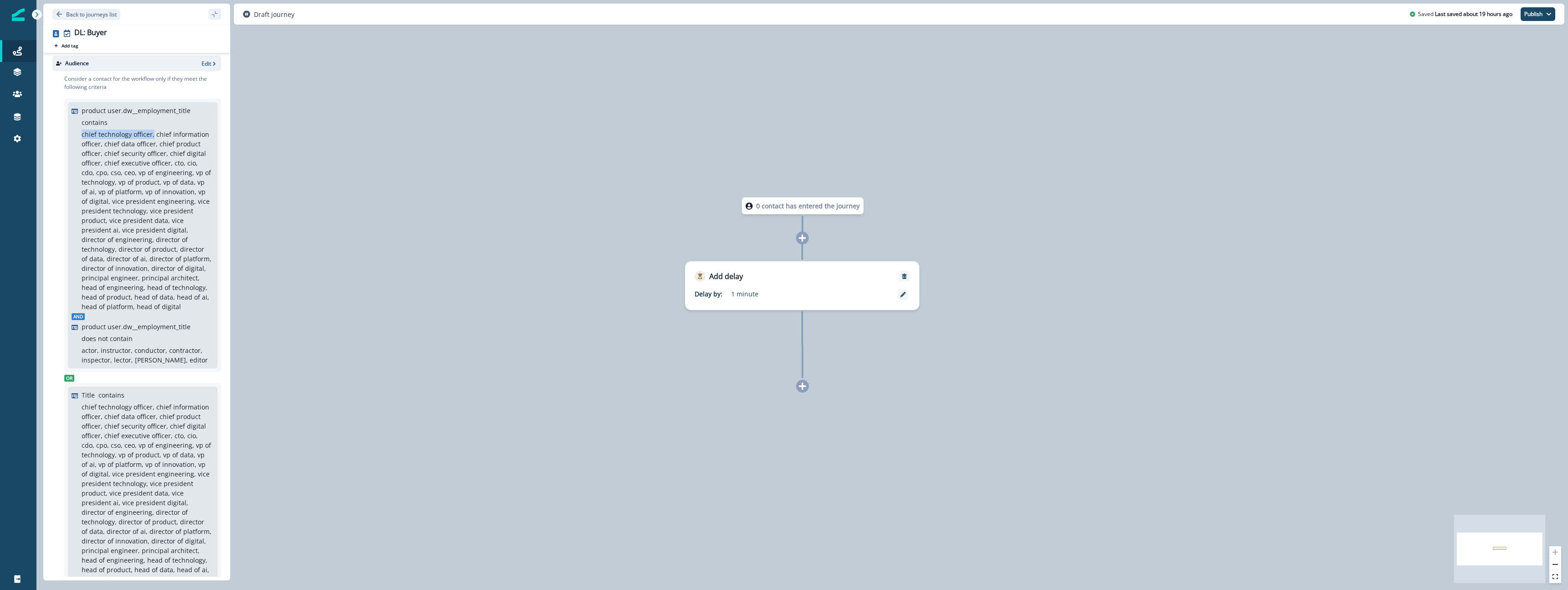 drag, startPoint x: 153, startPoint y: 132, endPoint x: 125, endPoint y: 127, distance: 28.442925 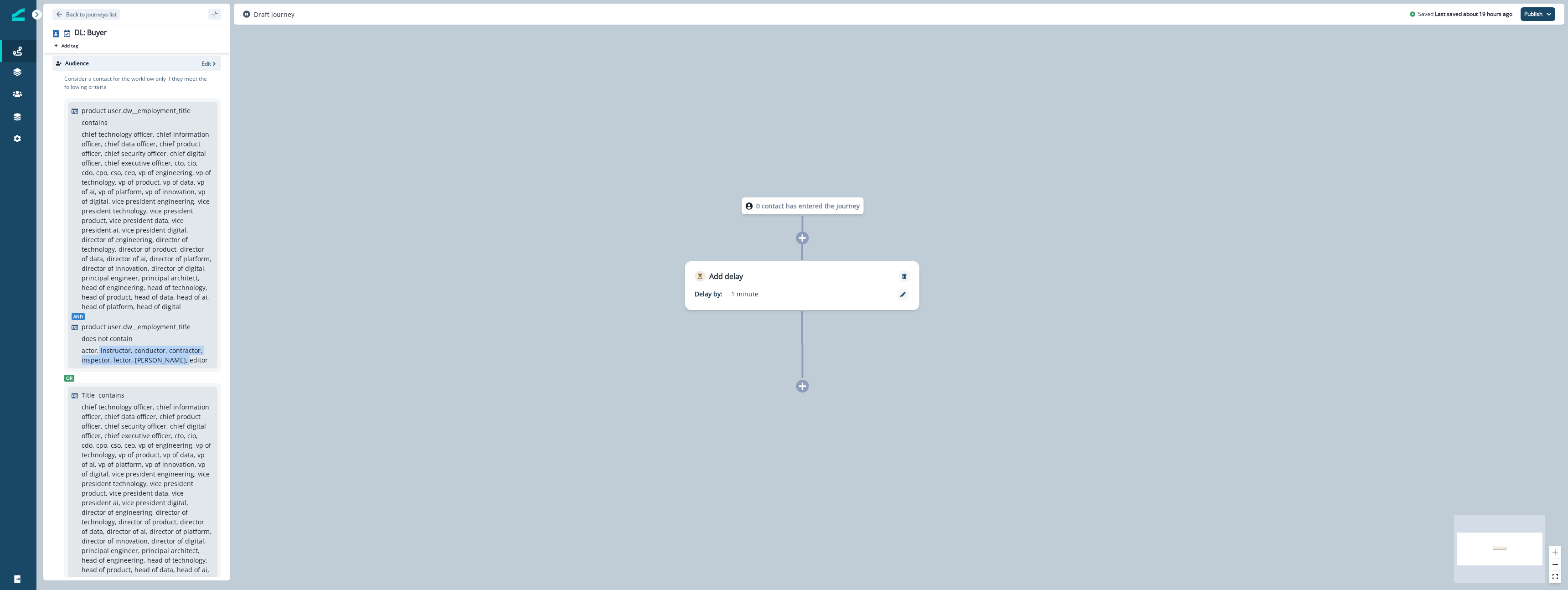 drag, startPoint x: 98, startPoint y: 353, endPoint x: 176, endPoint y: 365, distance: 78.91768 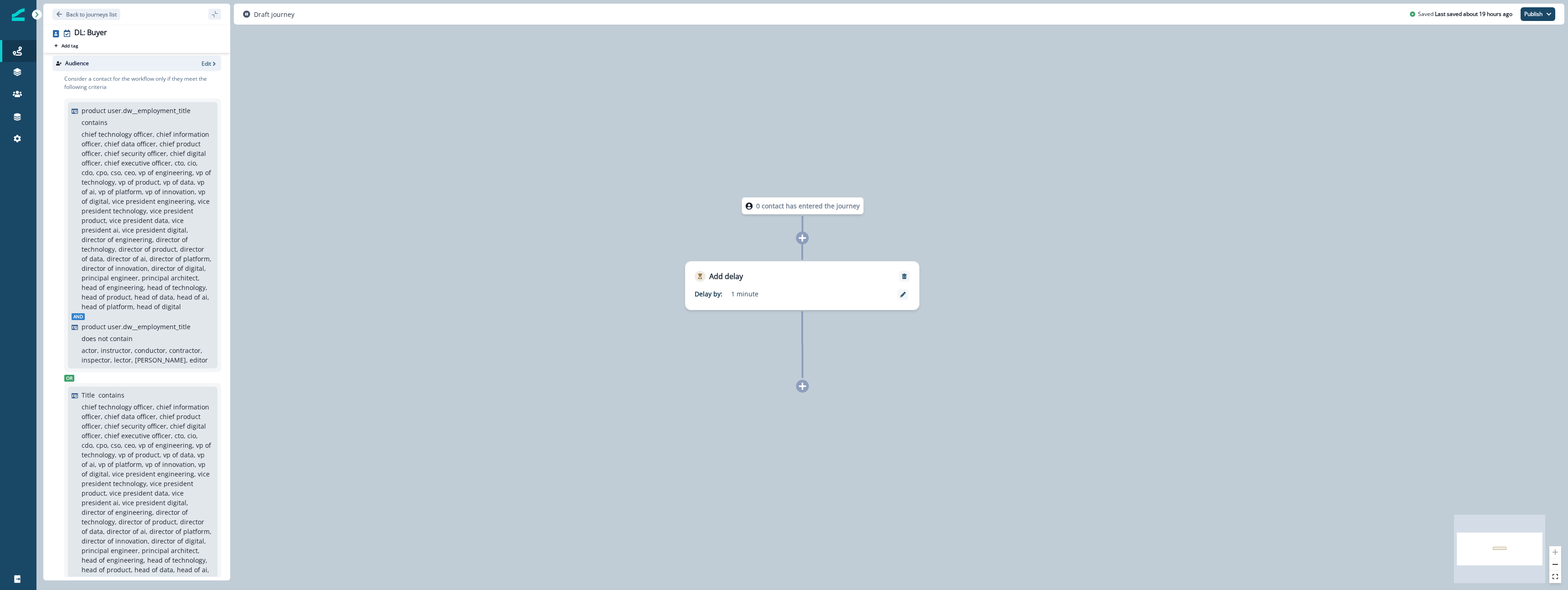 click on "chief technology officer, chief information officer, chief data officer, chief product officer, chief security officer, chief digital officer, chief executive officer, cto, cio, cdo, cpo, cso, ceo, vp of engineering, vp of technology, vp of product, vp of data, vp of ai, vp of platform, vp of innovation, vp of digital, vice president engineering, vice president technology, vice president product, vice president data, vice president ai, vice president digital, director of engineering, director of technology, director of product, director of data, director of ai, director of platform, director of innovation, director of digital, principal engineer, principal architect, head of engineering, head of technology, head of product, head of data, head of ai, head of platform, head of digital" at bounding box center (146, 220) 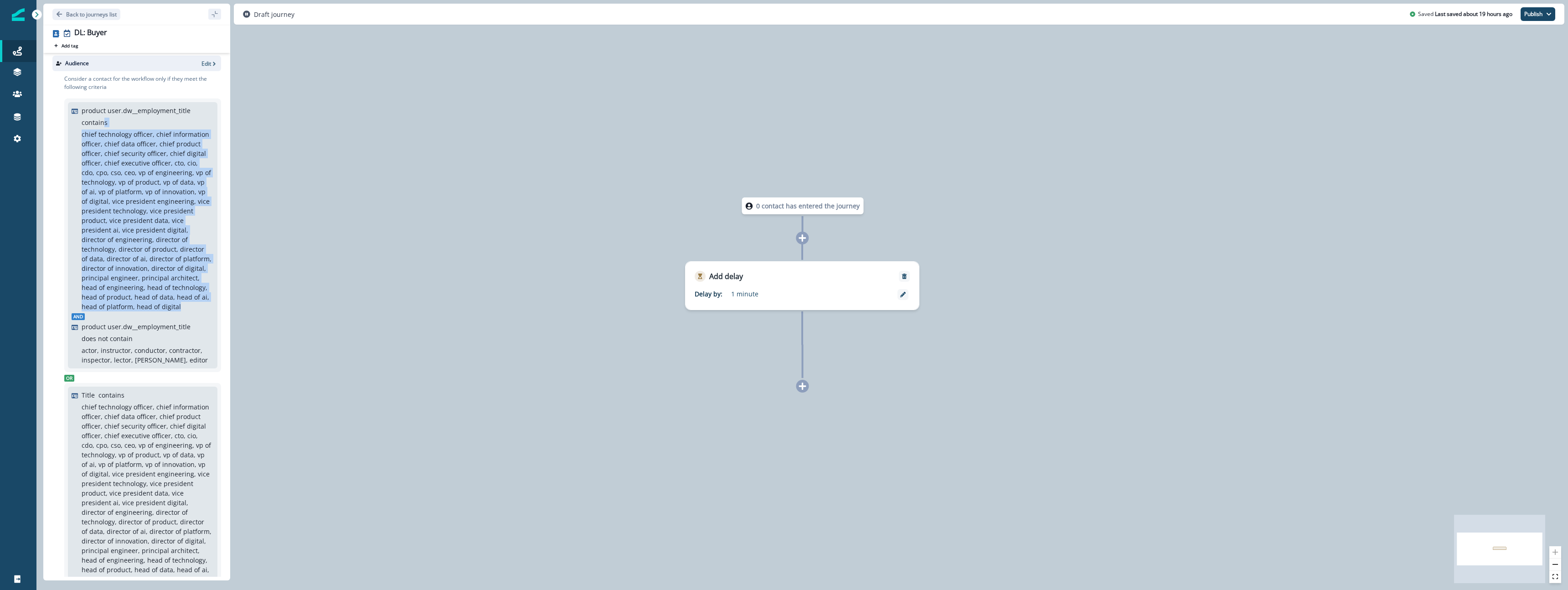 drag, startPoint x: 157, startPoint y: 310, endPoint x: 105, endPoint y: 126, distance: 191.20669 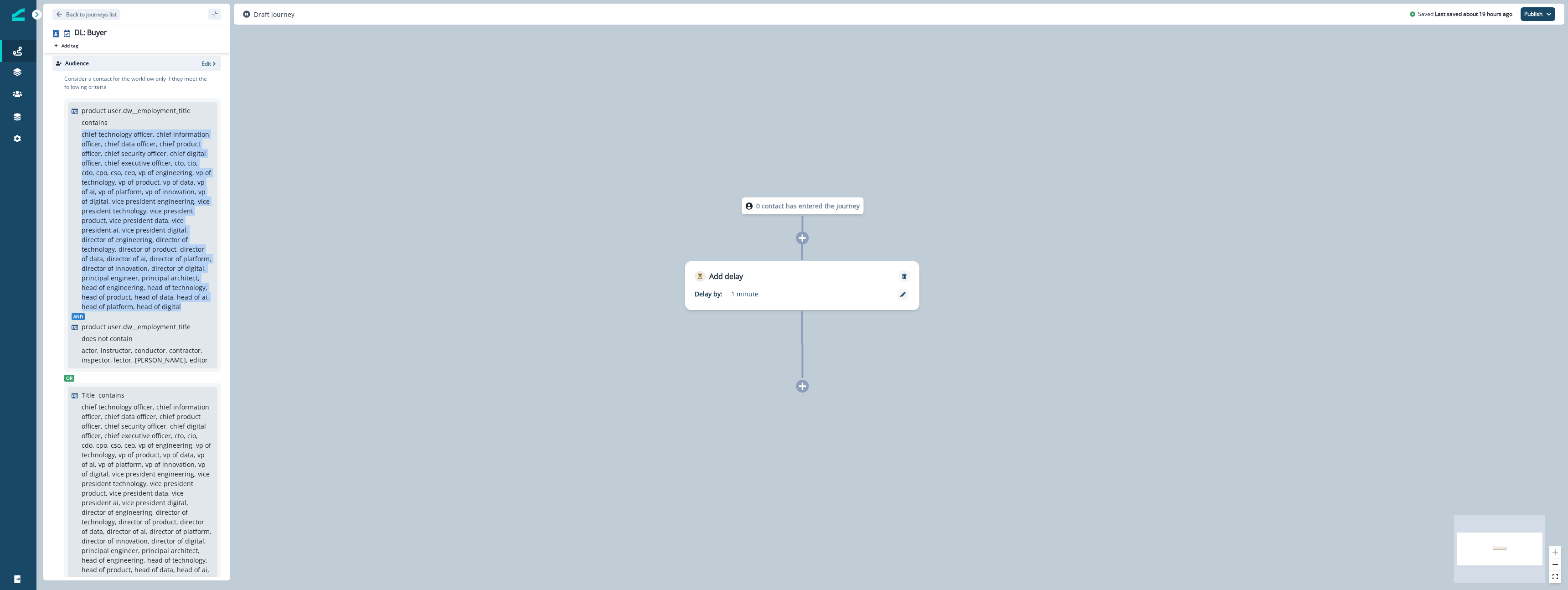 drag, startPoint x: 83, startPoint y: 133, endPoint x: 172, endPoint y: 311, distance: 199.01005 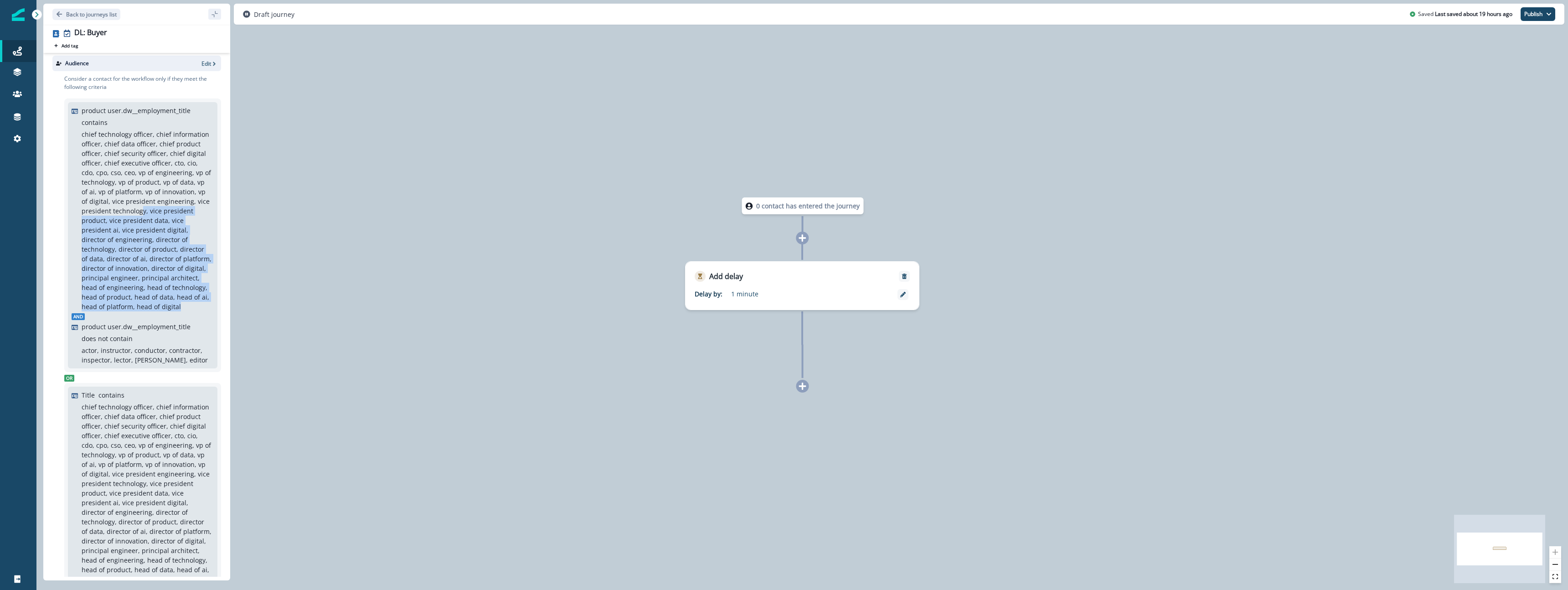 drag, startPoint x: 162, startPoint y: 308, endPoint x: 140, endPoint y: 212, distance: 98.48858 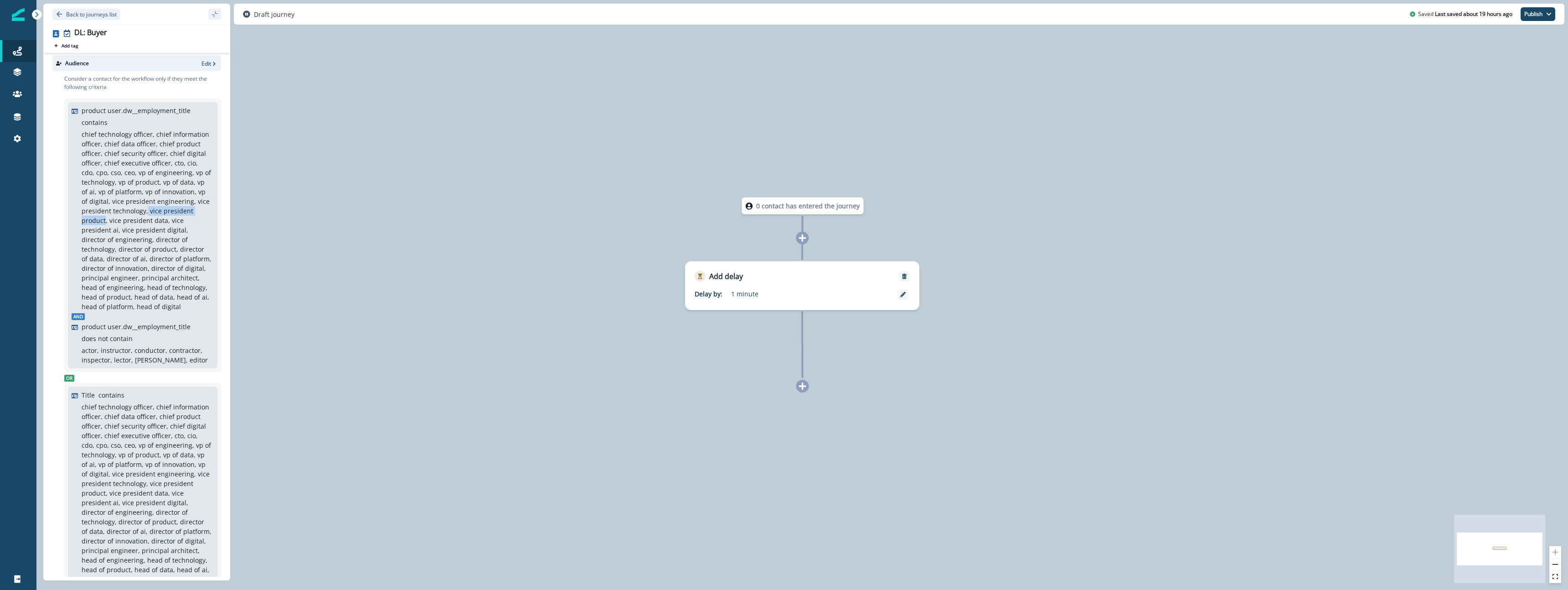 drag, startPoint x: 146, startPoint y: 214, endPoint x: 106, endPoint y: 222, distance: 40.79216 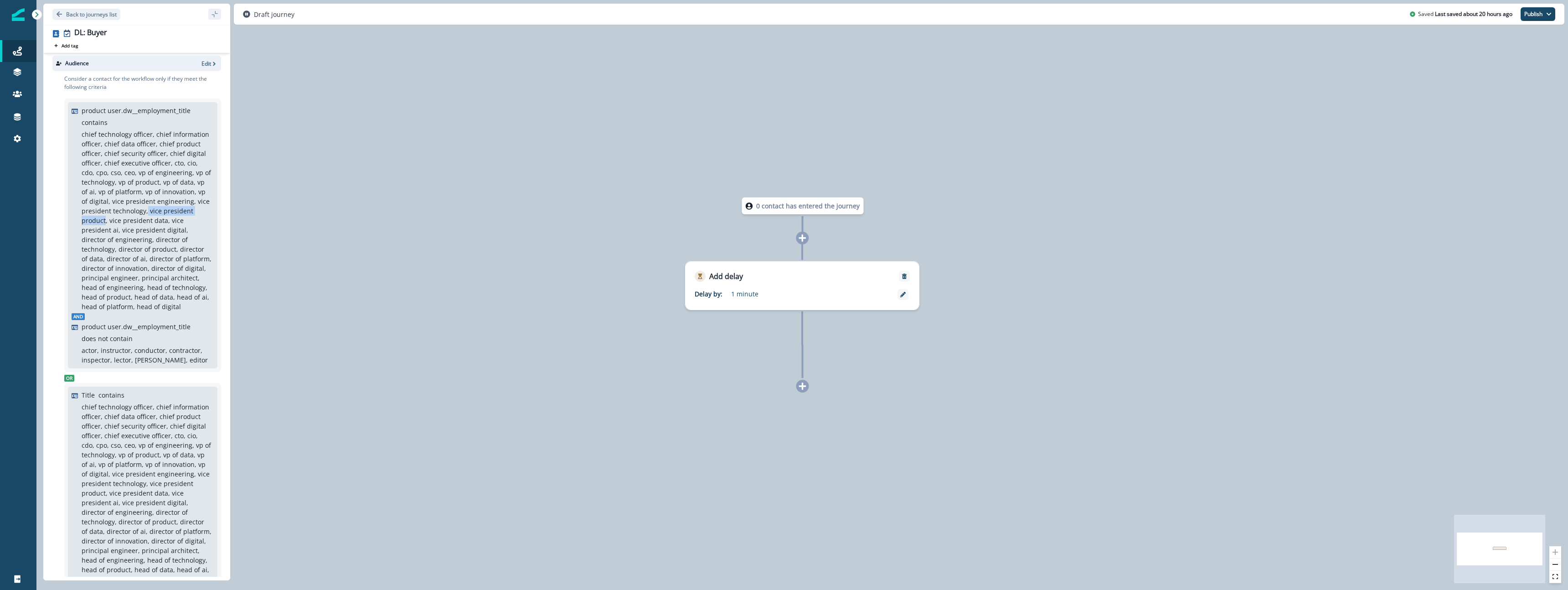 scroll, scrollTop: 3, scrollLeft: 0, axis: vertical 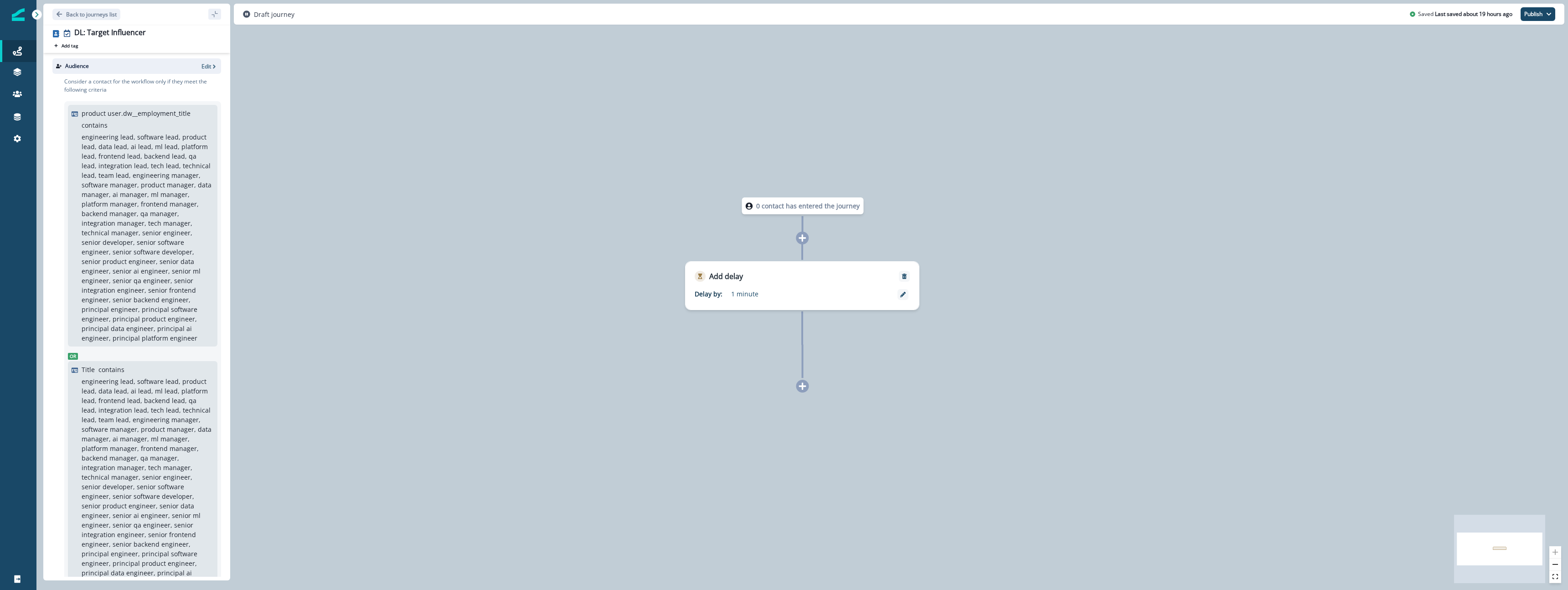 click on "engineering lead, software lead, product lead, data lead, ai lead, ml lead, platform lead, frontend lead, backend lead, qa lead, integration lead, tech lead, technical lead, team lead, engineering manager, software manager, product manager, data manager, ai manager, ml manager, platform manager, frontend manager, backend manager, qa manager, integration manager, tech manager, technical manager, senior engineer, senior developer, senior software engineer, senior software developer, senior product engineer, senior data engineer, senior ai engineer, senior ml engineer, senior qa engineer, senior integration engineer, senior frontend engineer, senior backend engineer, principal engineer, principal software engineer, principal product engineer, principal data engineer, principal ai engineer, principal platform engineer" at bounding box center (146, 238) 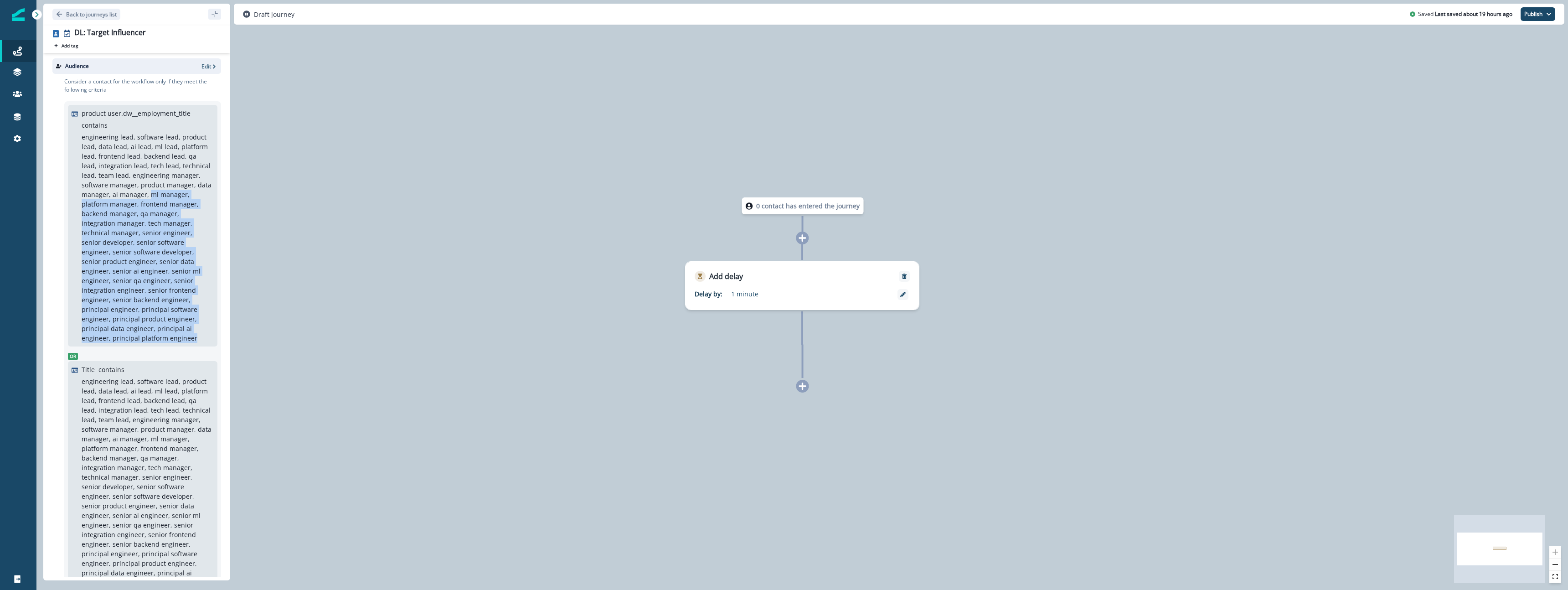 drag, startPoint x: 118, startPoint y: 195, endPoint x: 204, endPoint y: 327, distance: 157.54364 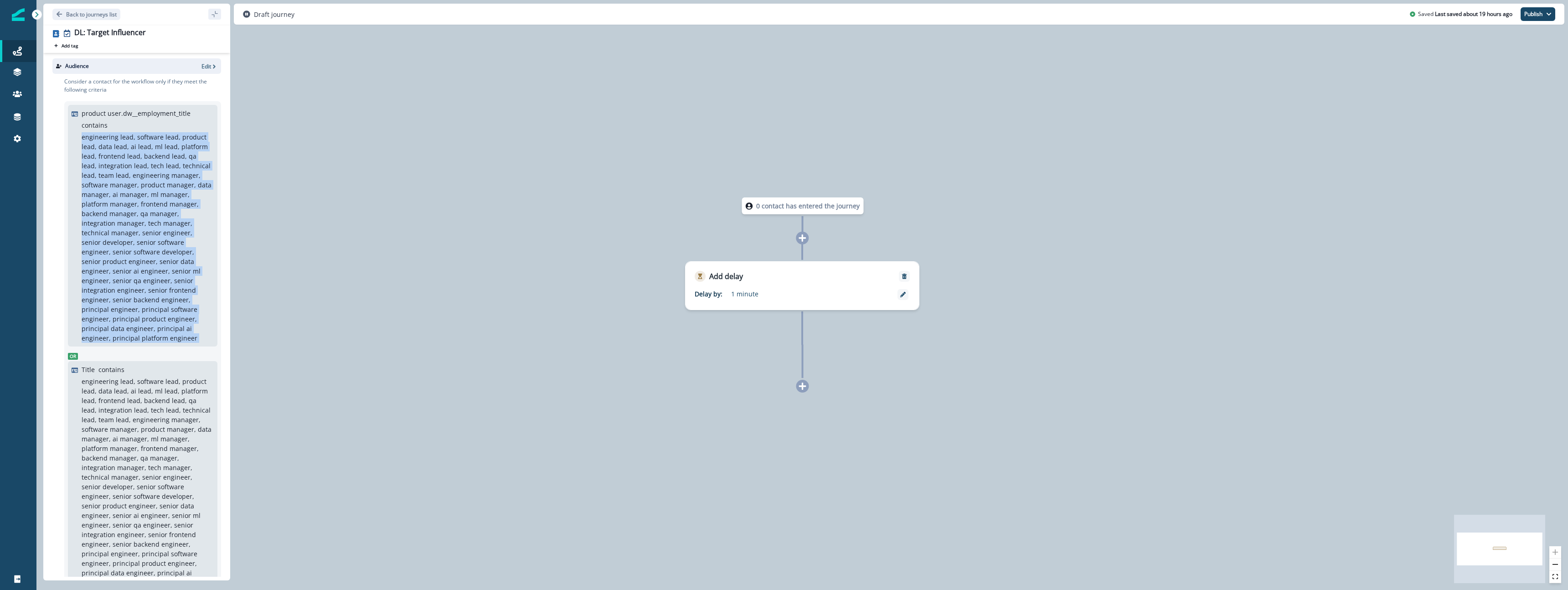 drag, startPoint x: 204, startPoint y: 327, endPoint x: 80, endPoint y: 136, distance: 227.721 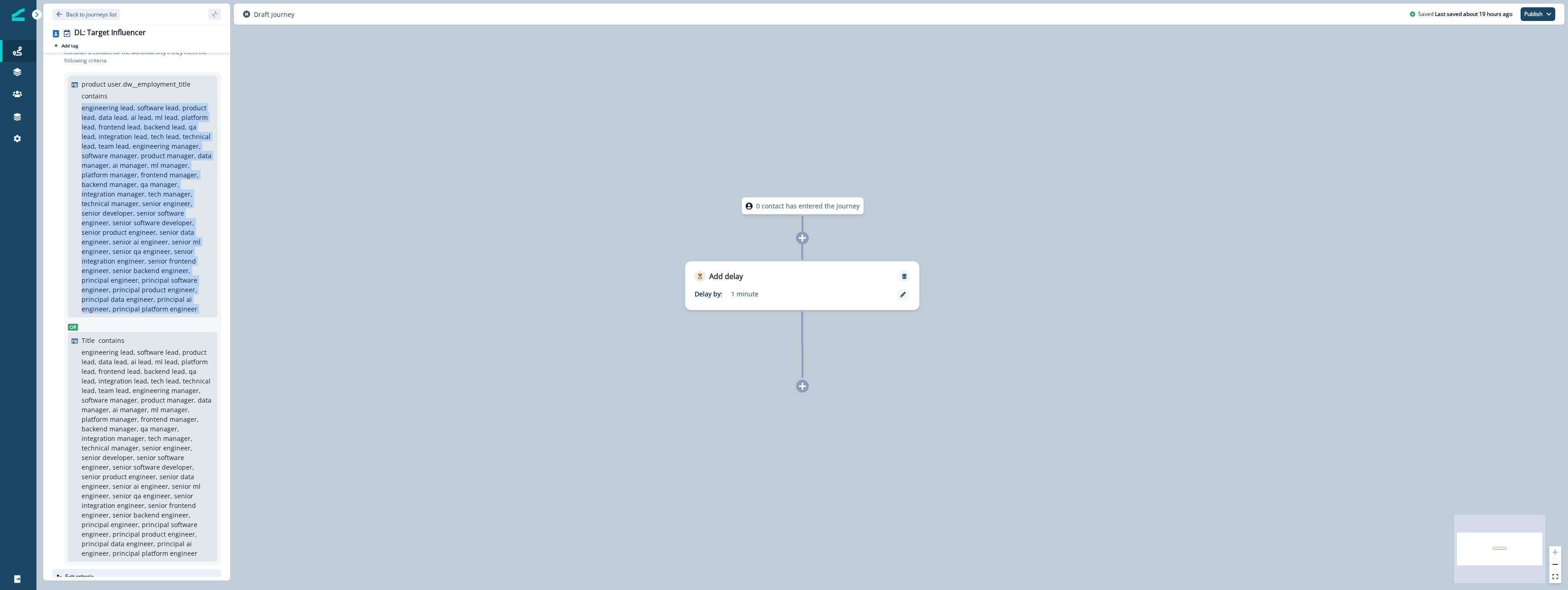 scroll, scrollTop: 0, scrollLeft: 0, axis: both 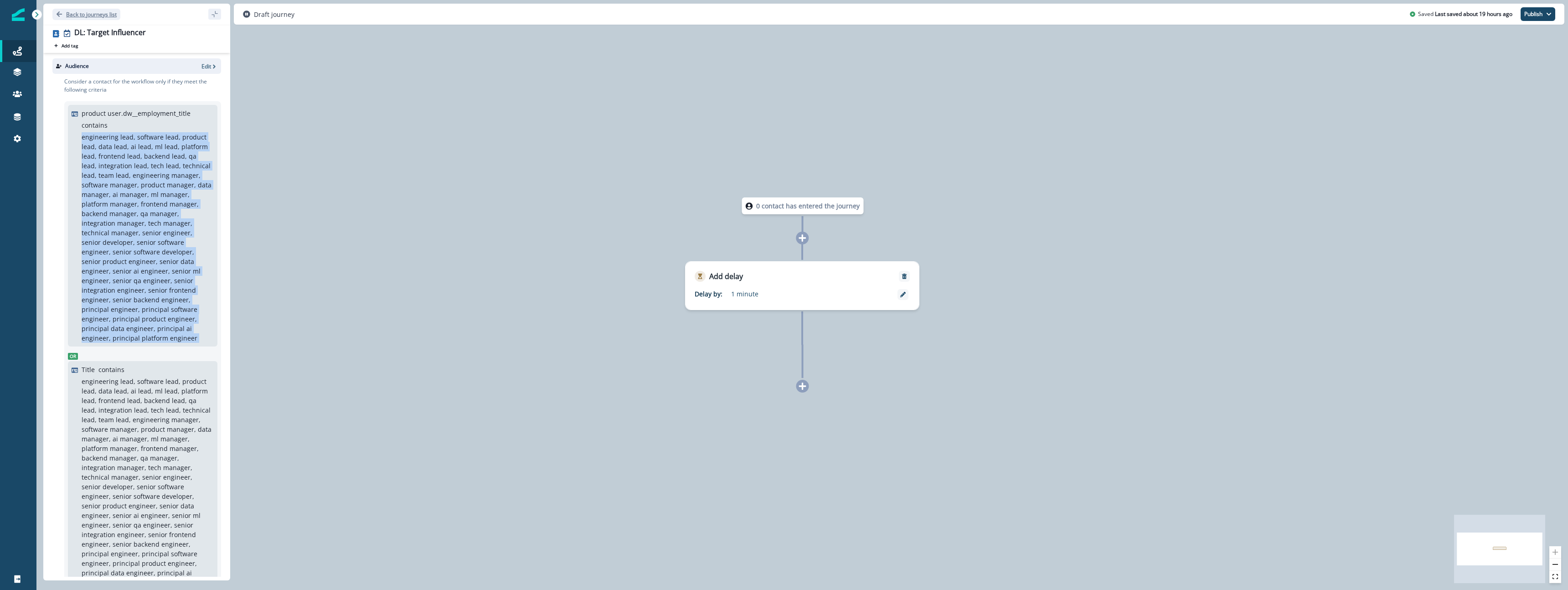 click on "Back to journeys list" at bounding box center [91, 14] 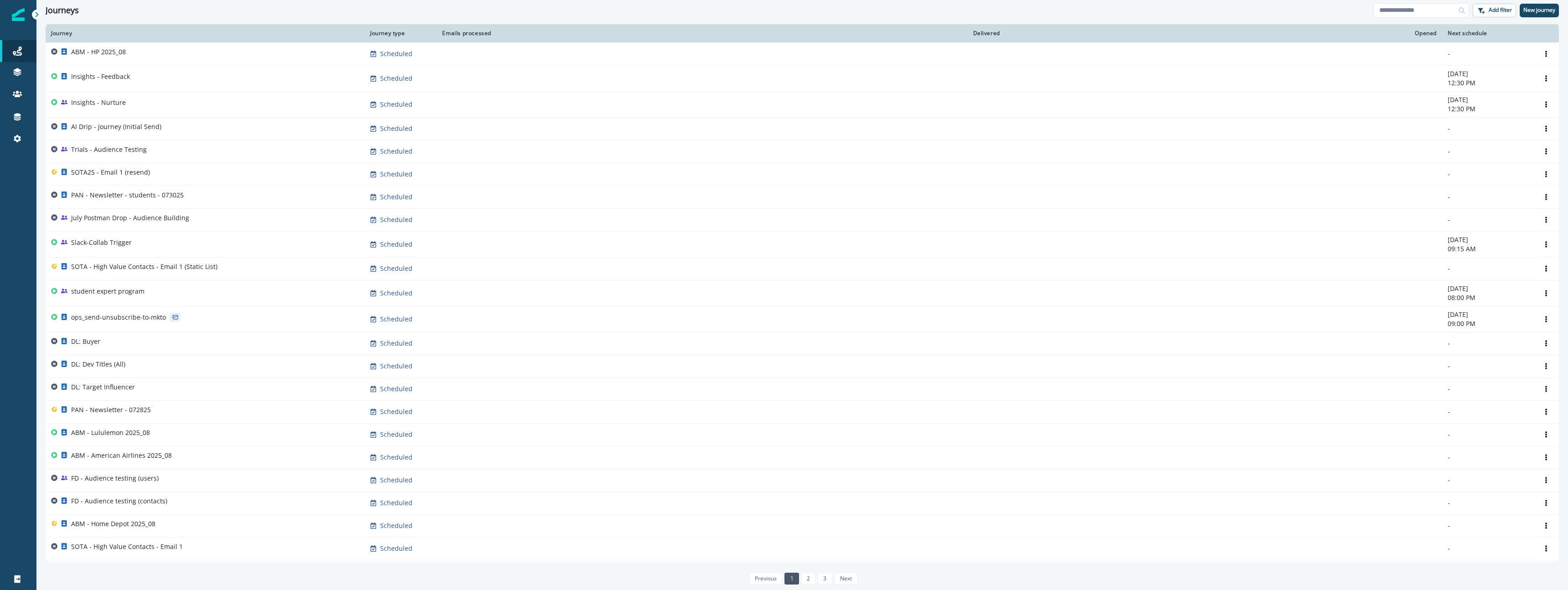 click on "Clear" at bounding box center [802, 22] 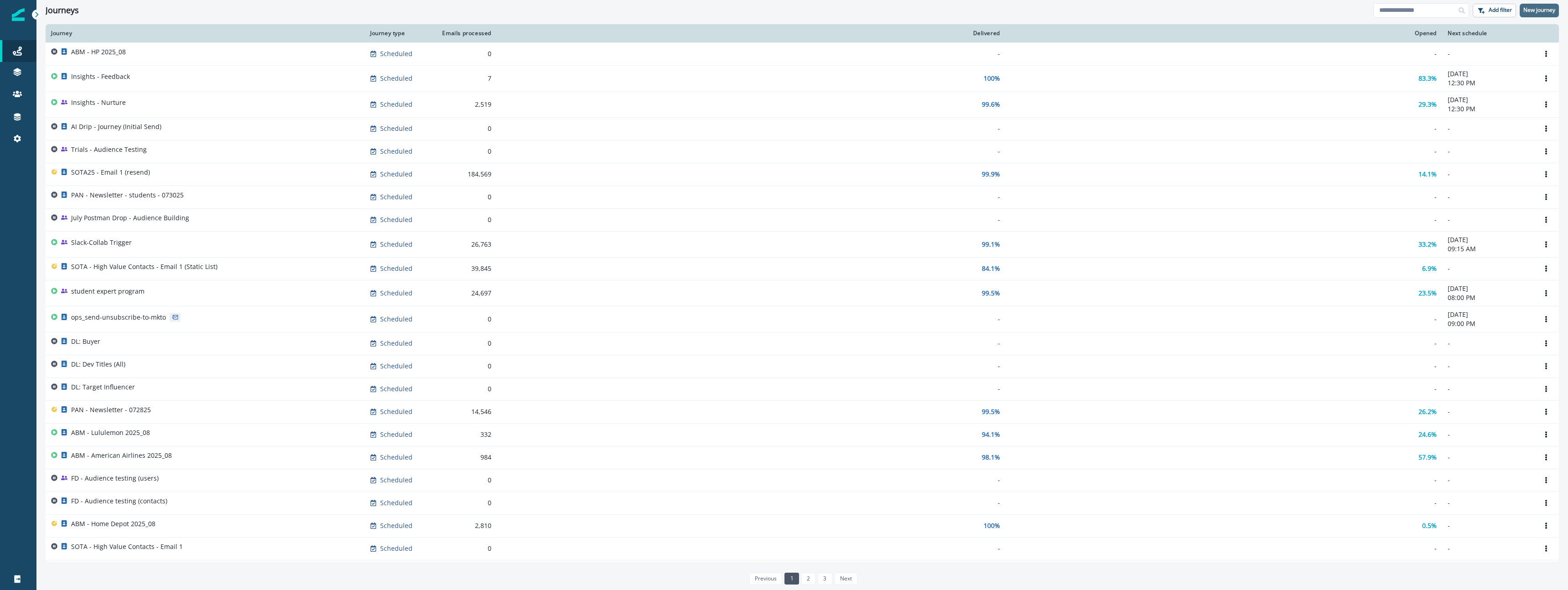 click on "New journey" at bounding box center [1539, 10] 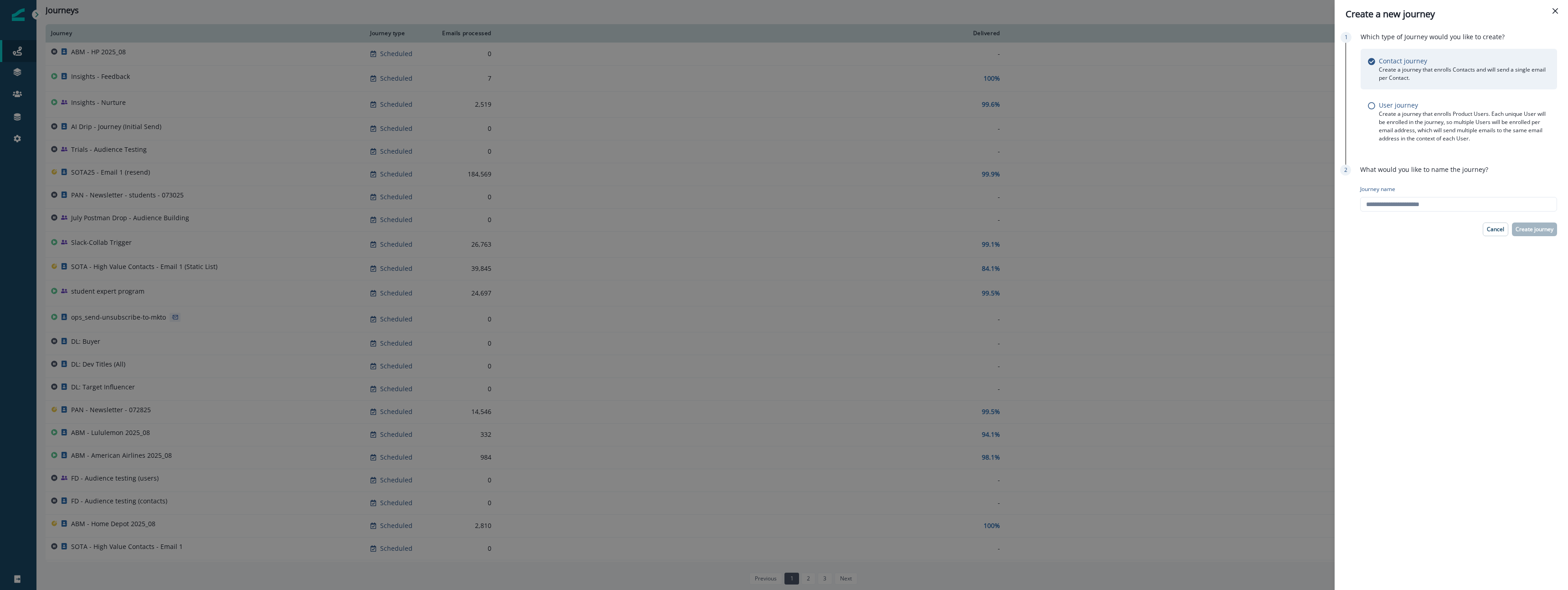 click on "Journey name" at bounding box center [1459, 198] 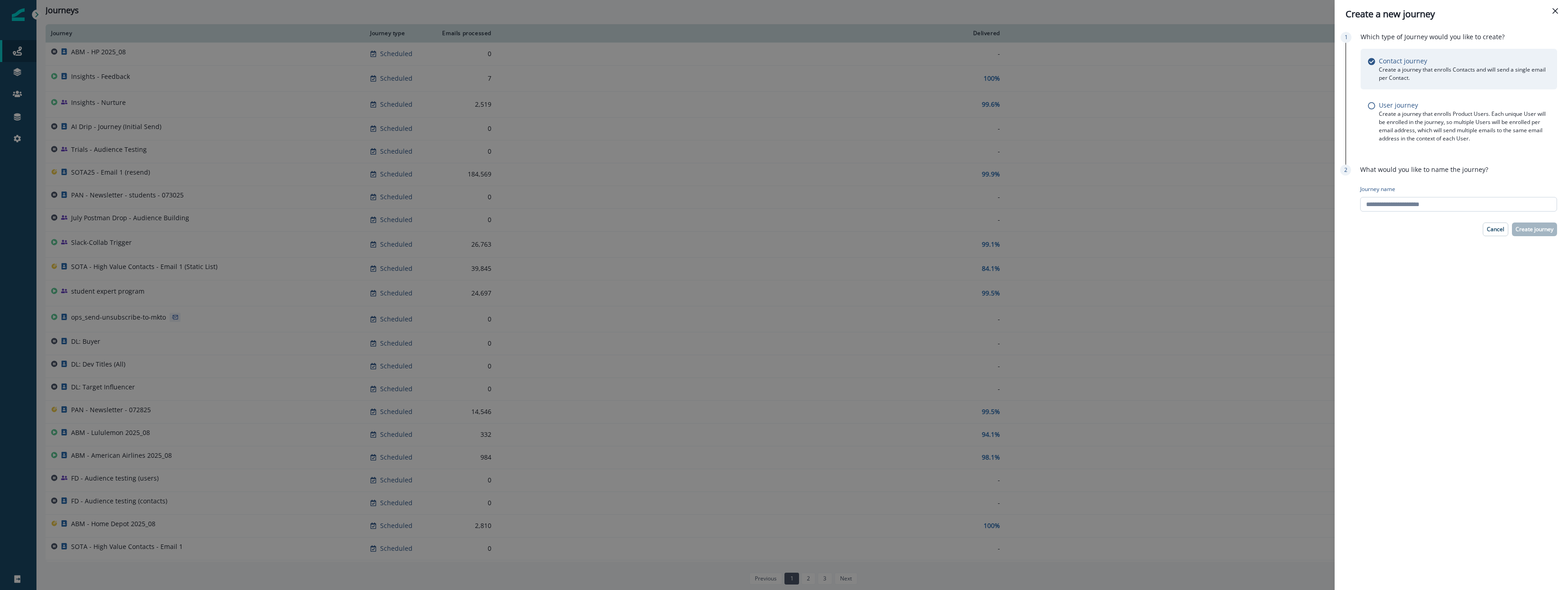 click on "Journey name" at bounding box center (1459, 204) 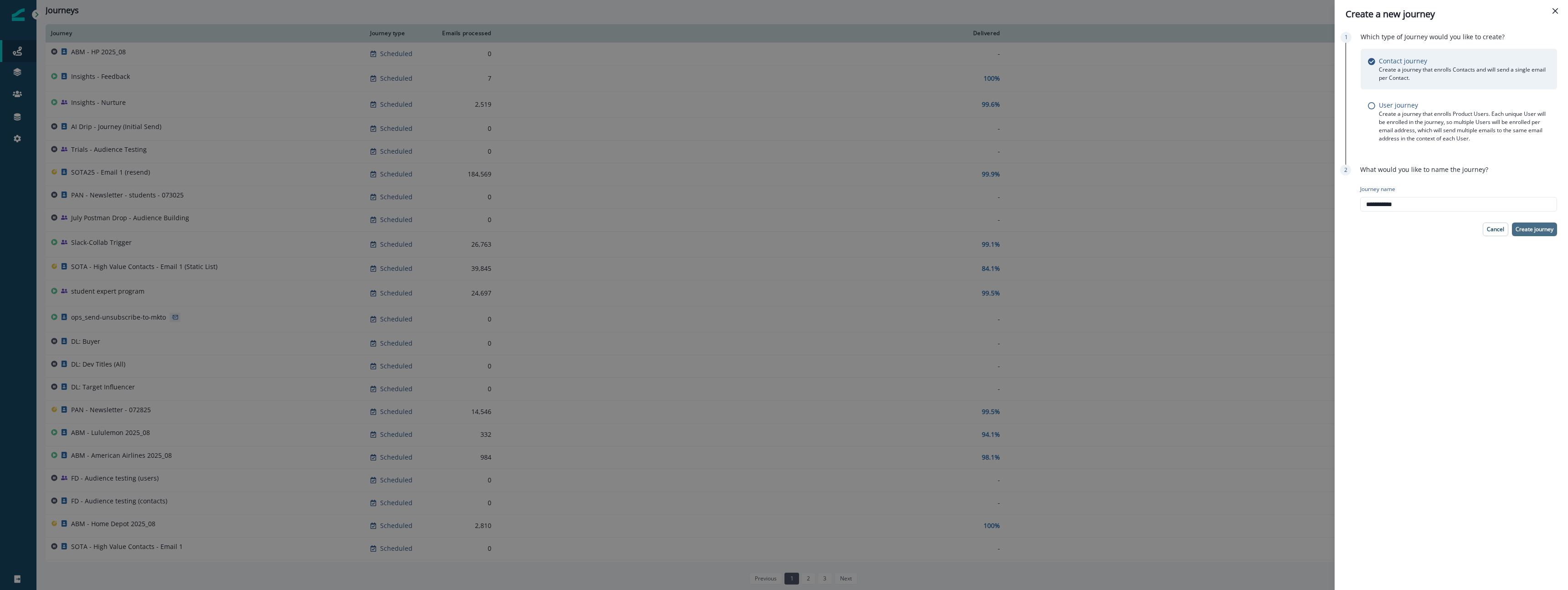 type on "**********" 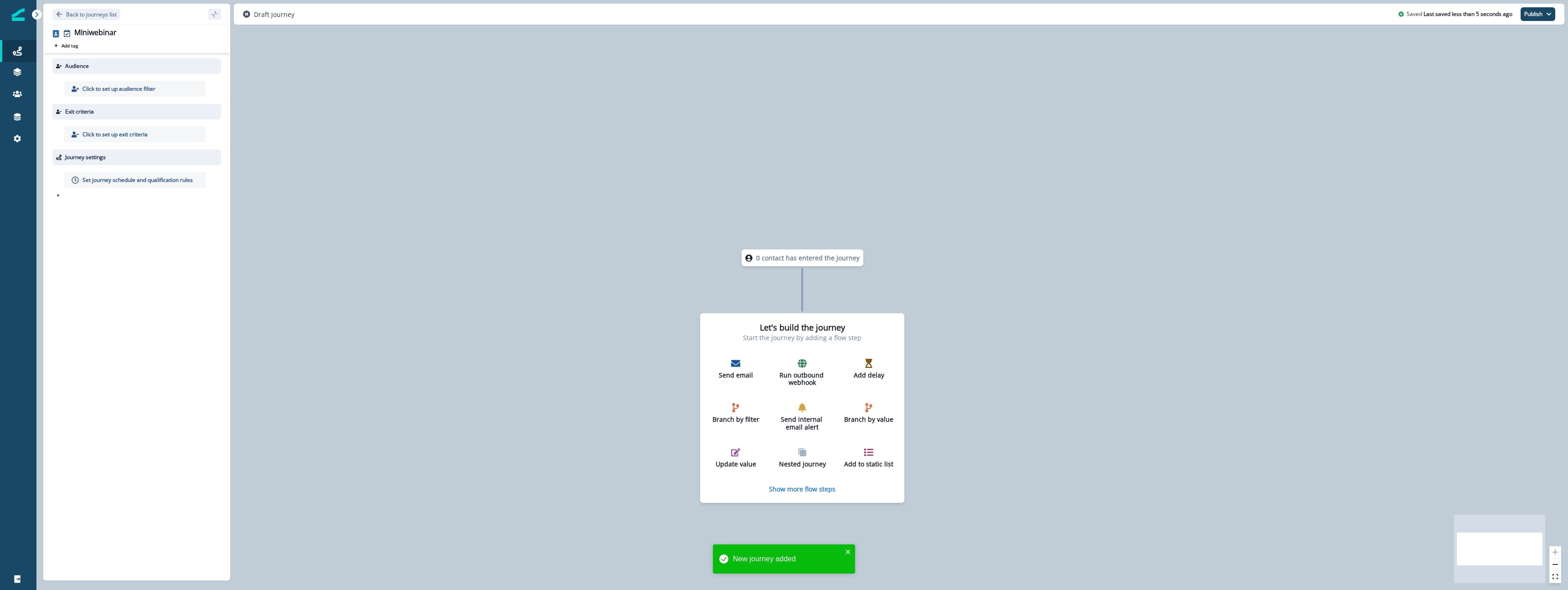 click on "Click to set up audience filter" at bounding box center [139, 89] 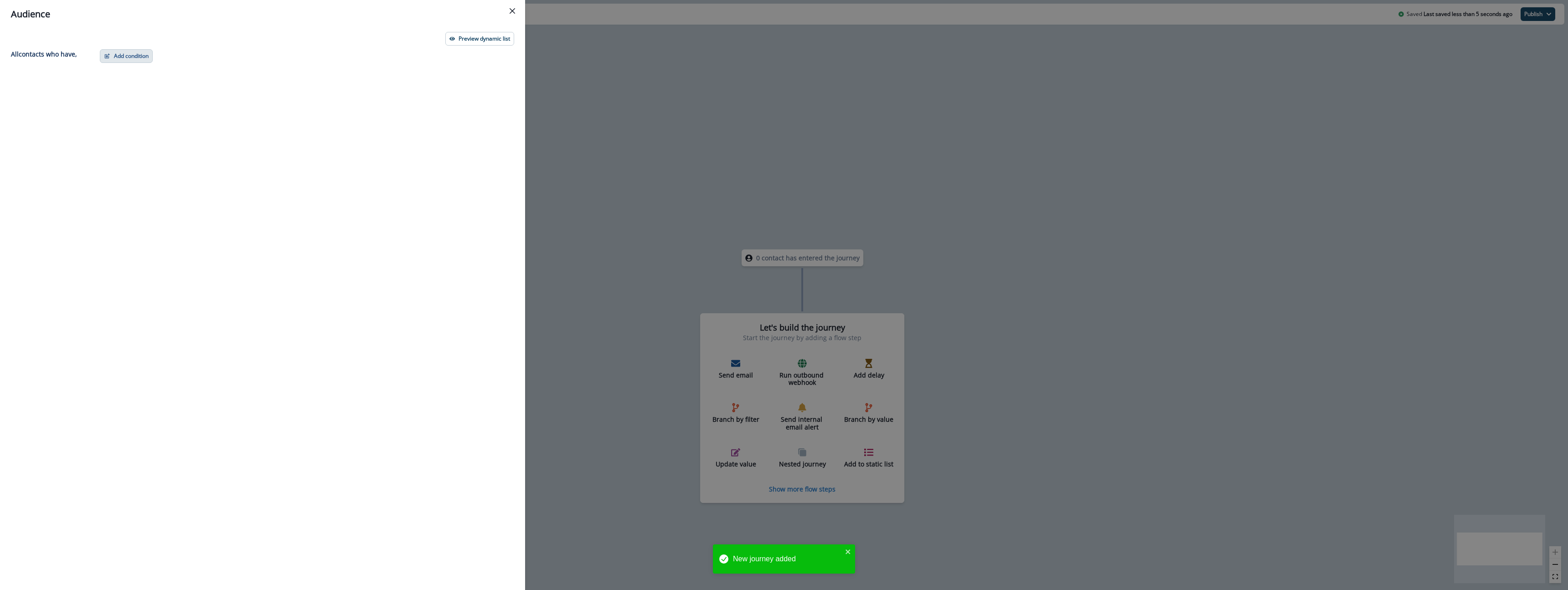 click on "Add condition" at bounding box center [126, 56] 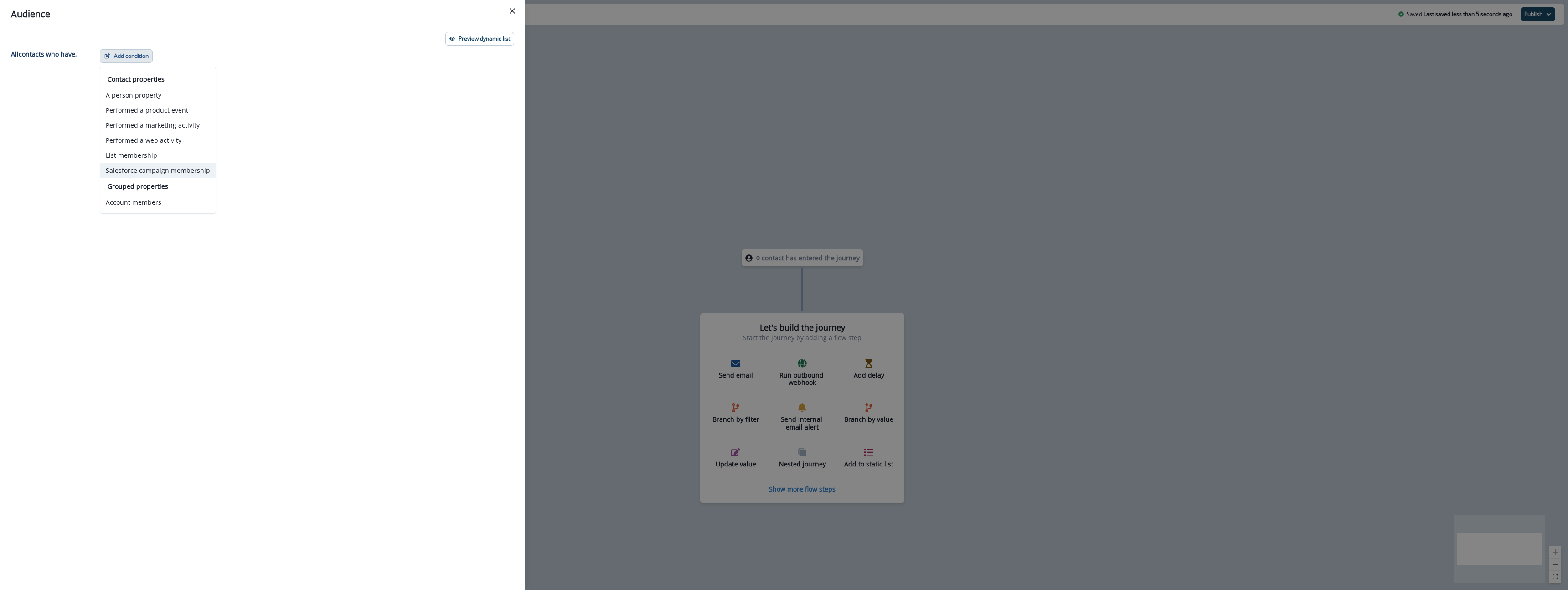 click on "Salesforce campaign membership" at bounding box center (158, 170) 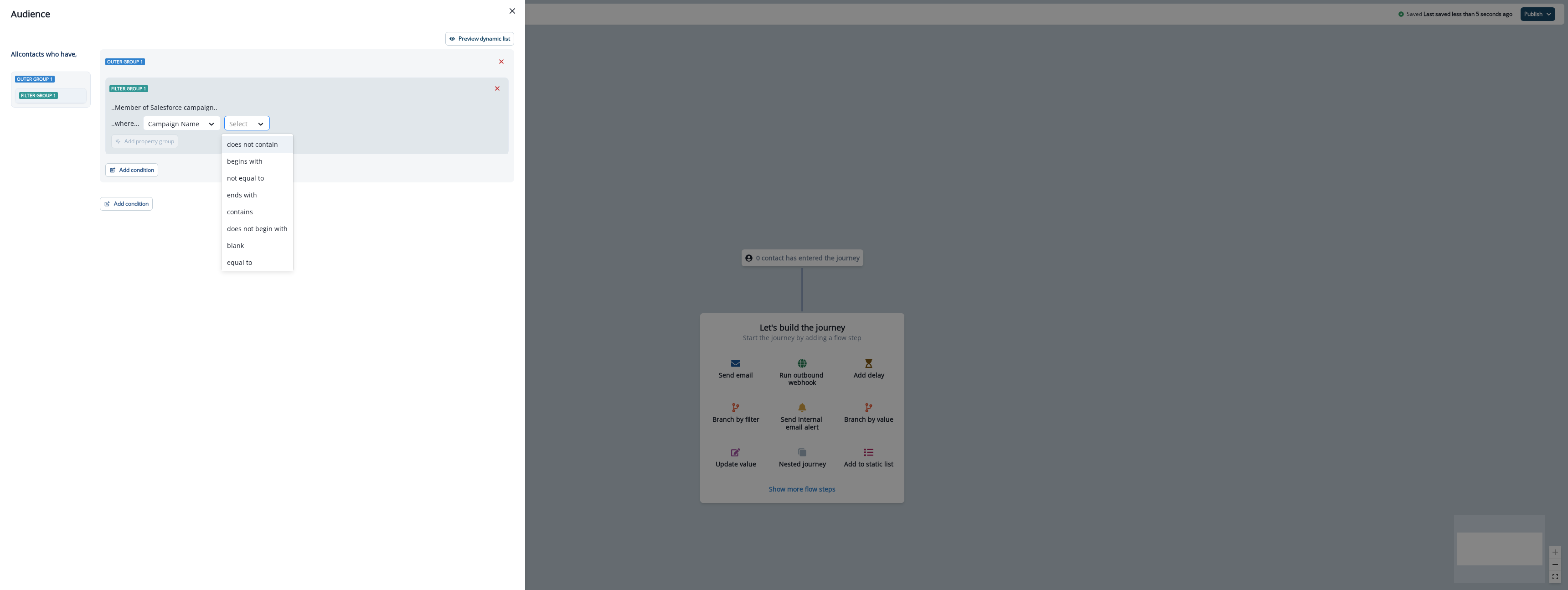 click at bounding box center [239, 124] 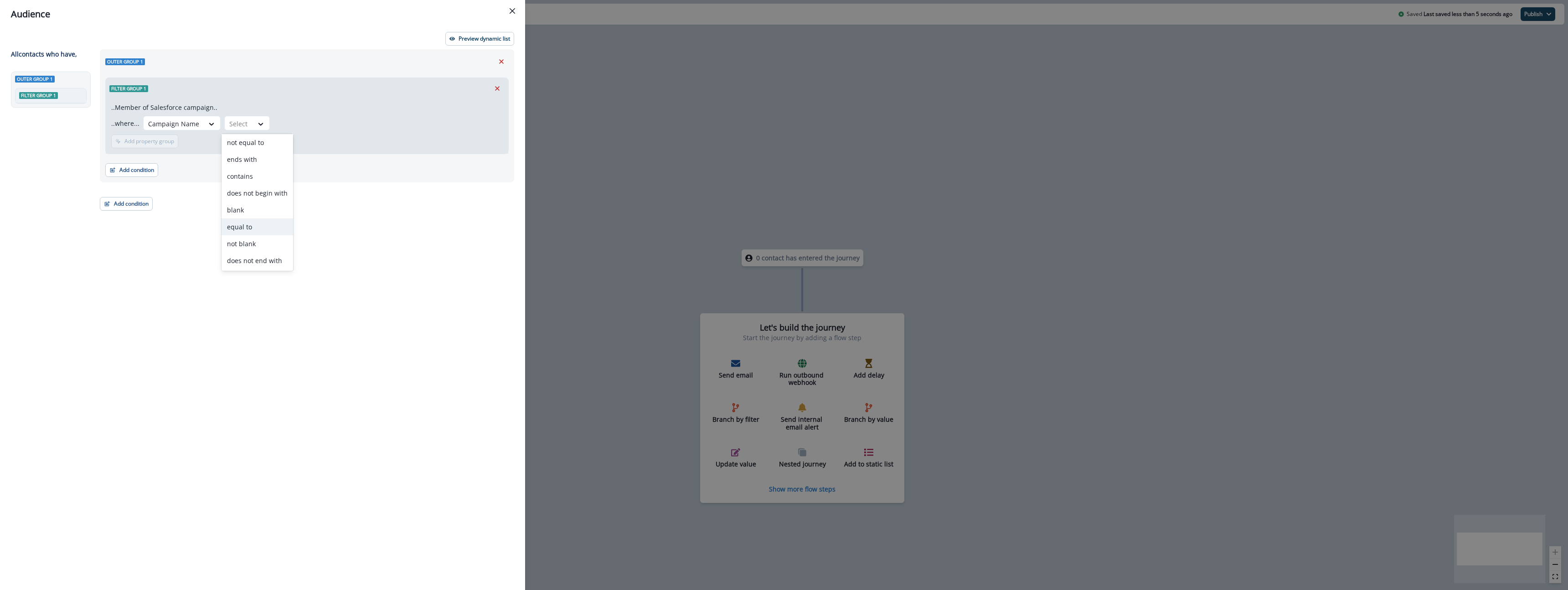scroll, scrollTop: 0, scrollLeft: 0, axis: both 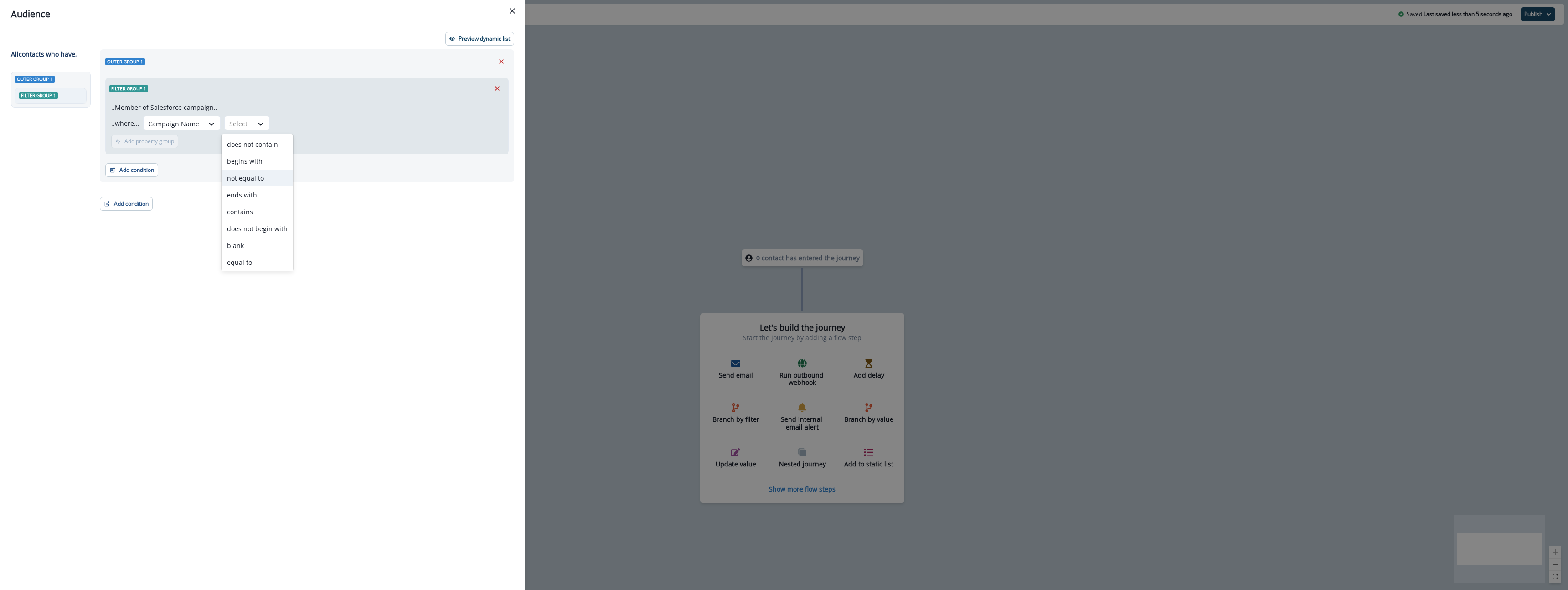 click on "not equal to" at bounding box center [257, 178] 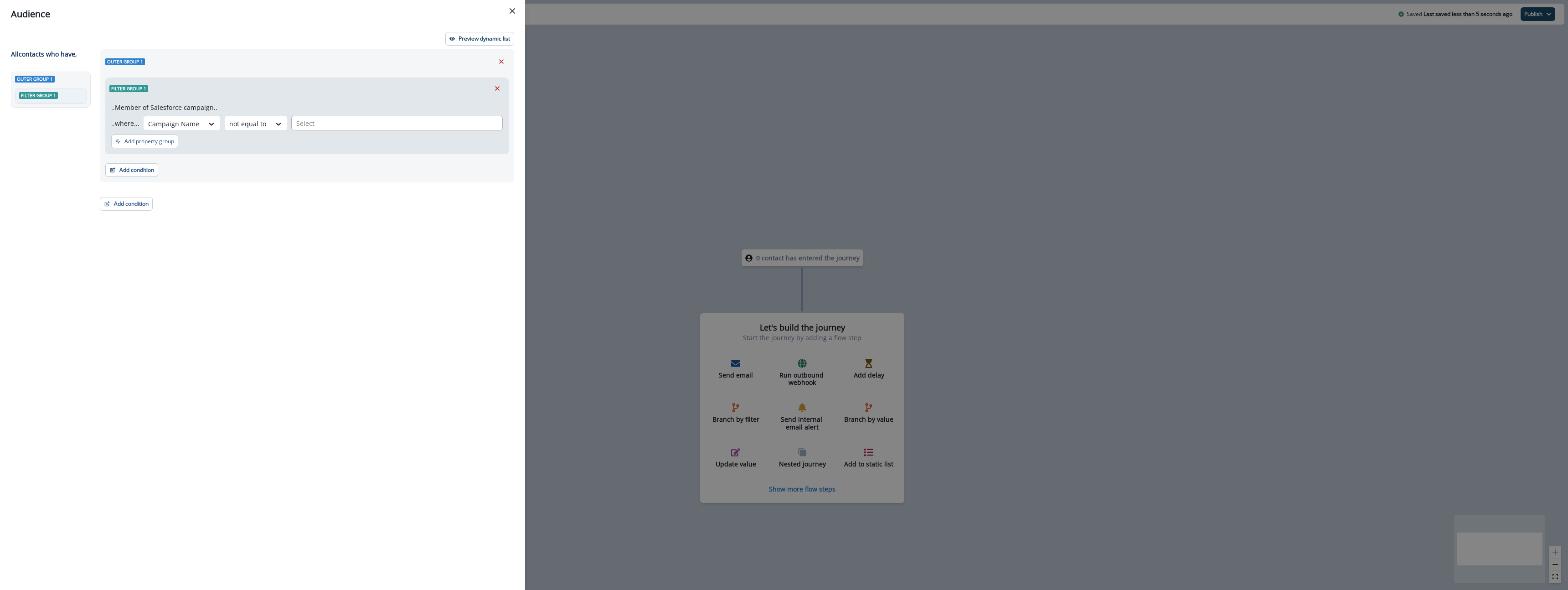 click at bounding box center [397, 123] 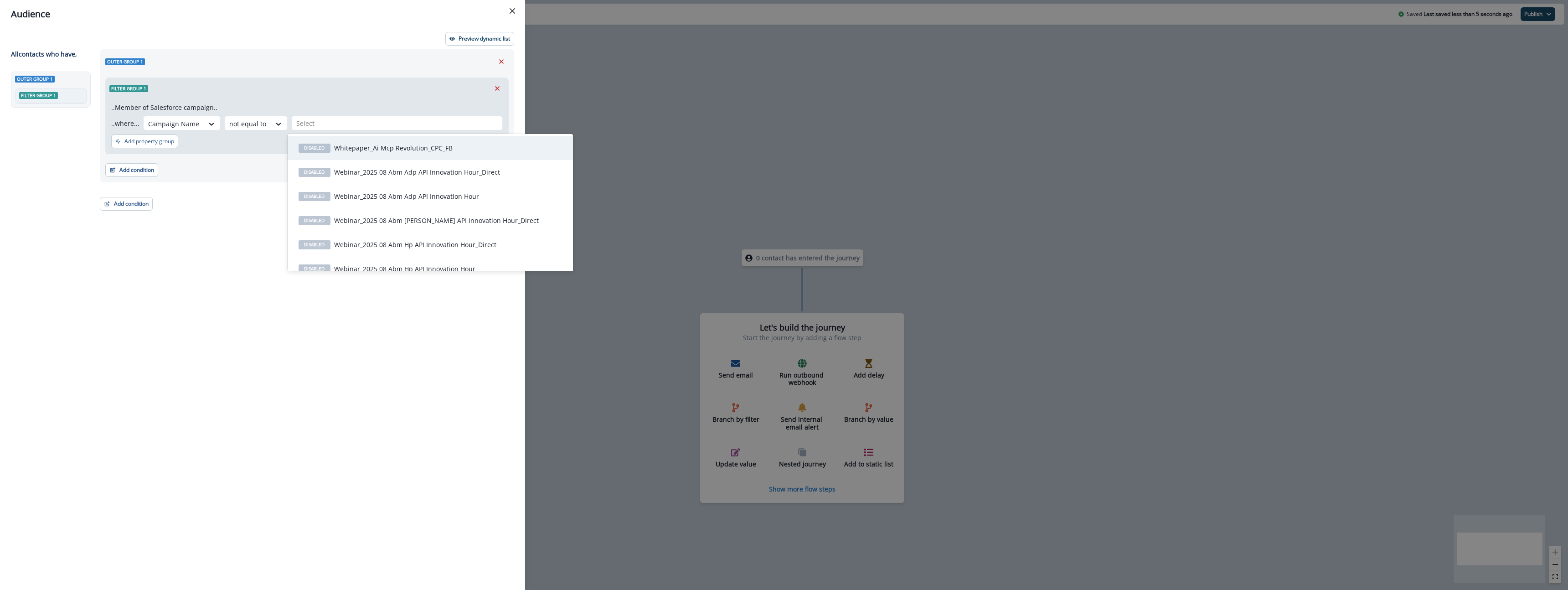 type on "*" 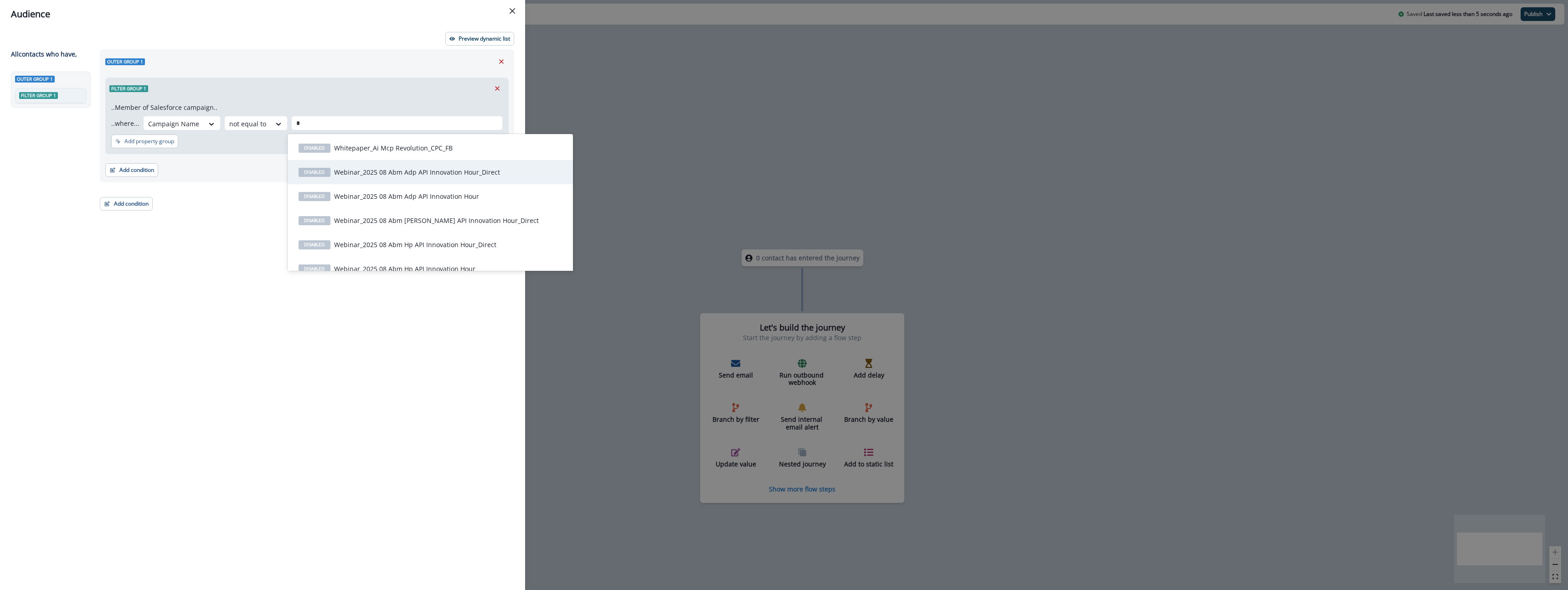 click on "Webinar_2025 08 Abm Adp API Innovation Hour_Direct" at bounding box center [417, 172] 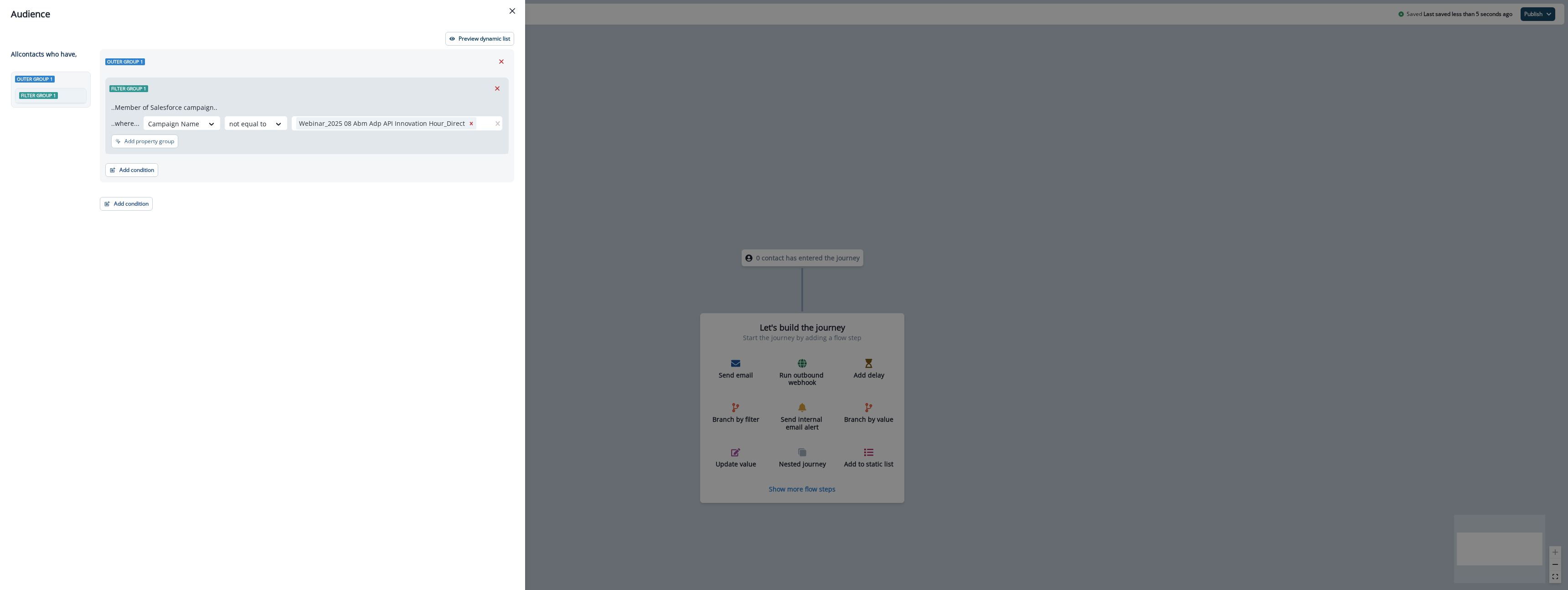 click on "..Member of Salesforce campaign.. ..where... Campaign Name not equal to Webinar_2025 08 Abm Adp API Innovation Hour_Direct Webinar_2025 08 Abm Adp API Innovation Hour_Direct Add property group Campaign member properties" at bounding box center (307, 126) 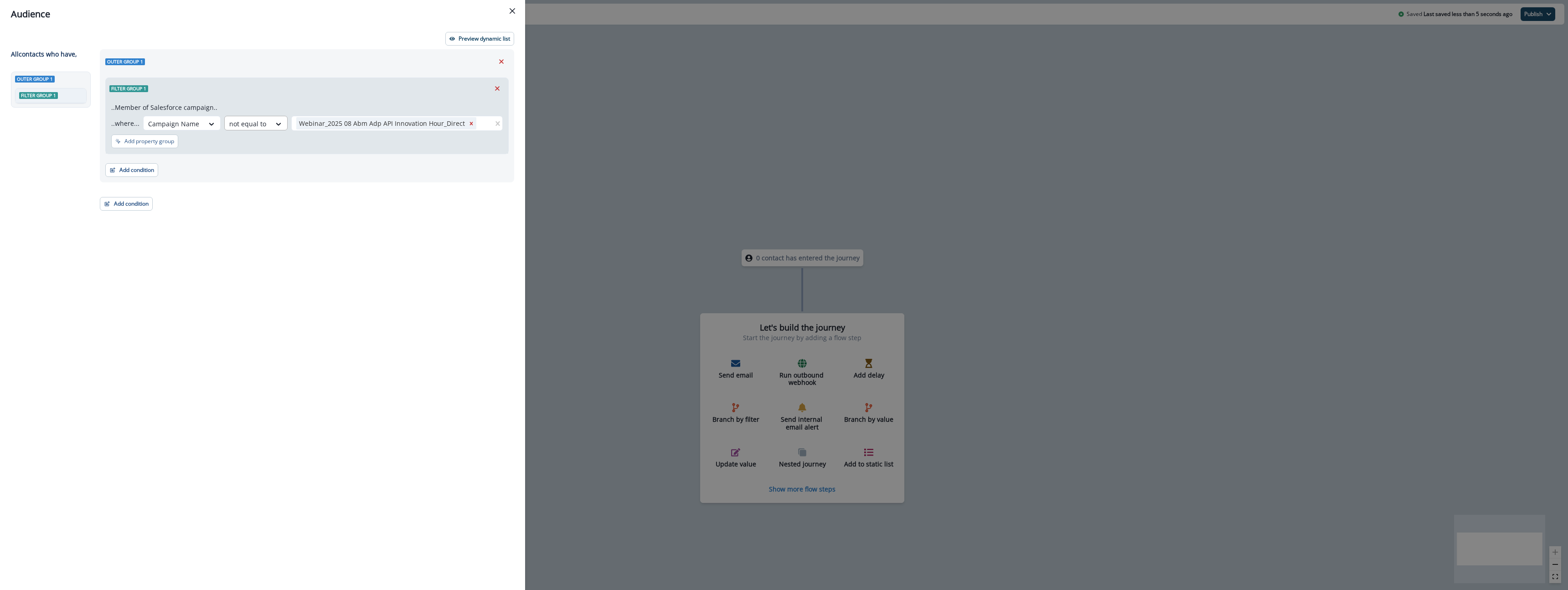 click at bounding box center [174, 124] 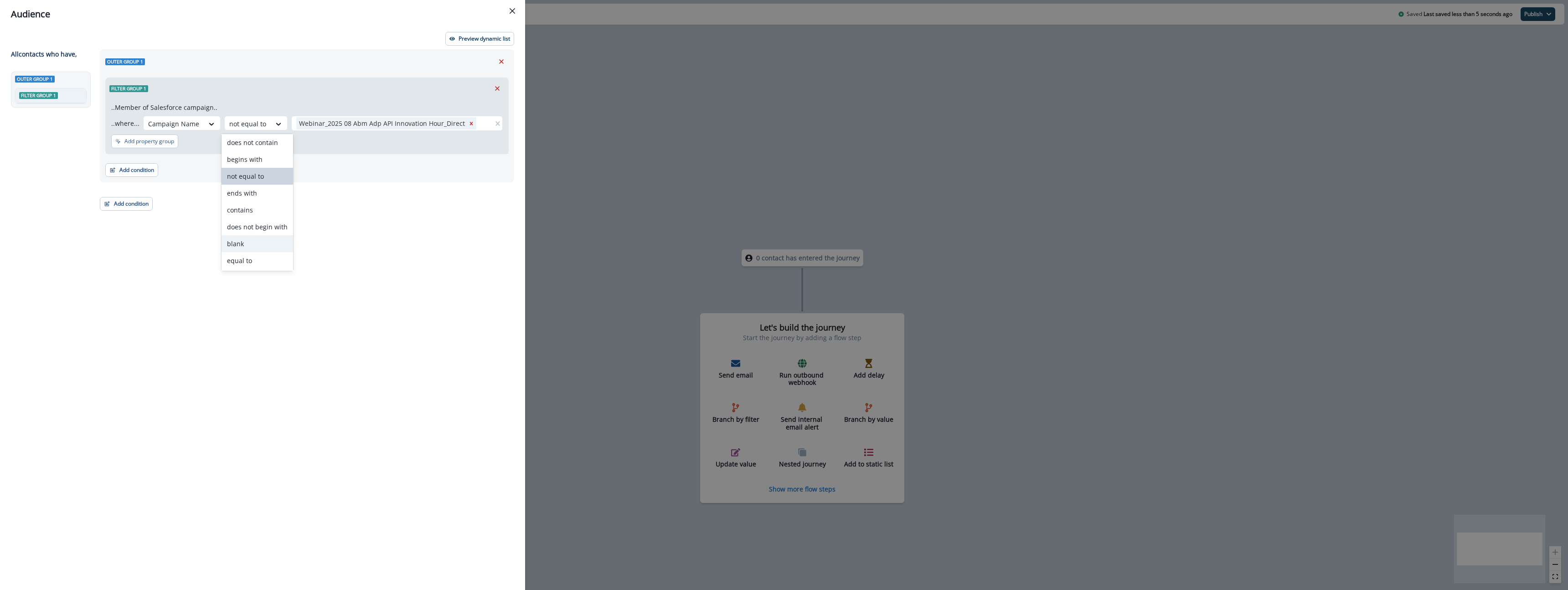 scroll, scrollTop: 0, scrollLeft: 0, axis: both 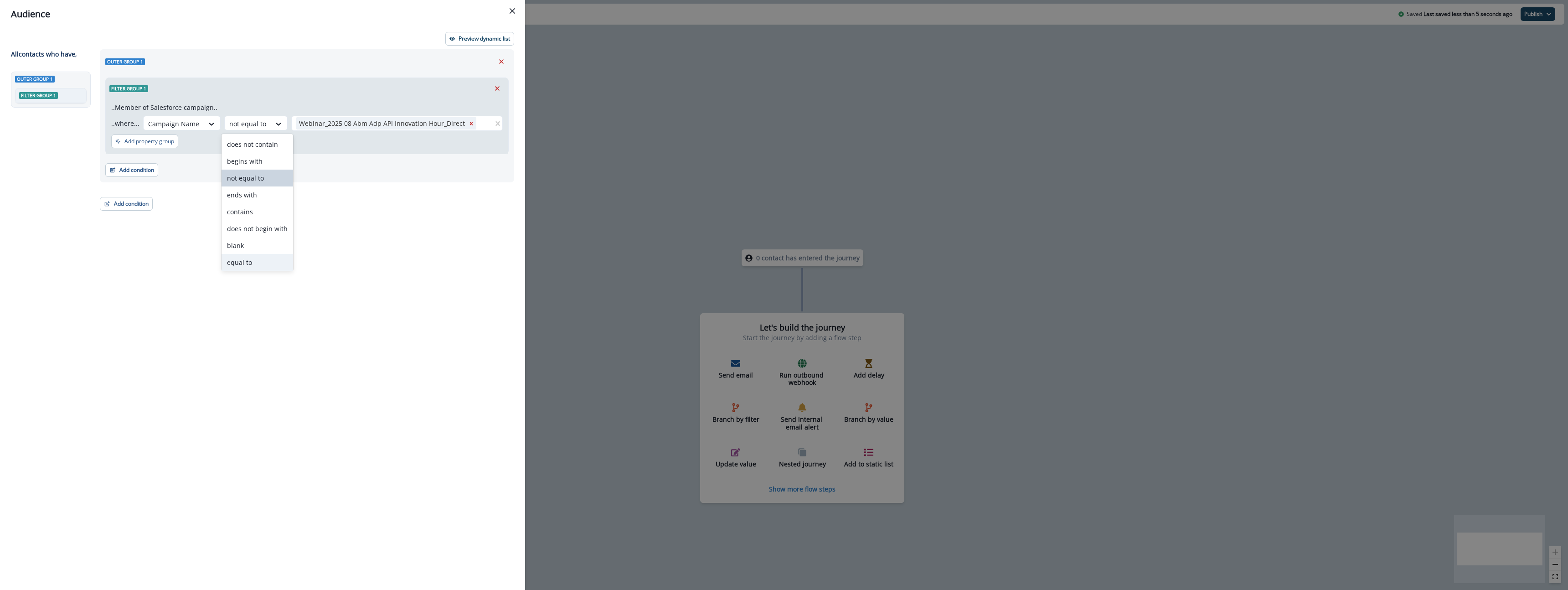 click on "equal to" at bounding box center [257, 262] 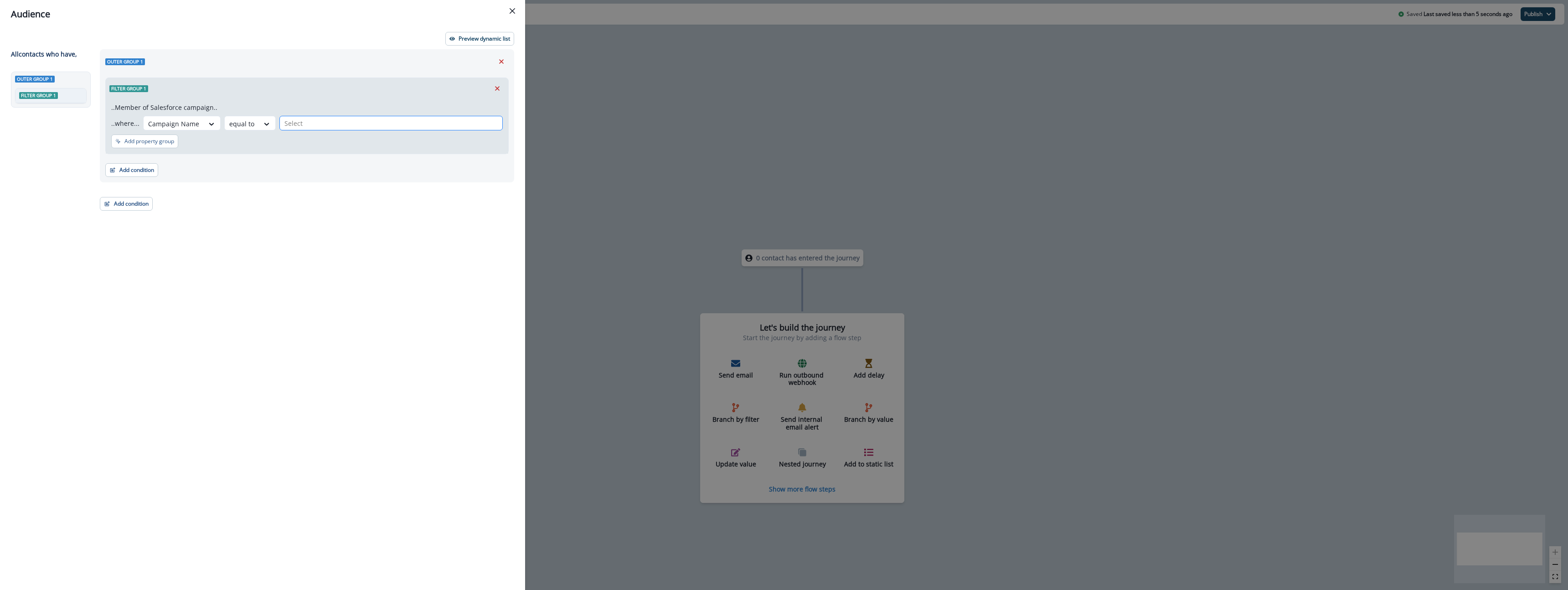 click at bounding box center [391, 123] 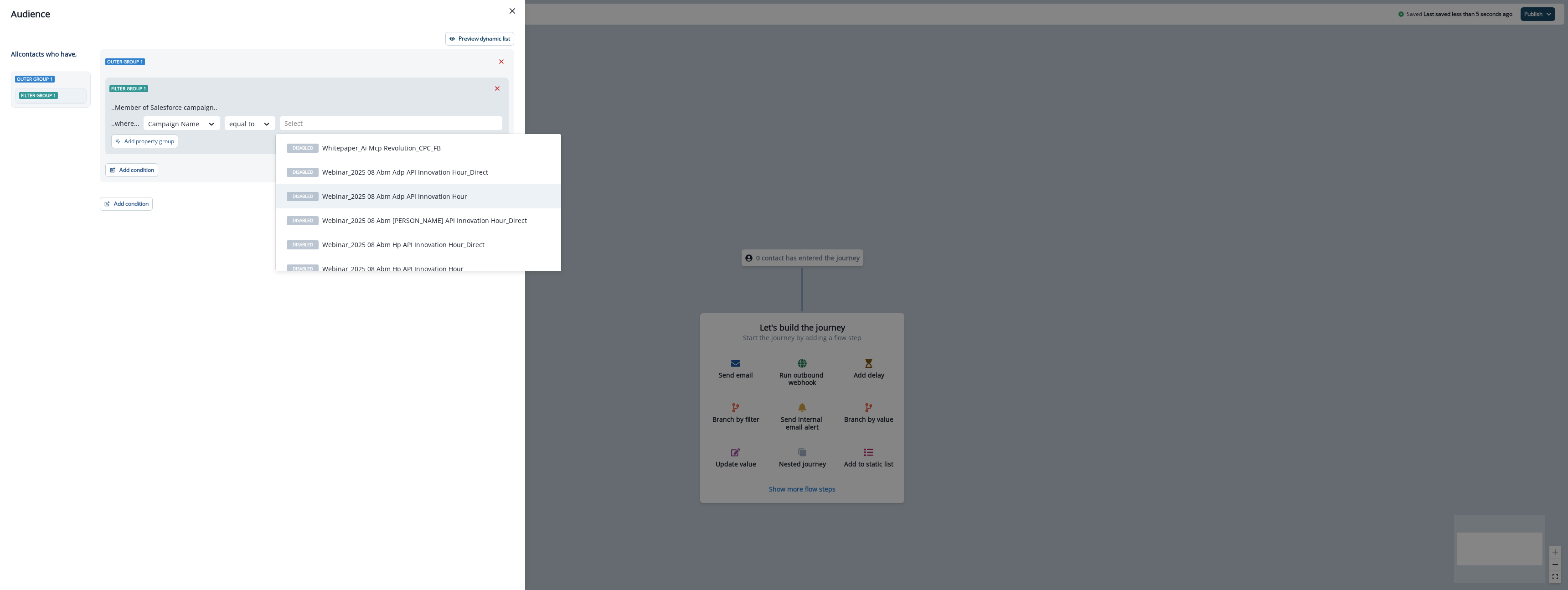 click on "Webinar_2025 08 Abm Adp API Innovation Hour" at bounding box center [395, 196] 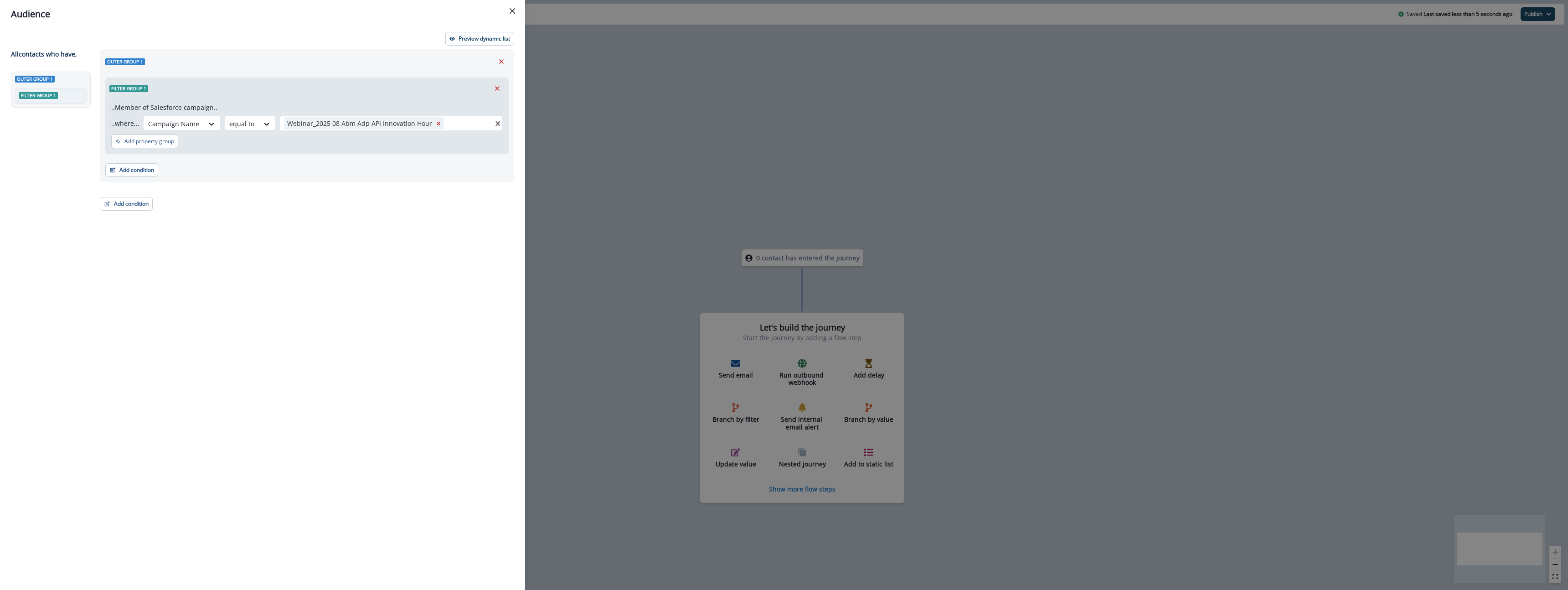 click on "Filter group 1" at bounding box center [307, 88] 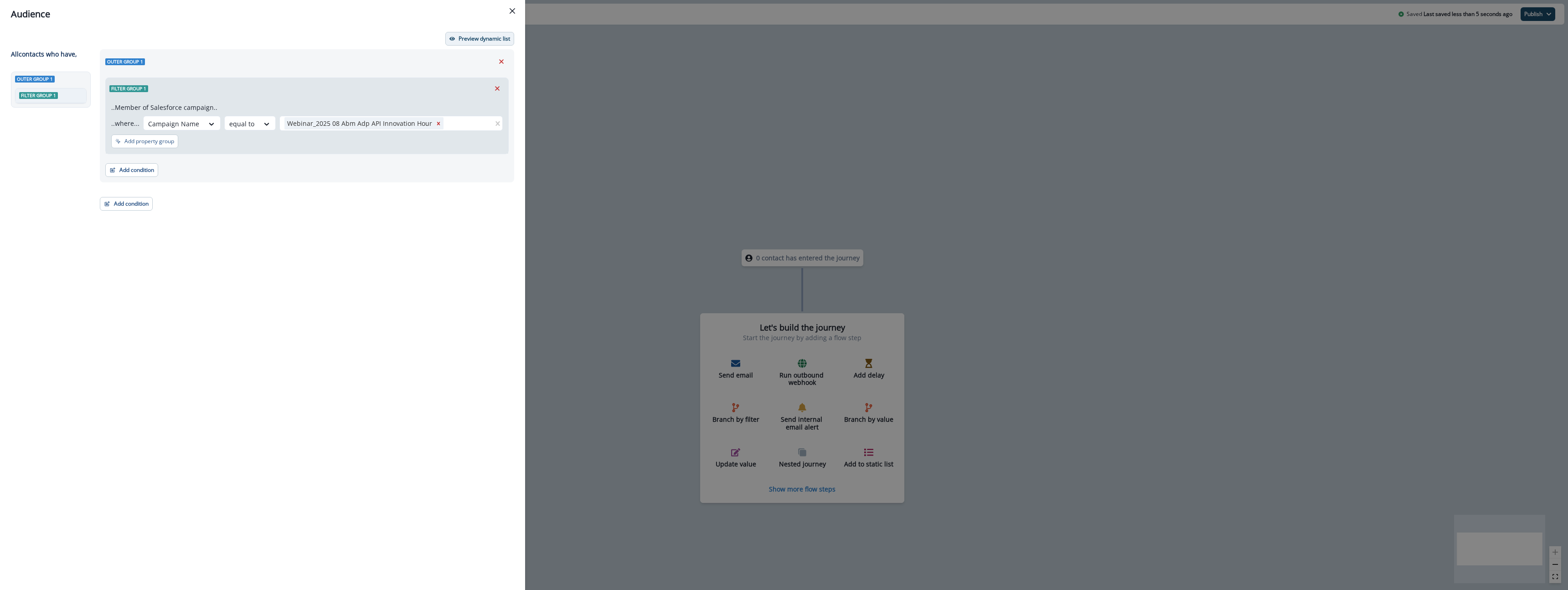 click on "Preview dynamic list" at bounding box center (480, 39) 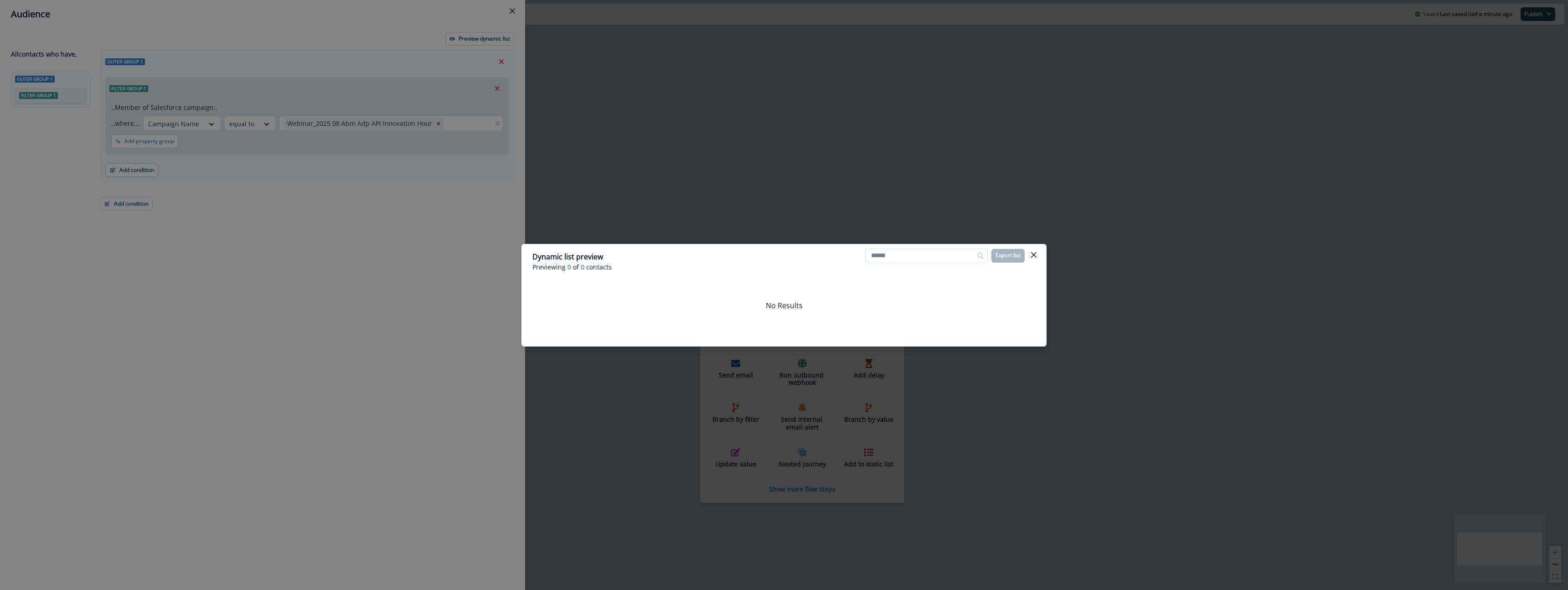 click on "Dynamic list preview Previewing 0 of 0 contacts Export list No Results" at bounding box center [784, 295] 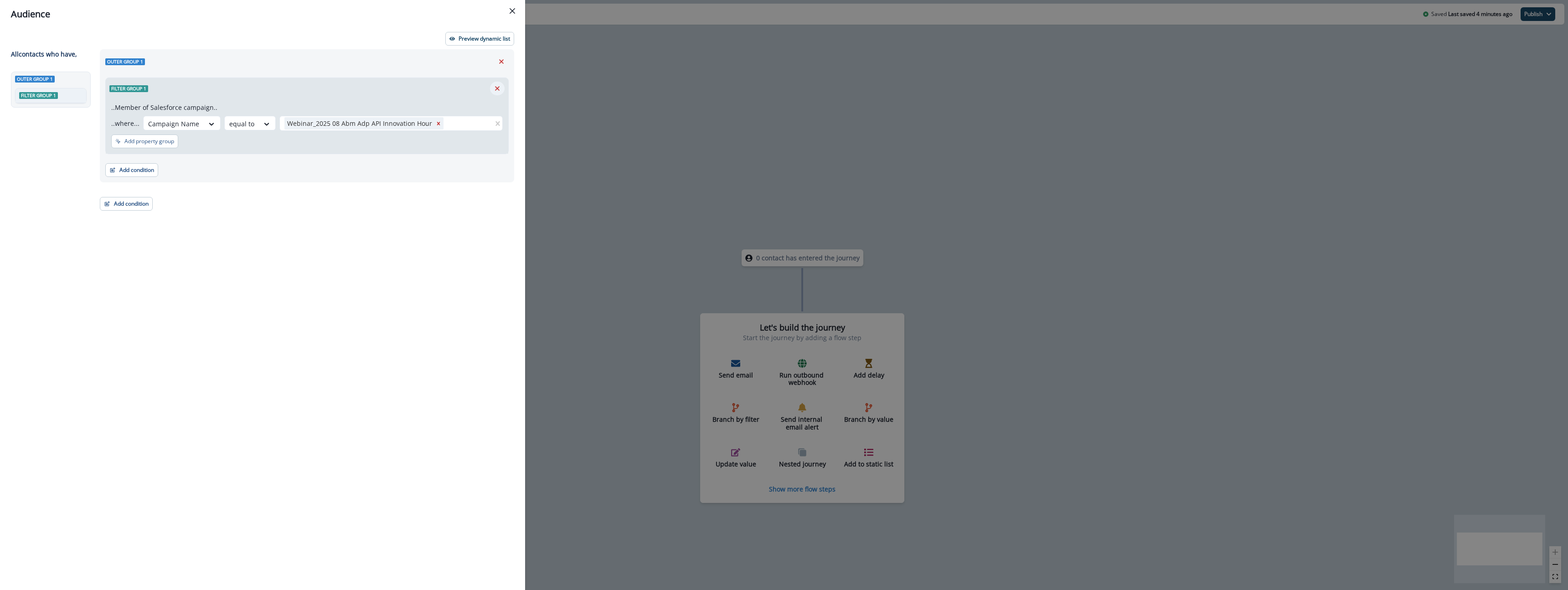 click at bounding box center [497, 88] 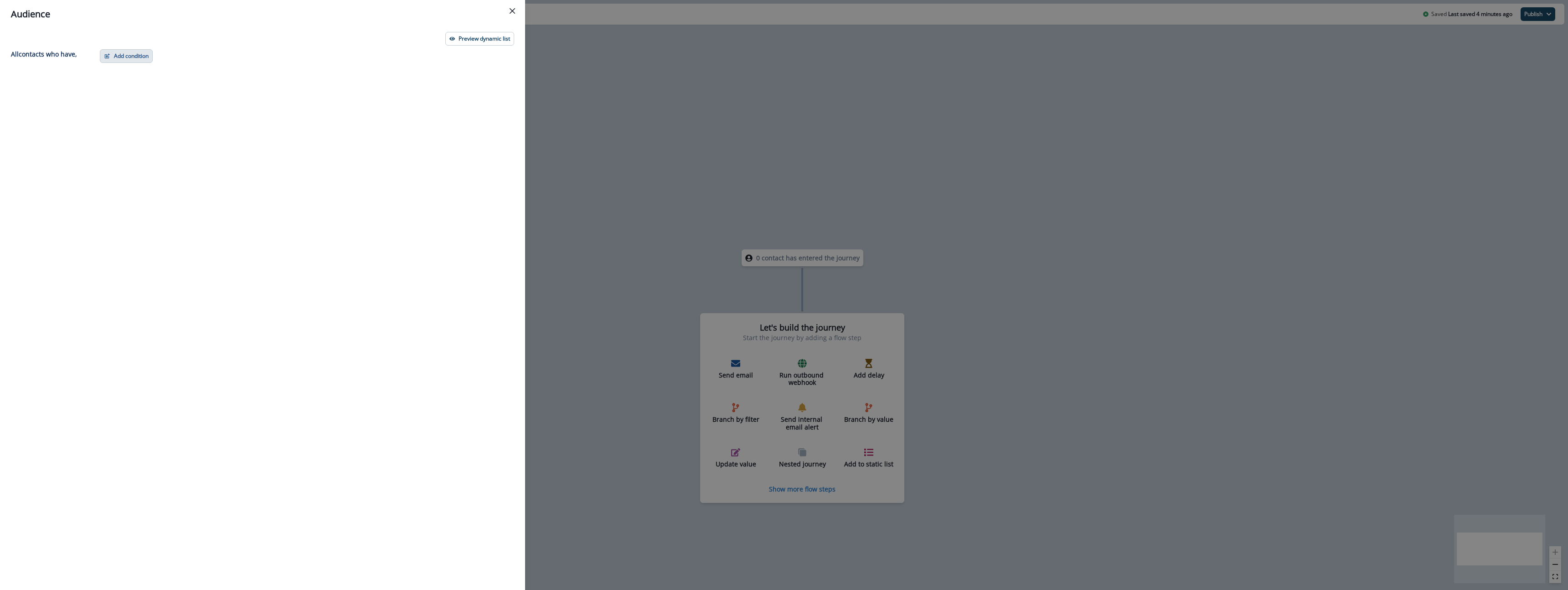 click on "Add condition" at bounding box center [126, 56] 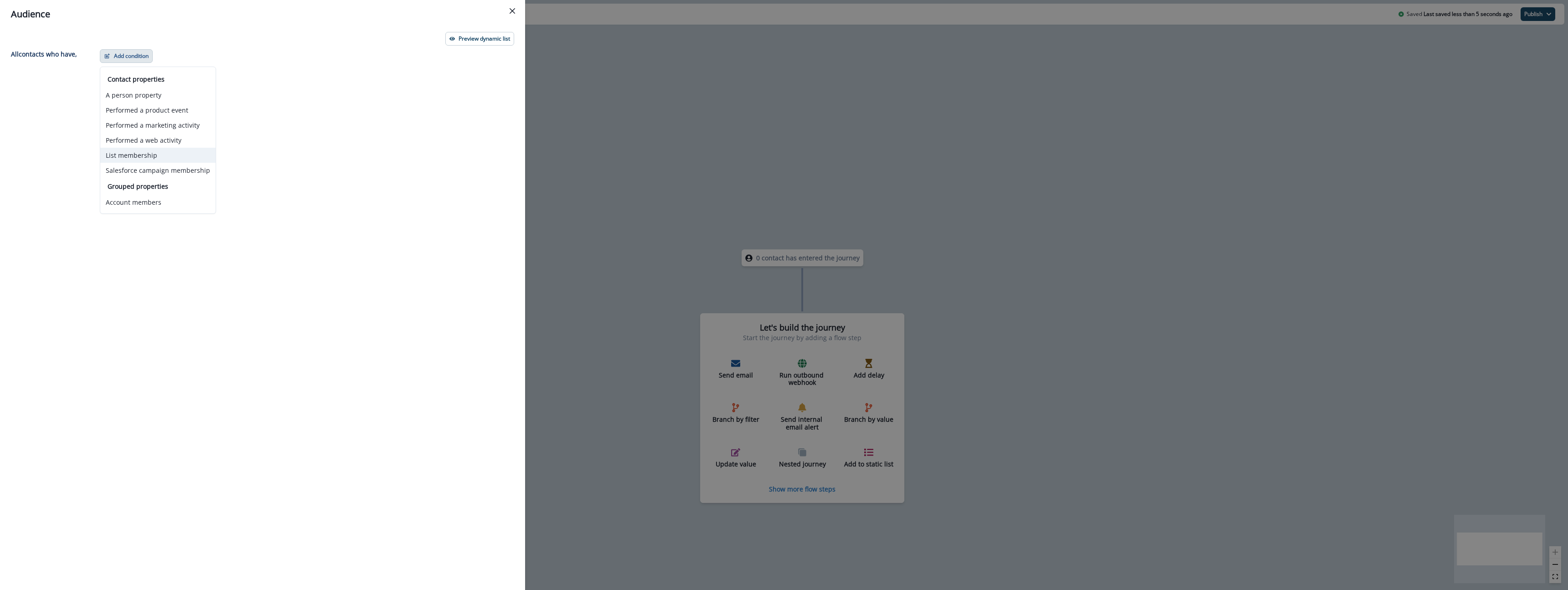 click on "List membership" at bounding box center [158, 155] 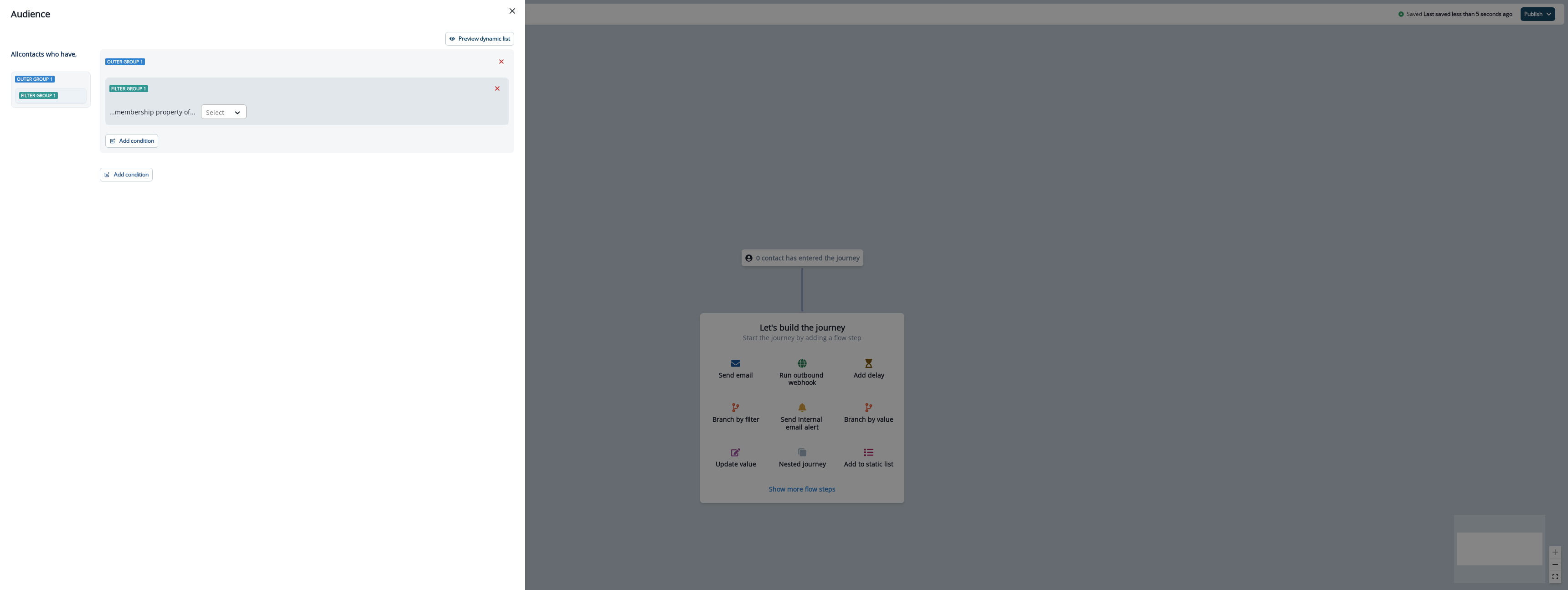 click on "Select" at bounding box center [216, 112] 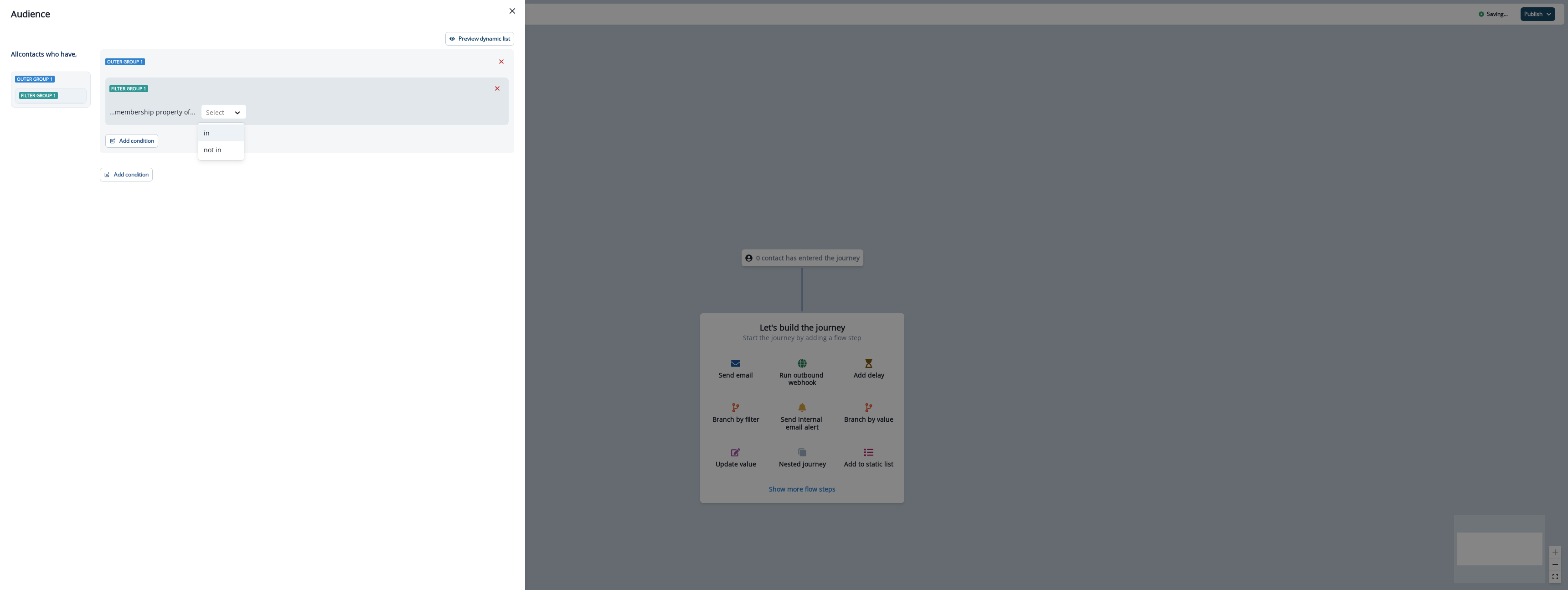 click on "in" at bounding box center (221, 133) 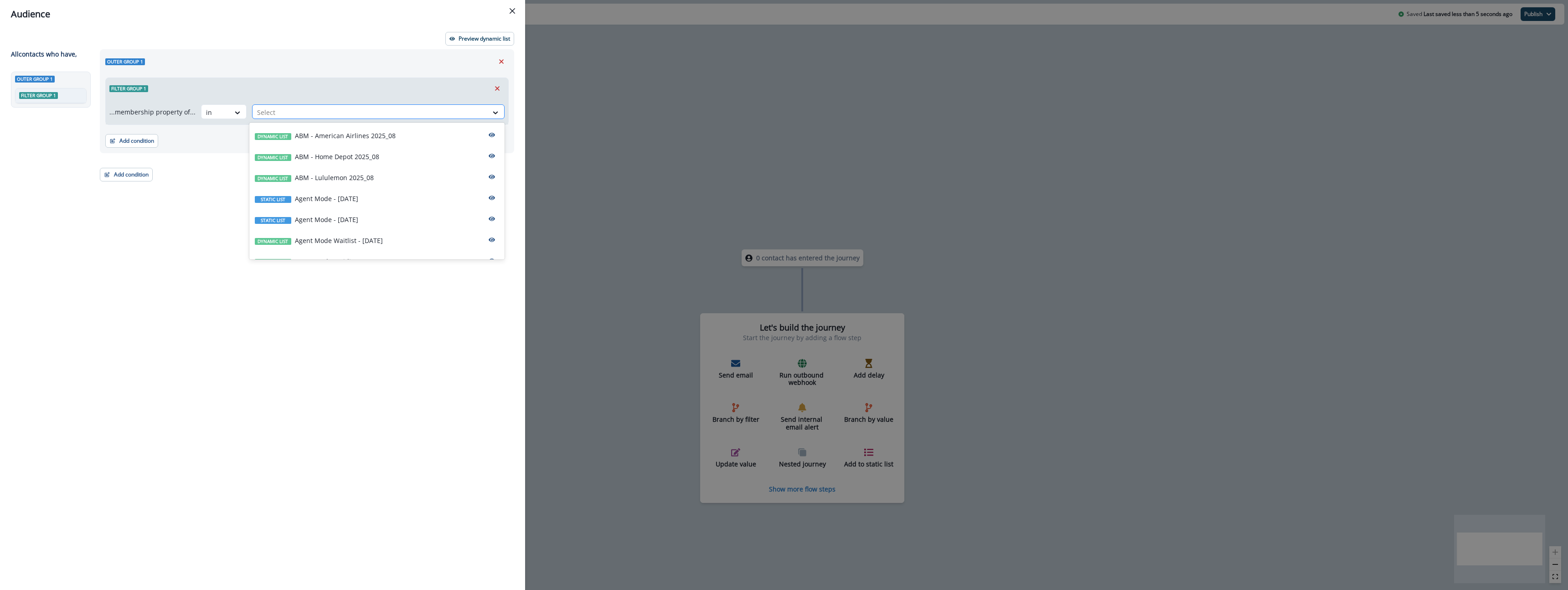 click at bounding box center (370, 112) 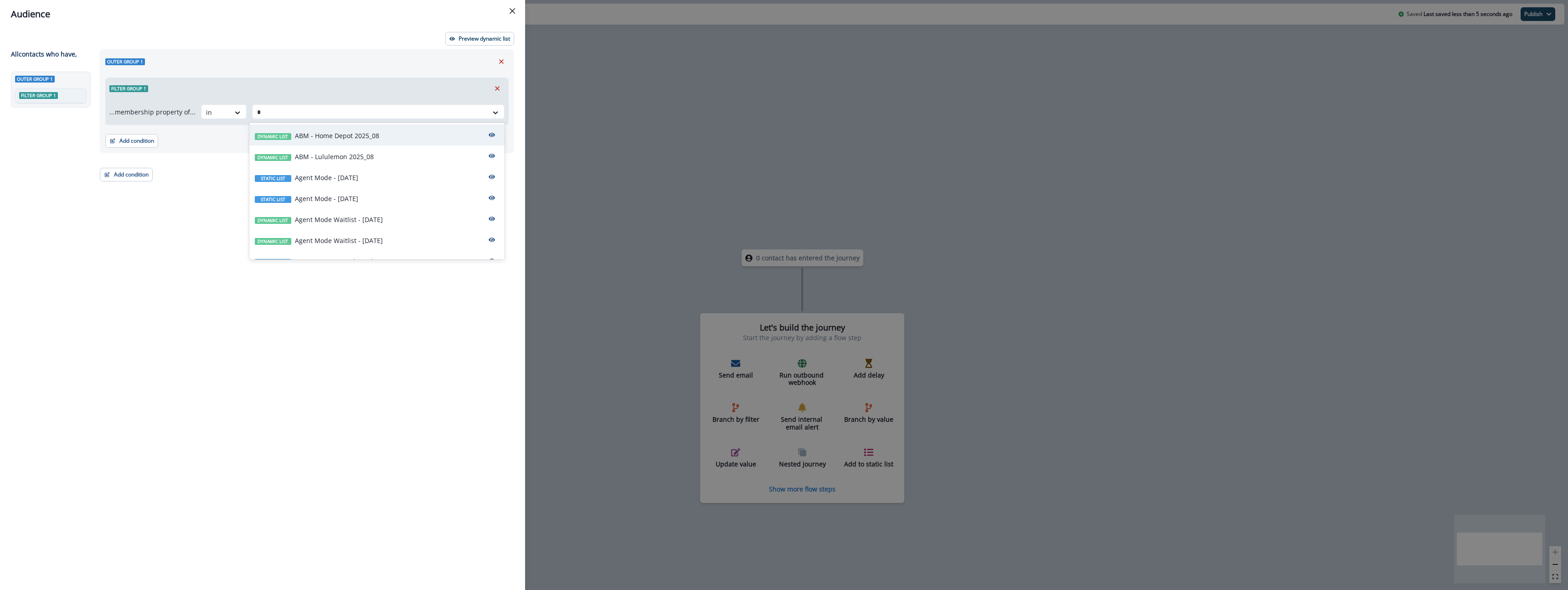 type on "**" 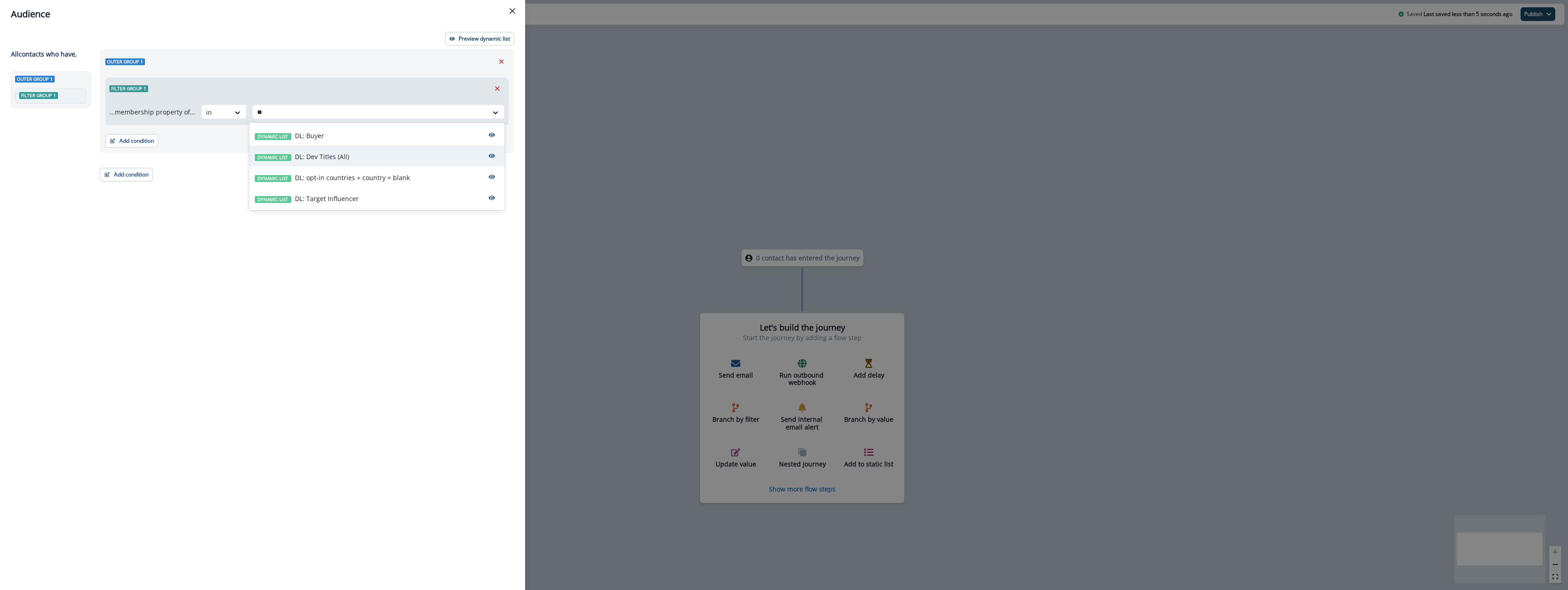 click on "Dynamic list DL: Dev Titles (All)" at bounding box center (377, 156) 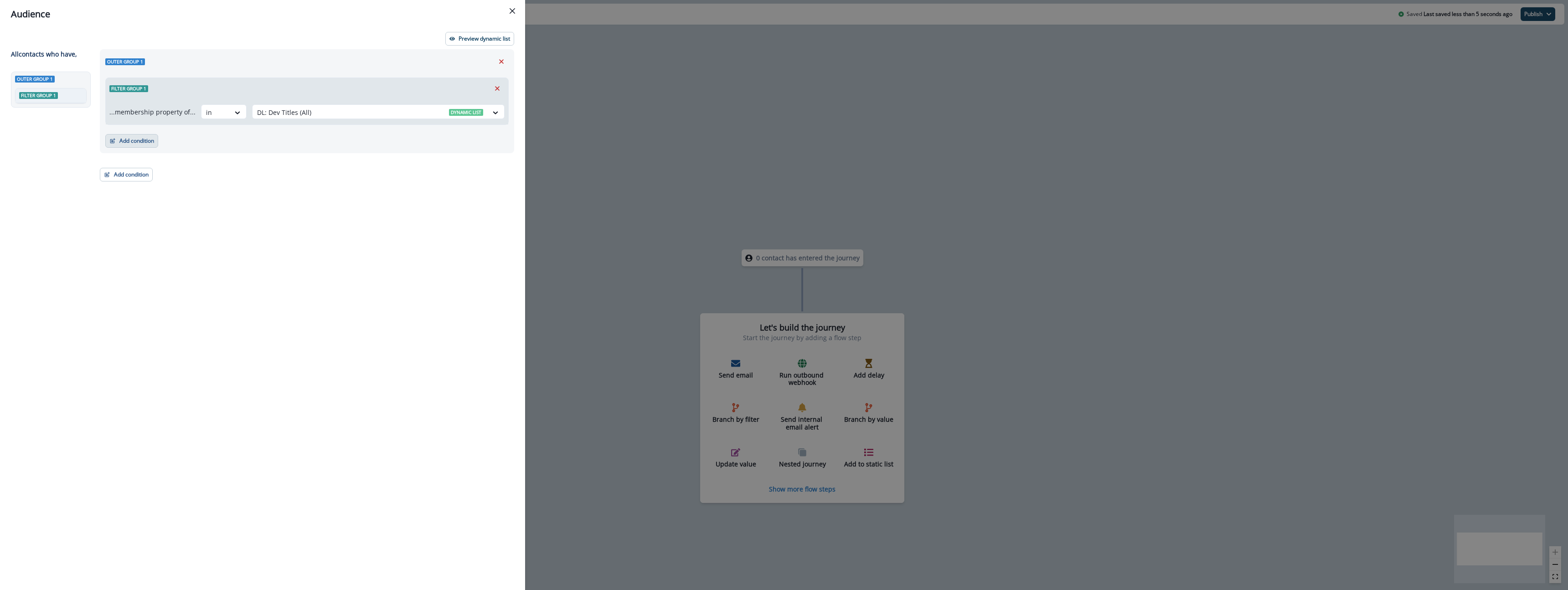 click on "Add condition" at bounding box center (132, 141) 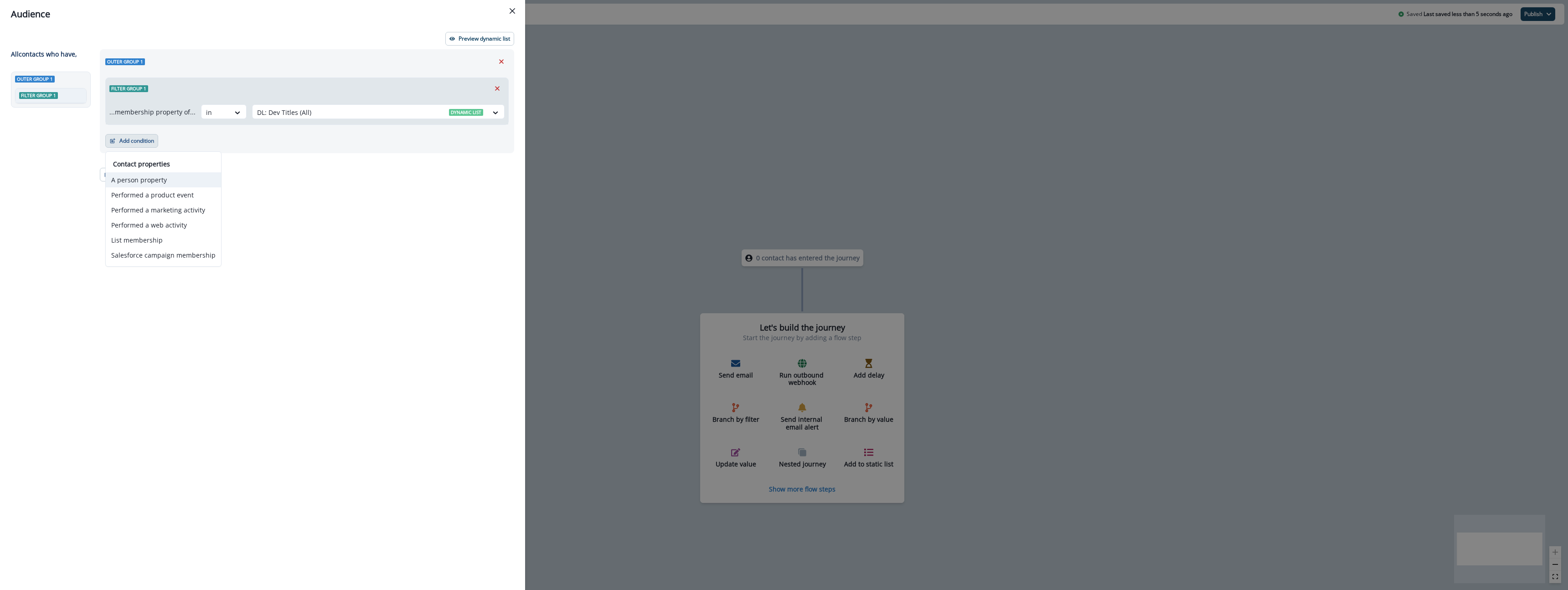 click on "A person property" at bounding box center (163, 180) 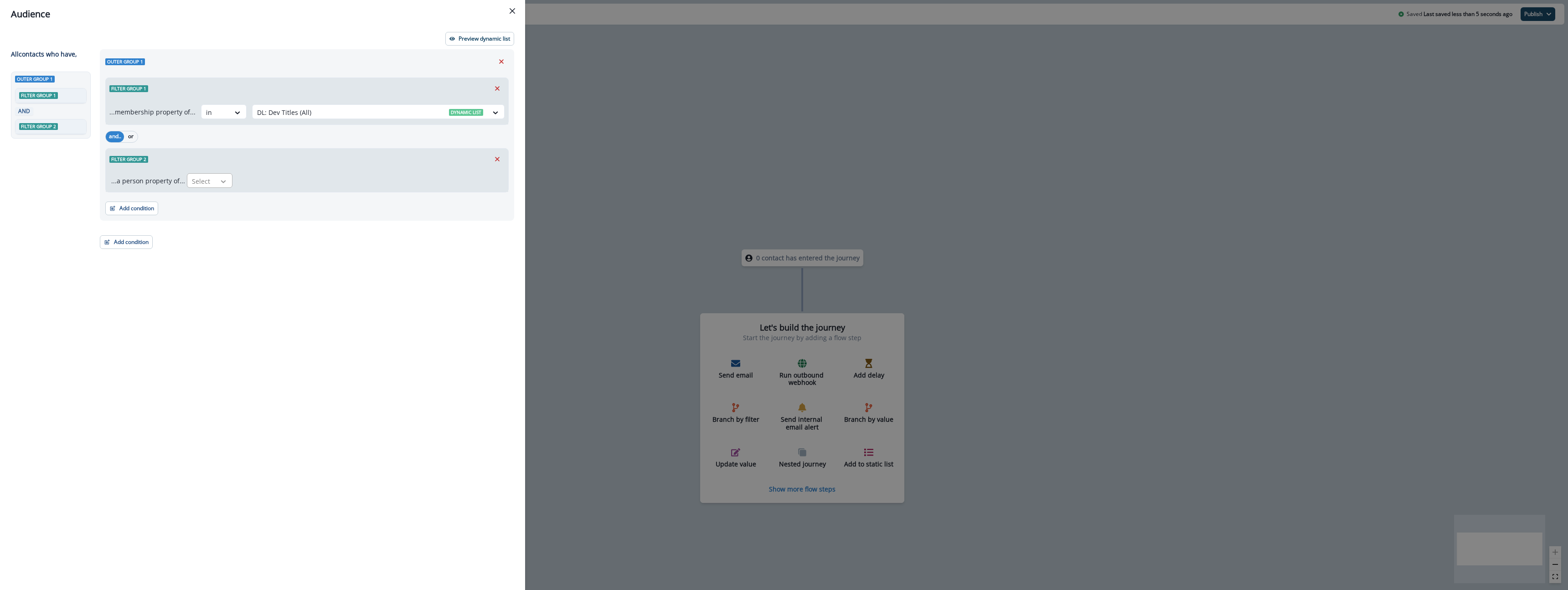click at bounding box center (223, 181) 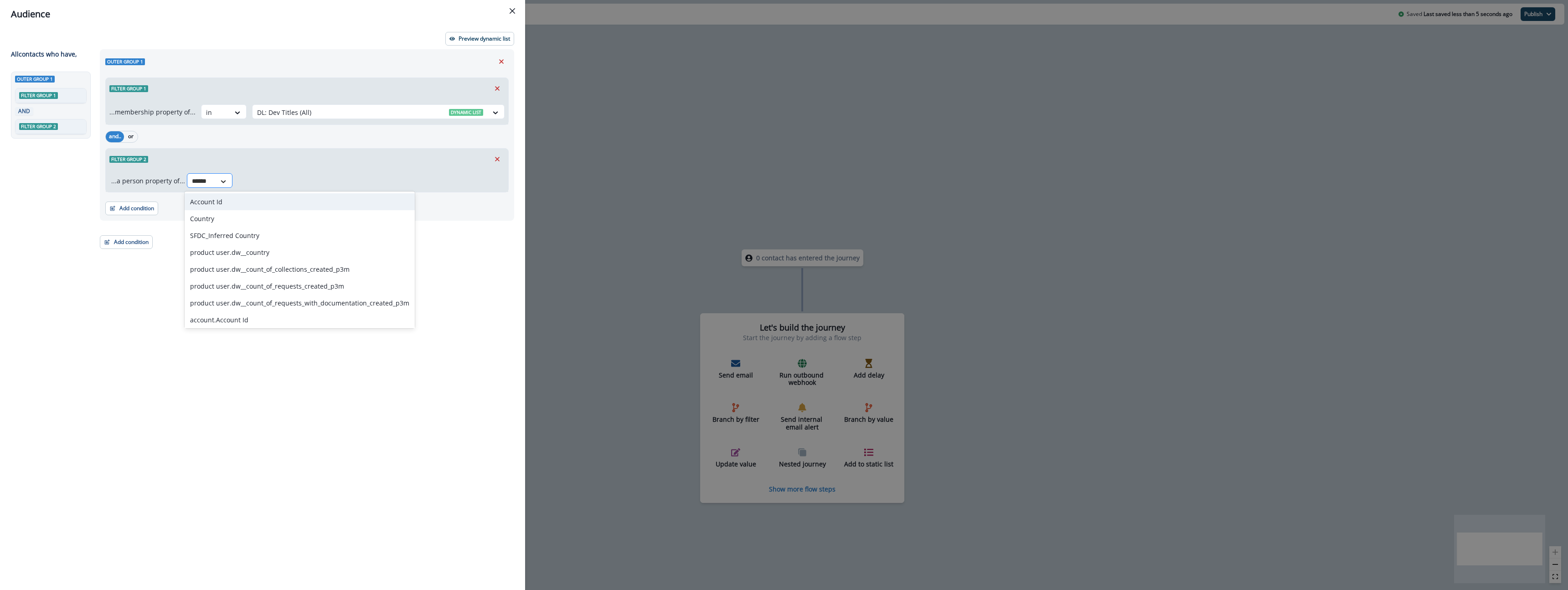 type on "*******" 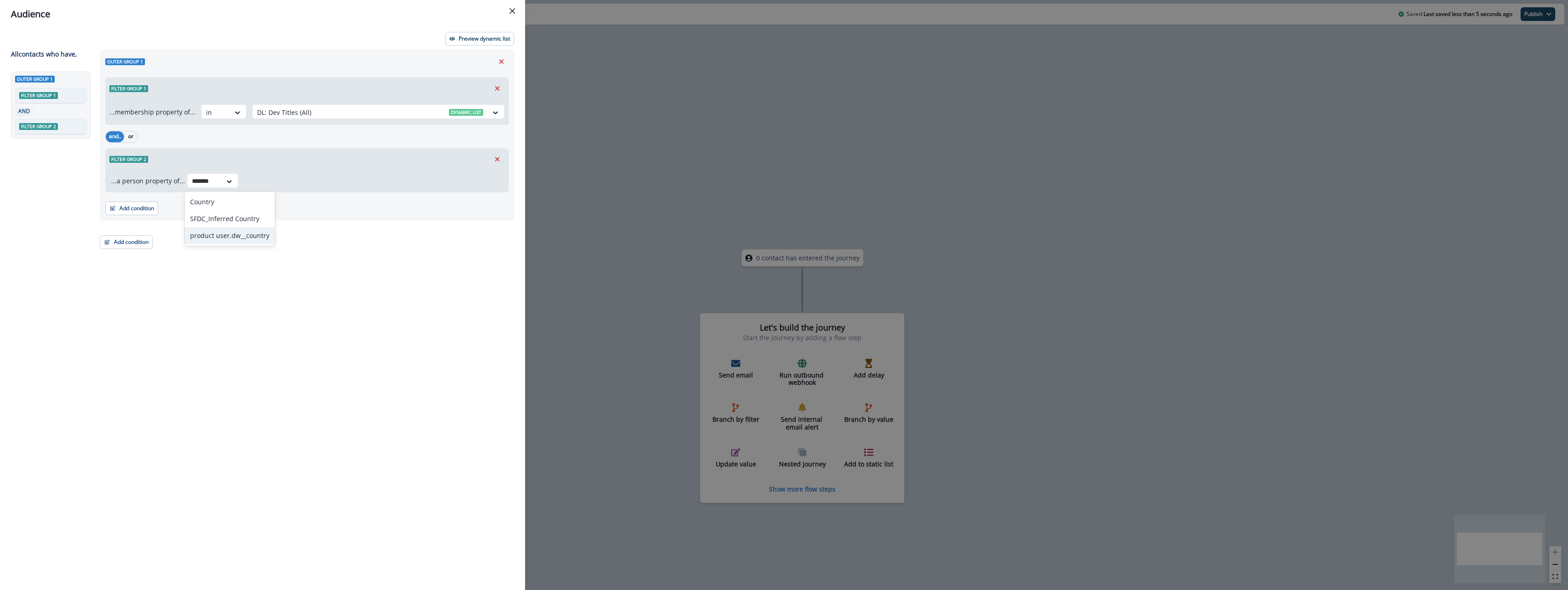 click on "product user.dw__country" at bounding box center [230, 235] 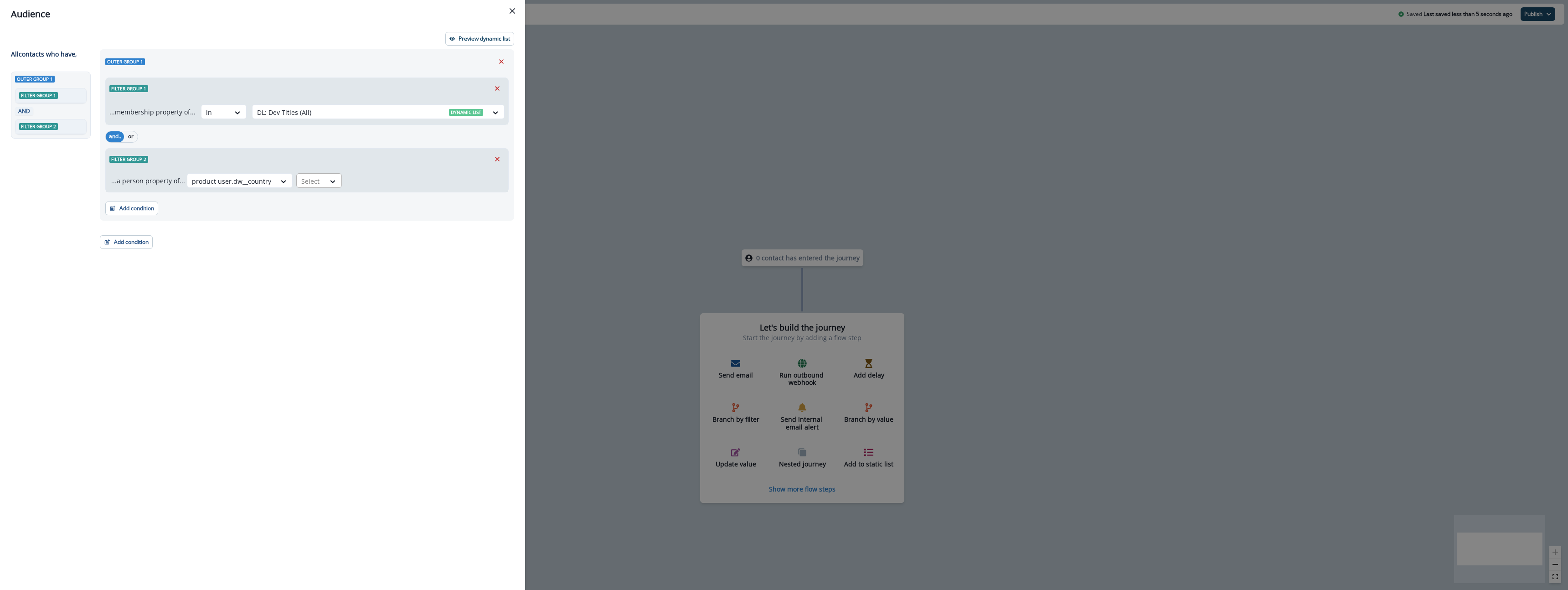 click at bounding box center (333, 181) 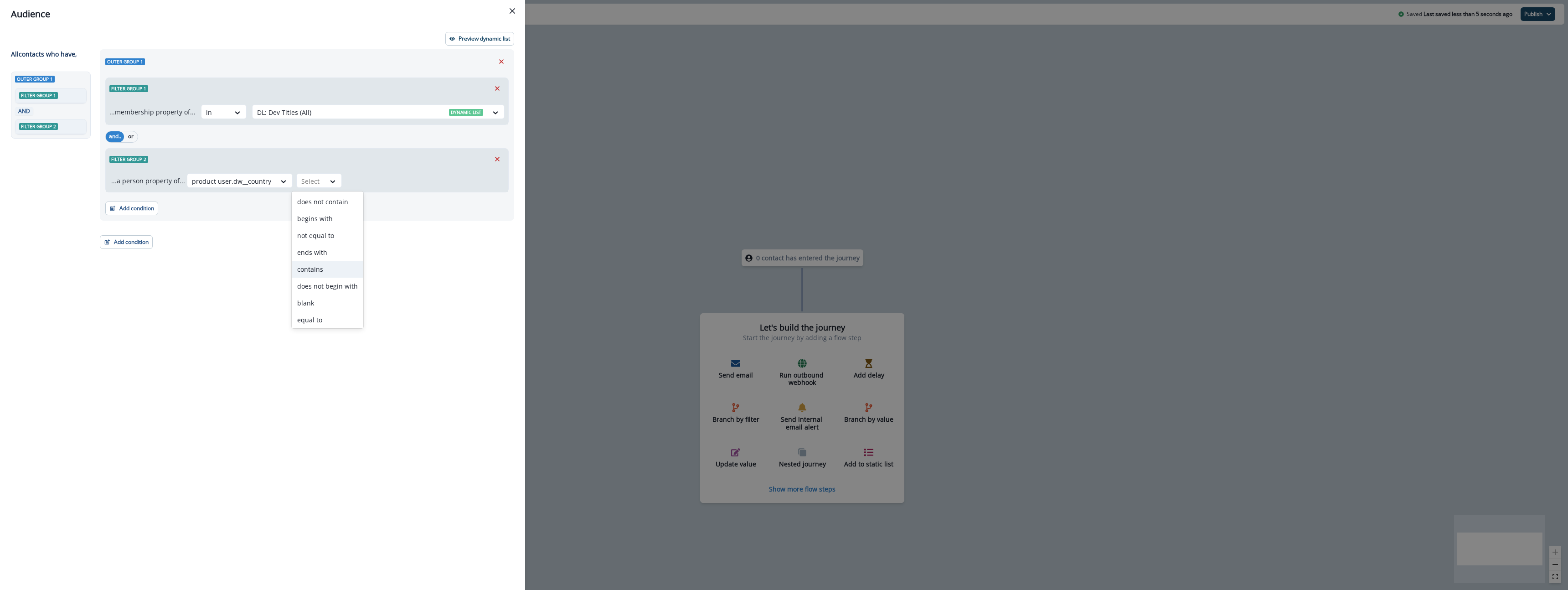 click on "contains" at bounding box center (327, 269) 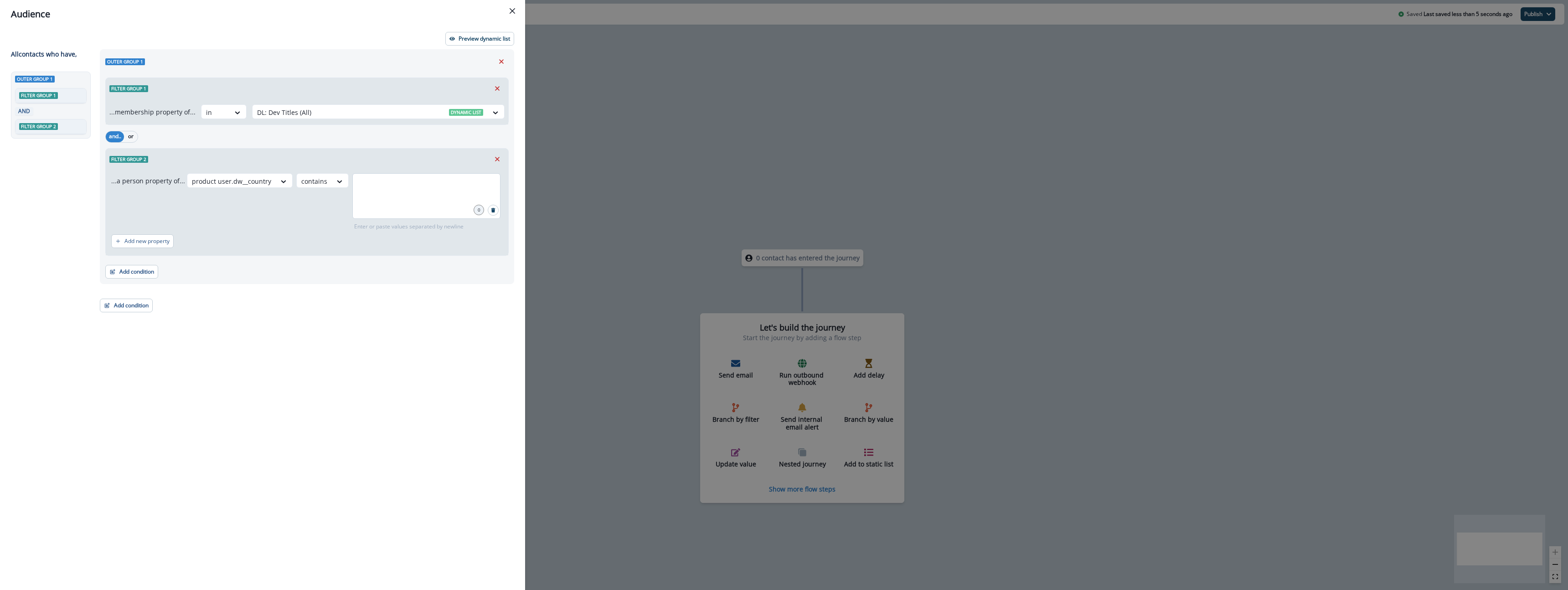 click at bounding box center (426, 196) 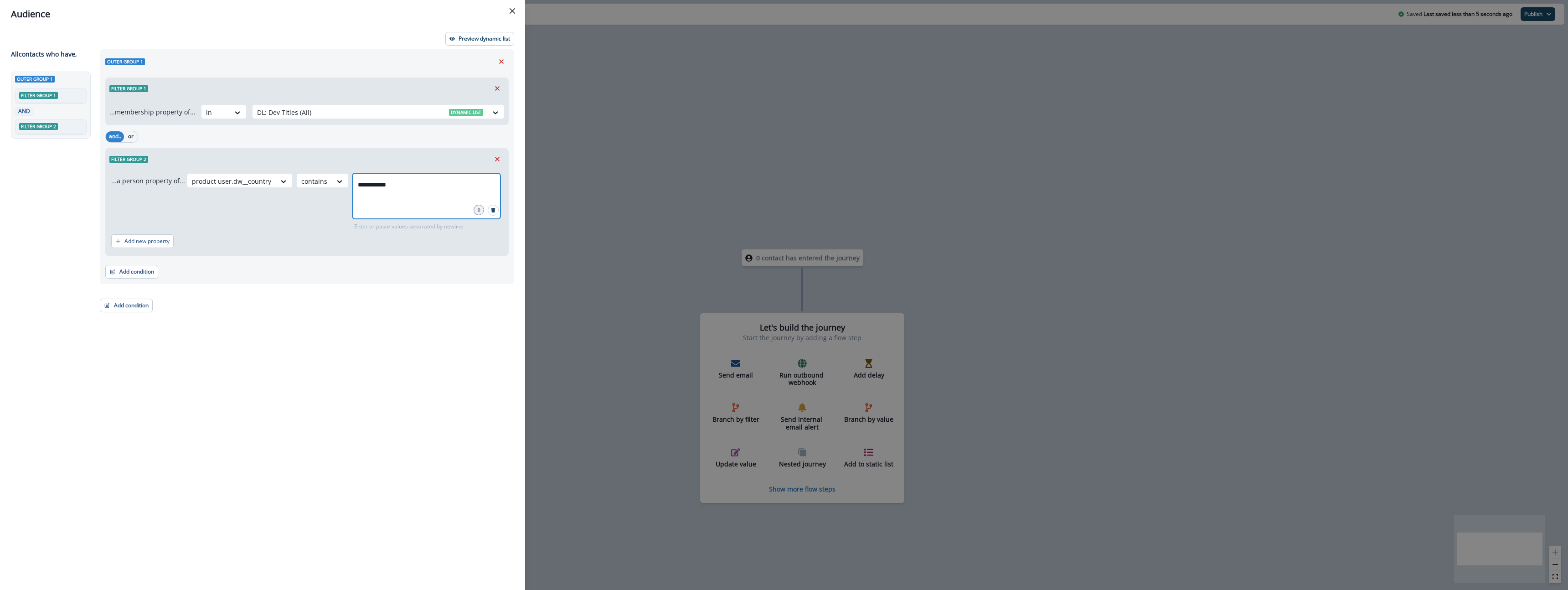 type on "**********" 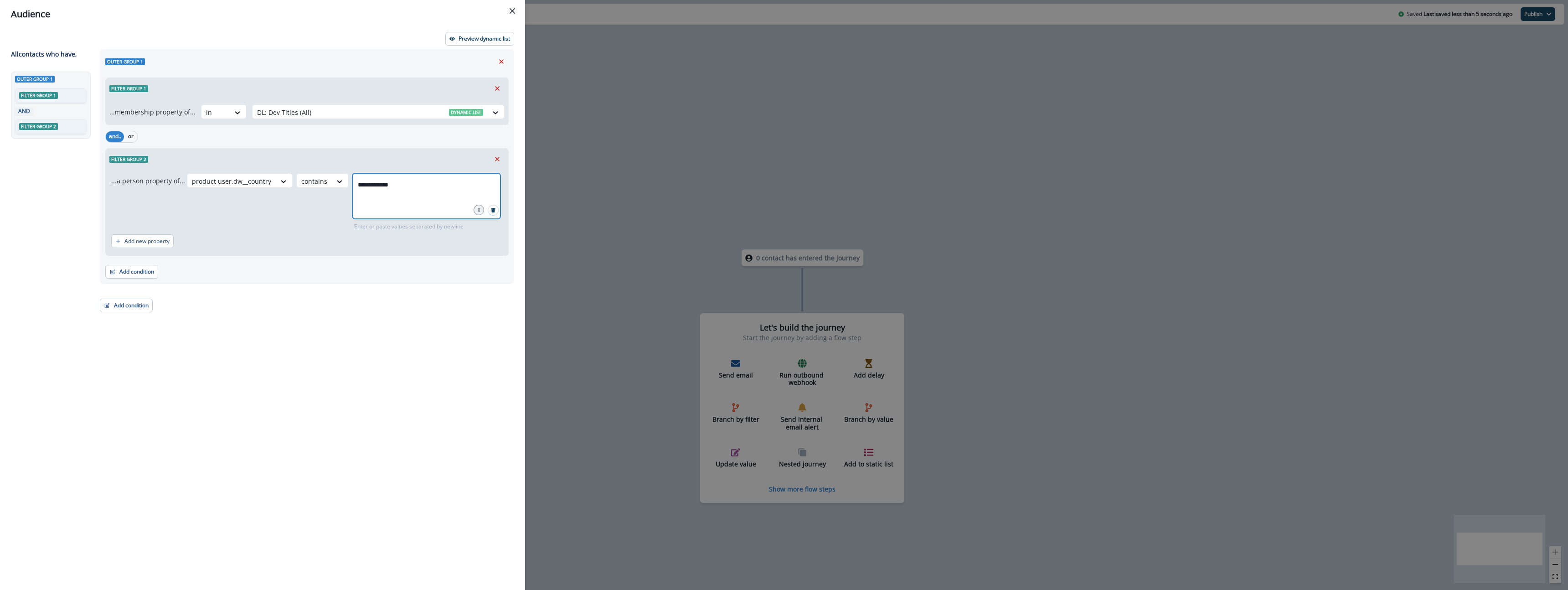 type 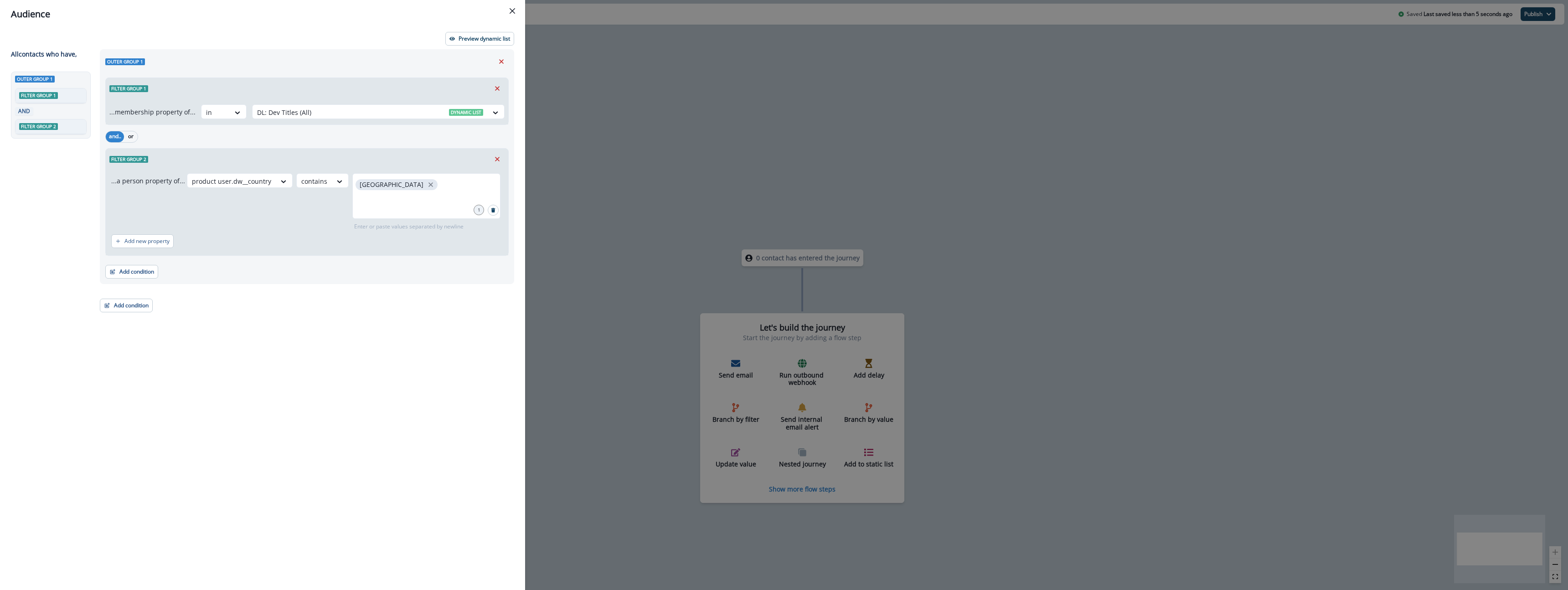 click on "Filter group 2" at bounding box center (307, 159) 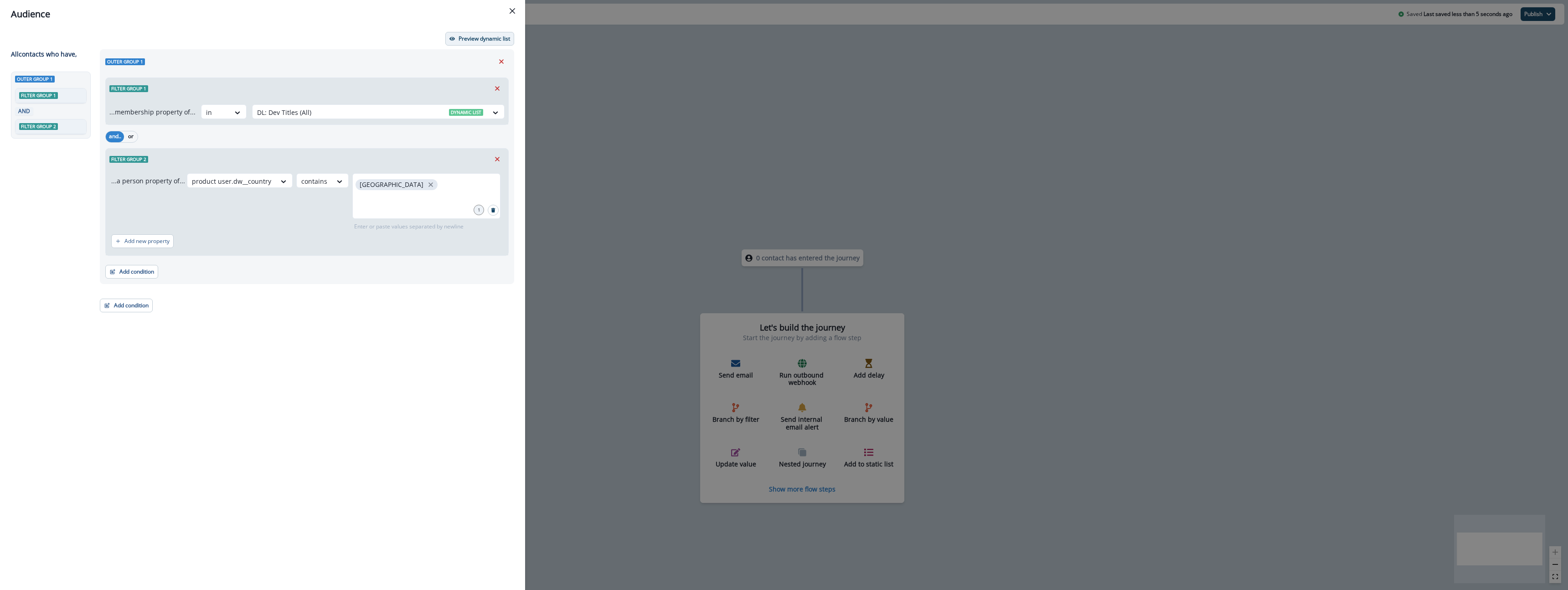 click on "Preview dynamic list" at bounding box center (484, 39) 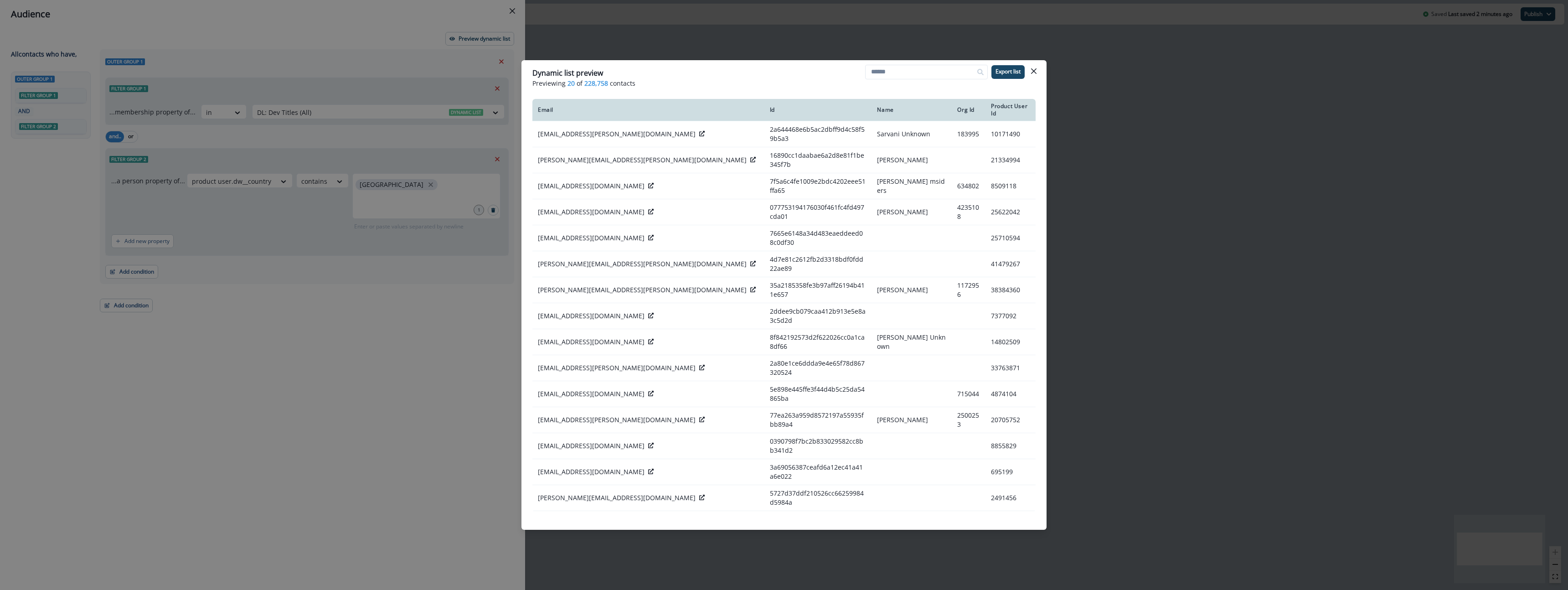 click on "Dynamic list preview Previewing 20 of 228,758 contacts Export list Email Id Name Org Id Product User Id sarvani.chanamolu@terazo.com 2a644468e6b5ac2dbff9d4c58f59b5a3 Sarvani Unknown 183995 10171490 kevin.wu@open.store 16890cc1daabae6a2d8e81f1be345f7b Kevin Wu 21334994 msiders@omig.com 7f5a6c4fe1009e2bdc4202eee51ffa65 Matt msiders 634802 8509118 skqiku@wasabi.com 077753194176030f461fc4fd497cda01 Shendrit Kqiku 4235108 25622042 arthurhanson@gmail.com 7665e6148a34d483eaeddeed08c0df30 25710594 vincent.zipparo@viavisolutions.com 4d7e81c2612fb2d3318bdf0fdd22ae89 41479267 ian.davis@nationaldebtrelief.com 35a2185358fe3b97aff26194b411e657 Ian Davis 1172956 38384360 bloom.james7@gmail.com 2ddee9cb079caa412b913e5e8a3c5d2d 7377092 dchampagne@certificatehero.com 8f842192573d2f622026cc0a1ca8df66 Dan Unknown 14802509 raza.mobin@gmail.com 2a80e1ce6ddda9e4e65f78d867320524 33763871 ccoomes@dokmee.com 5e898e445ffe3f44d4b5c25da54865ba 715044 4874104 ani.katipally@merge.dev 77ea263a959d8572197a55935fbb89a4 Ani Katipally 2500253" at bounding box center (784, 295) 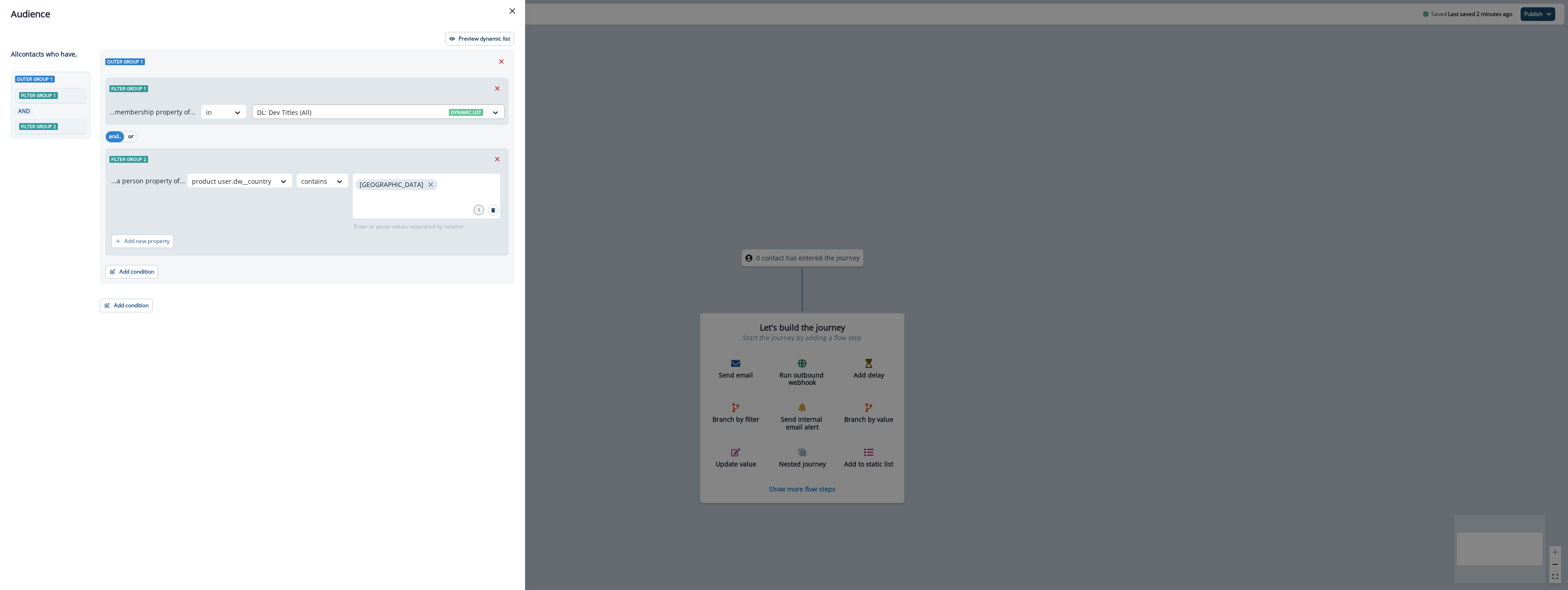 click on "DL: Dev Titles (All) Dynamic list" at bounding box center (370, 112) 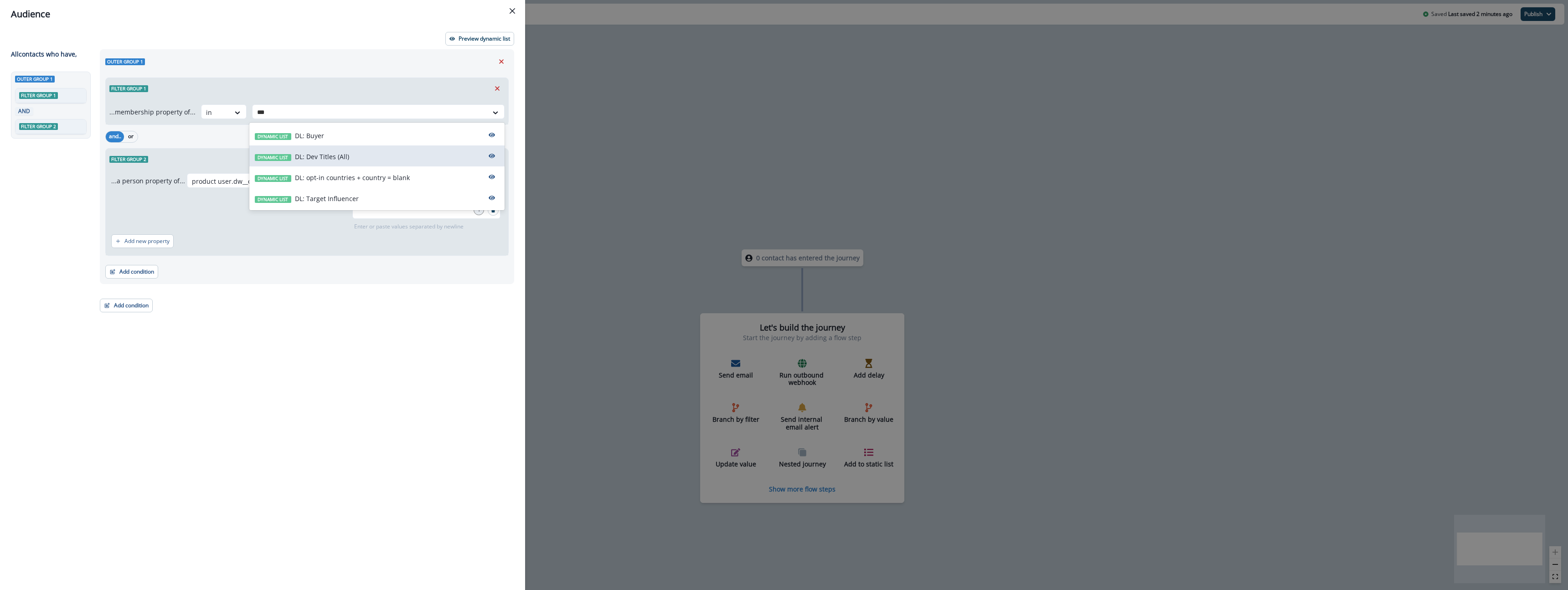 type on "***" 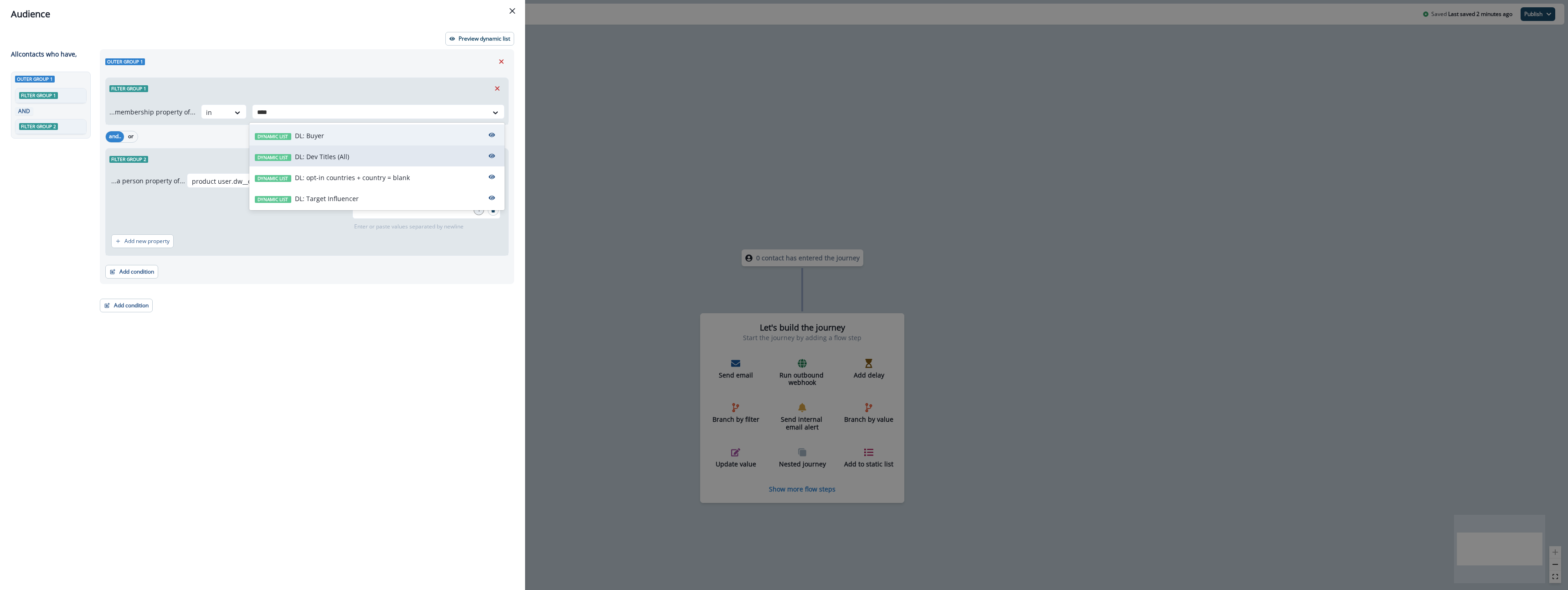 click on "Dynamic list DL: Buyer" at bounding box center (377, 135) 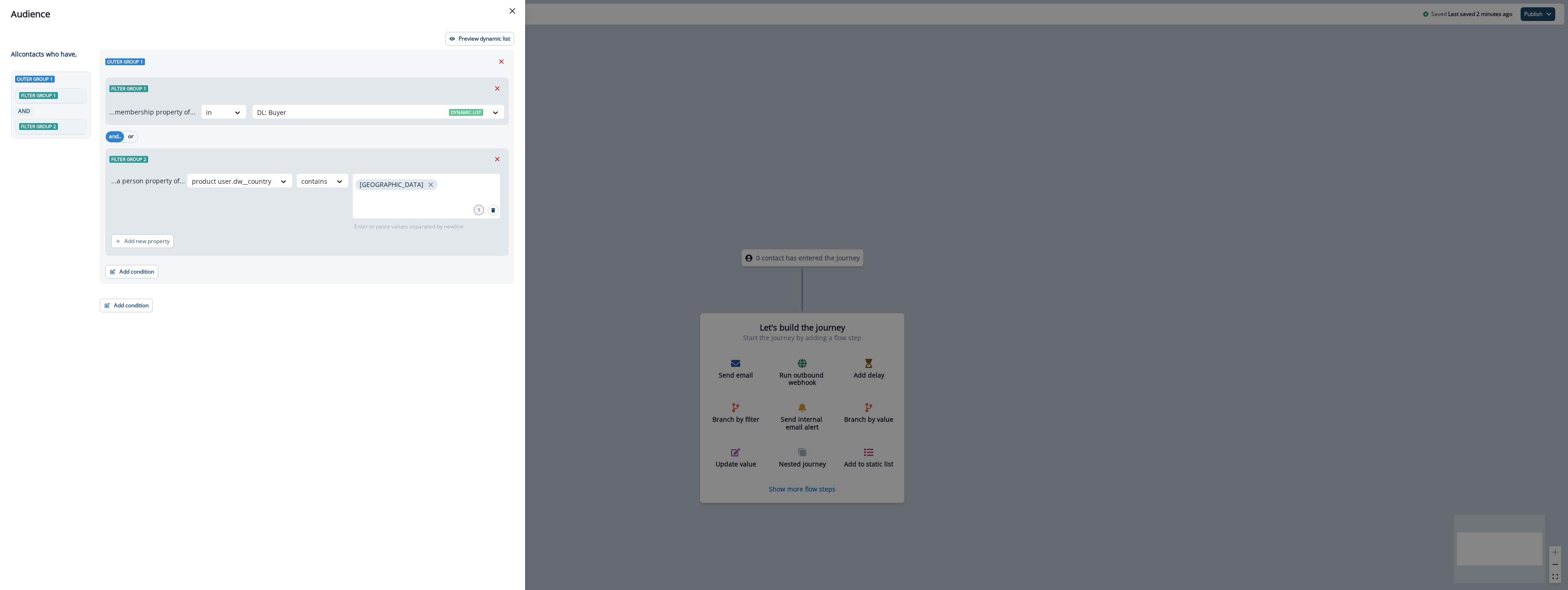 click on "Filter group 1 ...membership property of... in option DL: Buyer, selected. DL: Buyer Dynamic list" at bounding box center [307, 99] 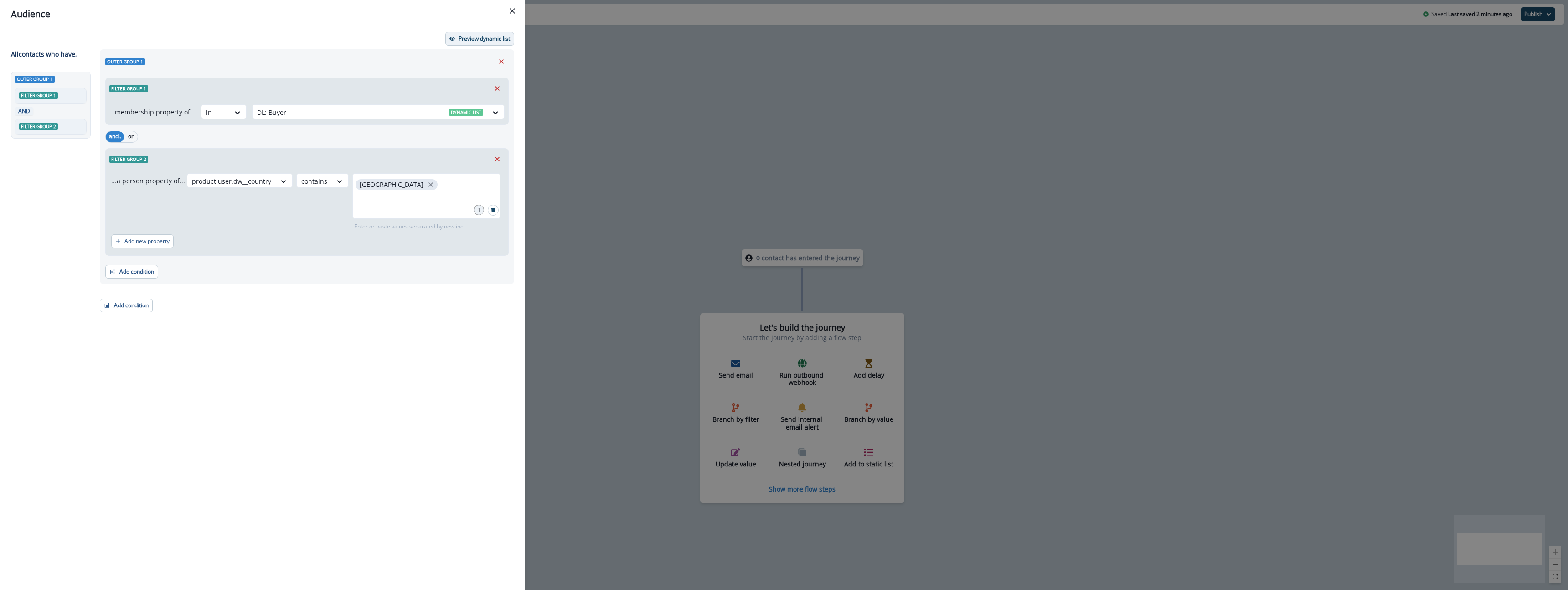 click on "Preview dynamic list" at bounding box center (480, 39) 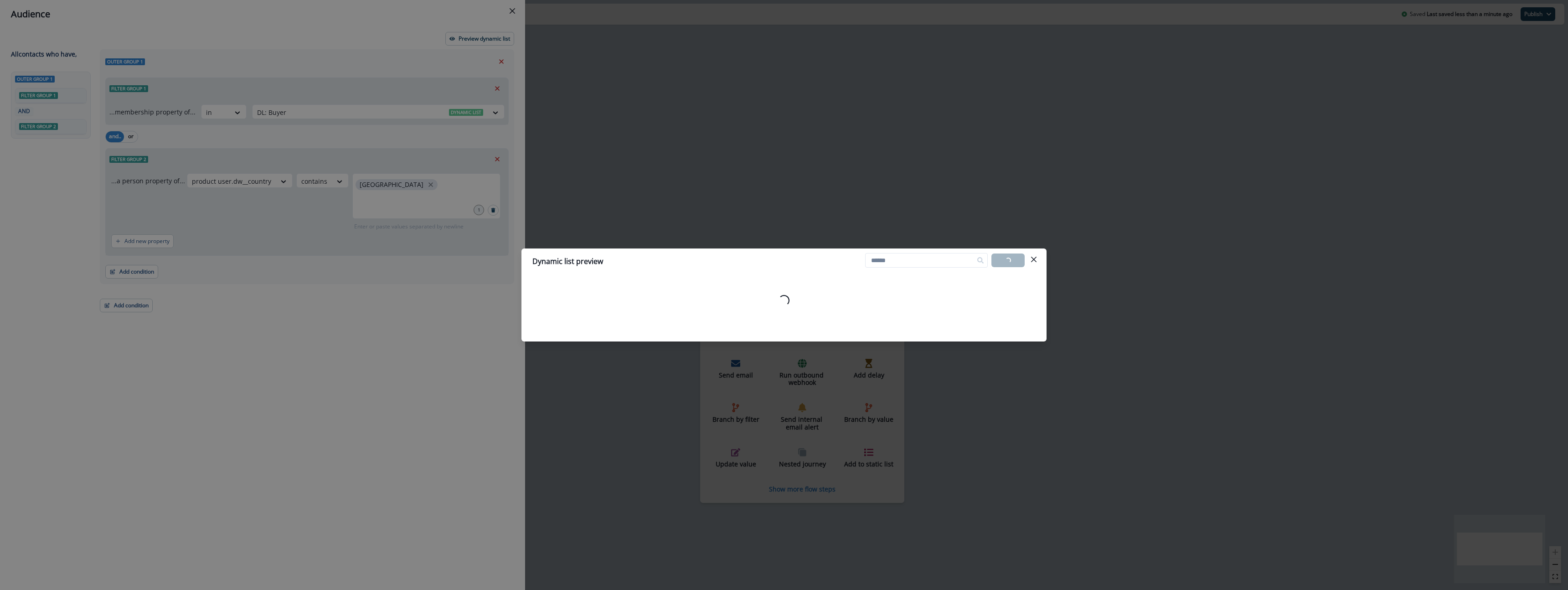 click on "Dynamic list preview Loading... Export list Loading..." at bounding box center [784, 295] 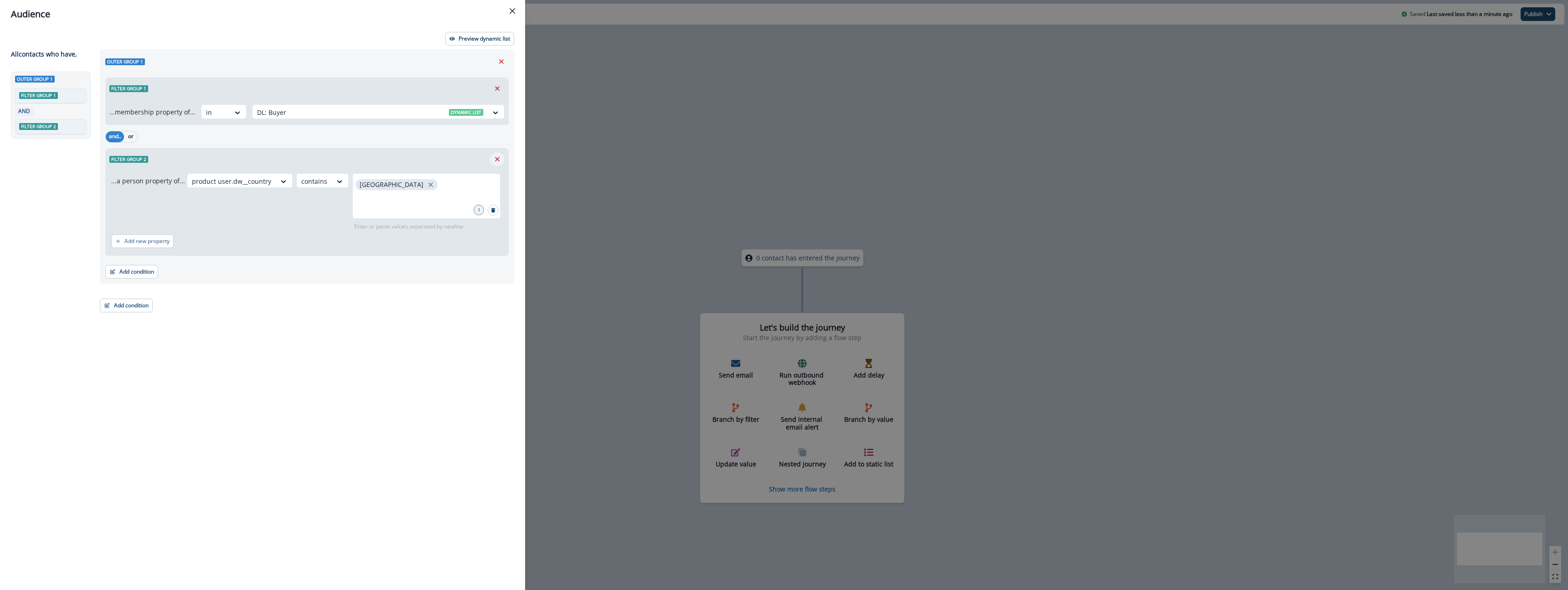 click at bounding box center (497, 159) 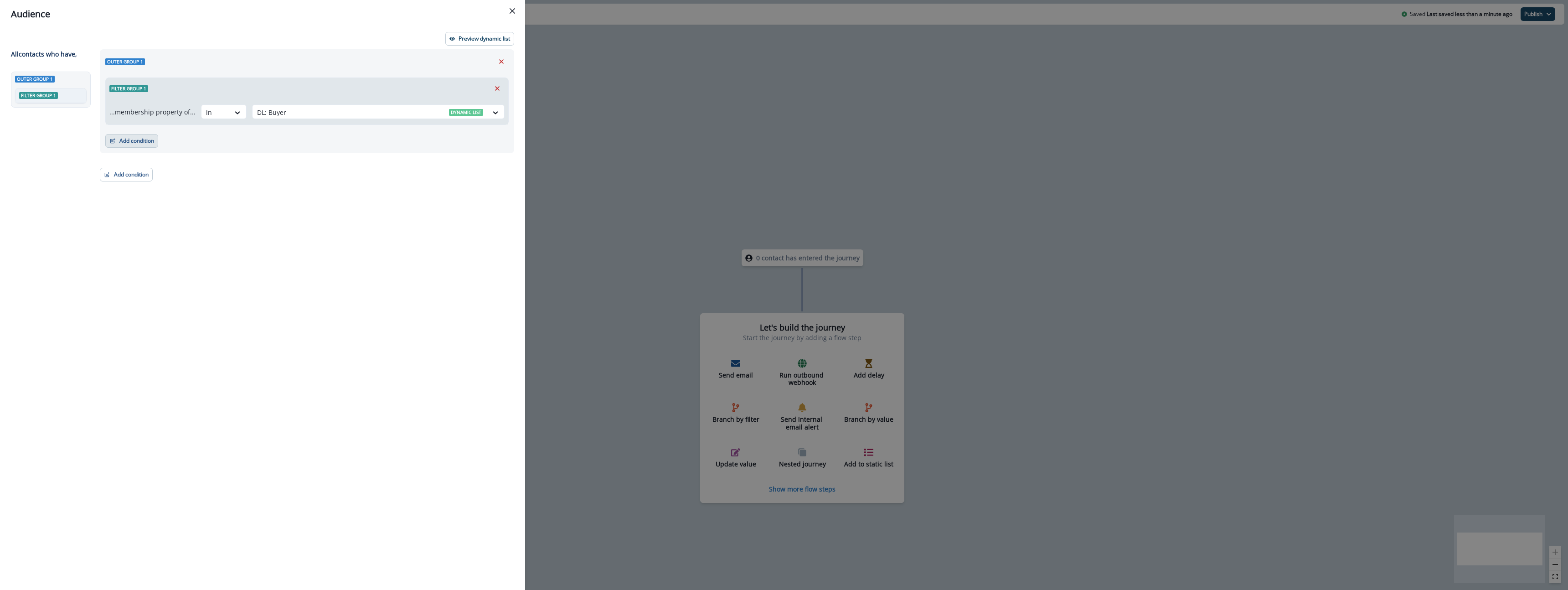 click on "Add condition" at bounding box center [132, 141] 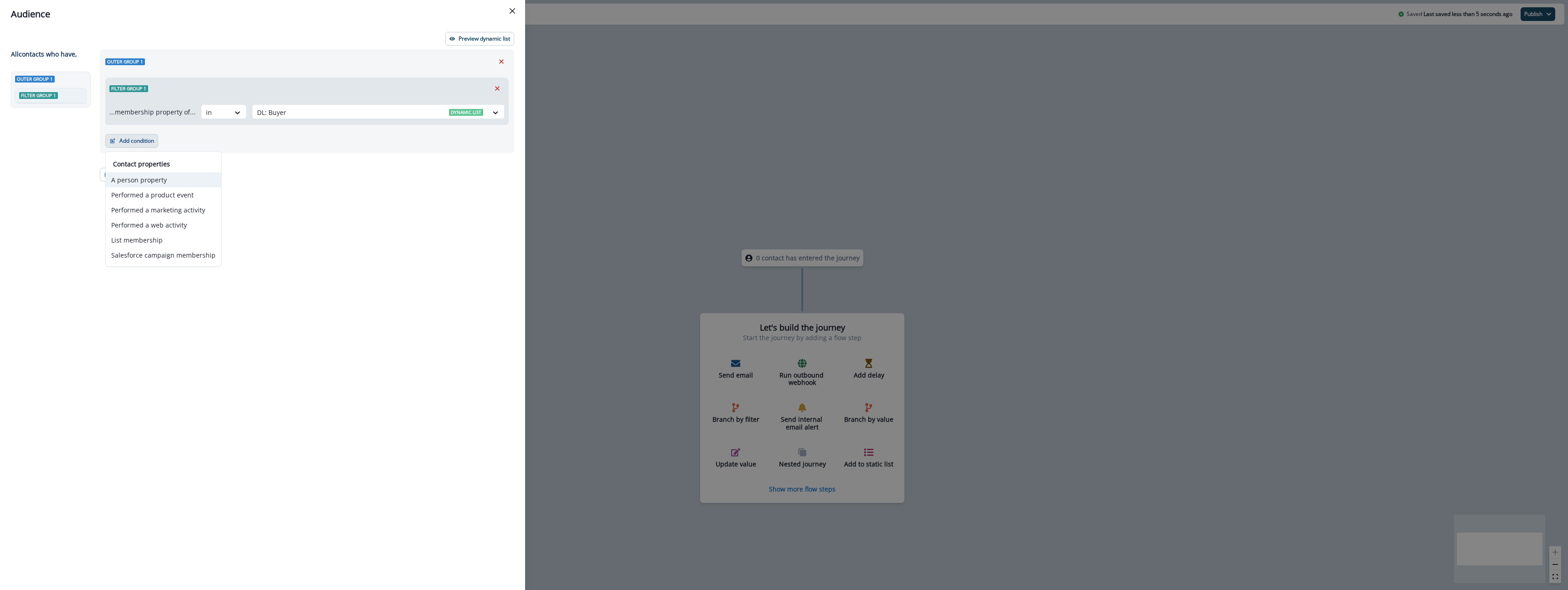 click on "A person property" at bounding box center (163, 180) 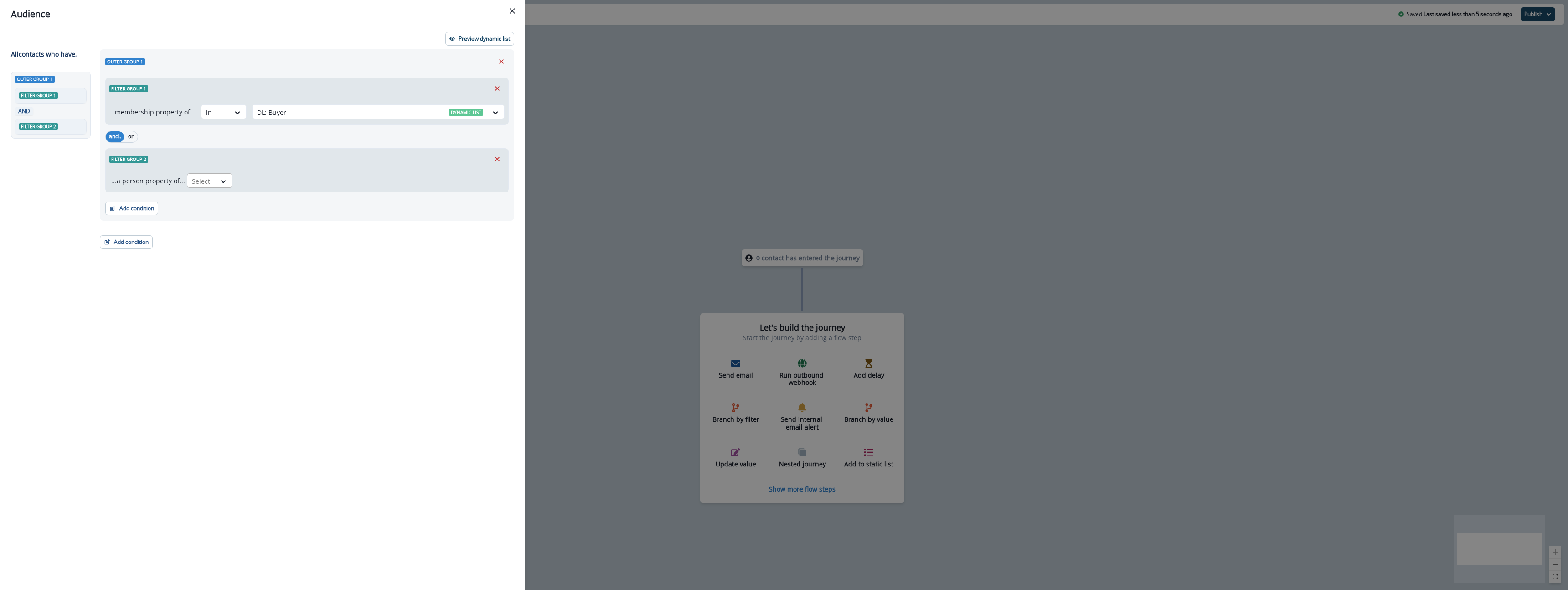 click at bounding box center (201, 181) 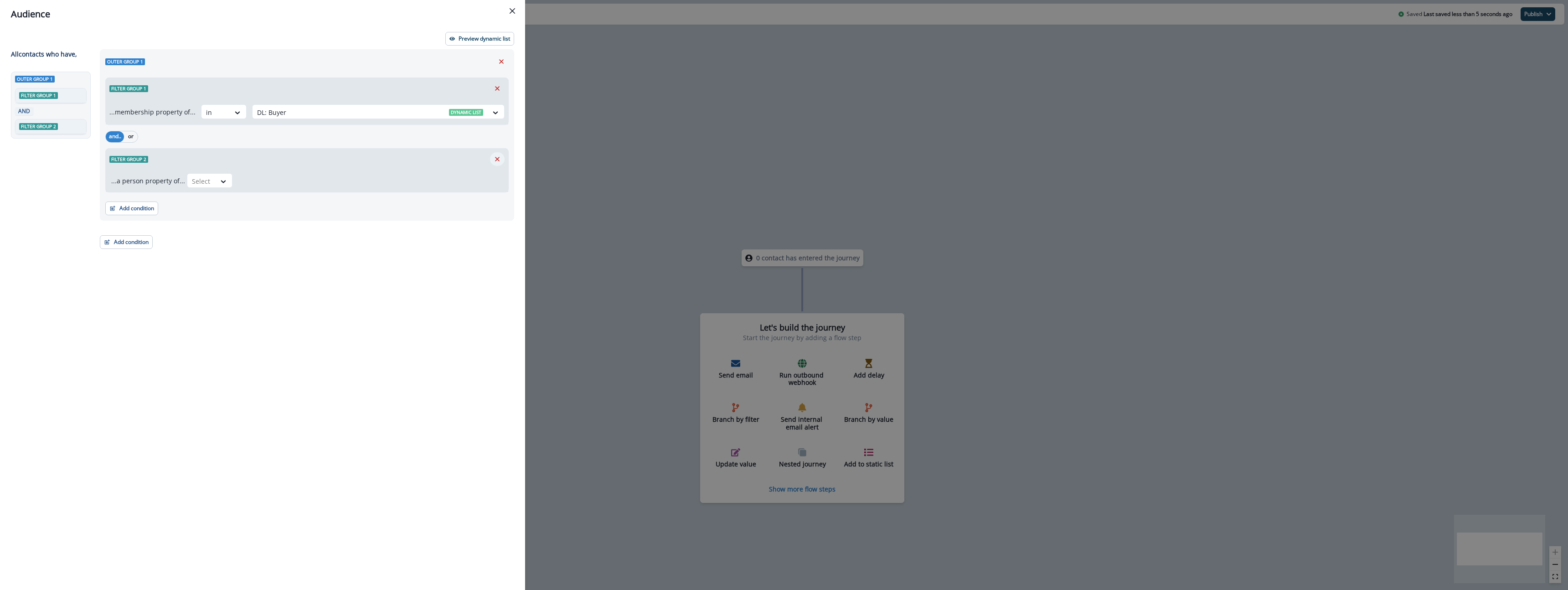 click 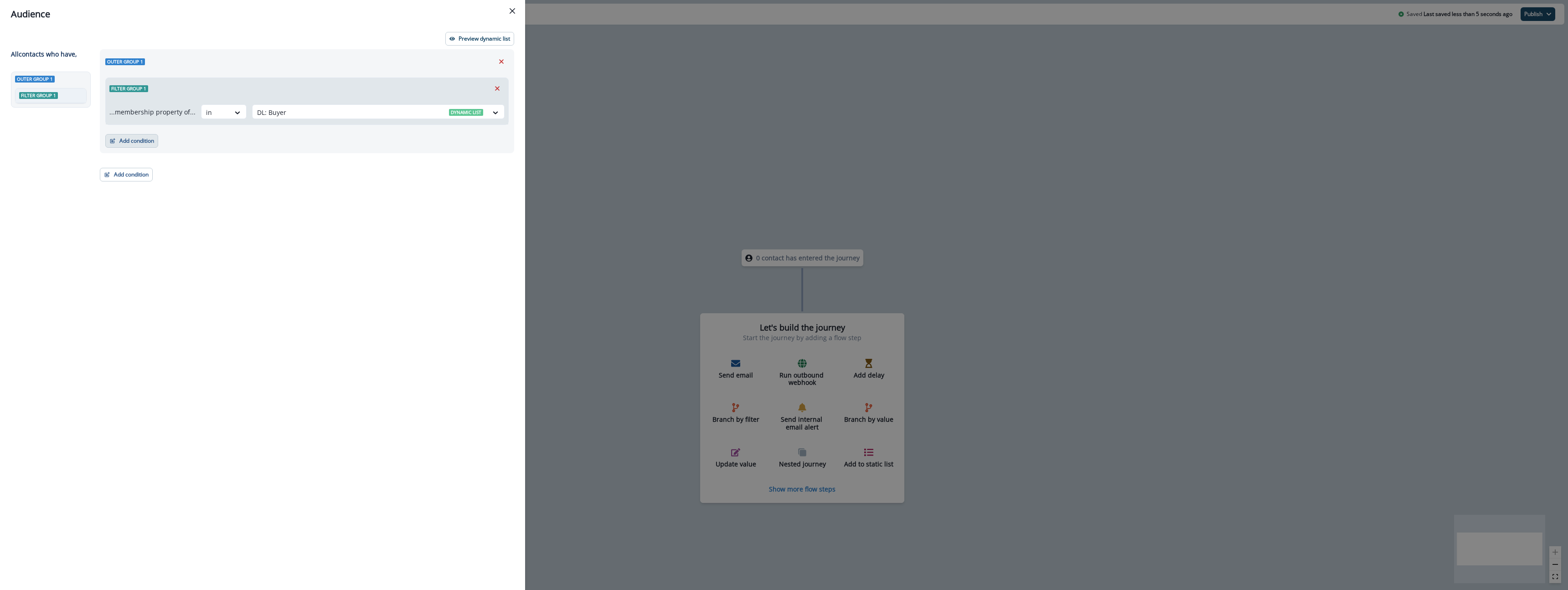 click on "Add condition" at bounding box center [132, 141] 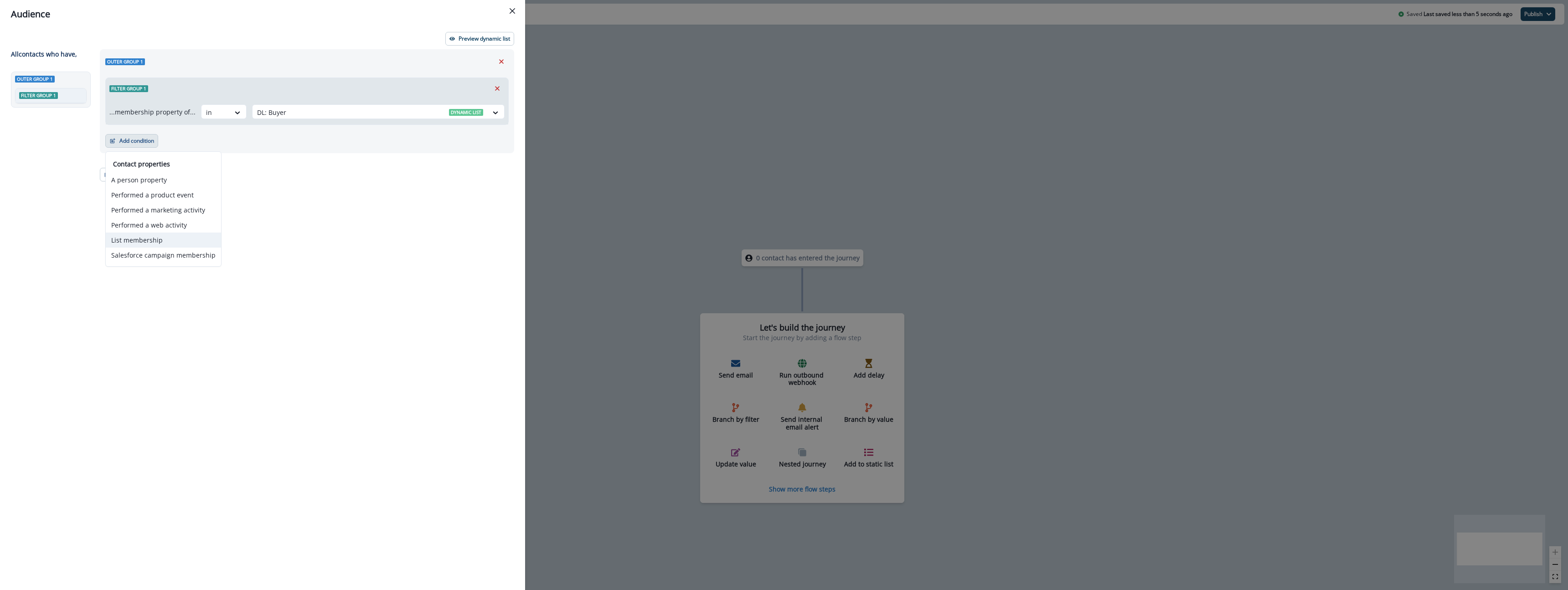 click on "List membership" at bounding box center [163, 240] 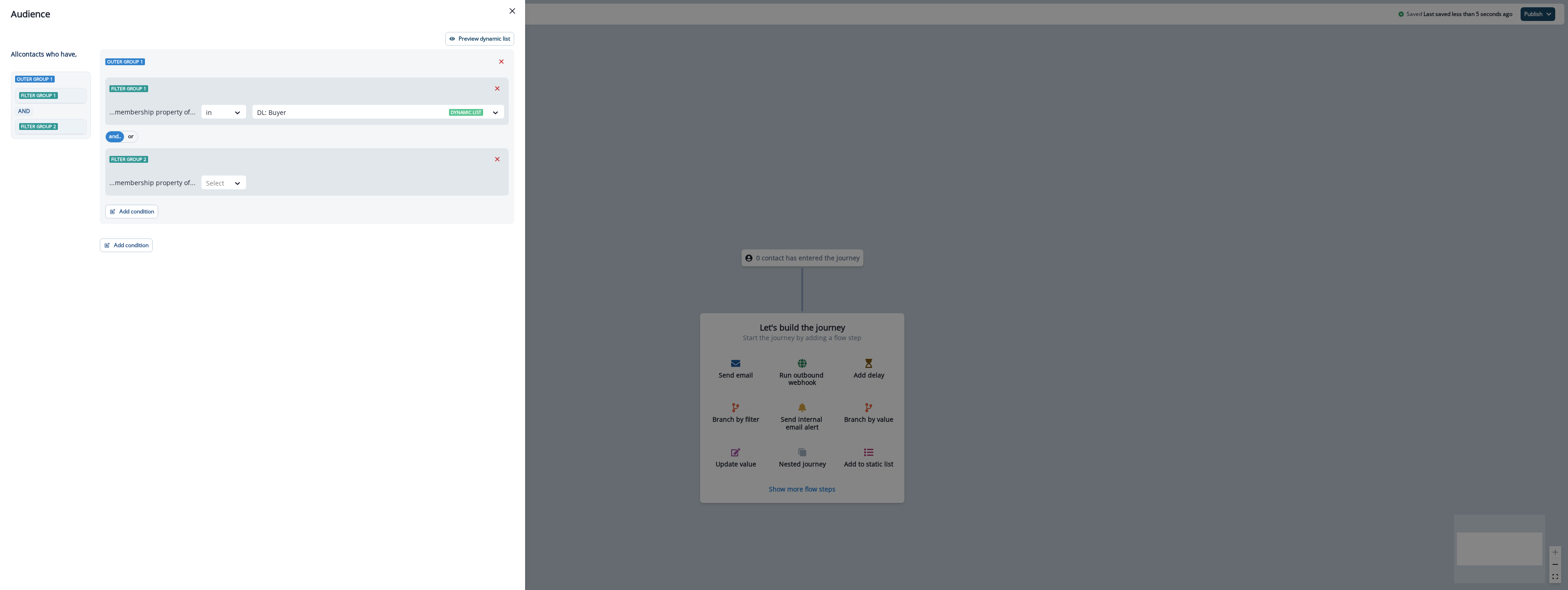 click on "and.. or" at bounding box center [122, 137] 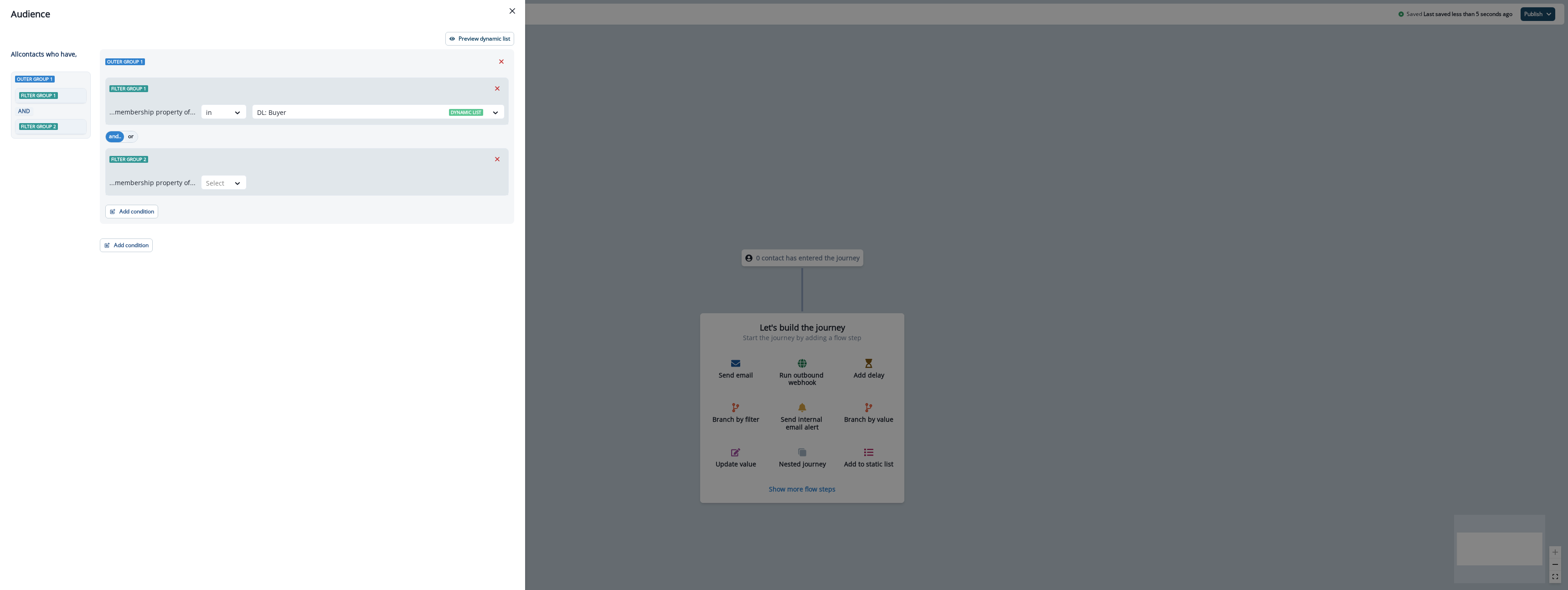 click on "or" at bounding box center (131, 137) 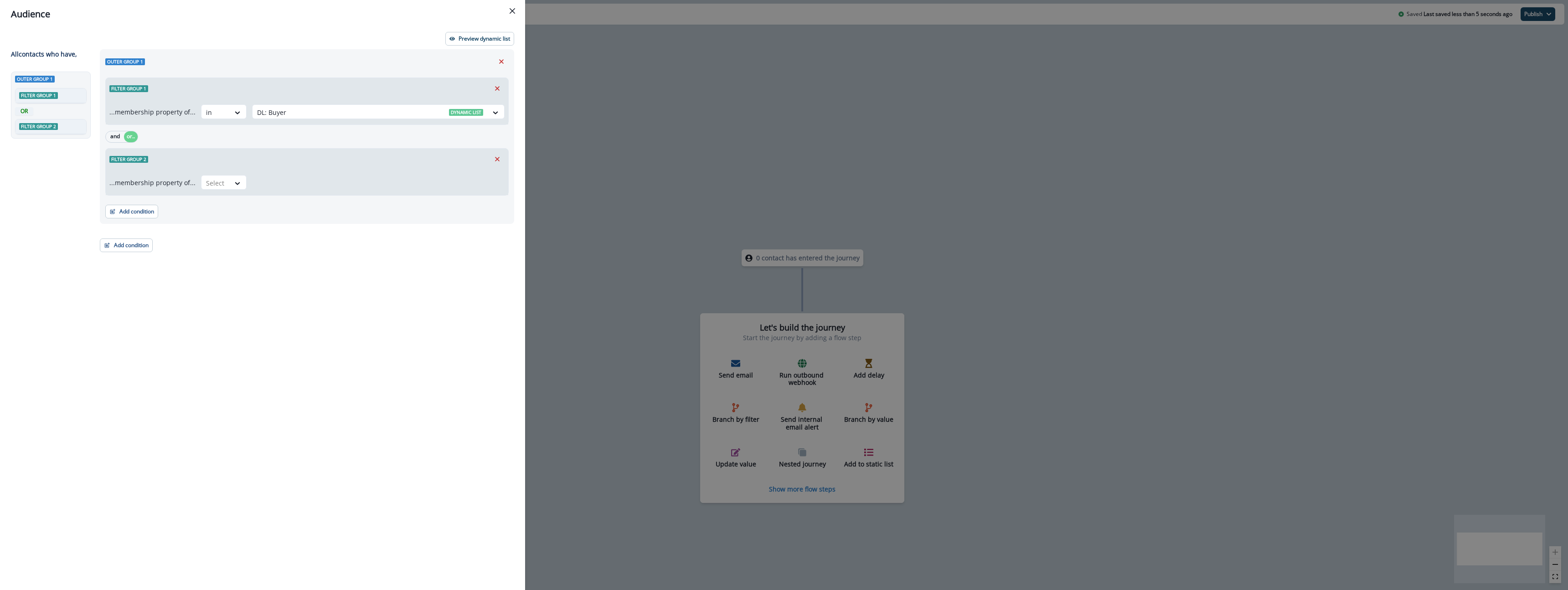 click on "...membership property of... Select" at bounding box center [307, 182] 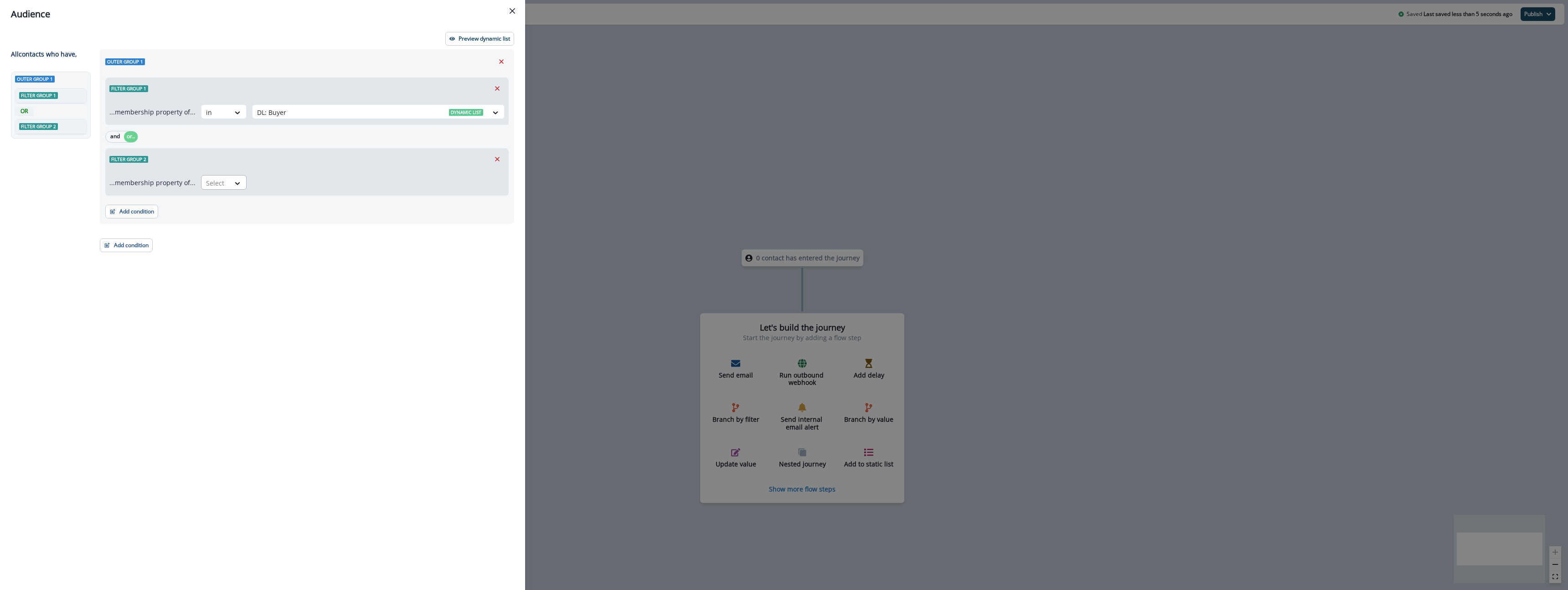 click on "Select" at bounding box center [216, 183] 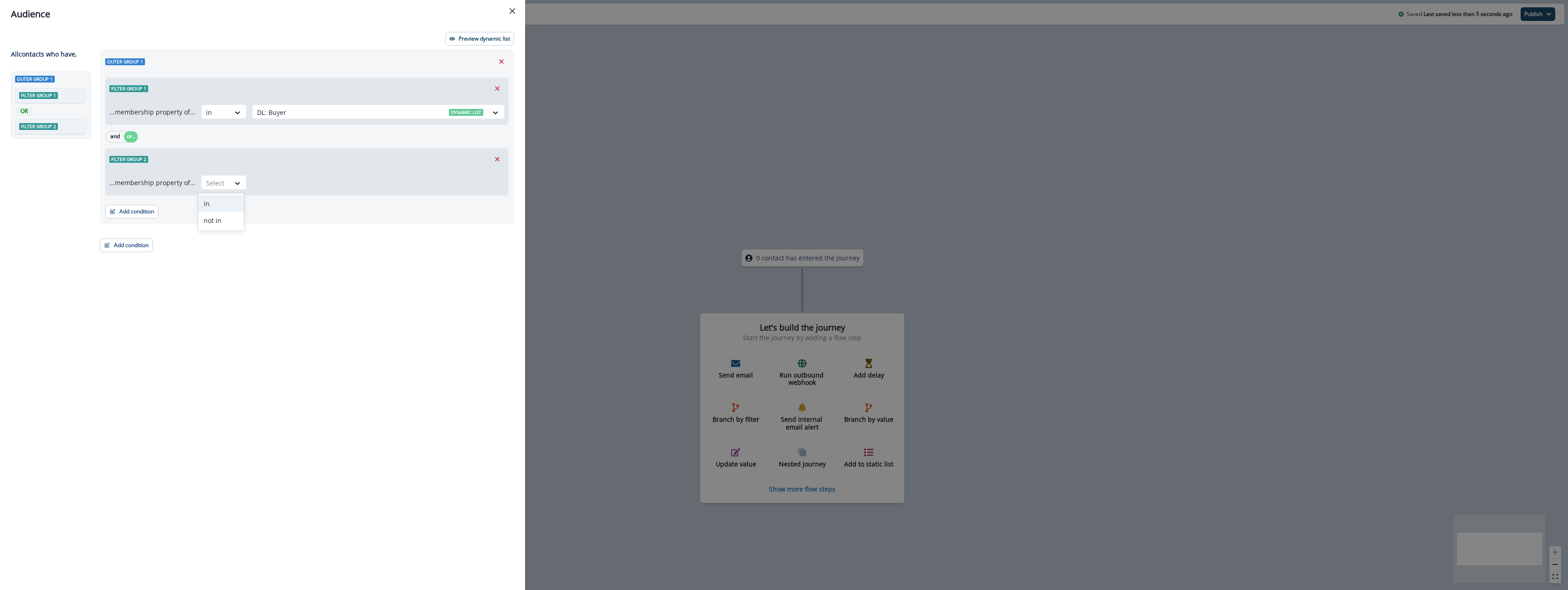 click on "in" at bounding box center (221, 203) 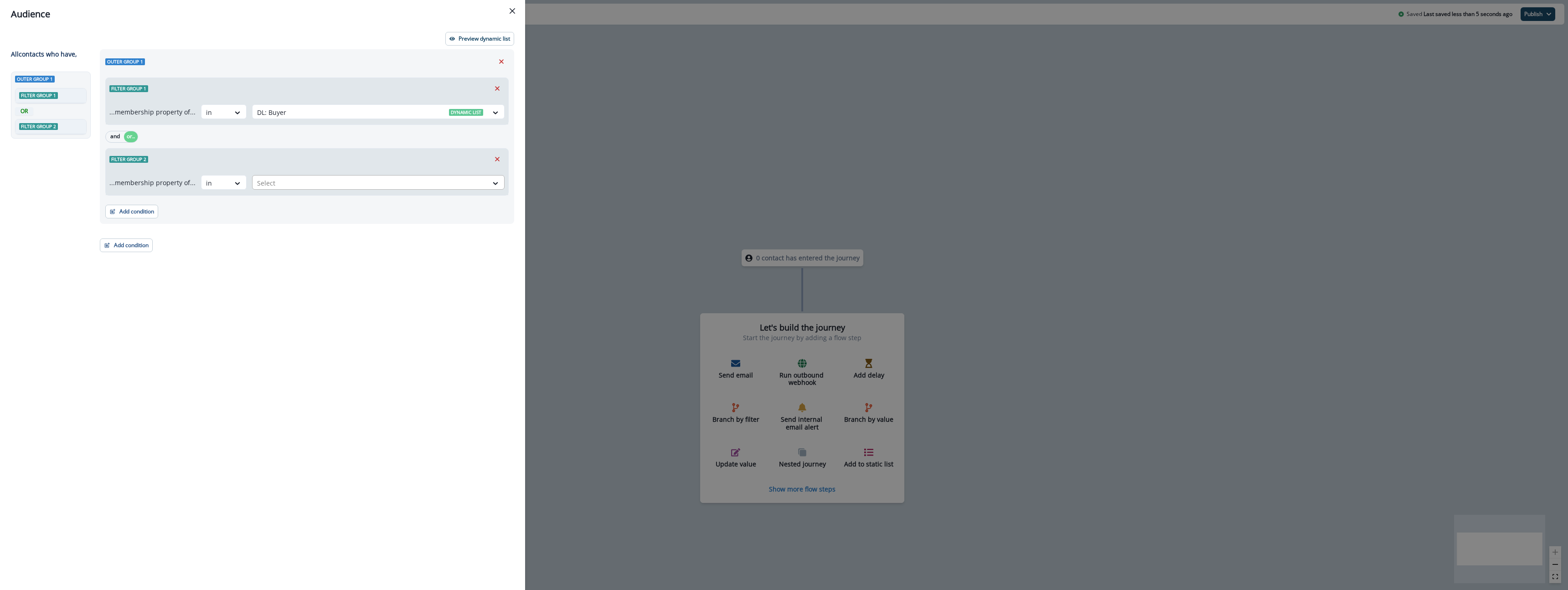 click on "Select" at bounding box center (370, 183) 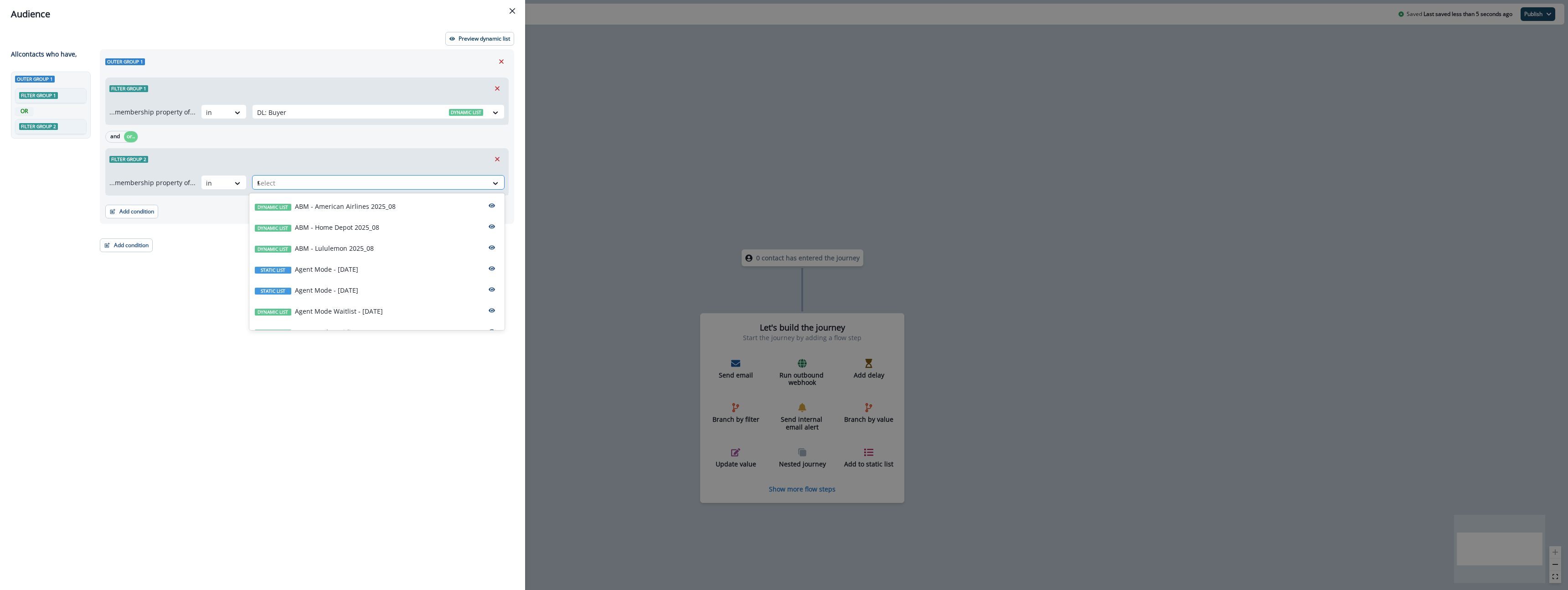 type on "**" 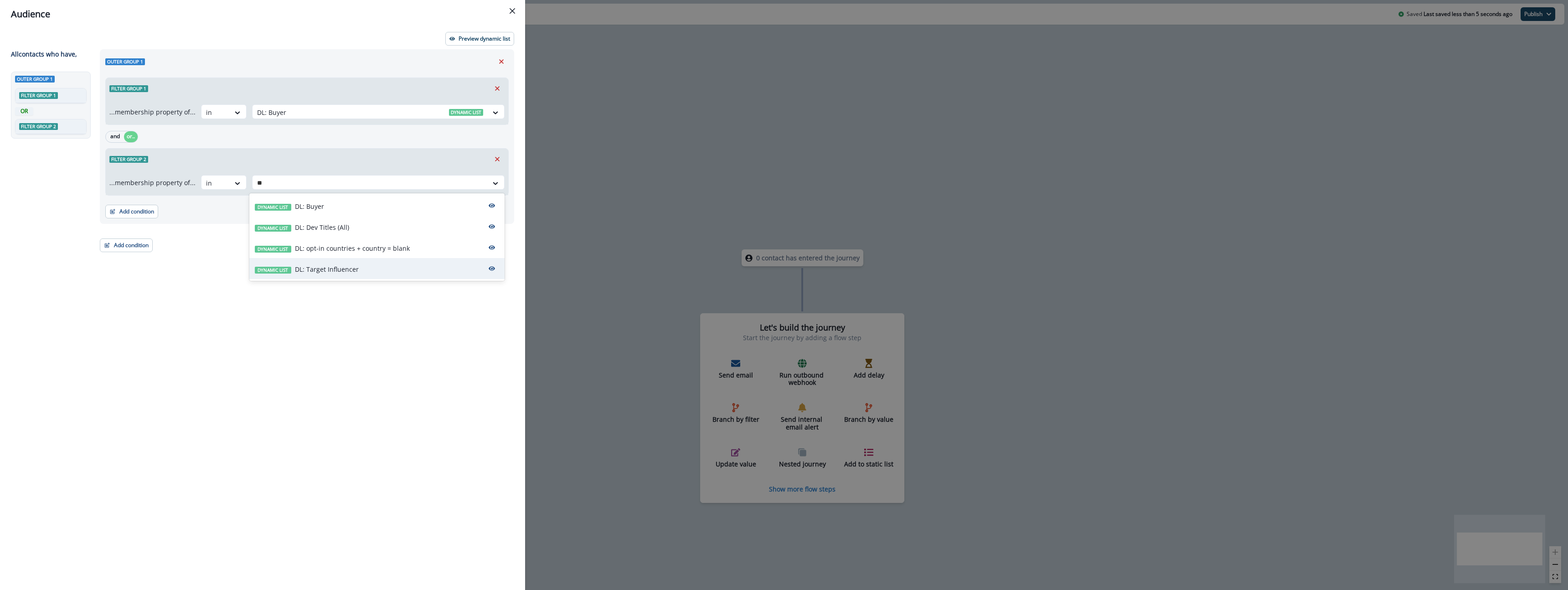 click on "Dynamic list DL: Target Influencer" at bounding box center (307, 269) 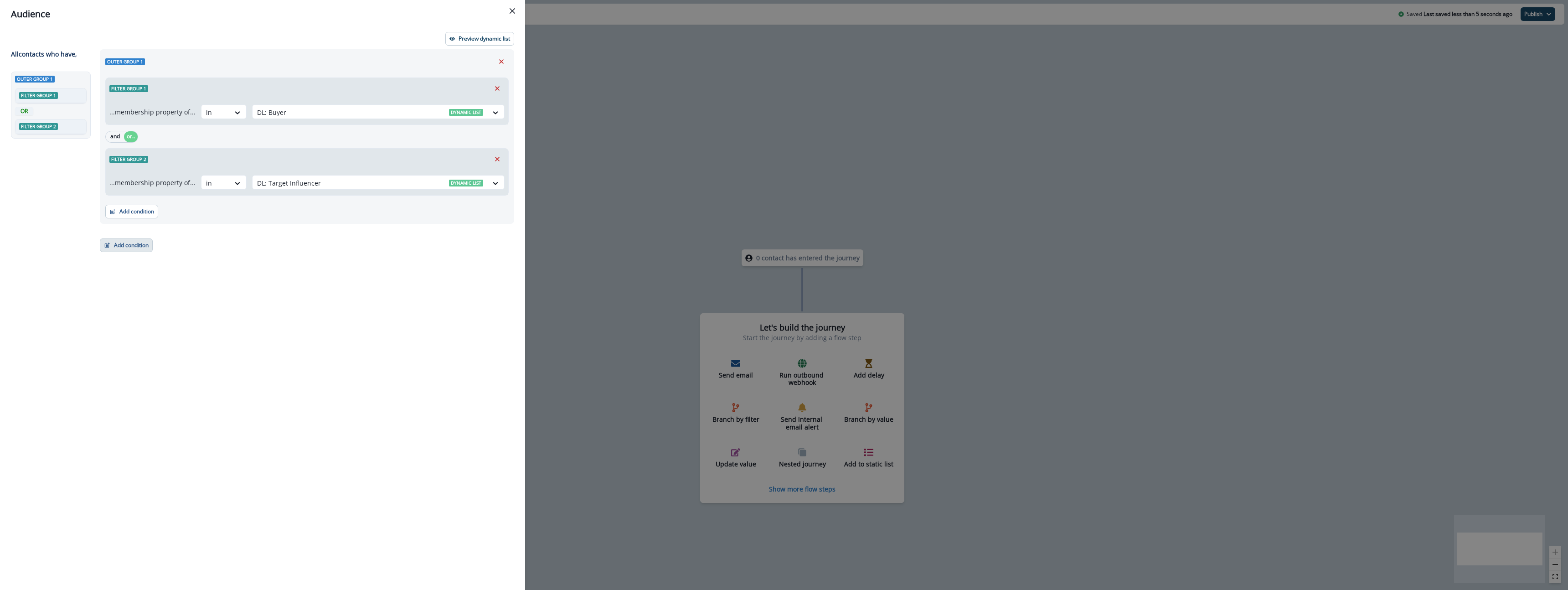 click on "Add condition" at bounding box center (126, 245) 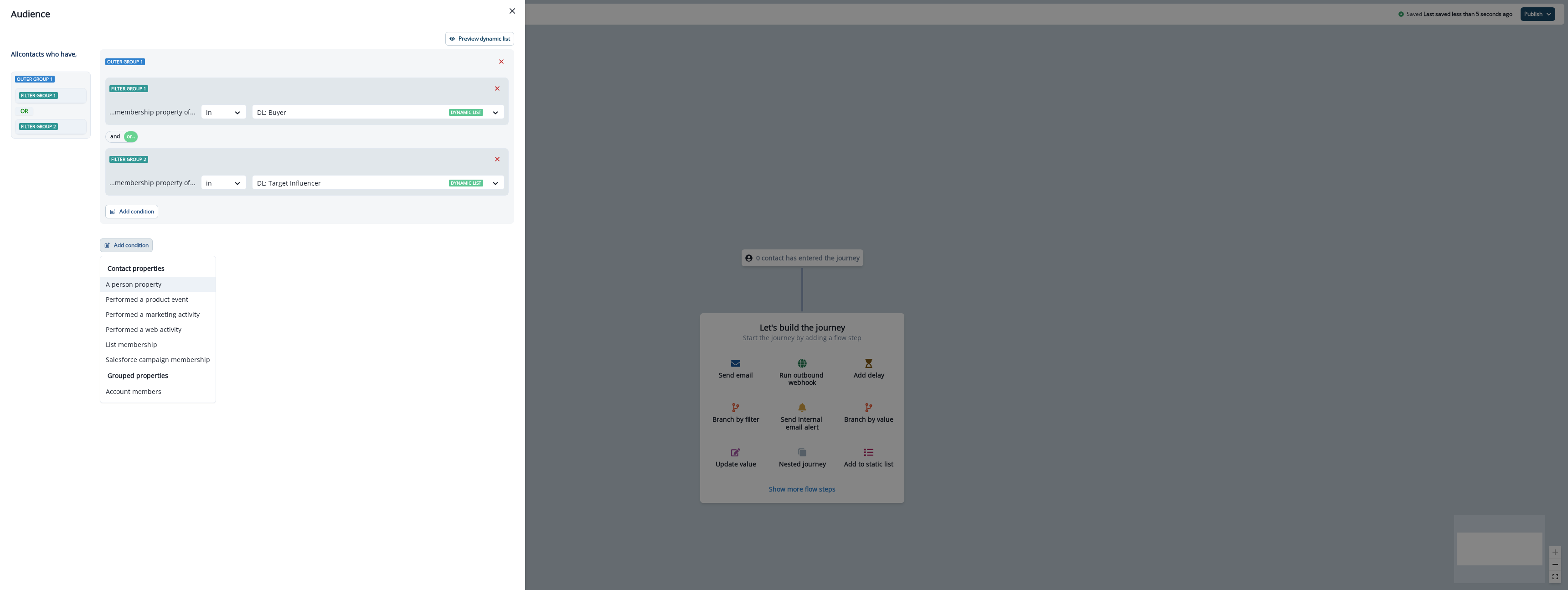 click on "A person property" at bounding box center (158, 284) 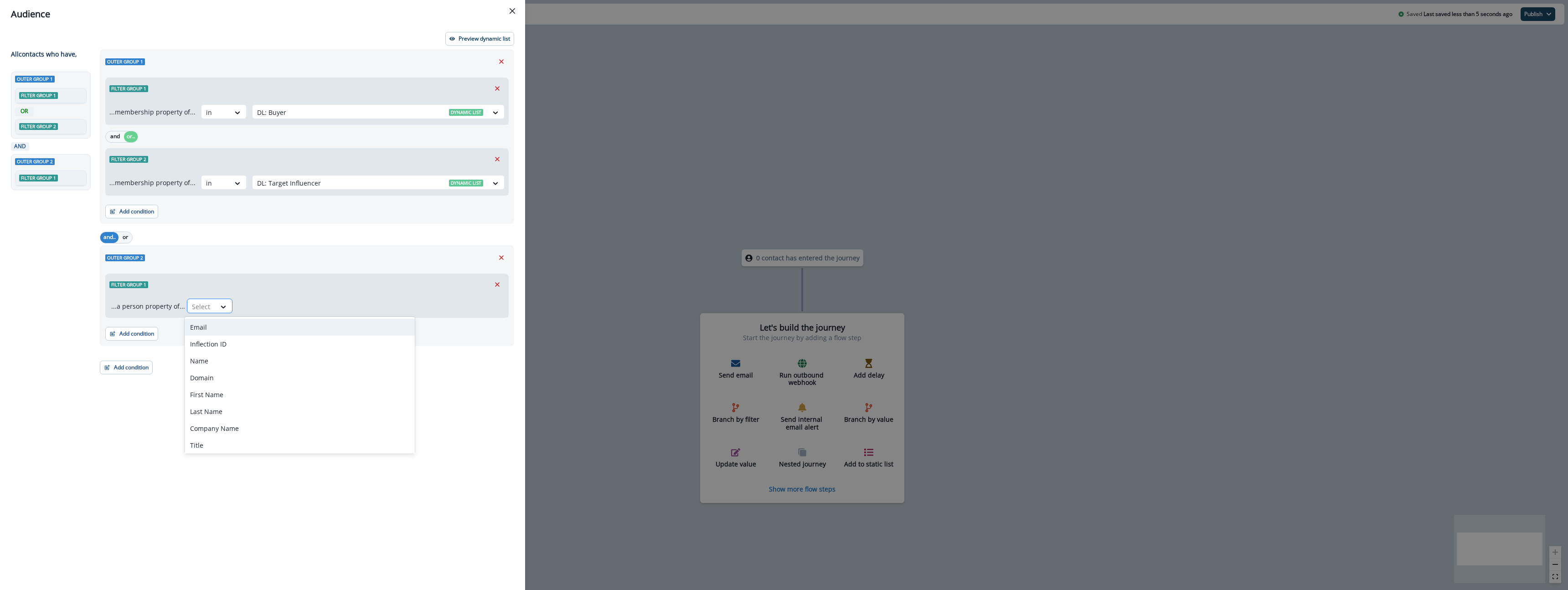 click on "Select" at bounding box center [201, 306] 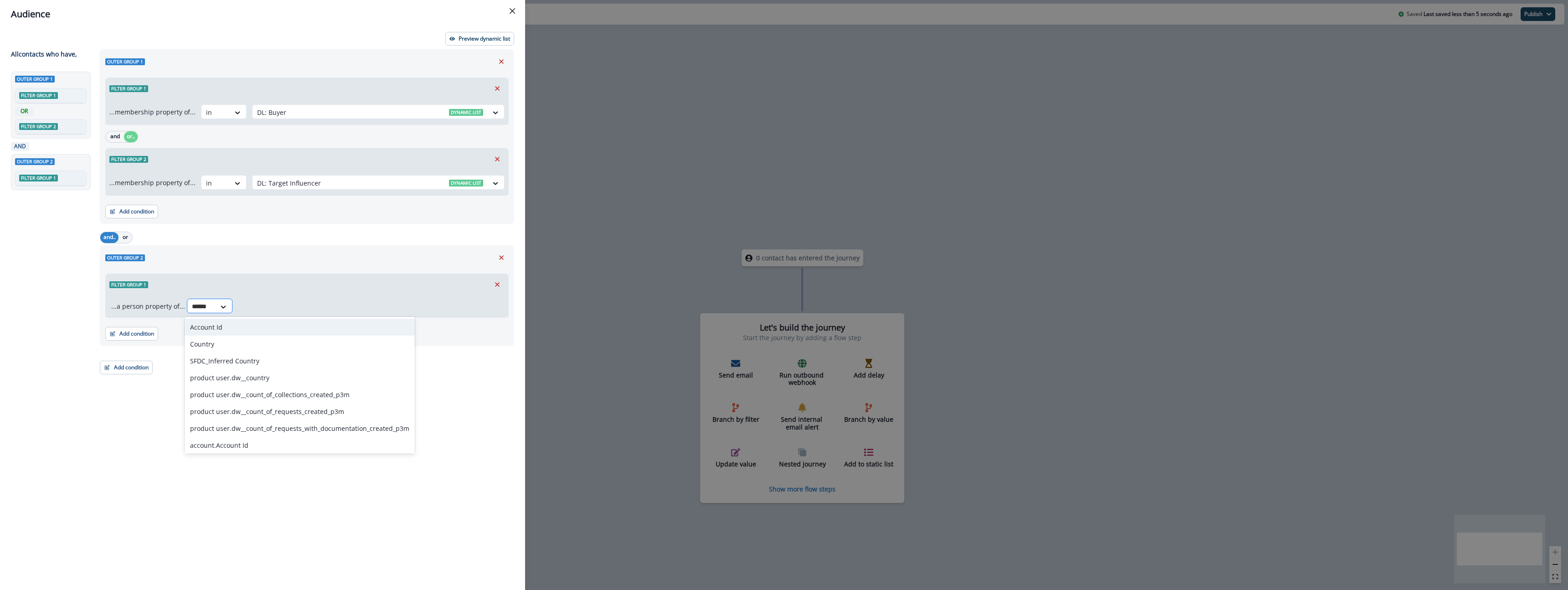 type on "*******" 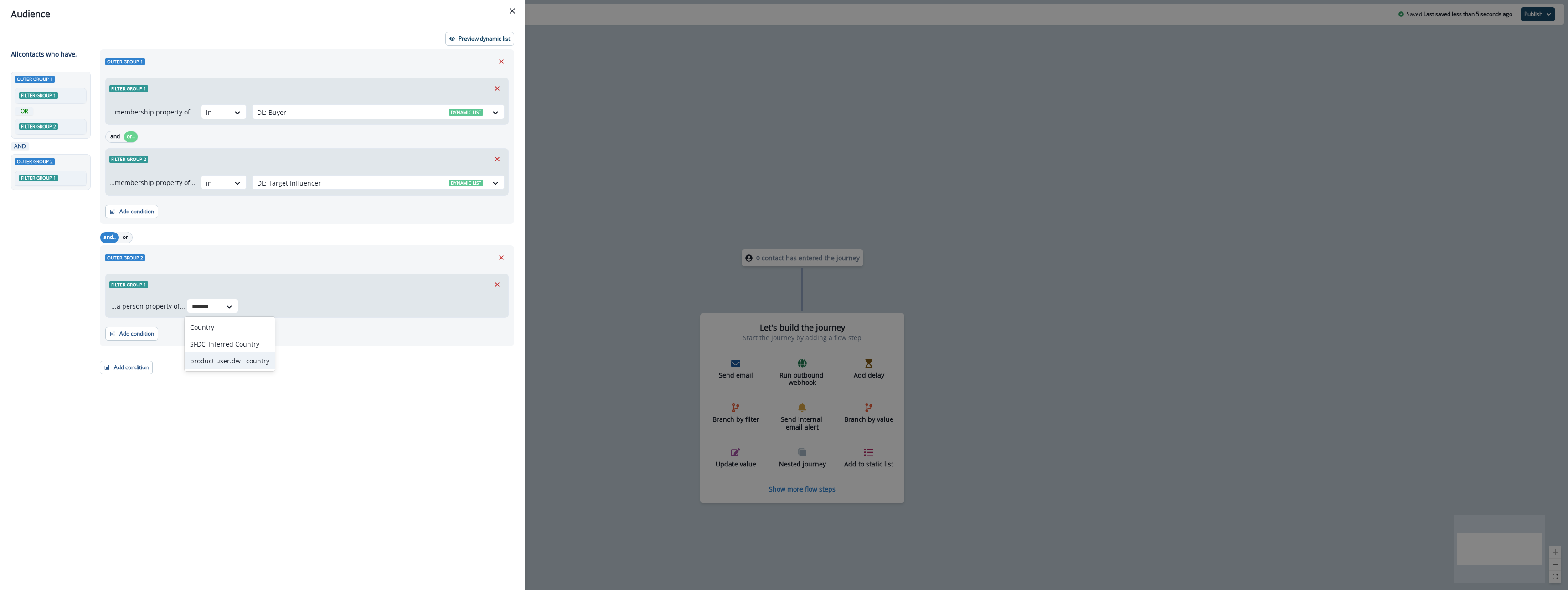 click on "product user.dw__country" at bounding box center [230, 361] 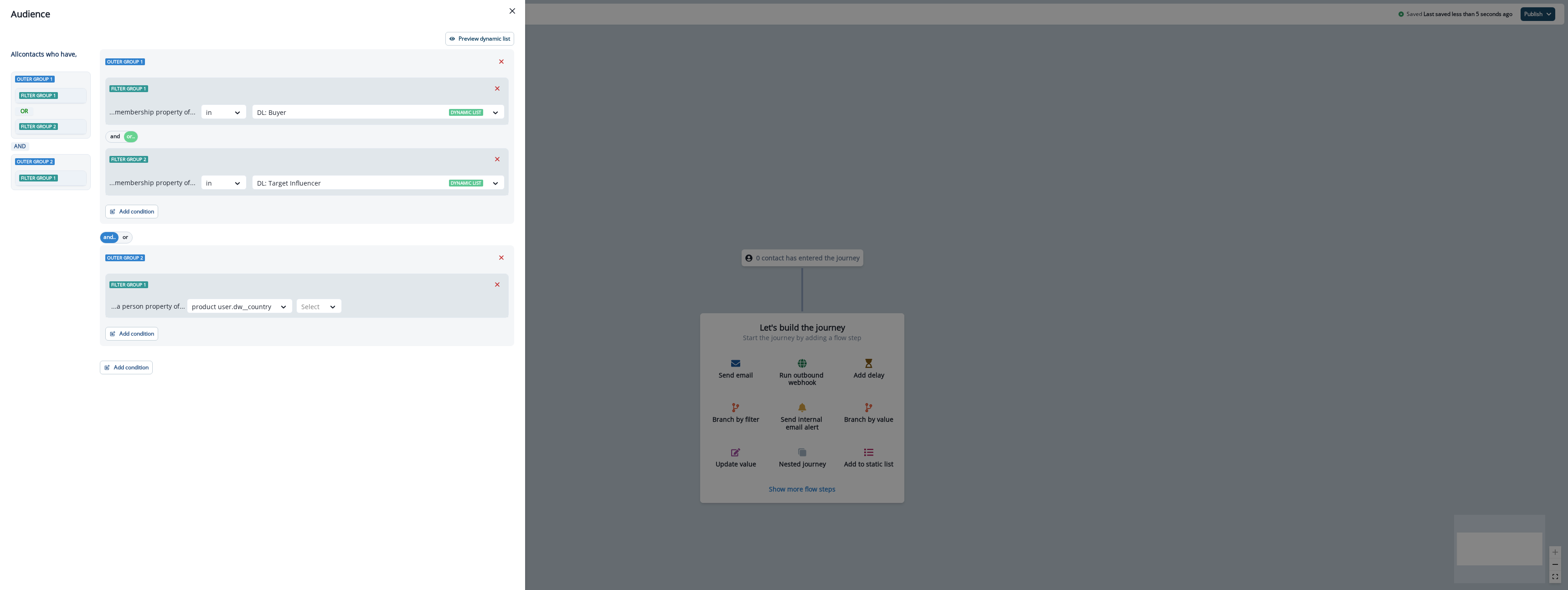 click on "Add condition Contact properties A person property Performed a product event Performed a marketing activity Performed a web activity List membership Salesforce campaign membership" at bounding box center (307, 329) 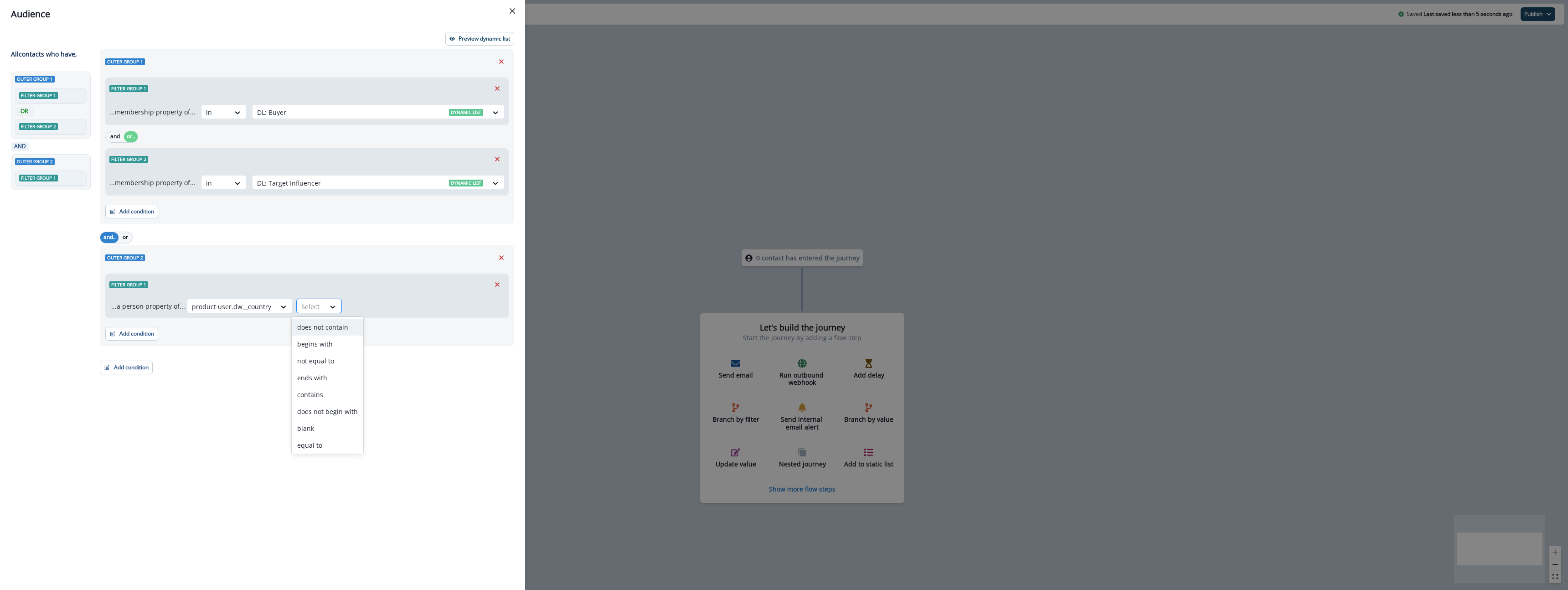 click on "Select" at bounding box center (311, 306) 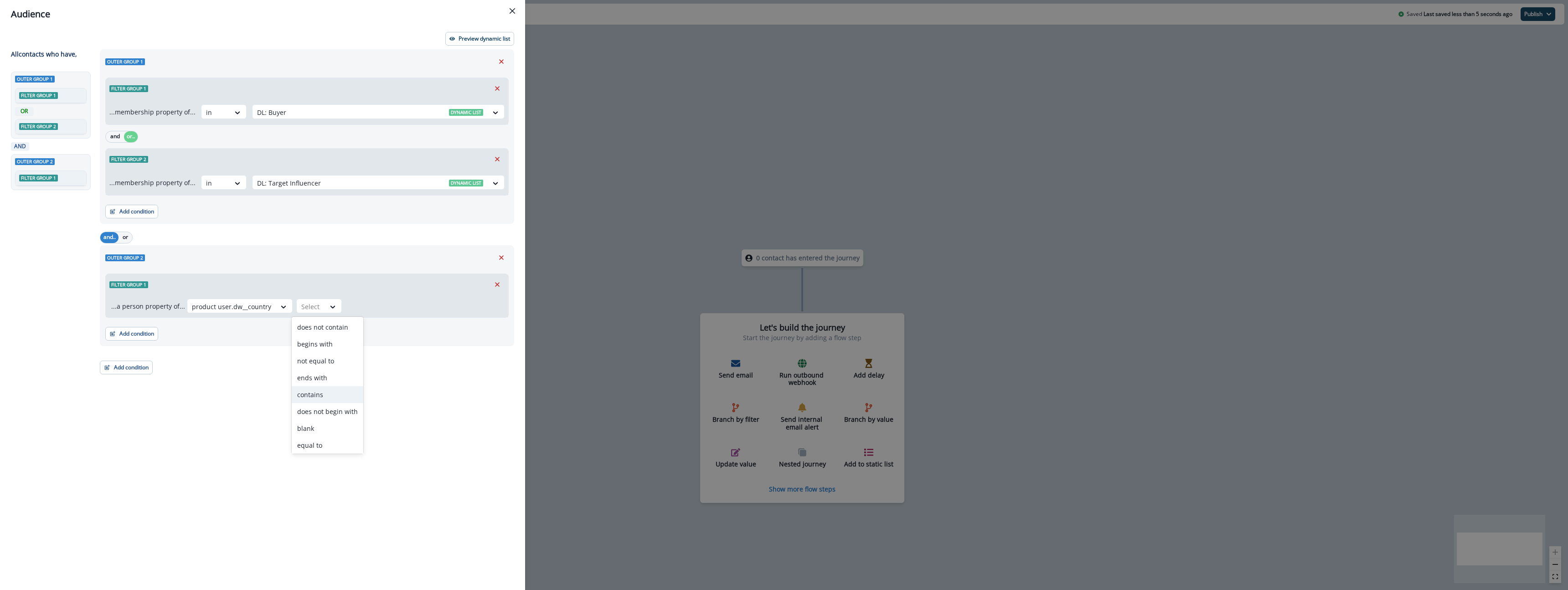 click on "contains" at bounding box center (327, 394) 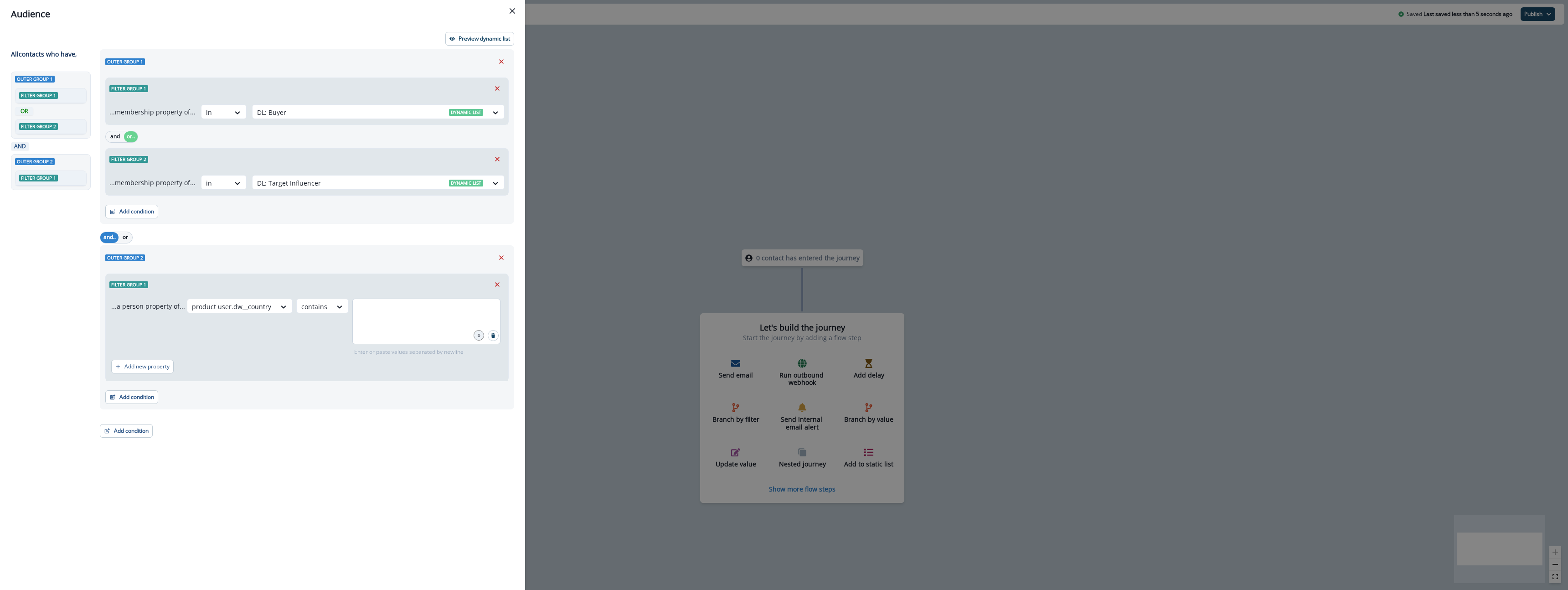 click at bounding box center [426, 321] 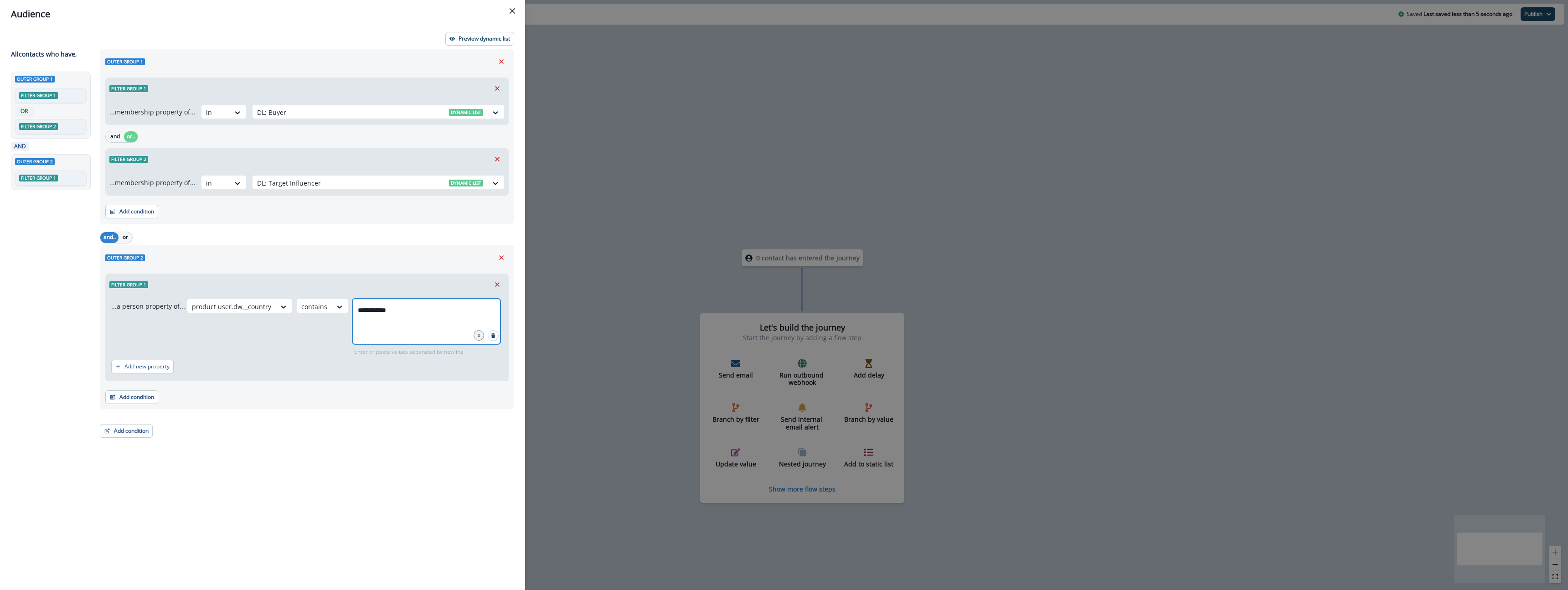 type on "**********" 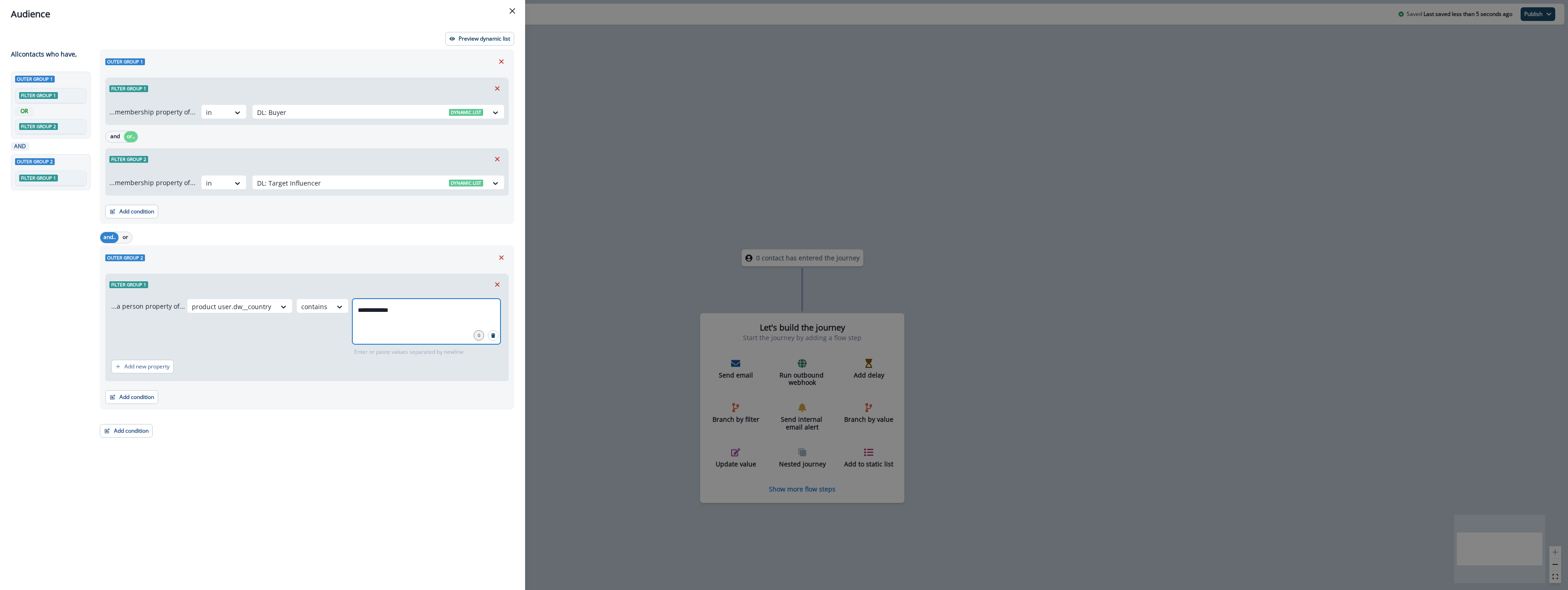 type 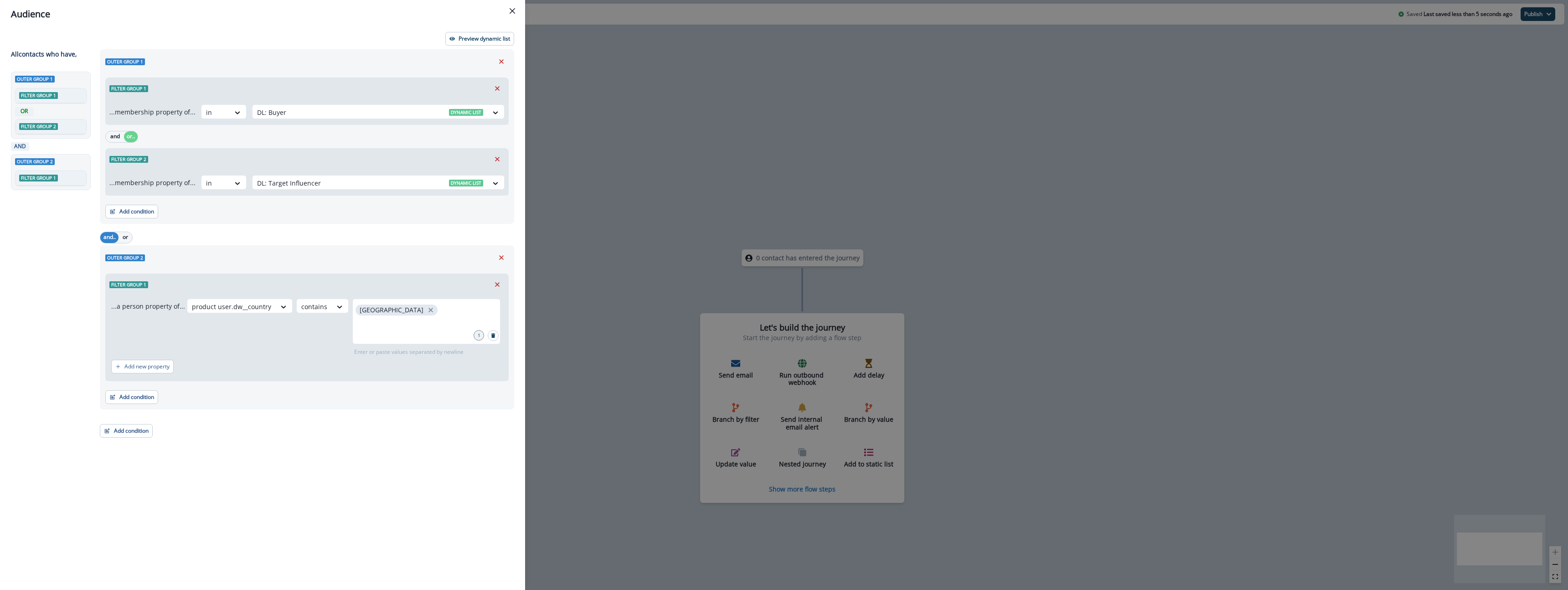 click on "Filter group 1" at bounding box center (307, 285) 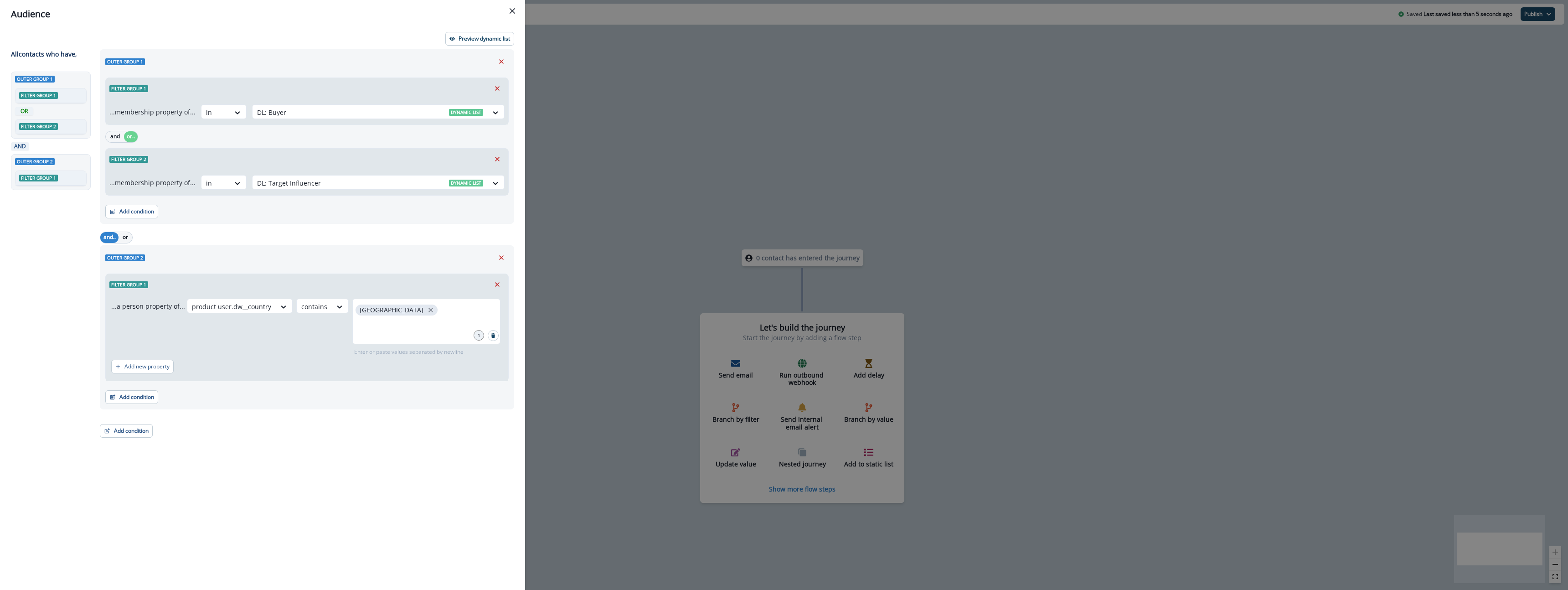 click on "Outer group 1" at bounding box center [307, 62] 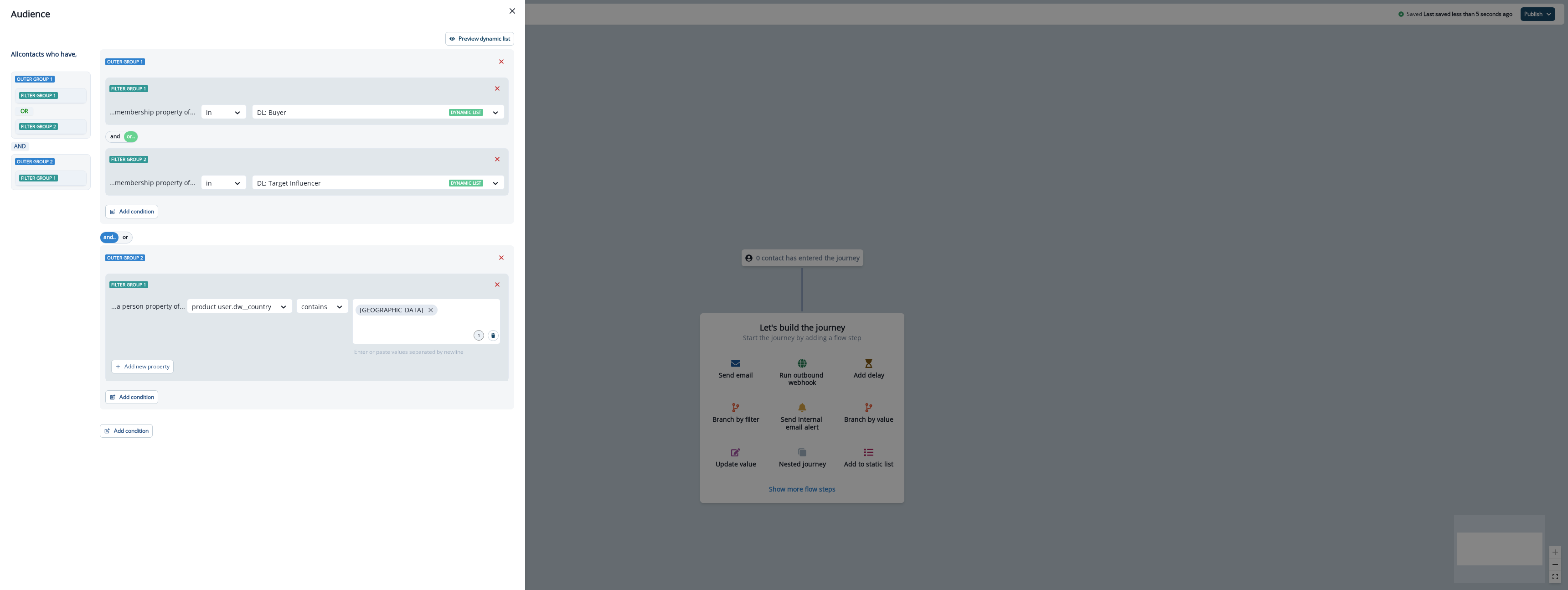 click on "Preview dynamic list All  contact s who have, Outer group 1 Filter group 1 OR Filter group 2 AND Outer group 2 Filter group 1 Outer group 1 Filter group 1 ...membership property of... in DL: Buyer Dynamic list and or.. Filter group 2 ...membership property of... in DL: Target Influencer Dynamic list Add condition Contact properties A person property Performed a product event Performed a marketing activity Performed a web activity List membership Salesforce campaign membership and.. or Outer group 2 Filter group 1 ...a person property of... product user.dw__country contains united states 1 Enter or paste values separated by newline Add new property Add condition Contact properties A person property Performed a product event Performed a marketing activity Performed a web activity List membership Salesforce campaign membership Add condition Contact properties A person property Performed a product event Performed a marketing activity Performed a web activity List membership Salesforce campaign membership" at bounding box center (263, 309) 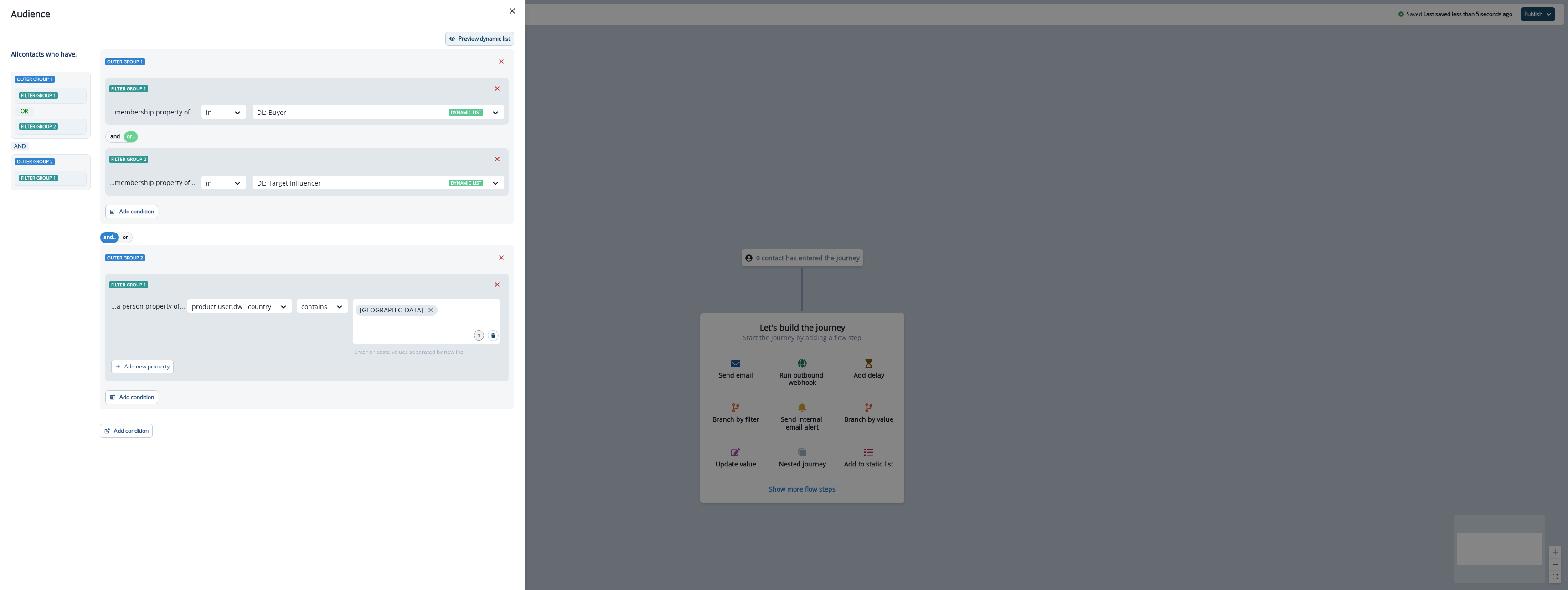 click on "Preview dynamic list" at bounding box center [484, 39] 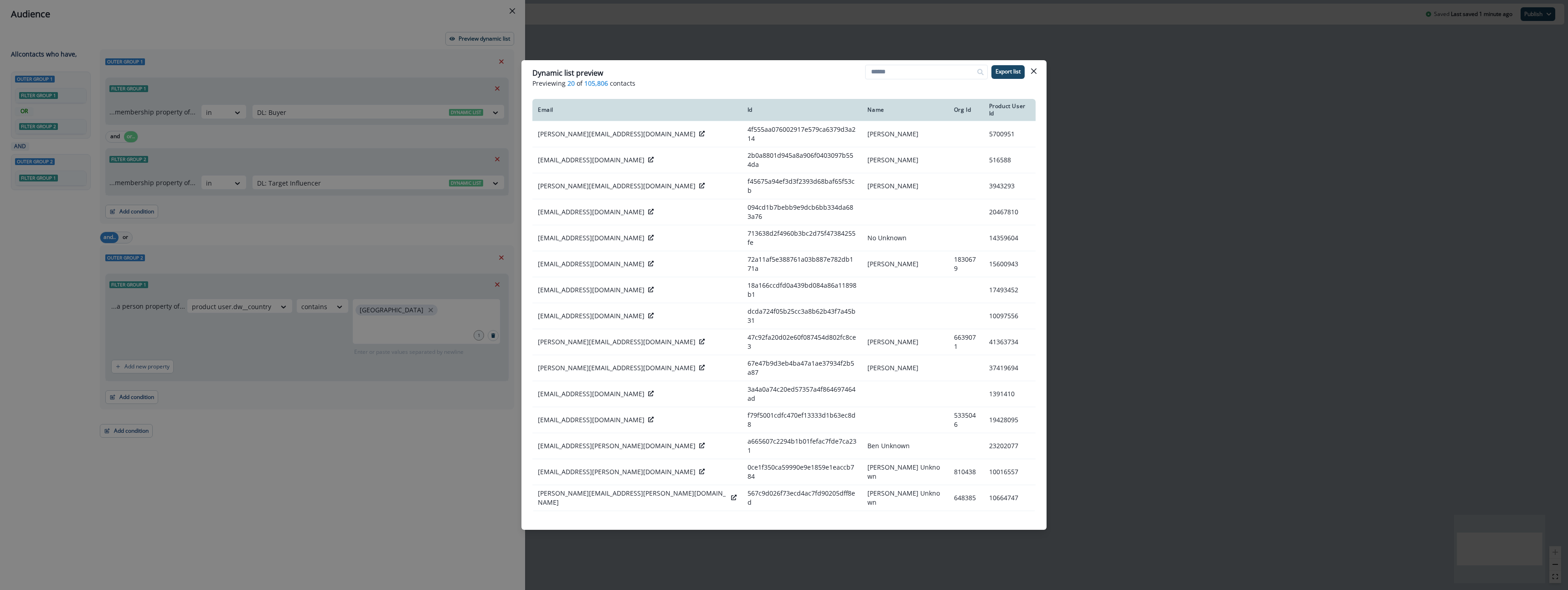 click on "105,806" at bounding box center (596, 83) 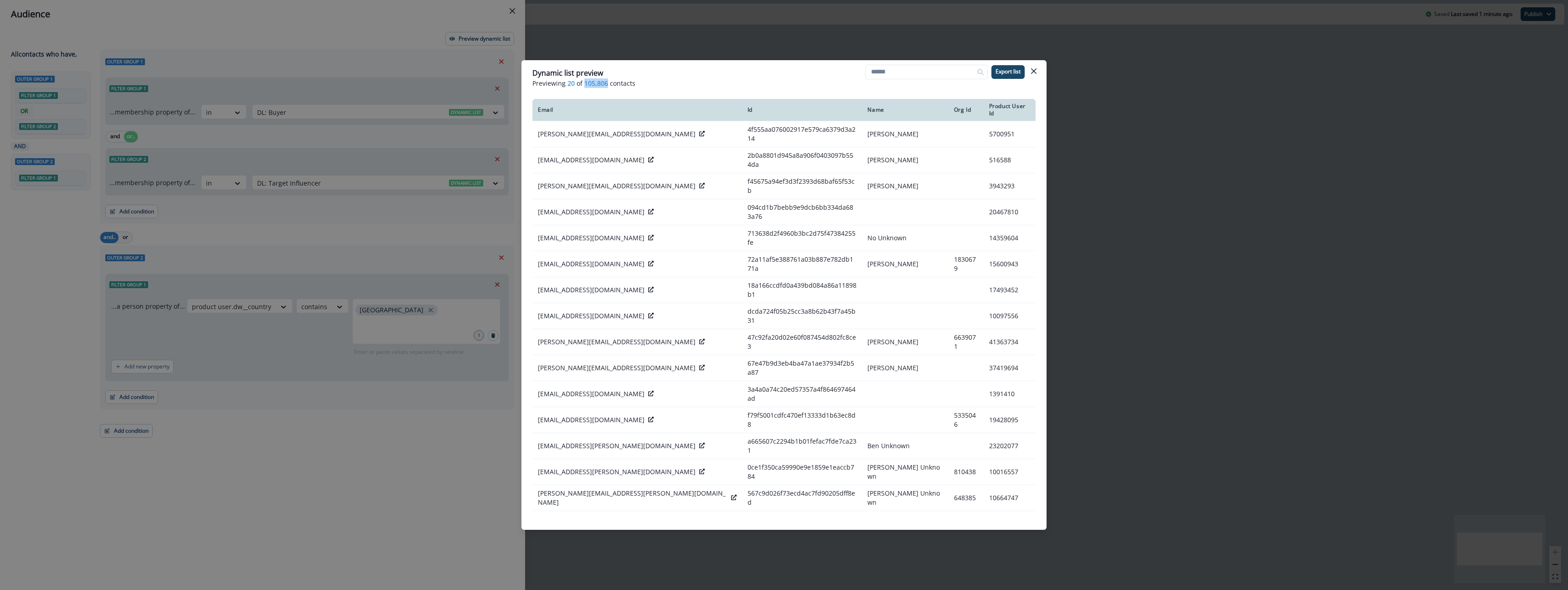 click on "105,806" at bounding box center (596, 83) 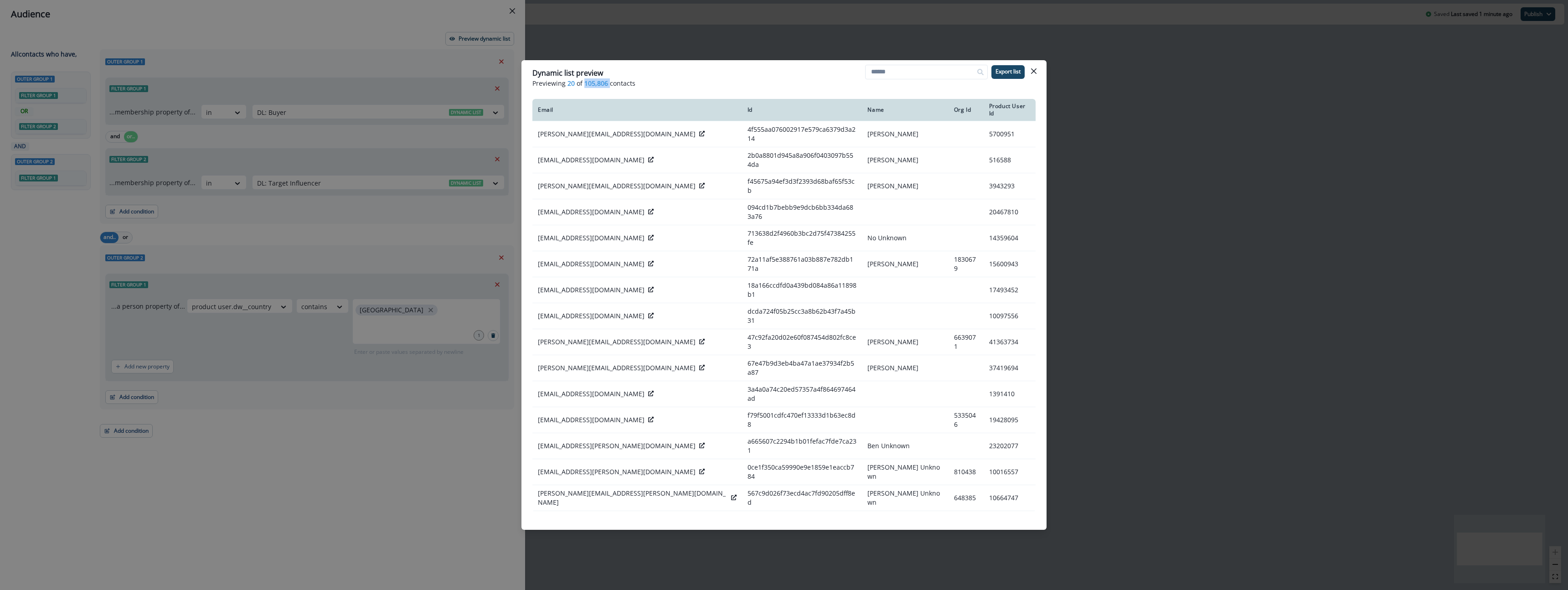 click on "105,806" at bounding box center (596, 83) 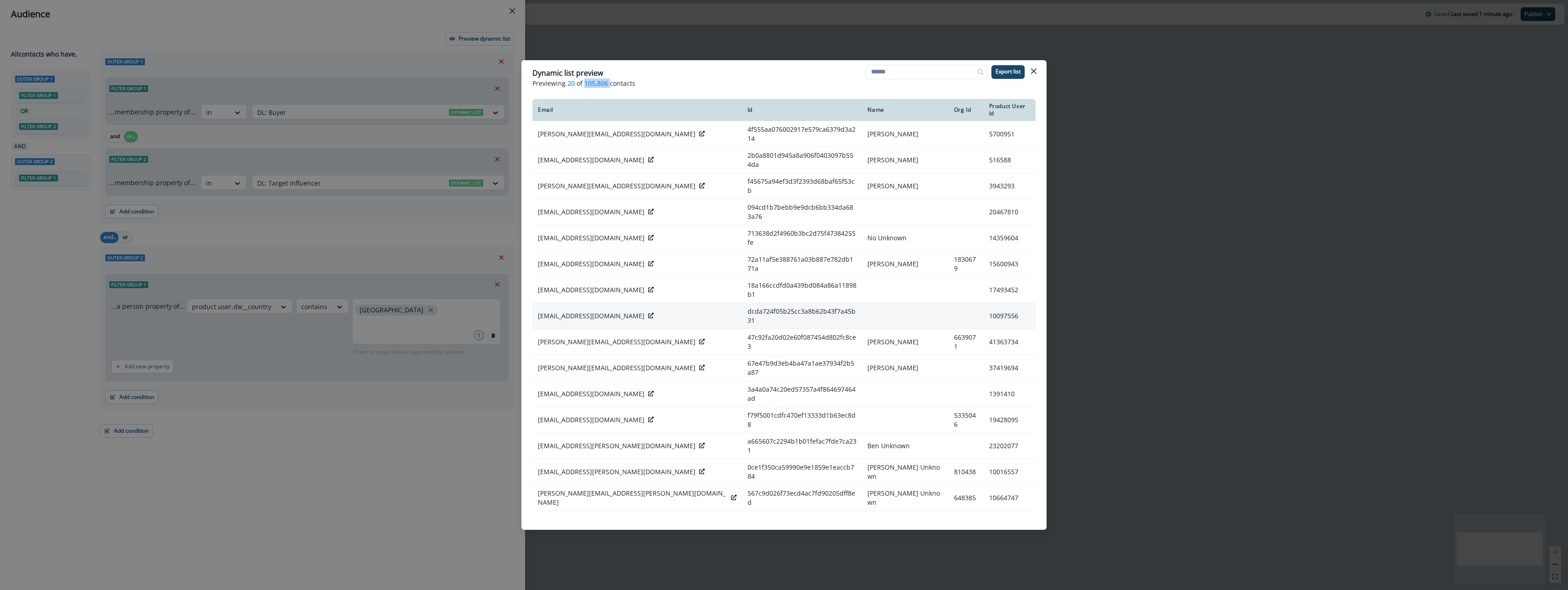 type 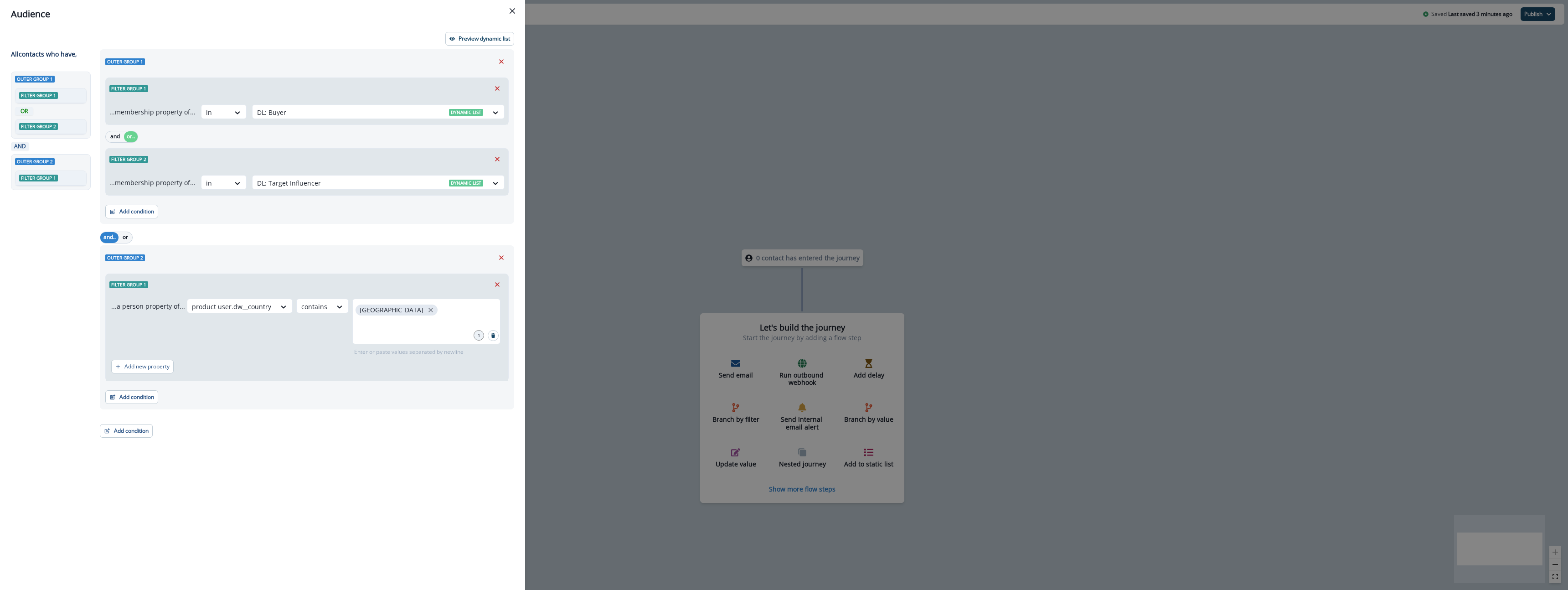 click on "Outer group 1 Filter group 1 ...membership property of... in DL: Buyer Dynamic list and or.. Filter group 2 ...membership property of... in DL: Target Influencer Dynamic list Add condition Contact properties A person property Performed a product event Performed a marketing activity Performed a web activity List membership Salesforce campaign membership" at bounding box center [307, 136] 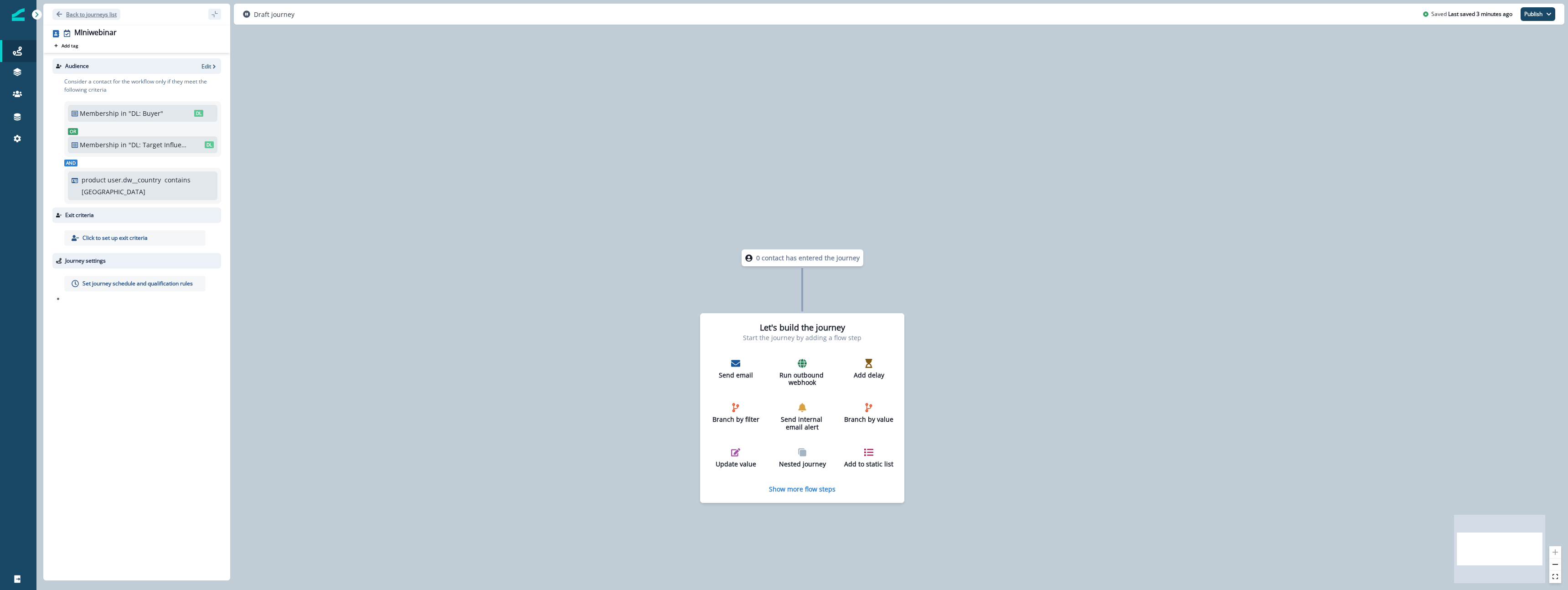 click on "Back to journeys list" at bounding box center [86, 14] 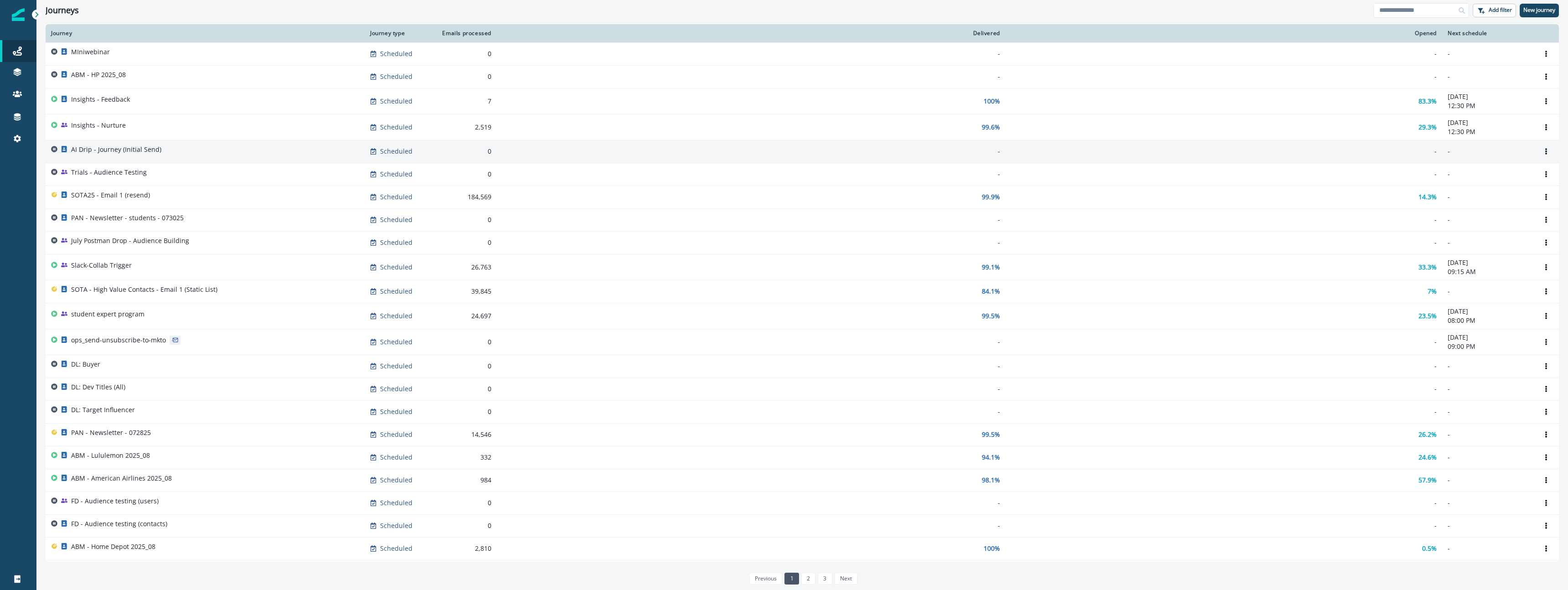 click on "AI Drip - Journey (Initial Send)" at bounding box center [116, 151] 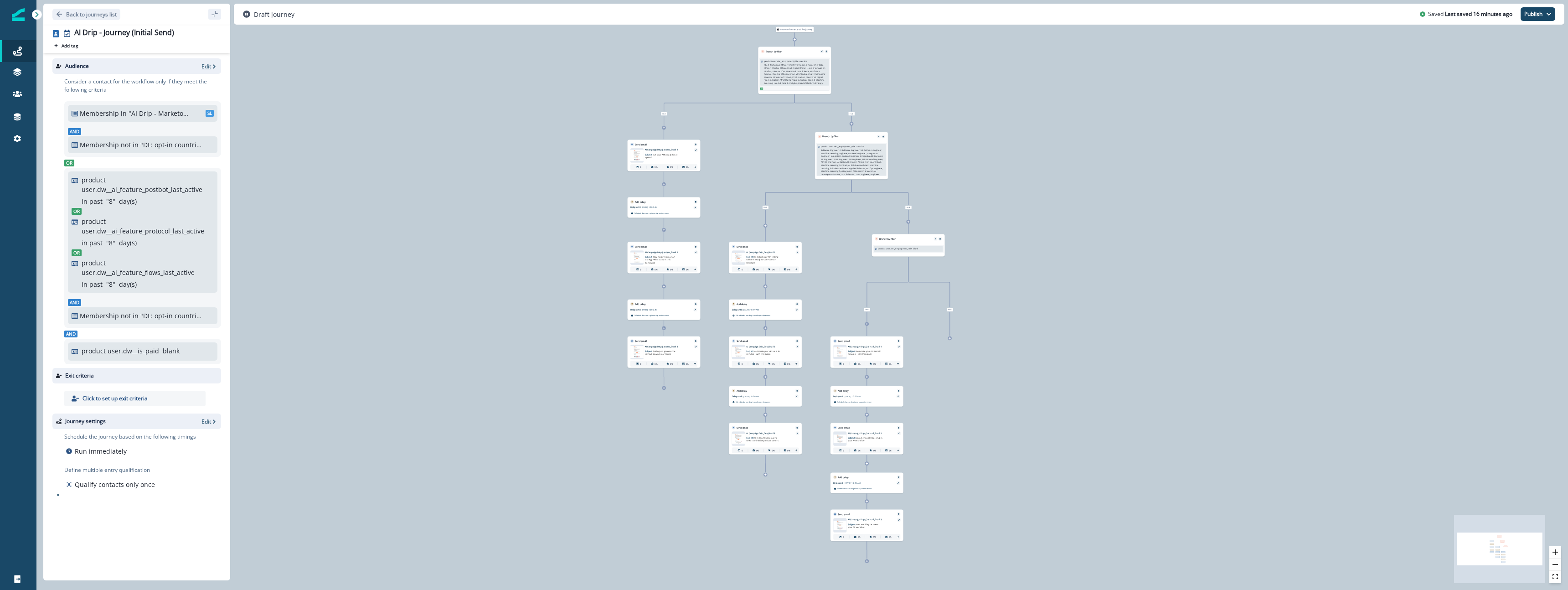 click on "Edit" at bounding box center [206, 66] 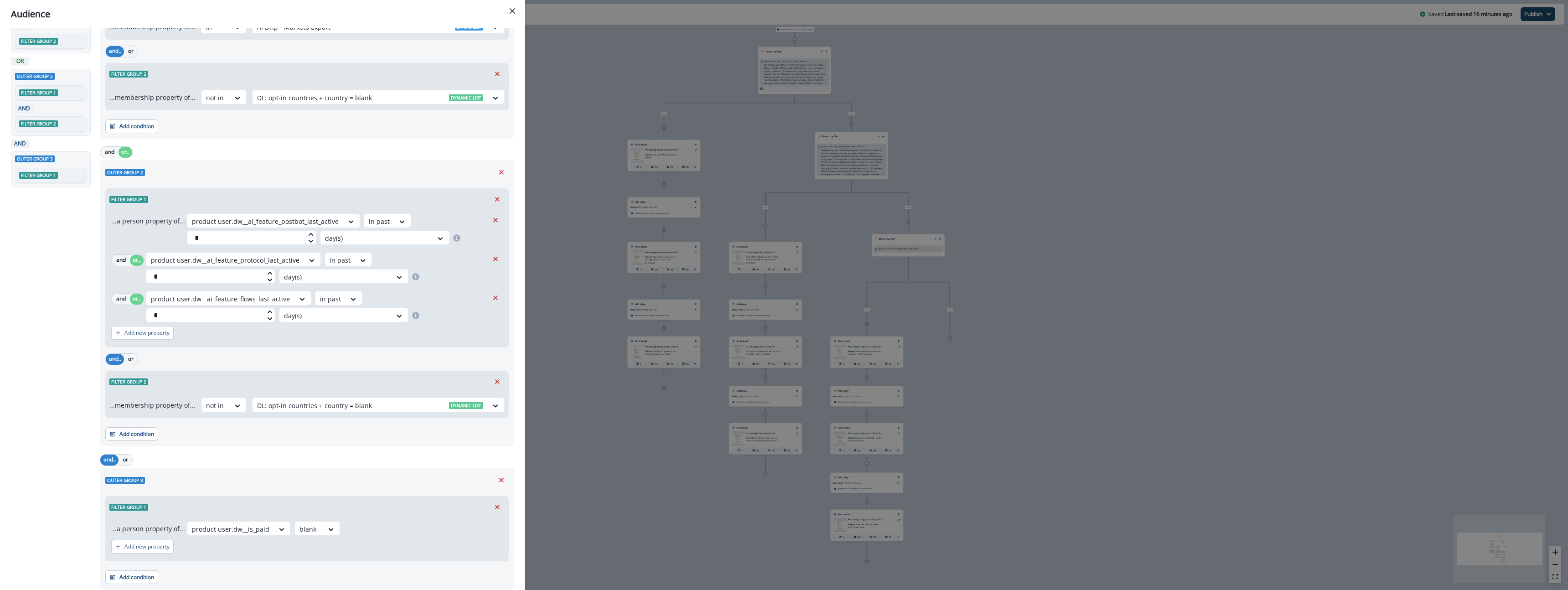 scroll, scrollTop: 117, scrollLeft: 0, axis: vertical 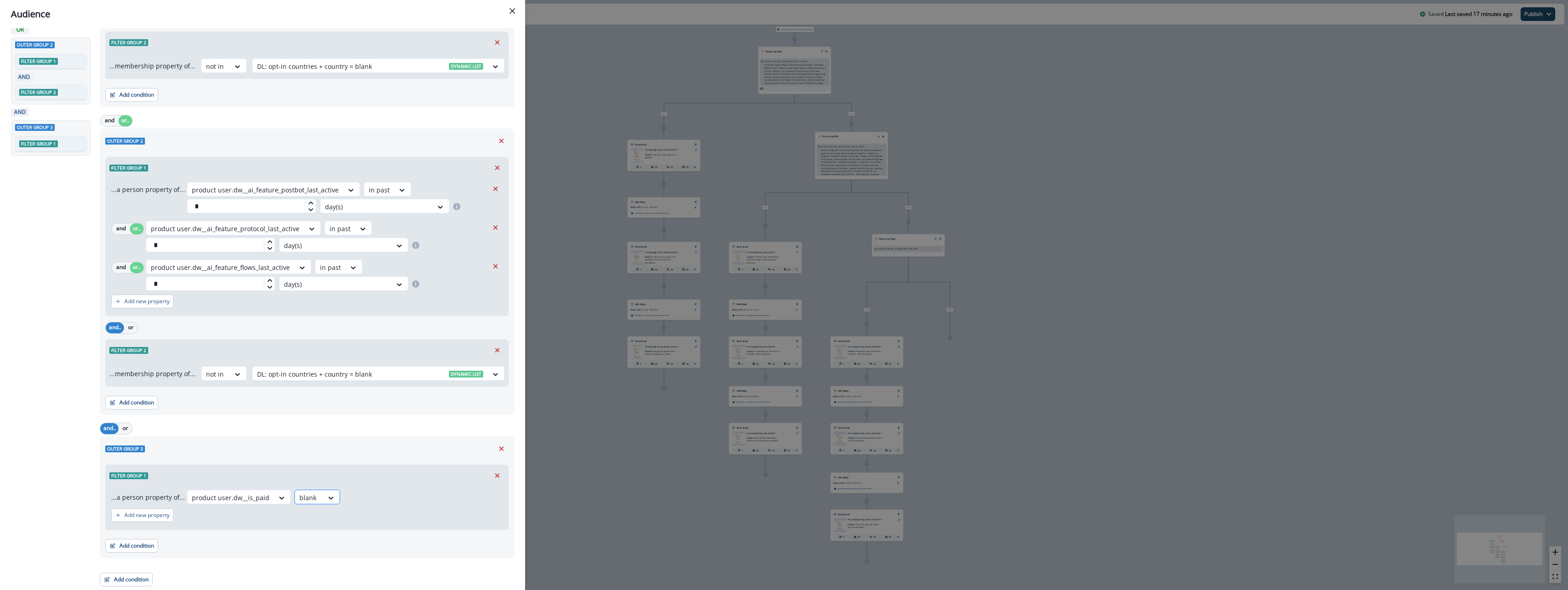 click at bounding box center (309, 497) 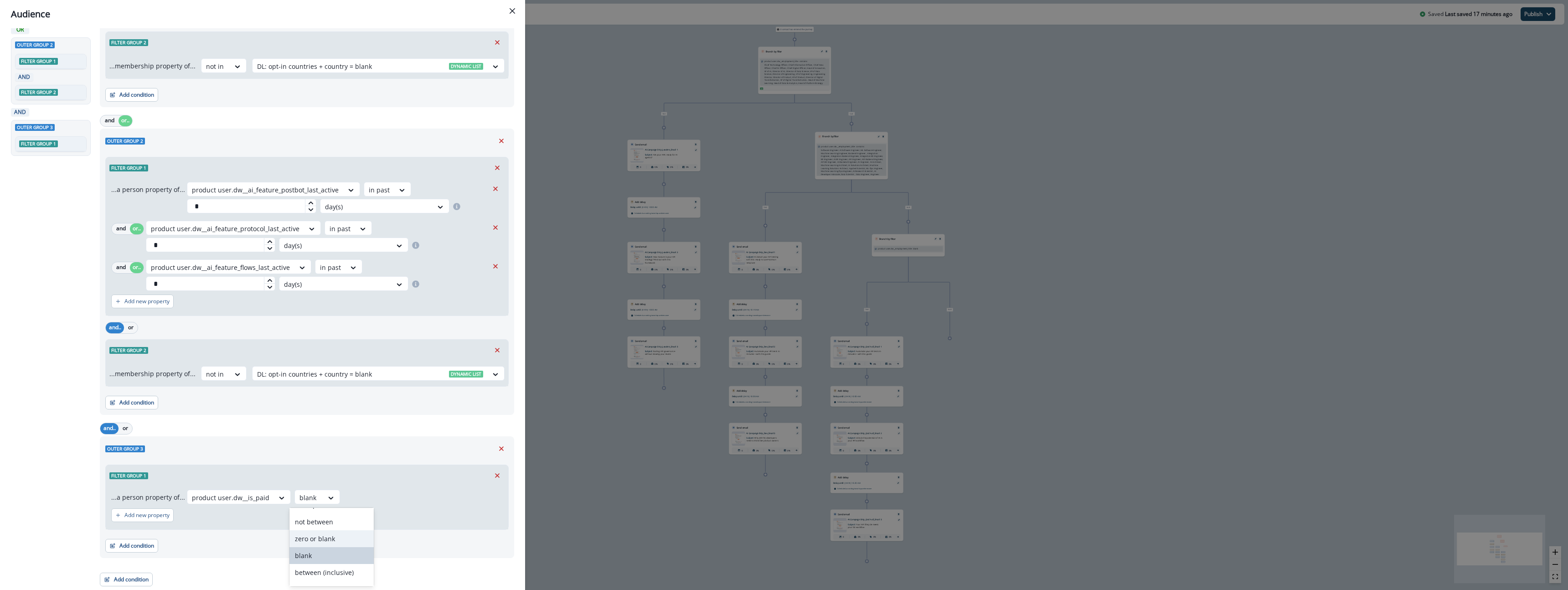 scroll, scrollTop: 111, scrollLeft: 0, axis: vertical 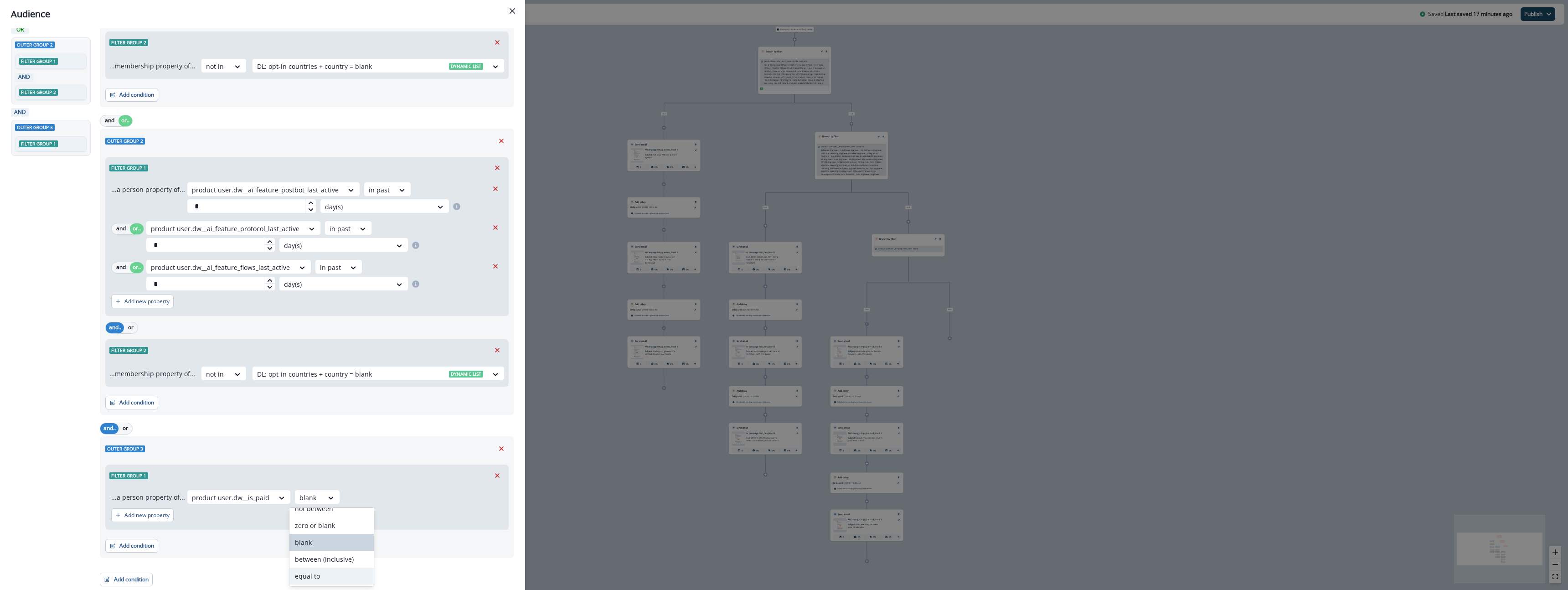 click on "equal to" at bounding box center [331, 576] 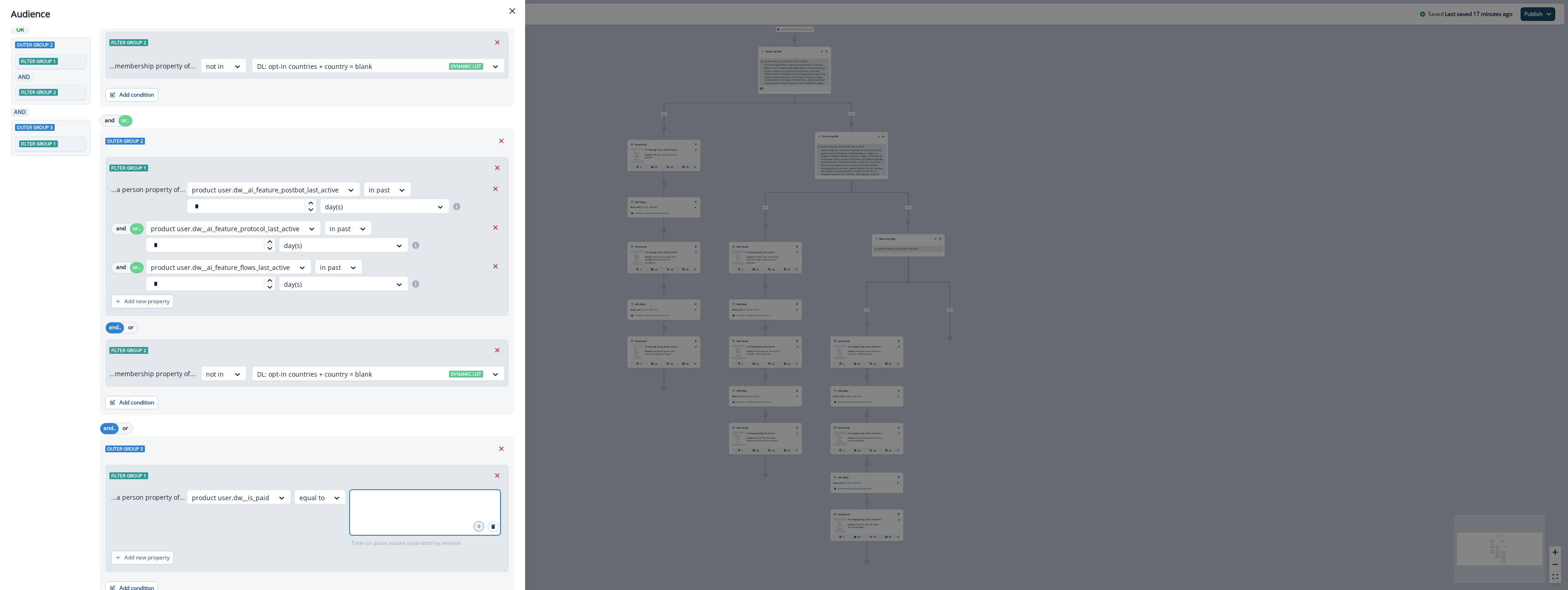 click at bounding box center [425, 501] 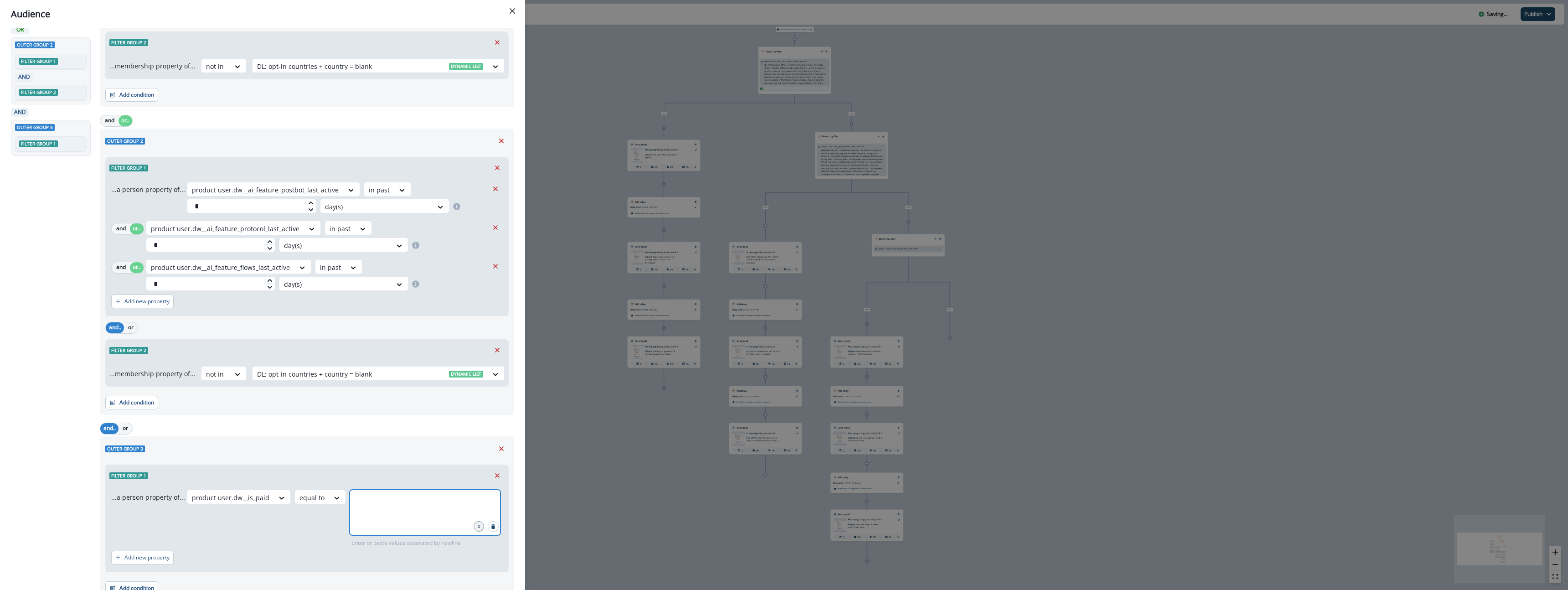 type on "*" 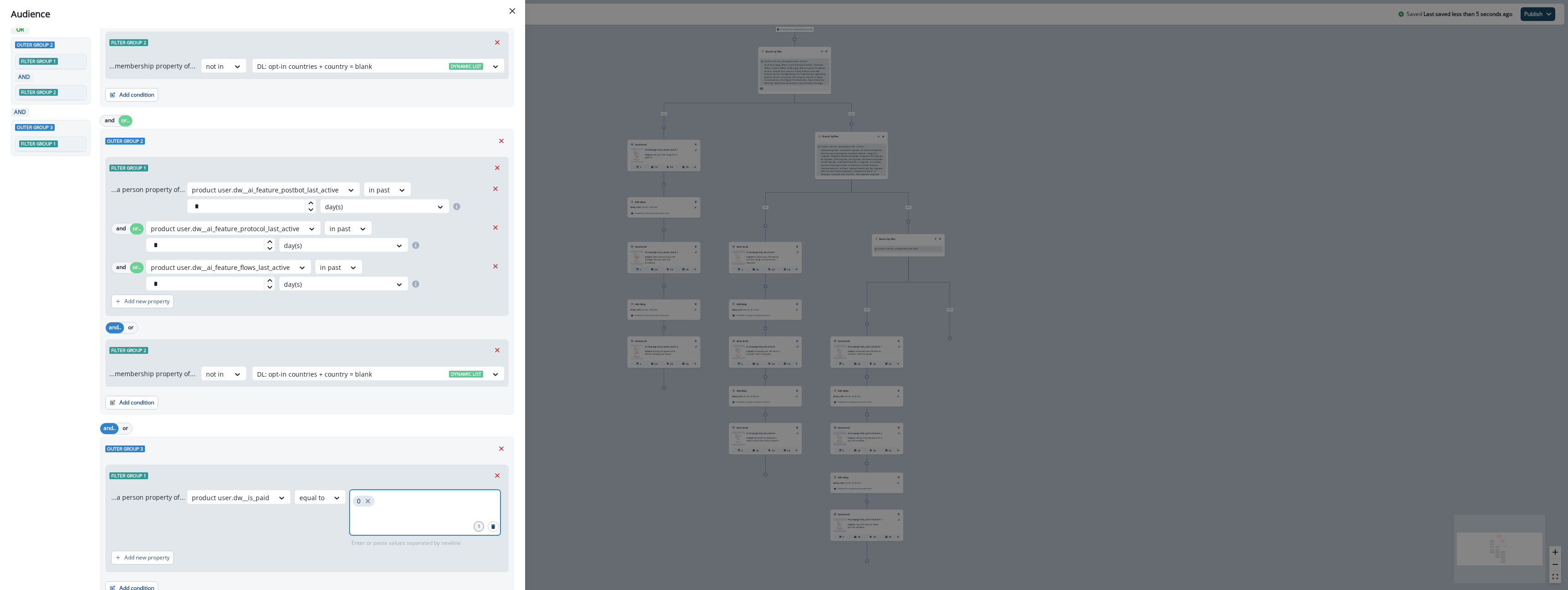 scroll, scrollTop: 0, scrollLeft: 0, axis: both 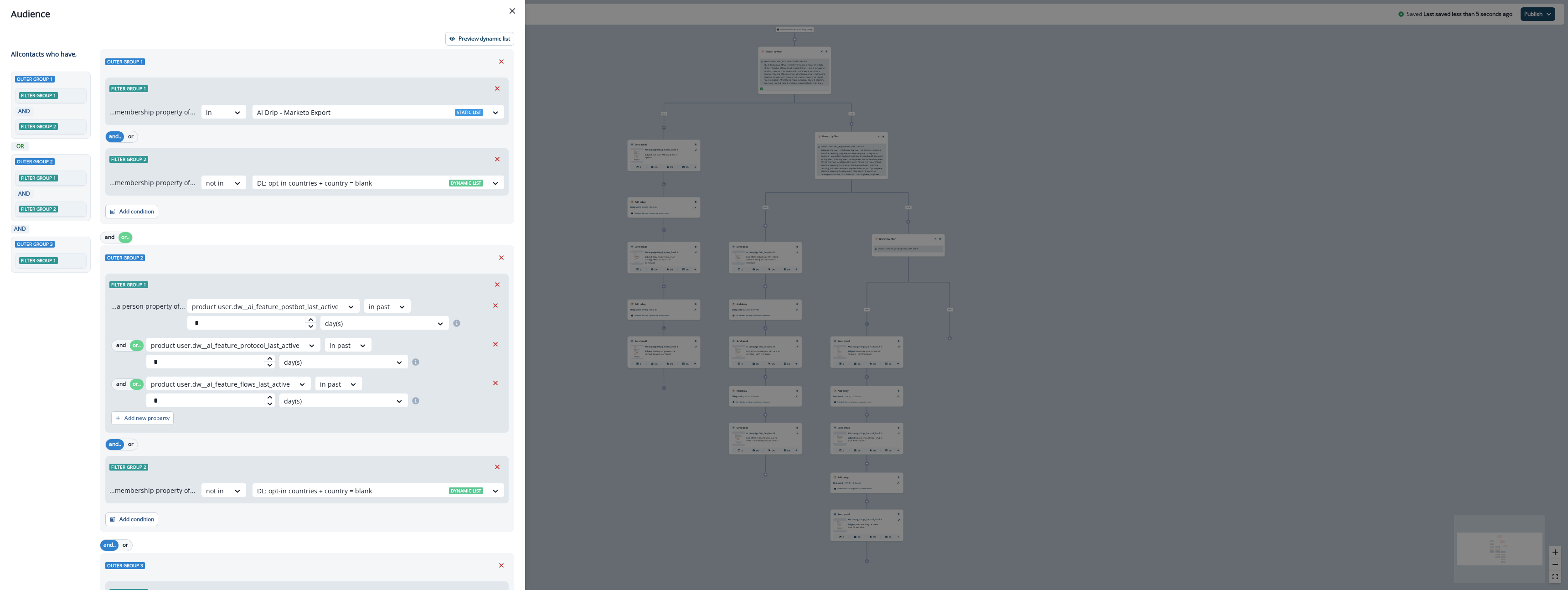 click on "Outer group 1 Filter group 1 ...membership property of... in AI Drip - Marketo Export Static list and.. or Filter group 2 ...membership property of... not in DL: opt-in countries + country = blank Dynamic list Add condition Contact properties A person property Performed a product event Performed a marketing activity Performed a web activity List membership Salesforce campaign membership" at bounding box center (307, 136) 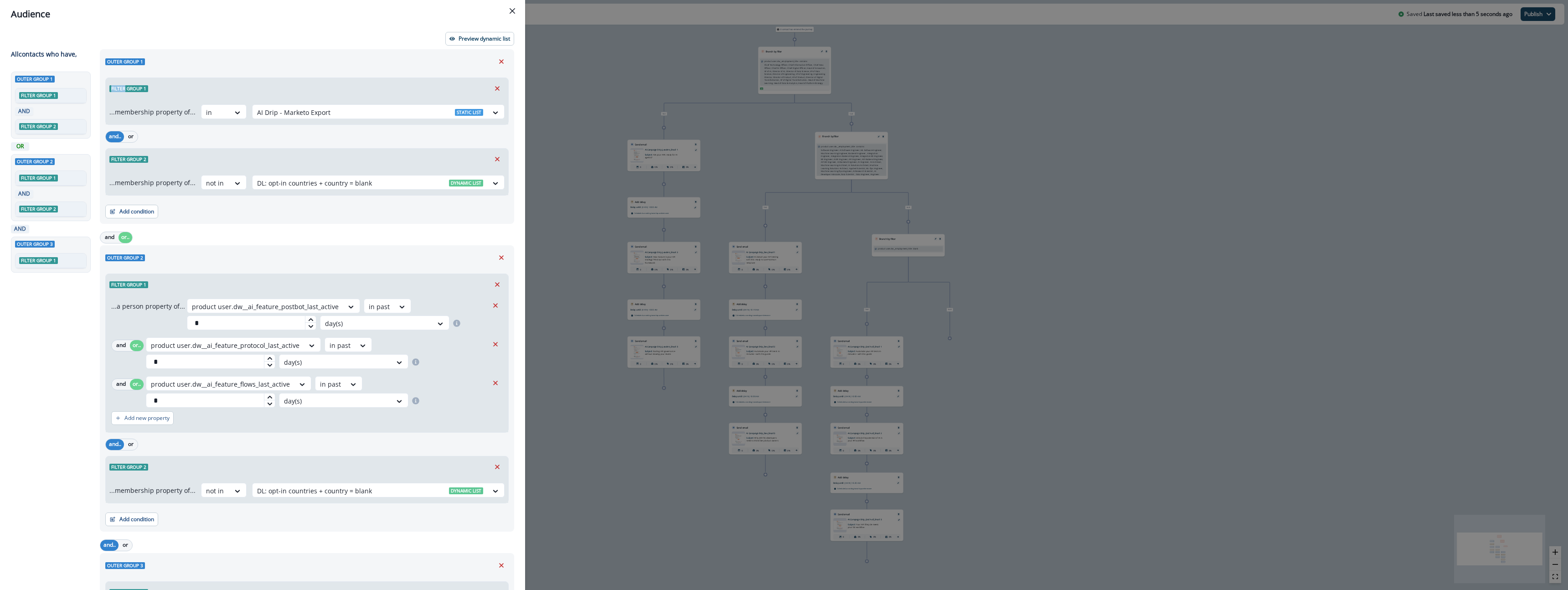 click on "Outer group 1 Filter group 1 ...membership property of... in AI Drip - Marketo Export Static list and.. or Filter group 2 ...membership property of... not in DL: opt-in countries + country = blank Dynamic list Add condition Contact properties A person property Performed a product event Performed a marketing activity Performed a web activity List membership Salesforce campaign membership" at bounding box center [307, 136] 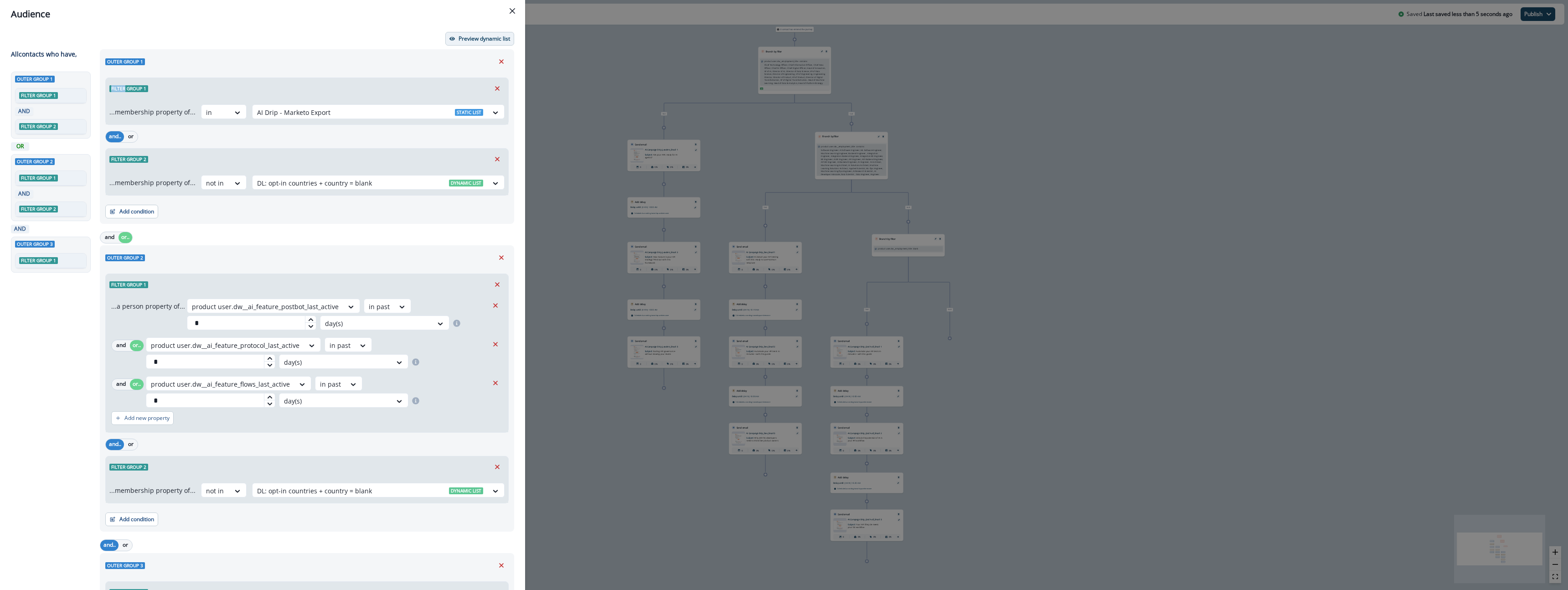 click on "Preview dynamic list" at bounding box center [480, 39] 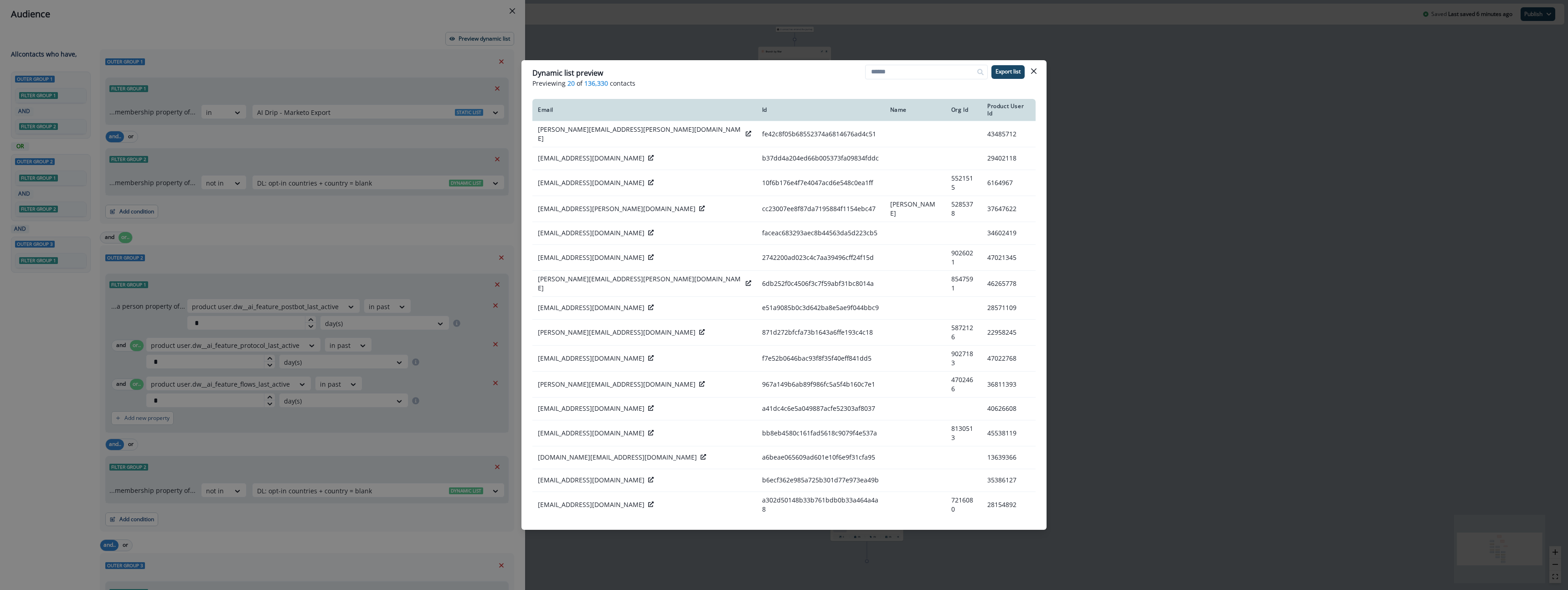 click on "Dynamic list preview Previewing 20 of 136,330 contacts Export list Email Id Name Org Id Product User Id darren.abate@prosol.co.za fe42c8f05b68552374a6814676ad4c51 43485712 vladyslav_shubonkin@epam.com b37dd4a204ed66b005373fa09834fddc 29402118 id.syarif@gmail.com 10f6b176e4f7e4047acd6e548c0ea1ff 5521515 6164967 aarti.chandak@wbd.com cc23007ee8f87da7195884f1154ebc47 Aarti Chandak 5285378 37647622 arjitgautamw2015@gmail.com faceac683293aec8b44563da5d223cb5 34602419 kalyanikadam77013@gmail.com 2742200ad023c4c7aa39496cff24f15d 9026021 47021345 natalia.avello.a@gmail.com 6db252f0c4506f3c7f59abf31bc8014a 8547591 46265778 meena.sampath@auspost.com.au e51a9085b0c3d642ba8e5ae9f044bbc9 28571109 mazharuddin@aces-co.com 871d272bfcfa73b1643a6ffe193c4c18 5872126 22958245 xieshuke@nvc-lighting.com f7e52b0646bac93f8f35f40eff841dd5 9027183 47022768 suleyman.karamuklu@gruparge.com 967a149b6ab89f986fc5a5f4b160c7e1 4702466 36811393 h200570c@hit.ac.zw a41dc4c6e5a049887acfe52303af8037 40626608 ekhalil706@gmail.com 8130513 45538119" at bounding box center [784, 295] 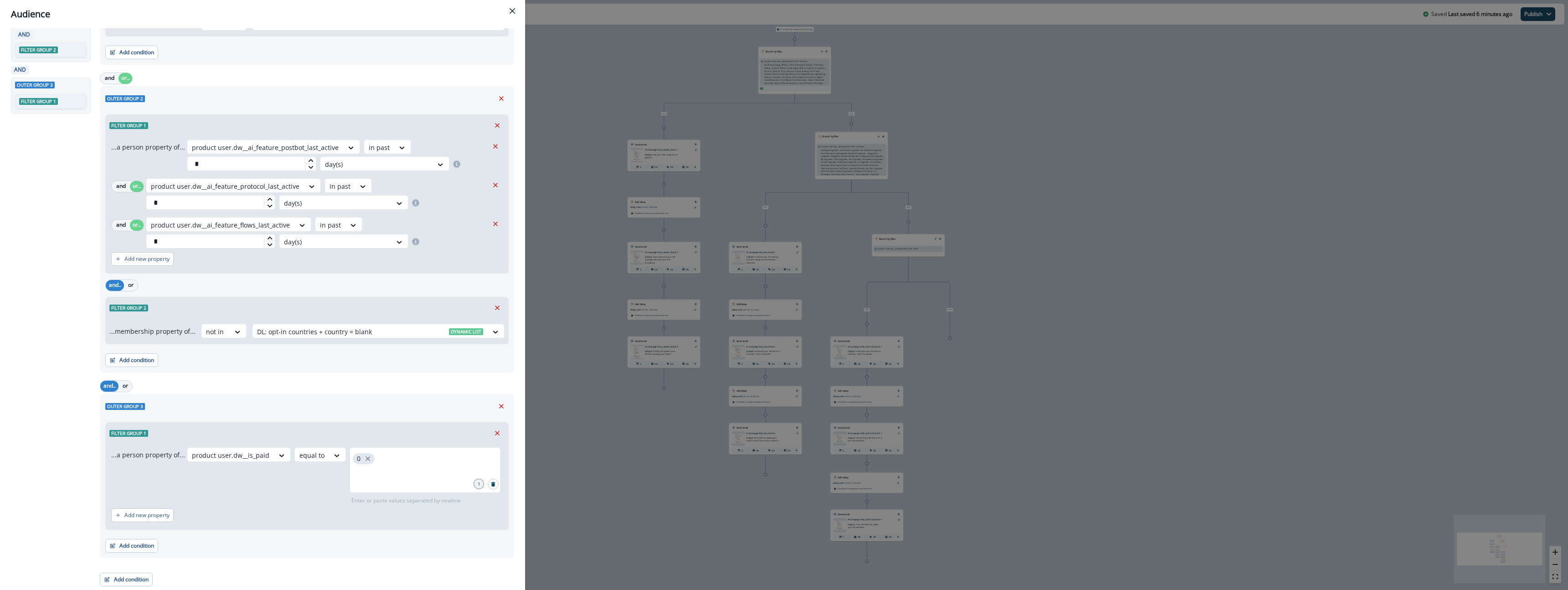scroll, scrollTop: 0, scrollLeft: 0, axis: both 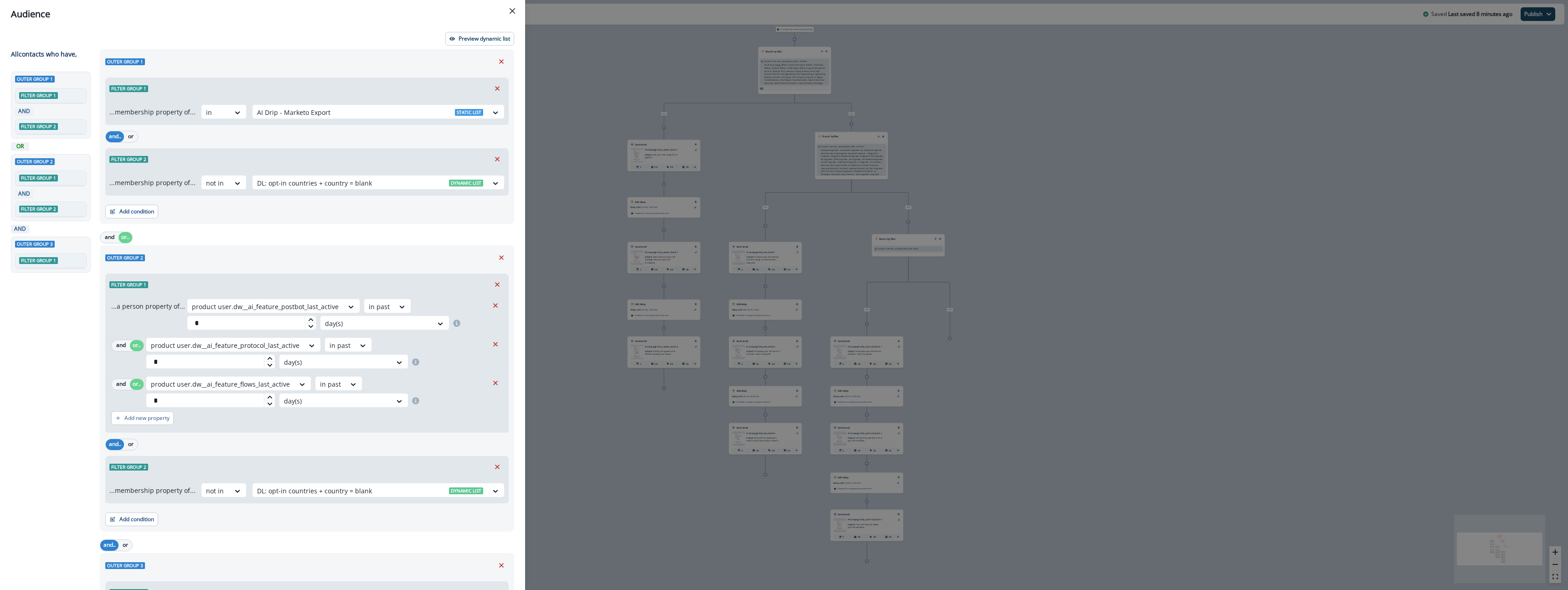 click on "Audience Preview dynamic list All  contact s who have, Outer group 1 Filter group 1 AND Filter group 2 OR Outer group 2 Filter group 1 AND Filter group 2 AND Outer group 3 Filter group 1 Outer group 1 Filter group 1 ...membership property of... in AI Drip - Marketo Export Static list and.. or Filter group 2 ...membership property of... not in DL: opt-in countries + country = blank Dynamic list Add condition Contact properties A person property Performed a product event Performed a marketing activity Performed a web activity List membership Salesforce campaign membership and or.. Outer group 2 Filter group 1 ...a person property of... product user.dw__ai_feature_postbot_last_active in past * day(s) and or.. product user.dw__ai_feature_protocol_last_active in past * day(s) and or.. product user.dw__ai_feature_flows_last_active in past * day(s) Add new property and.. or Filter group 2 ...membership property of... not in DL: opt-in countries + country = blank Dynamic list Add condition Contact properties and.. or" at bounding box center [784, 295] 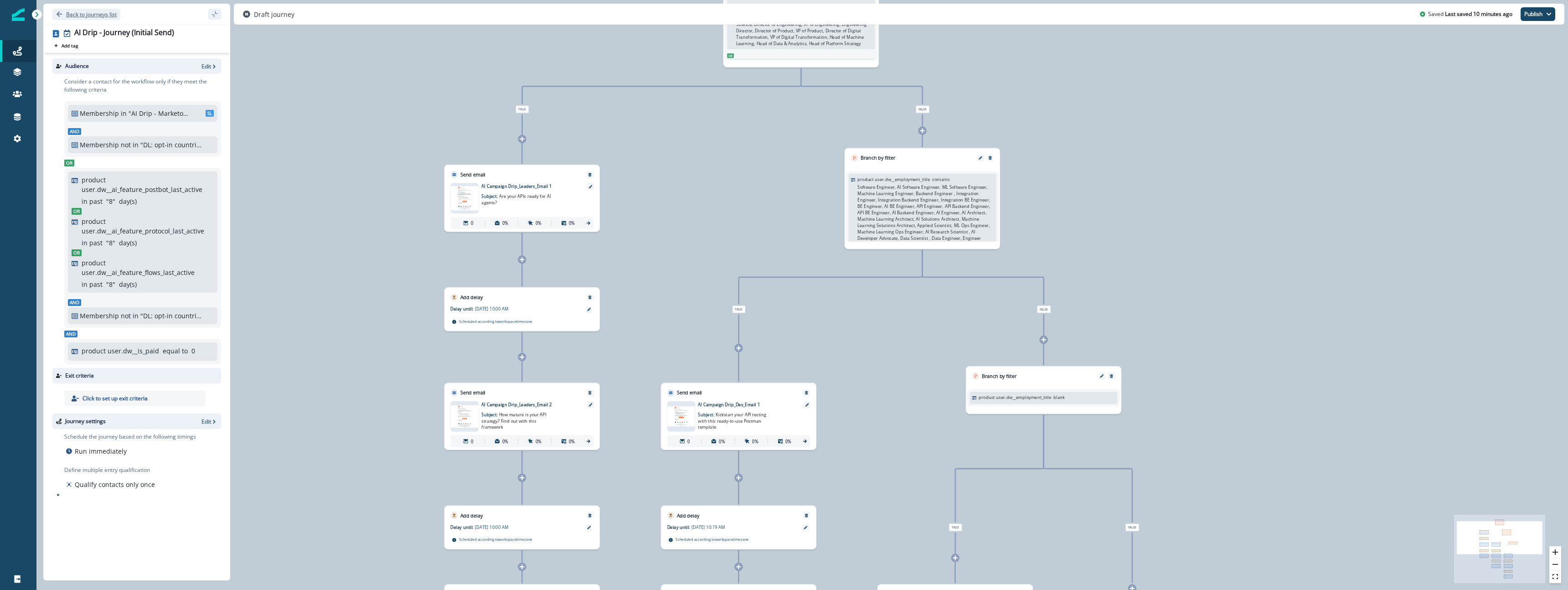 click on "Back to journeys list" at bounding box center [91, 14] 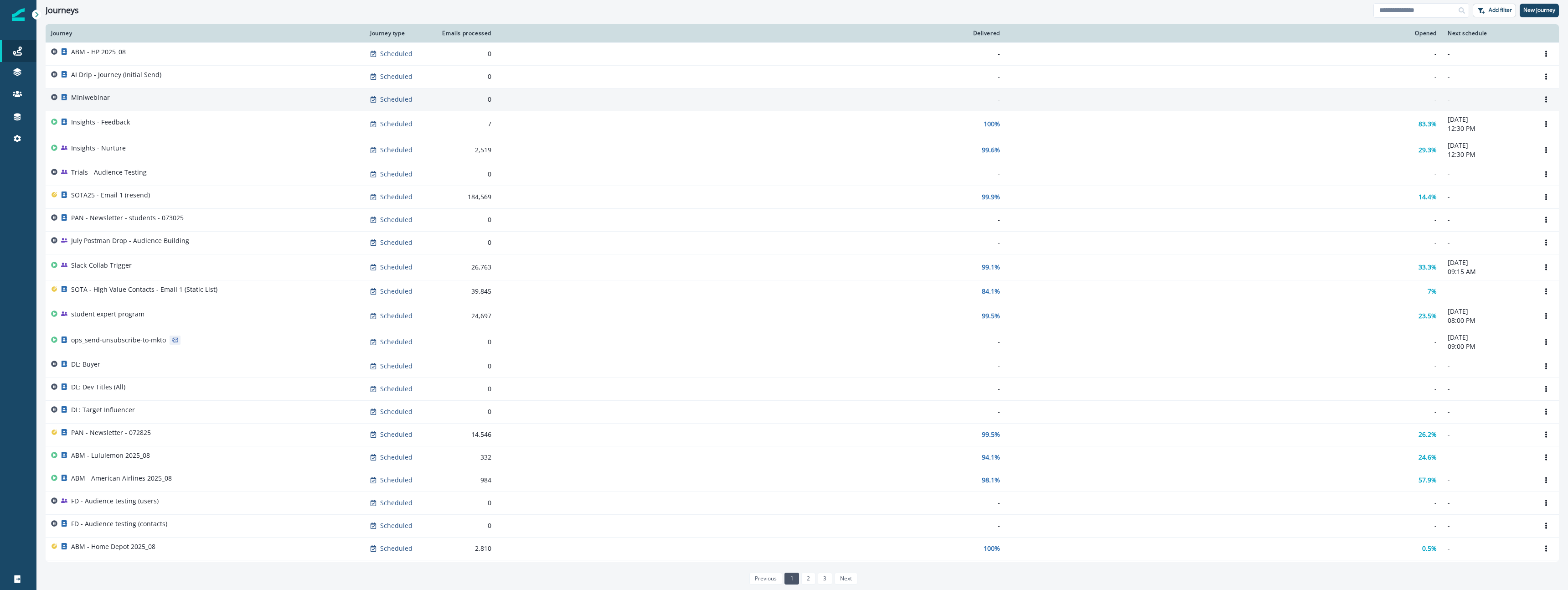 click on "MIniwebinar" at bounding box center (205, 99) 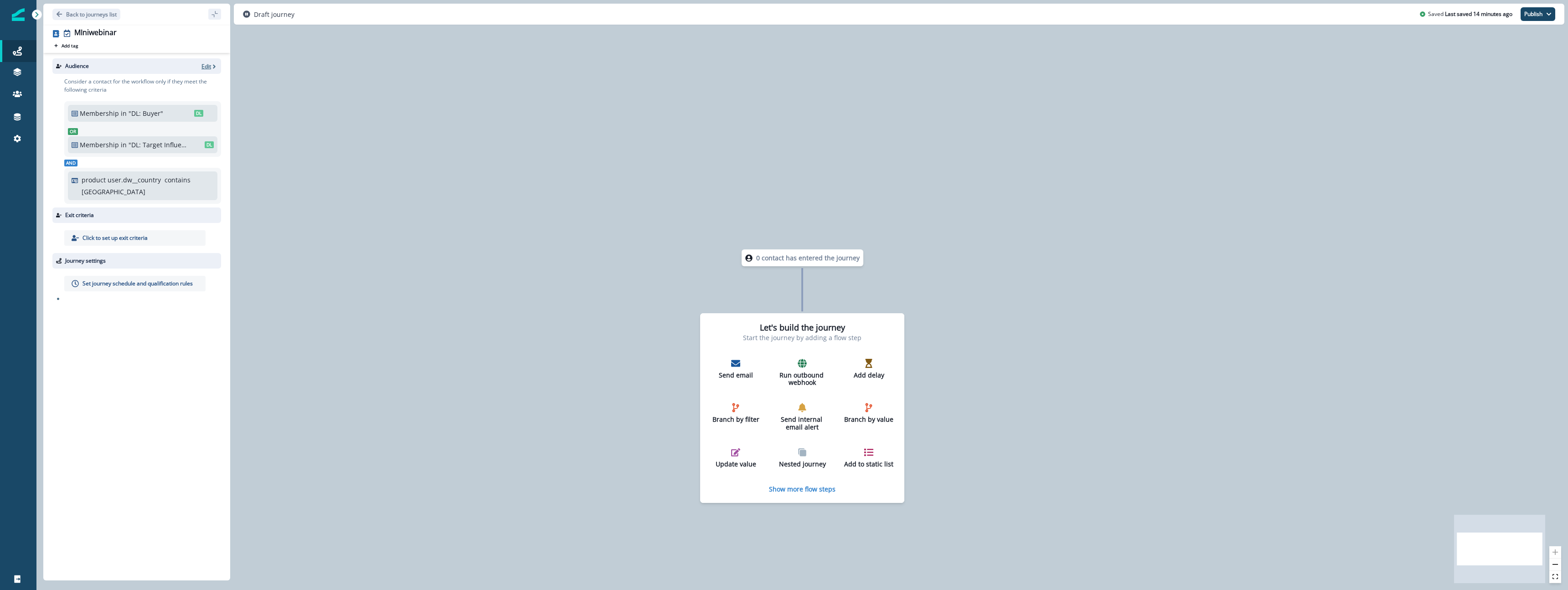 click on "Edit" at bounding box center [206, 66] 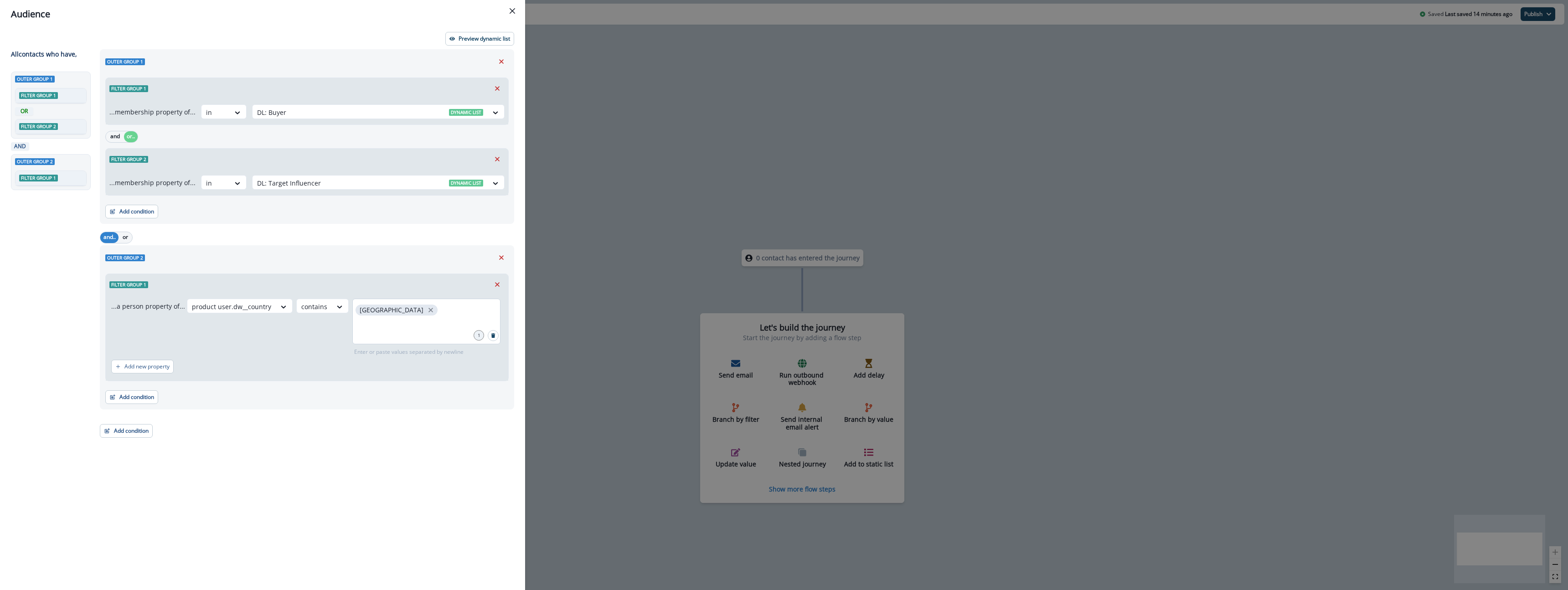 click on "united states" at bounding box center [426, 321] 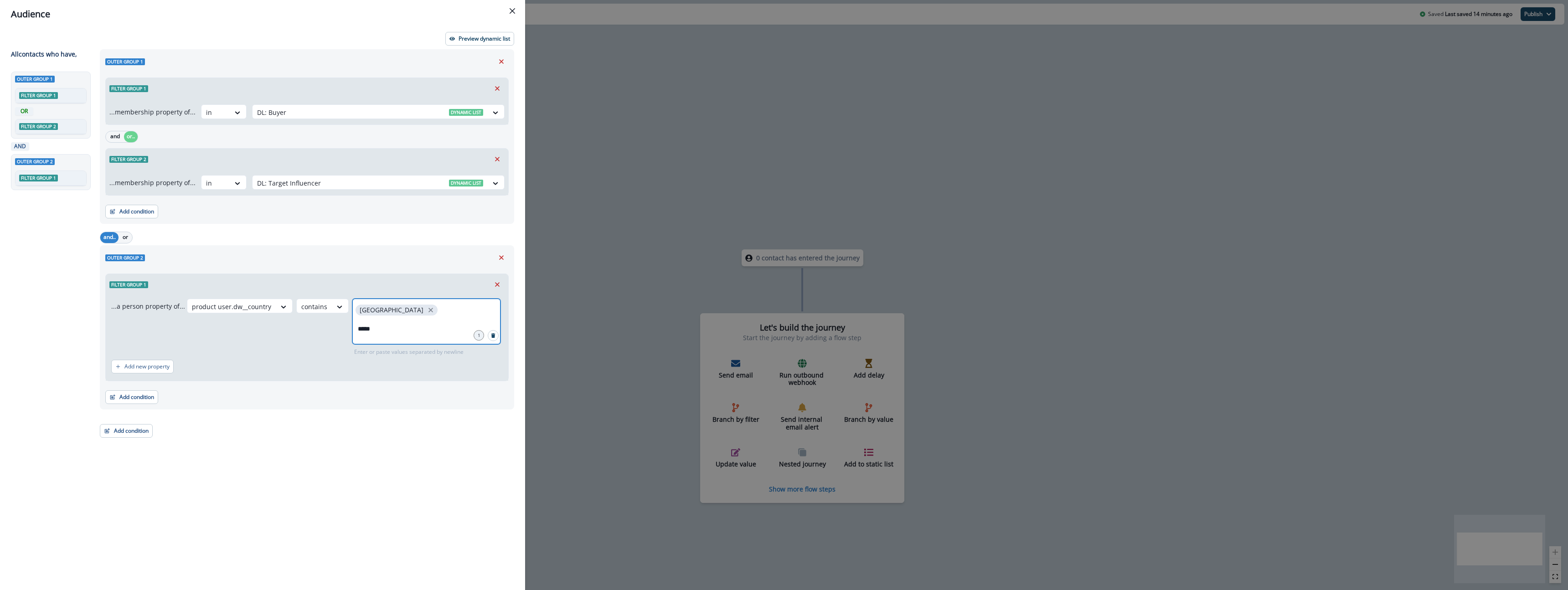 type on "******" 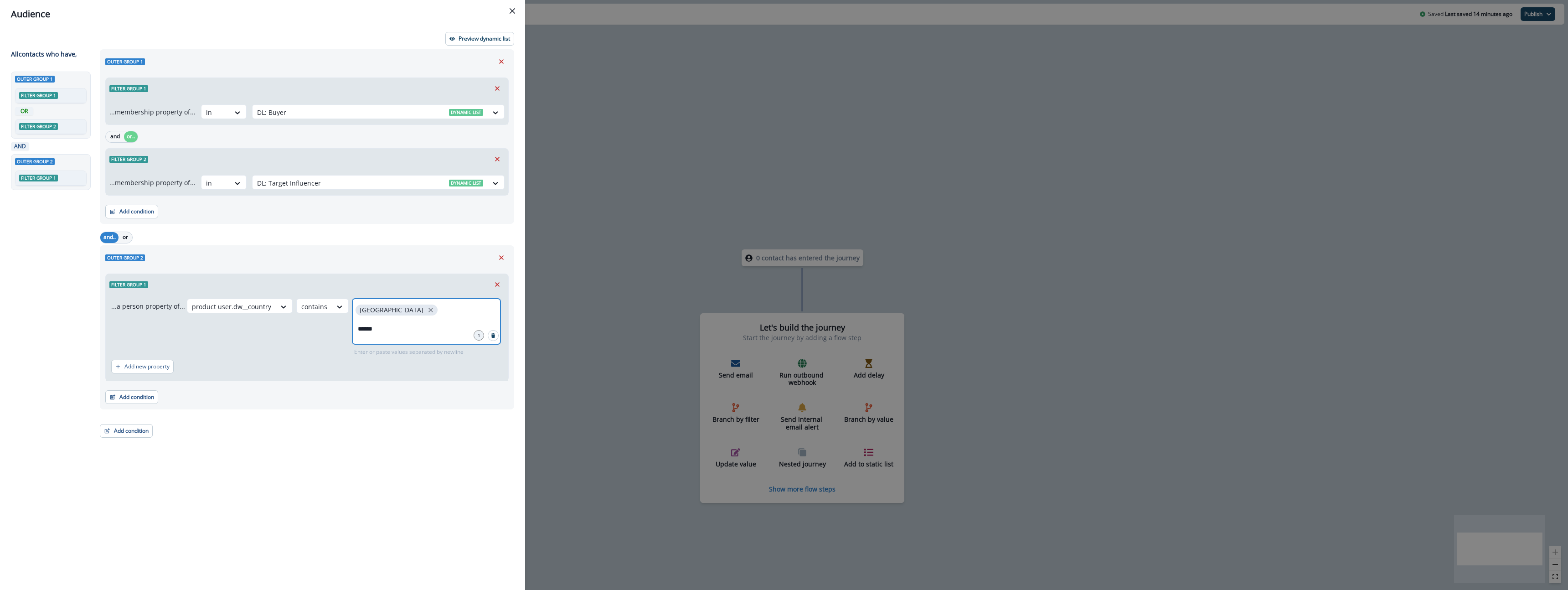 type 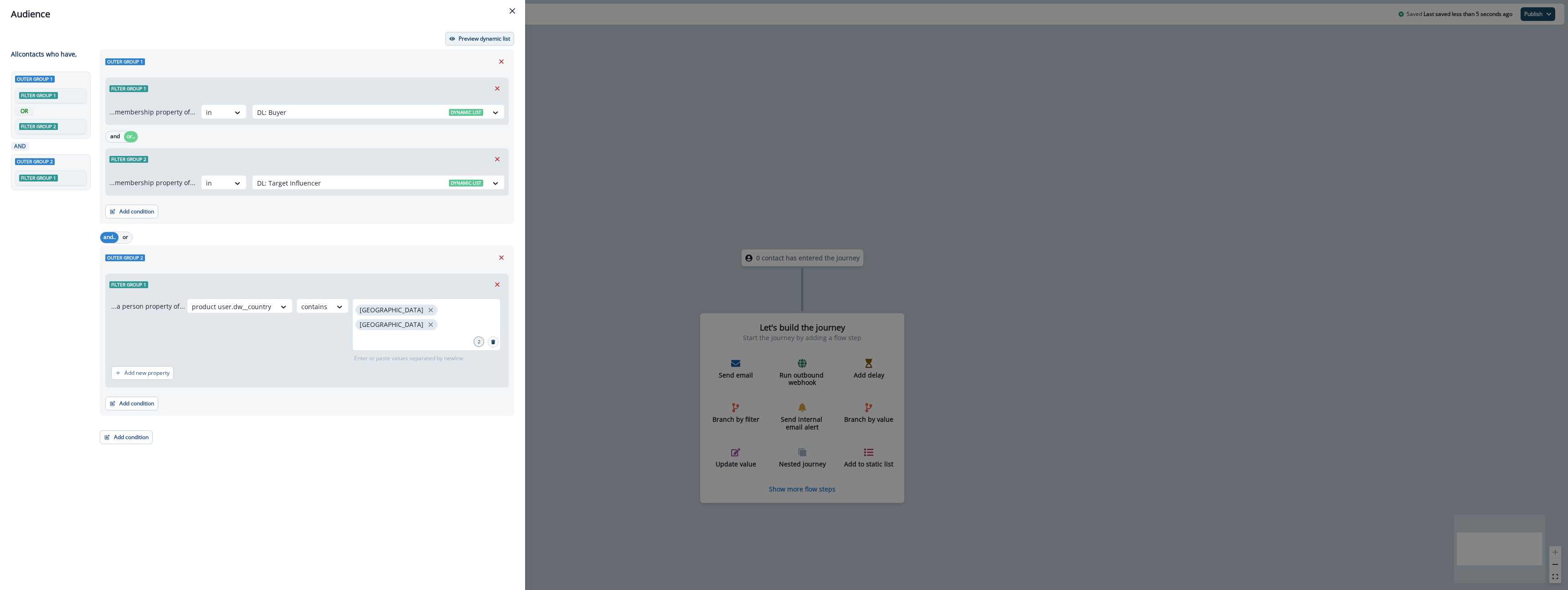 click on "Preview dynamic list" at bounding box center (480, 39) 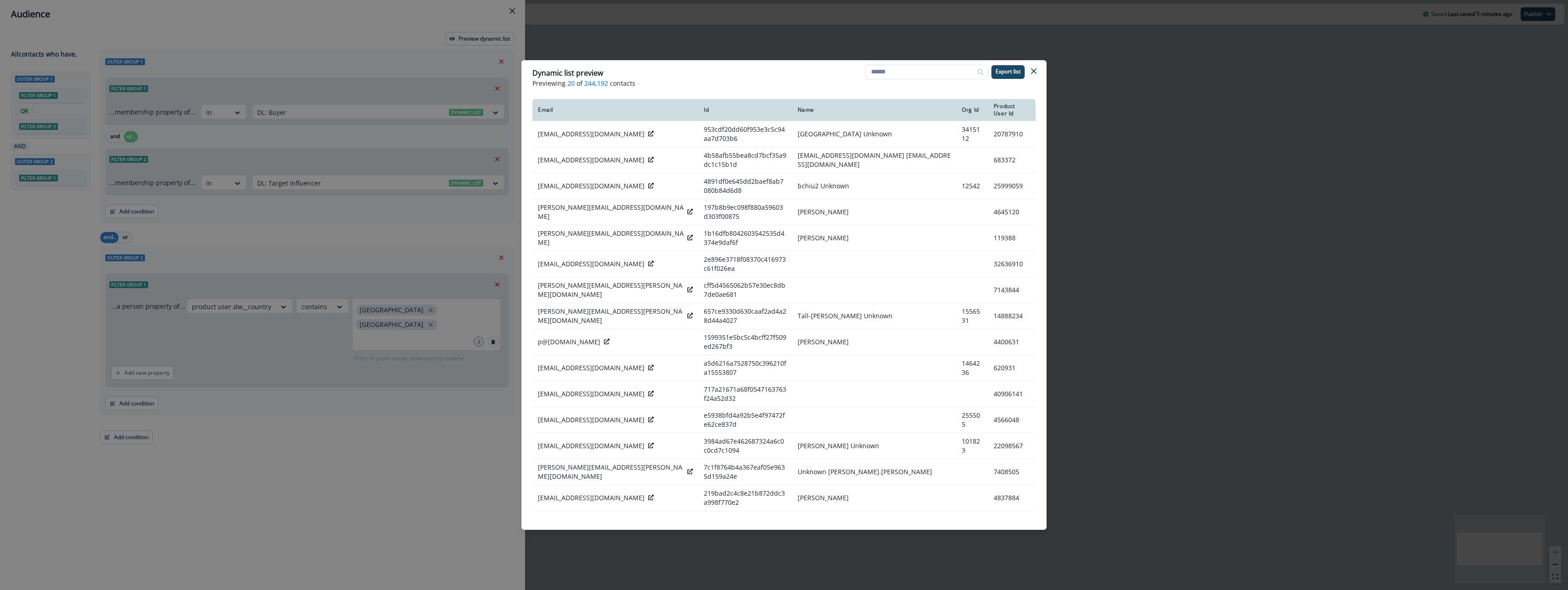 click on "244,192" at bounding box center (596, 83) 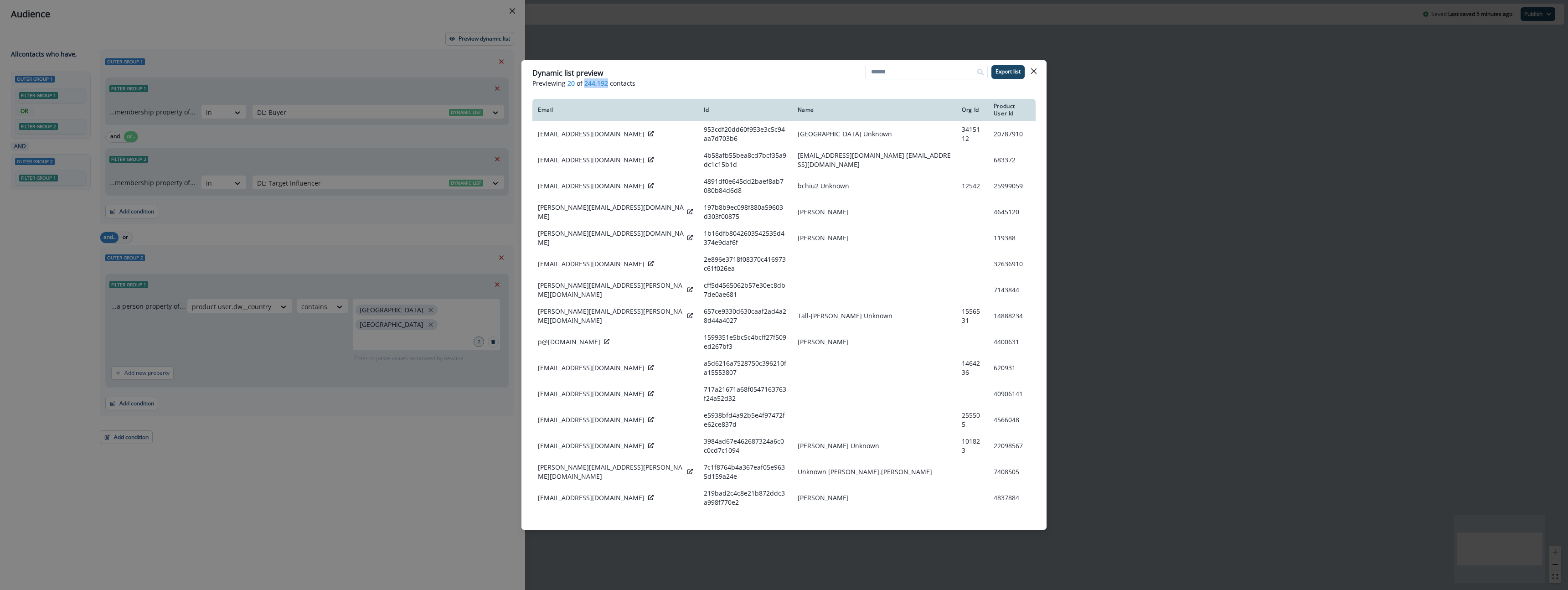 click on "244,192" at bounding box center [596, 83] 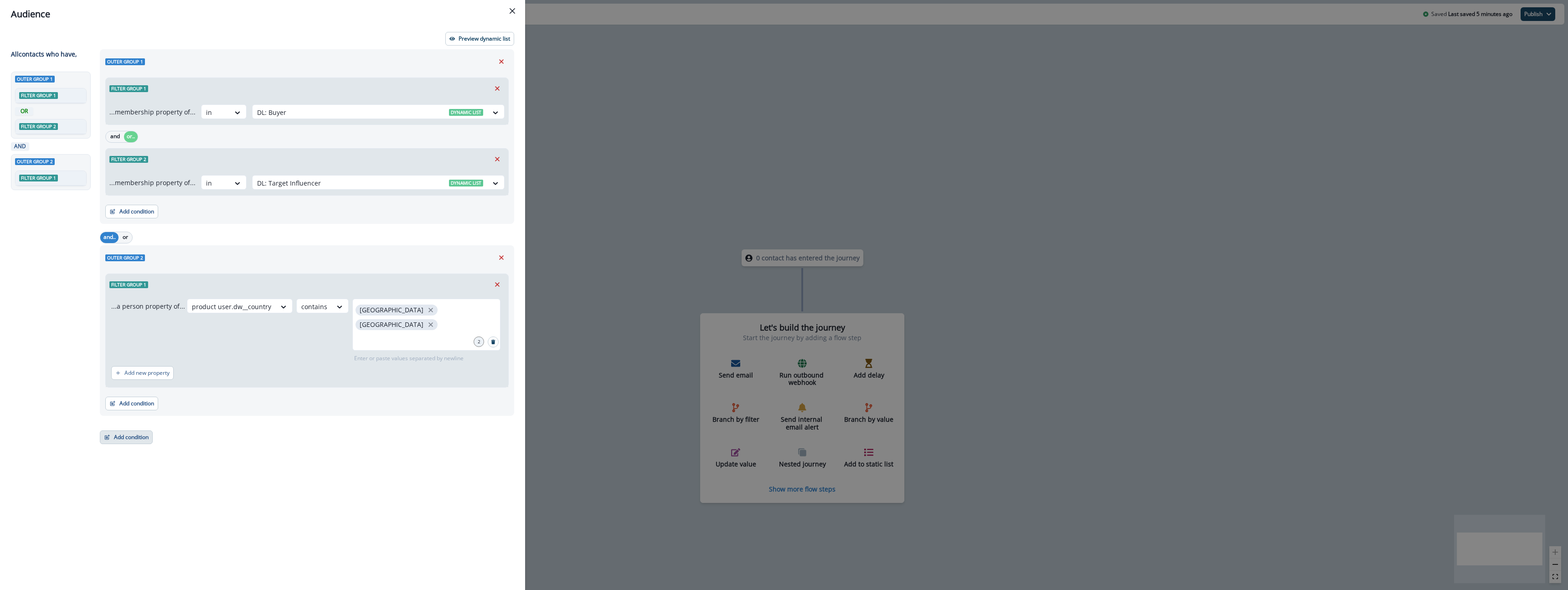 click on "Add condition" at bounding box center (126, 437) 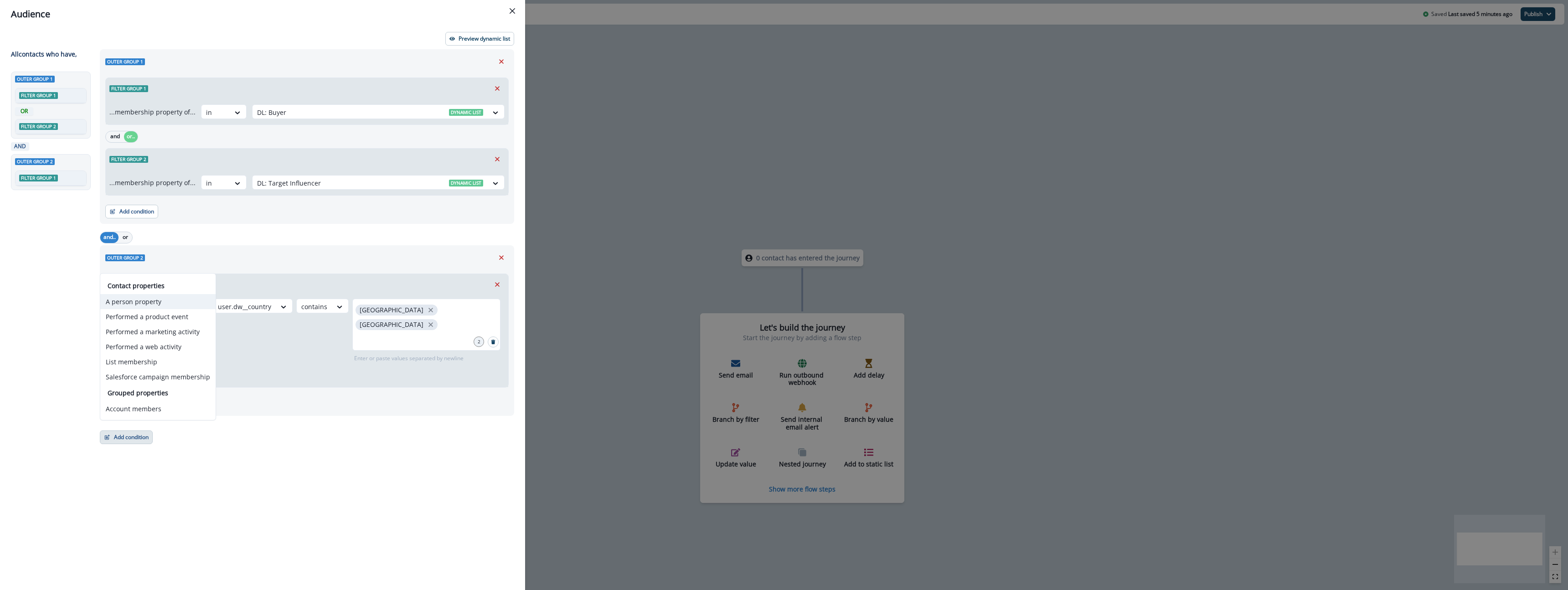 click on "A person property" at bounding box center [158, 301] 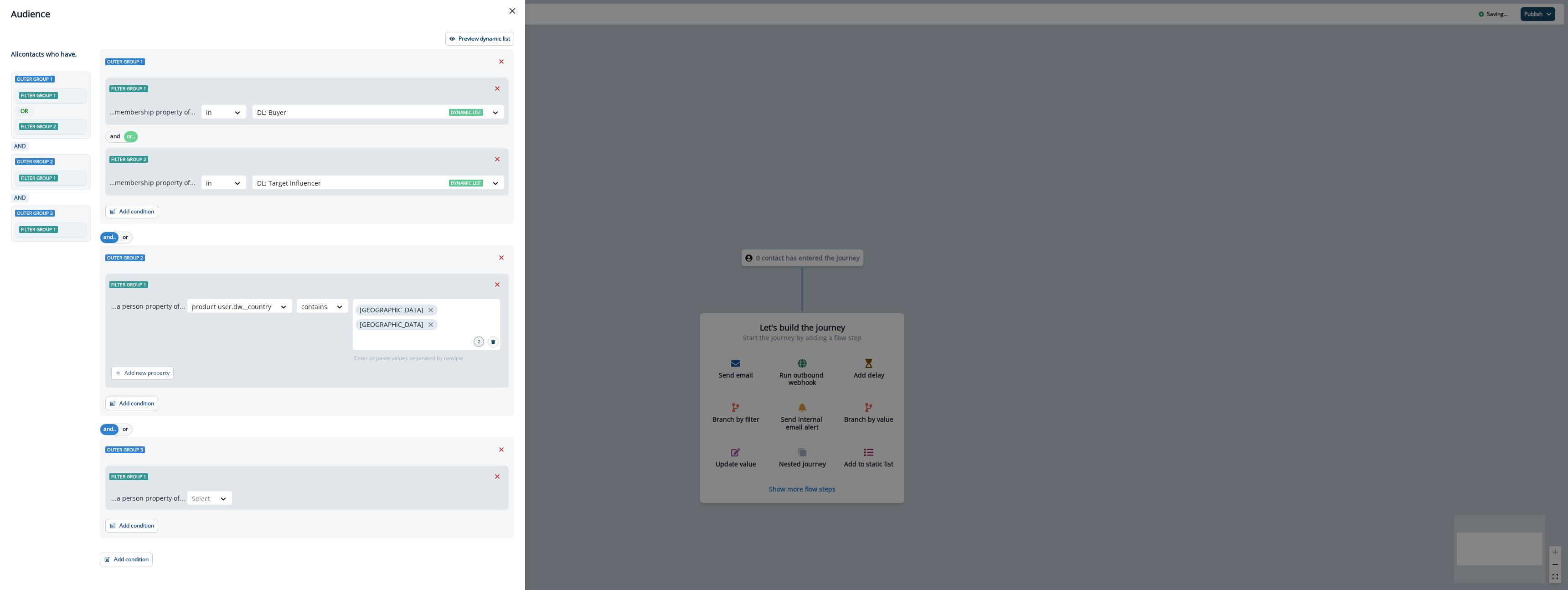click on "Filter group 1 ...a person property of... Select" at bounding box center [307, 487] 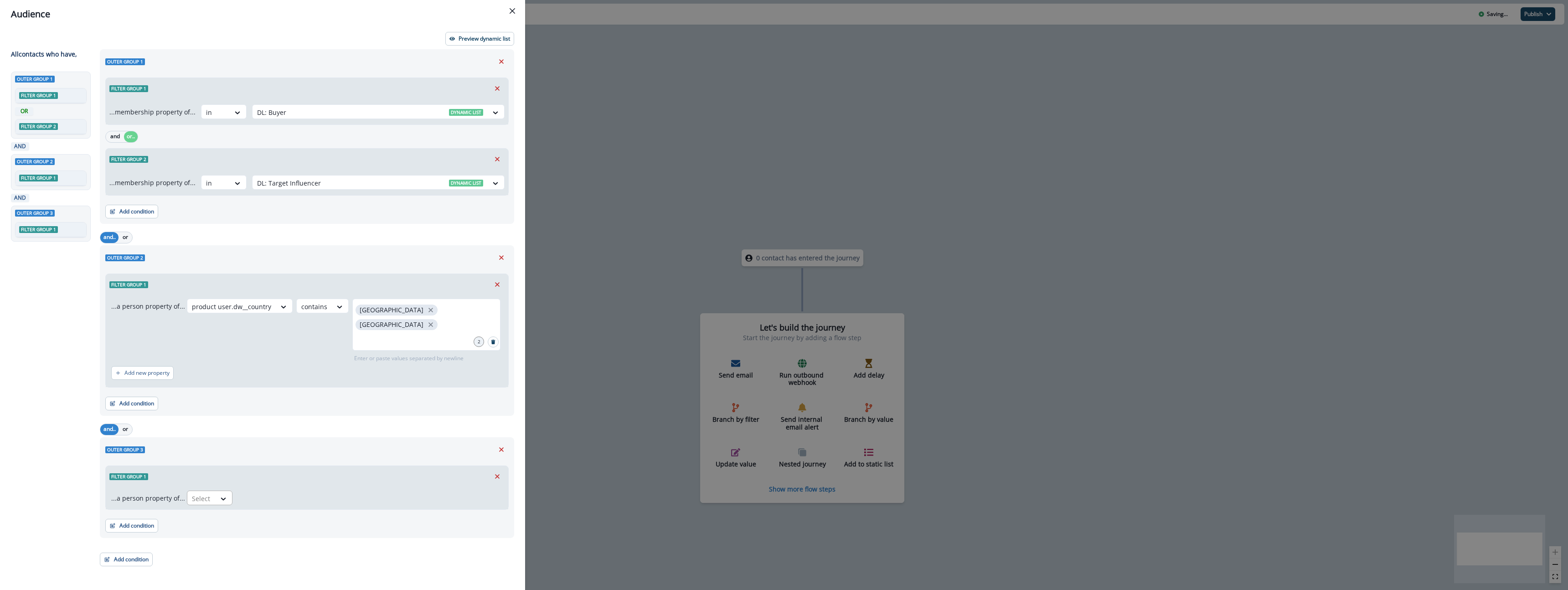 click at bounding box center (201, 498) 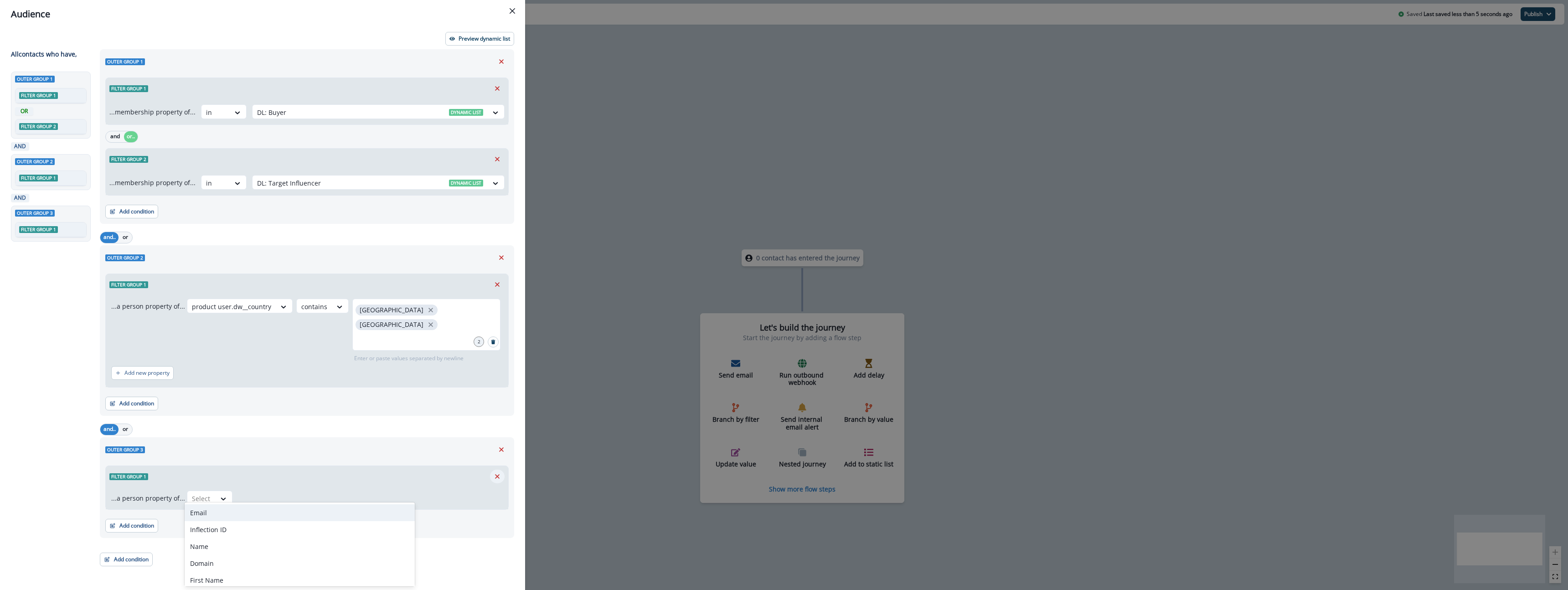 click 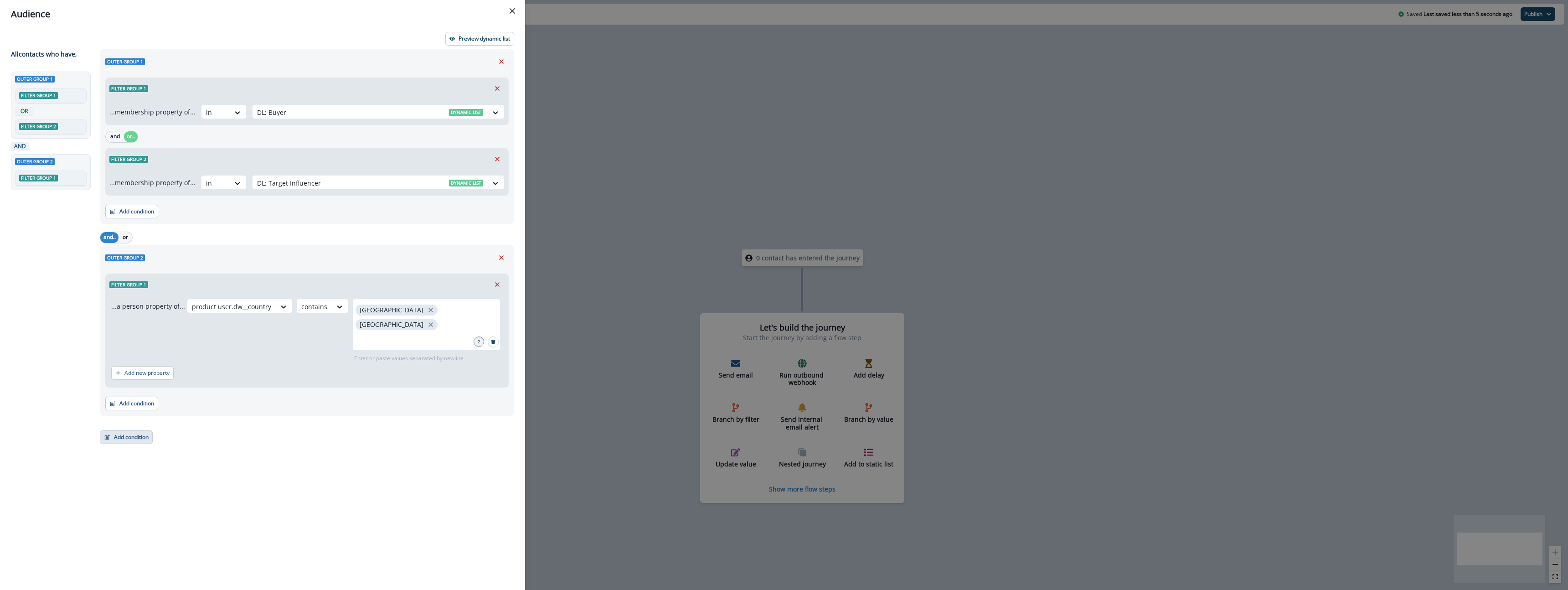 click on "Add condition" at bounding box center (126, 437) 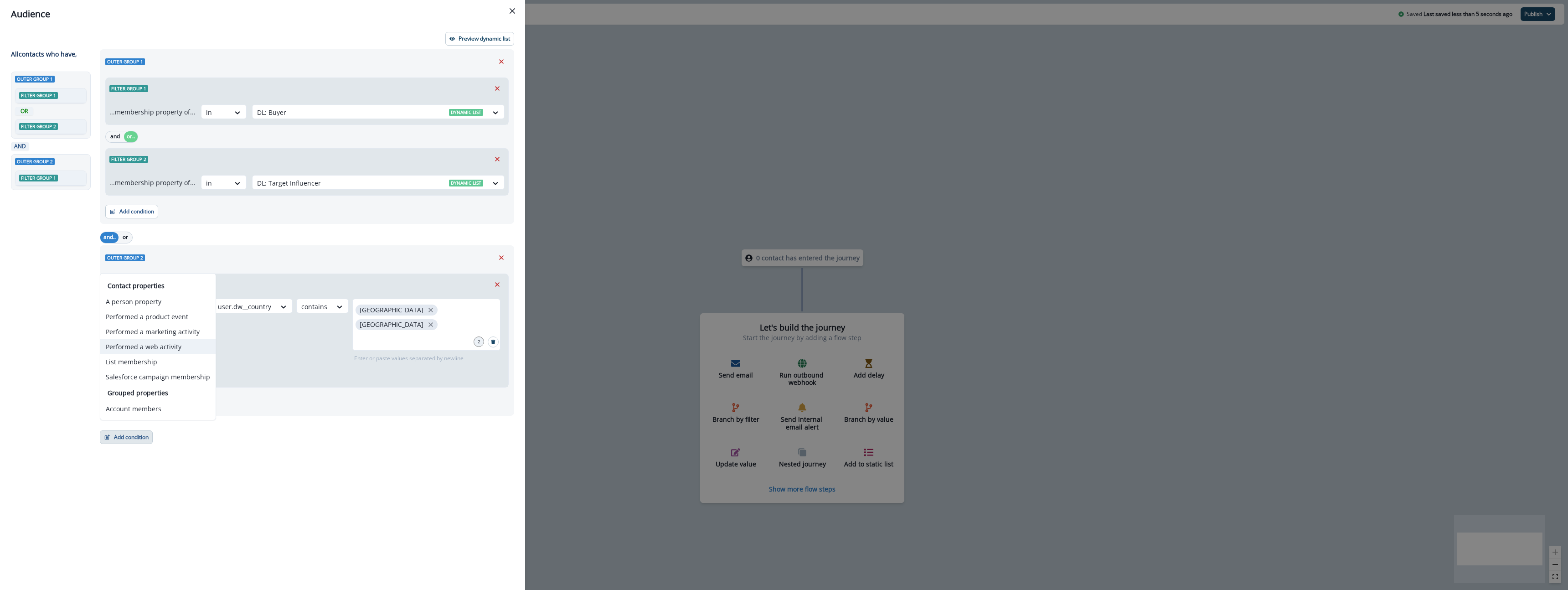 click on "Performed a web activity" at bounding box center (158, 347) 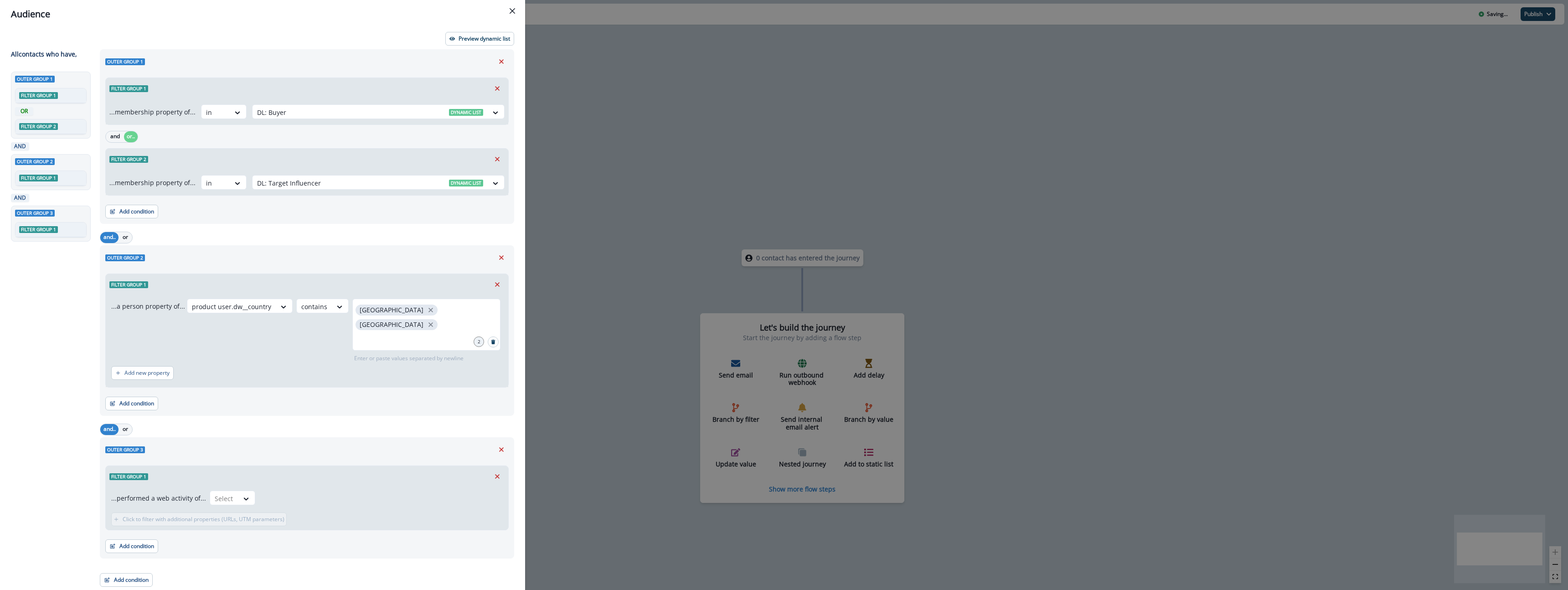 click on "Outer group 3 Filter group 1 ...performed a web activity of... Select Click to filter with additional properties (URLs, UTM parameters) Add condition Contact properties A person property Performed a product event Performed a marketing activity Performed a web activity List membership Salesforce campaign membership" at bounding box center (307, 498) 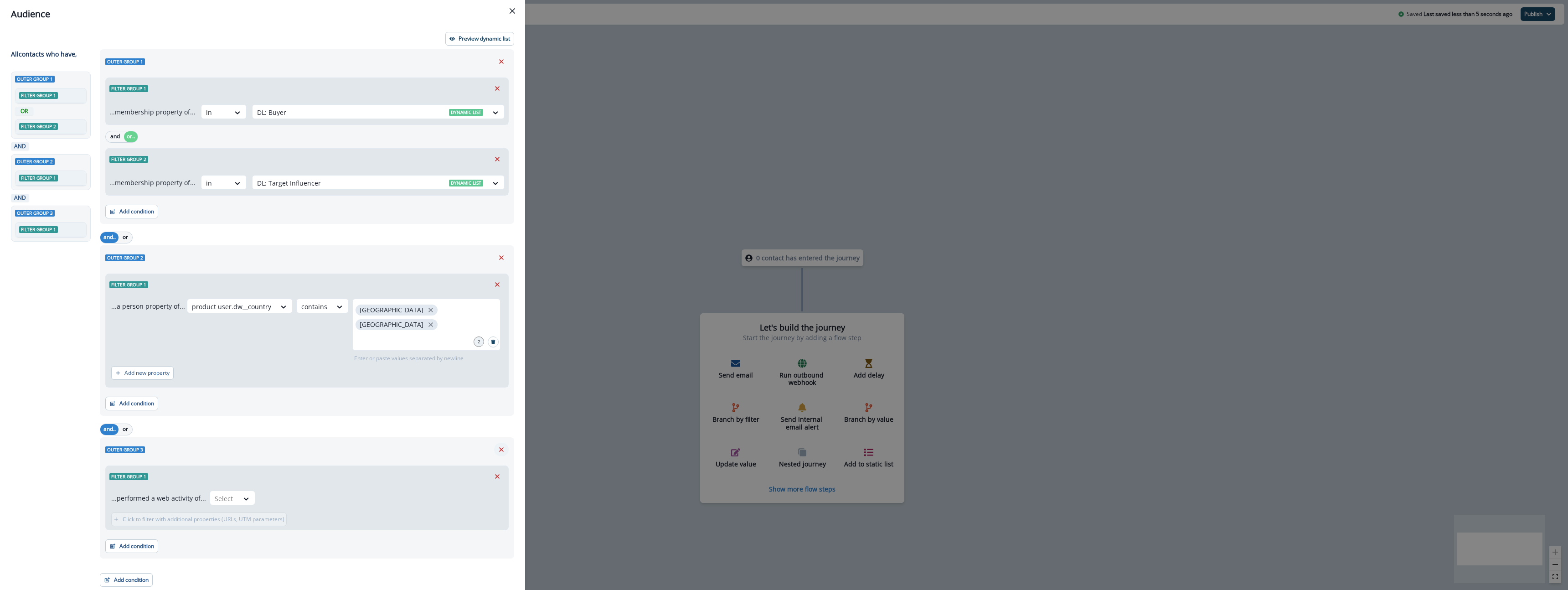 click 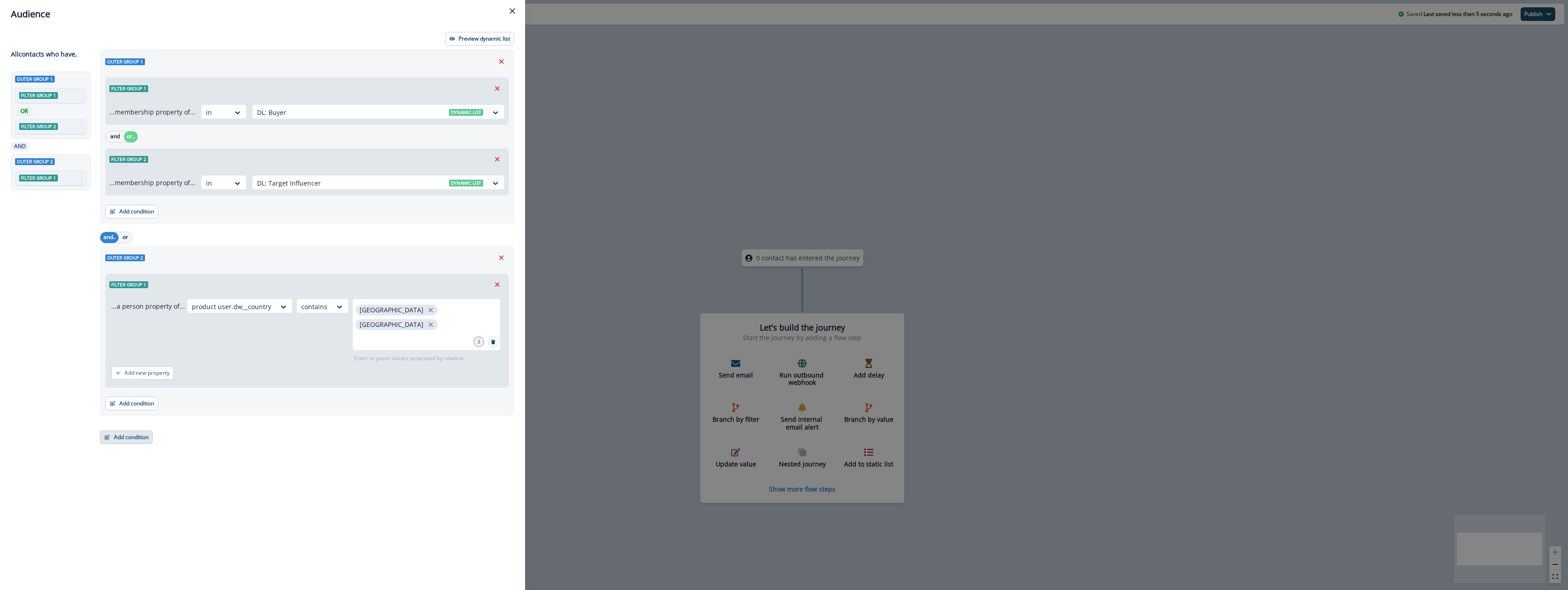 click on "Add condition" at bounding box center [126, 437] 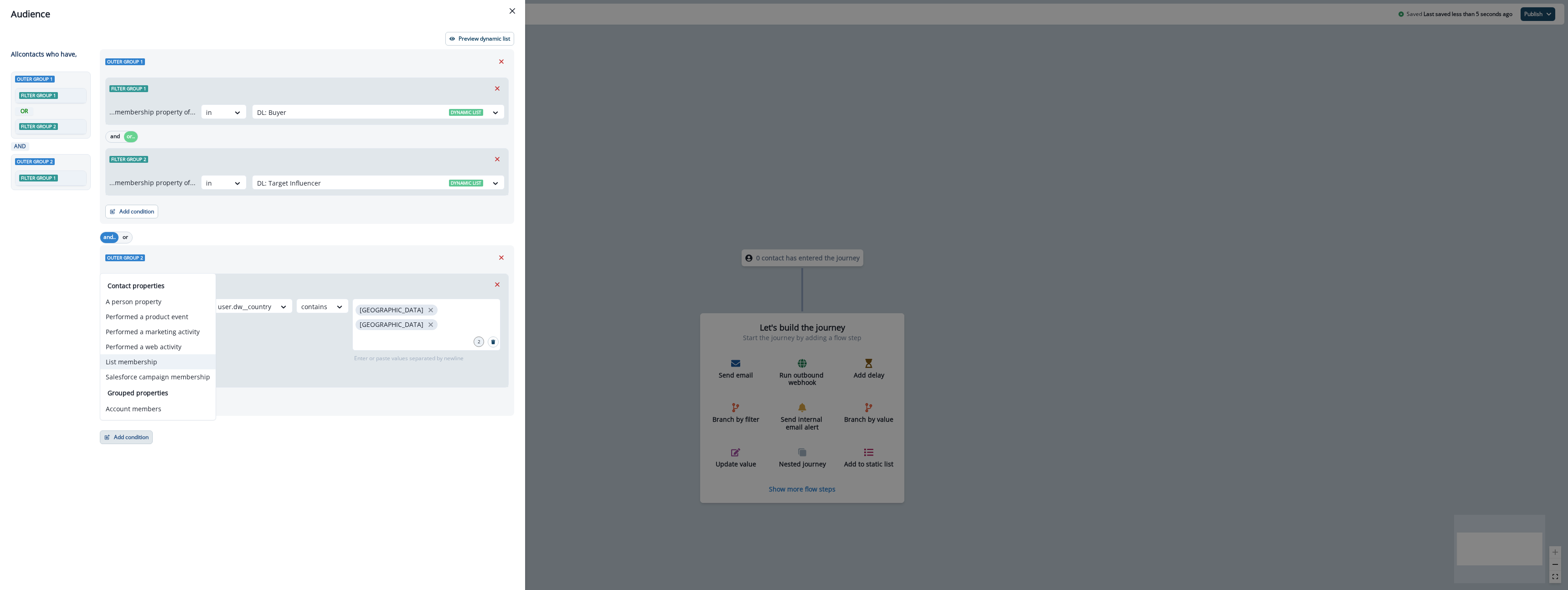click on "List membership" at bounding box center (158, 362) 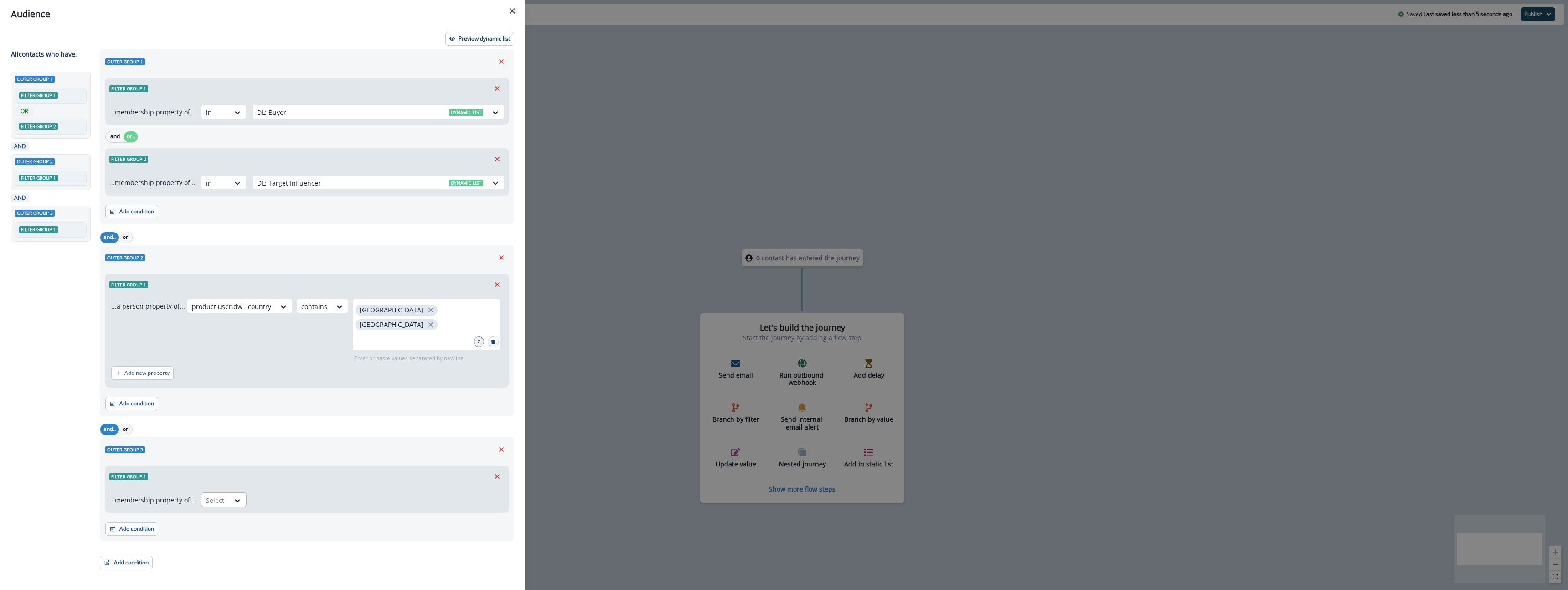 click at bounding box center [216, 500] 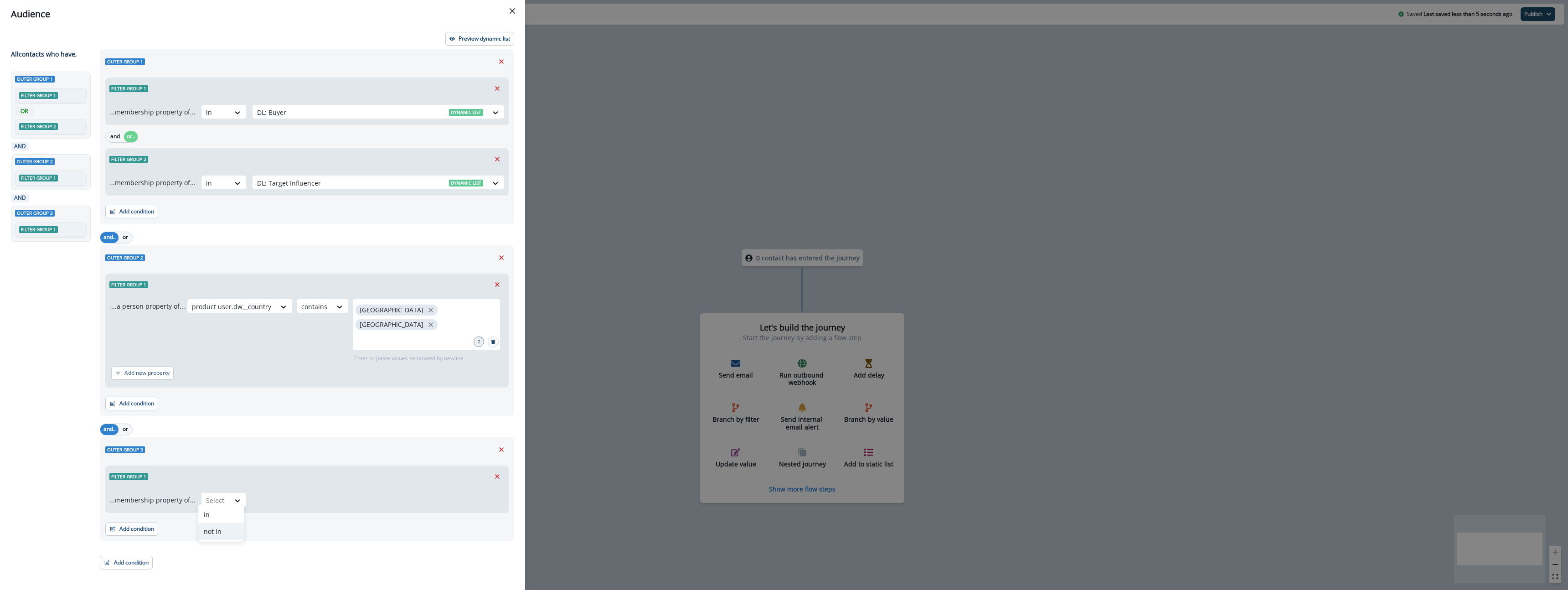 click on "not in" at bounding box center (221, 531) 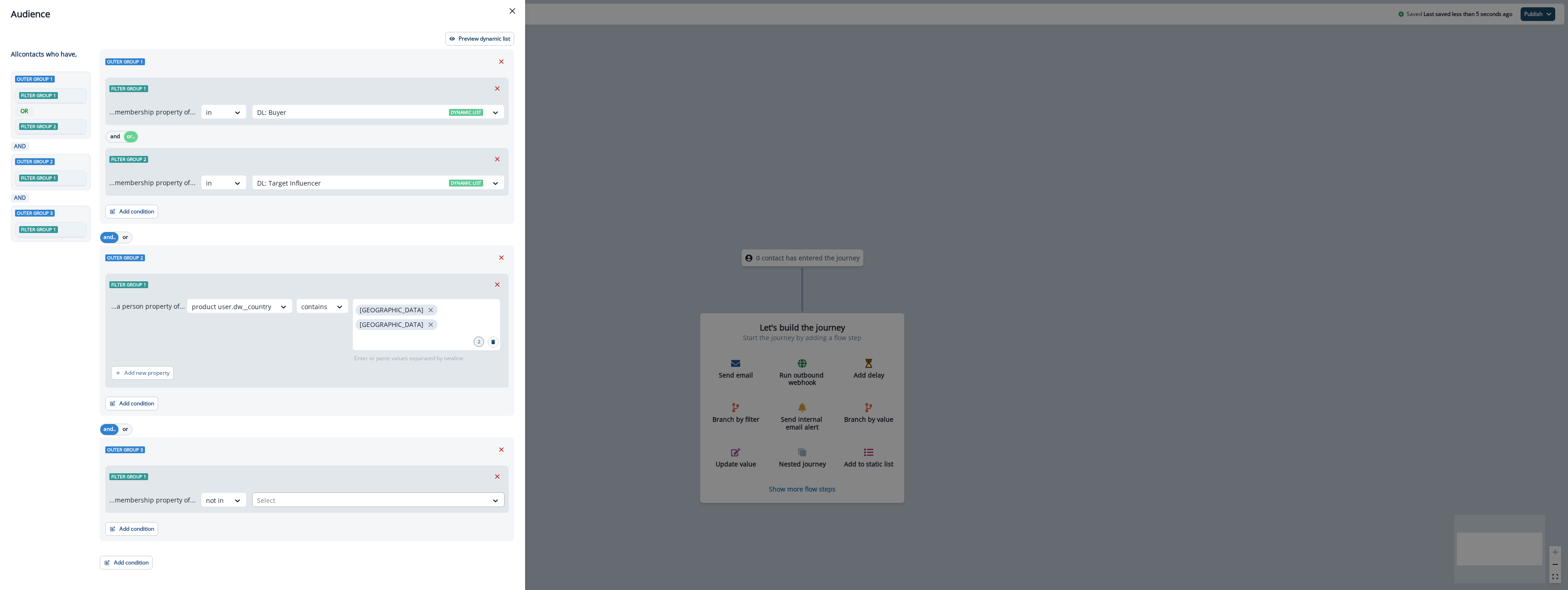 click at bounding box center (370, 500) 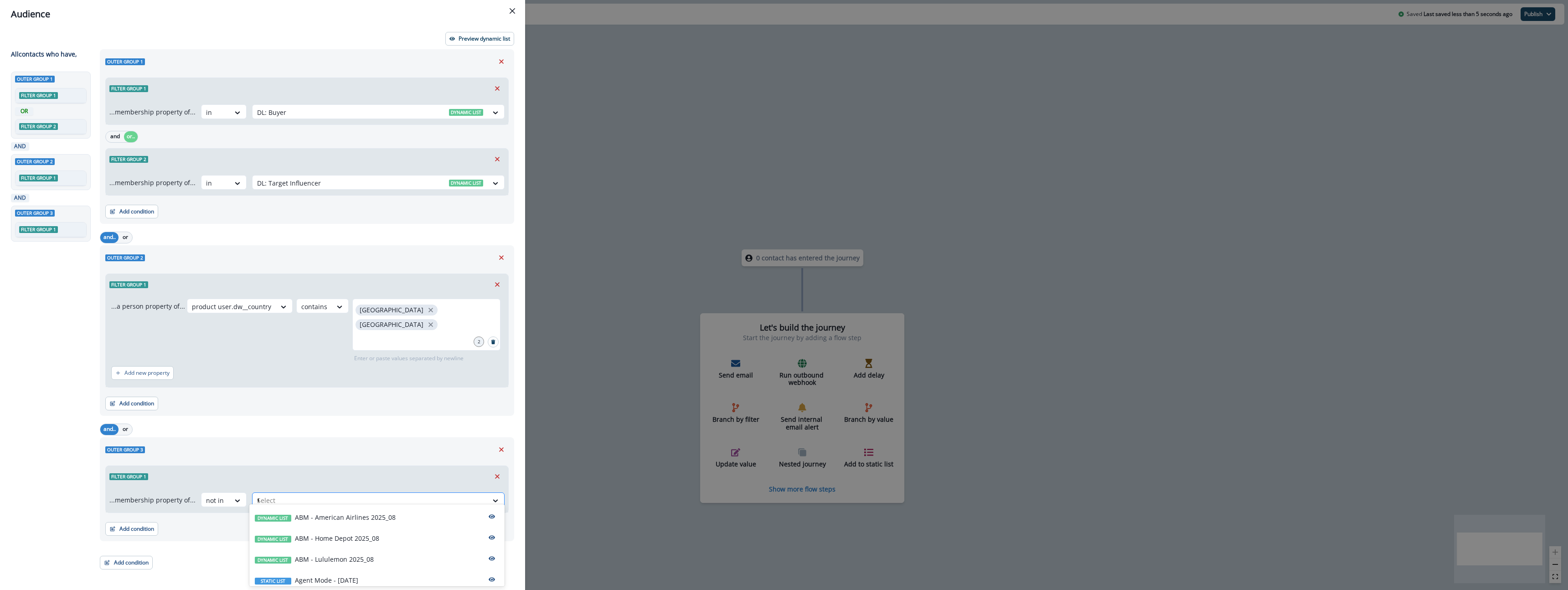 type on "**" 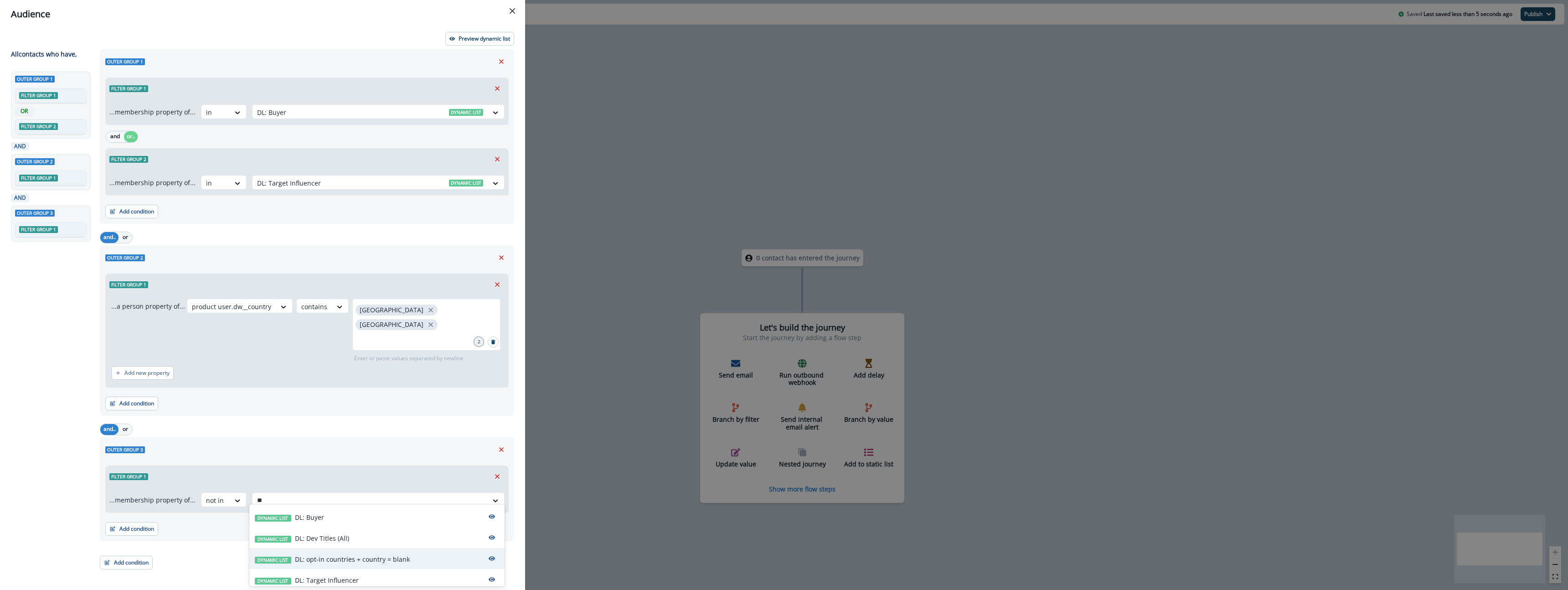 scroll, scrollTop: 5, scrollLeft: 0, axis: vertical 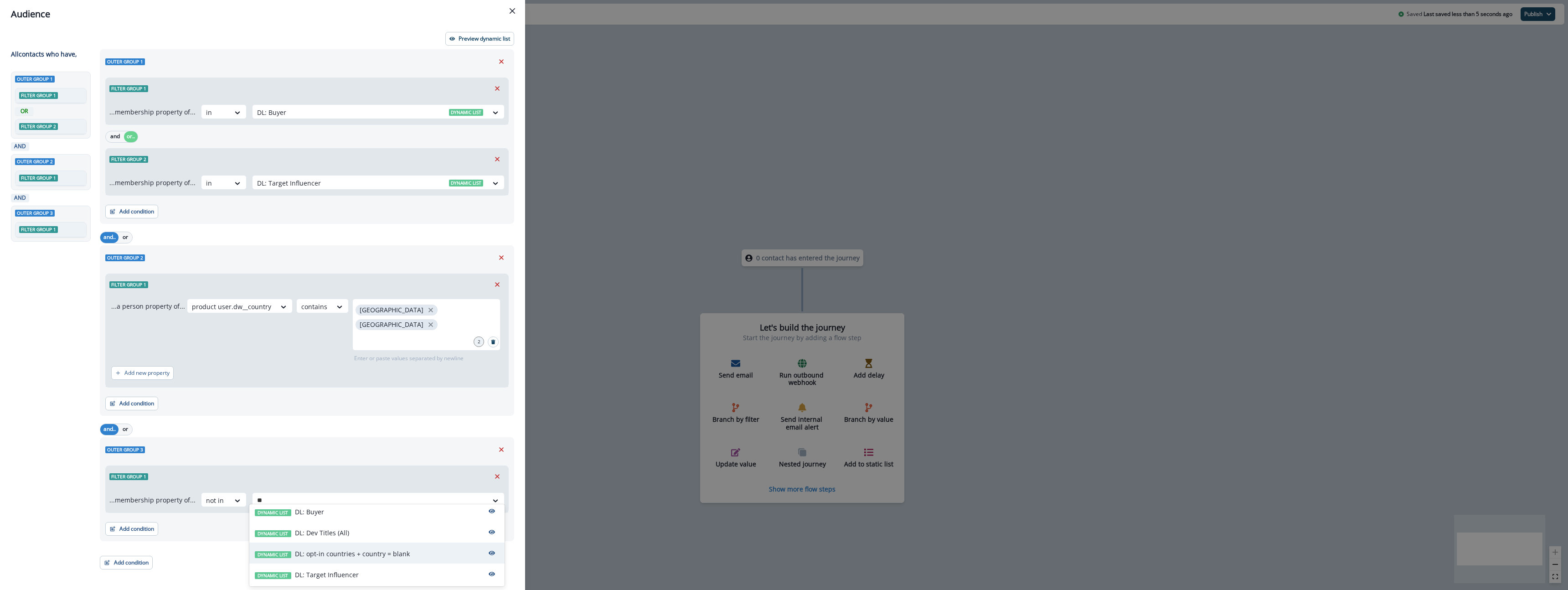 click on "DL: opt-in countries + country = blank" at bounding box center [352, 554] 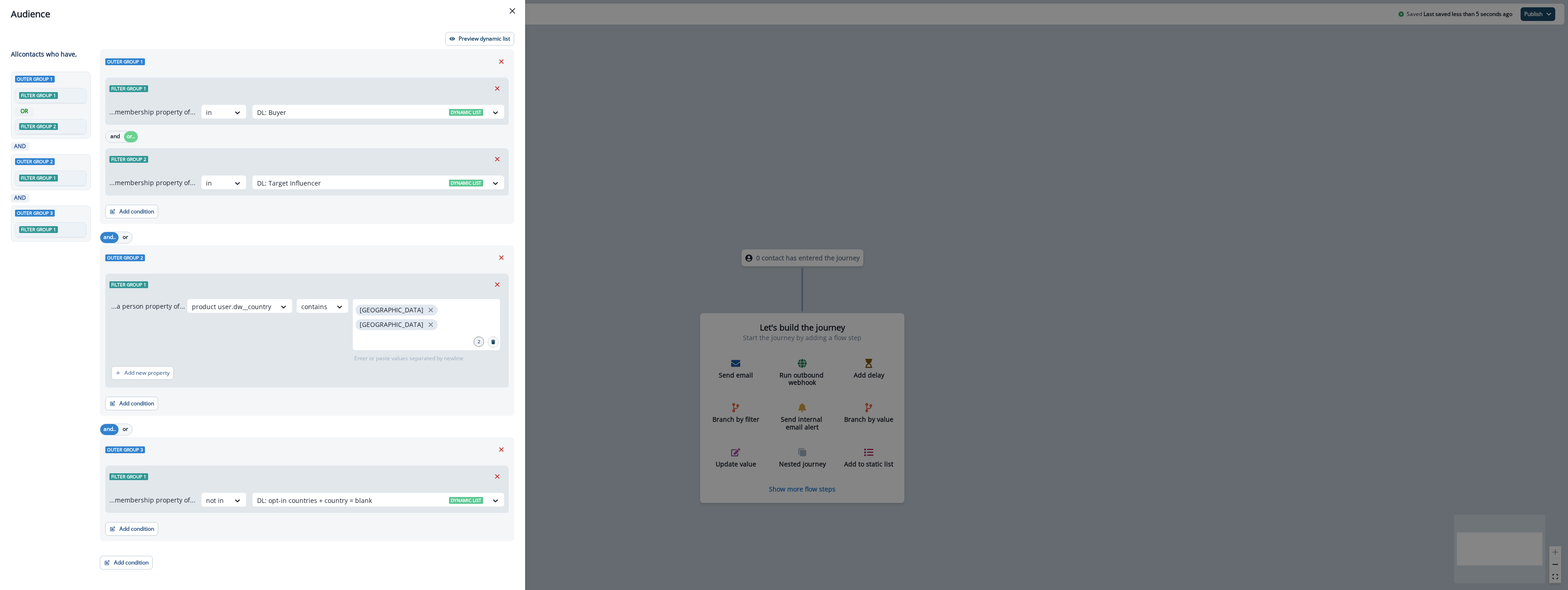 click on "and.. or" at bounding box center (307, 429) 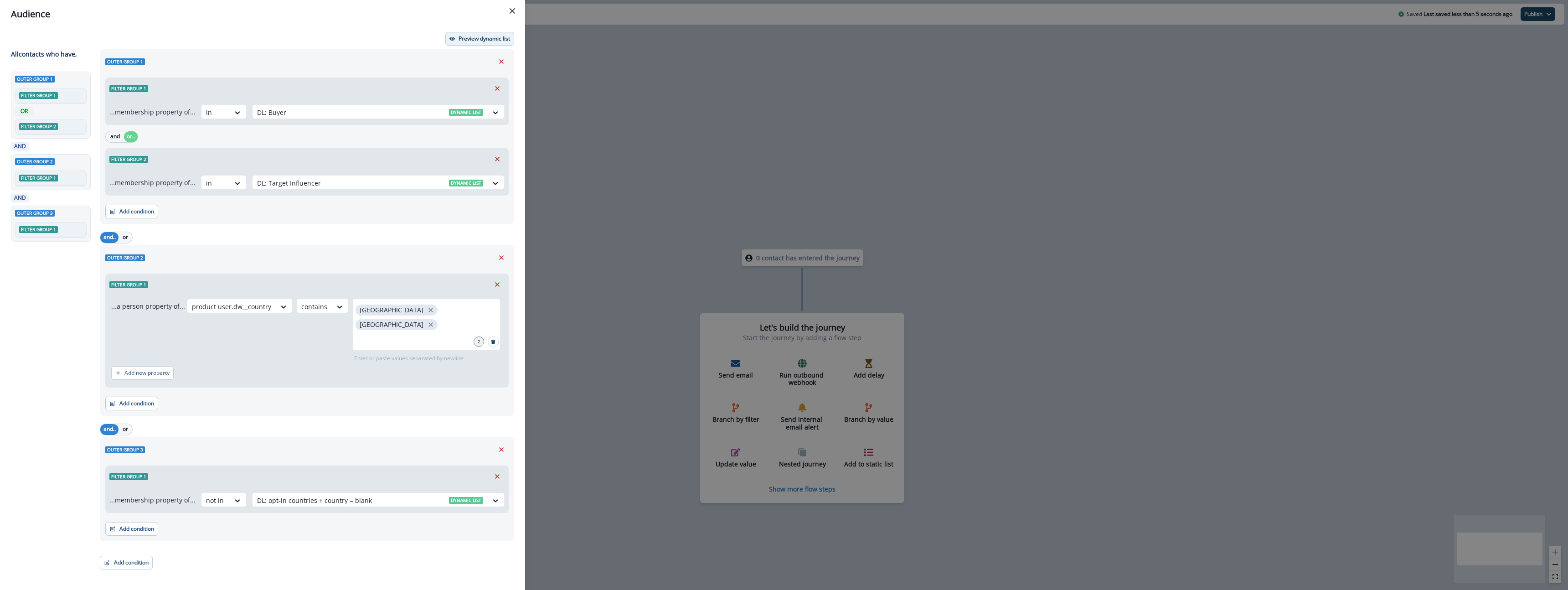 click on "Preview dynamic list" at bounding box center [484, 39] 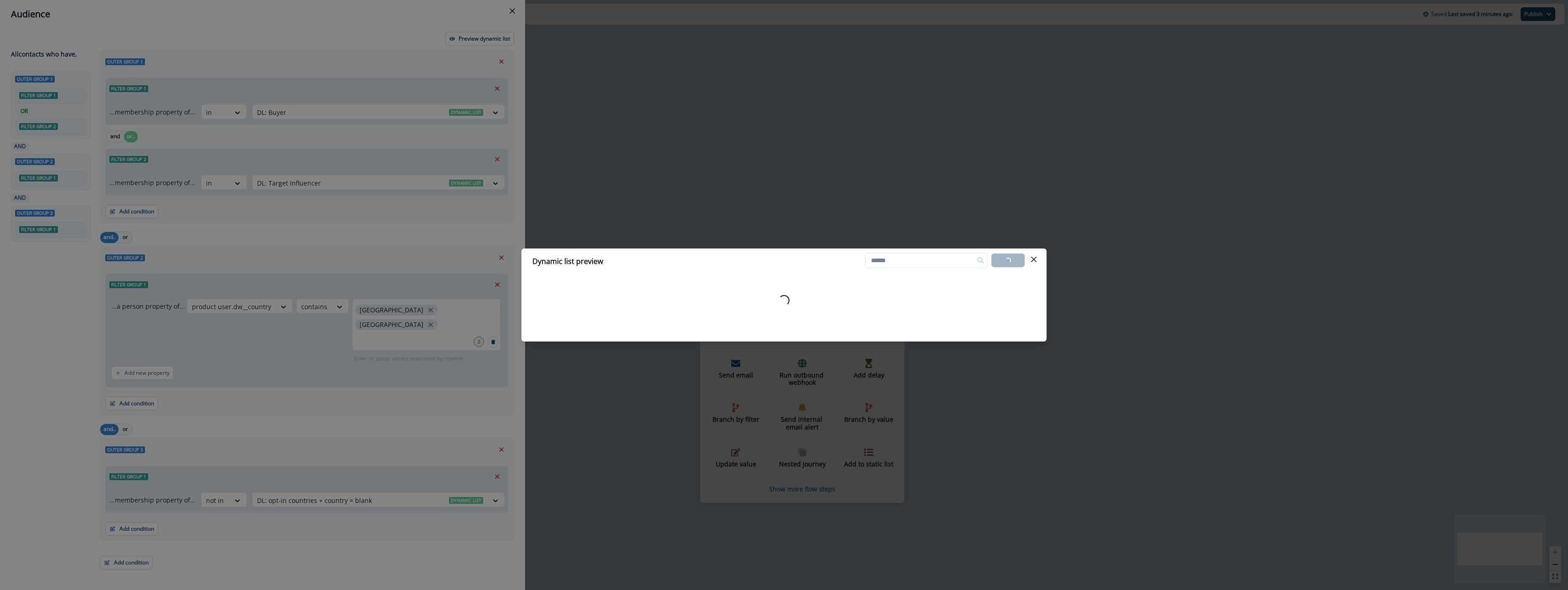 click on "Dynamic list preview" at bounding box center (567, 261) 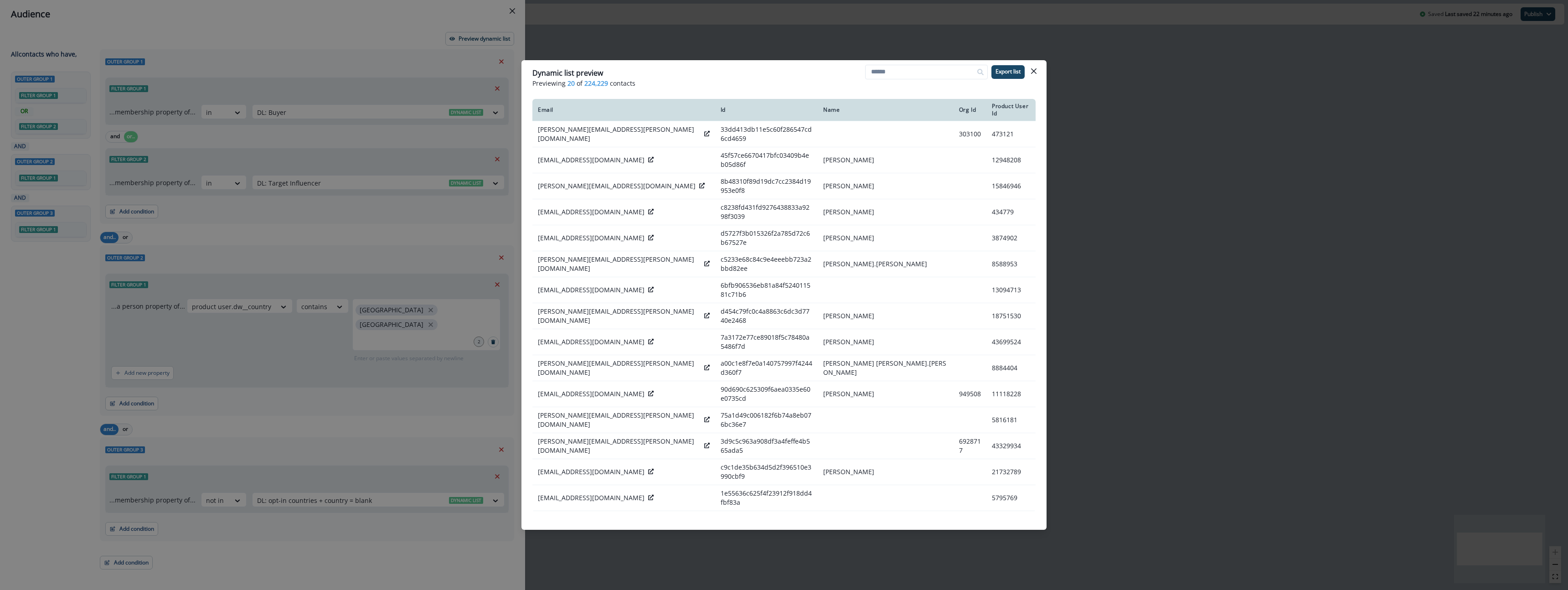 click on "Dynamic list preview Previewing 20 of 224,229 contacts Export list Email Id Name Org Id Product User Id beth.warner@ritterim.com 33dd413db11e5c60f286547cd6cd4659 303100 473121 ben@mavenlink.com 45f57ce6670417bfc03409b4eb05d86f Ben Nappier 12948208 alex@evertrue.com 8b48310f89d19dc7cc2384d19953e0f8 Alex Tironati 15846946 scicero1@gmail.com c8238fd431fd9276438833a9298f3039 Samuel Cicero 434779 arthurrhong@gmail.com d5727f3b015326f2a785d72c6b67527e Arthur Hong 3874902 christopher.richards@blackrock.com c5233e68c84c9e4eeebb723a2bbd82ee Christopher christopher.richards 8588953 tlee@harbourvest.com 6bfb906536eb81a84f524011581c71b6 13094713 sean.herron@samsara.com d454c79fc0c4a8863c6dc3d7740e2468 Sean Herron 18751530 schittal@deloitte.com 7a3172e77ce89018f5c78480a5486f7d Sandeep Chittal 43699524 alex.kwan@homelight.com a00c1e8f7e0a140757997f4244d360f7 Alex alex.kwan 8884404 bryanfrazee@fico.com 90d690c625309f6aea0335e60e0735cd Bryan Frazee 949508 11118228 brett.barker@cerner.com 75a1d49c006182f6b74a8eb076bc36e7" at bounding box center (784, 295) 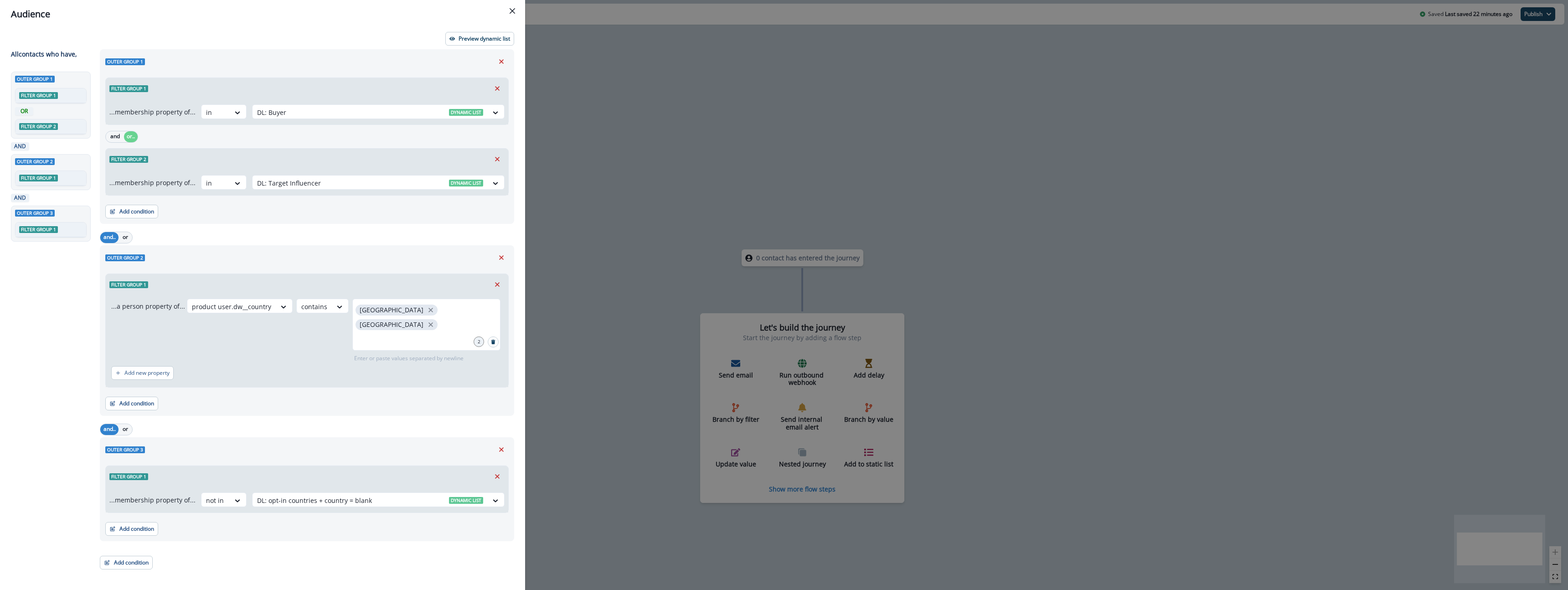 click on "Preview dynamic list All  contact s who have, Outer group 1 Filter group 1 OR Filter group 2 AND Outer group 2 Filter group 1 AND Outer group 3 Filter group 1 Outer group 1 Filter group 1 ...membership property of... in DL: Buyer Dynamic list and or.. Filter group 2 ...membership property of... in DL: Target Influencer Dynamic list Add condition Contact properties A person property Performed a product event Performed a marketing activity Performed a web activity List membership Salesforce campaign membership and.. or Outer group 2 Filter group 1 ...a person property of... product user.dw__country contains united states canada 2 Enter or paste values separated by newline Add new property Add condition Contact properties A person property Performed a product event Performed a marketing activity Performed a web activity List membership Salesforce campaign membership and.. or Outer group 3 Filter group 1 ...membership property of... not in DL: opt-in countries + country = blank Dynamic list Add condition" at bounding box center (263, 309) 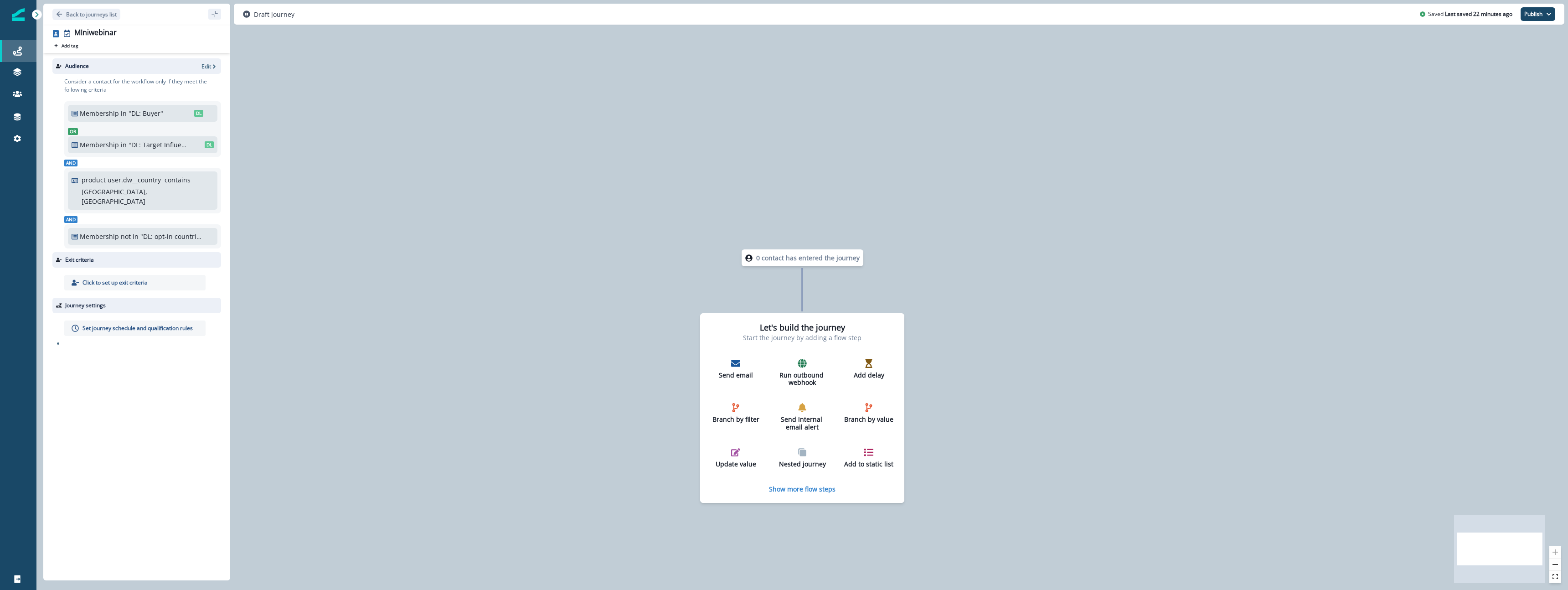 click on "Journeys" at bounding box center (18, 51) 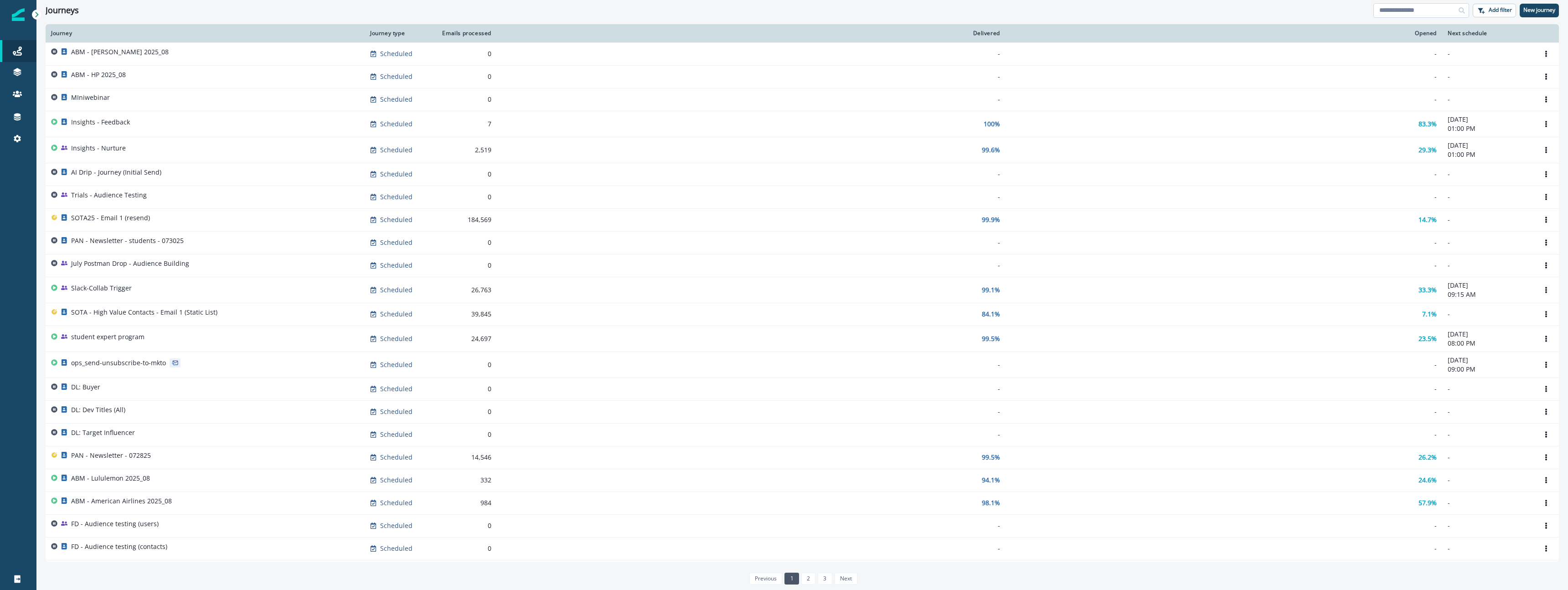 click at bounding box center [1421, 10] 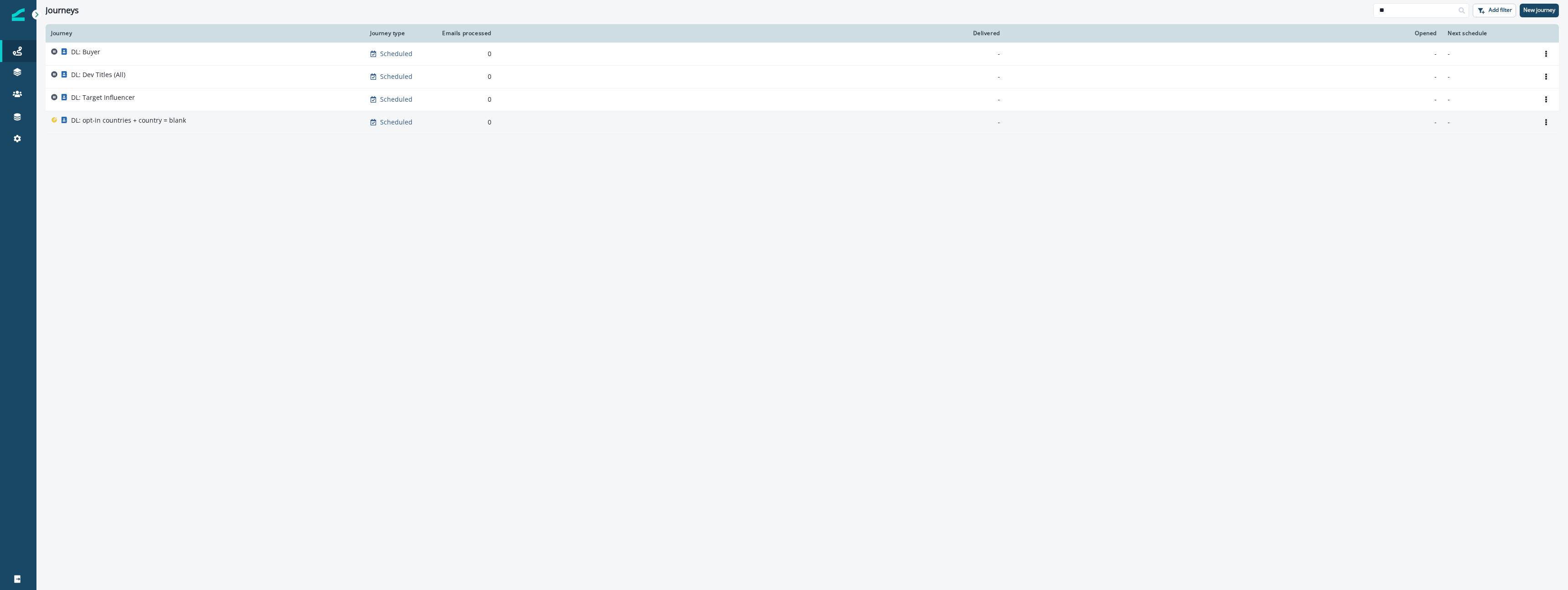 type on "**" 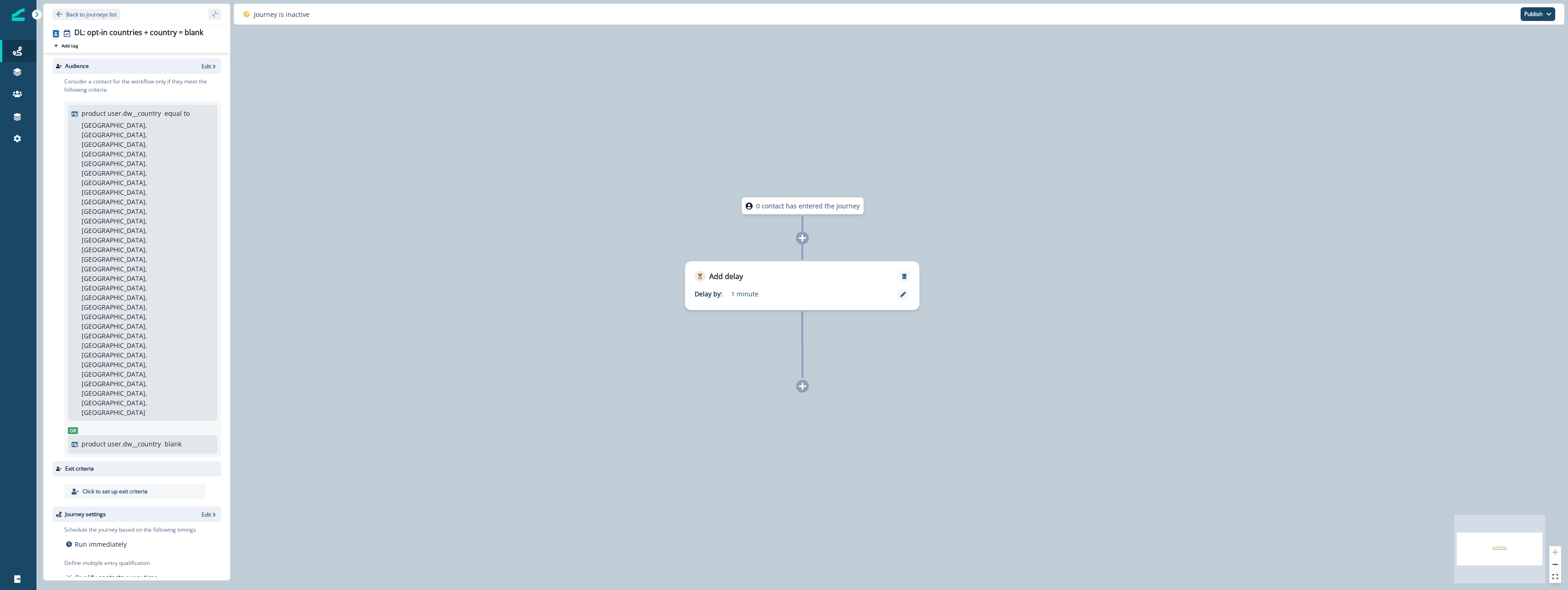 click on "Austria, Belgium, Bulgaria, Croatia, Cyprus, Czech Republic, Denmark, Estonia, Finland, France, Germany, Greece, Hungary, Ireland, Italy, Latvia, Lithuania, Luxembourg, Malta, Poland, Portugal, Romania, Slovakia, Slovenia, Spain, Sweden, United Kingdom, Canada, Brazil, Switzerland, Netherlands" at bounding box center [146, 269] 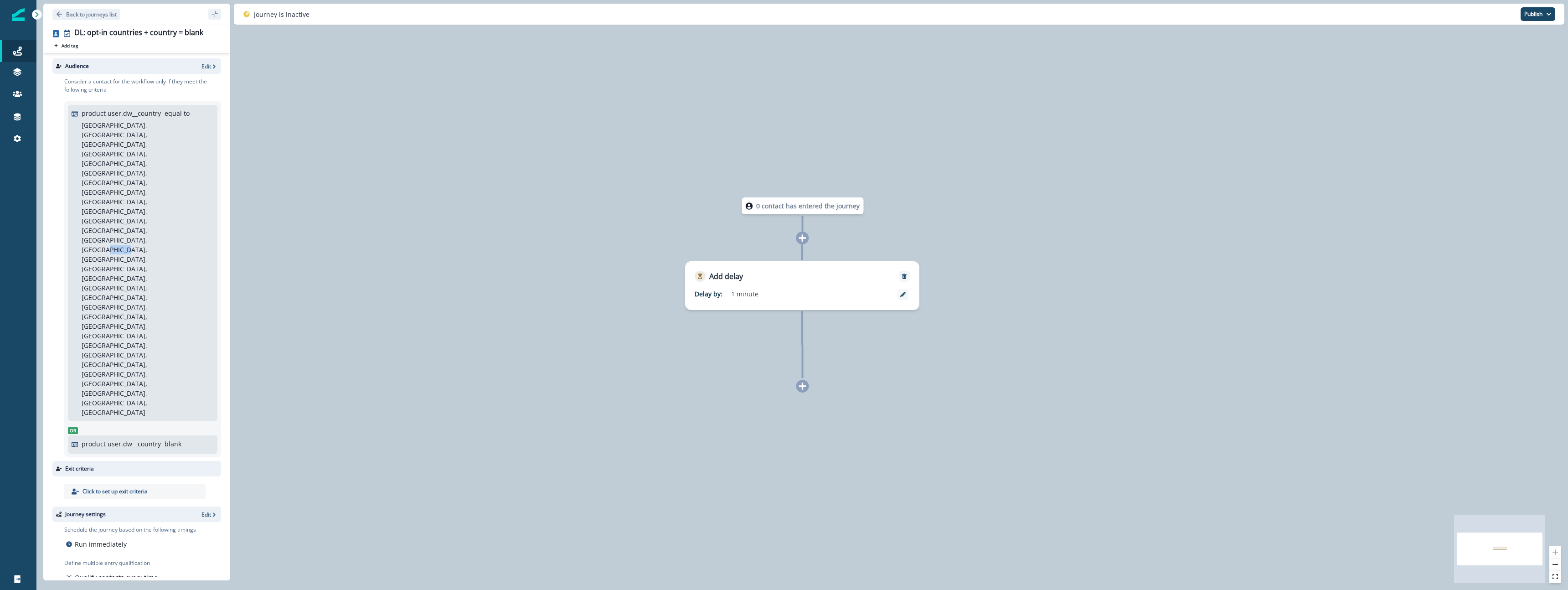 click on "Austria, Belgium, Bulgaria, Croatia, Cyprus, Czech Republic, Denmark, Estonia, Finland, France, Germany, Greece, Hungary, Ireland, Italy, Latvia, Lithuania, Luxembourg, Malta, Poland, Portugal, Romania, Slovakia, Slovenia, Spain, Sweden, United Kingdom, Canada, Brazil, Switzerland, Netherlands" at bounding box center (146, 269) 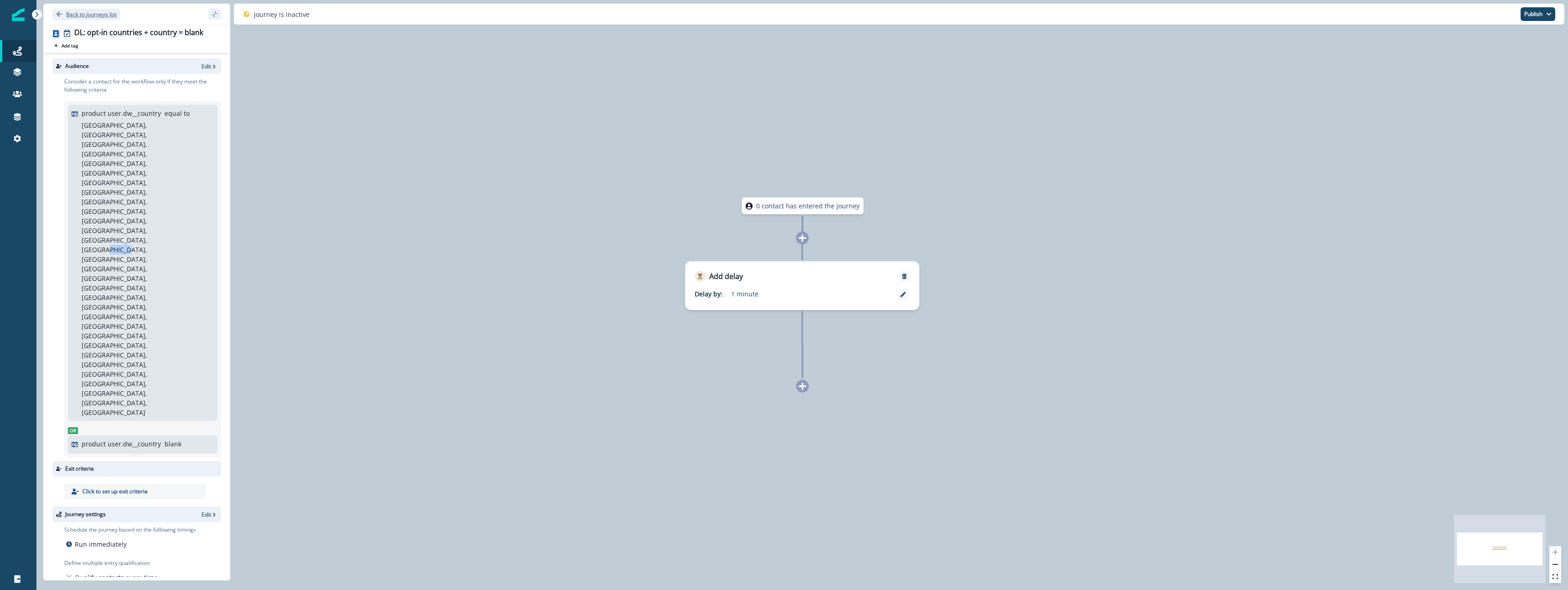 click on "Back to journeys list" at bounding box center [91, 14] 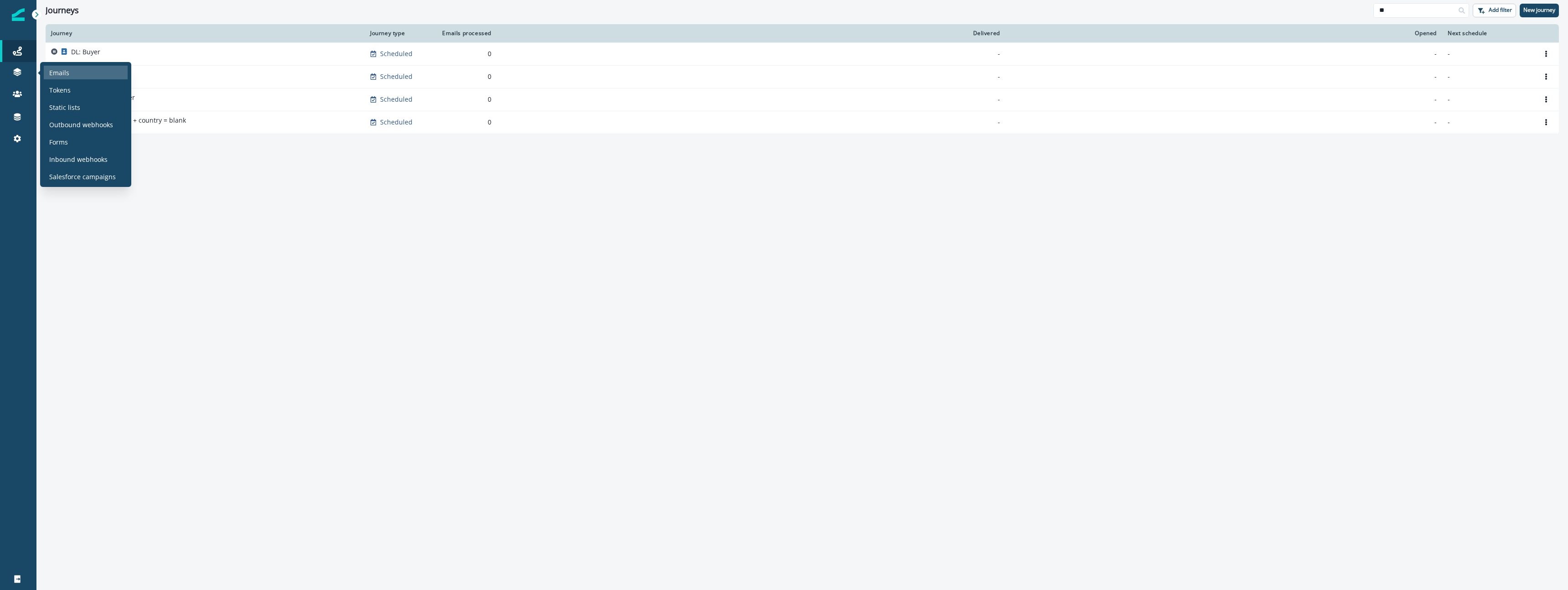 click on "Emails" at bounding box center [86, 72] 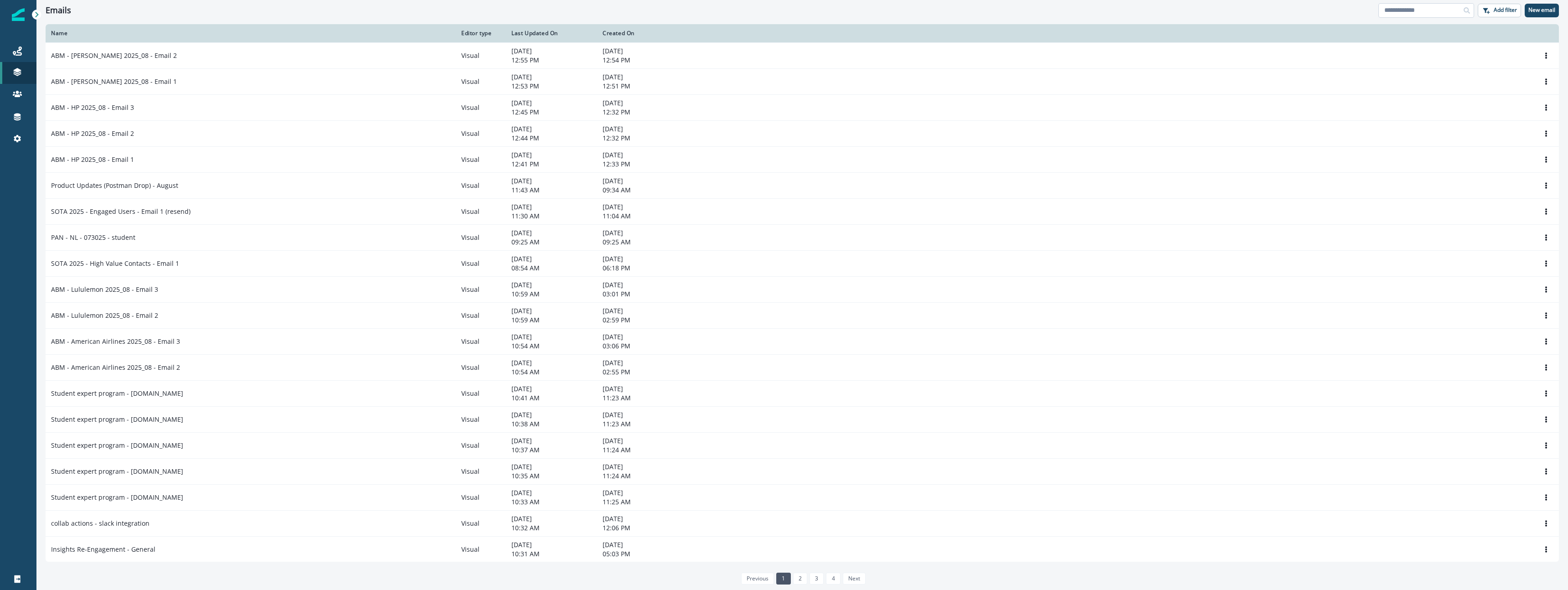 click at bounding box center (1426, 10) 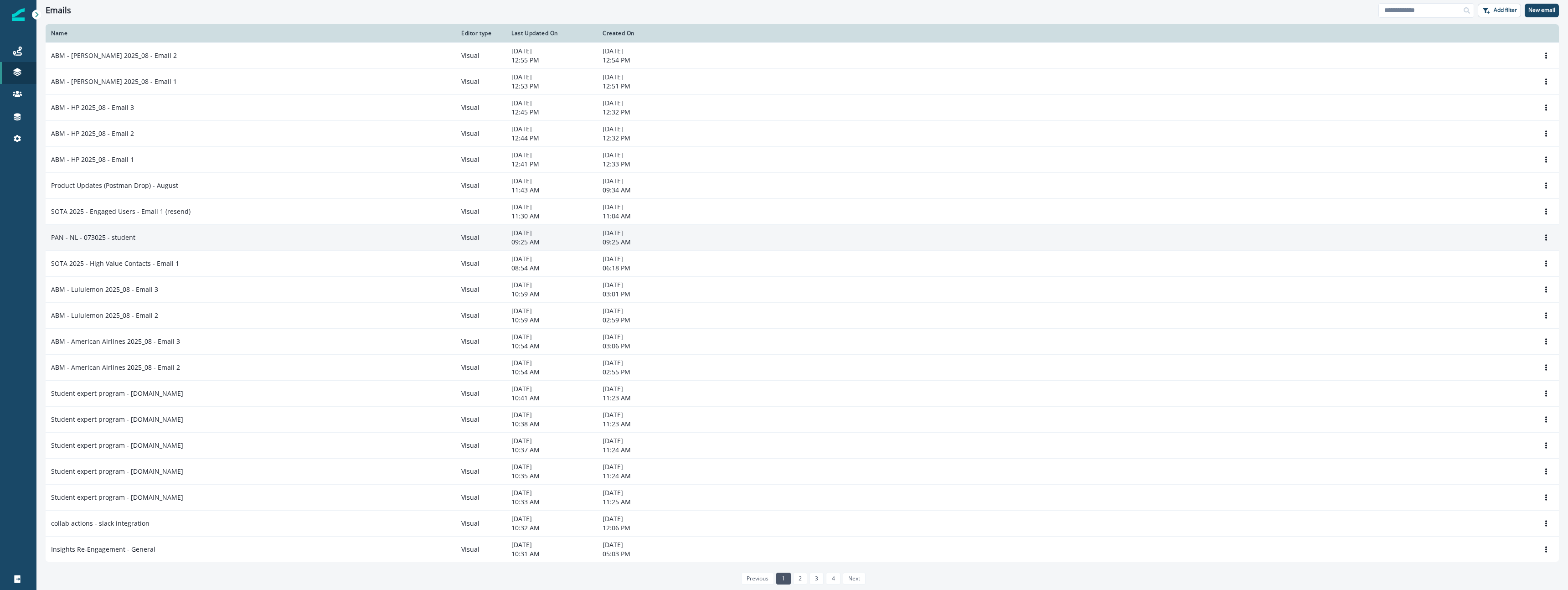 click on "PAN - NL - 073025 - student" at bounding box center (251, 238) 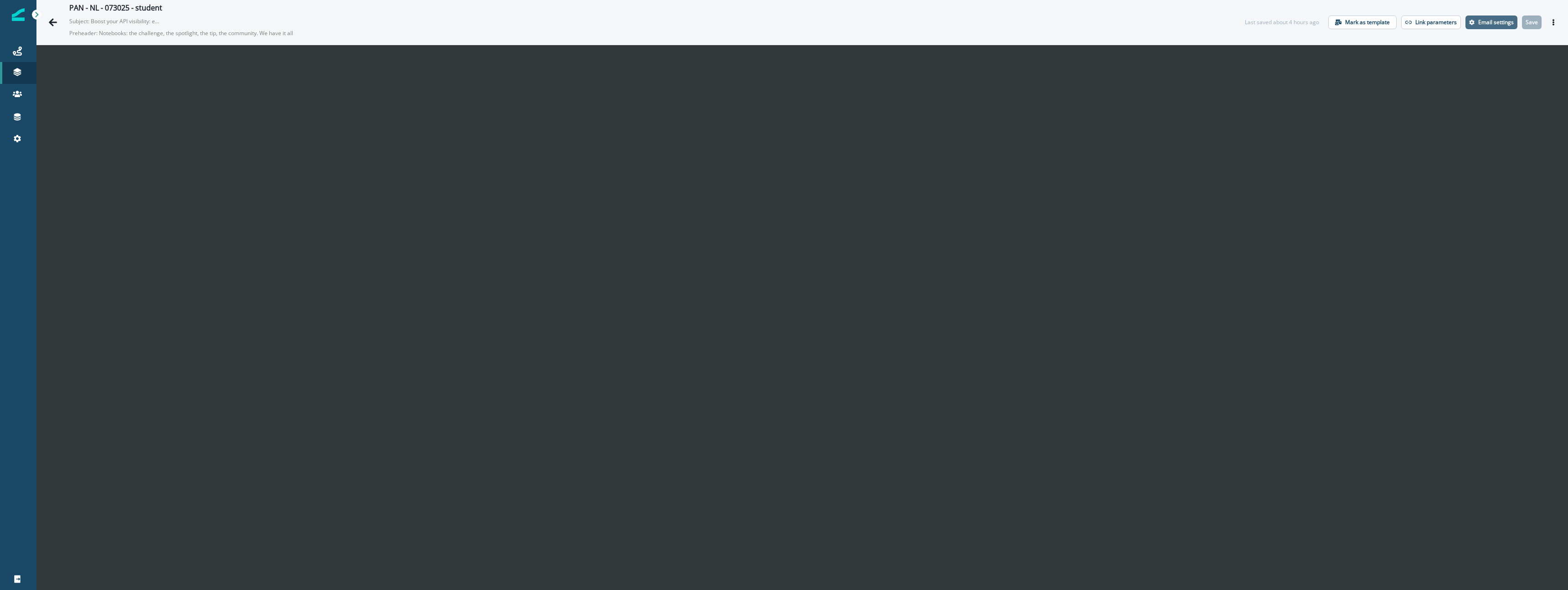 click on "Email settings" at bounding box center (1496, 22) 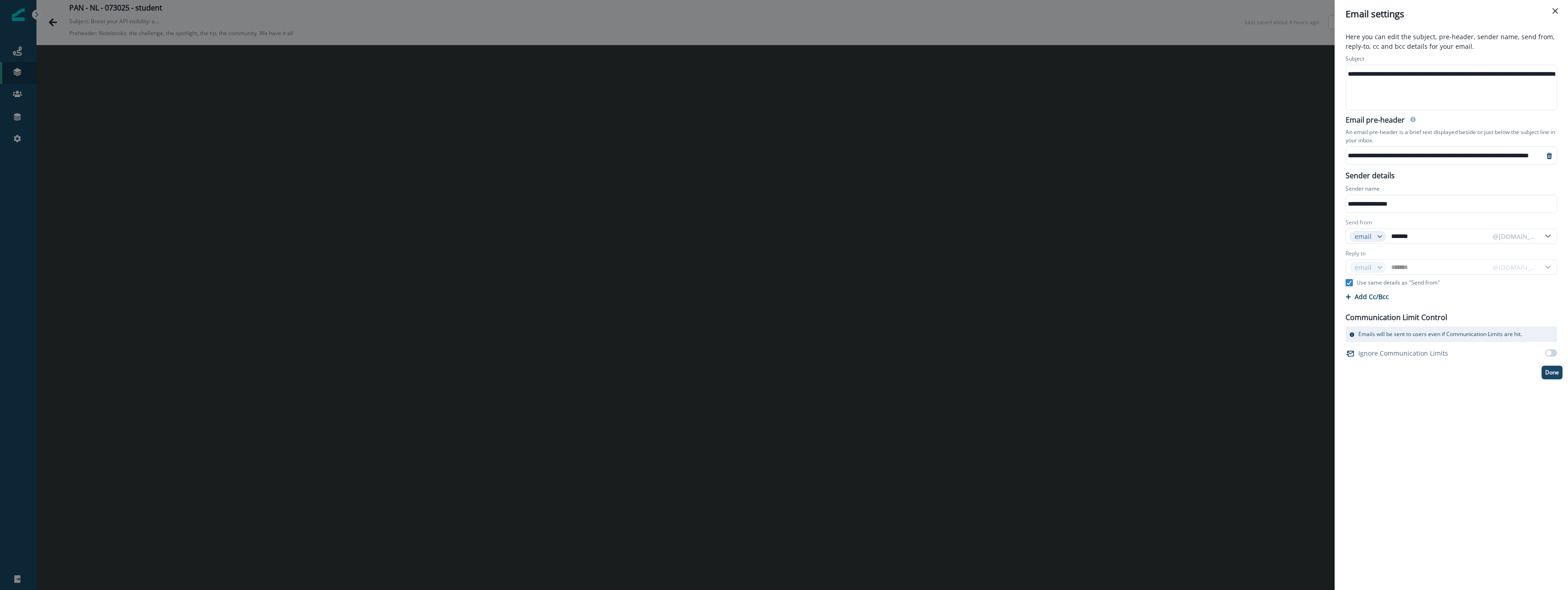 click on "**********" at bounding box center [784, 295] 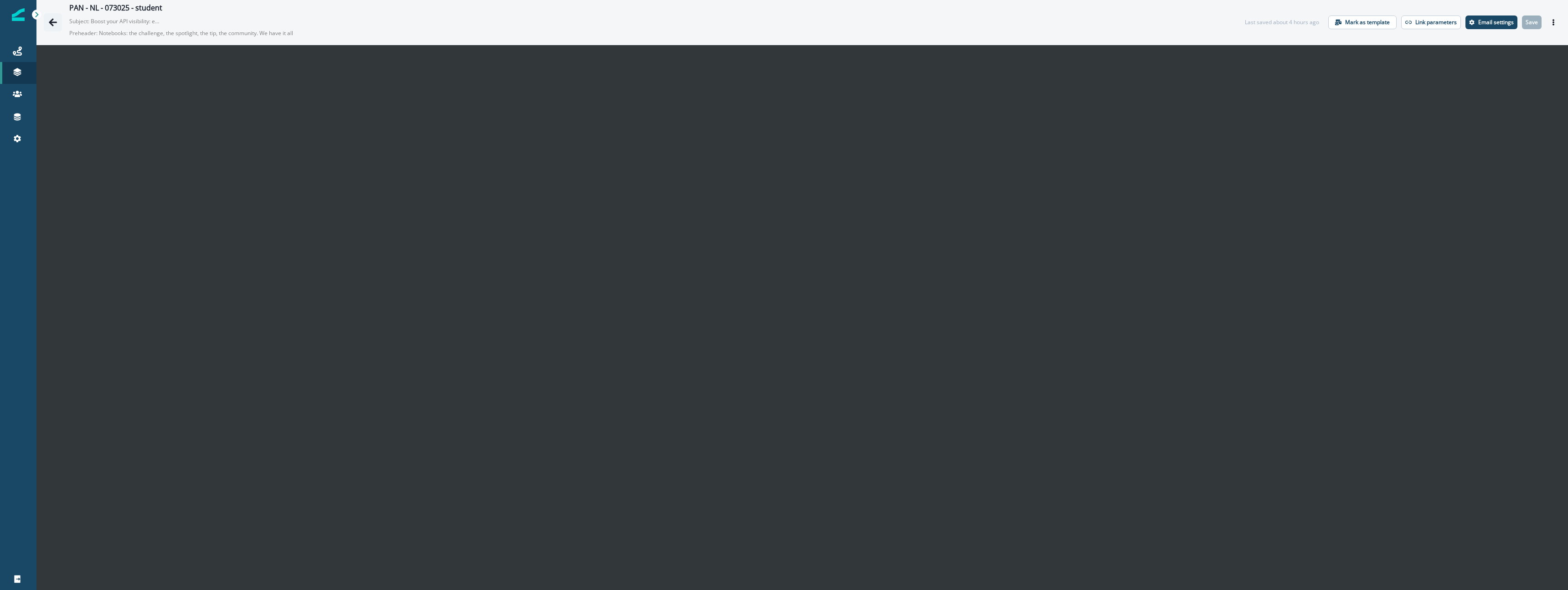 click 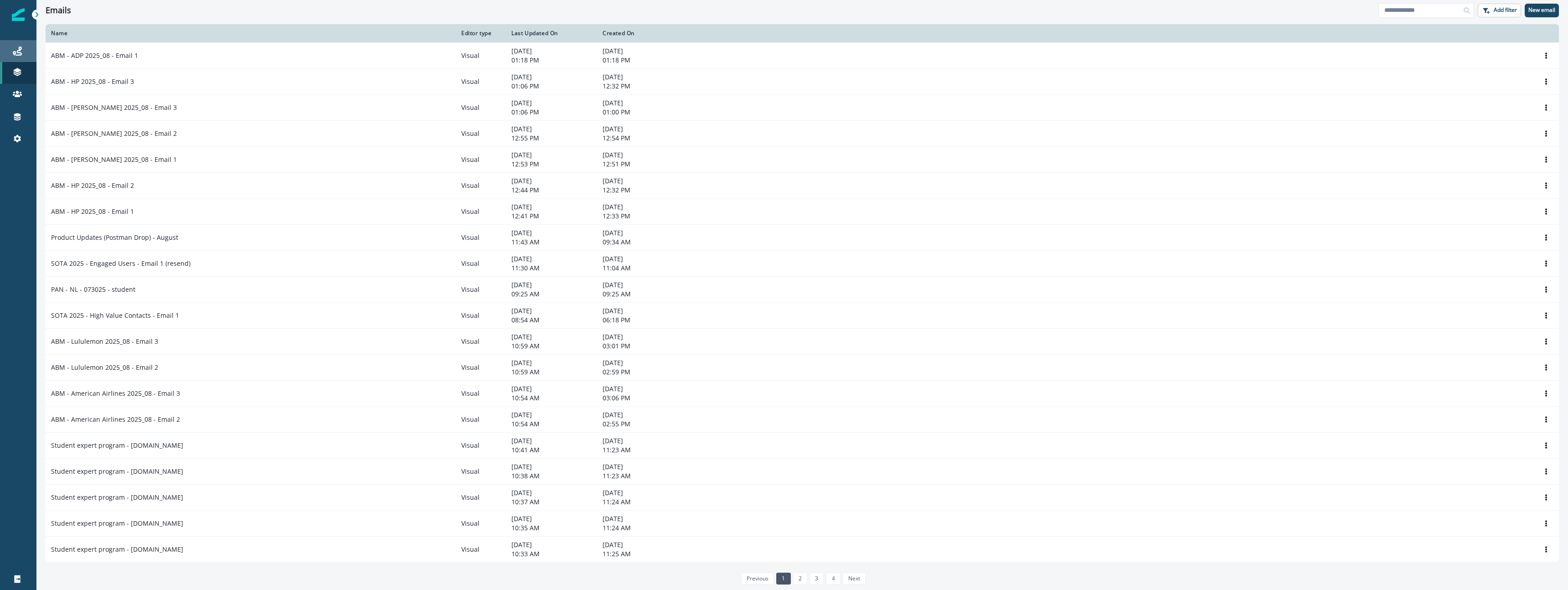 click 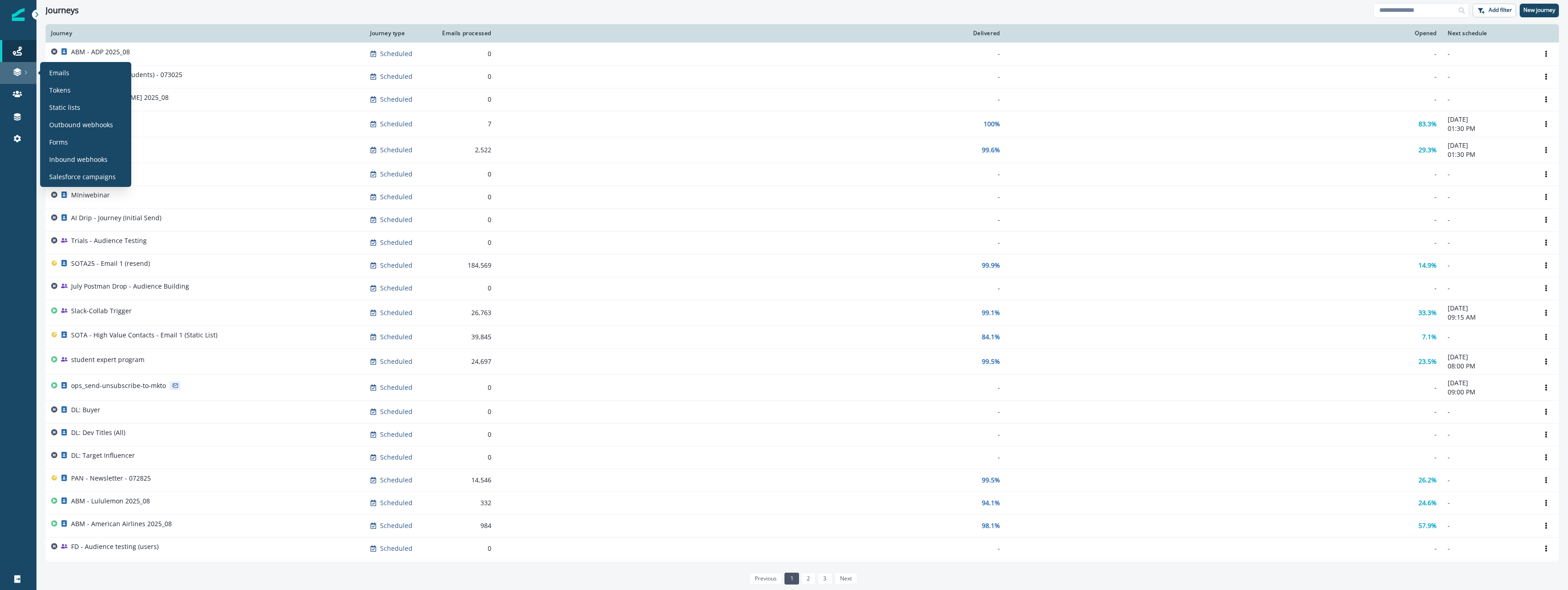 click at bounding box center (18, 73) 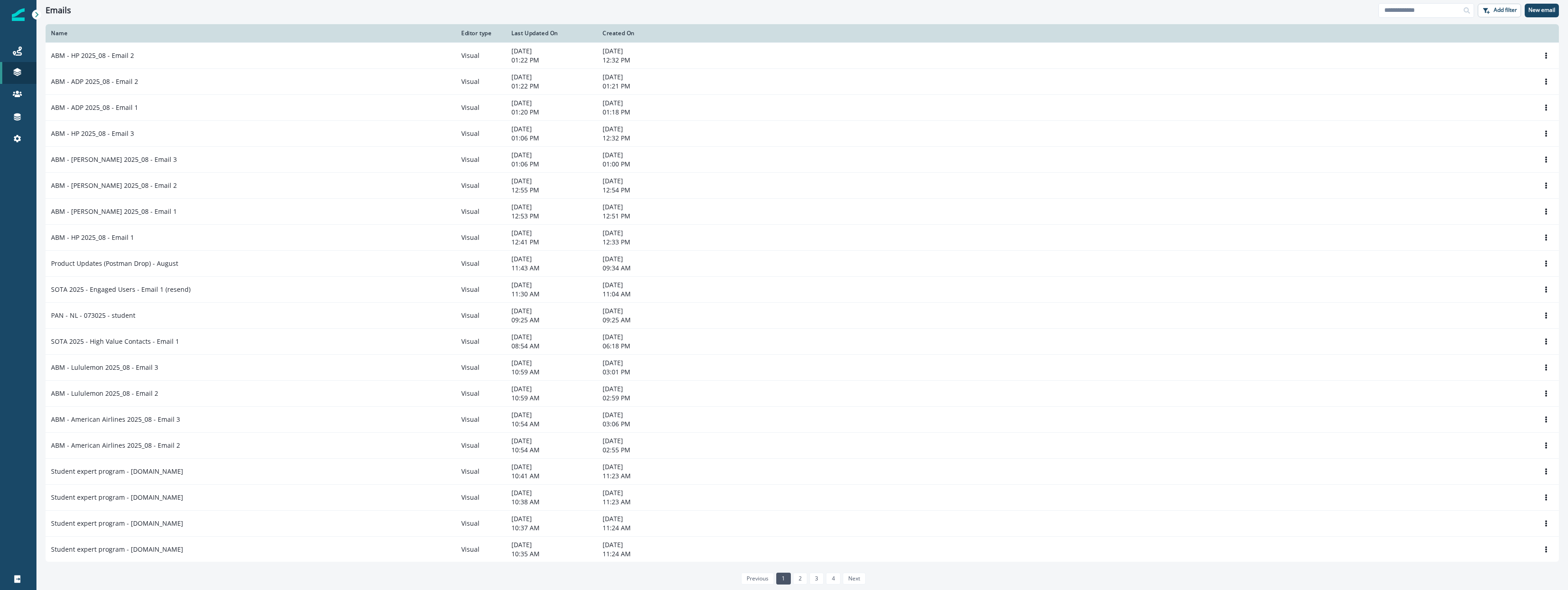click on "Emails" at bounding box center [712, 10] 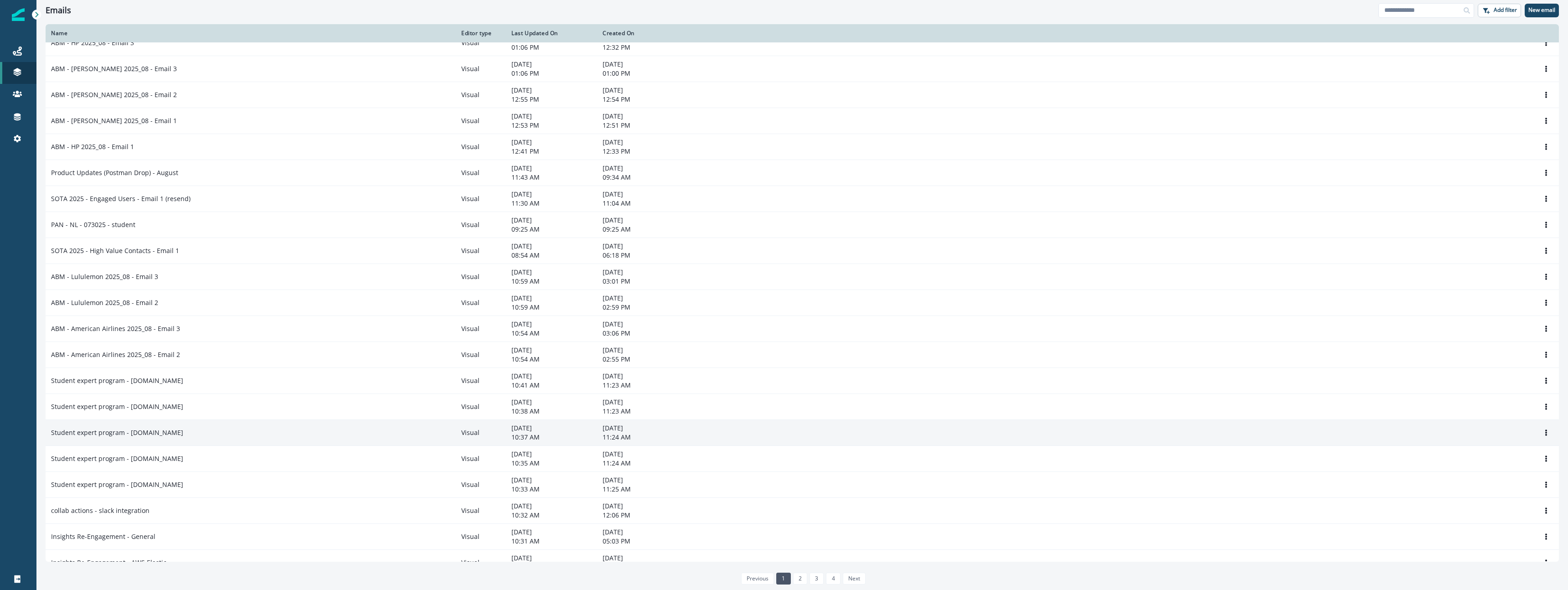 scroll, scrollTop: 0, scrollLeft: 0, axis: both 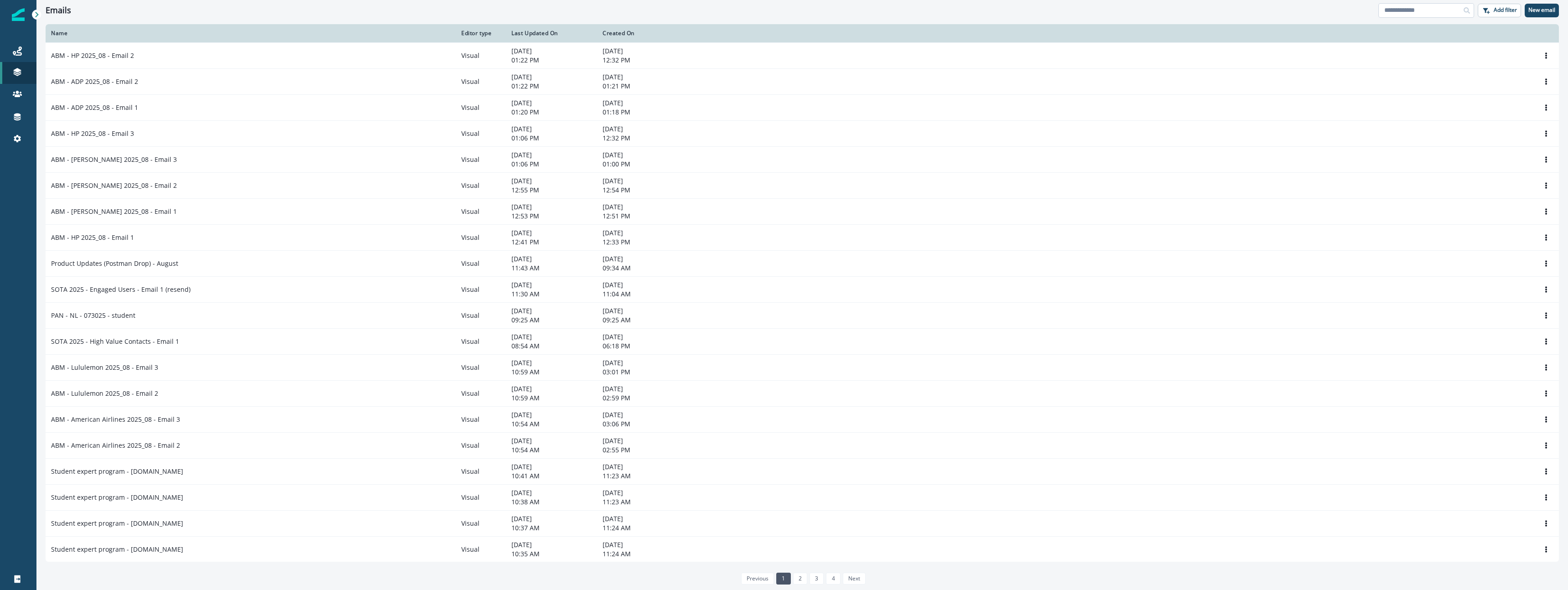 click at bounding box center [1426, 10] 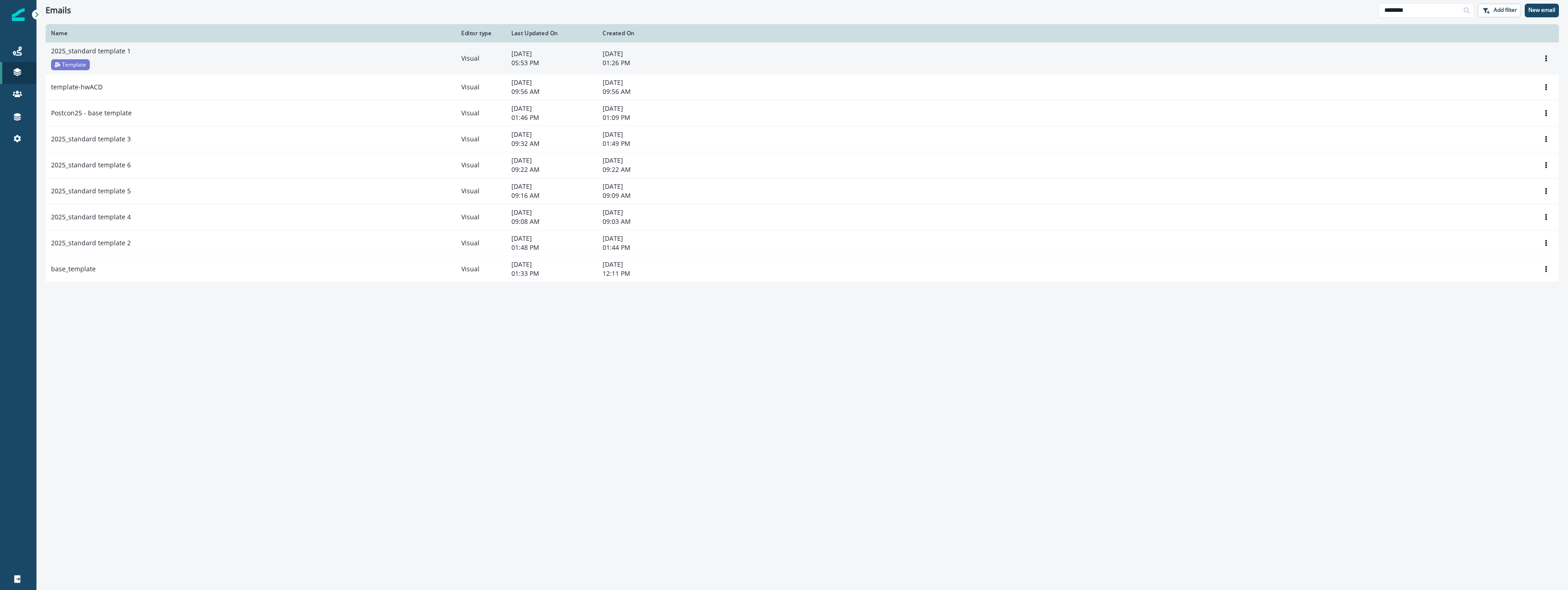 type on "********" 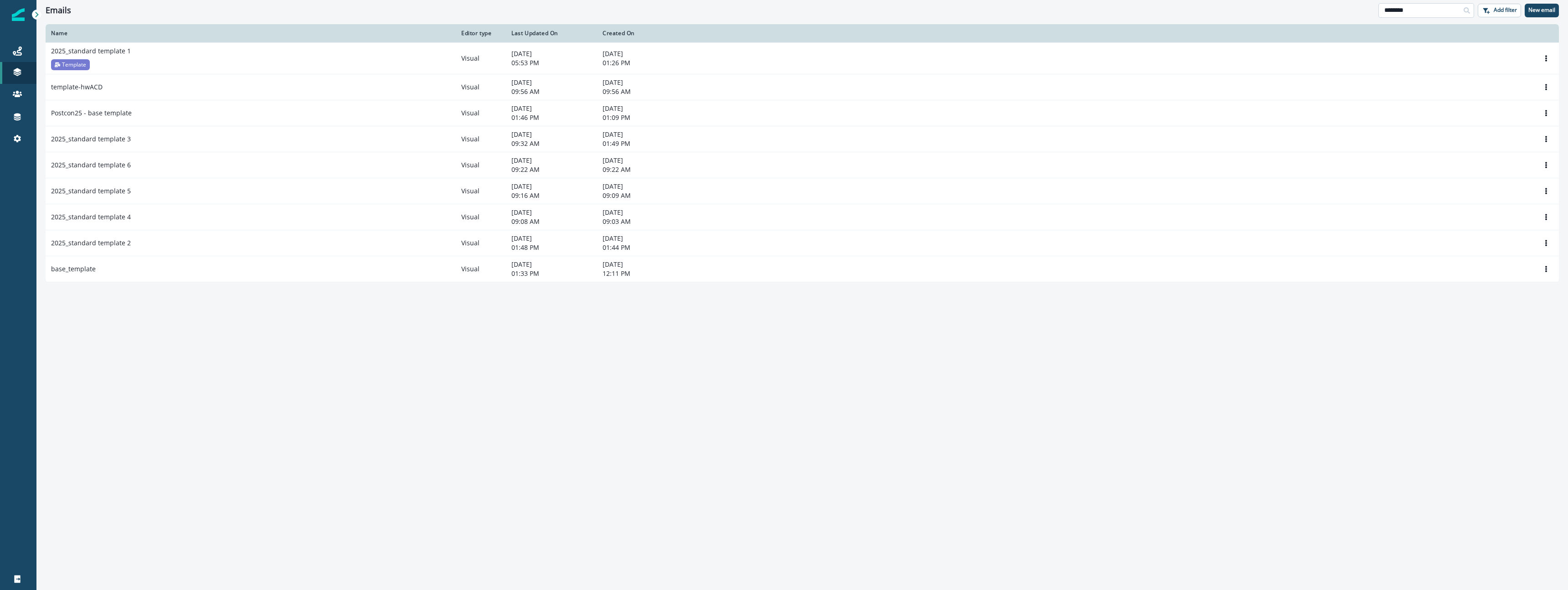 click on "********" at bounding box center (1426, 10) 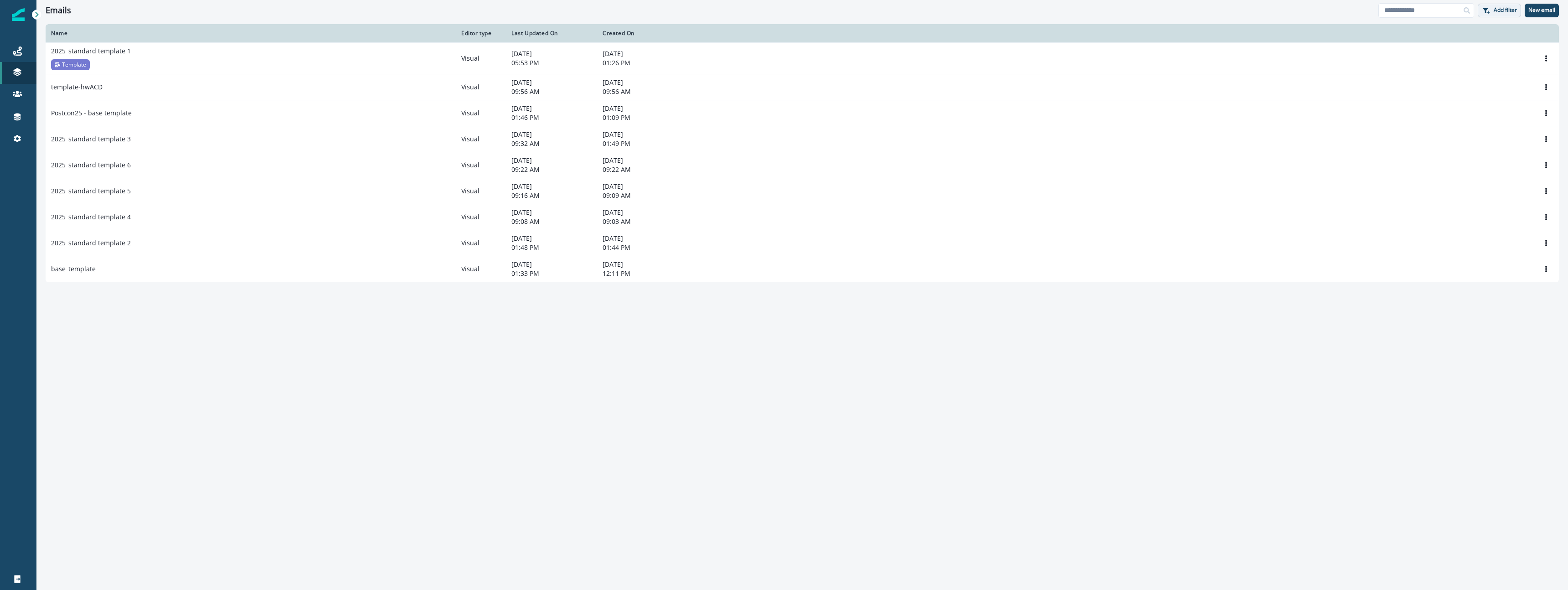 type 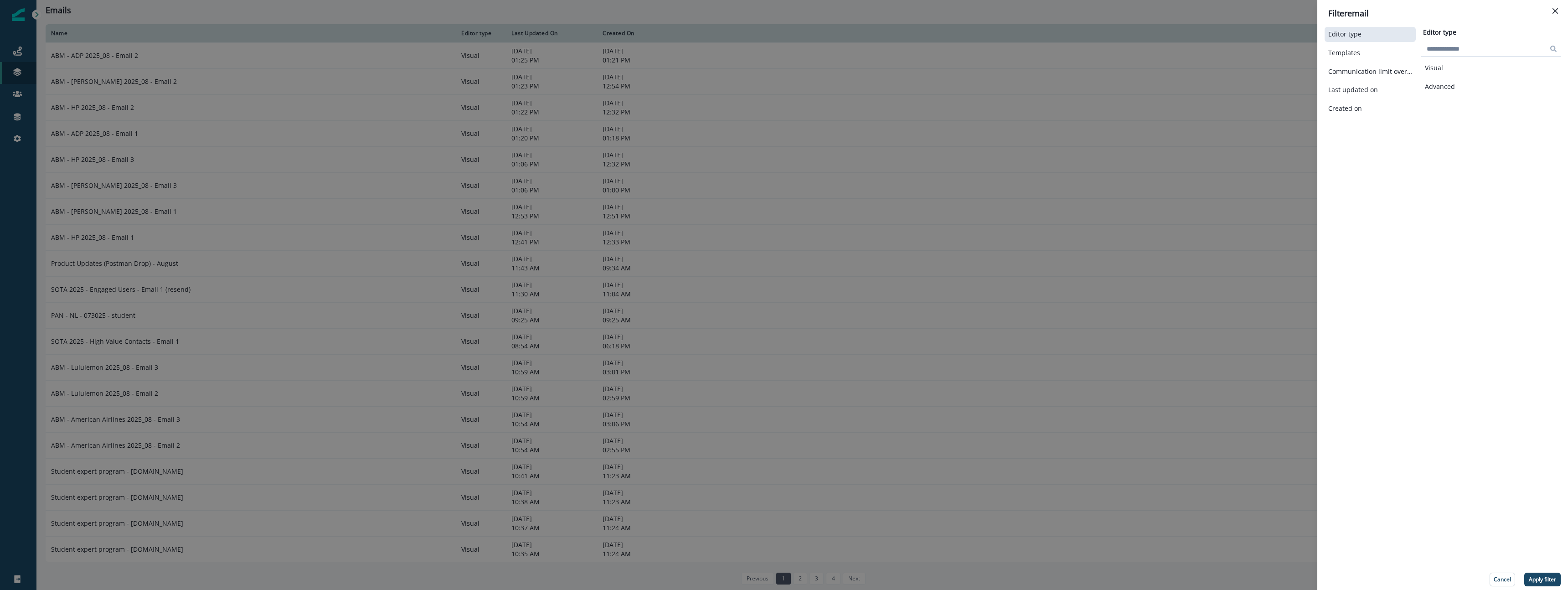 click on "Filter  email Editor type  Templates  Communication limit overrides  Last updated on Created on Editor type  Clear Visual Advanced Cancel Apply filter" at bounding box center [784, 295] 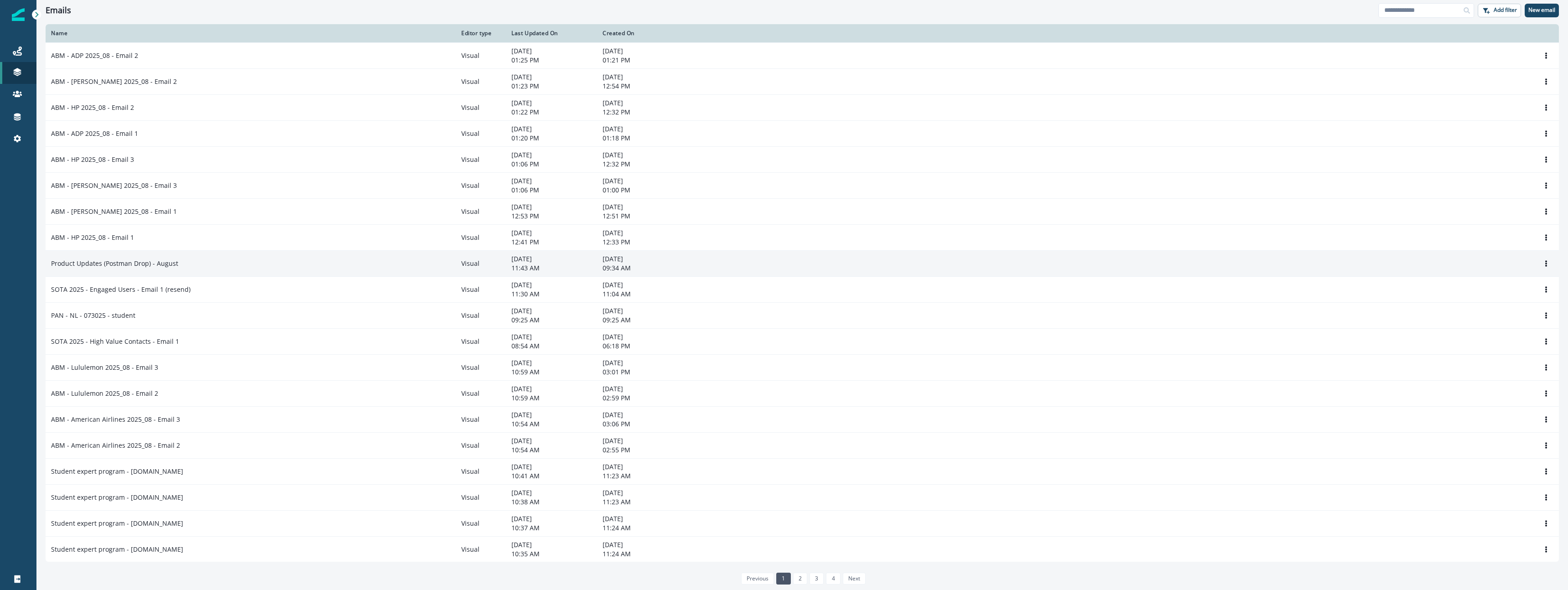 click on "Product Updates (Postman Drop) - August" at bounding box center (251, 263) 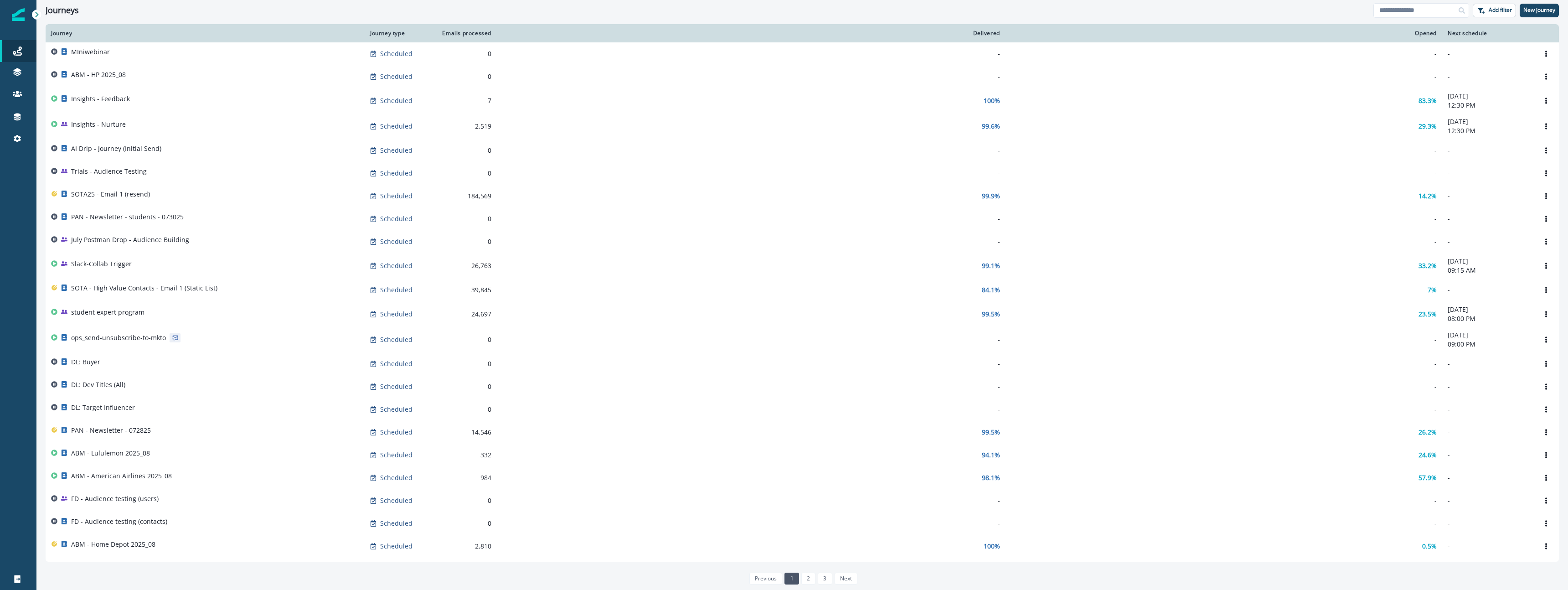 scroll, scrollTop: 0, scrollLeft: 0, axis: both 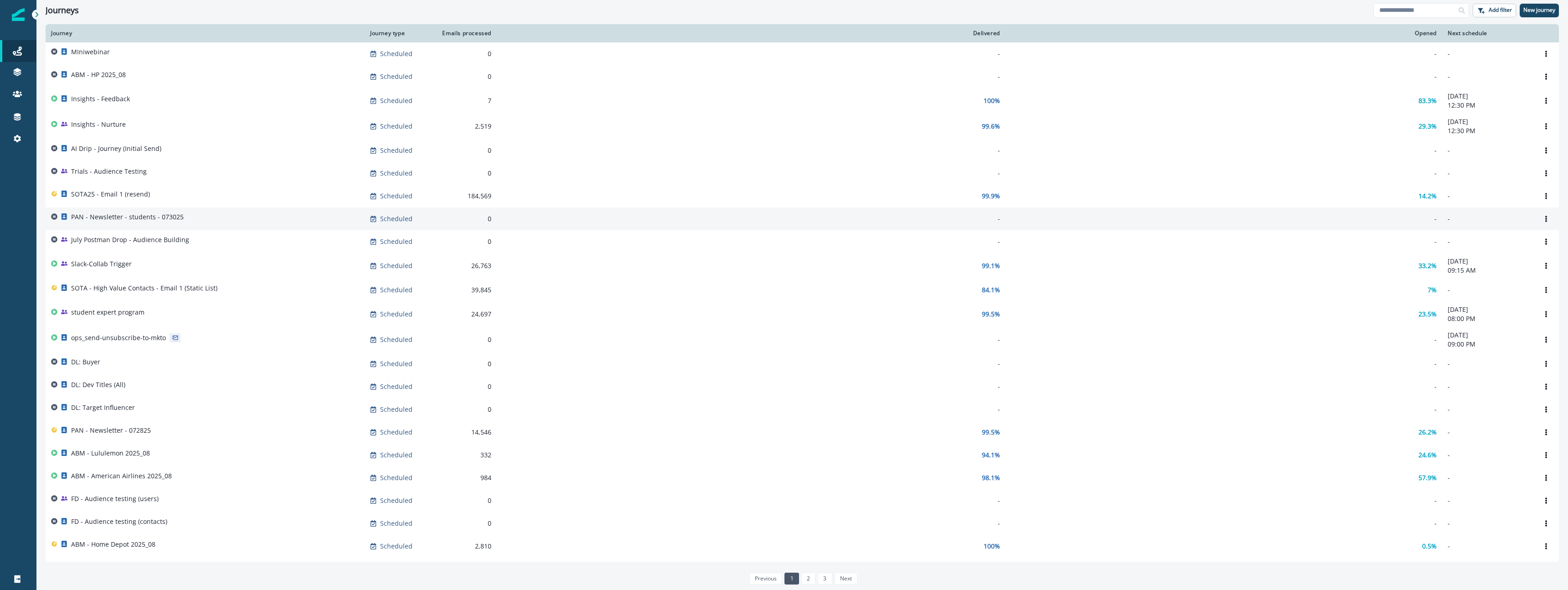 click on "PAN - Newsletter - students - 073025" at bounding box center [127, 217] 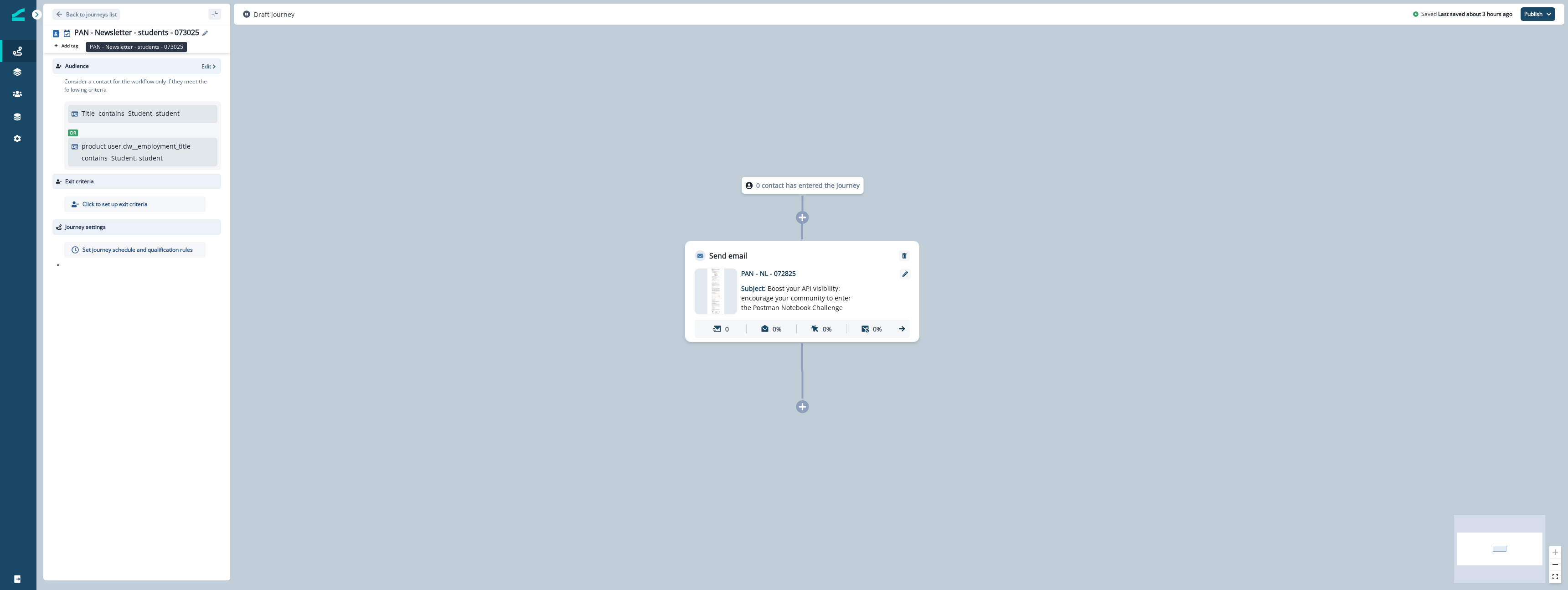 click on "PAN - Newsletter - students - 073025" at bounding box center (137, 33) 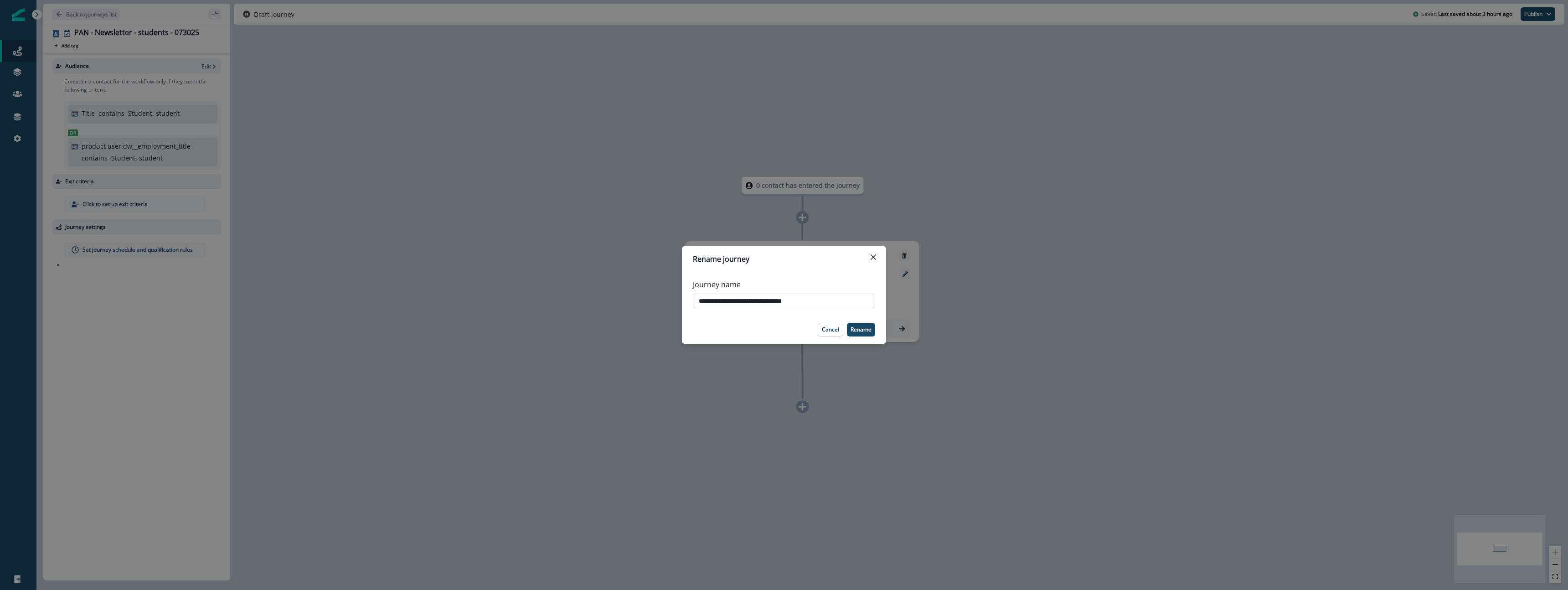 click on "**********" at bounding box center (784, 301) 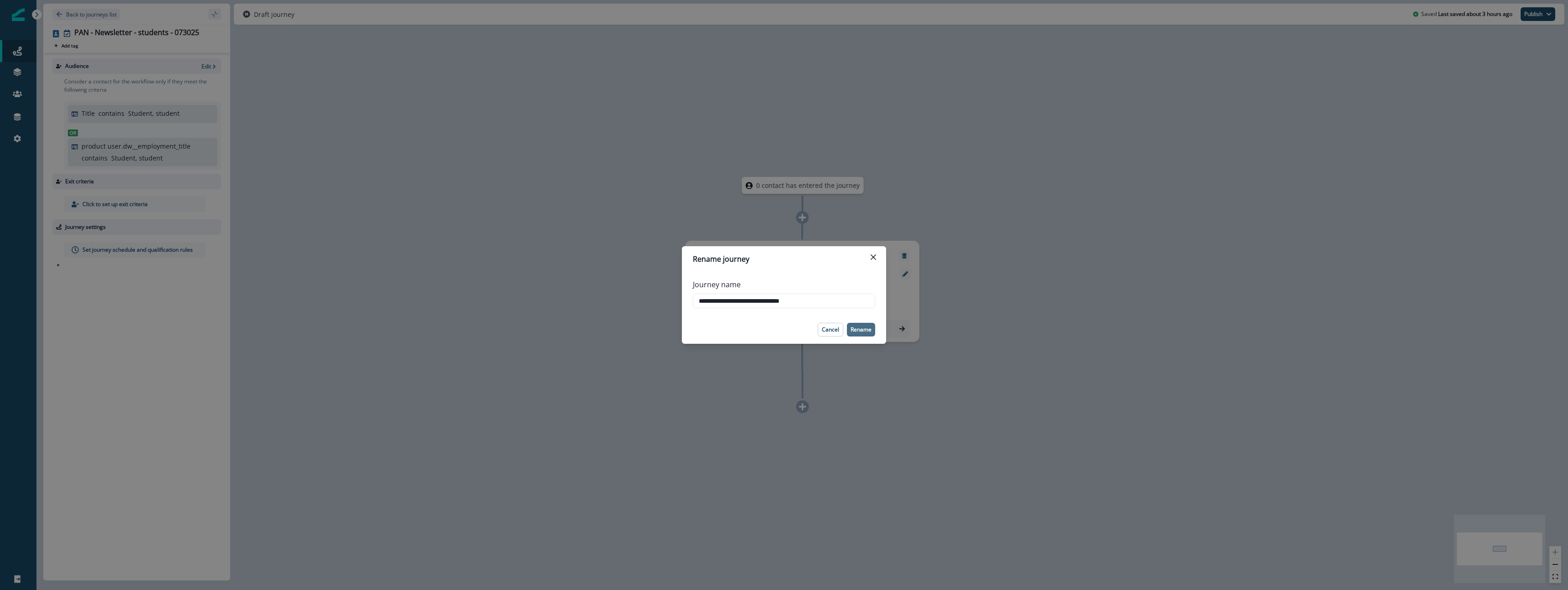 type on "**********" 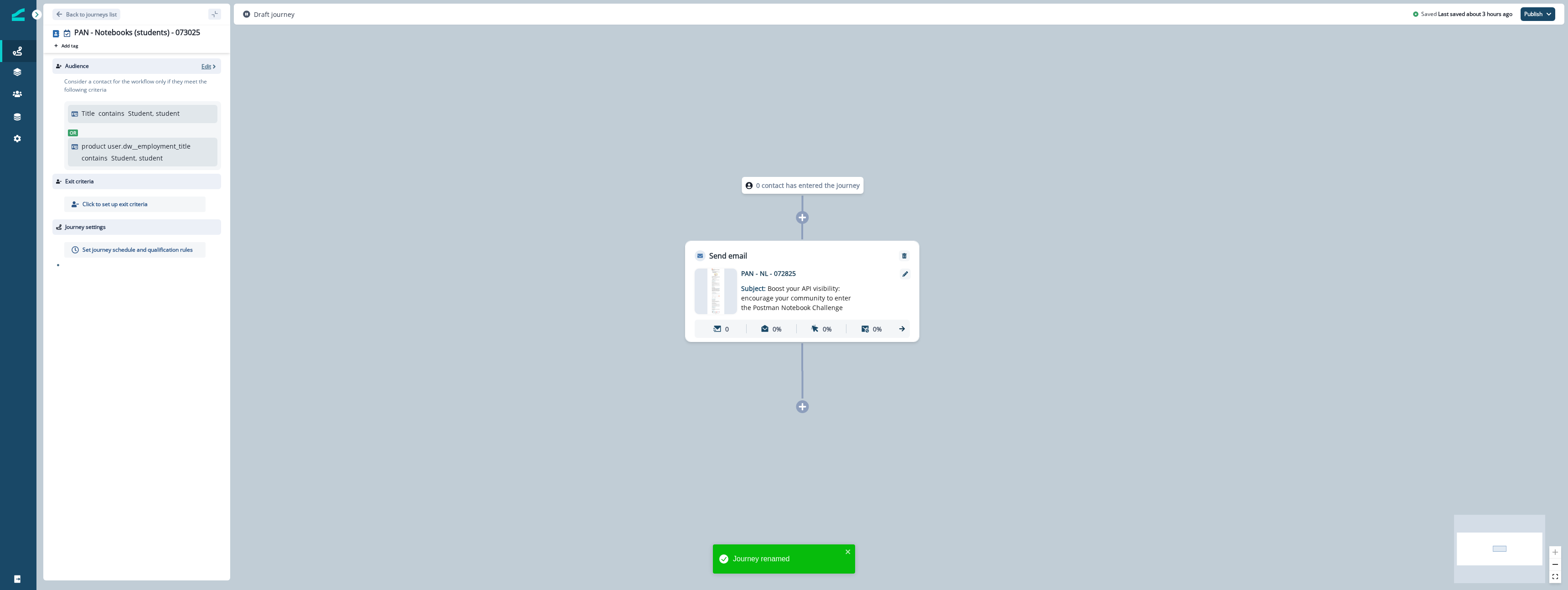 click on "Edit" at bounding box center (206, 66) 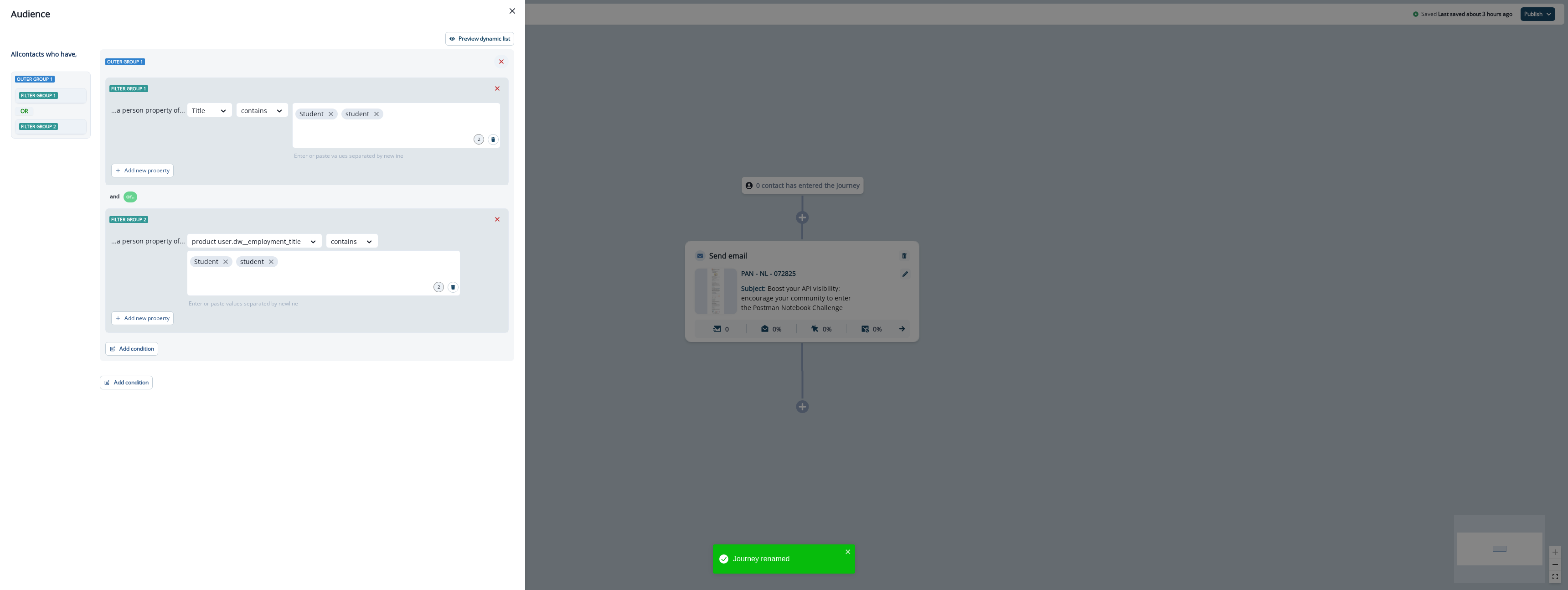 click 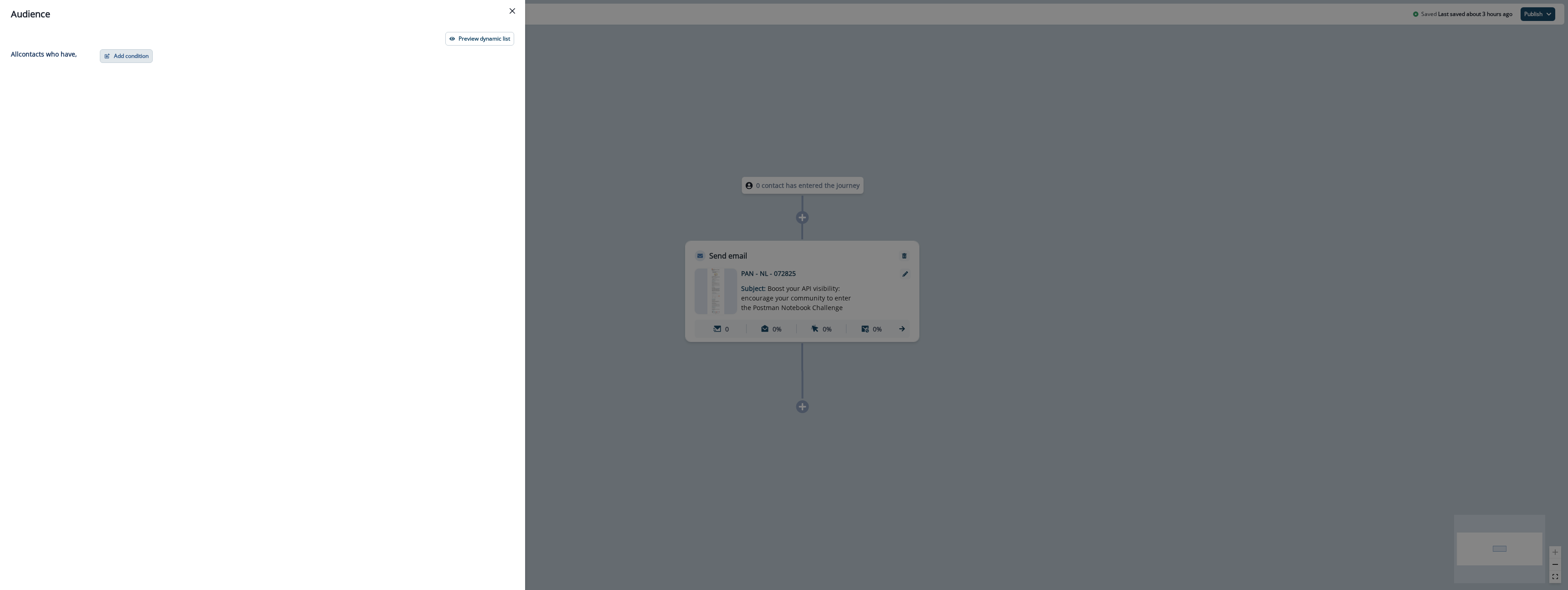 click on "Add condition" at bounding box center [126, 56] 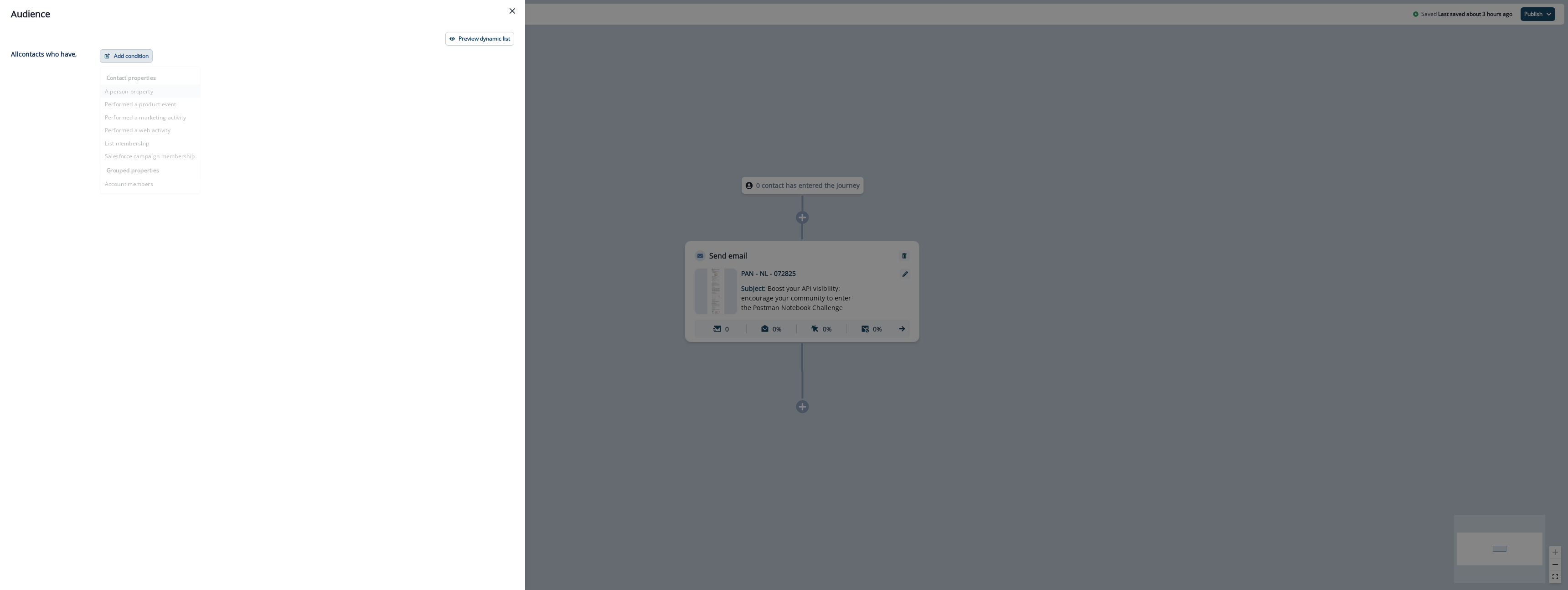 click on "Add condition" at bounding box center (126, 56) 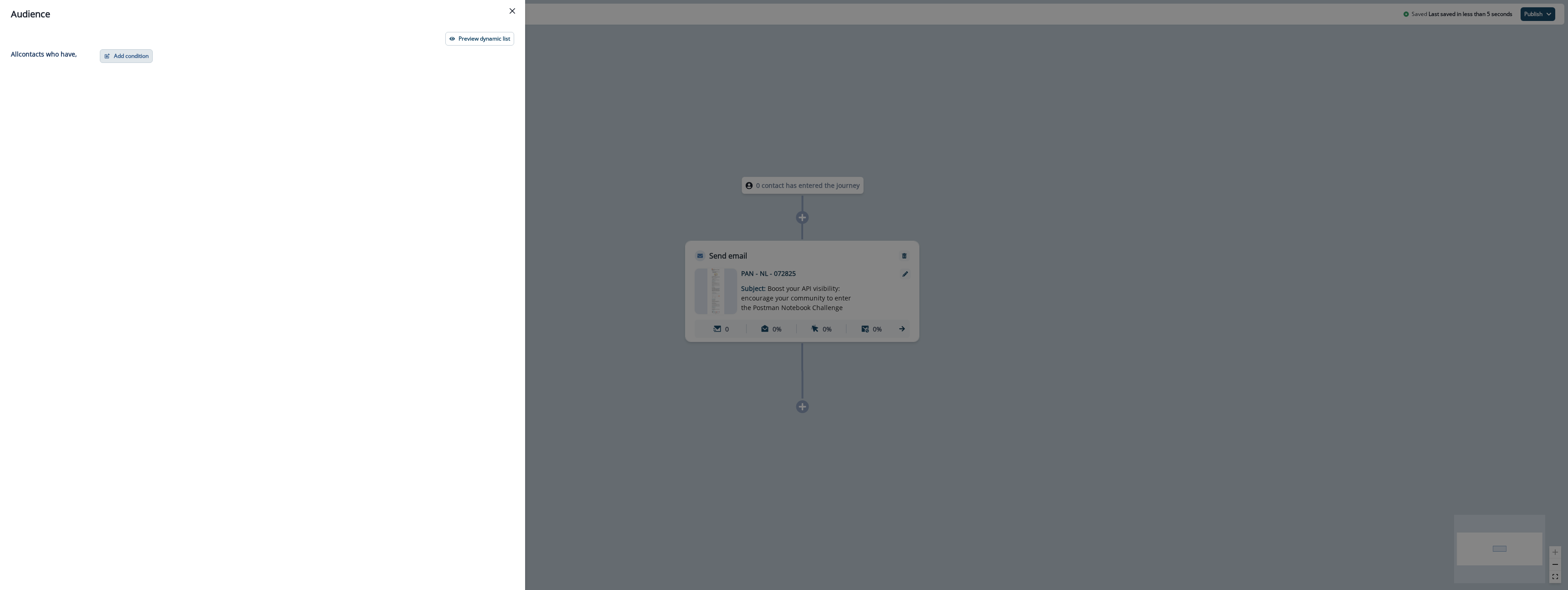 click on "Add condition" at bounding box center [126, 56] 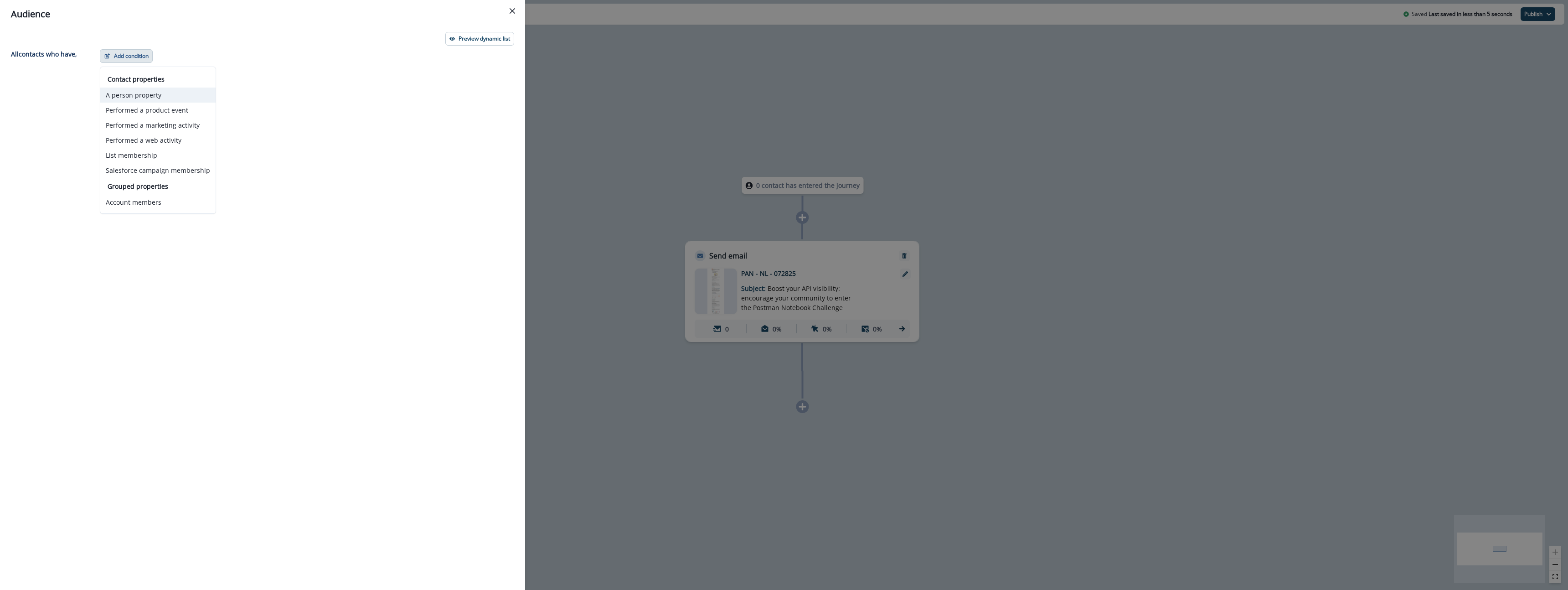 click on "A person property" at bounding box center [158, 95] 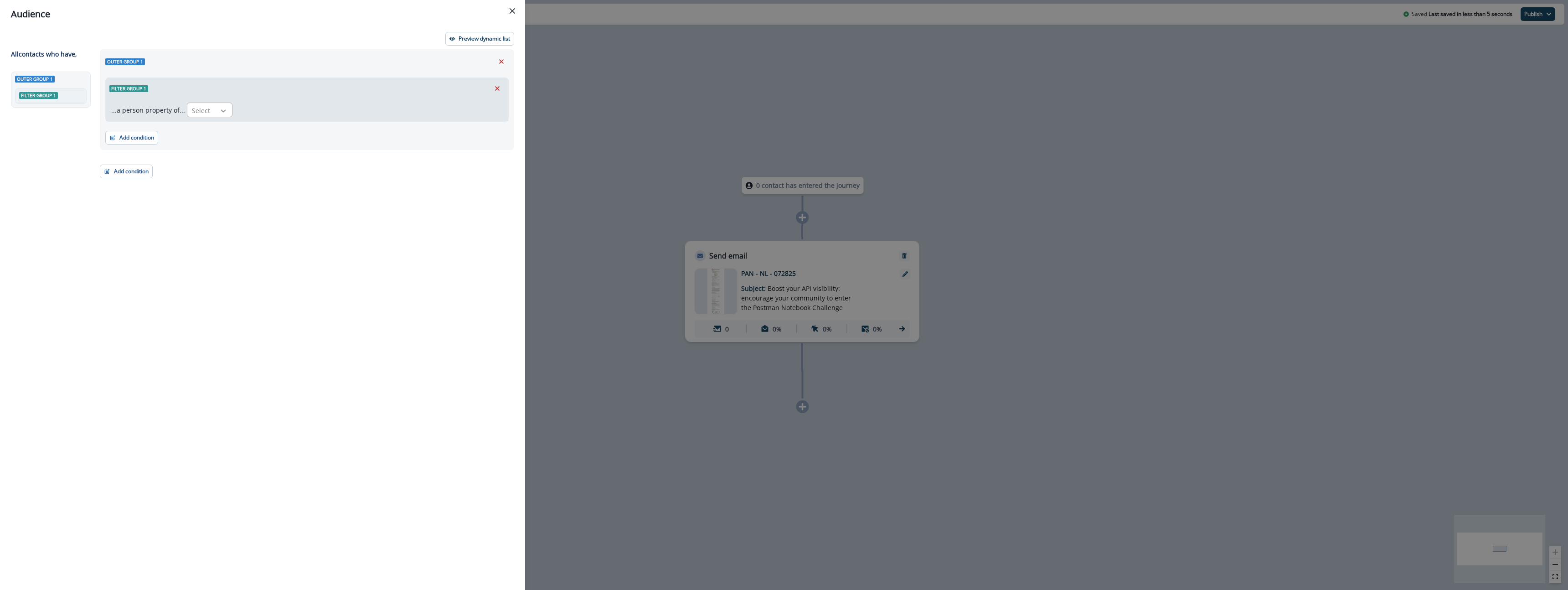 click 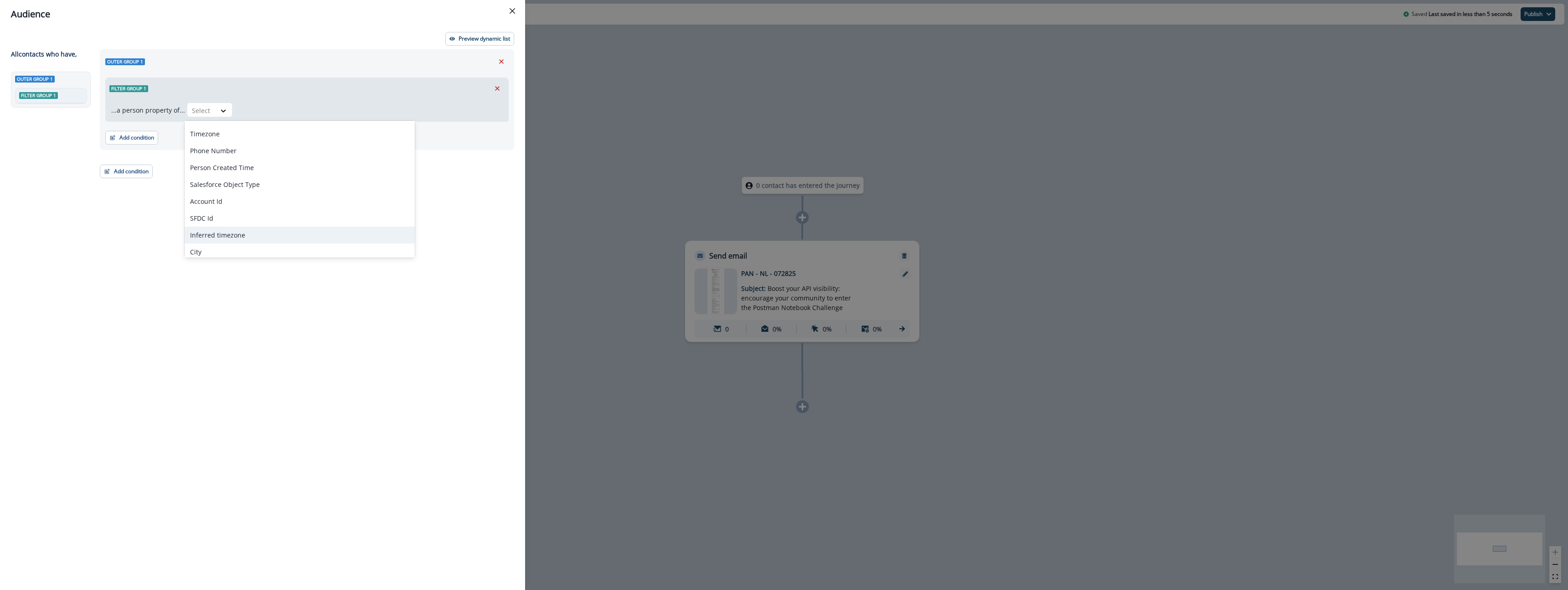 scroll, scrollTop: 0, scrollLeft: 0, axis: both 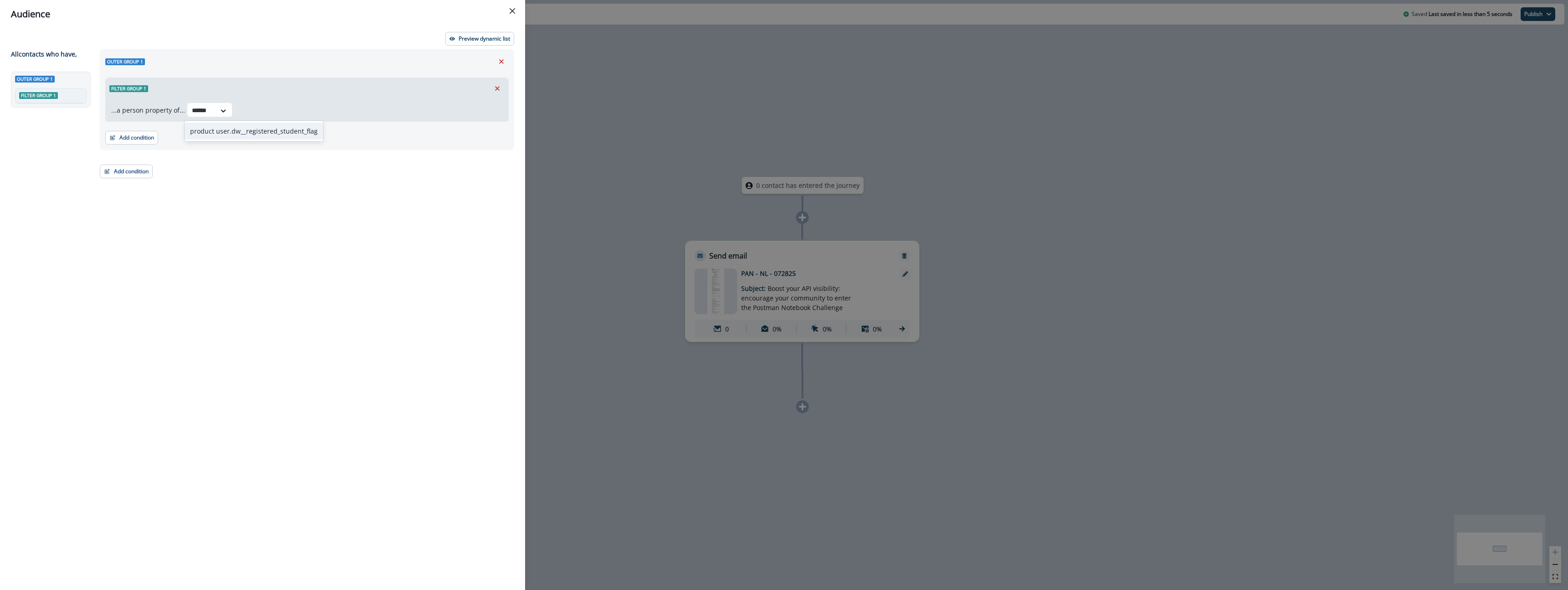 type on "*******" 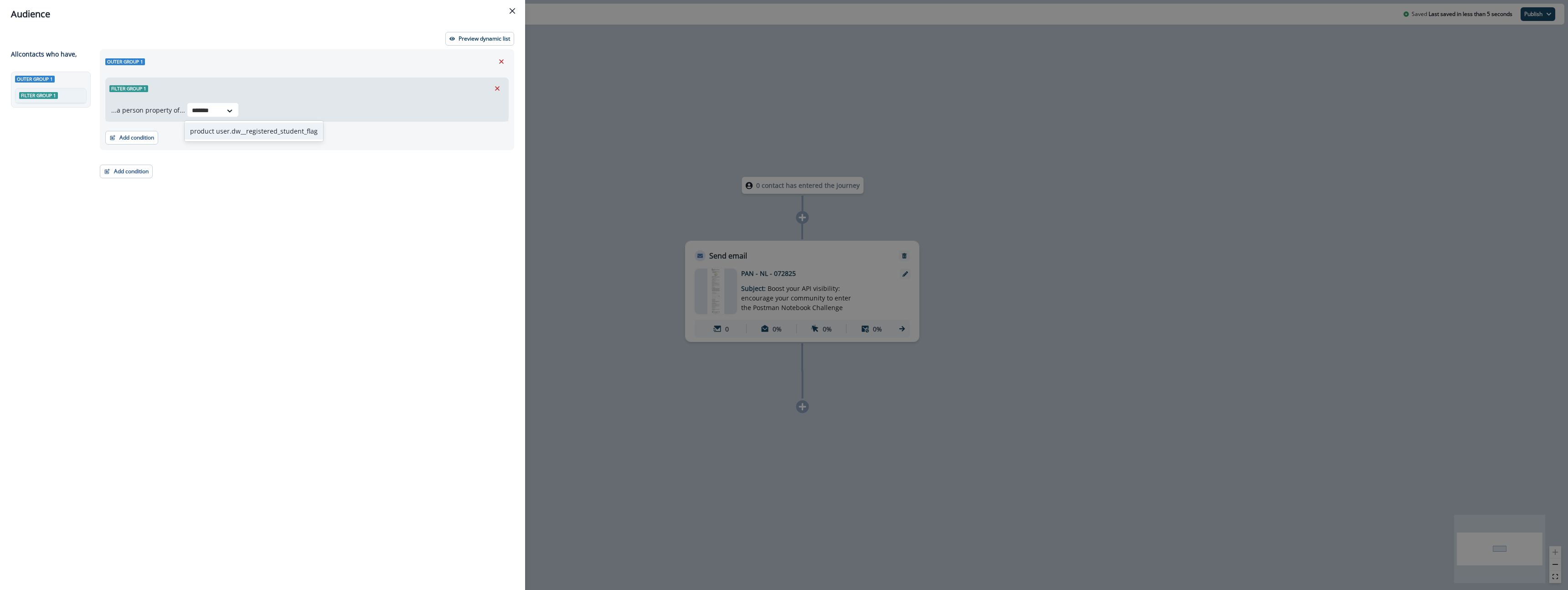 click on "product user.dw__registered_student_flag" at bounding box center (254, 131) 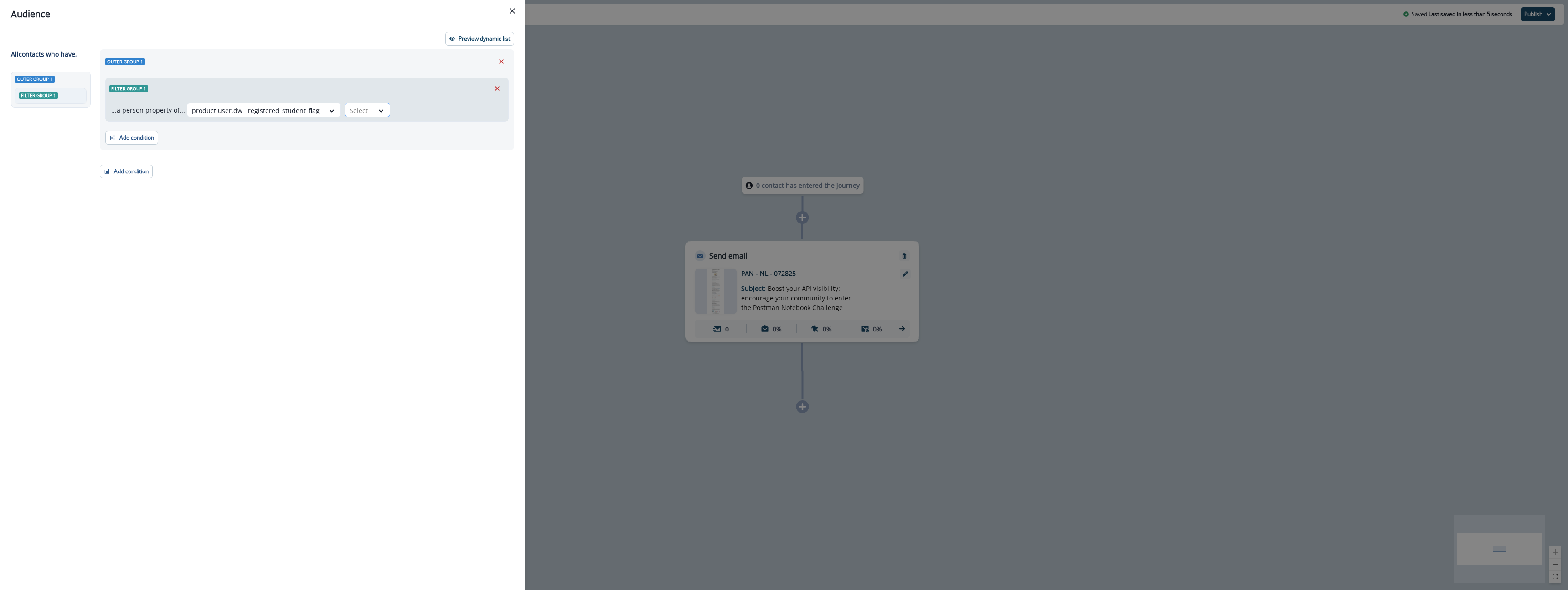 click on "Select" at bounding box center [359, 110] 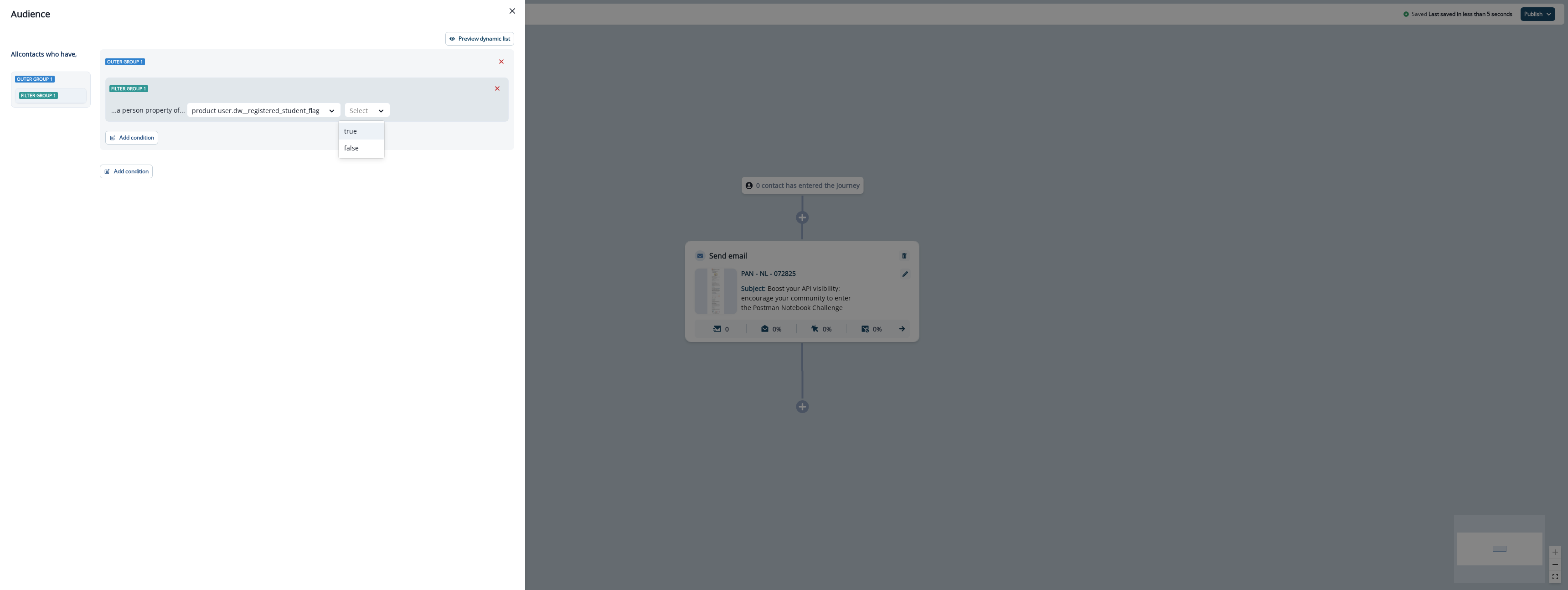 click on "true" at bounding box center [361, 131] 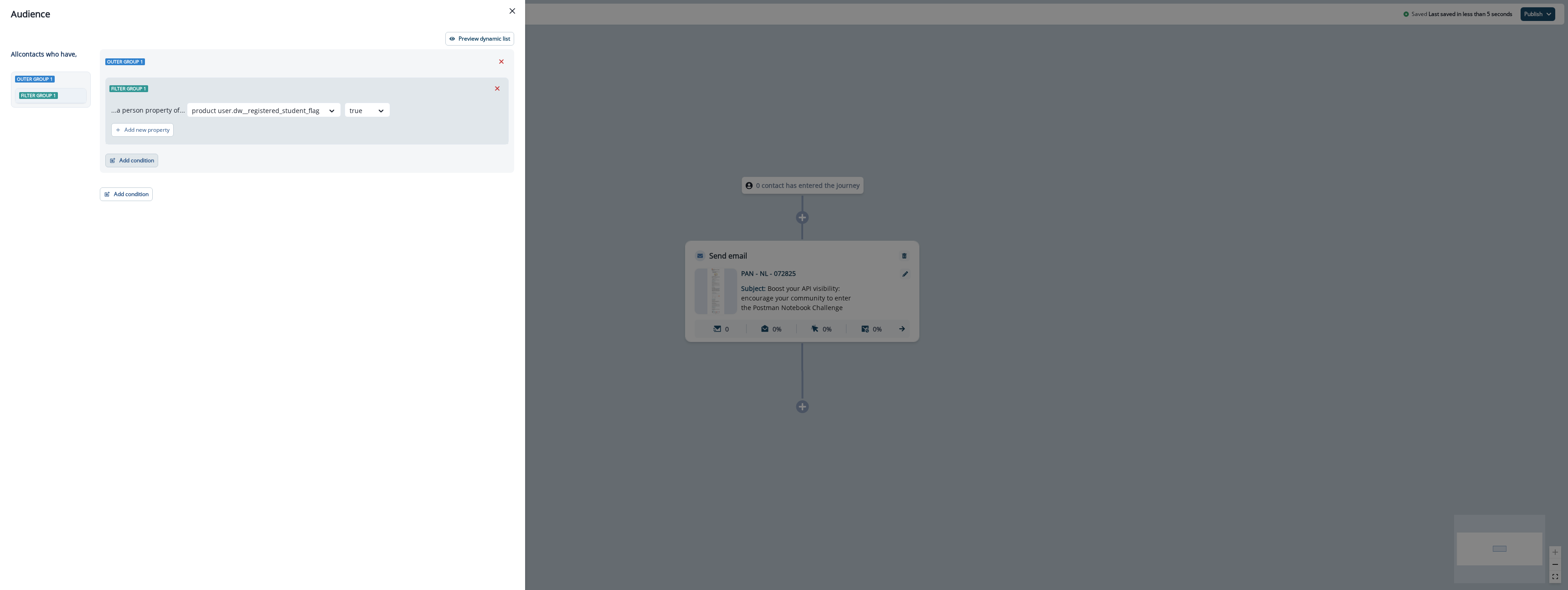 click on "Add condition" at bounding box center (132, 160) 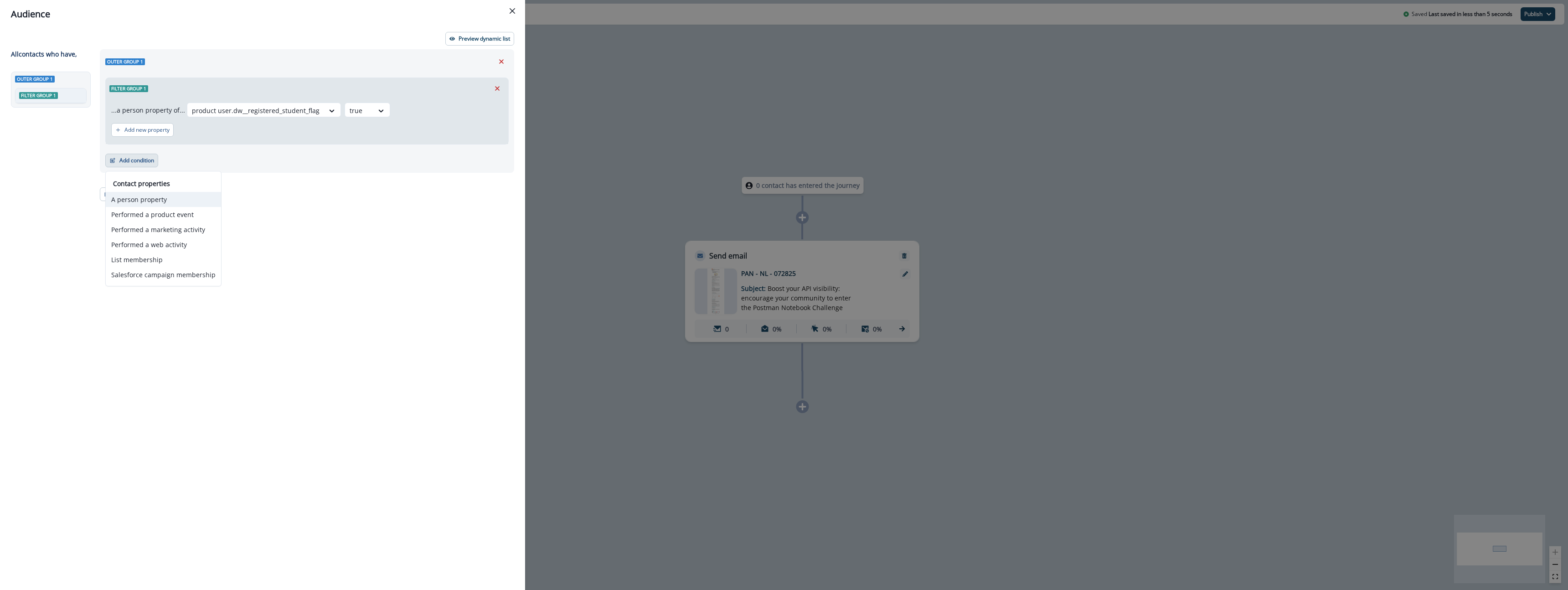 click on "A person property" at bounding box center (163, 199) 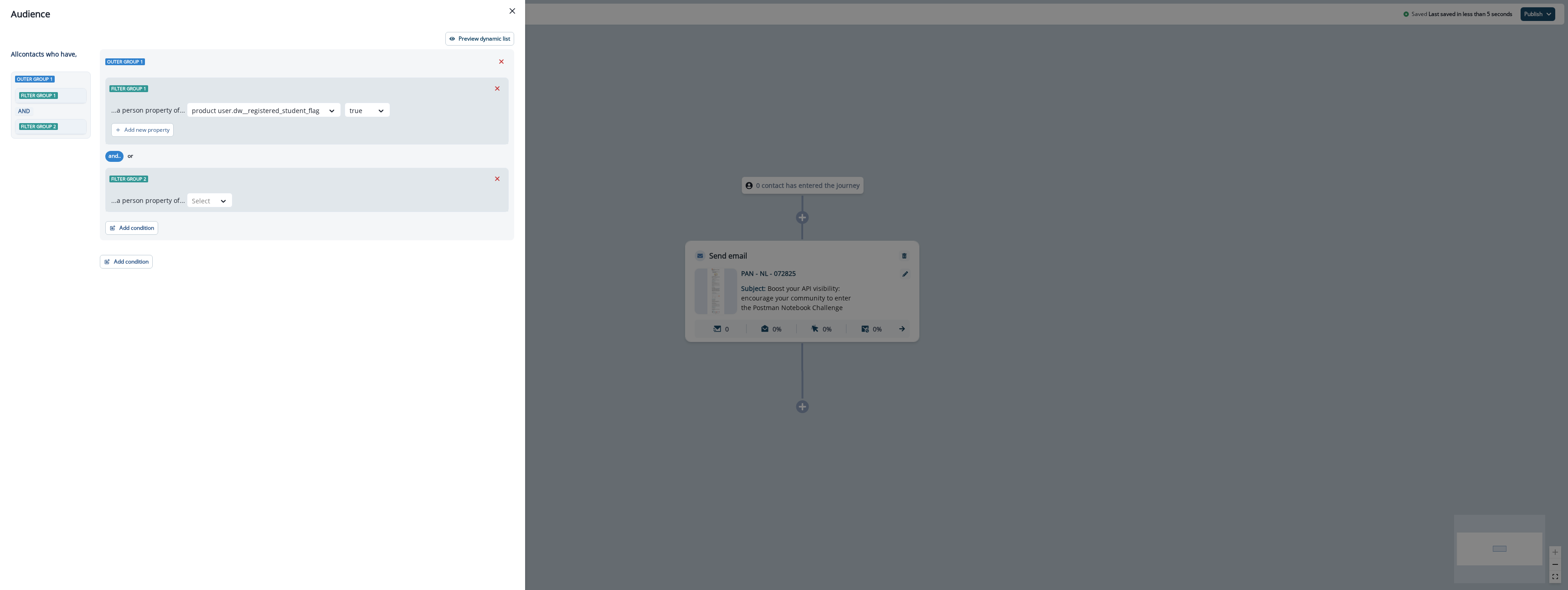 click on "and.. or" at bounding box center [307, 156] 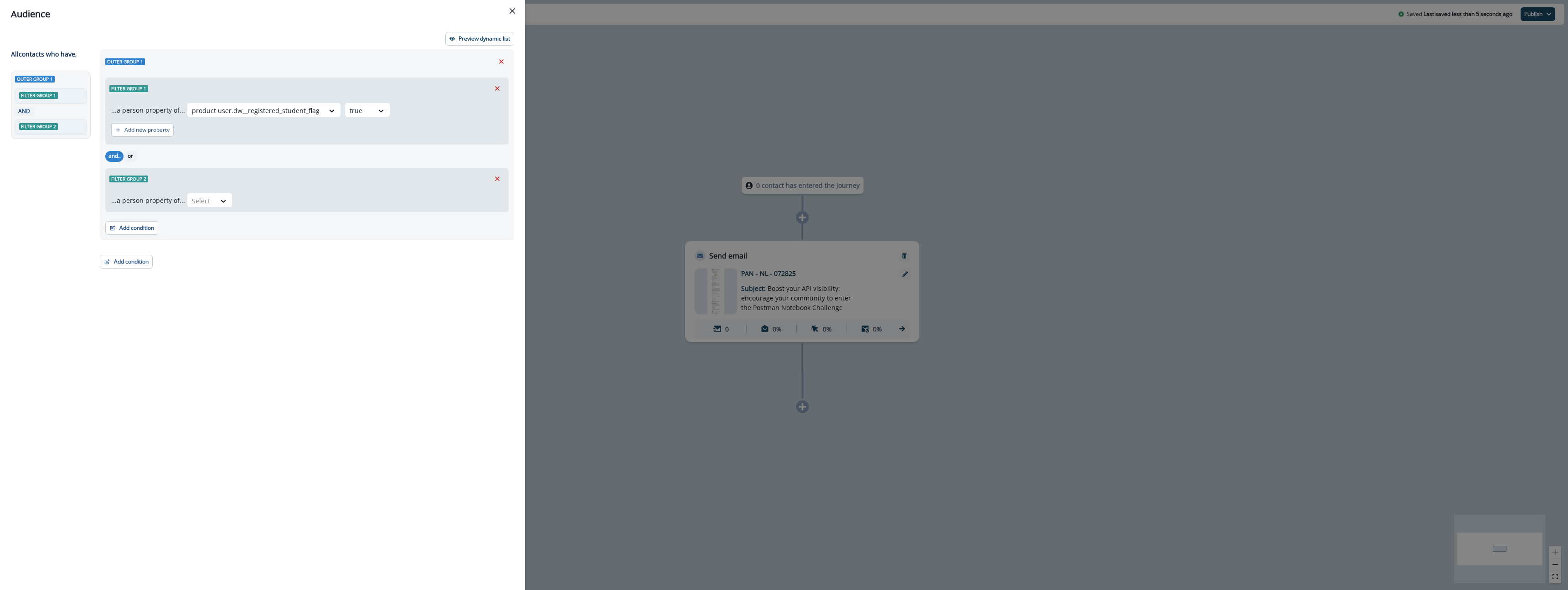 click on "or" at bounding box center [130, 156] 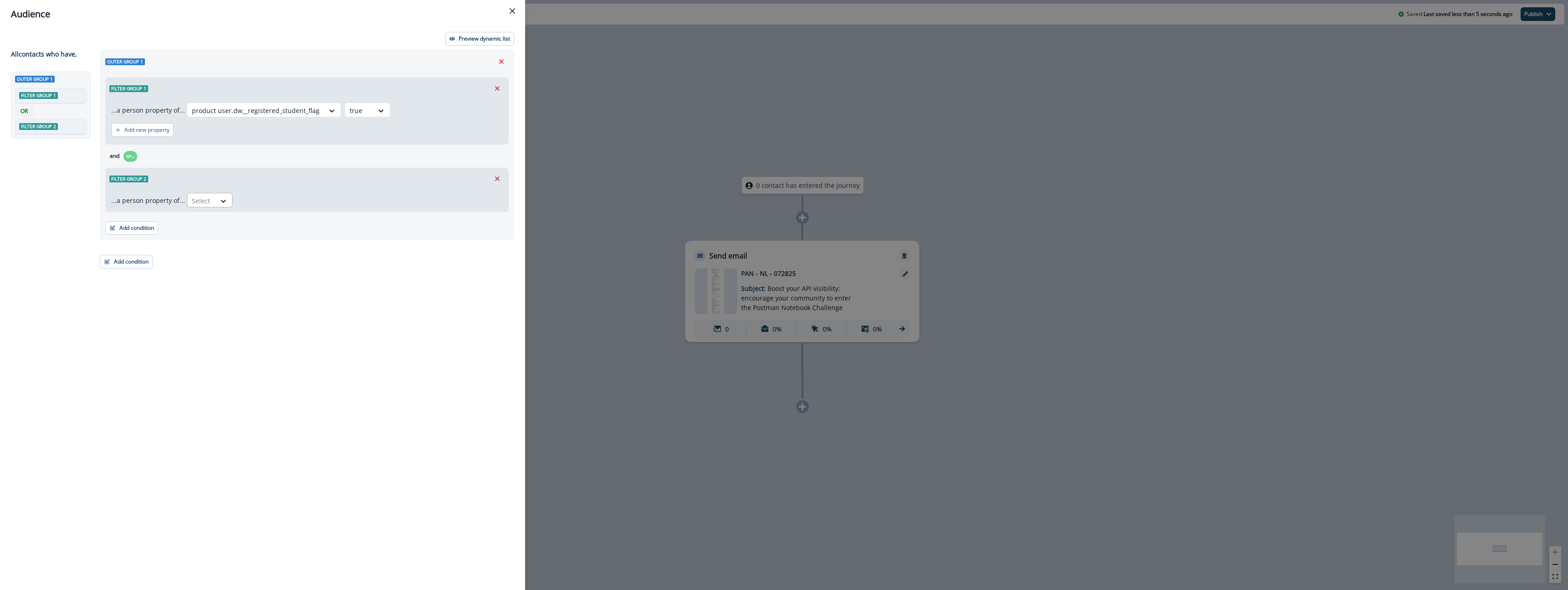 click at bounding box center [201, 201] 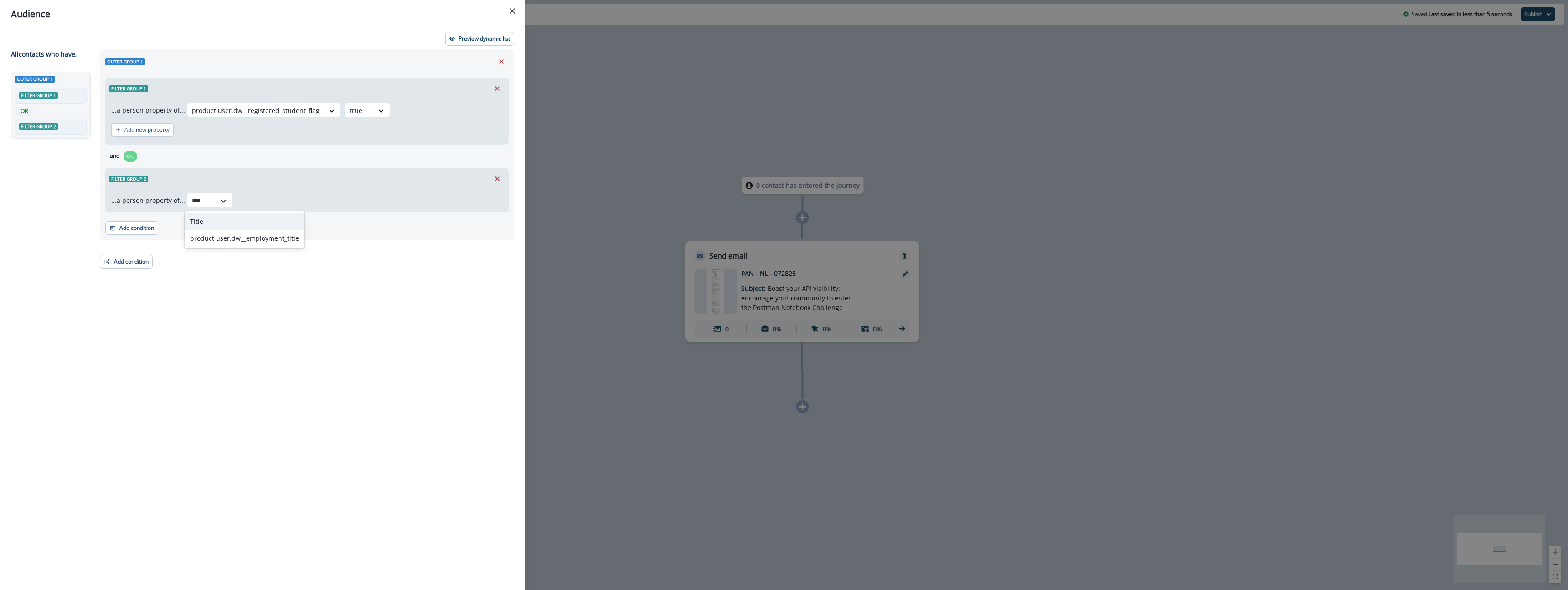 type on "*****" 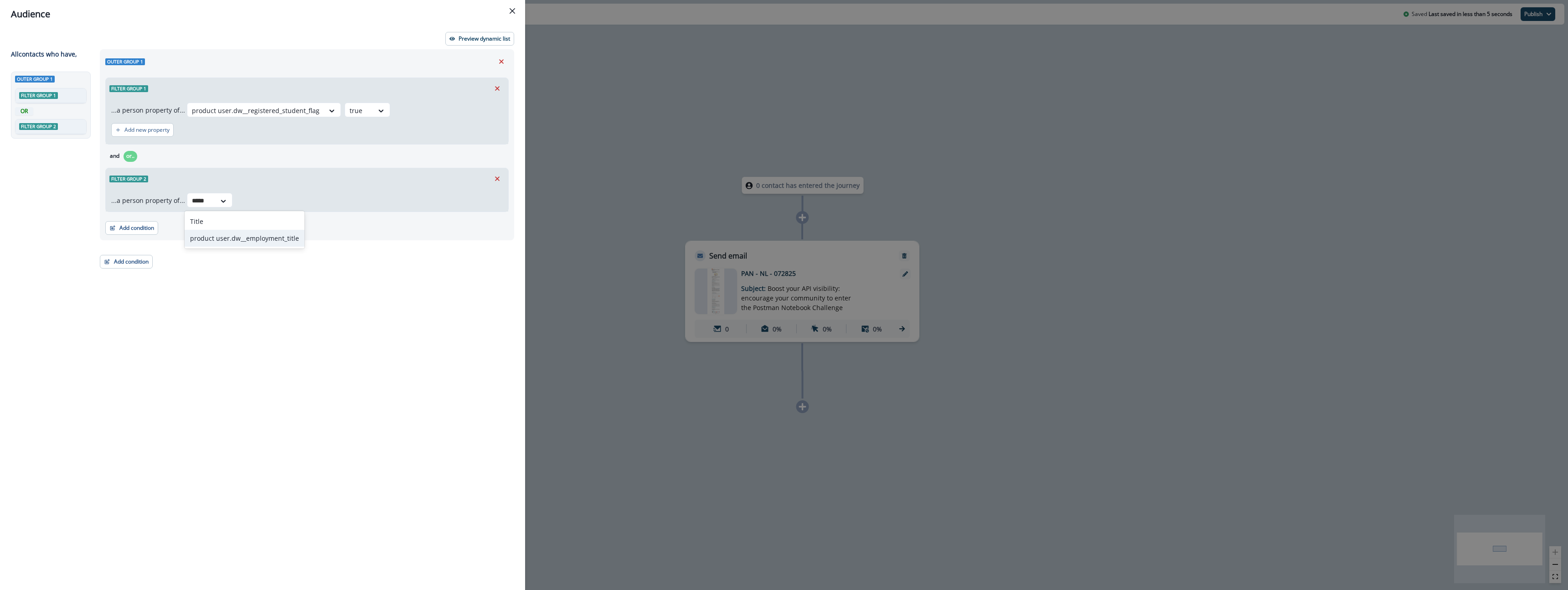 click on "product user.dw__employment_title" at bounding box center [244, 238] 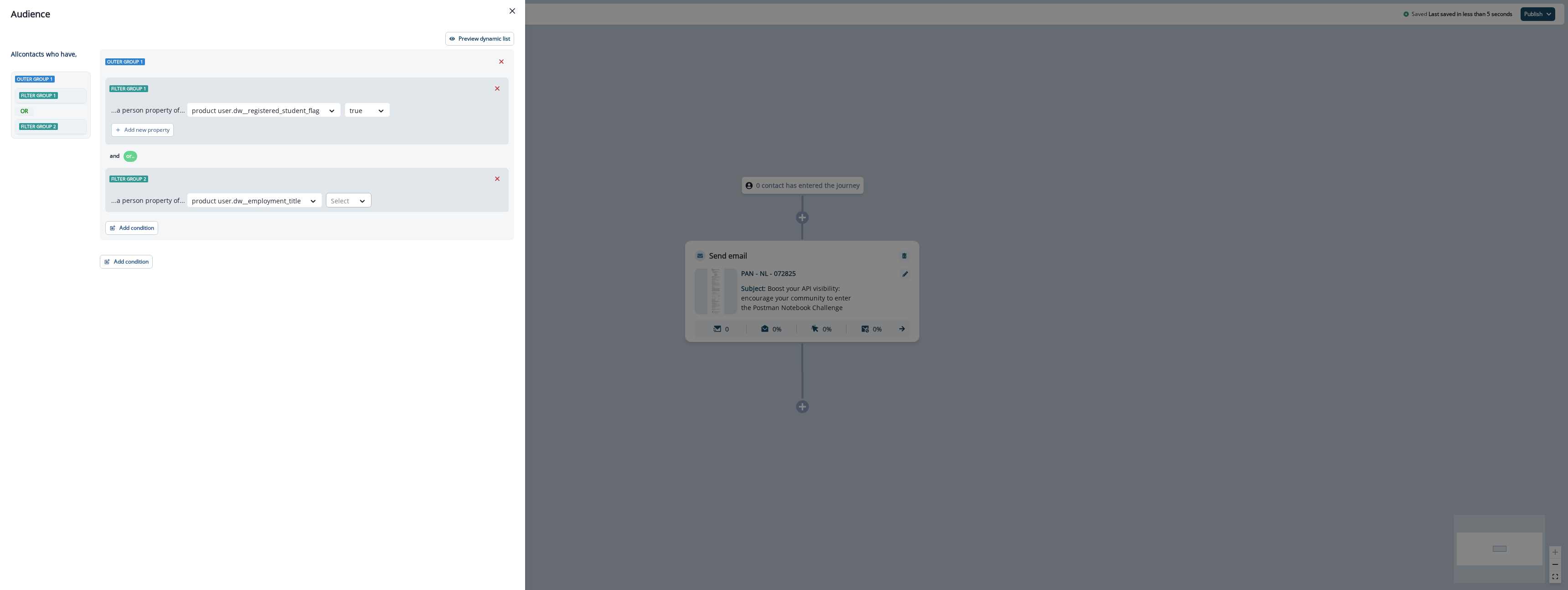 click at bounding box center (340, 201) 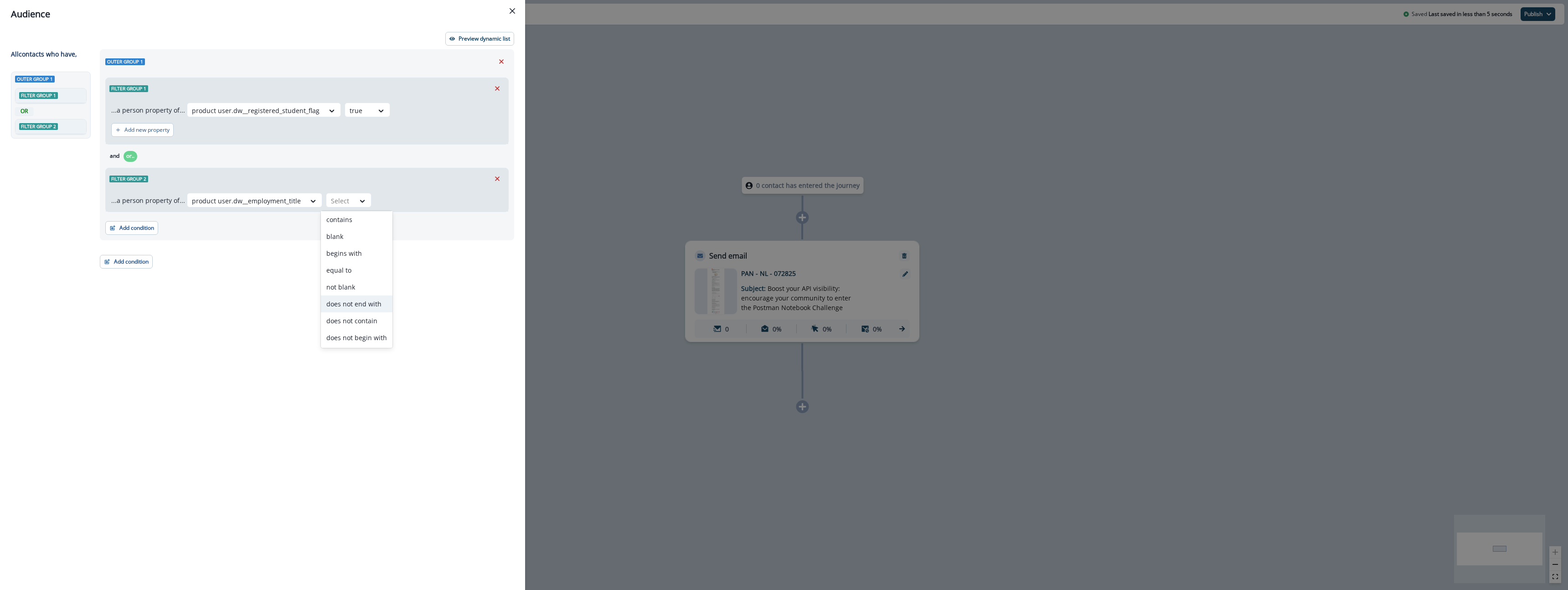 scroll, scrollTop: 0, scrollLeft: 0, axis: both 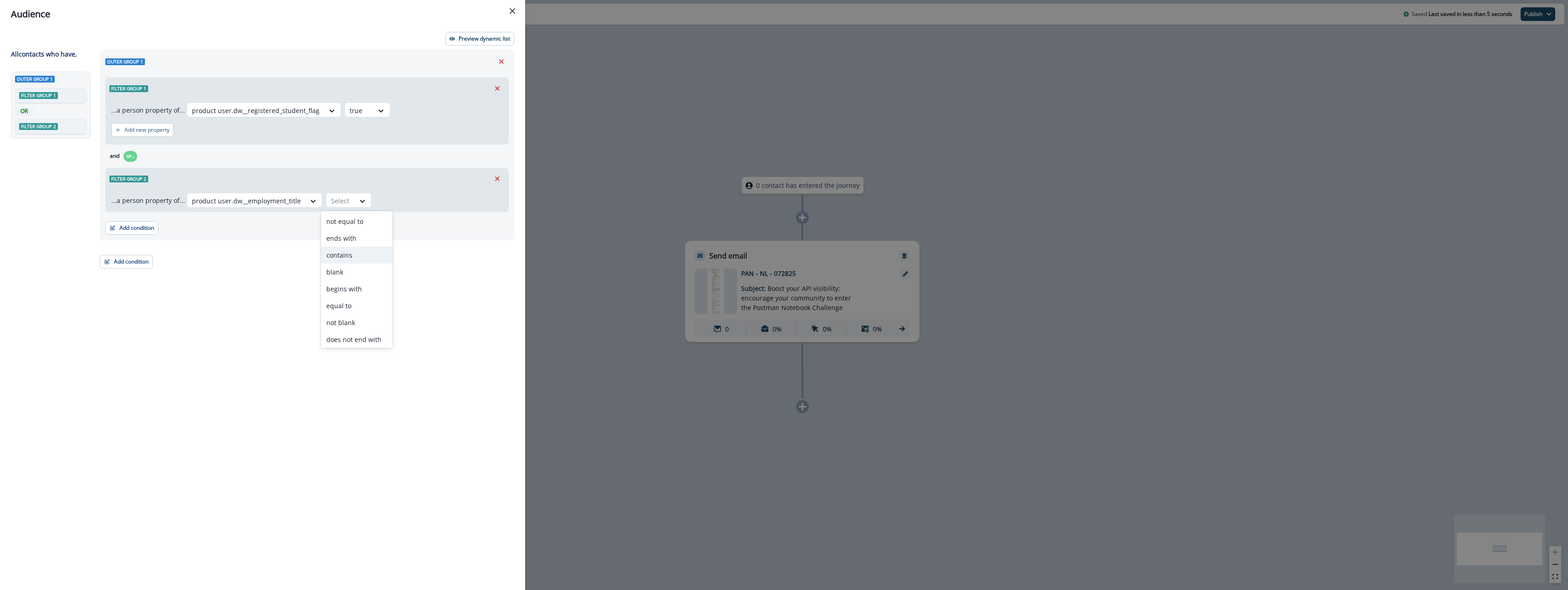 click on "contains" at bounding box center [356, 255] 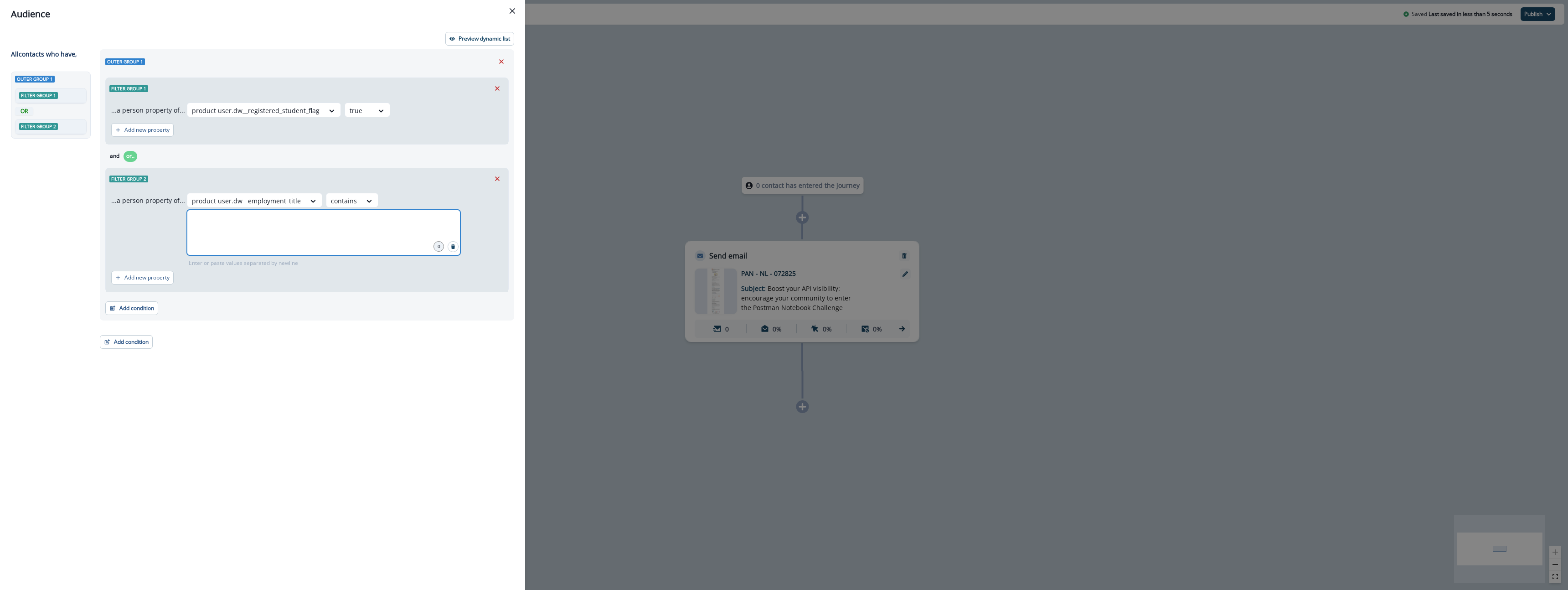 click at bounding box center (324, 221) 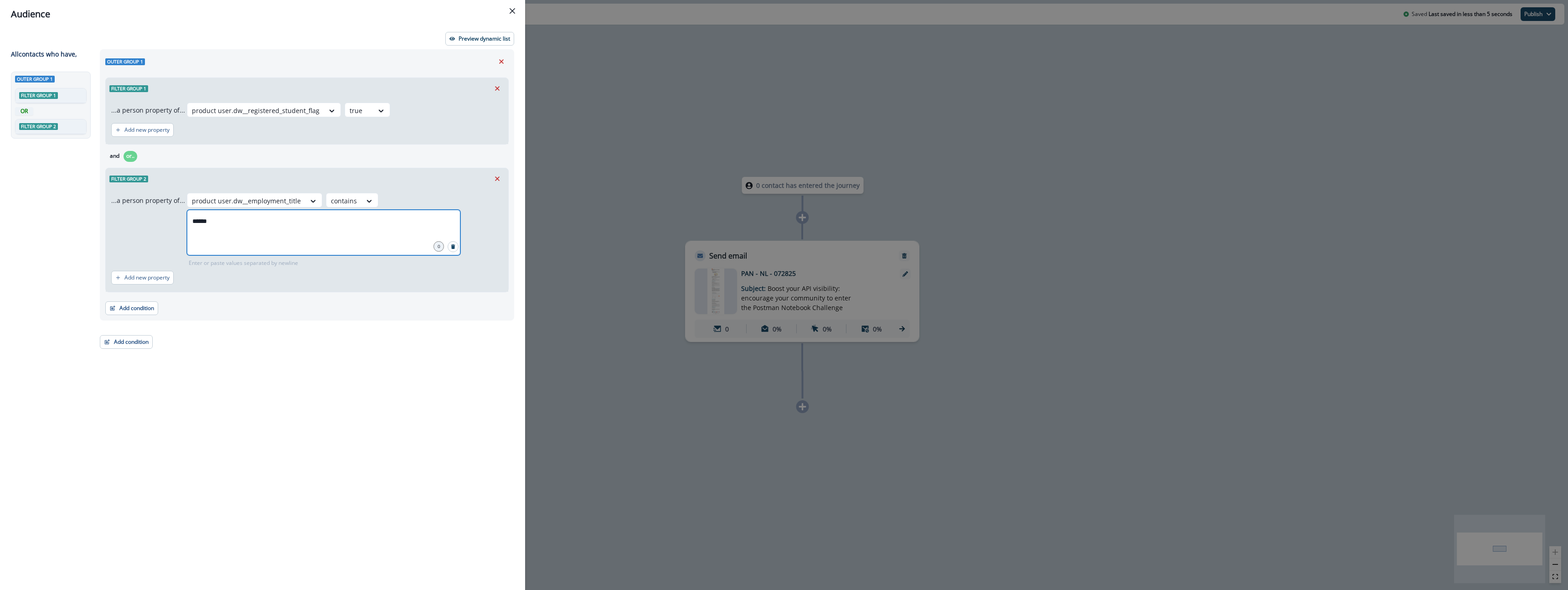 type on "*******" 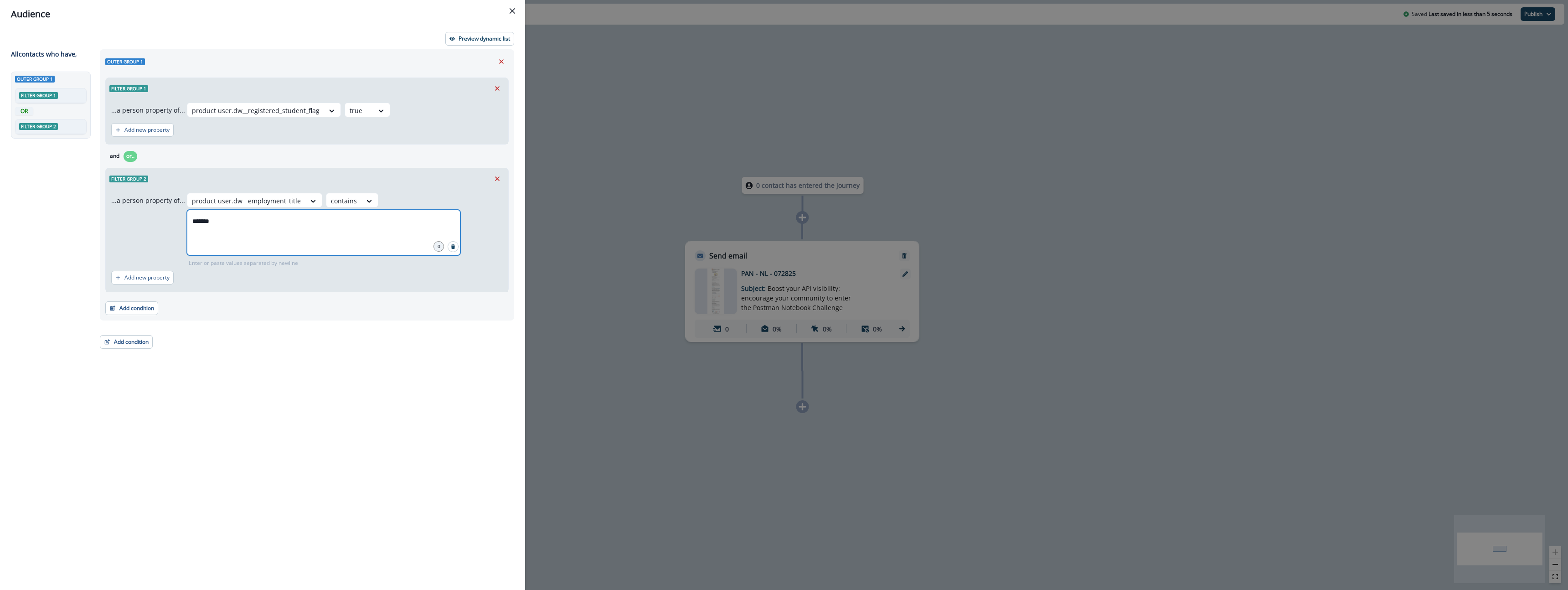 type 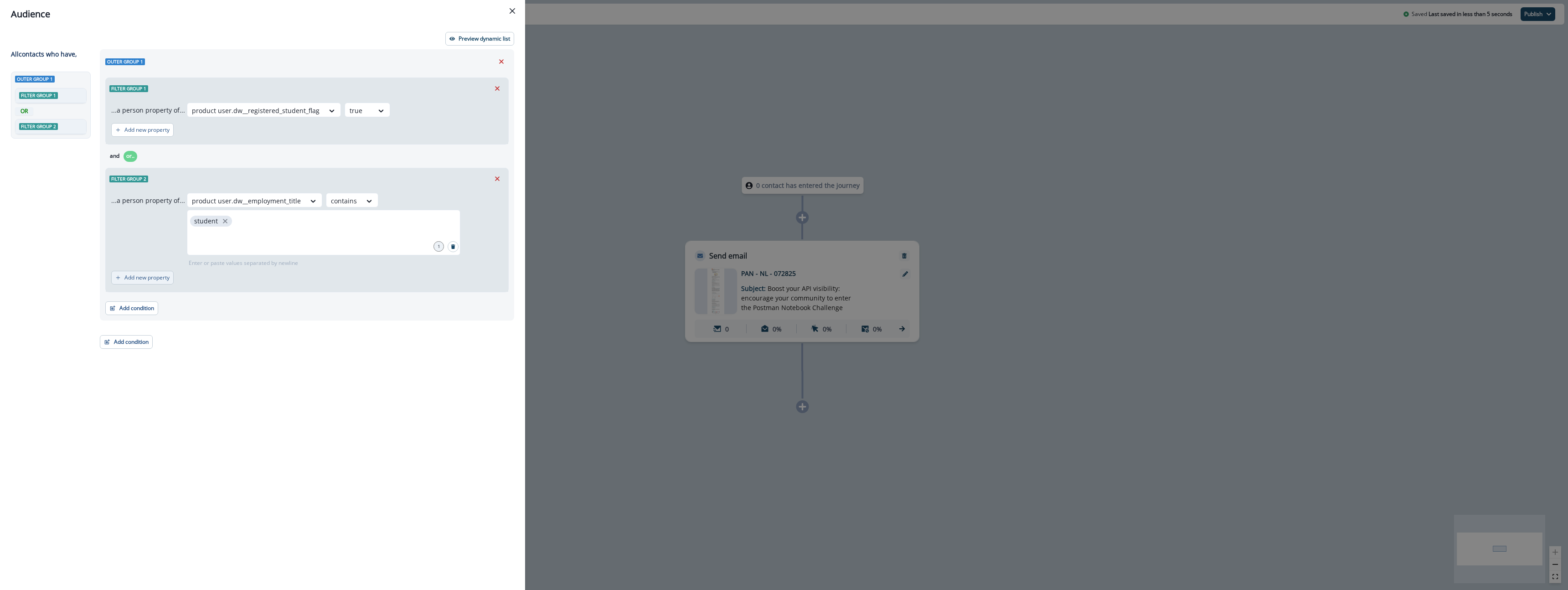 click on "Add new property" at bounding box center (147, 278) 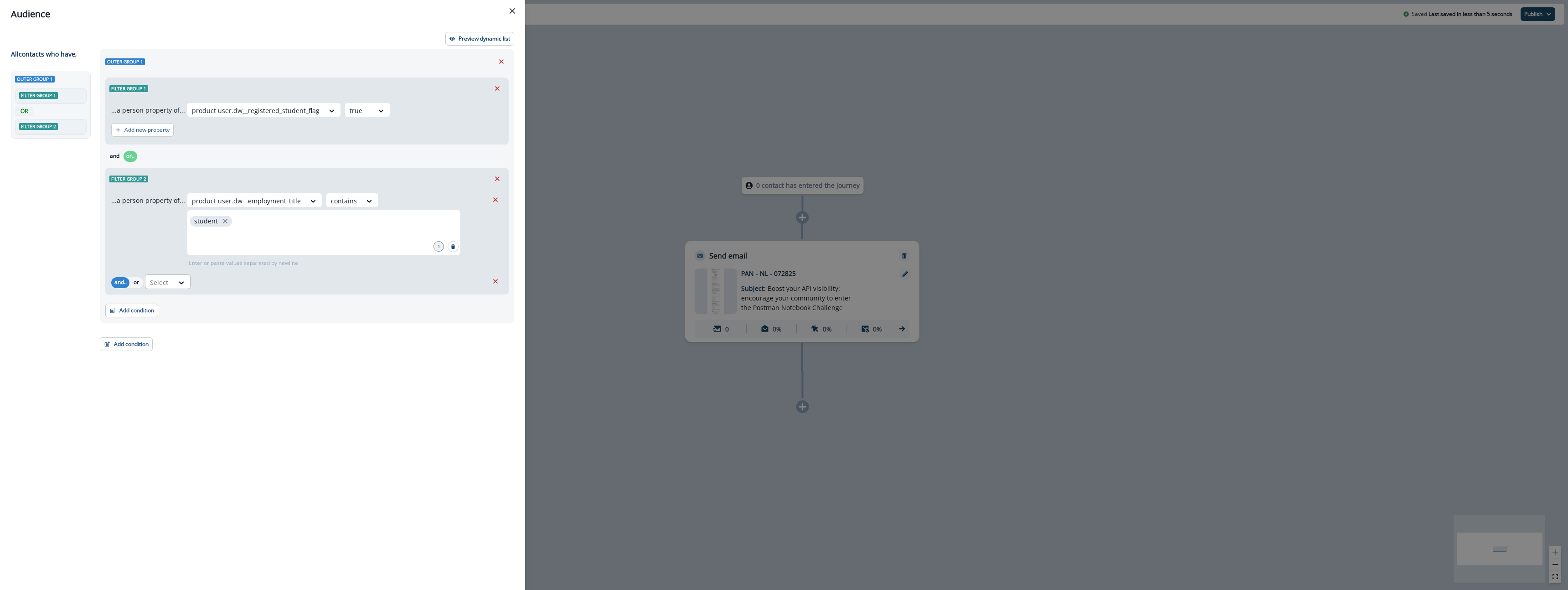 click on "Select" at bounding box center [344, 201] 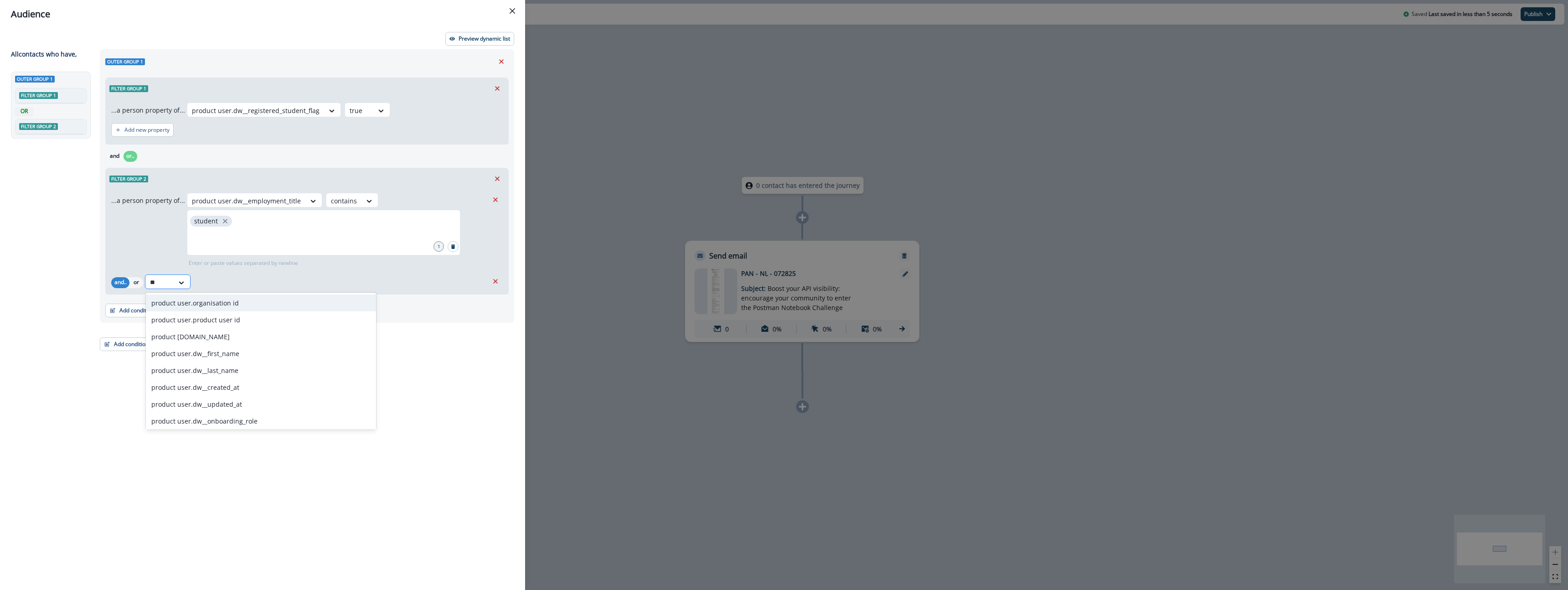type on "***" 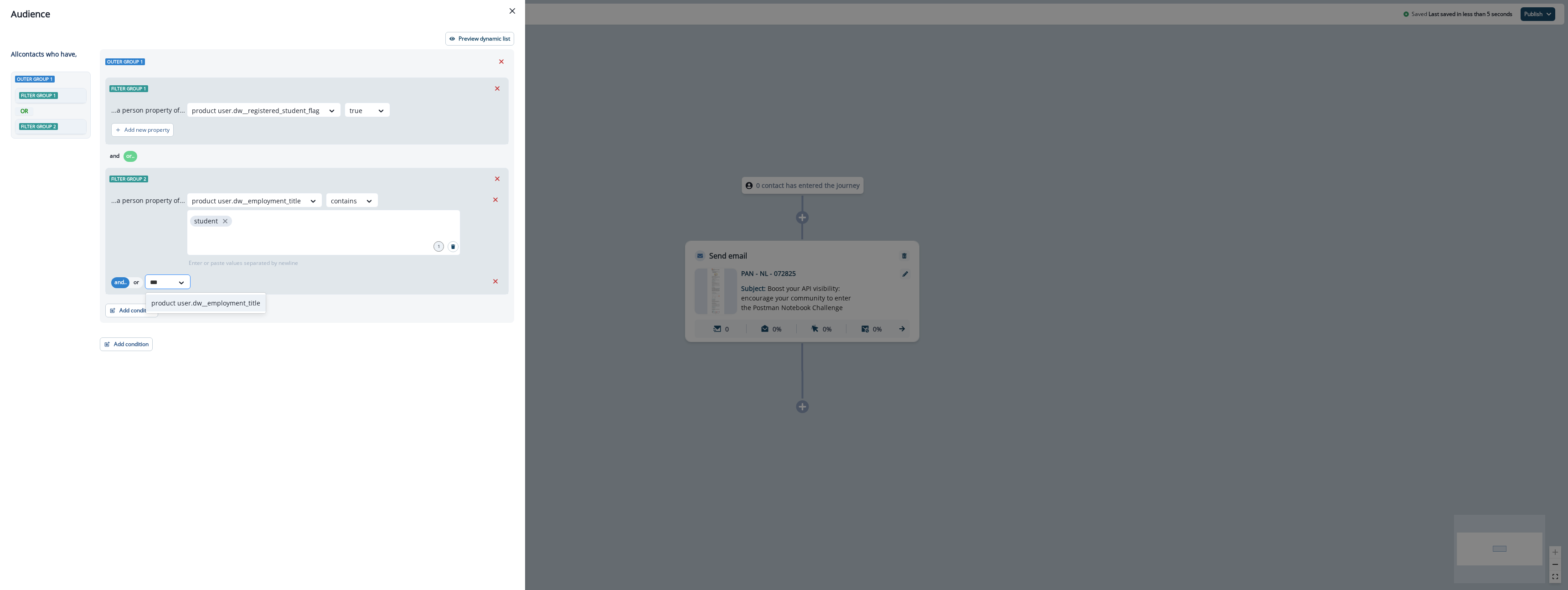type 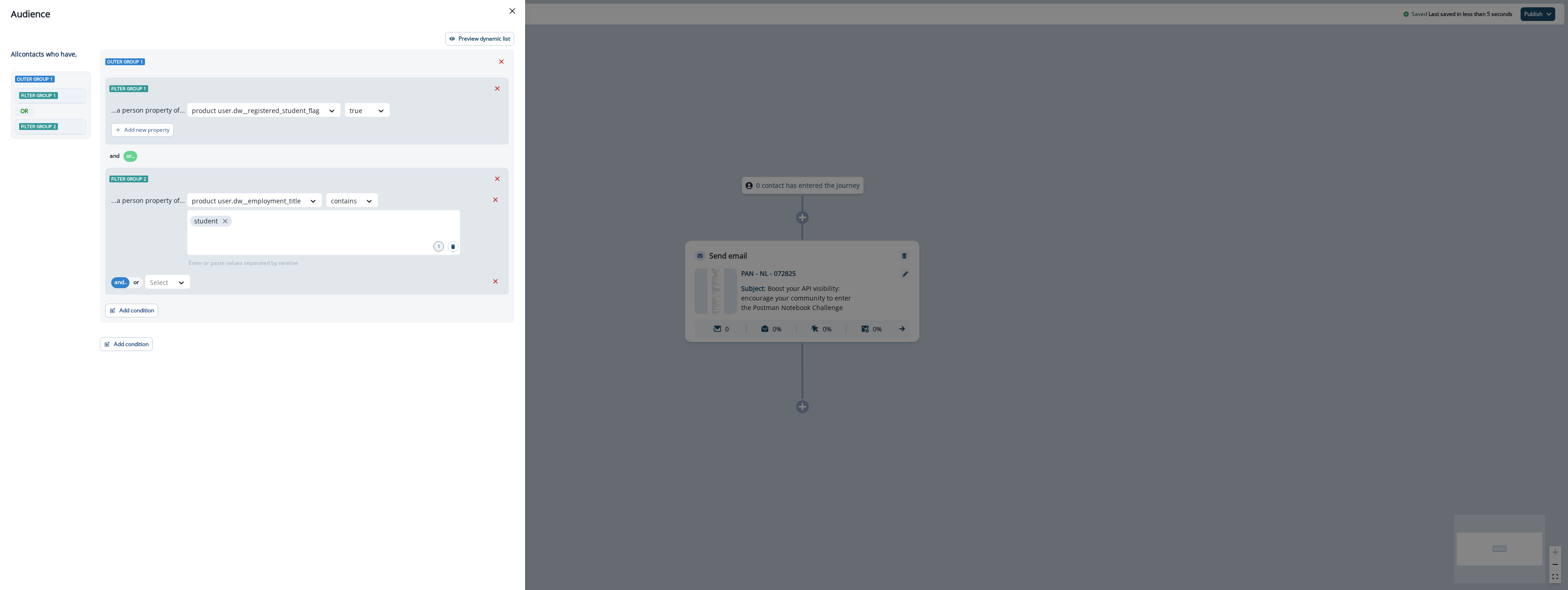 click on "Add condition Contact properties A person property Performed a product event Performed a marketing activity Performed a web activity List membership Salesforce campaign membership" at bounding box center [307, 306] 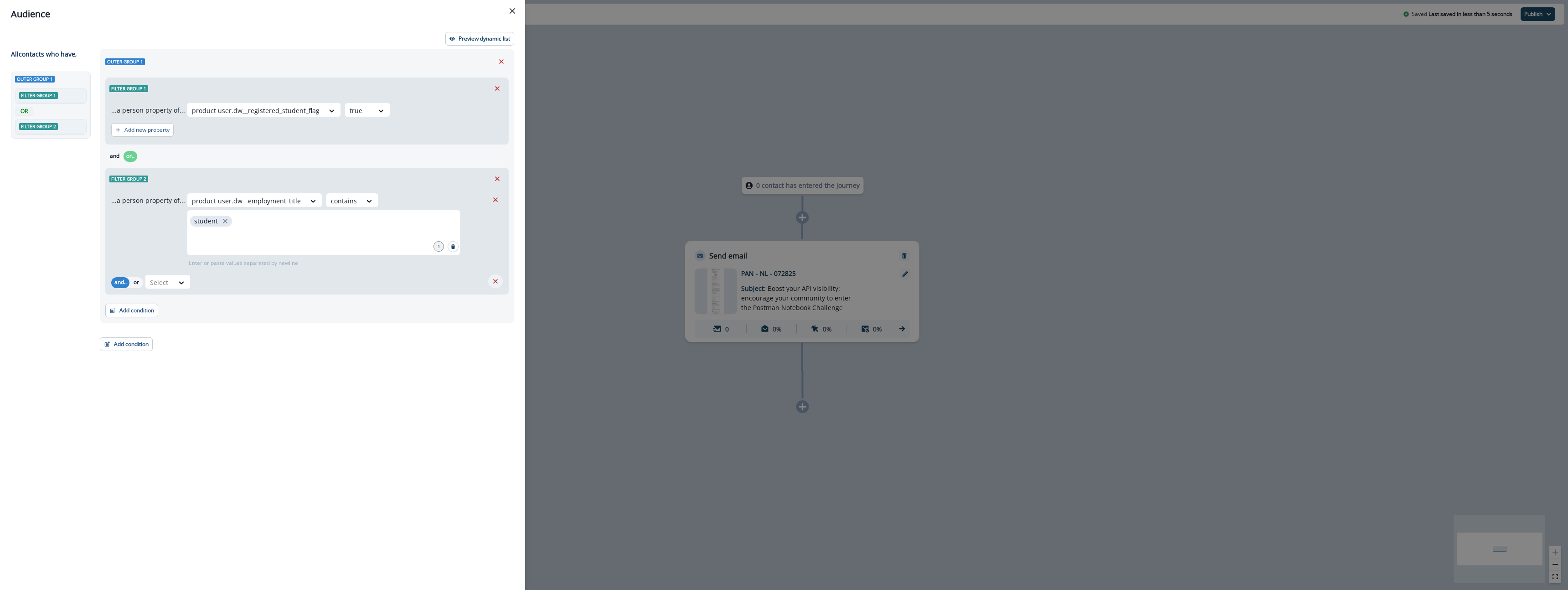 click at bounding box center (495, 281) 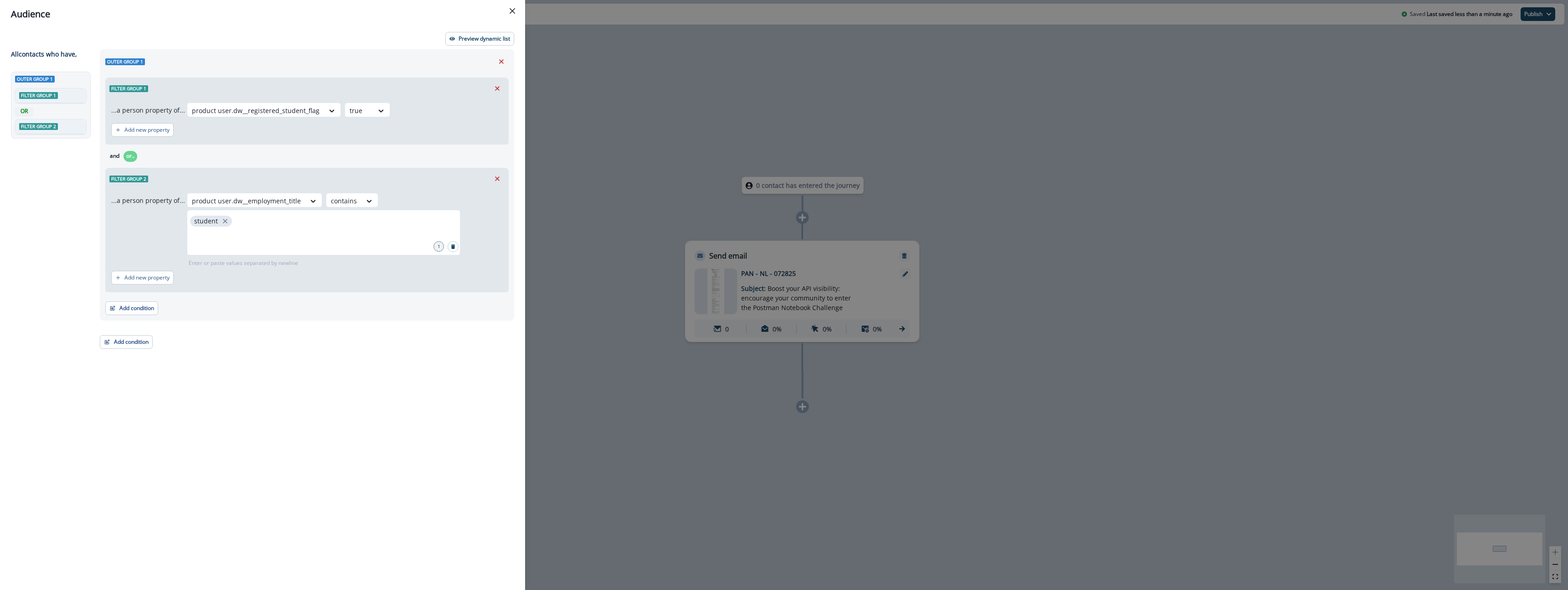 click on "Add condition Contact properties A person property Performed a product event Performed a marketing activity Performed a web activity List membership Salesforce campaign membership Grouped properties Account members" at bounding box center (126, 337) 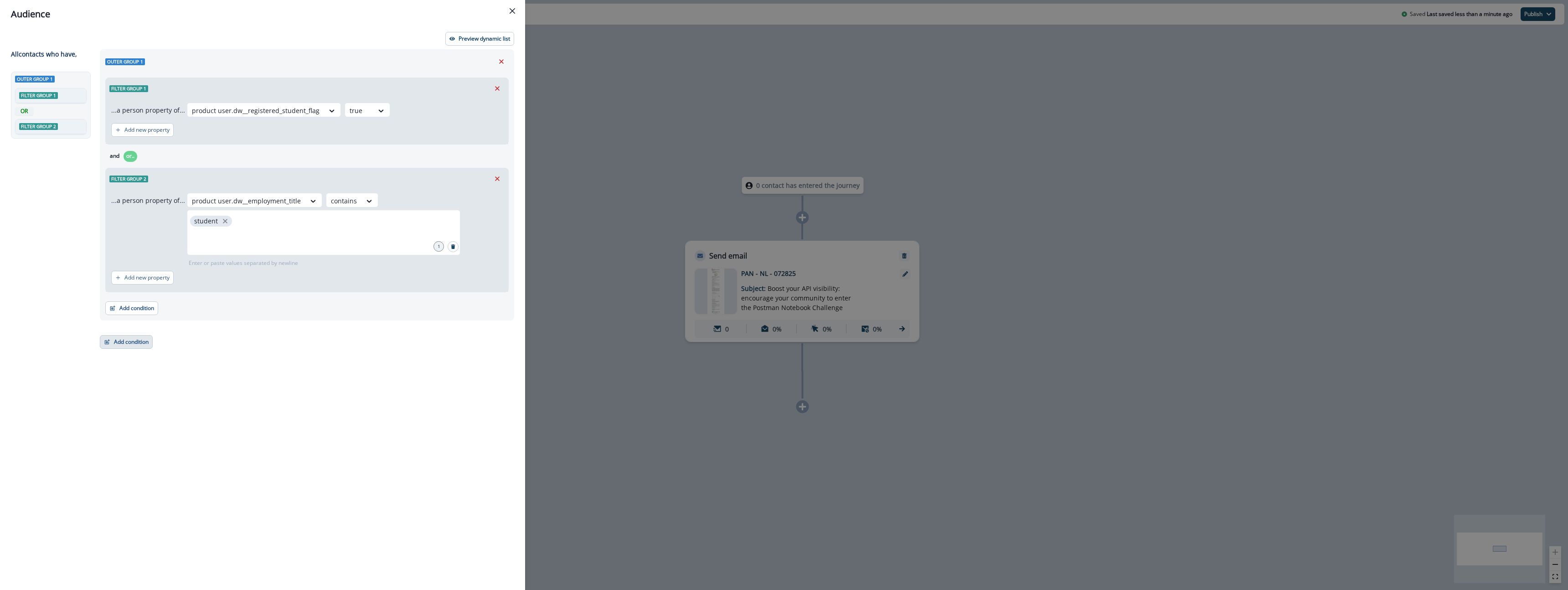 click on "Add condition" at bounding box center [126, 342] 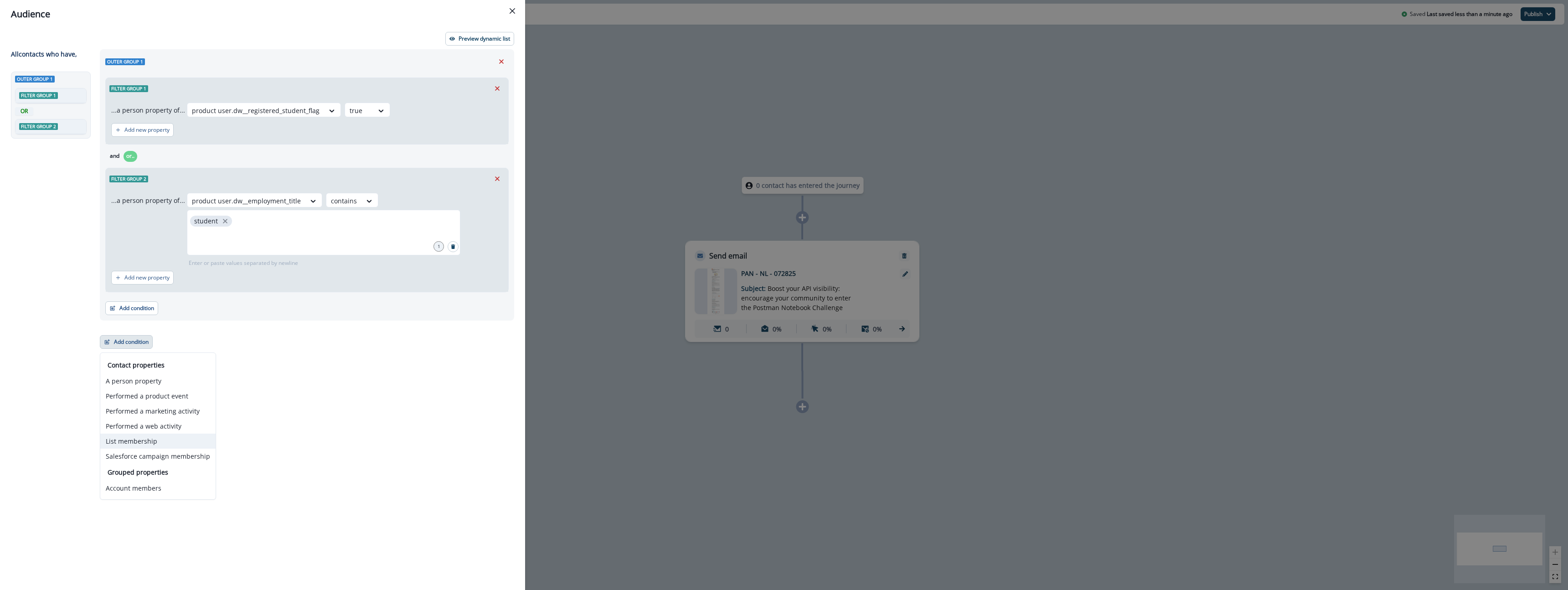 click on "List membership" at bounding box center [158, 441] 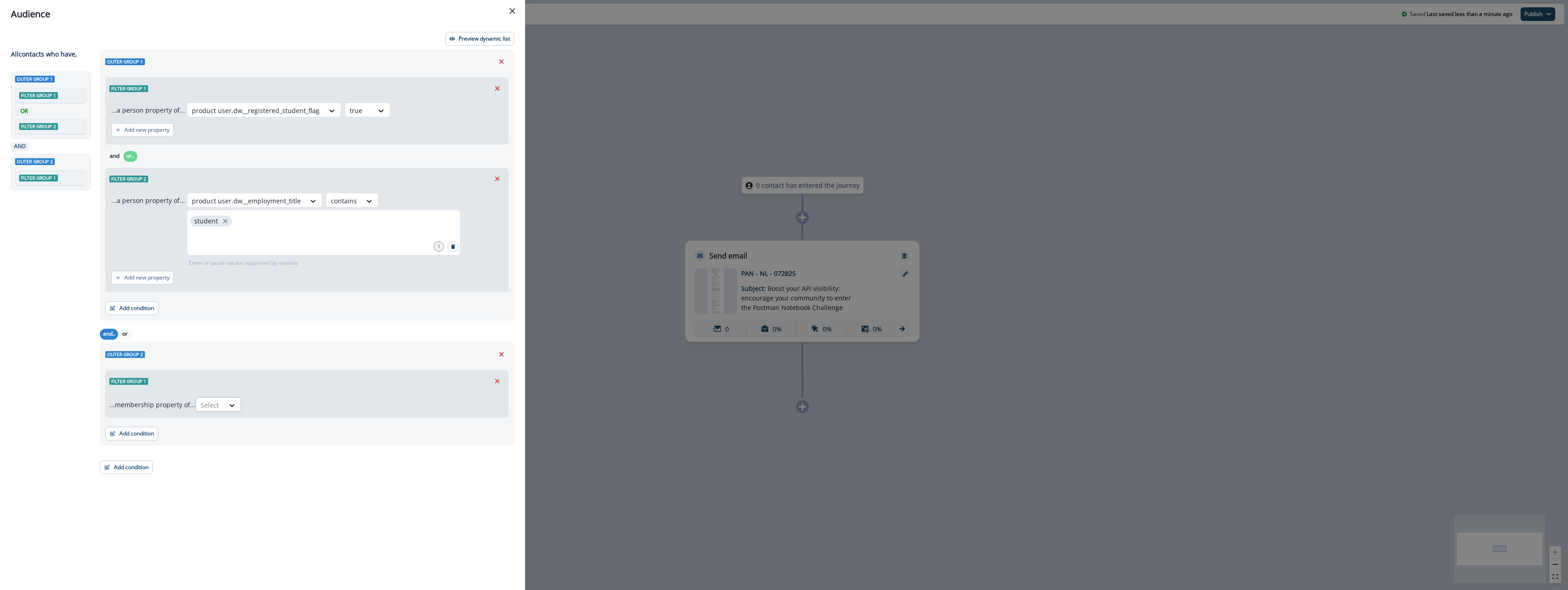click at bounding box center [210, 405] 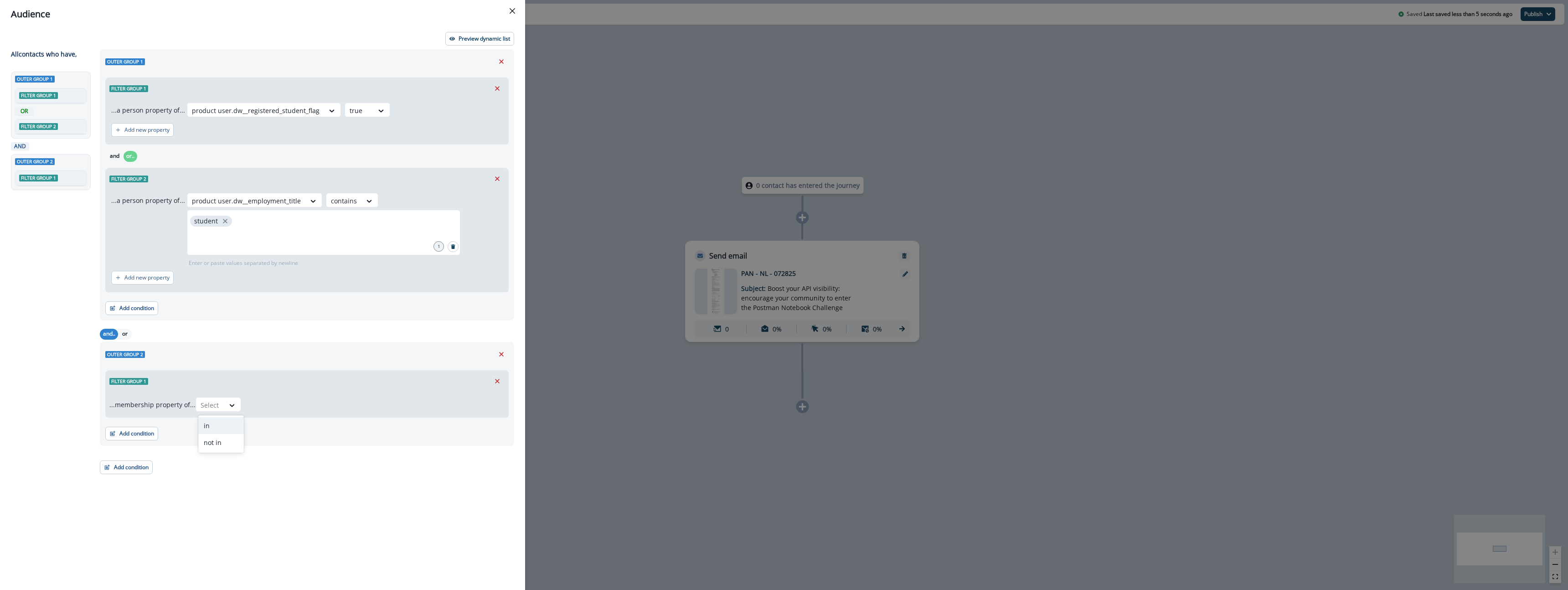 click on "in" at bounding box center (221, 425) 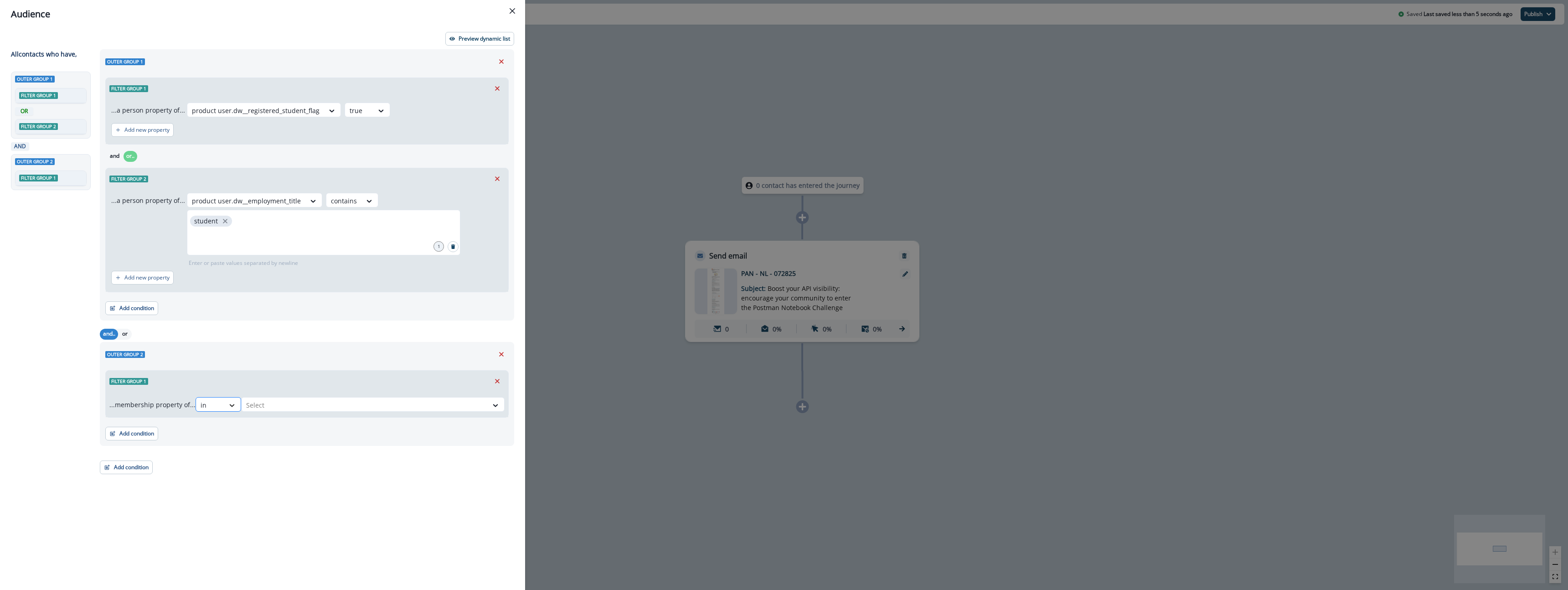 click at bounding box center [232, 405] 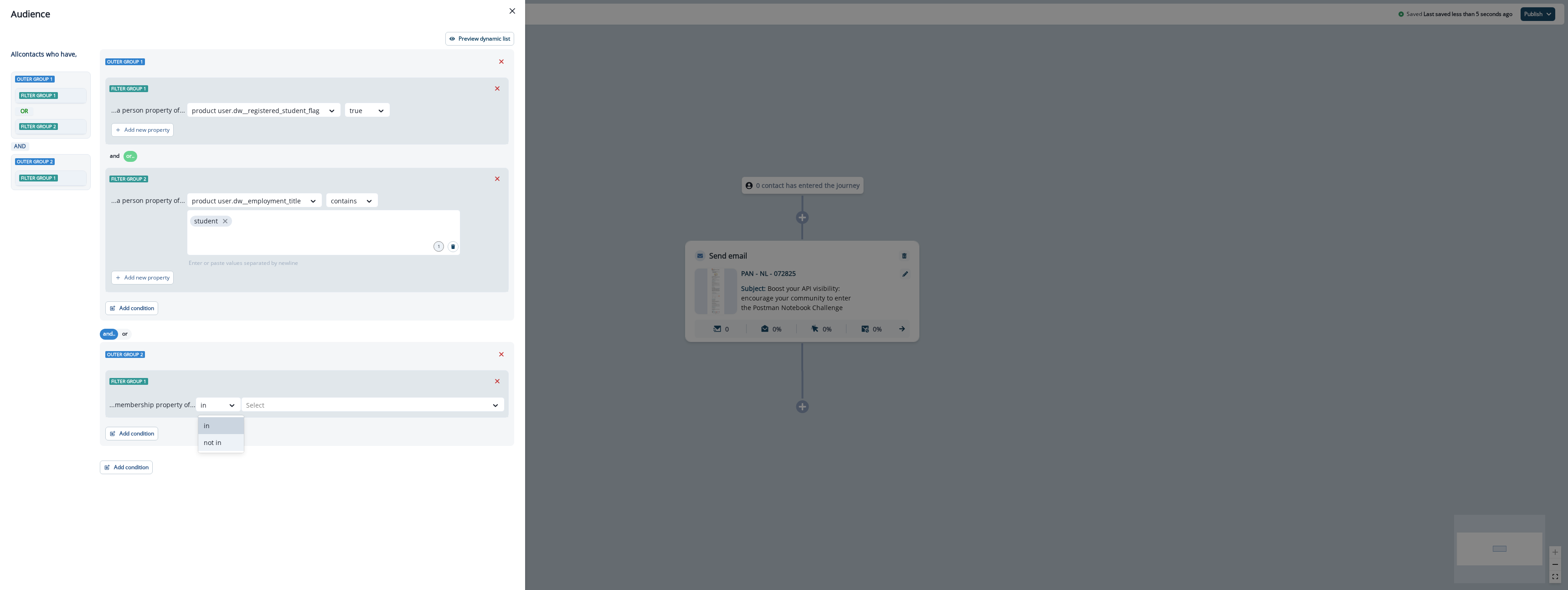 click on "not in" at bounding box center [221, 442] 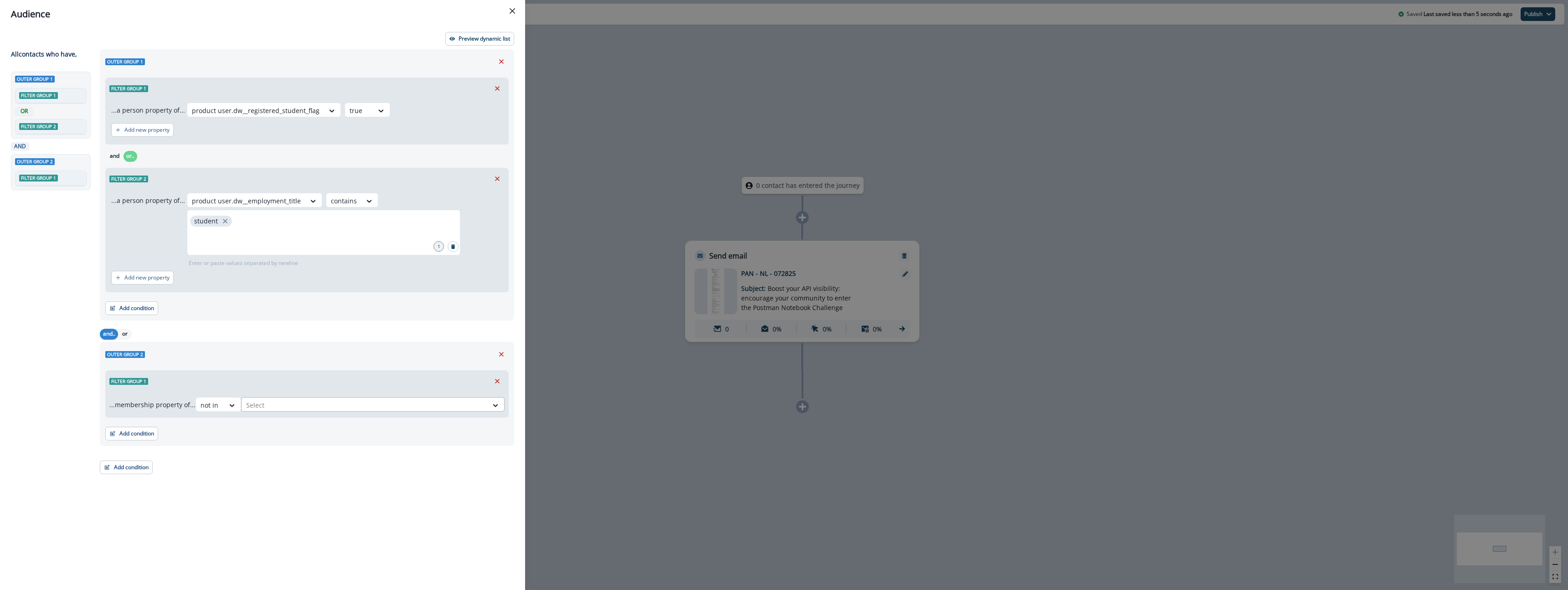 click at bounding box center [247, 405] 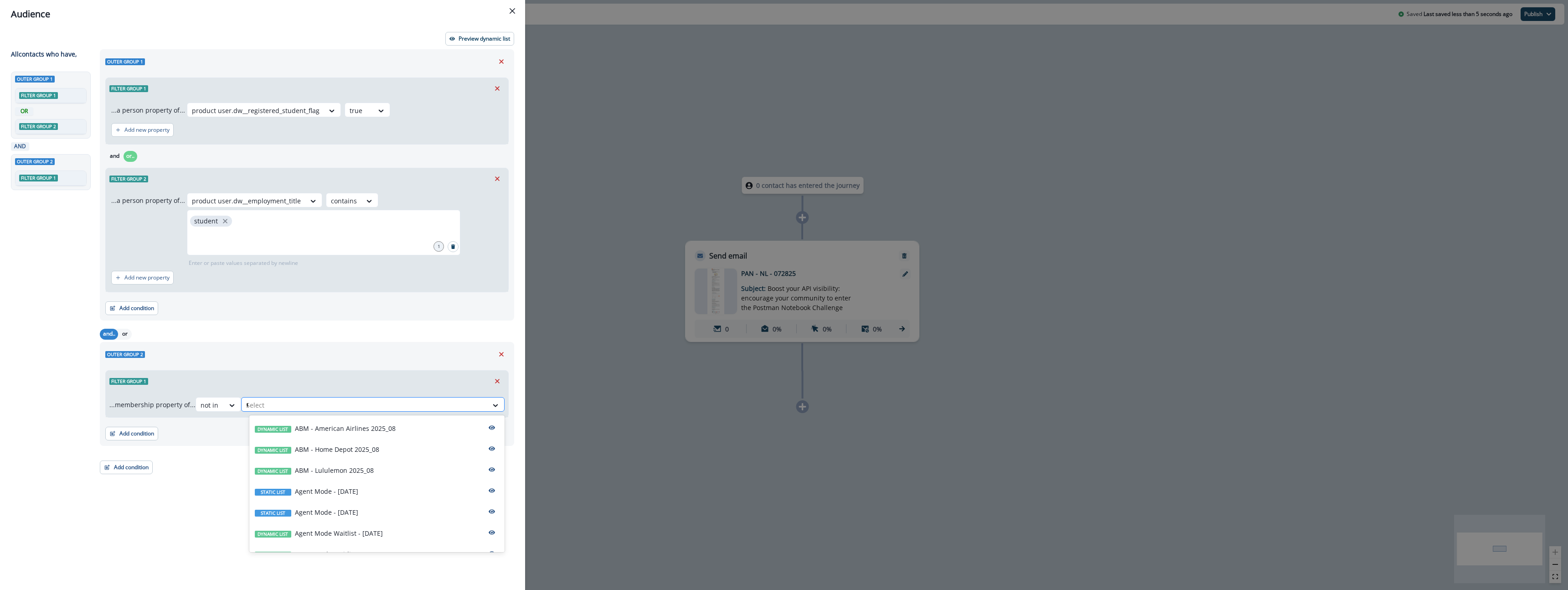 type on "**" 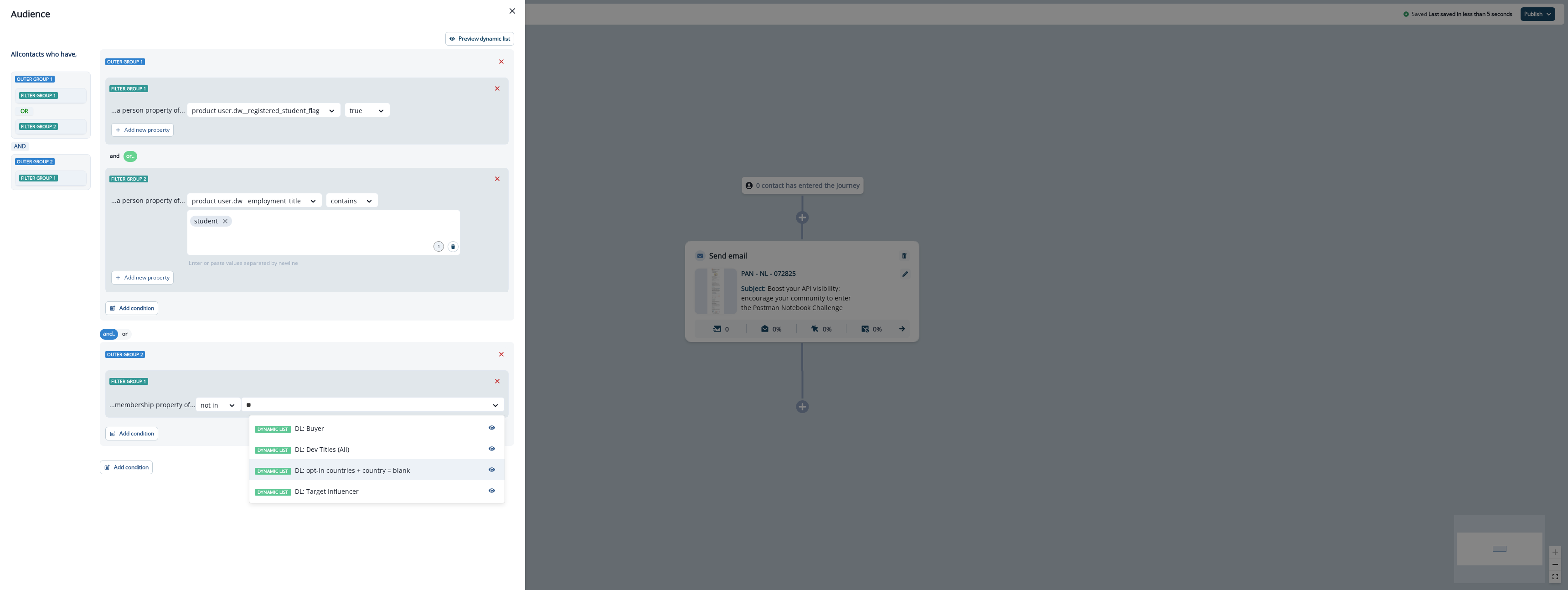 click on "DL: opt-in countries + country = blank" at bounding box center [352, 470] 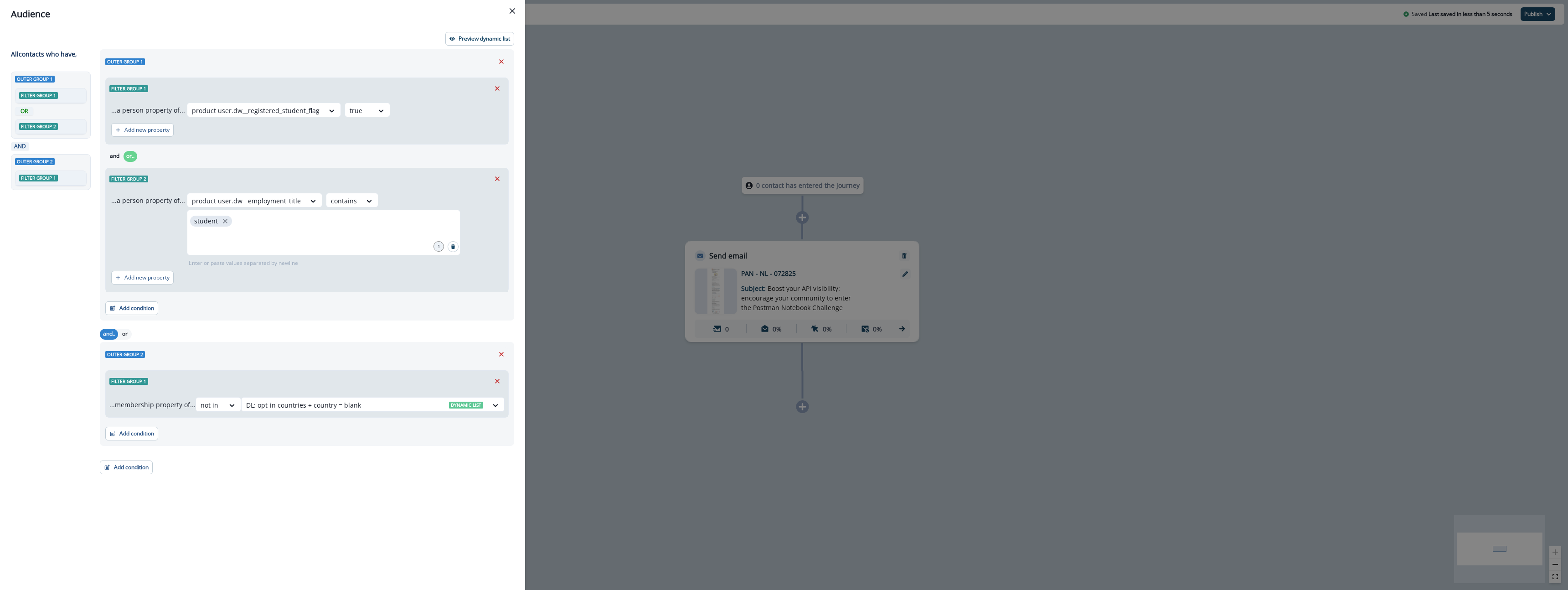 click on "Outer group 2" at bounding box center [307, 354] 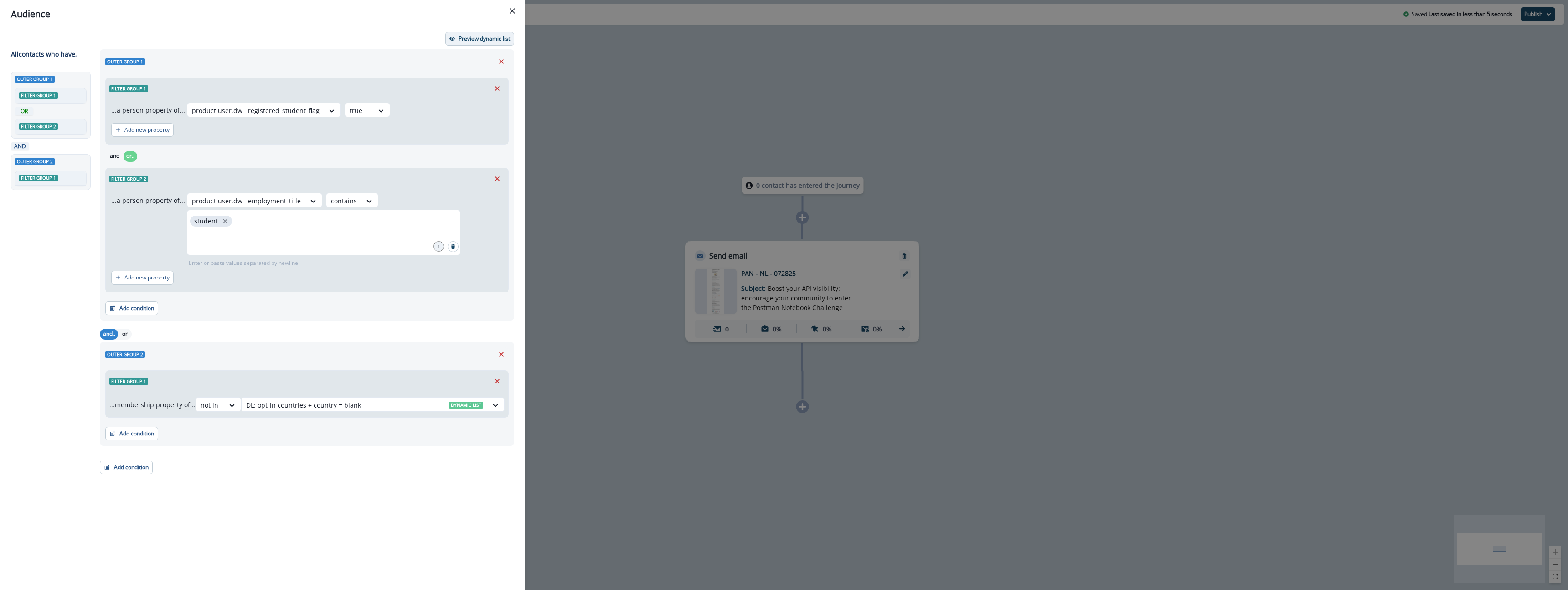 click on "Preview dynamic list" at bounding box center [484, 39] 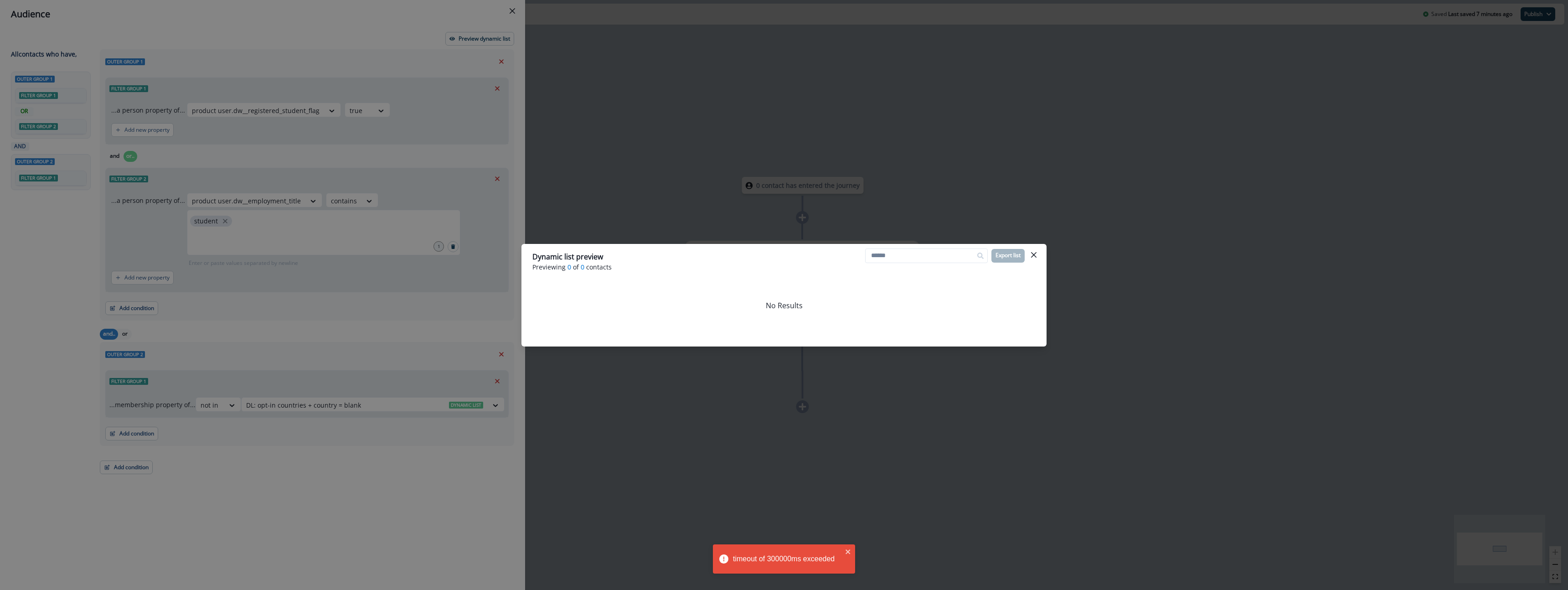 click on "Dynamic list preview Previewing 0 of 0 contacts Export list No Results" at bounding box center [784, 295] 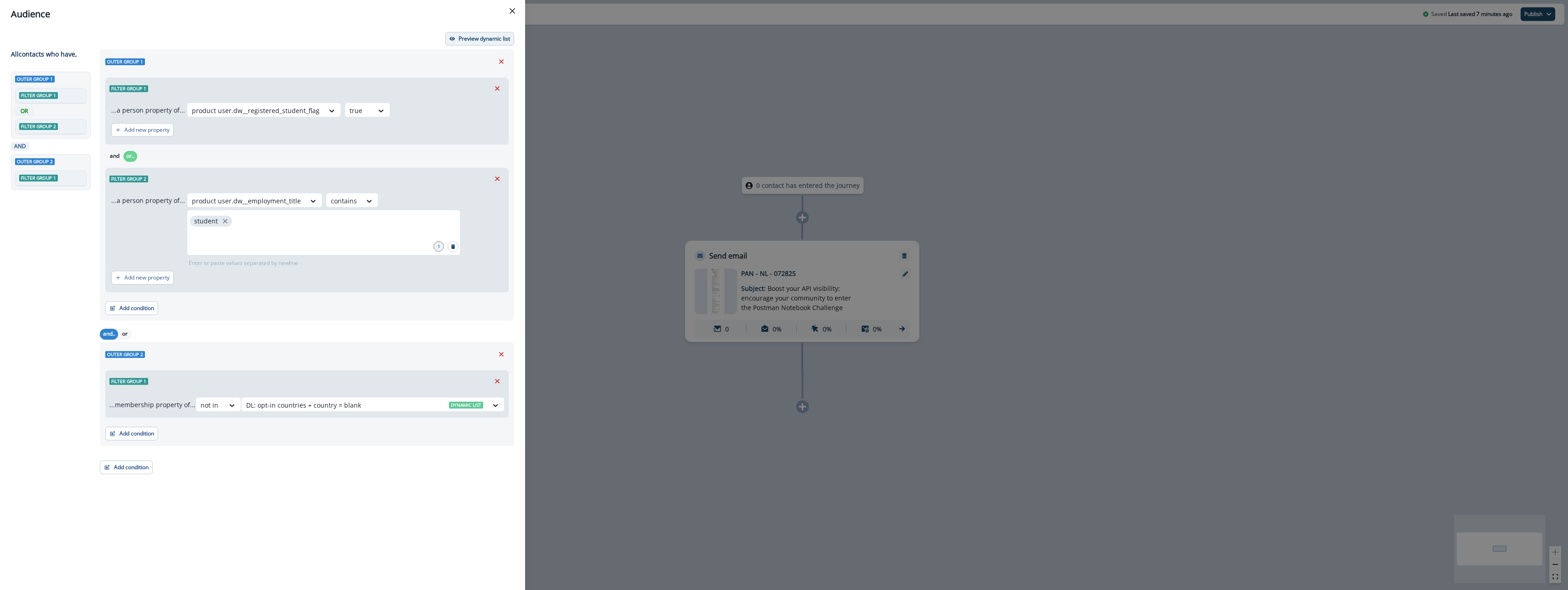 click on "Preview dynamic list" at bounding box center (480, 39) 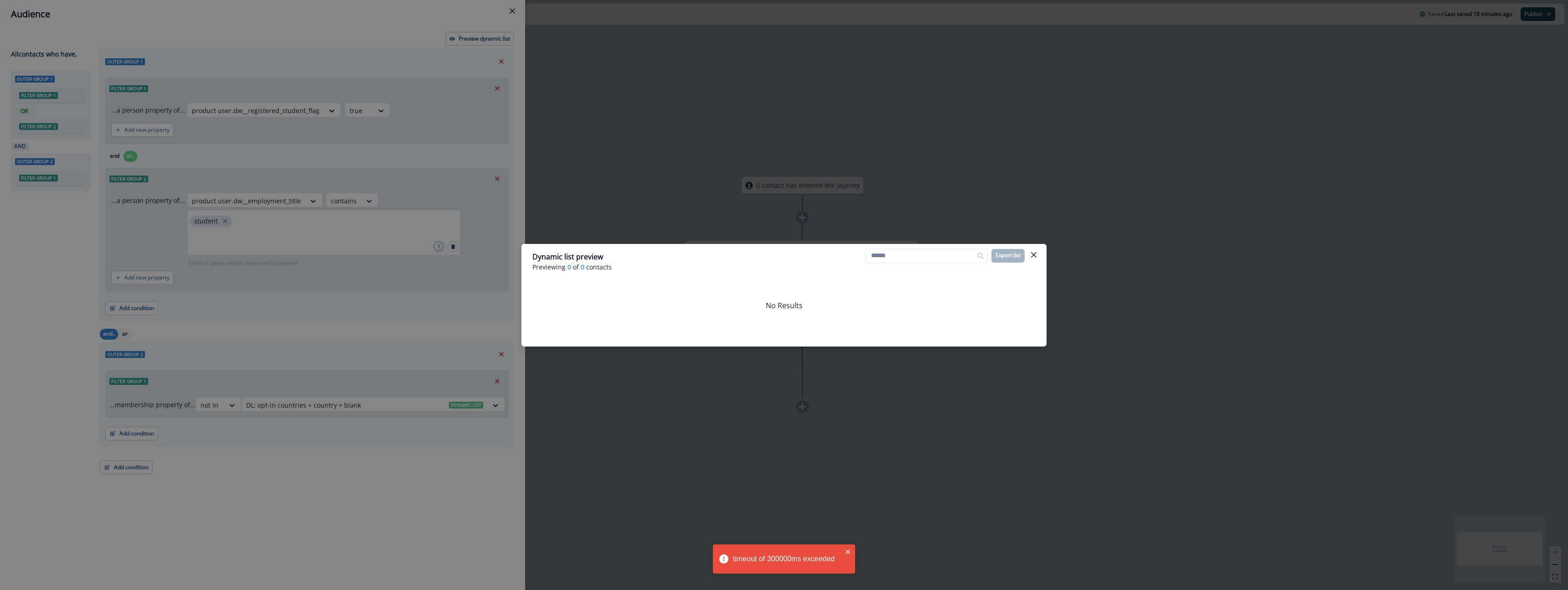 click on "Dynamic list preview Previewing 0 of 0 contacts Export list No Results" at bounding box center (784, 295) 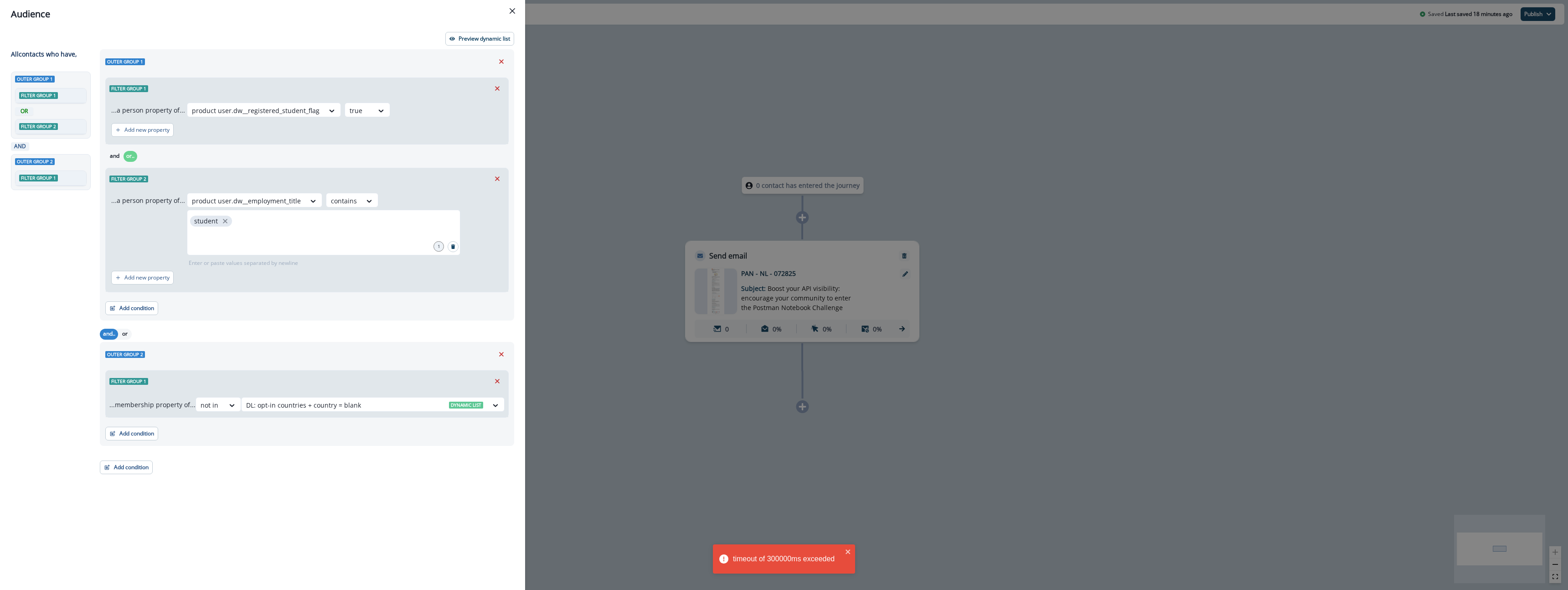 click on "Audience Preview dynamic list All  contact s who have, Outer group 1 Filter group 1 OR Filter group 2 AND Outer group 2 Filter group 1 Outer group 1 Filter group 1 ...a person property of... product user.dw__registered_student_flag true Add new property and or.. Filter group 2 ...a person property of... product user.dw__employment_title contains student 1 Enter or paste values separated by newline Add new property Add condition Contact properties A person property Performed a product event Performed a marketing activity Performed a web activity List membership Salesforce campaign membership and.. or Outer group 2 Filter group 1 ...membership property of... not in DL: opt-in countries + country = blank Dynamic list Add condition Contact properties A person property Performed a product event Performed a marketing activity Performed a web activity List membership Salesforce campaign membership Add condition Contact properties A person property Performed a product event Performed a marketing activity" at bounding box center (784, 295) 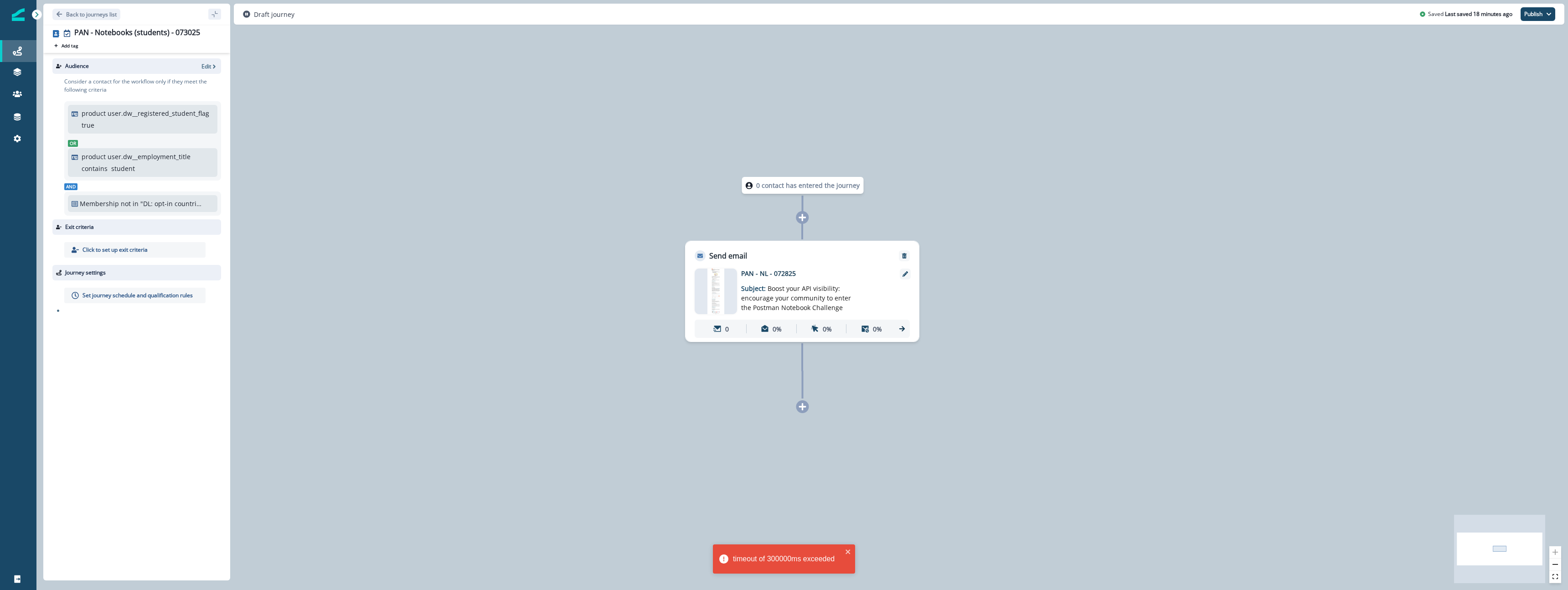 click on "Journeys" at bounding box center [18, 51] 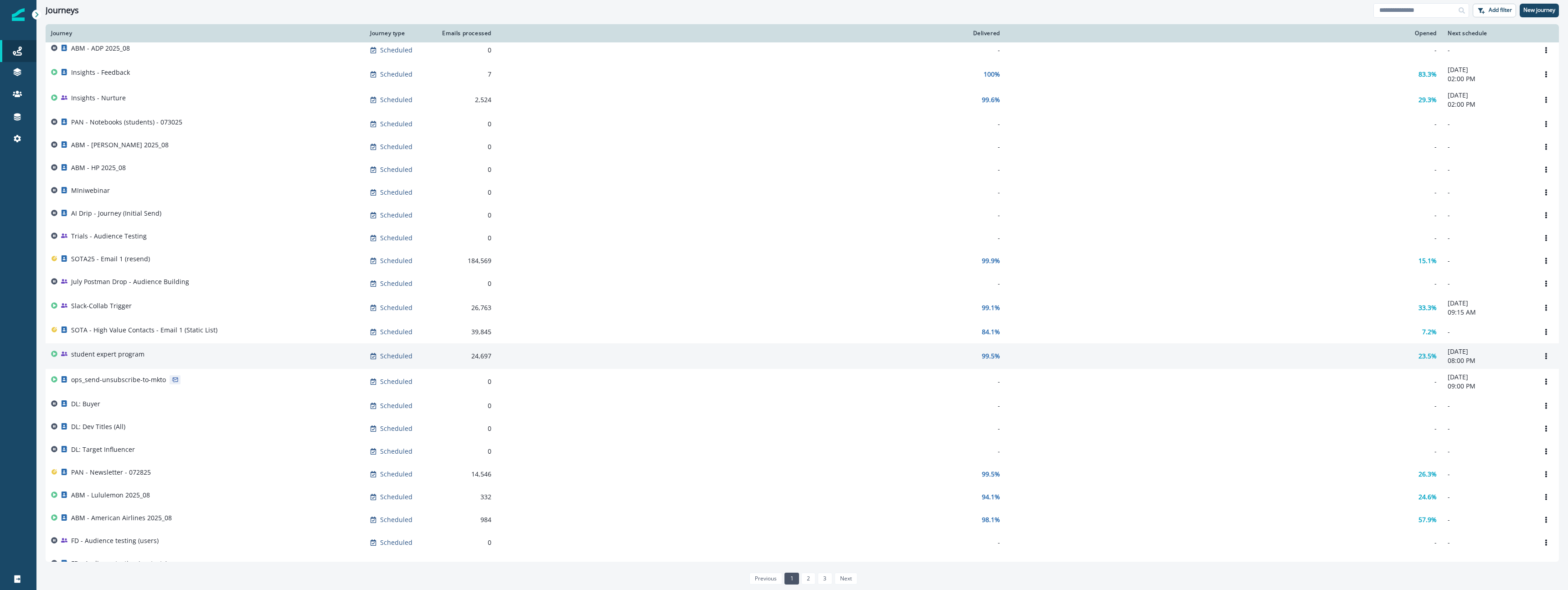 scroll, scrollTop: 0, scrollLeft: 0, axis: both 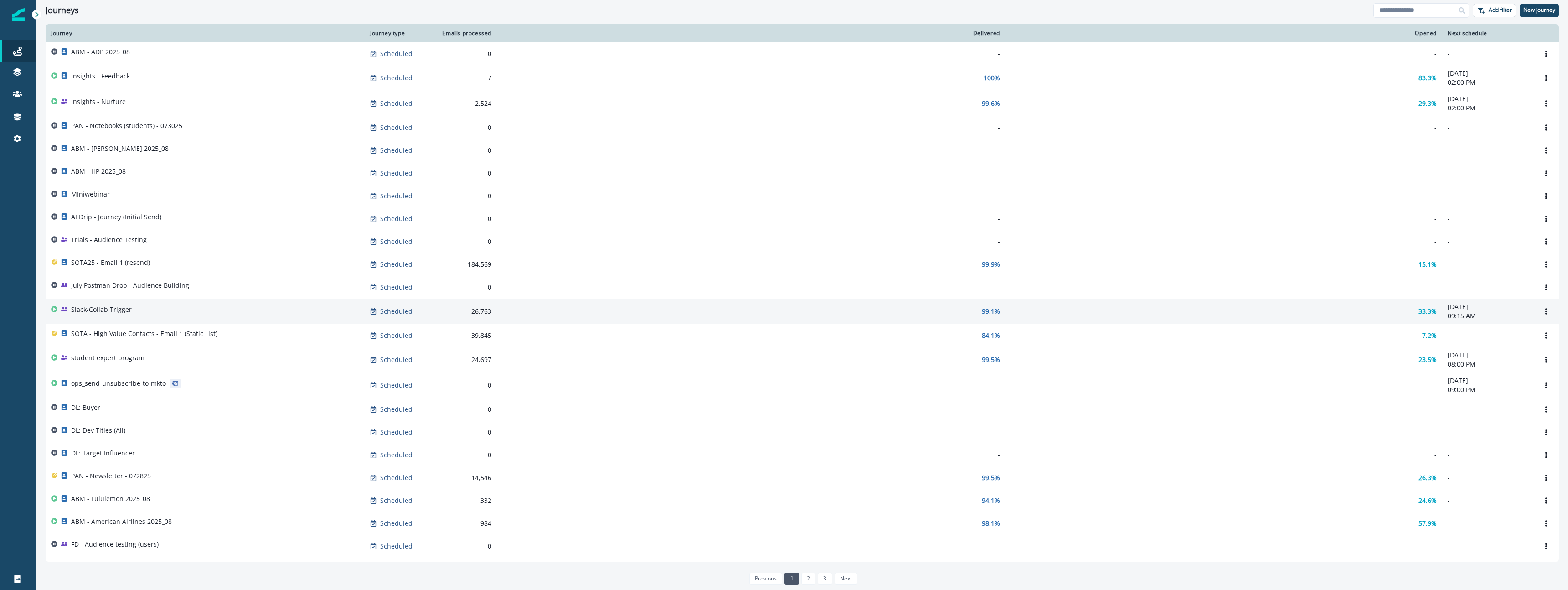 click on "Slack-Collab Trigger" at bounding box center [205, 311] 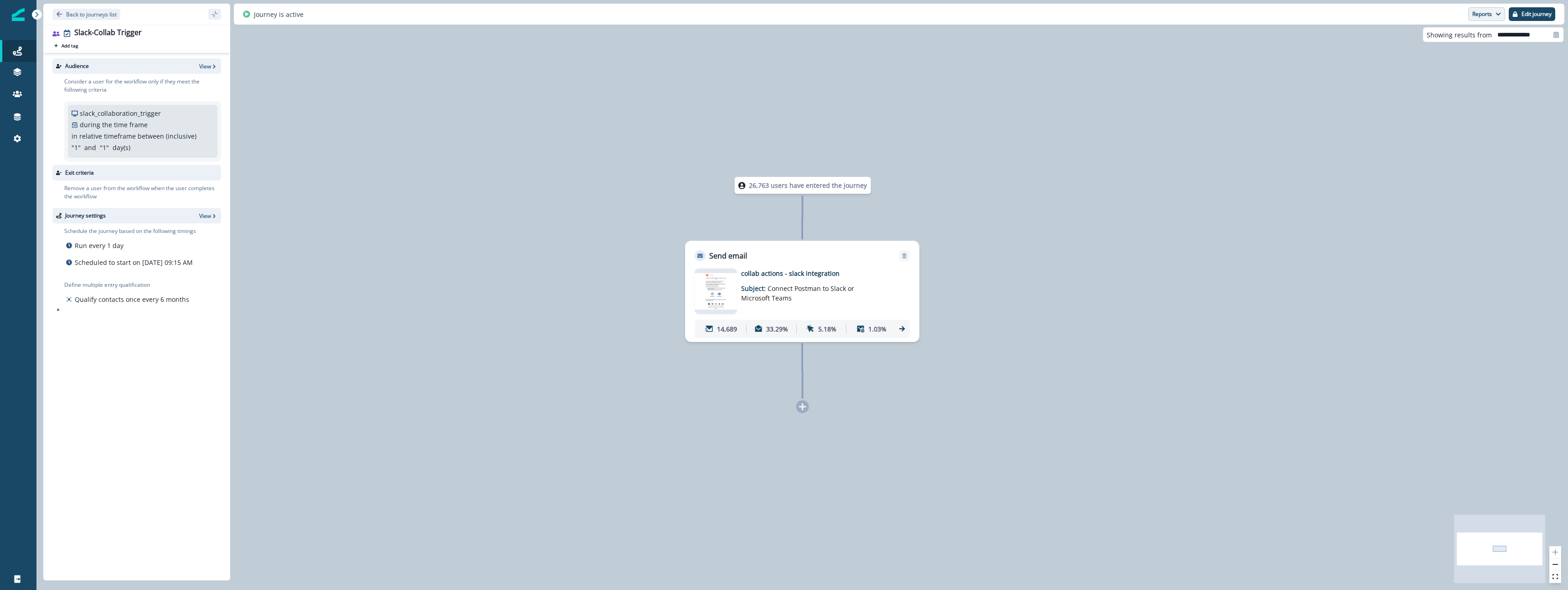 click on "Reports" at bounding box center (1486, 14) 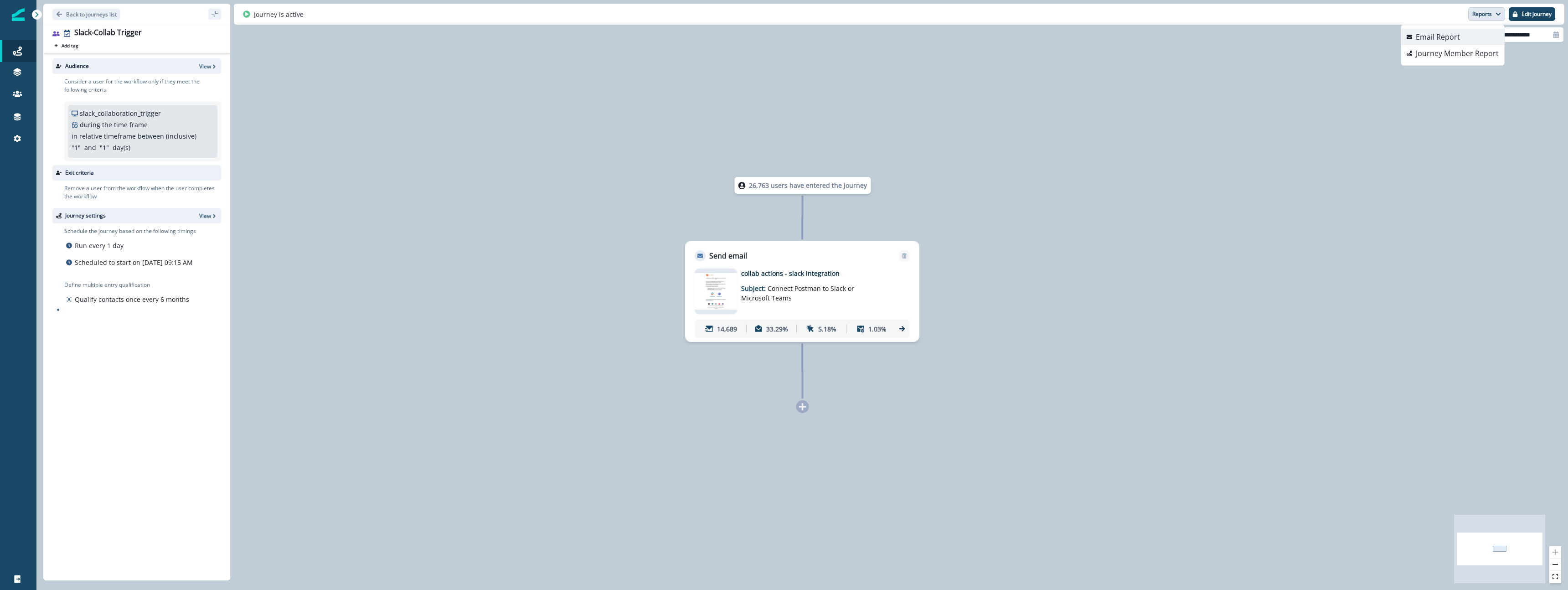 click on "Email Report" at bounding box center (1438, 37) 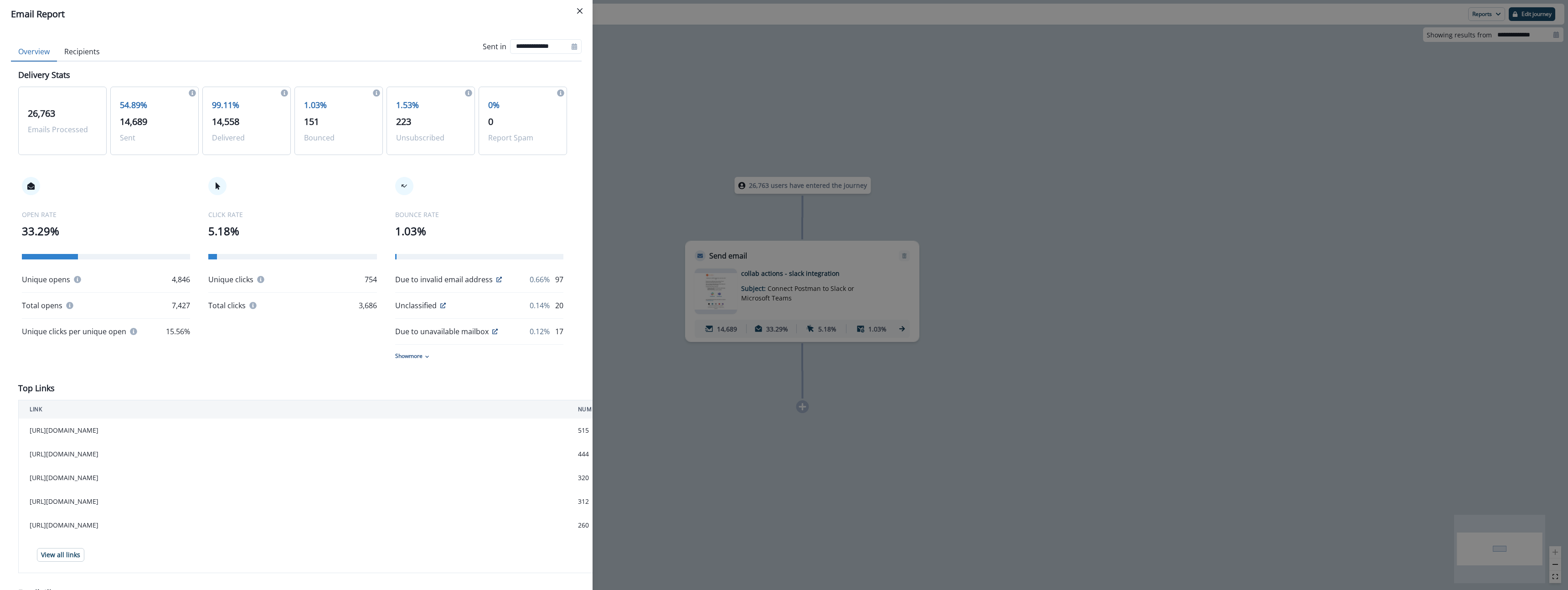 click on "**********" at bounding box center (532, 46) 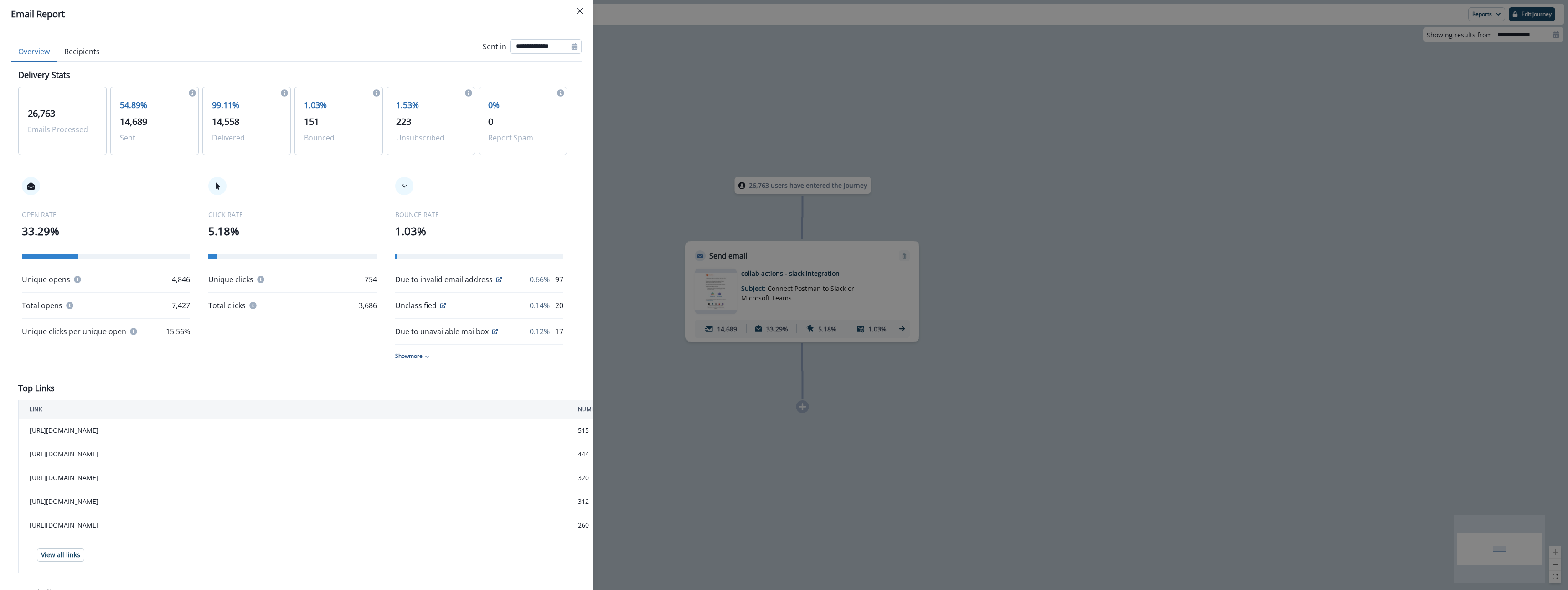 click on "**********" at bounding box center [546, 47] 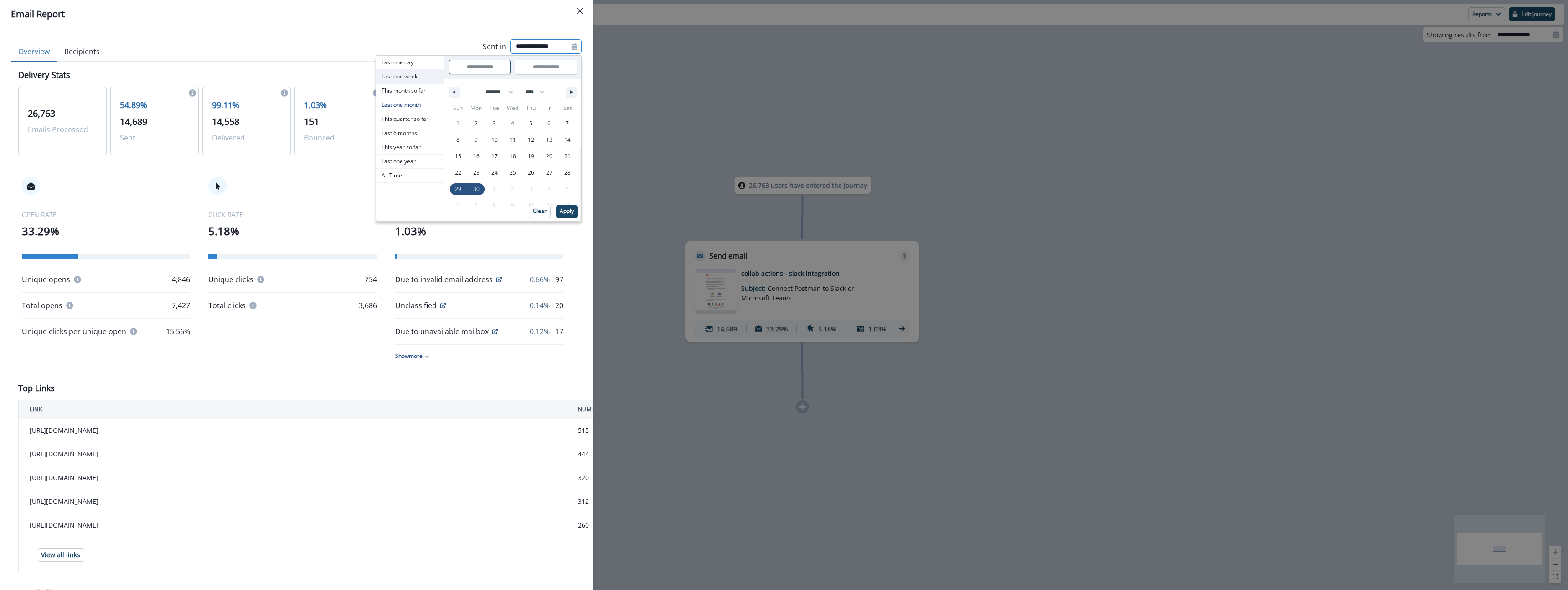 click on "Last one week" at bounding box center [410, 77] 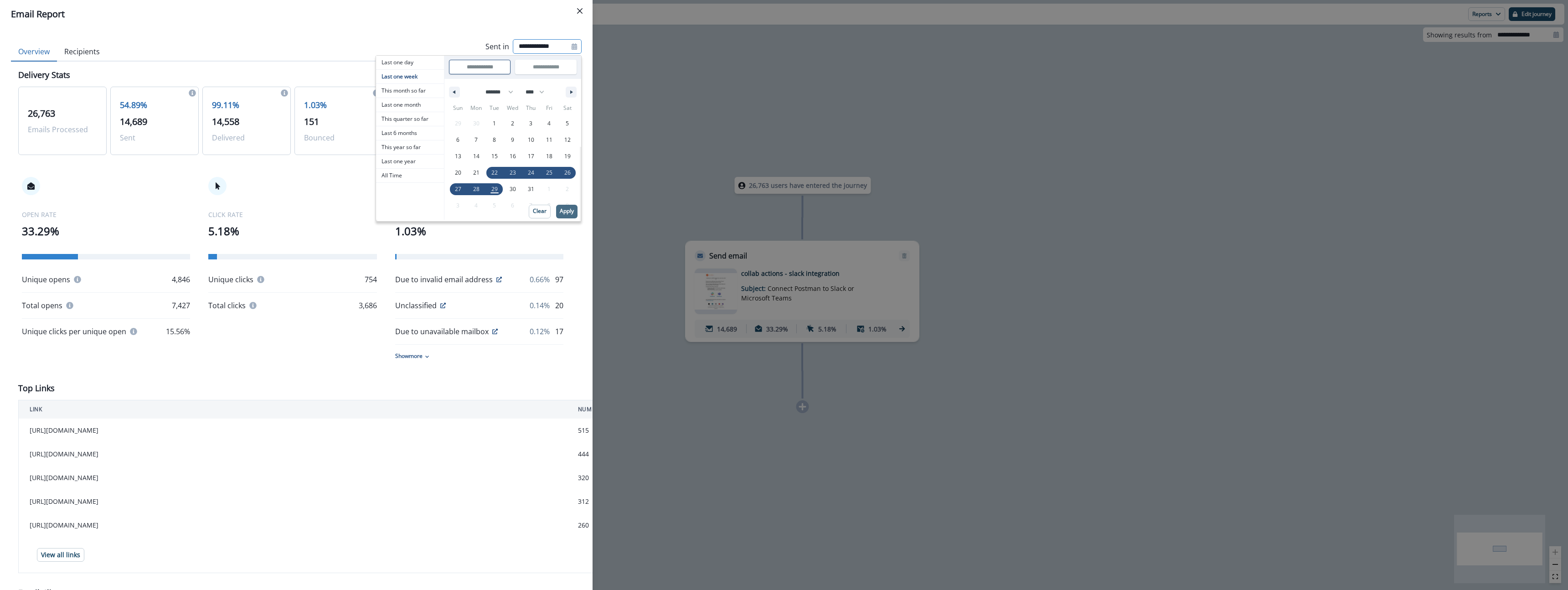 click on "Apply" at bounding box center (567, 211) 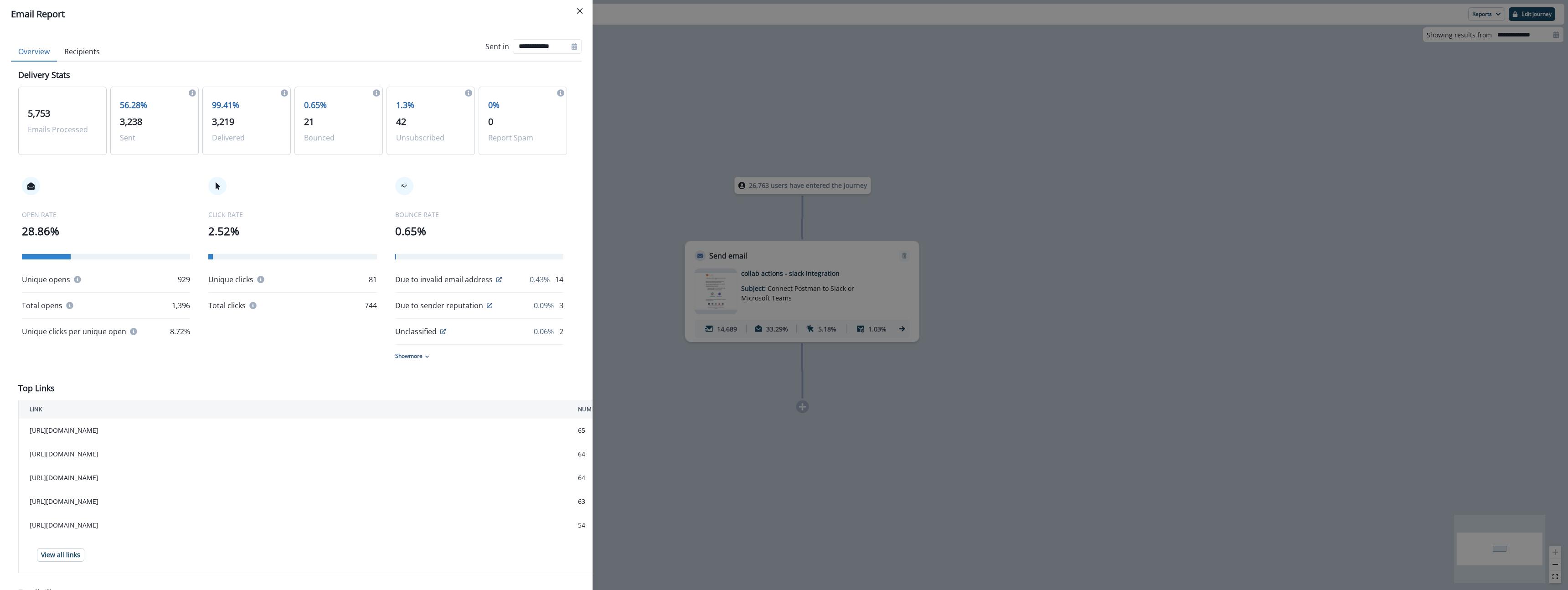 click on "CLICK RATE 2.52% Unique clicks   81 Total clicks   744" at bounding box center (292, 244) 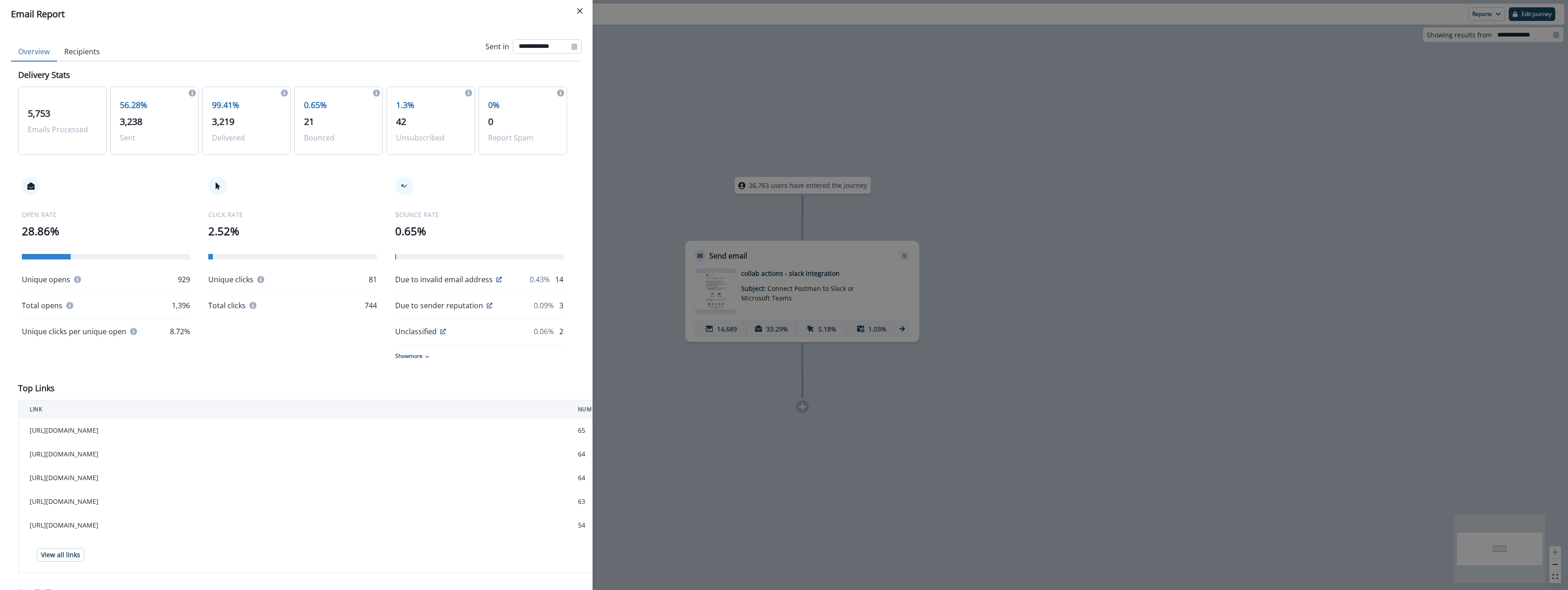 click on "**********" at bounding box center (547, 47) 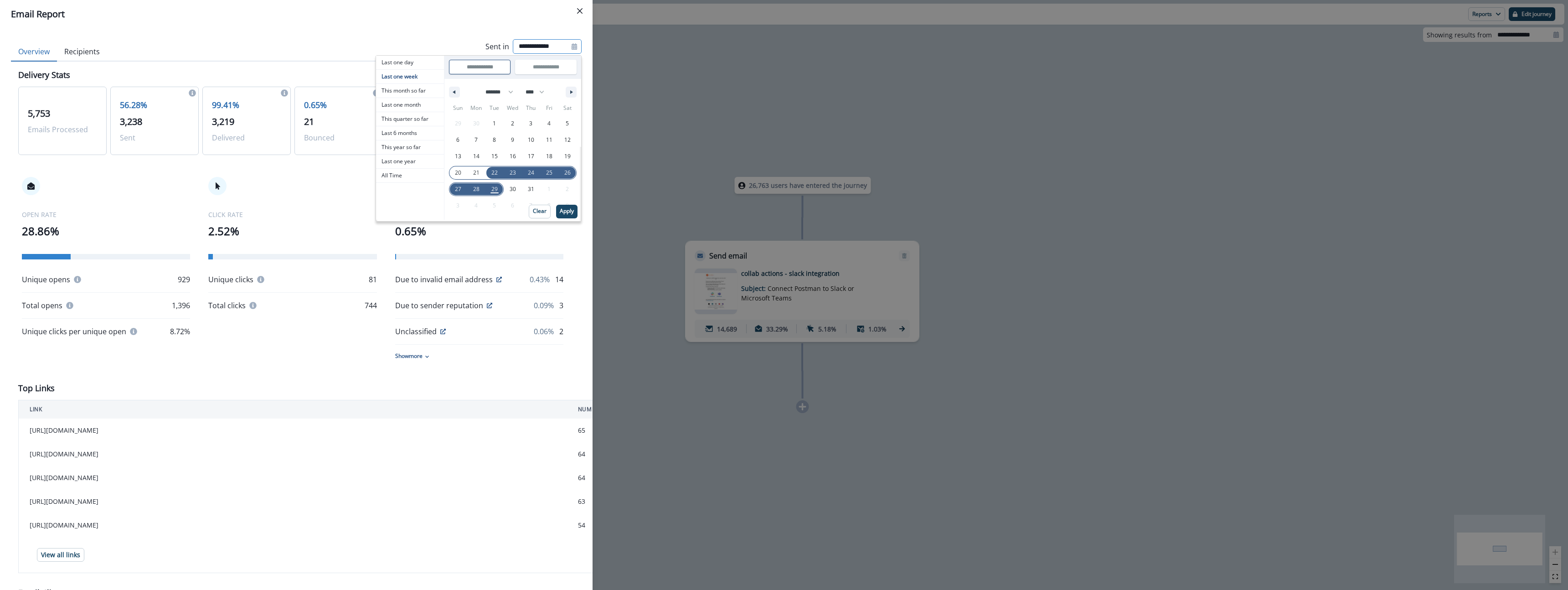 click on "20" at bounding box center [458, 173] 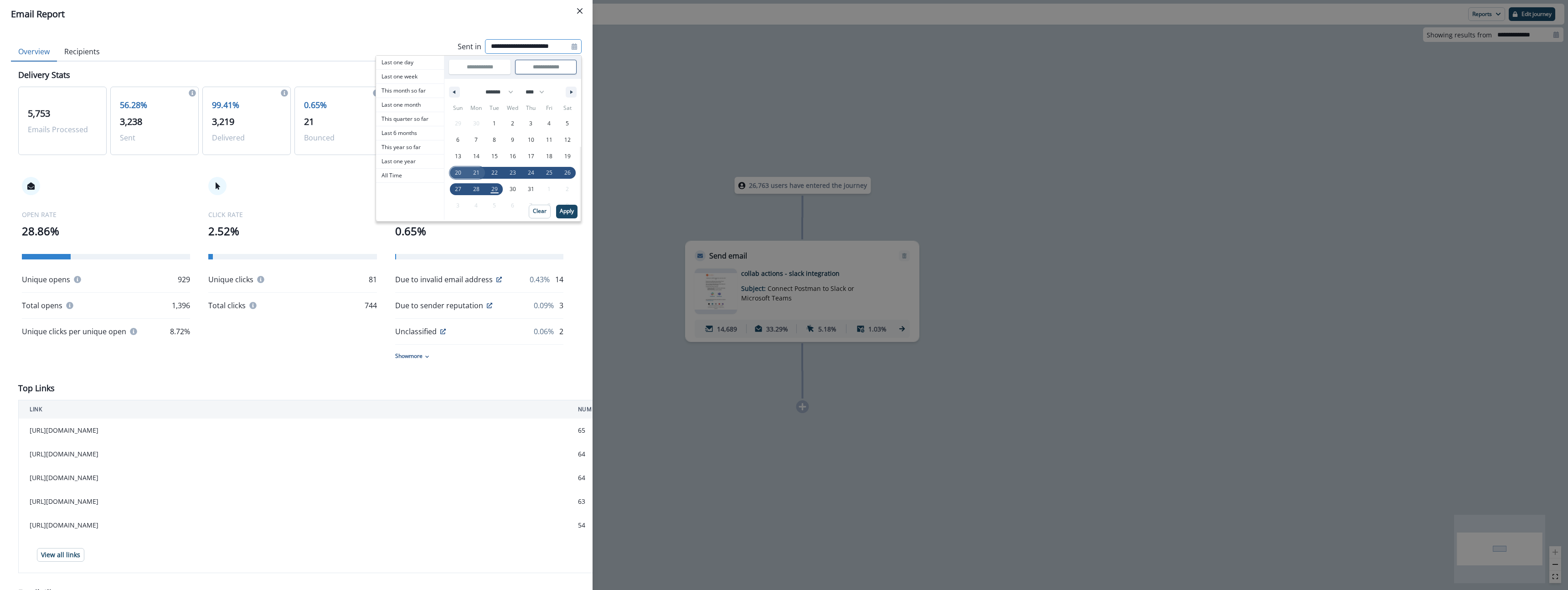 click on "21" at bounding box center [476, 173] 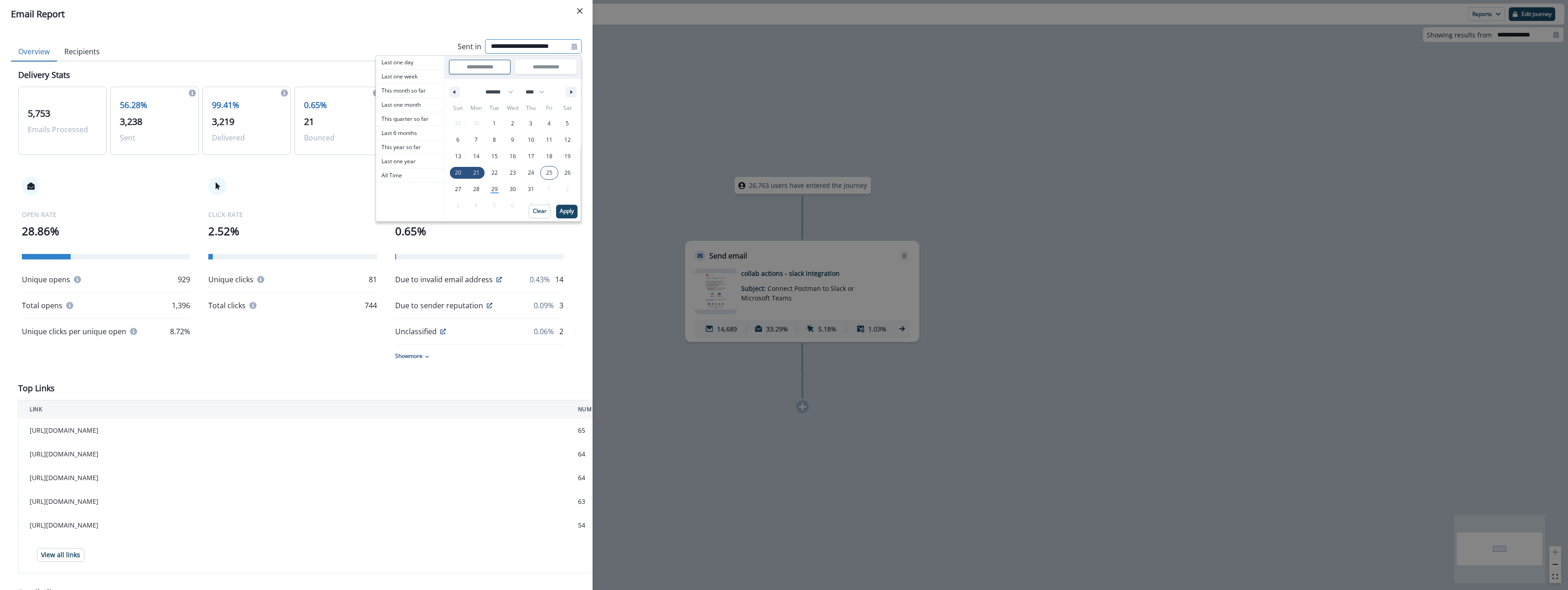 click on "25" at bounding box center (549, 173) 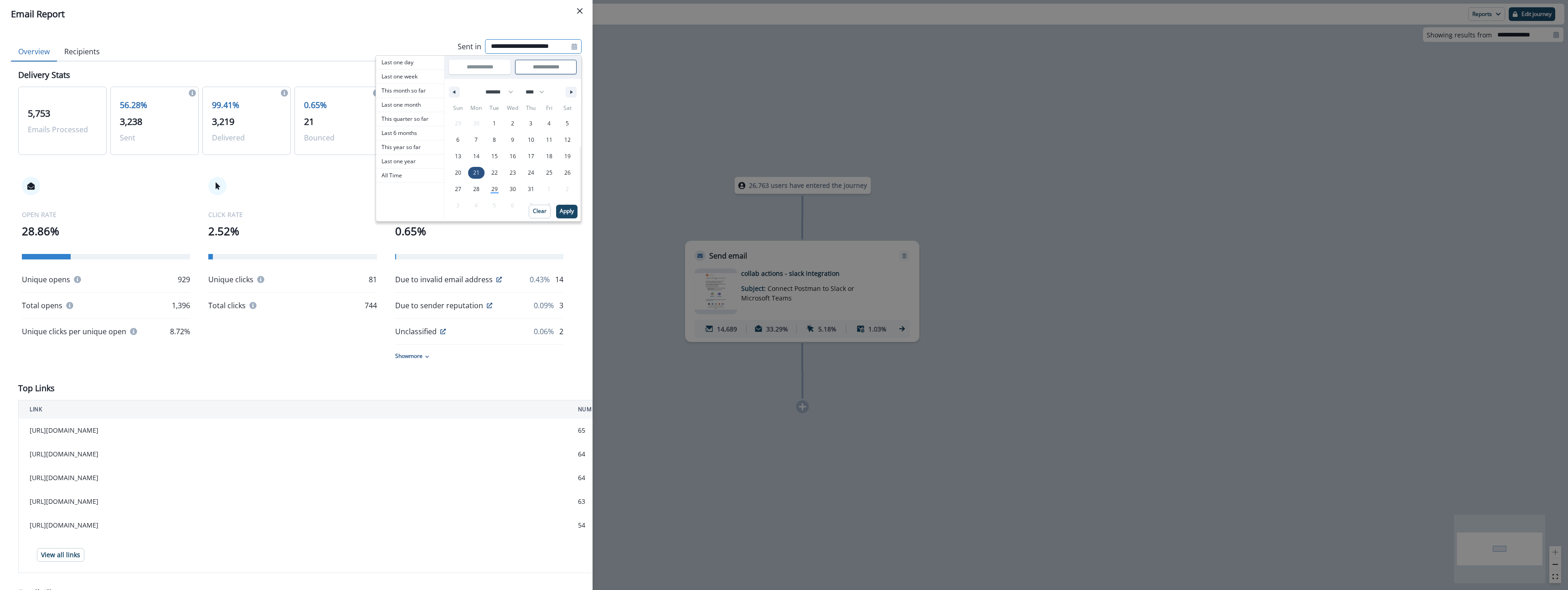 click on "21" at bounding box center [476, 173] 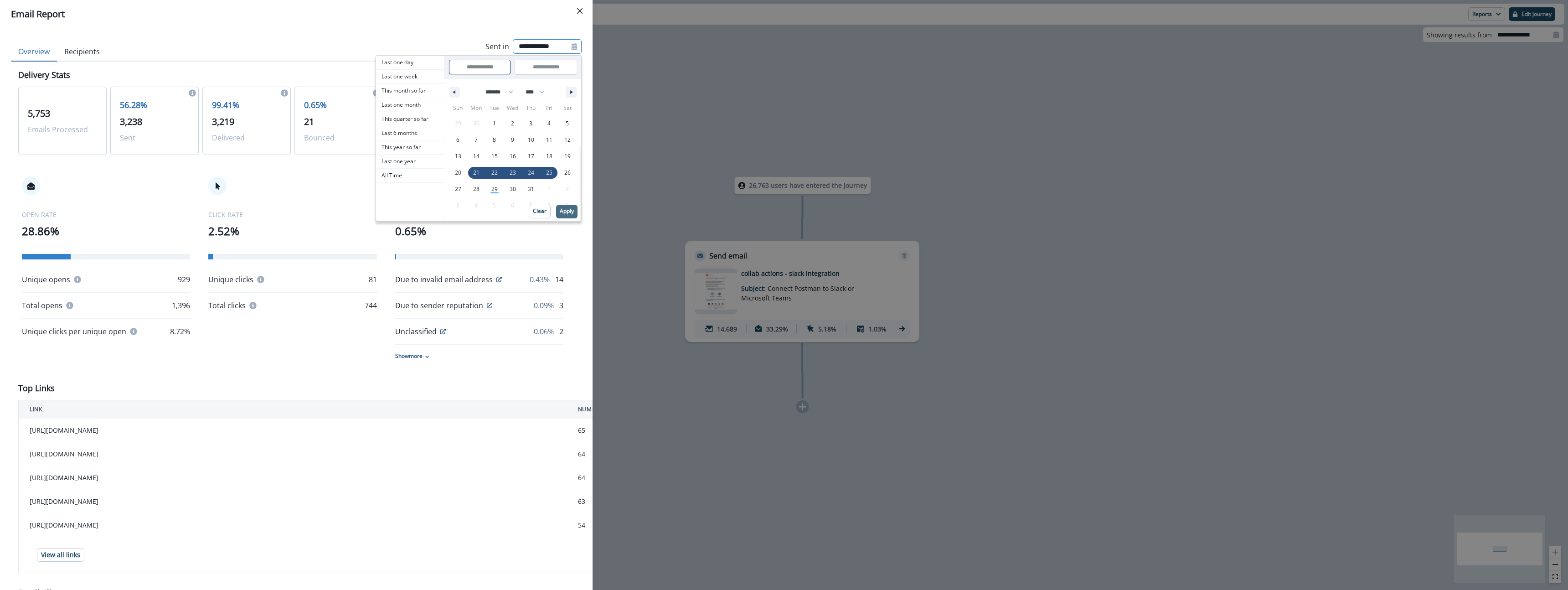 click on "Apply" at bounding box center [567, 212] 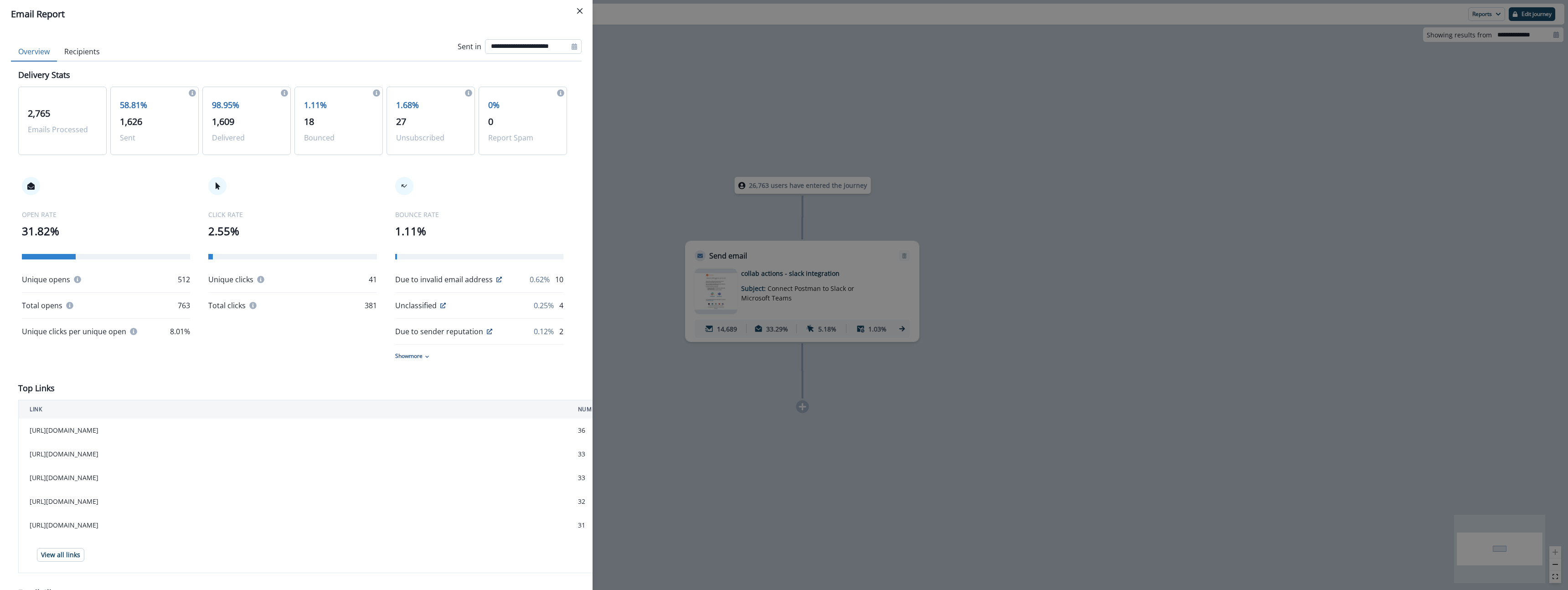 click on "**********" at bounding box center (533, 47) 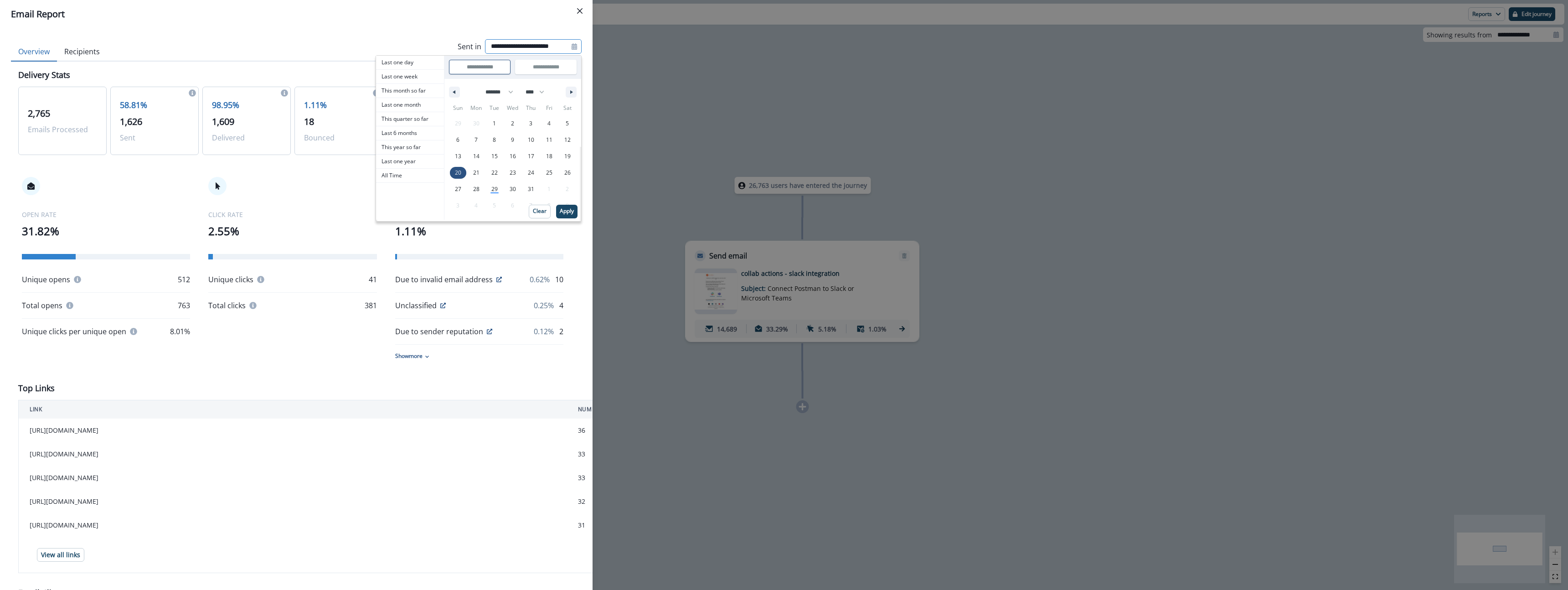 click on "20" at bounding box center (458, 173) 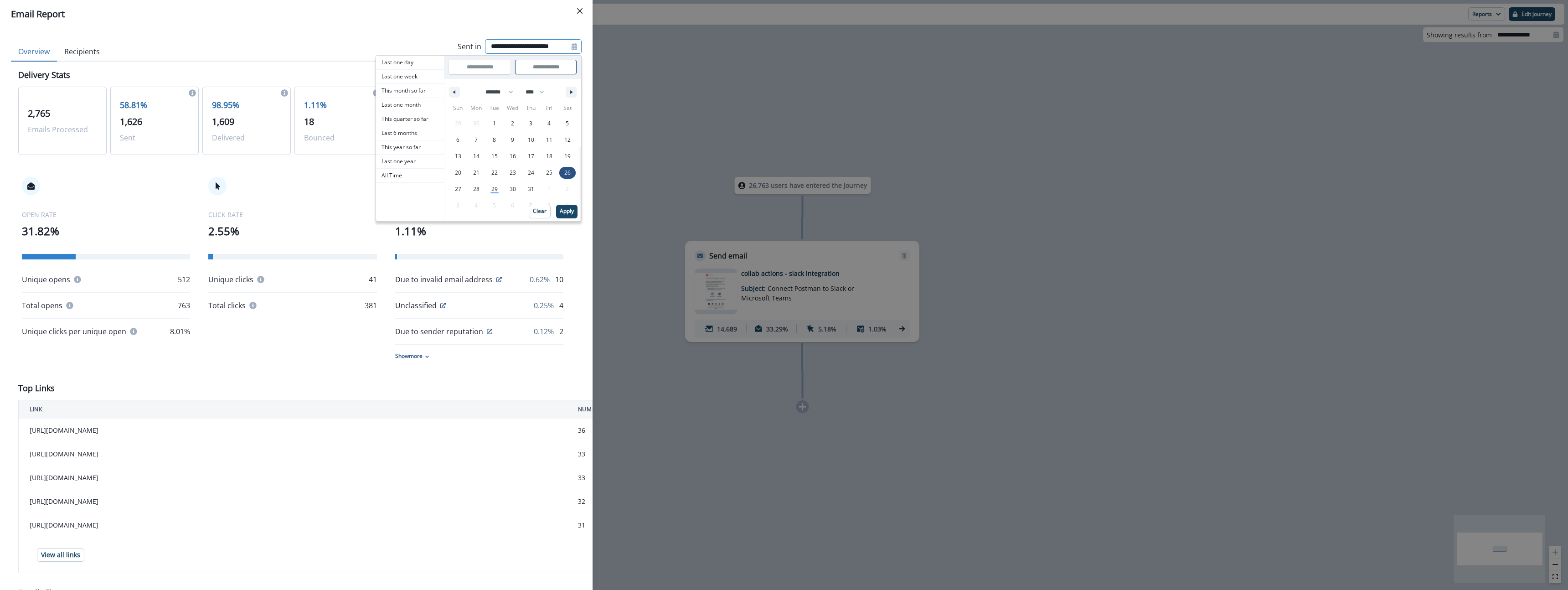 click on "26" at bounding box center (567, 173) 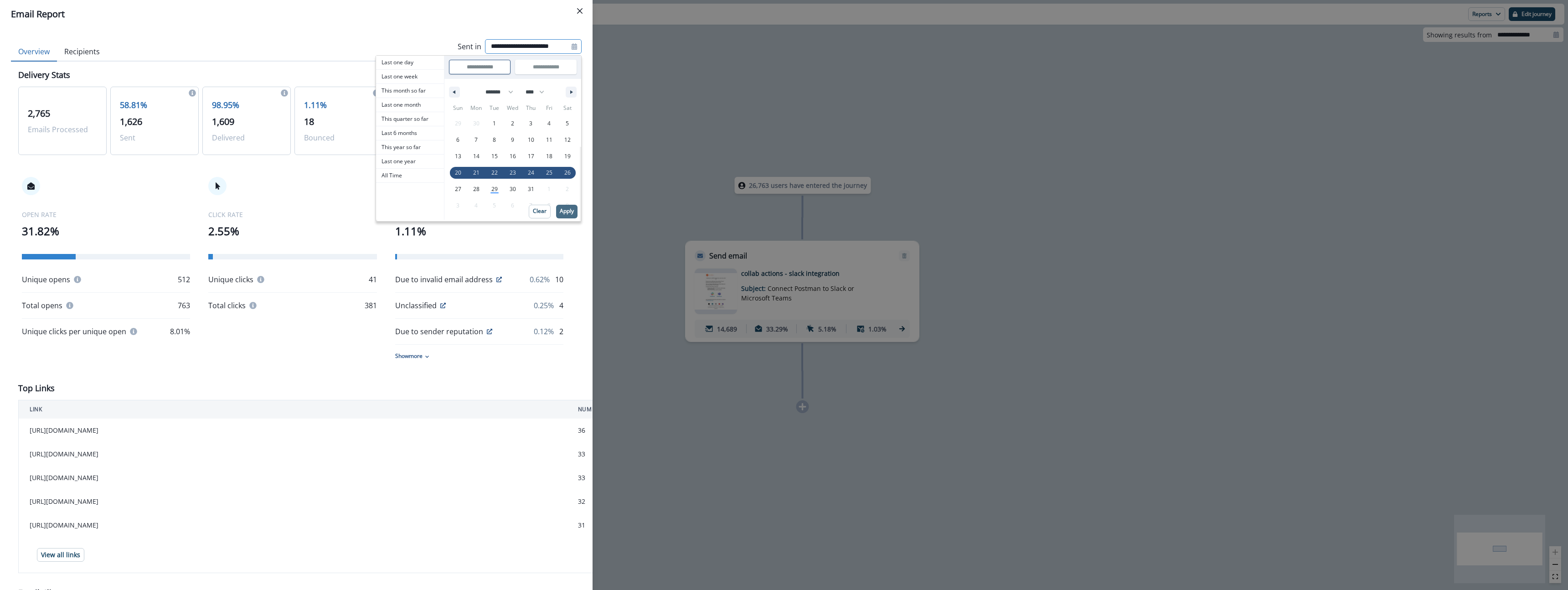 click on "Apply" at bounding box center (567, 211) 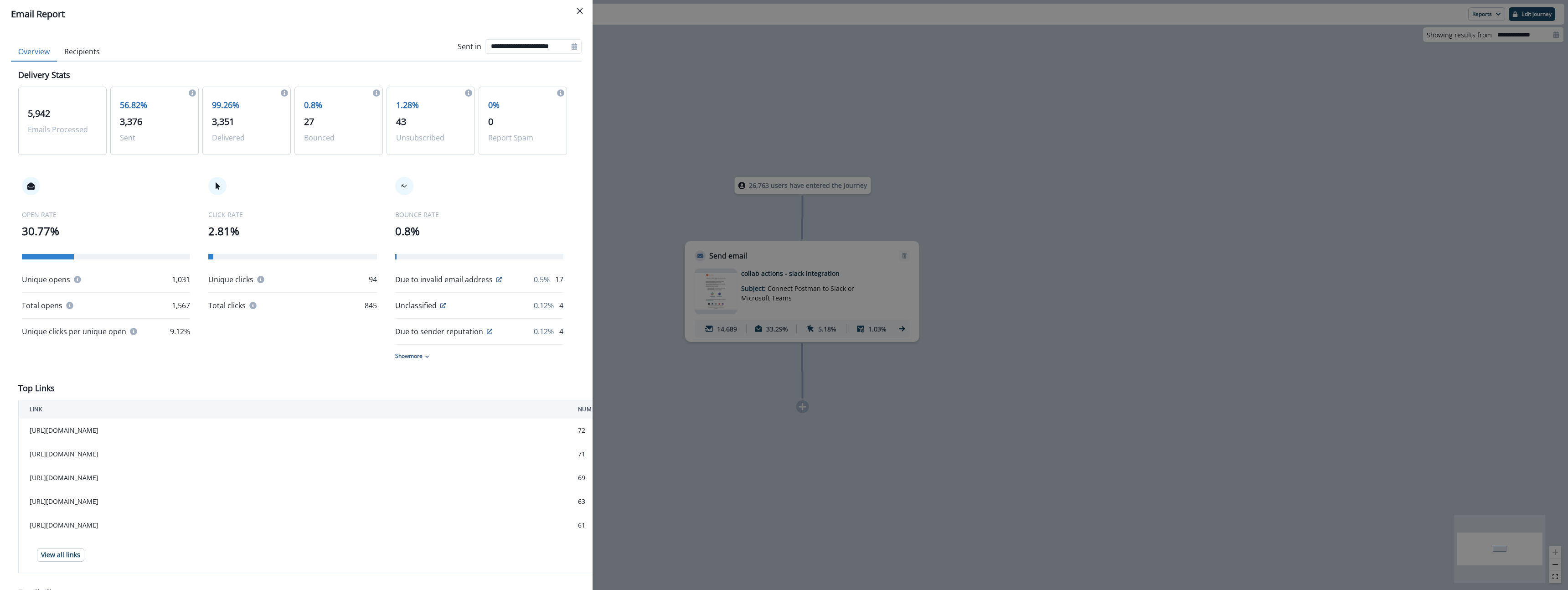 scroll, scrollTop: 5, scrollLeft: 0, axis: vertical 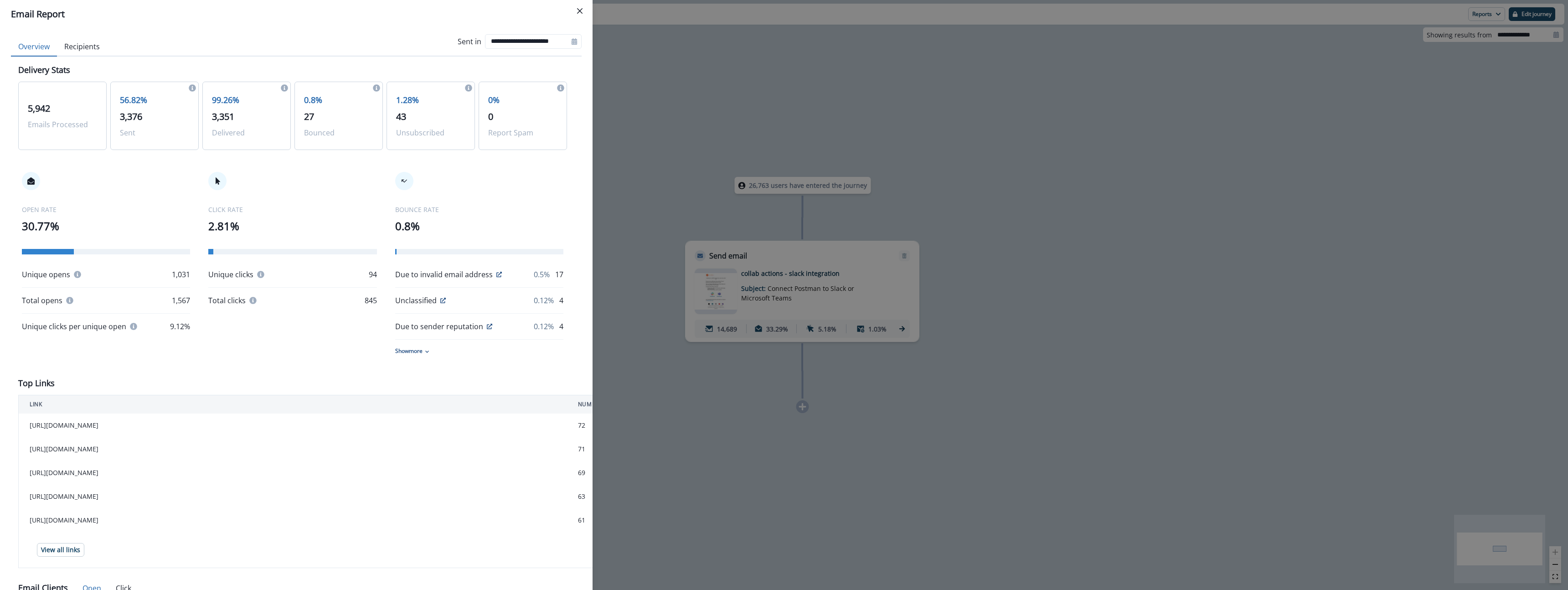 click on "**********" at bounding box center (520, 41) 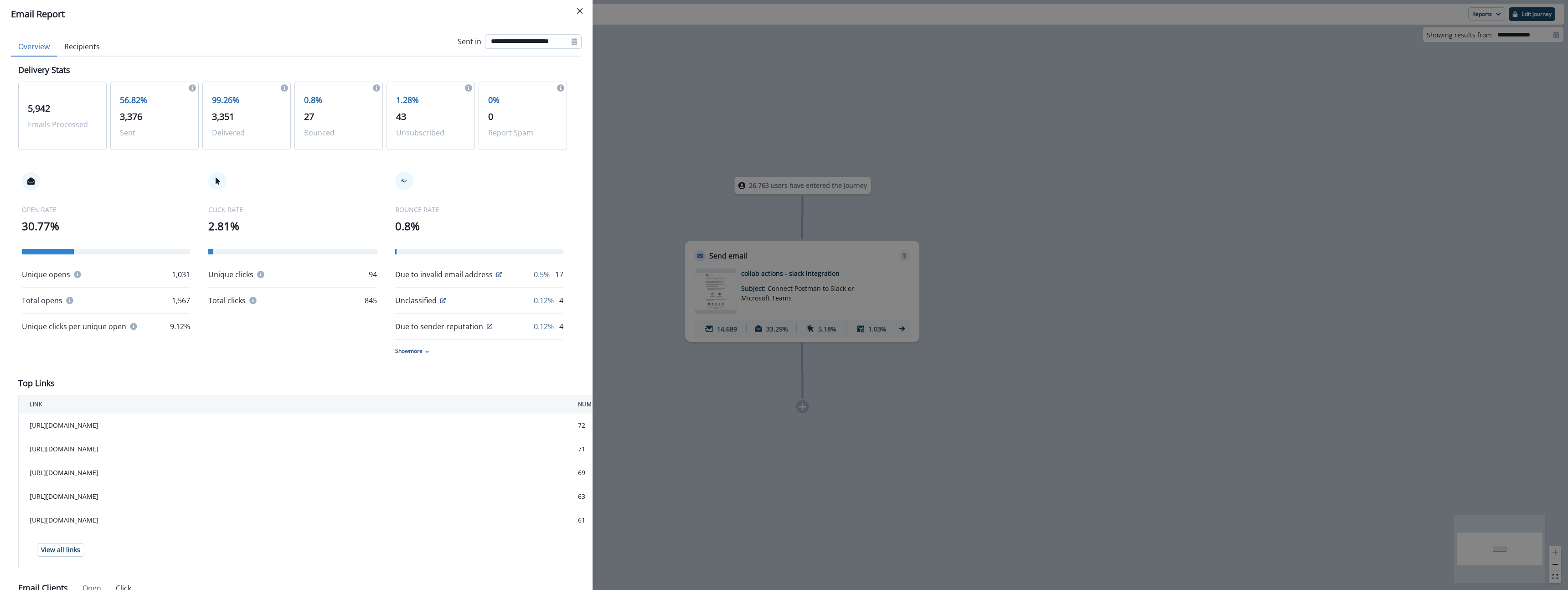 click on "**********" at bounding box center (533, 41) 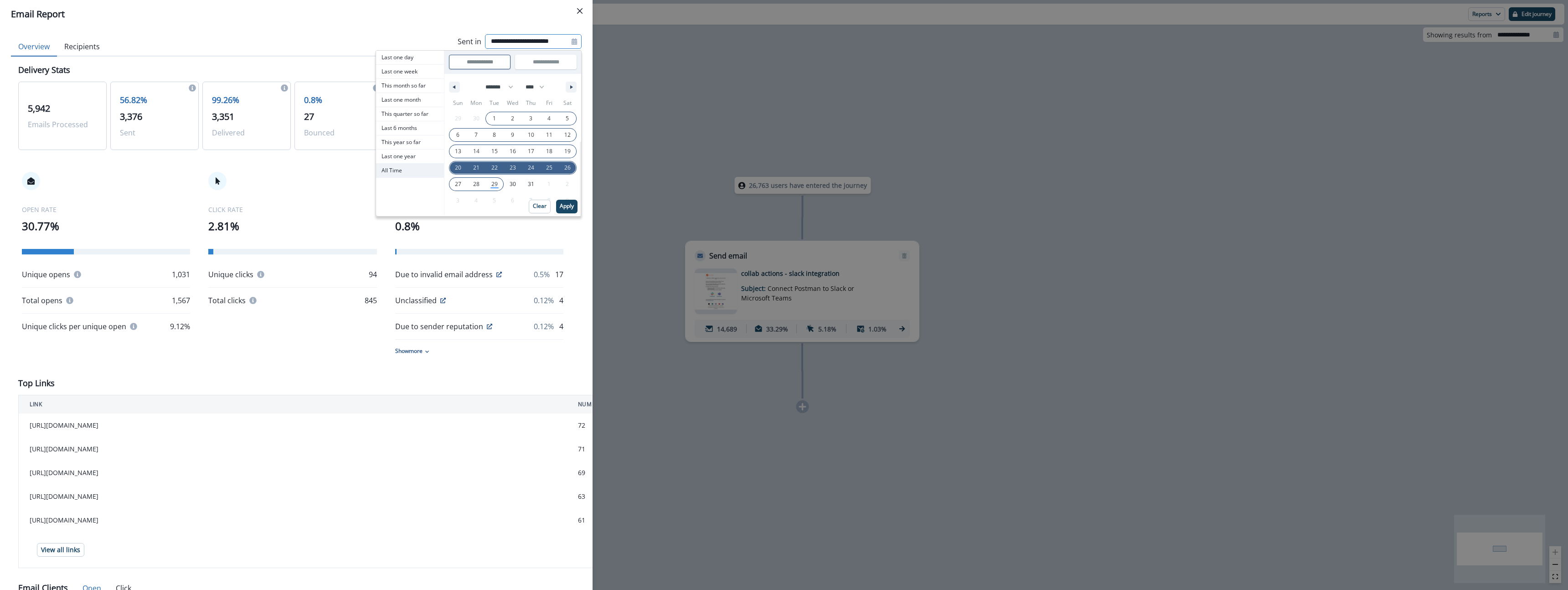 click on "All Time" at bounding box center (410, 171) 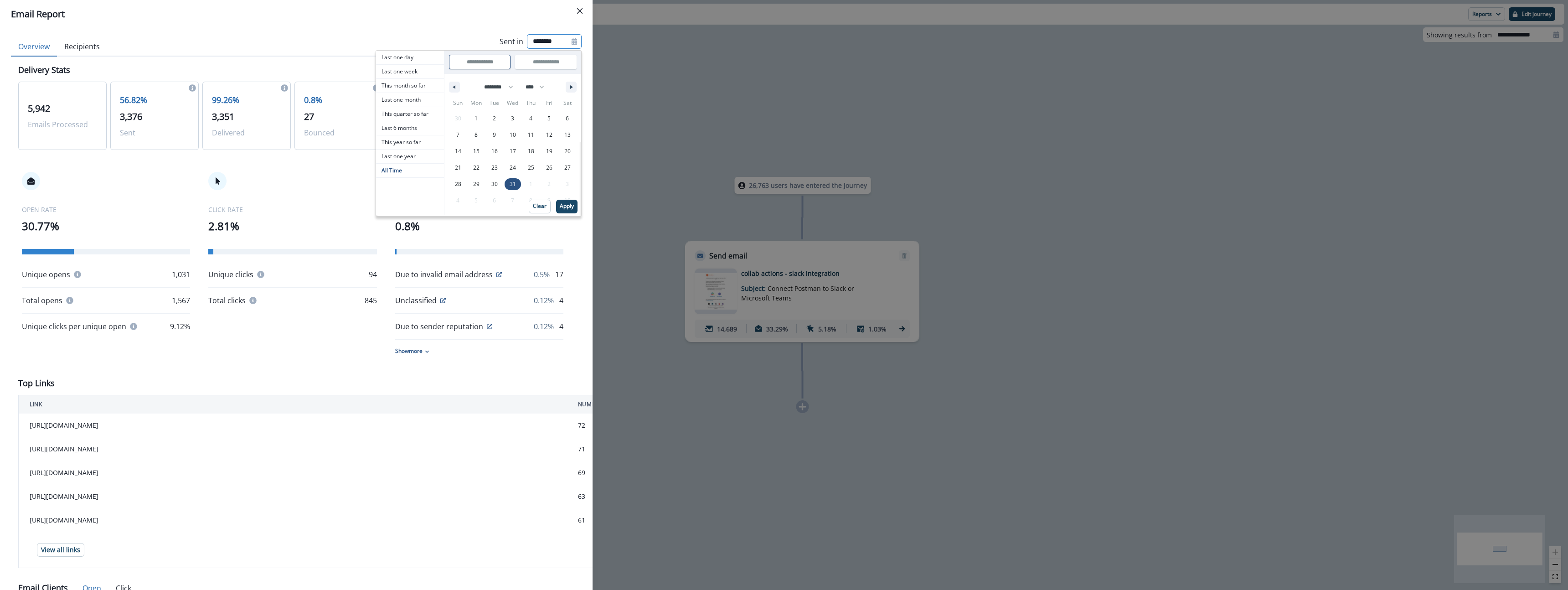 click on "Sun Mon Tue Wed Thu Fri Sat 30 1 2 3 4 5 6 7 8 9 10 11 12 13 14 15 16 17 18 19 20 21 22 23 24 25 26 27 28 29 30 31 1 2 3 4 5 6 7 8 9 10" at bounding box center (513, 157) 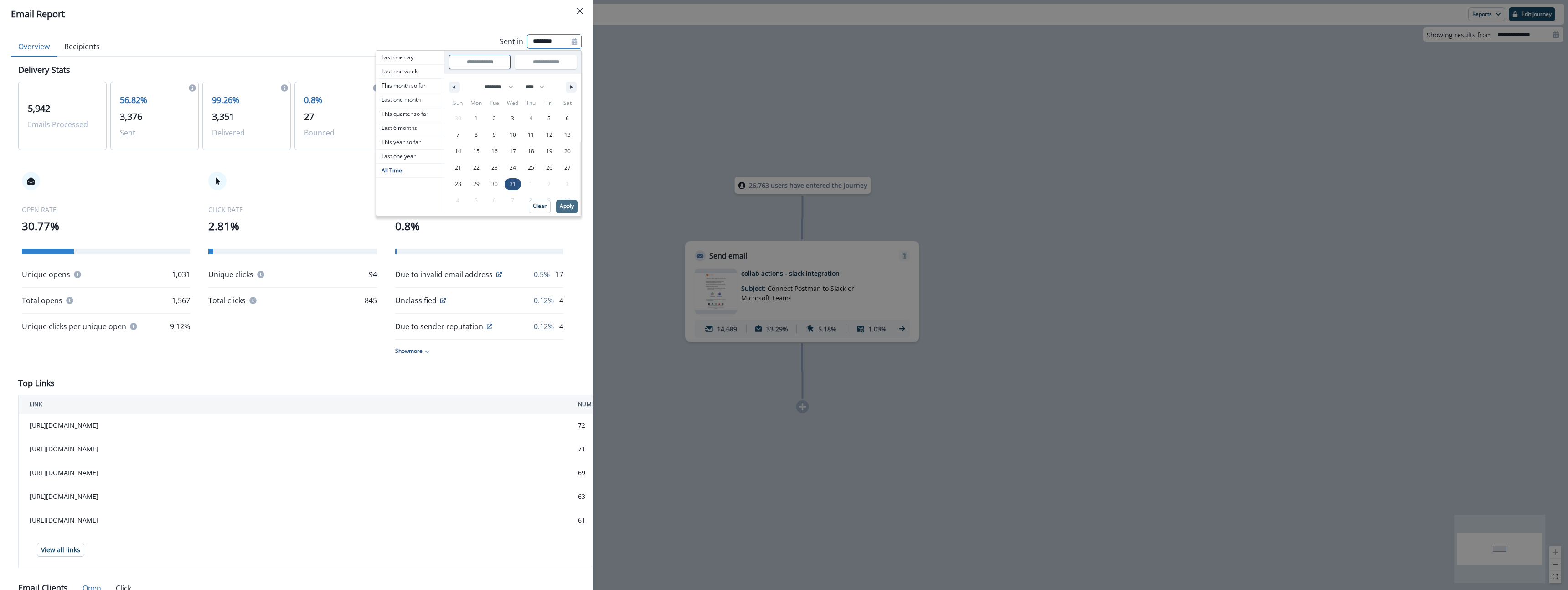click on "Apply" at bounding box center [567, 207] 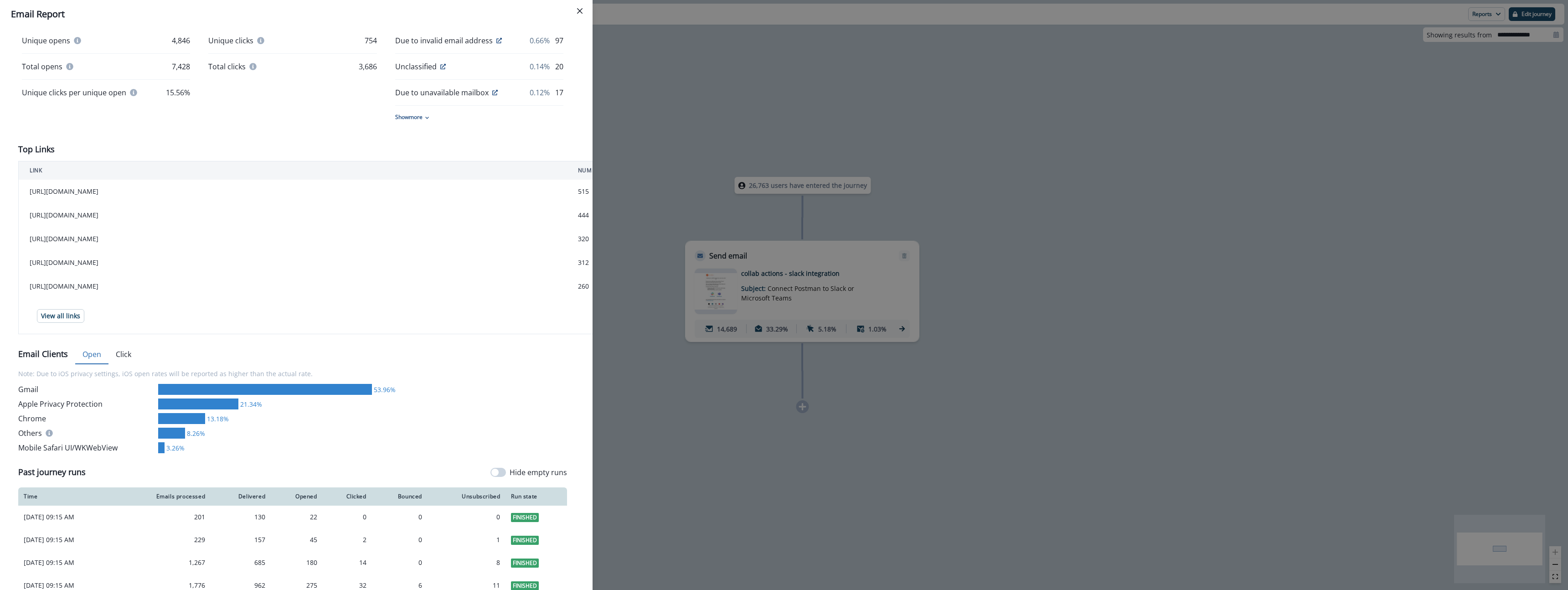 scroll, scrollTop: 0, scrollLeft: 0, axis: both 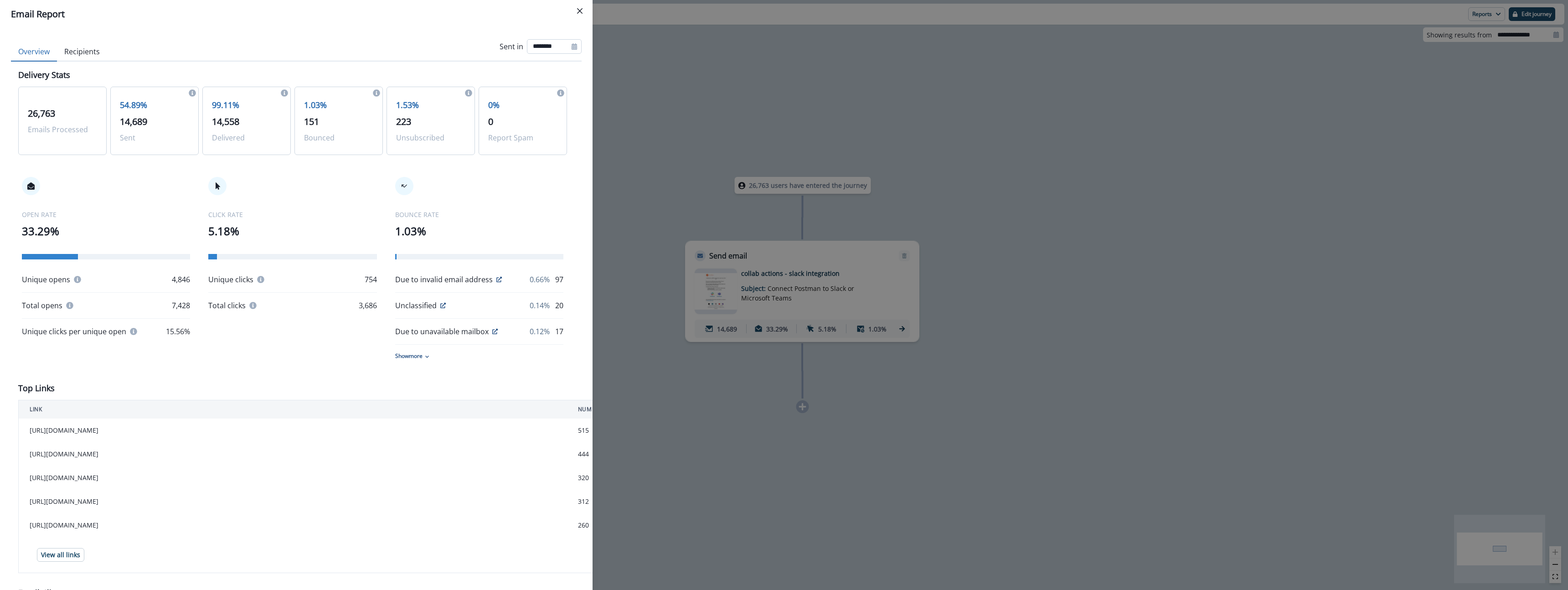 click on "********" at bounding box center [554, 47] 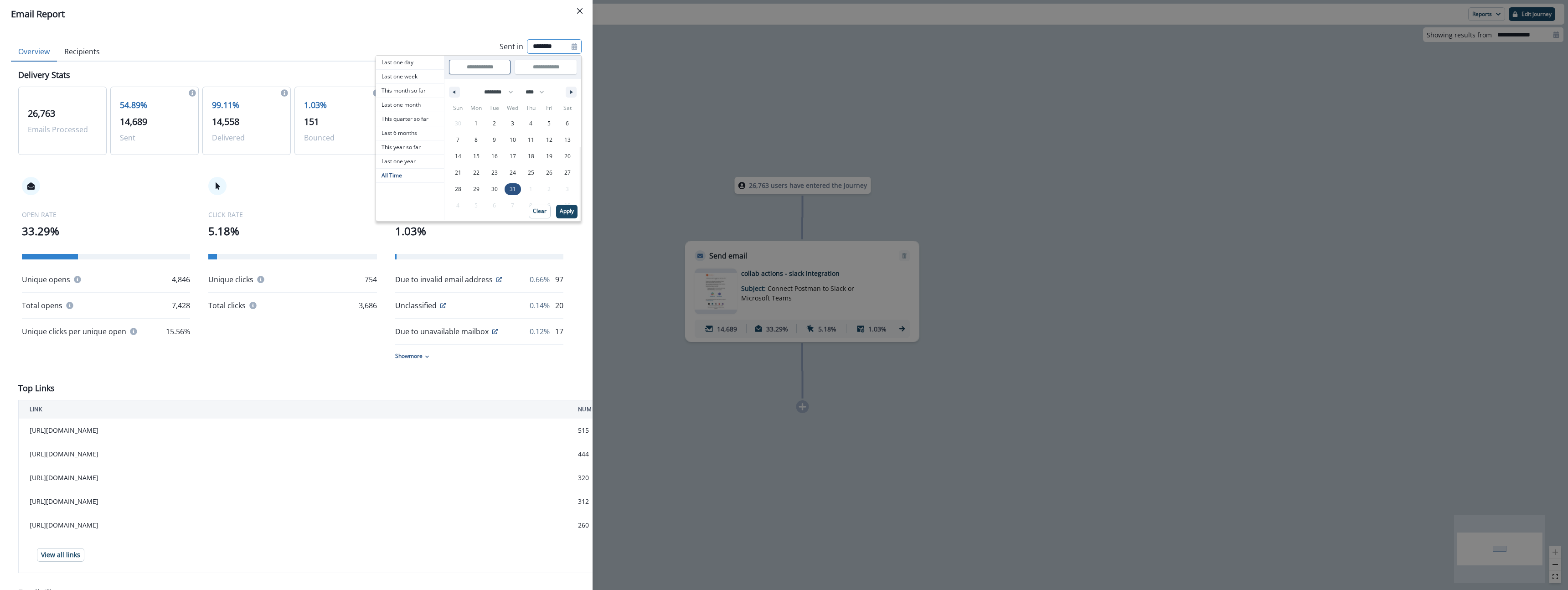 click on "**********" at bounding box center (296, 46) 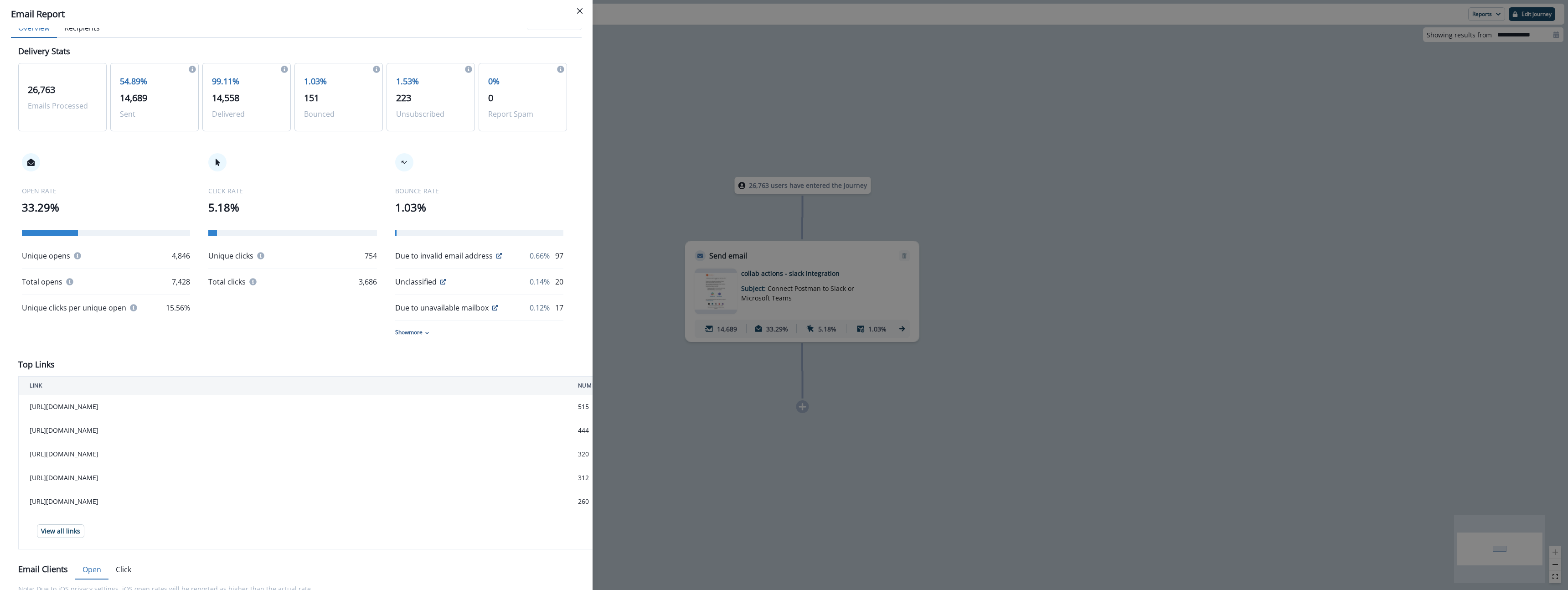 scroll, scrollTop: 0, scrollLeft: 0, axis: both 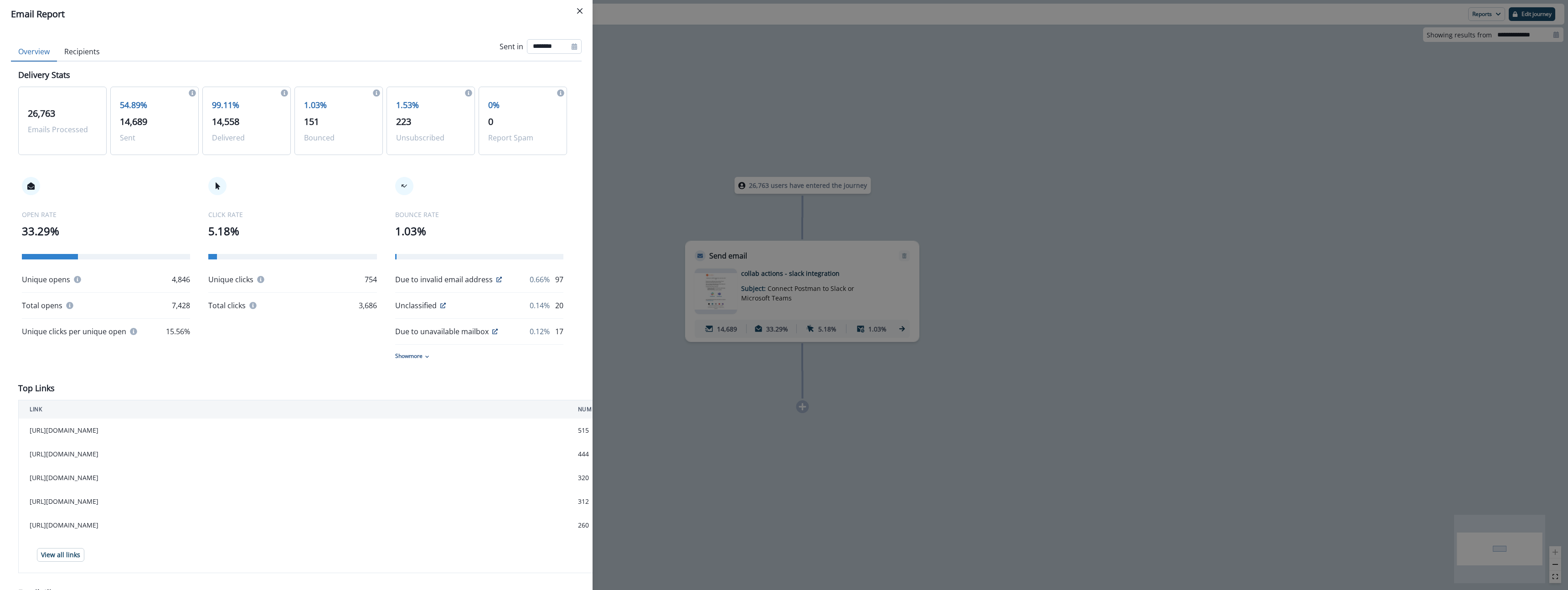 click on "********" at bounding box center [554, 47] 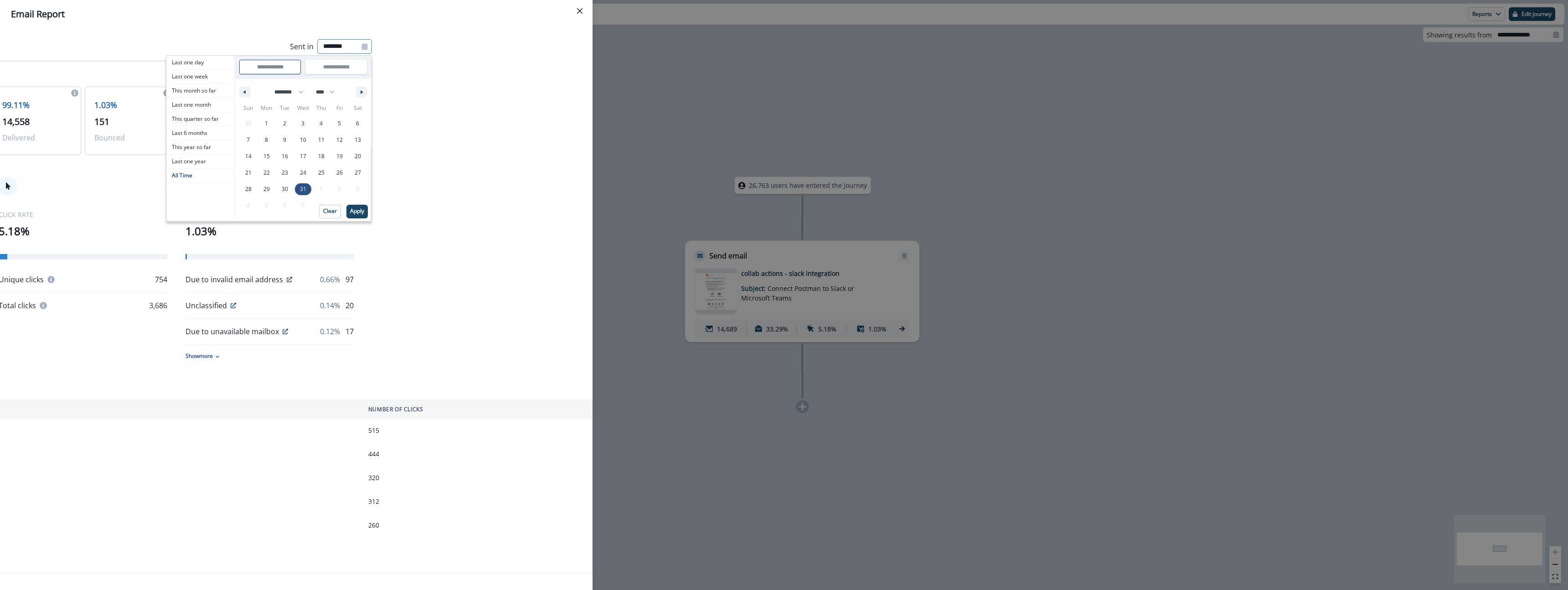 scroll, scrollTop: 0, scrollLeft: 0, axis: both 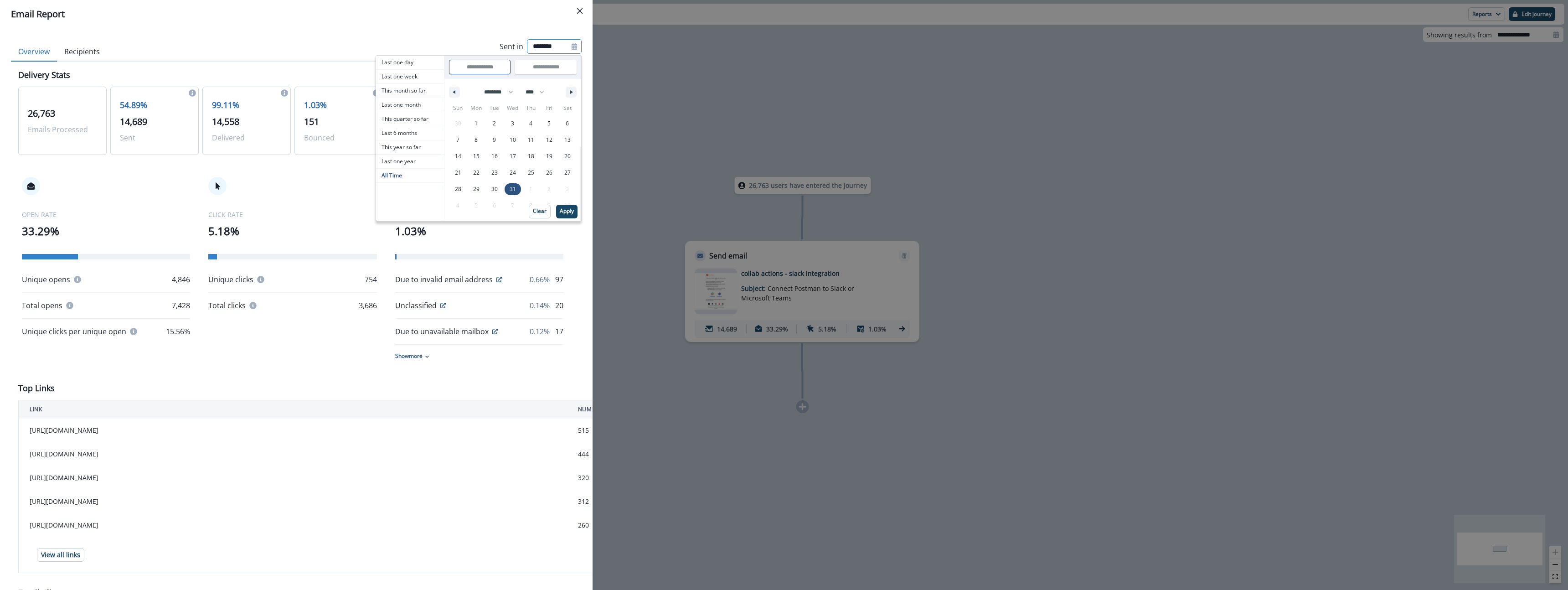 click on "**********" at bounding box center [784, 295] 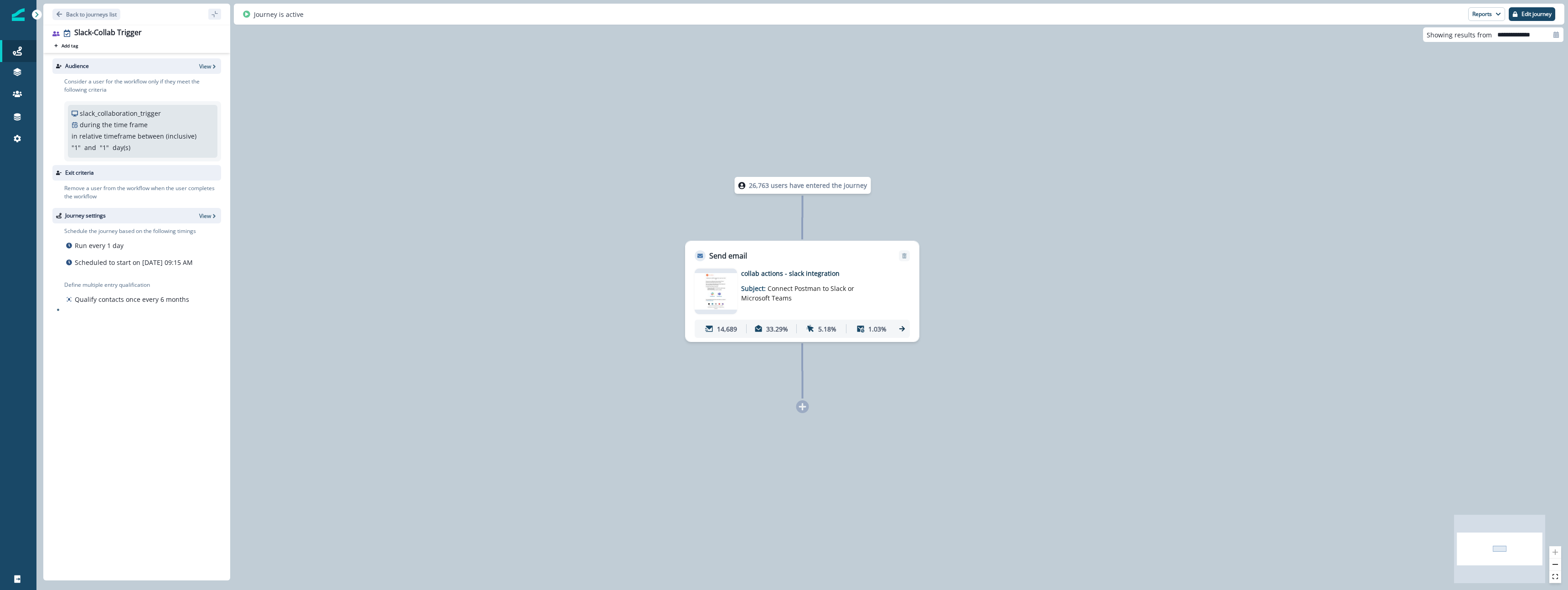 click on "26,763 users have entered the journey Send email Email asset changed, journey reports will be subject to change This asset has overrides for  collab actions - slack integration Subject:   Connect Postman to Slack or Microsoft Teams 14,689 33.29% 5.18% 1.03%" at bounding box center (802, 295) 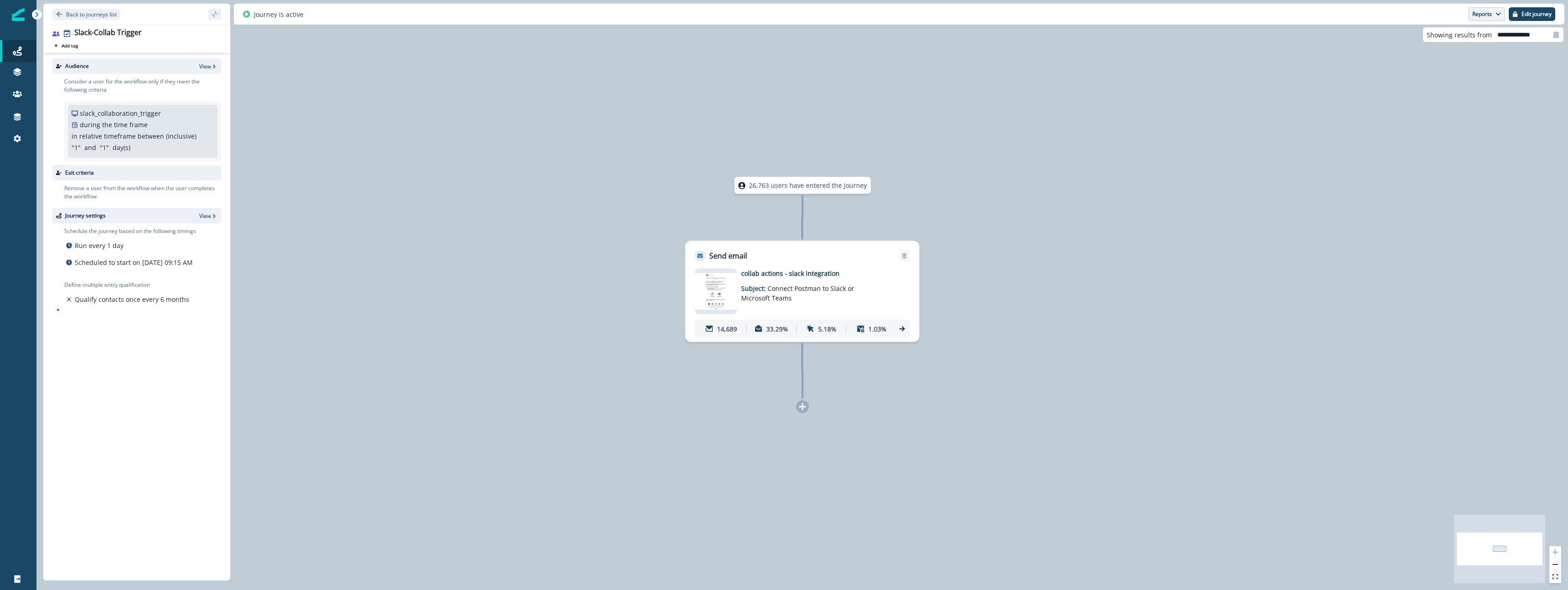 click on "Reports" at bounding box center (1486, 14) 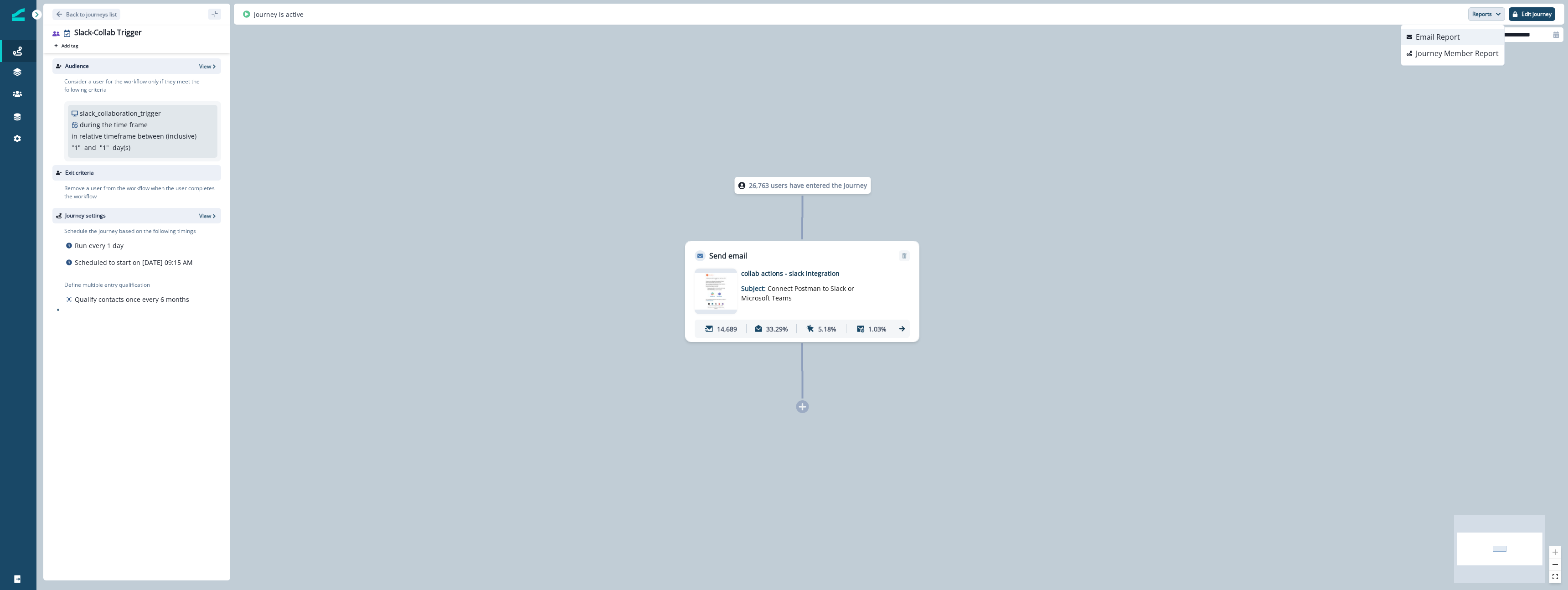 click on "Email Report" at bounding box center [1453, 37] 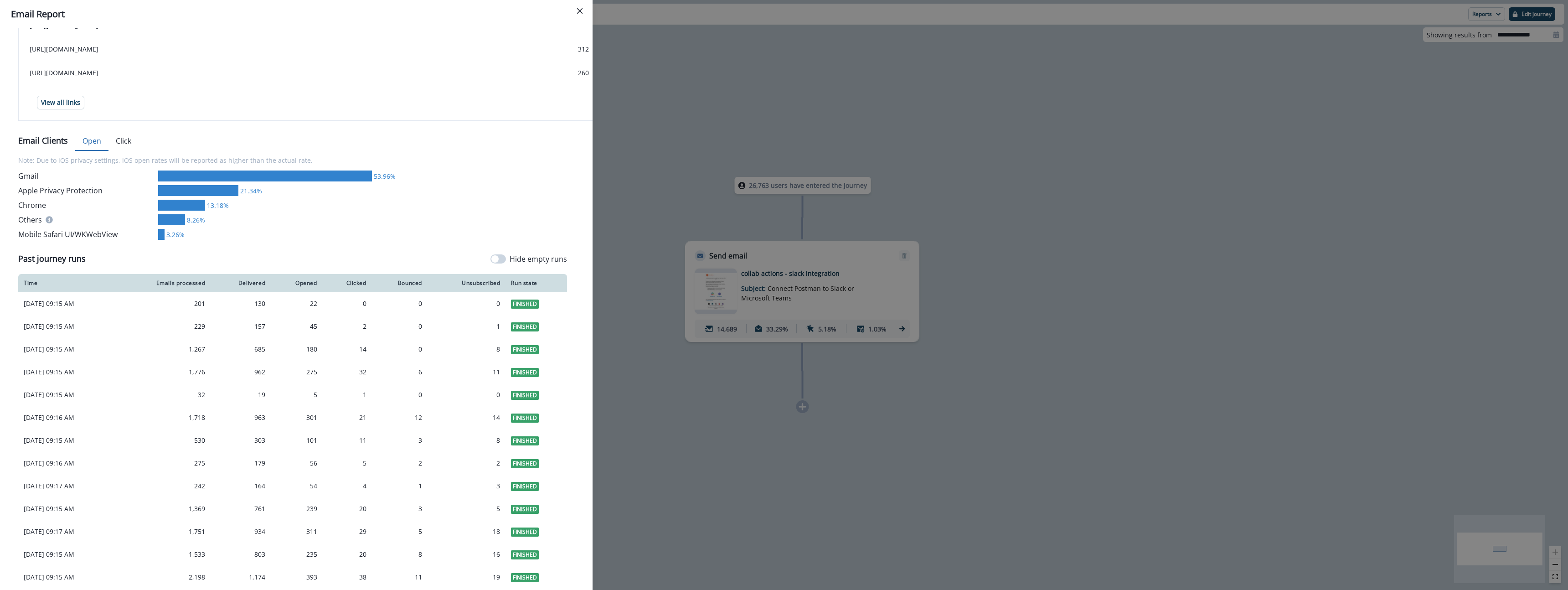 scroll, scrollTop: 590, scrollLeft: 0, axis: vertical 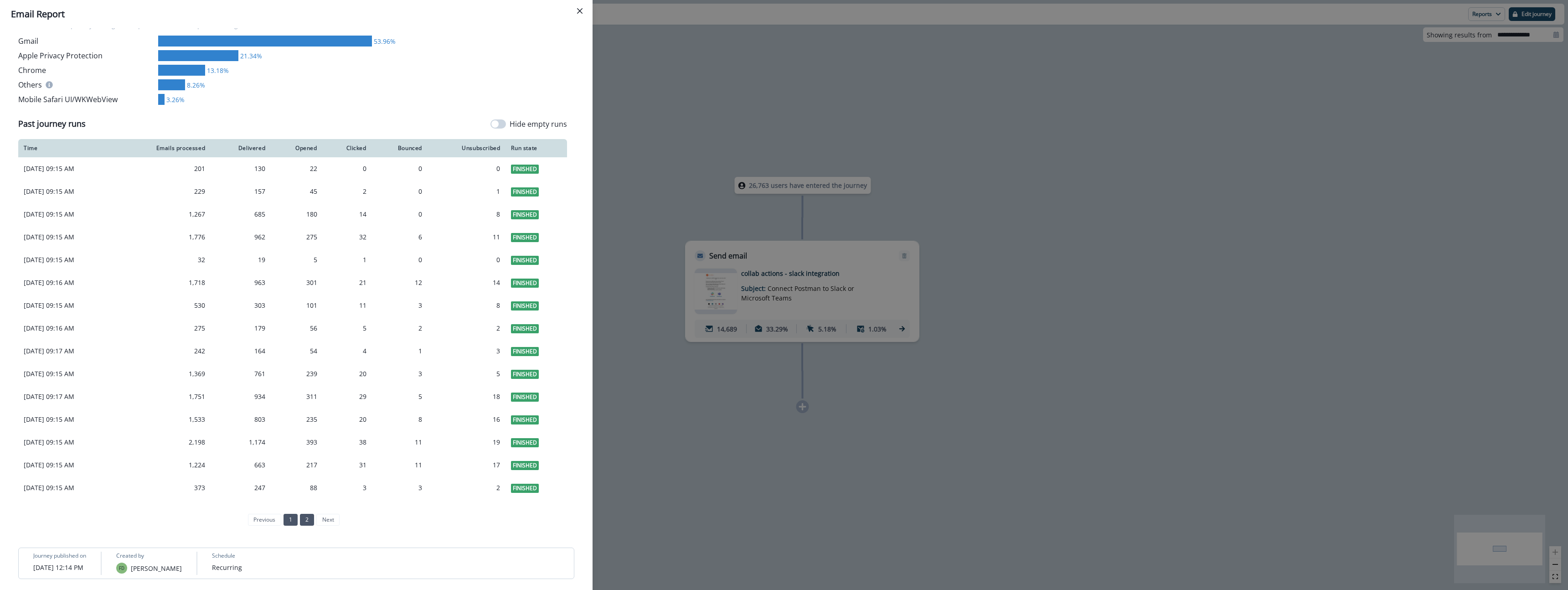 click on "2" at bounding box center [307, 520] 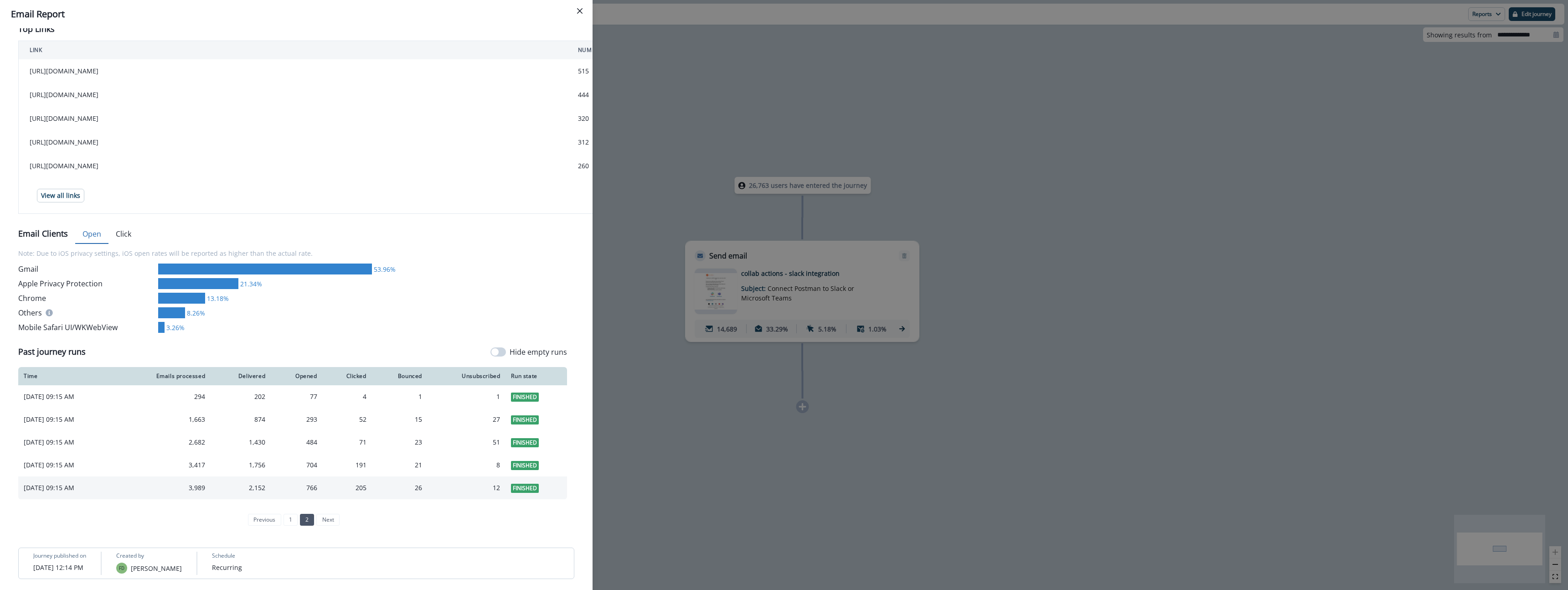 scroll, scrollTop: 358, scrollLeft: 0, axis: vertical 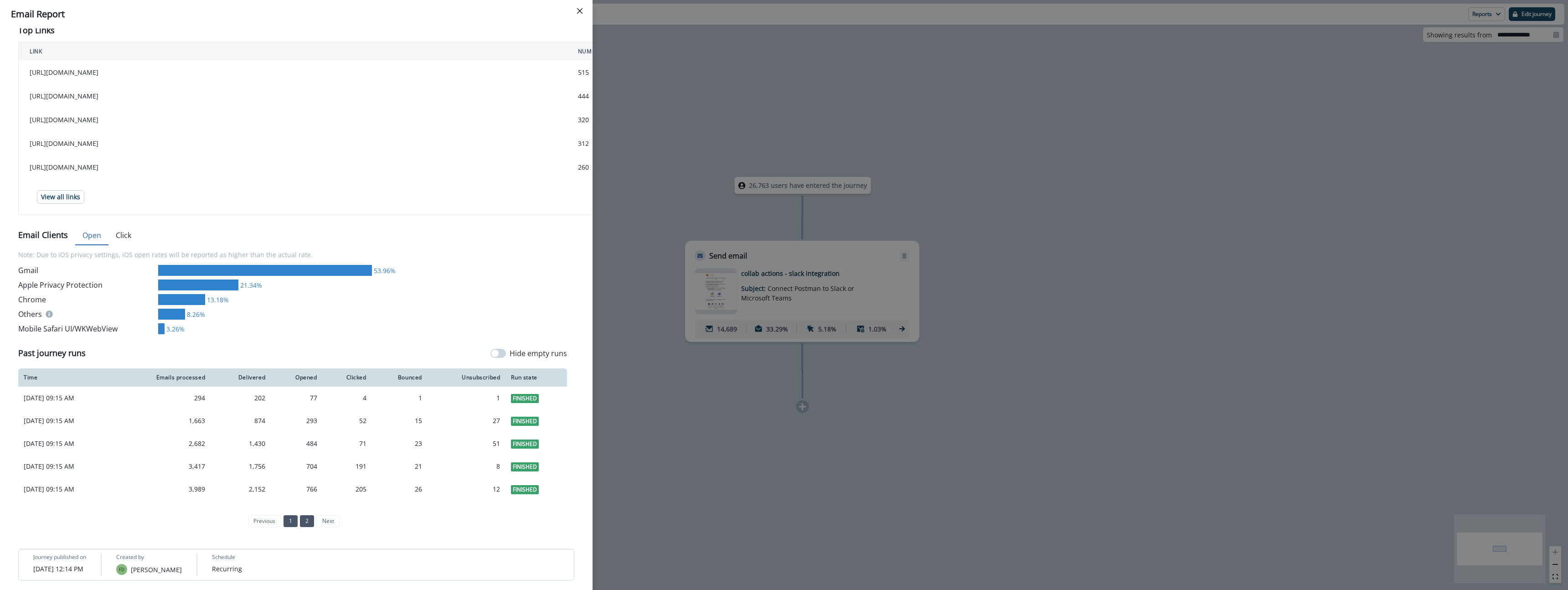 click on "1" at bounding box center (290, 521) 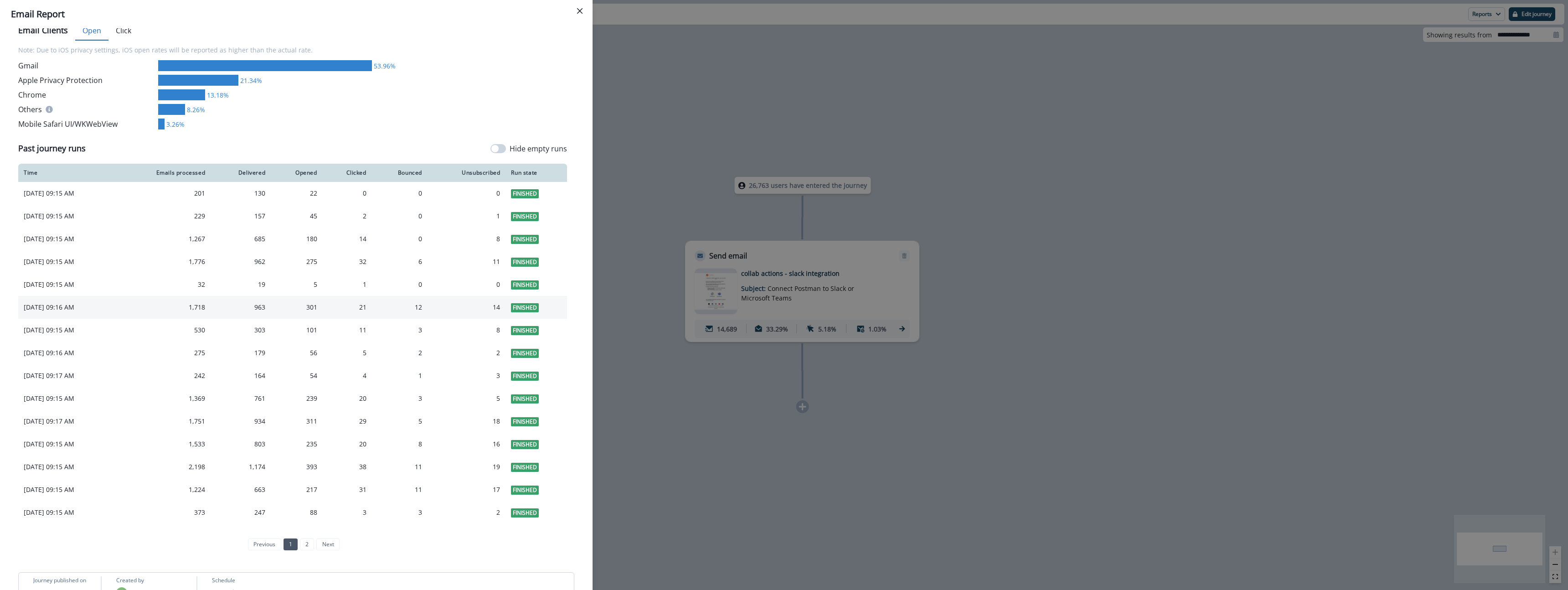 scroll, scrollTop: 590, scrollLeft: 0, axis: vertical 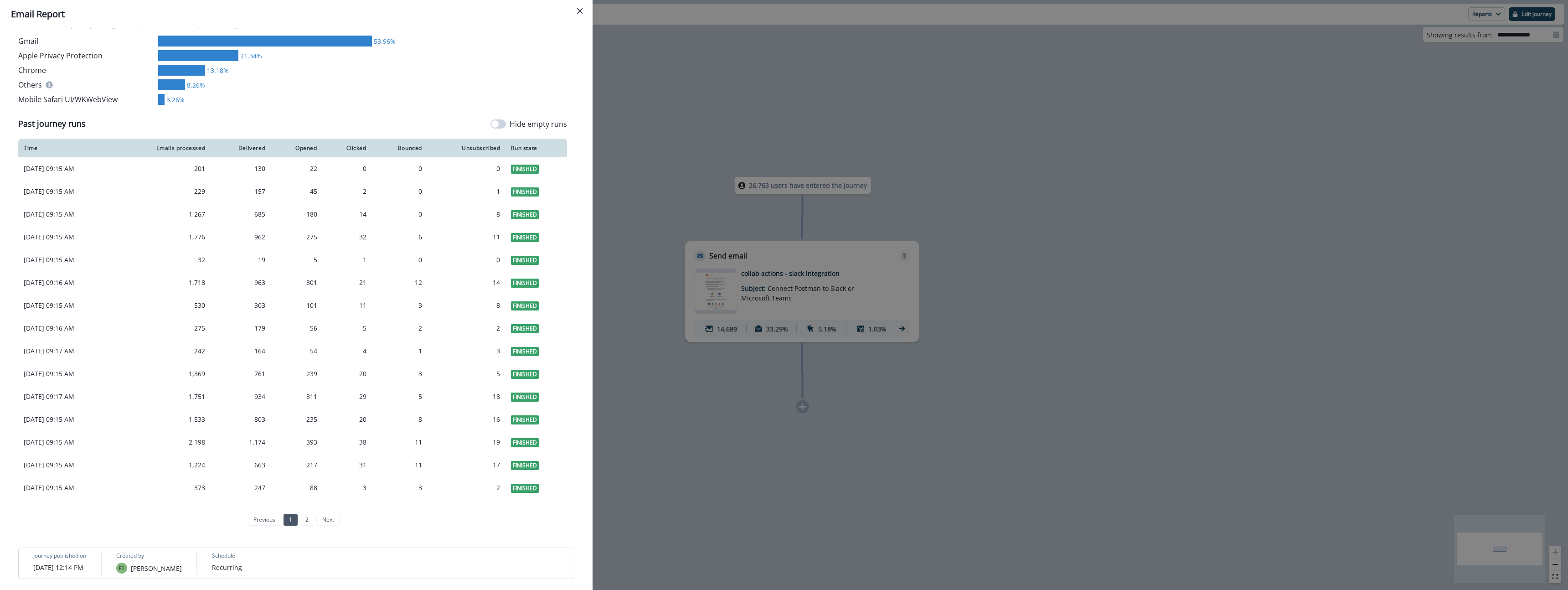 click on "previous 1 2 next" at bounding box center (293, 520) 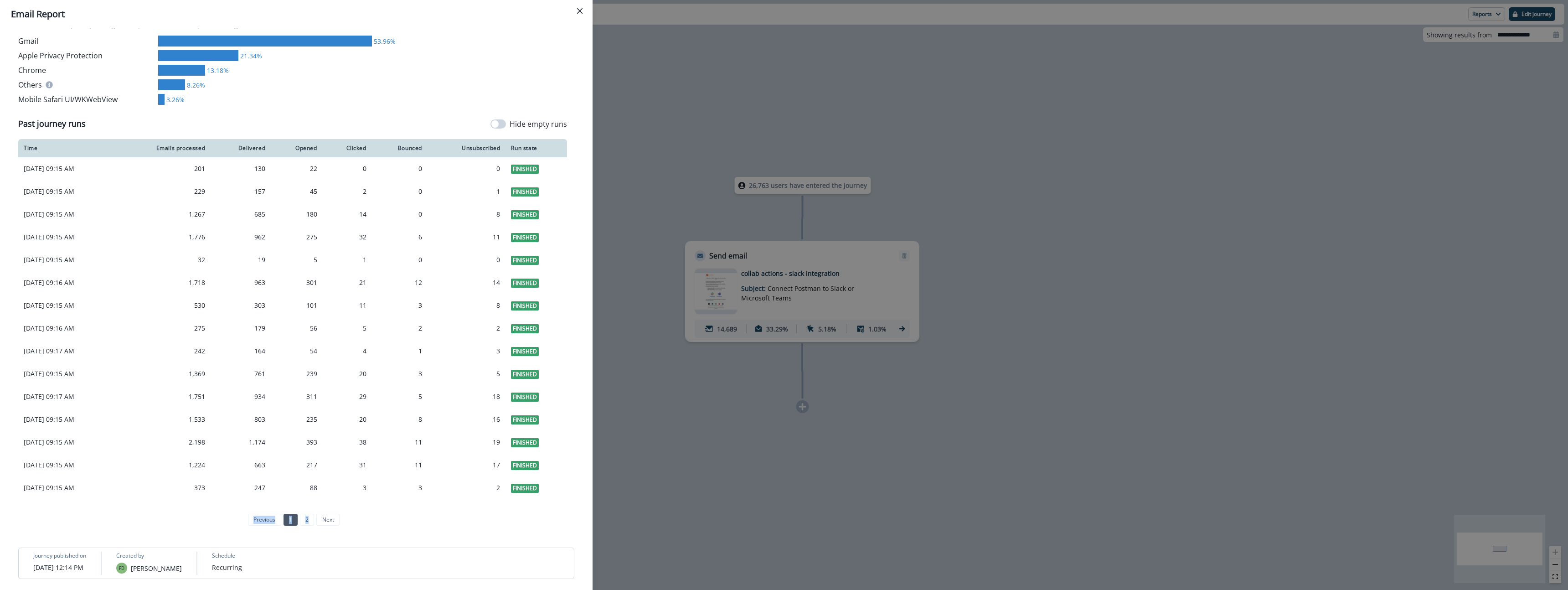 click on "previous 1 2 next" at bounding box center (293, 520) 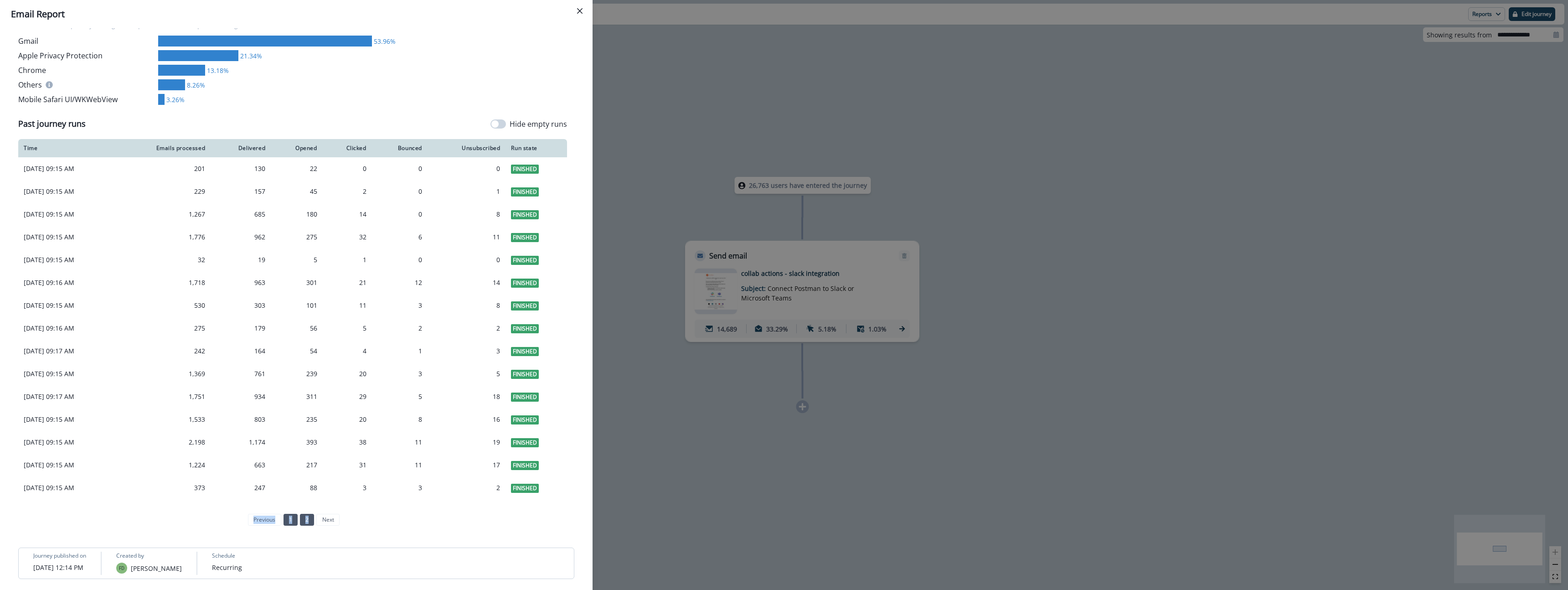 click on "2" at bounding box center [307, 520] 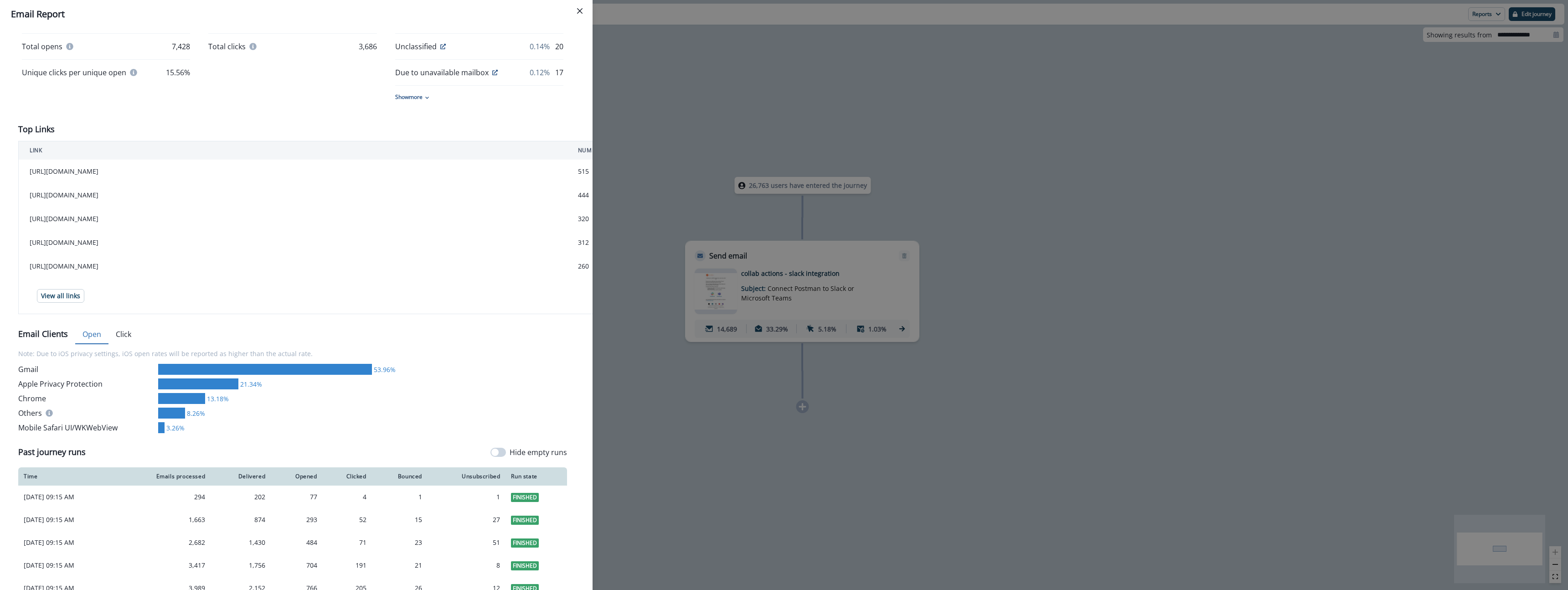 scroll, scrollTop: 0, scrollLeft: 0, axis: both 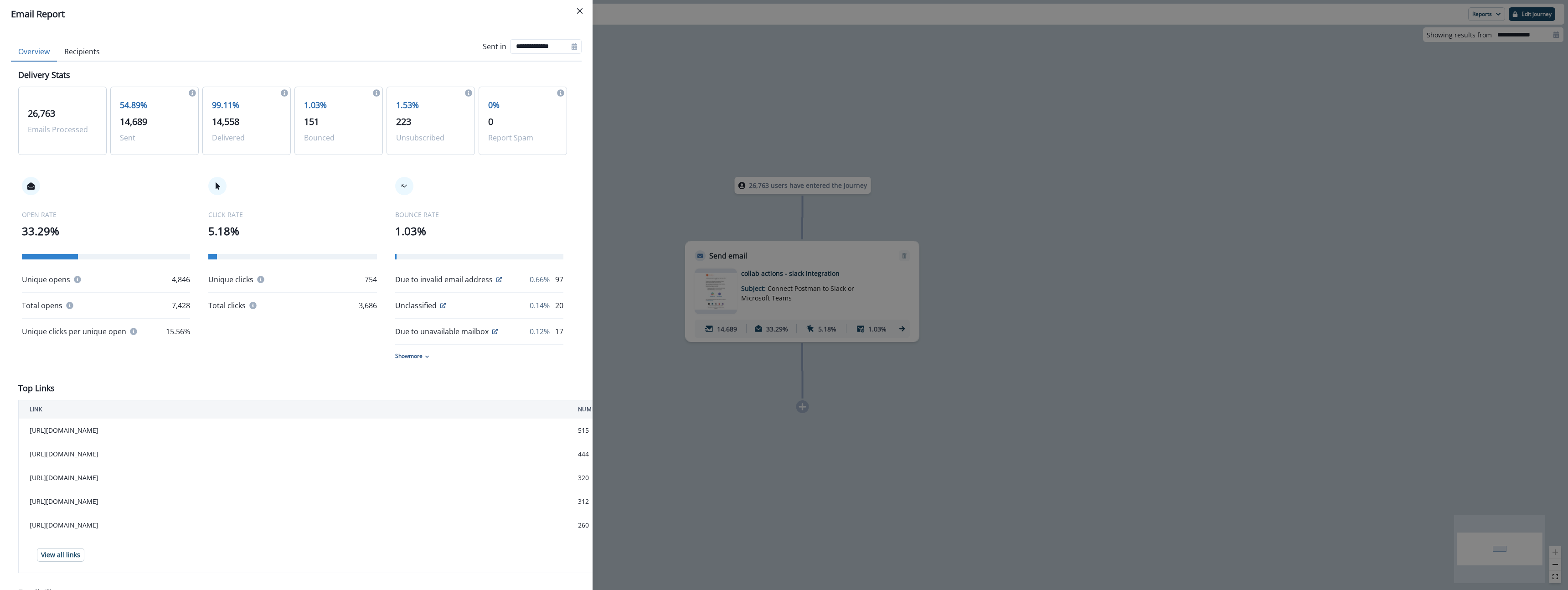 click on "**********" at bounding box center (532, 46) 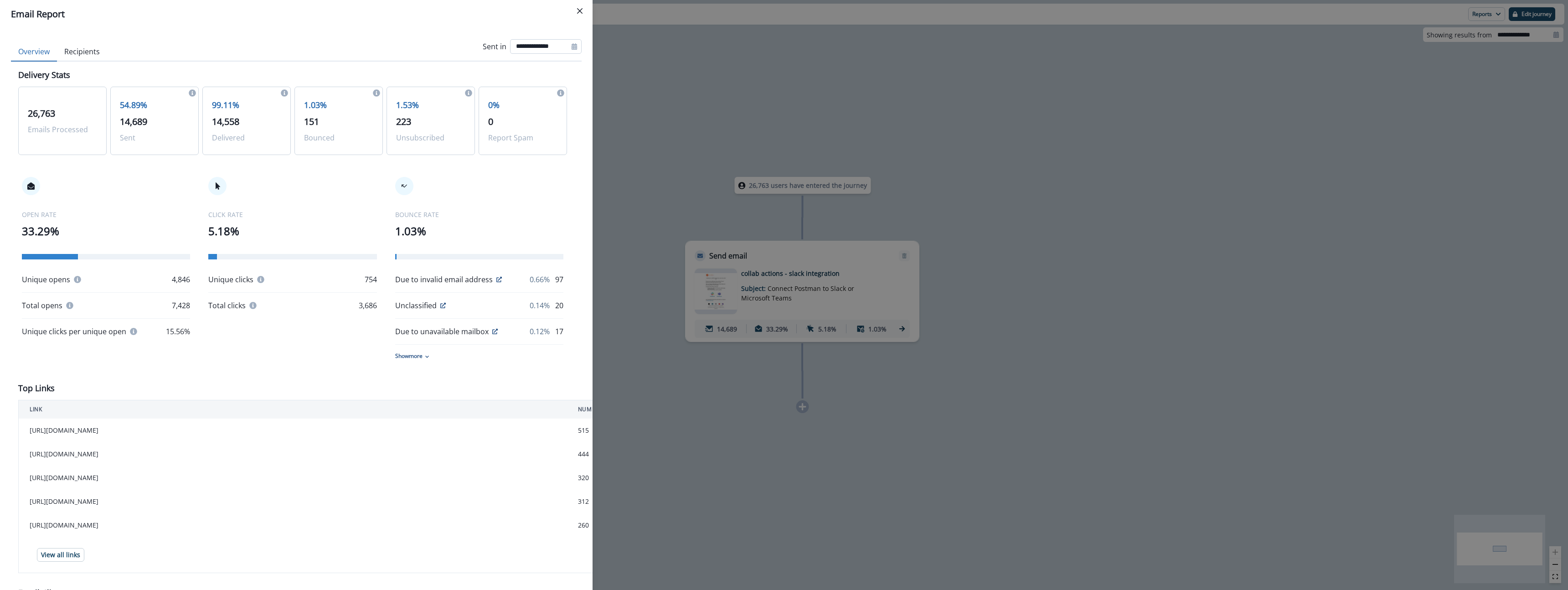 click on "**********" at bounding box center (546, 47) 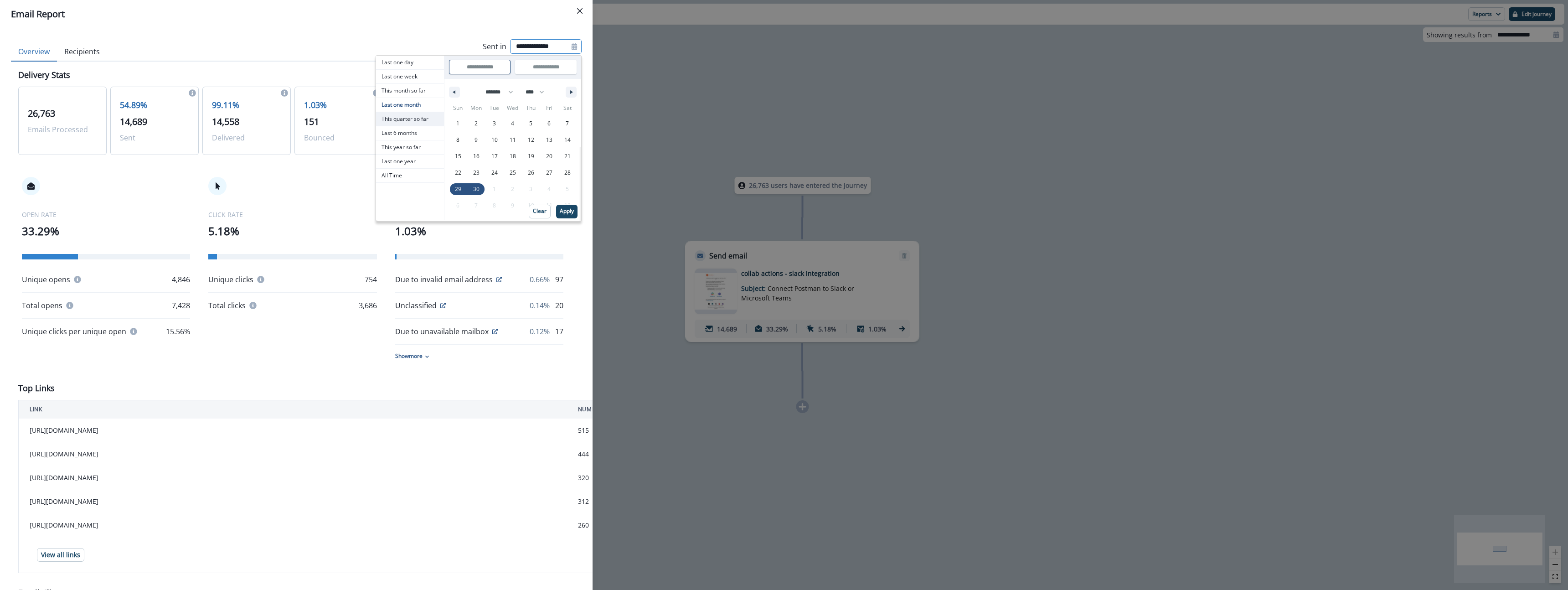 click on "This quarter so far" at bounding box center [410, 119] 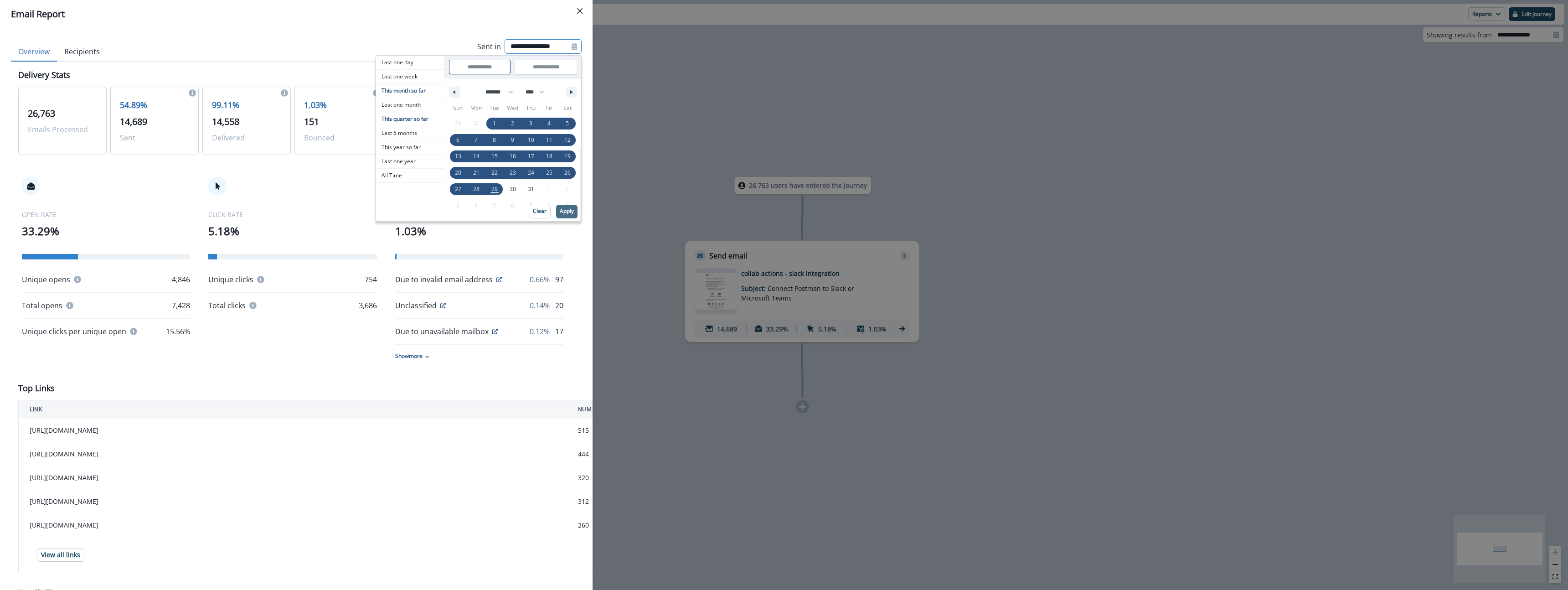 click on "Apply" at bounding box center [567, 211] 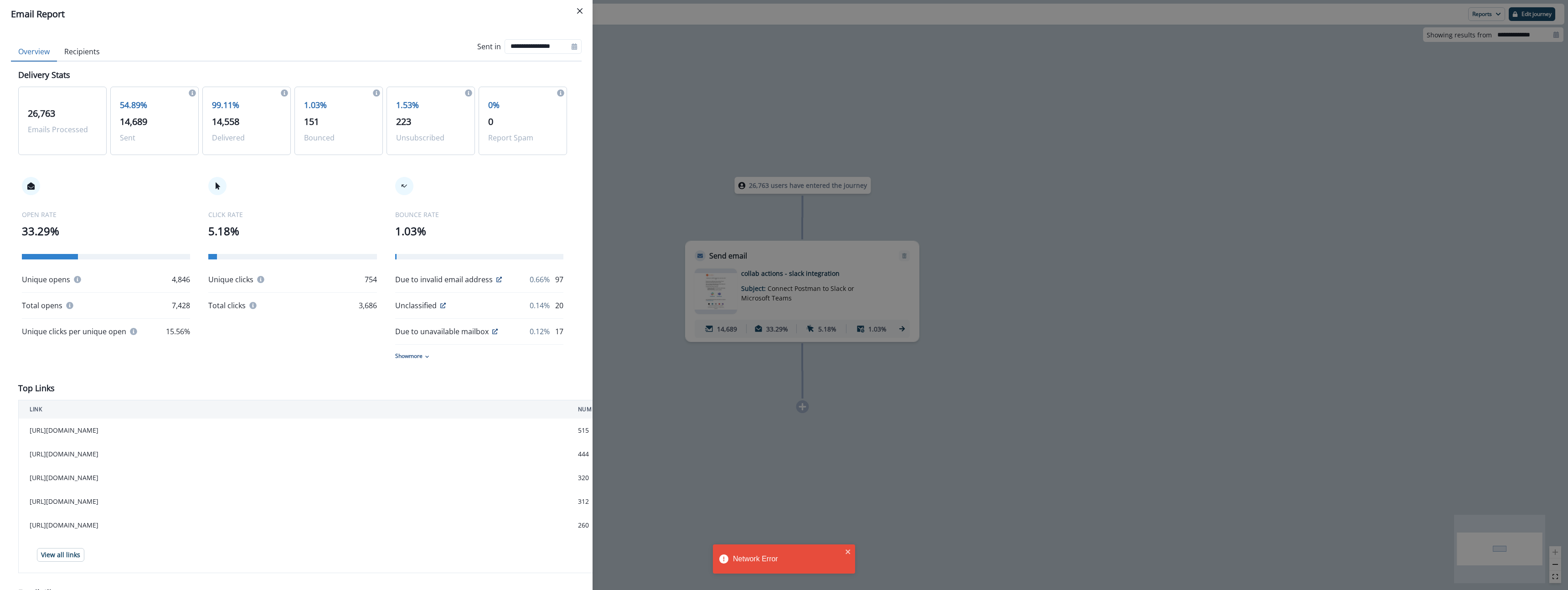 click on "**********" at bounding box center [784, 295] 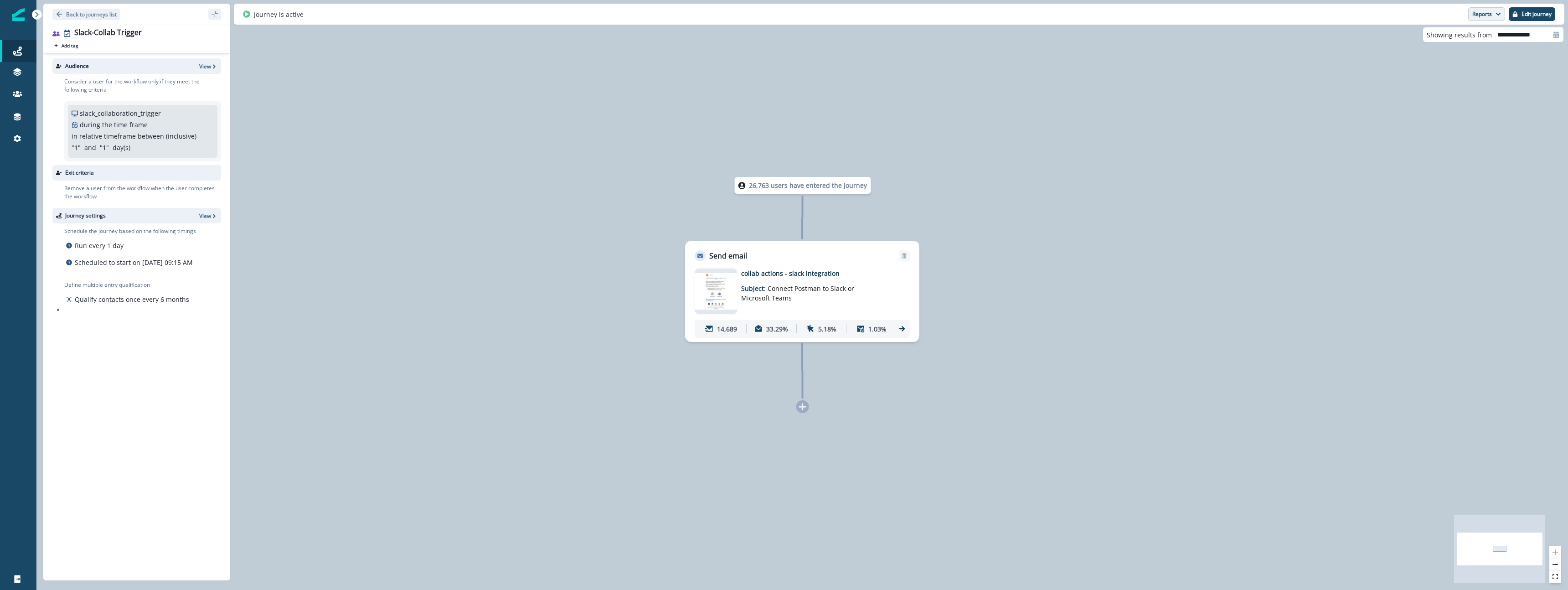 click on "Reports" at bounding box center [1486, 14] 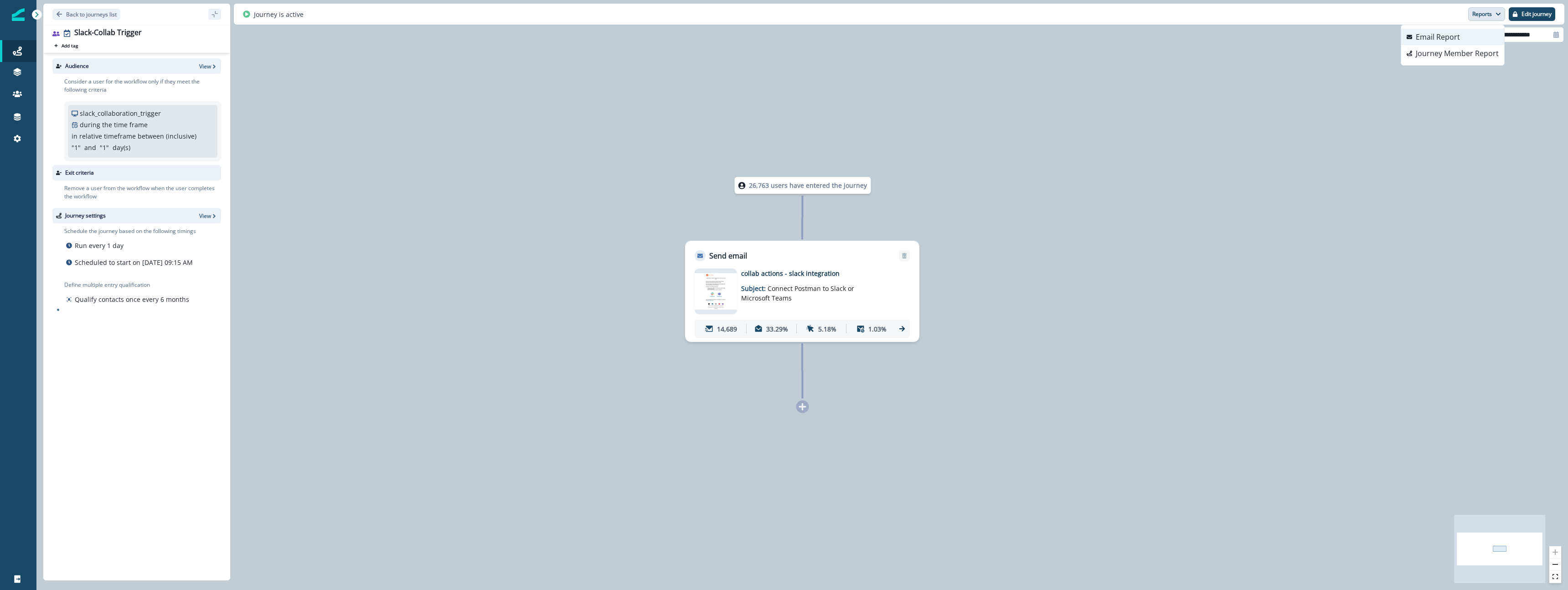 click on "Email Report" at bounding box center [1438, 37] 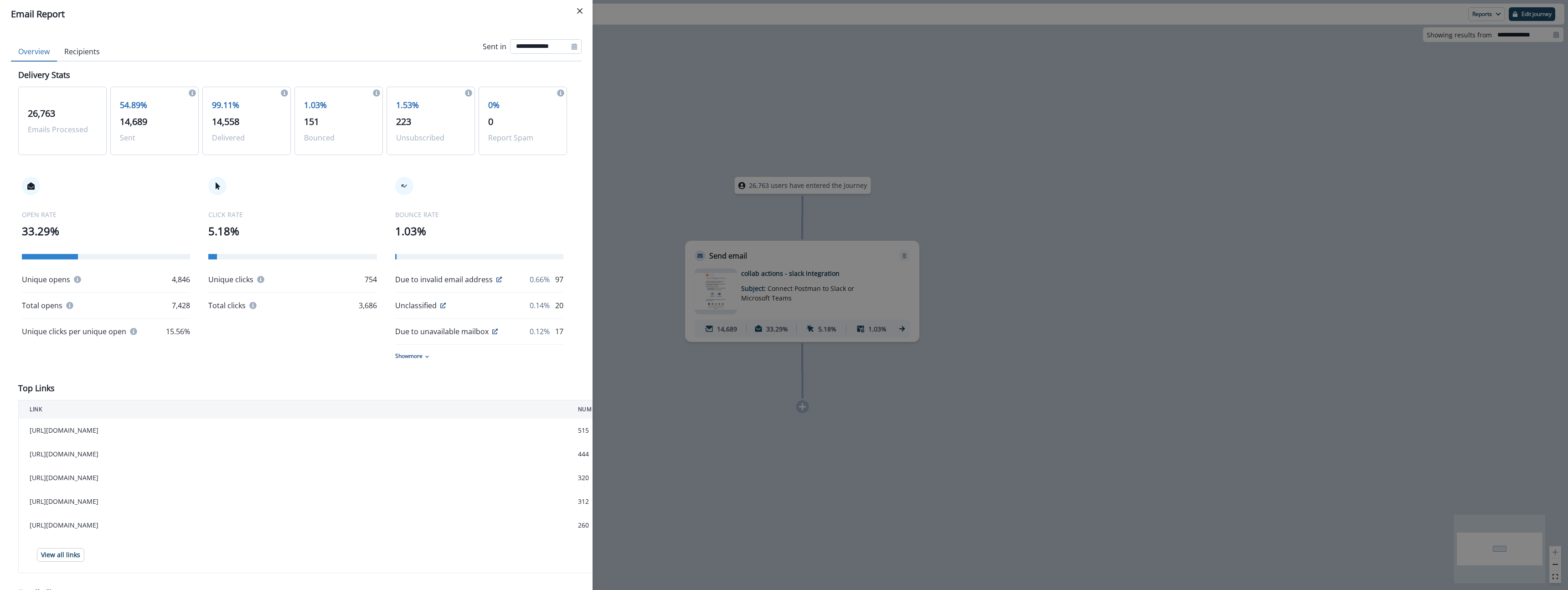 click on "**********" at bounding box center [546, 47] 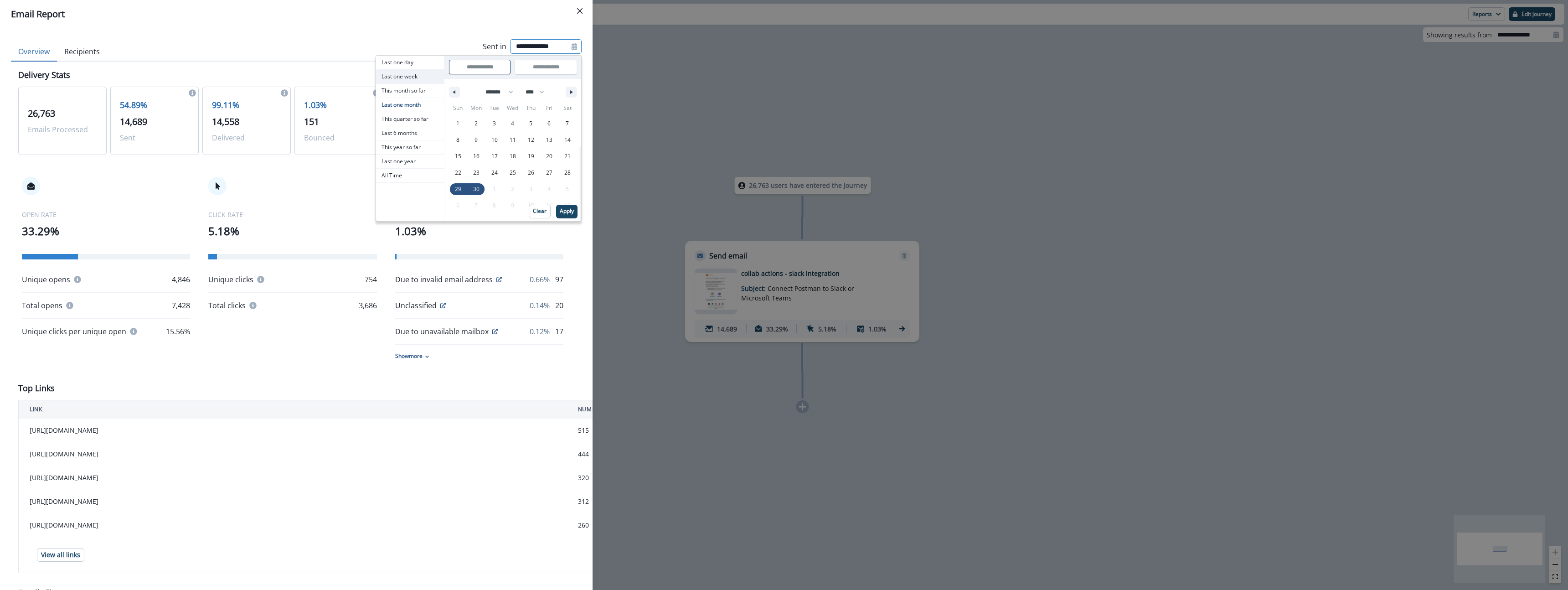 click on "Last one week" at bounding box center (410, 77) 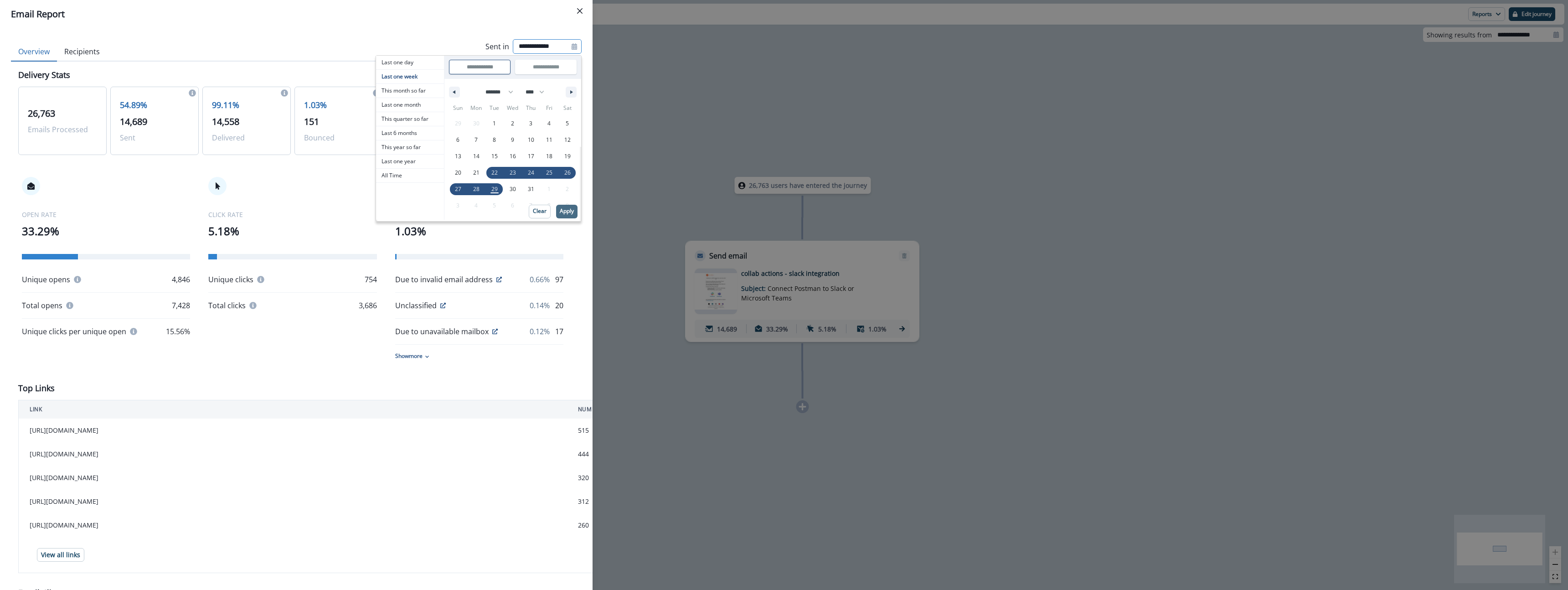 click on "Apply" at bounding box center [567, 211] 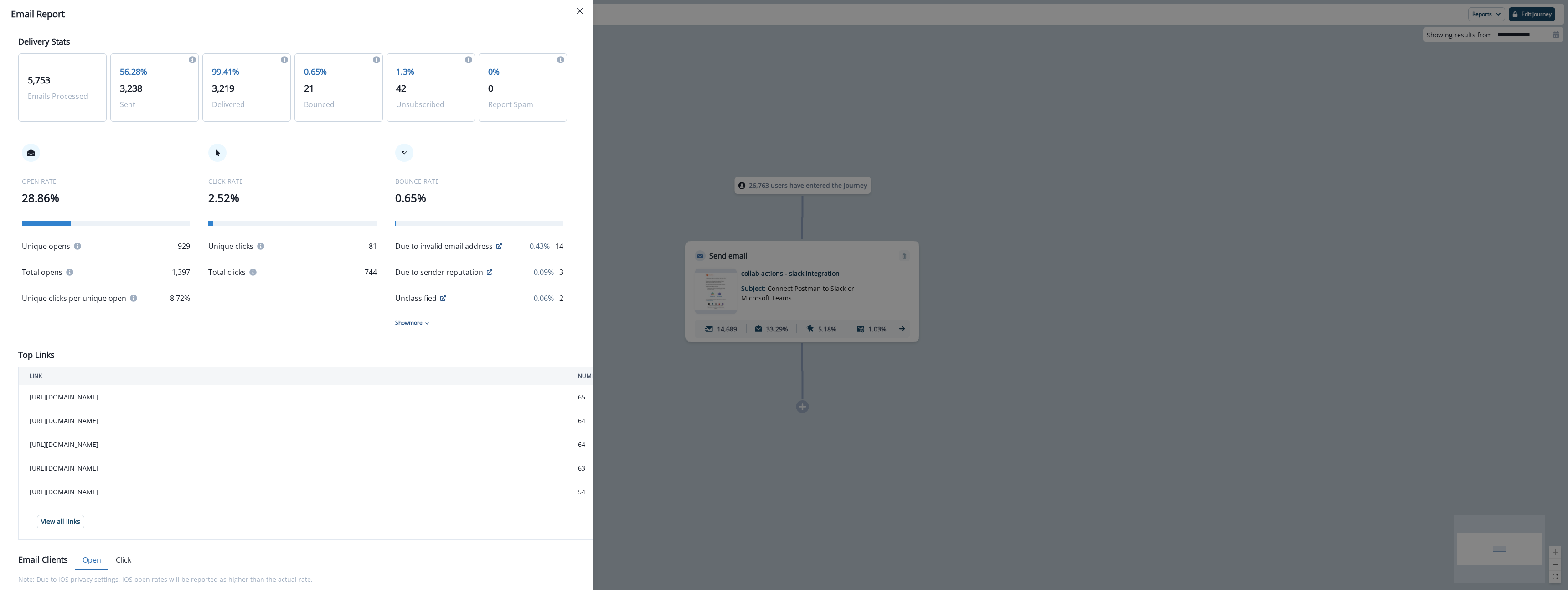 scroll, scrollTop: 0, scrollLeft: 0, axis: both 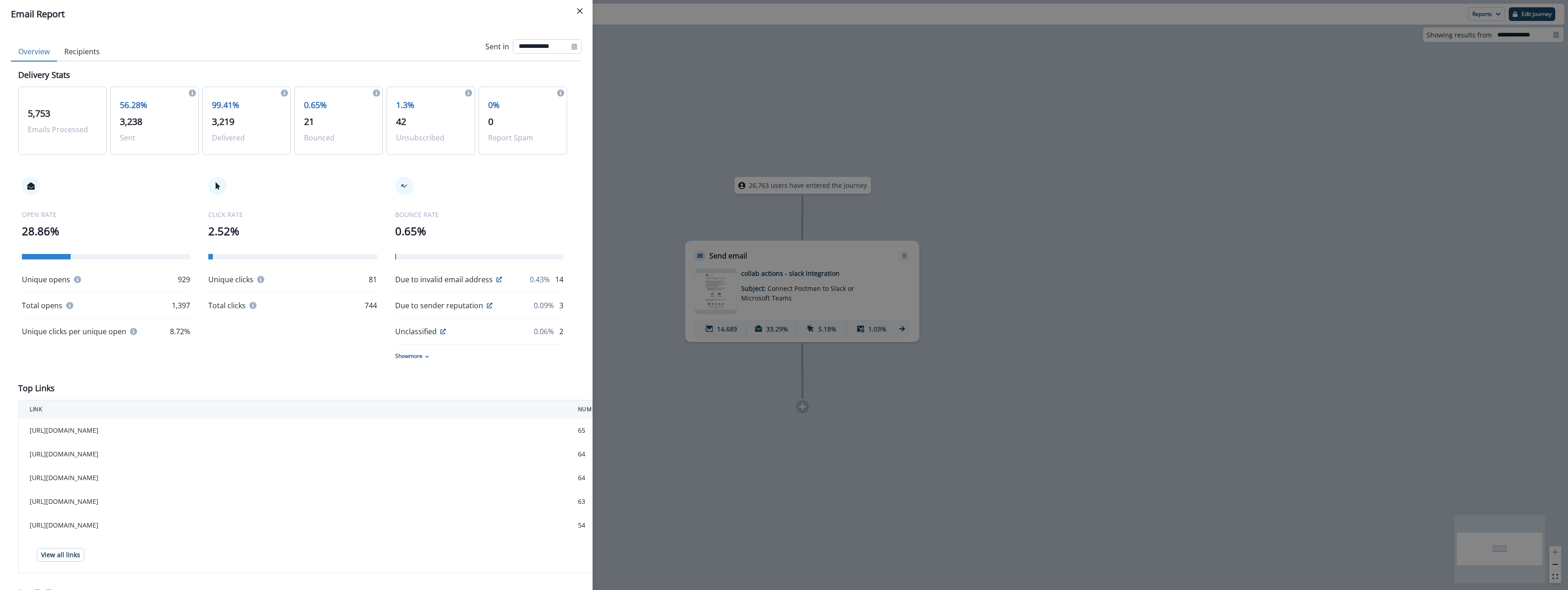 click on "**********" at bounding box center [547, 47] 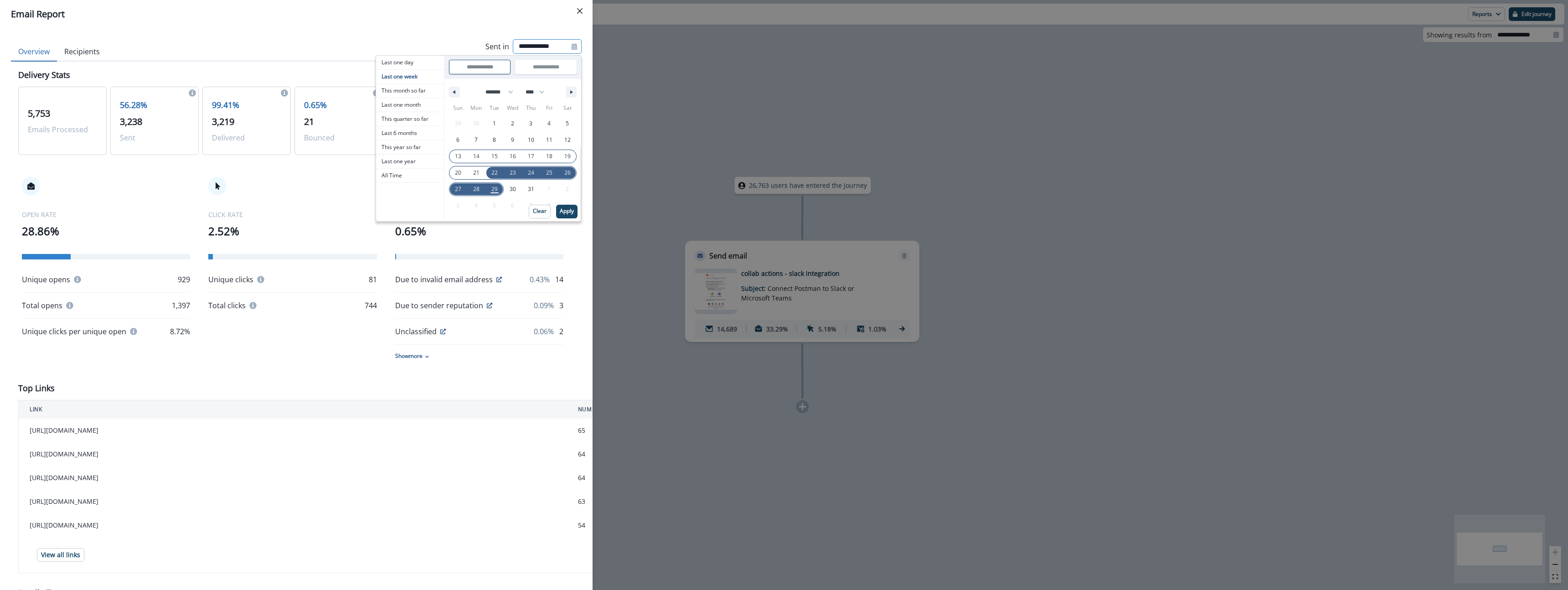 click on "13" at bounding box center [458, 156] 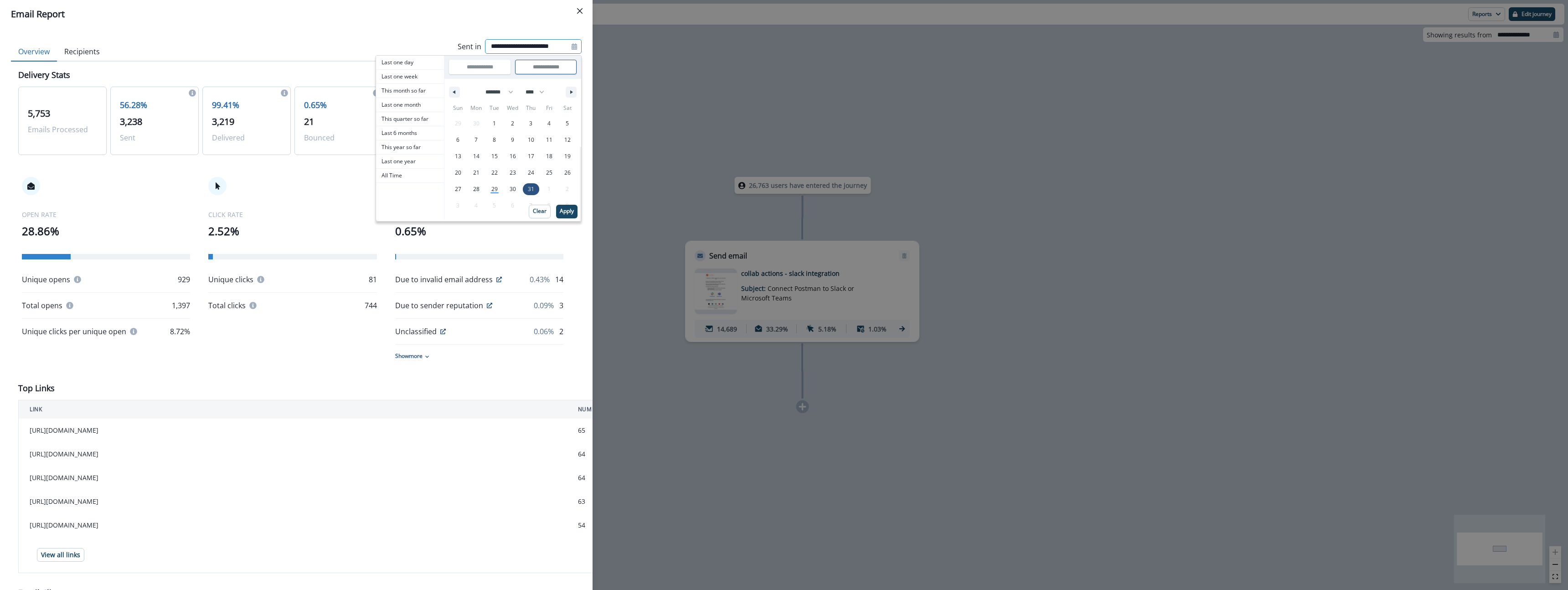 click on "31" at bounding box center (531, 189) 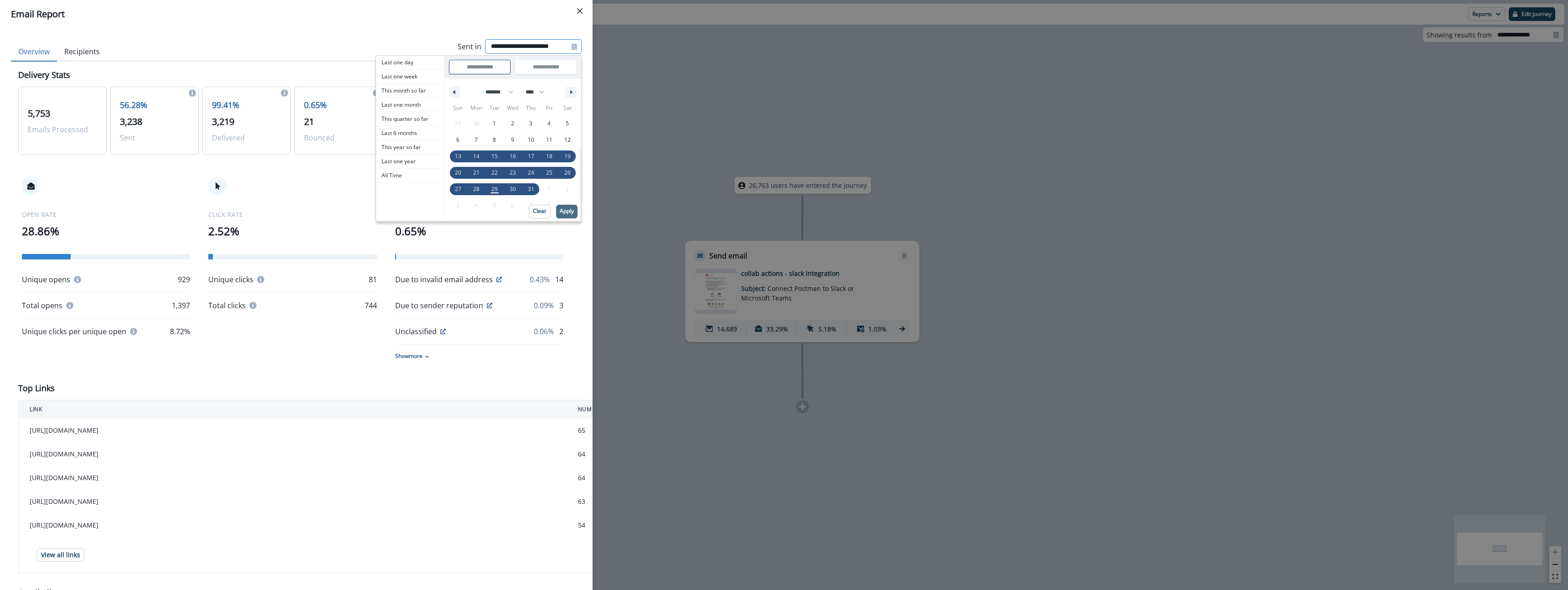 click on "Apply" at bounding box center (567, 211) 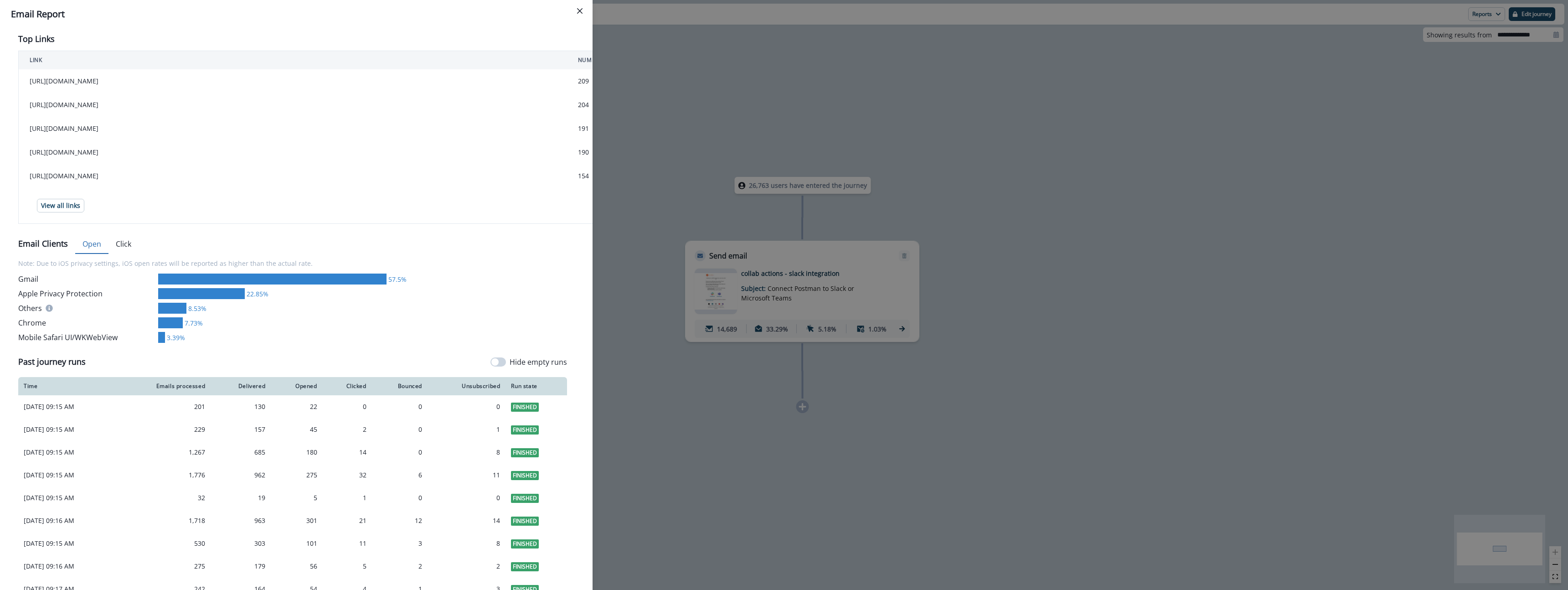 scroll, scrollTop: 590, scrollLeft: 0, axis: vertical 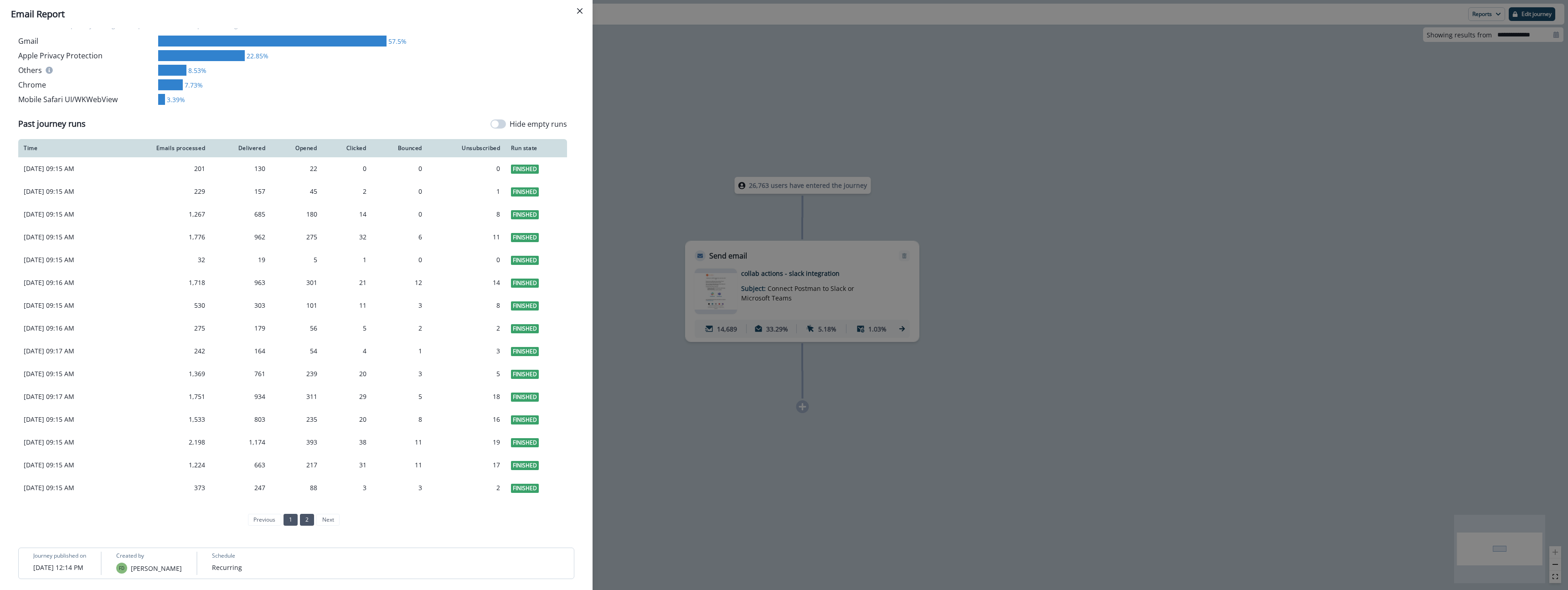 click on "2" at bounding box center (307, 520) 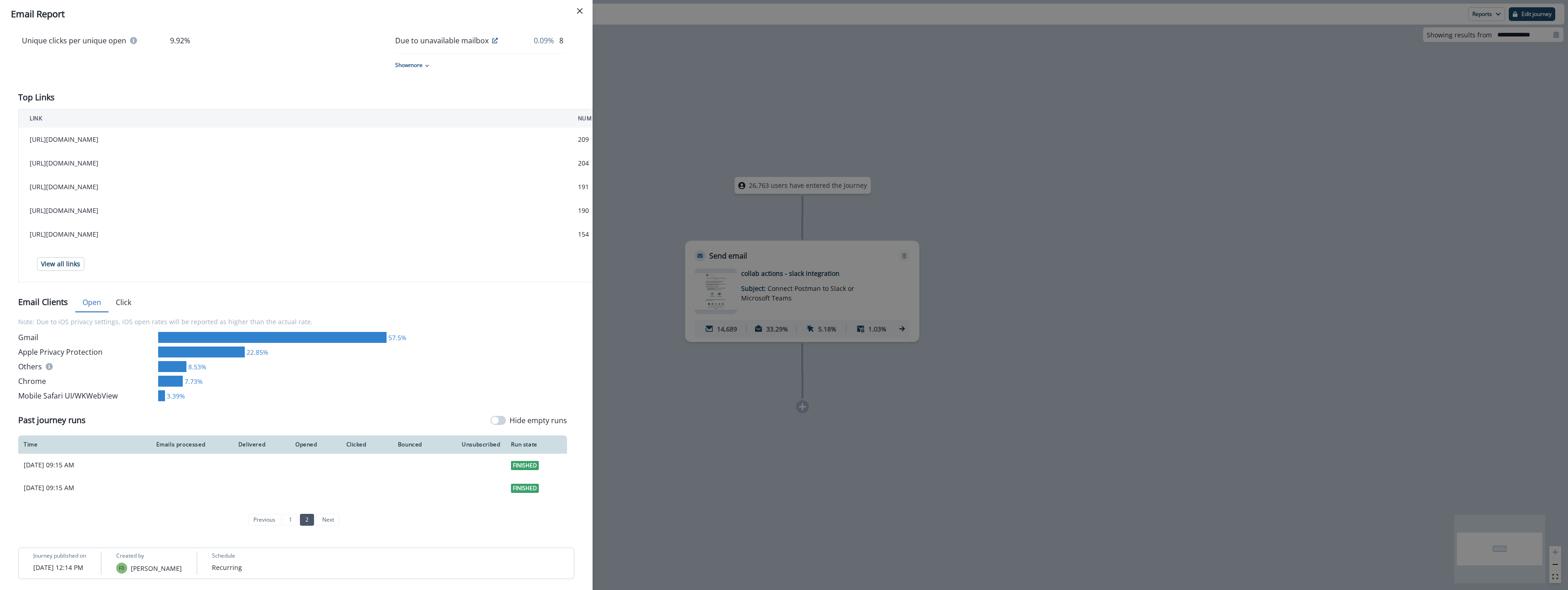 scroll, scrollTop: 294, scrollLeft: 0, axis: vertical 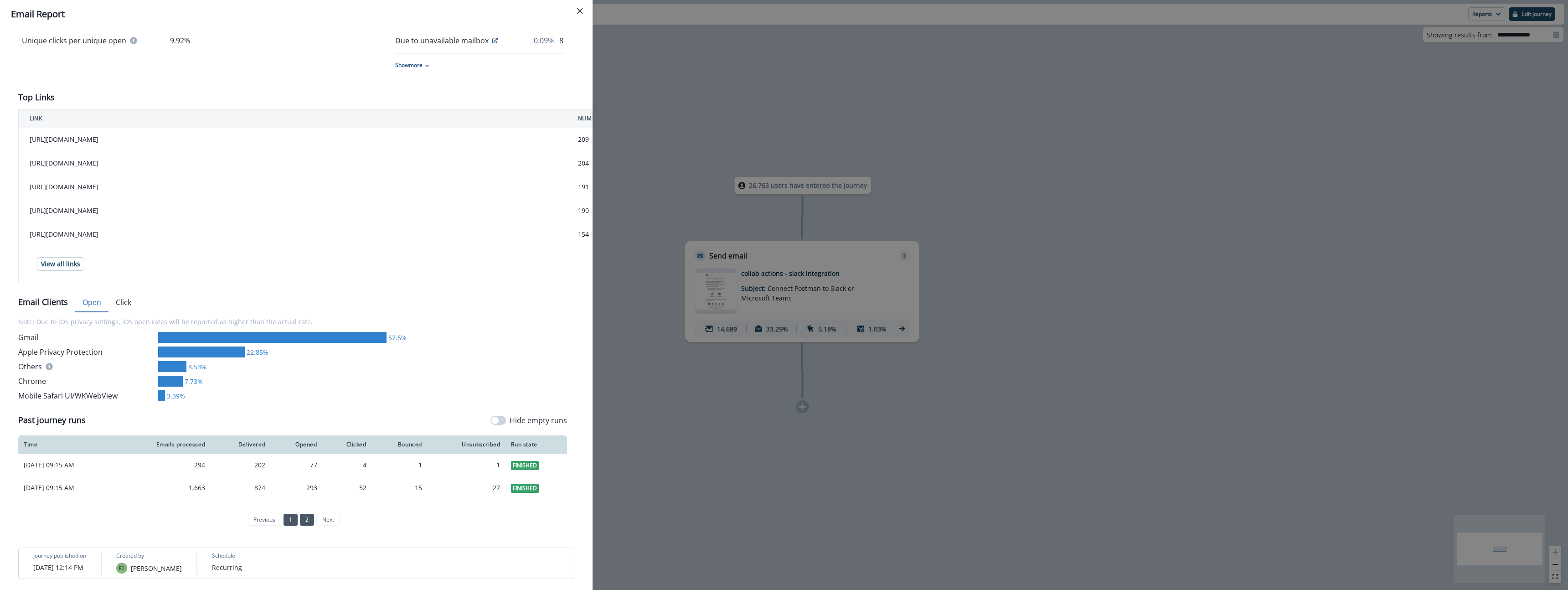 click on "1" at bounding box center [290, 520] 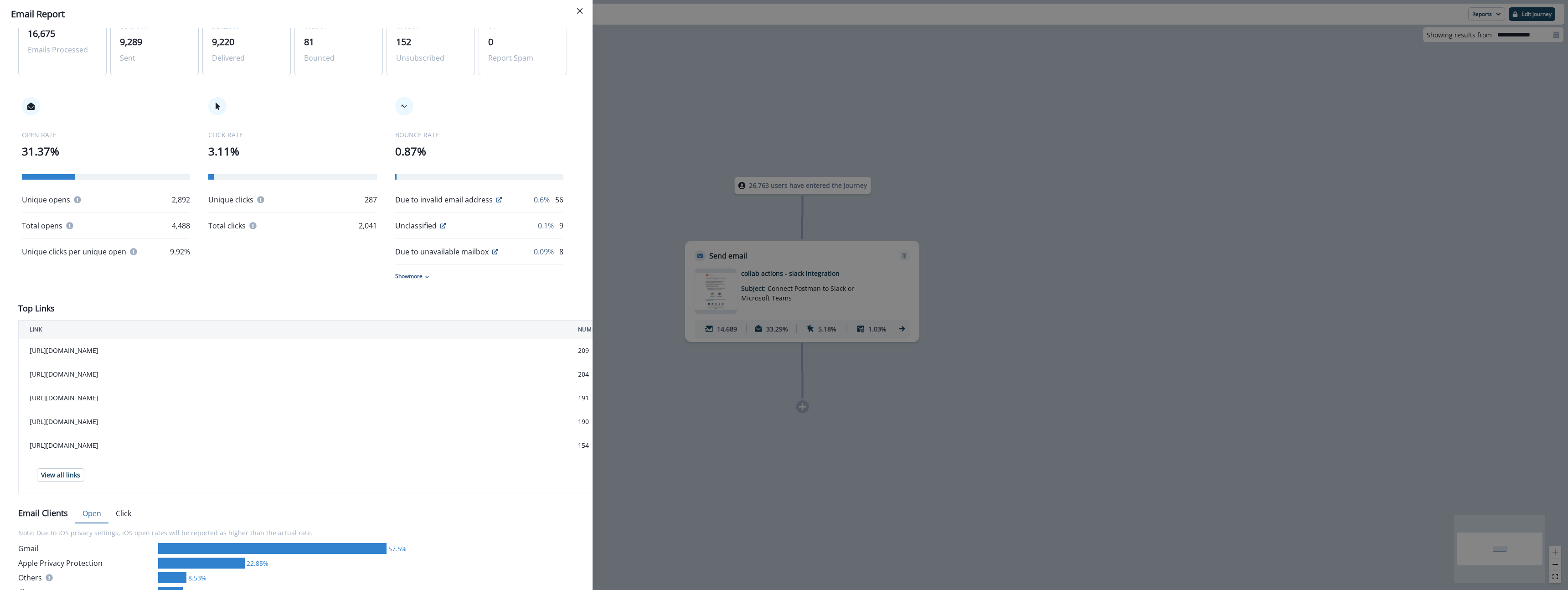 scroll, scrollTop: 0, scrollLeft: 0, axis: both 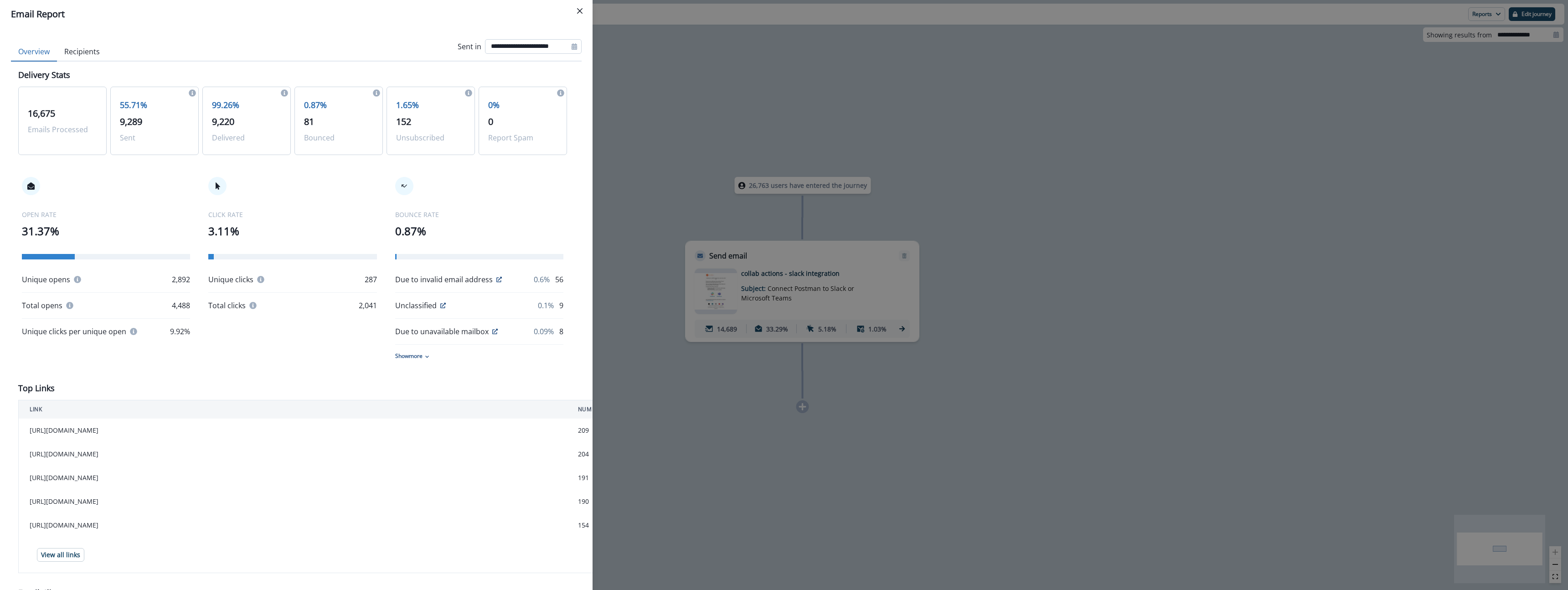 click on "**********" at bounding box center [533, 47] 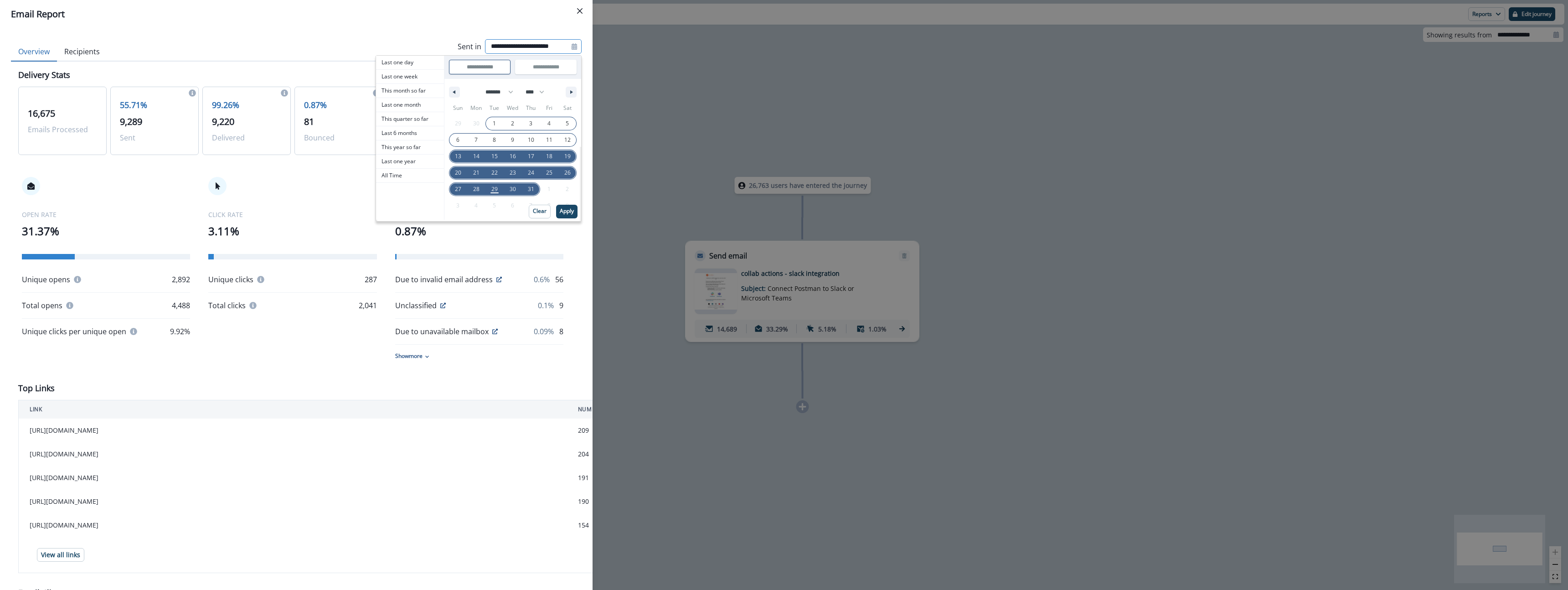click on "1" at bounding box center (494, 124) 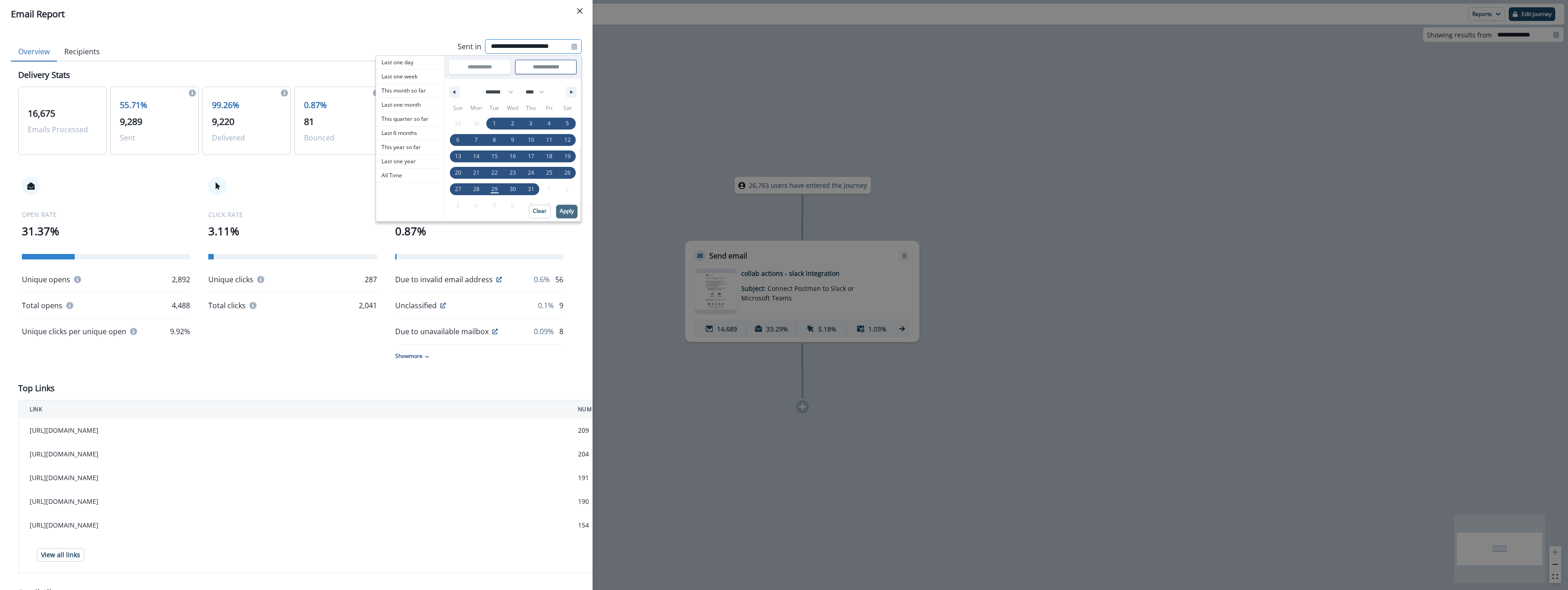 click on "Apply" at bounding box center [567, 211] 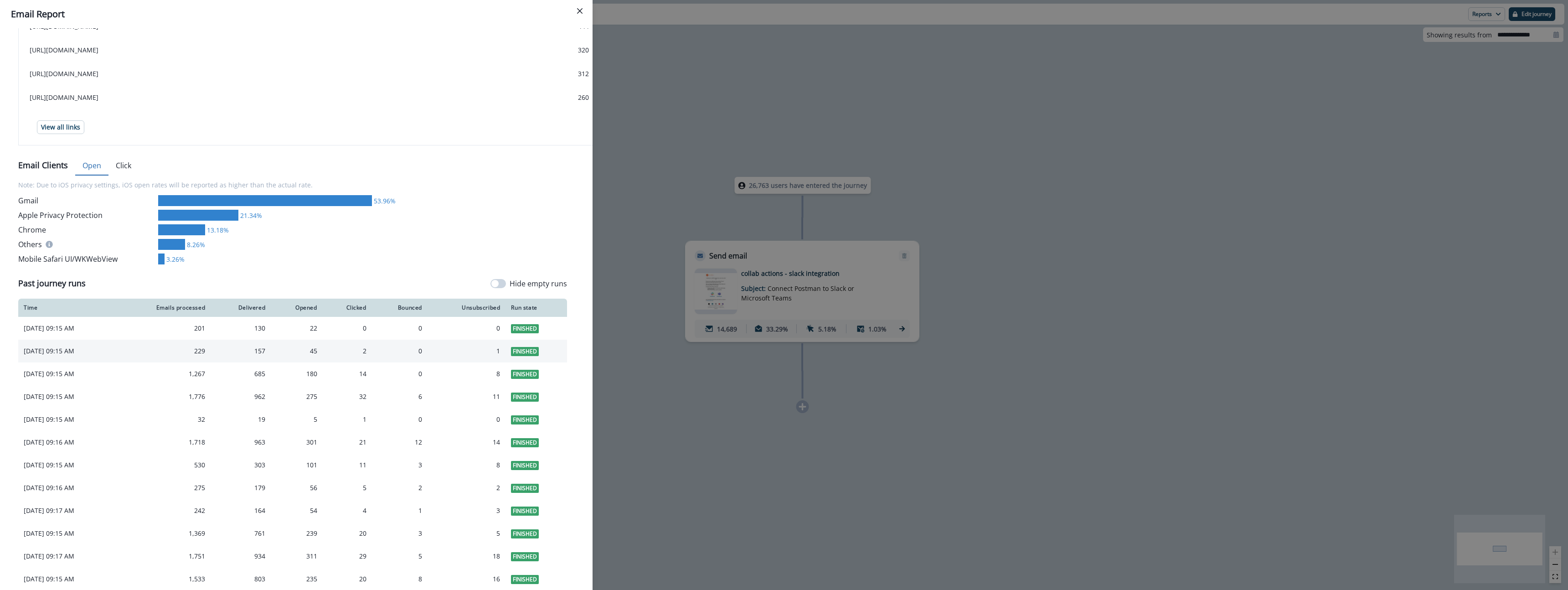 scroll, scrollTop: 590, scrollLeft: 0, axis: vertical 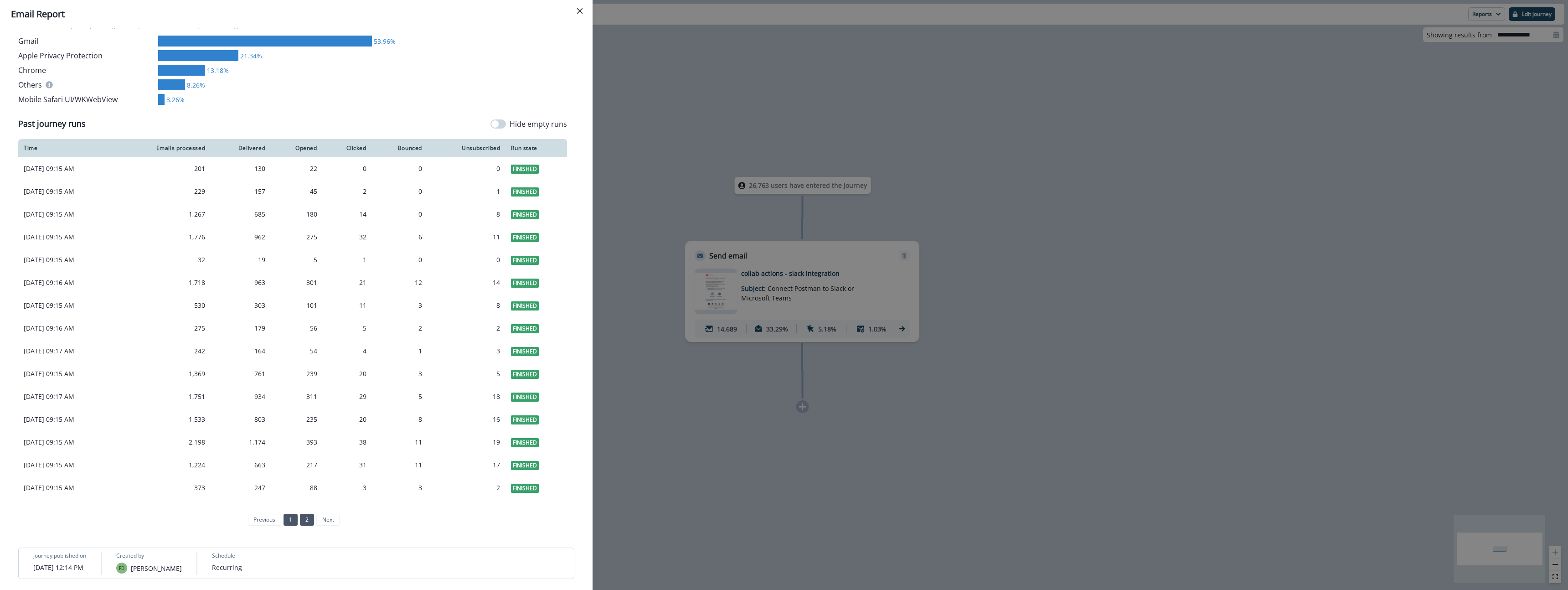 click on "2" at bounding box center [307, 520] 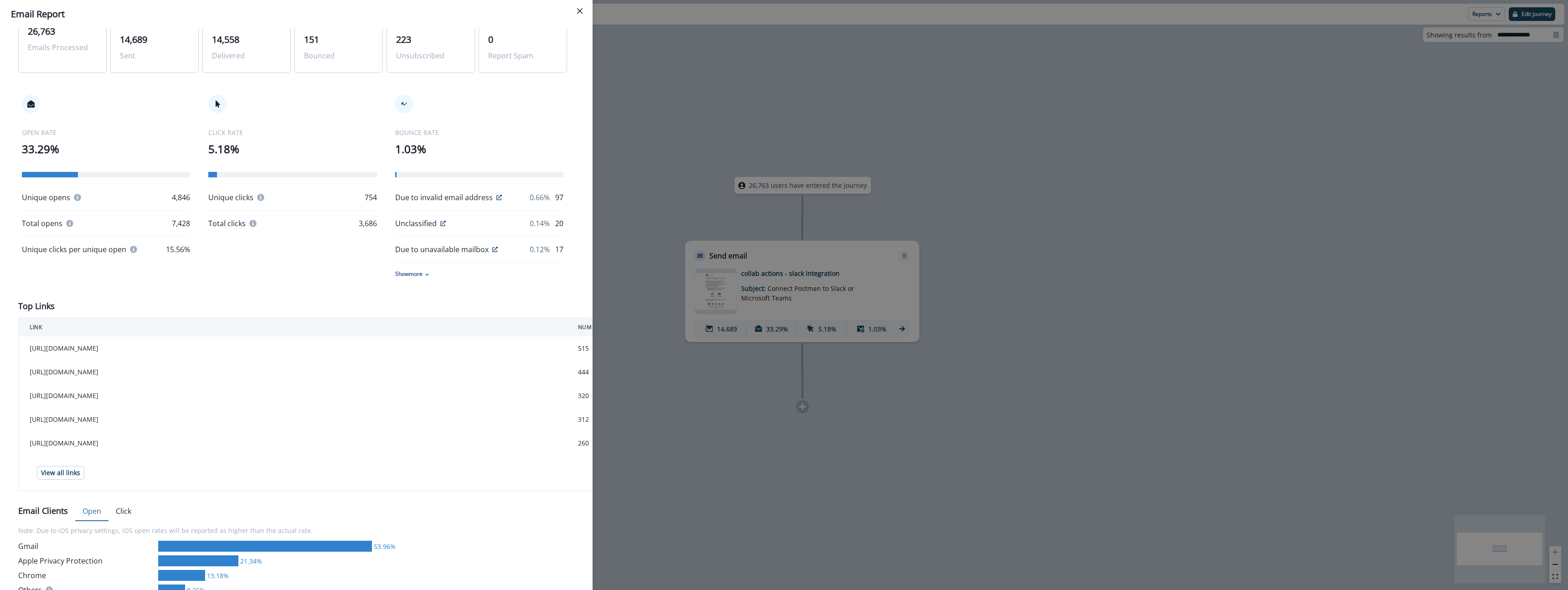 scroll, scrollTop: 0, scrollLeft: 0, axis: both 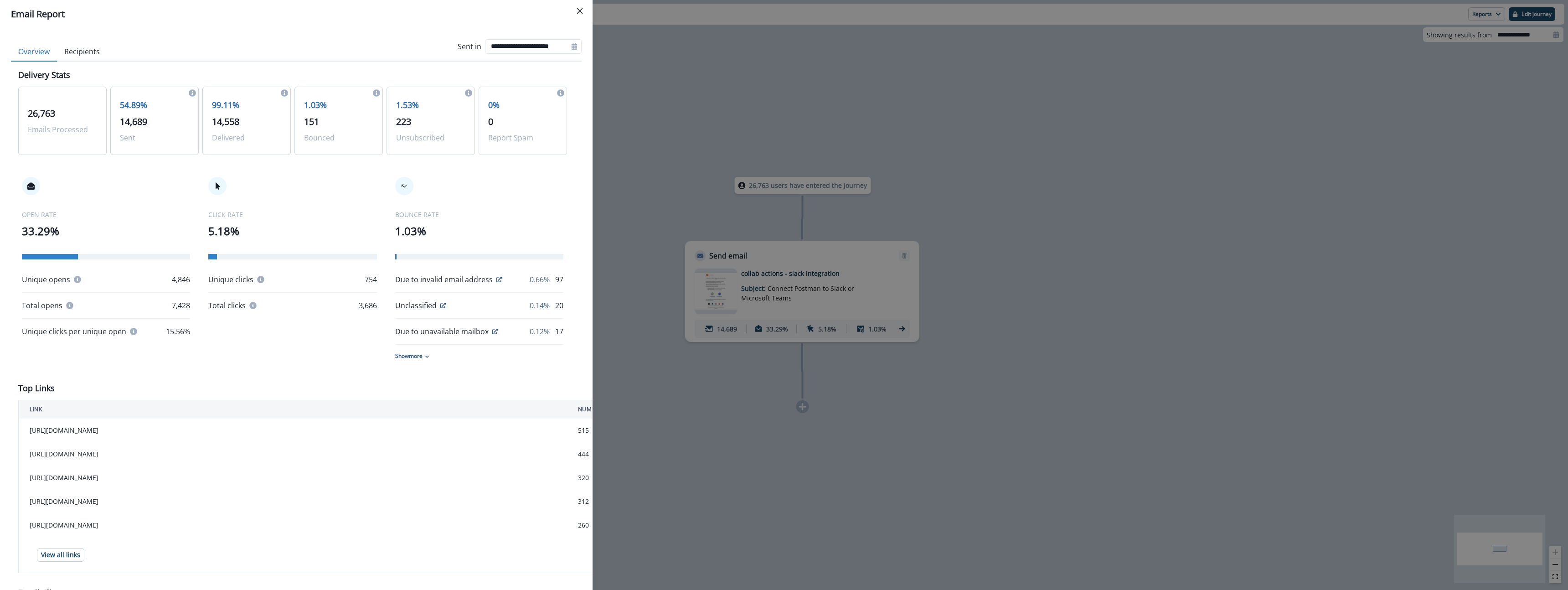 click on "**********" at bounding box center [784, 295] 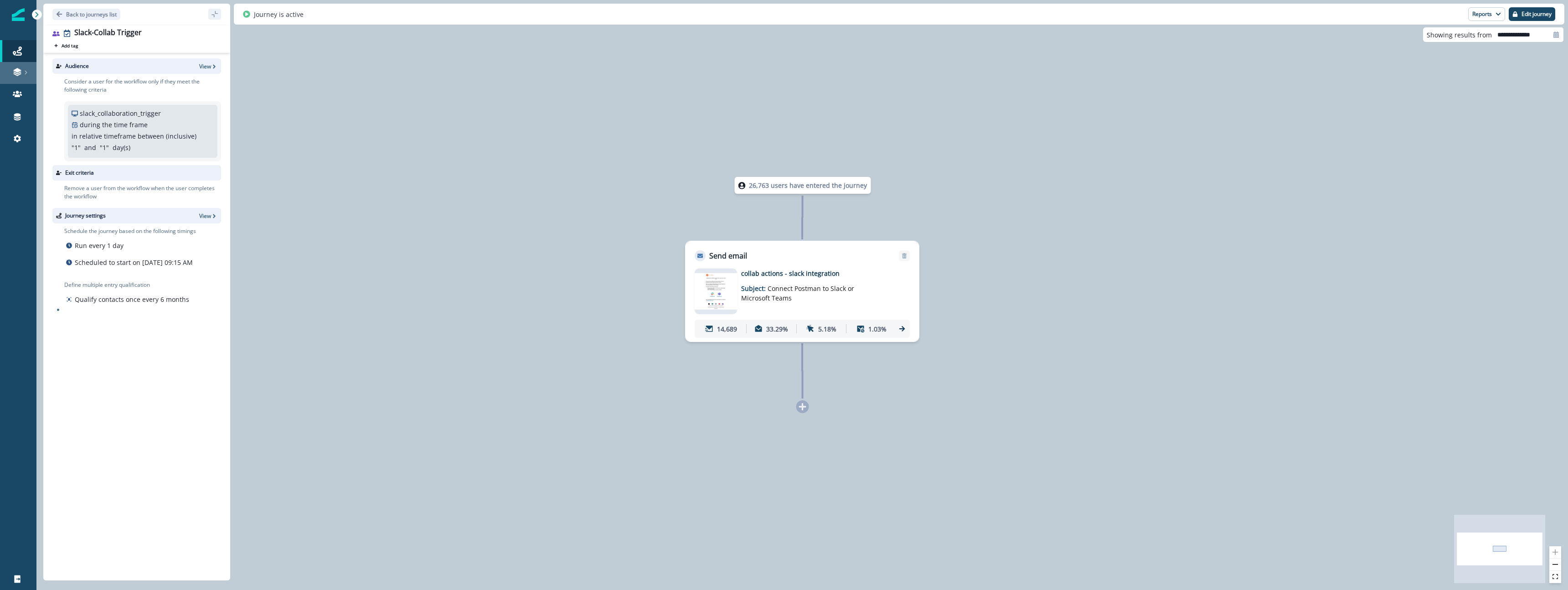 click at bounding box center (18, 73) 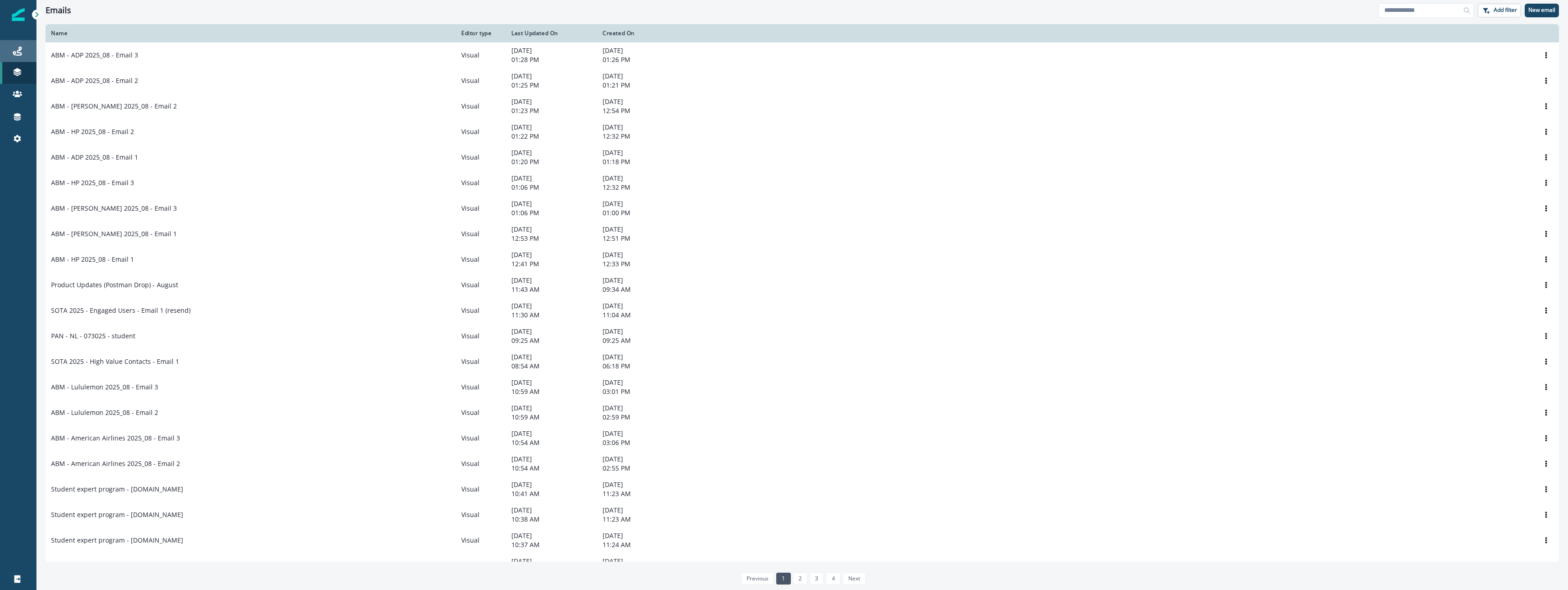 click on "Journeys" at bounding box center (18, 51) 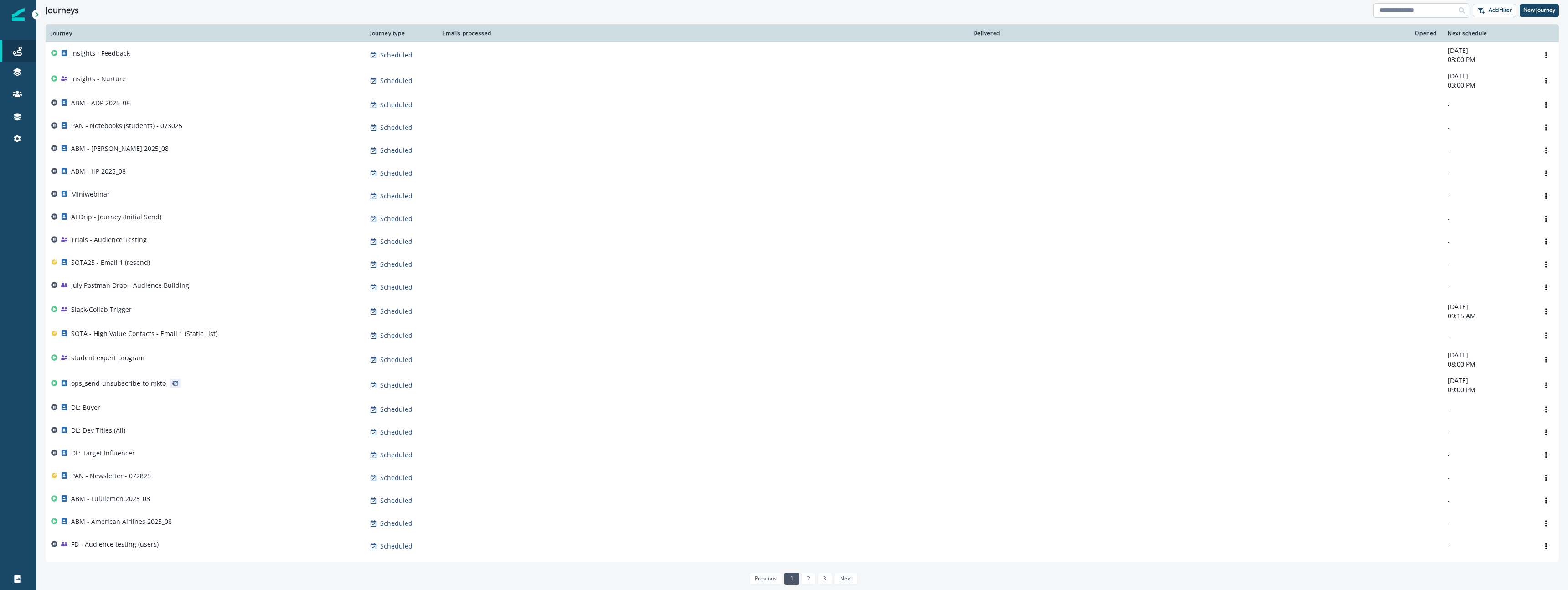 click at bounding box center [1421, 10] 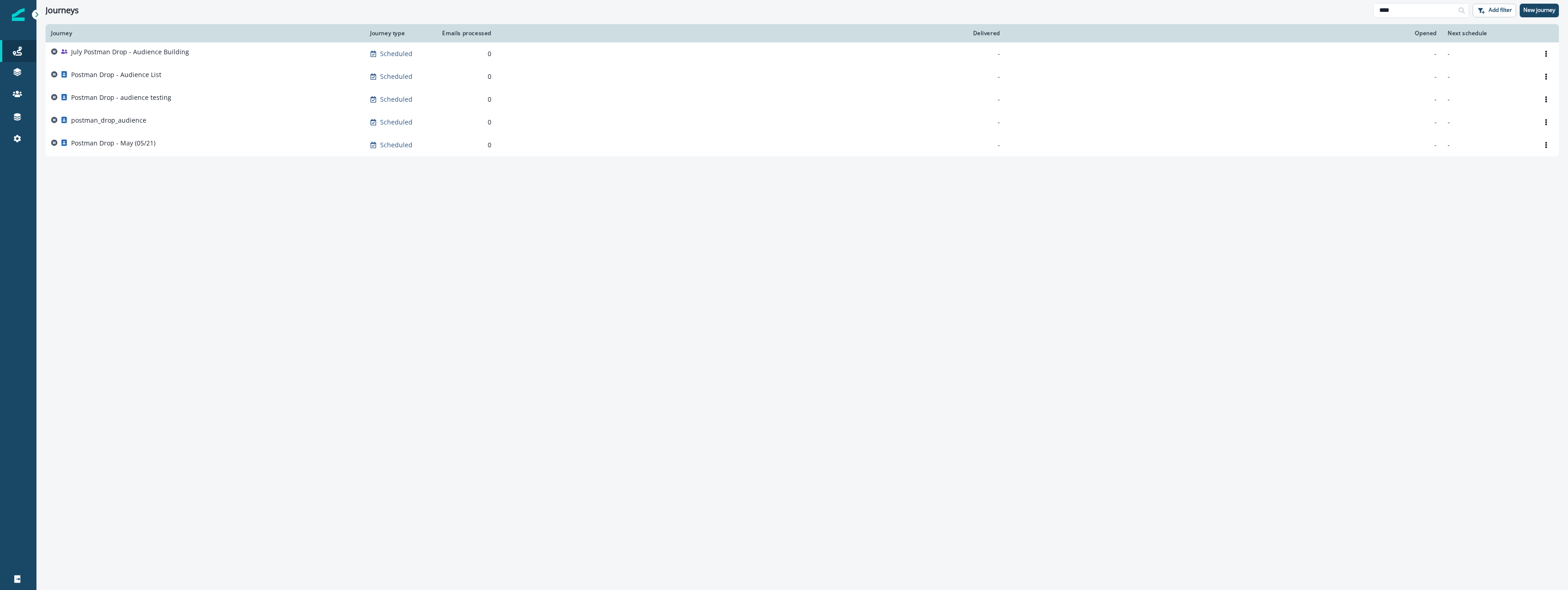 type on "****" 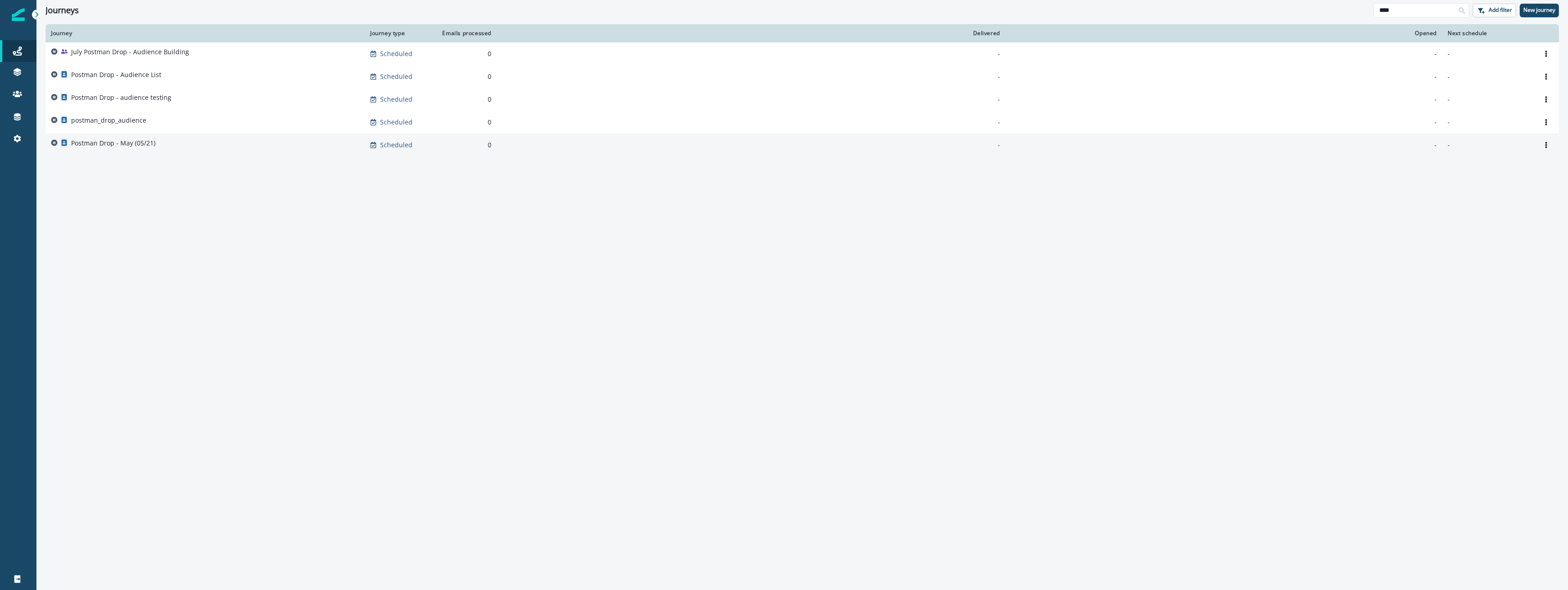 click on "Postman Drop - May (05/21)" at bounding box center (113, 143) 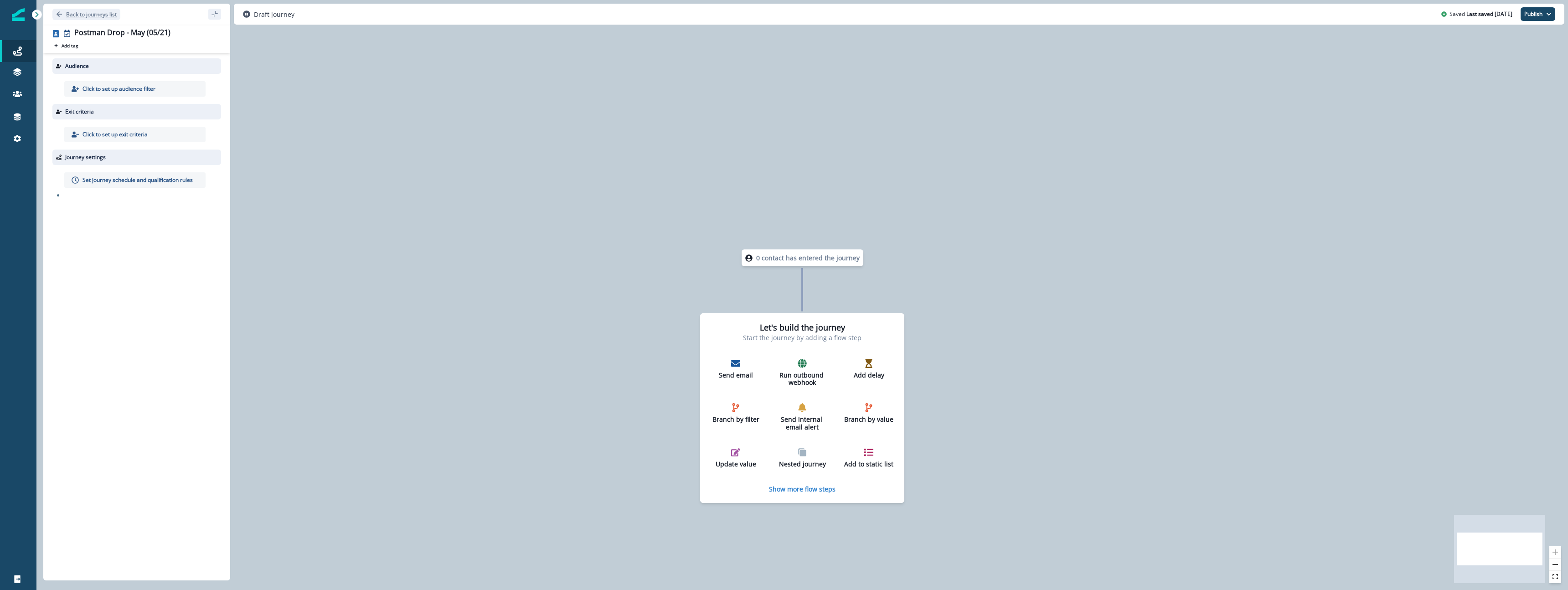 click on "Back to journeys list" at bounding box center [91, 14] 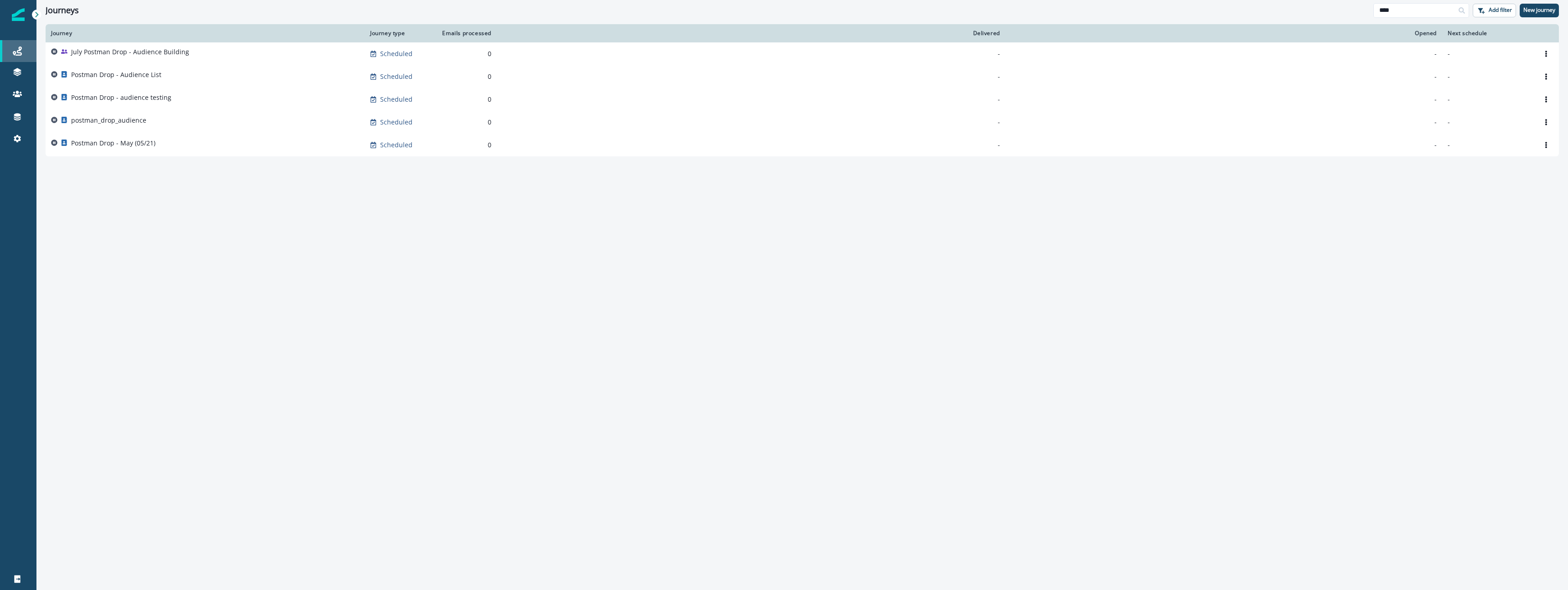 click 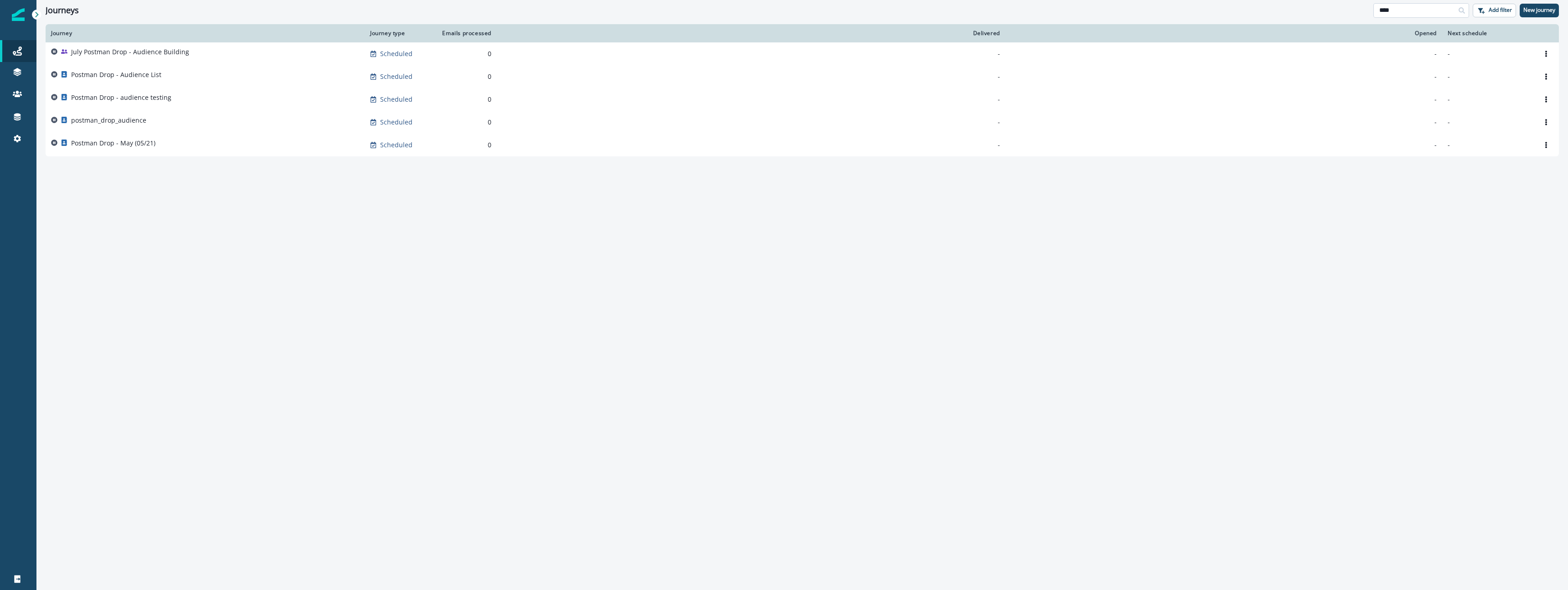 click on "****" at bounding box center [1421, 10] 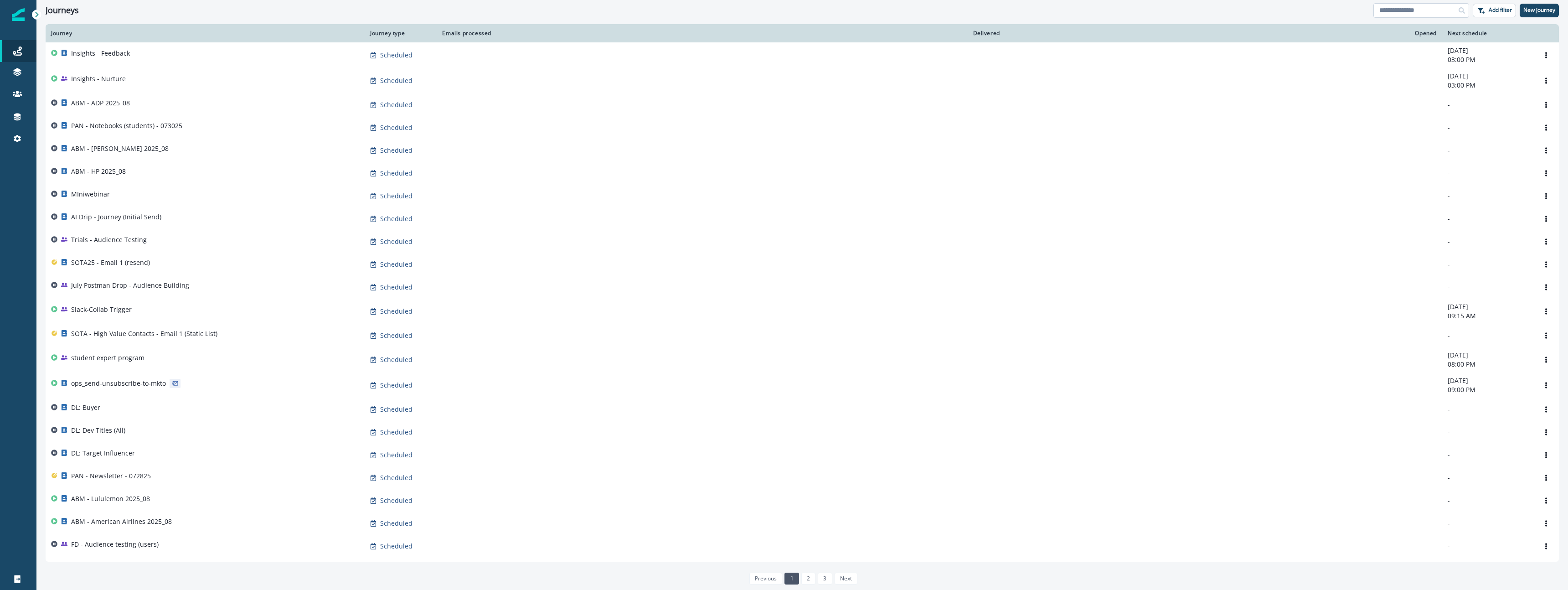 type on "*" 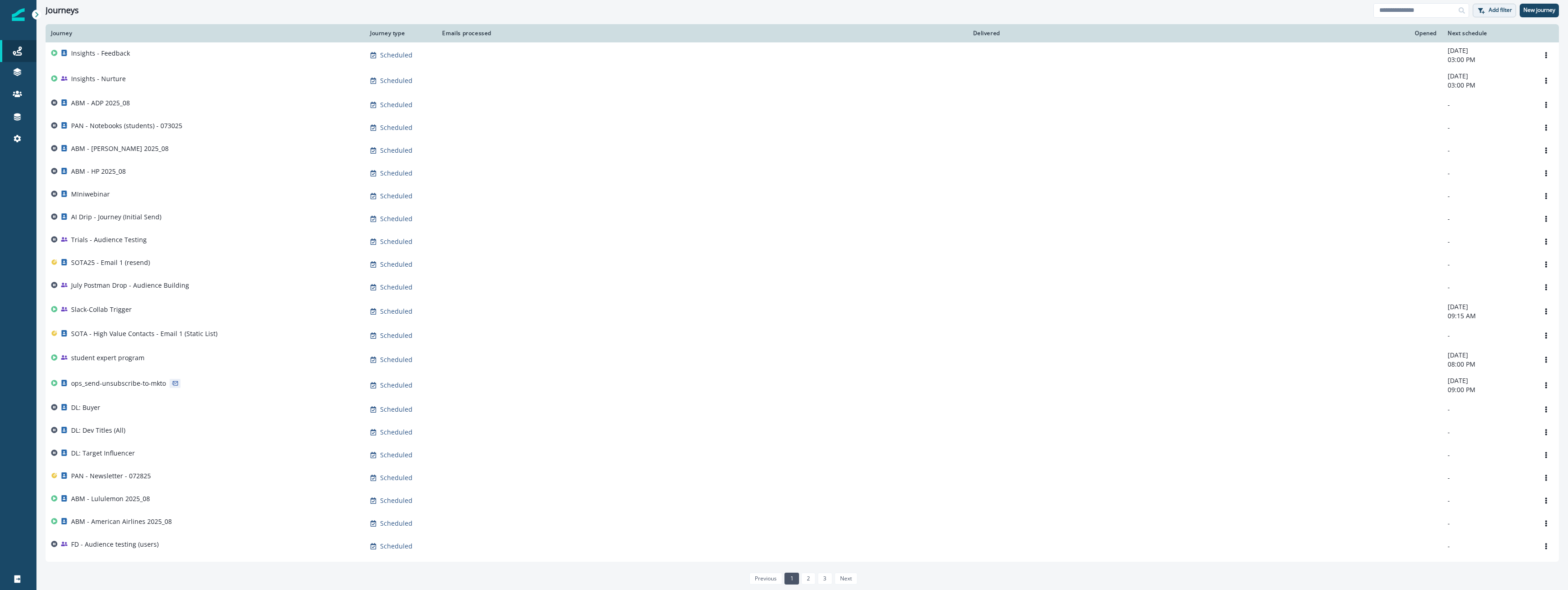 type 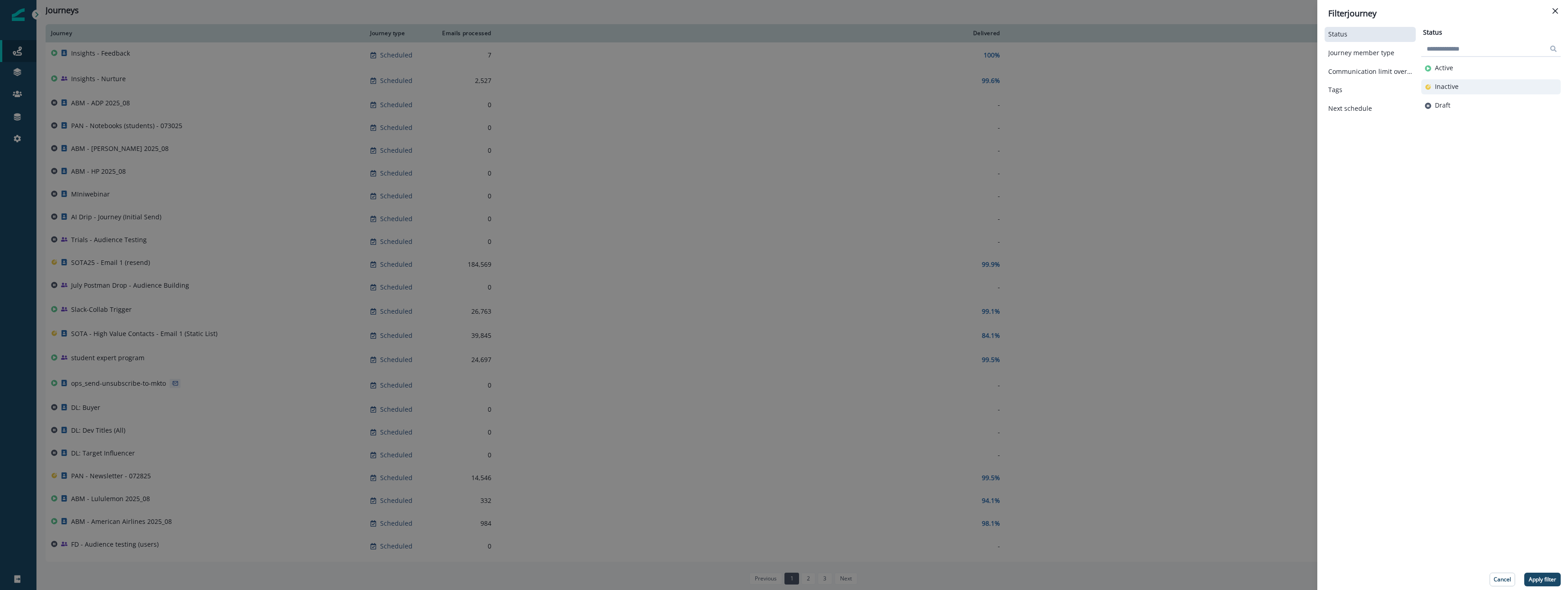 click on "Inactive" at bounding box center (1447, 87) 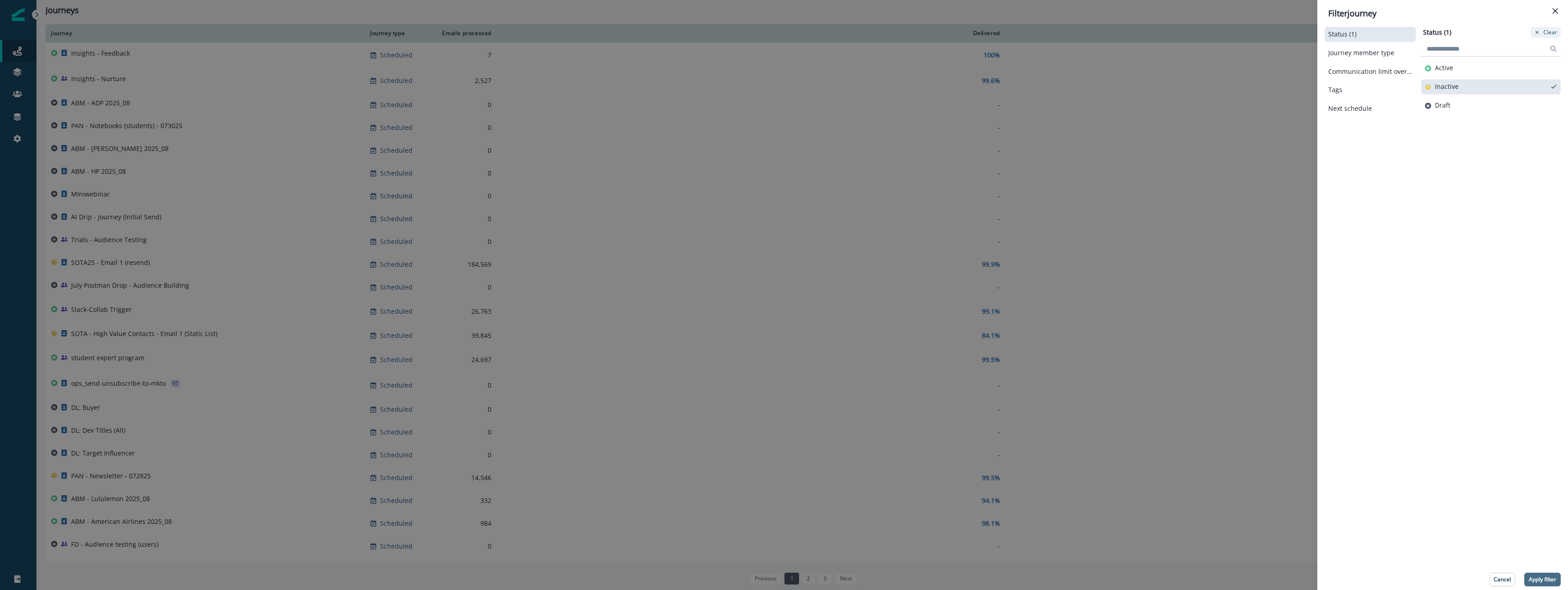 click on "Apply filter" at bounding box center [1542, 580] 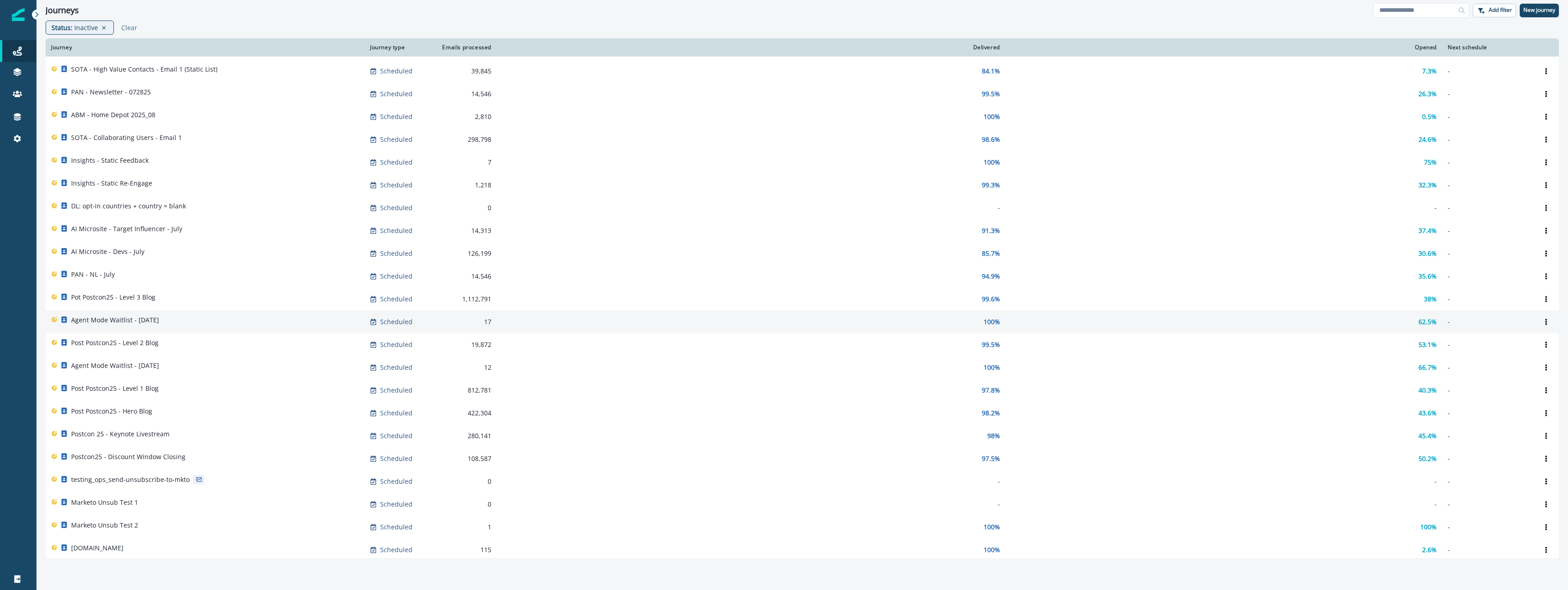 scroll, scrollTop: 23, scrollLeft: 0, axis: vertical 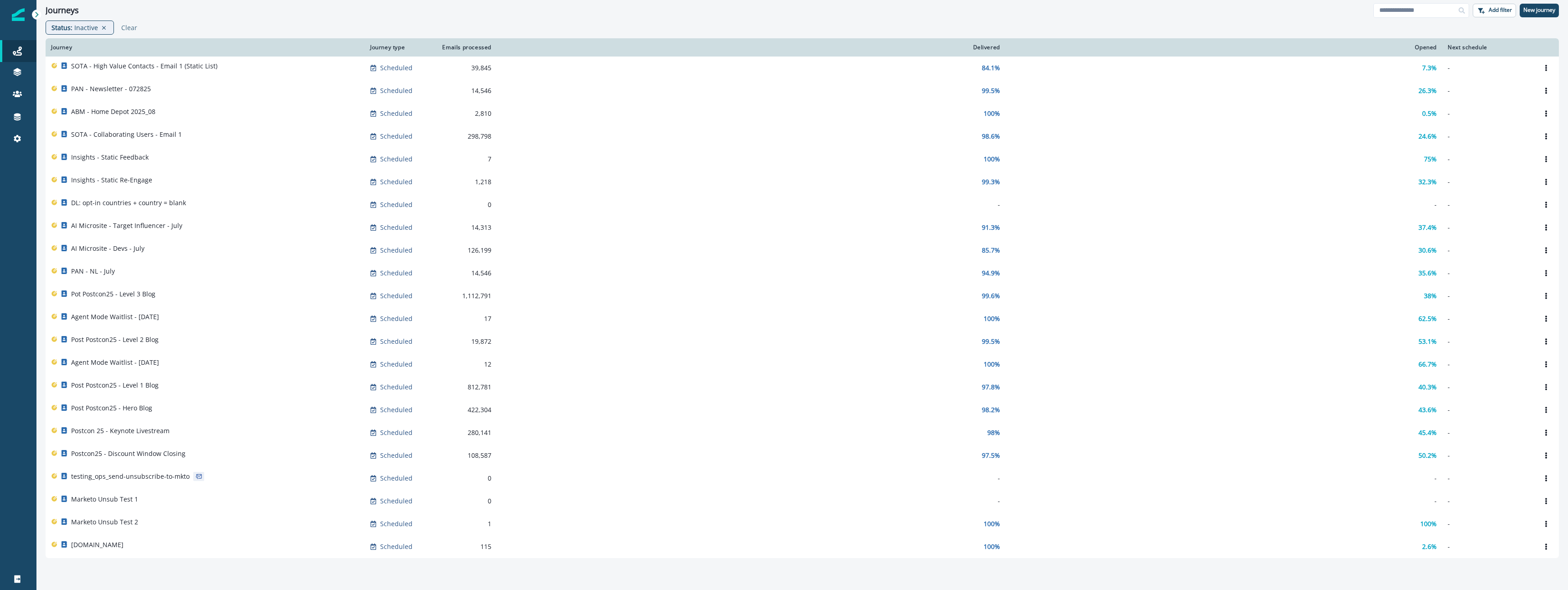 click on "Status : Inactive Clear" at bounding box center (802, 29) 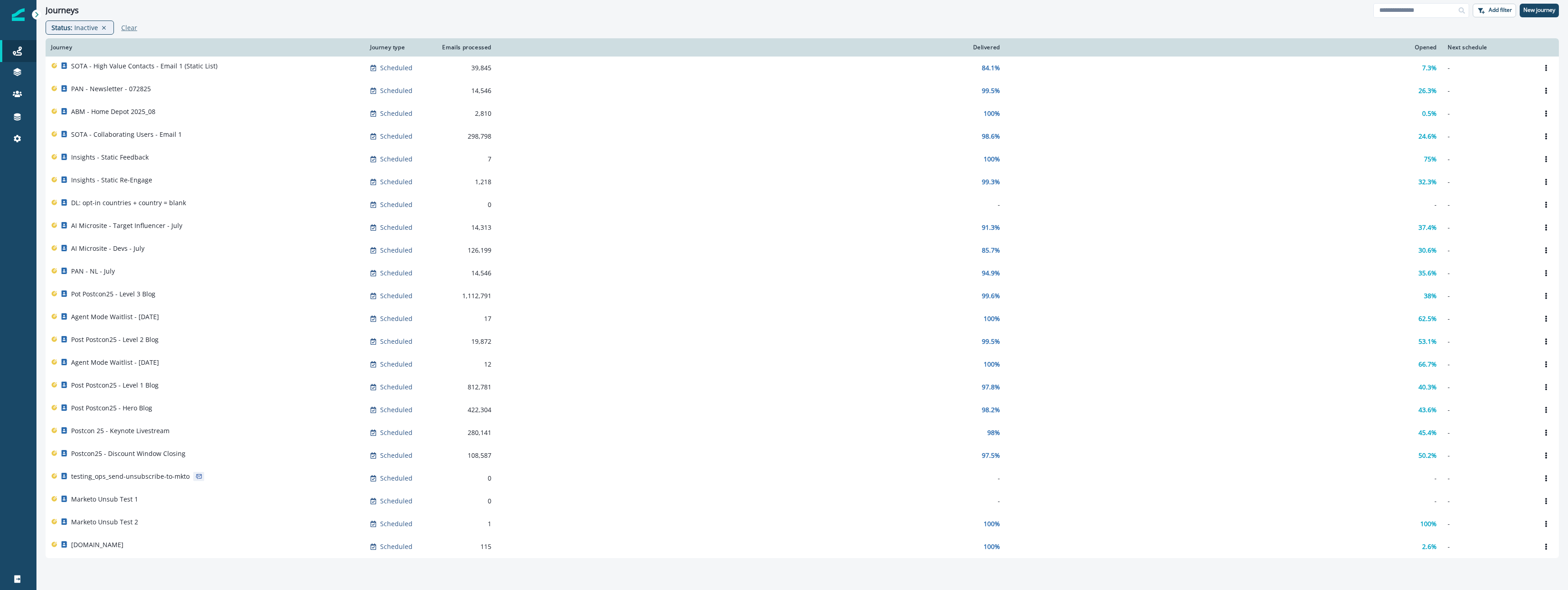 click on "Clear" at bounding box center [129, 27] 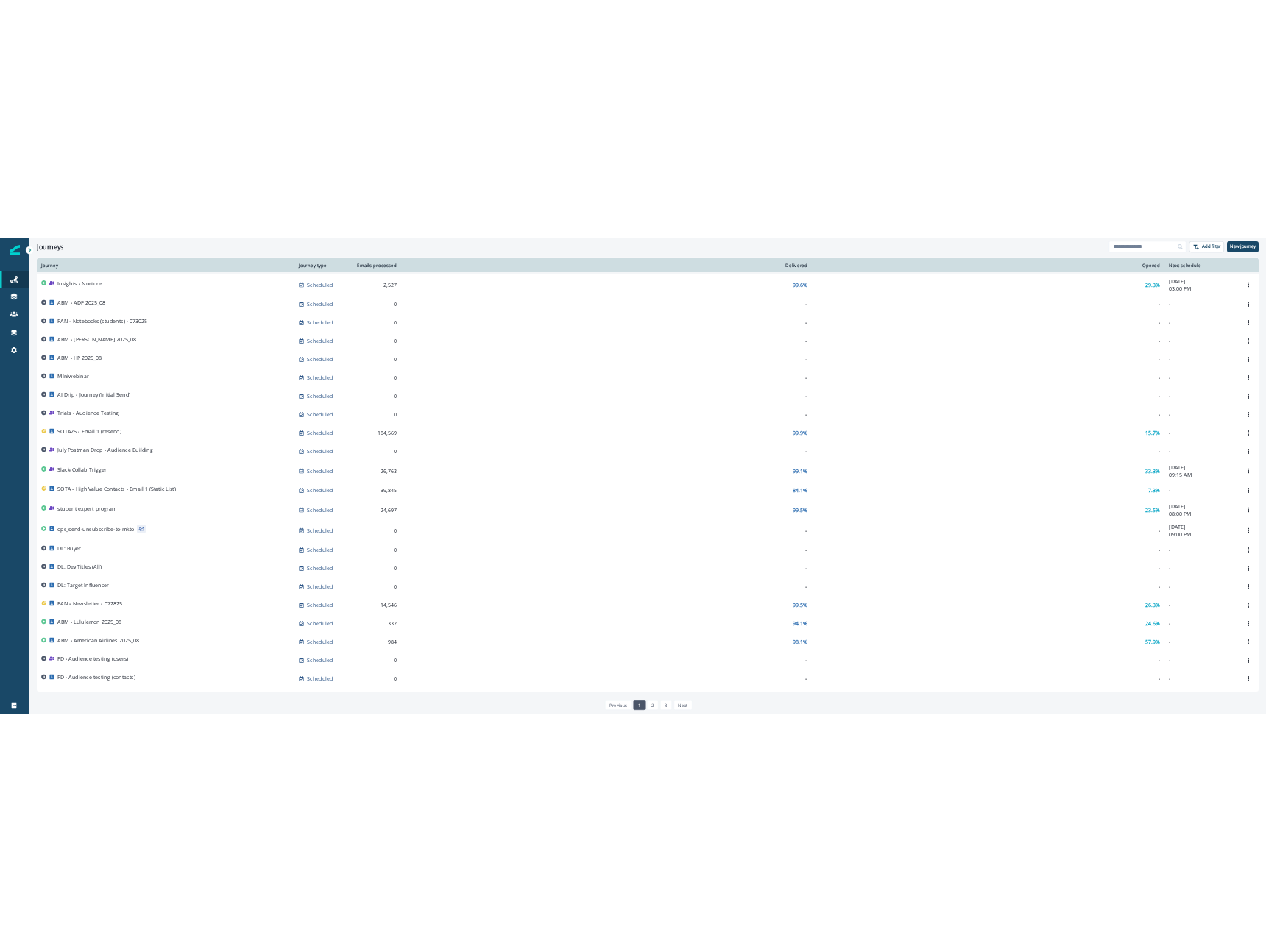scroll, scrollTop: 0, scrollLeft: 0, axis: both 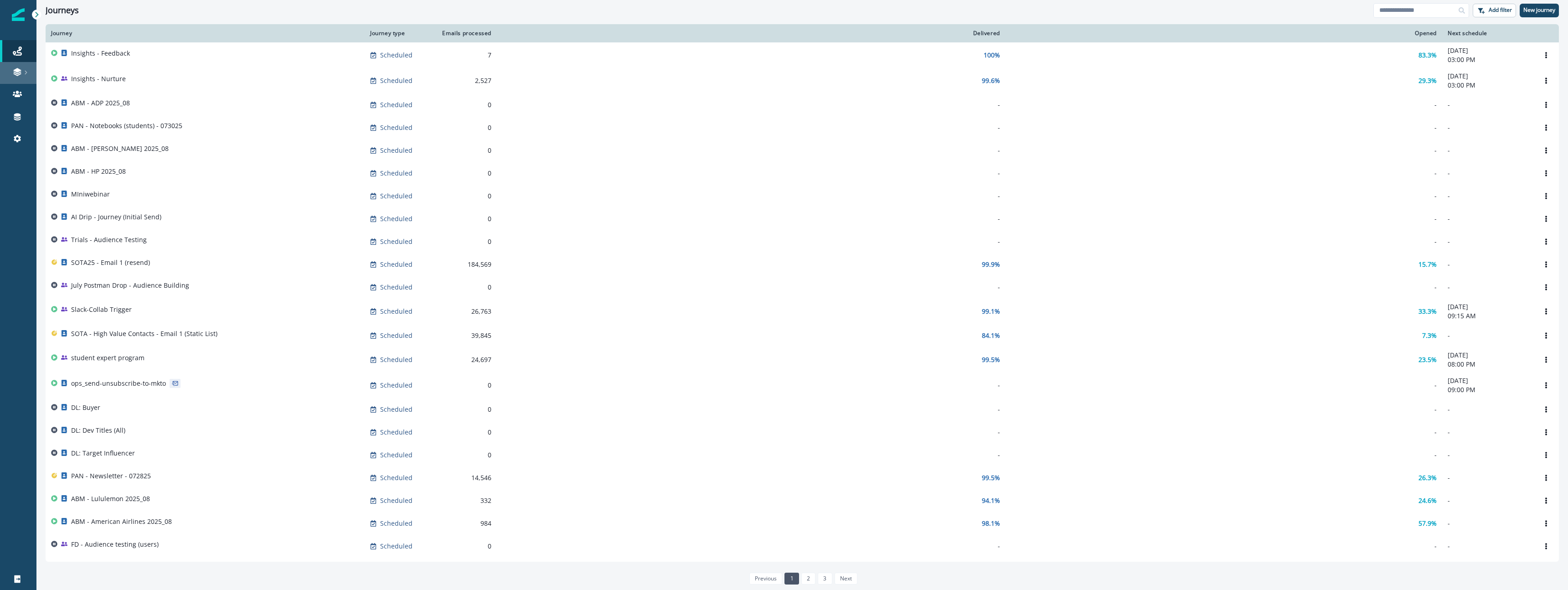 click 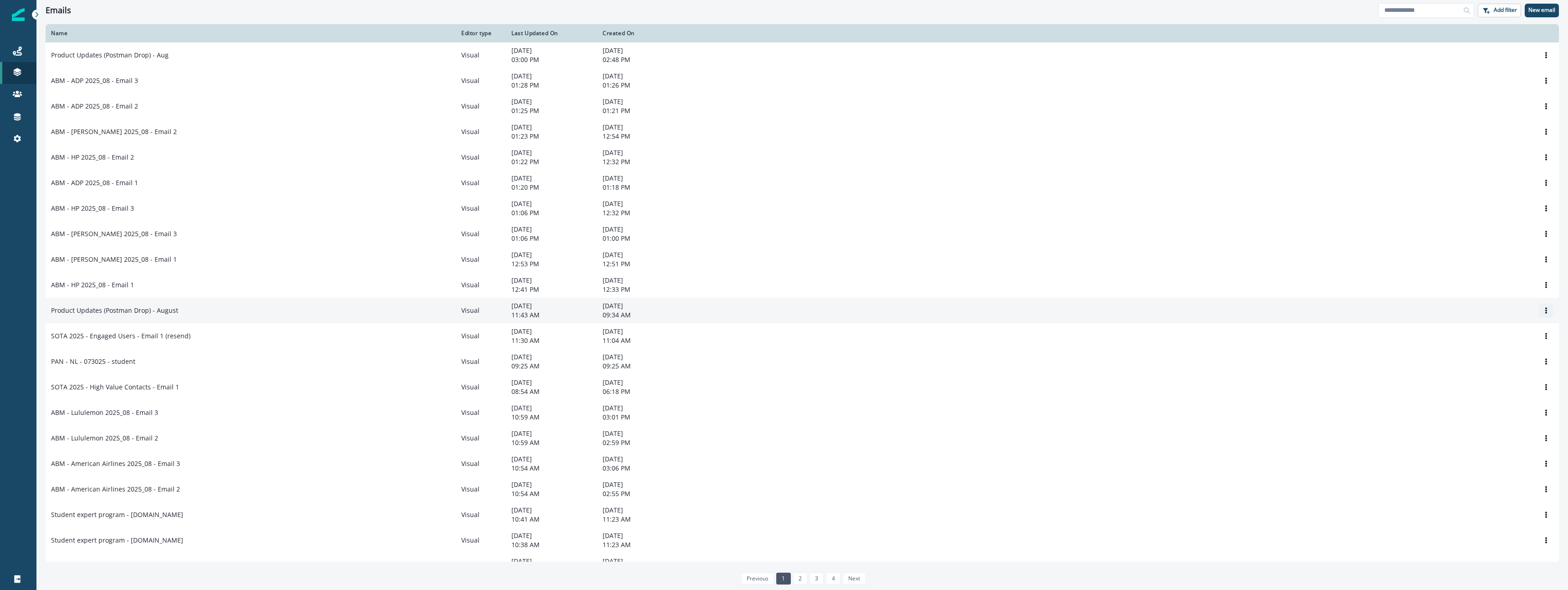 click 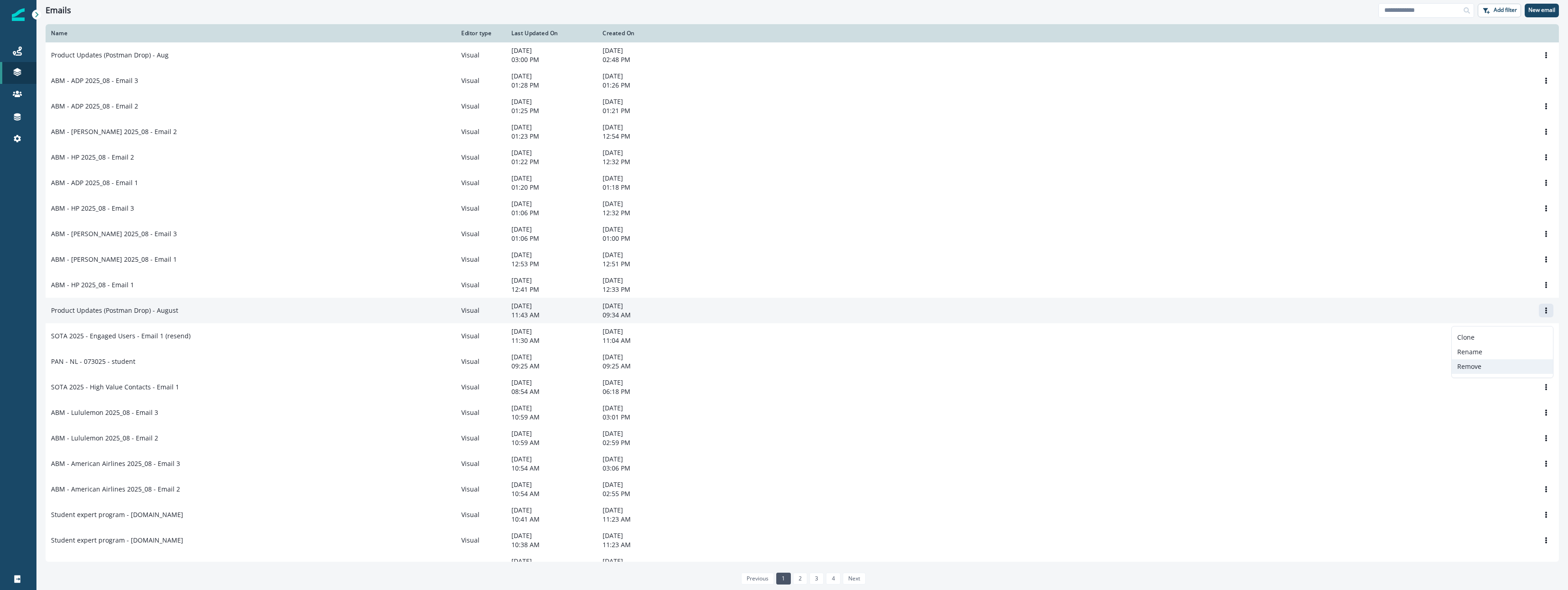 click on "Remove" at bounding box center [1502, 367] 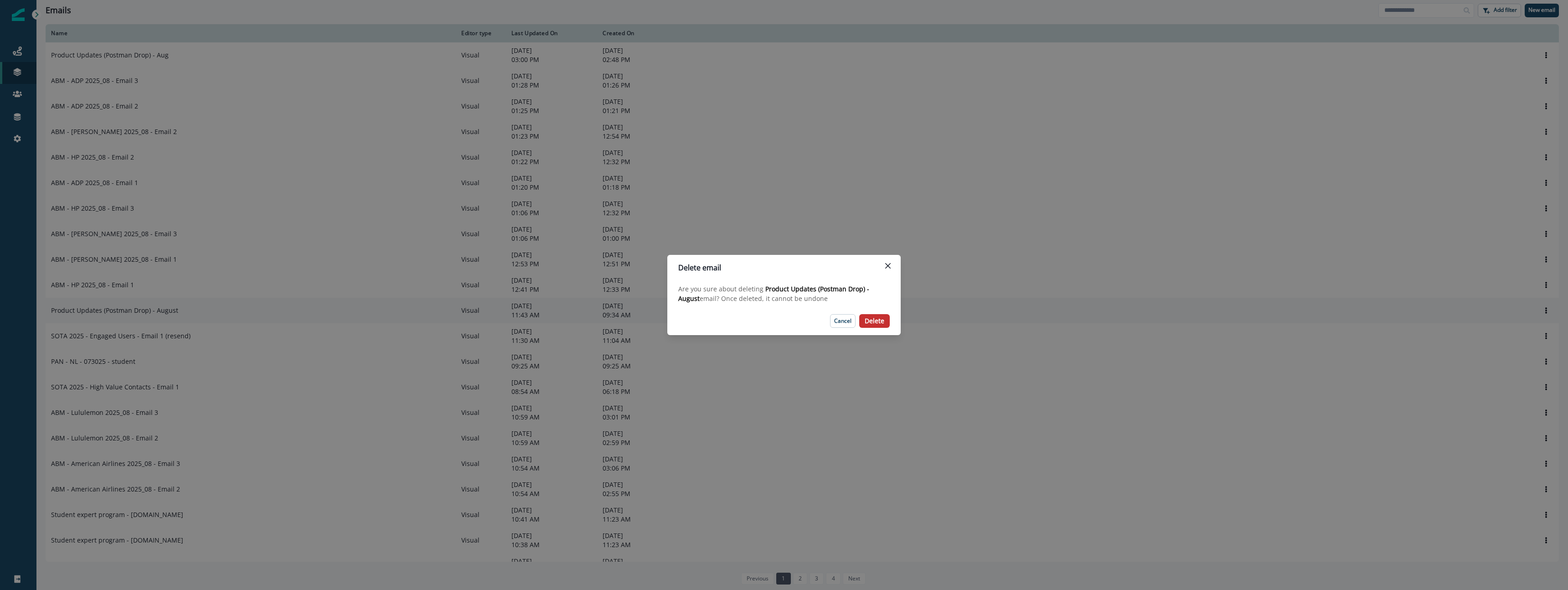 click on "Delete" at bounding box center (874, 321) 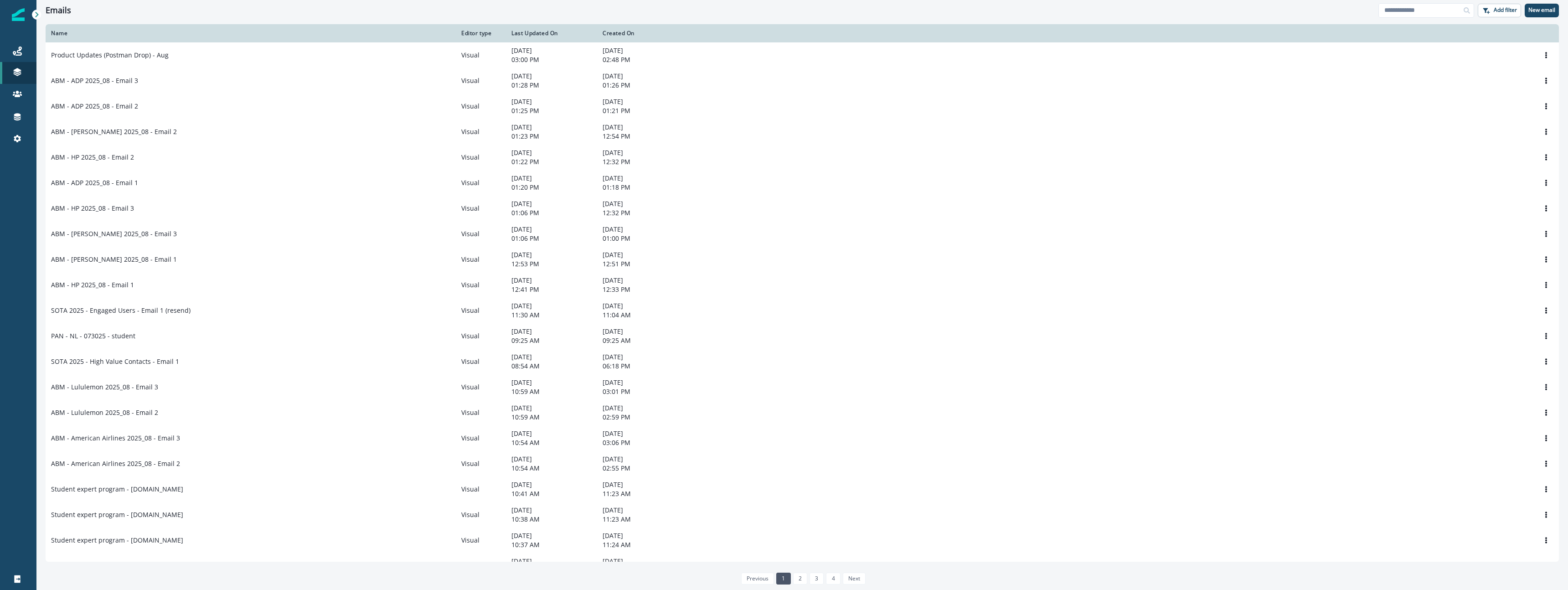 click on "Emails" at bounding box center [712, 10] 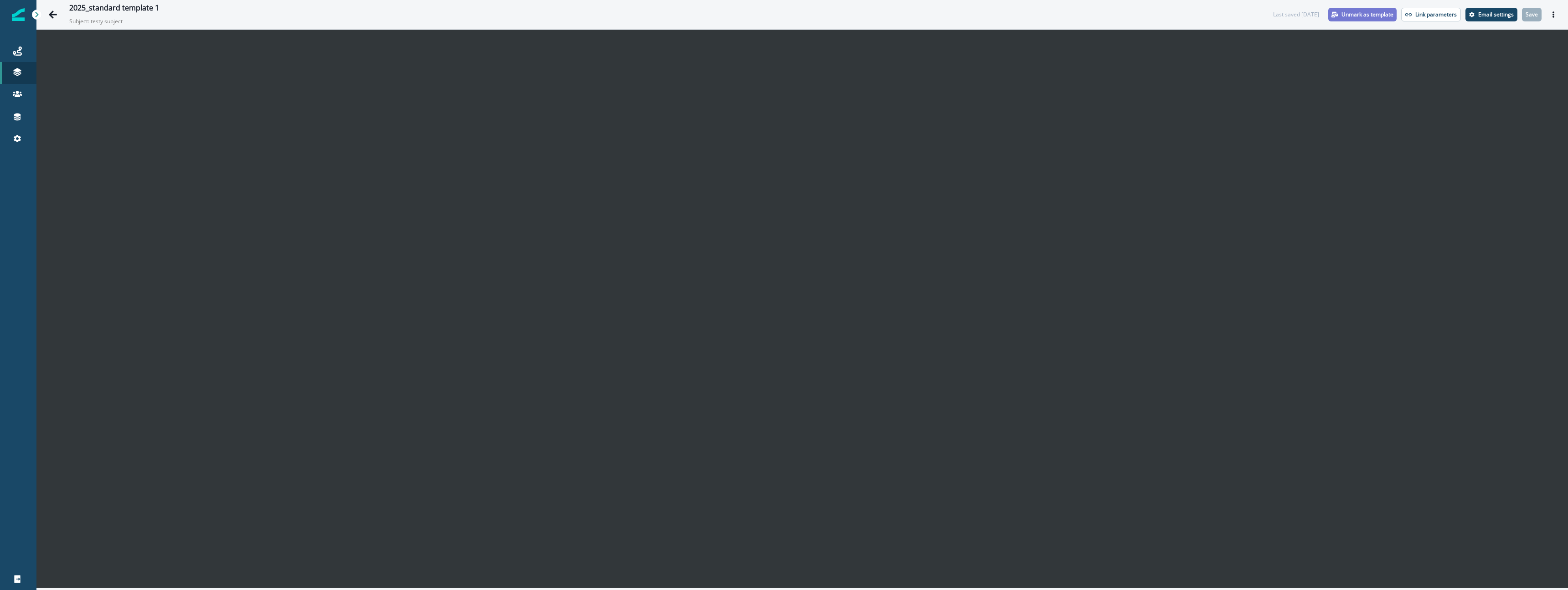 scroll, scrollTop: 0, scrollLeft: 0, axis: both 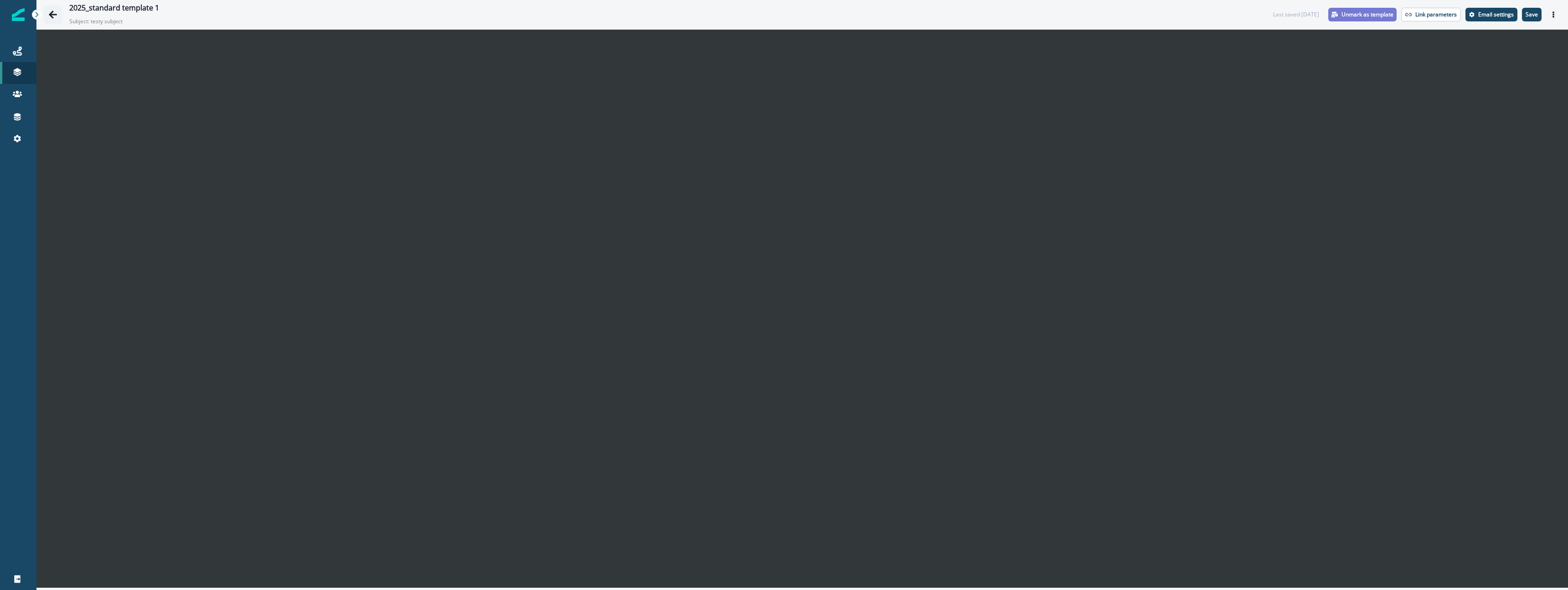 click 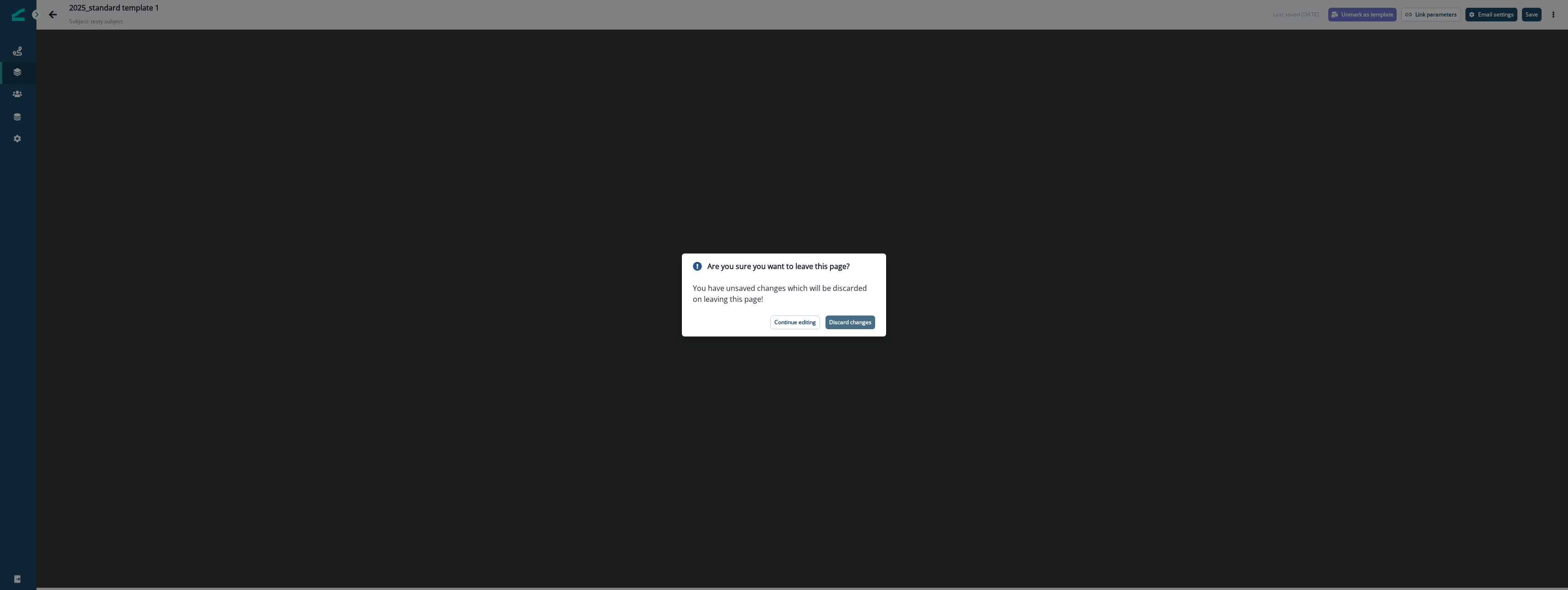 click on "Discard changes" at bounding box center [850, 322] 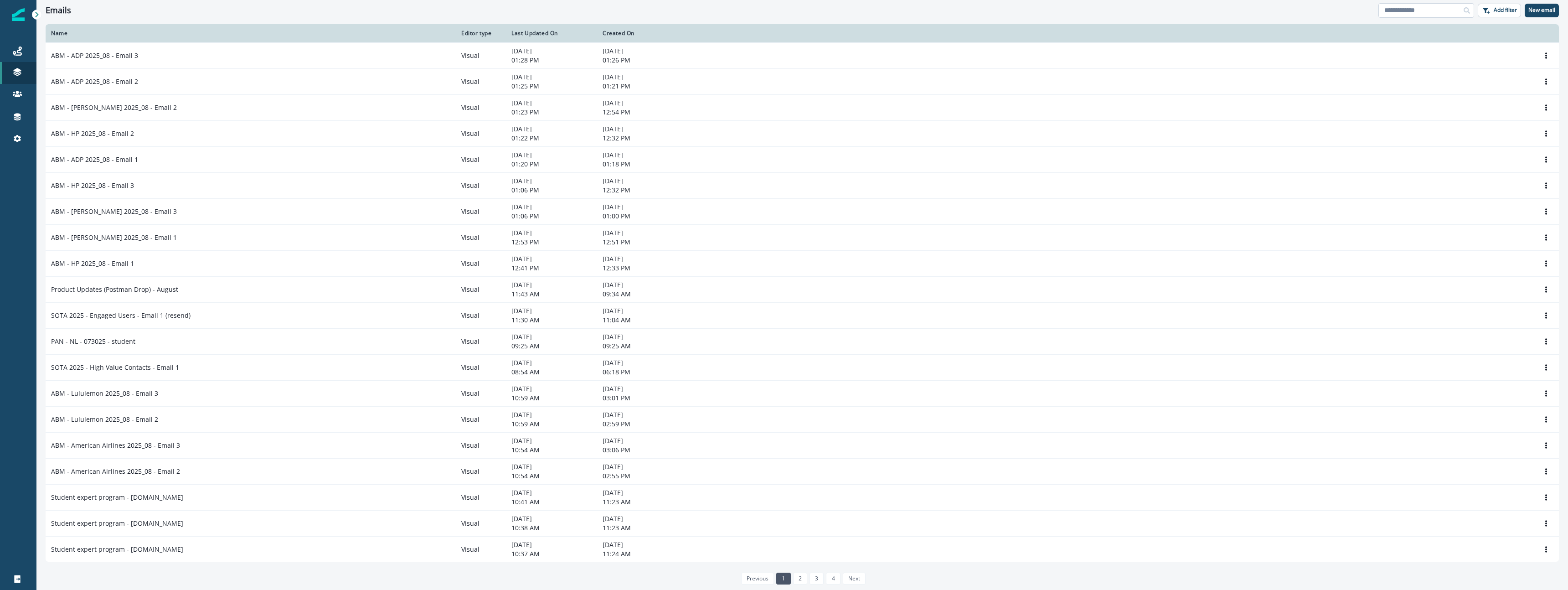 click at bounding box center (1426, 10) 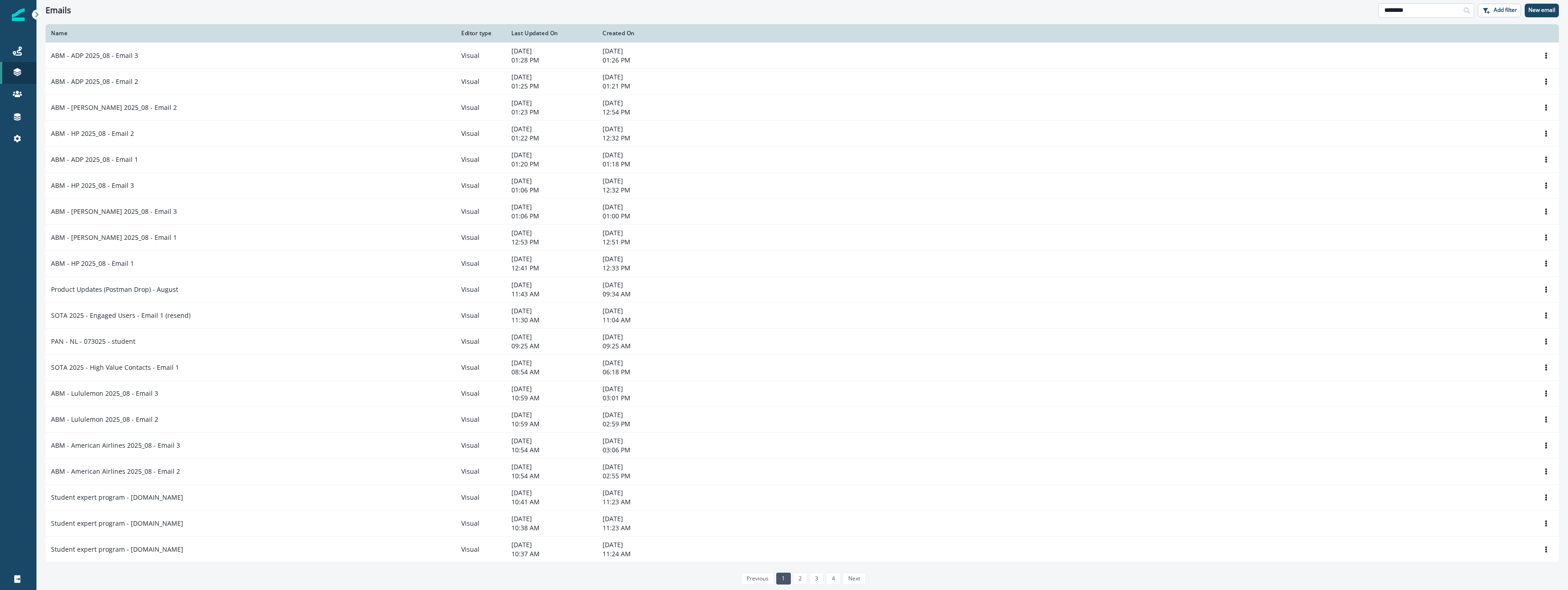 type on "********" 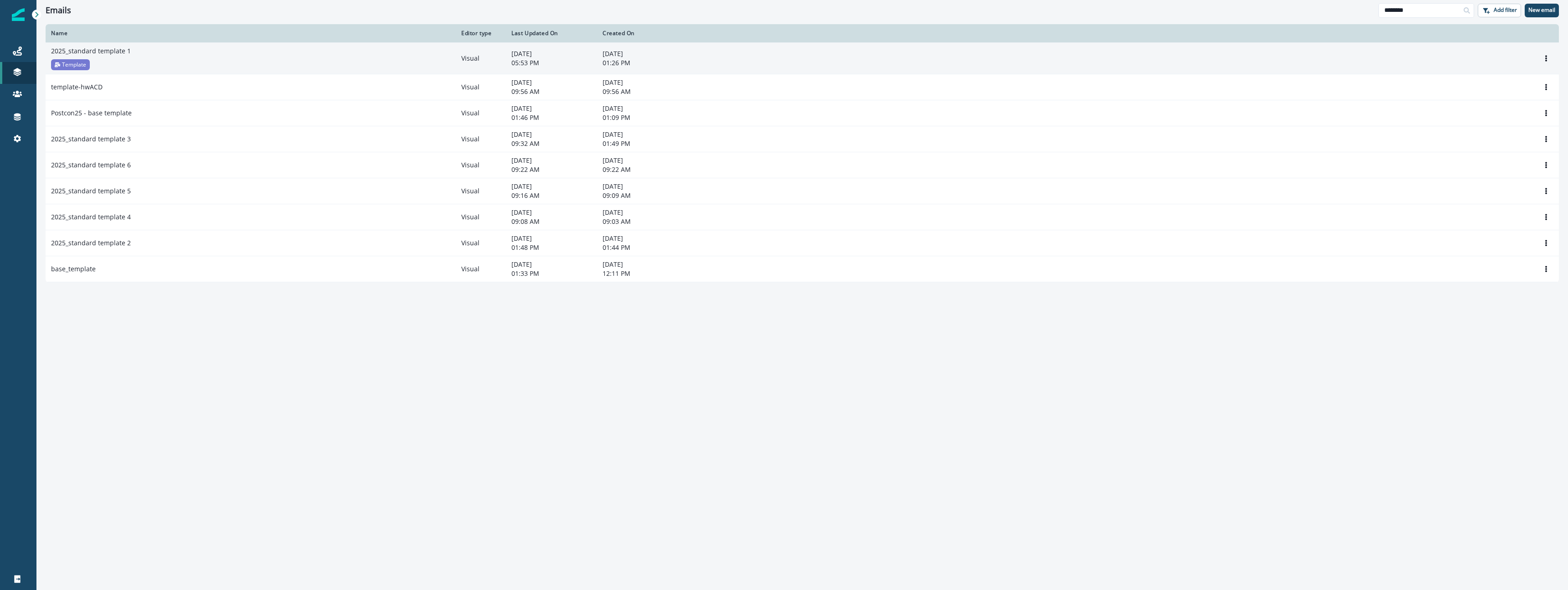 click on "2025_standard template 1 Template" at bounding box center [251, 58] 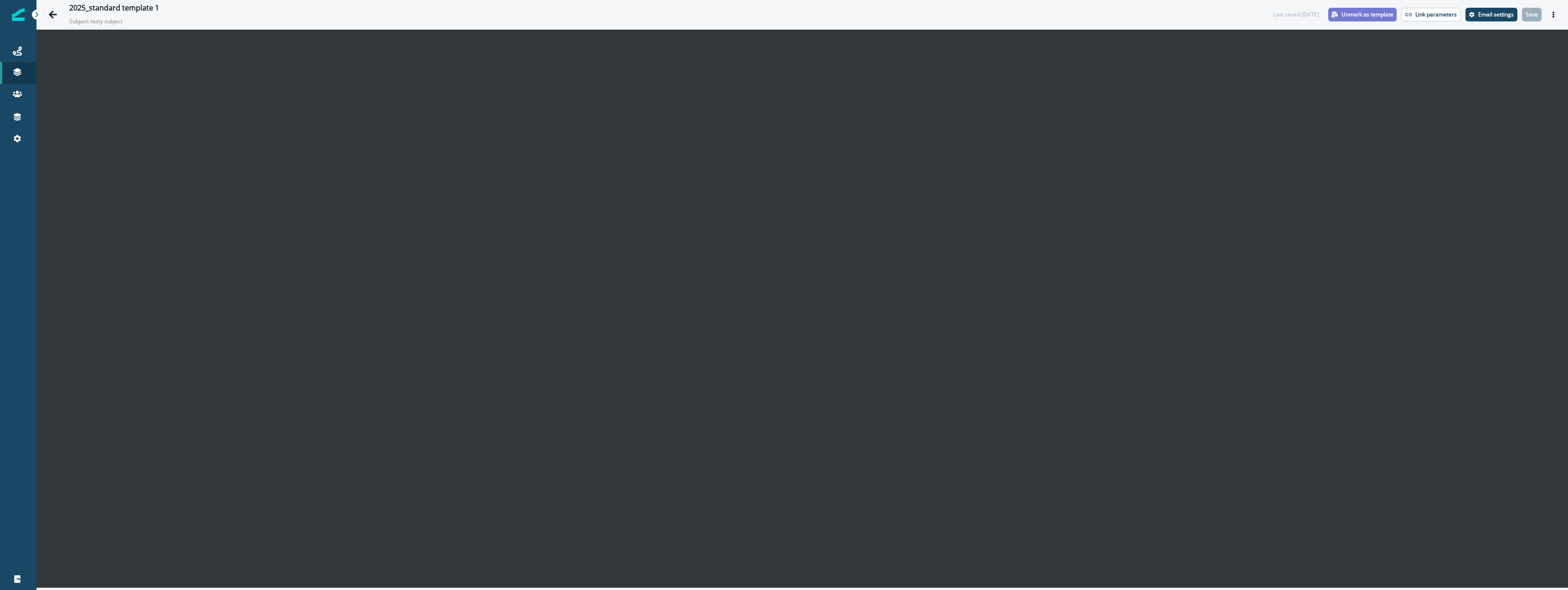 click 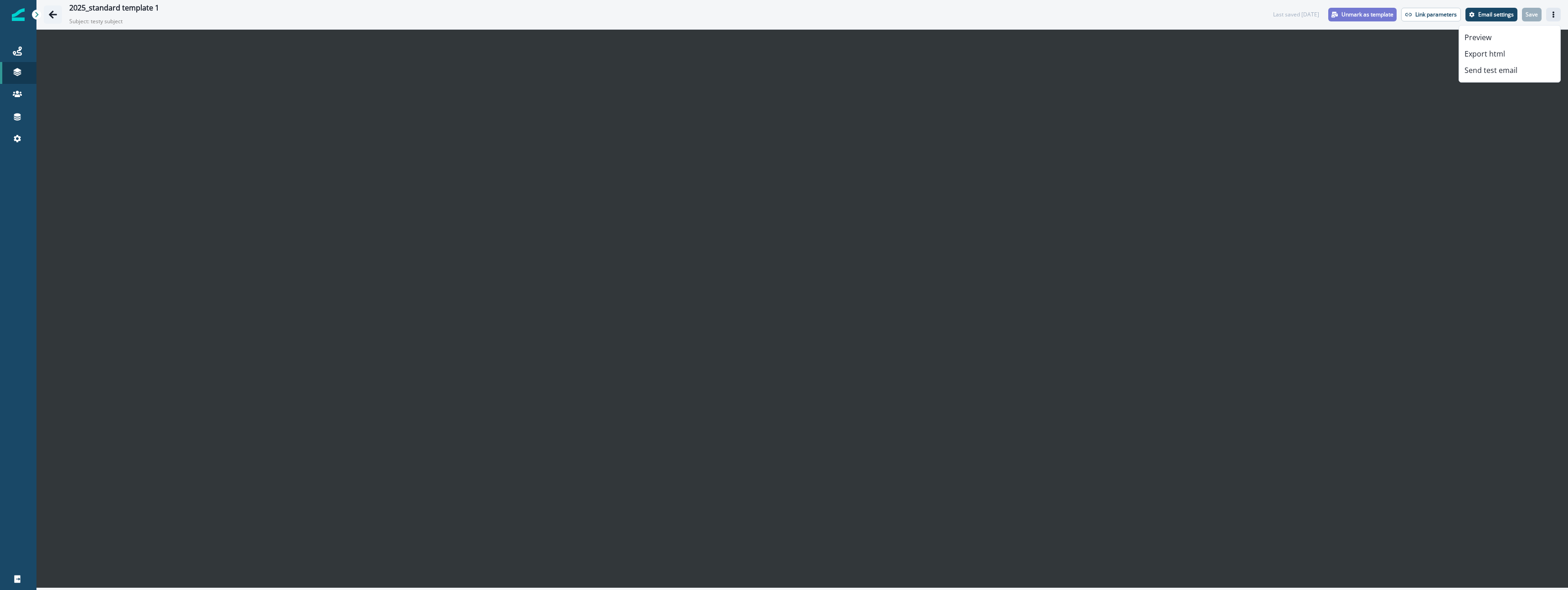 click at bounding box center [53, 15] 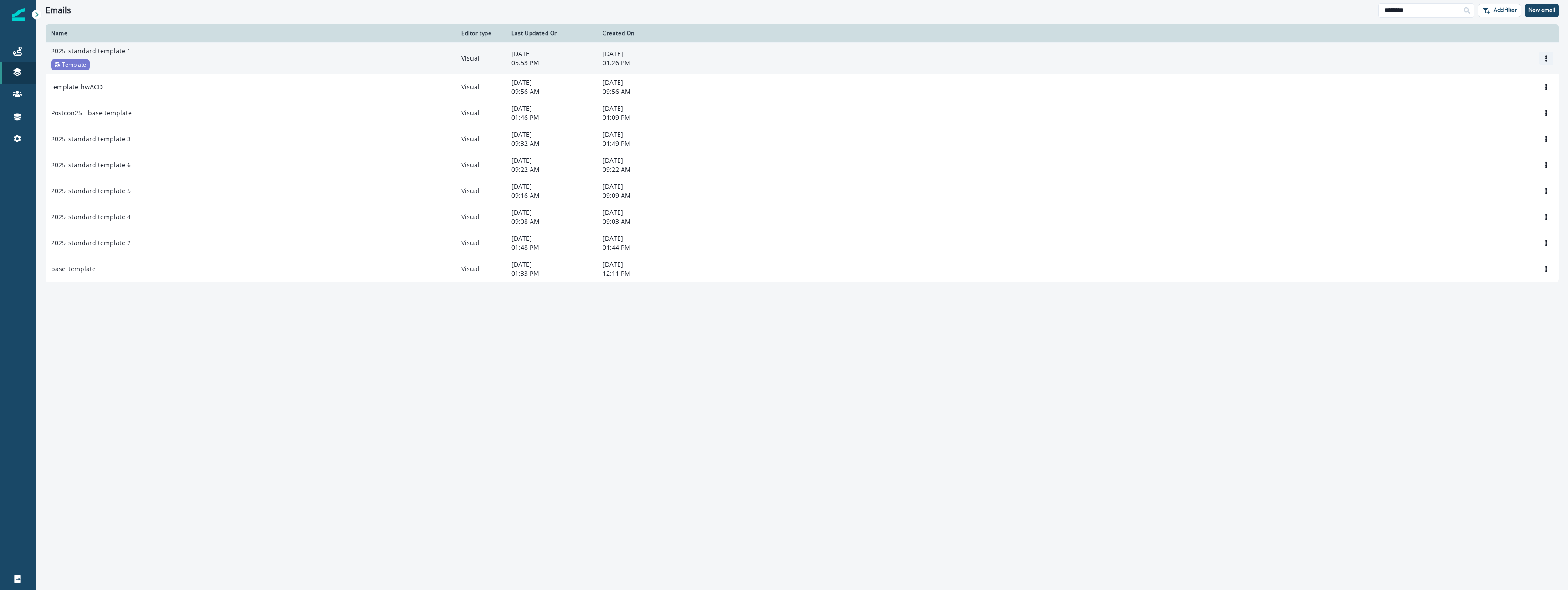 click 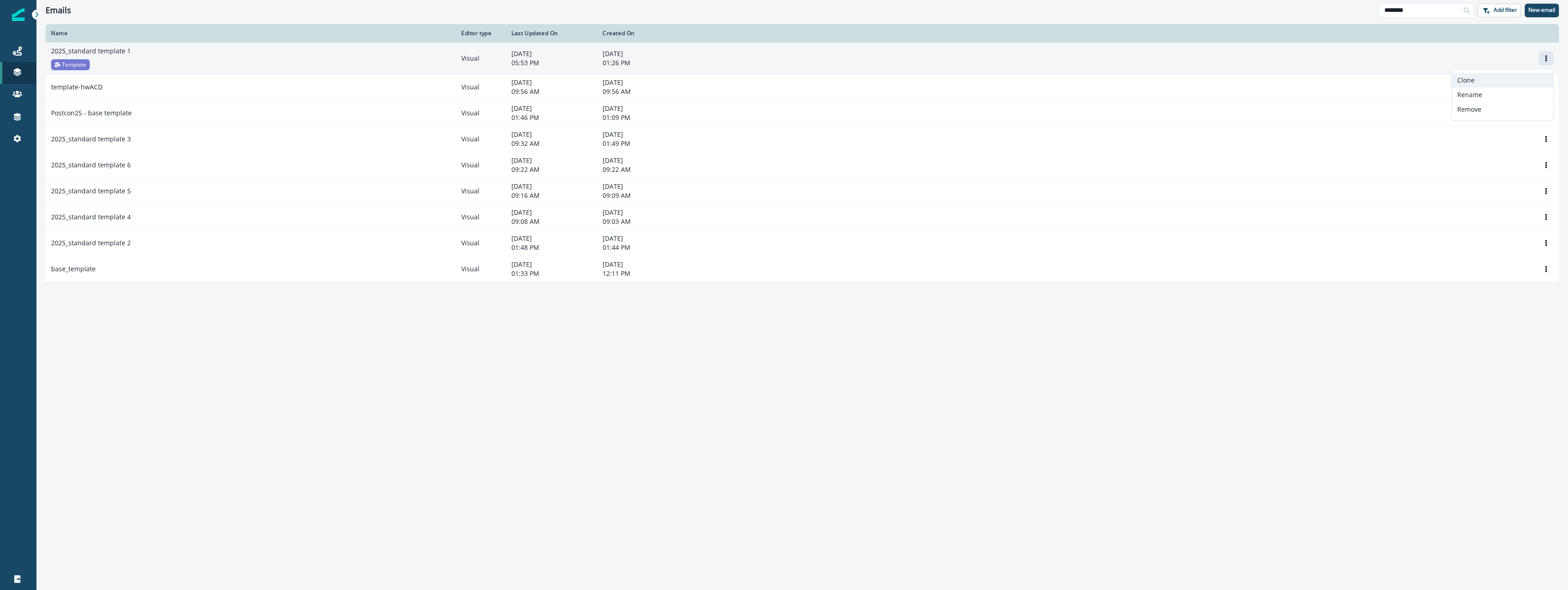 click on "Clone" at bounding box center (1502, 80) 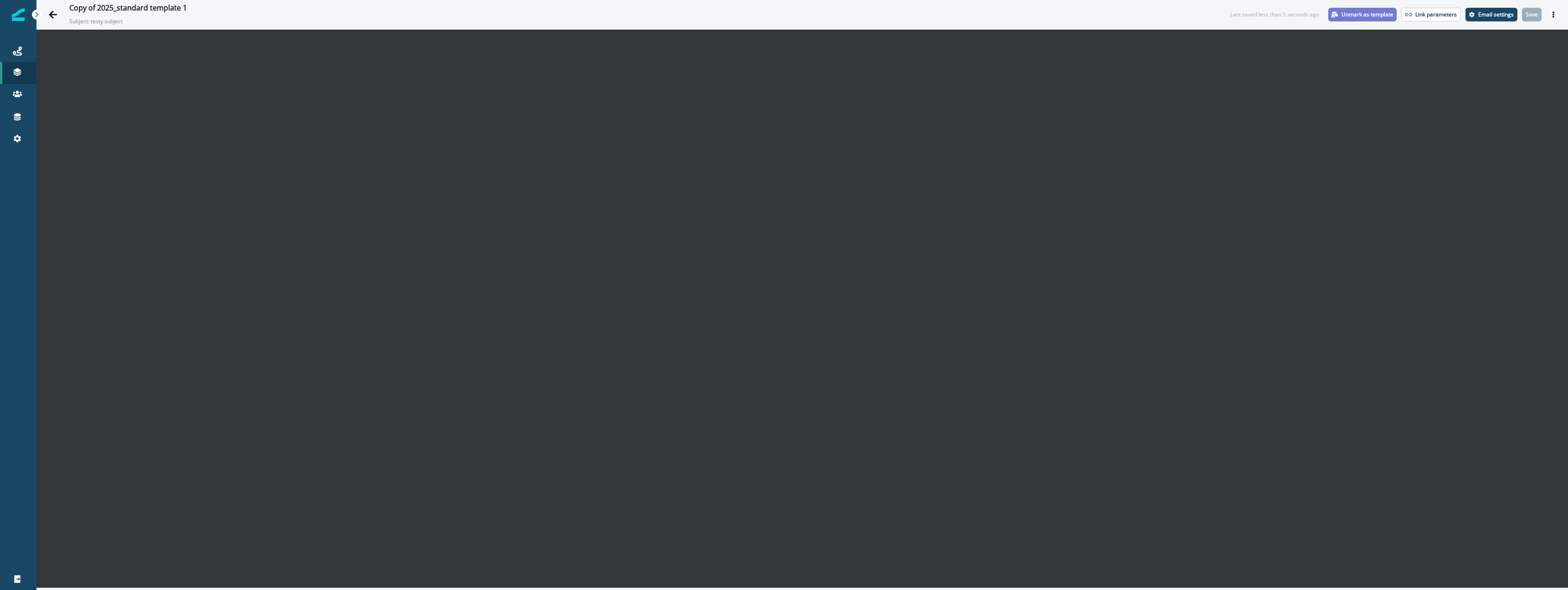 click on "Copy of 2025_standard template 1 Subject: testy subject" at bounding box center [640, 15] 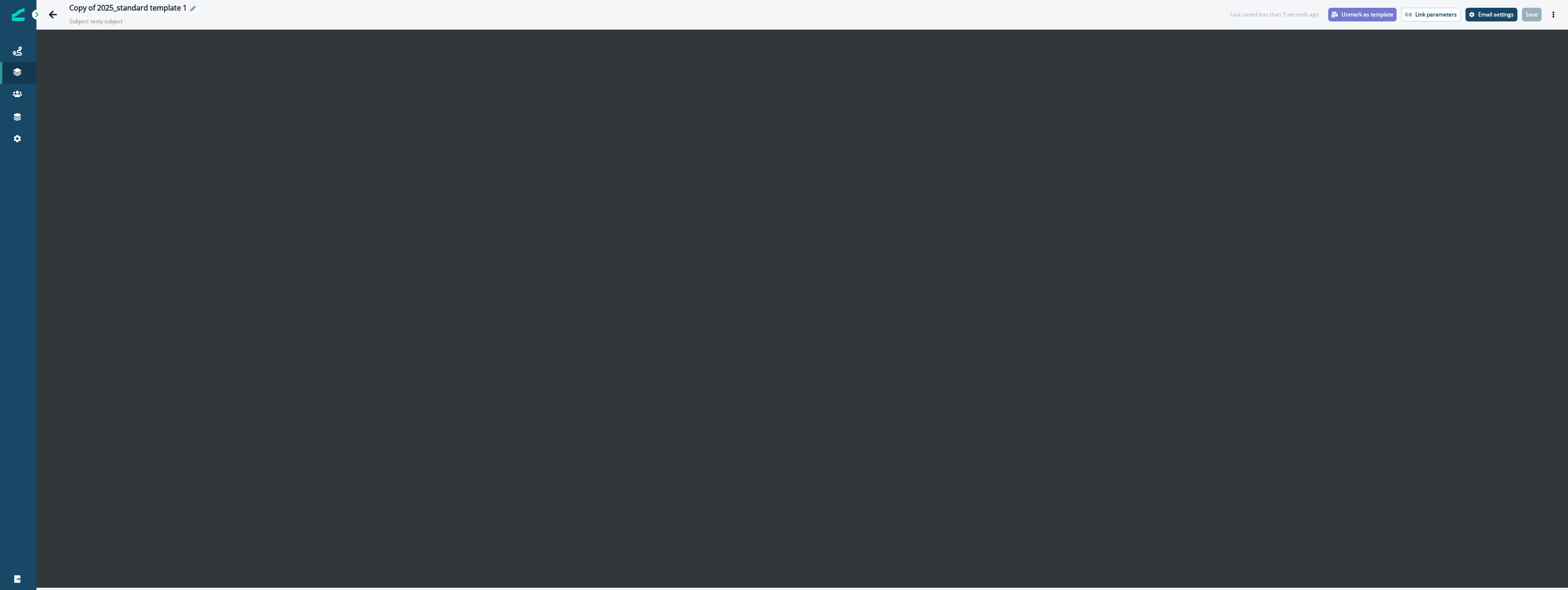 click on "Copy of 2025_standard template 1" at bounding box center [128, 9] 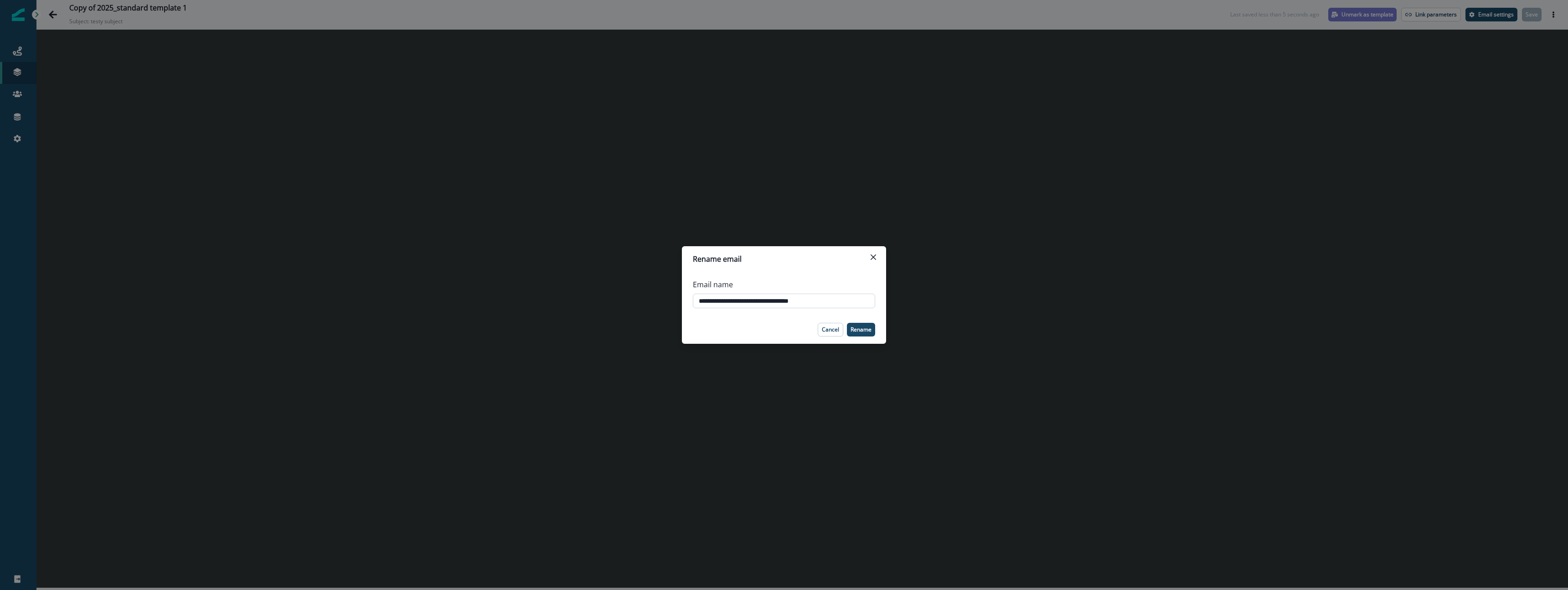 click on "**********" at bounding box center (784, 301) 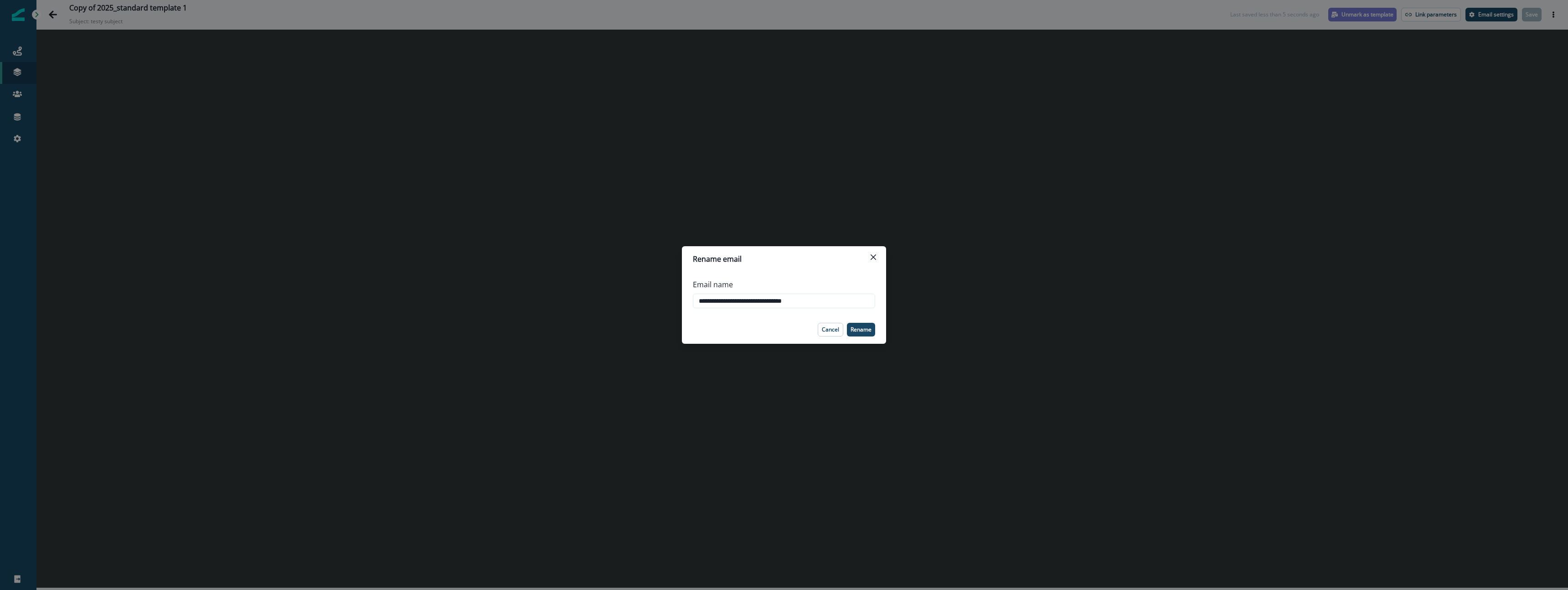 type on "**********" 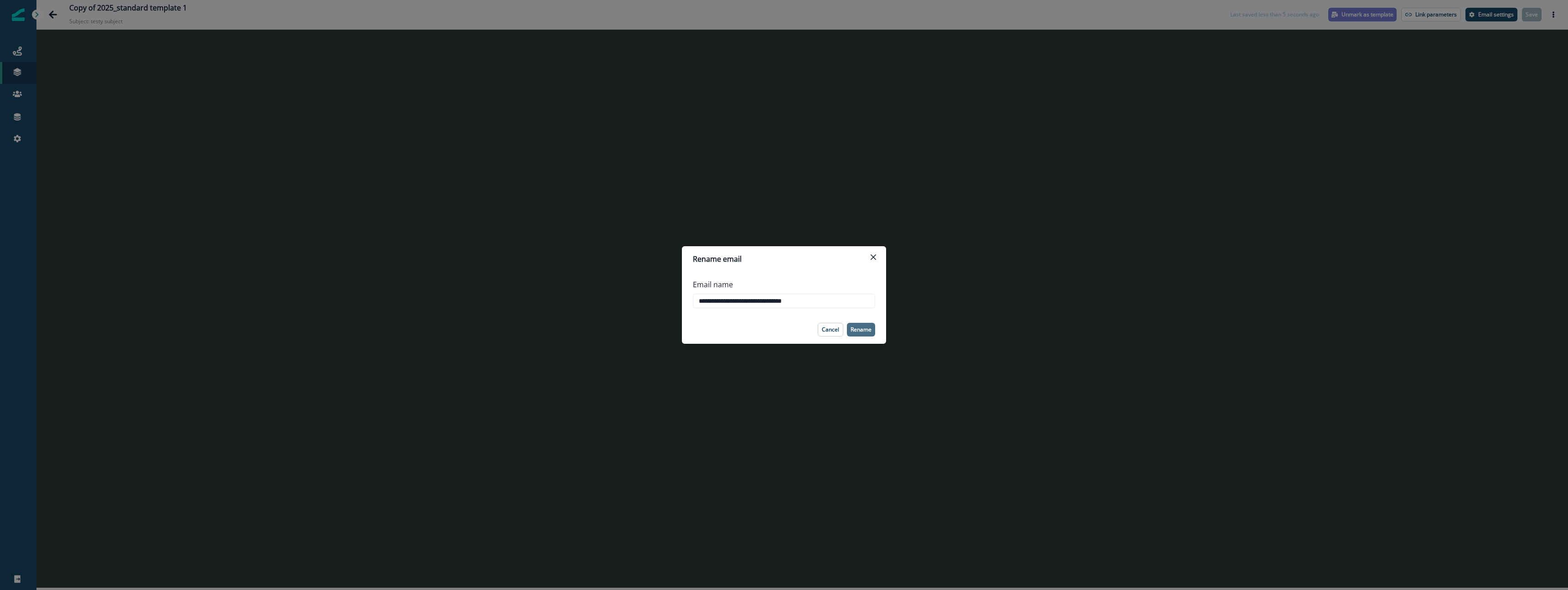 click on "Rename" at bounding box center [861, 330] 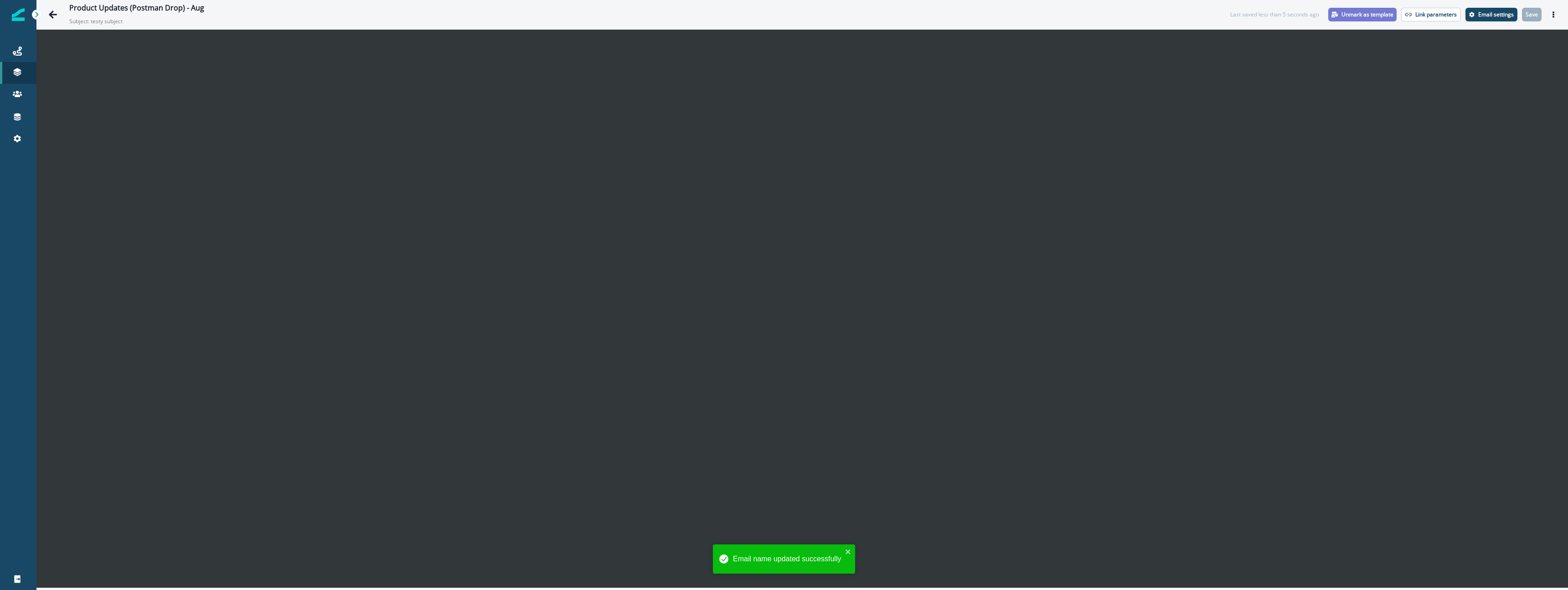 click on "Unmark as template" at bounding box center (1367, 15) 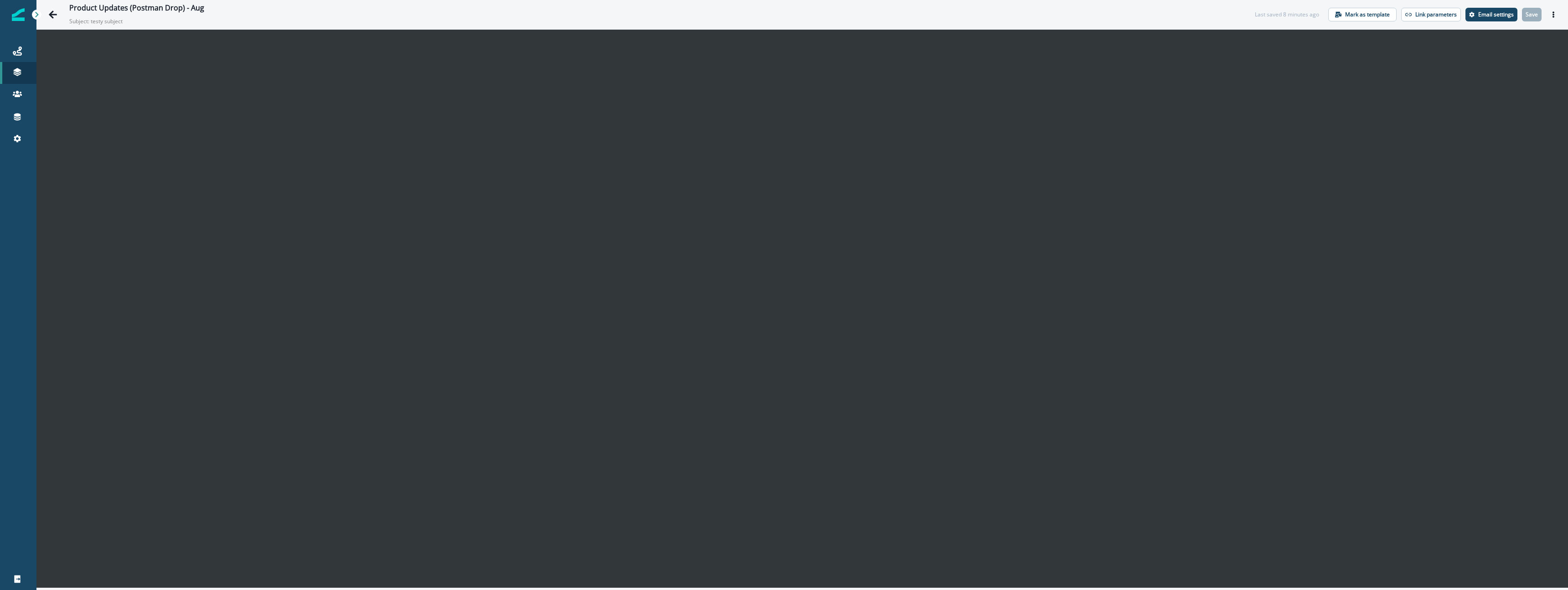 click on "Product Updates (Postman Drop) - Aug Subject: testy subject Last saved 8 minutes ago Mark as template Link parameters Email settings Save Preview Export html Send test email" at bounding box center [802, 15] 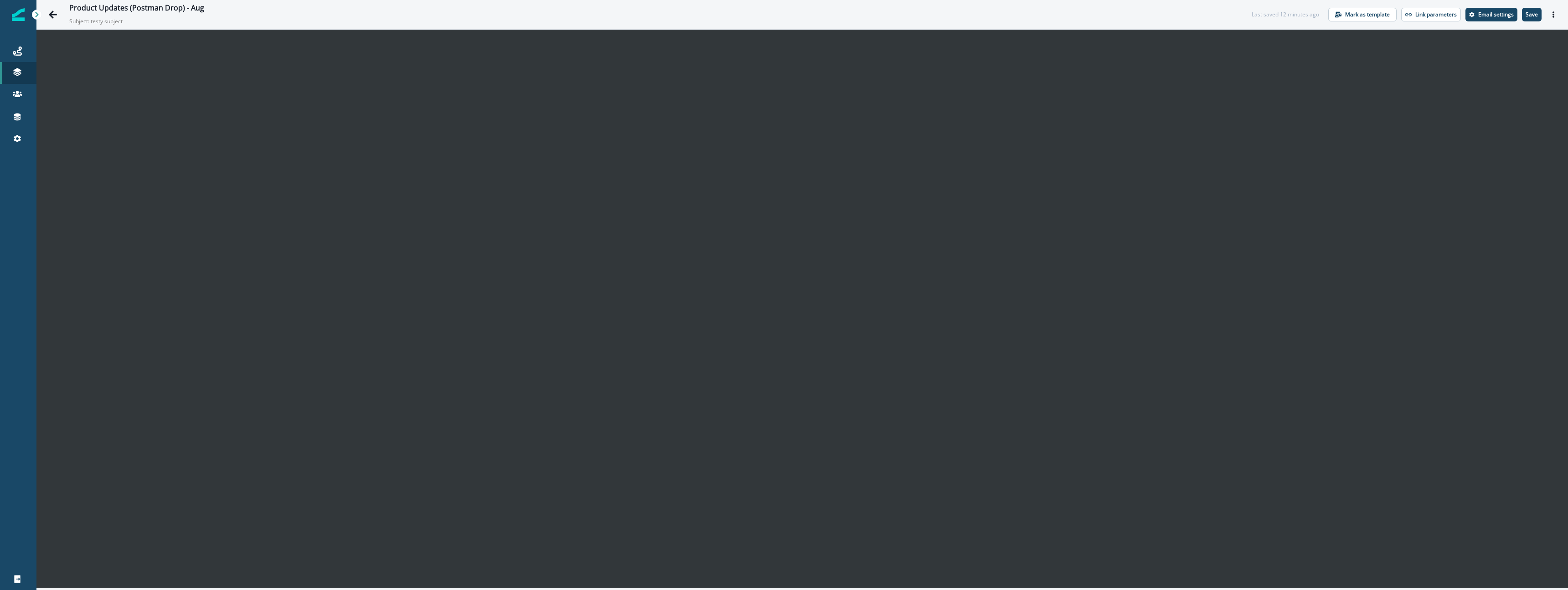 click on "Last saved 12 minutes ago Mark as template Link parameters Email settings Save Preview Export html Send test email" at bounding box center (1406, 15) 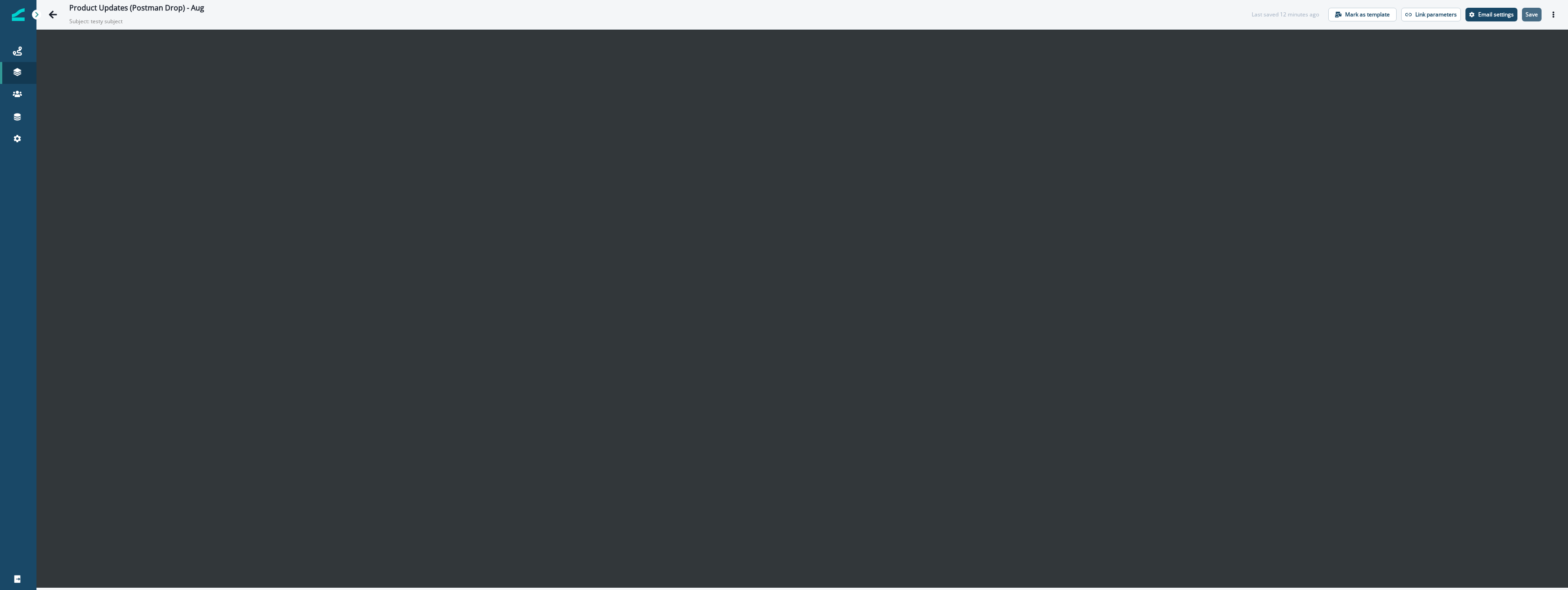 click on "Save" at bounding box center (1532, 15) 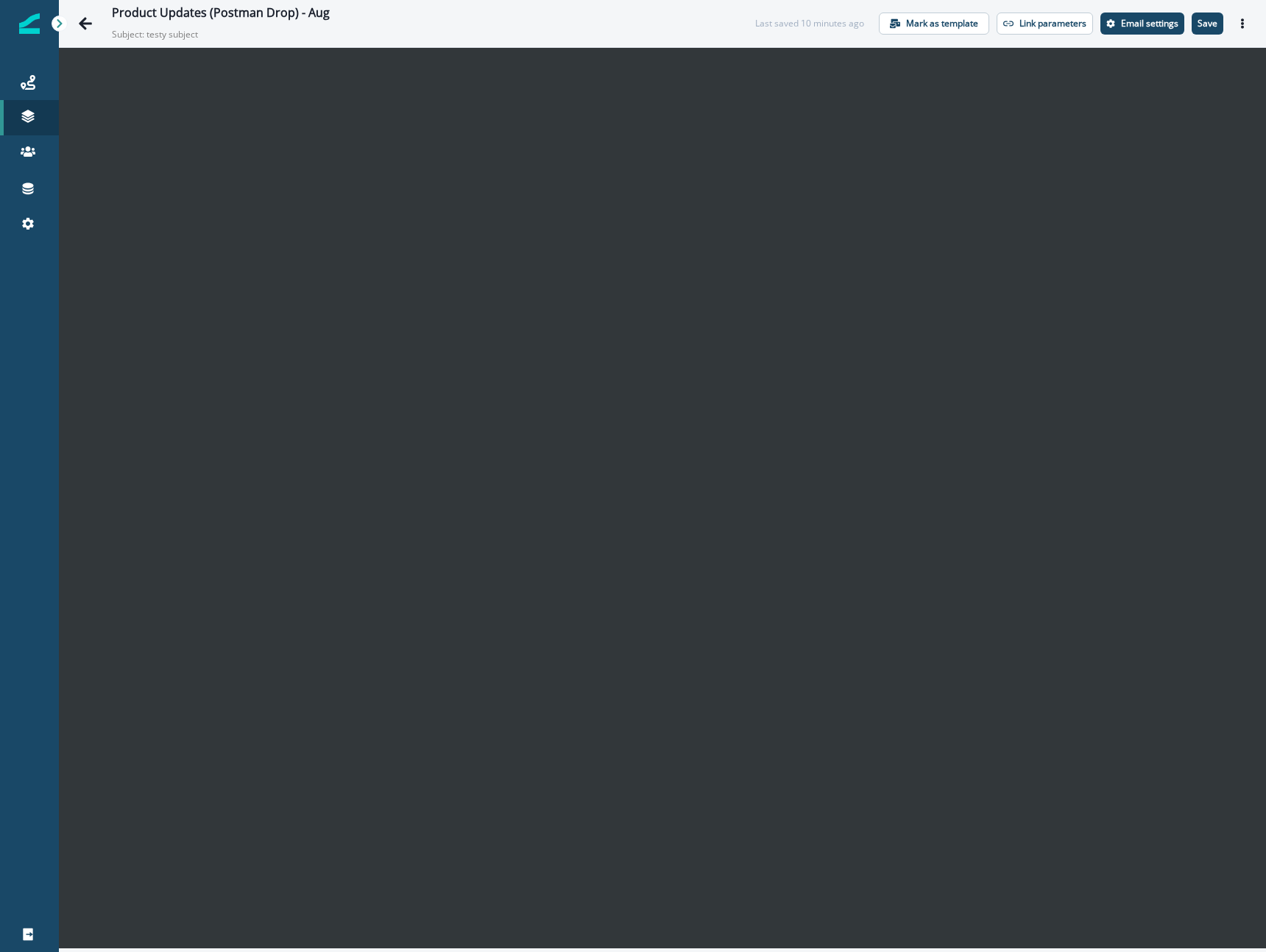 click on "Product Updates (Postman Drop) - Aug Subject: testy subject Last saved 10 minutes ago Mark as template Link parameters Email settings Save Preview Export html Send test email" at bounding box center (662, 24) 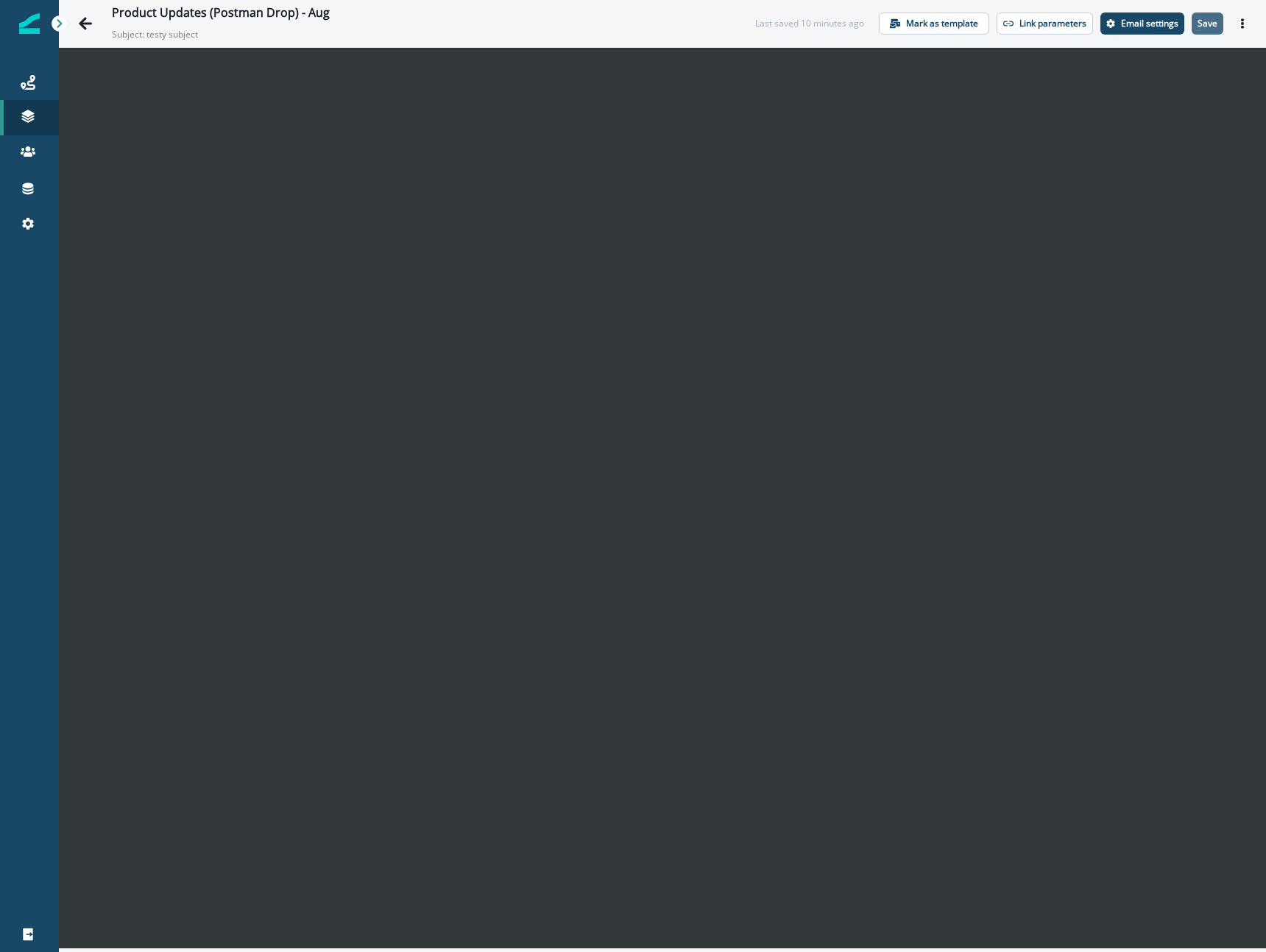 click on "Save" at bounding box center (1207, 24) 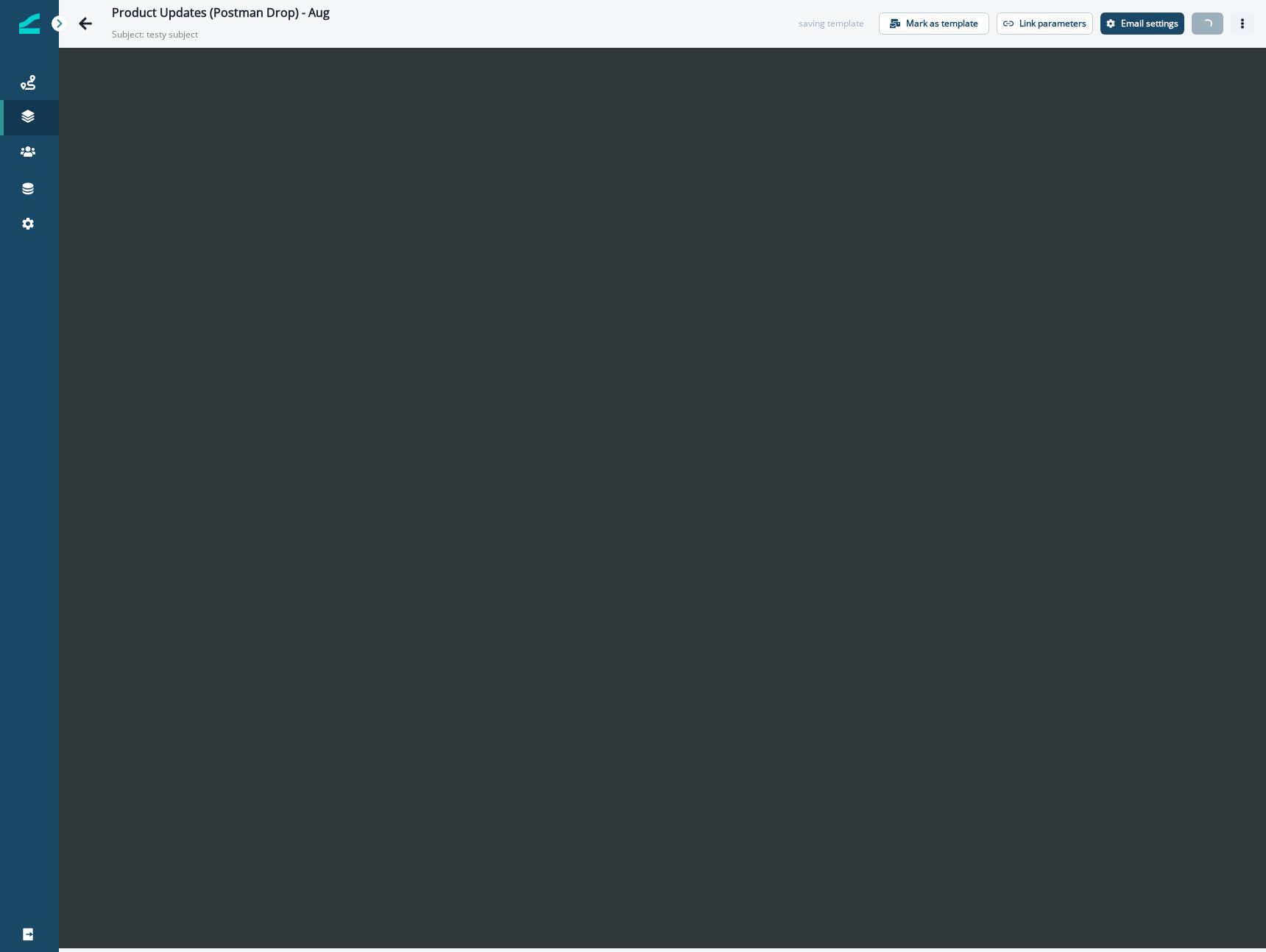 click at bounding box center [1242, 24] 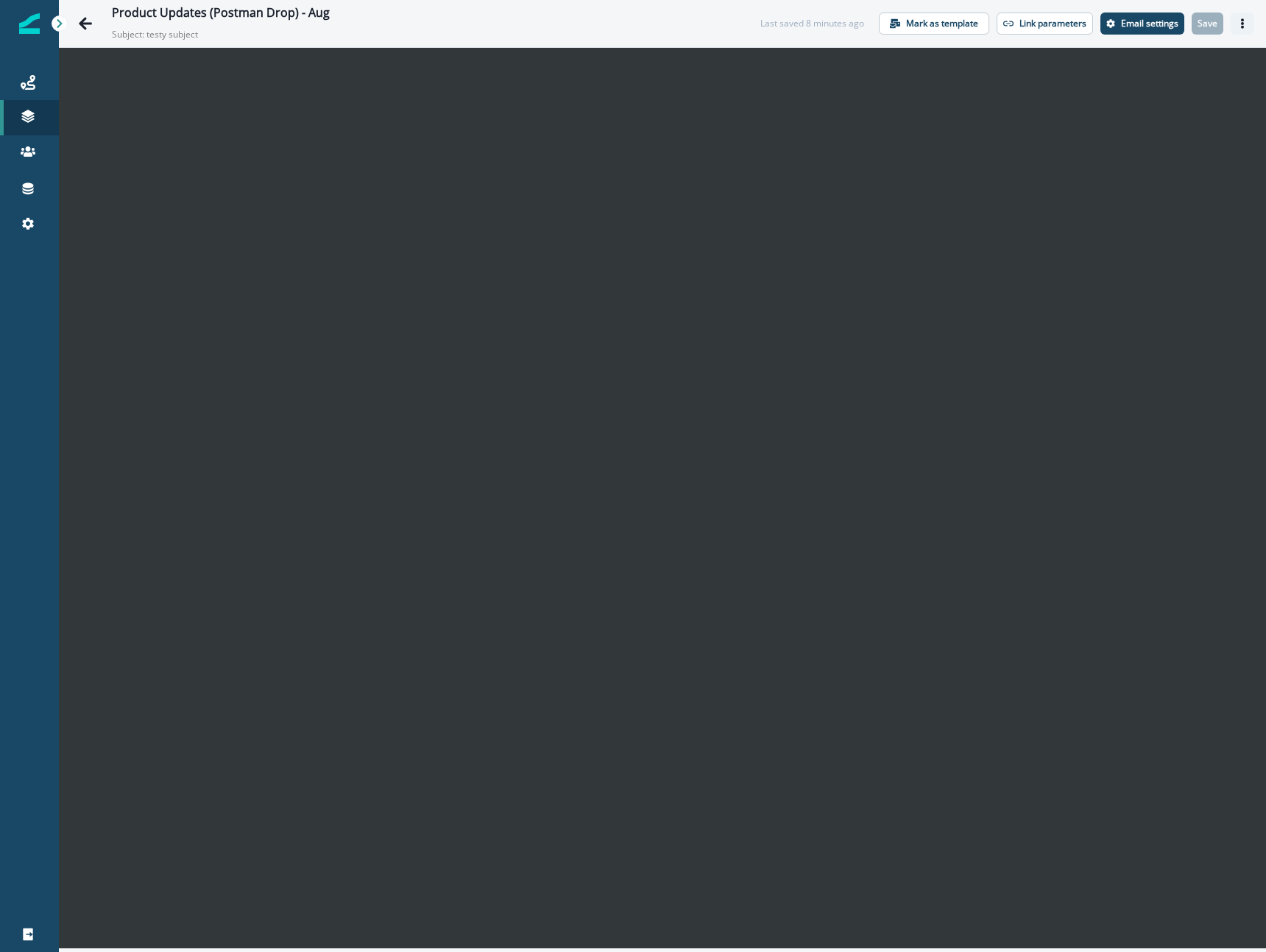 click 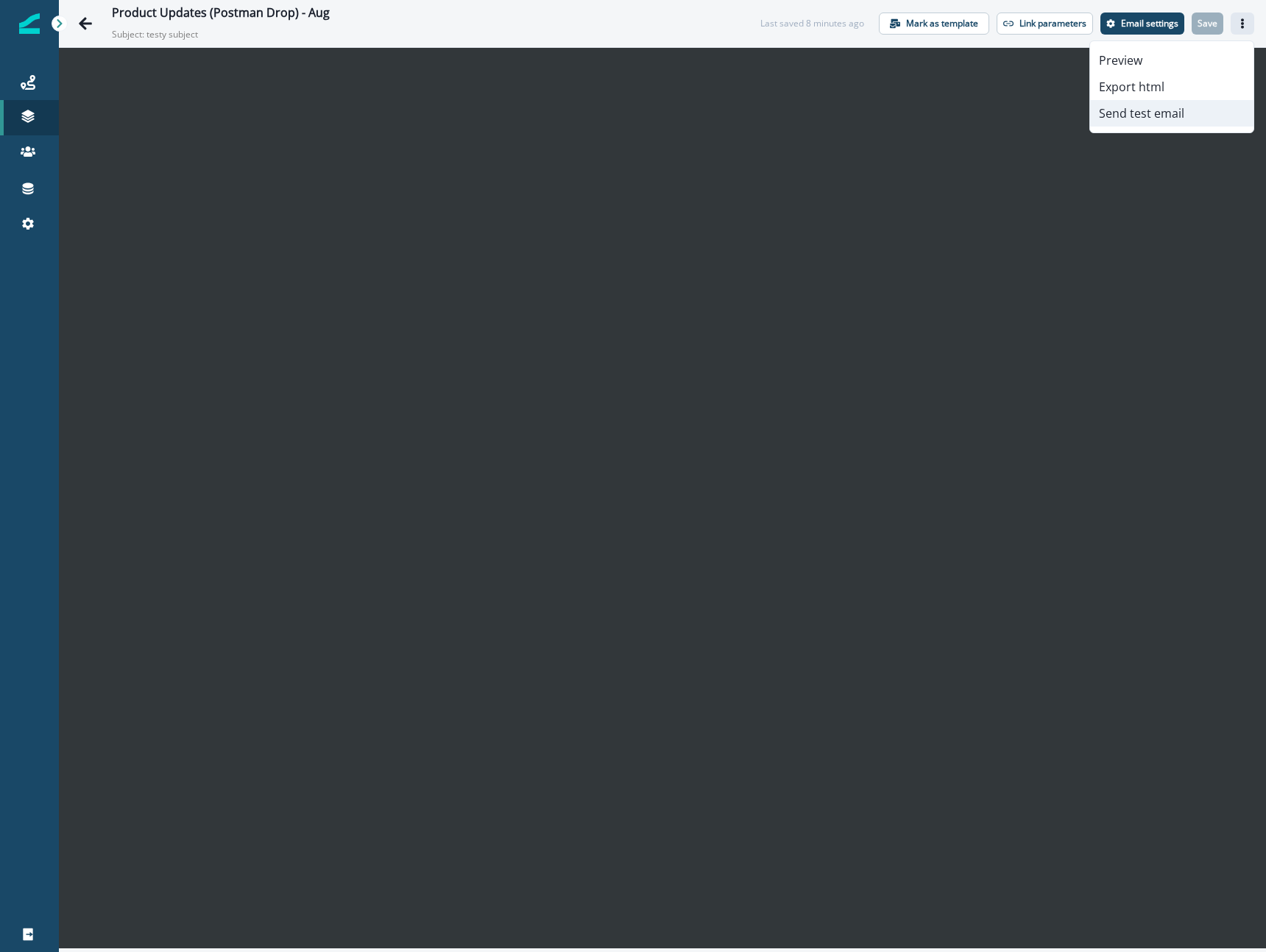 click on "Send test email" at bounding box center (1172, 113) 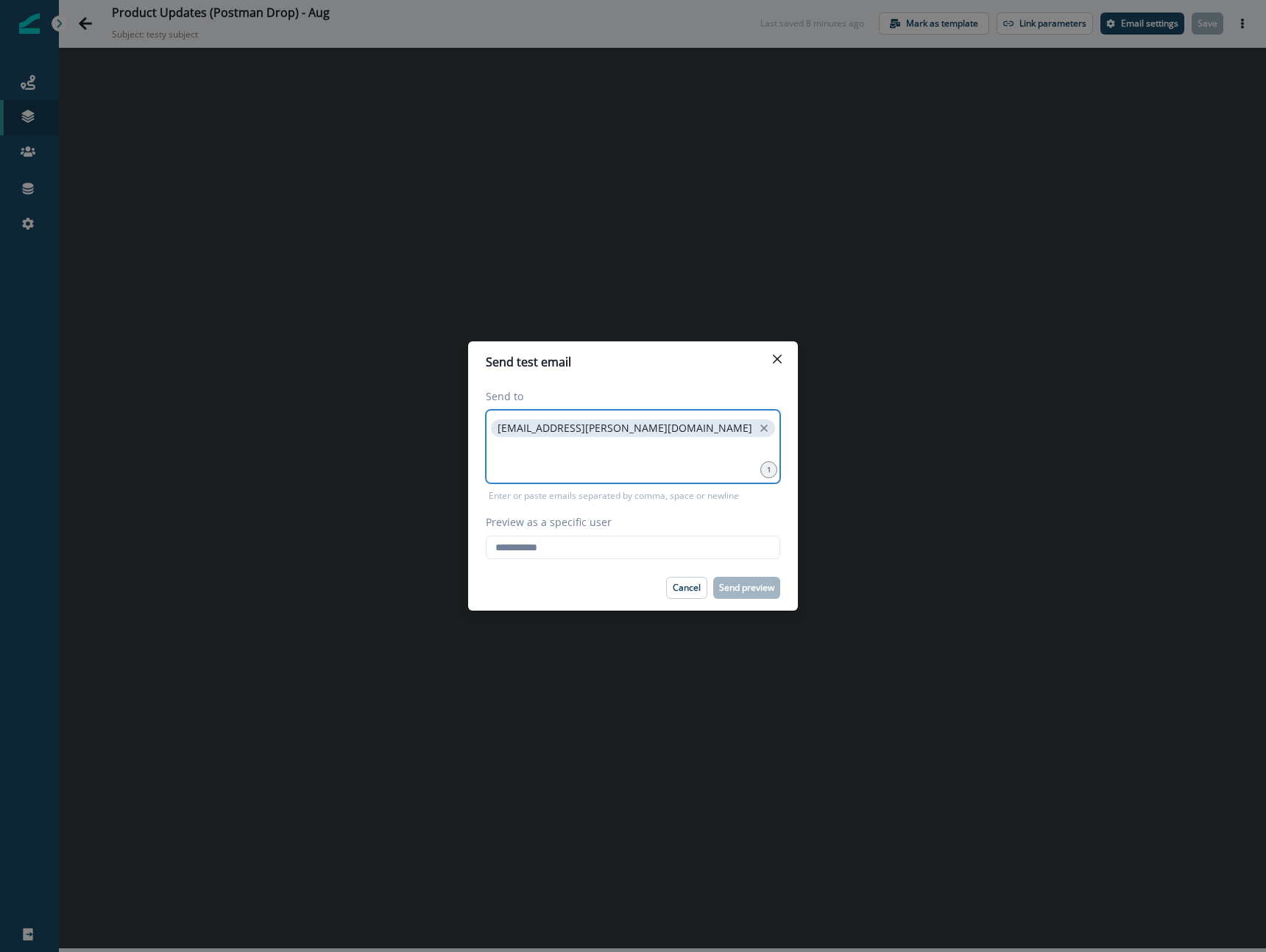 click at bounding box center (633, 458) 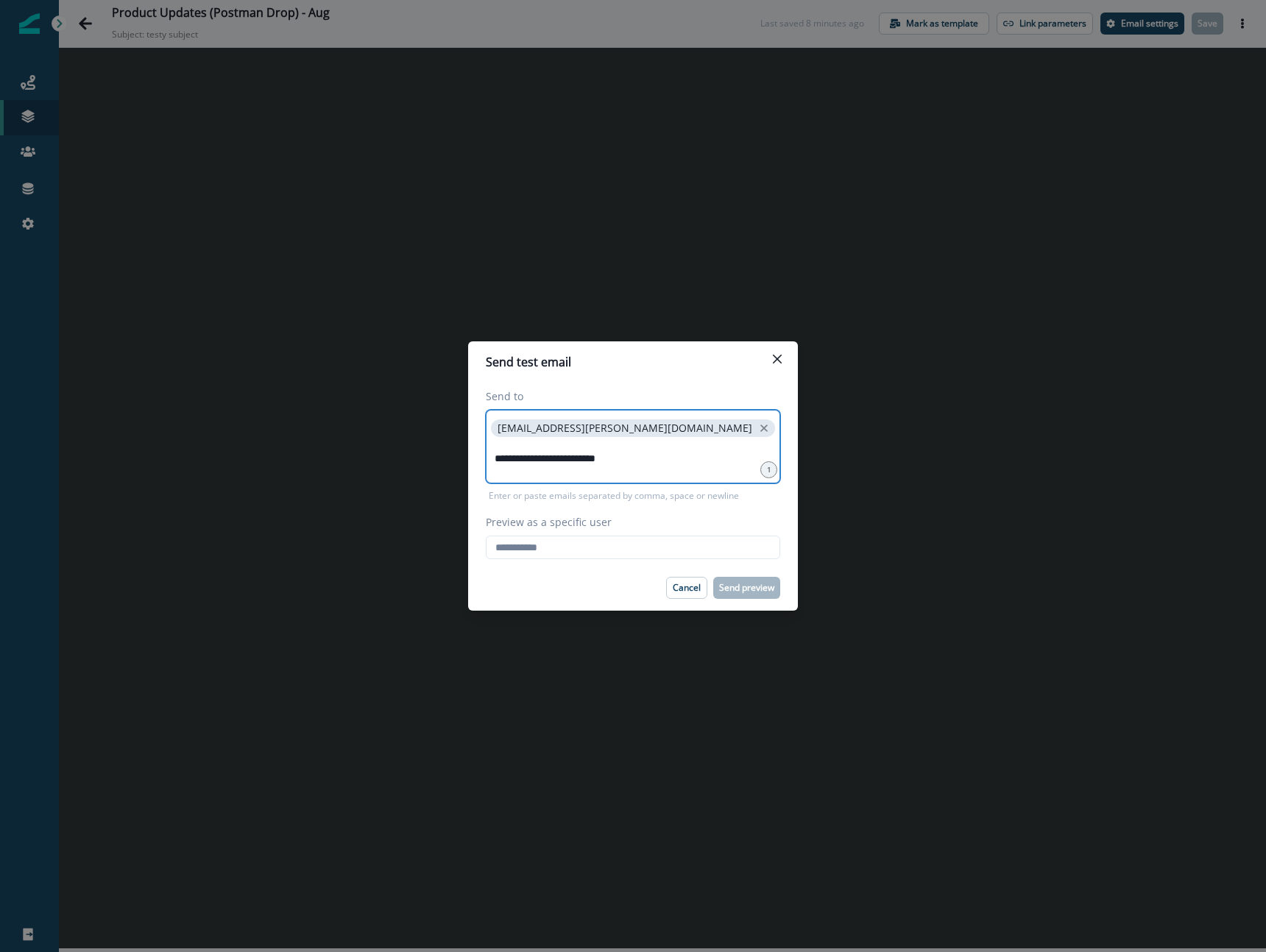type on "**********" 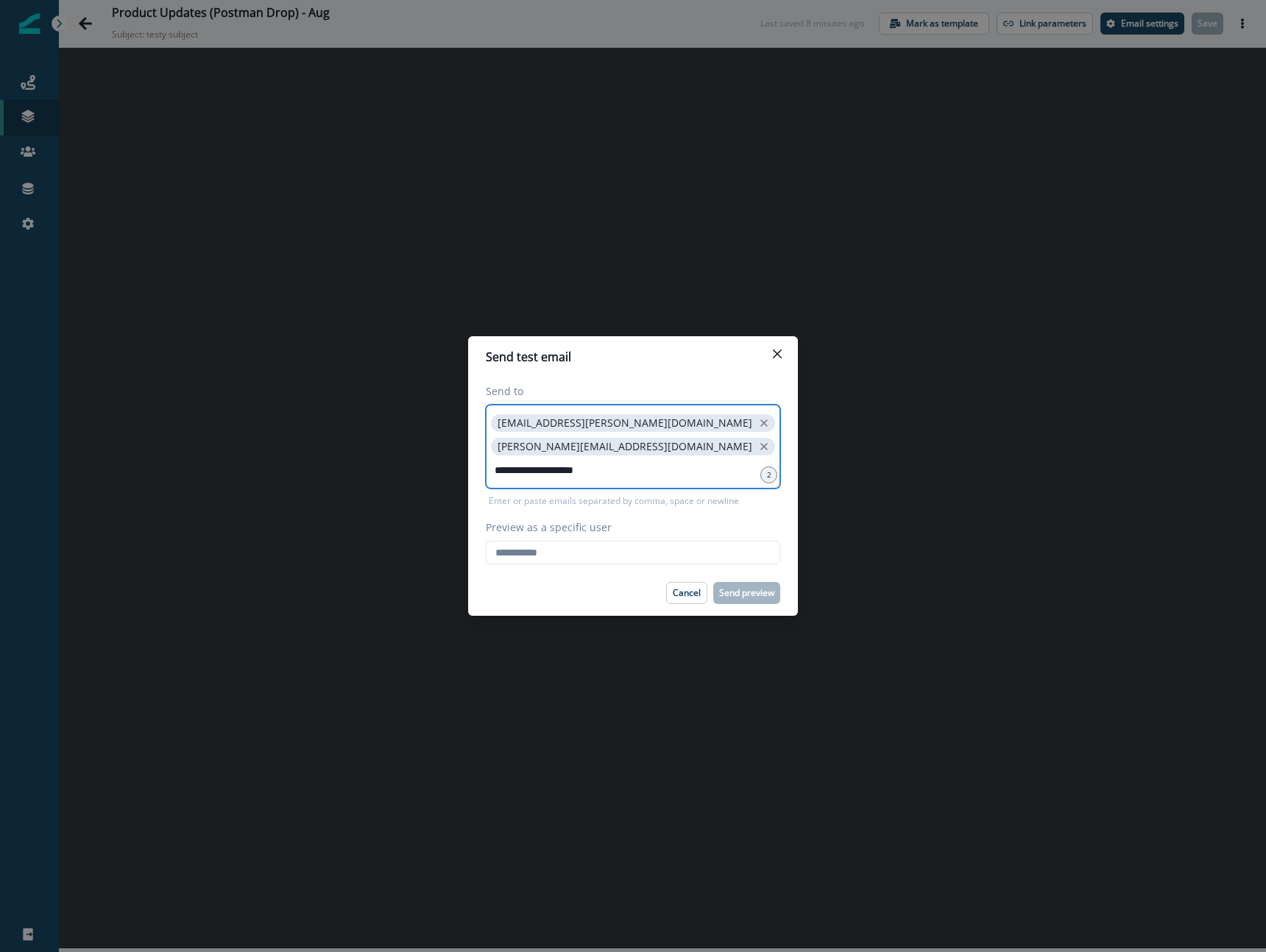type on "**********" 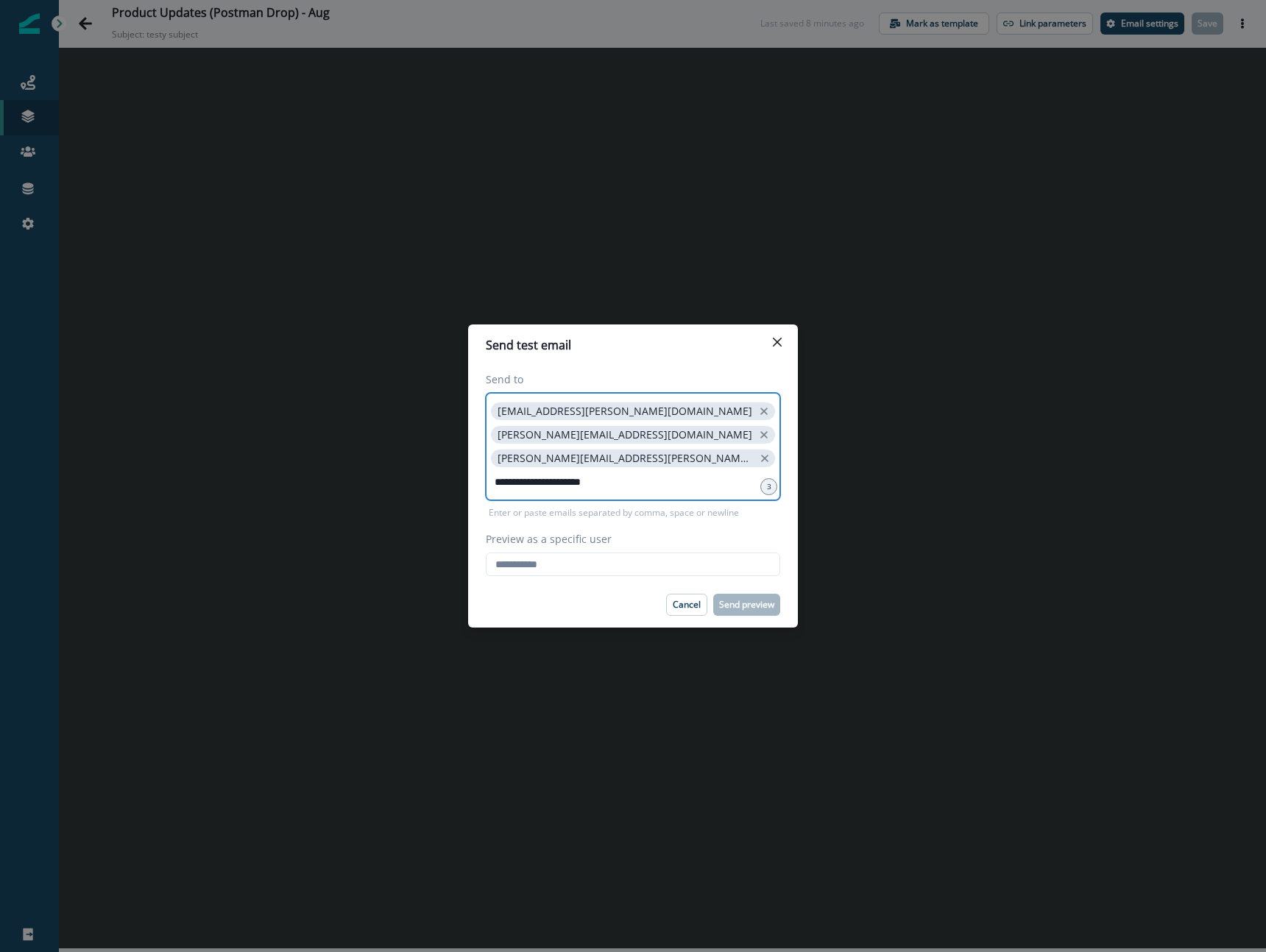 type on "**********" 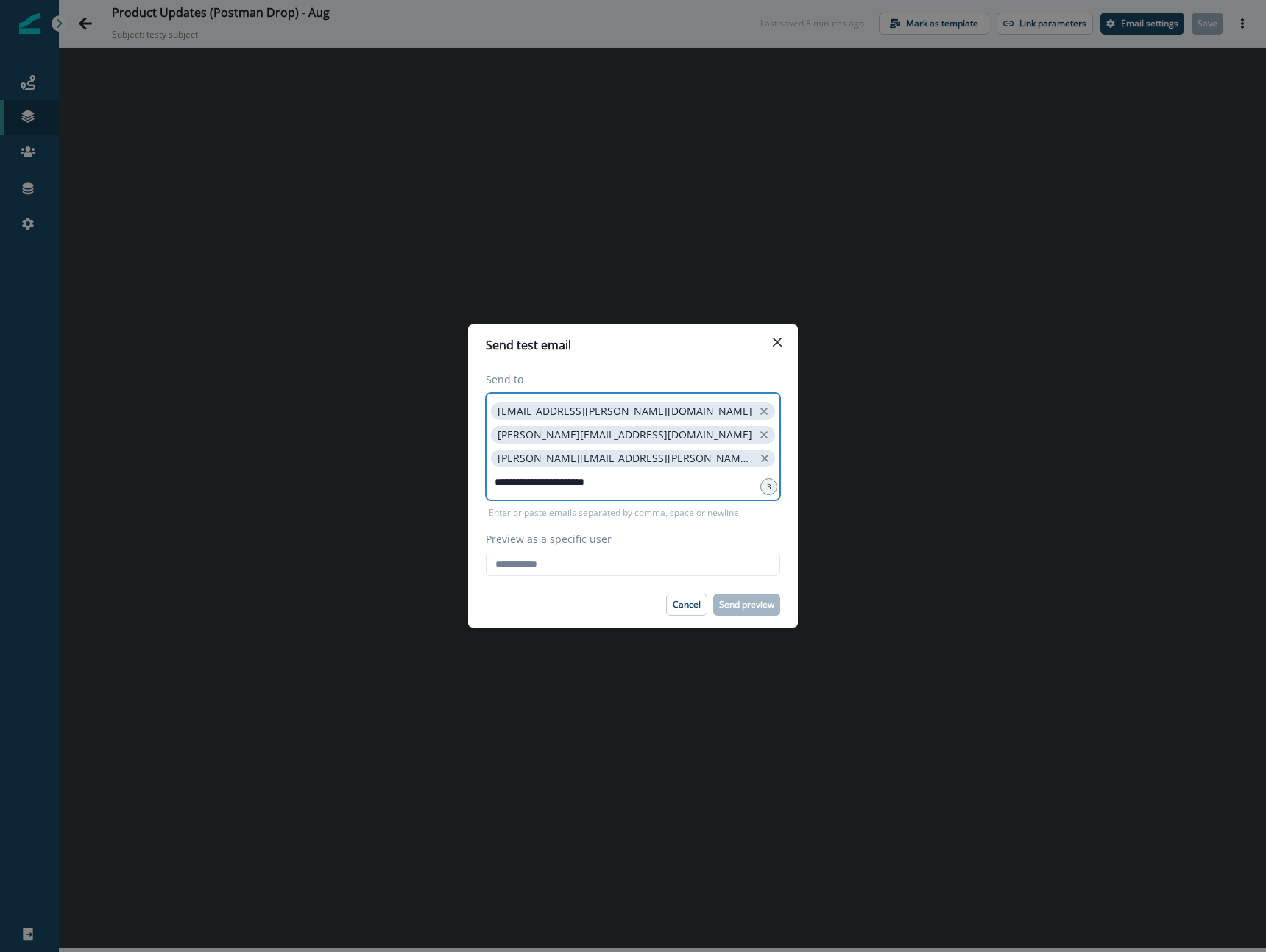 type 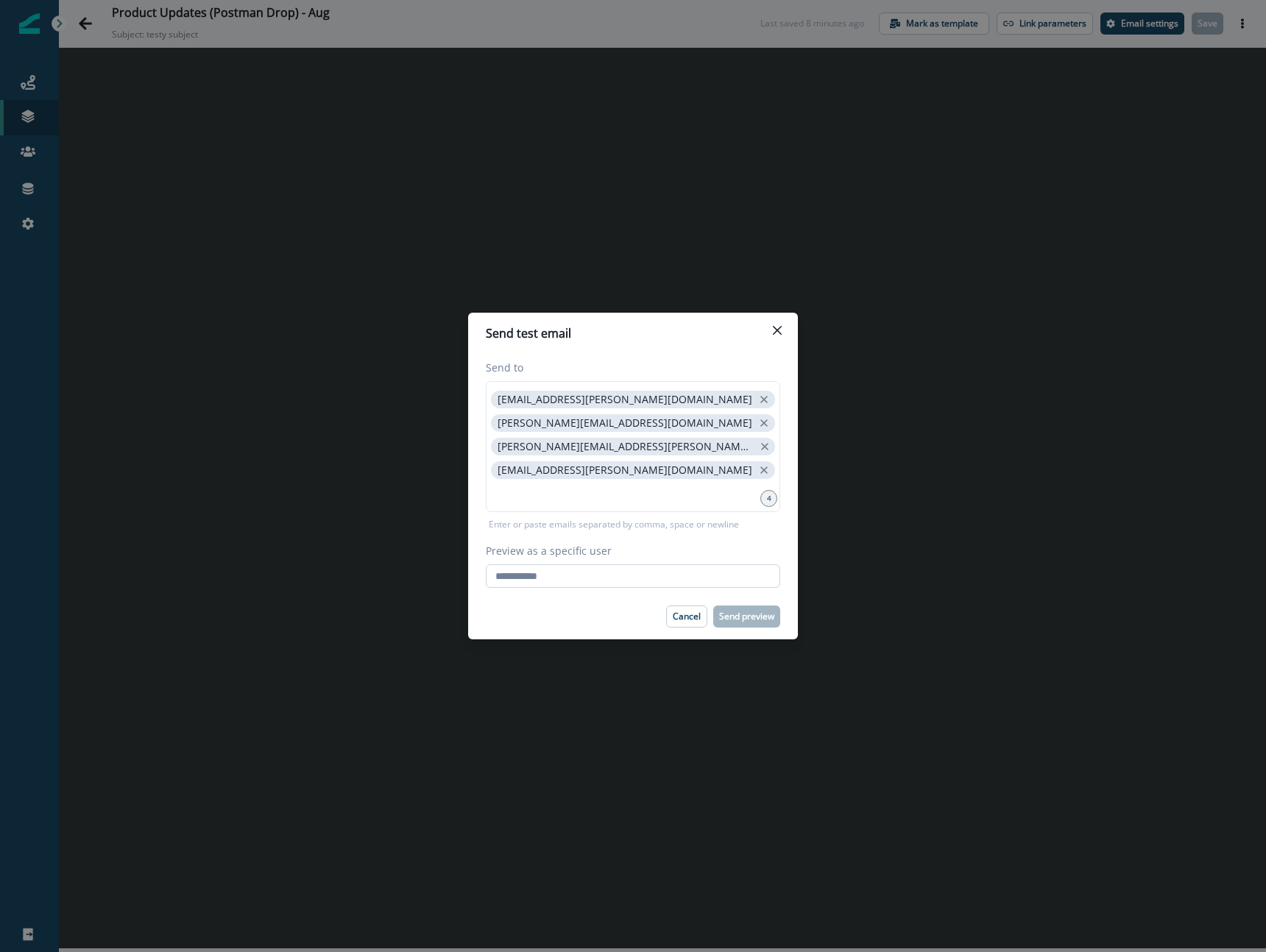 click on "Preview as a specific user" at bounding box center (633, 576) 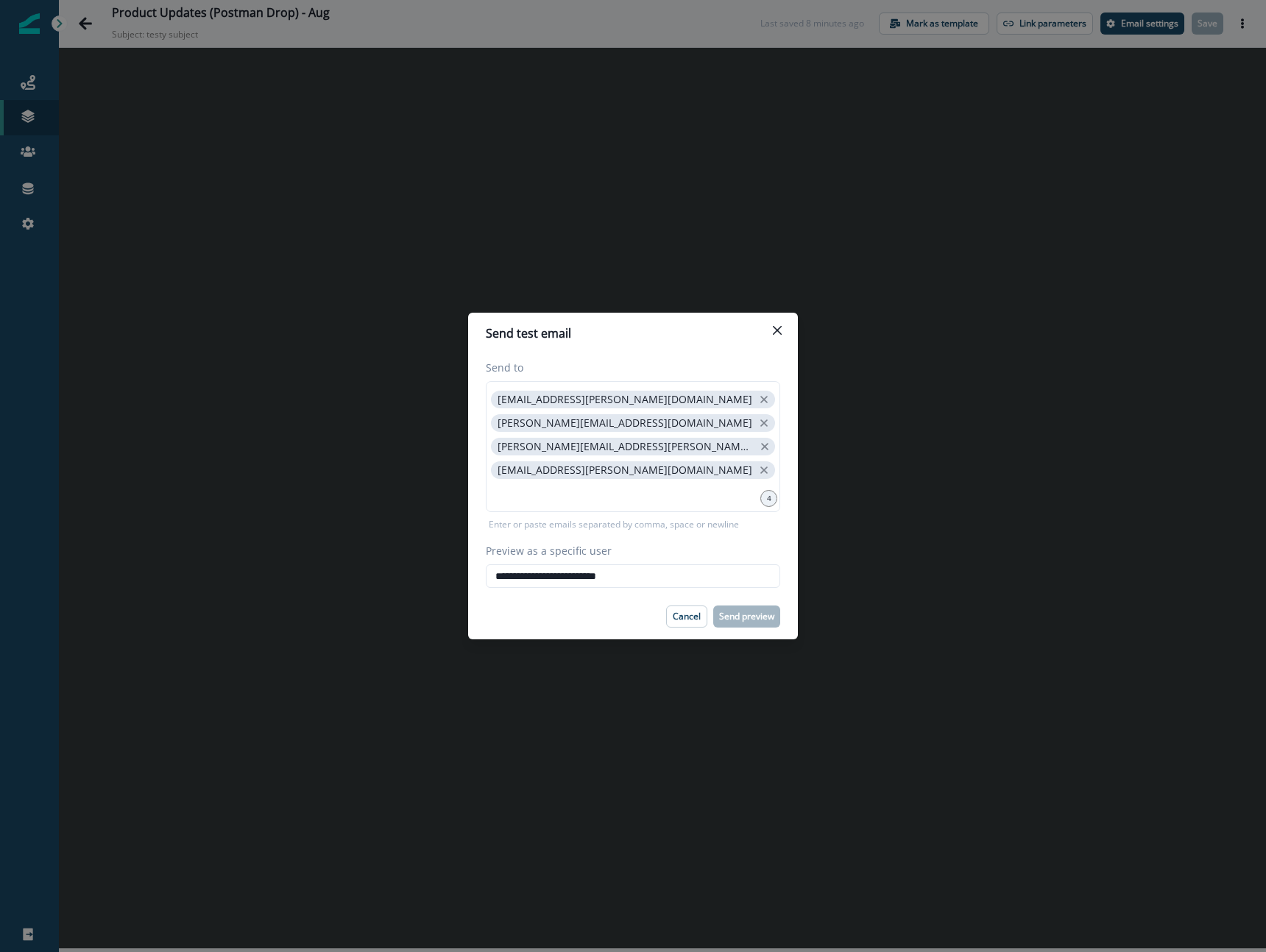 type on "**********" 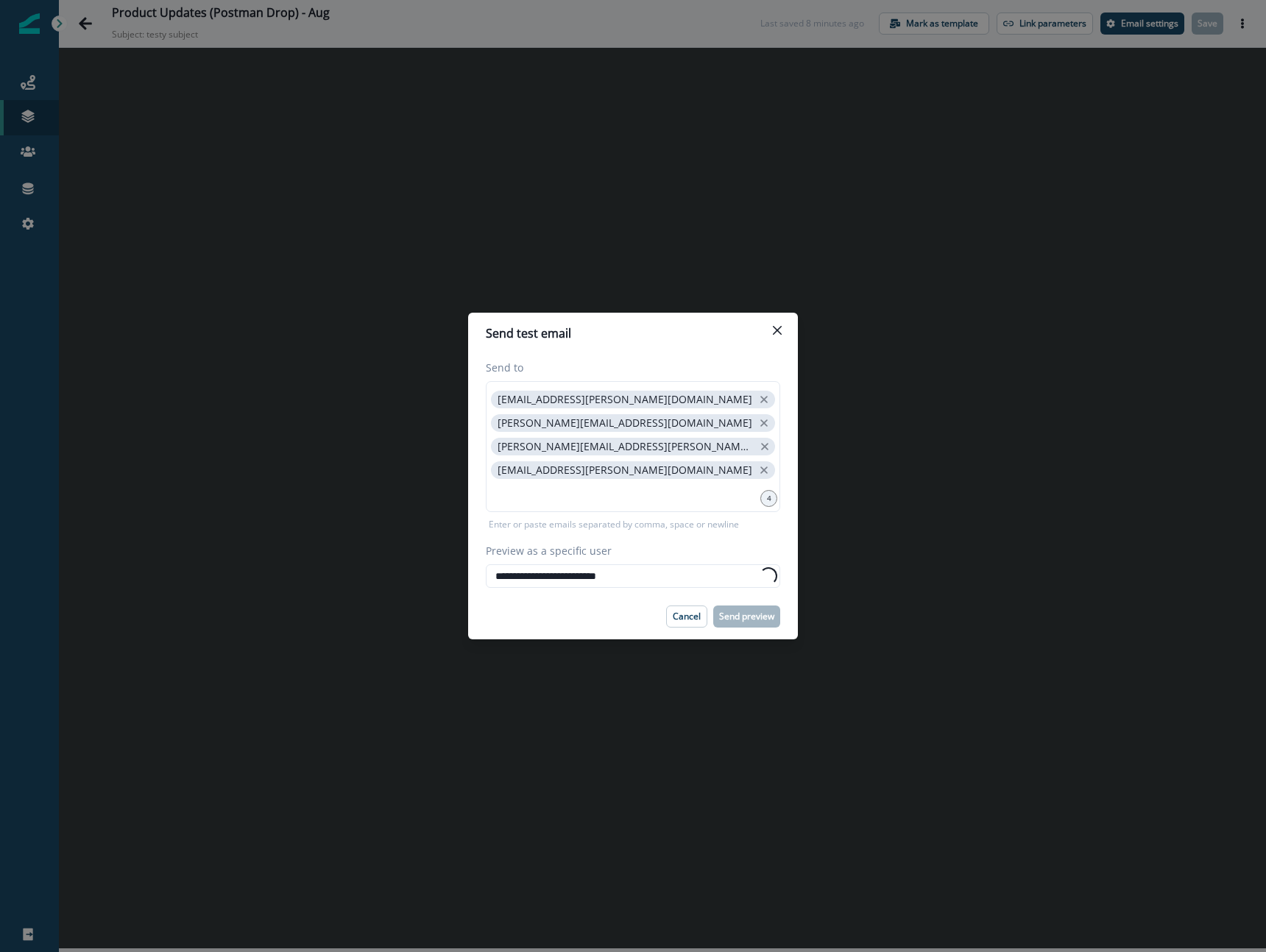 click on "**********" at bounding box center [633, 474] 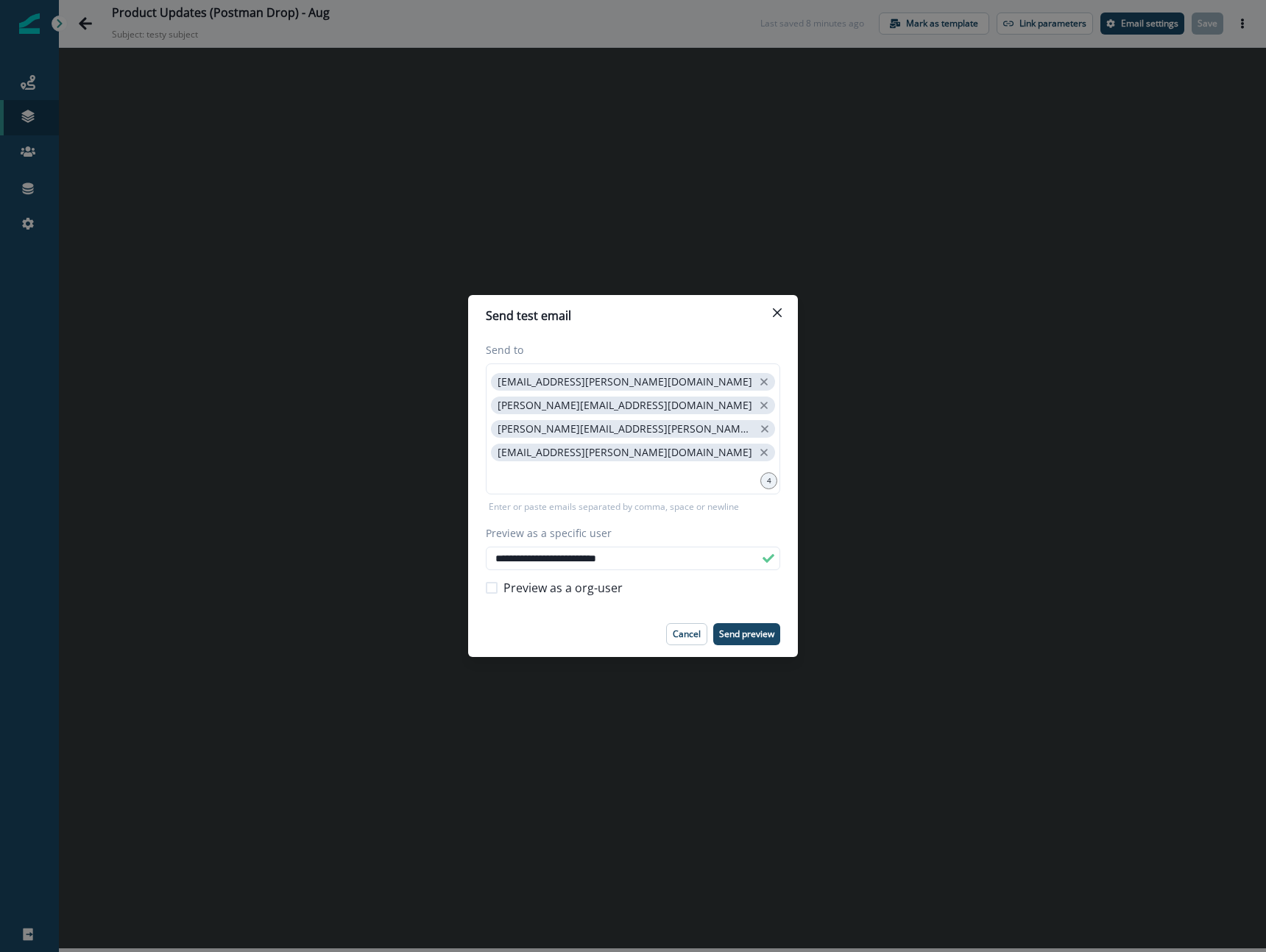 click on "Cancel Send preview" at bounding box center [633, 634] 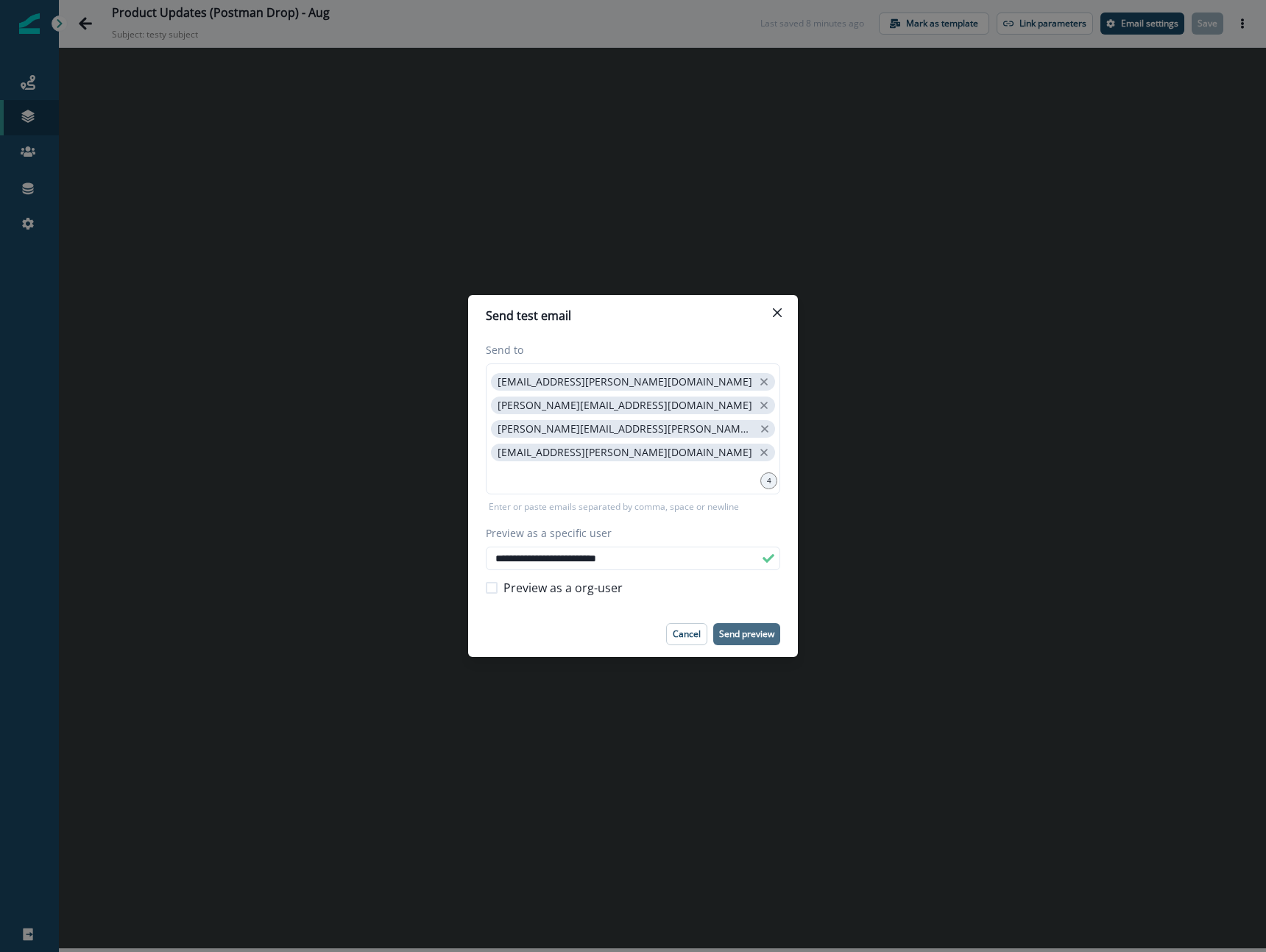 click on "Send preview" at bounding box center [746, 634] 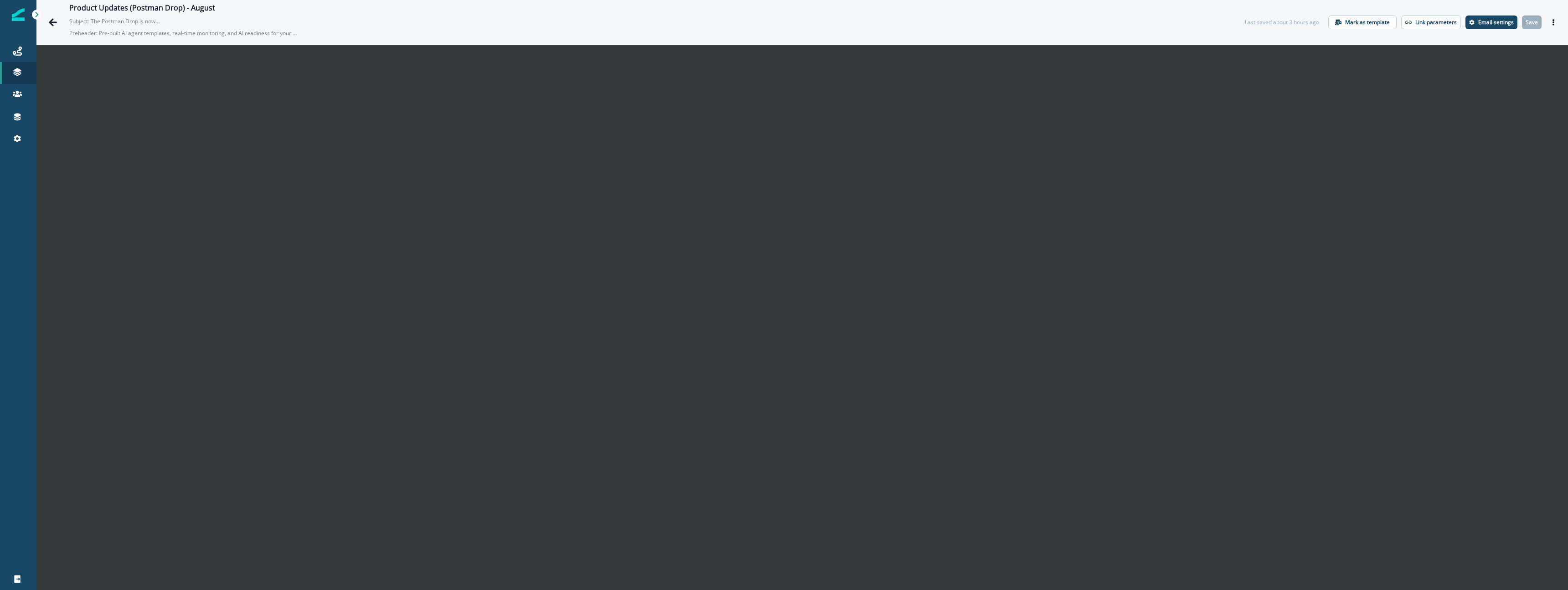 scroll, scrollTop: 0, scrollLeft: 0, axis: both 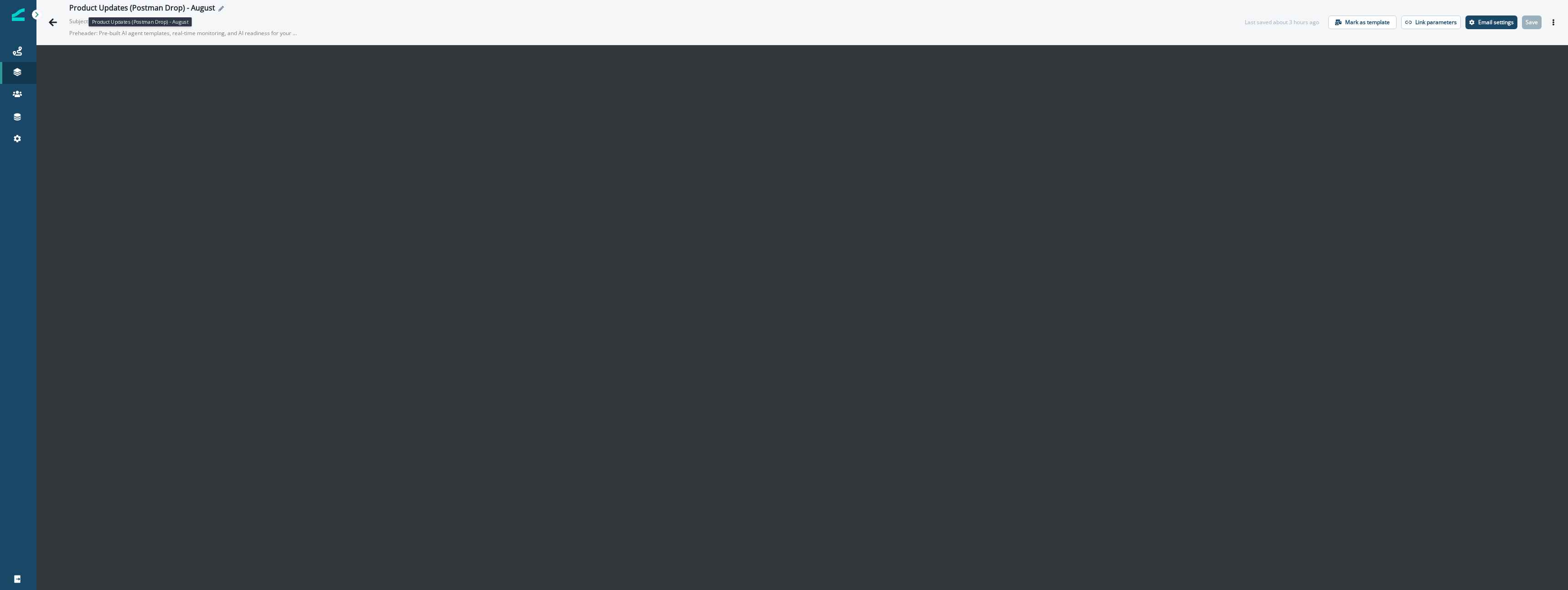 click on "Product Updates (Postman Drop) - August" at bounding box center (142, 9) 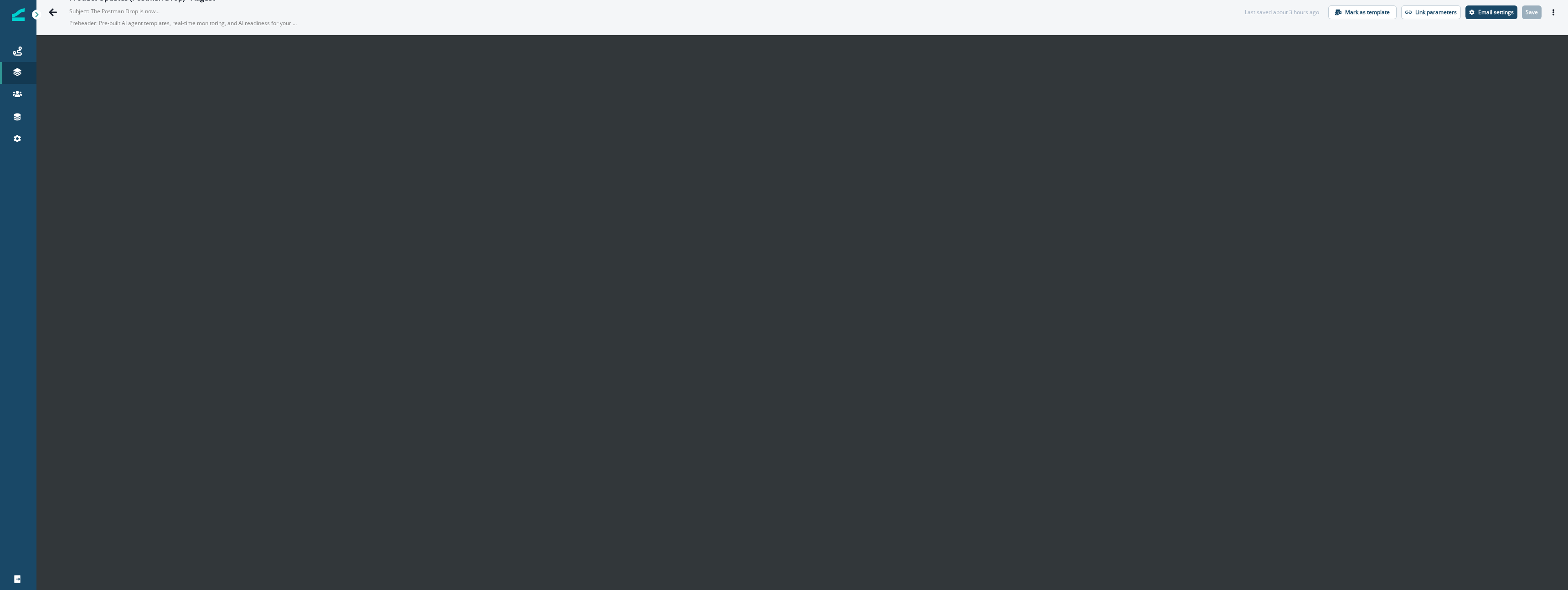 scroll, scrollTop: 13, scrollLeft: 0, axis: vertical 